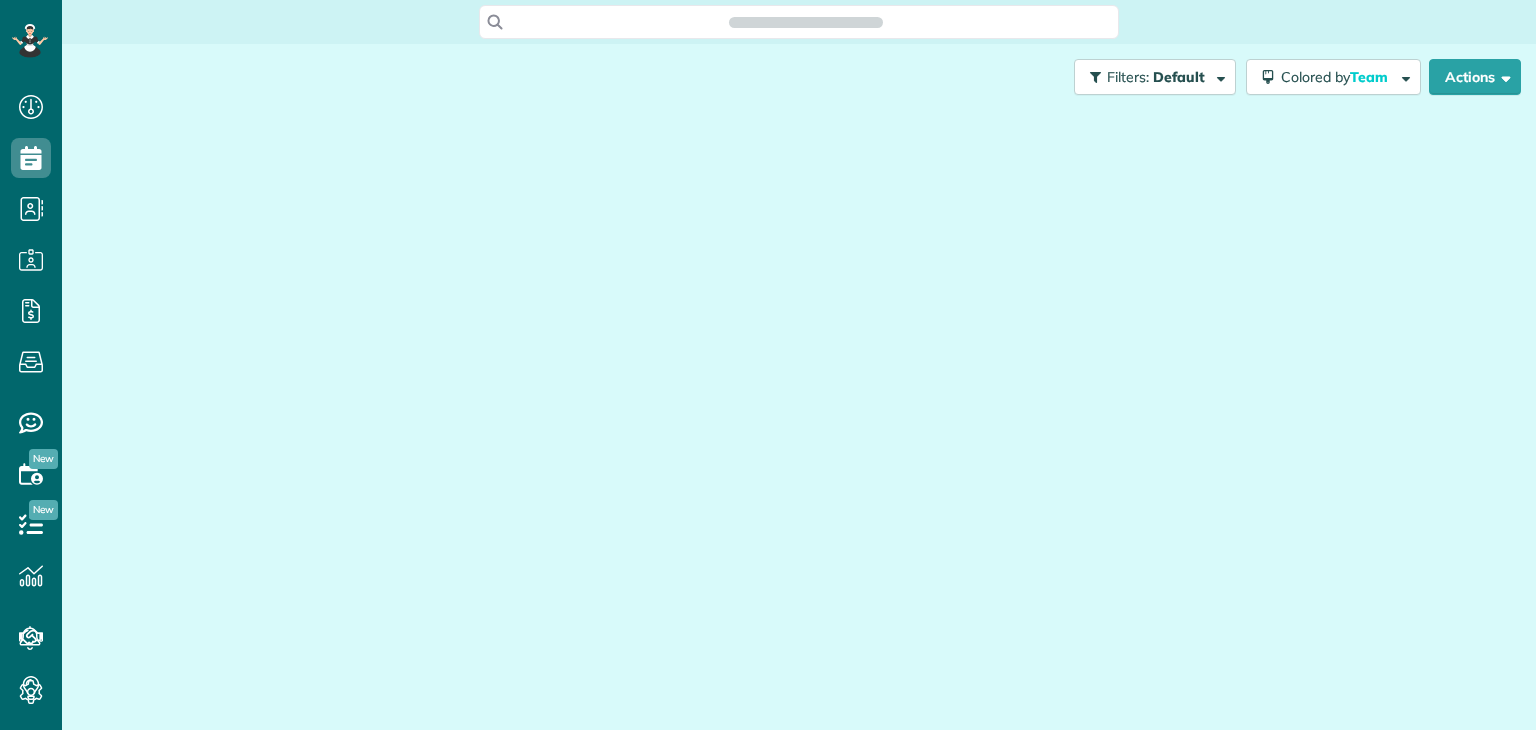 scroll, scrollTop: 0, scrollLeft: 0, axis: both 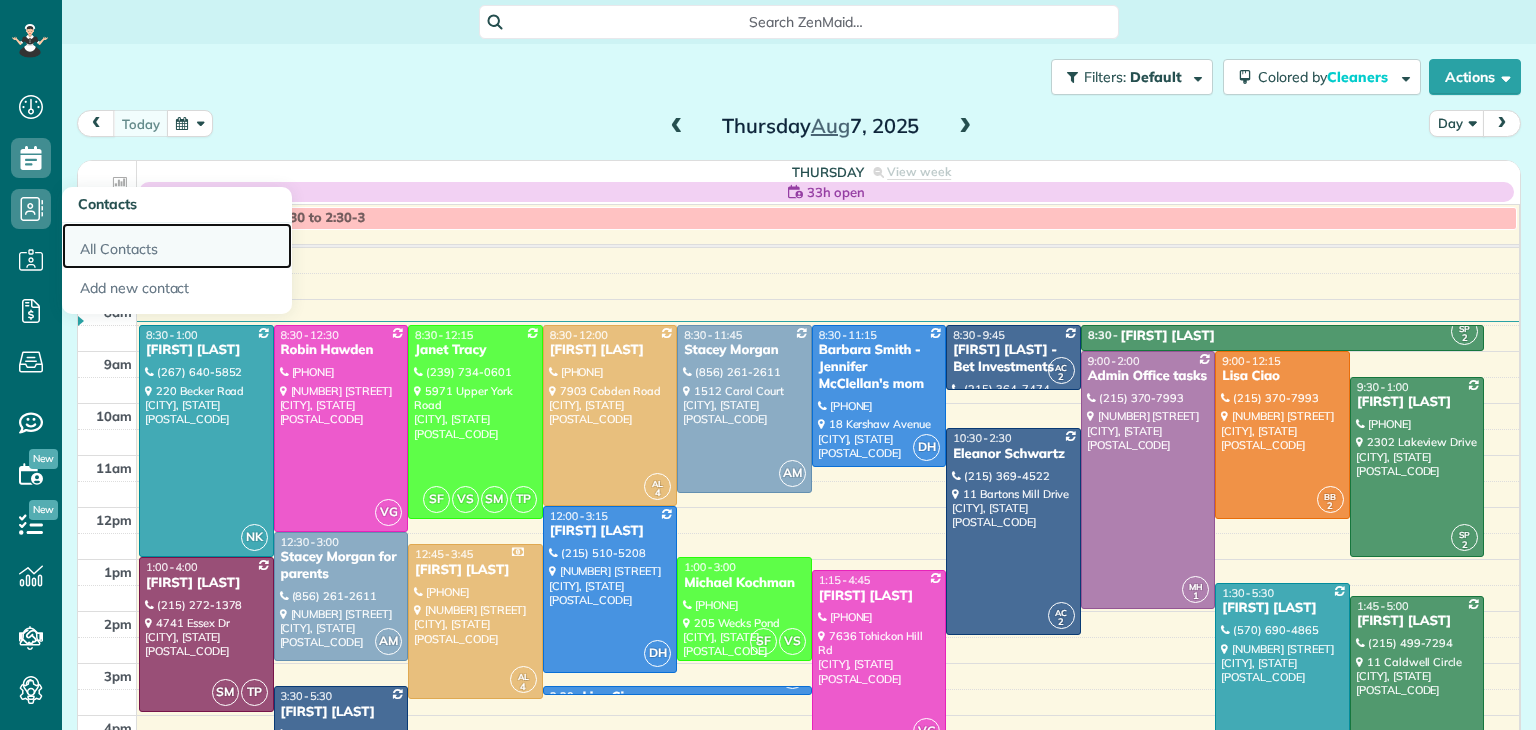 click on "All Contacts" at bounding box center (177, 246) 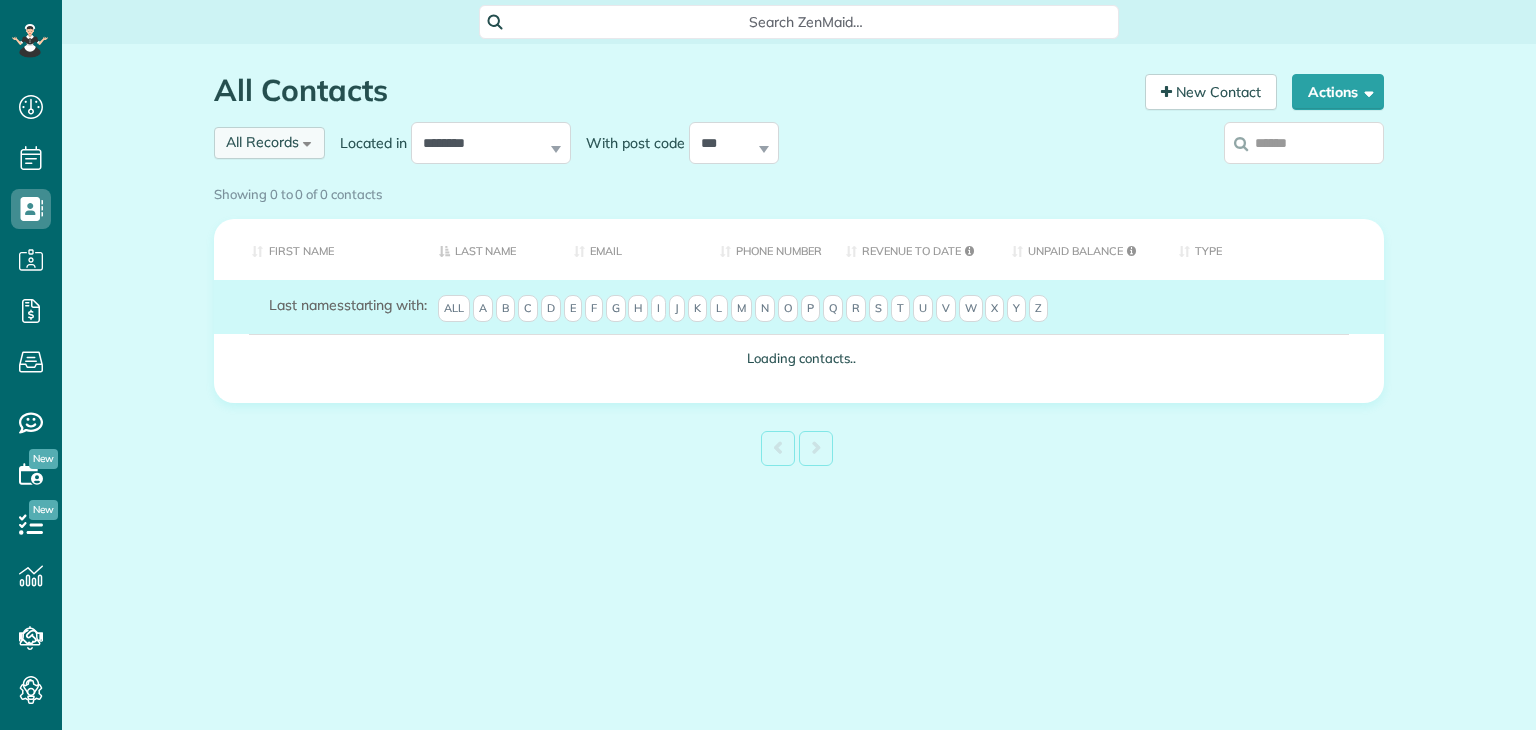 scroll, scrollTop: 0, scrollLeft: 0, axis: both 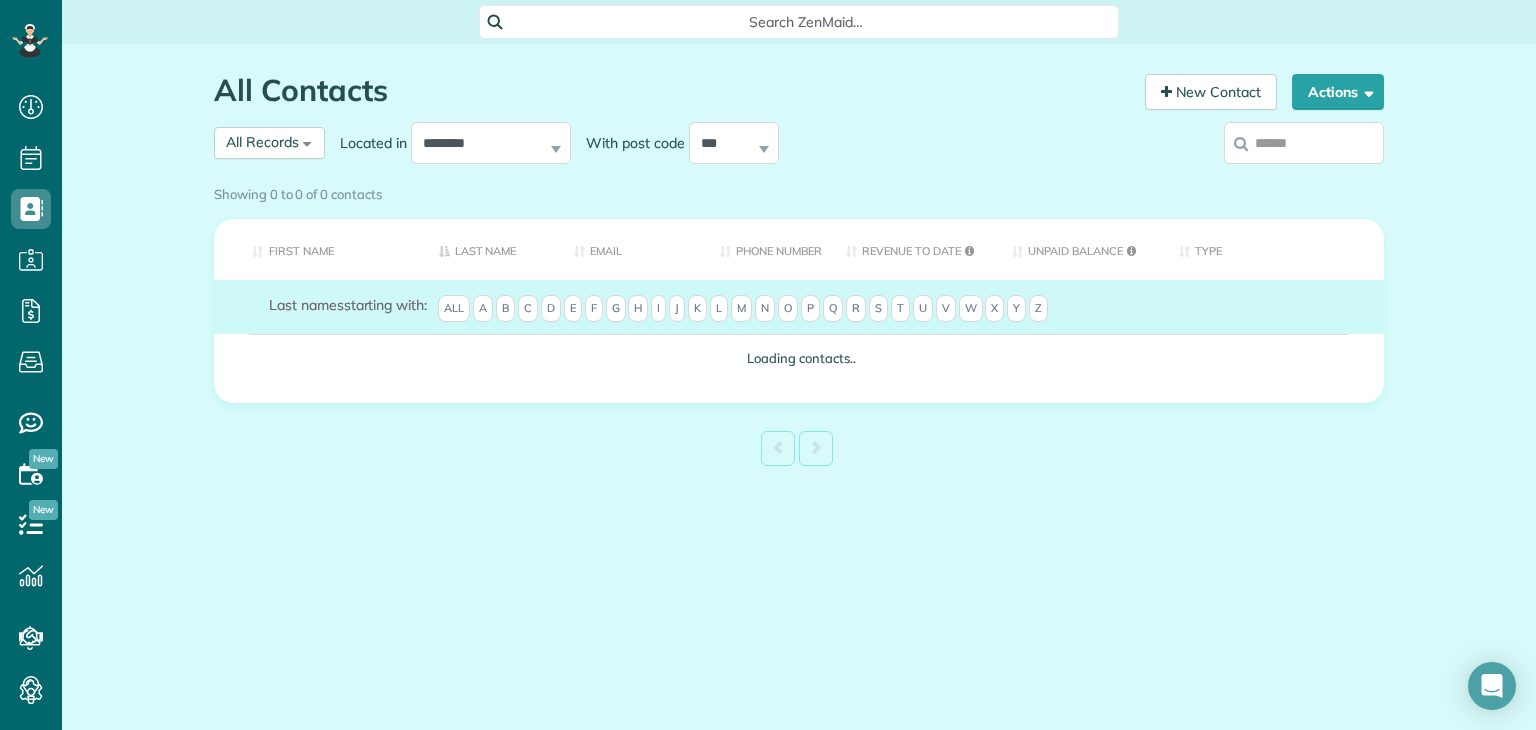 click on "Showing 0 to 0 of 0 contacts" at bounding box center [799, 190] 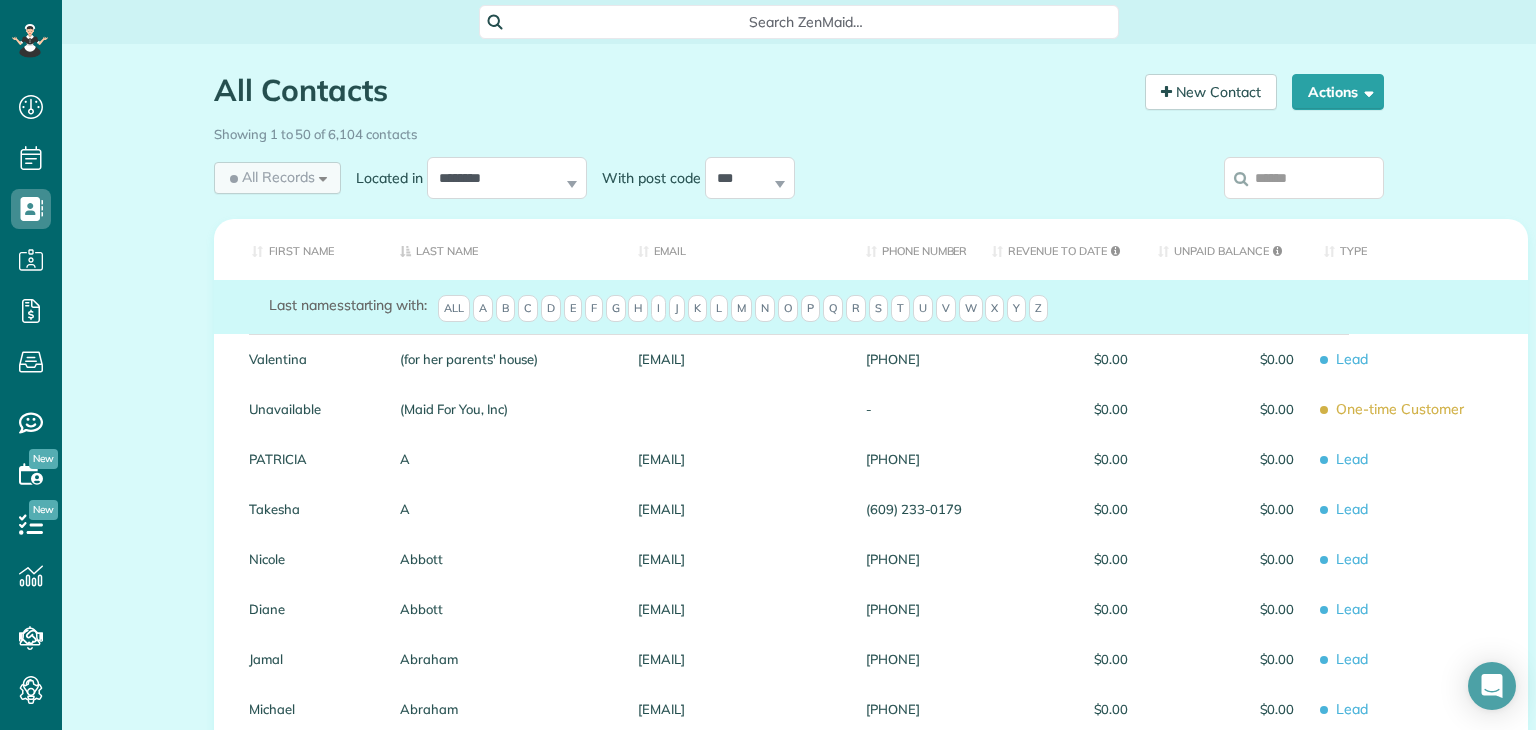 click on "All Records" at bounding box center (270, 177) 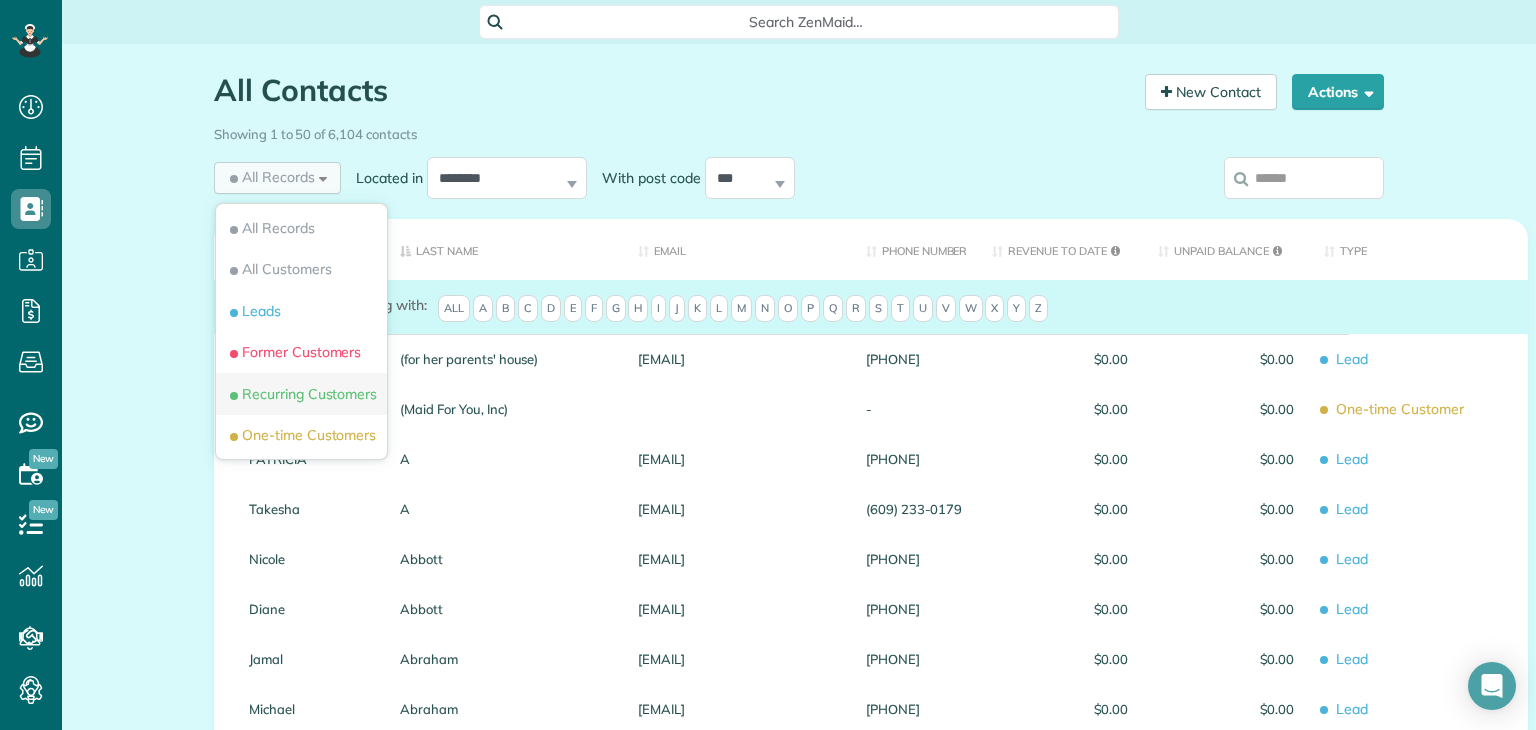 click on "Recurring Customers" at bounding box center (301, 394) 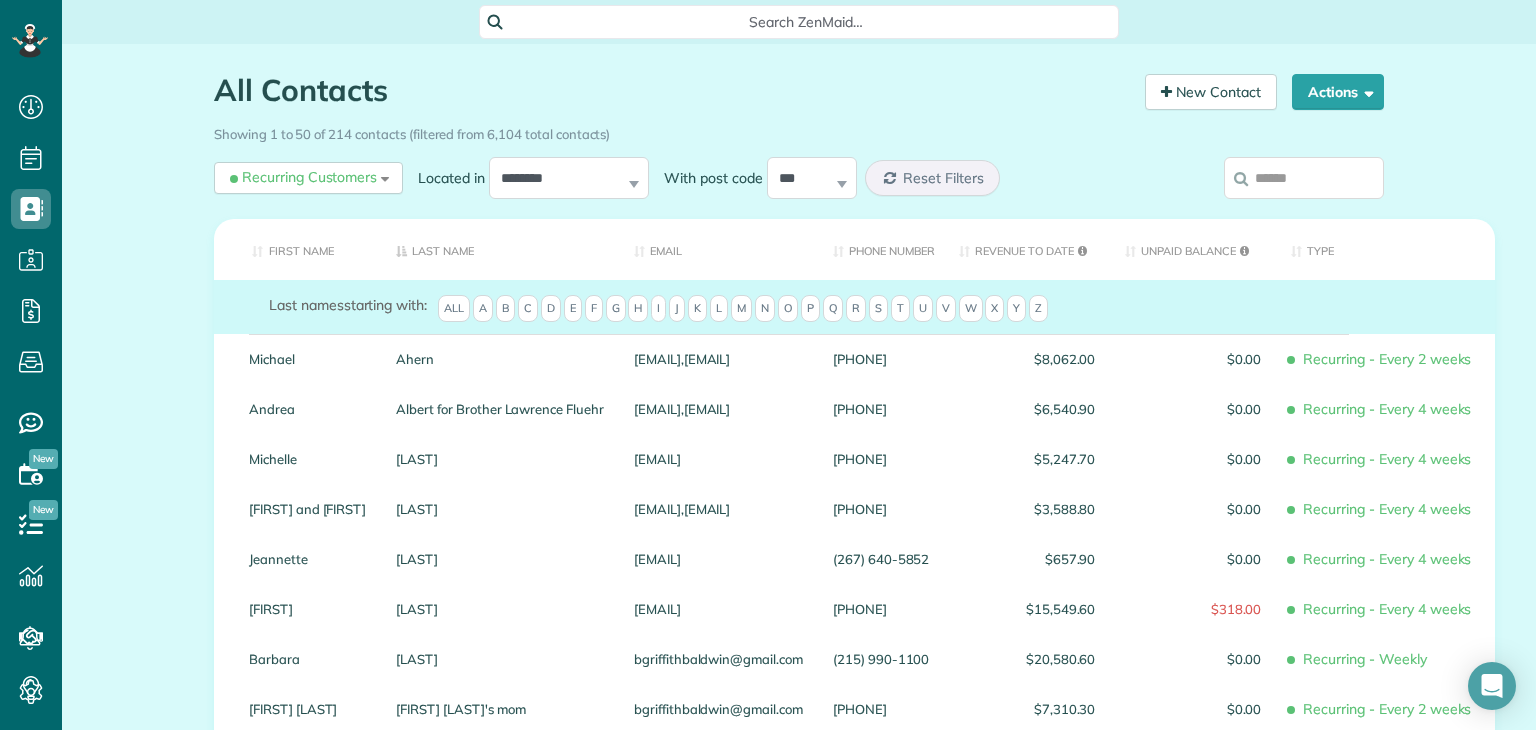 click on "Type" at bounding box center (1385, 249) 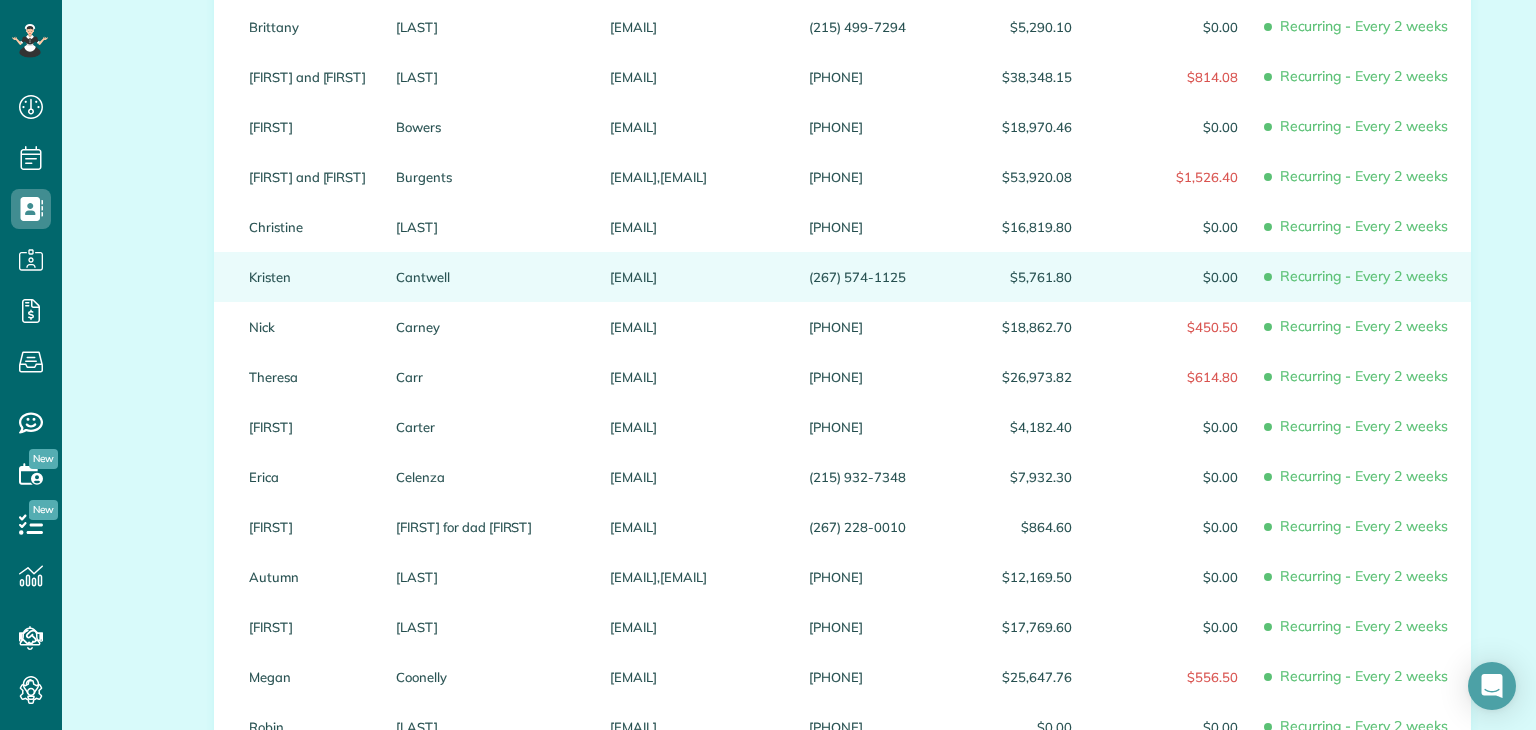 scroll, scrollTop: 174, scrollLeft: 0, axis: vertical 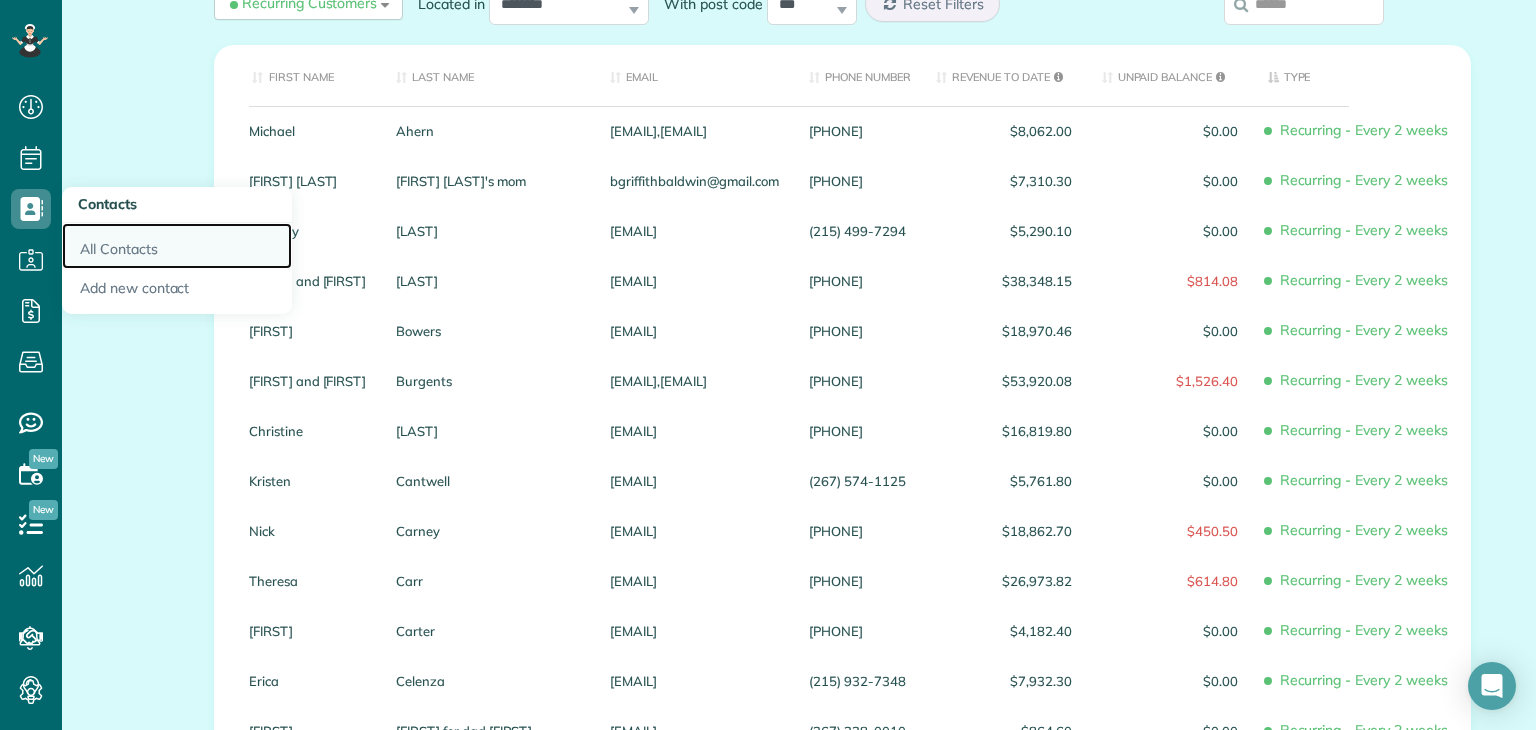 click on "All Contacts" at bounding box center [177, 246] 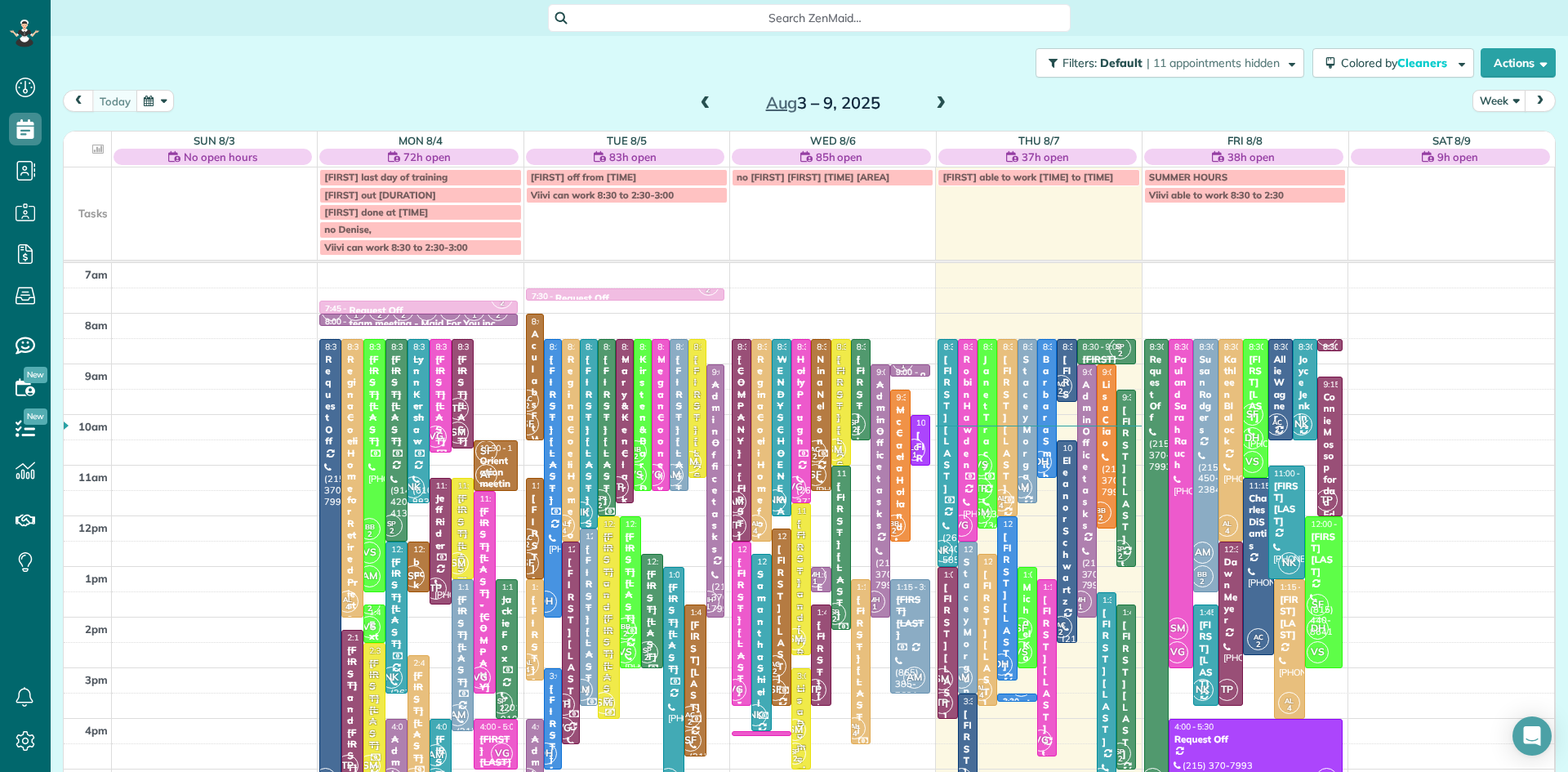 scroll, scrollTop: 0, scrollLeft: 0, axis: both 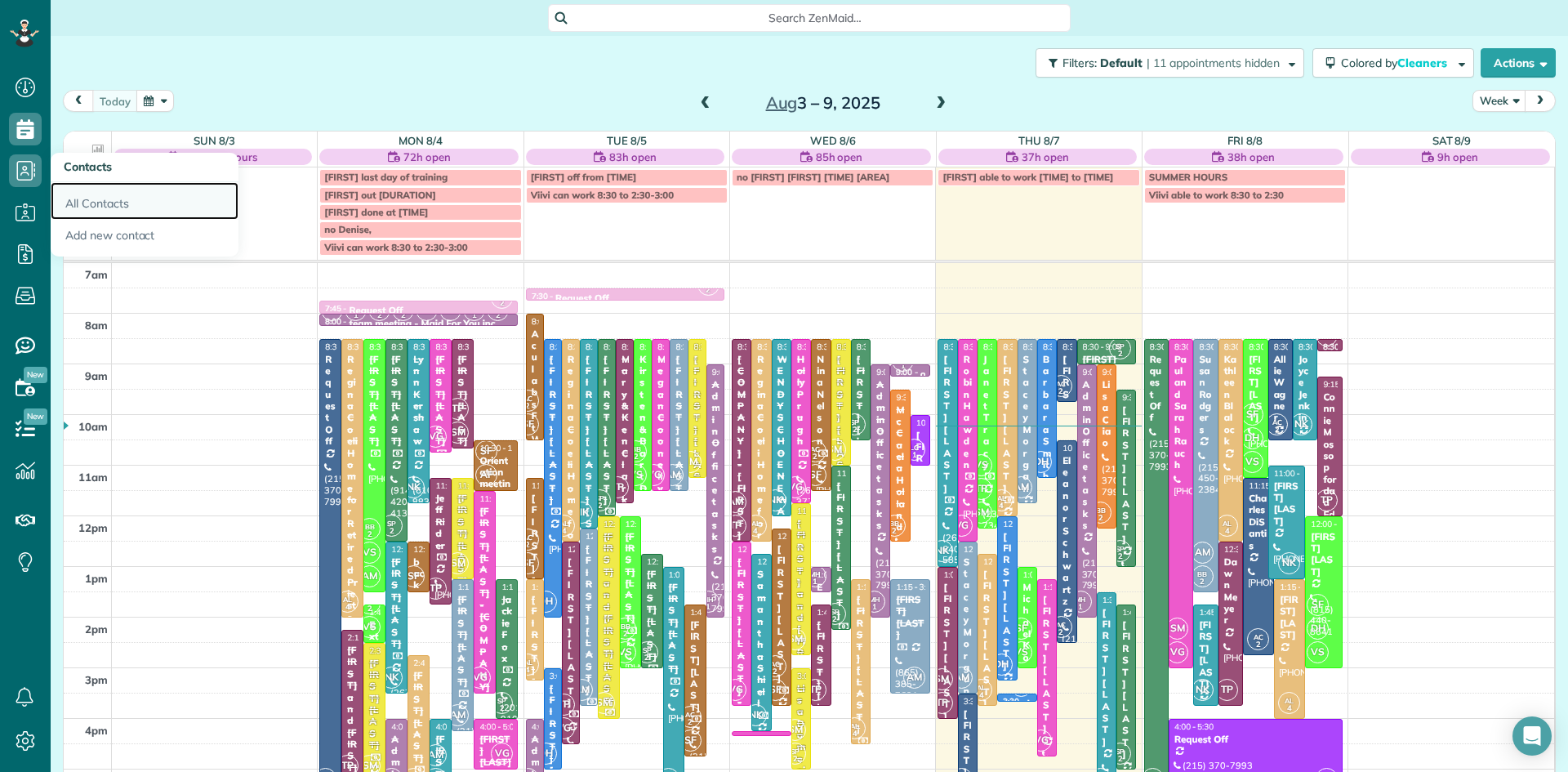 click on "All Contacts" at bounding box center (145, 201) 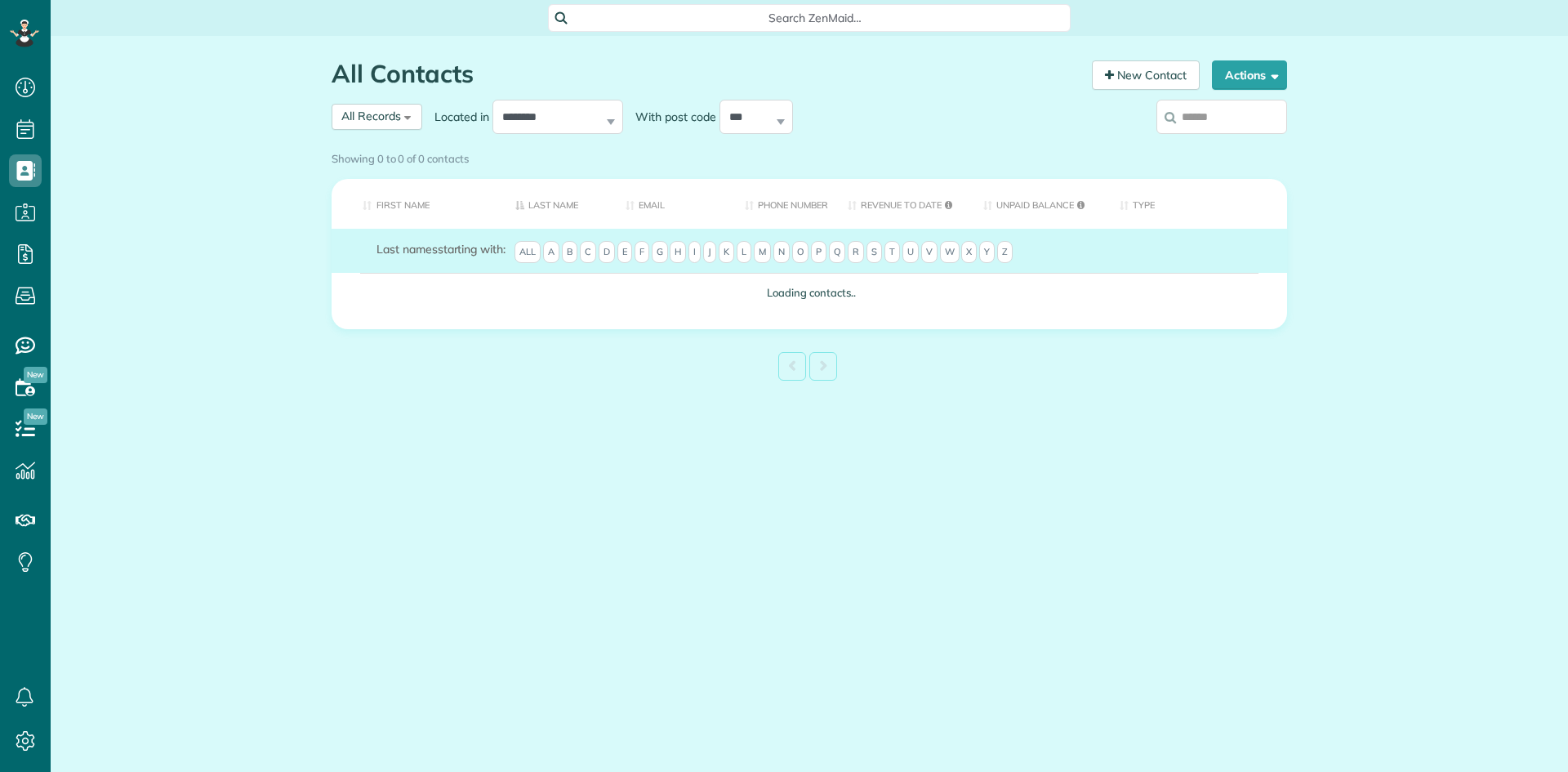 scroll, scrollTop: 0, scrollLeft: 0, axis: both 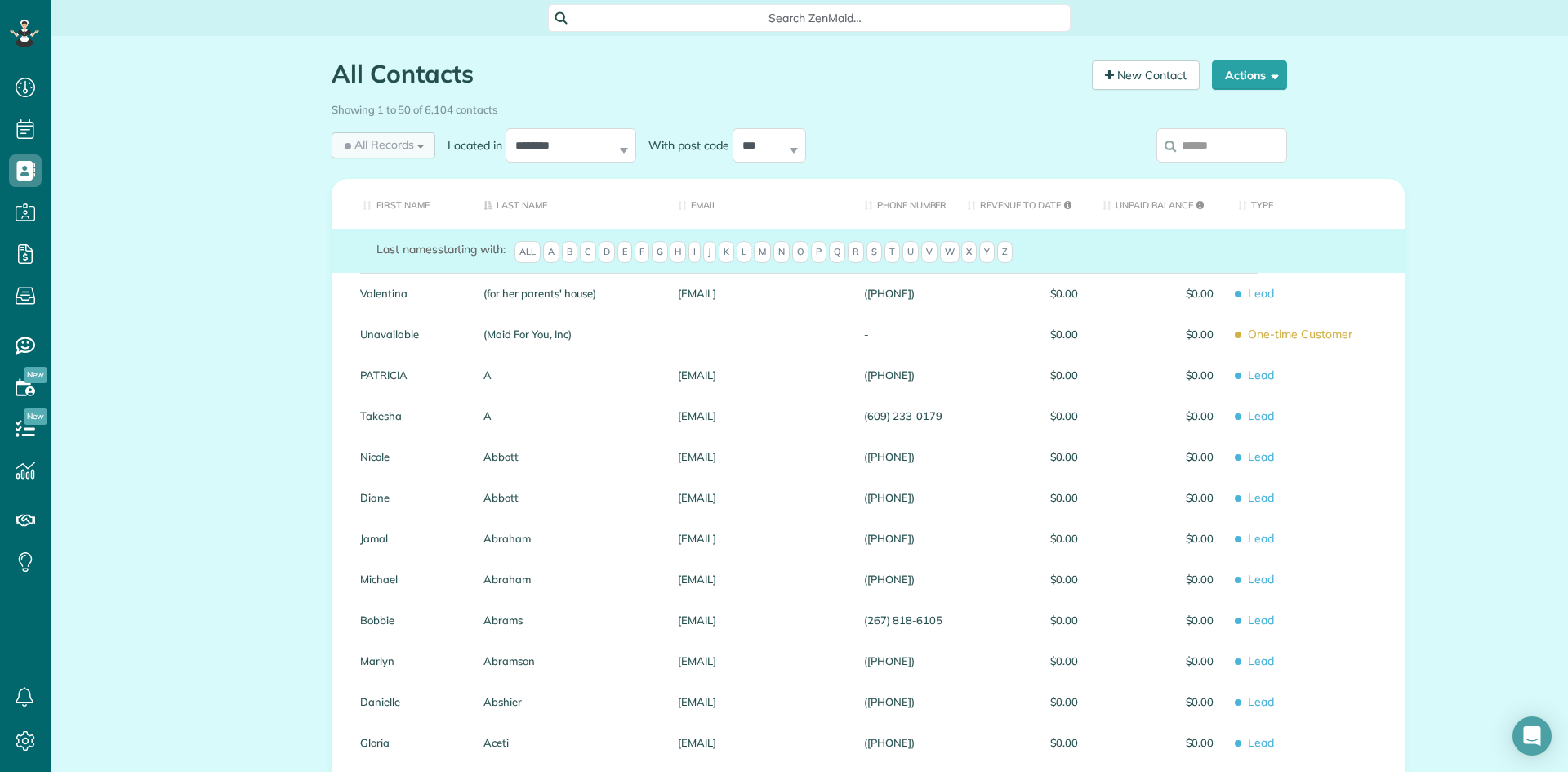 click on "All Records" at bounding box center [377, 145] 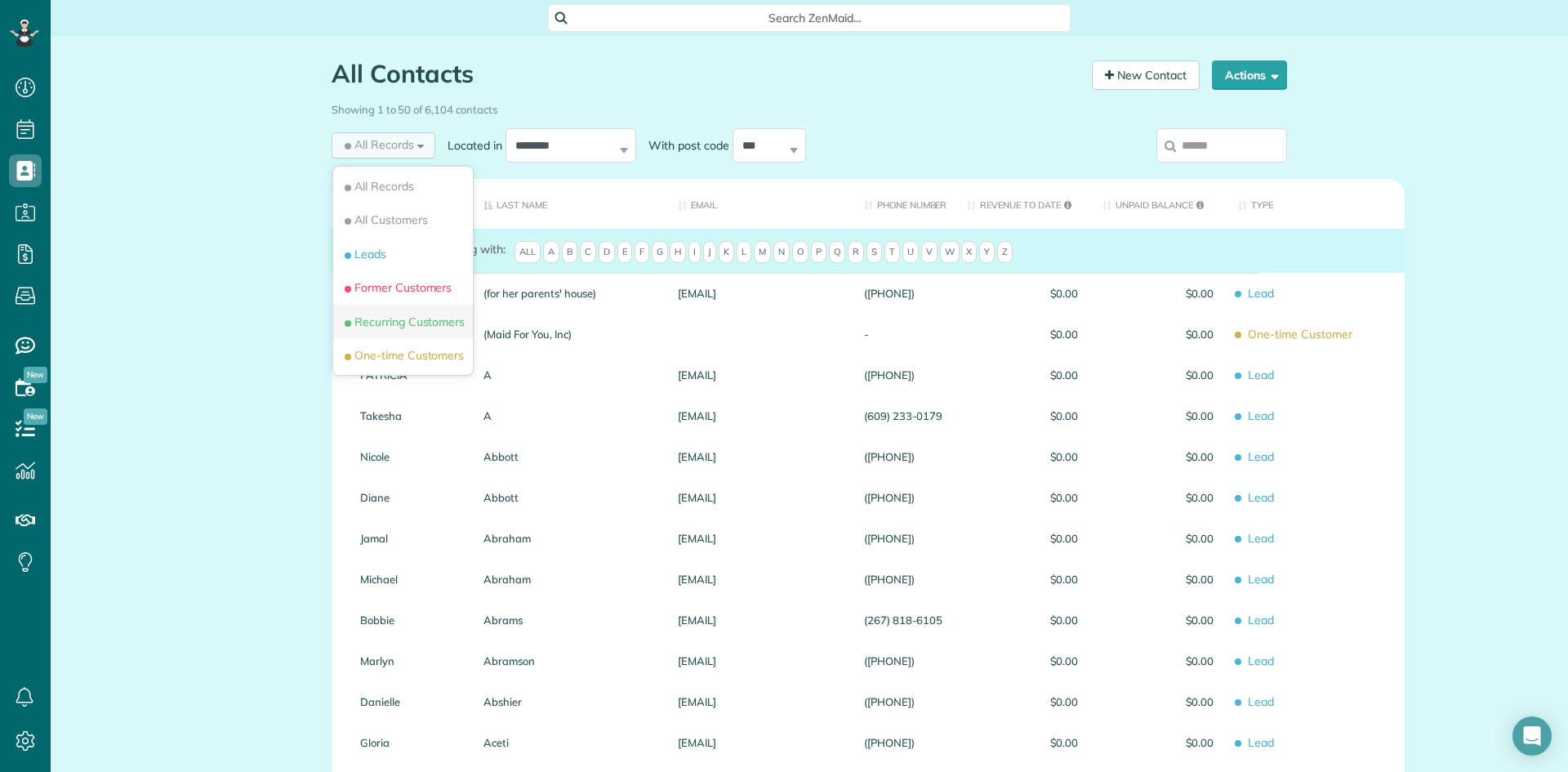 click on "Recurring Customers" at bounding box center (403, 322) 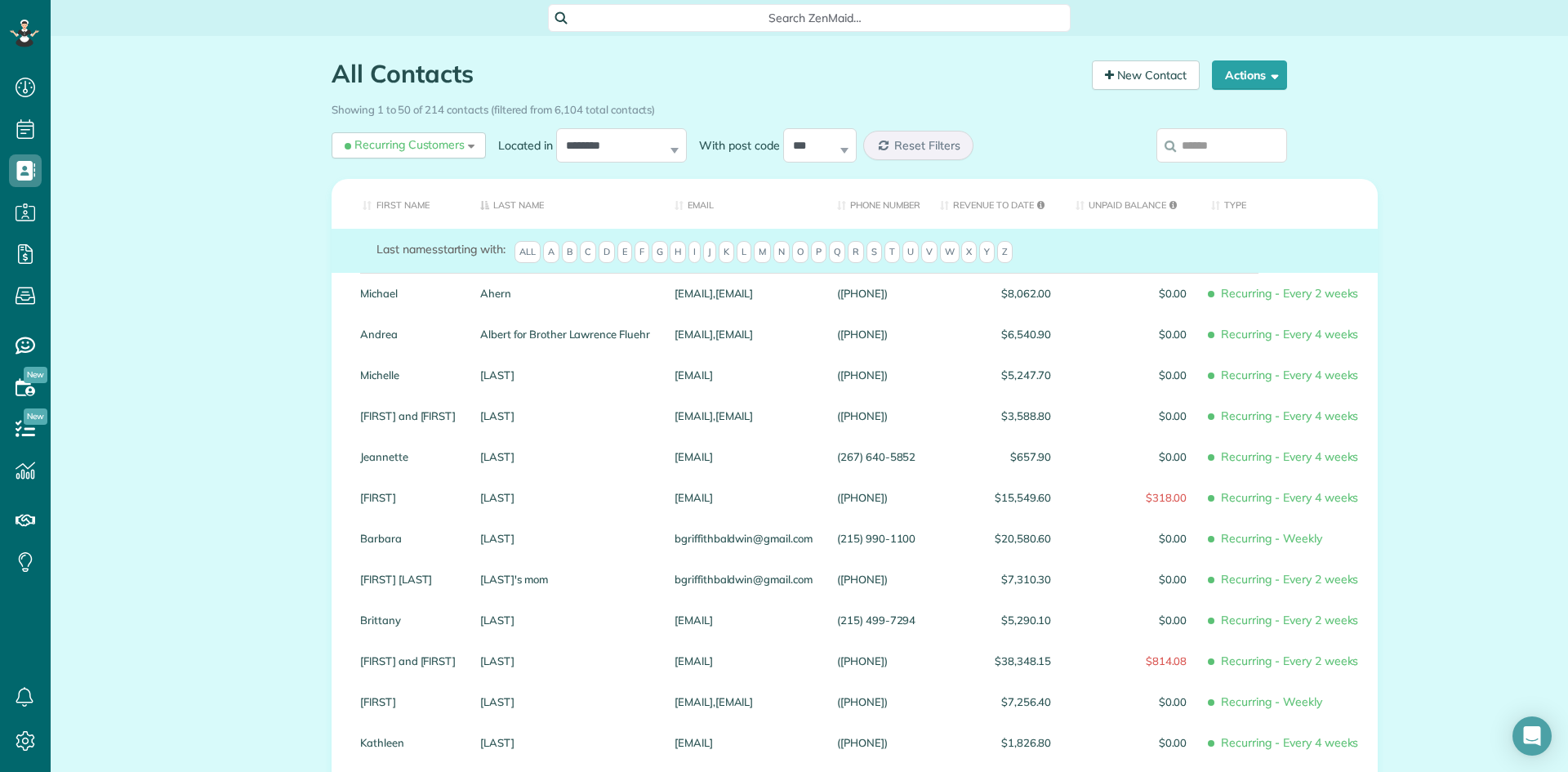 click on "Type" at bounding box center [1288, 203] 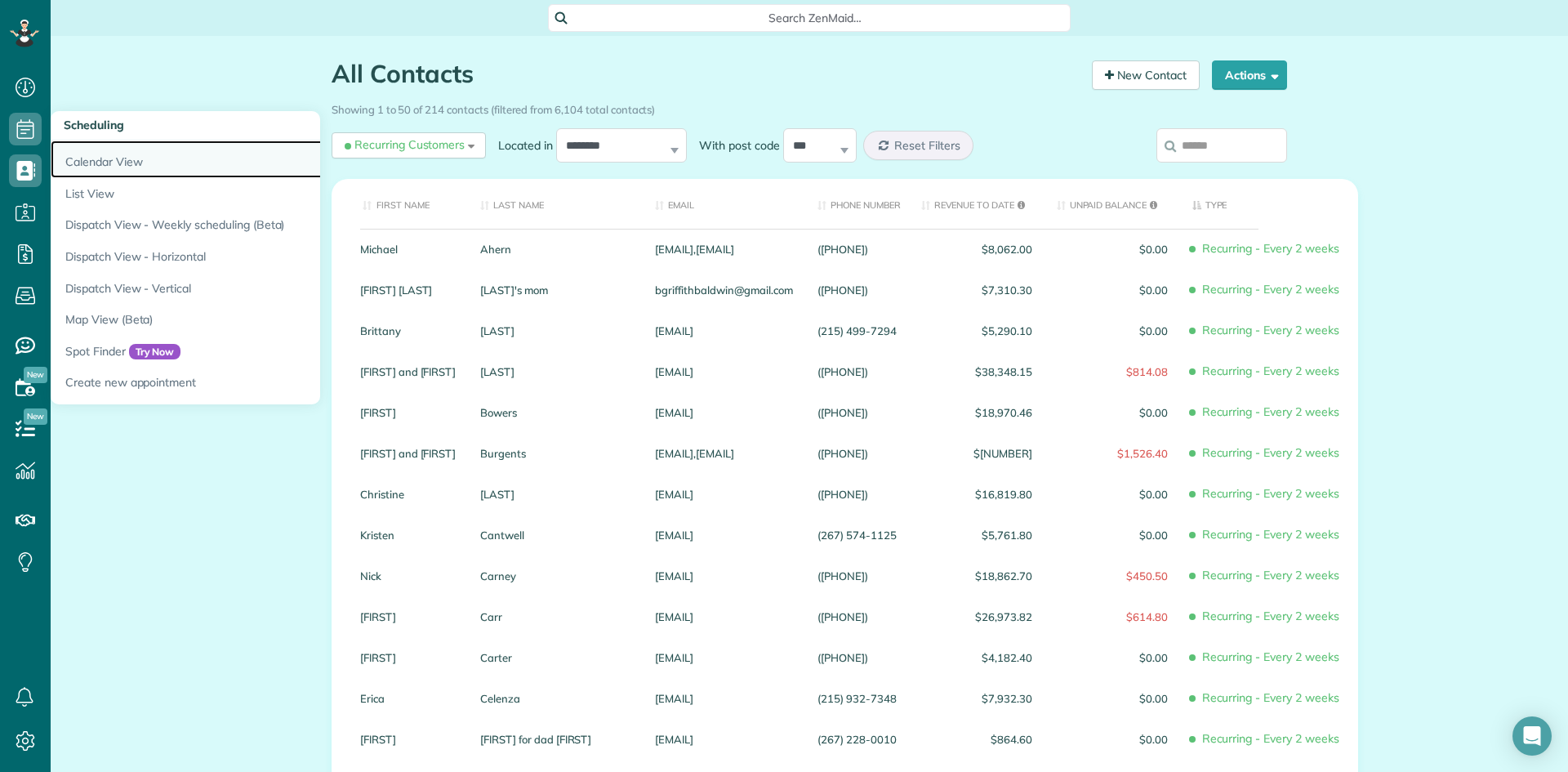 click on "Calendar View" at bounding box center [255, 159] 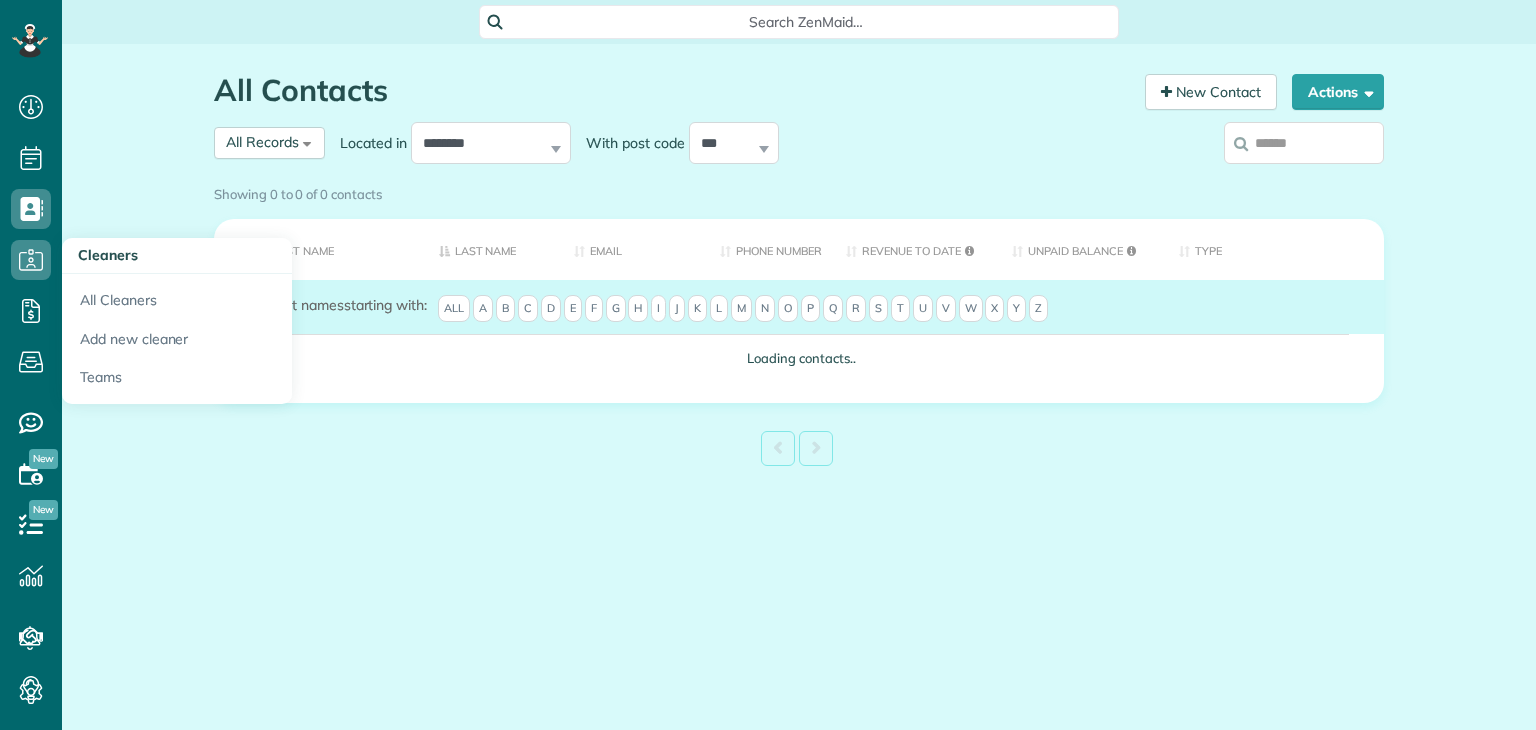 scroll, scrollTop: 0, scrollLeft: 0, axis: both 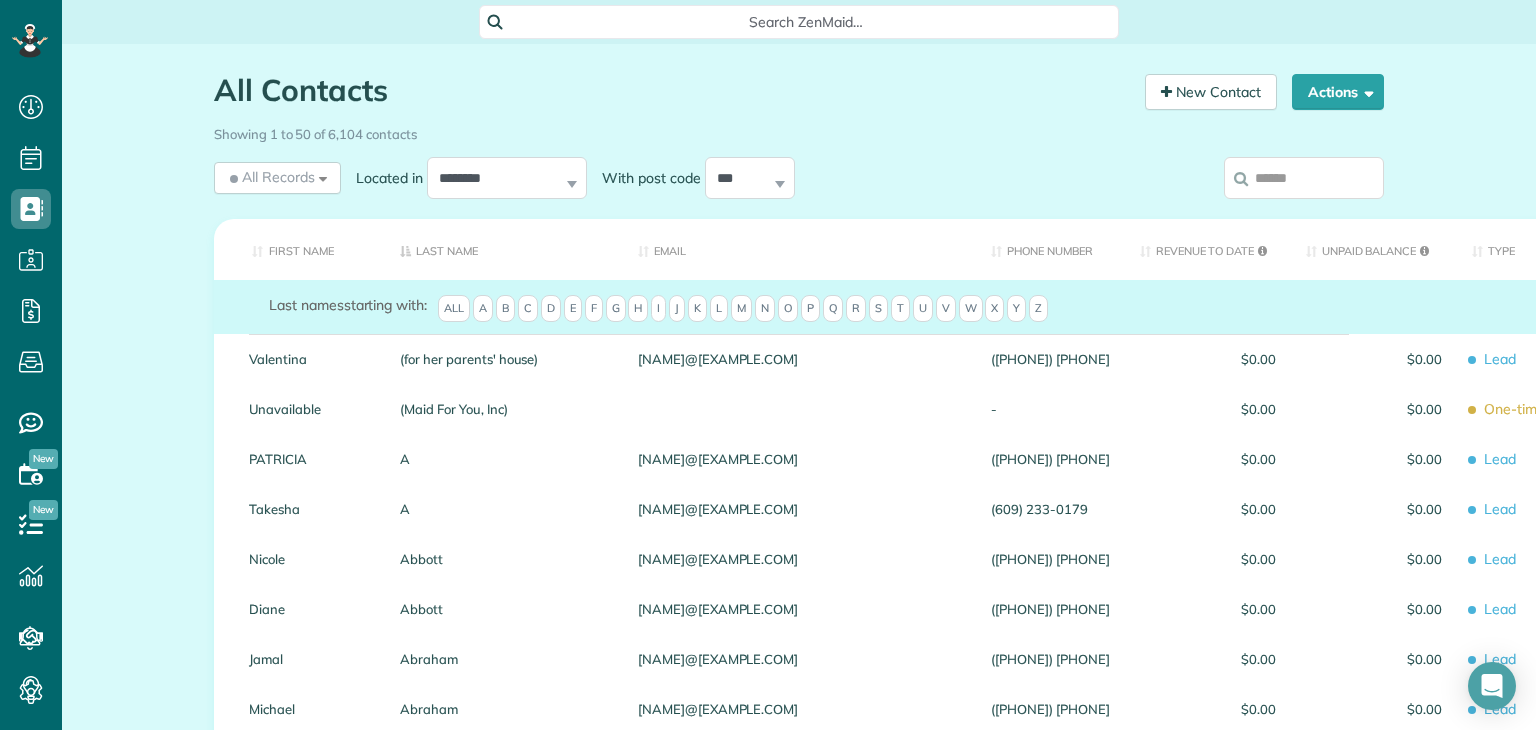 click at bounding box center [1304, 178] 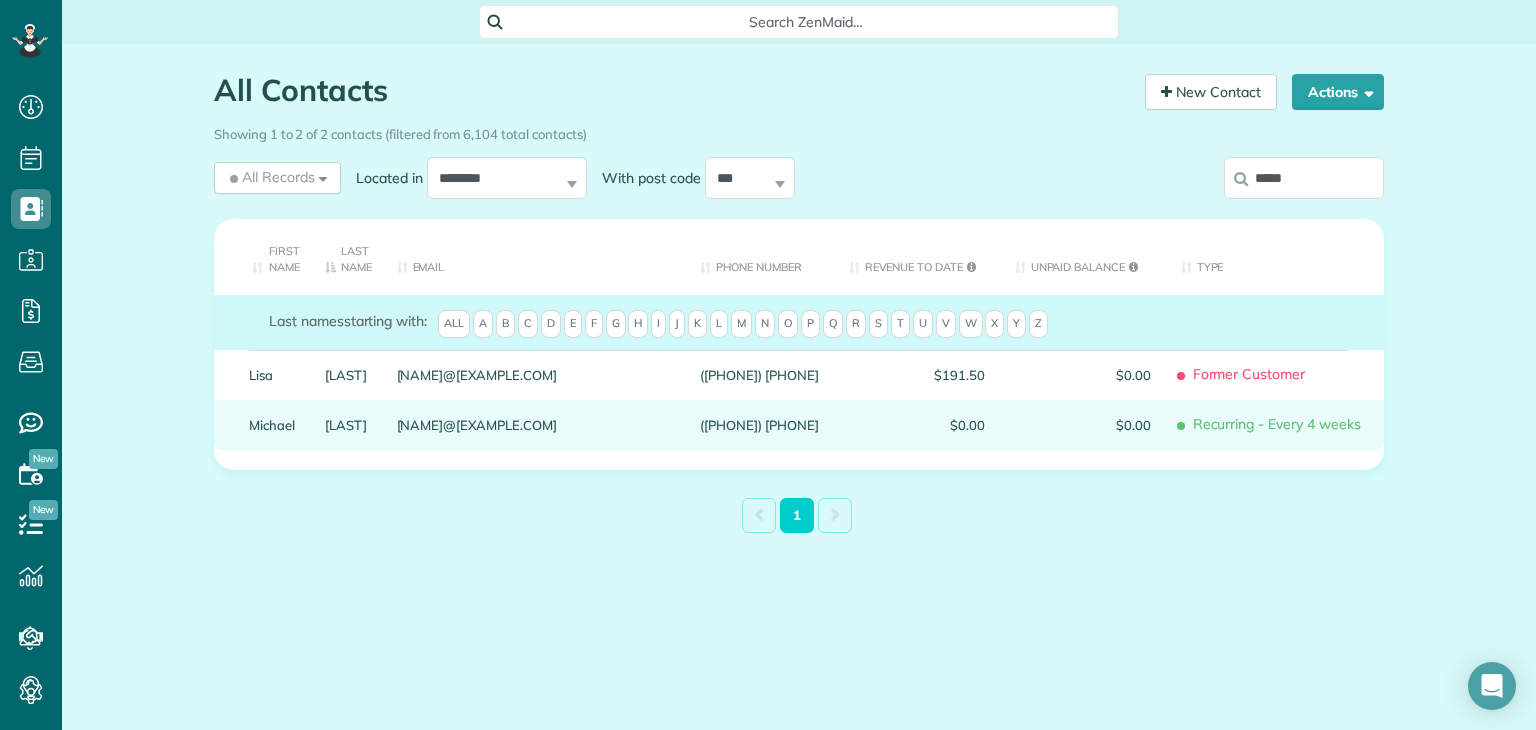type on "*****" 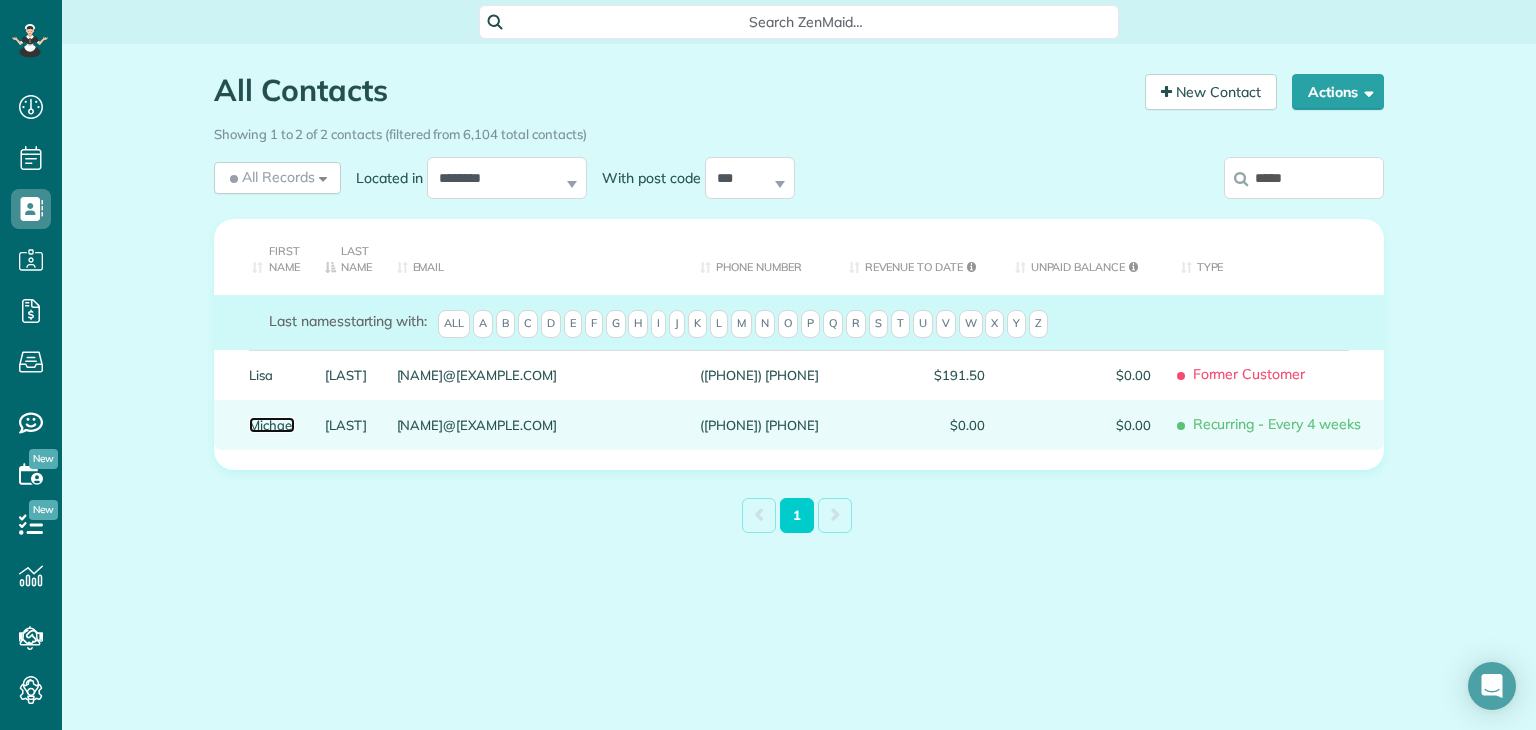 click on "Michael" at bounding box center [272, 425] 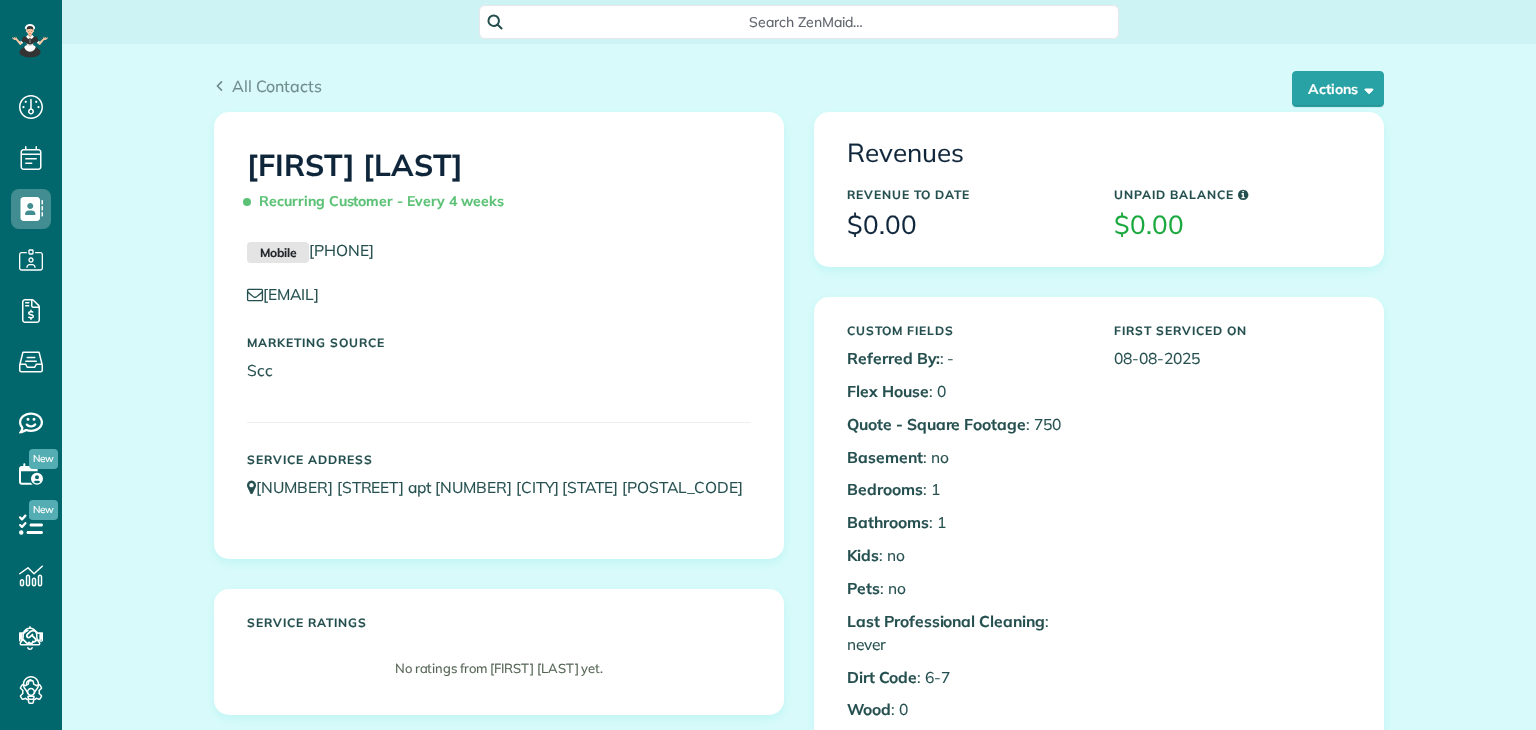 scroll, scrollTop: 0, scrollLeft: 0, axis: both 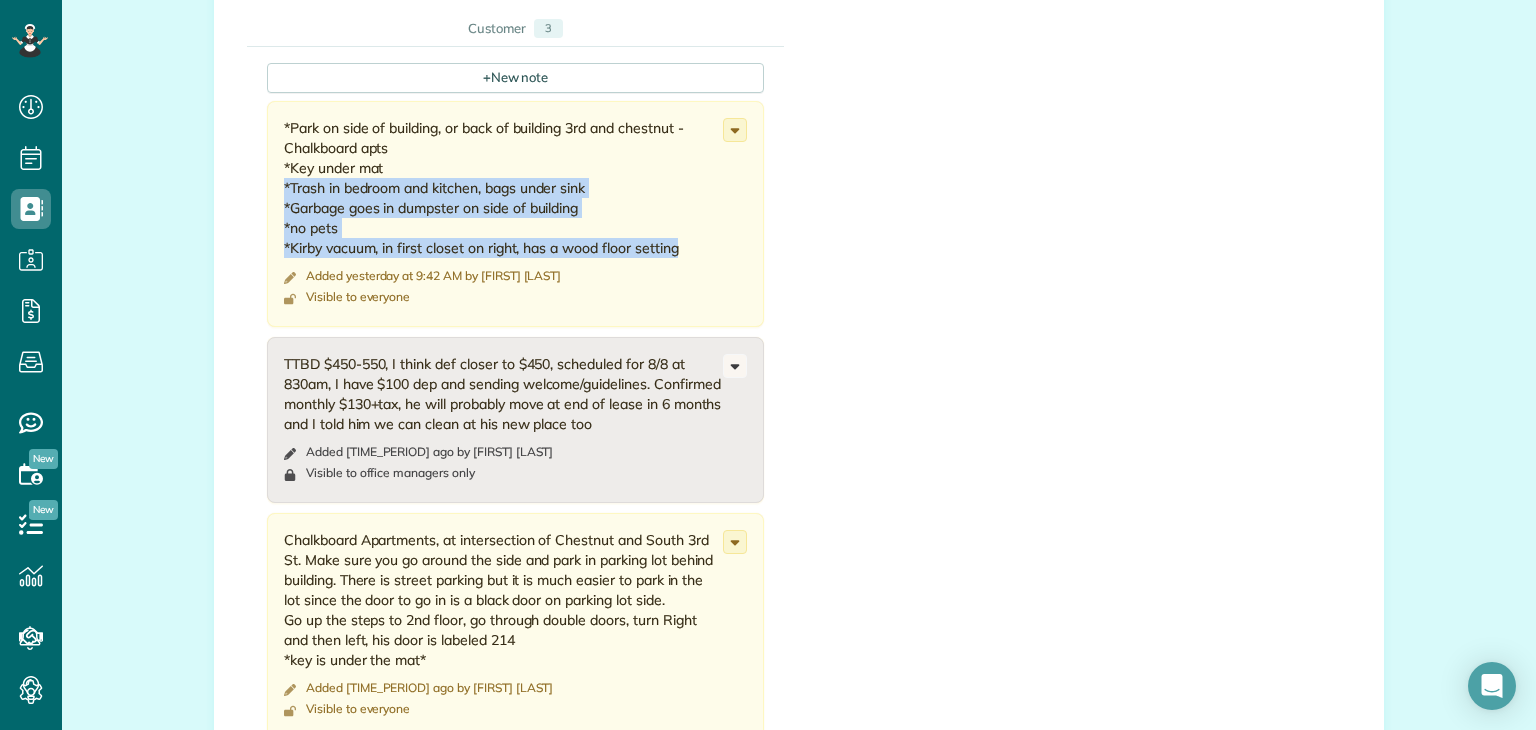 drag, startPoint x: 691, startPoint y: 246, endPoint x: 266, endPoint y: 189, distance: 428.80533 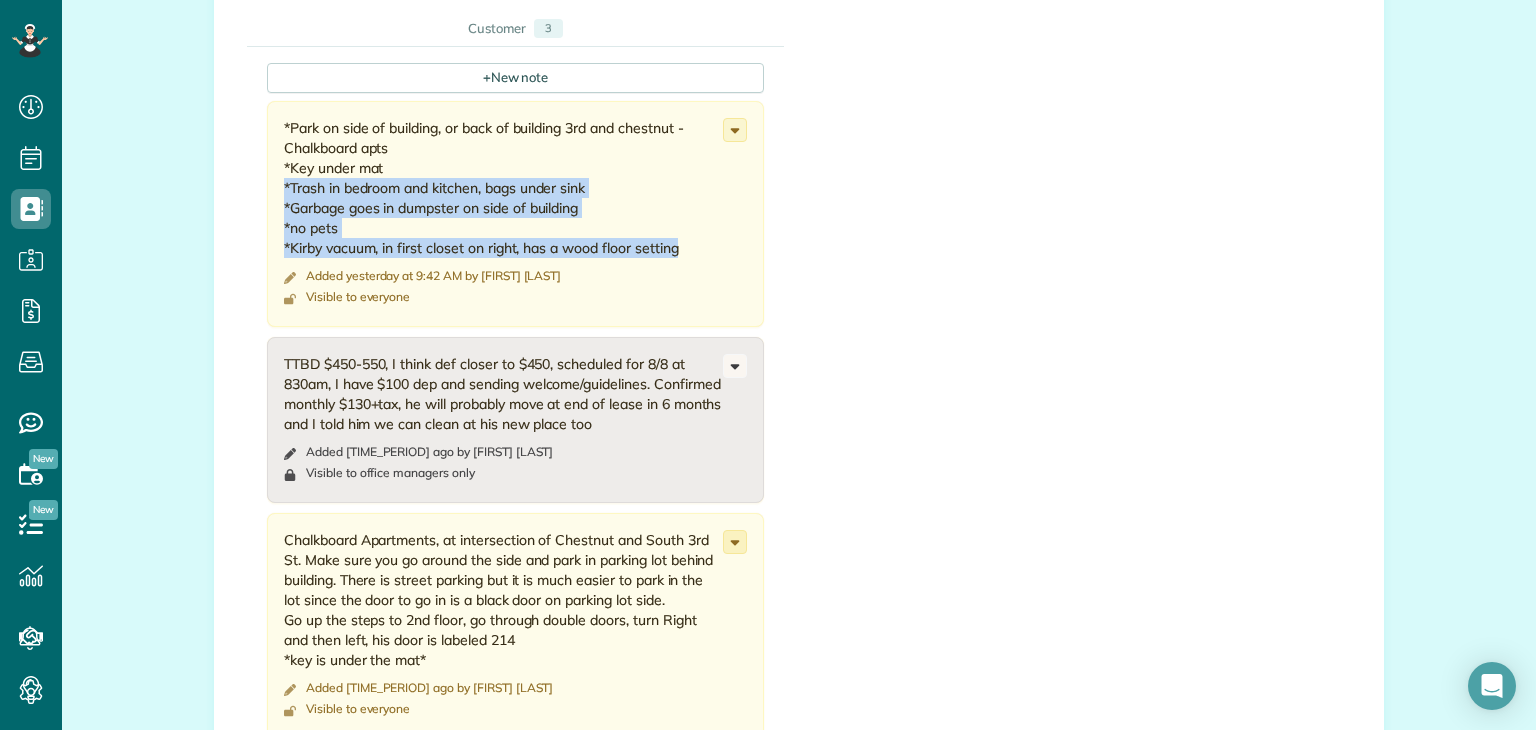 click 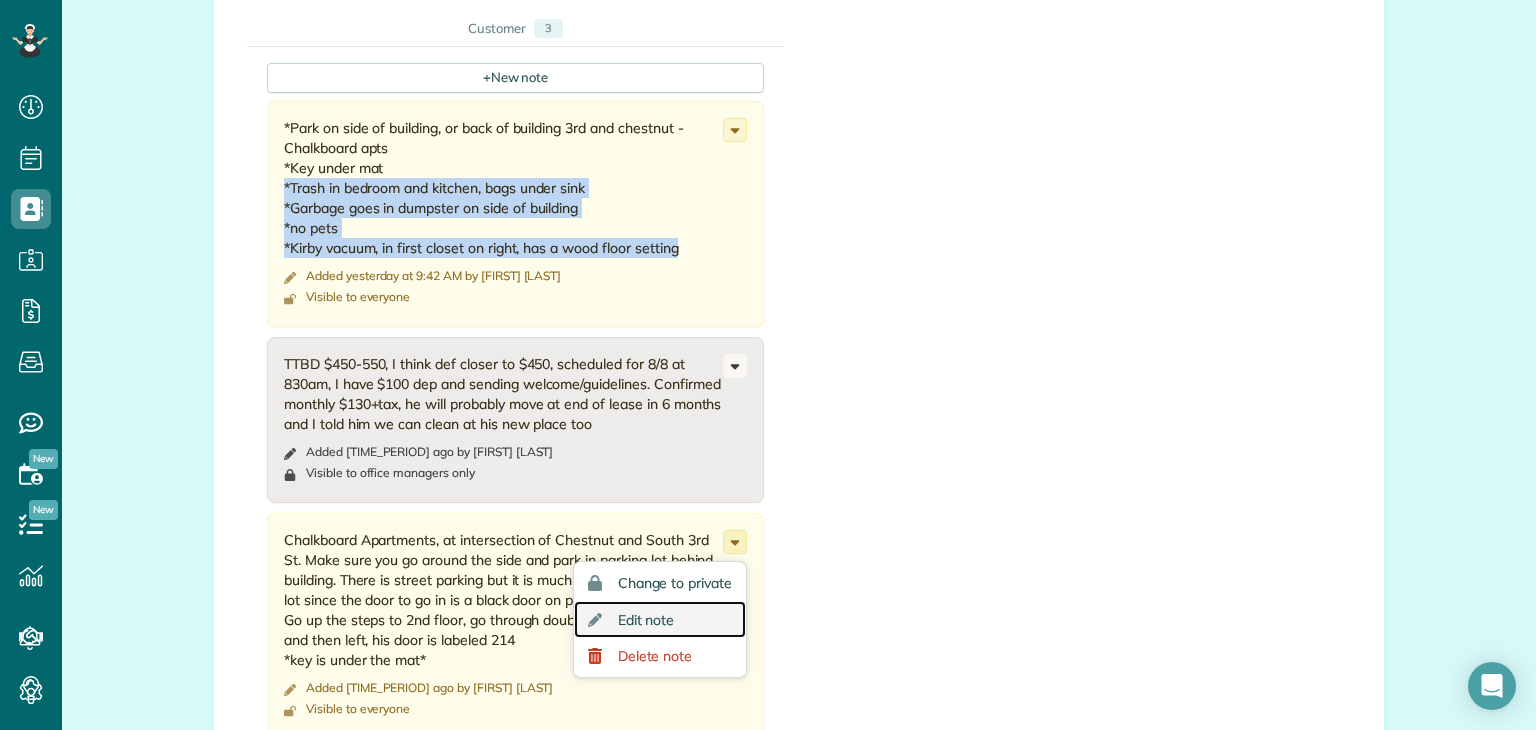 click on "Edit note" at bounding box center (646, 620) 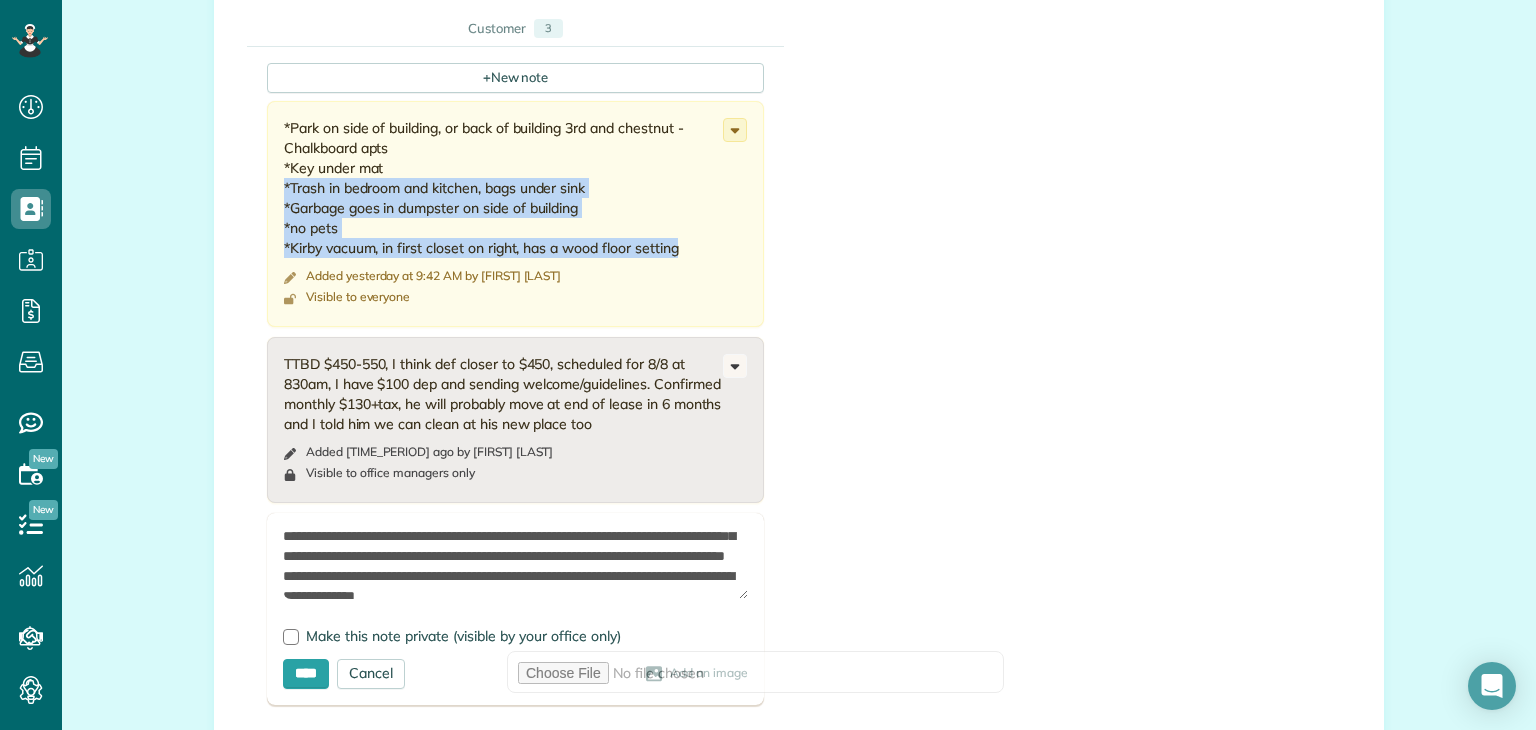 scroll, scrollTop: 69, scrollLeft: 0, axis: vertical 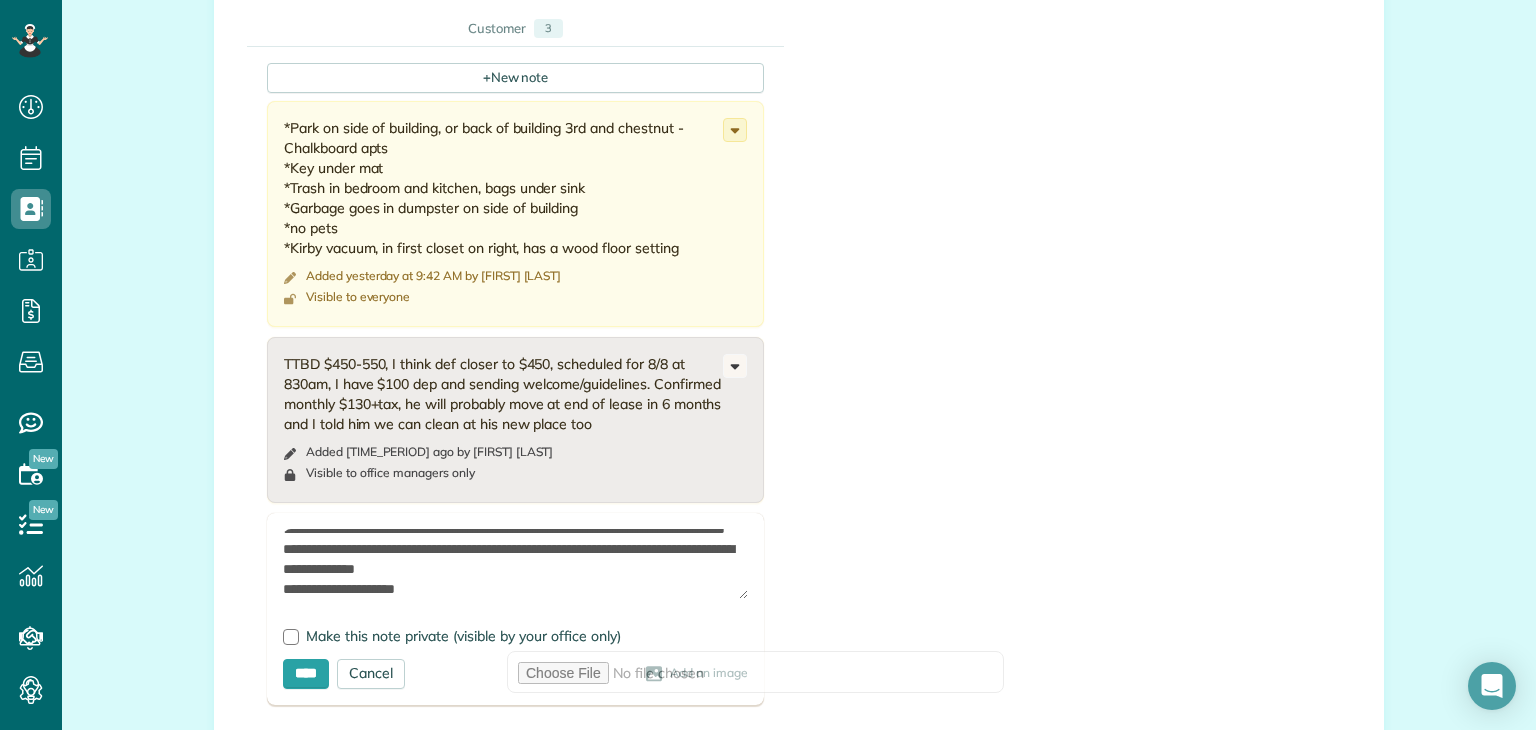 click on "**********" at bounding box center (515, 564) 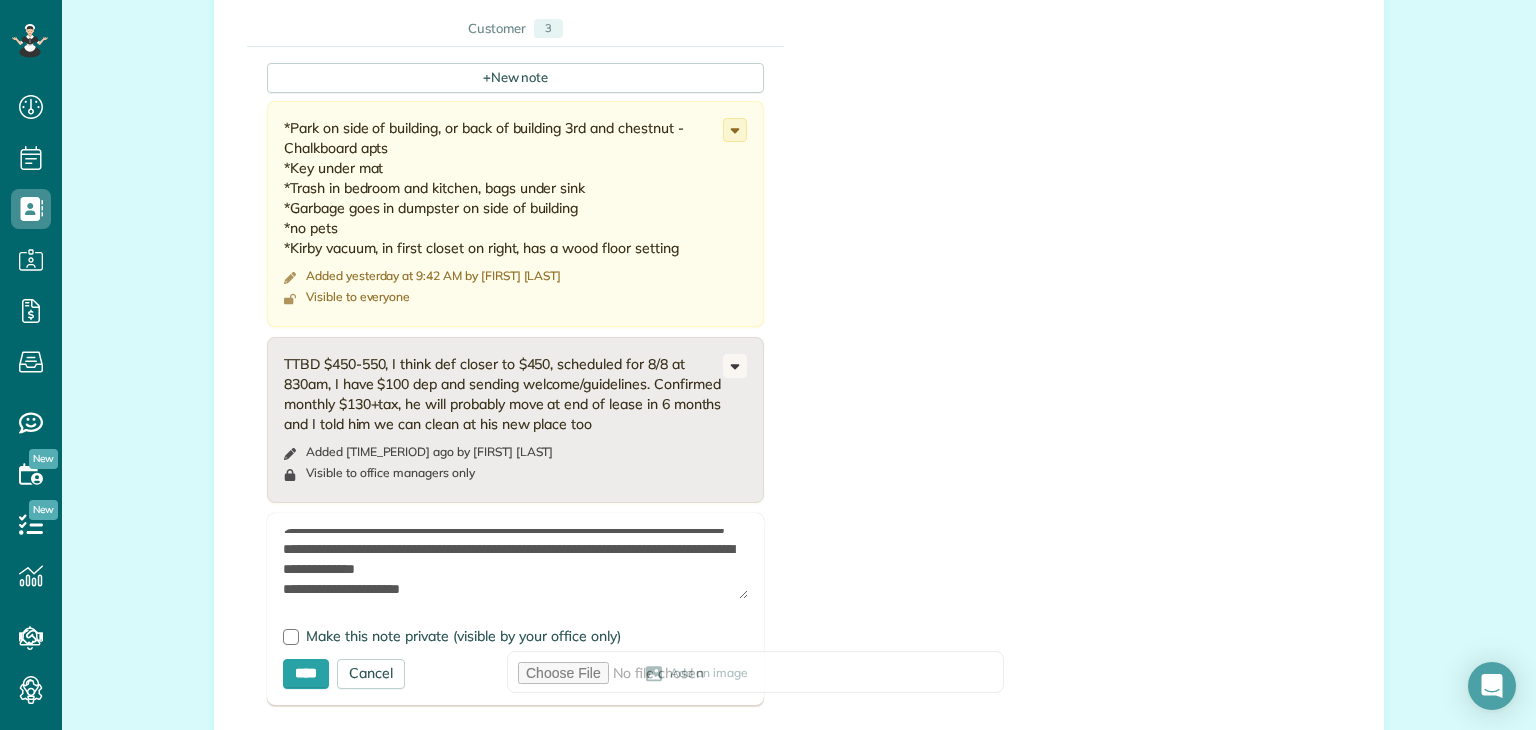 scroll, scrollTop: 88, scrollLeft: 0, axis: vertical 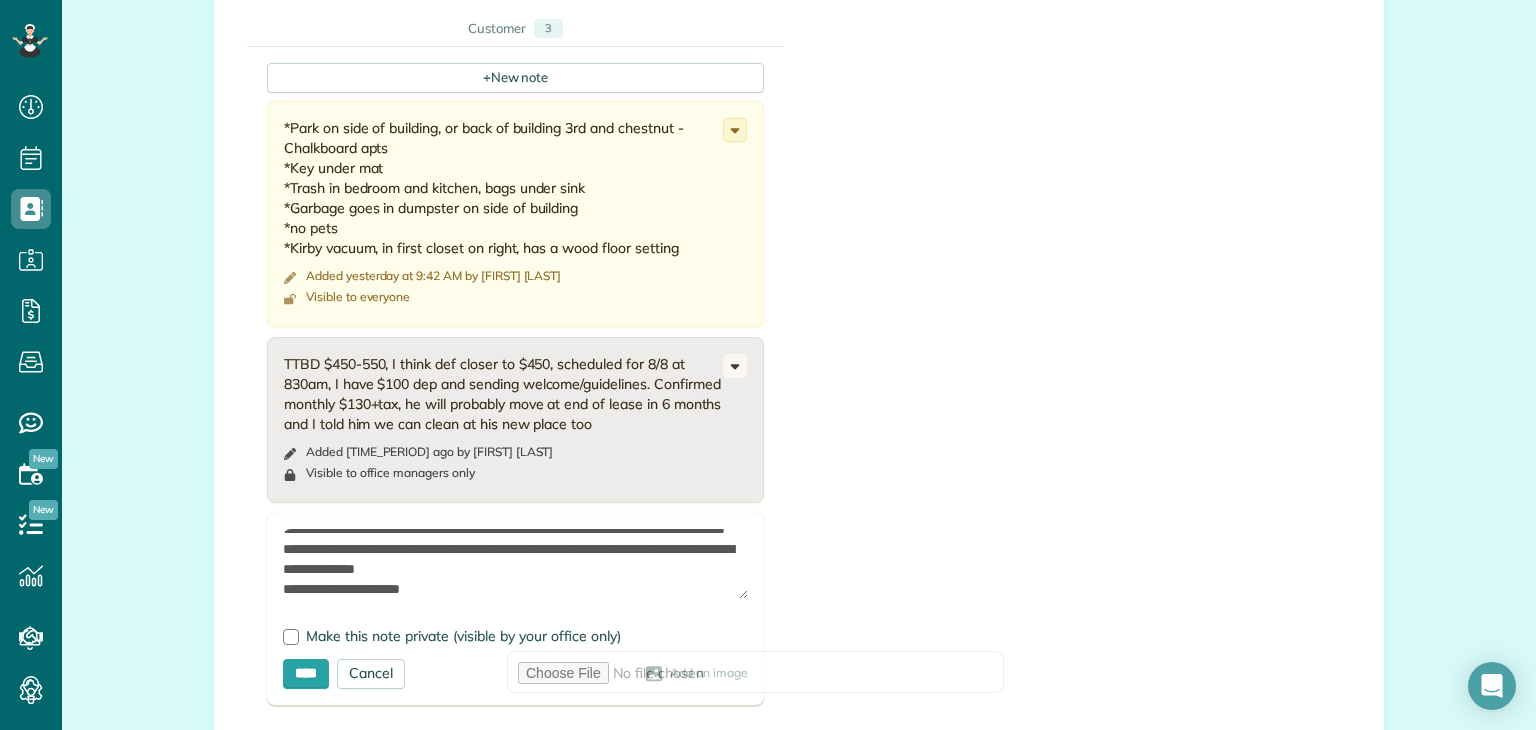 paste on "**********" 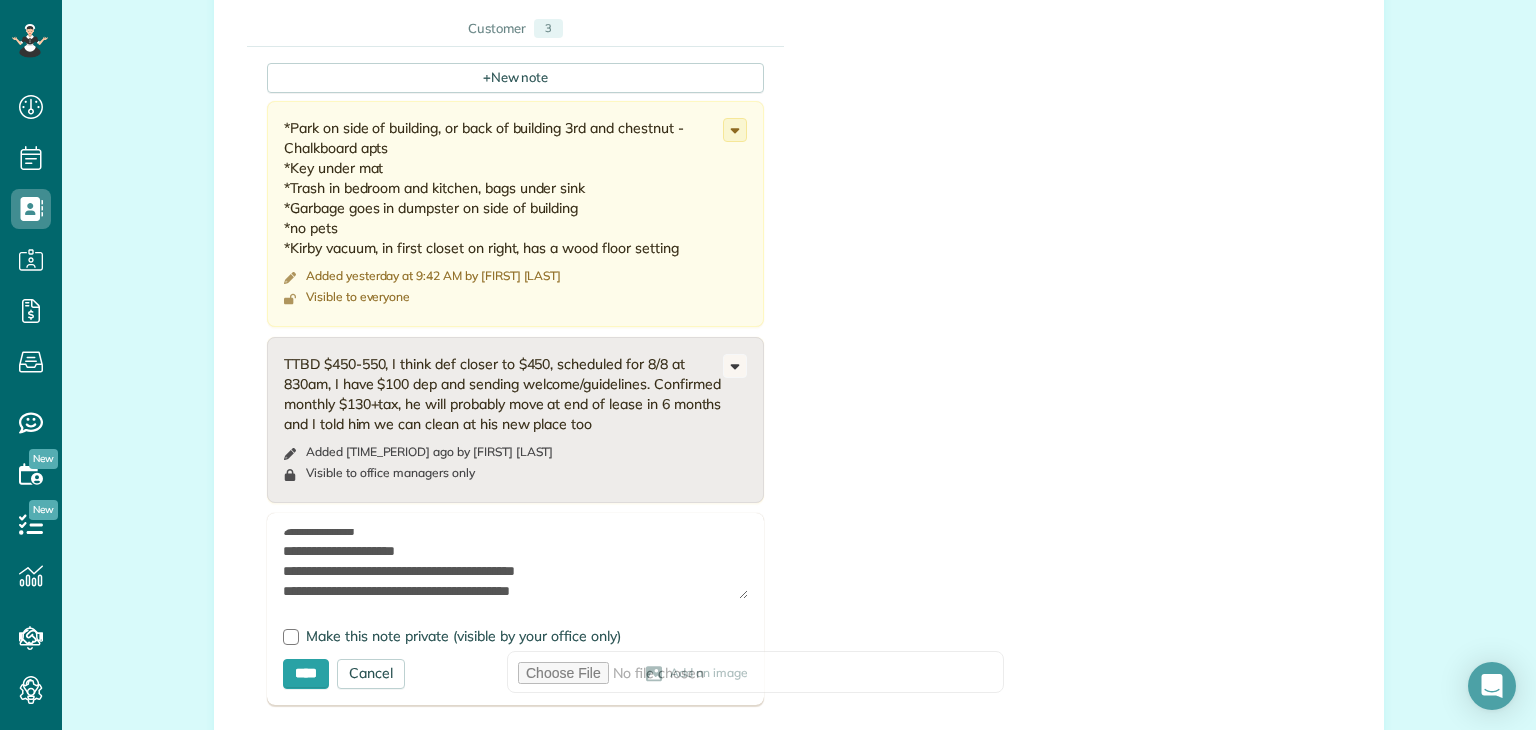 scroll, scrollTop: 148, scrollLeft: 0, axis: vertical 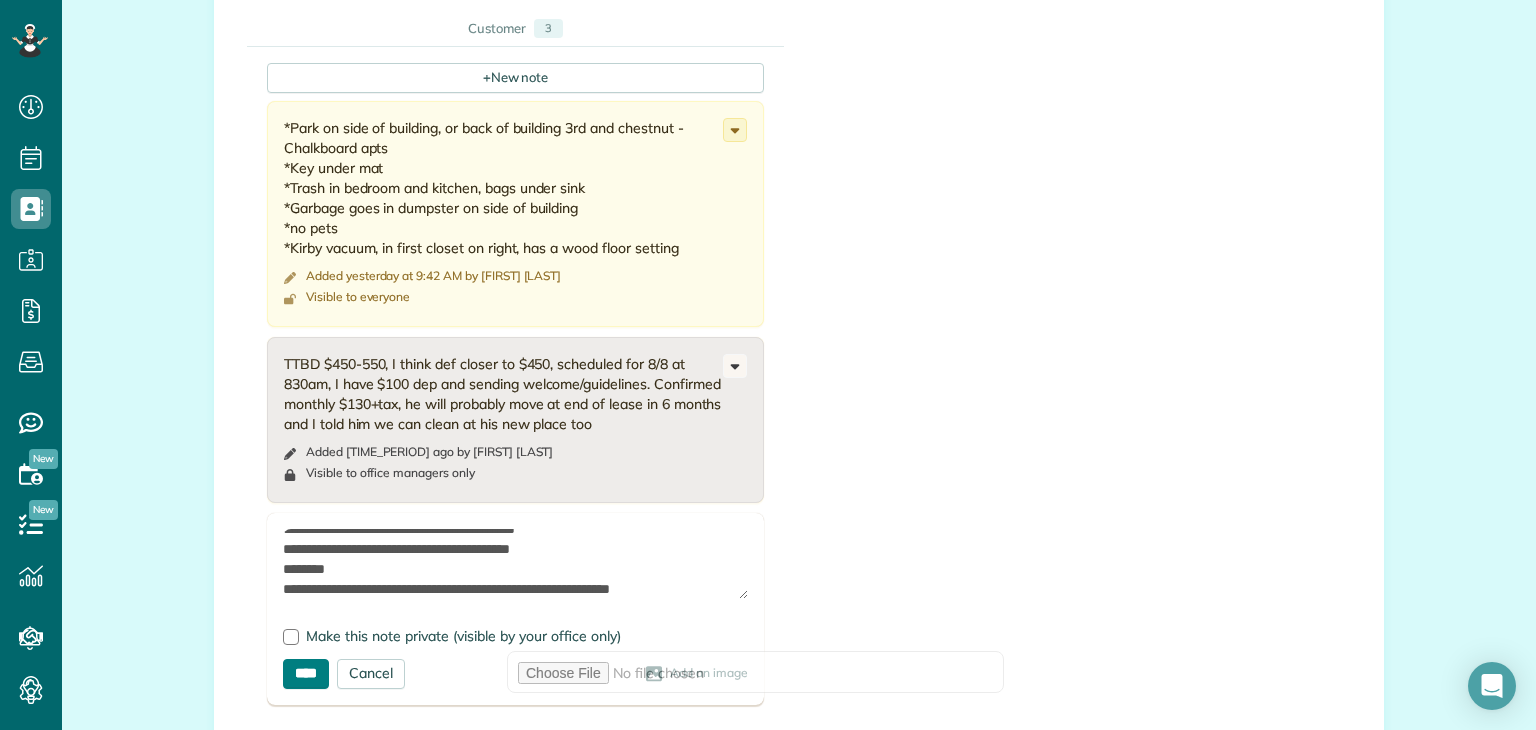 type on "**********" 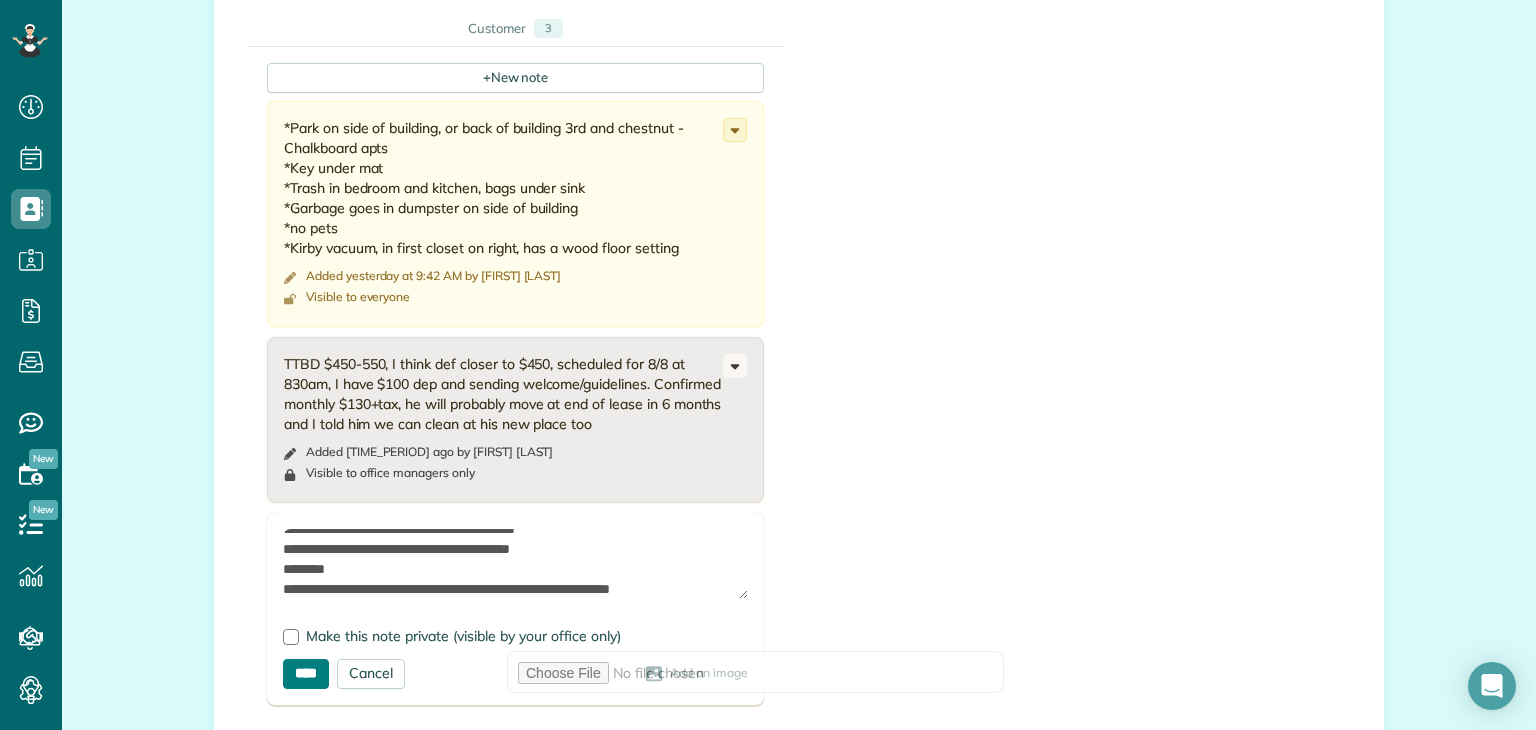click on "****" at bounding box center [306, 674] 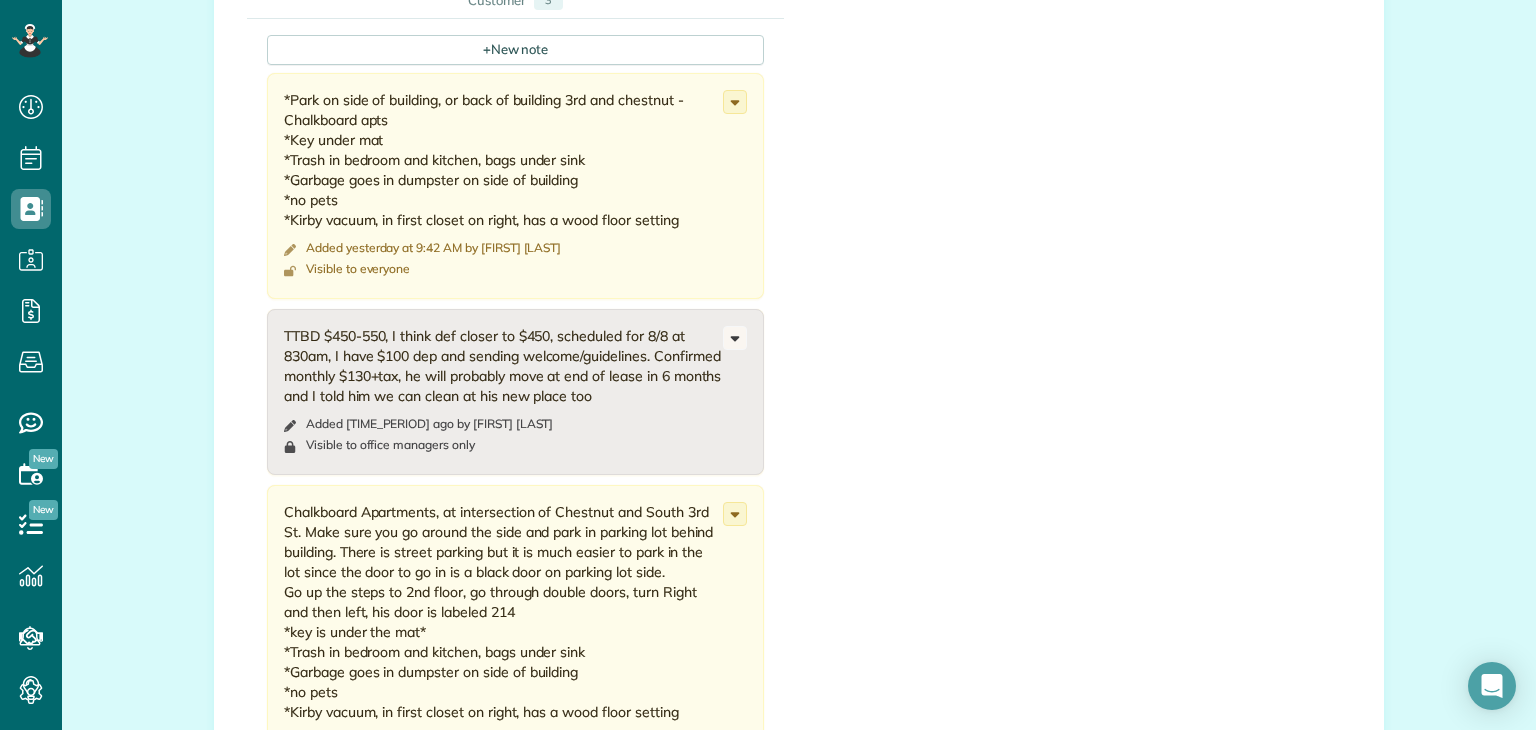 scroll, scrollTop: 1511, scrollLeft: 0, axis: vertical 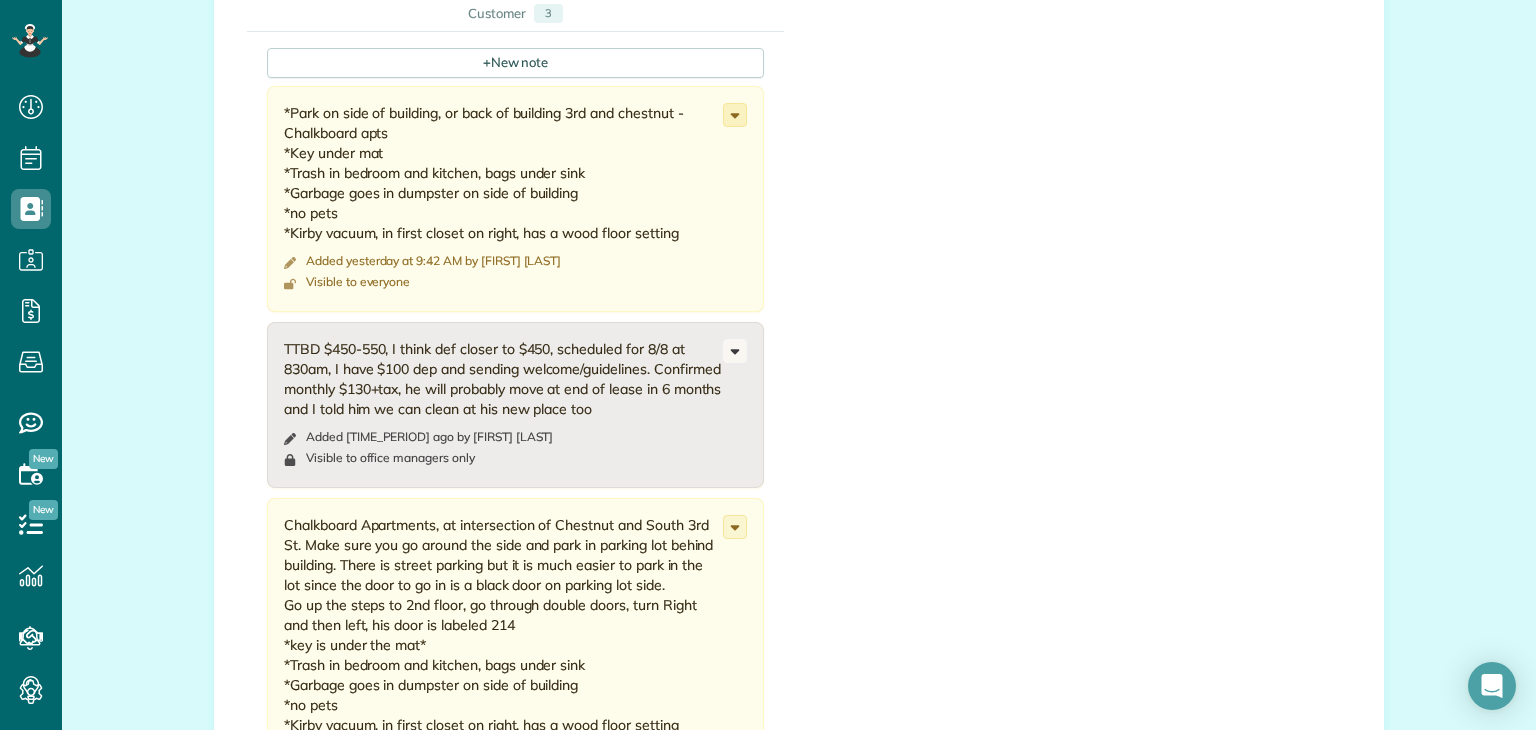 click 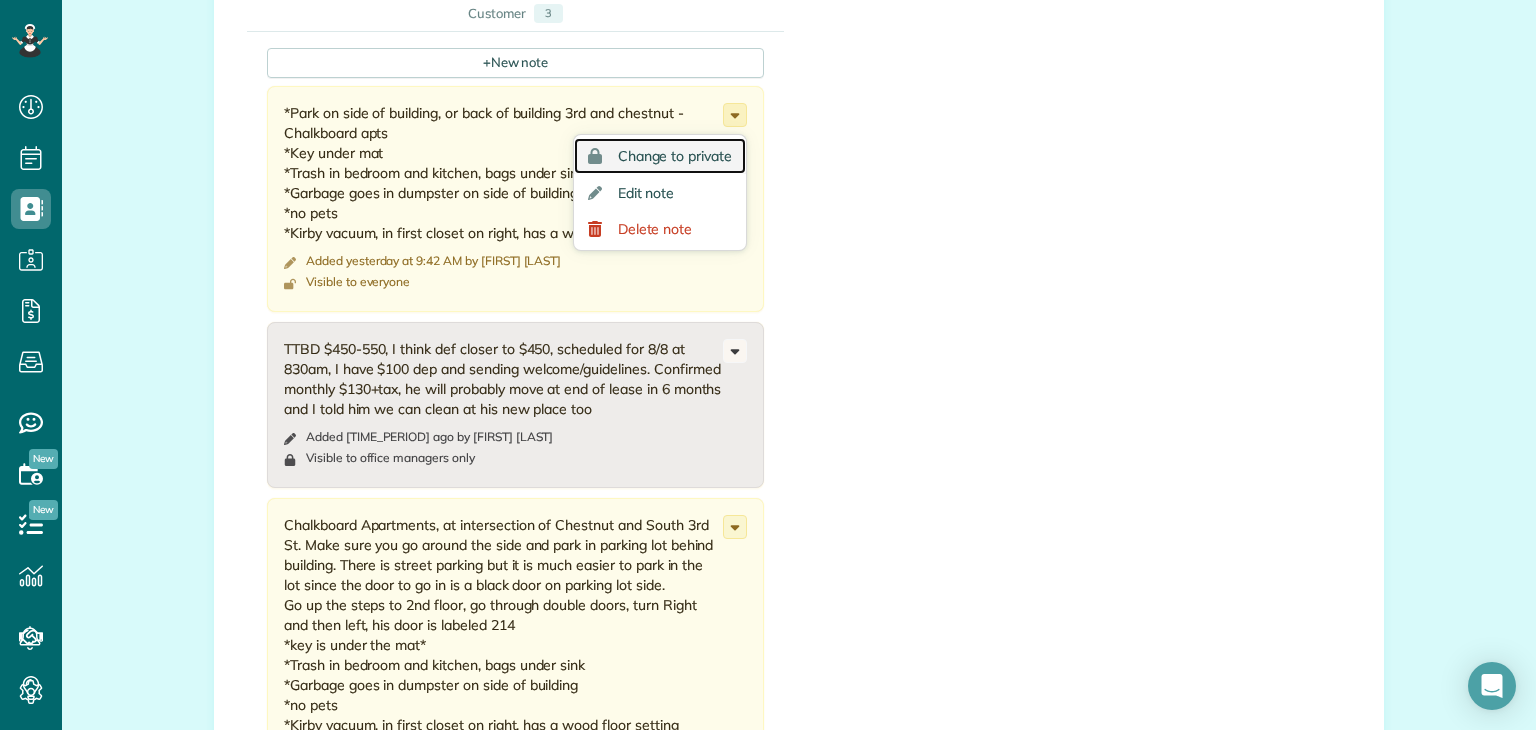 click on "Change to private" at bounding box center (675, 156) 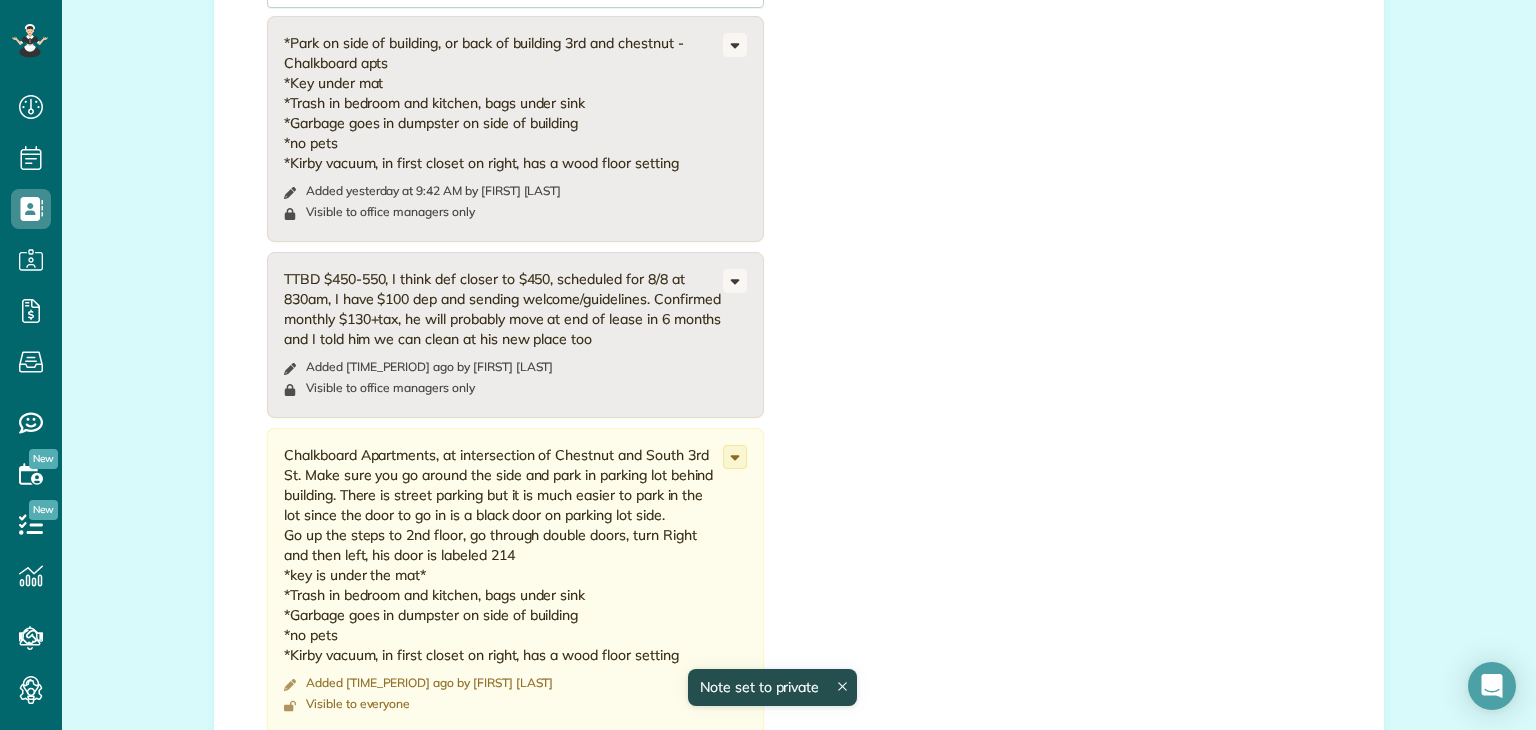 scroll, scrollTop: 1583, scrollLeft: 0, axis: vertical 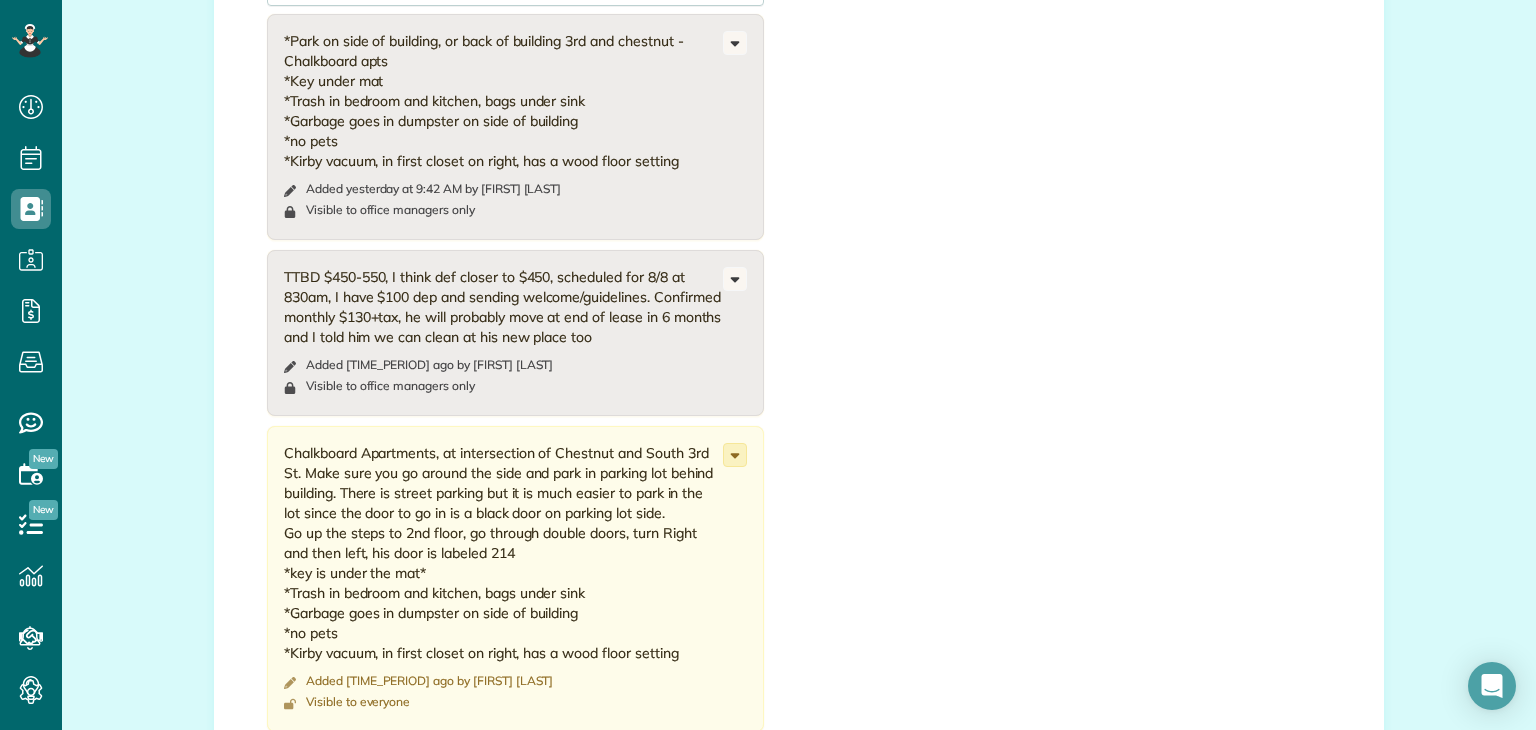 click 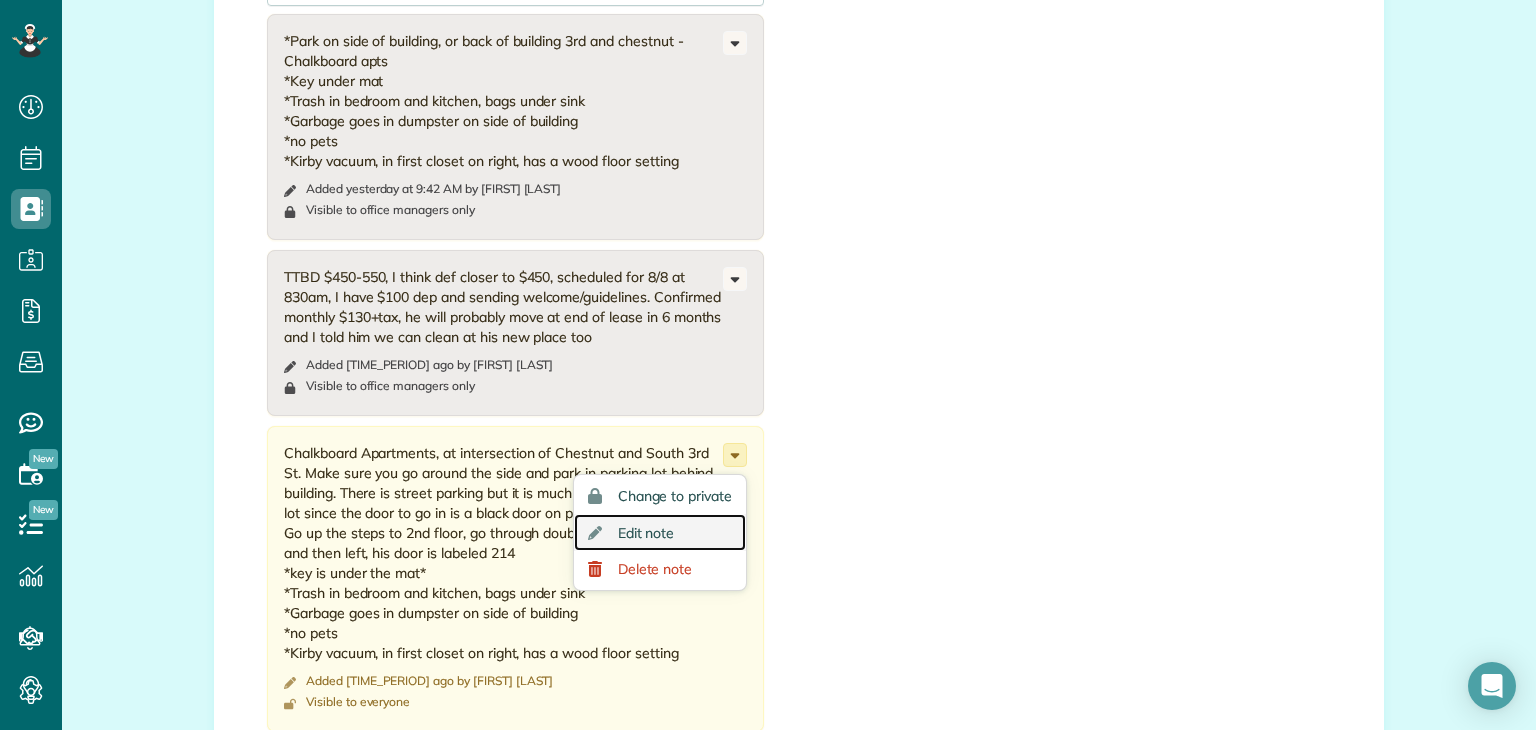 click on "Edit note" at bounding box center [646, 533] 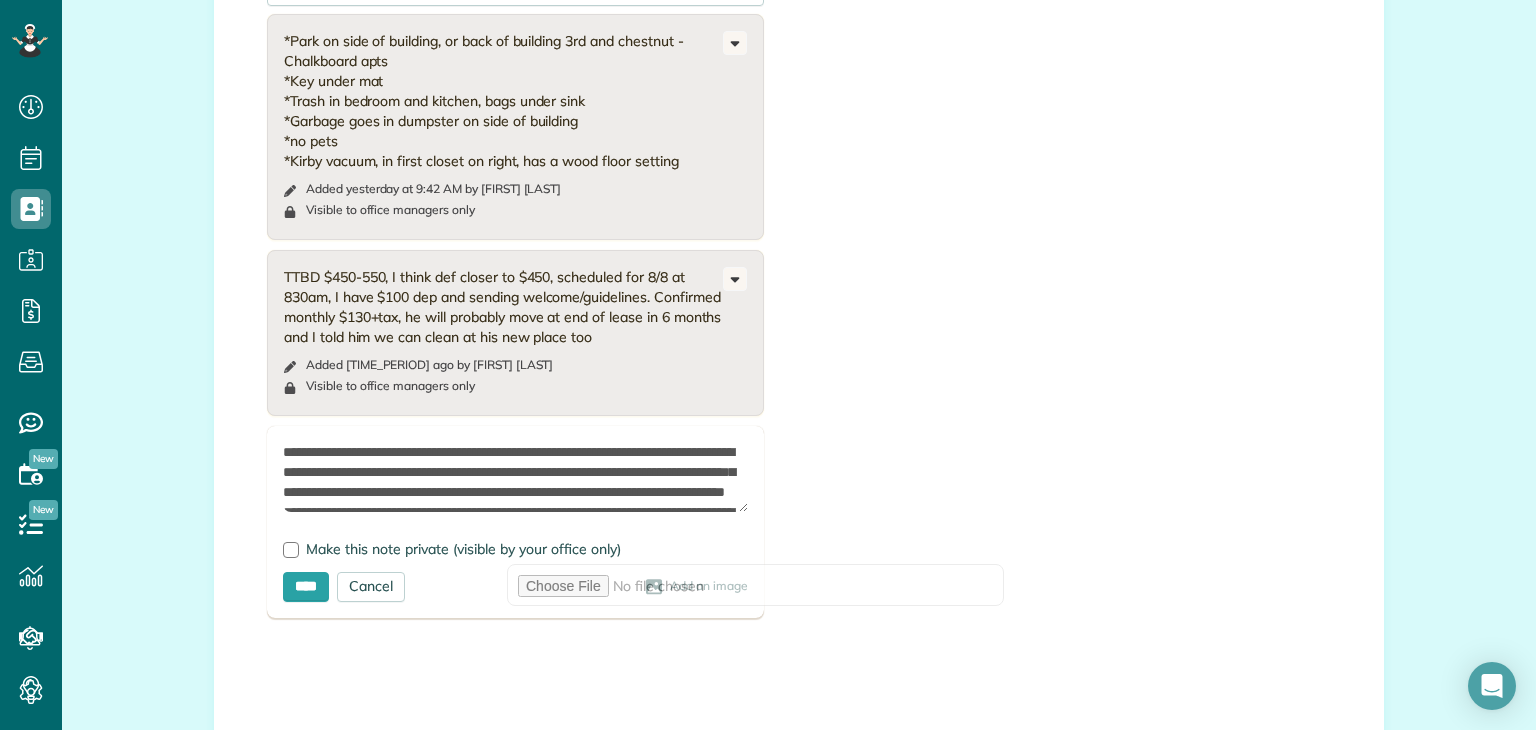 scroll, scrollTop: 149, scrollLeft: 0, axis: vertical 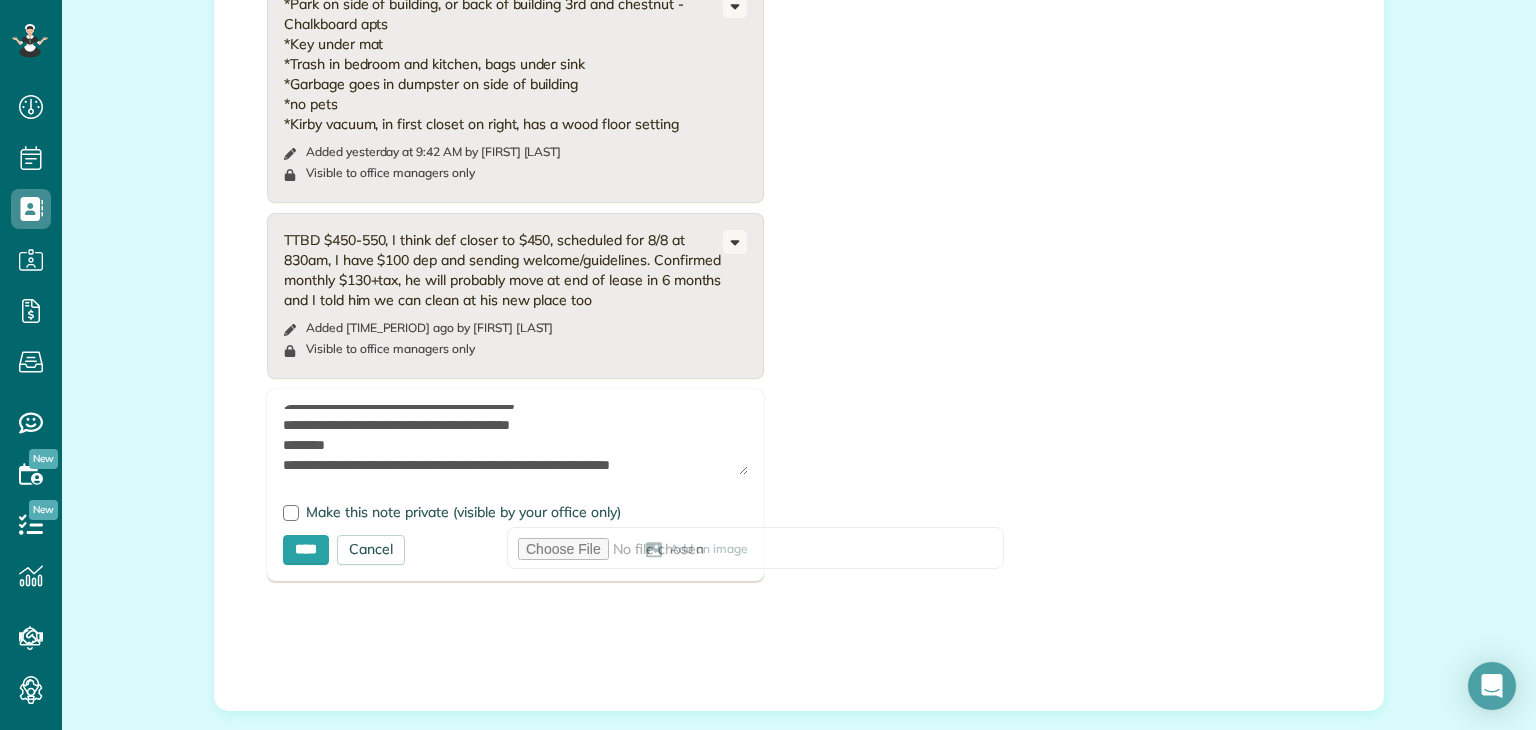 click on "**********" at bounding box center [515, 440] 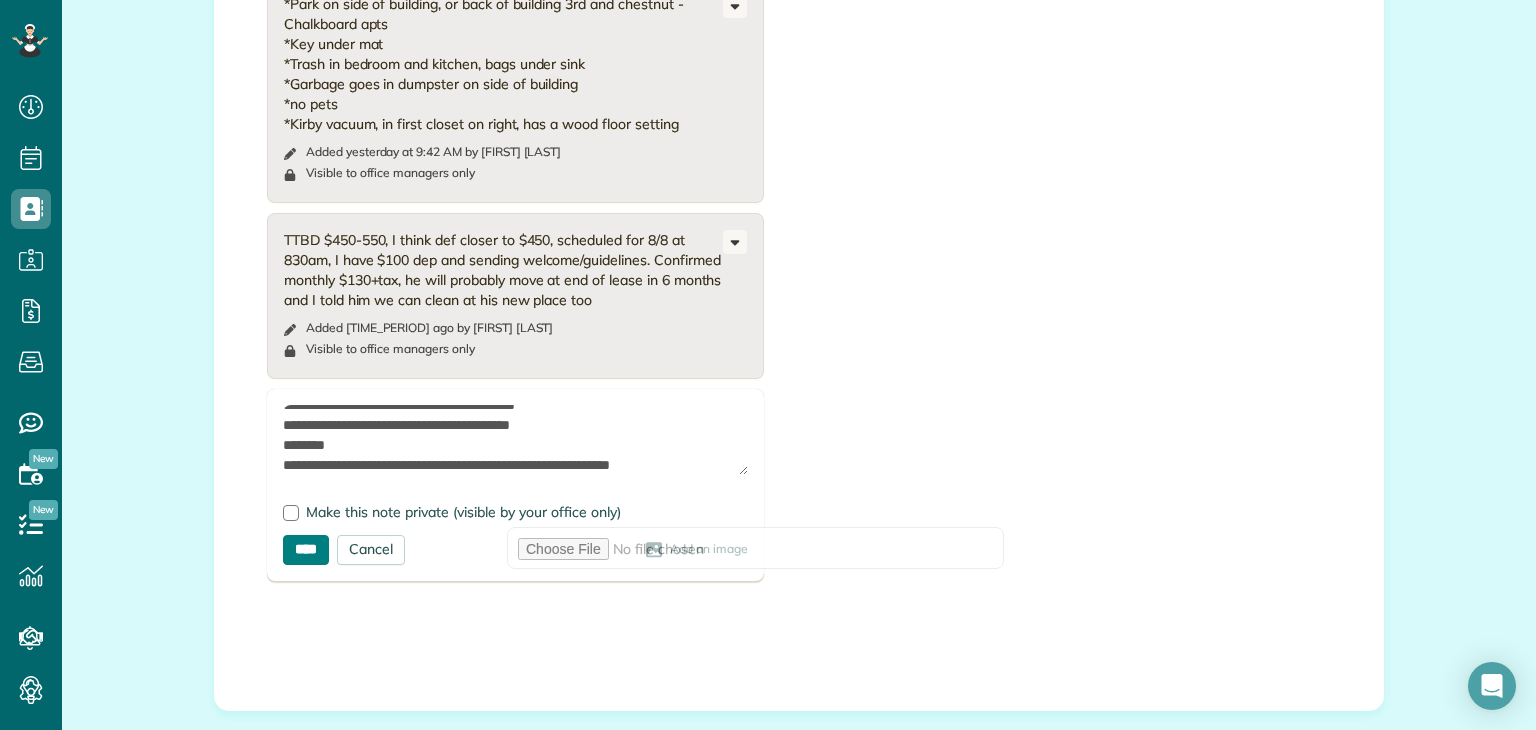 click on "****" at bounding box center [306, 550] 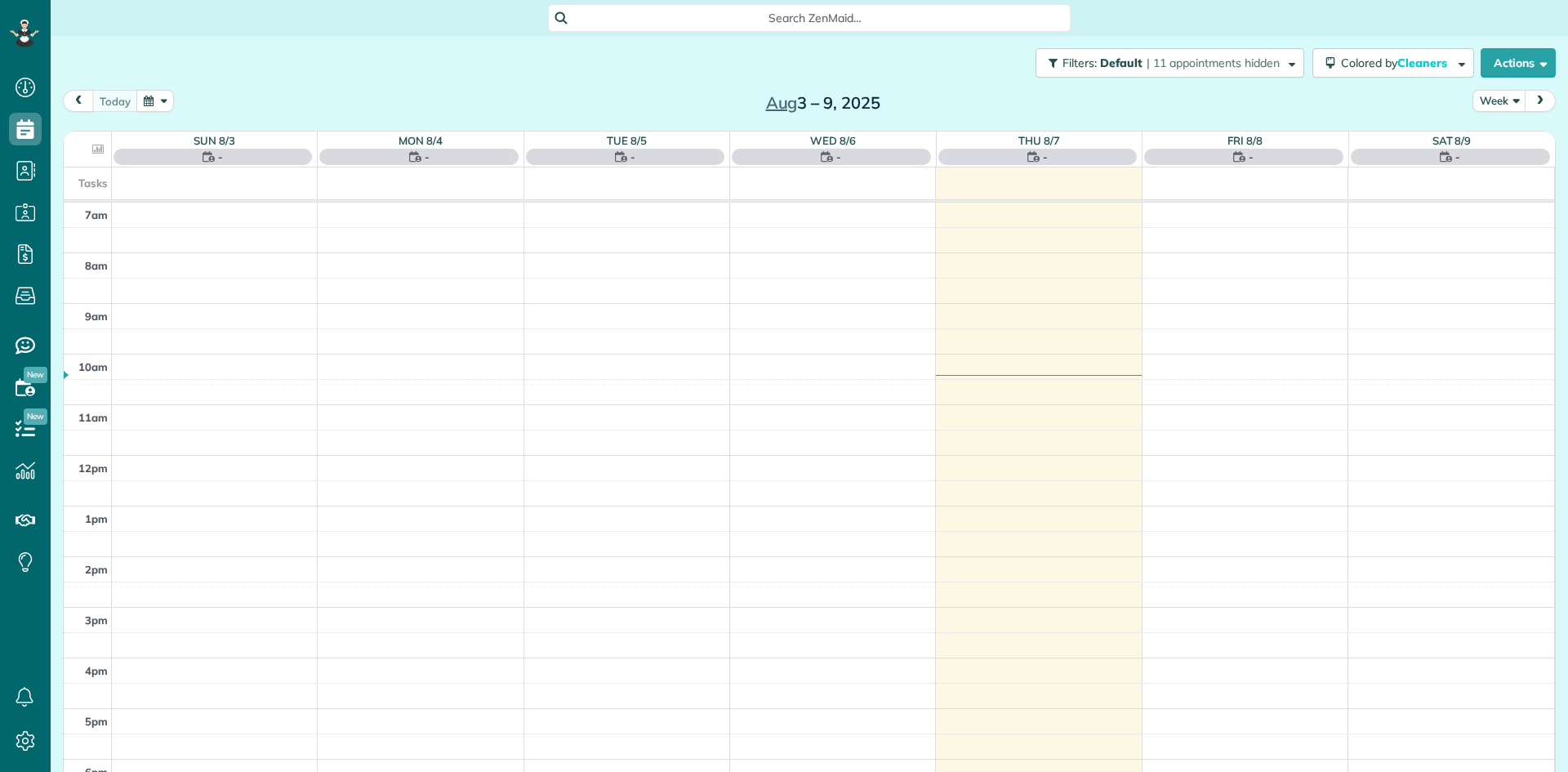 scroll, scrollTop: 0, scrollLeft: 0, axis: both 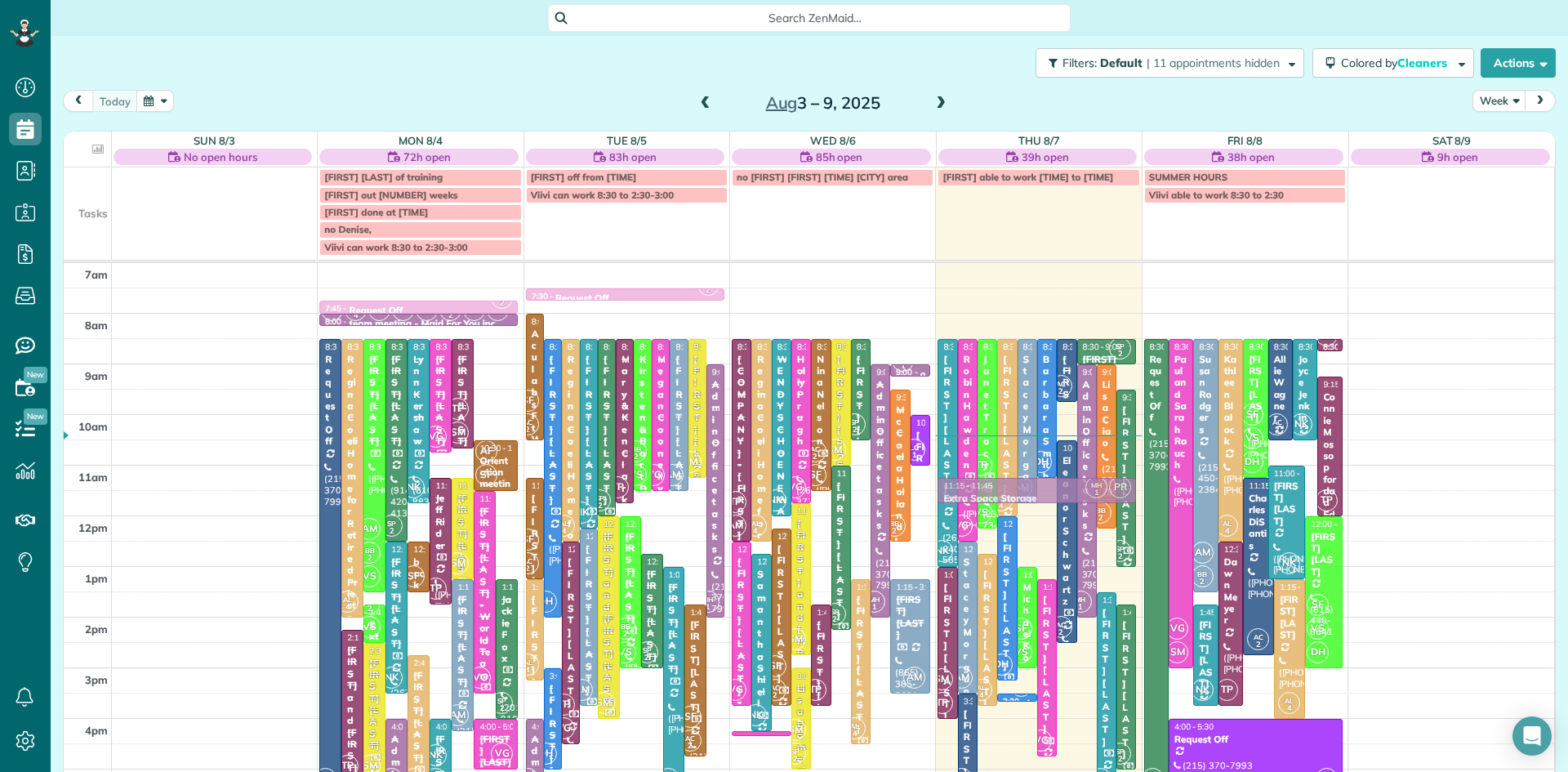 drag, startPoint x: 813, startPoint y: 577, endPoint x: 1063, endPoint y: 494, distance: 263.4179 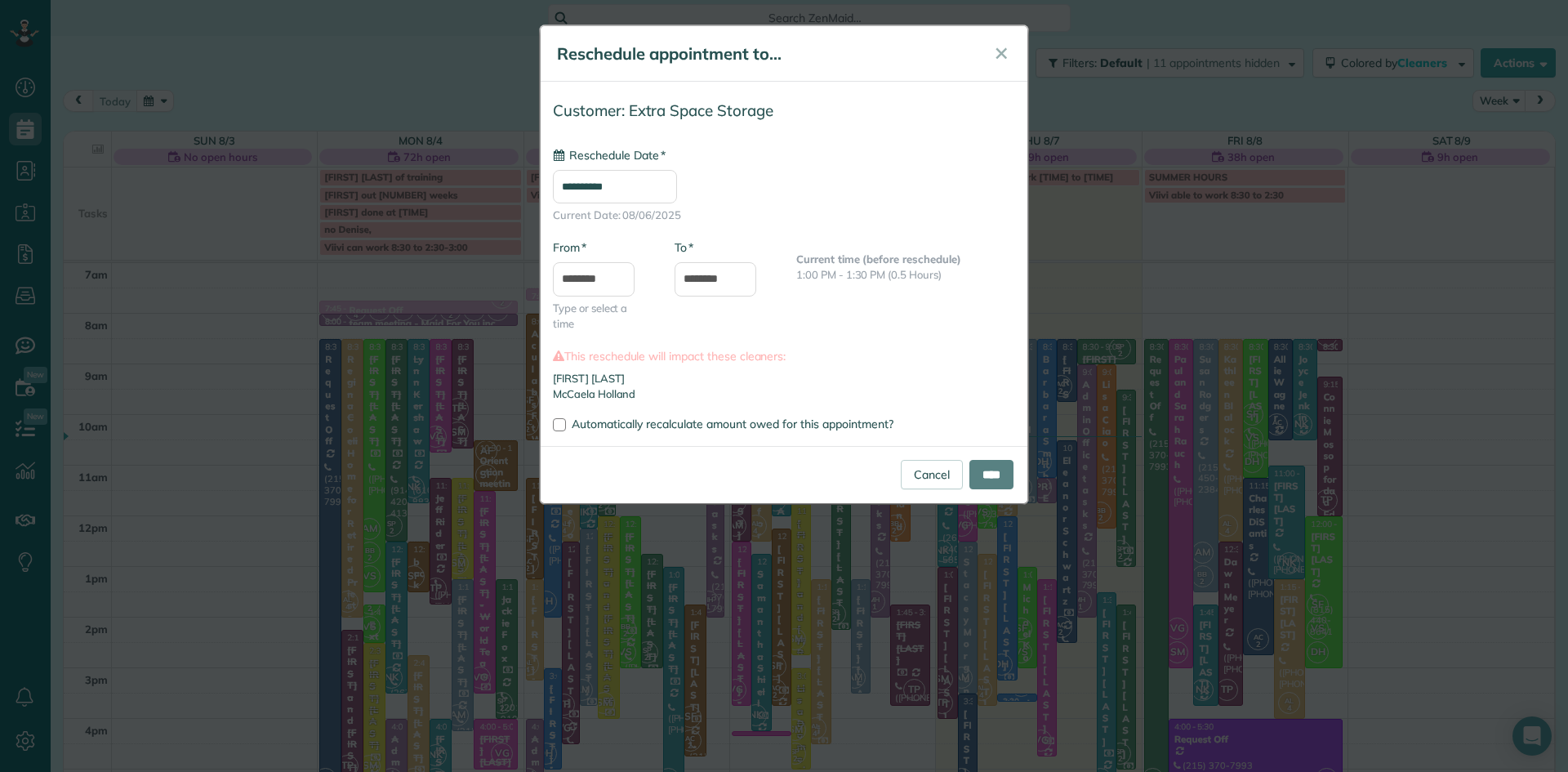type on "**********" 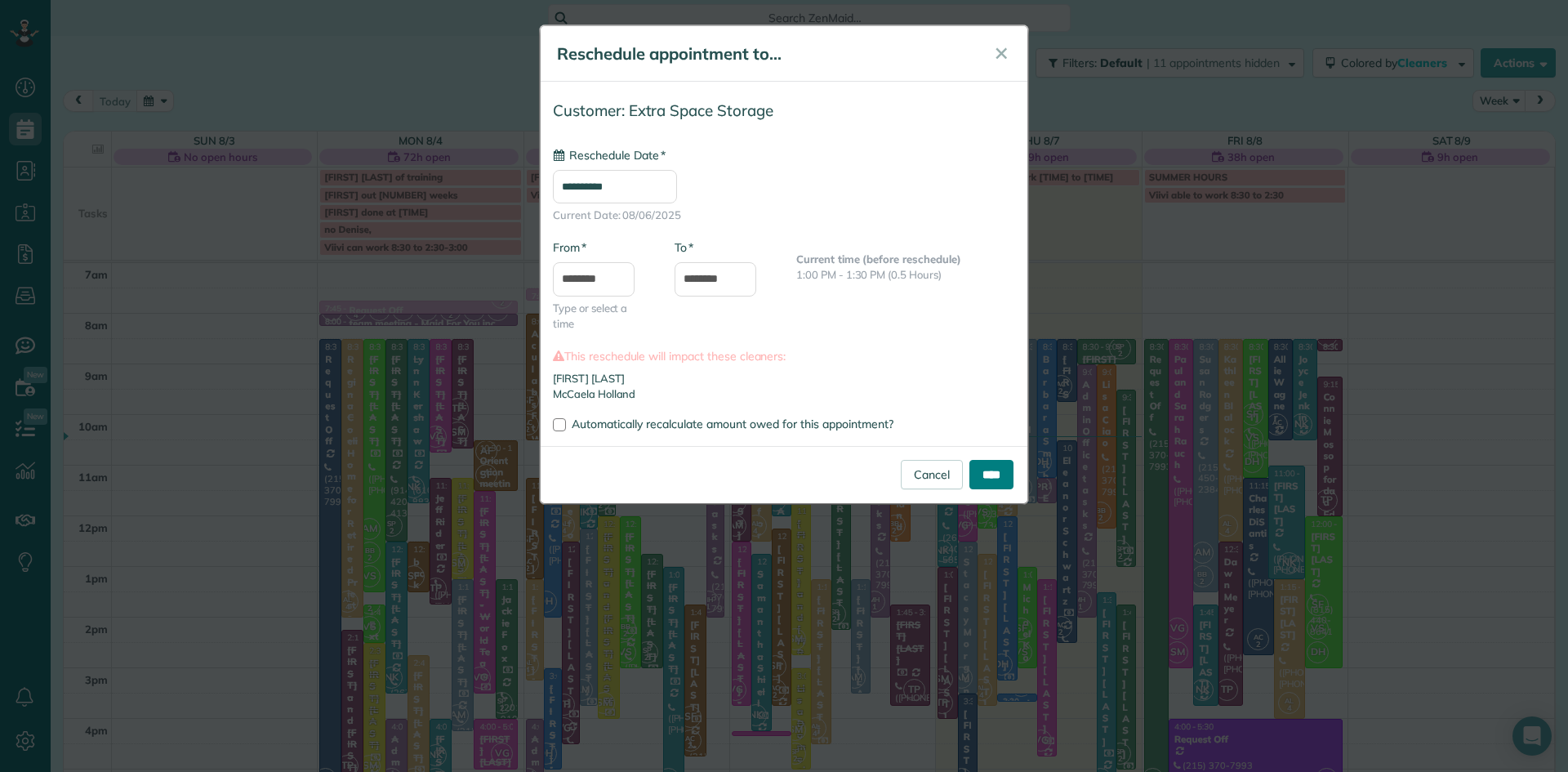 click on "****" at bounding box center [991, 475] 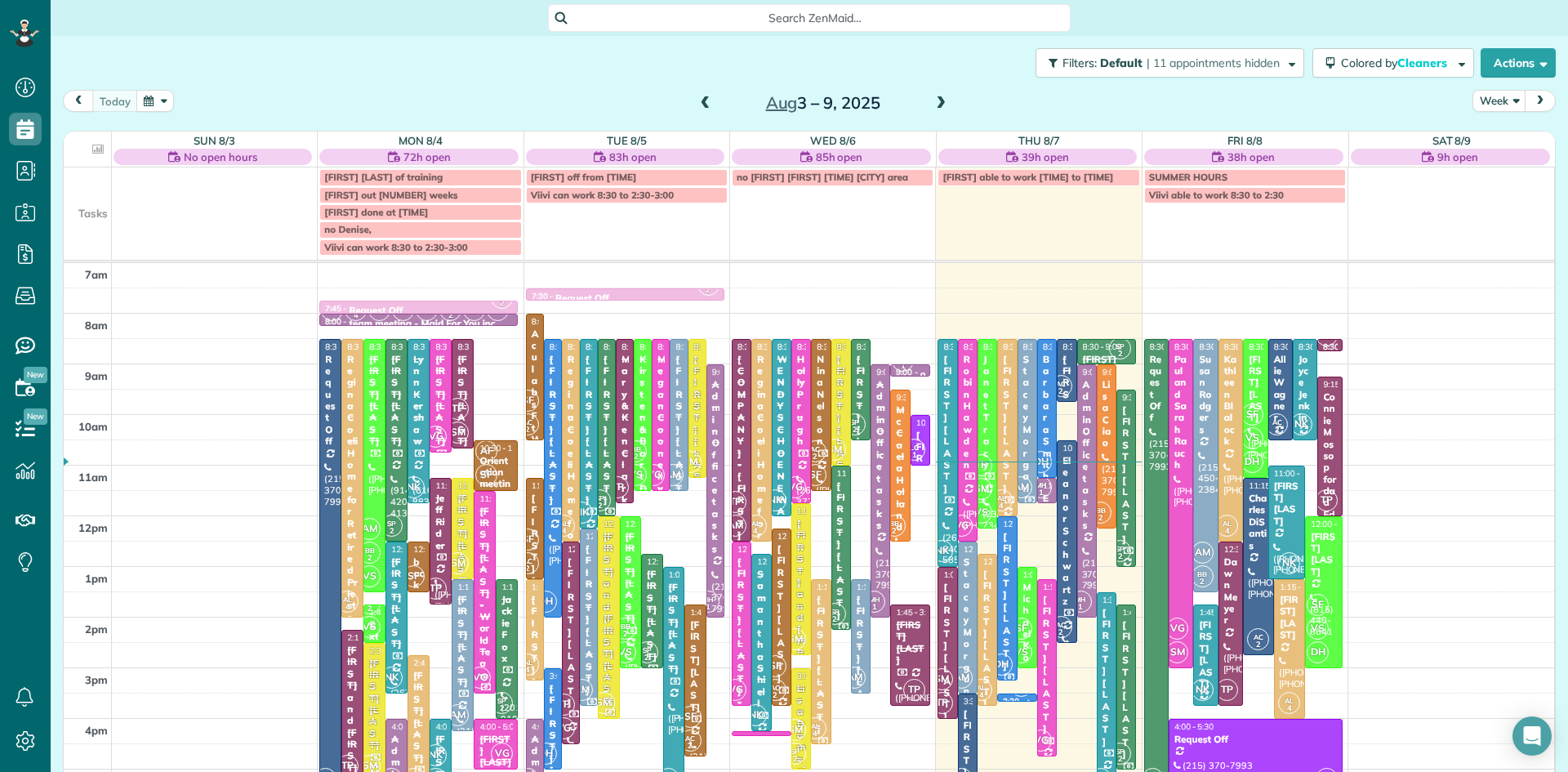 click at bounding box center (941, 104) 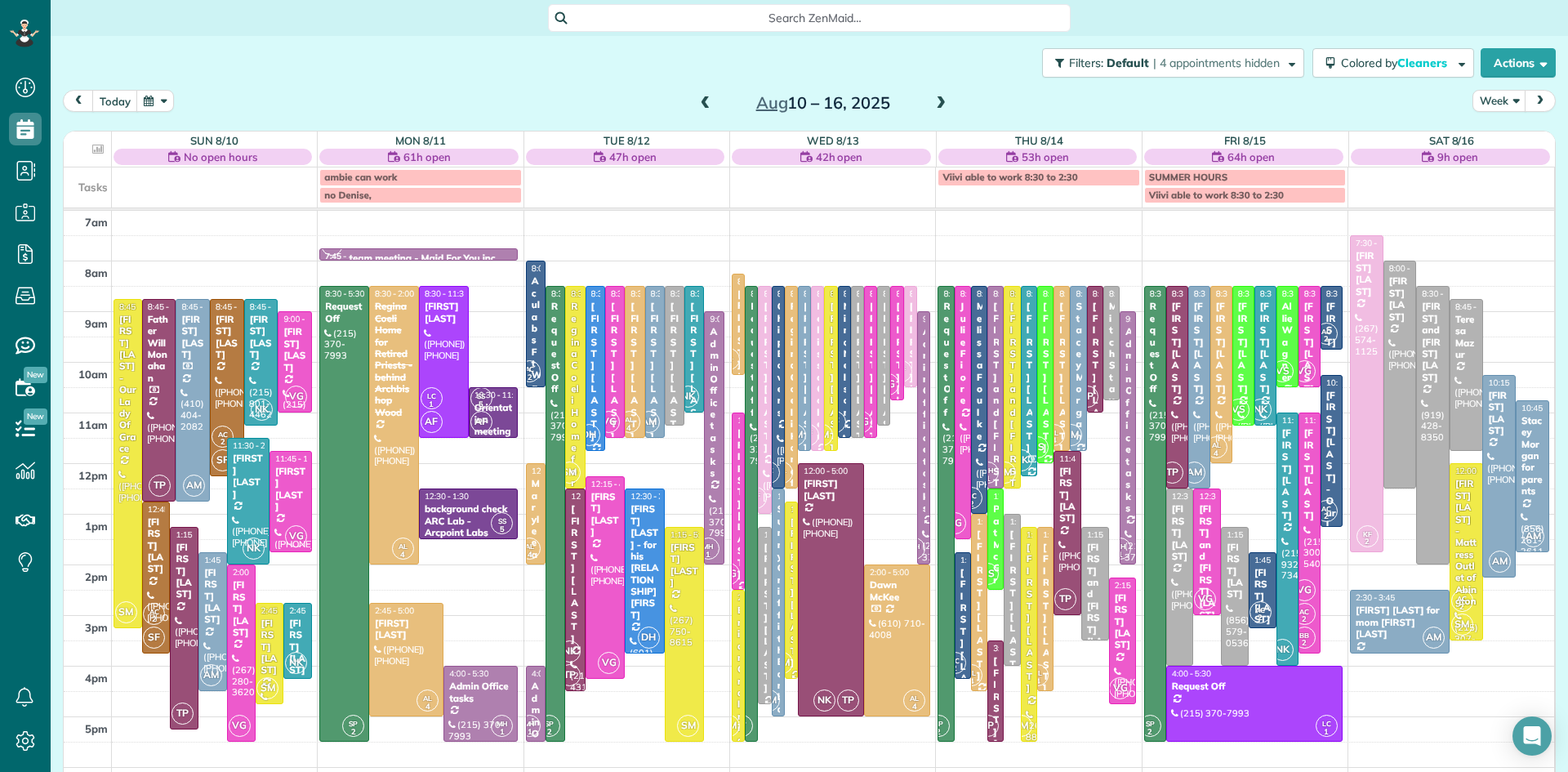 click at bounding box center [941, 104] 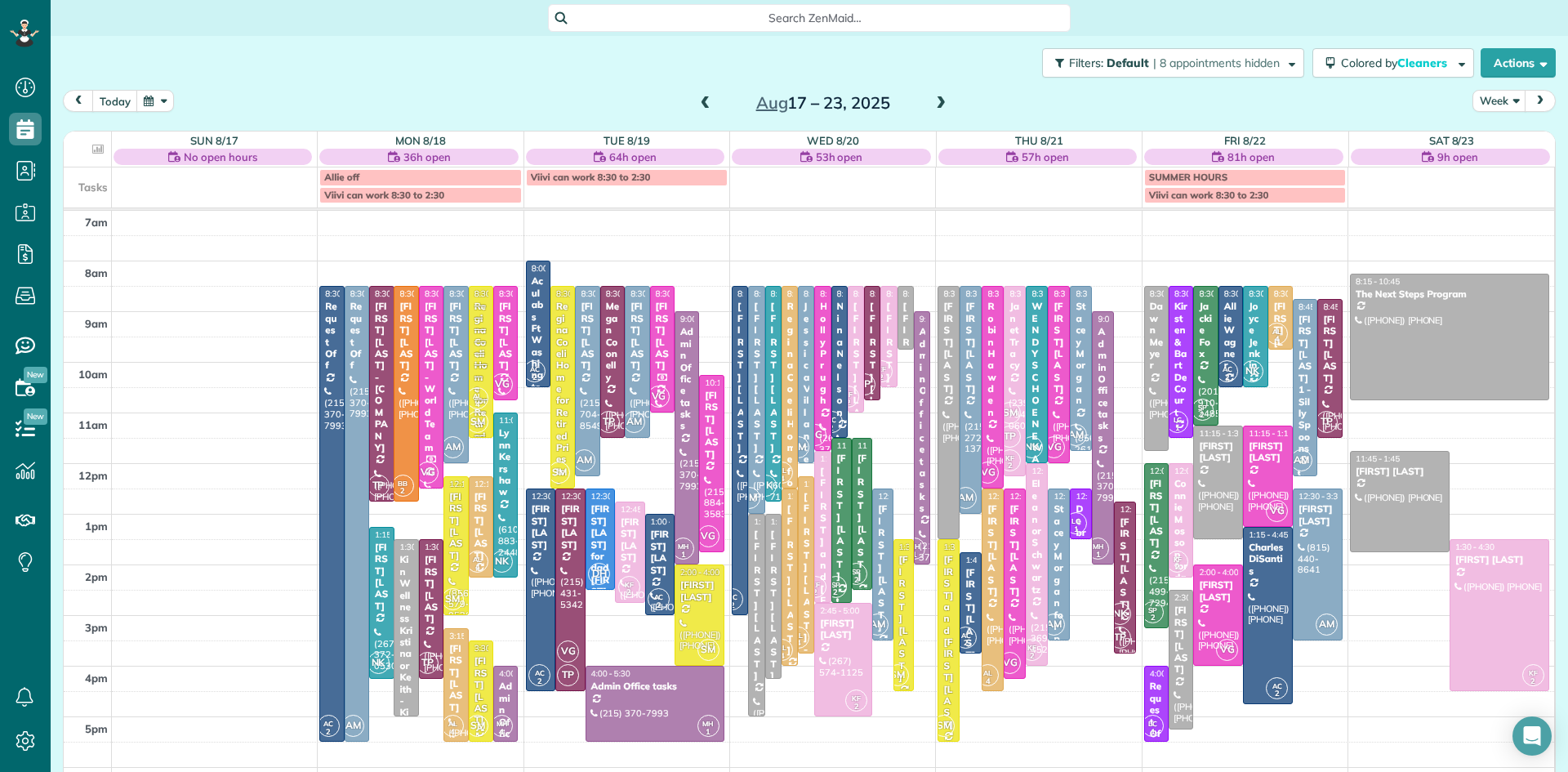 click at bounding box center (706, 104) 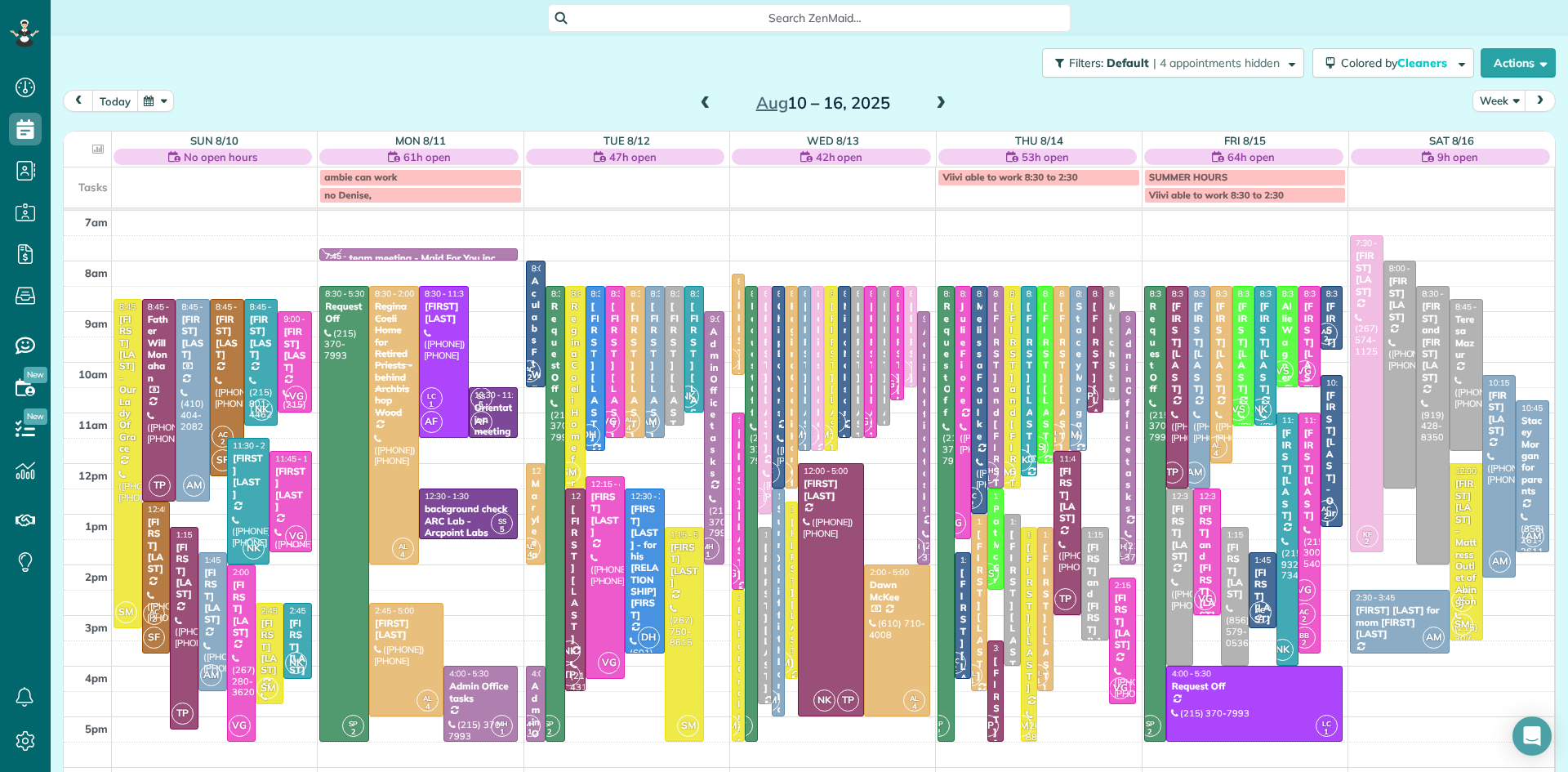 click on "today" at bounding box center [115, 100] 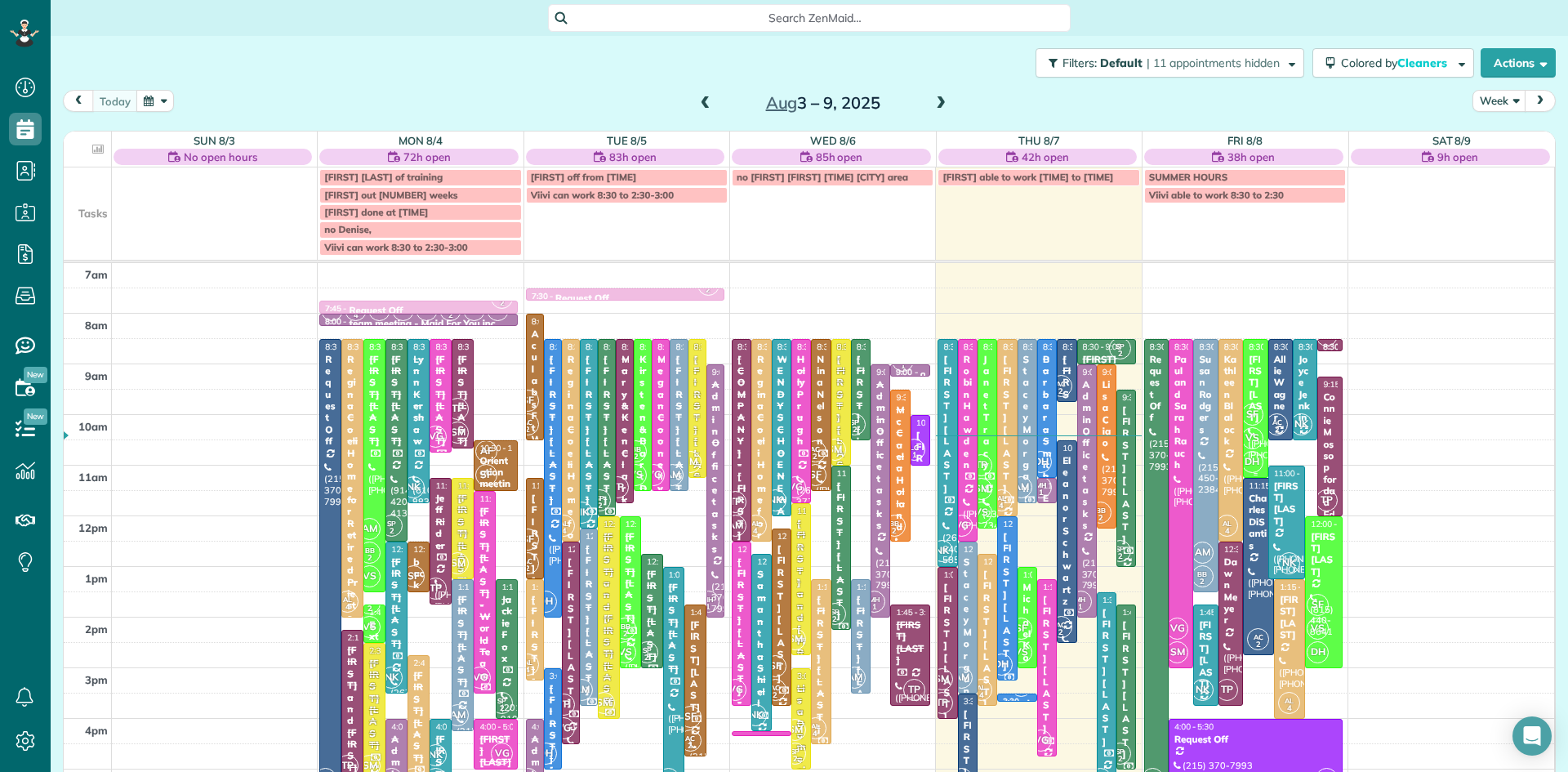 click on "VS" at bounding box center [1252, 438] 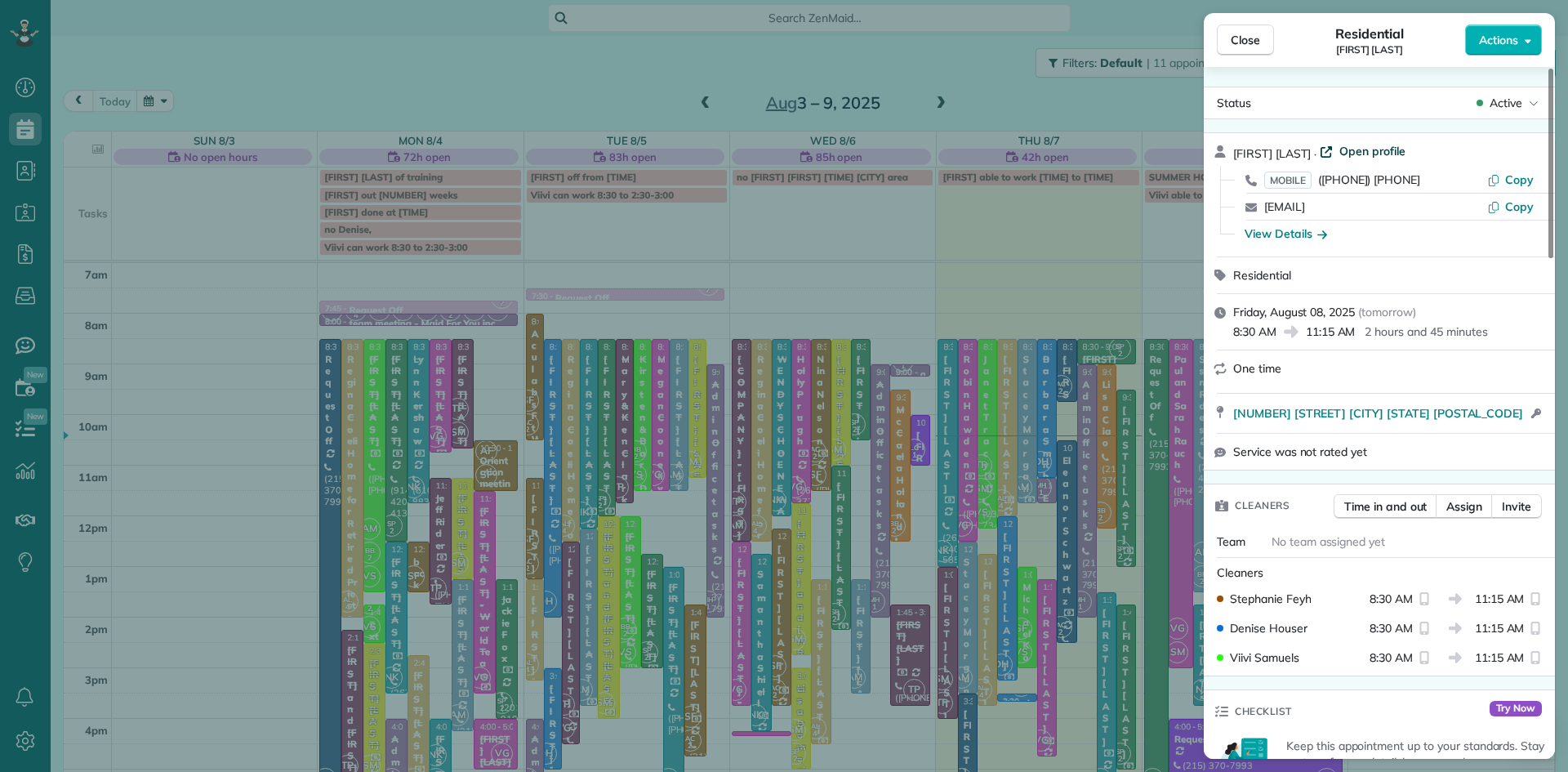click on "Open profile" at bounding box center [1372, 151] 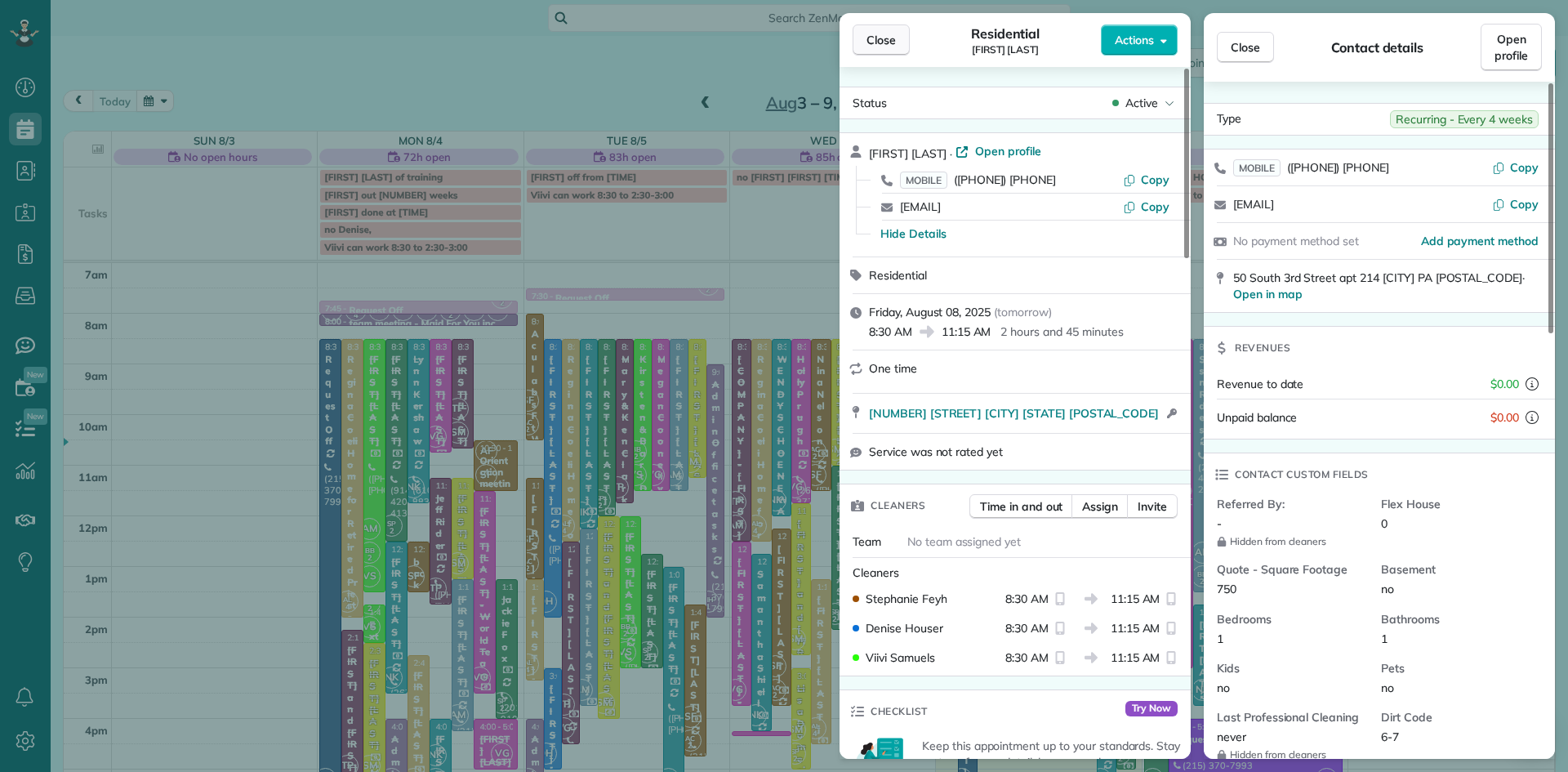 click on "Close" at bounding box center [881, 40] 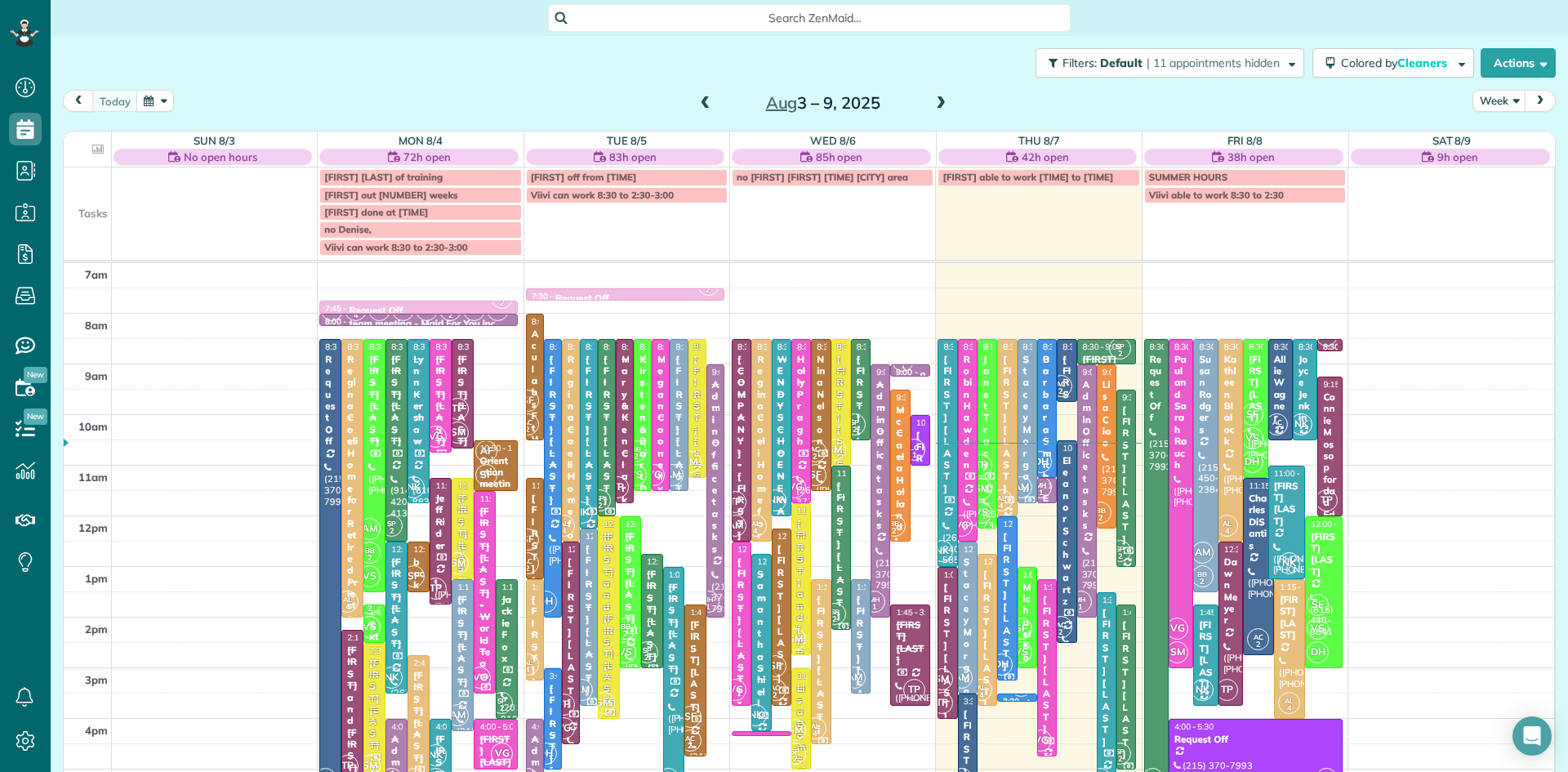 click at bounding box center [941, 104] 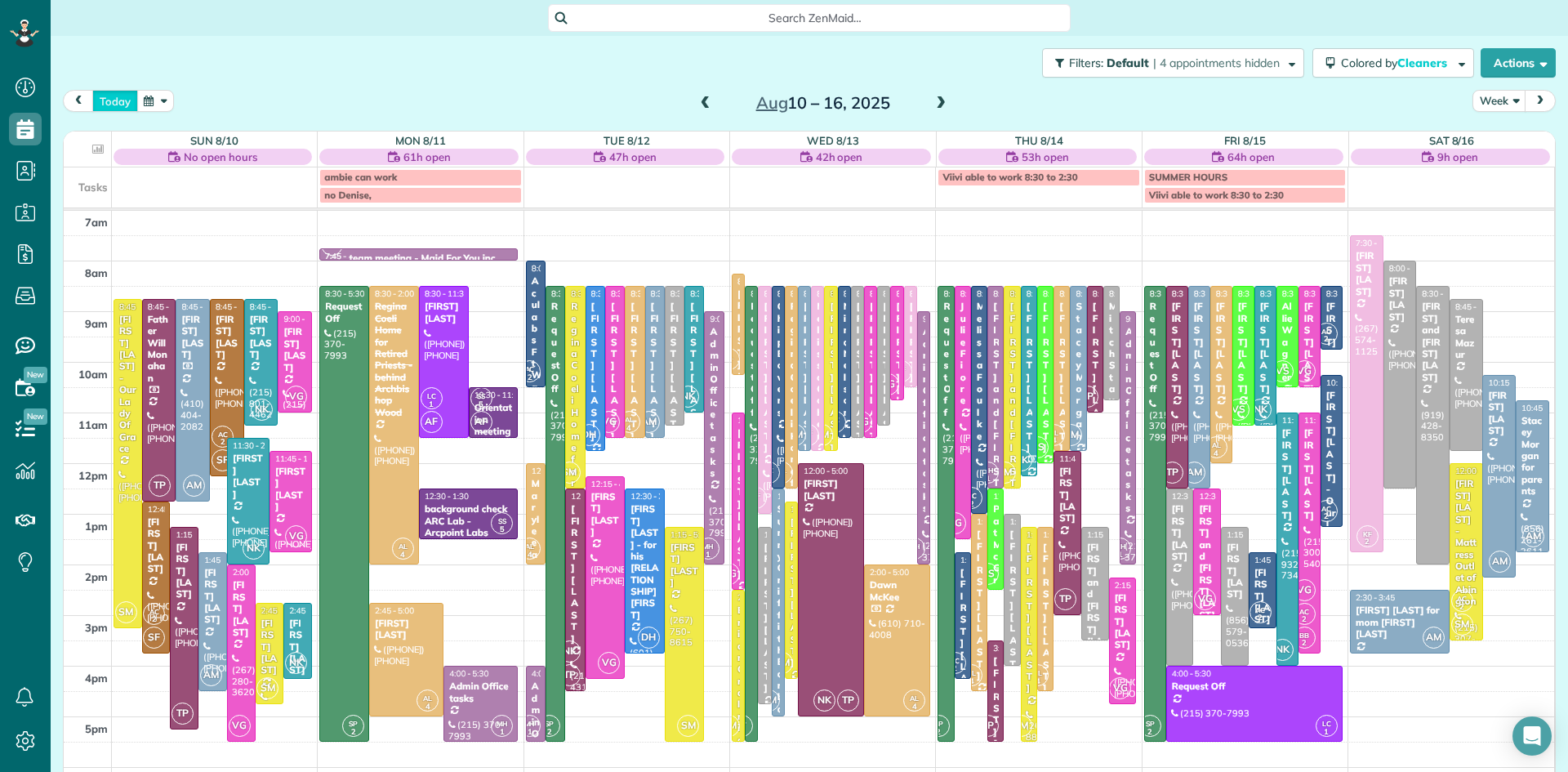 click on "today" at bounding box center (115, 100) 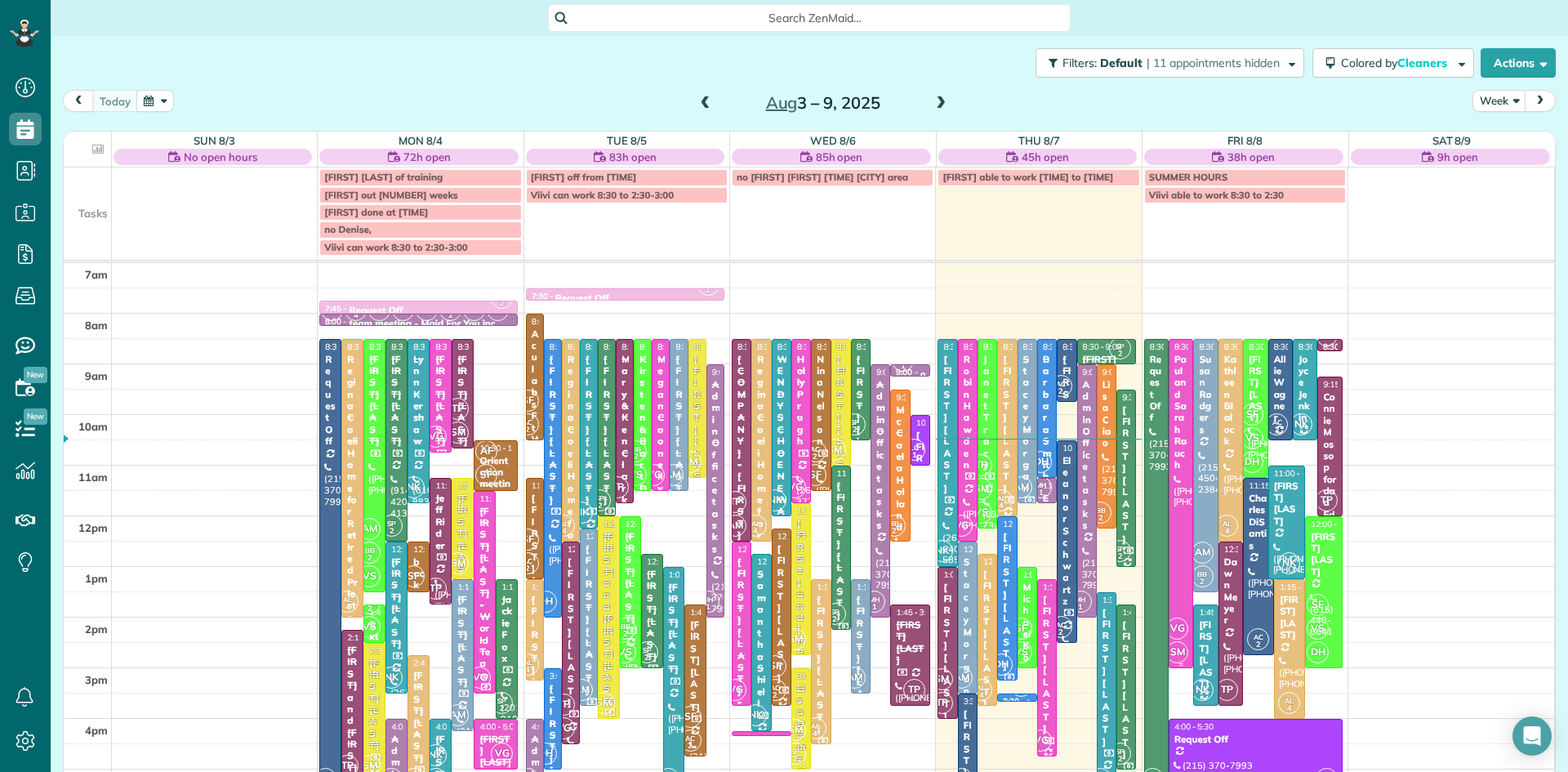 click at bounding box center [1181, 503] 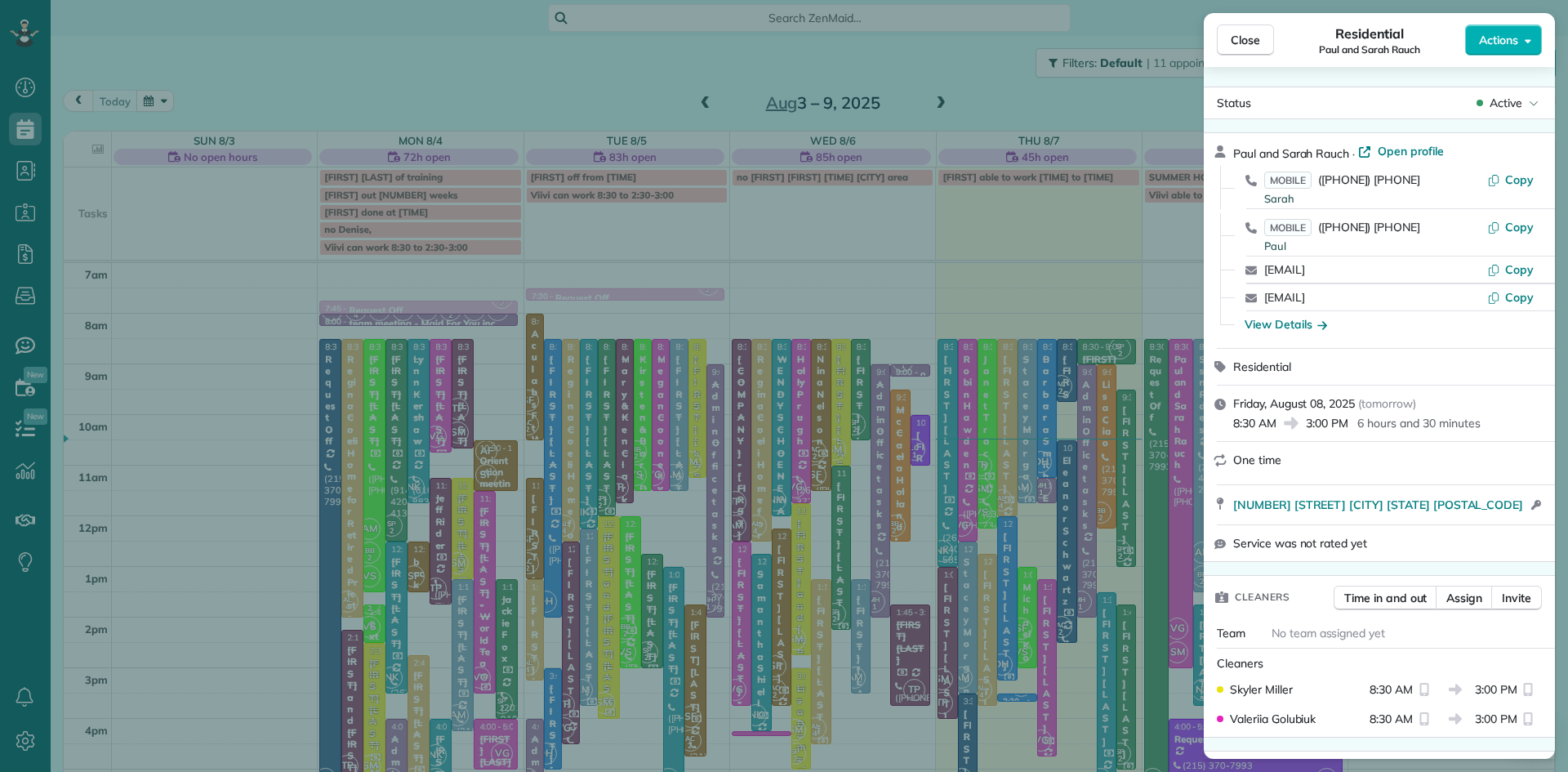 click on "Close" at bounding box center [1245, 40] 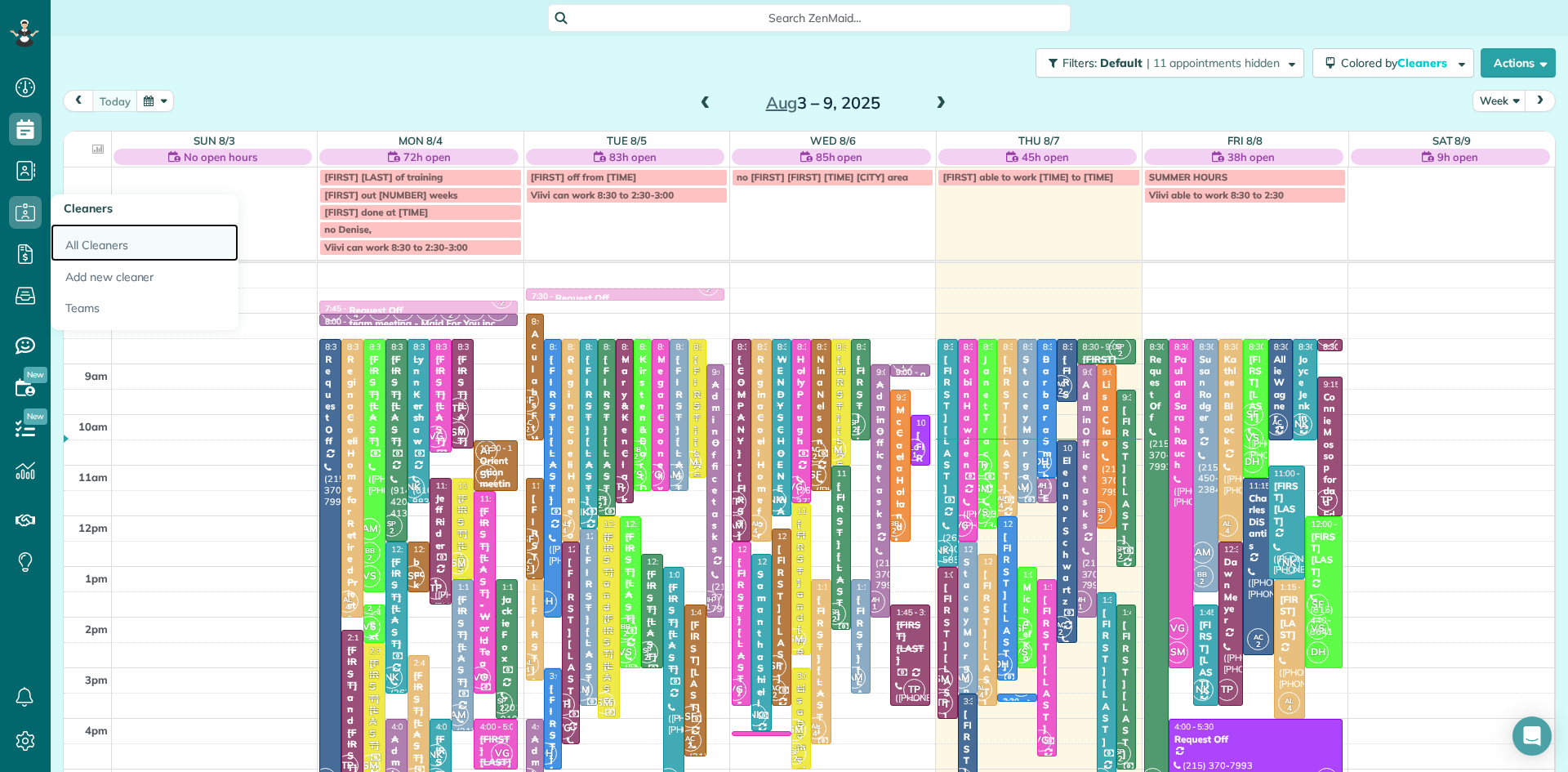 click on "All Cleaners" at bounding box center (145, 243) 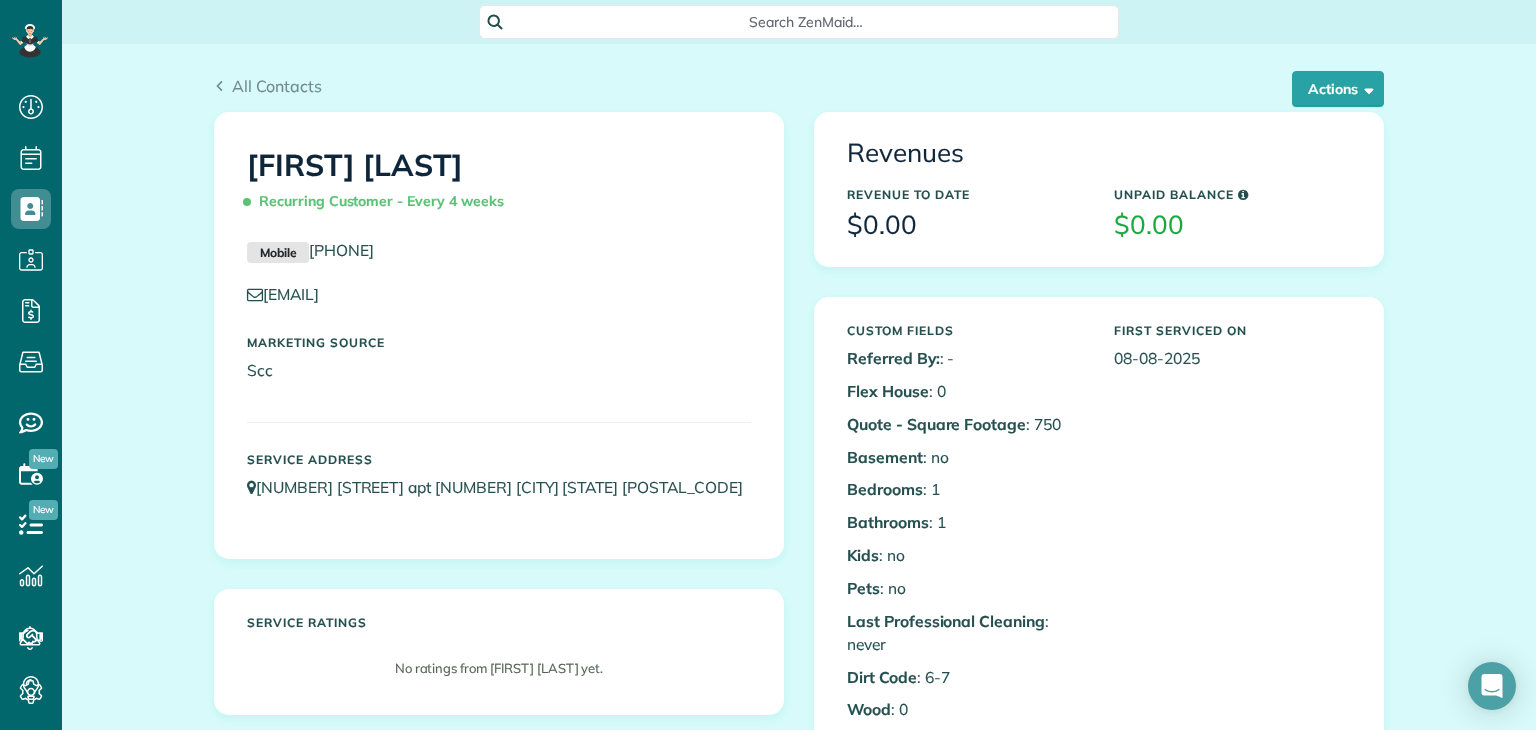 scroll, scrollTop: 0, scrollLeft: 0, axis: both 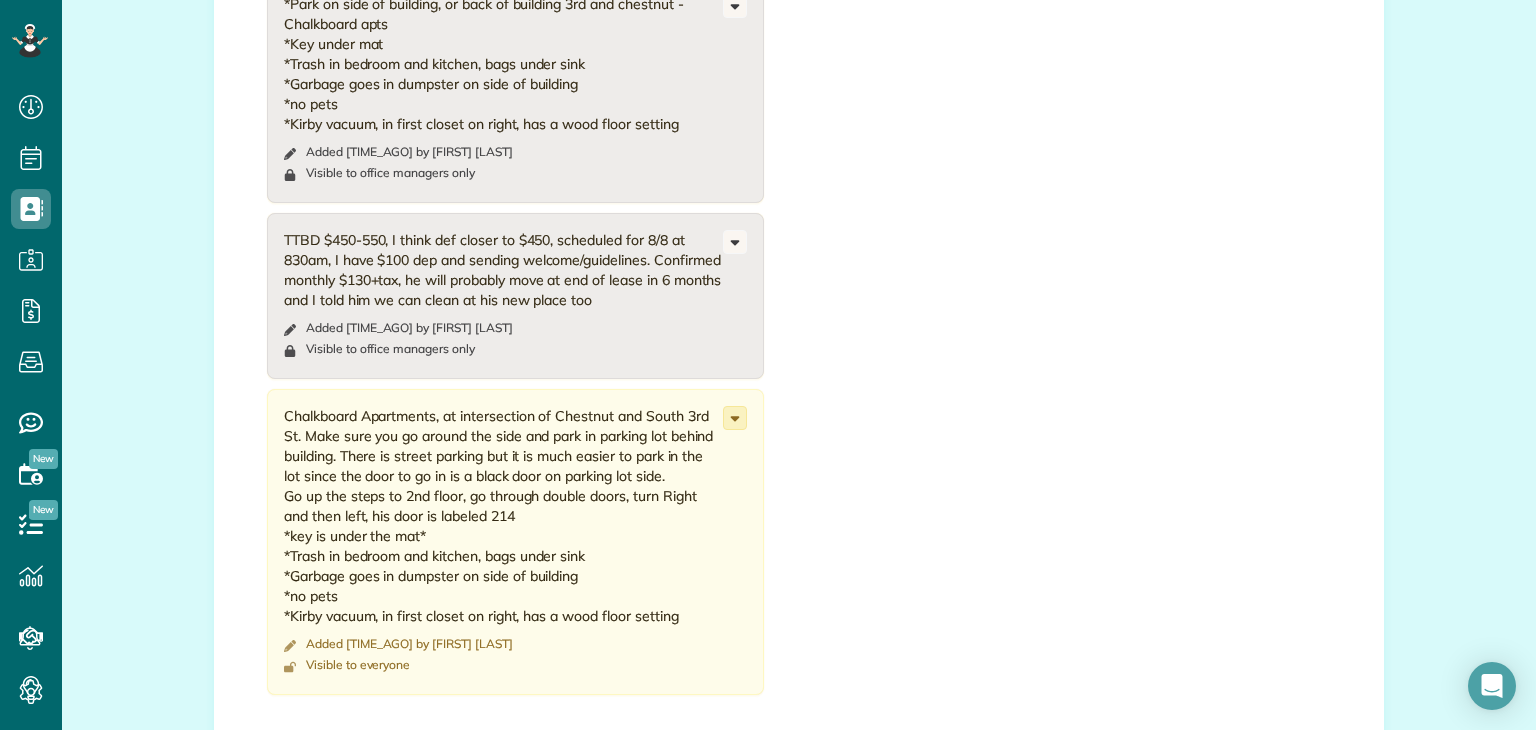 click 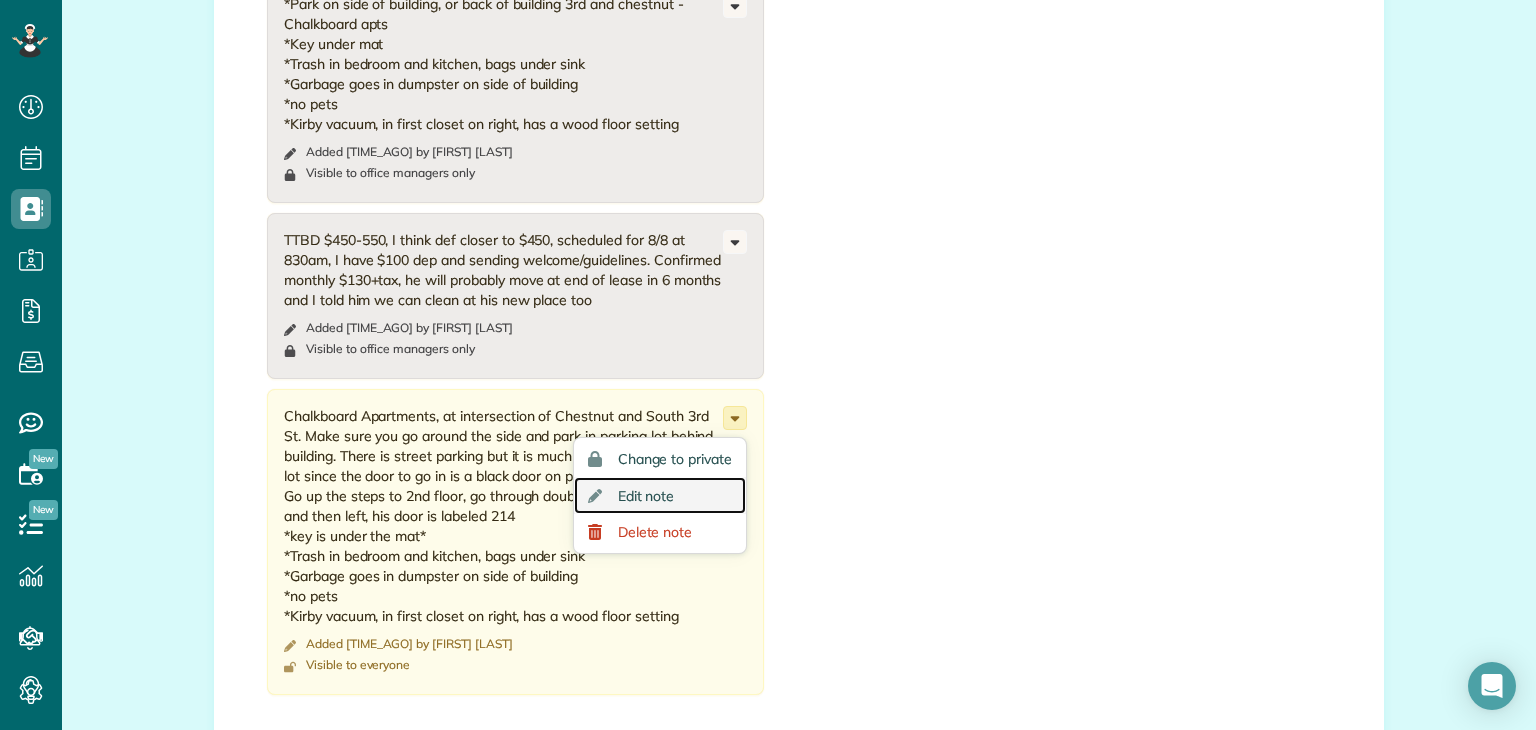 click on "Edit note" at bounding box center [646, 496] 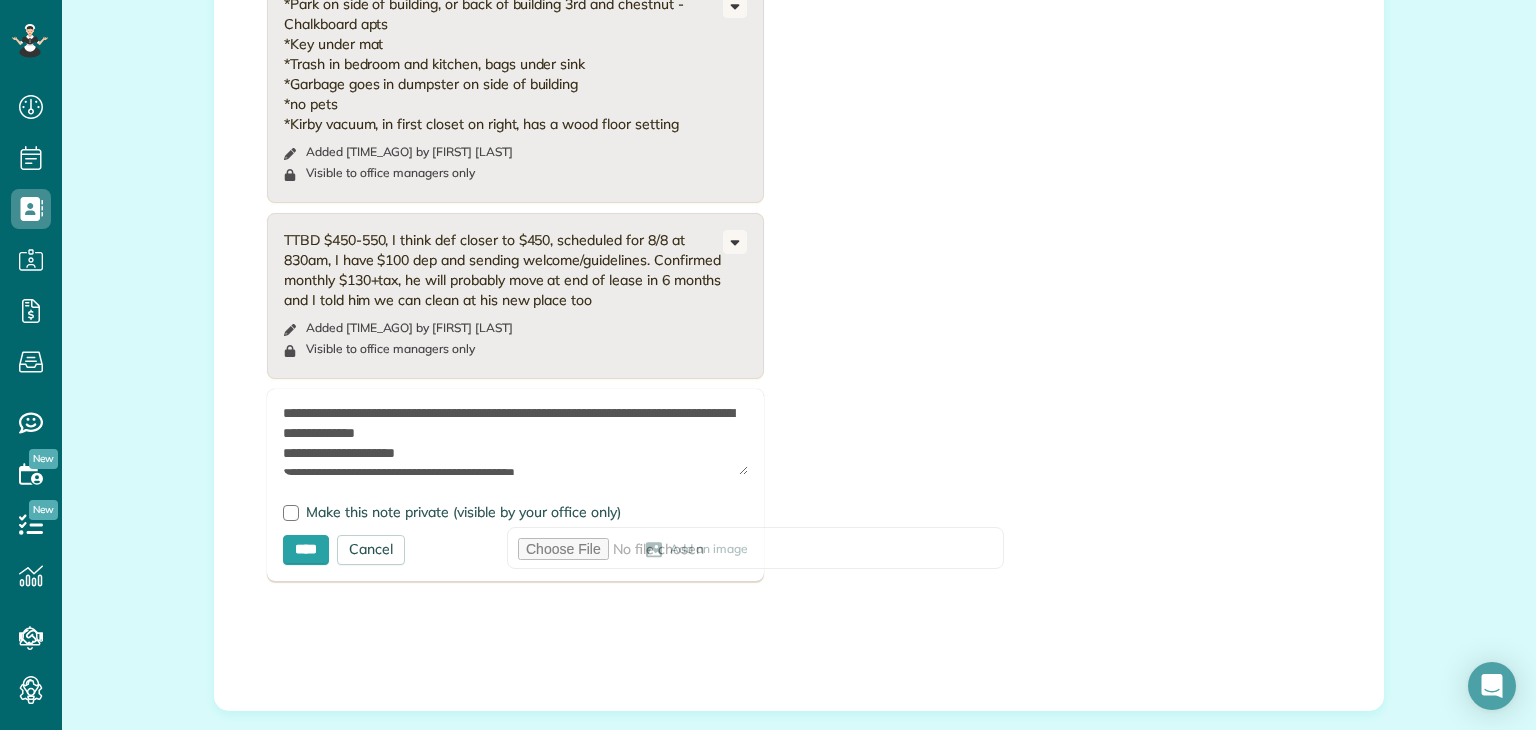 scroll, scrollTop: 149, scrollLeft: 0, axis: vertical 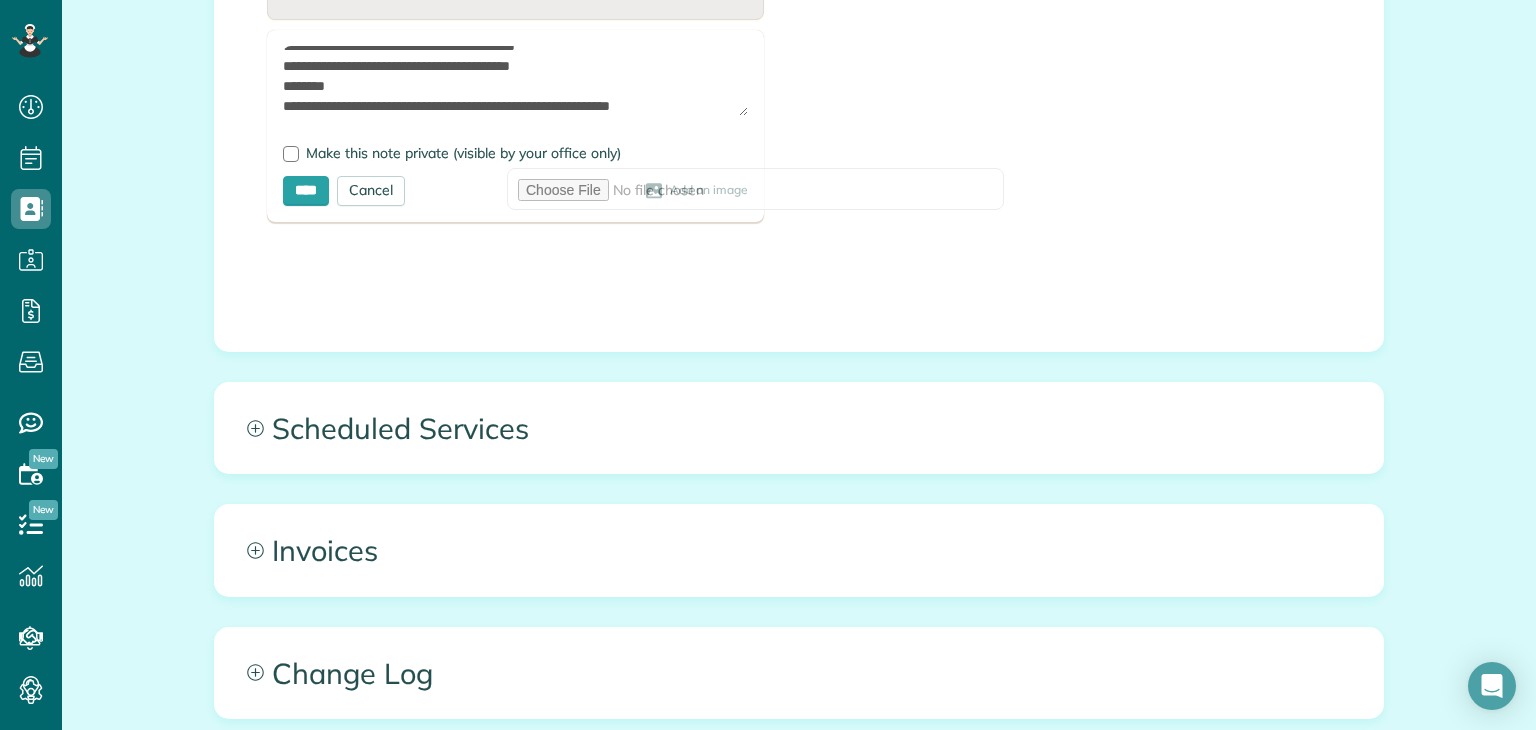 click on "**********" at bounding box center [515, 81] 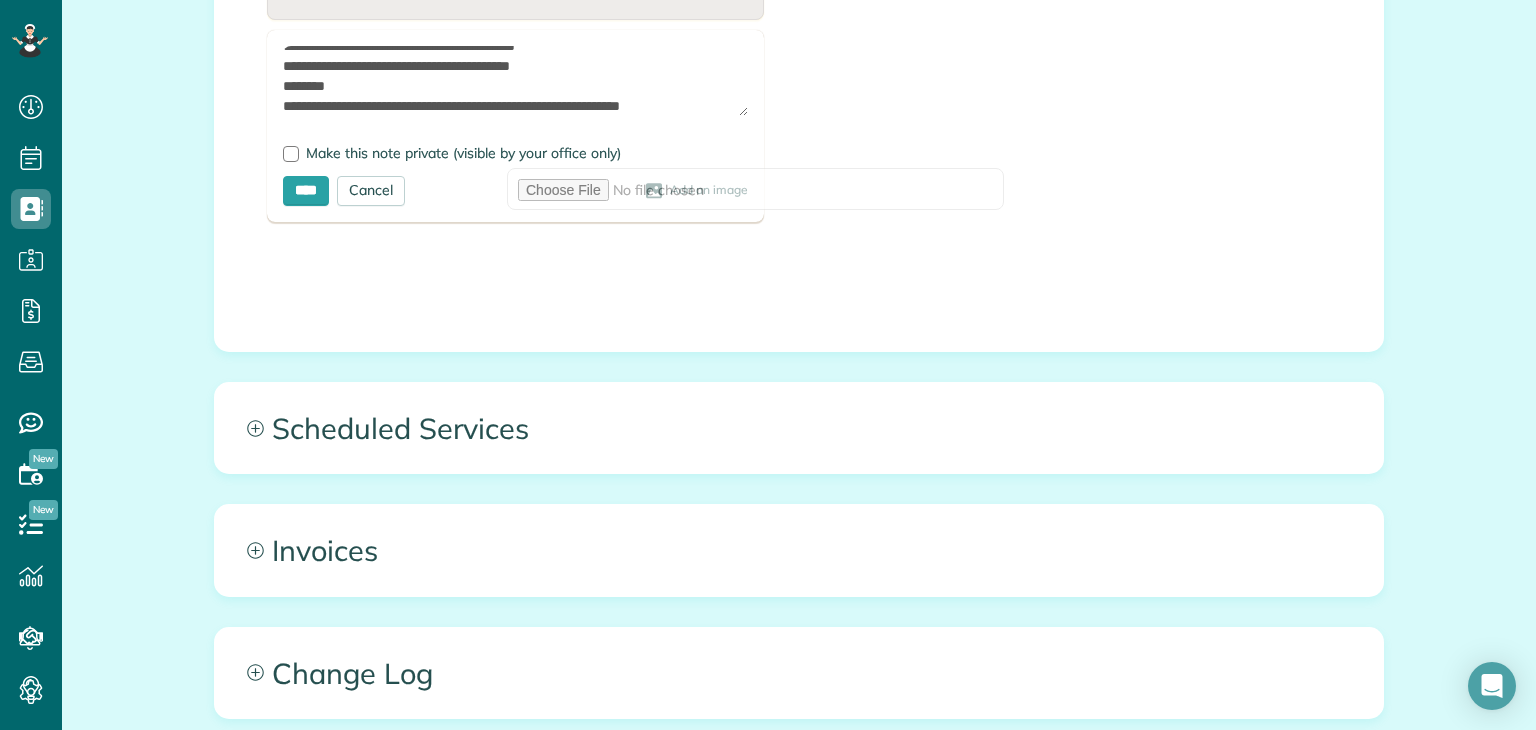 scroll, scrollTop: 188, scrollLeft: 0, axis: vertical 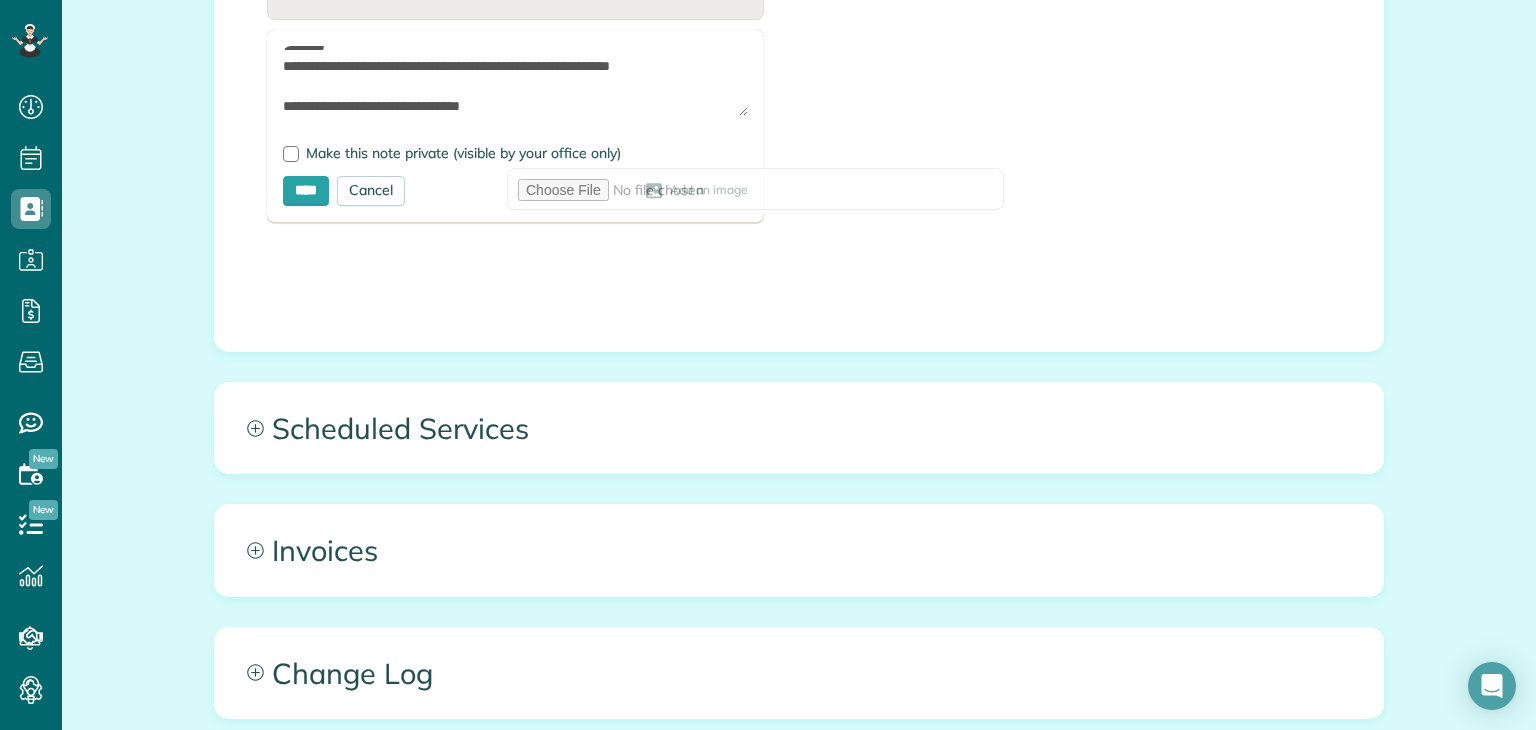 type on "**********" 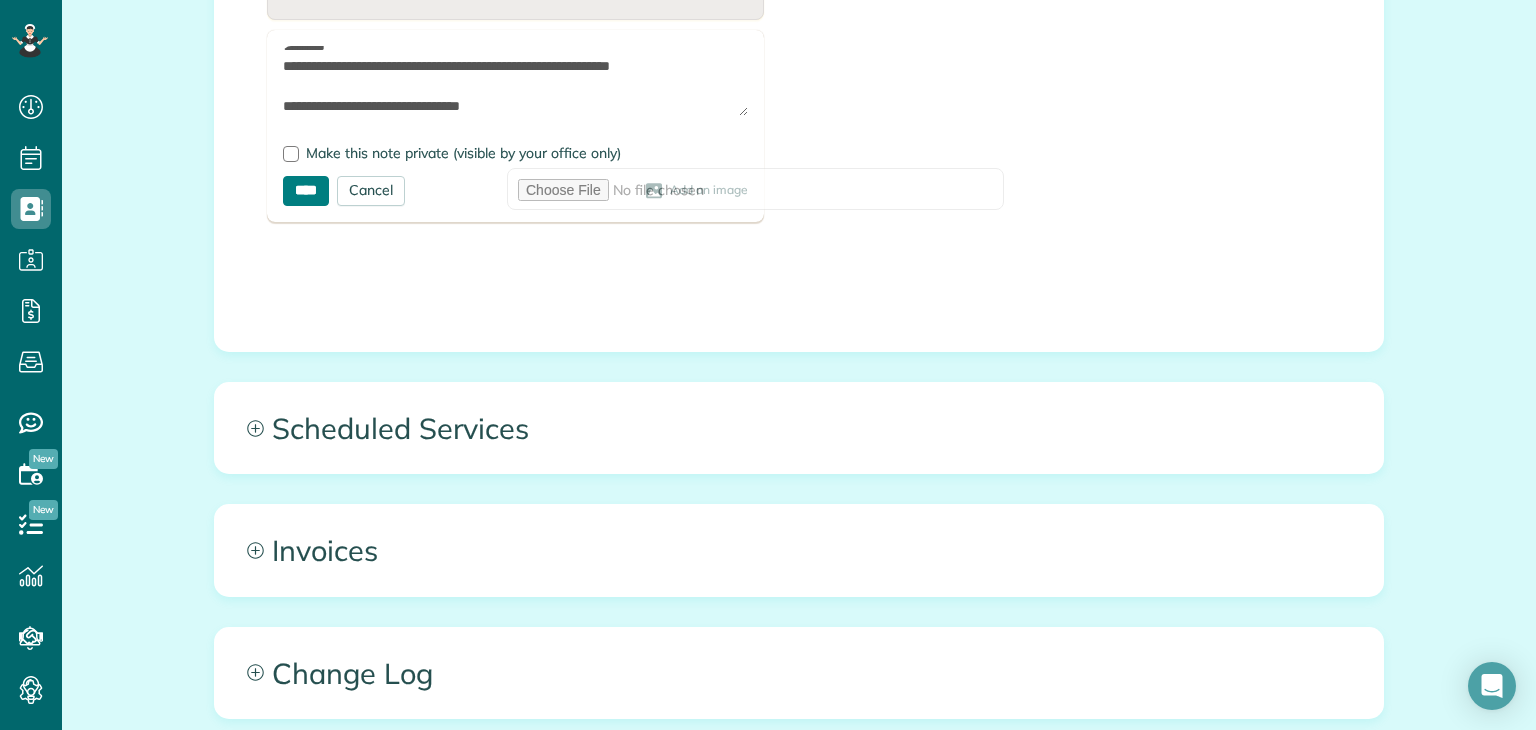click on "****" at bounding box center [306, 191] 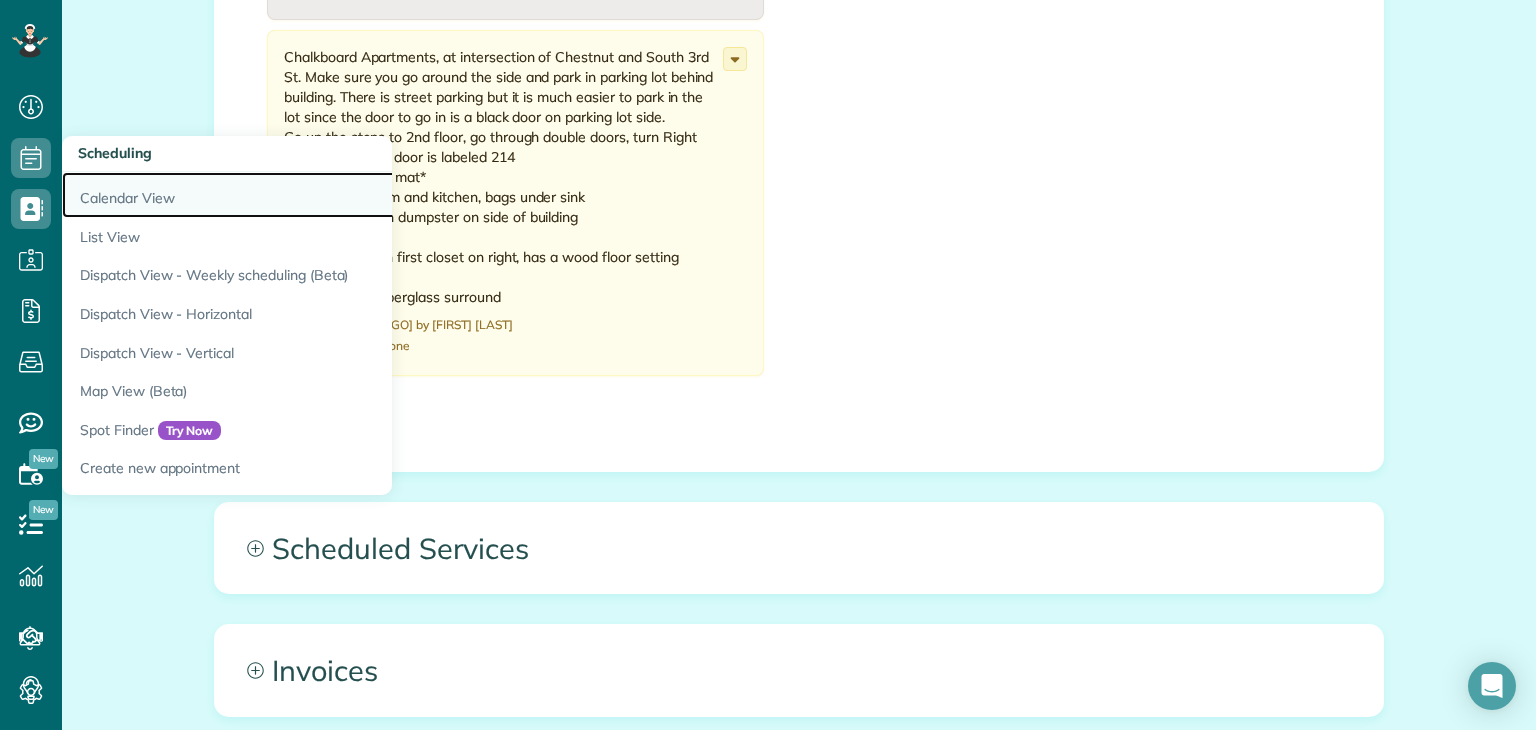 click on "Calendar View" at bounding box center [312, 195] 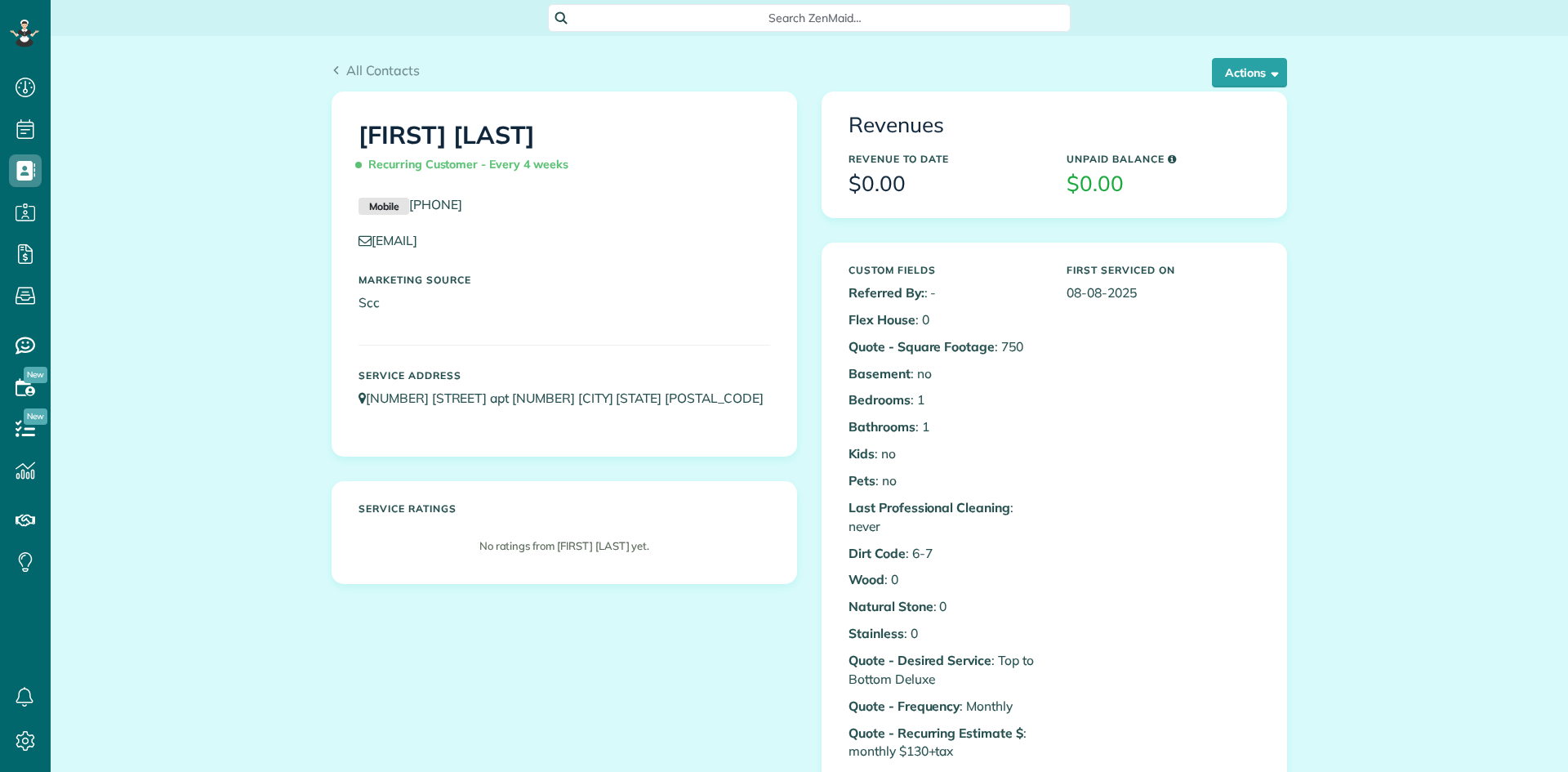 scroll, scrollTop: 0, scrollLeft: 0, axis: both 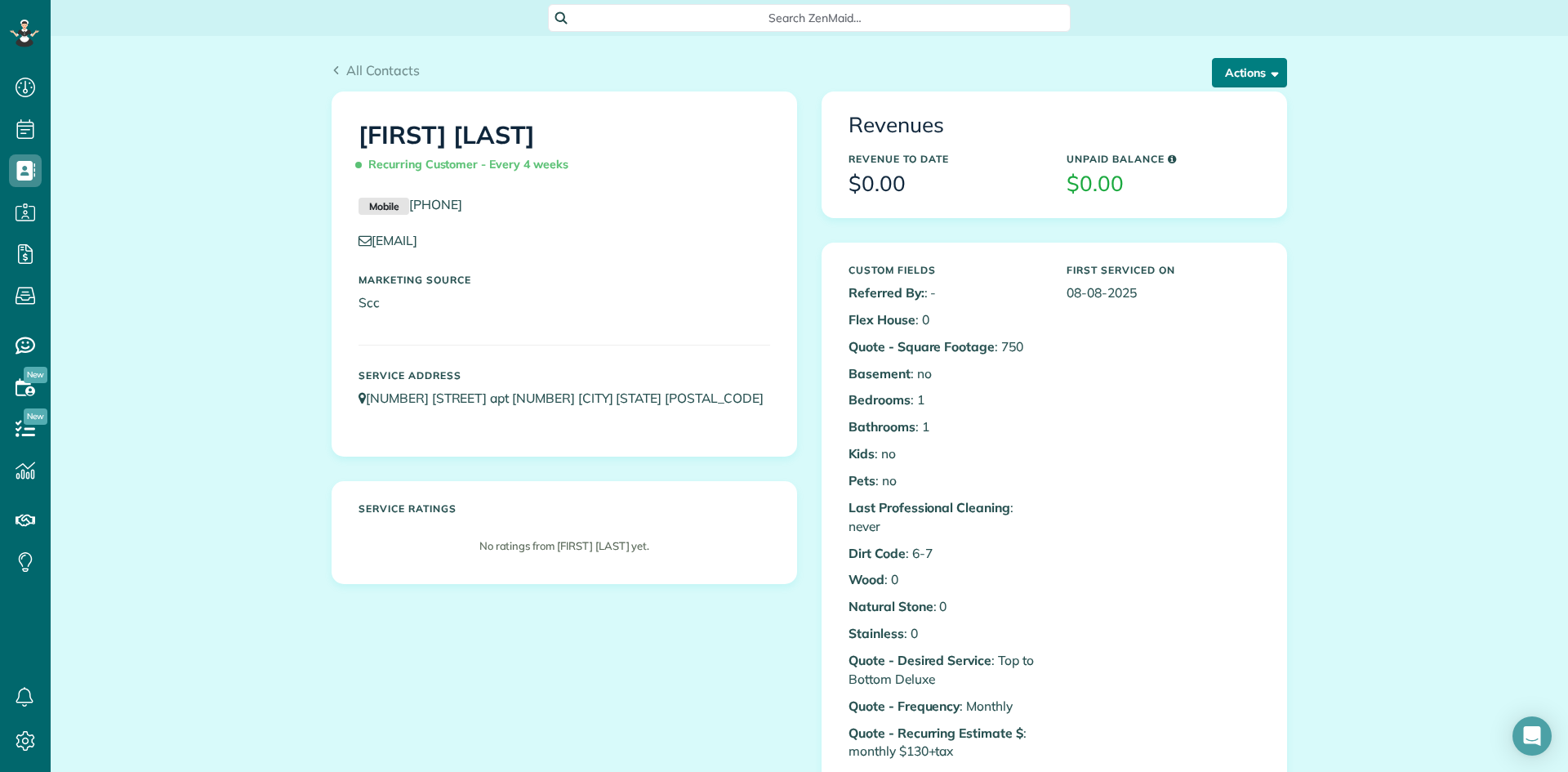 click on "Actions" at bounding box center [1250, 73] 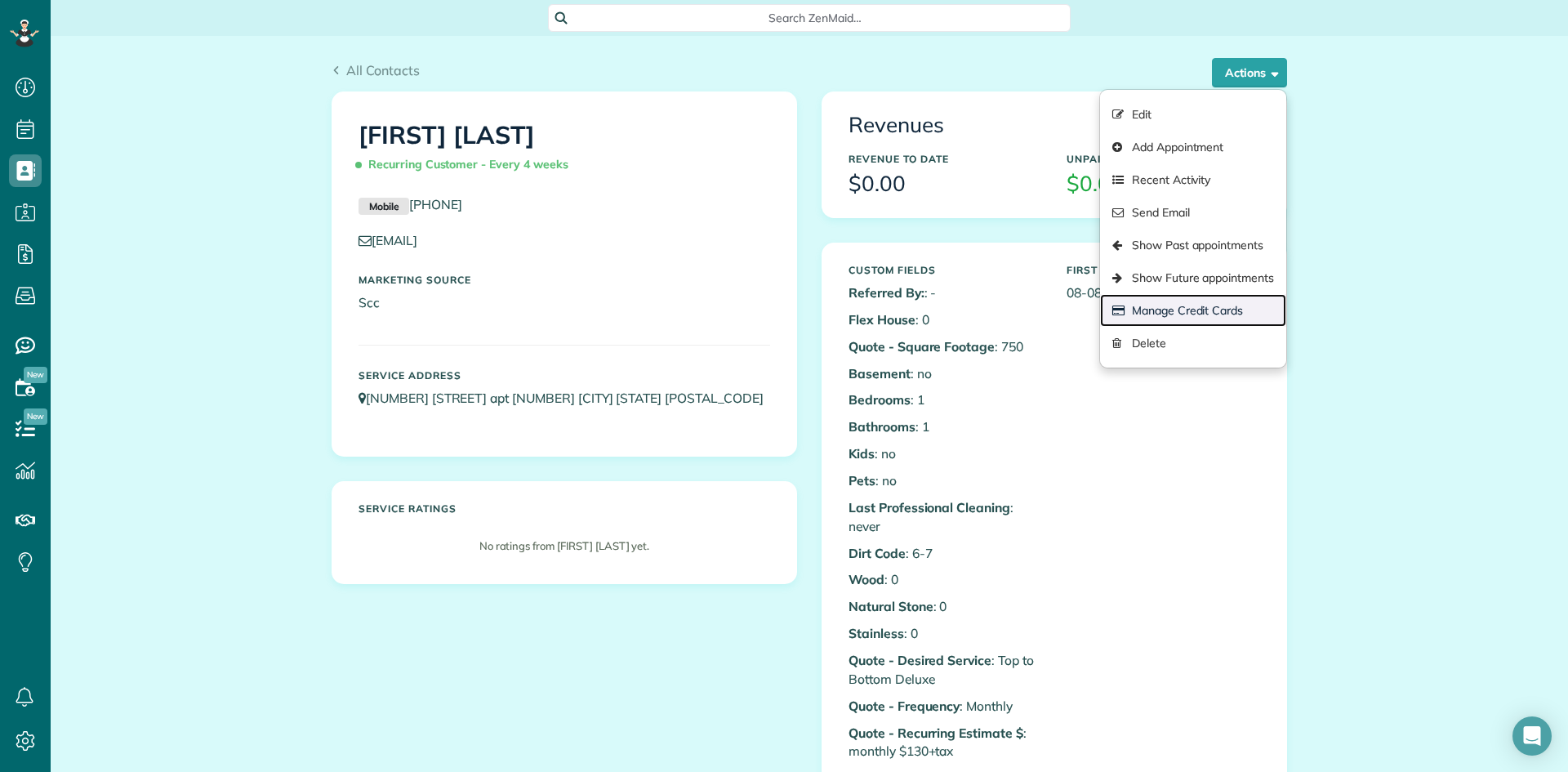 click on "Manage Credit Cards" at bounding box center [1193, 310] 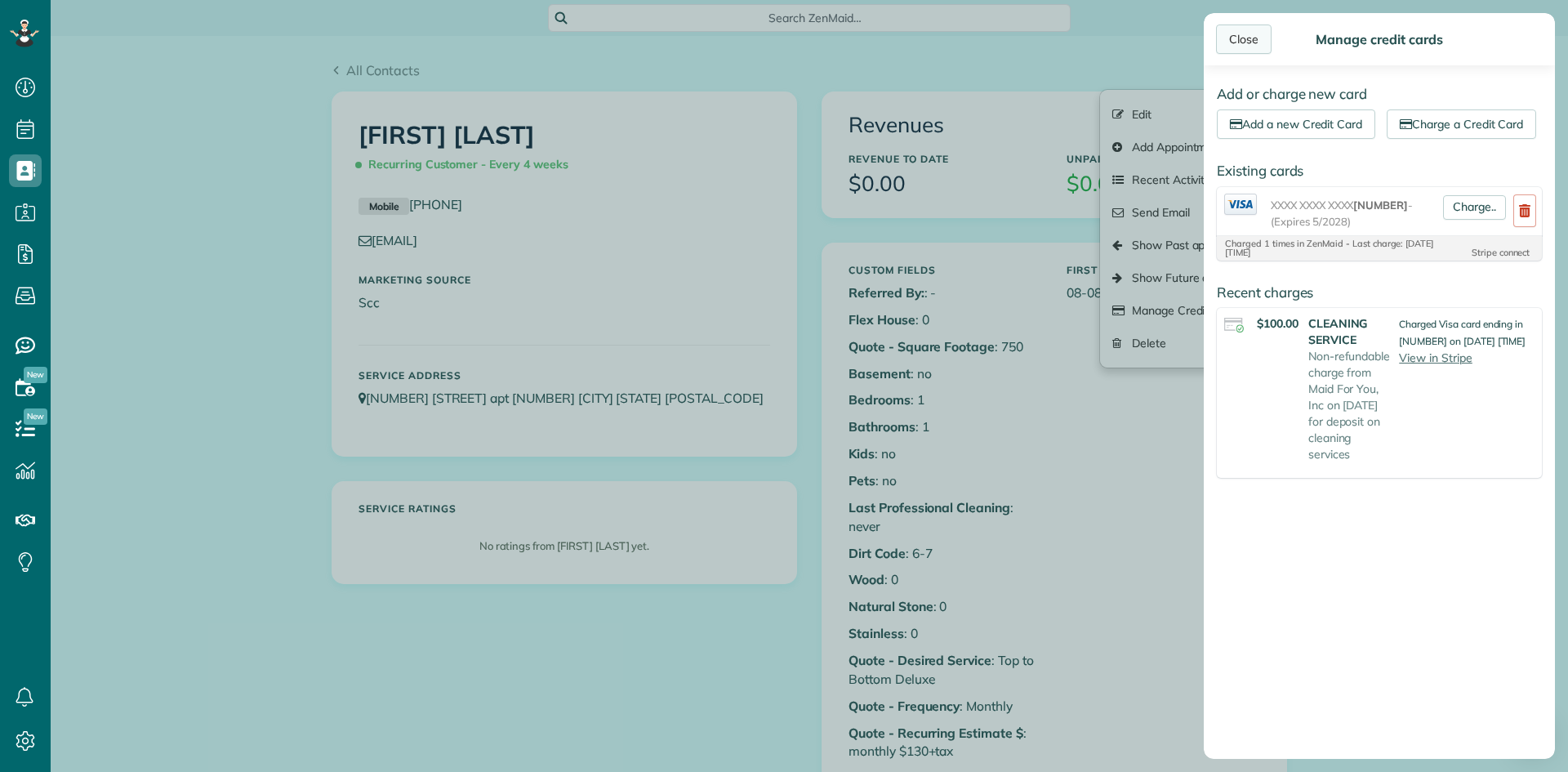 click on "Close" at bounding box center [1244, 39] 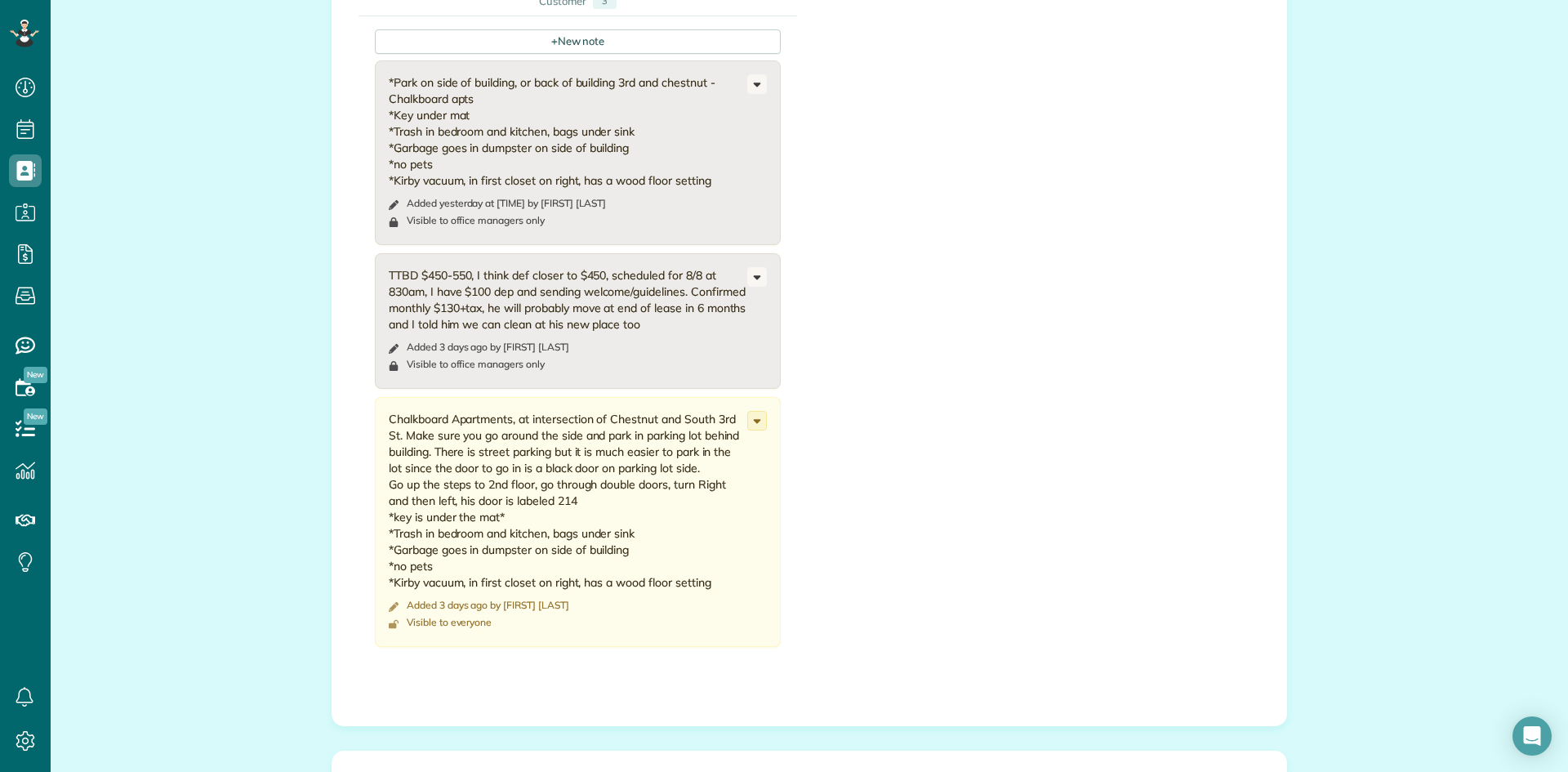 scroll, scrollTop: 1273, scrollLeft: 0, axis: vertical 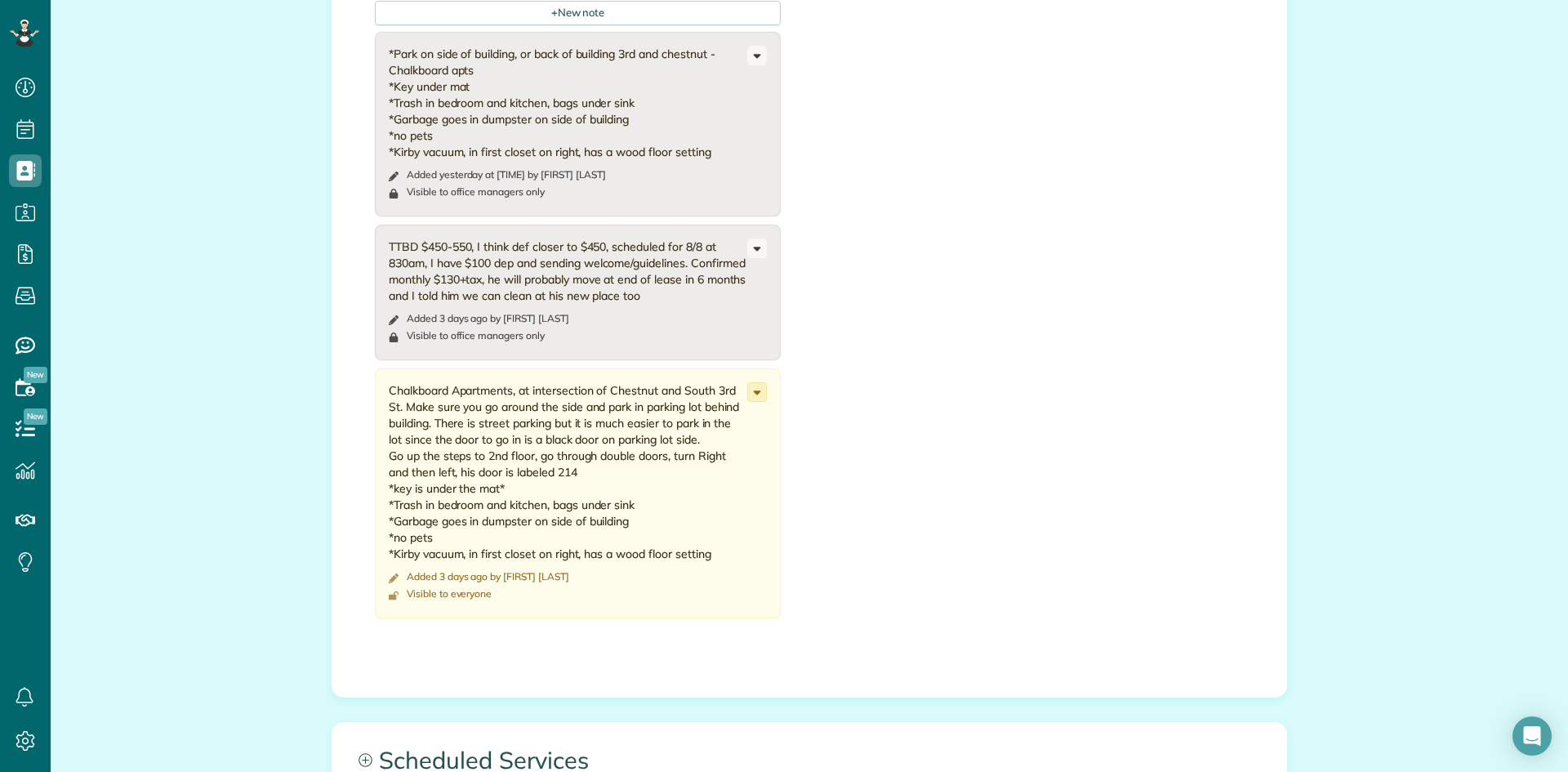 click 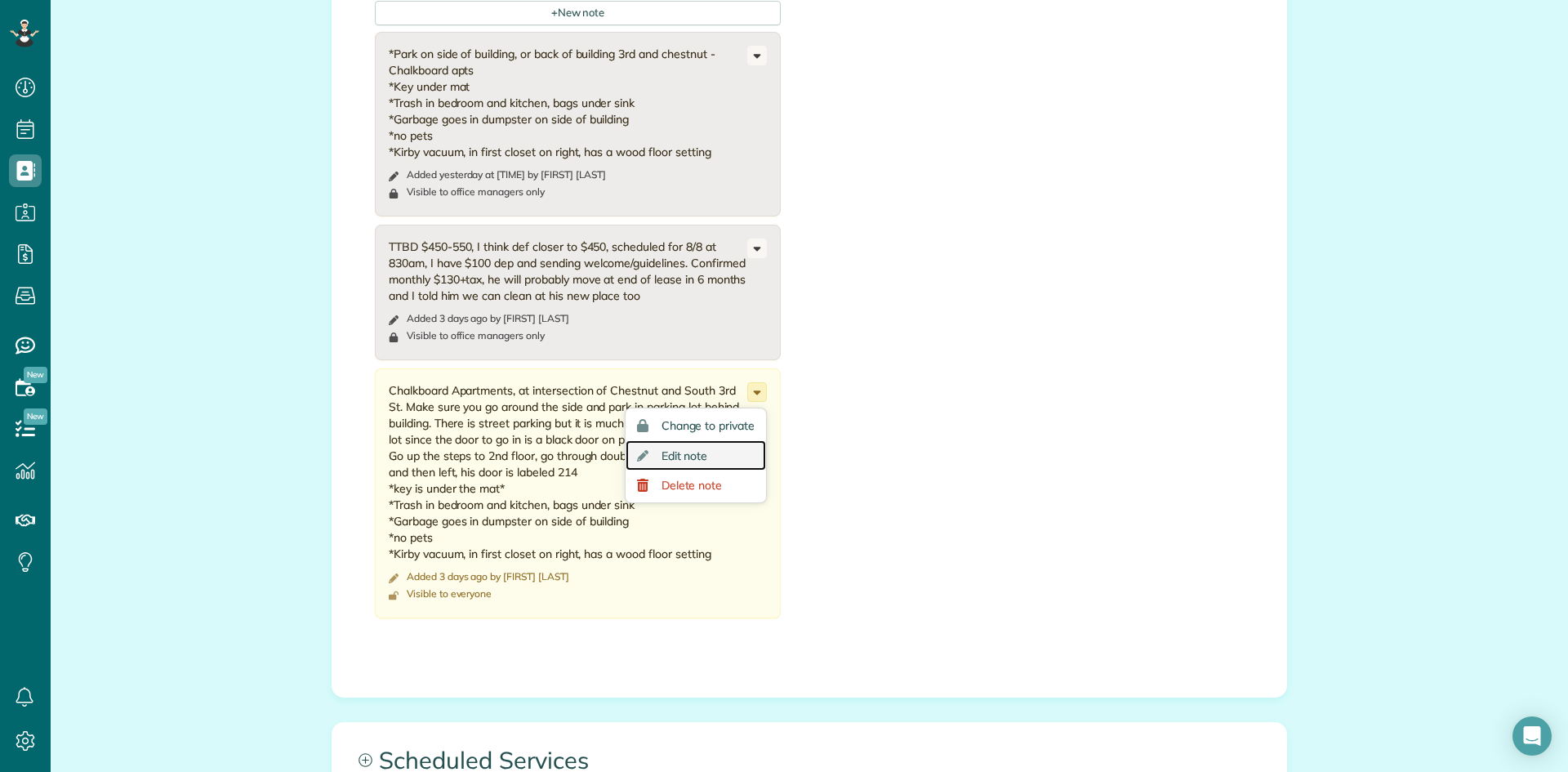 click on "Edit note" at bounding box center (696, 455) 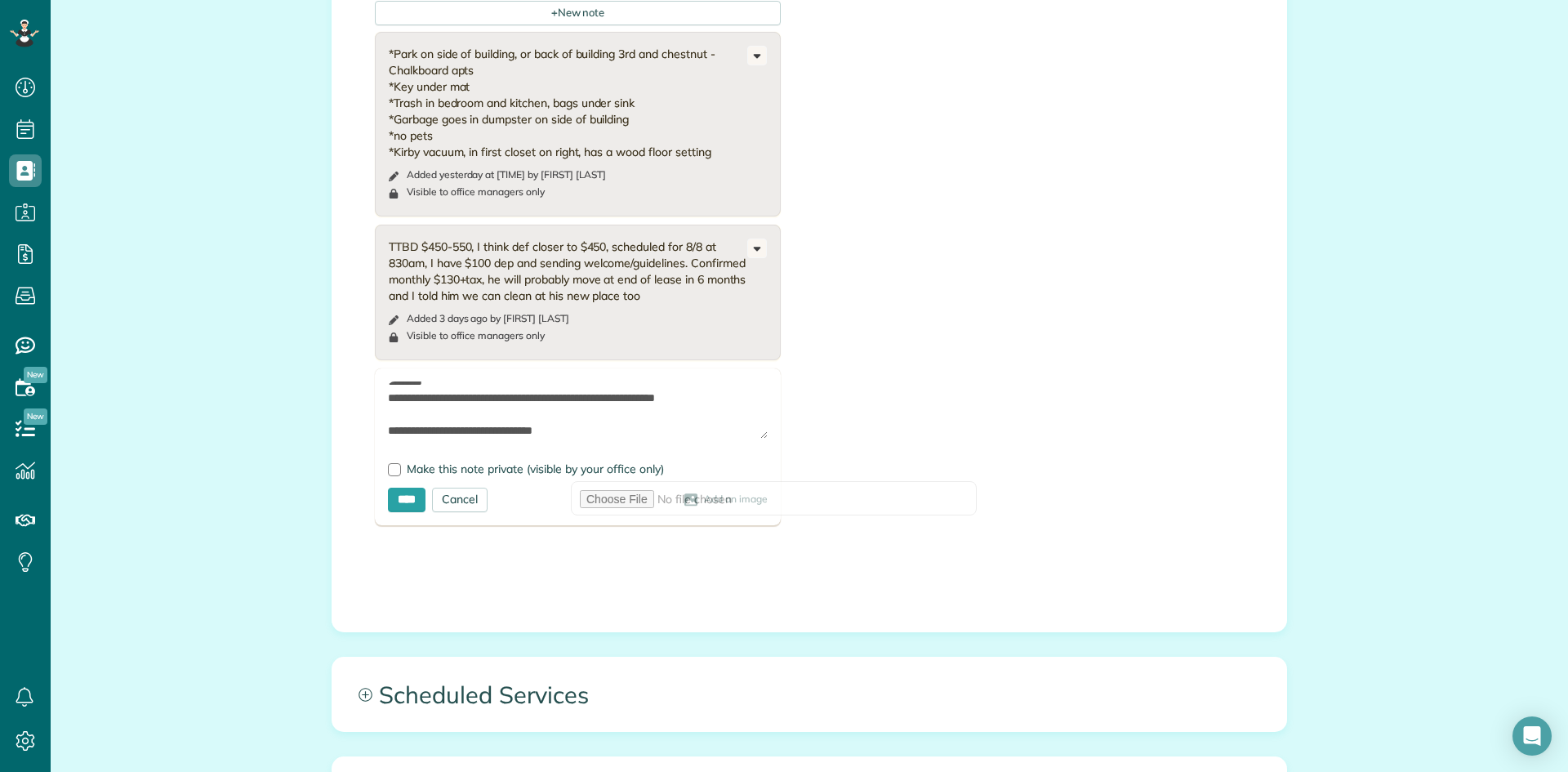 scroll, scrollTop: 155, scrollLeft: 0, axis: vertical 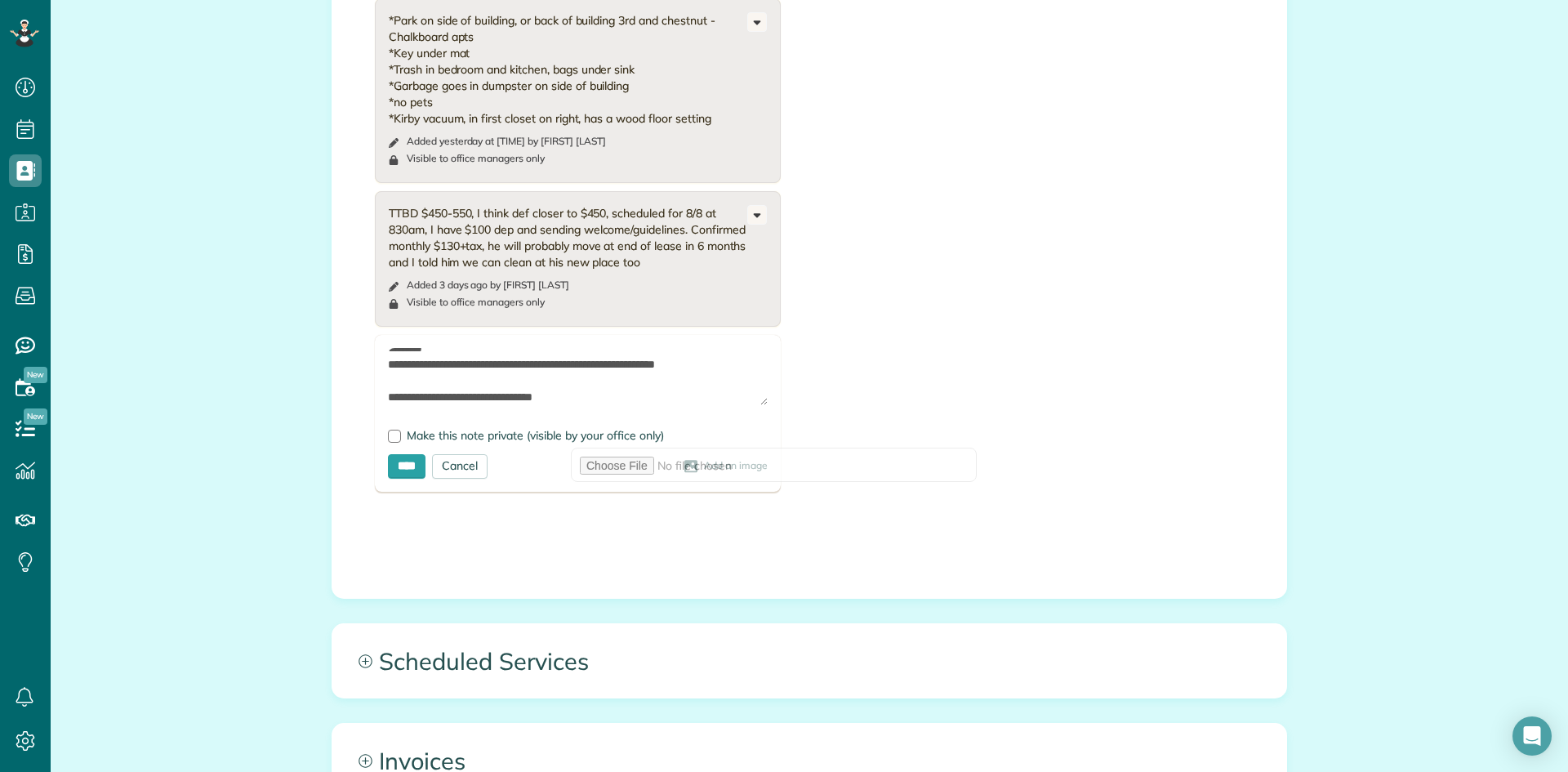 click on "**********" at bounding box center [577, 377] 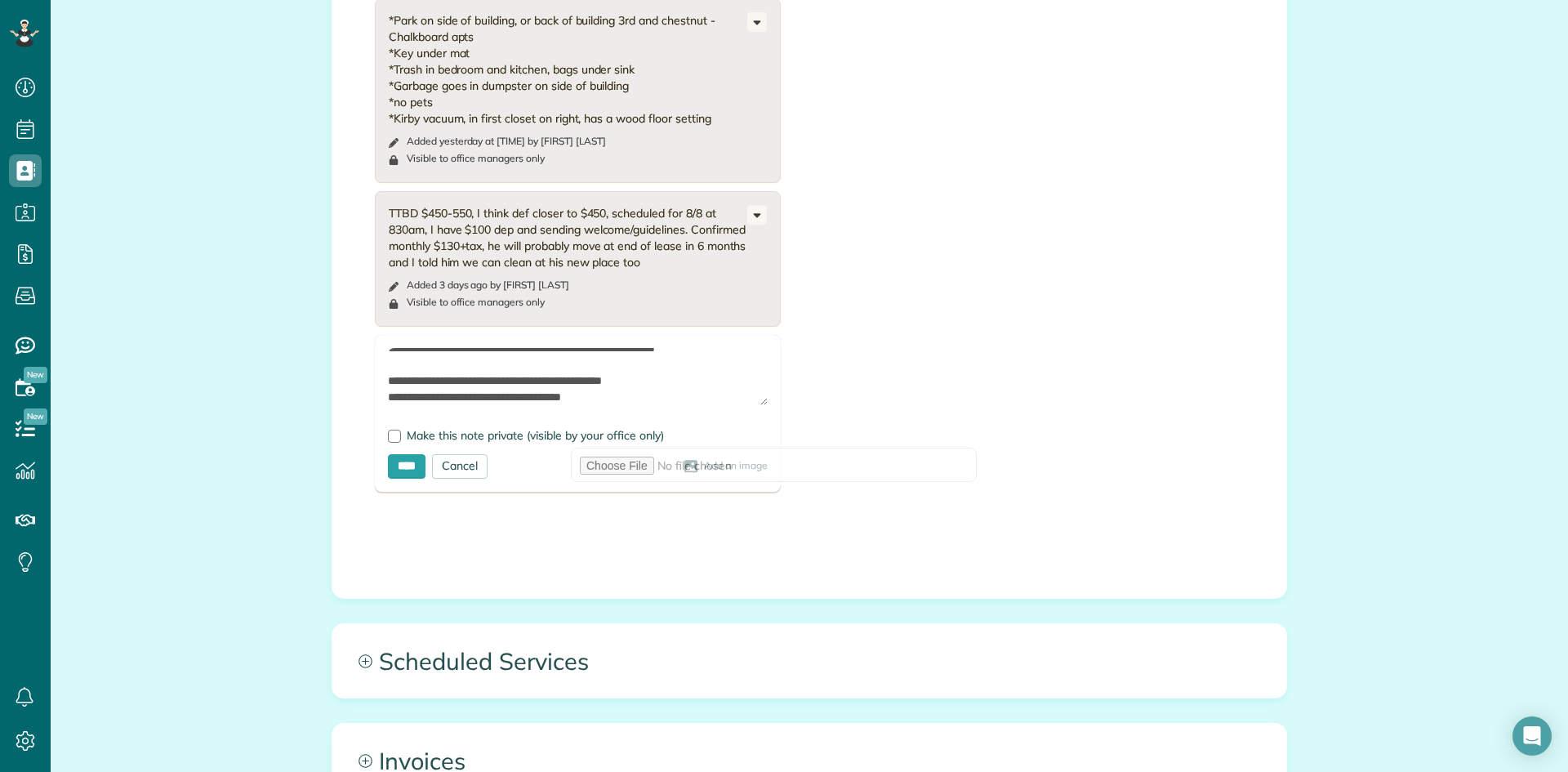 scroll, scrollTop: 187, scrollLeft: 0, axis: vertical 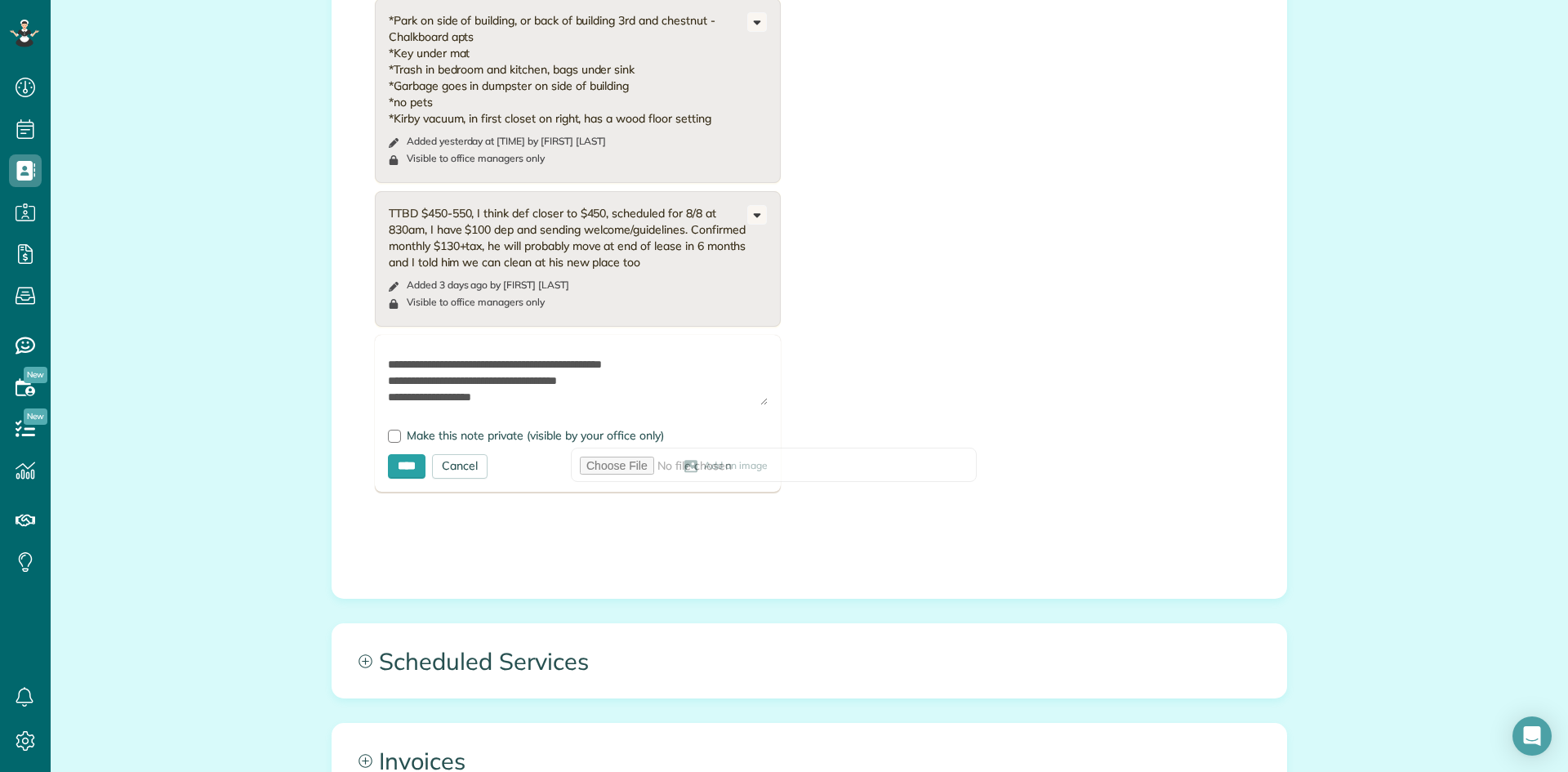 click on "**********" at bounding box center [577, 377] 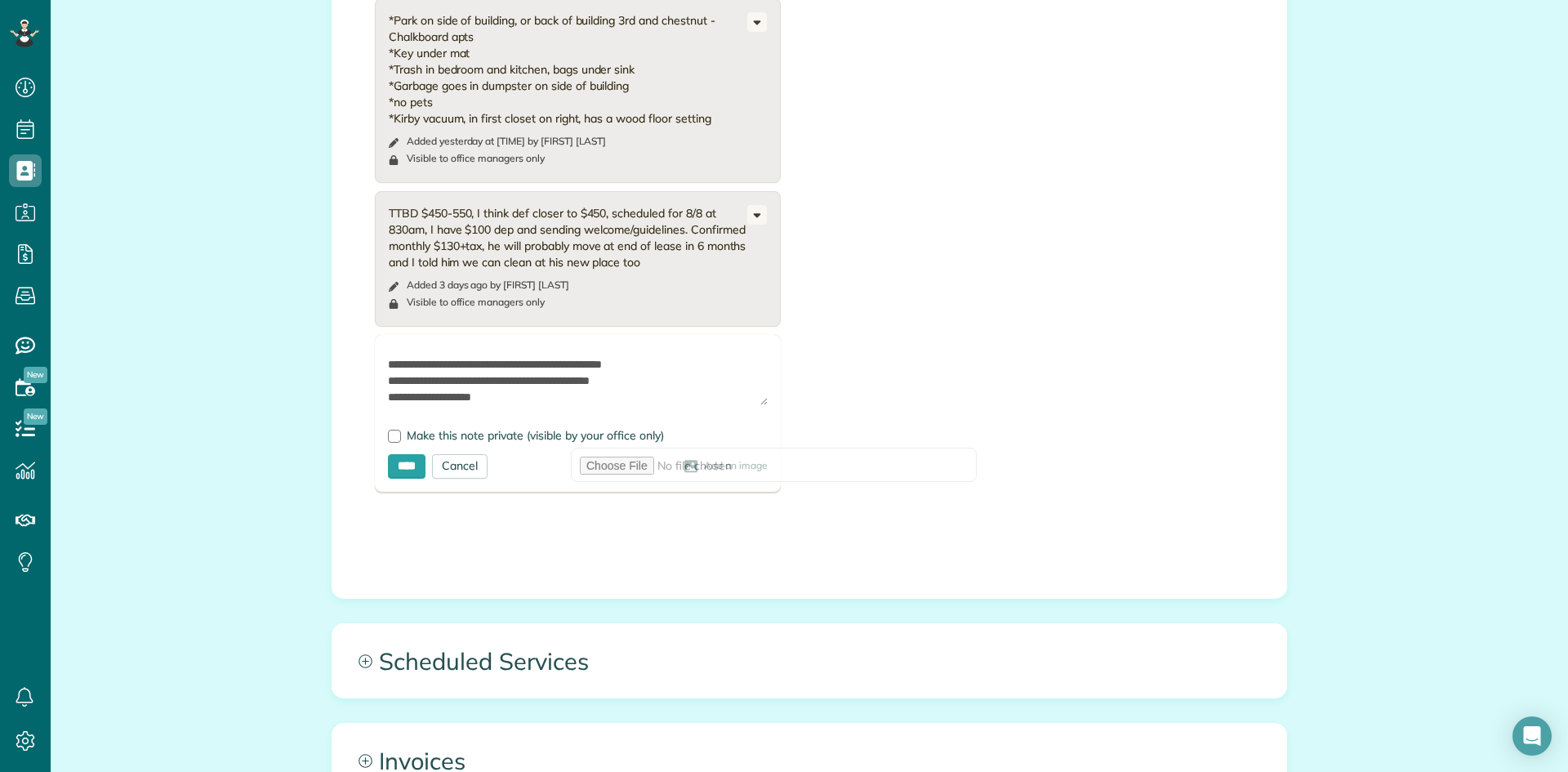 click on "**********" at bounding box center [577, 377] 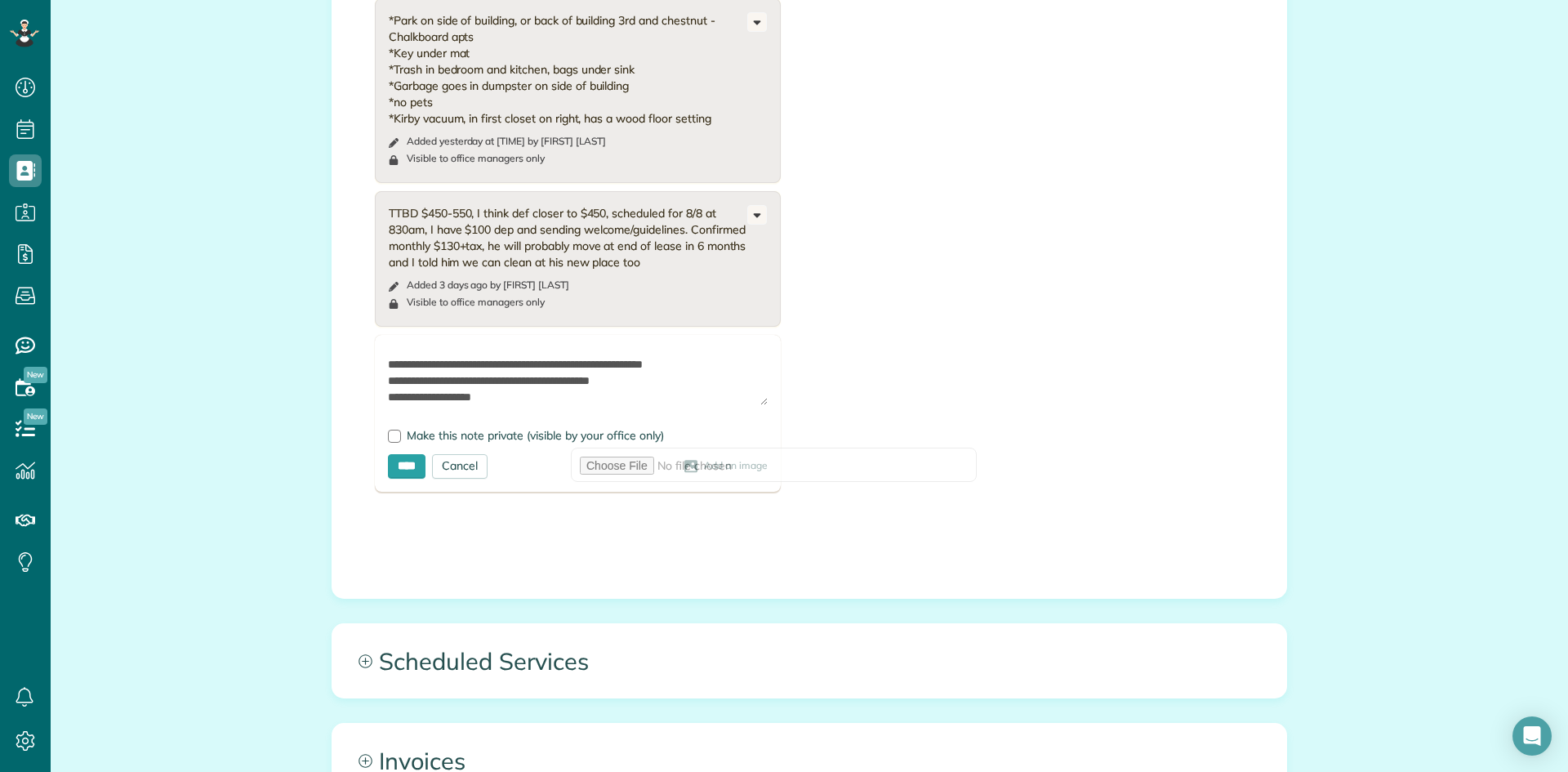 click on "**********" at bounding box center (577, 377) 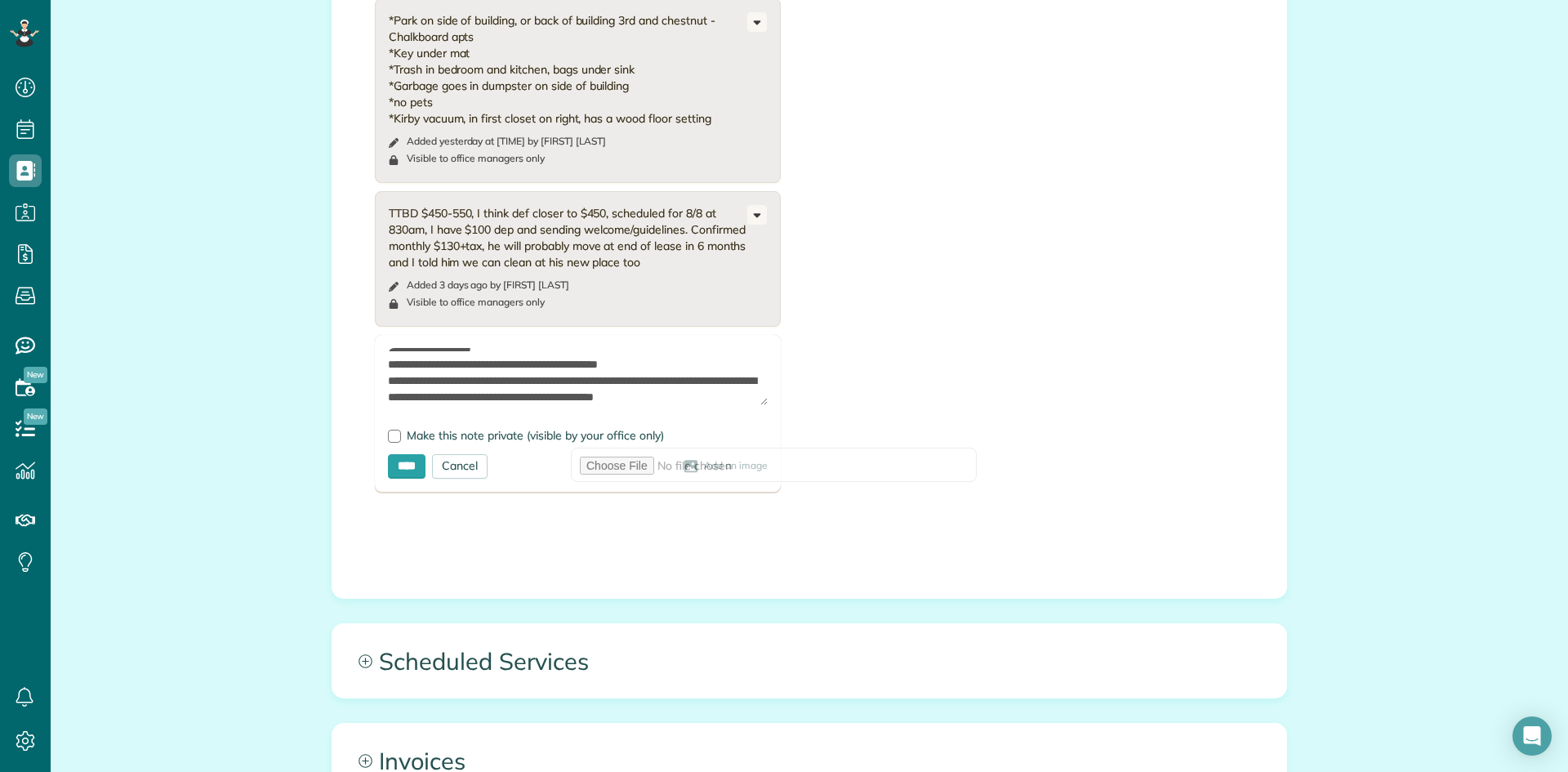 scroll, scrollTop: 252, scrollLeft: 0, axis: vertical 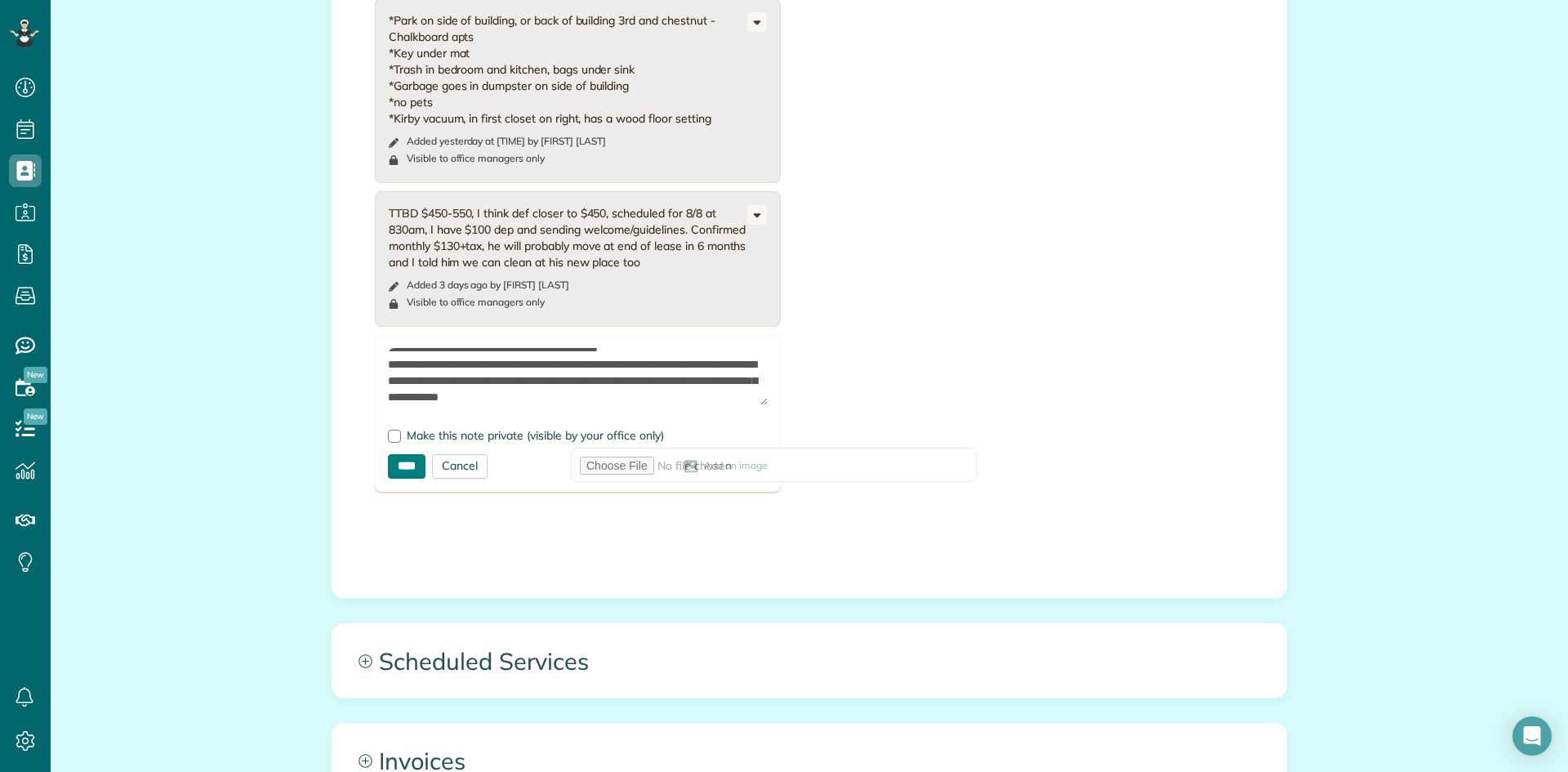 type on "**********" 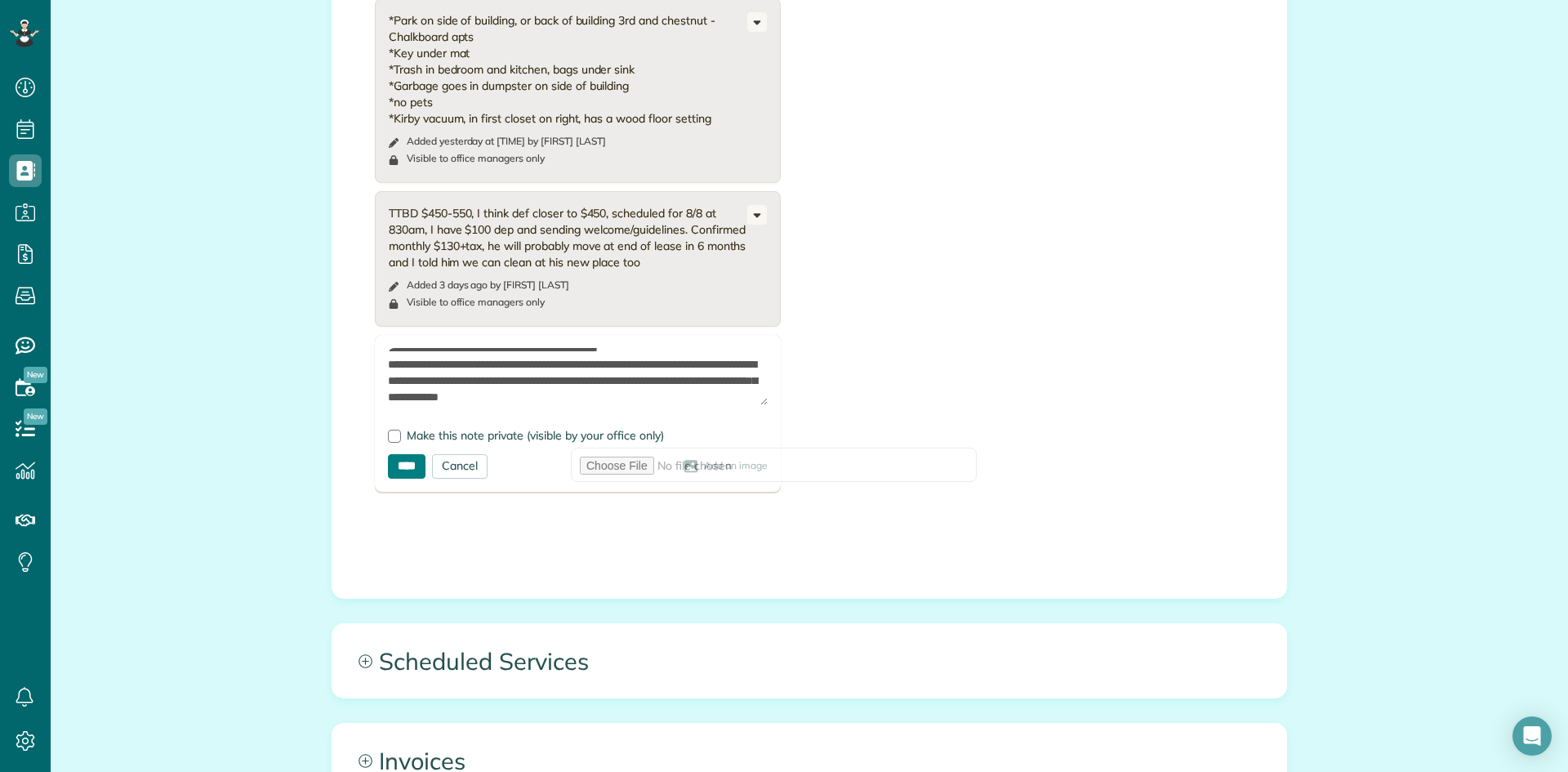 click on "****" at bounding box center [407, 466] 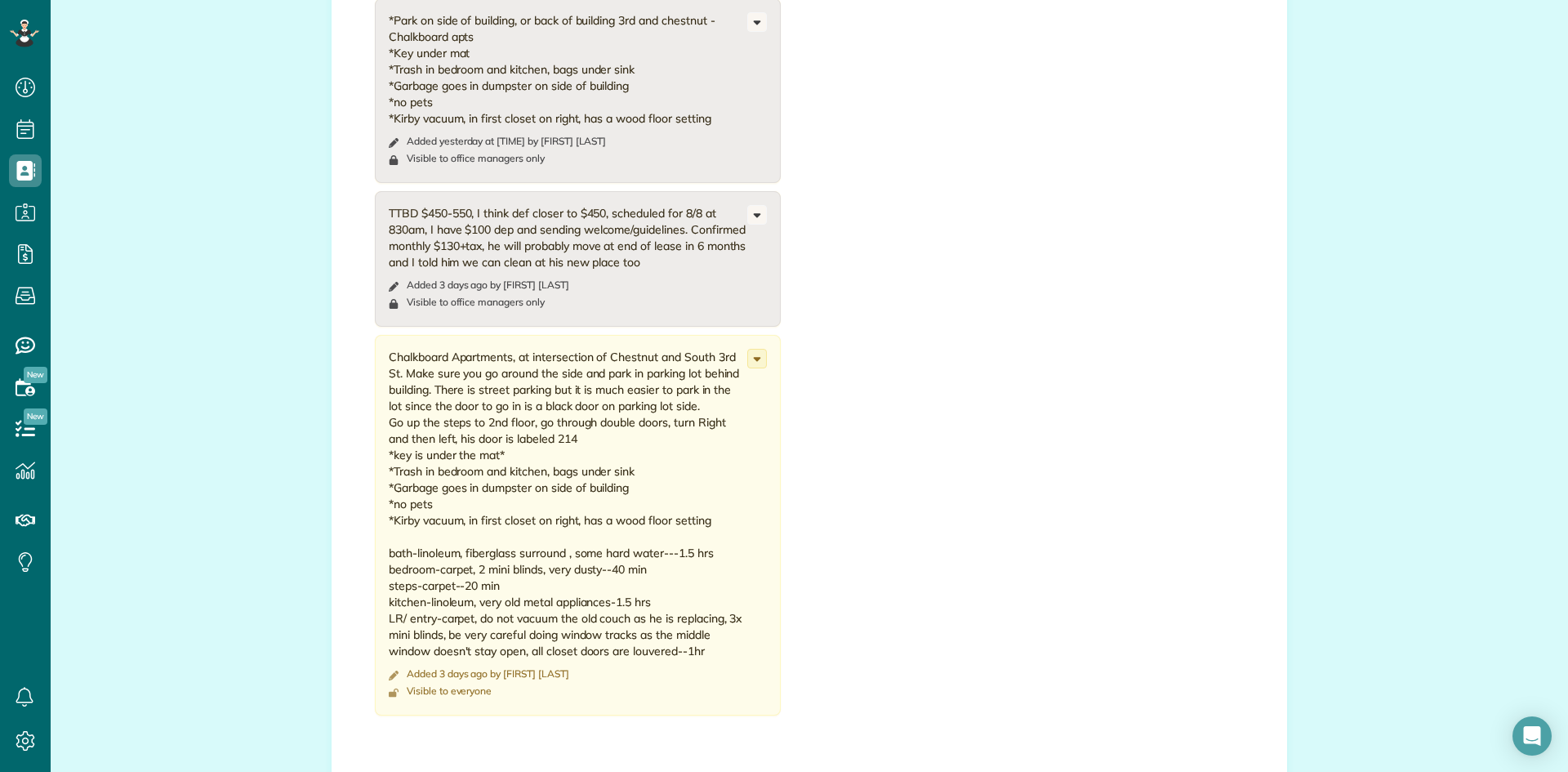 scroll, scrollTop: 901, scrollLeft: 0, axis: vertical 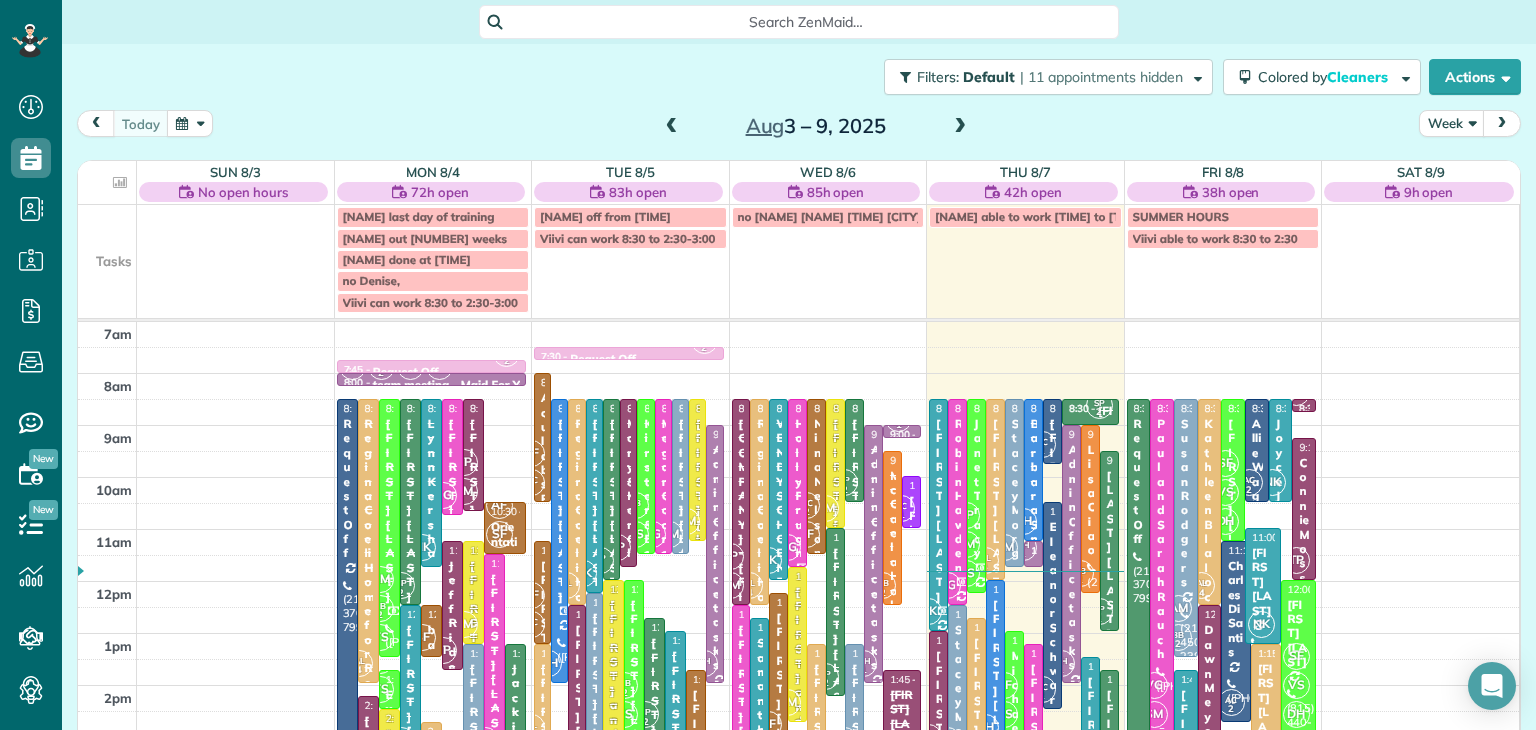 click on "Paul and Sarah Rauch" at bounding box center (1162, 539) 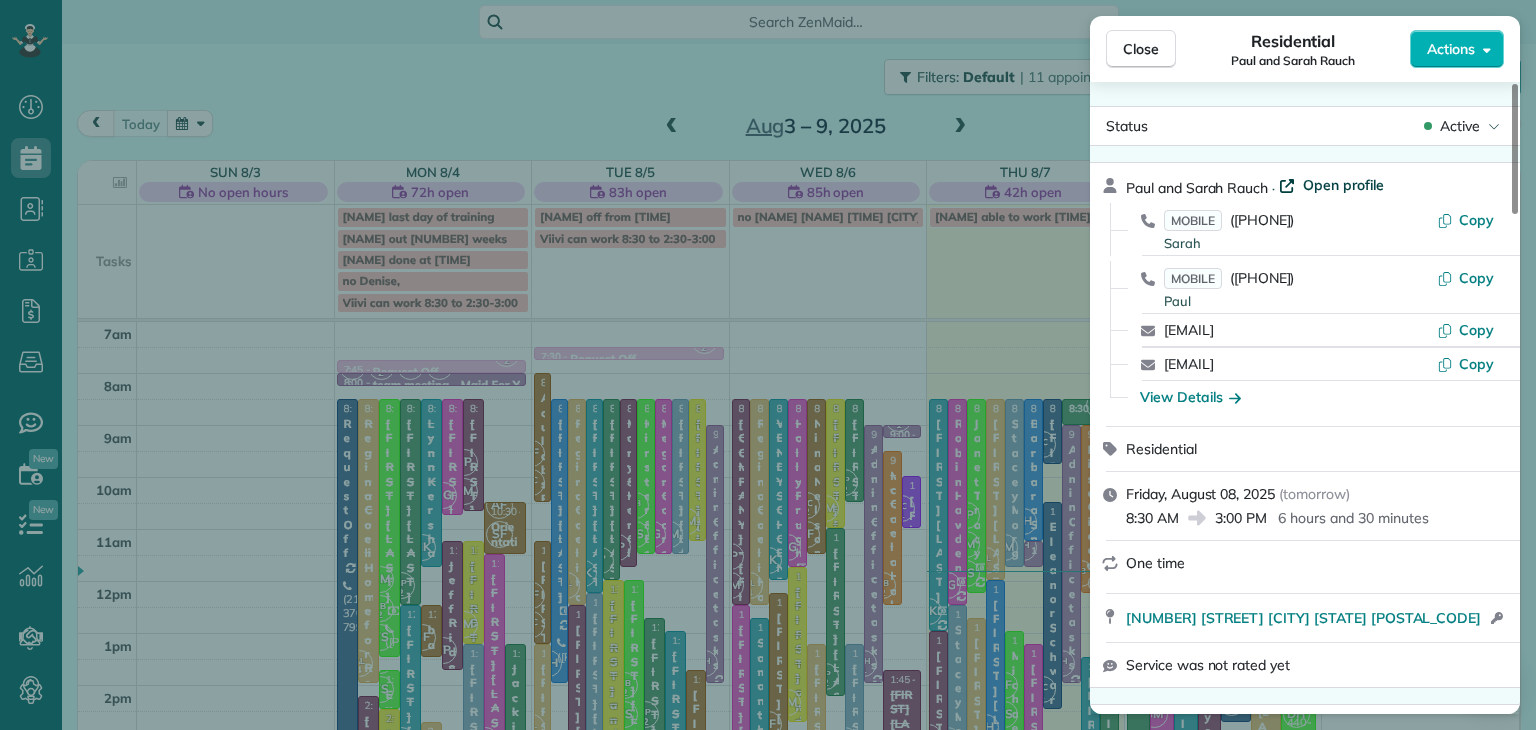click on "Open profile" at bounding box center [1343, 185] 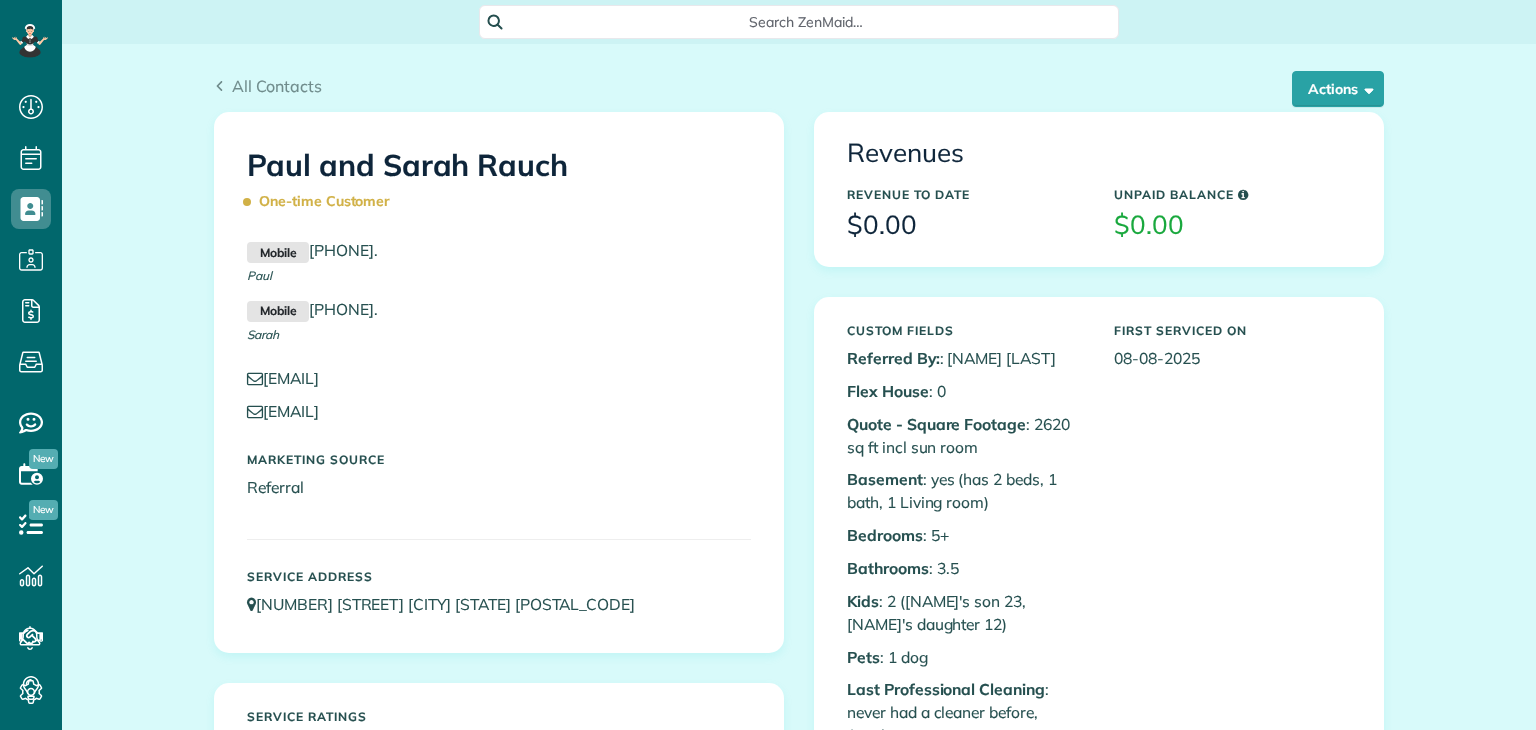 scroll, scrollTop: 0, scrollLeft: 0, axis: both 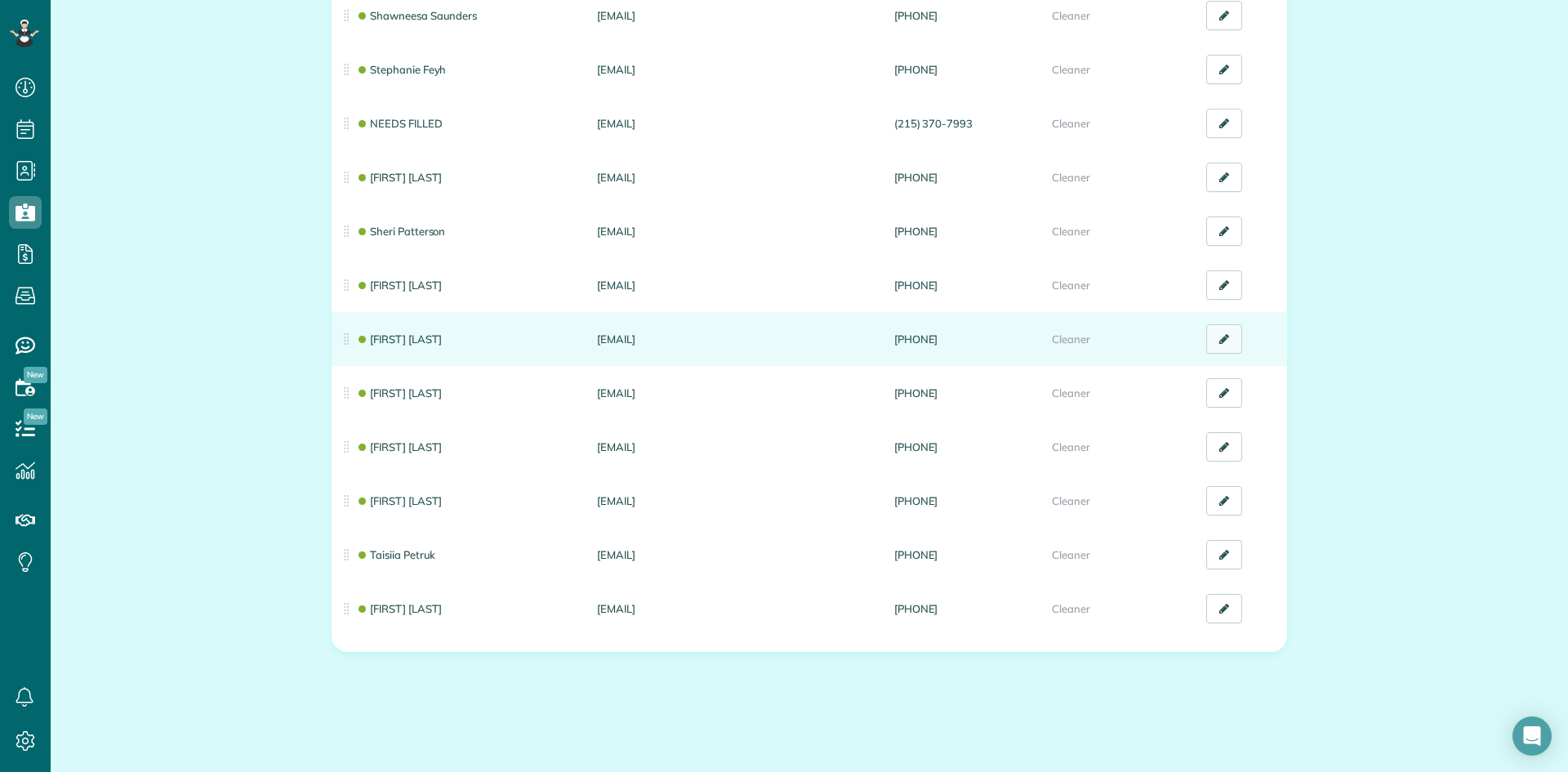 click at bounding box center [1224, 339] 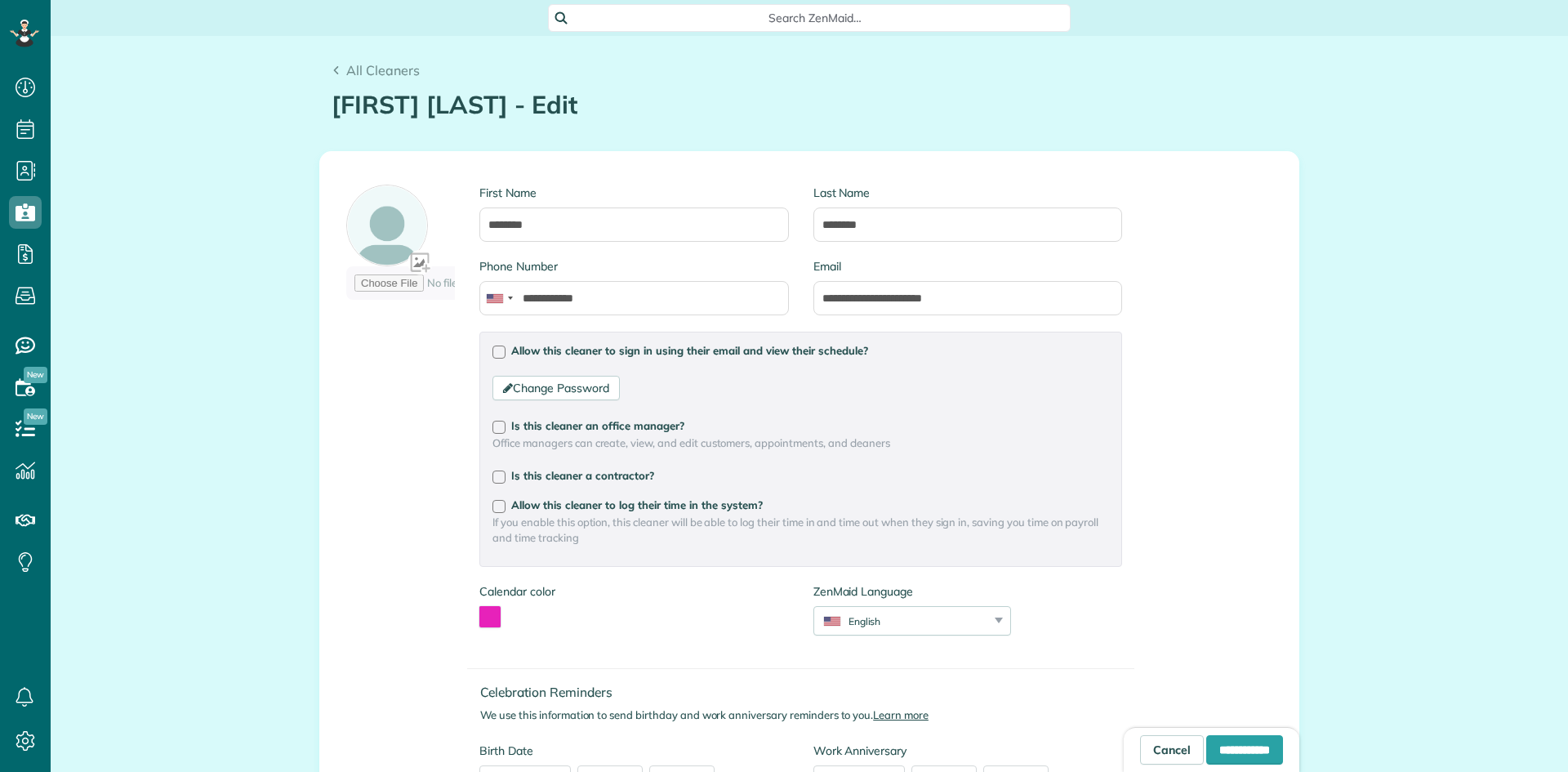 scroll, scrollTop: 0, scrollLeft: 0, axis: both 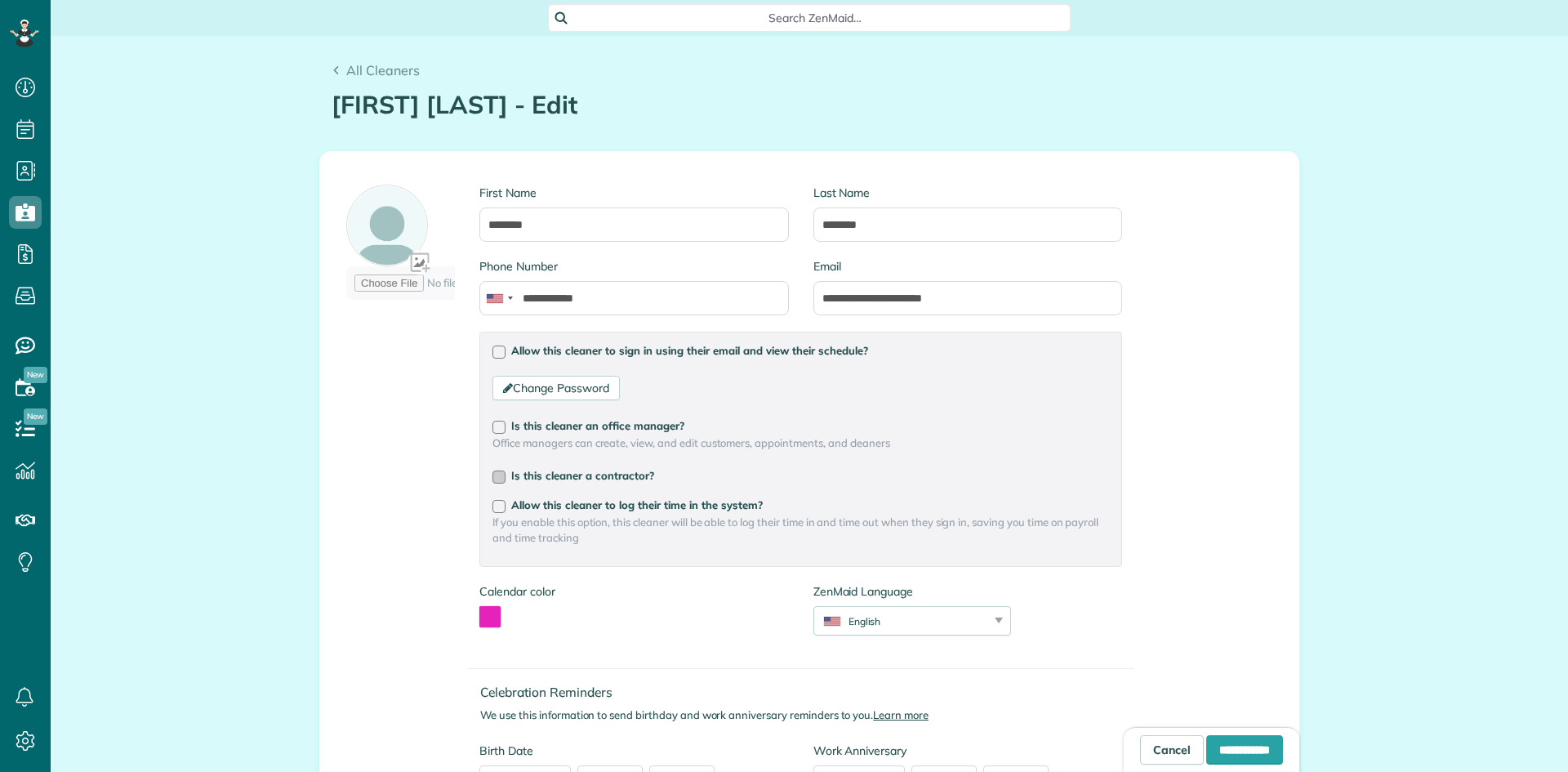 type on "**********" 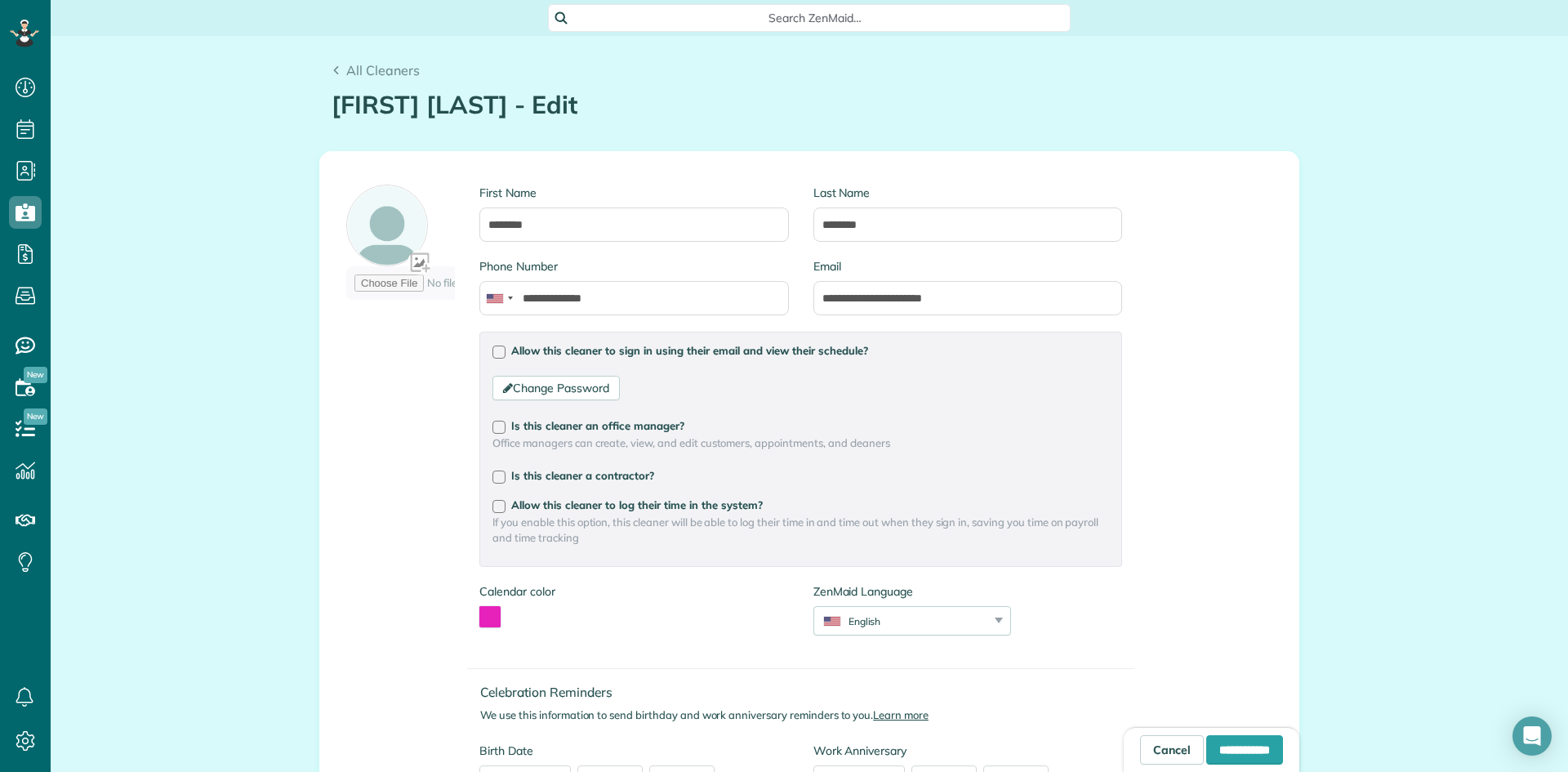 scroll, scrollTop: 482, scrollLeft: 0, axis: vertical 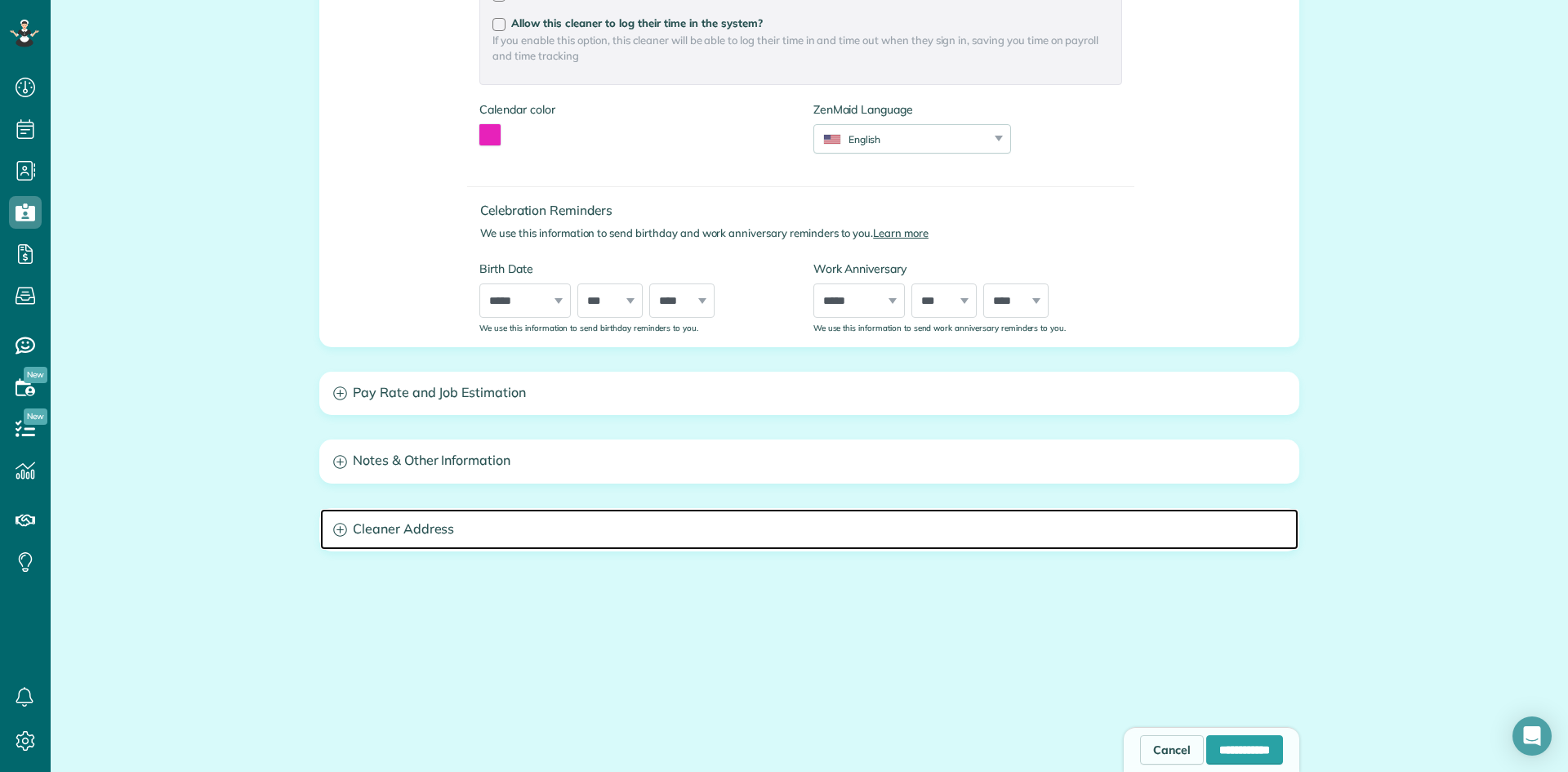 click 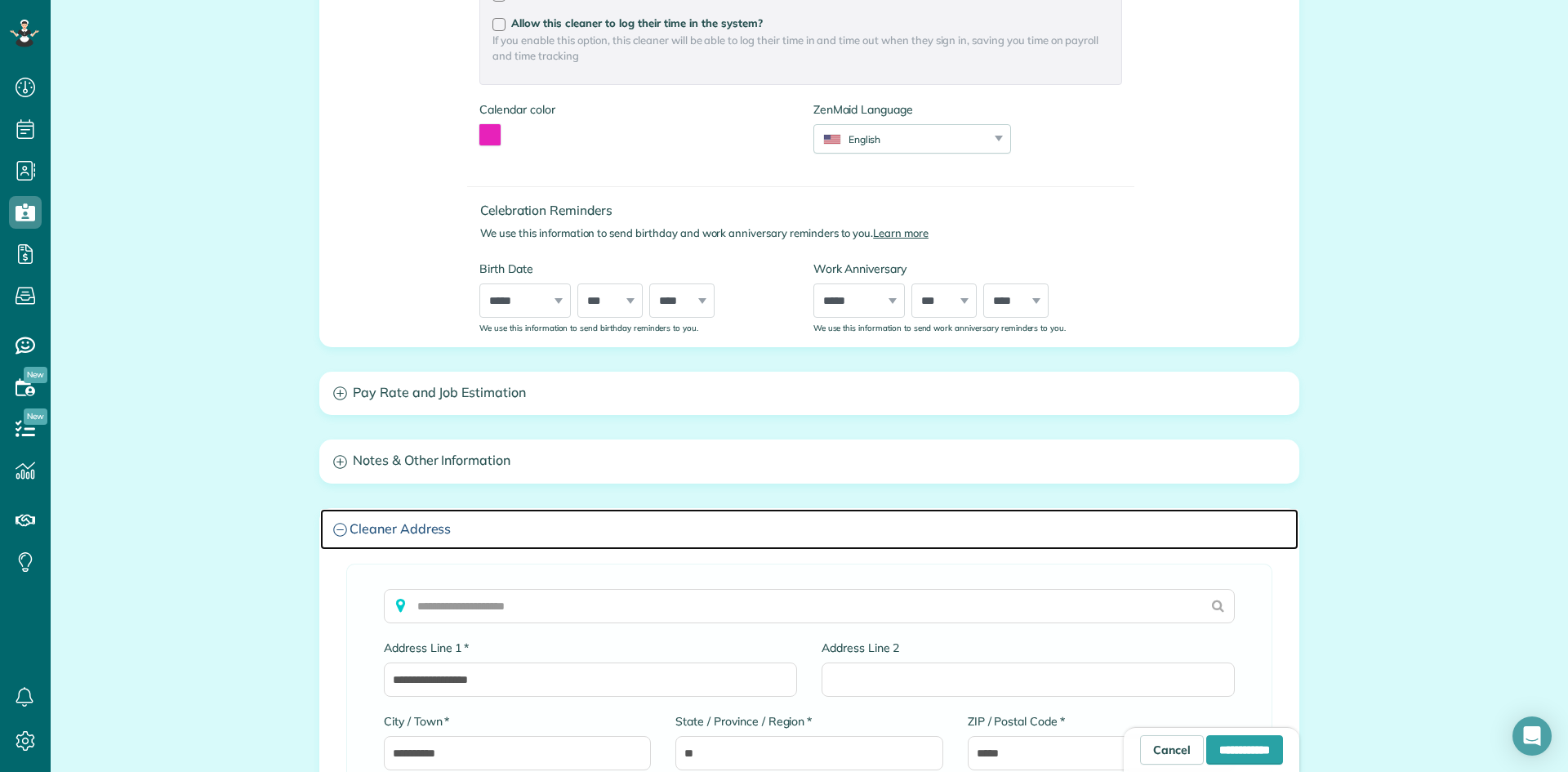 scroll, scrollTop: 744, scrollLeft: 0, axis: vertical 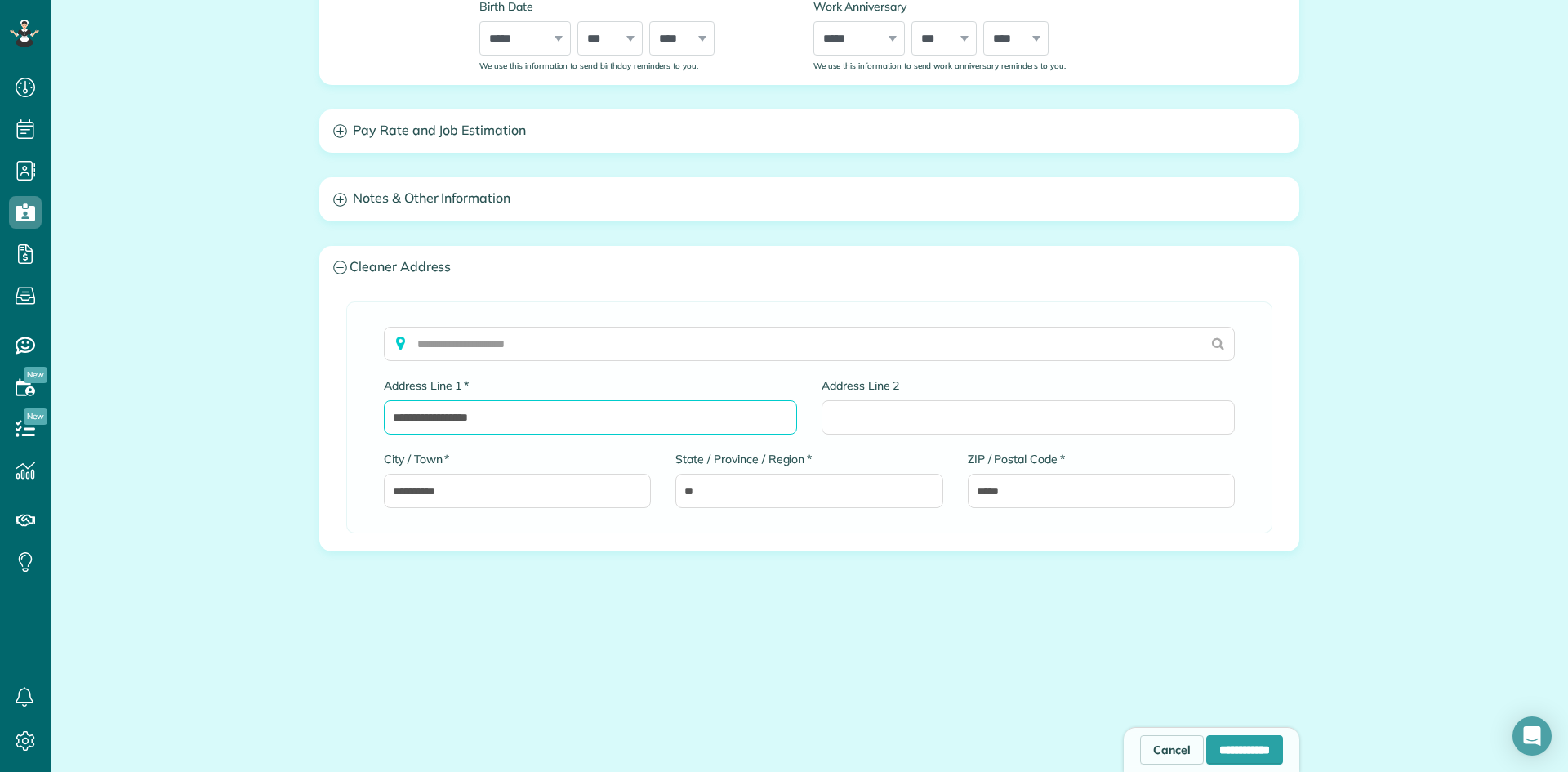 click on "**********" at bounding box center [590, 417] 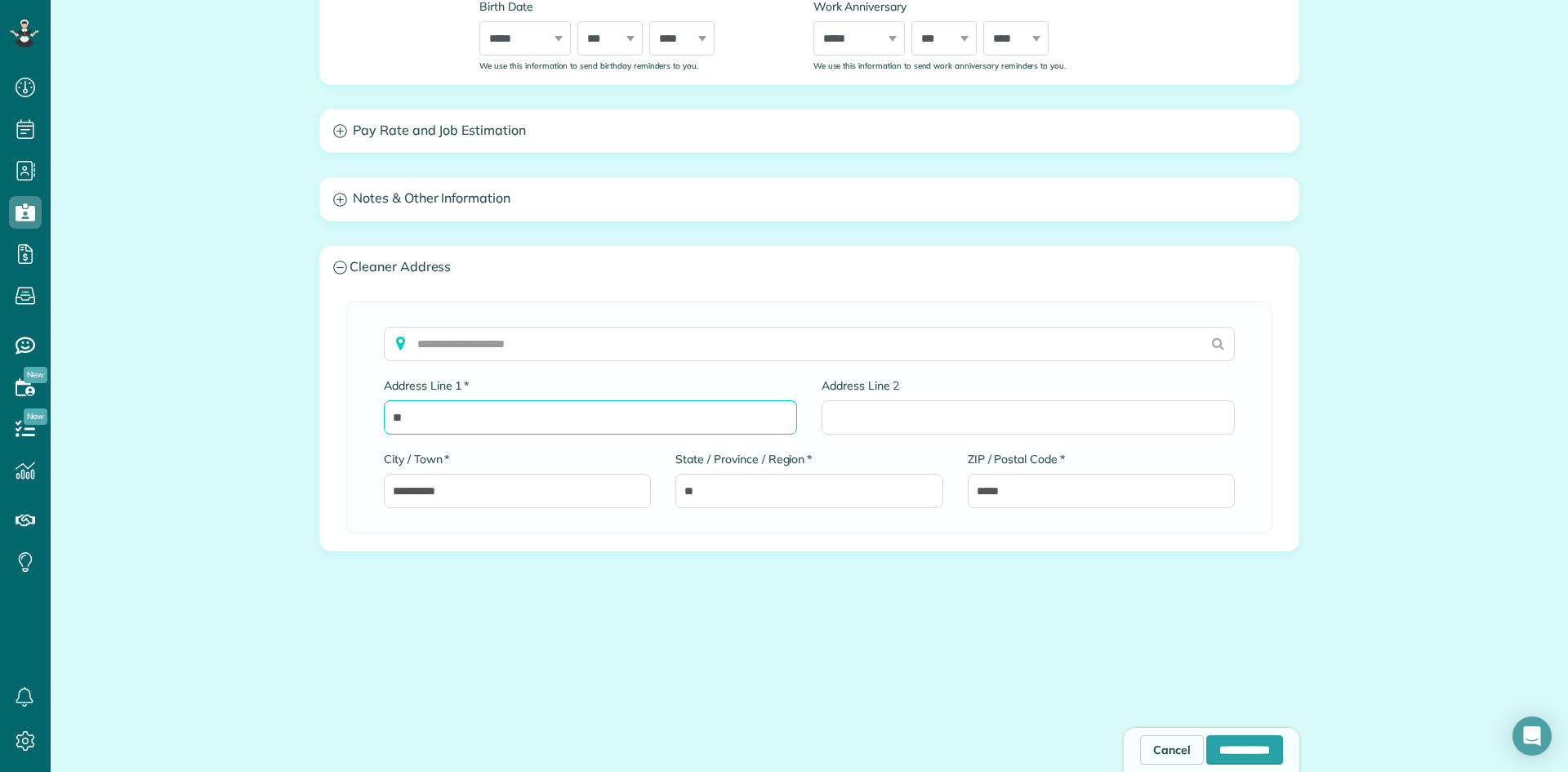 type on "*" 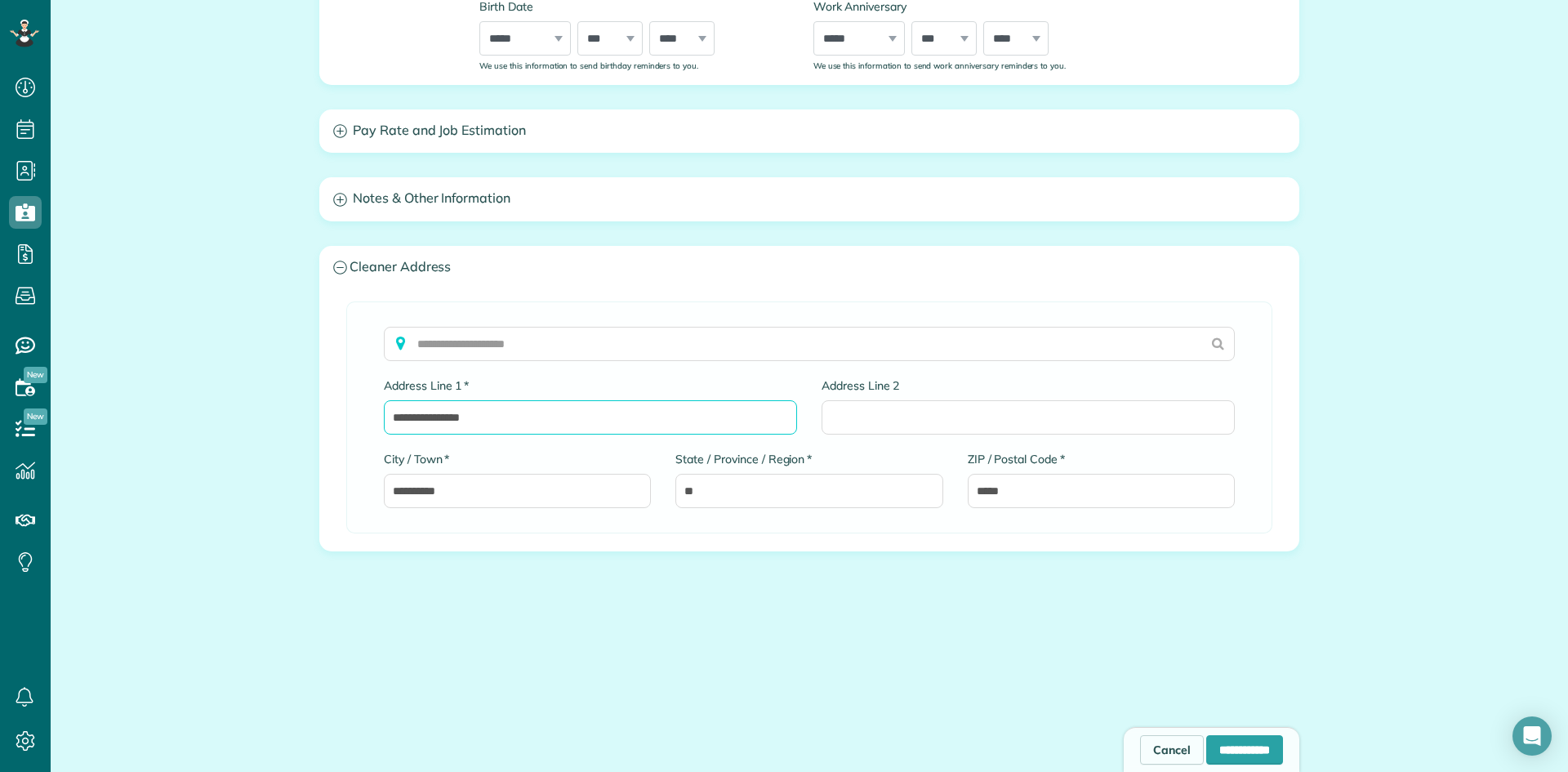 type on "**********" 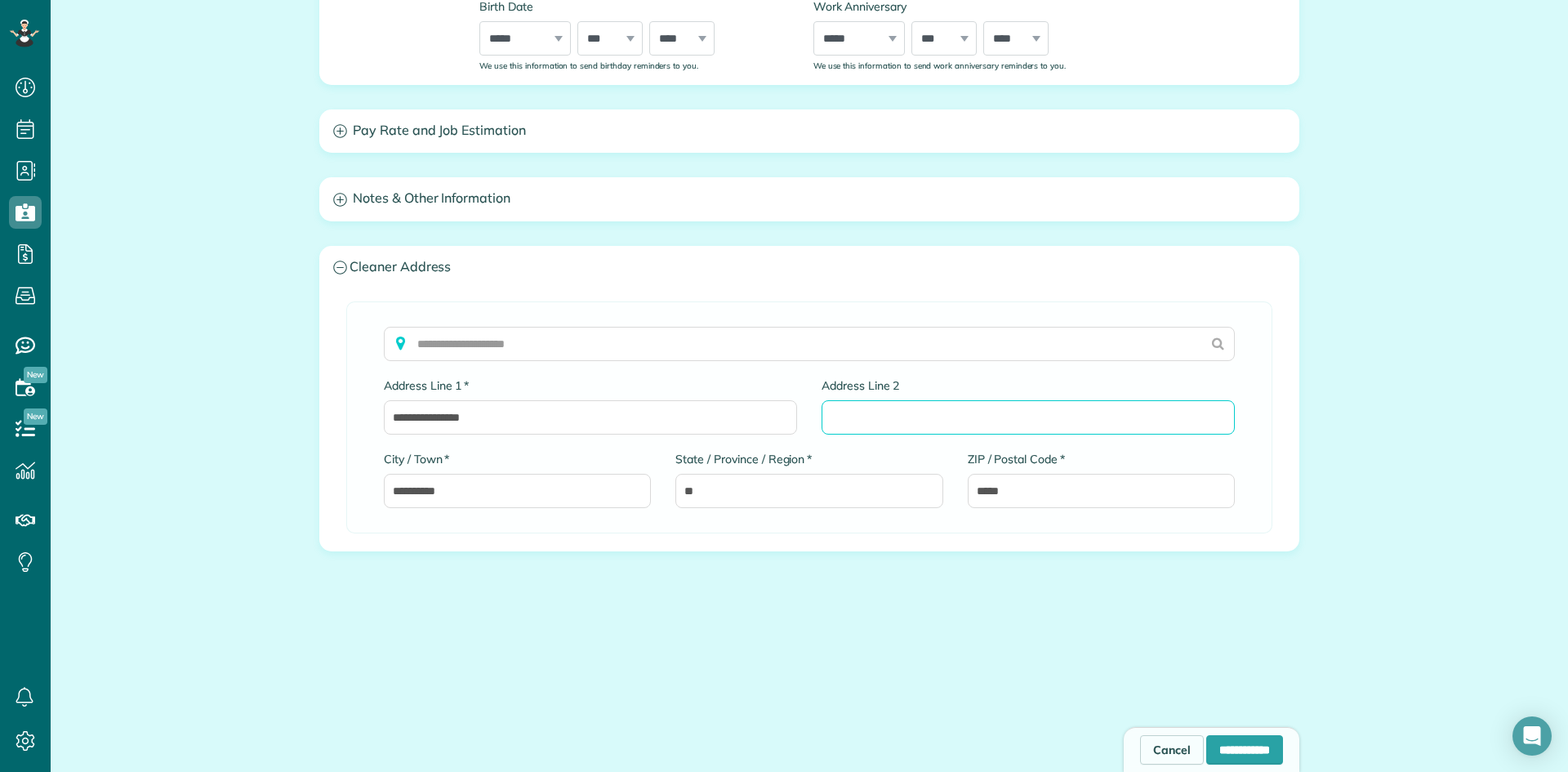click on "Address Line 2" at bounding box center [1028, 417] 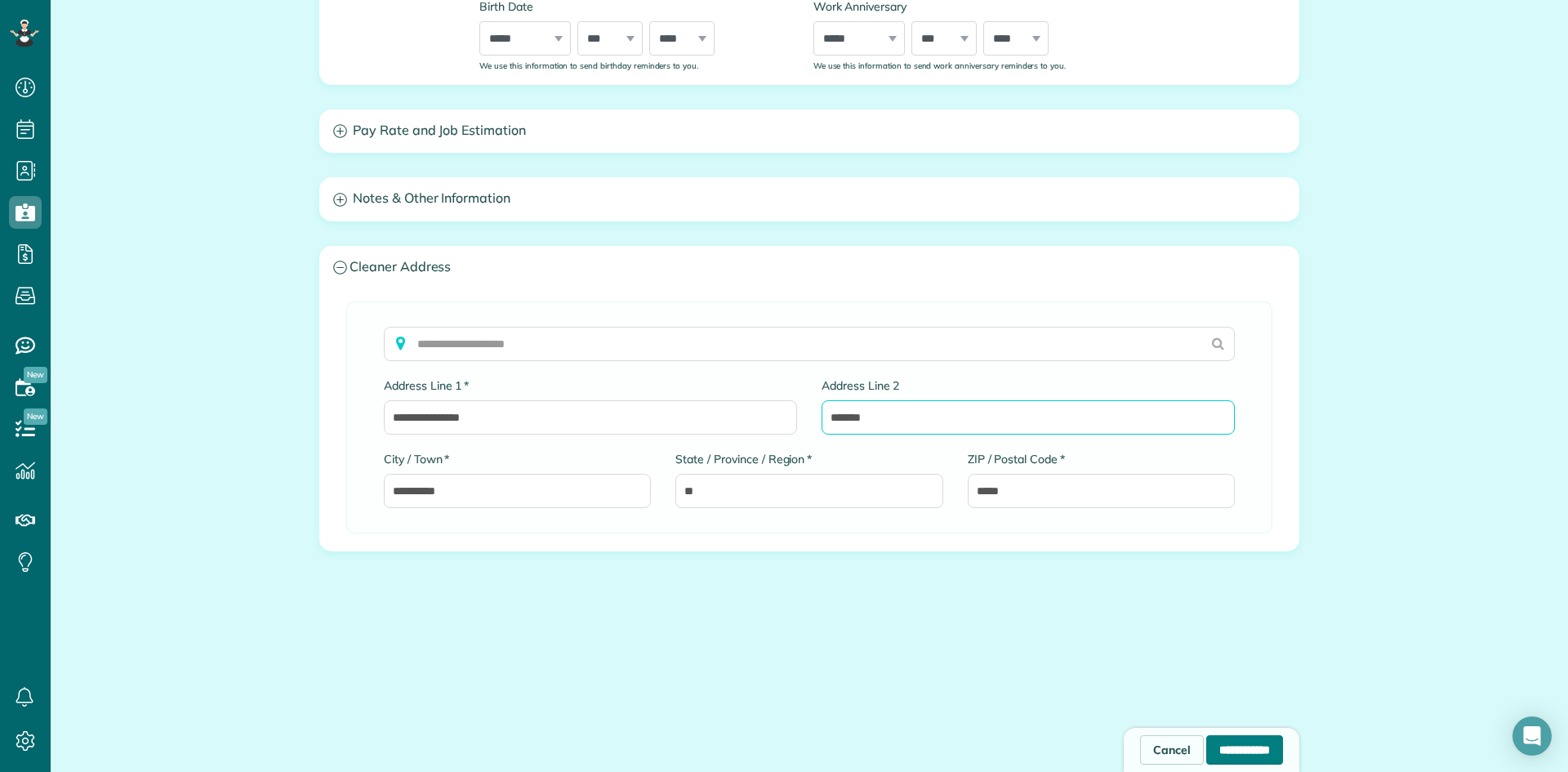 type on "*******" 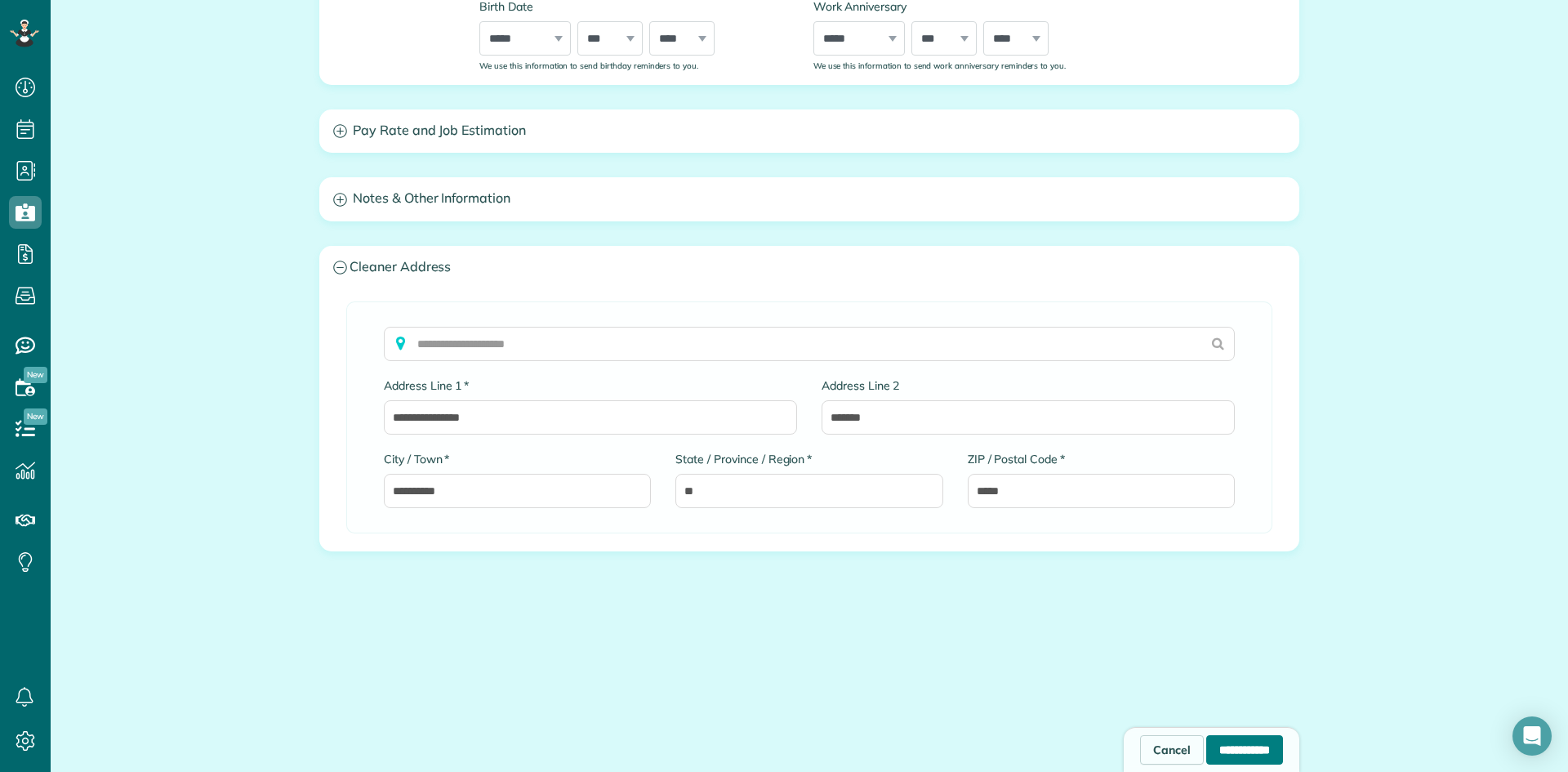 click on "**********" at bounding box center (1245, 750) 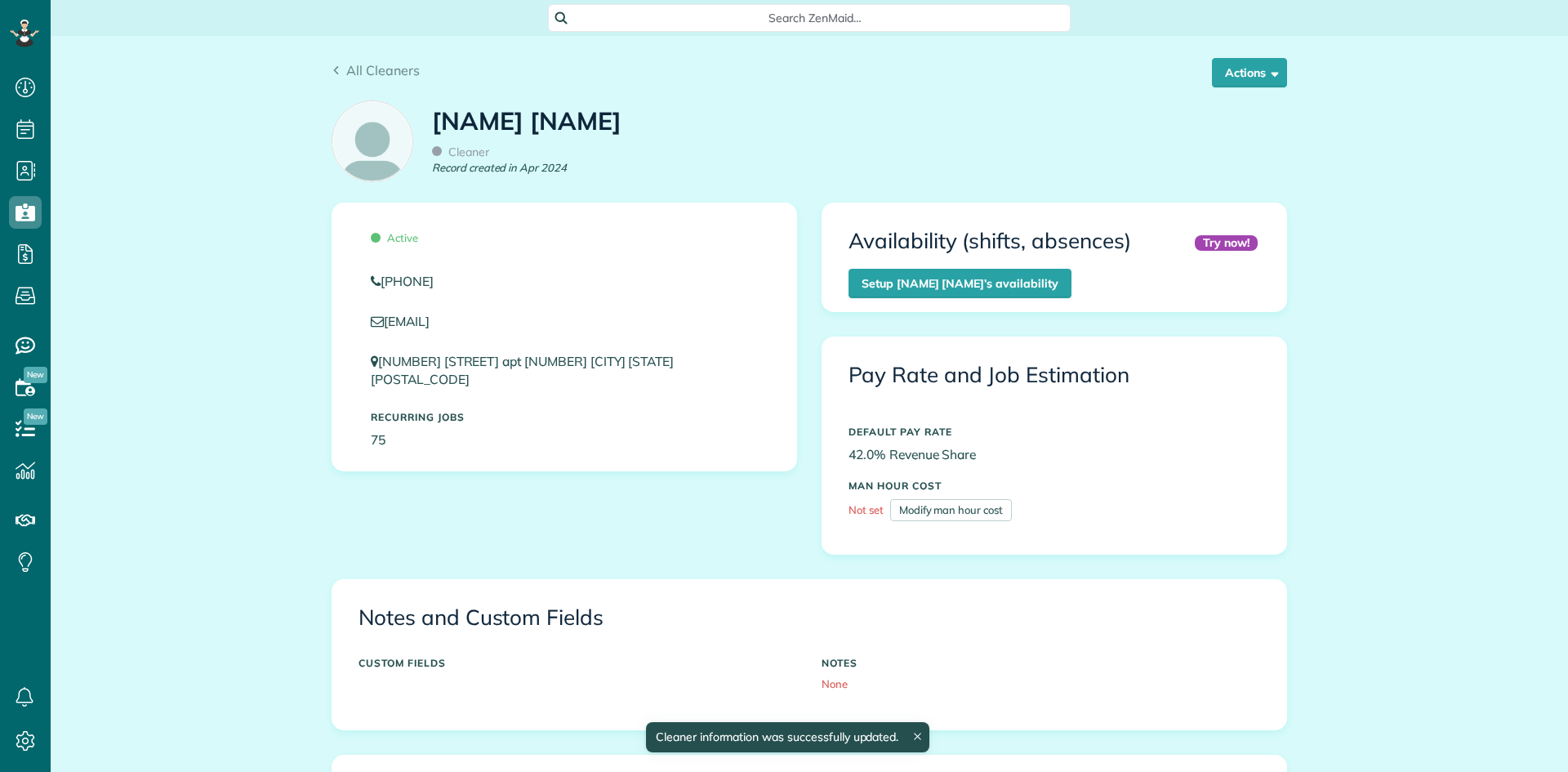 scroll, scrollTop: 0, scrollLeft: 0, axis: both 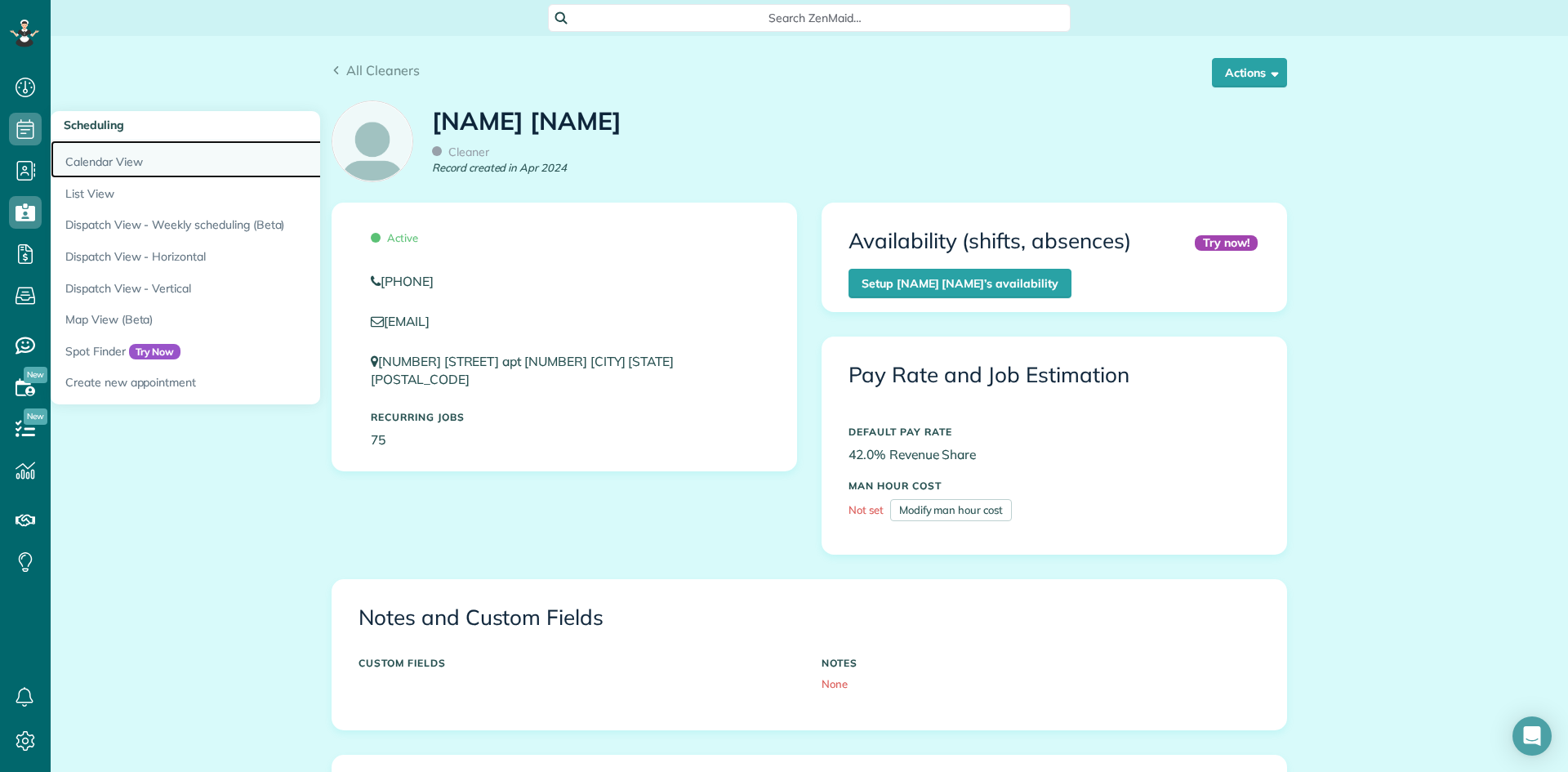 click on "Calendar View" at bounding box center [255, 159] 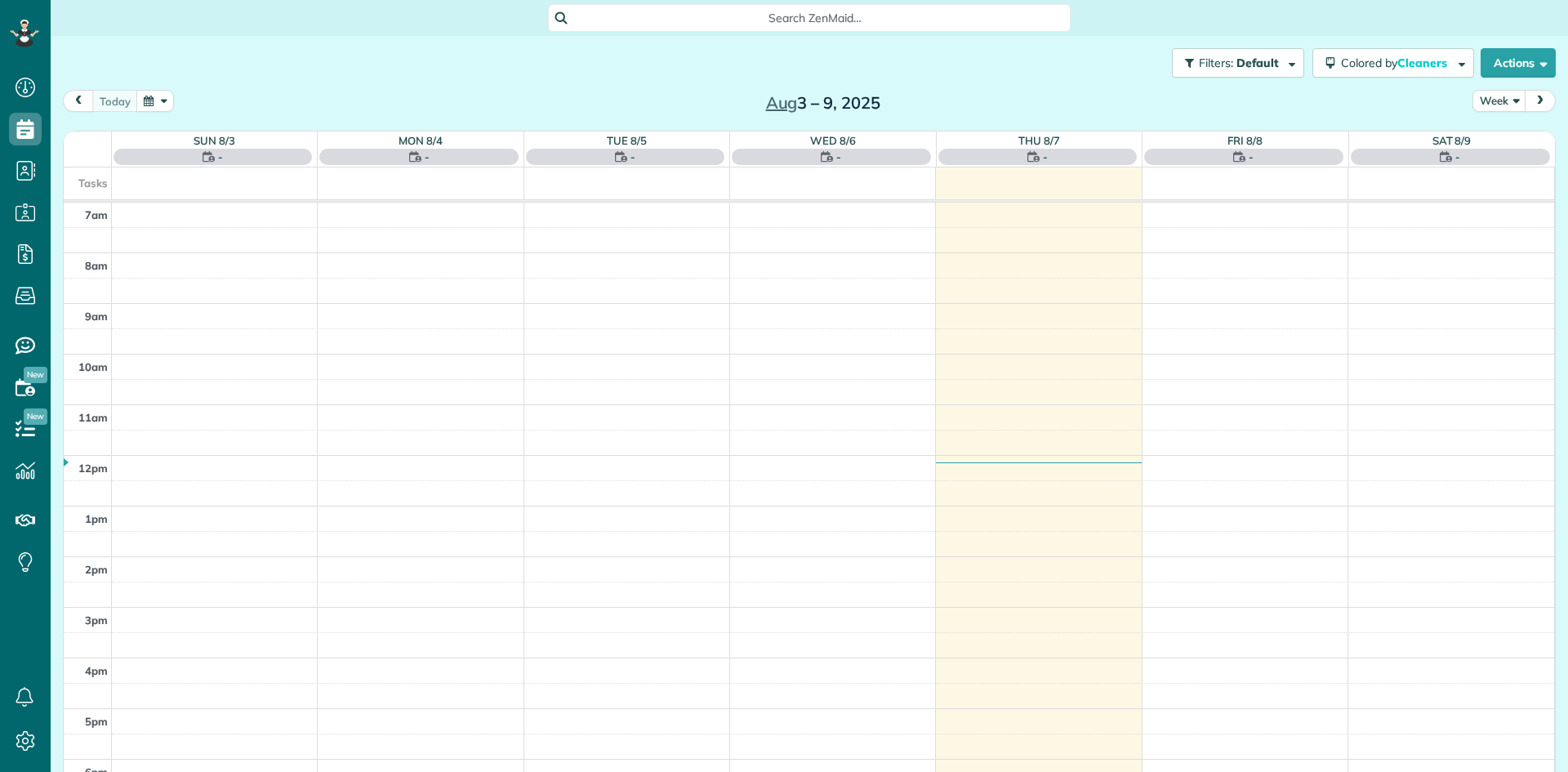 scroll, scrollTop: 0, scrollLeft: 0, axis: both 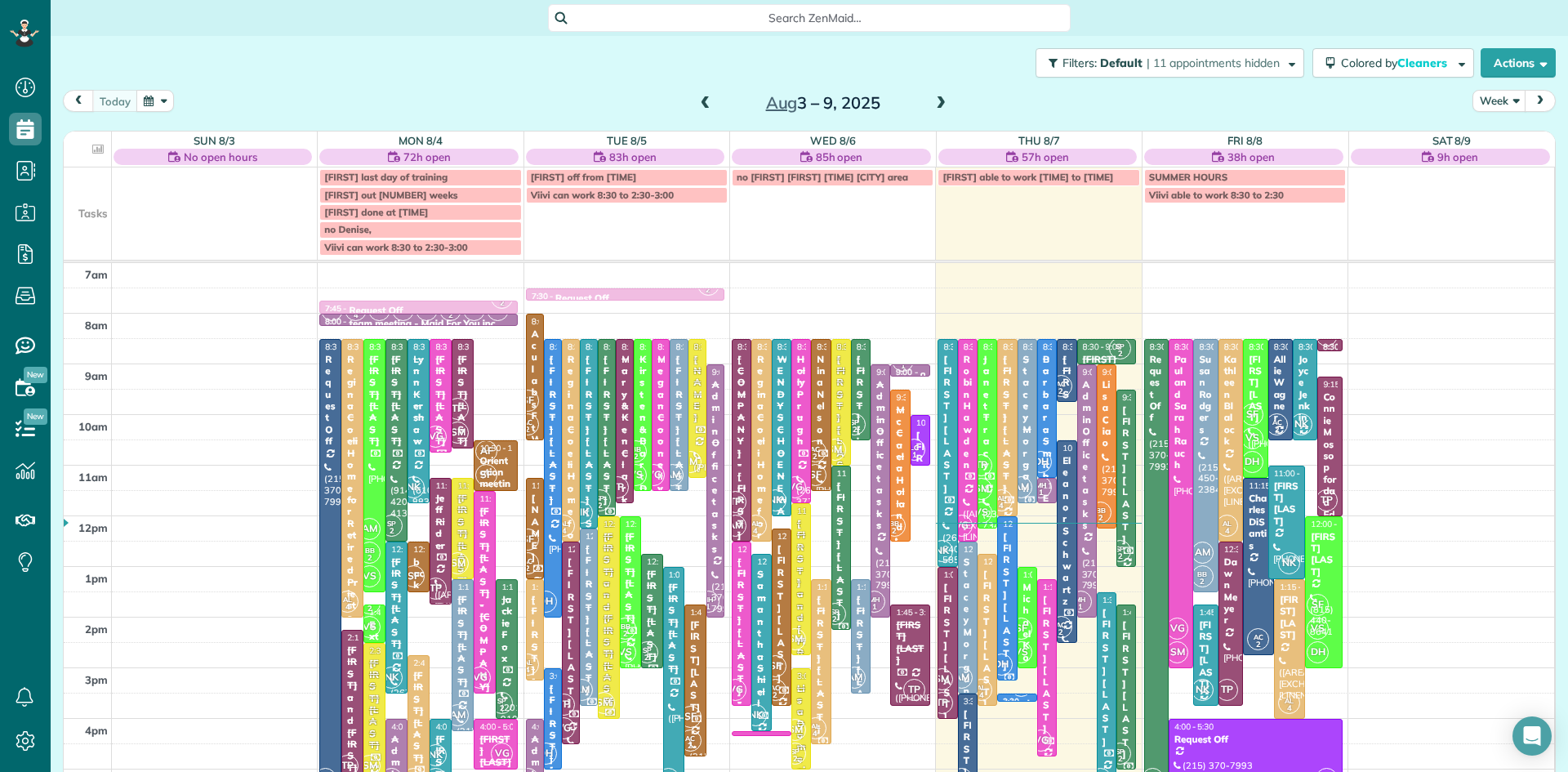 click at bounding box center (941, 104) 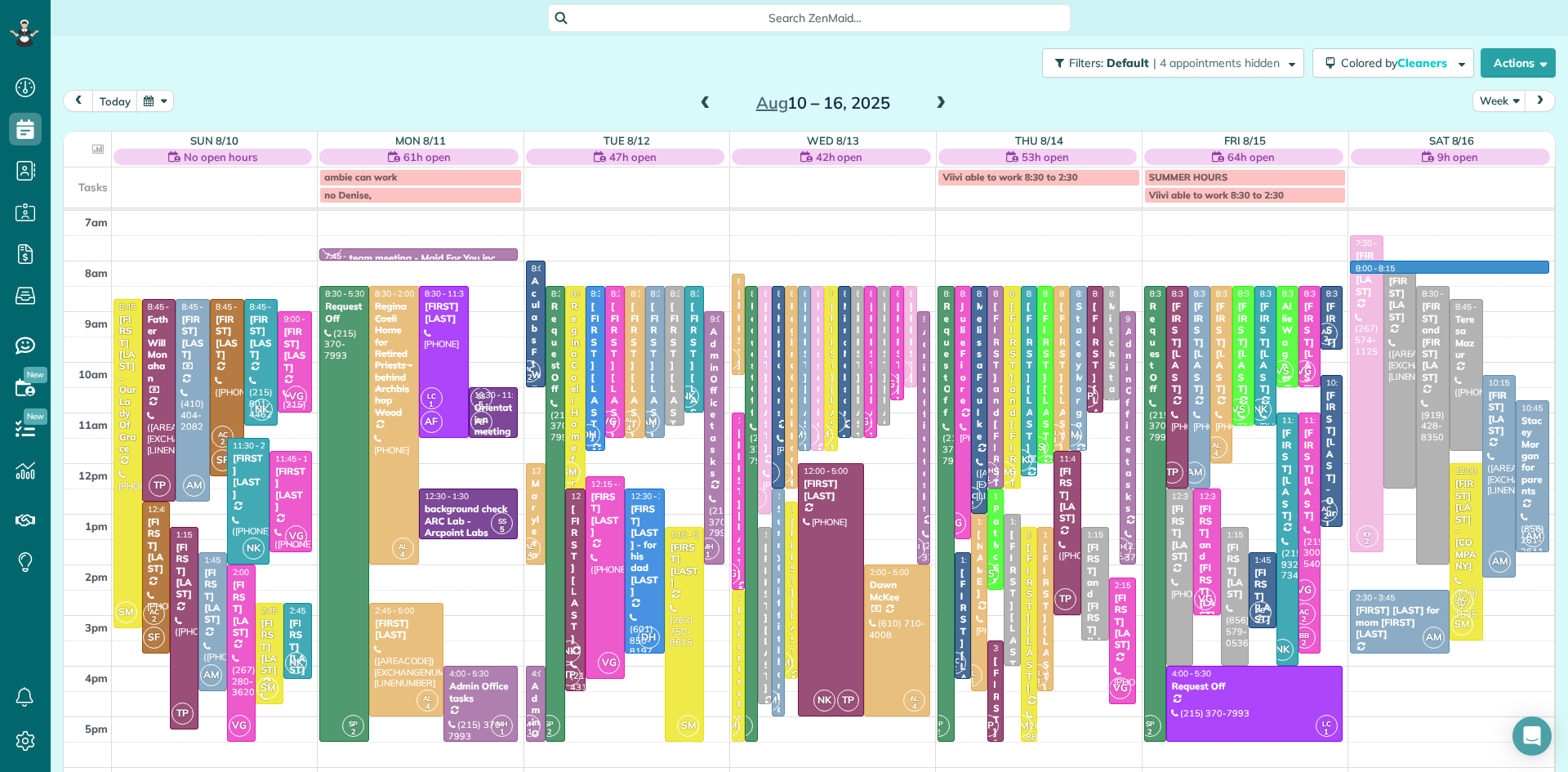 click on "7am 8am 9am 10am 11am 12pm 1pm 2pm 3pm 4pm 5pm 6pm 7pm 8pm SM 8:45 - 3:15 Joseph Prior - Our Lady Of Grace (215) 757-7700 225 Bellevue Avenue Penndel, PA 19047 TP 8:45 - 12:45 Father Will Monahan (215) 305-7477 752 Big Oak Road Morrisville, PA 19067 AM 8:45 - 12:45 Paula Krosky (410) 404-2082 1062 Hemlock Drive Blue Bell, PA 19422 AC 2 SF 8:45 - 12:15 Debbie Forman (215) 859-3189 3133 Mill Road Doylestown, PA 18901 NK 8:45 - 11:15 Brooke Vilbas (215) 801-4462 684 Bennett Lane Perkasie, PA 18944 VG 9:00 - 11:00 JoFran Garson (215) 588-1399 1103 Manchester Court Warrington, PA, PA 18976 NK 11:30 - 2:00 Fran Shaver (860) 559-4129 3268 Bushwood Drive Perkasie, PA 18944 VG 11:45 - 1:45 Kayla Sweigart (267) 570-6241 789 Pelham Avenue Warminster, PA 18974 AC 2 SF 12:45 - 3:45 Marie Gaglioti (973) 464-7717 422 Redbud Court Warrington, PA 18976 TP 1:15 - 5:15 Meghan Strong (310) 561-2283 410 Lakeview Court Langhorne, PA 19053 AM 1:45 - 4:30 Veronica Johnson (610) 739-1020 1235 Penllyn Blue Bell Pike VG 2:00 - 5:30 SM" at bounding box center [808, 564] 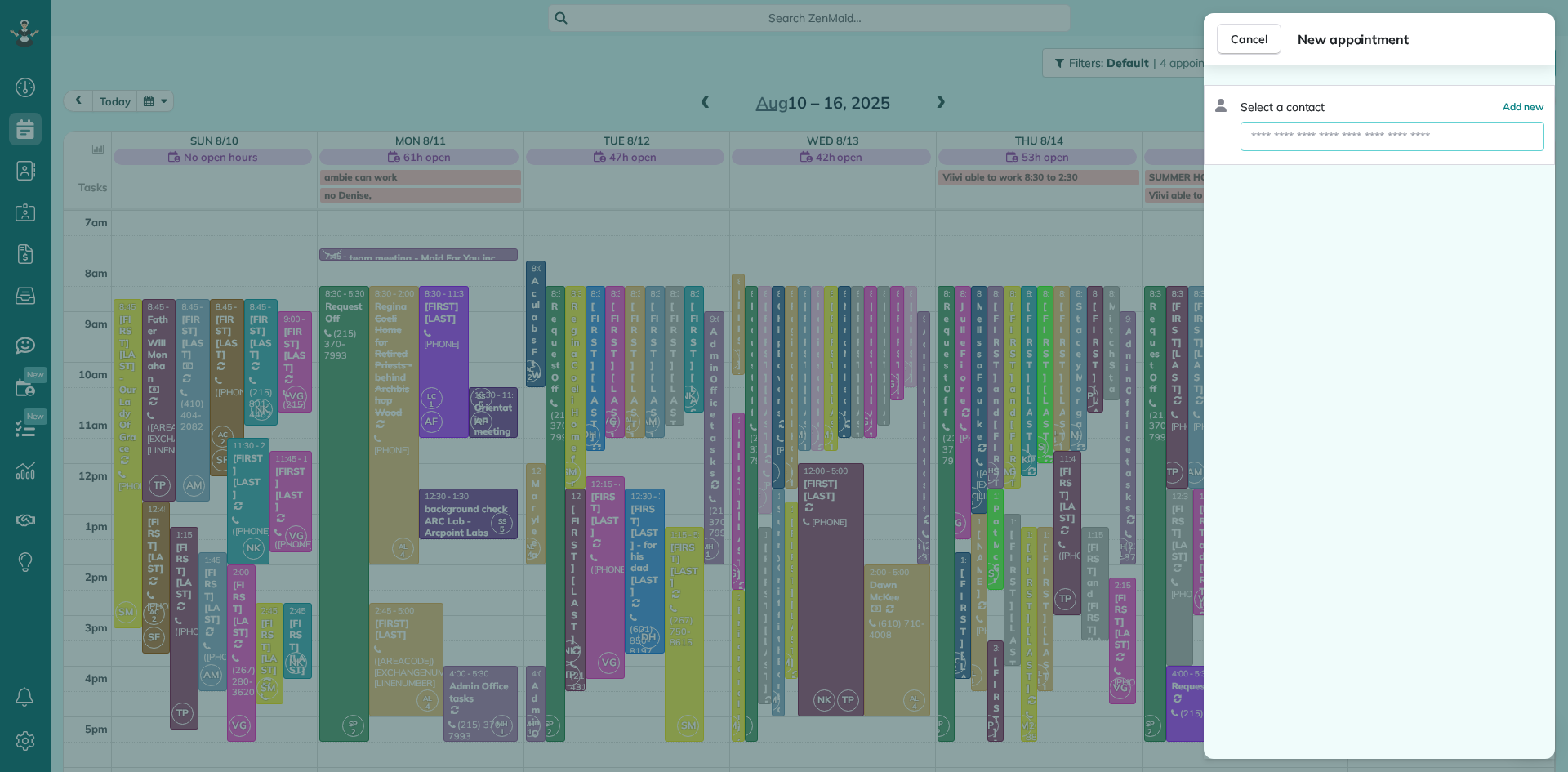 click at bounding box center (1392, 136) 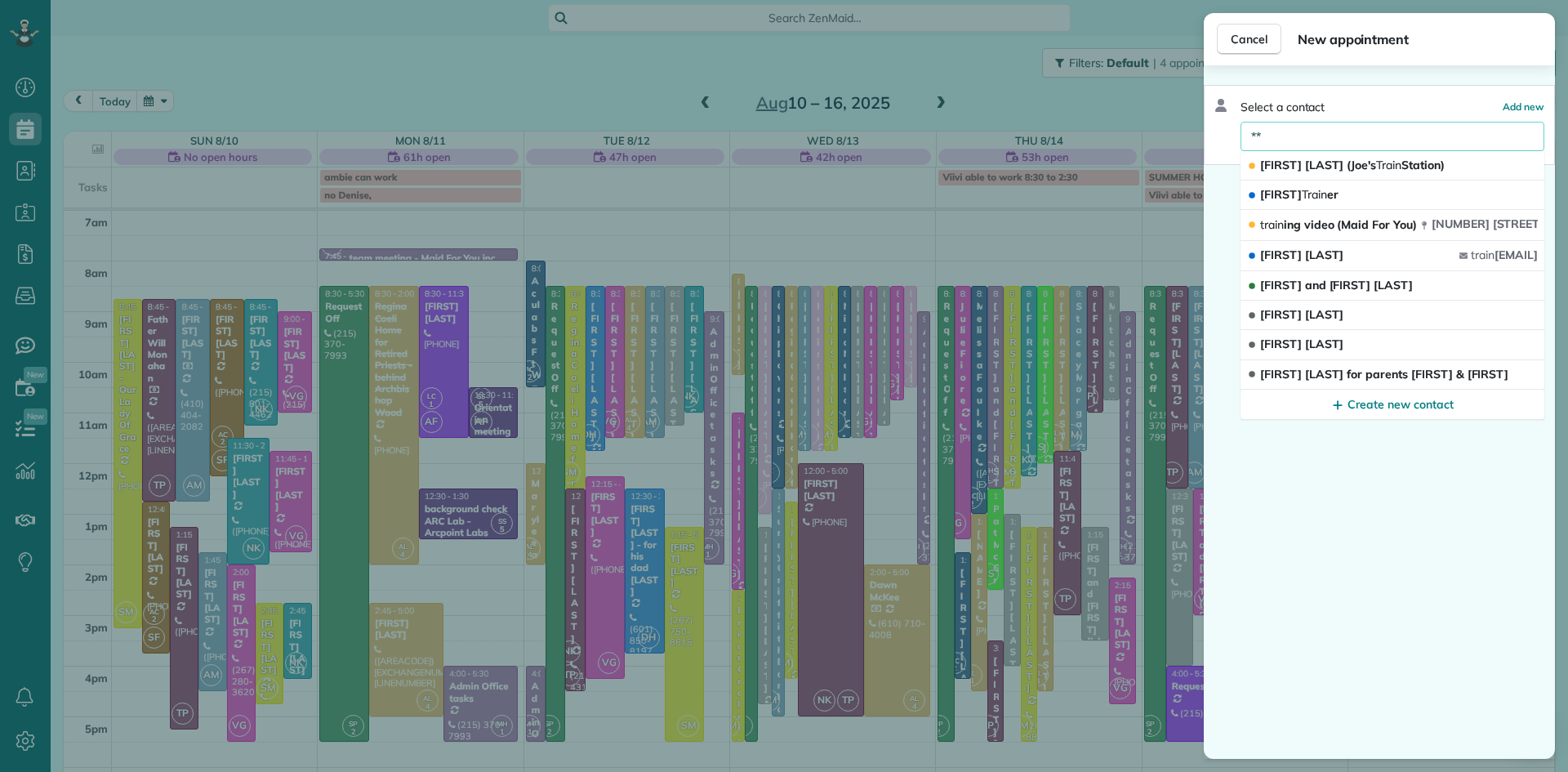 type on "*" 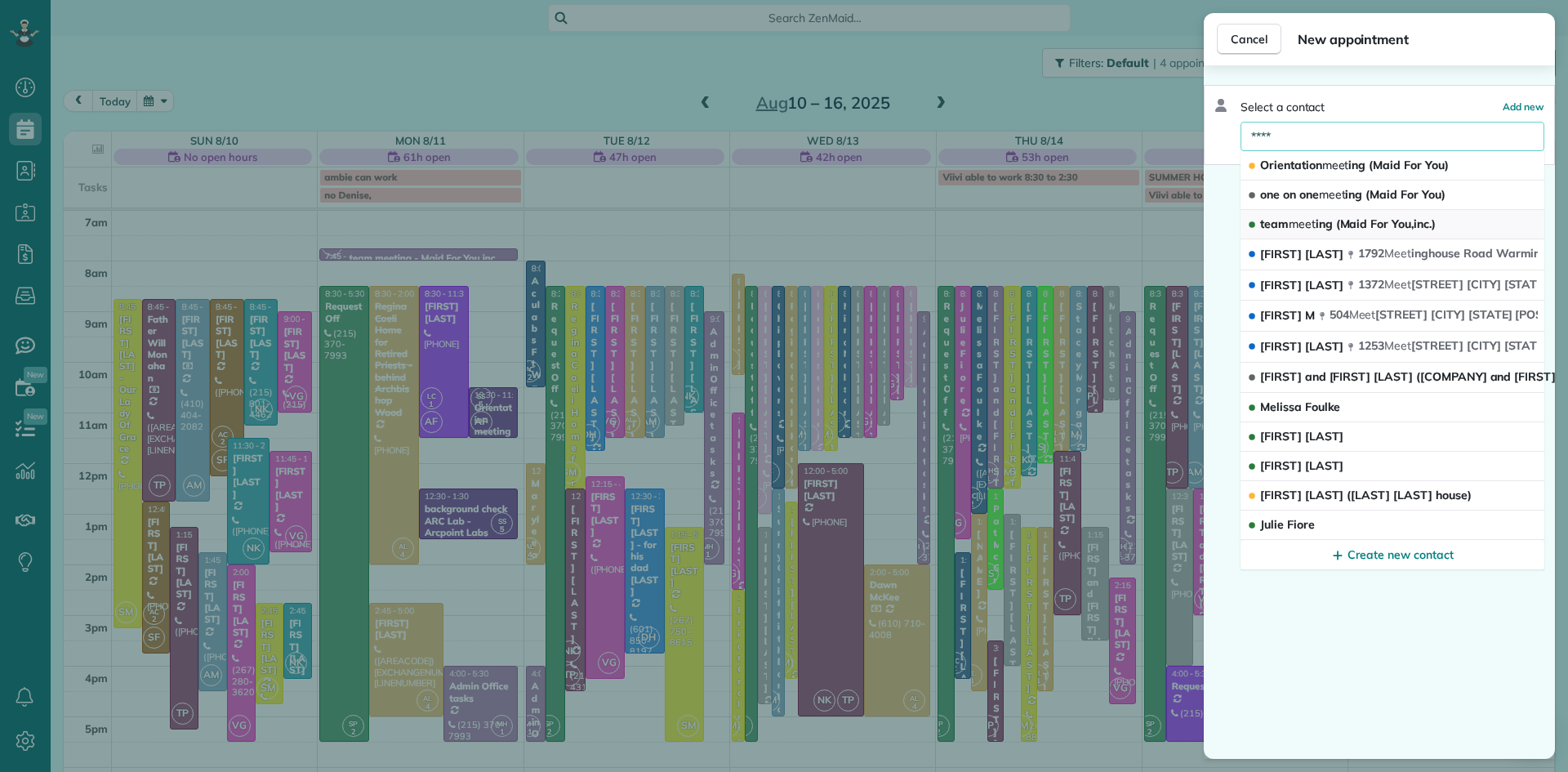 type on "****" 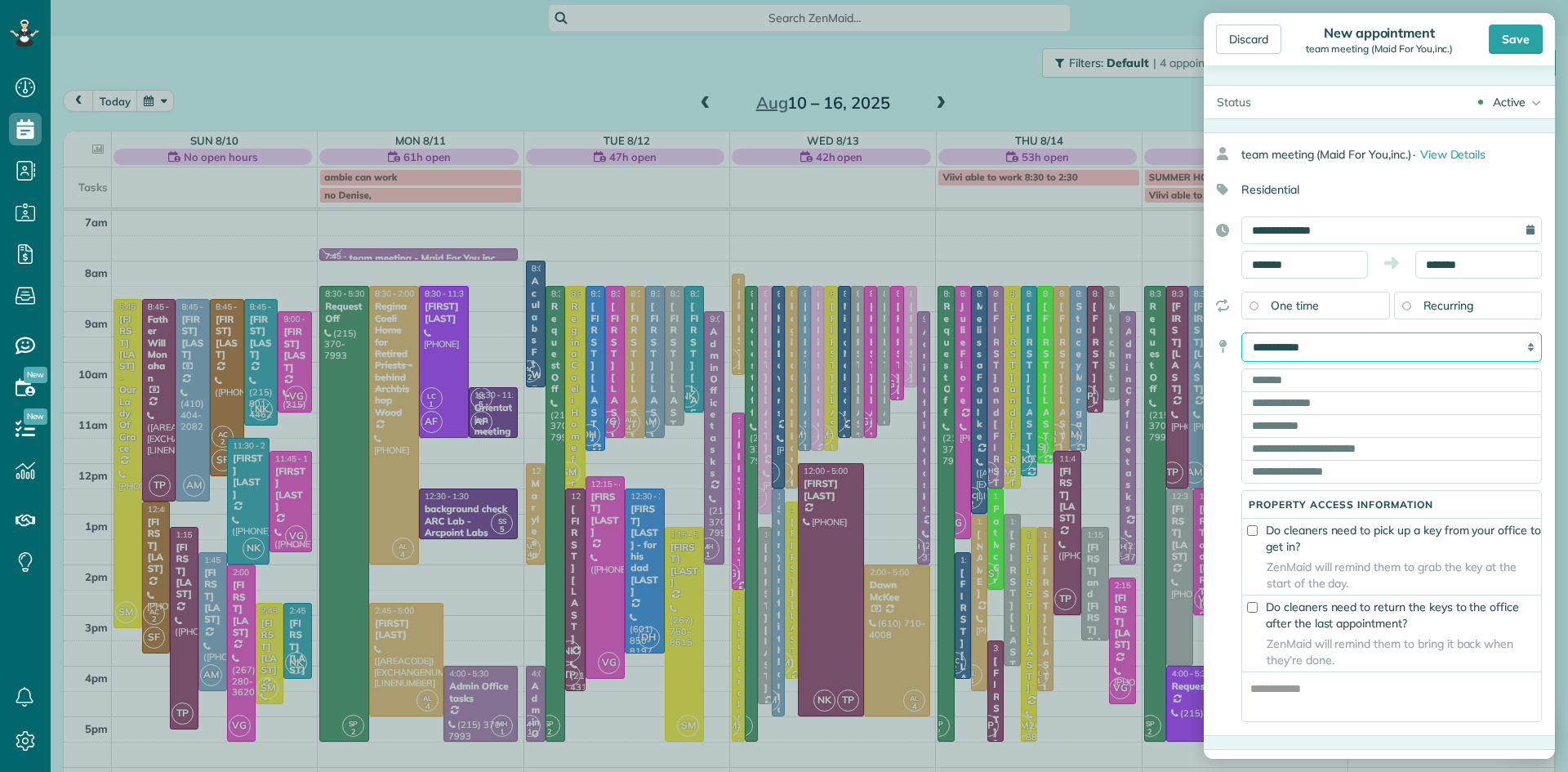 click on "**********" at bounding box center (1392, 347) 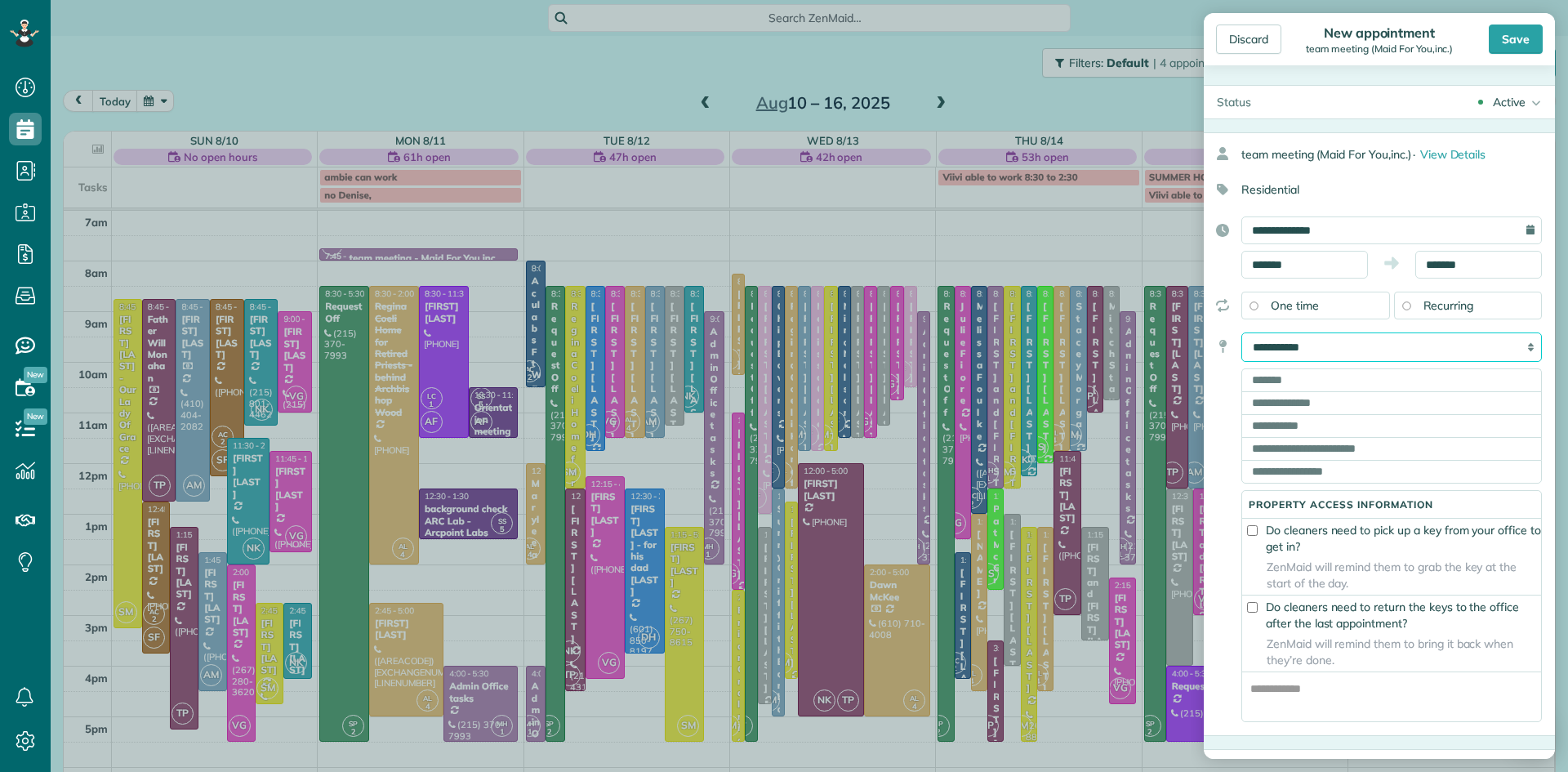 select on "*****" 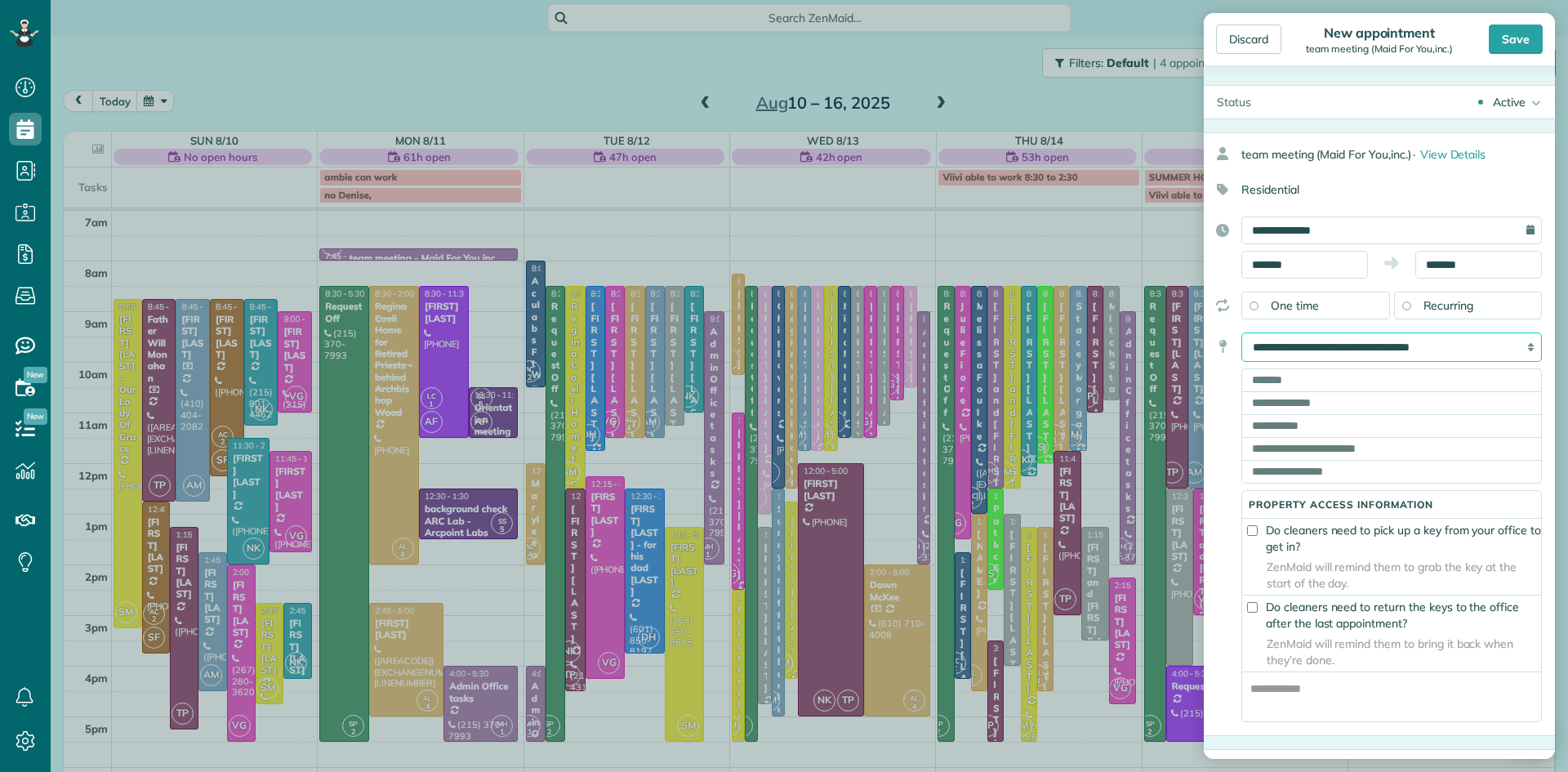 click on "**********" at bounding box center (1392, 347) 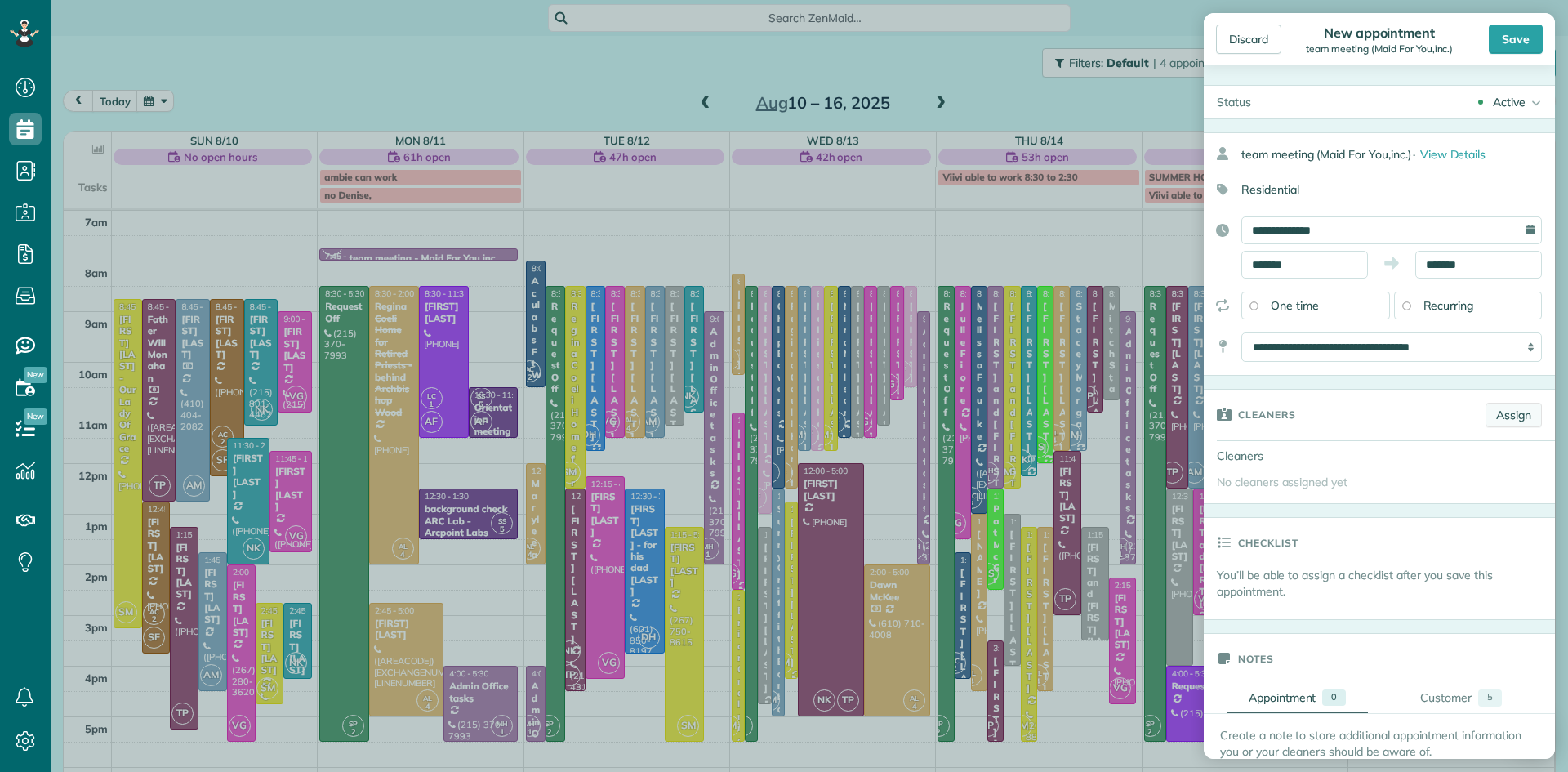 click on "Assign" at bounding box center (1513, 415) 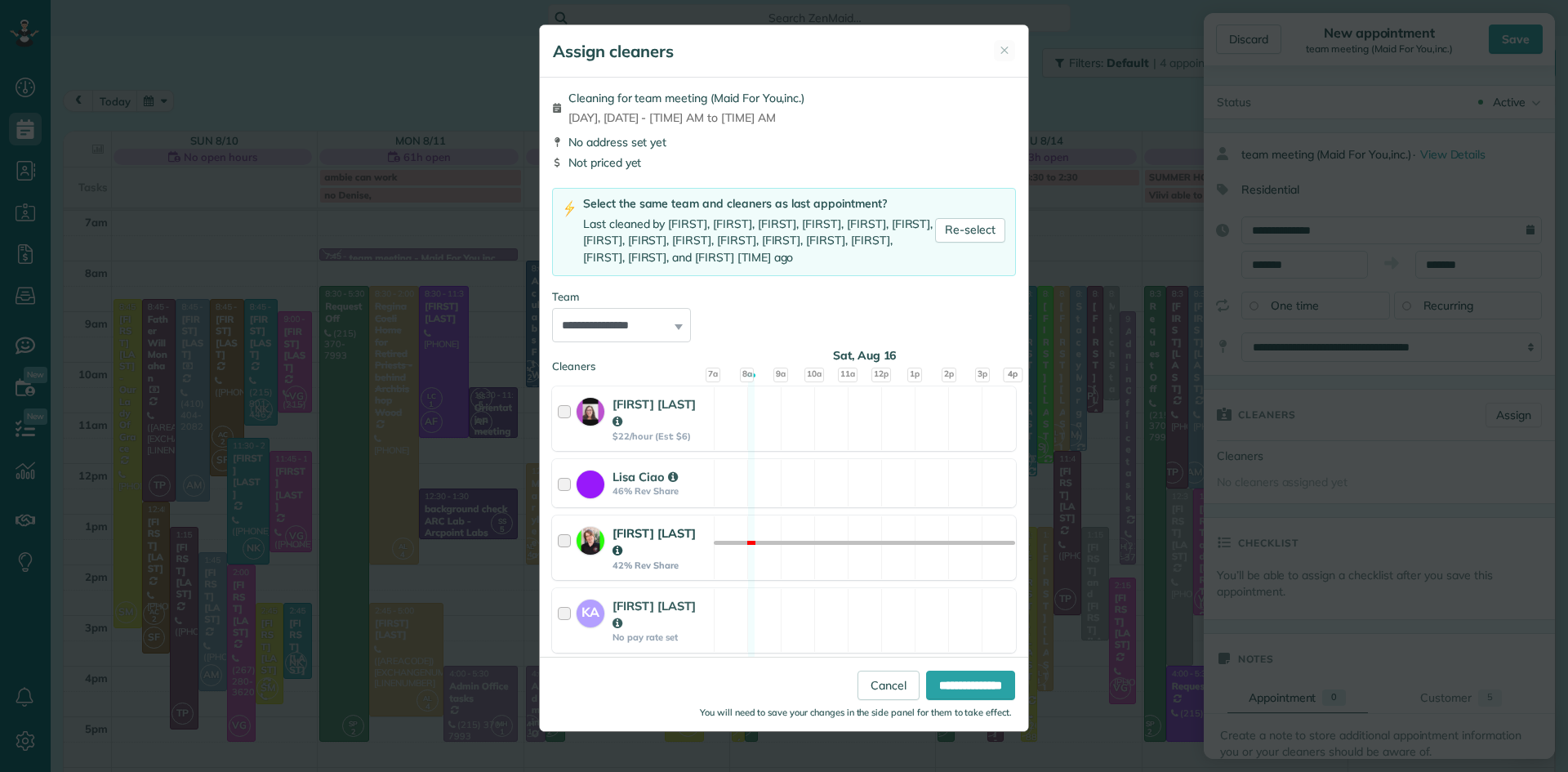 click on "Viivi Samuels" at bounding box center (654, 542) 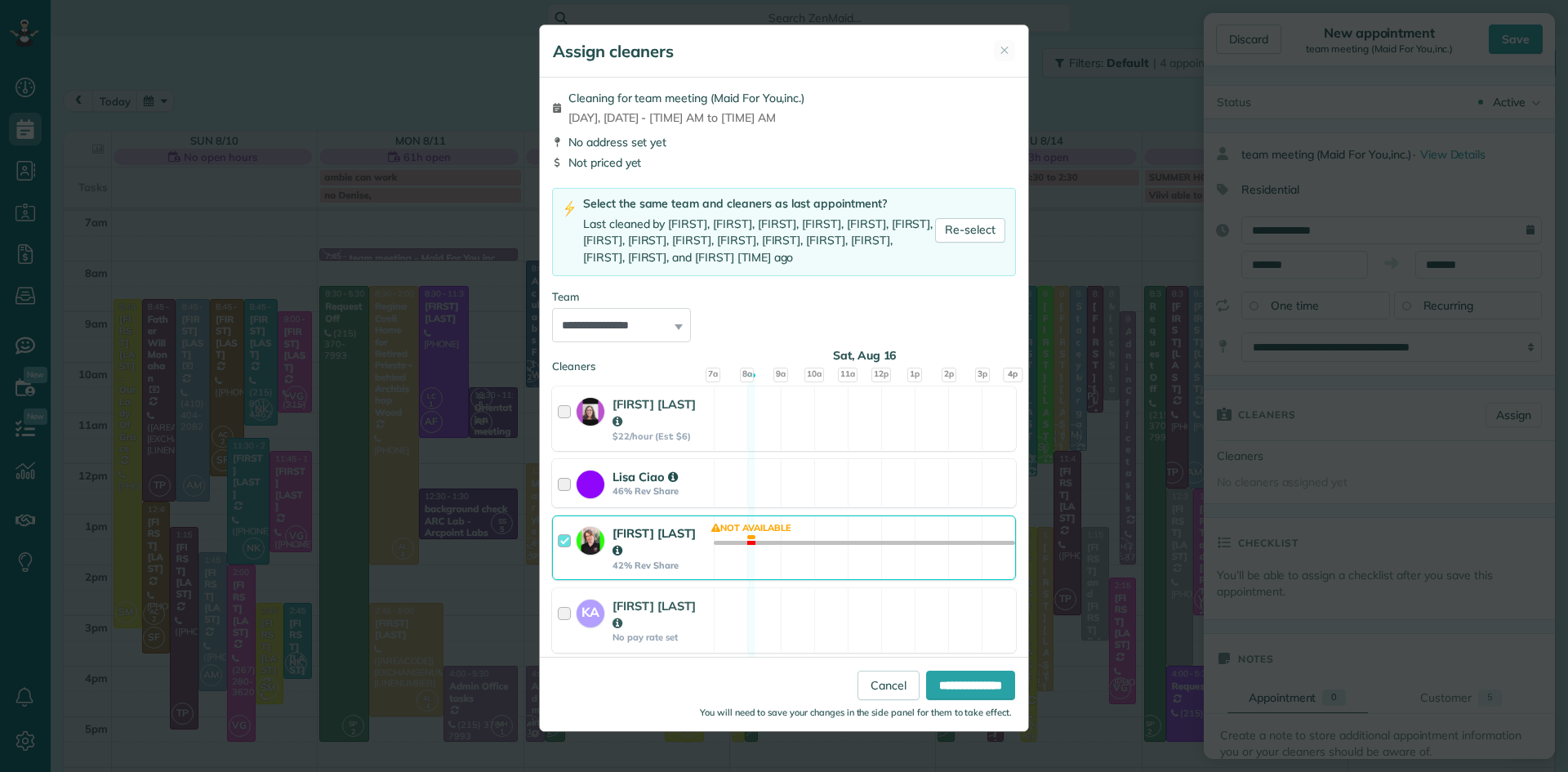 click on "Lisa Ciao" at bounding box center [645, 476] 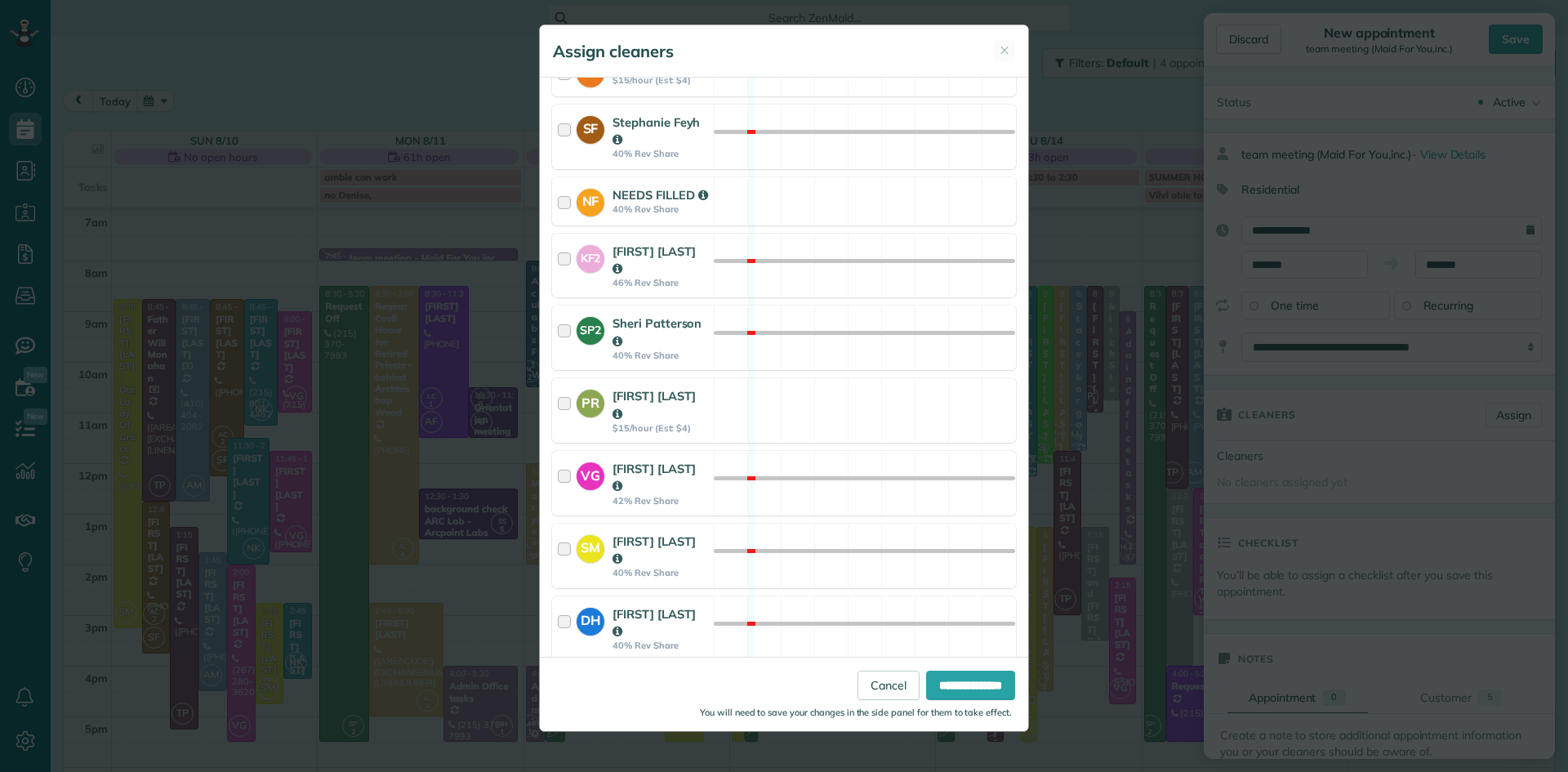 scroll, scrollTop: 1118, scrollLeft: 0, axis: vertical 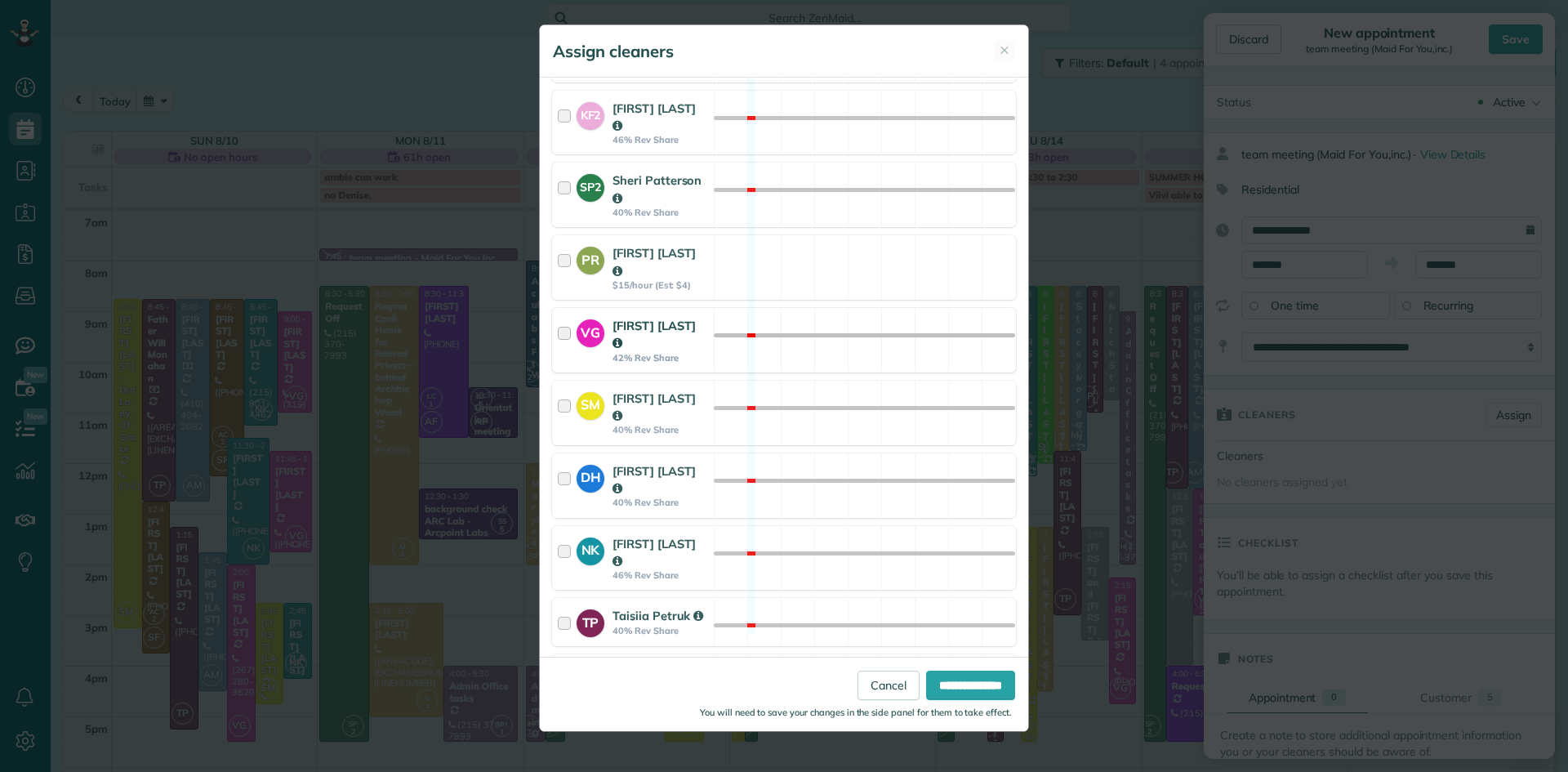 click on "Valeriia Golubiuk" at bounding box center [661, 334] 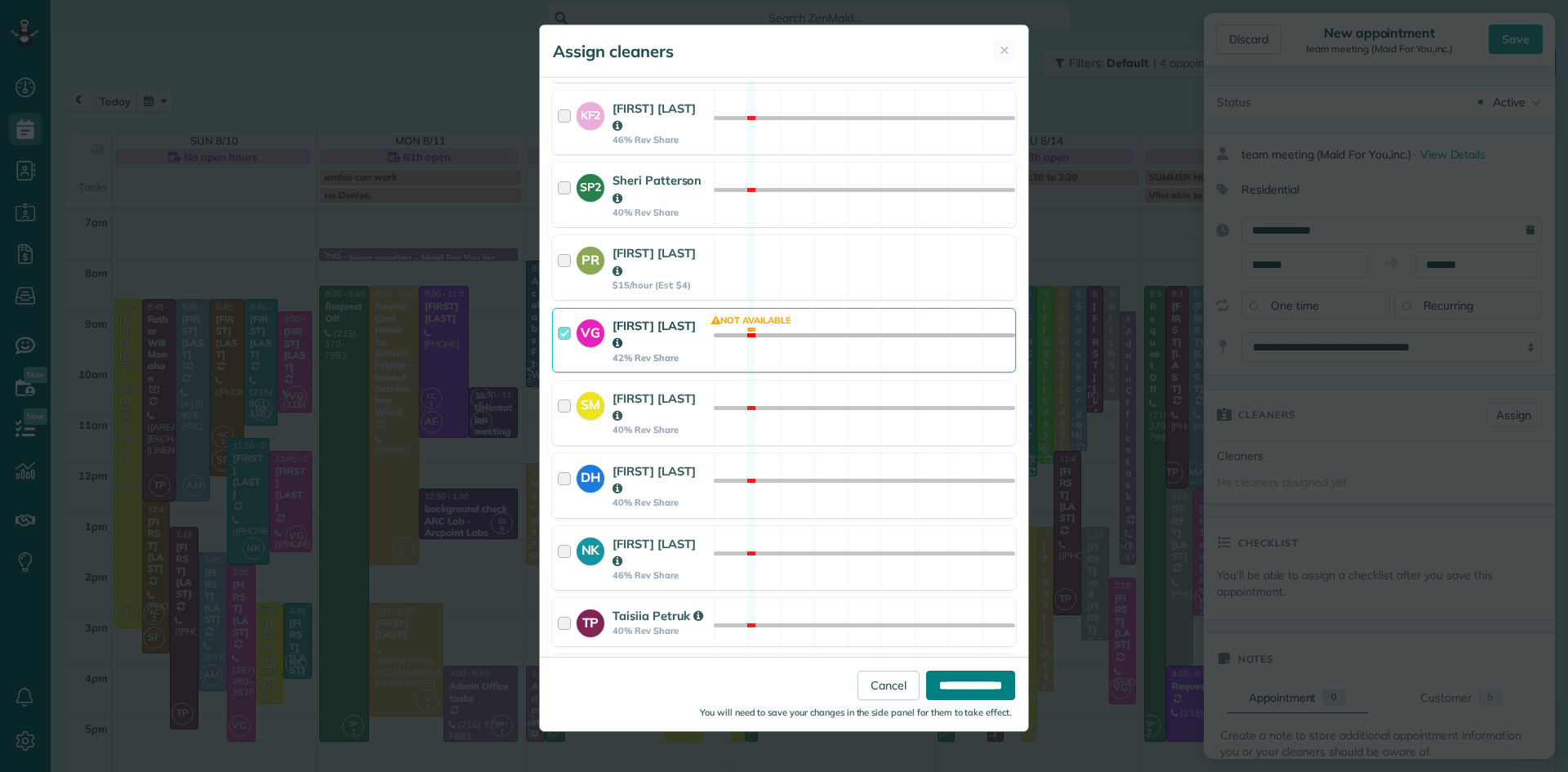 click on "**********" at bounding box center (970, 685) 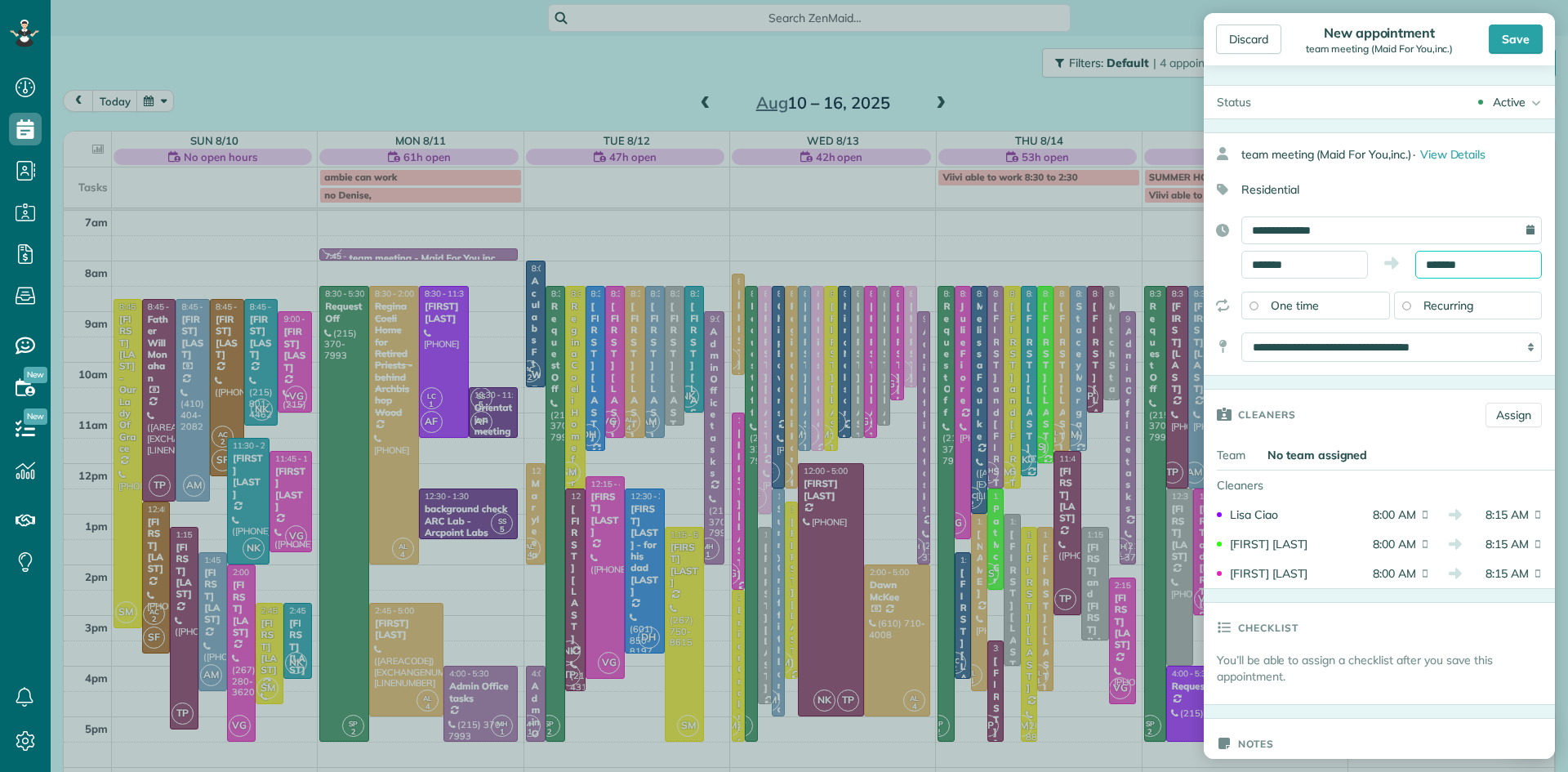 click on "*******" at bounding box center [1478, 265] 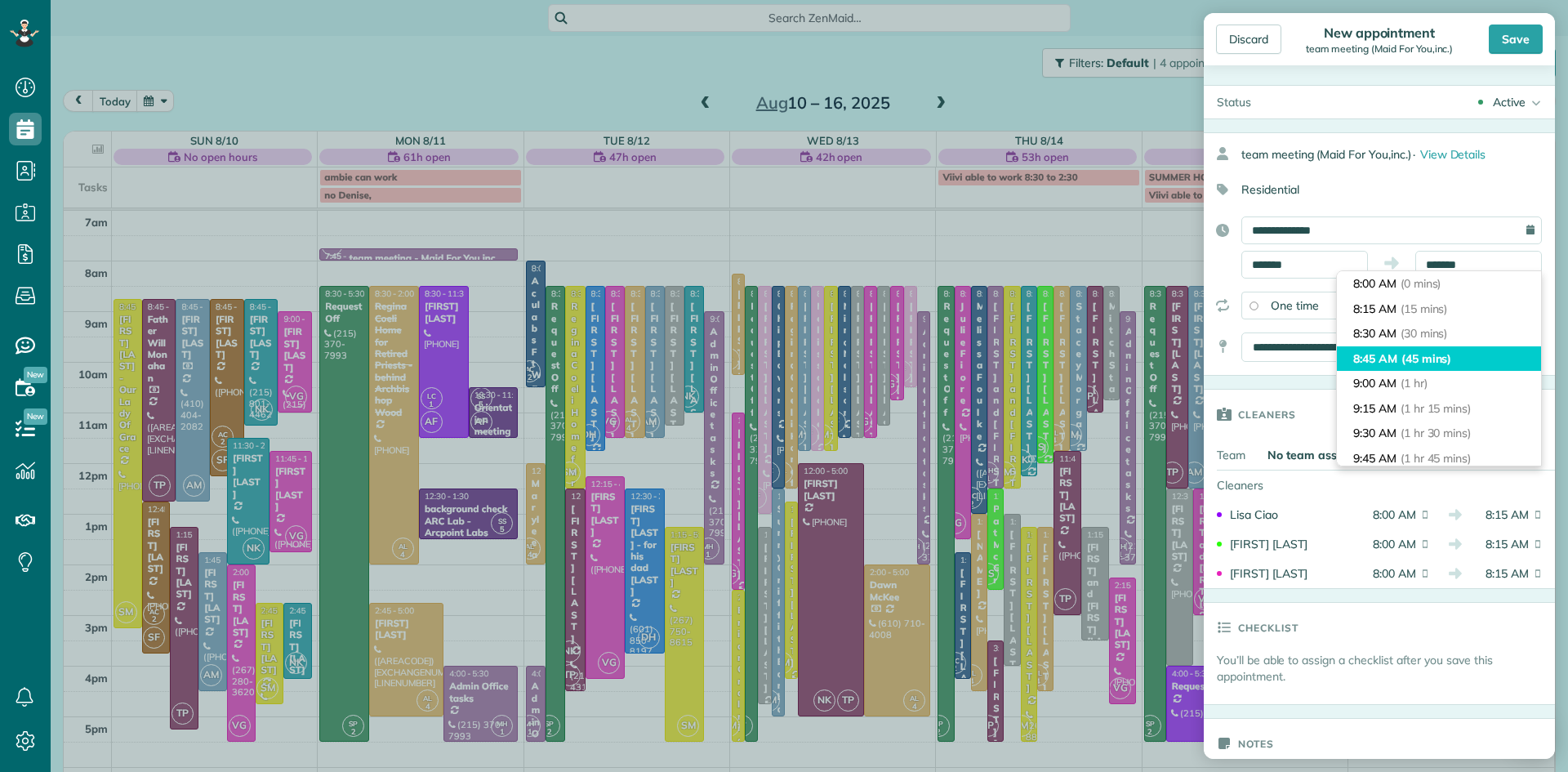 click on "(45 mins)" at bounding box center (1427, 359) 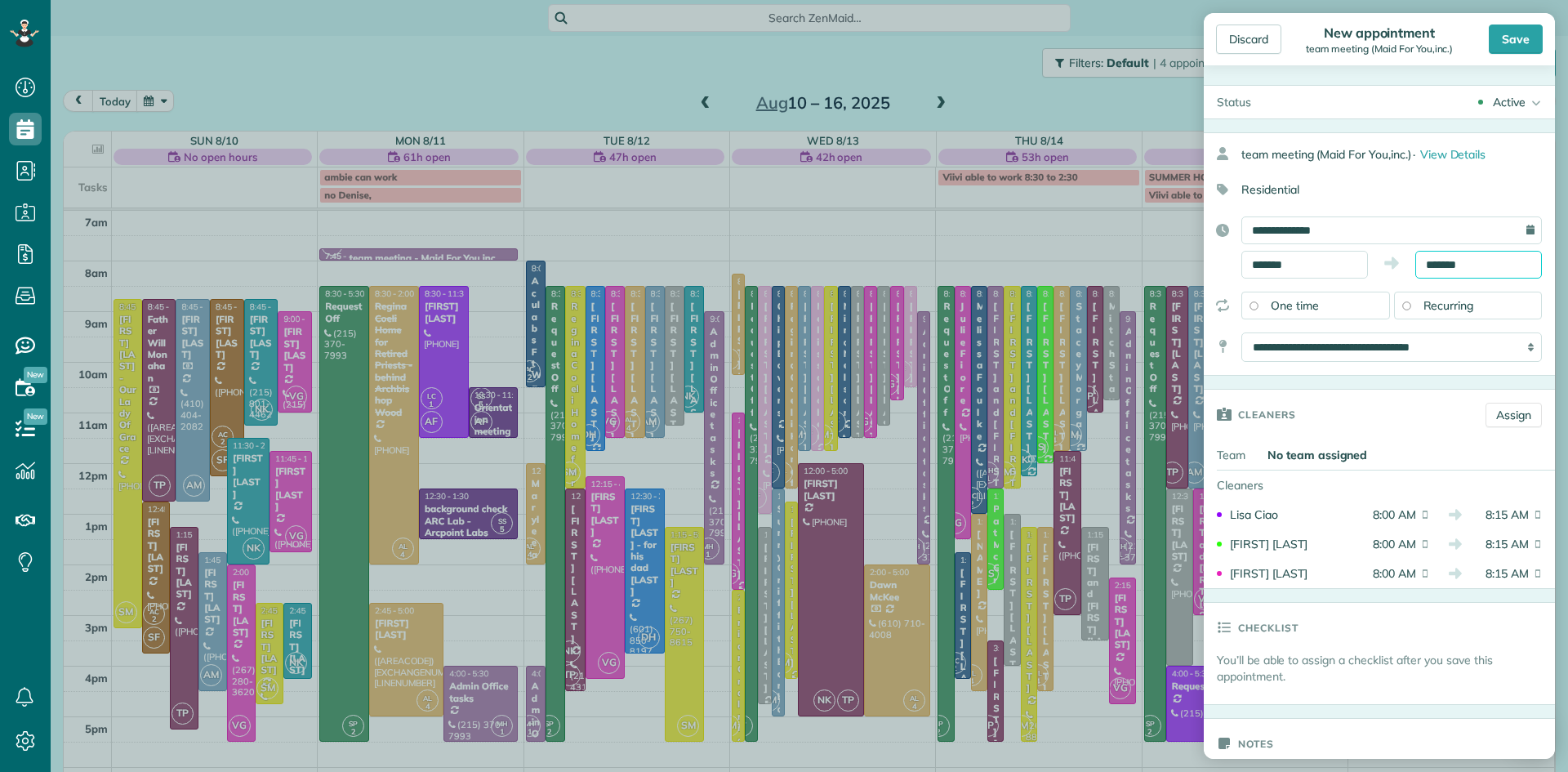 click on "*******" at bounding box center [1478, 265] 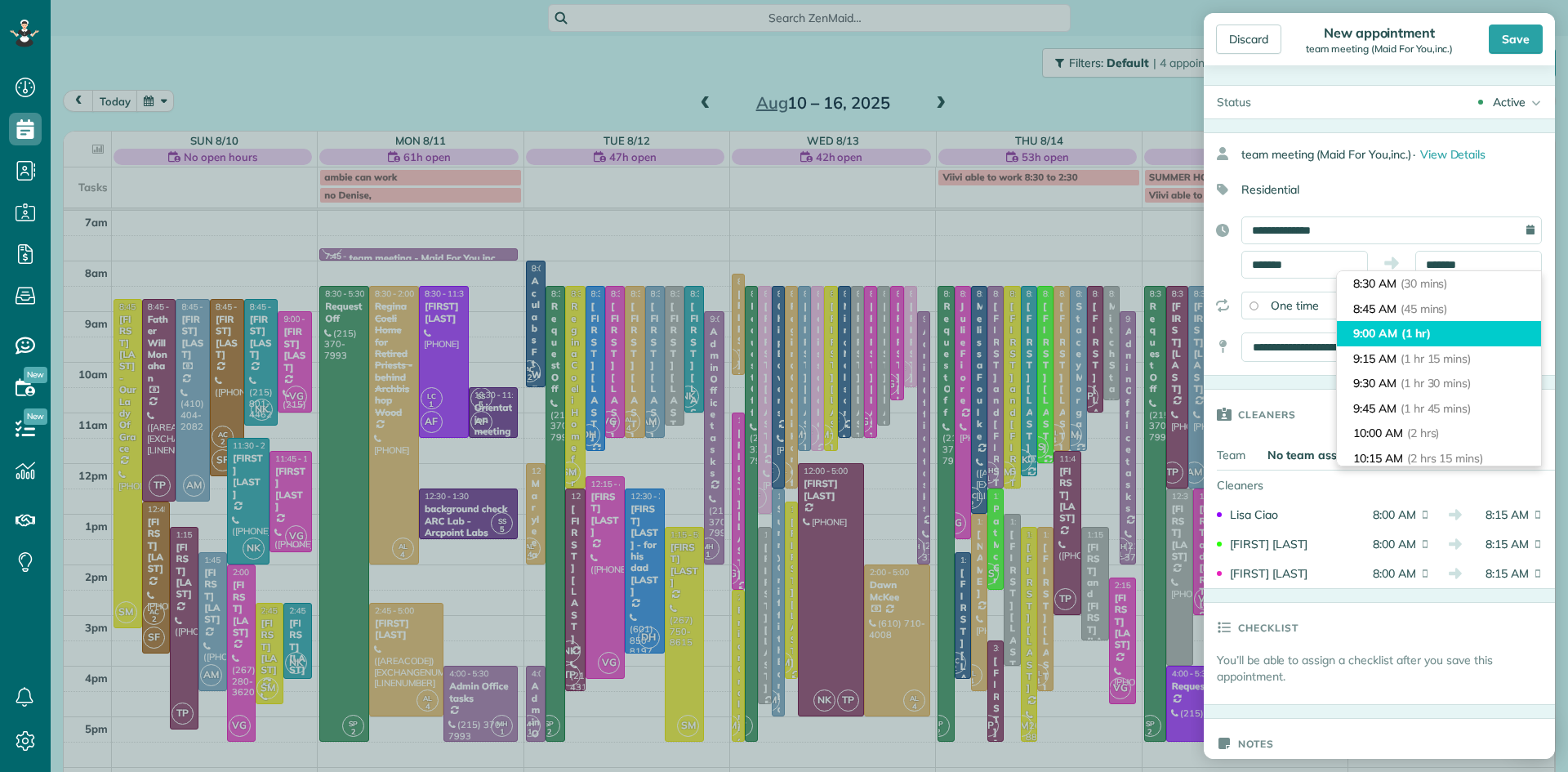 type on "*******" 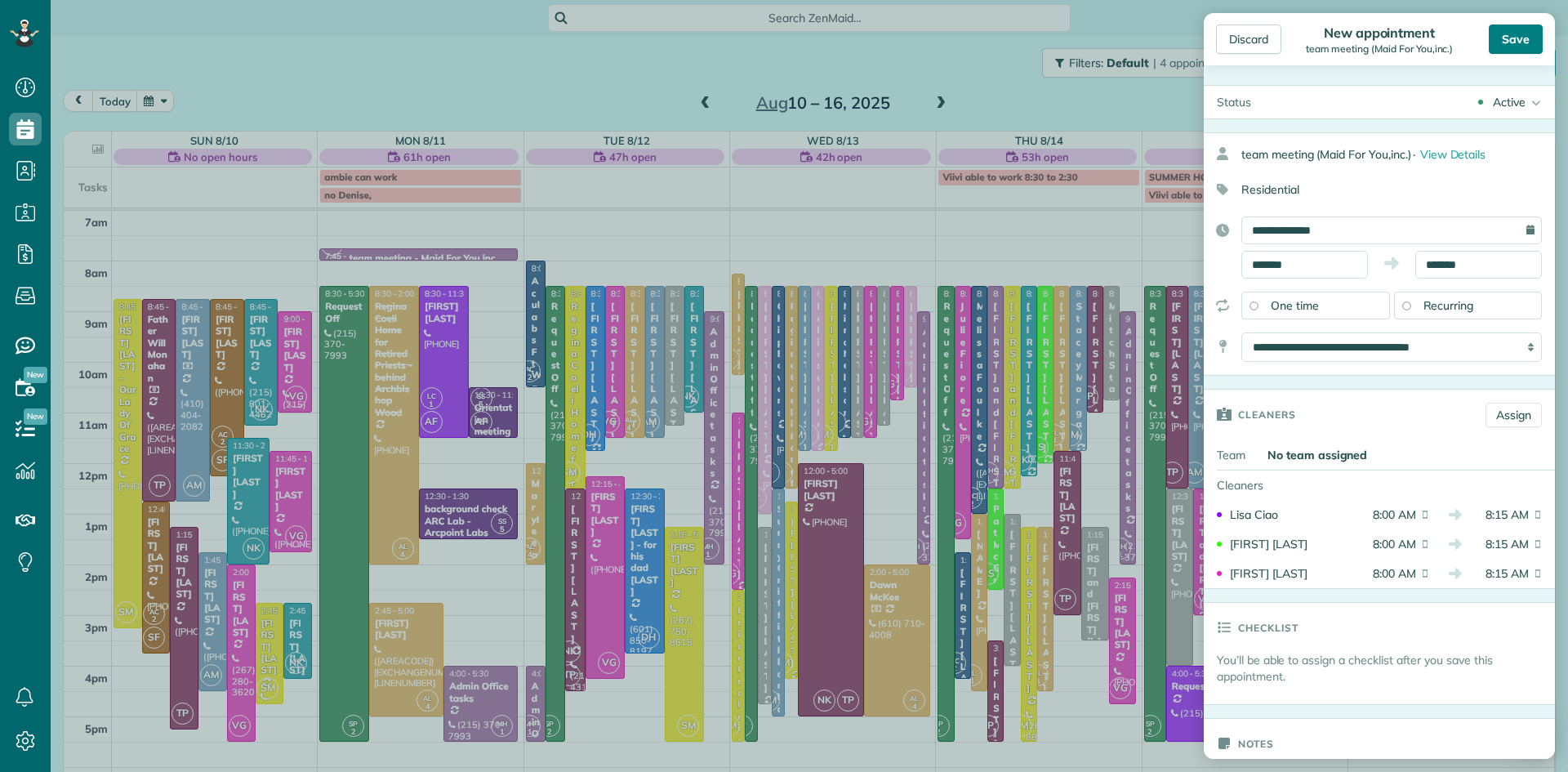 click on "Save" at bounding box center (1516, 39) 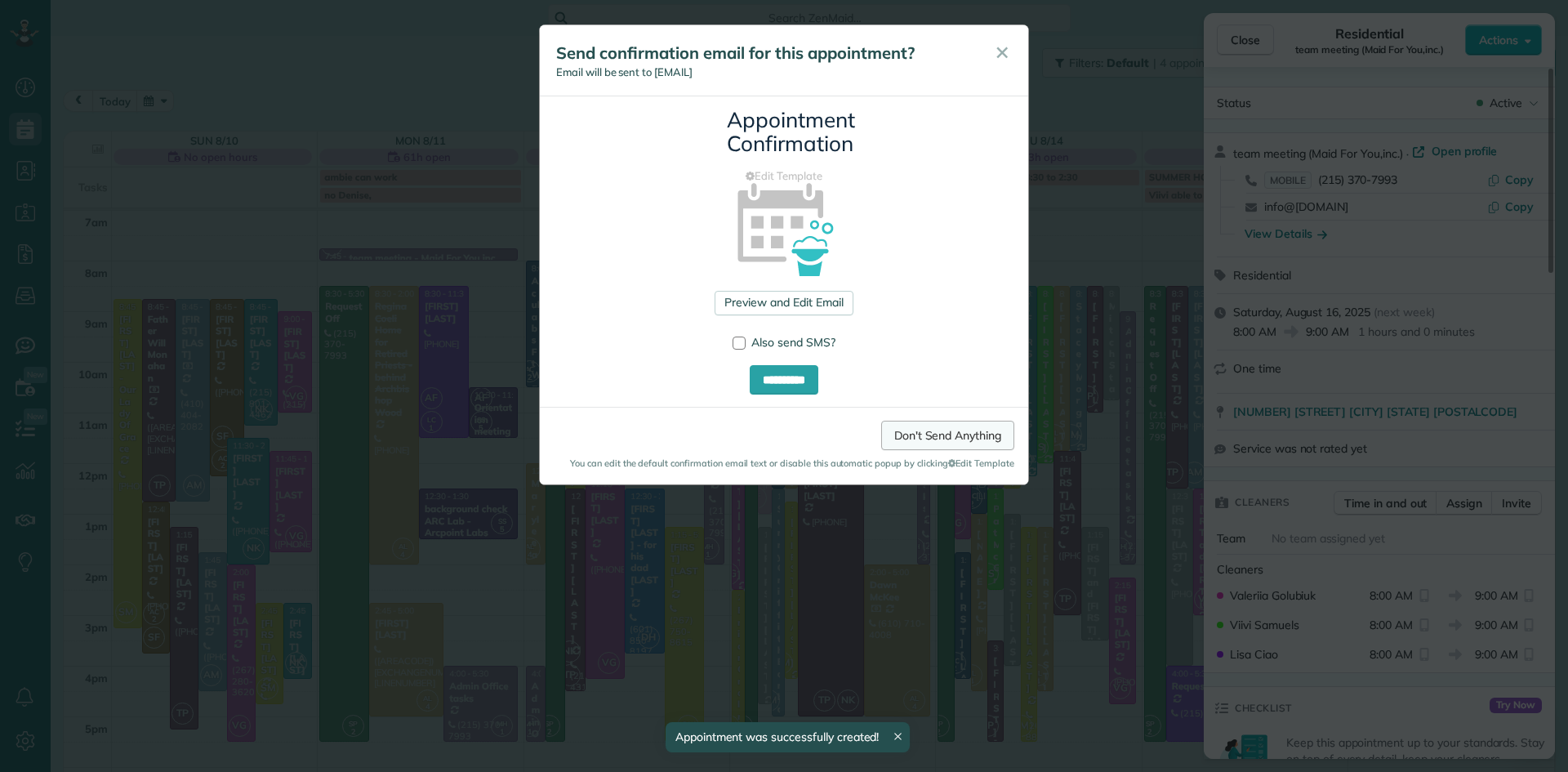click on "Don't Send Anything" at bounding box center (947, 435) 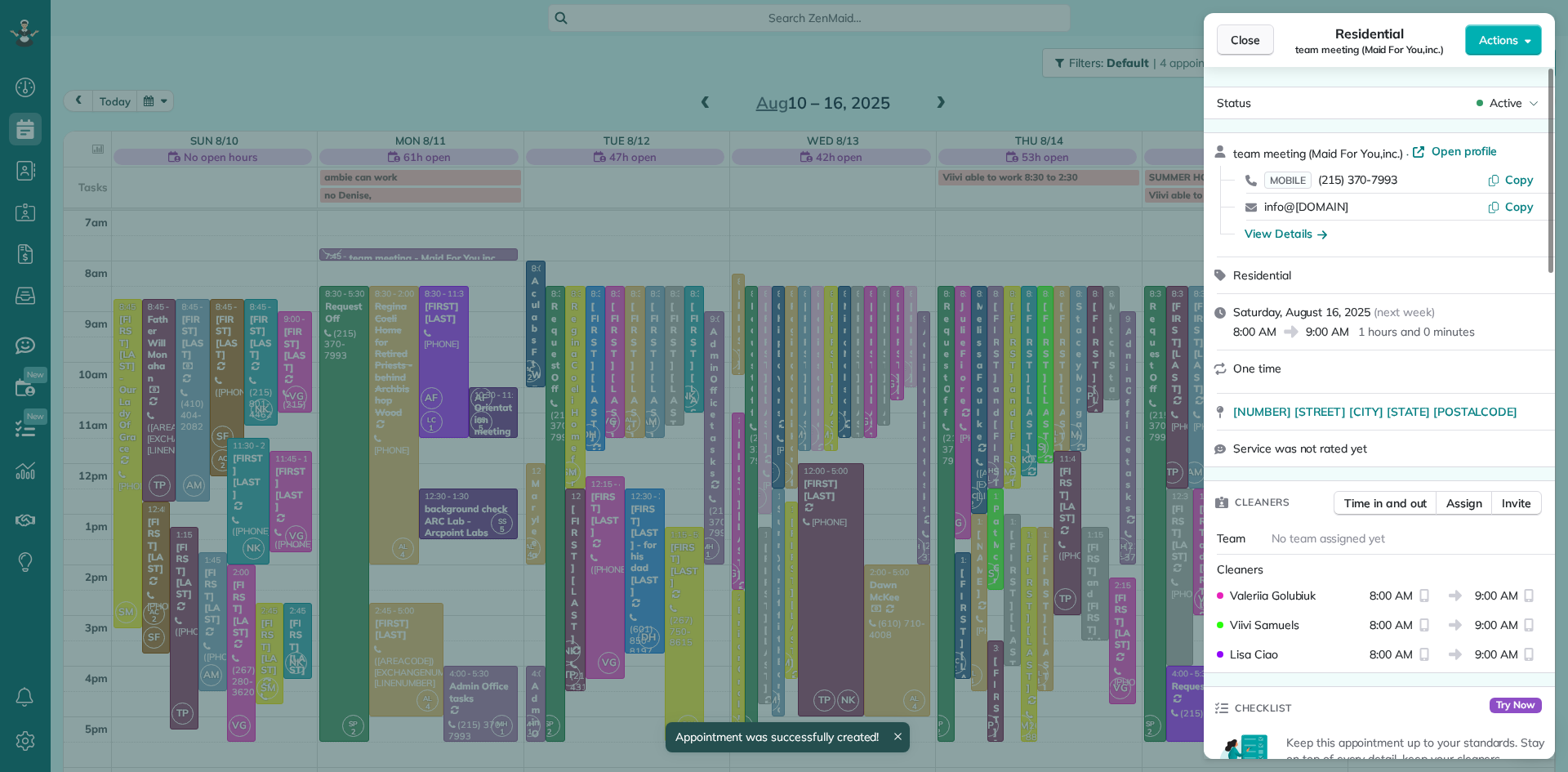 click on "Close" at bounding box center [1245, 40] 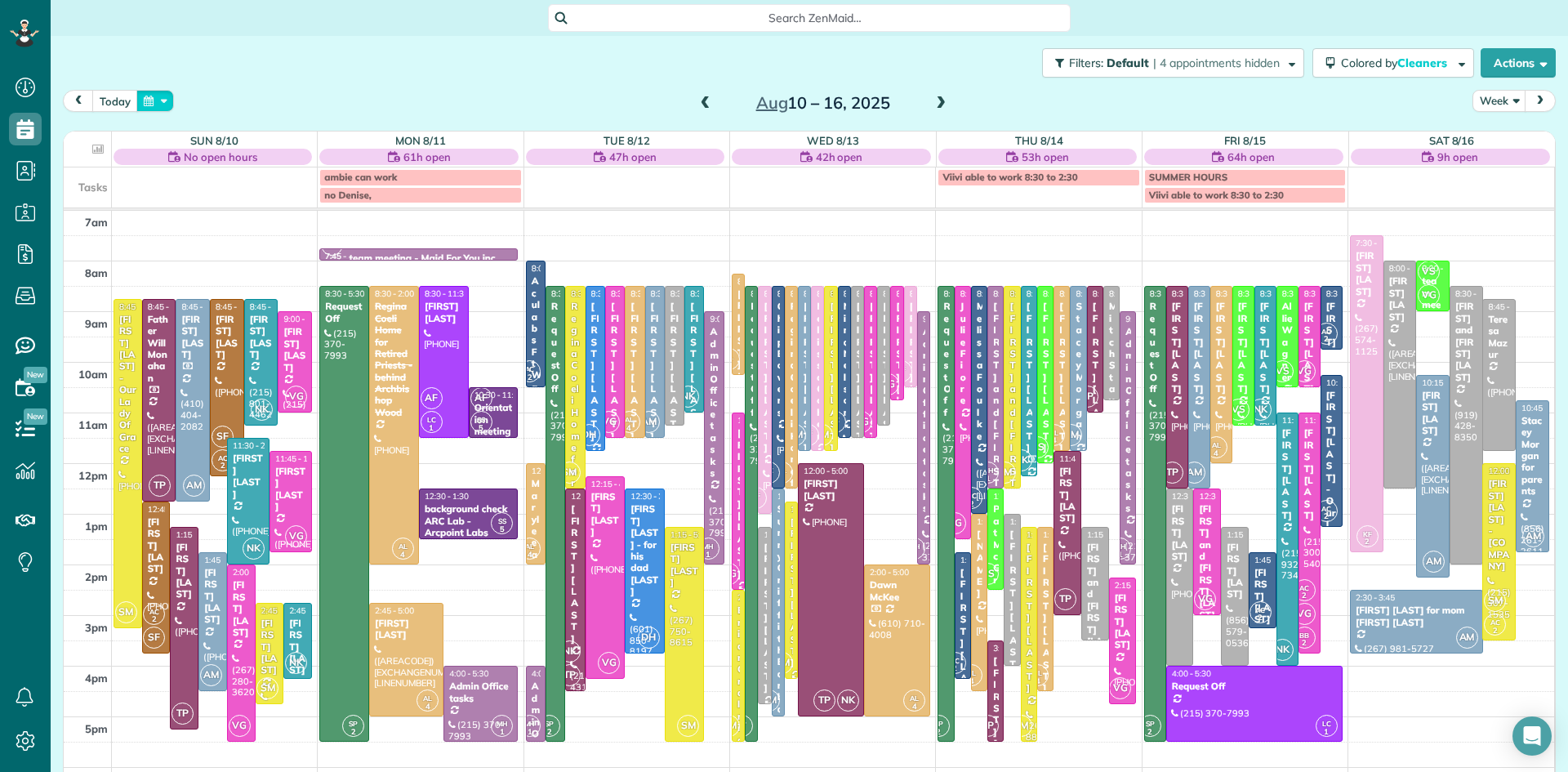 click at bounding box center (155, 100) 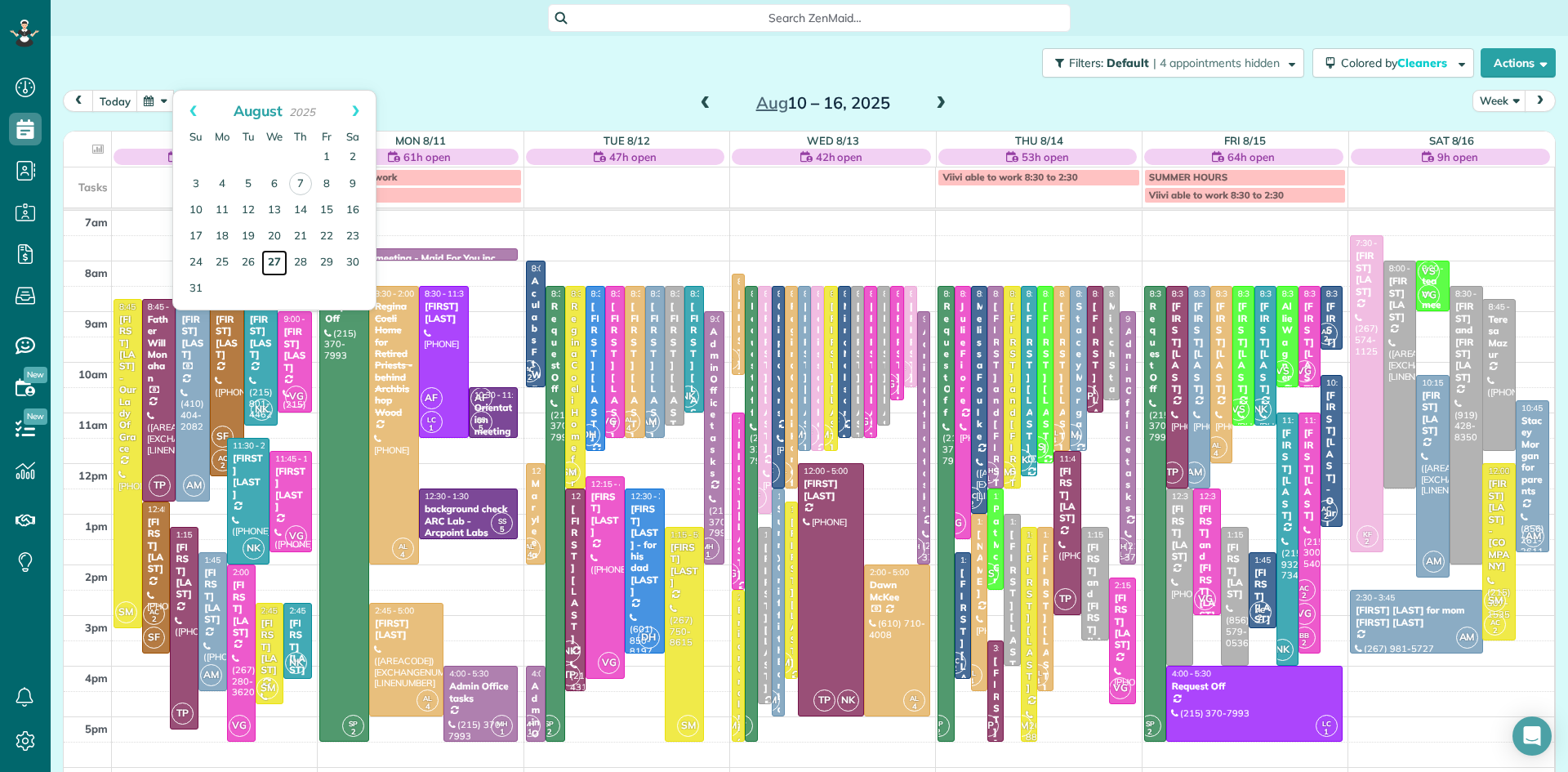 click on "27" at bounding box center (274, 263) 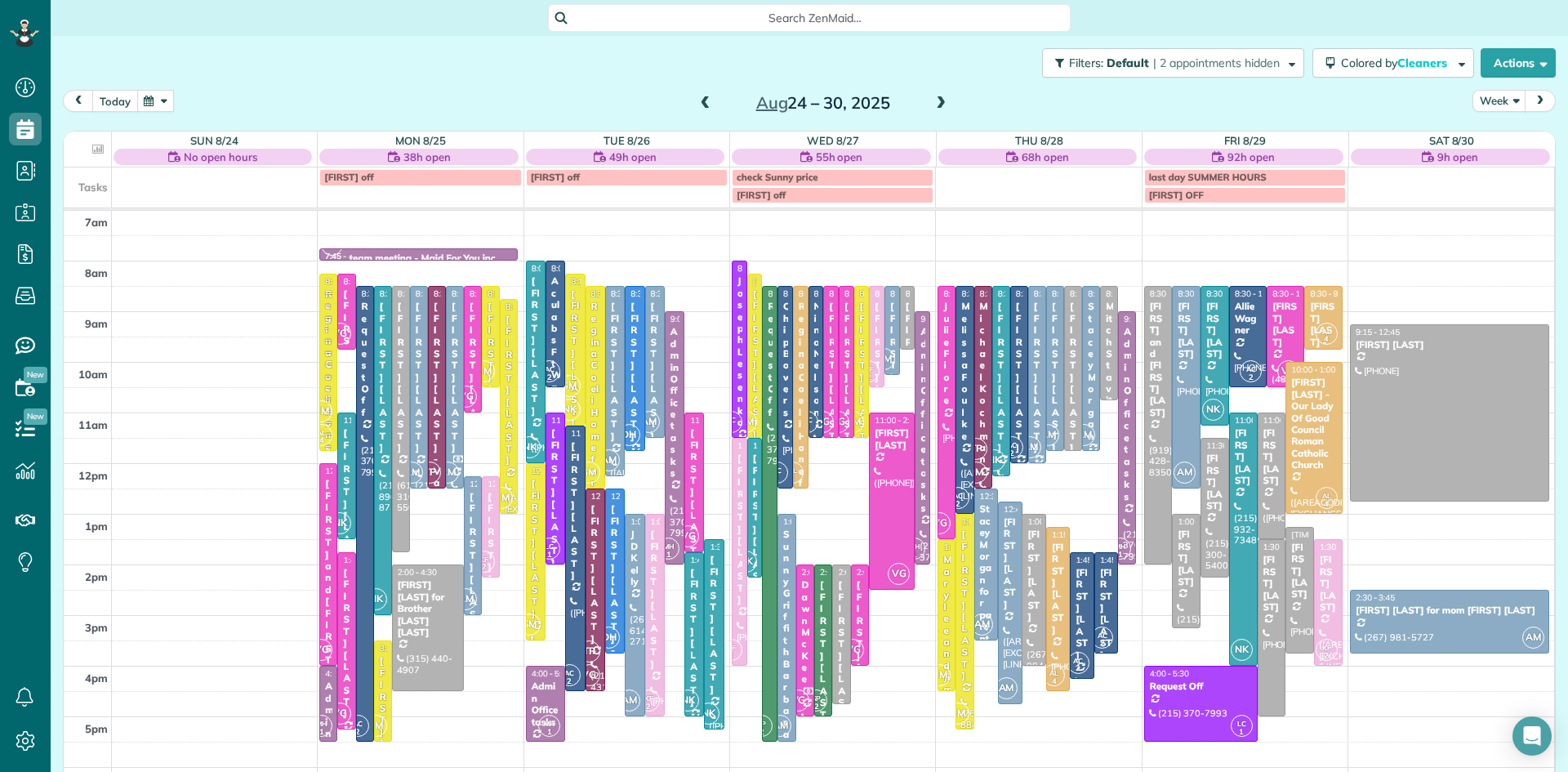 click on "today" at bounding box center [115, 100] 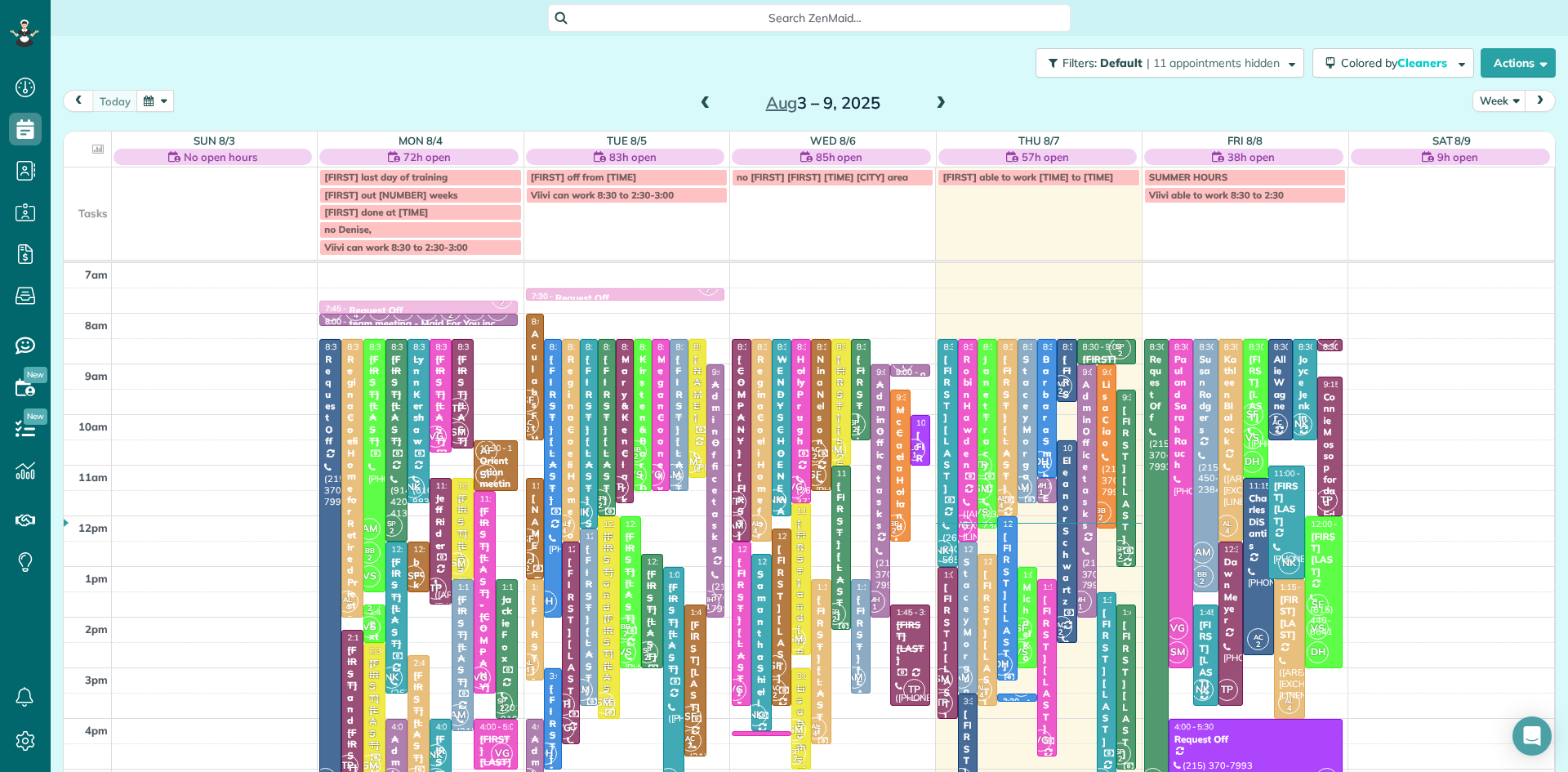click on "Megan Mitchell" at bounding box center (1007, 601) 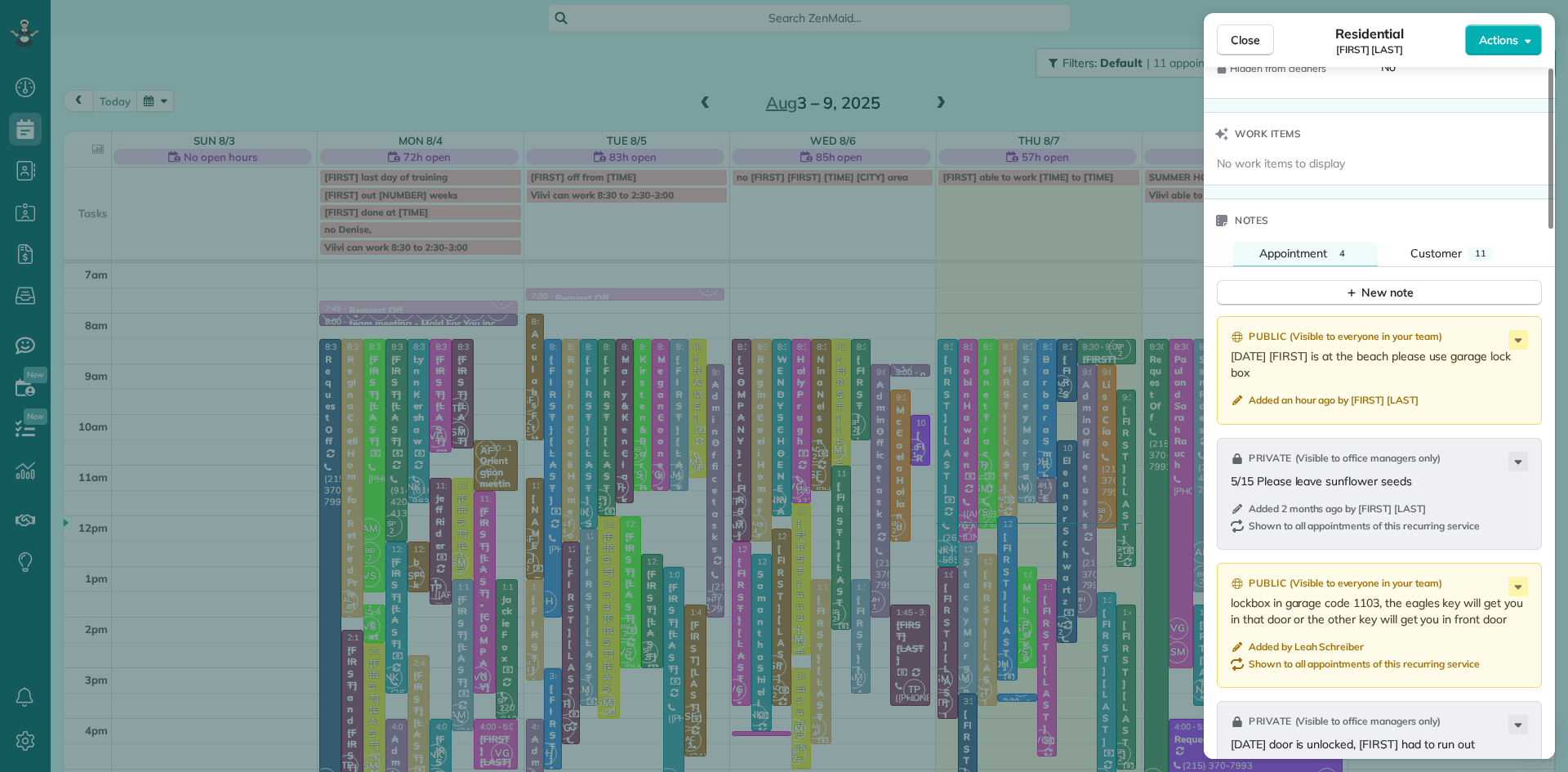 scroll, scrollTop: 1560, scrollLeft: 0, axis: vertical 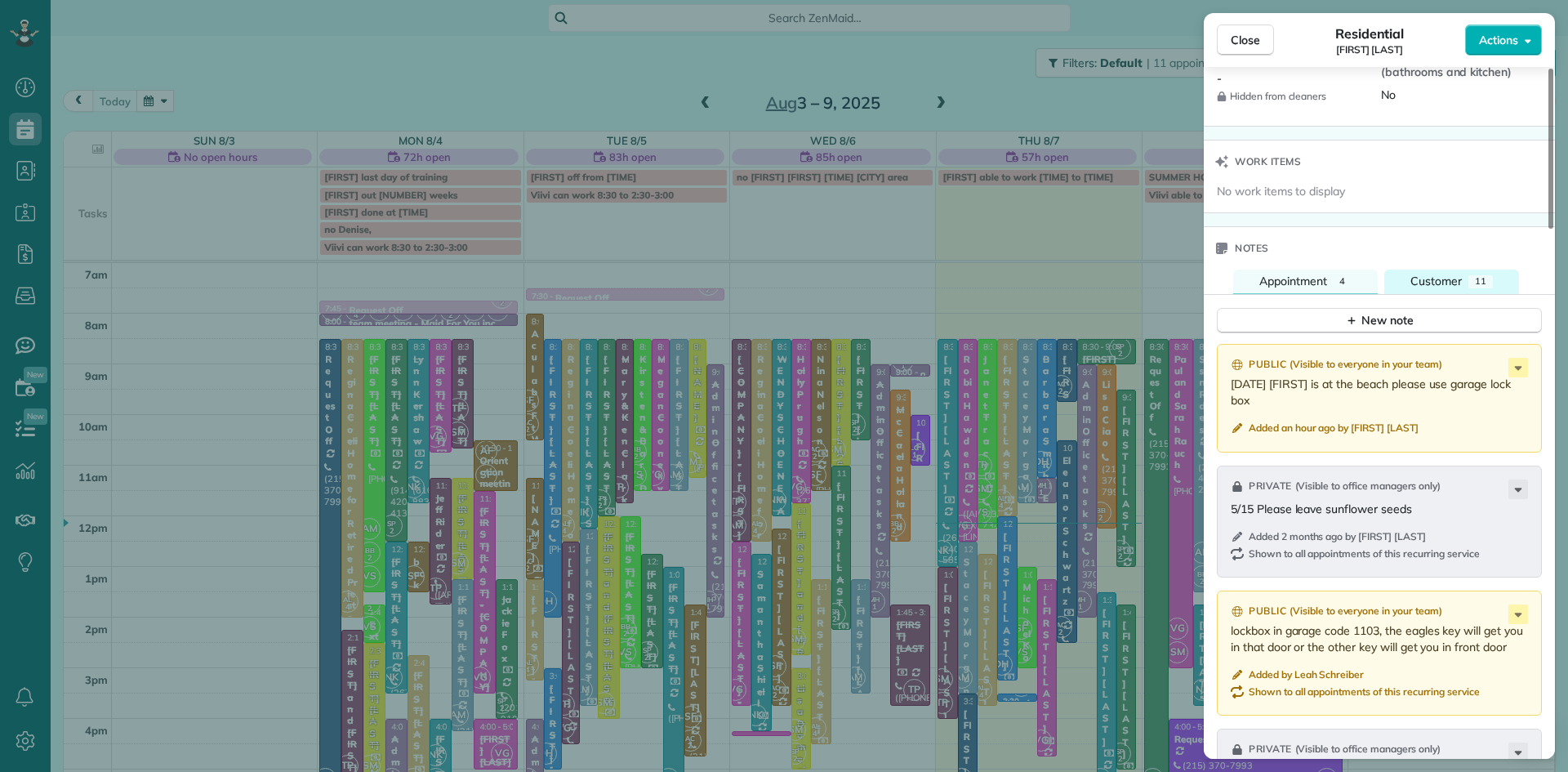 click on "Customer" at bounding box center [1436, 281] 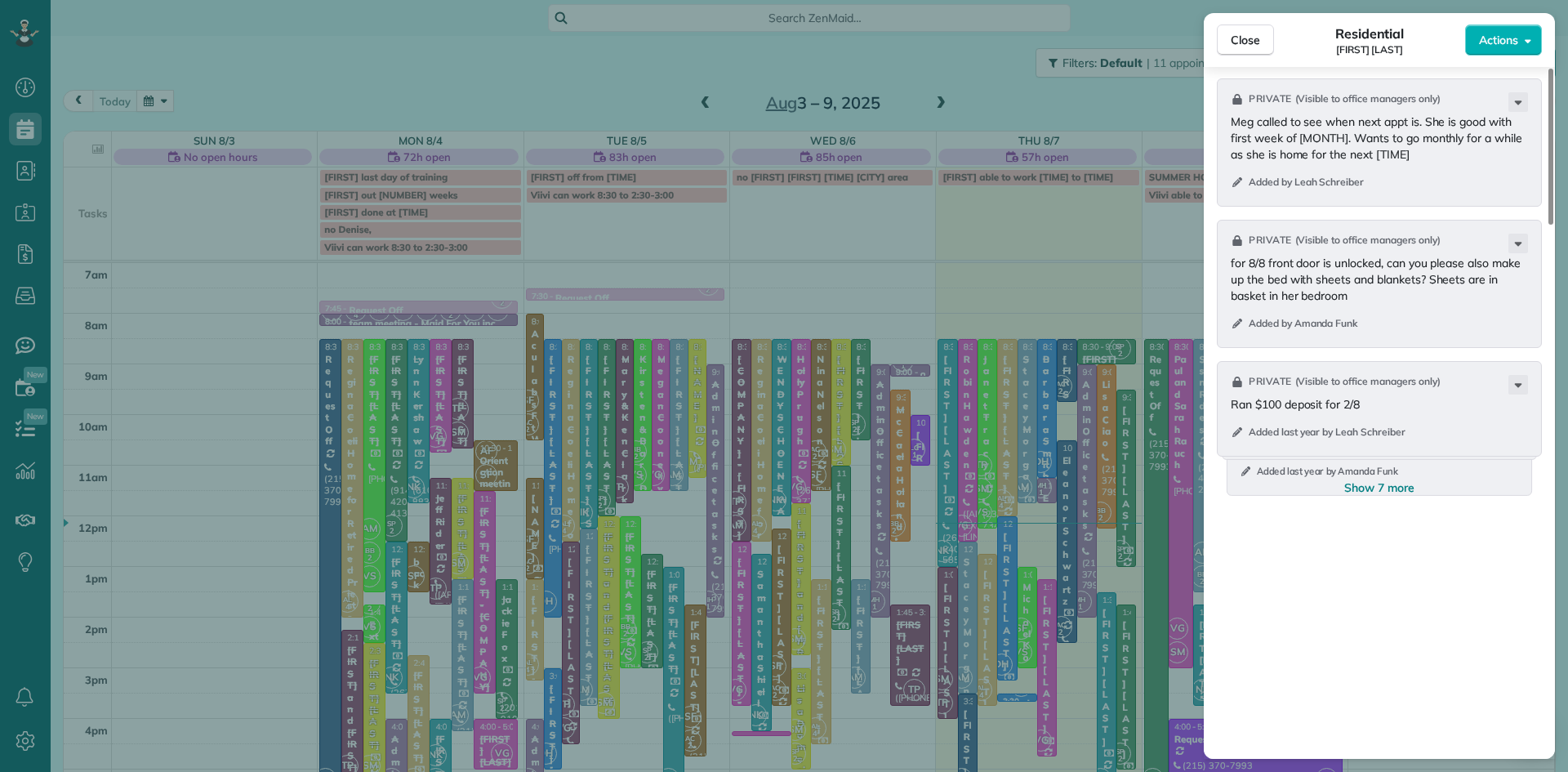 scroll, scrollTop: 2184, scrollLeft: 0, axis: vertical 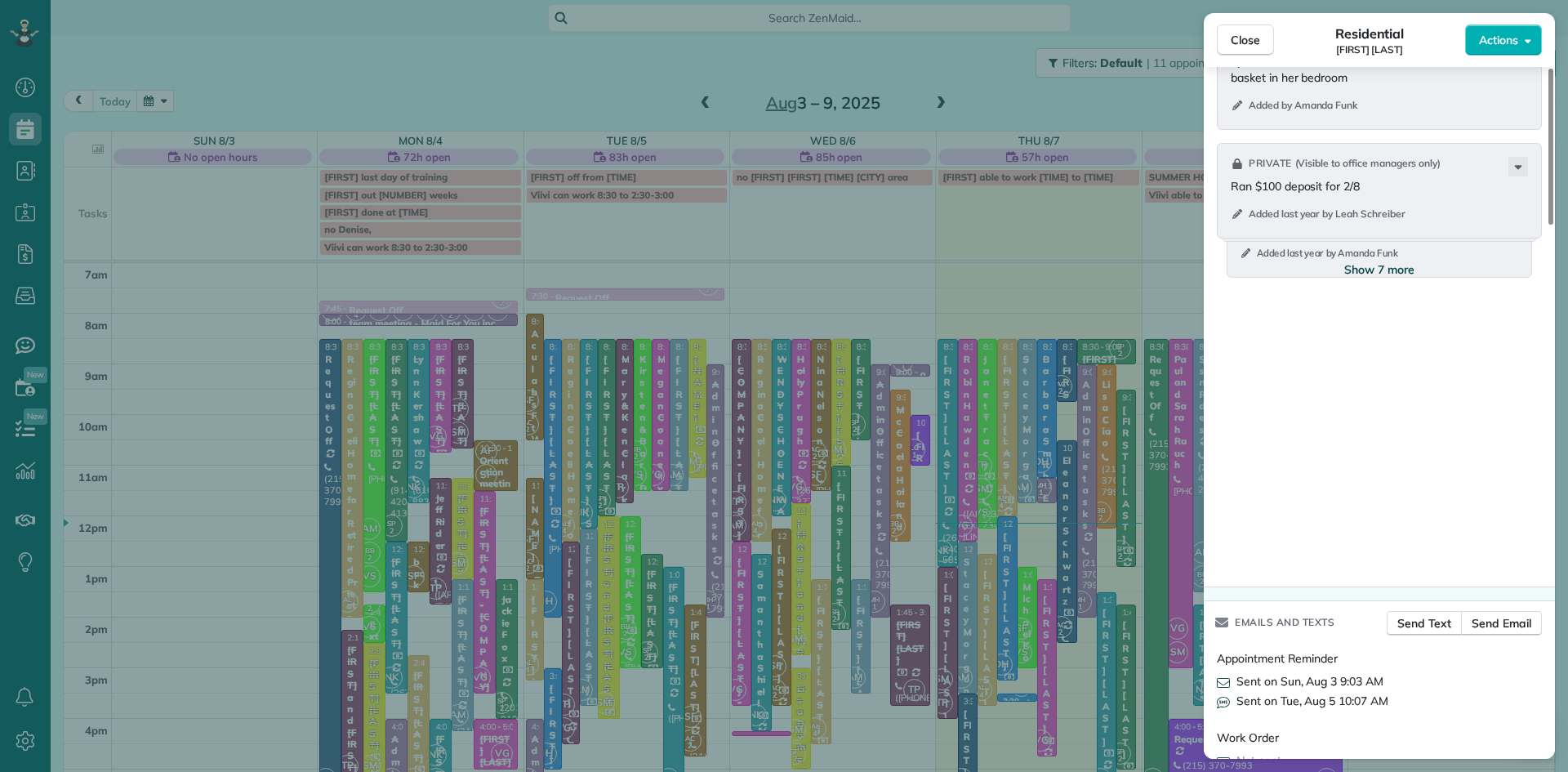 click on "Show 7 more" at bounding box center [1379, 270] 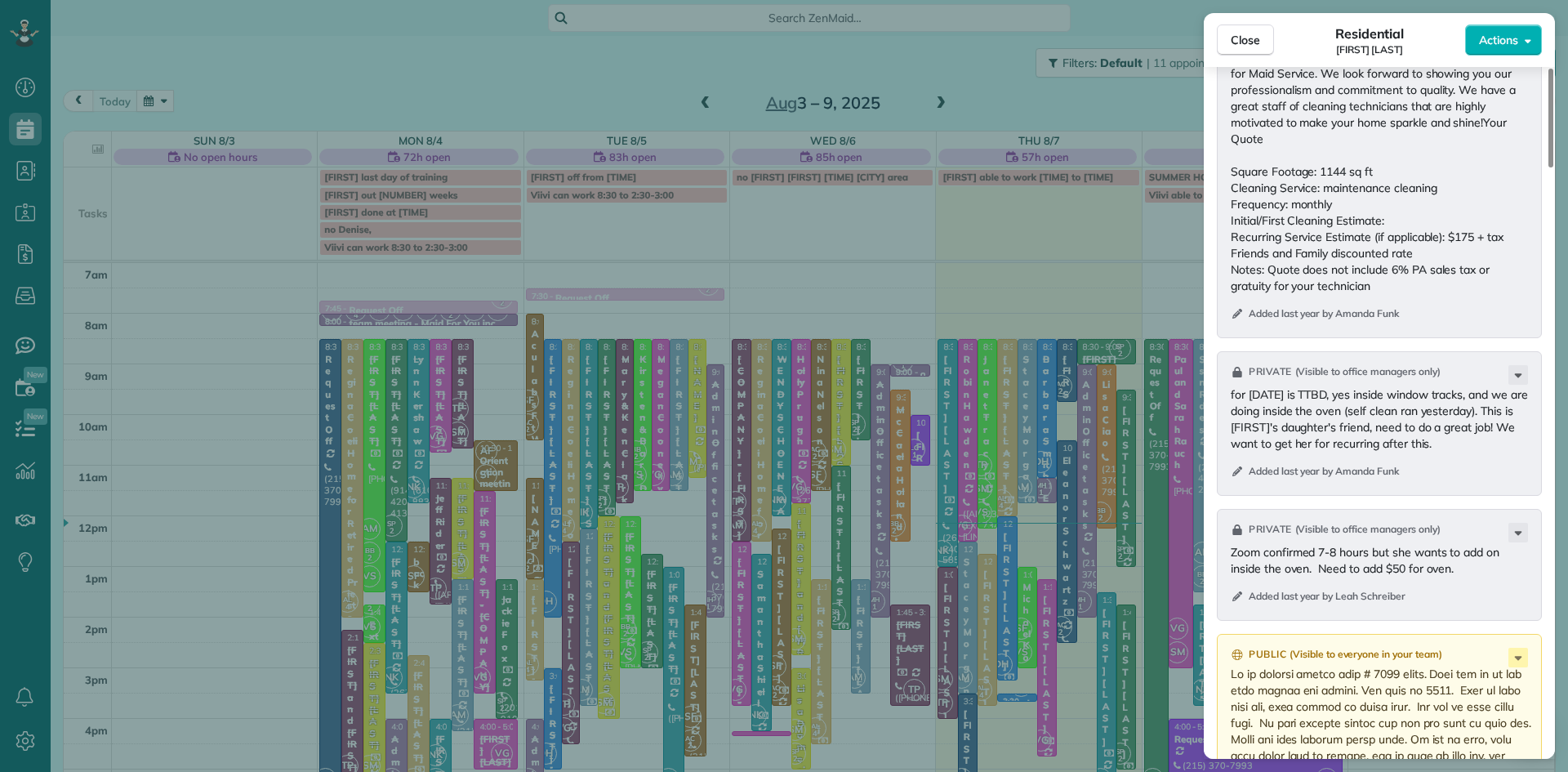 scroll, scrollTop: 3028, scrollLeft: 0, axis: vertical 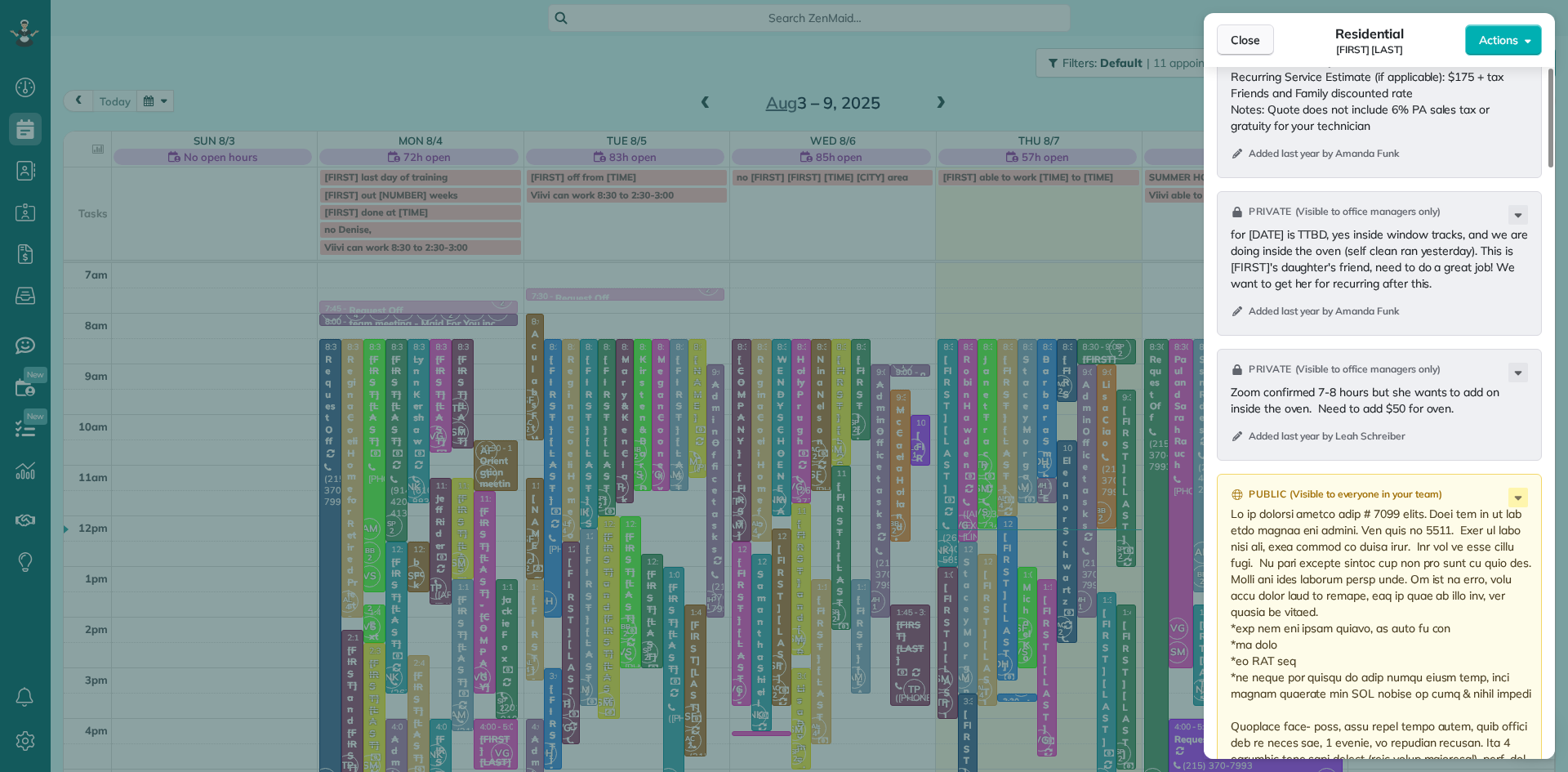 click on "Close" at bounding box center [1245, 40] 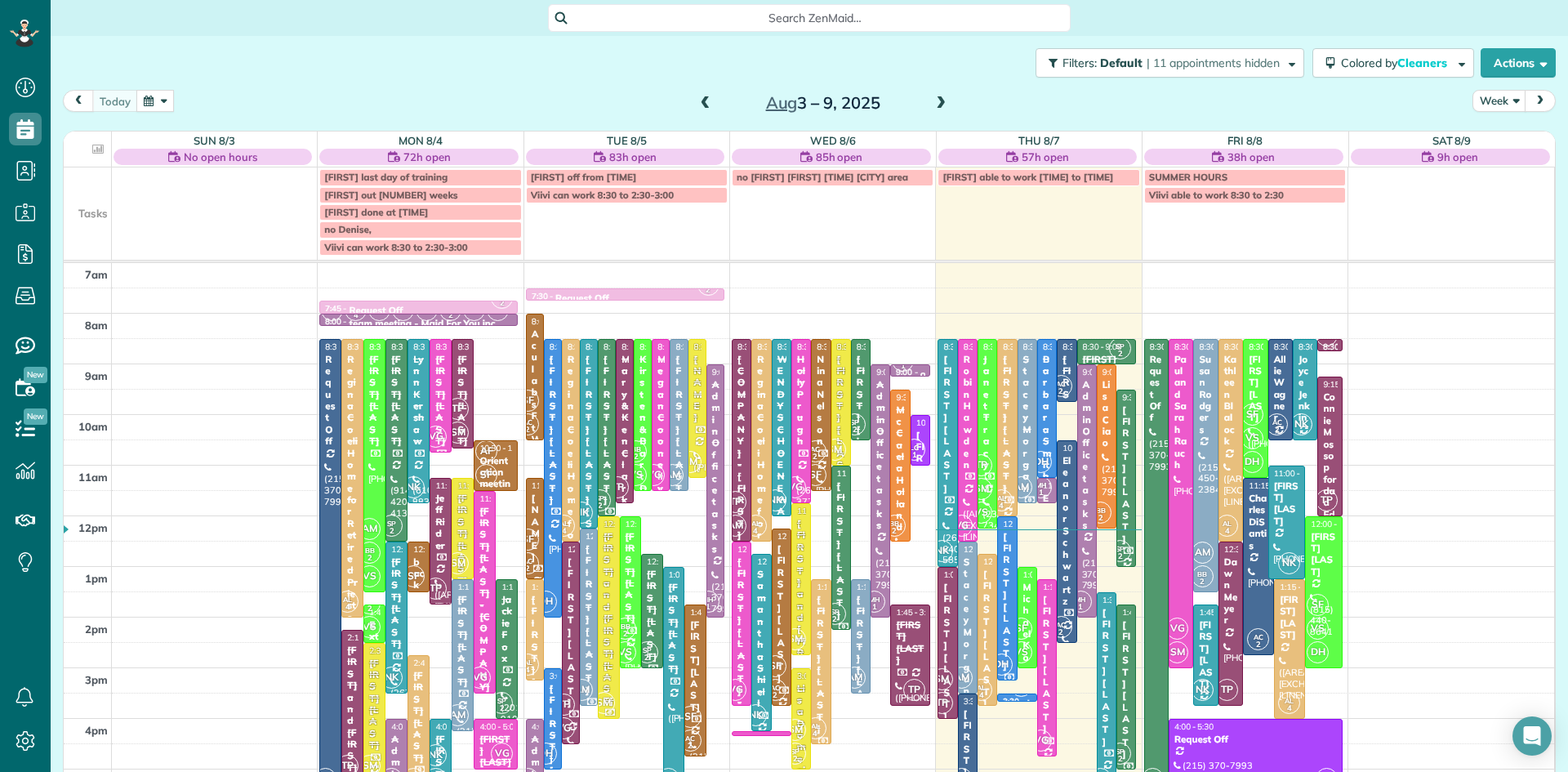 click on "Filters:   Default
|  11 appointments hidden
Colored by  Cleaners
Color by Cleaner
Color by Team
Color by Status
Color by Recurrence
Color by Paid/Unpaid
Filters  Default
Schedule Changes
Actions
Create Appointment
Create Task
Clock In/Out
Send Work Orders
Print Route Sheets
Today's Emails/Texts
View Metrics" at bounding box center [809, 63] 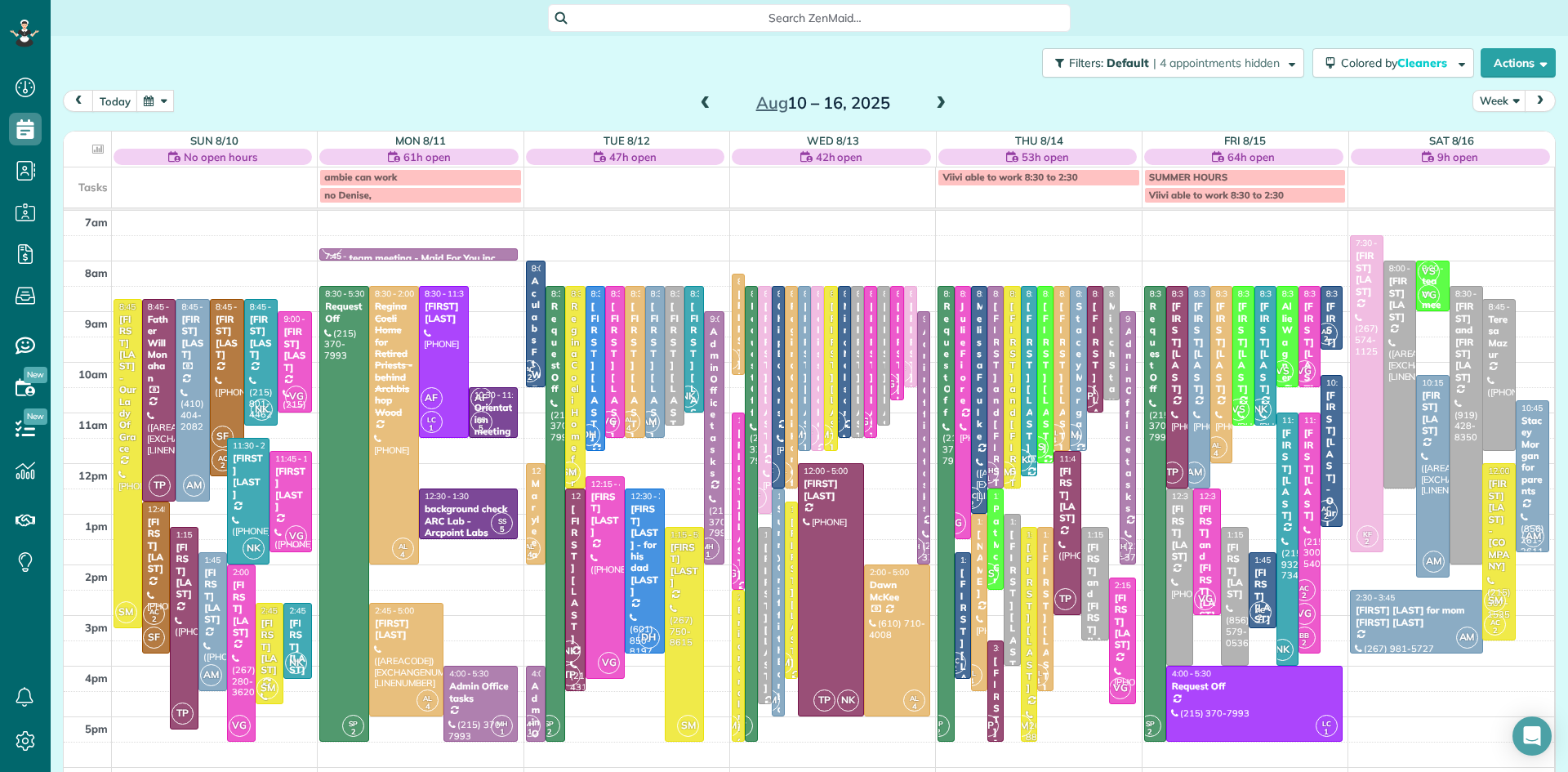 click at bounding box center (706, 104) 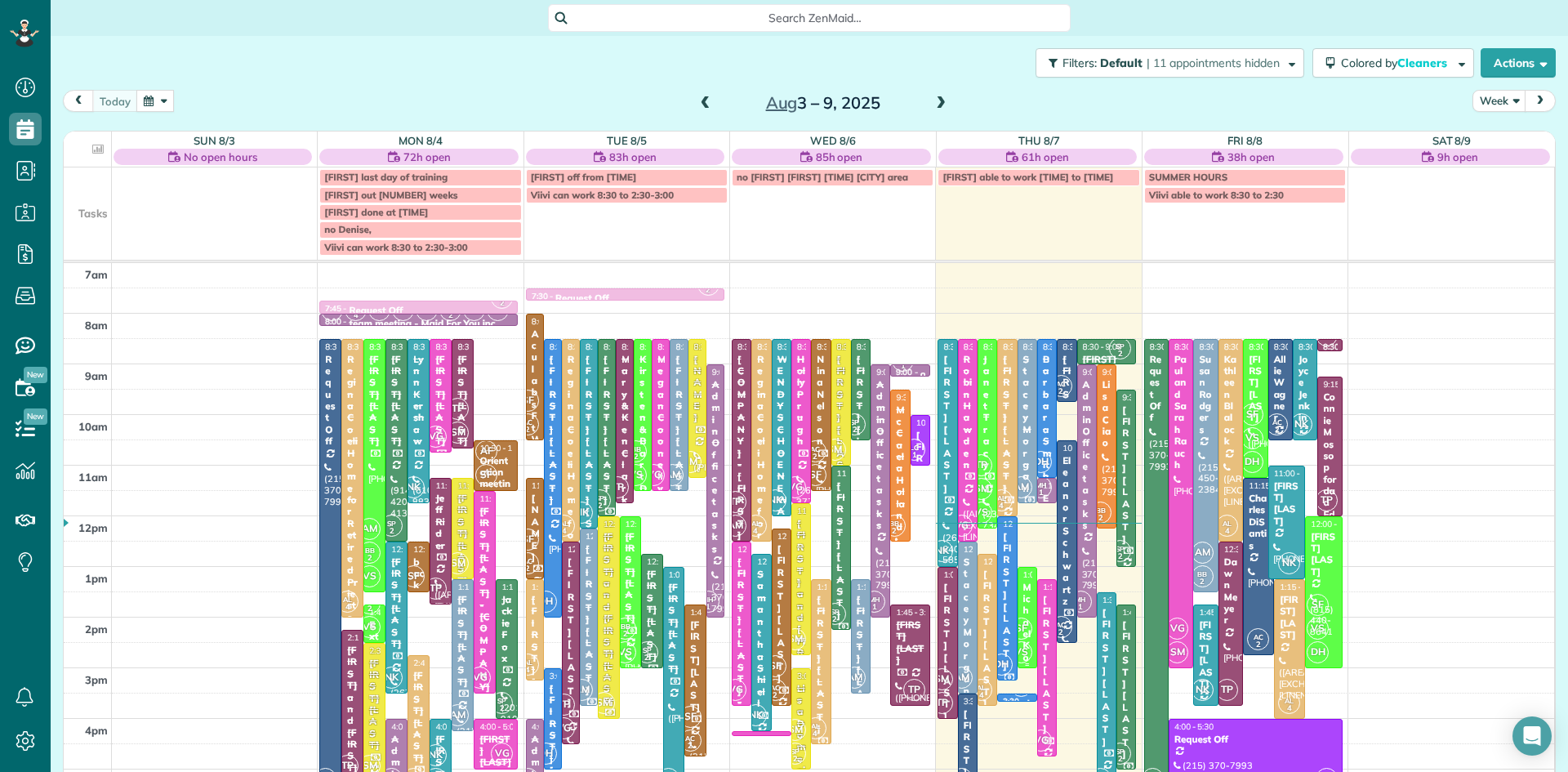 click on "SF" at bounding box center [1021, 628] 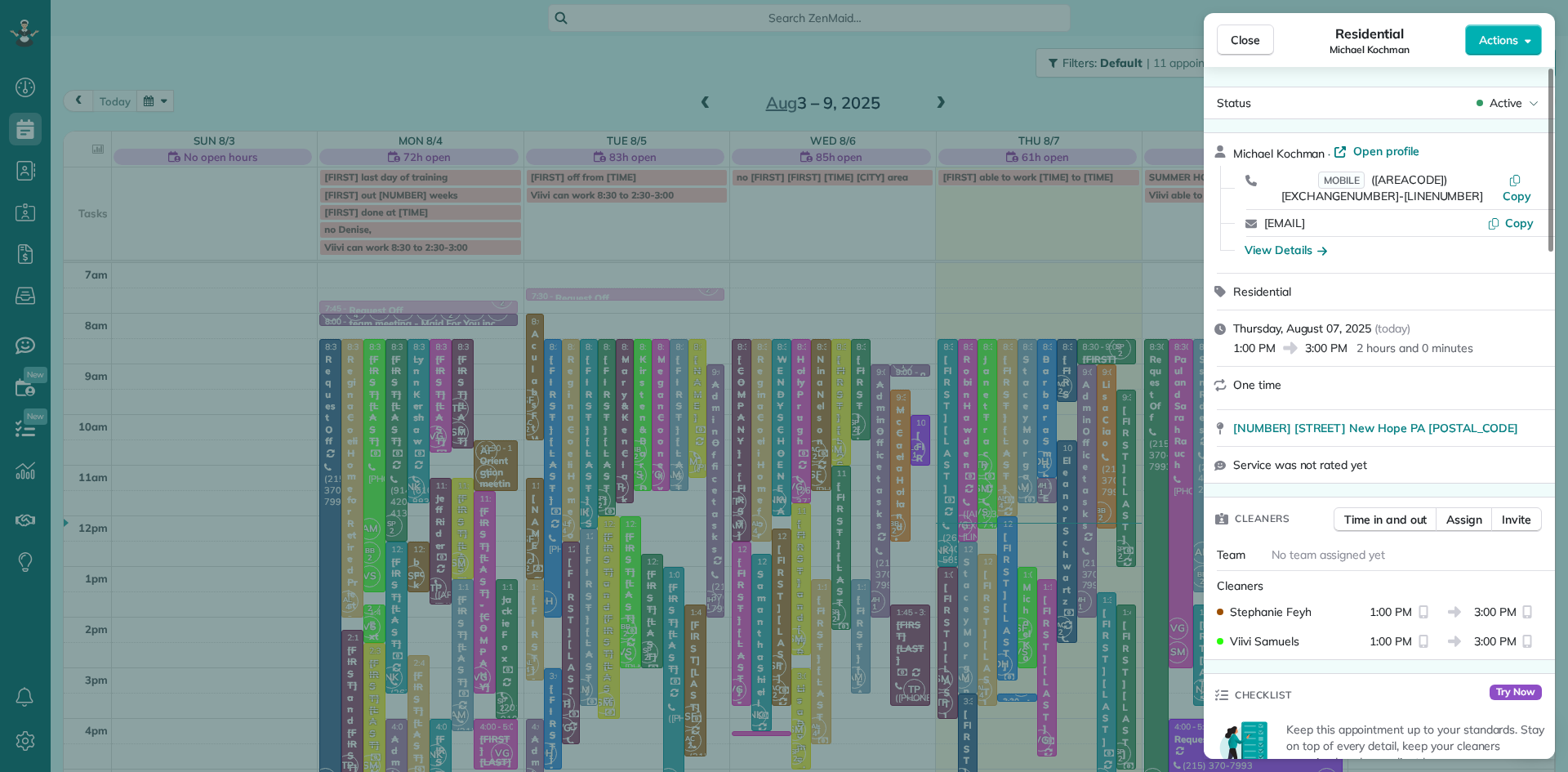 scroll, scrollTop: 1799, scrollLeft: 0, axis: vertical 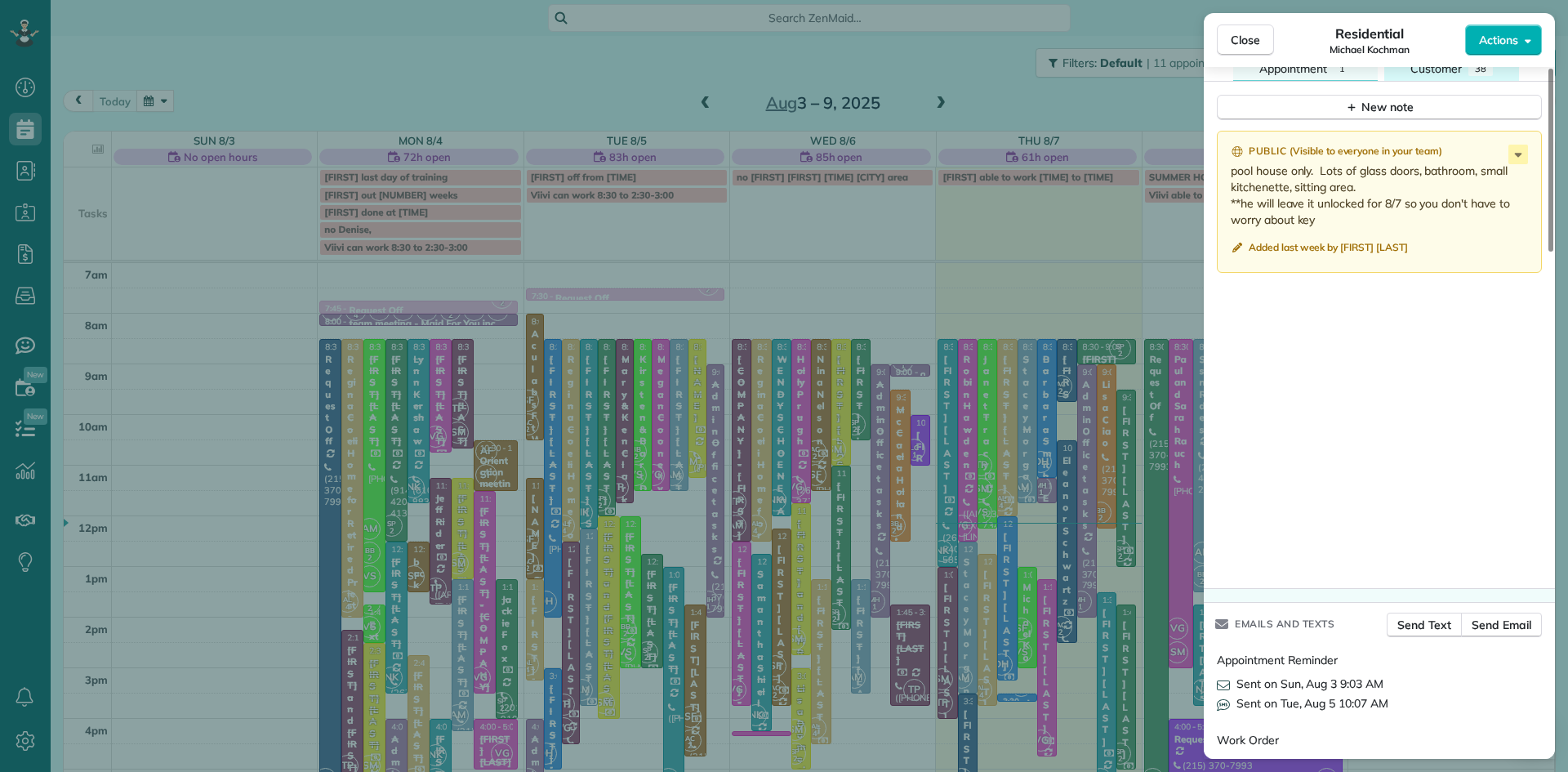 click on "38" at bounding box center [1481, 69] 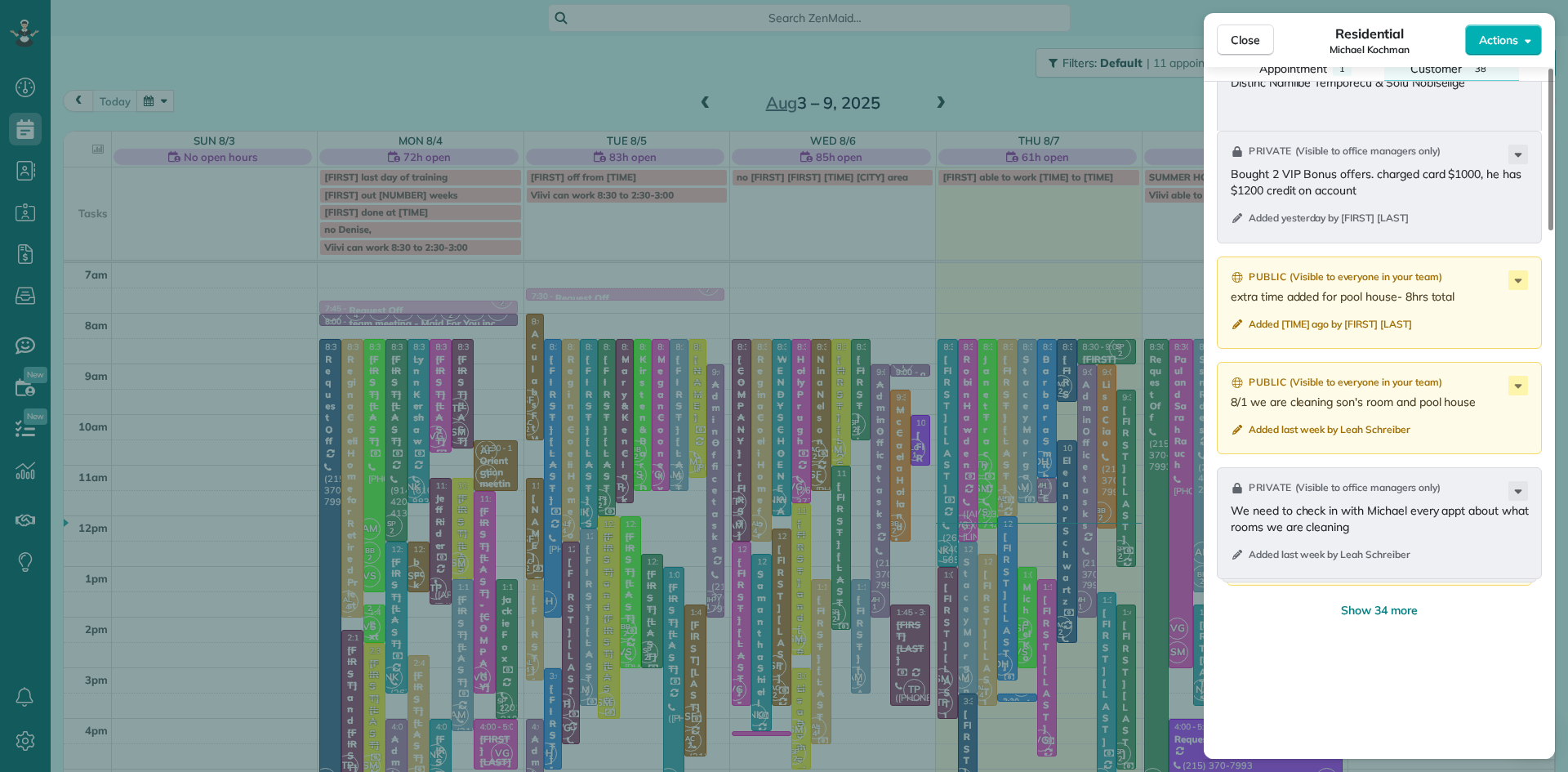 drag, startPoint x: 1374, startPoint y: 190, endPoint x: 1230, endPoint y: 184, distance: 144.12495 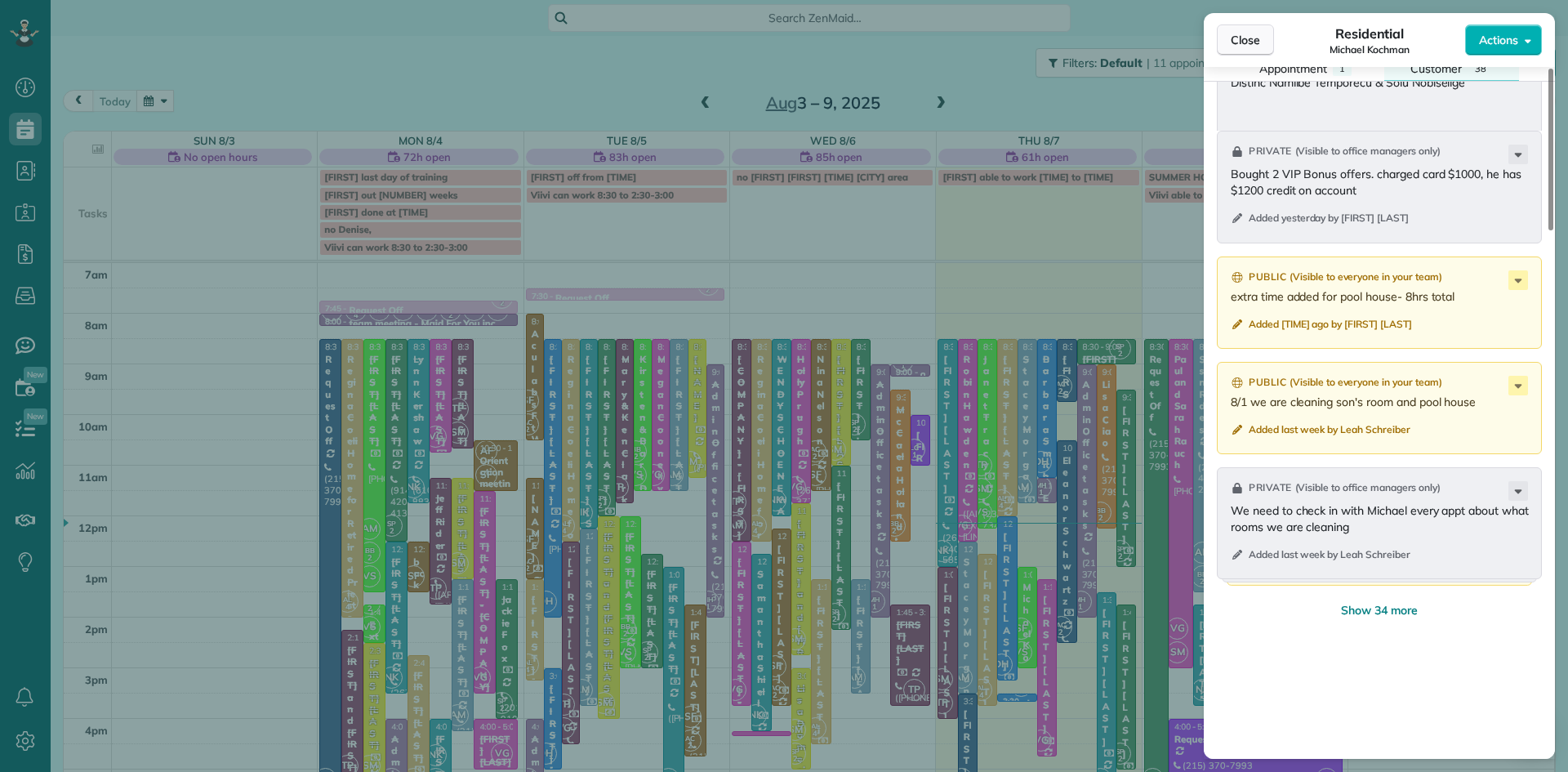 click on "Close" at bounding box center (1245, 40) 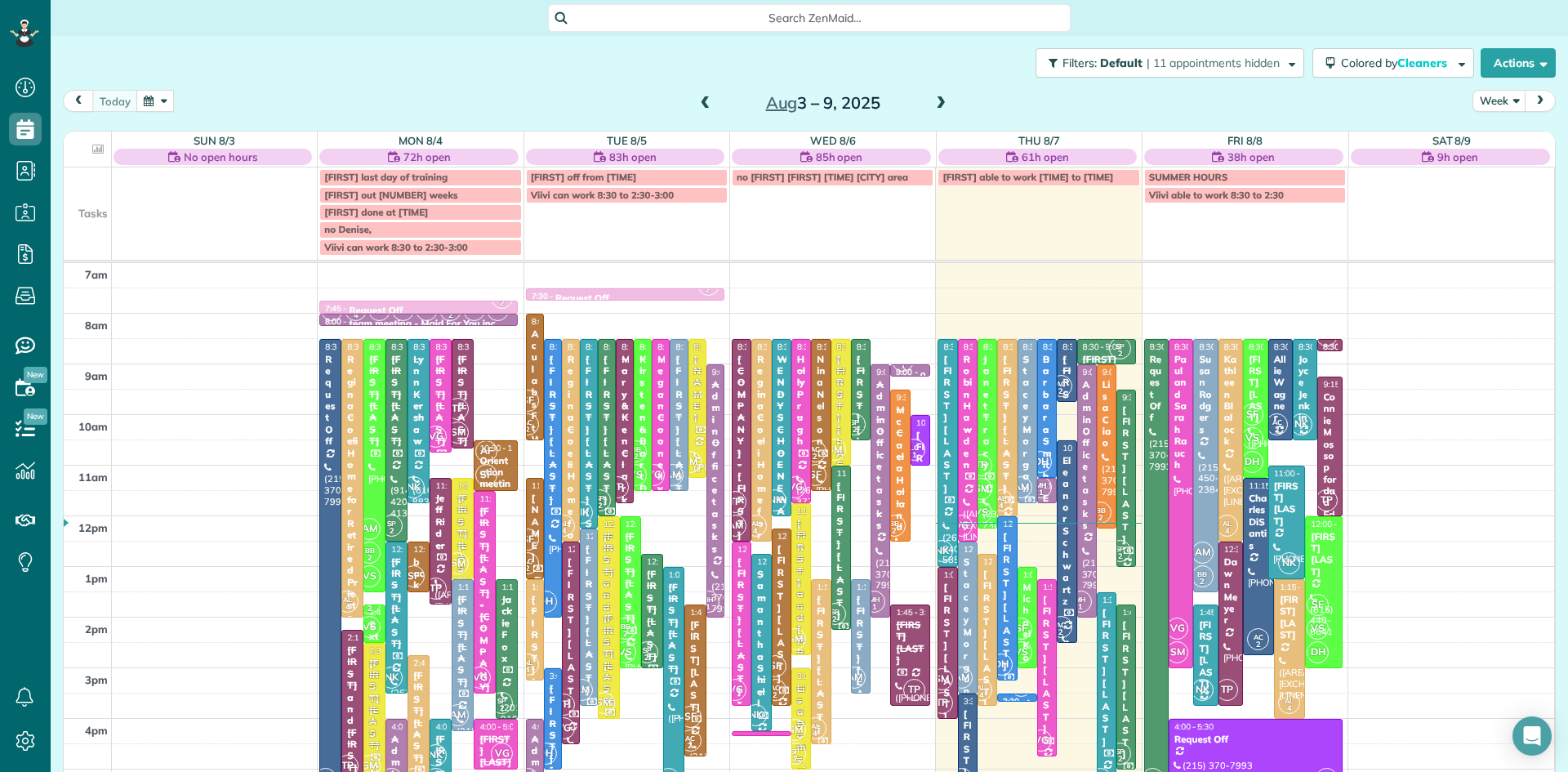 click at bounding box center (706, 104) 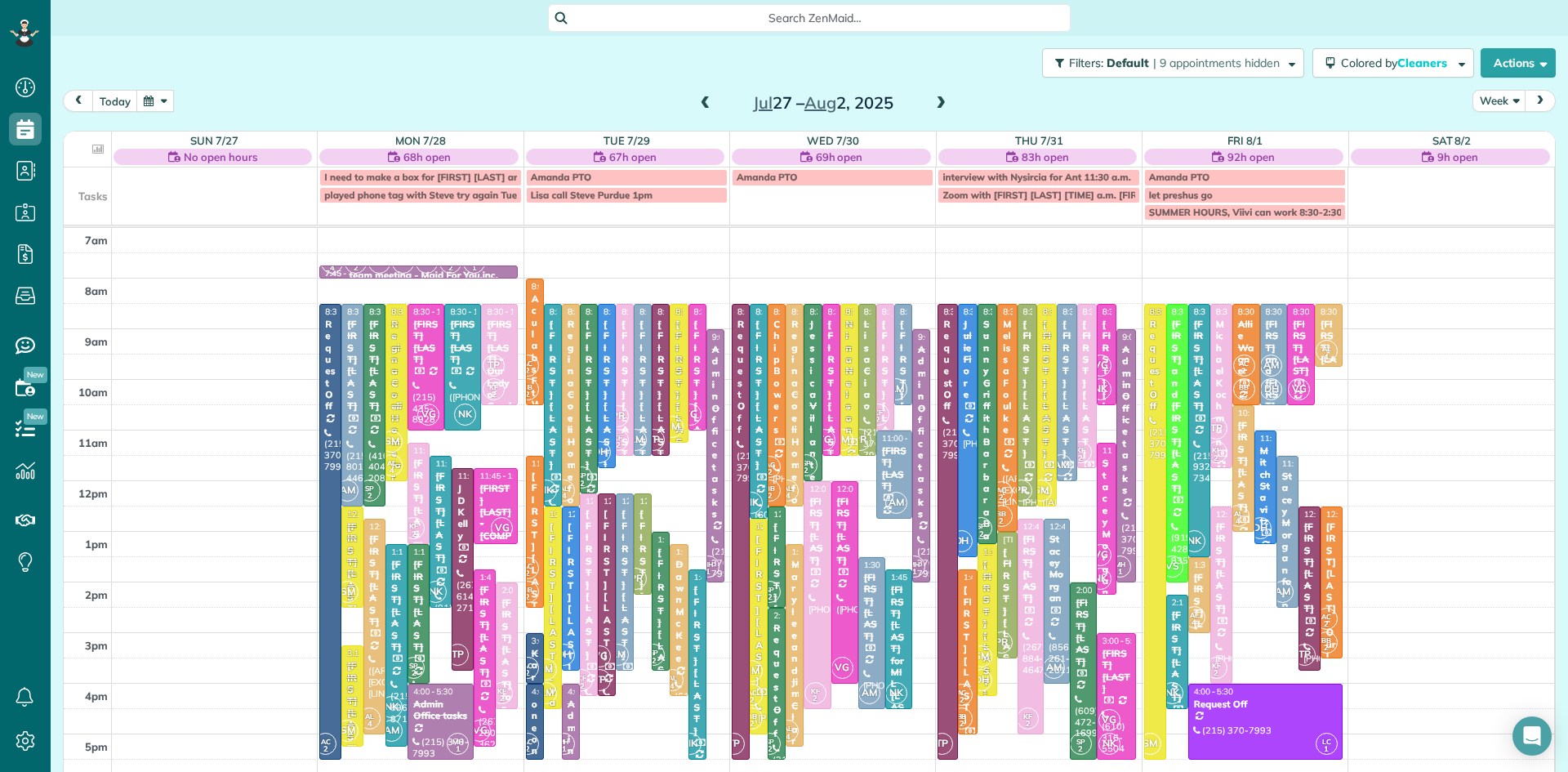 click at bounding box center (759, 412) 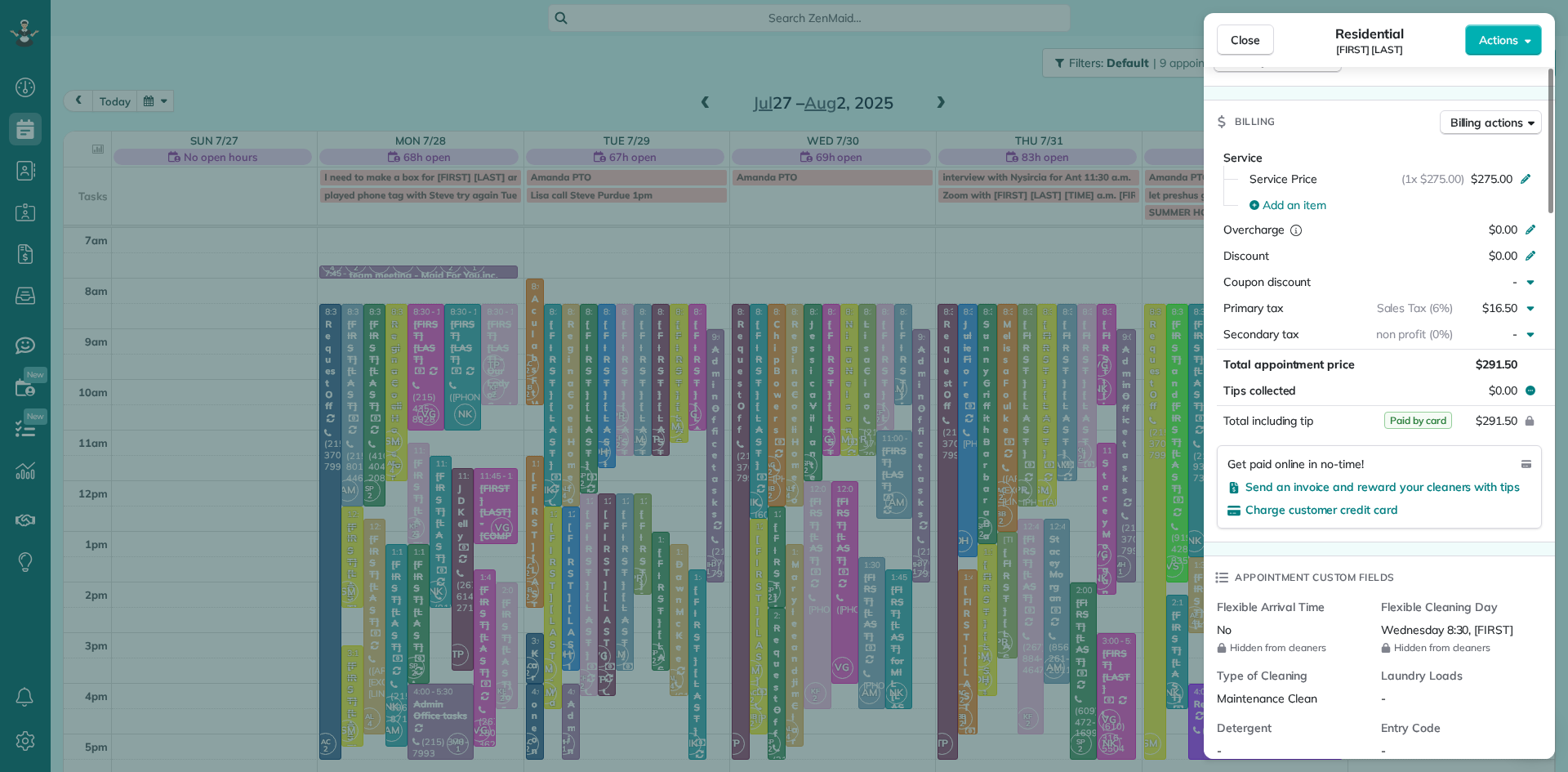 scroll, scrollTop: 1640, scrollLeft: 0, axis: vertical 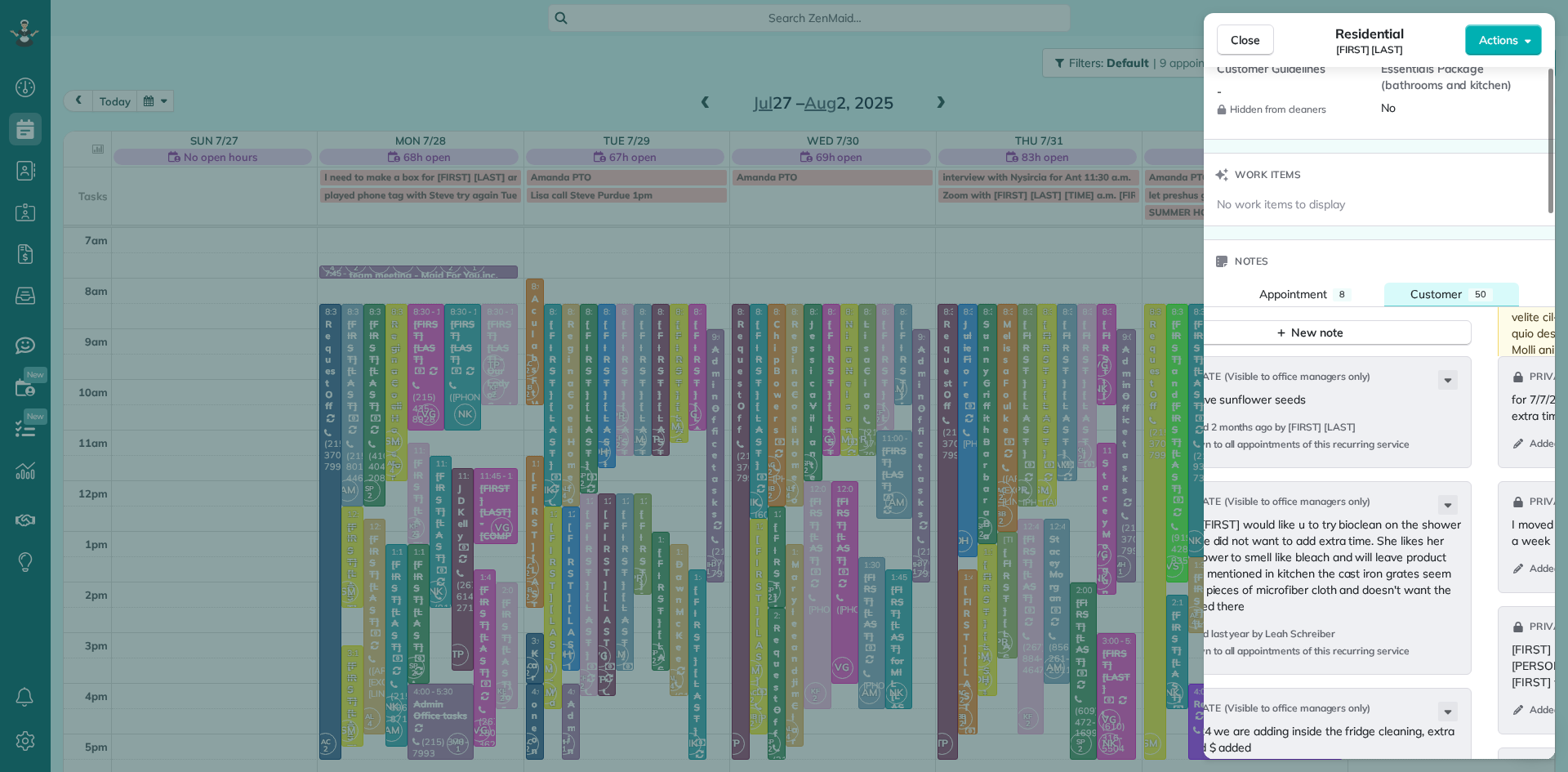 click on "Customer" at bounding box center (1436, 294) 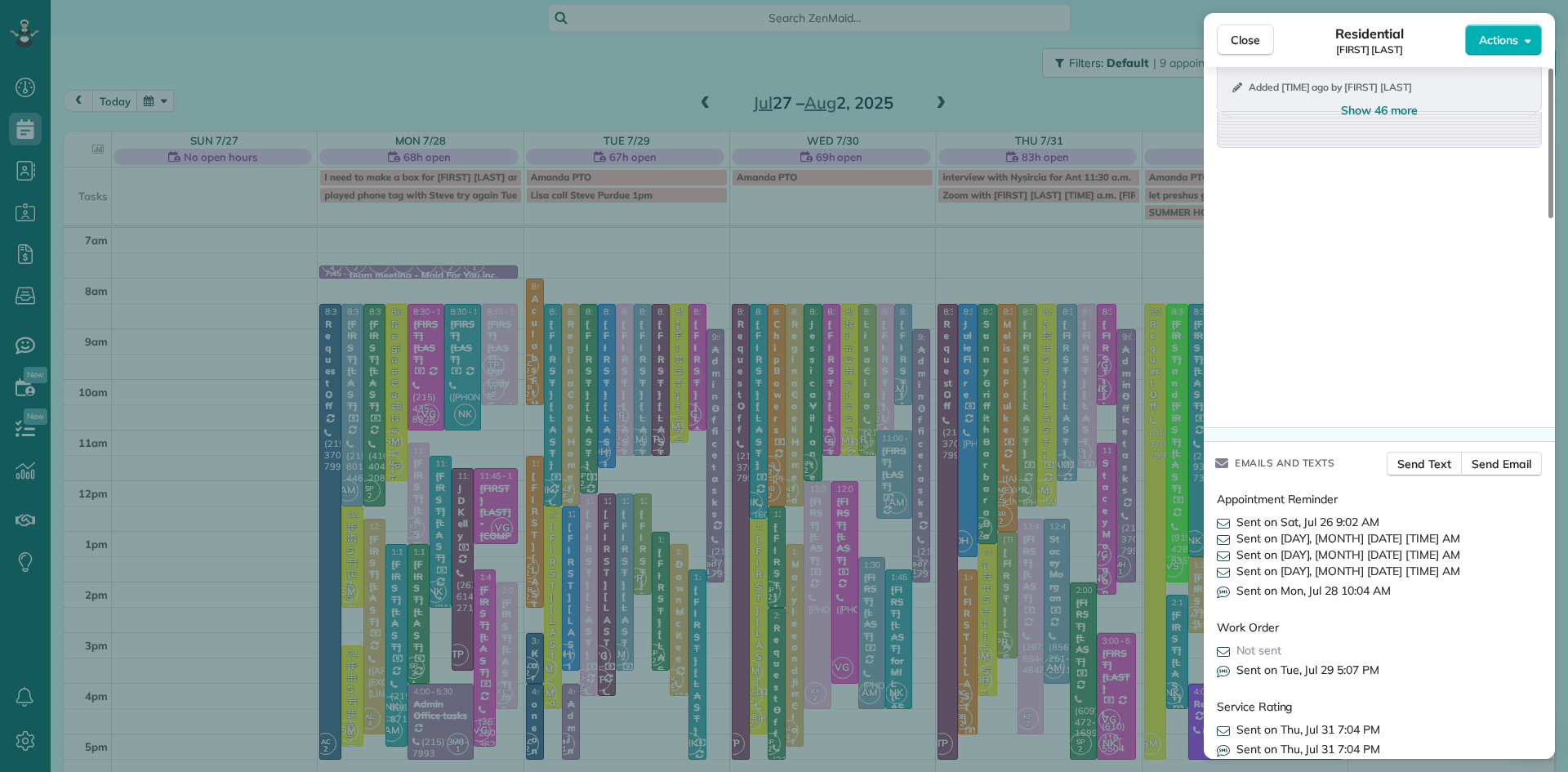 scroll, scrollTop: 2158, scrollLeft: 0, axis: vertical 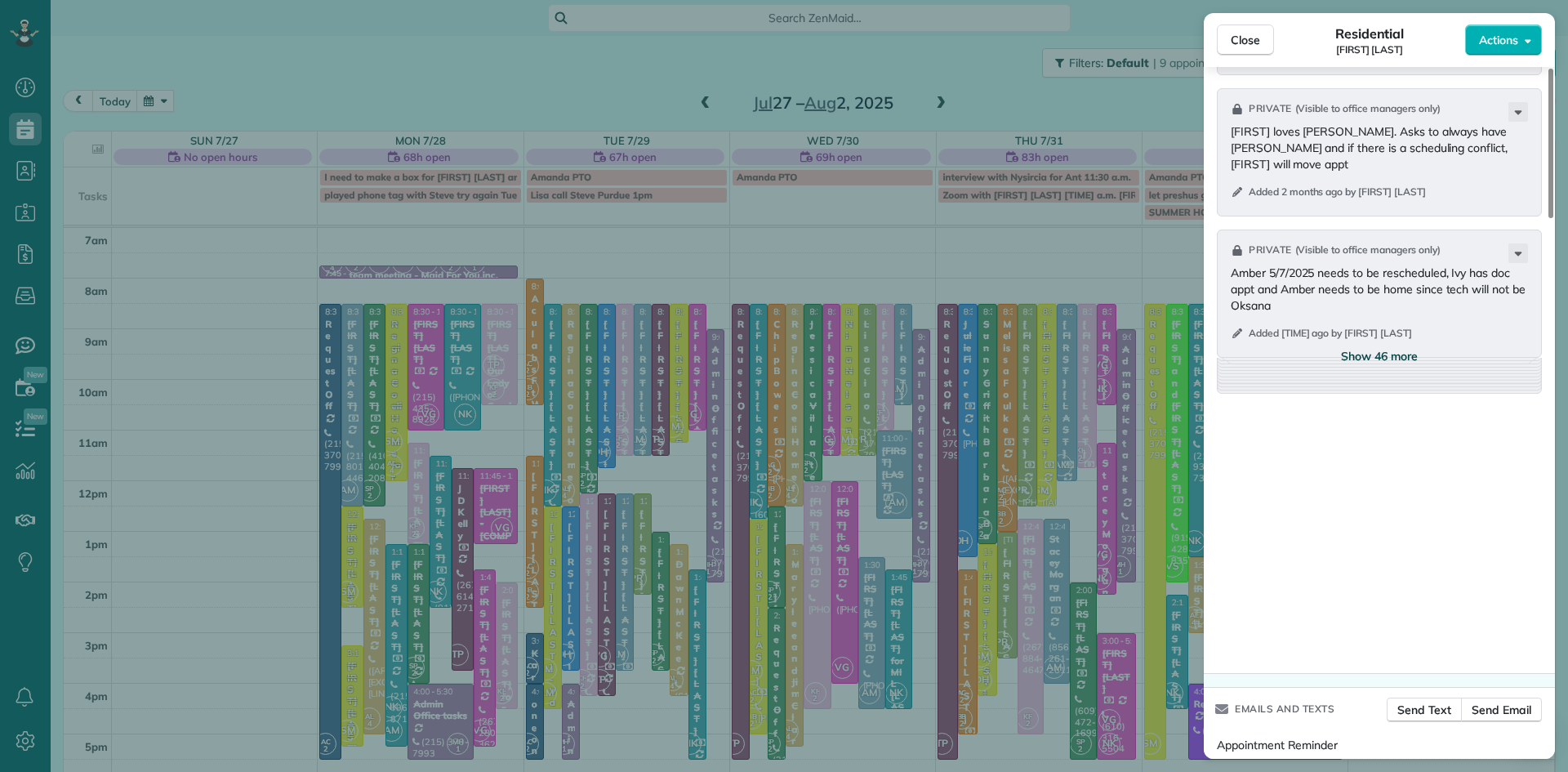 click on "Show 46 more" at bounding box center [1379, 356] 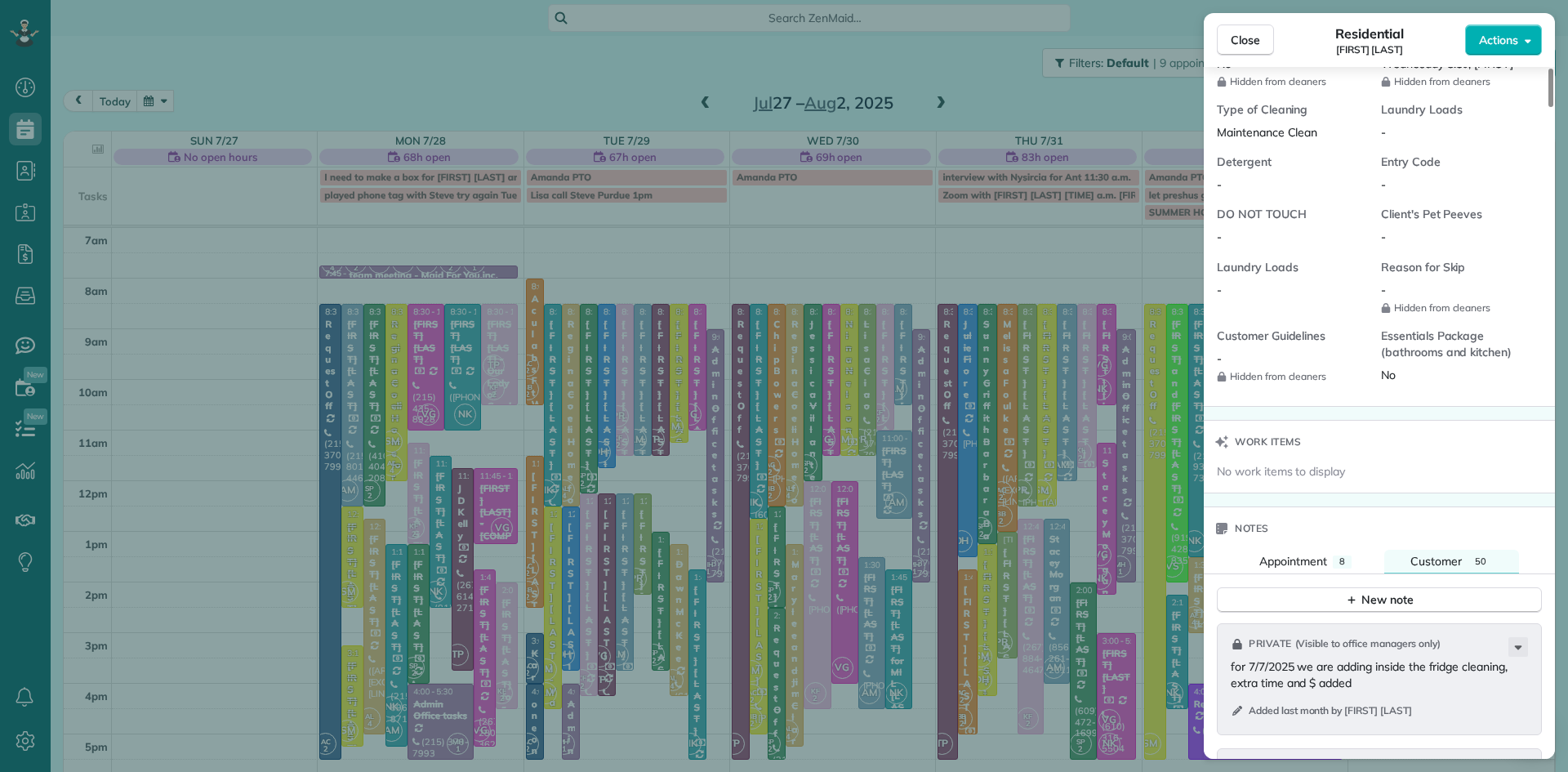 scroll, scrollTop: 1332, scrollLeft: 0, axis: vertical 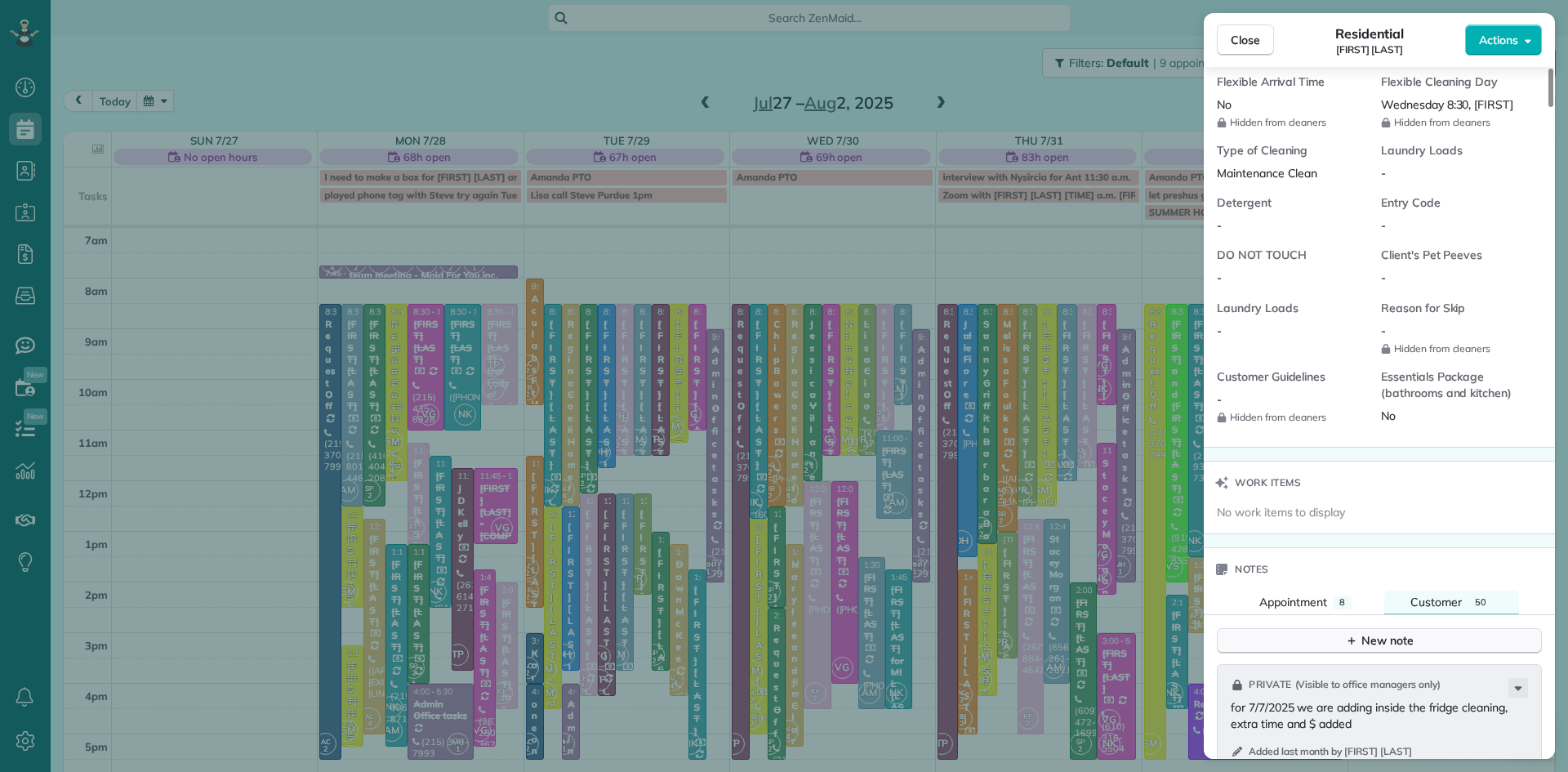 click on "New note" at bounding box center (1379, 640) 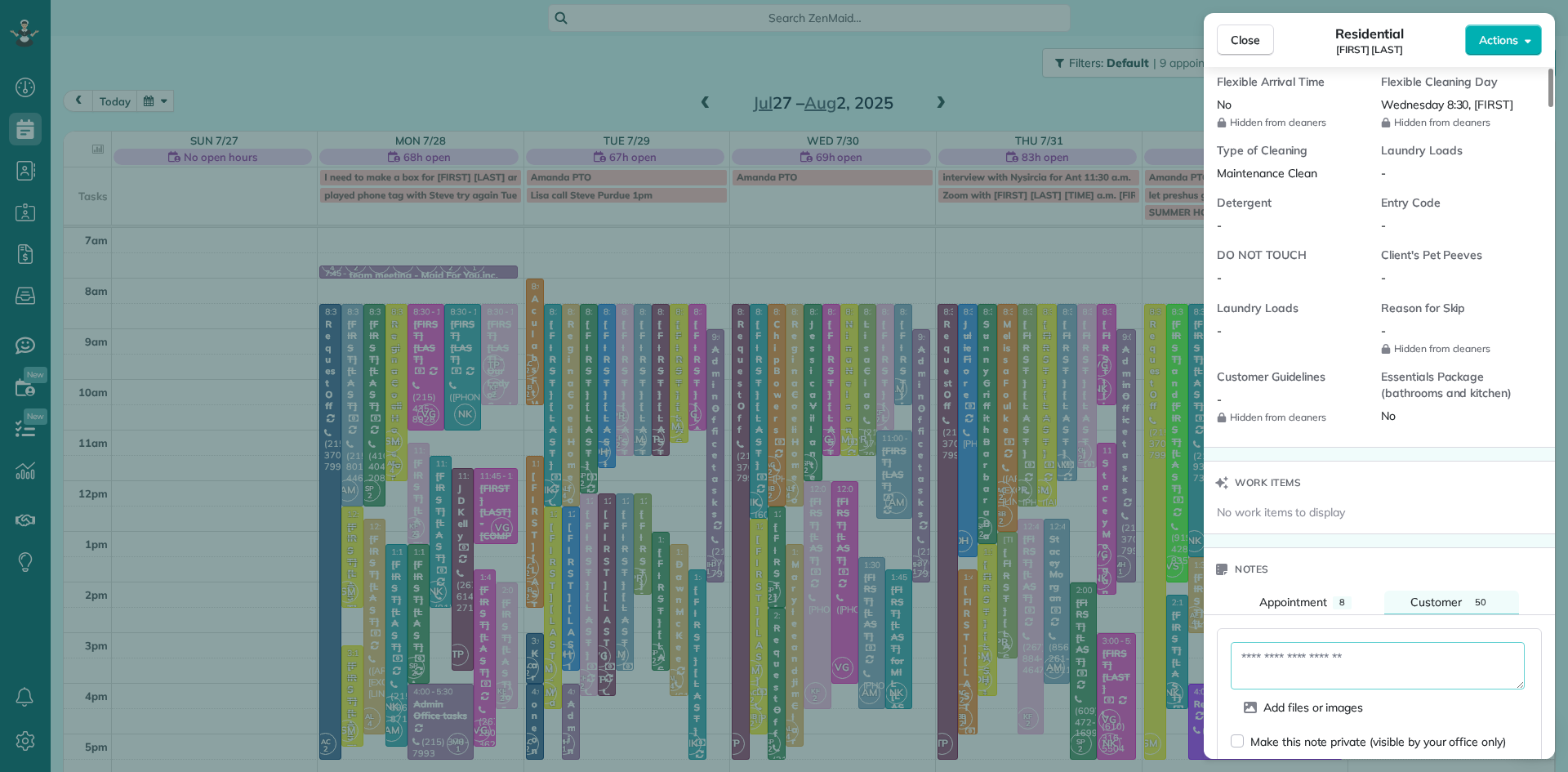 click at bounding box center [1378, 666] 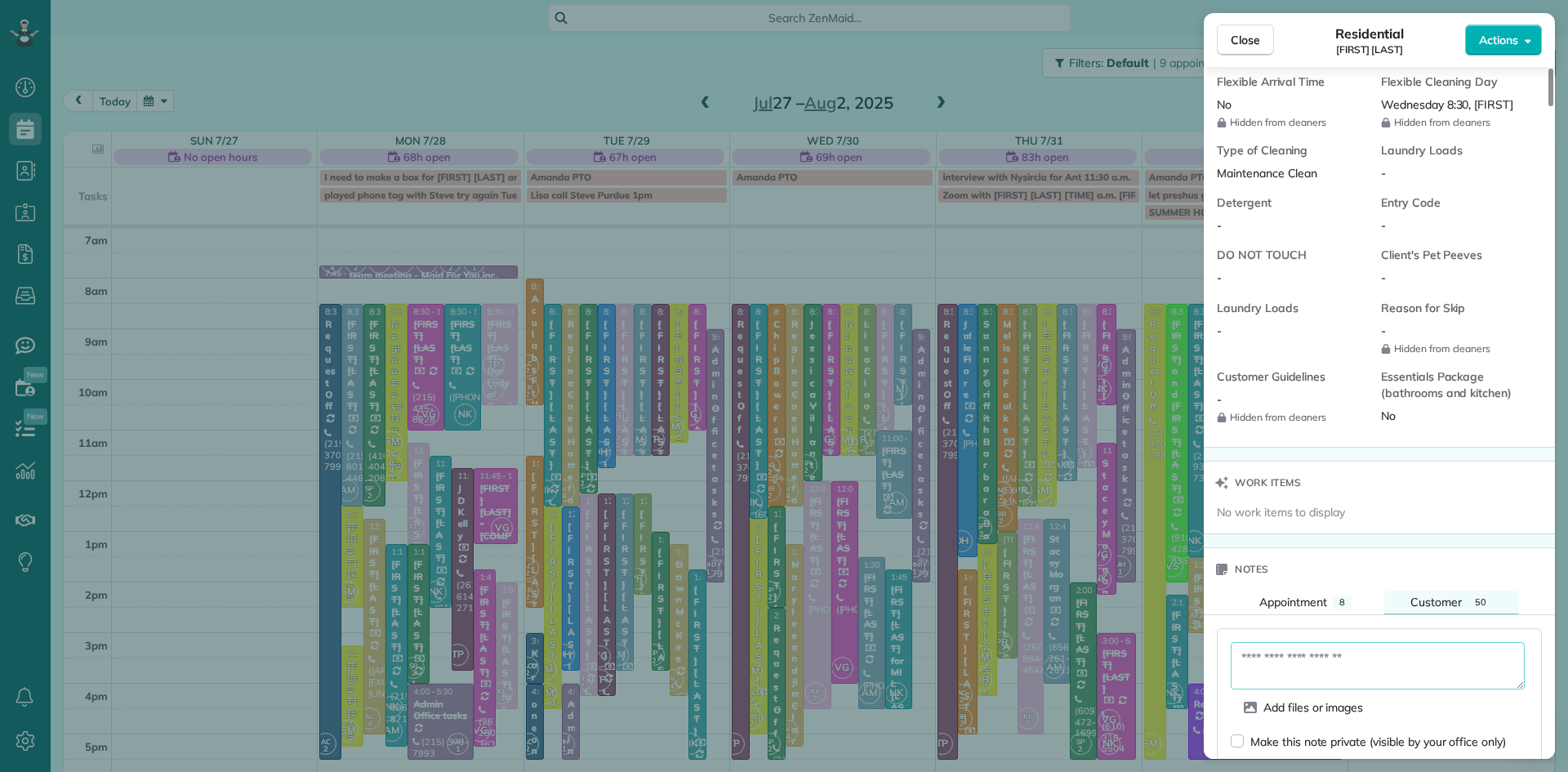 paste on "**********" 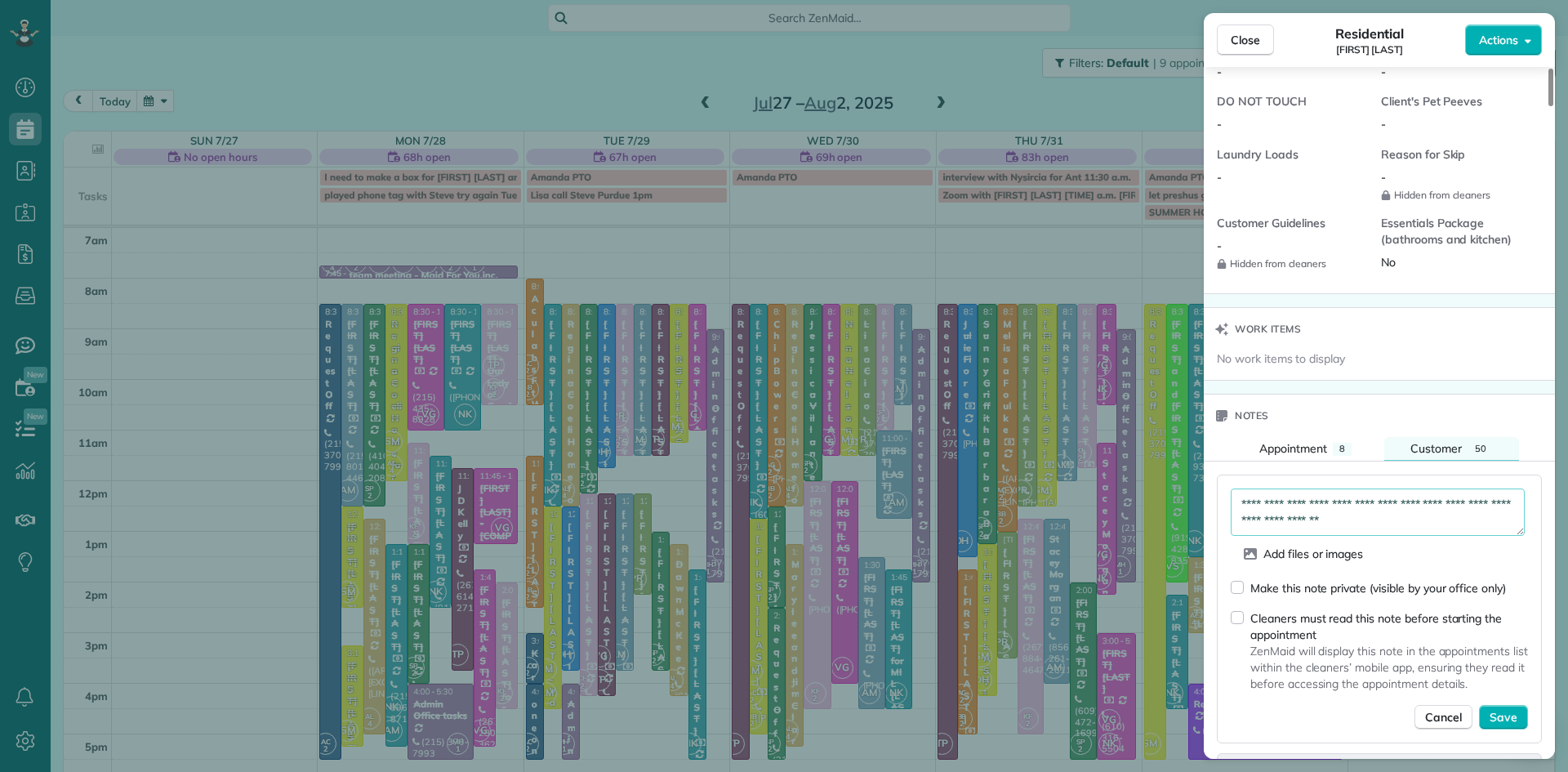scroll, scrollTop: 1522, scrollLeft: 0, axis: vertical 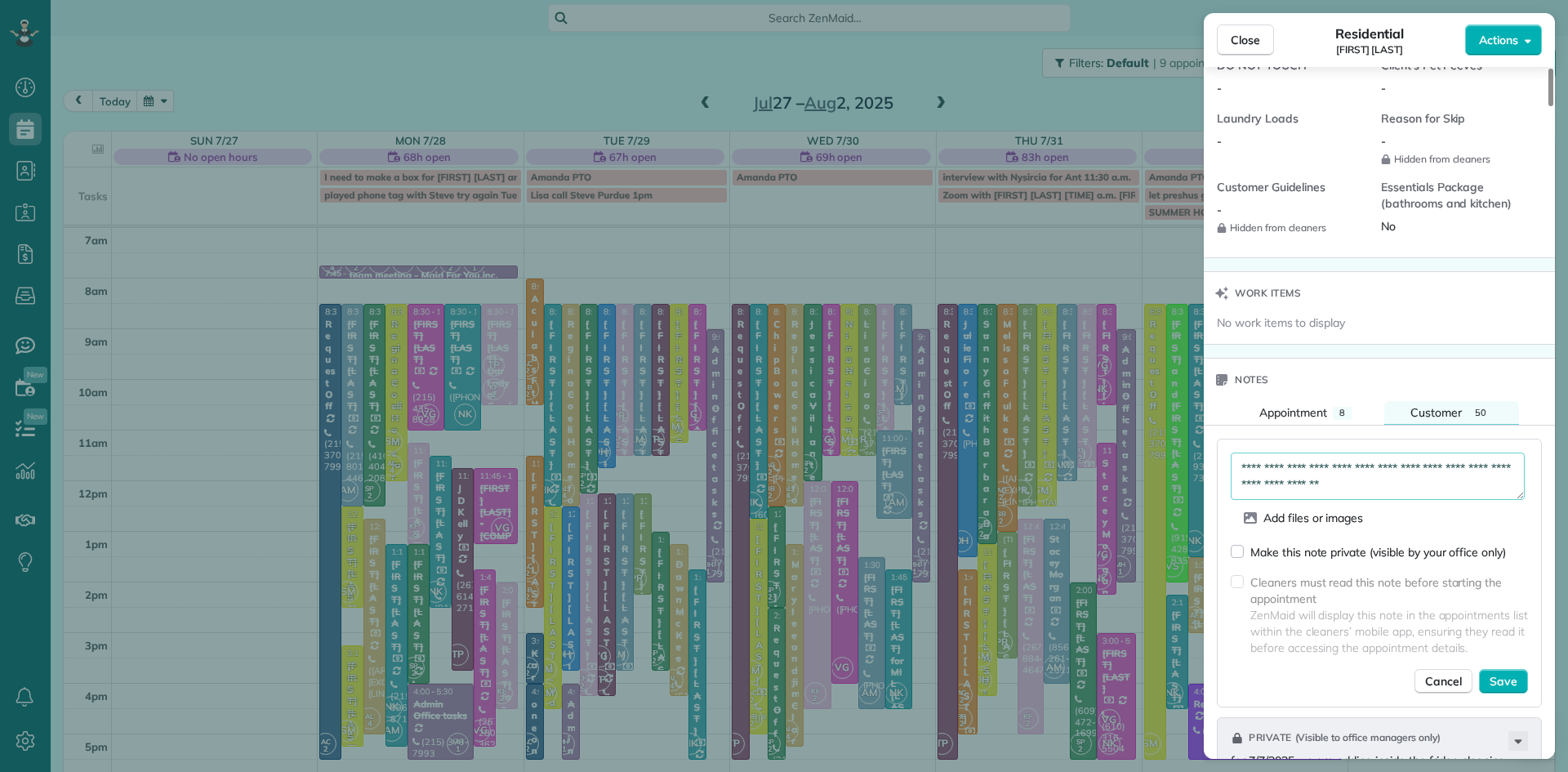 click on "**********" at bounding box center [1378, 476] 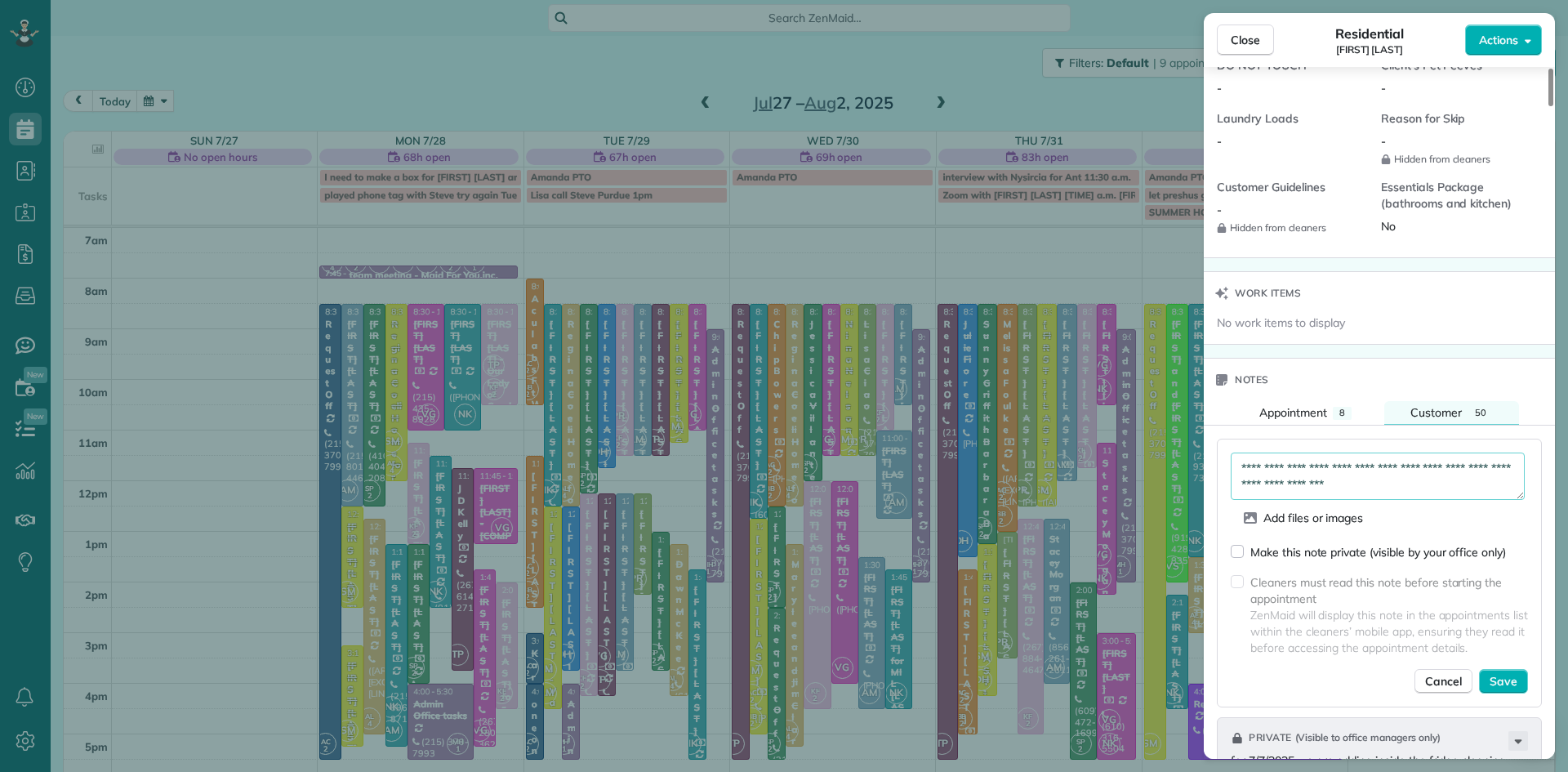 click on "**********" at bounding box center [1378, 476] 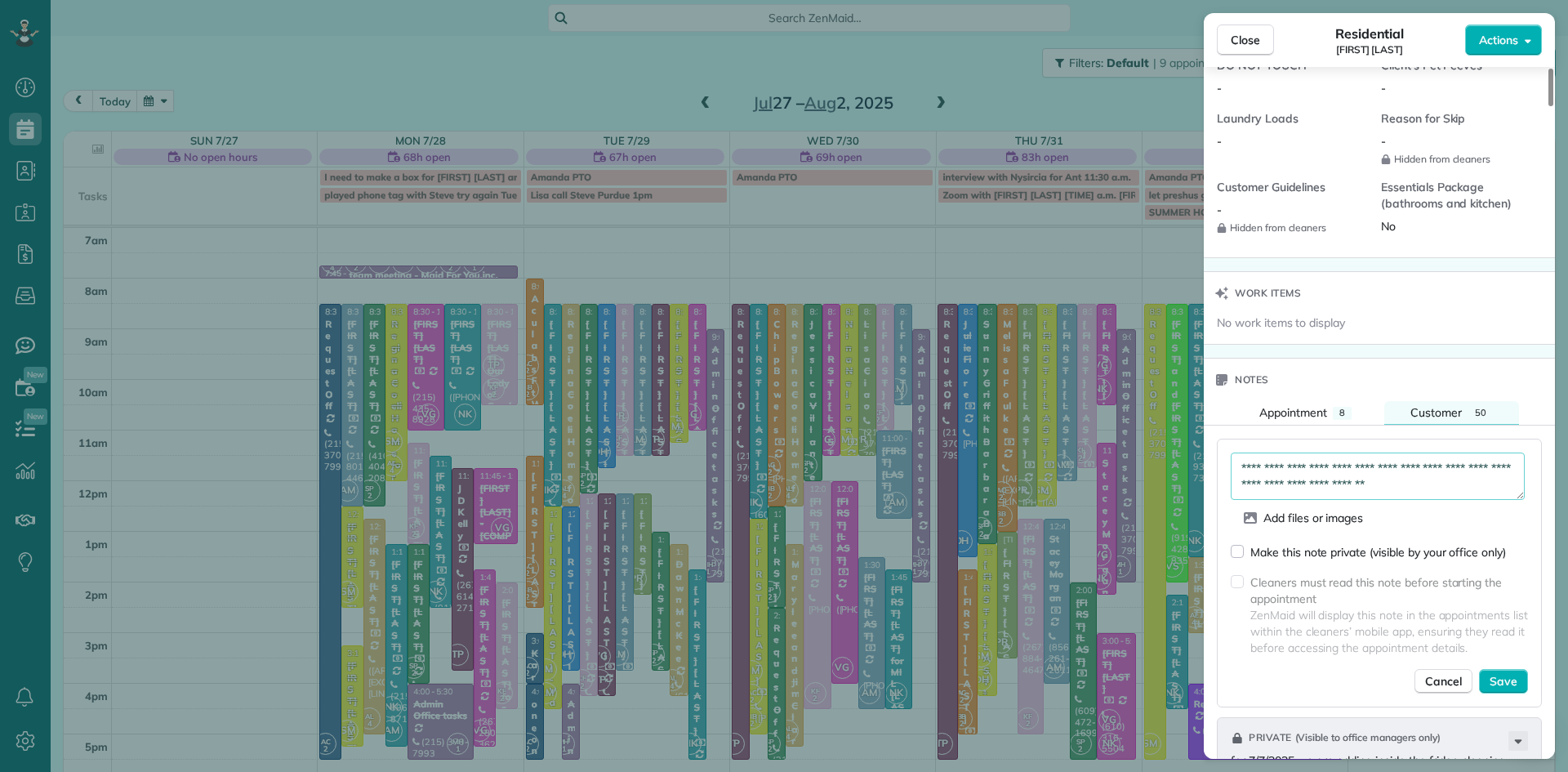 click on "**********" at bounding box center (1378, 476) 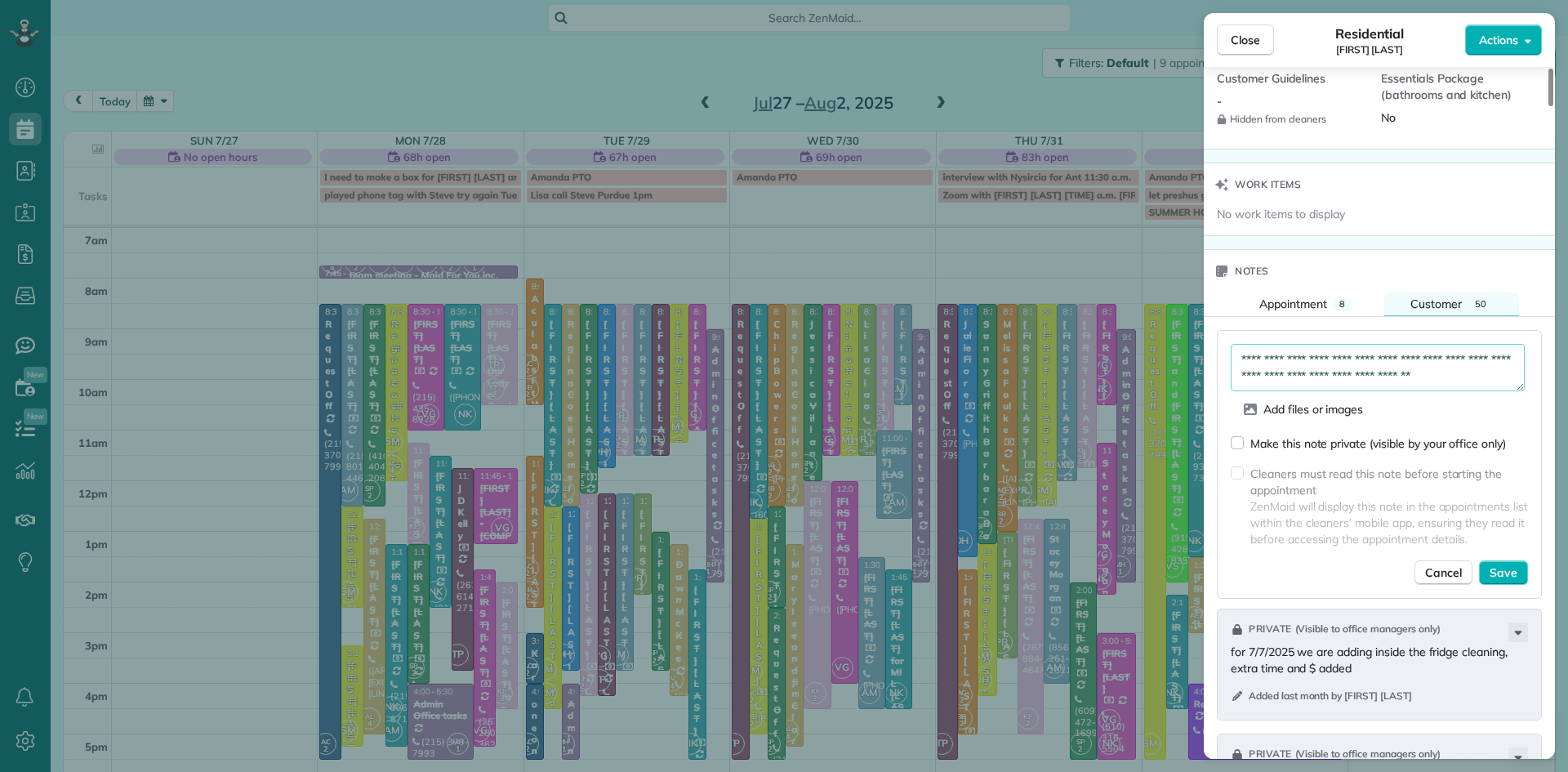 scroll, scrollTop: 1654, scrollLeft: 0, axis: vertical 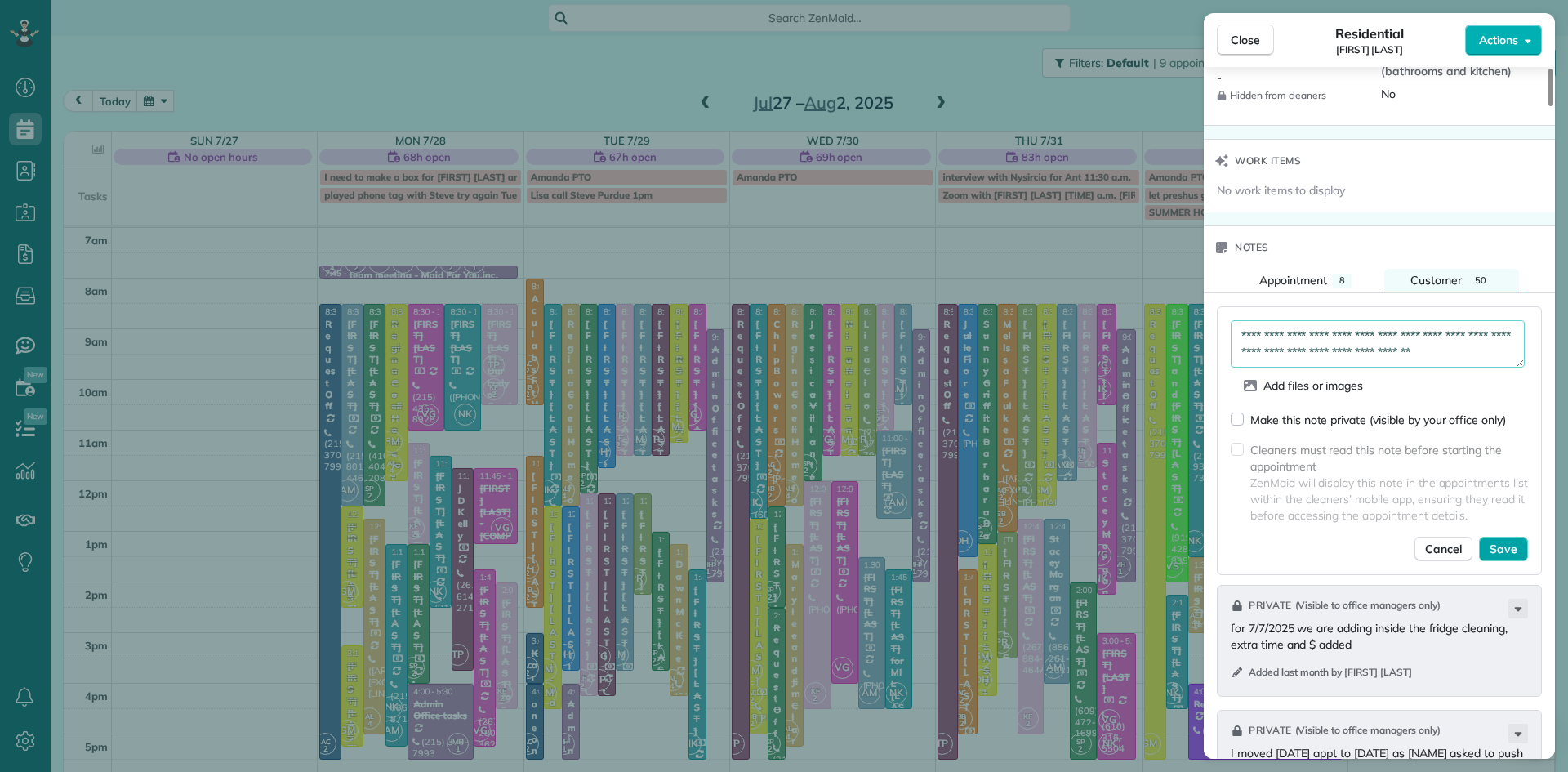 type on "**********" 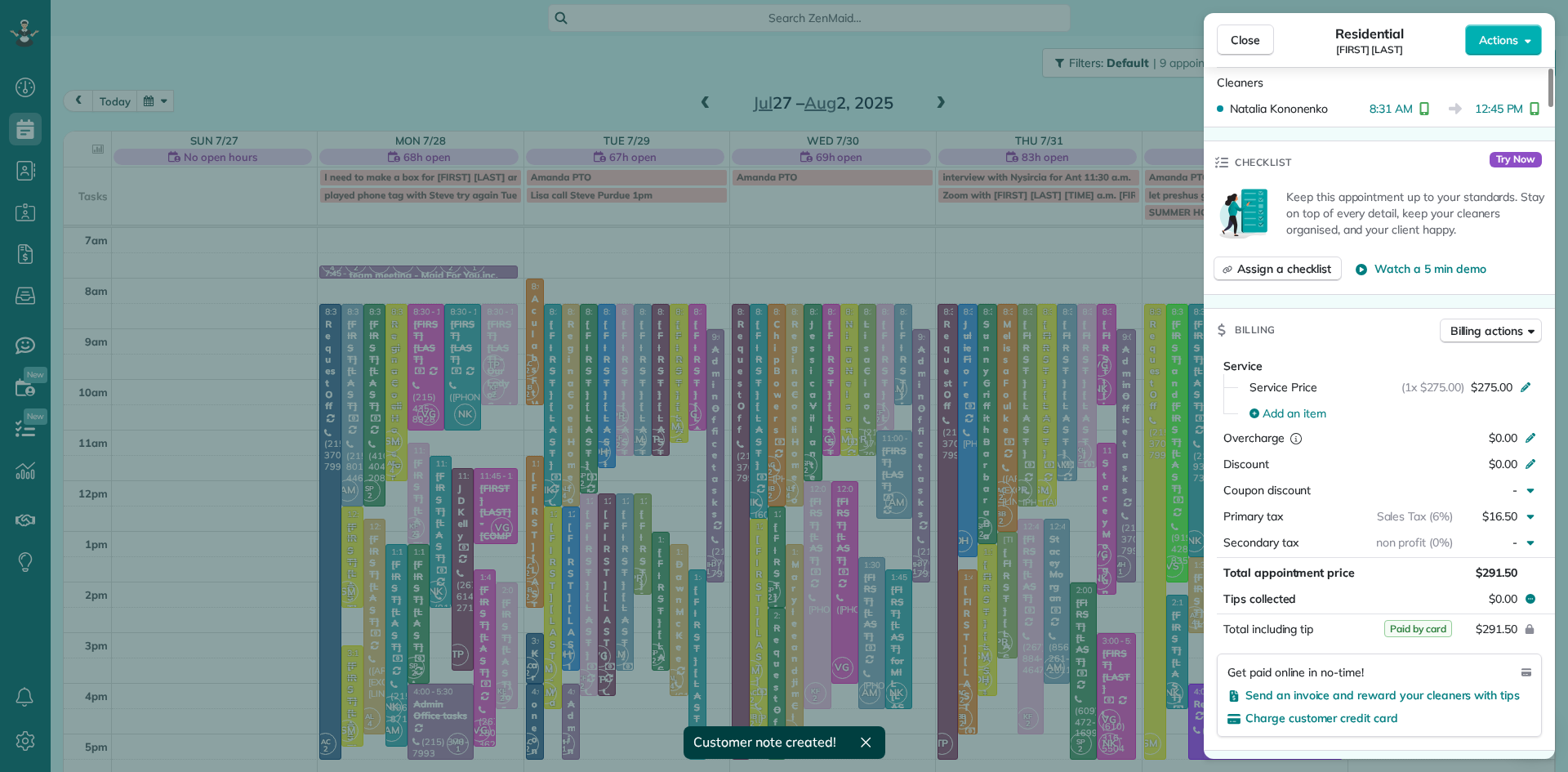 scroll, scrollTop: 0, scrollLeft: 0, axis: both 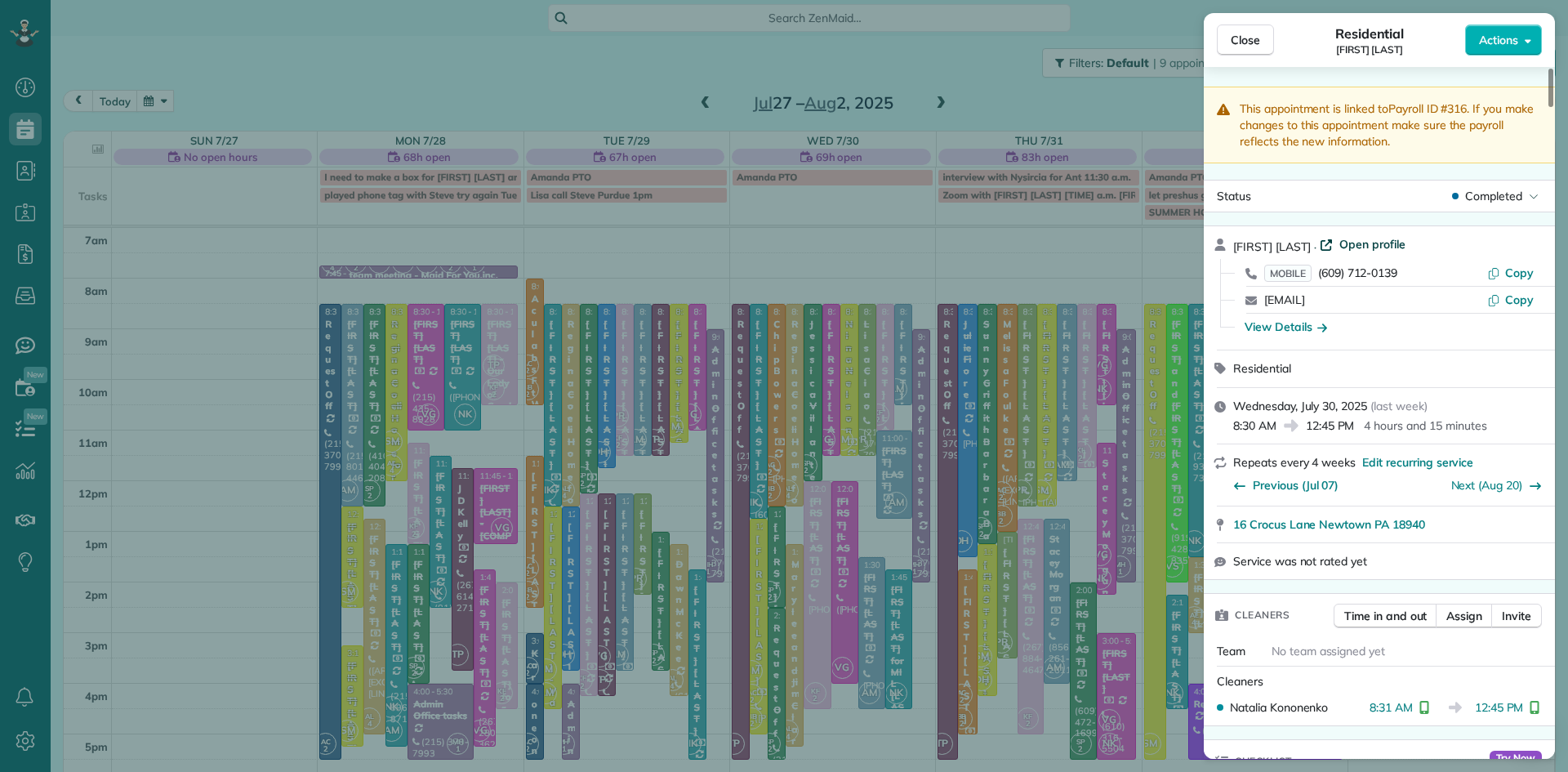 click on "Open profile" at bounding box center [1372, 244] 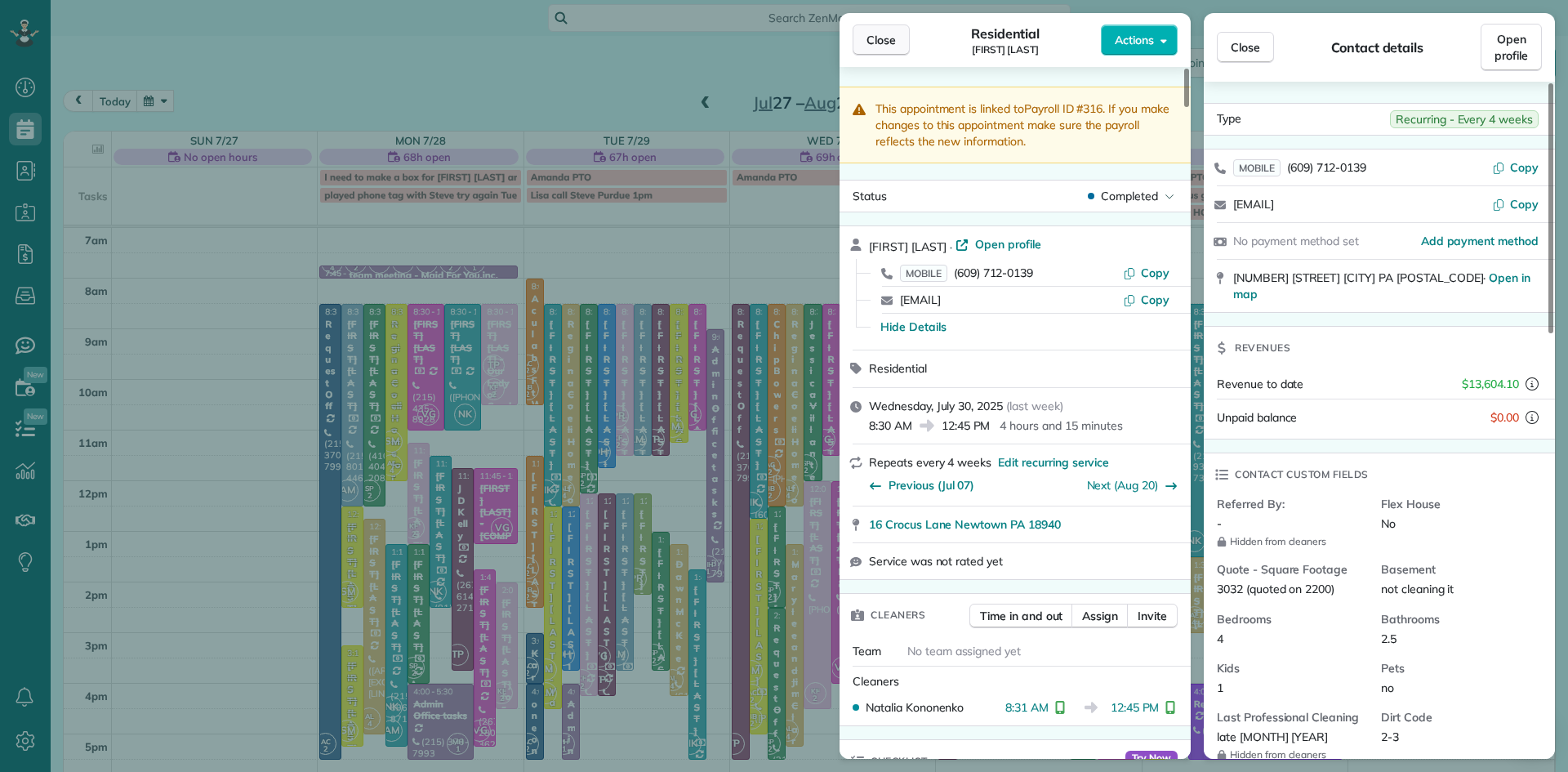click on "Close" at bounding box center [881, 40] 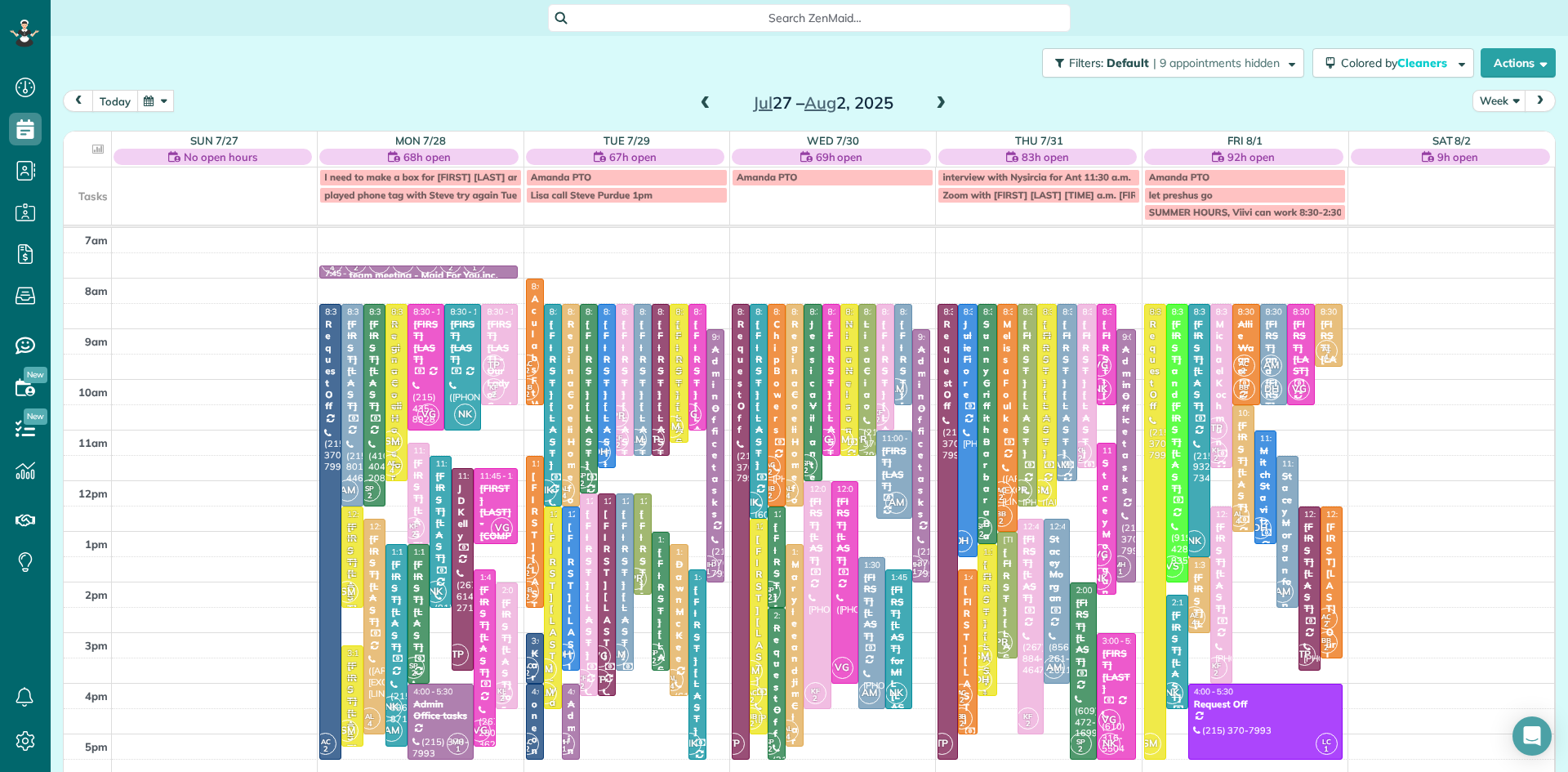 click on "today" at bounding box center [115, 100] 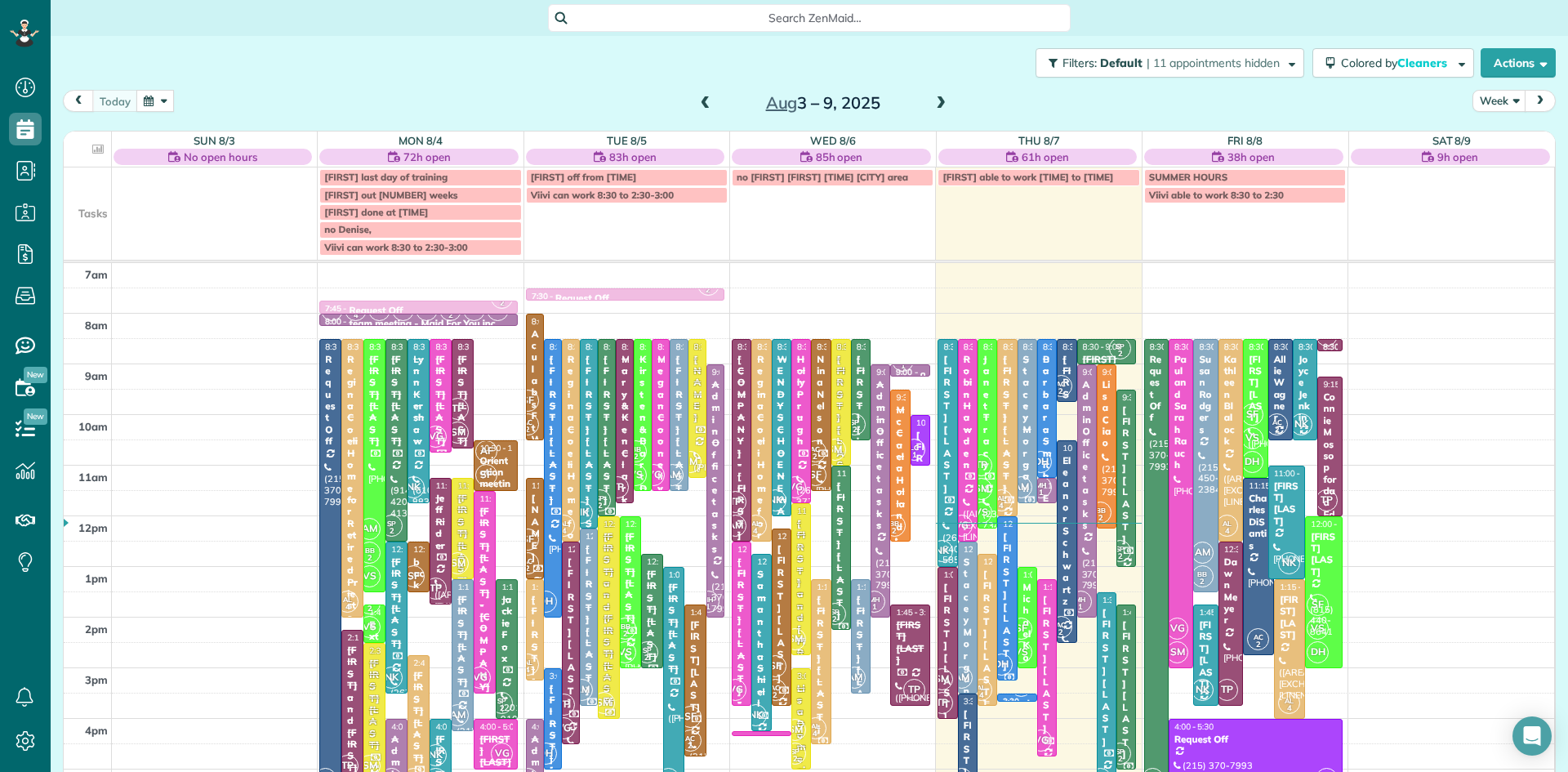 click on "[FIRST] [LAST]" at bounding box center [987, 639] 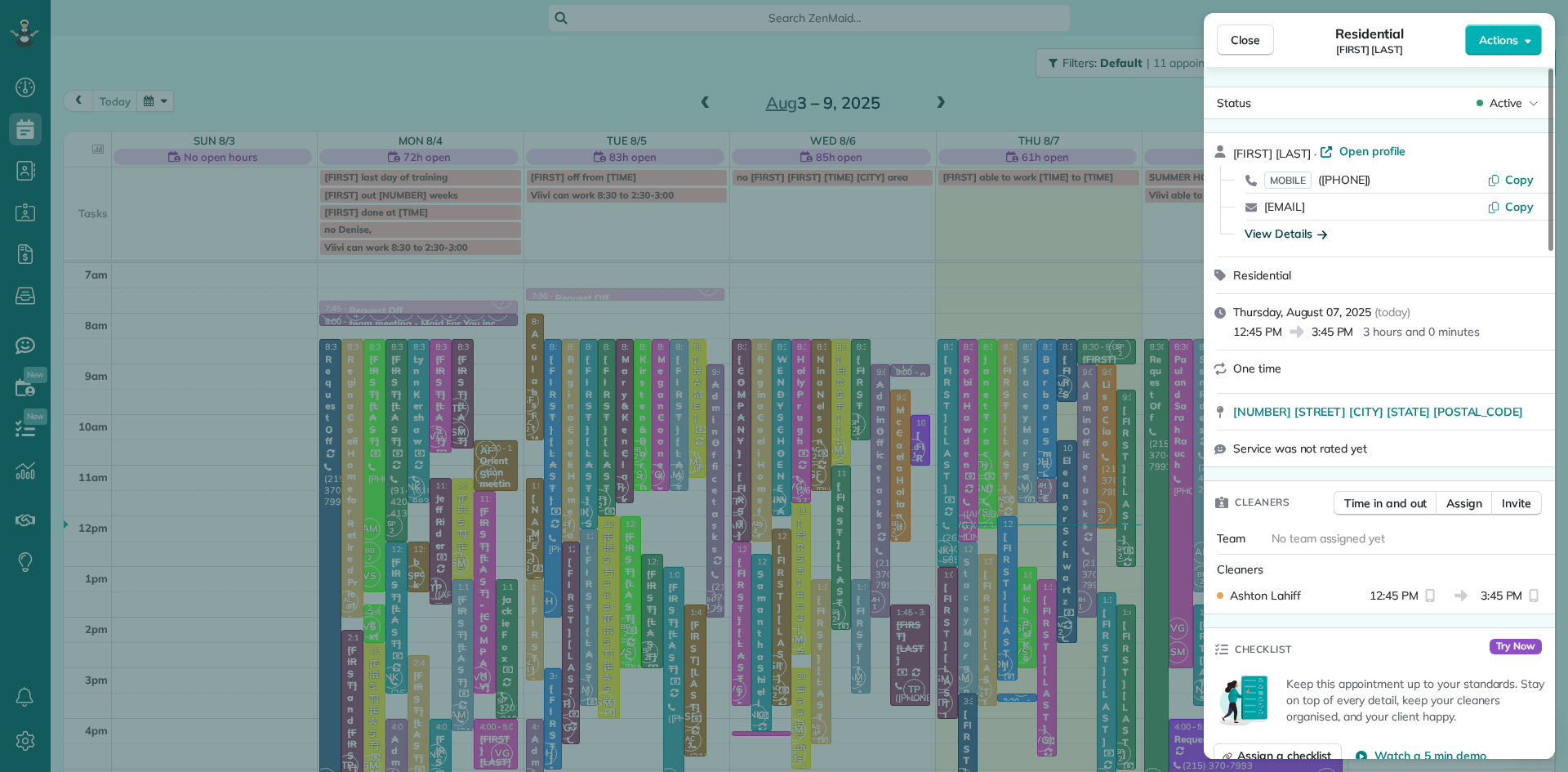 click on "View Details" at bounding box center [1285, 234] 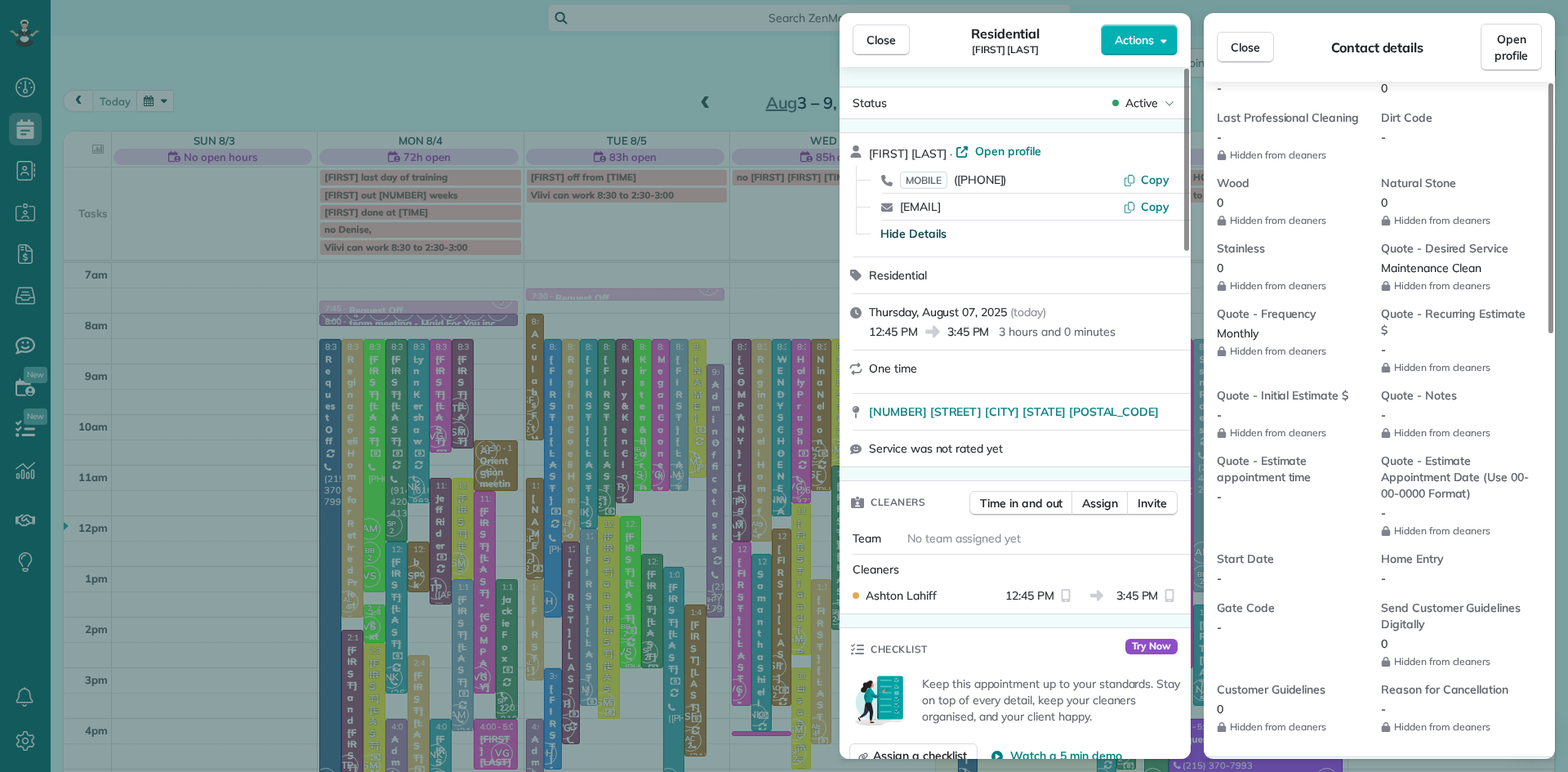 scroll, scrollTop: 939, scrollLeft: 0, axis: vertical 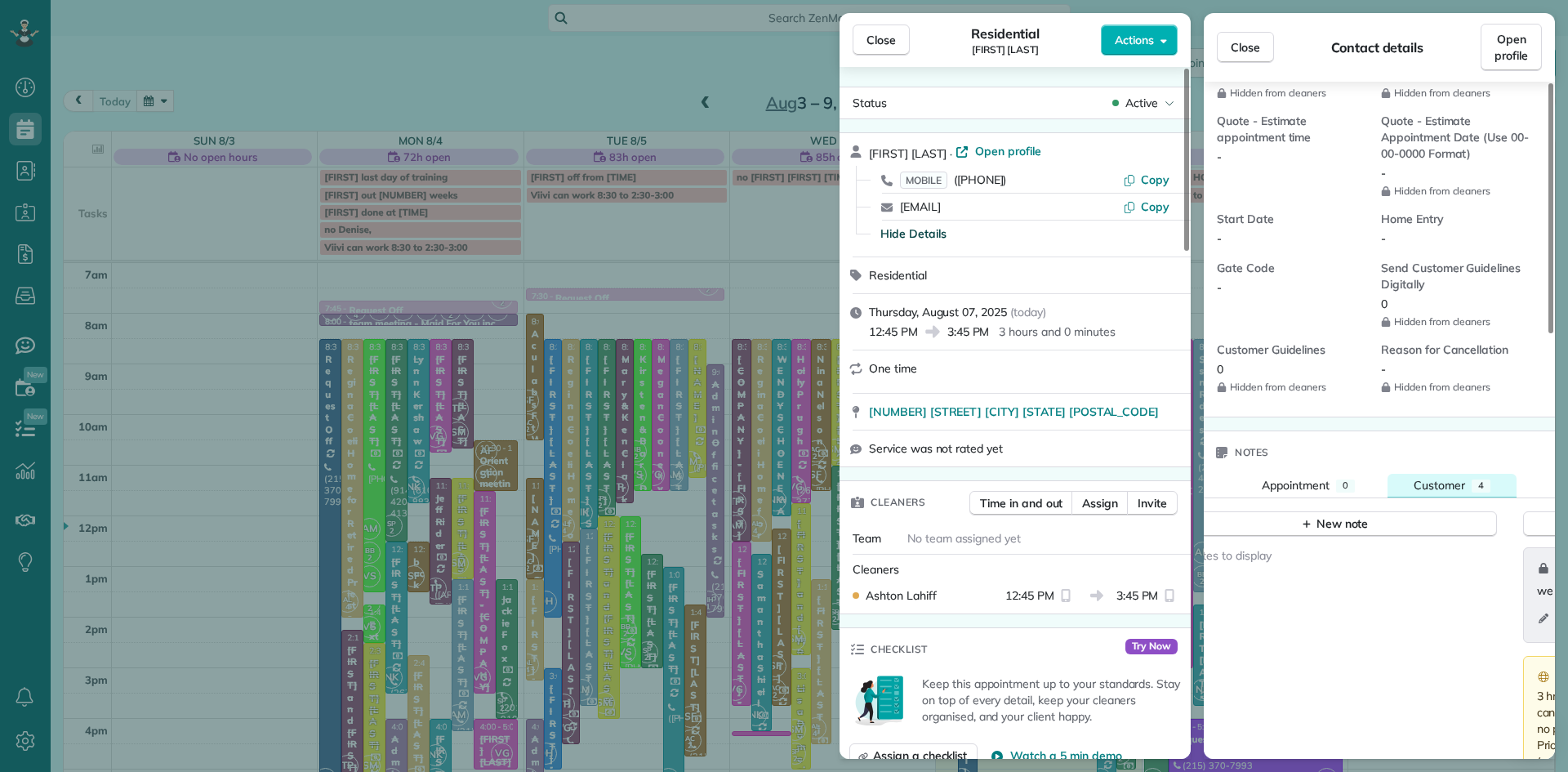click on "Customer" at bounding box center [1439, 485] 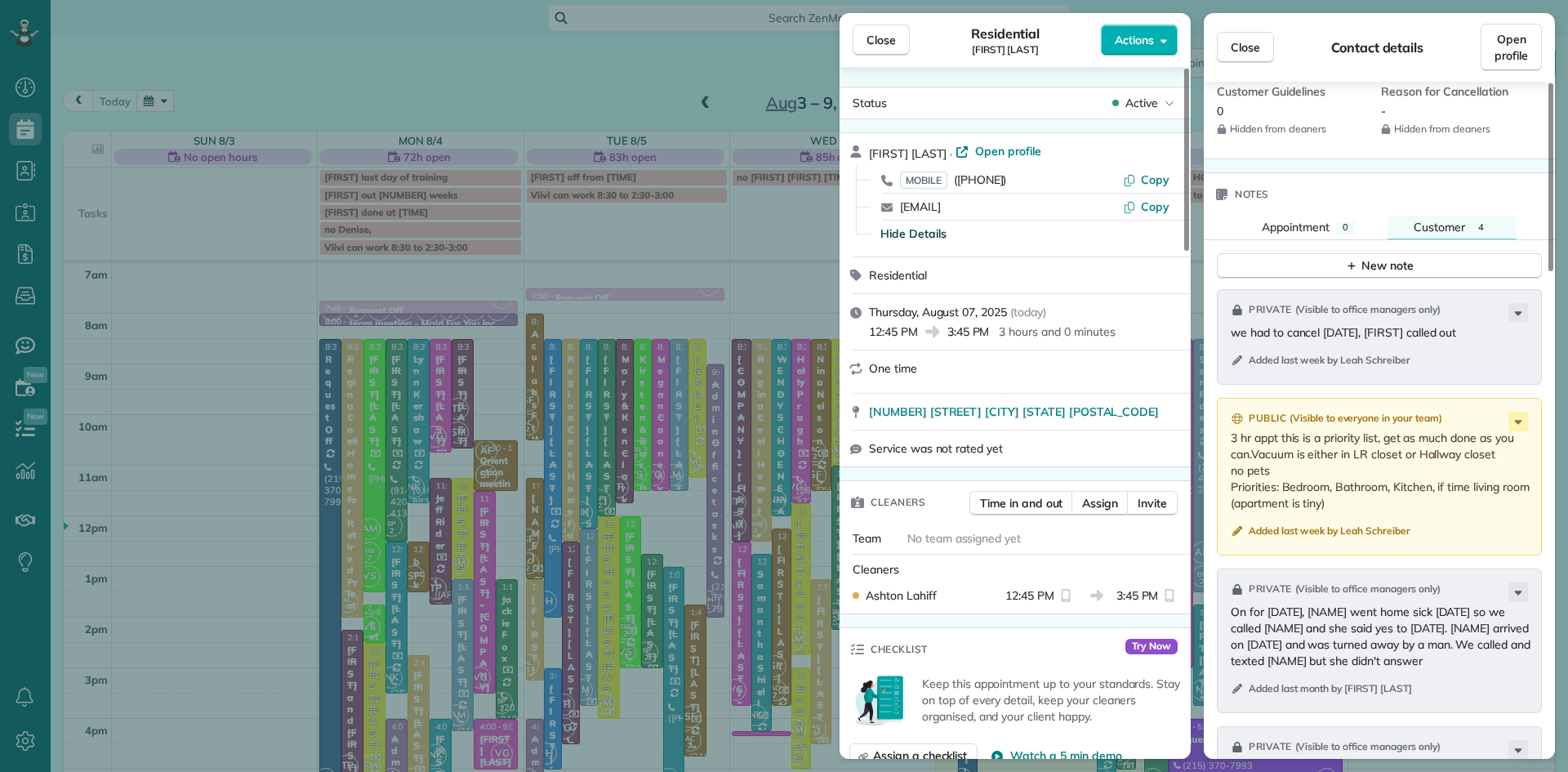 scroll, scrollTop: 1220, scrollLeft: 0, axis: vertical 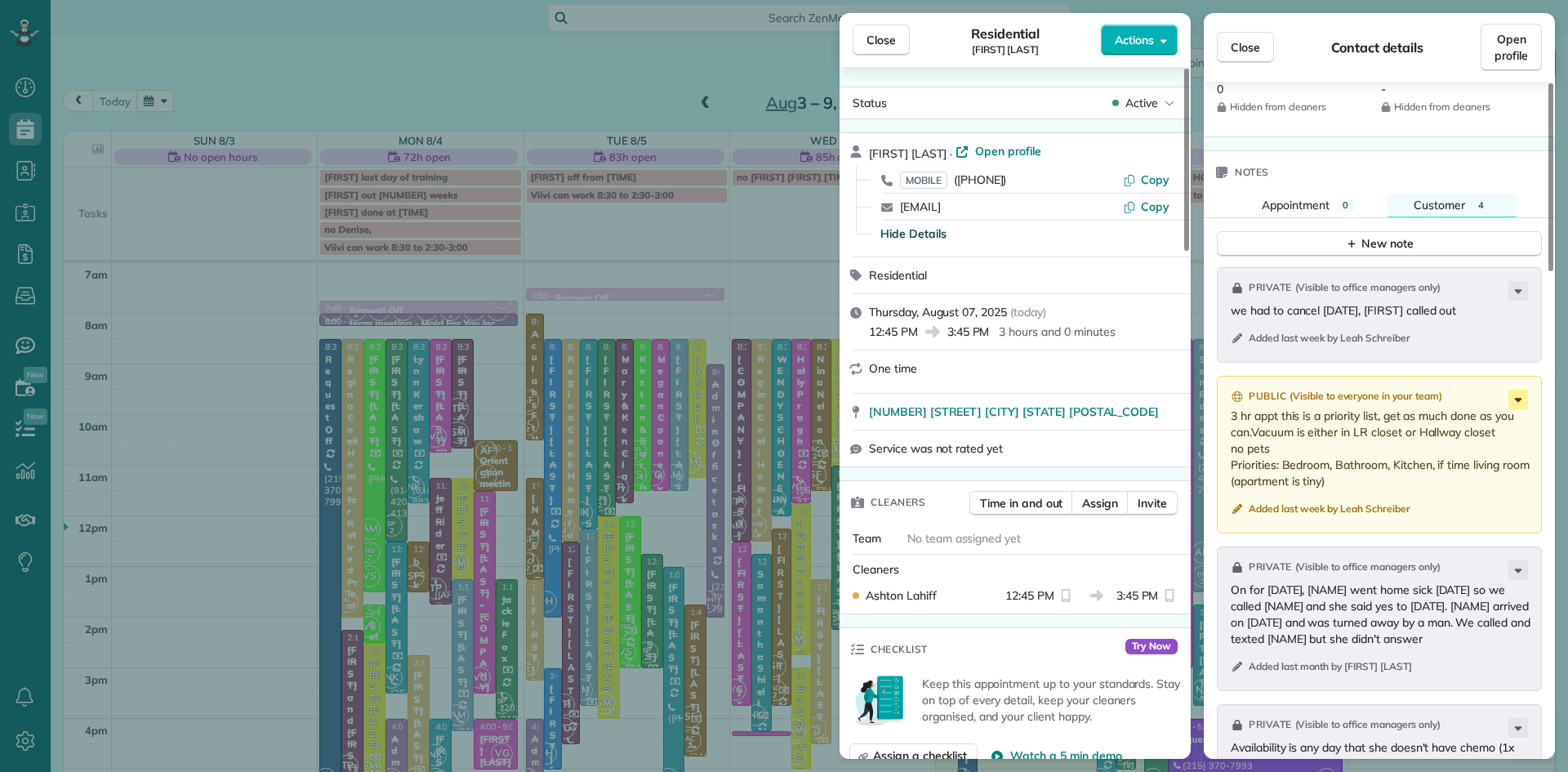 click 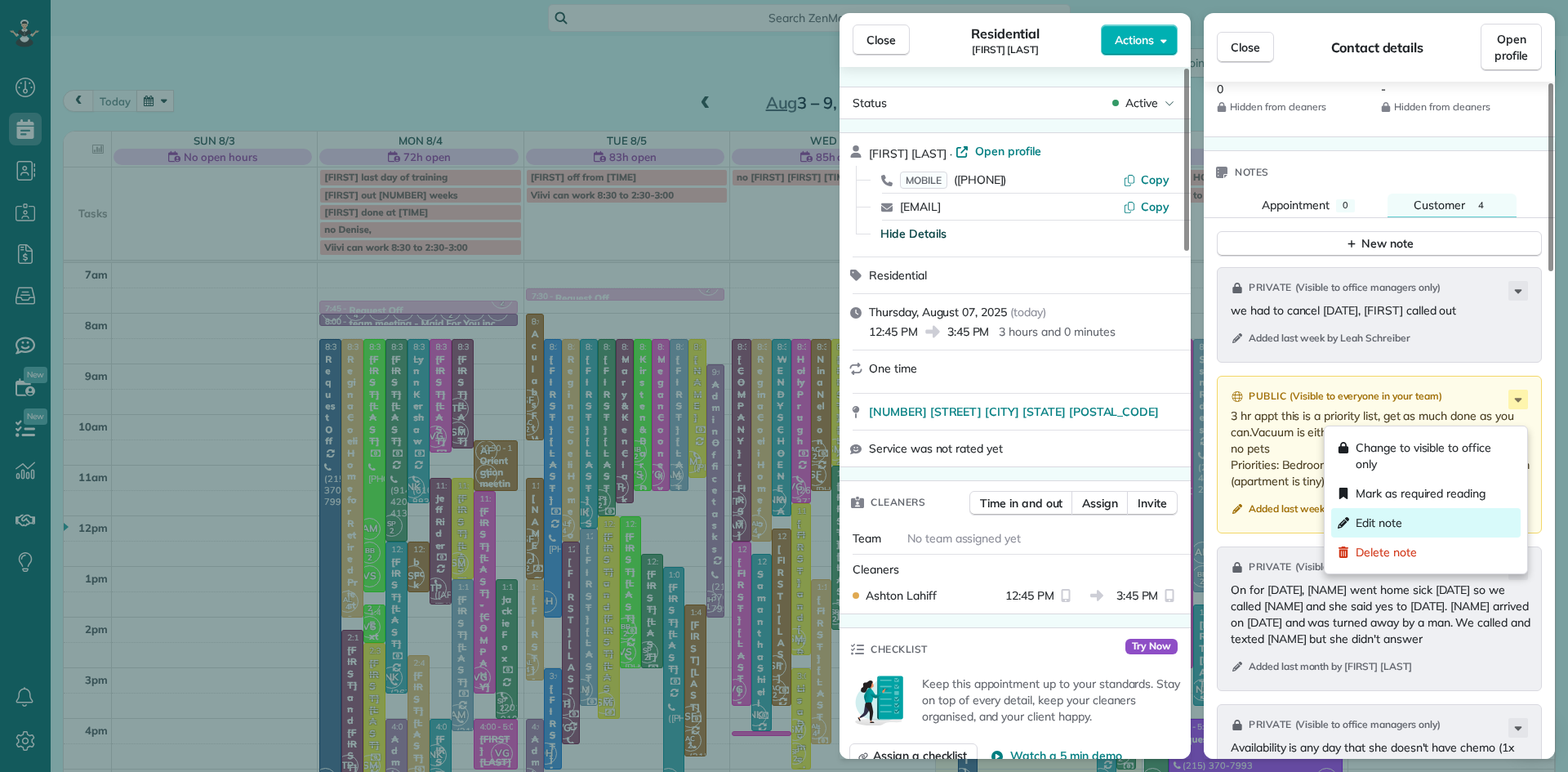 click on "Edit note" at bounding box center (1379, 523) 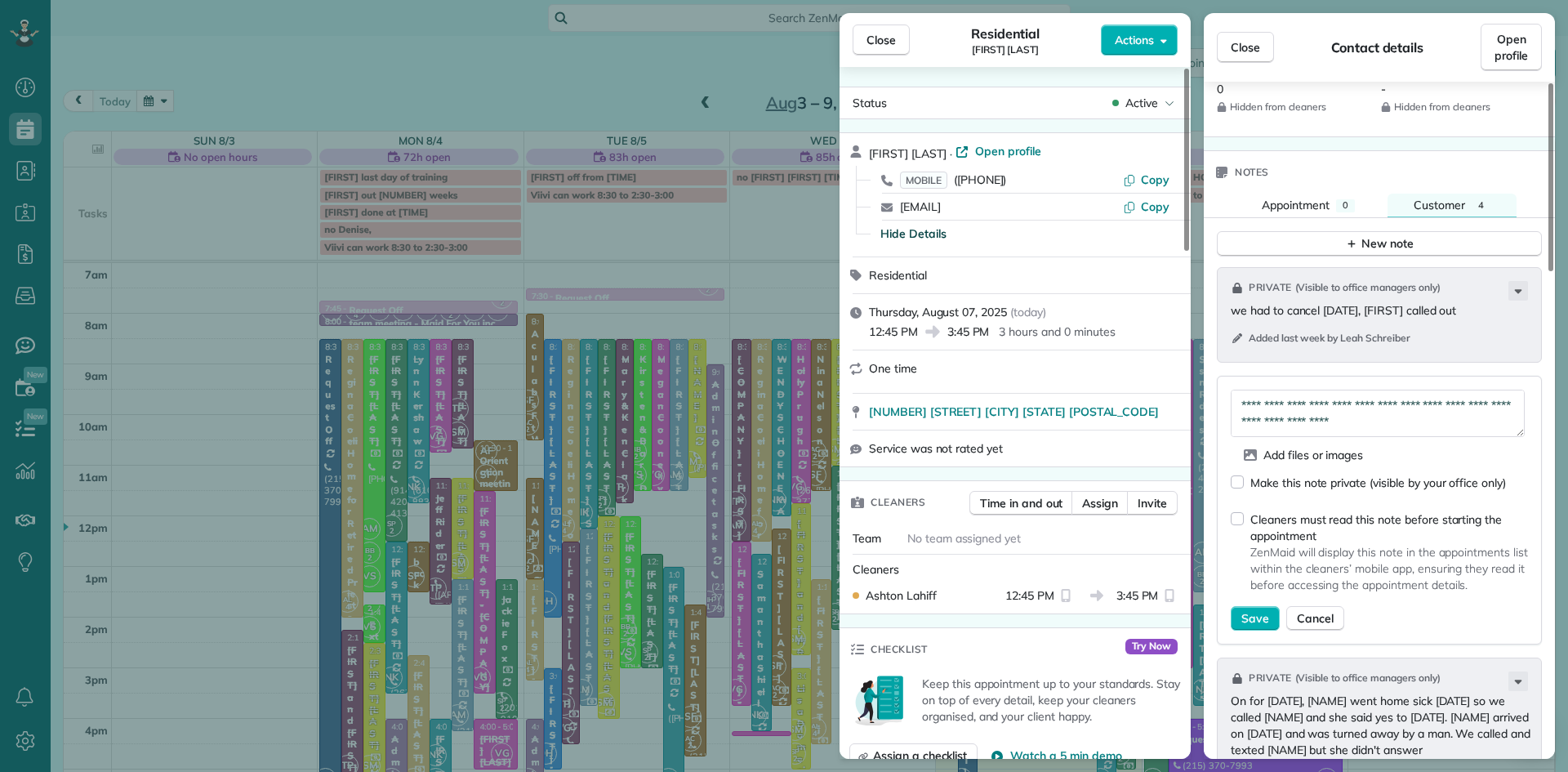 scroll, scrollTop: 57, scrollLeft: 0, axis: vertical 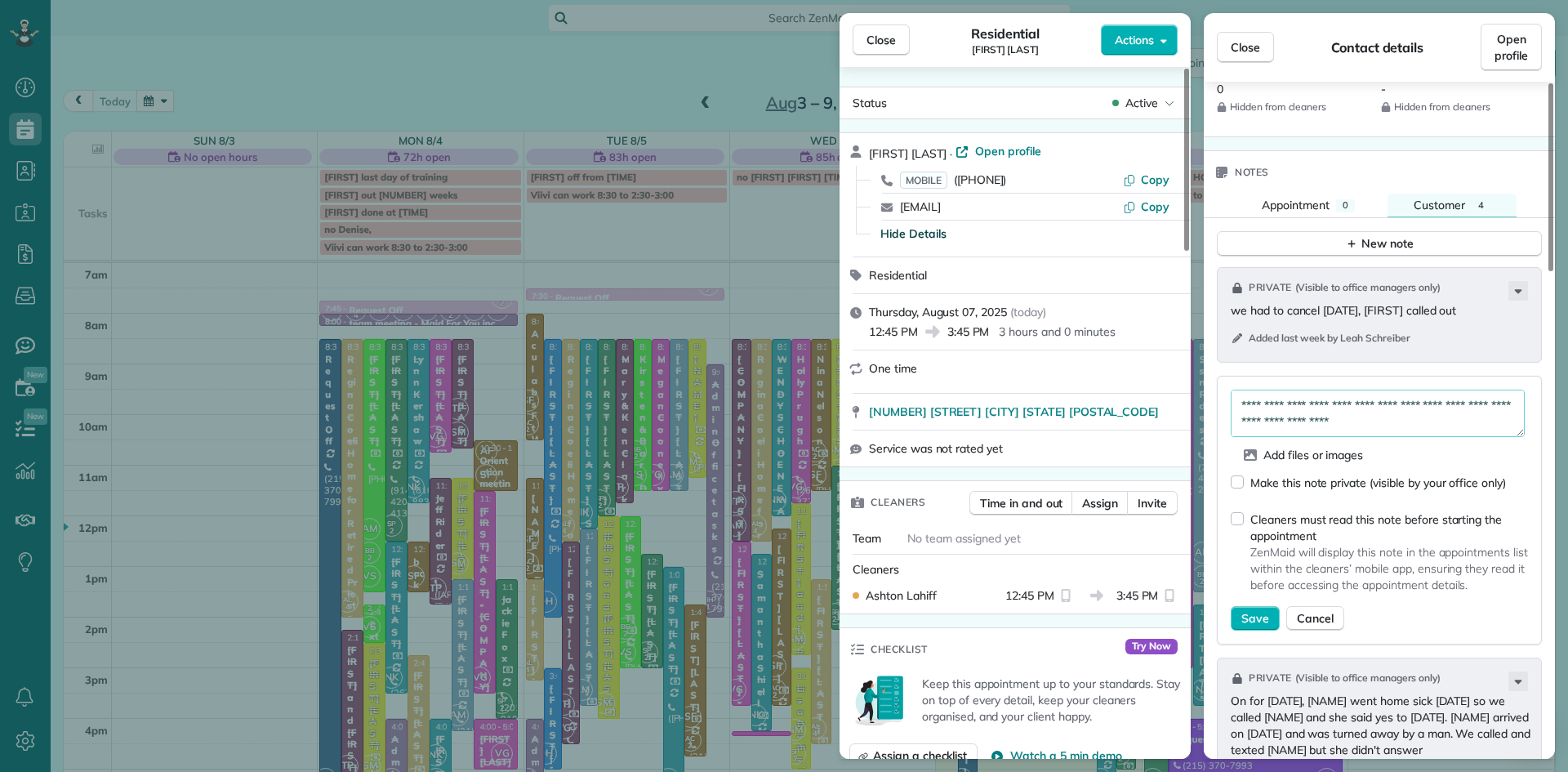 click on "**********" at bounding box center [1378, 413] 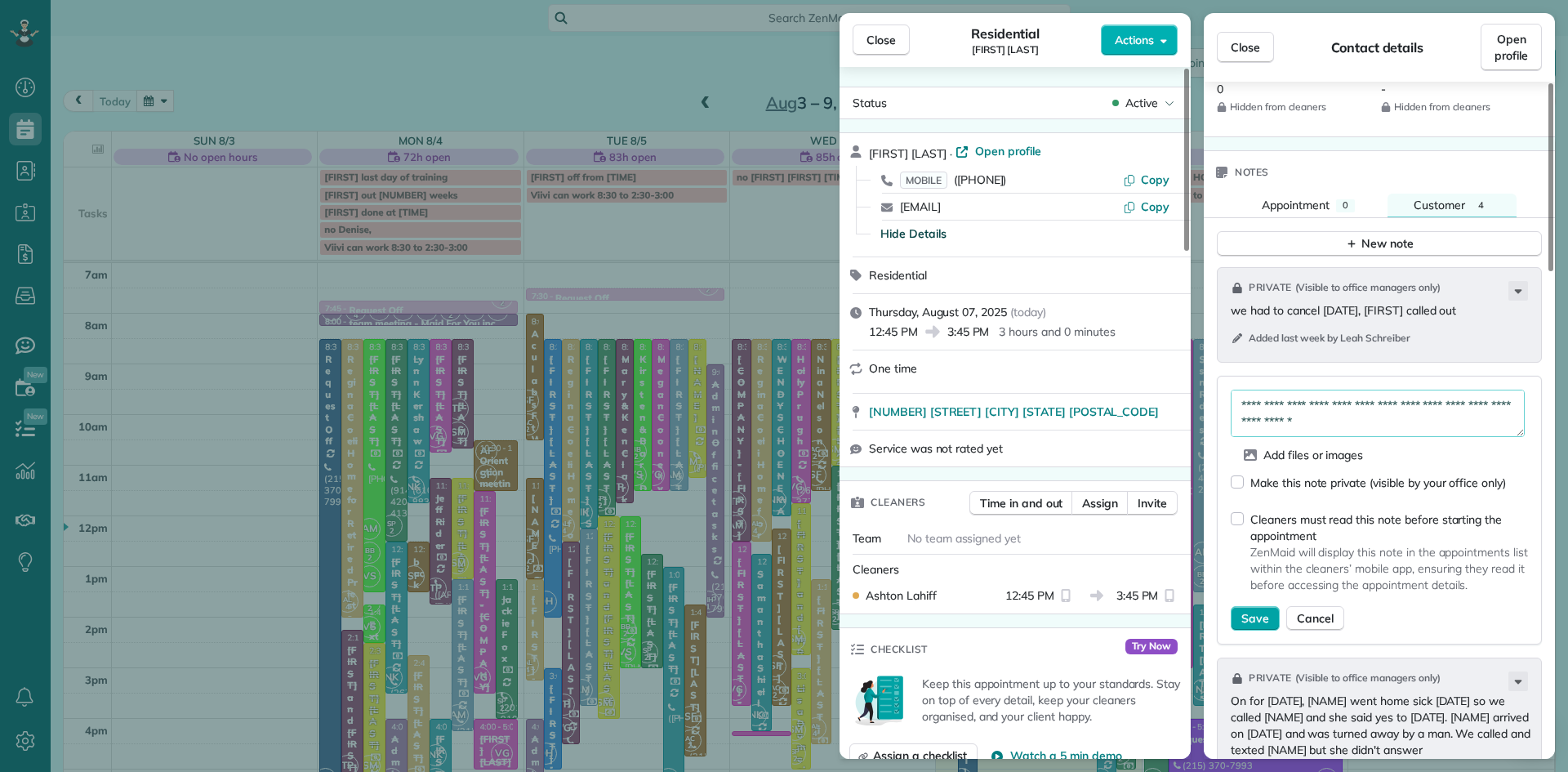 type on "**********" 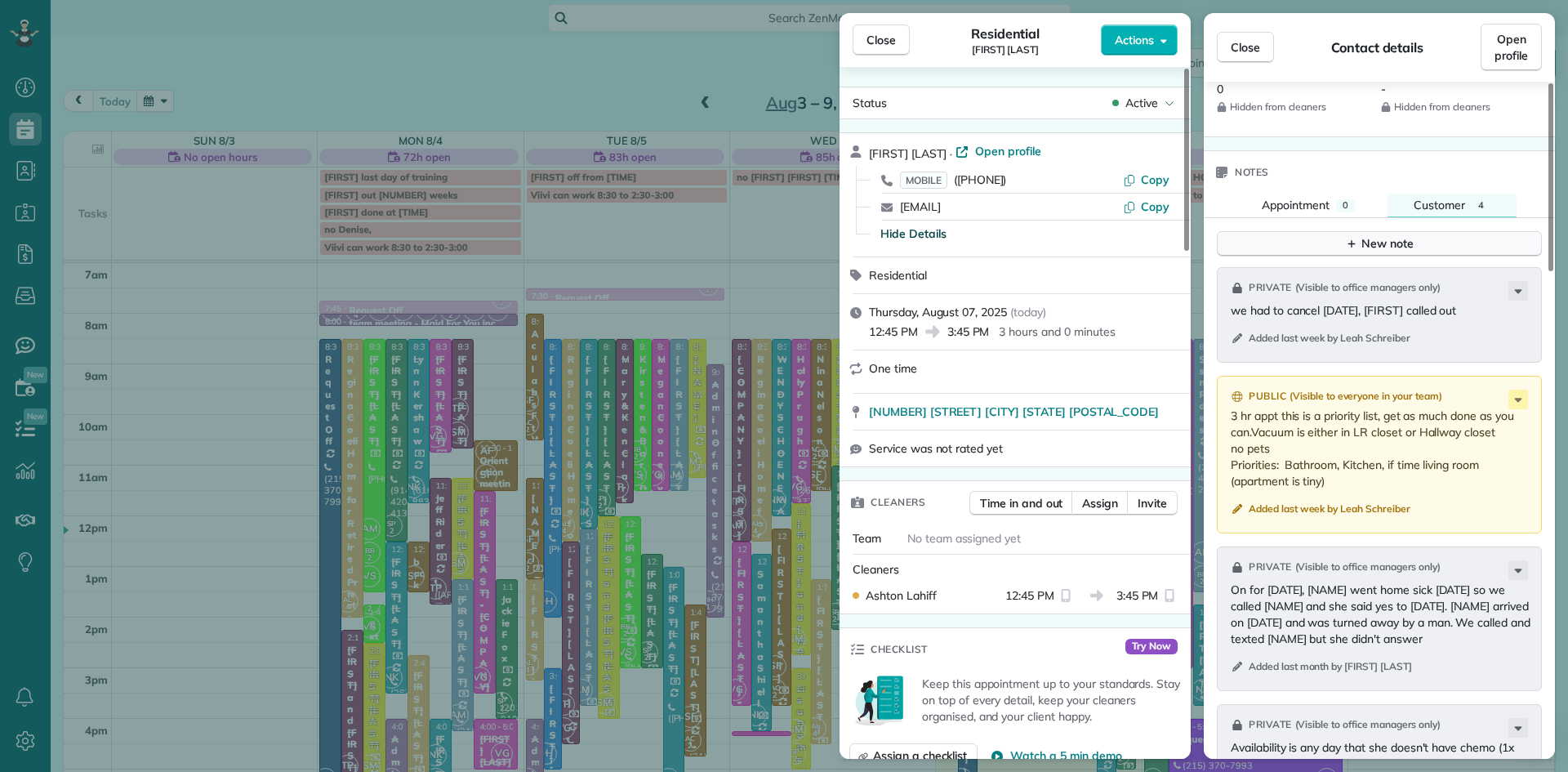 click on "New note" at bounding box center (1379, 243) 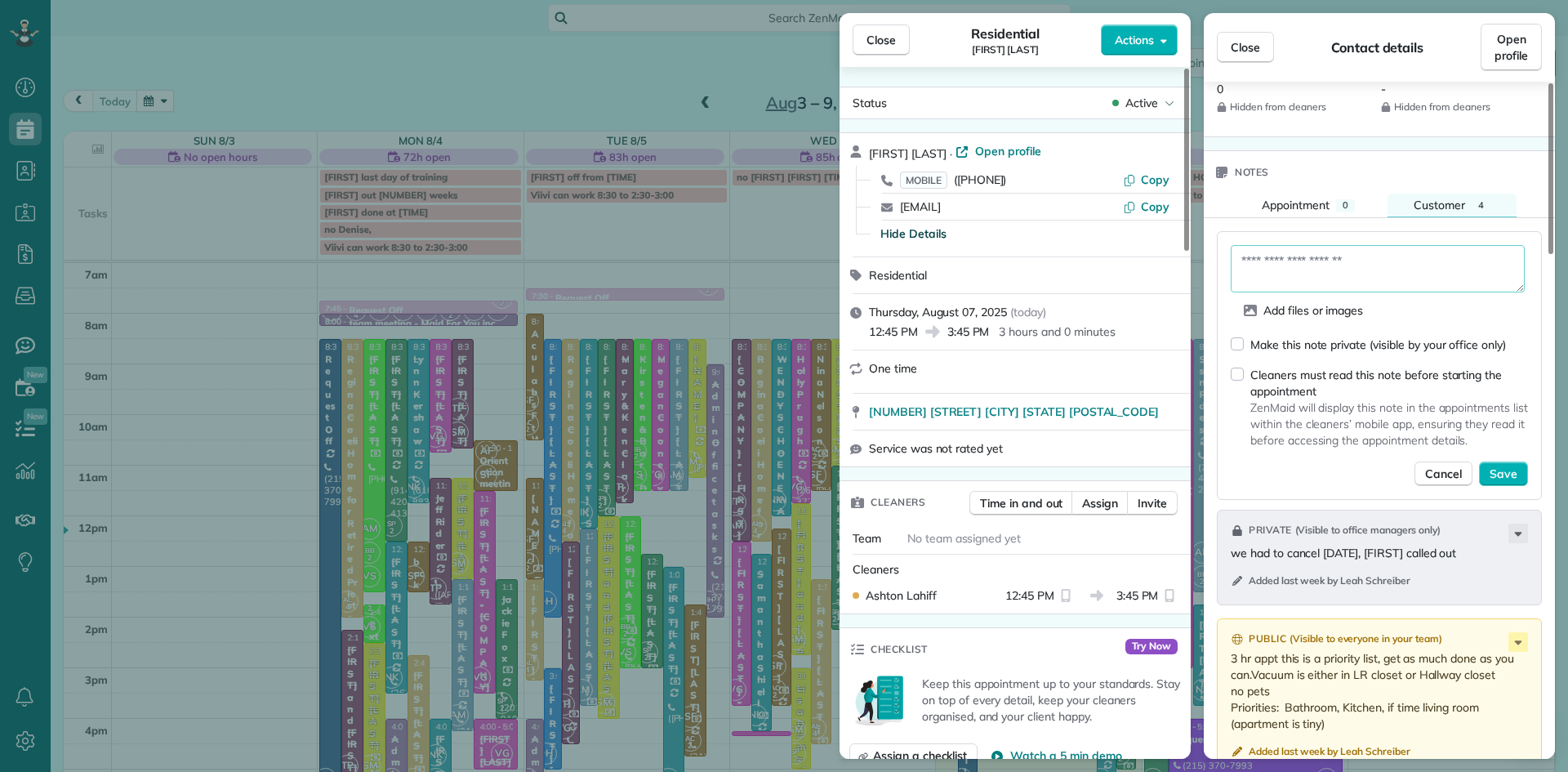 click at bounding box center (1378, 269) 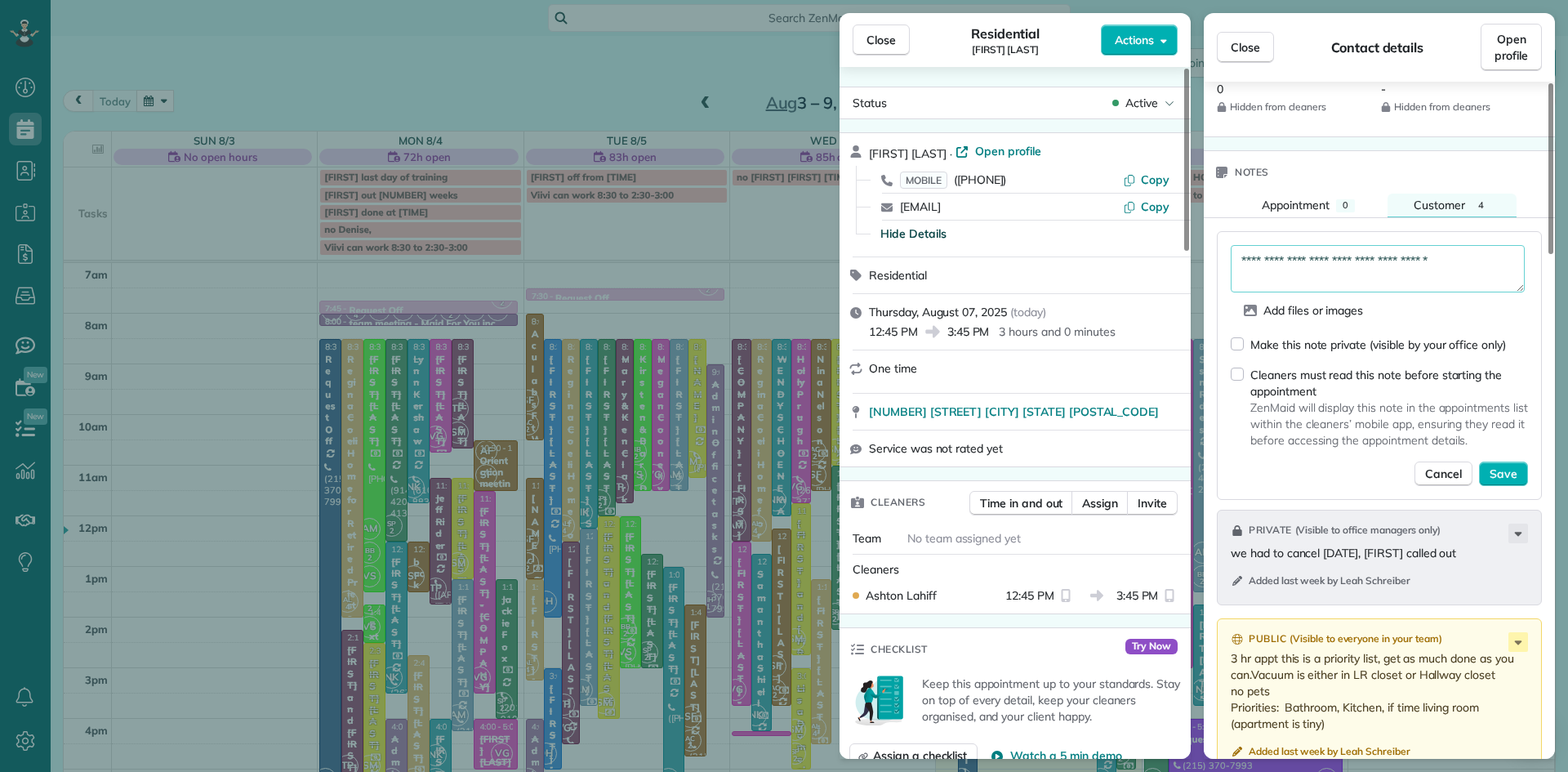 type on "**********" 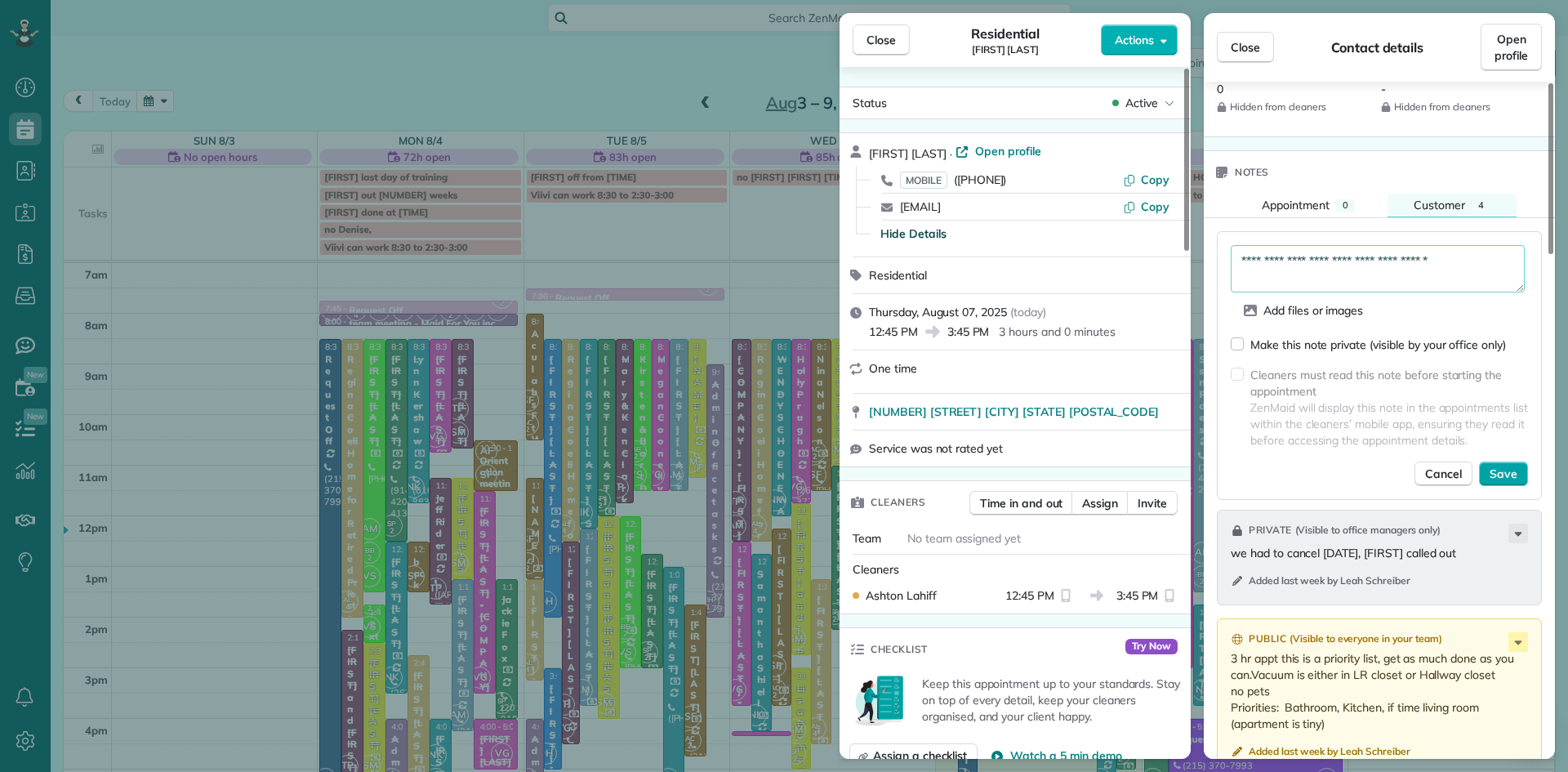 click on "Save" at bounding box center (1503, 474) 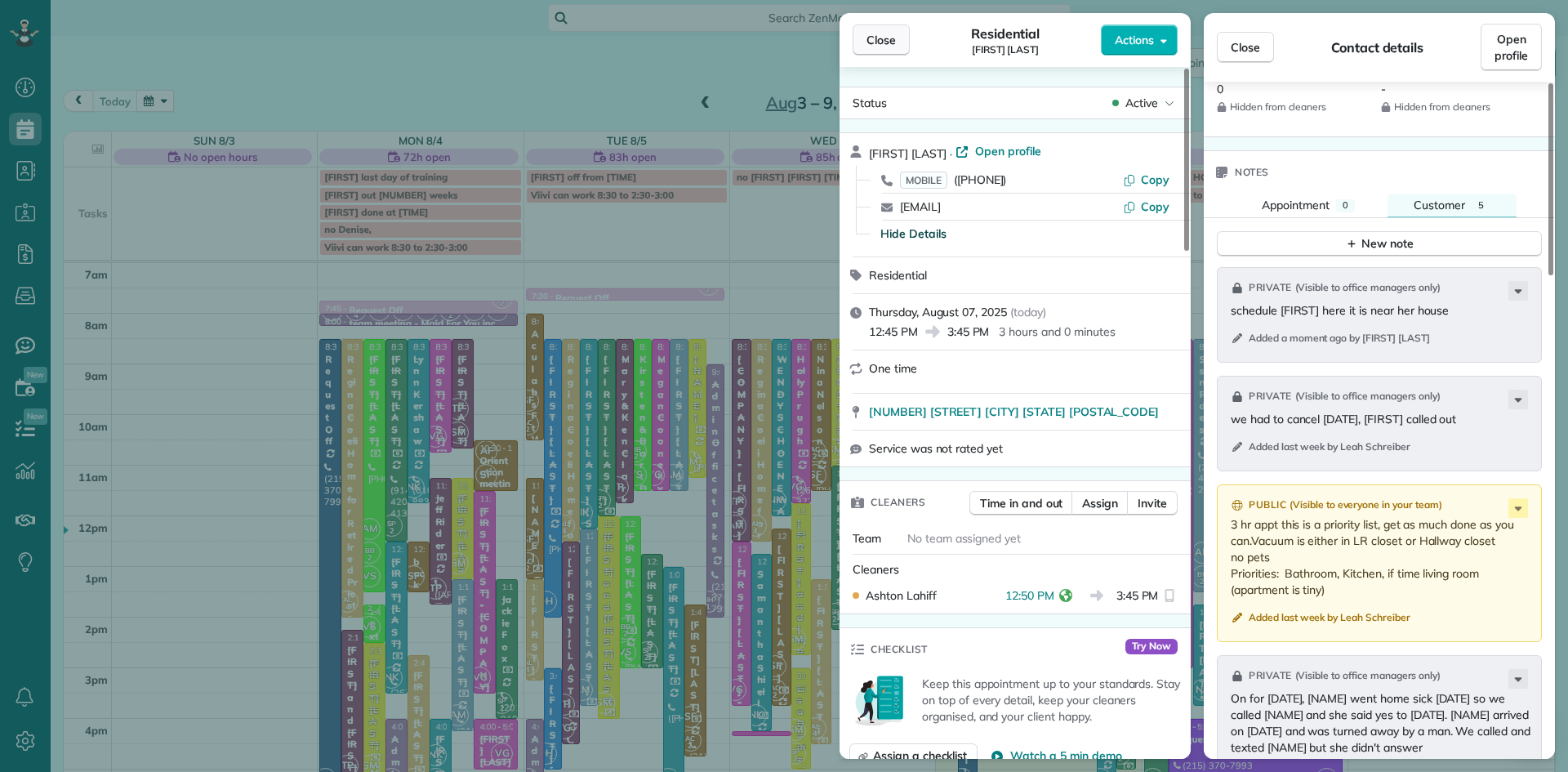 click on "Close" at bounding box center [881, 40] 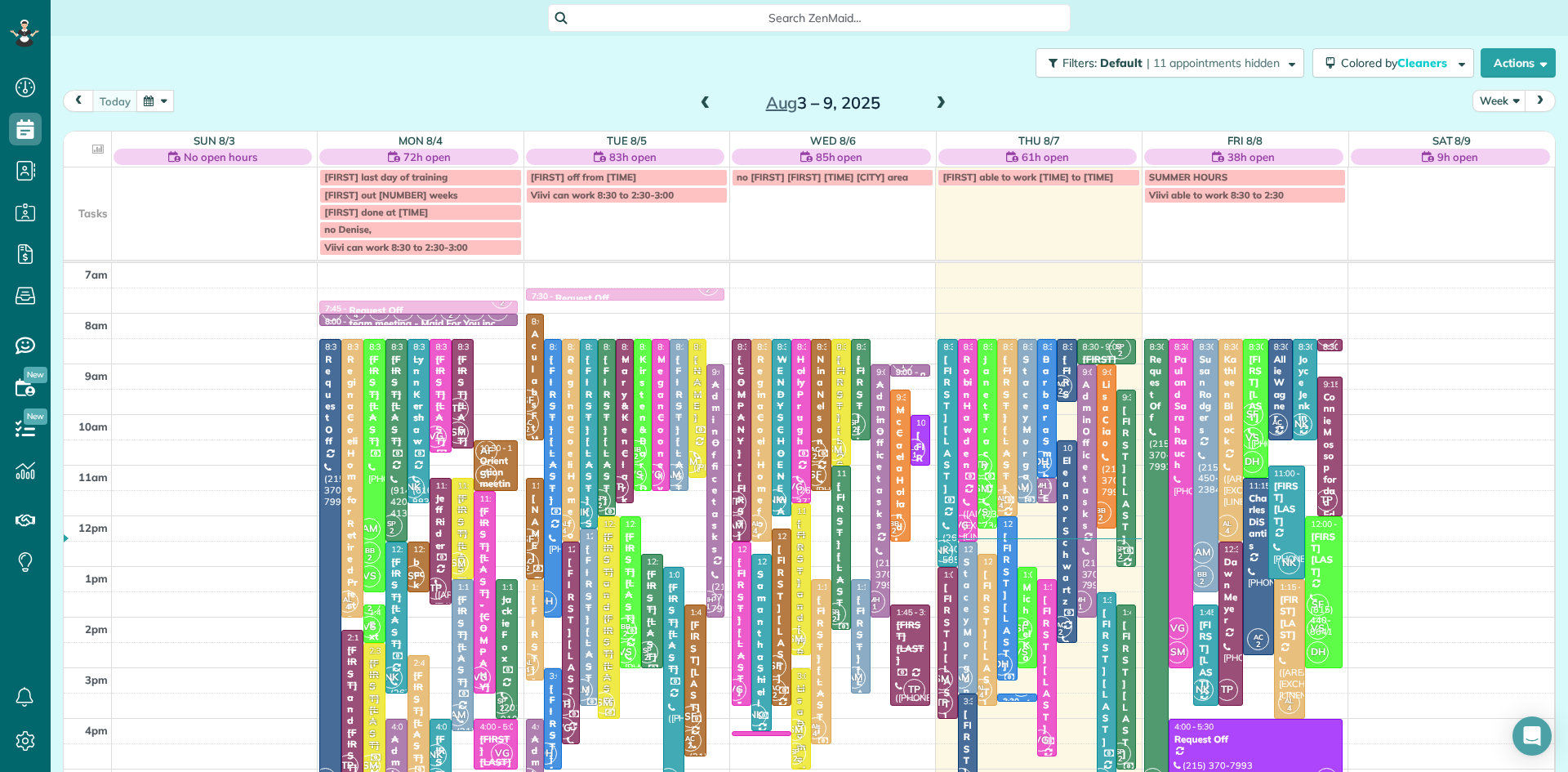 click on "AM" at bounding box center (1021, 487) 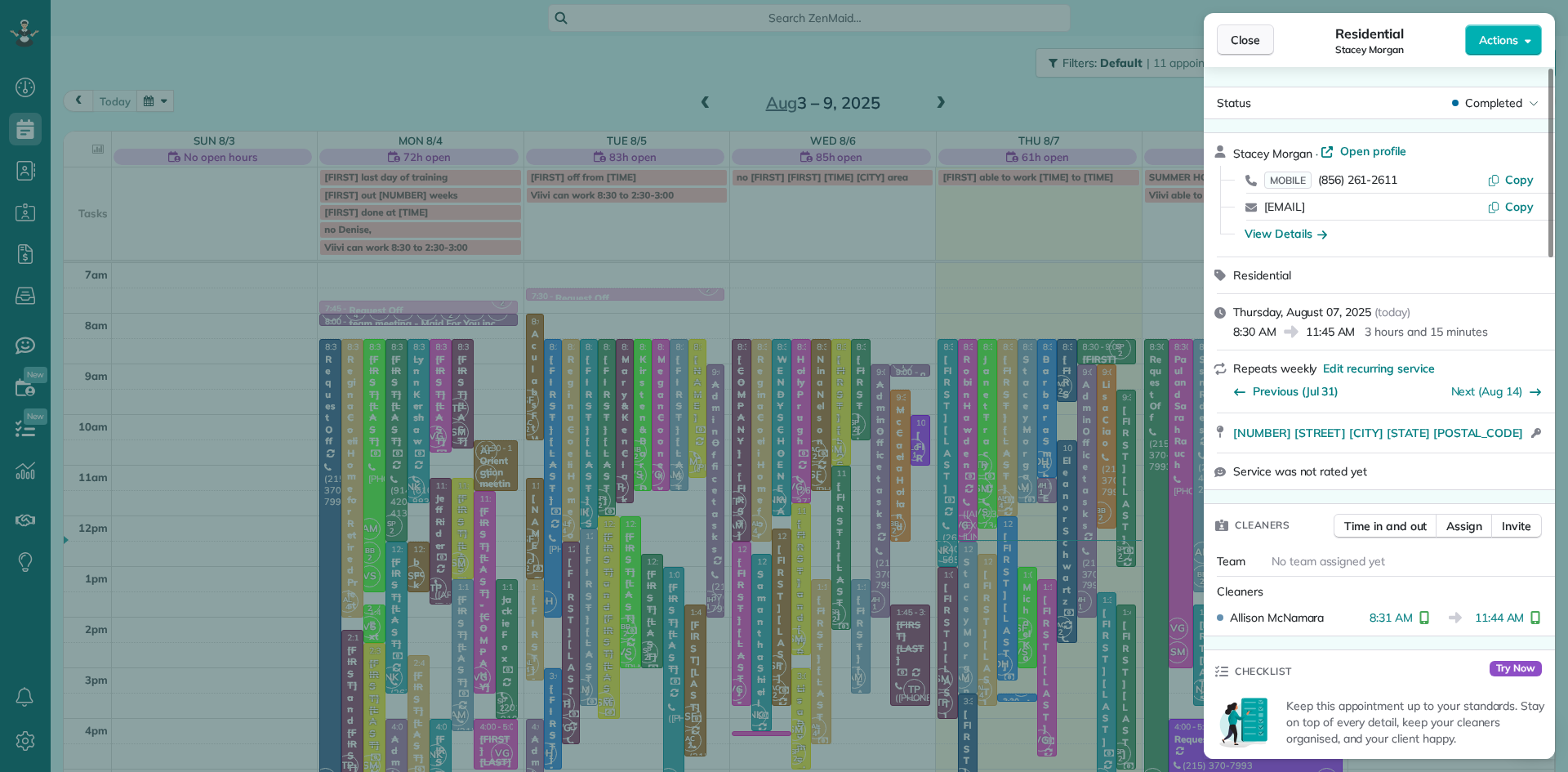 click on "Close" at bounding box center (1245, 40) 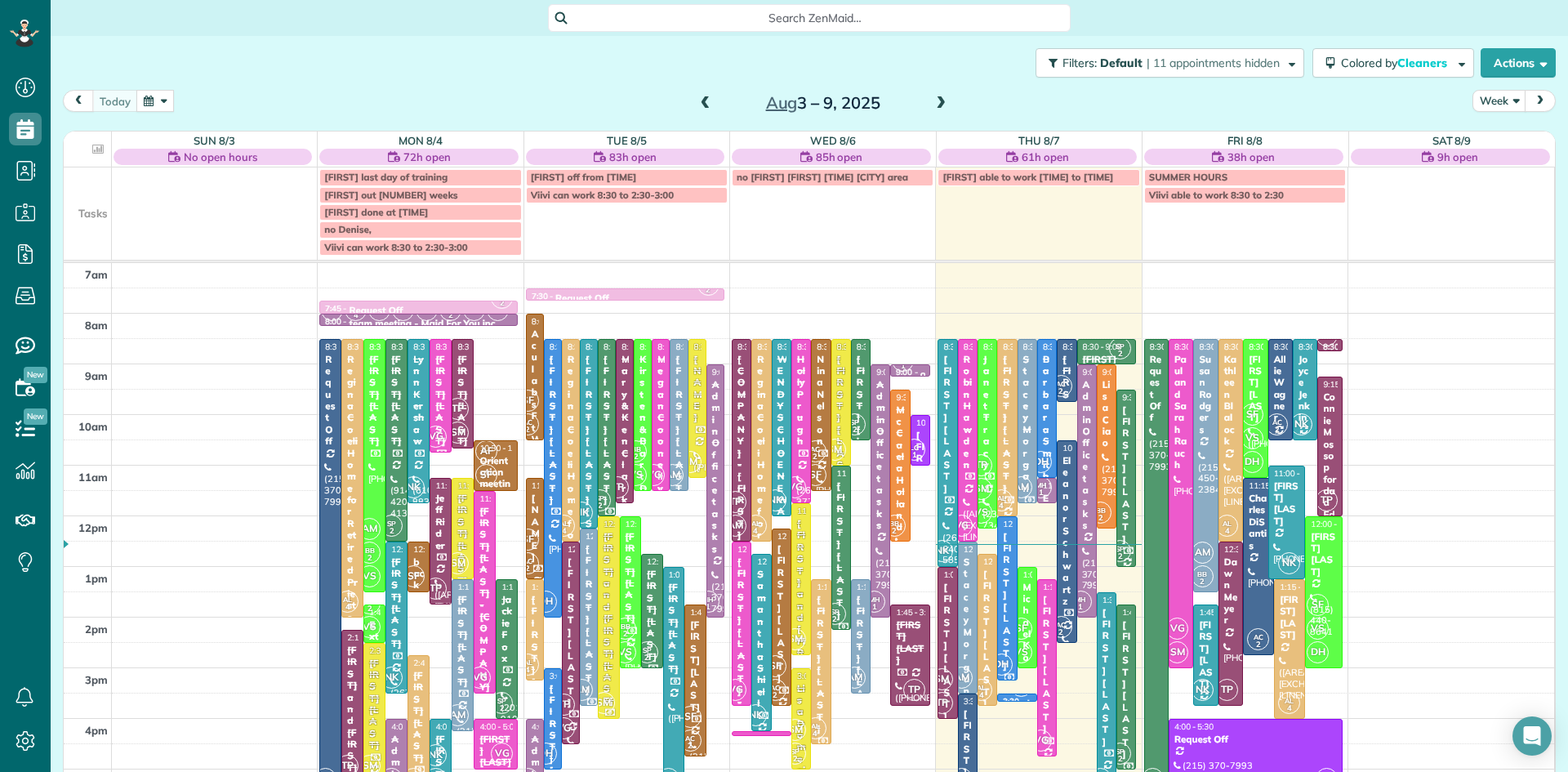 click at bounding box center (941, 104) 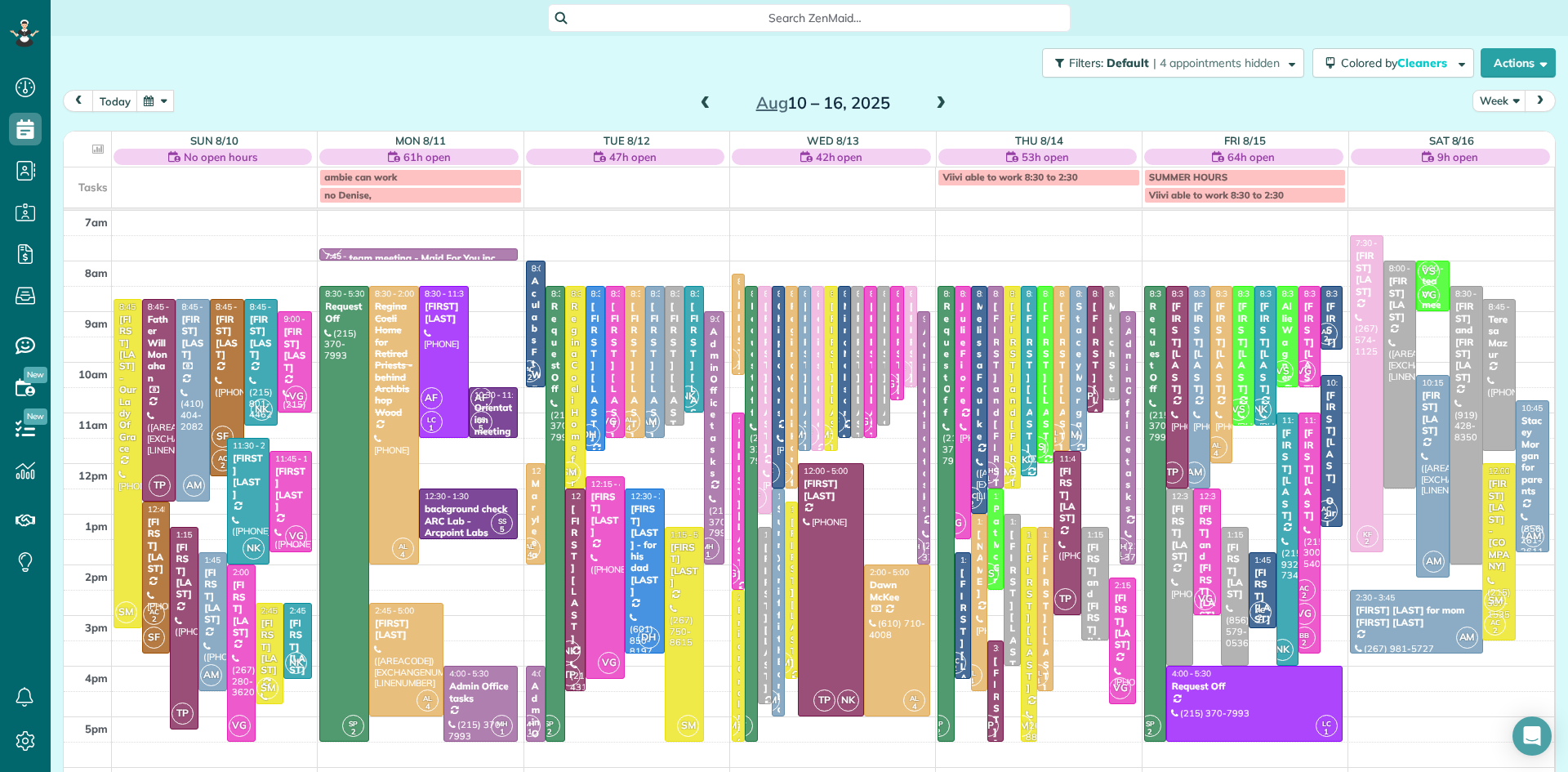 click at bounding box center [706, 104] 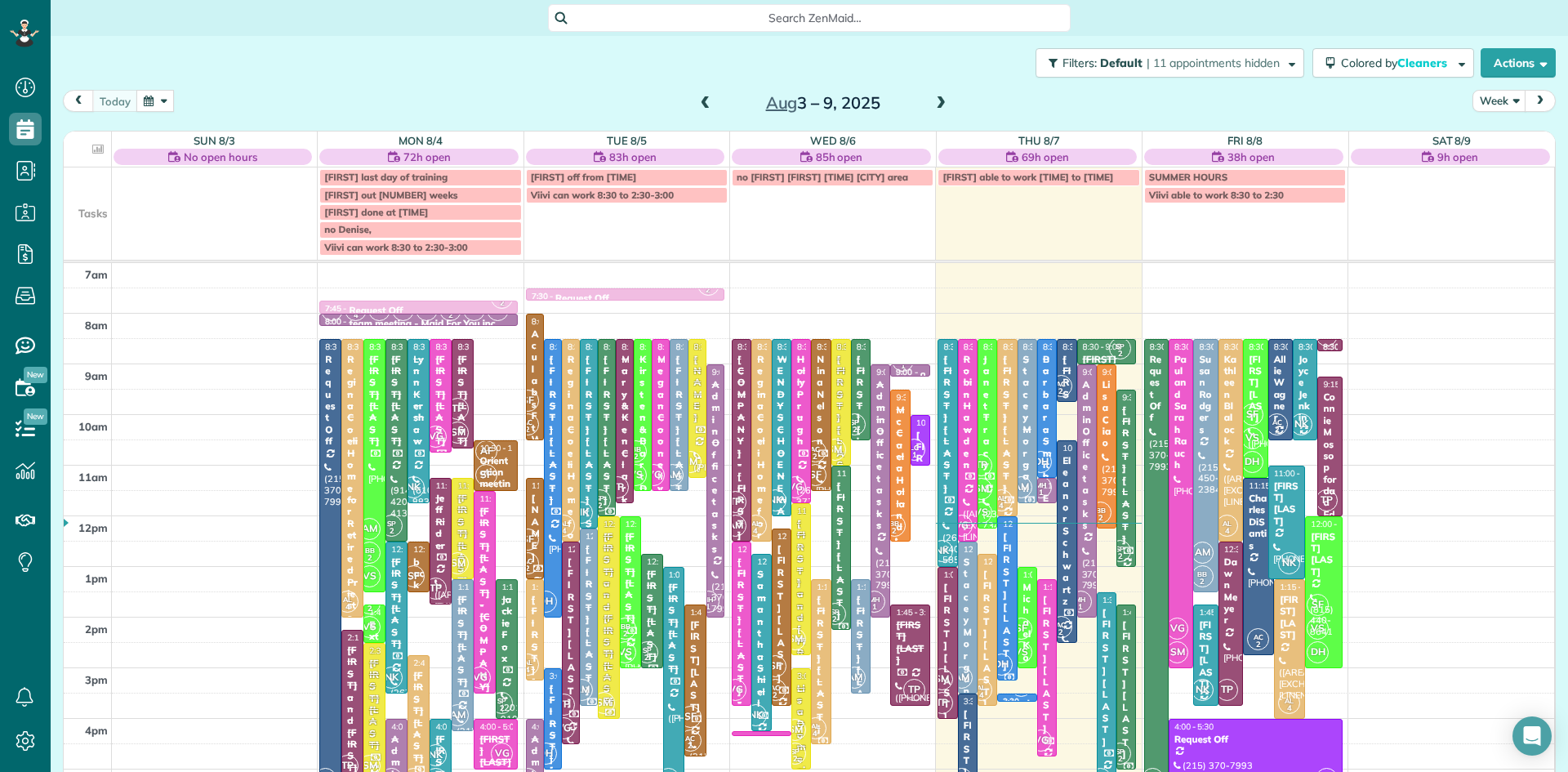 click at bounding box center [706, 104] 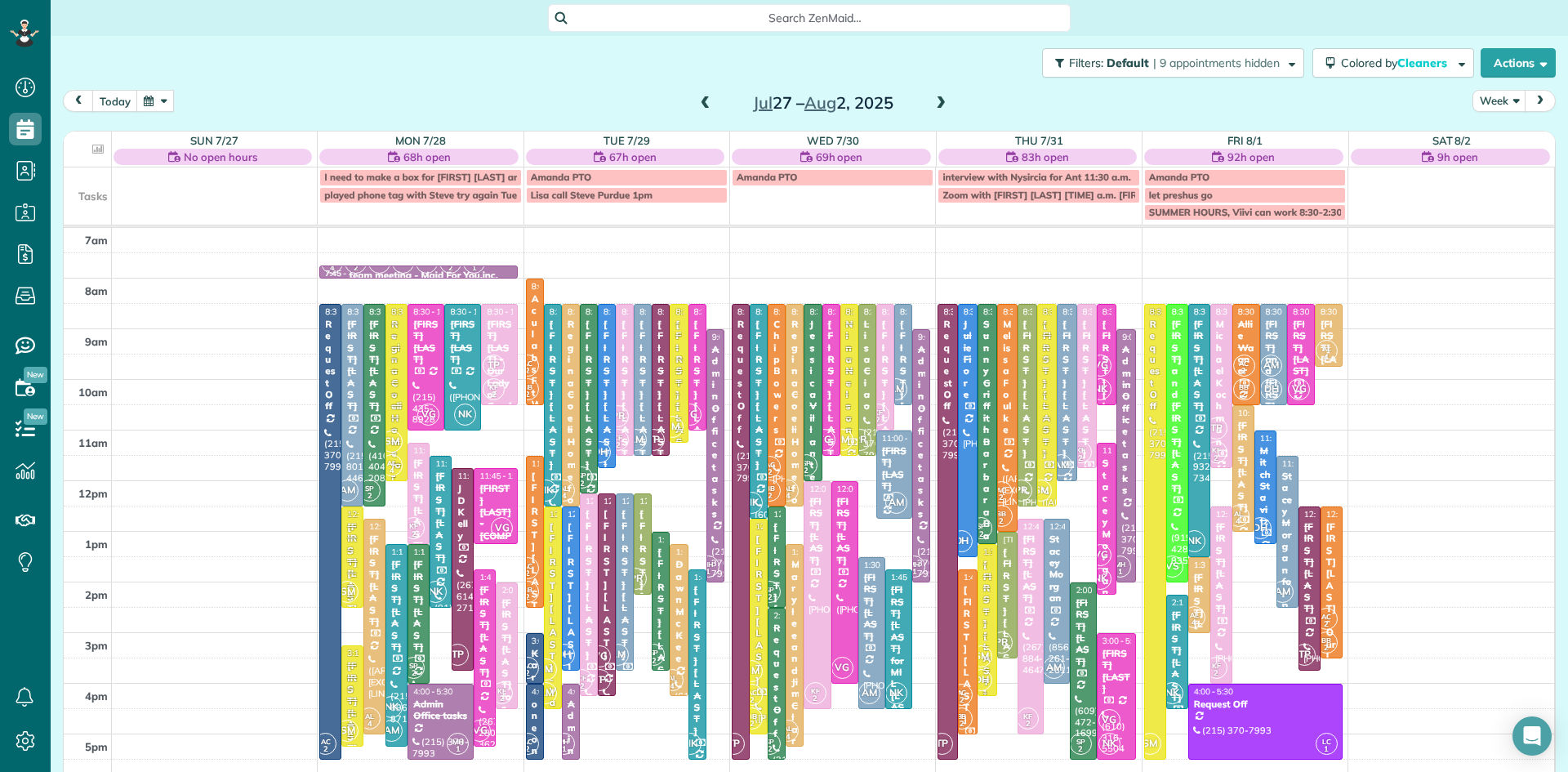 click at bounding box center [706, 104] 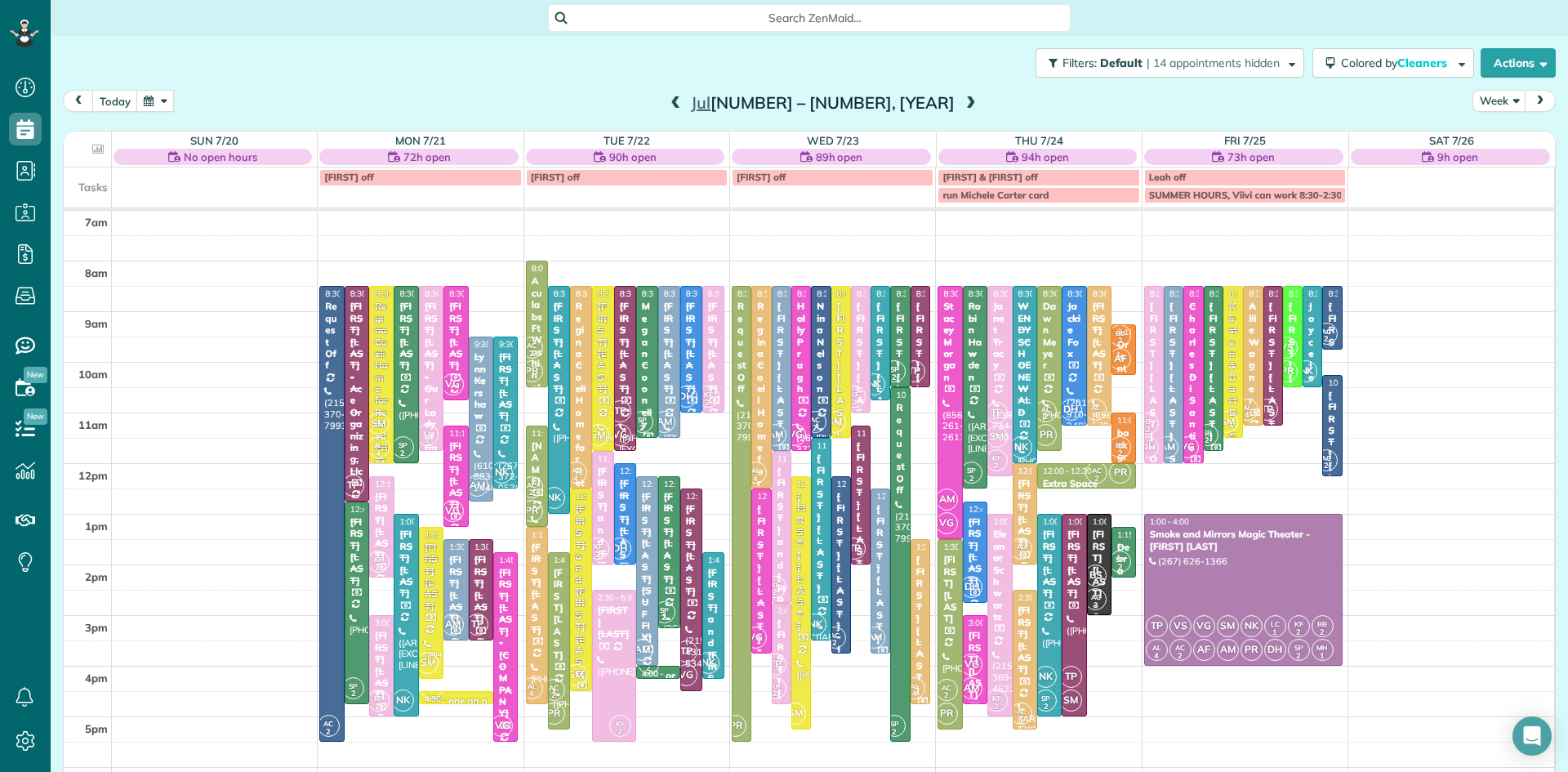 click at bounding box center [971, 104] 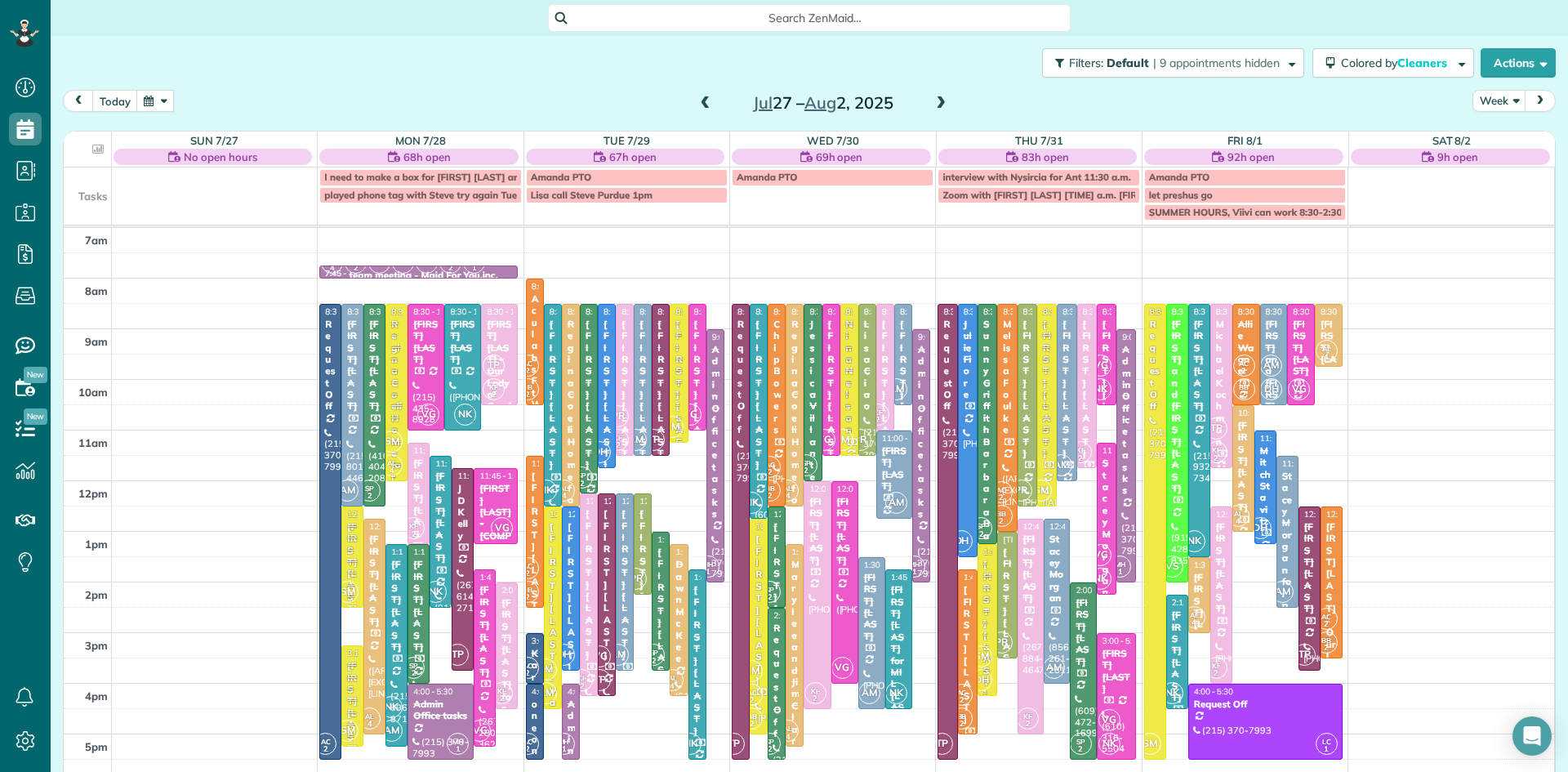 click at bounding box center [941, 104] 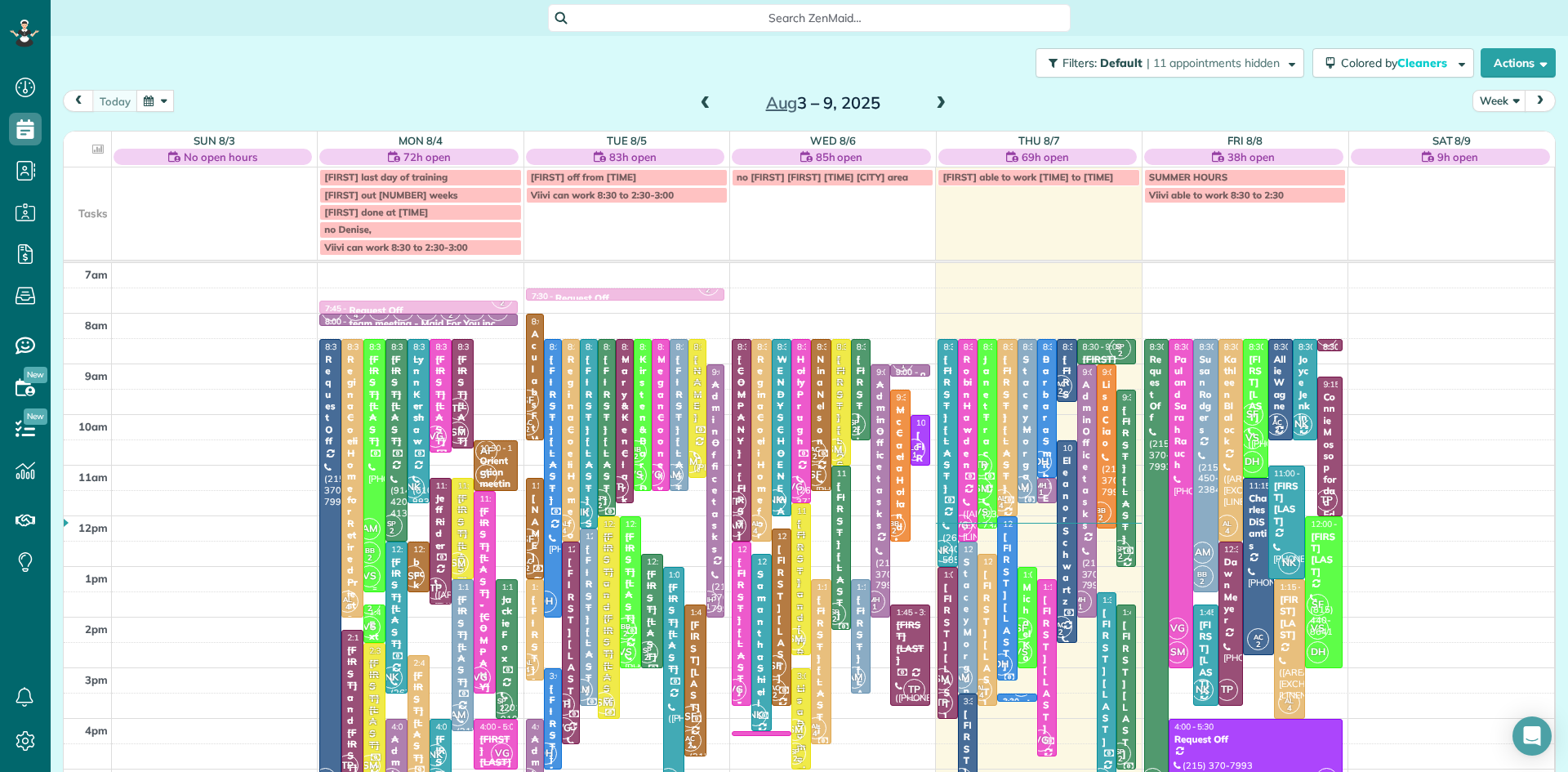 click at bounding box center [374, 466] 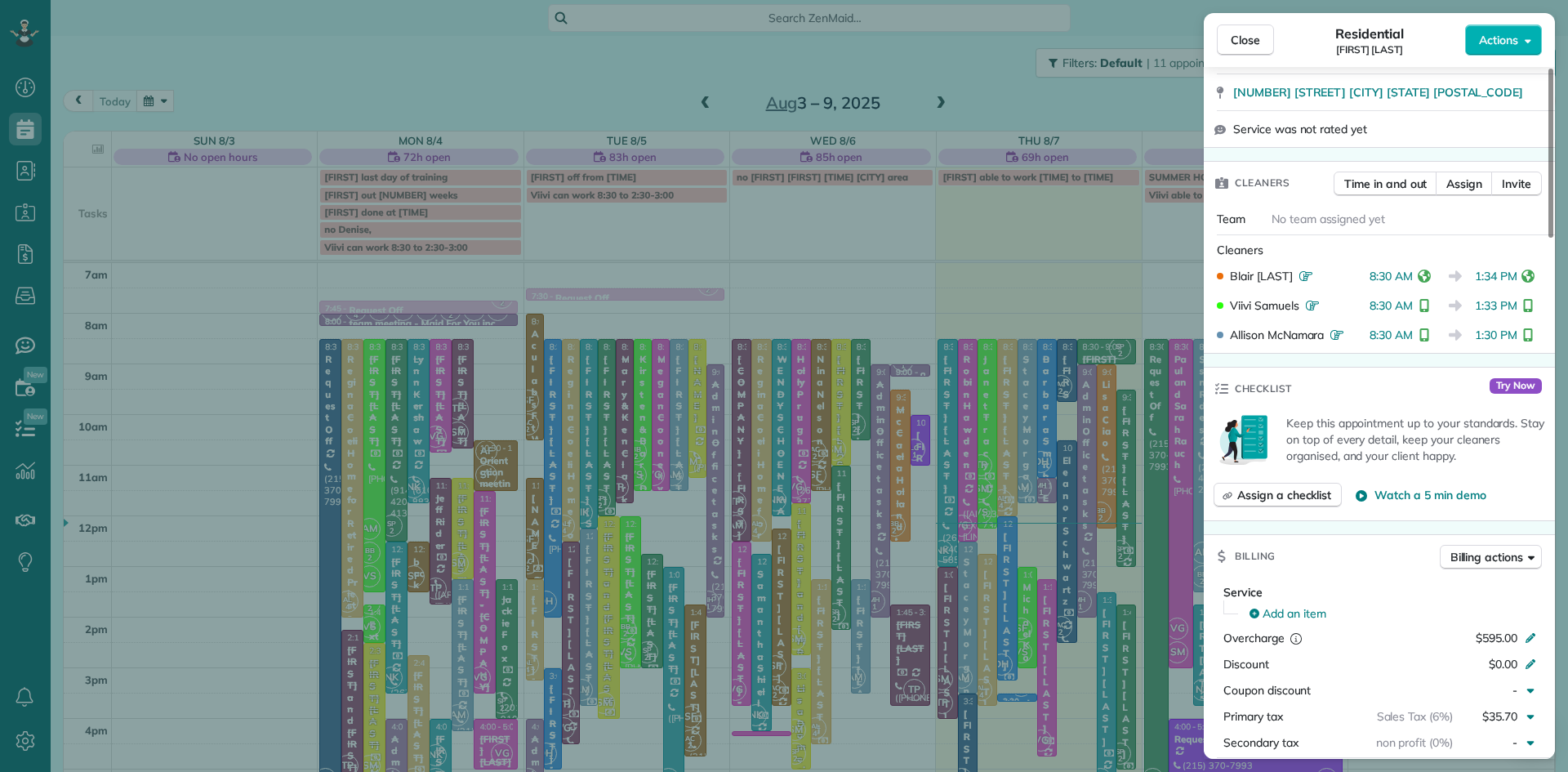 scroll, scrollTop: 516, scrollLeft: 0, axis: vertical 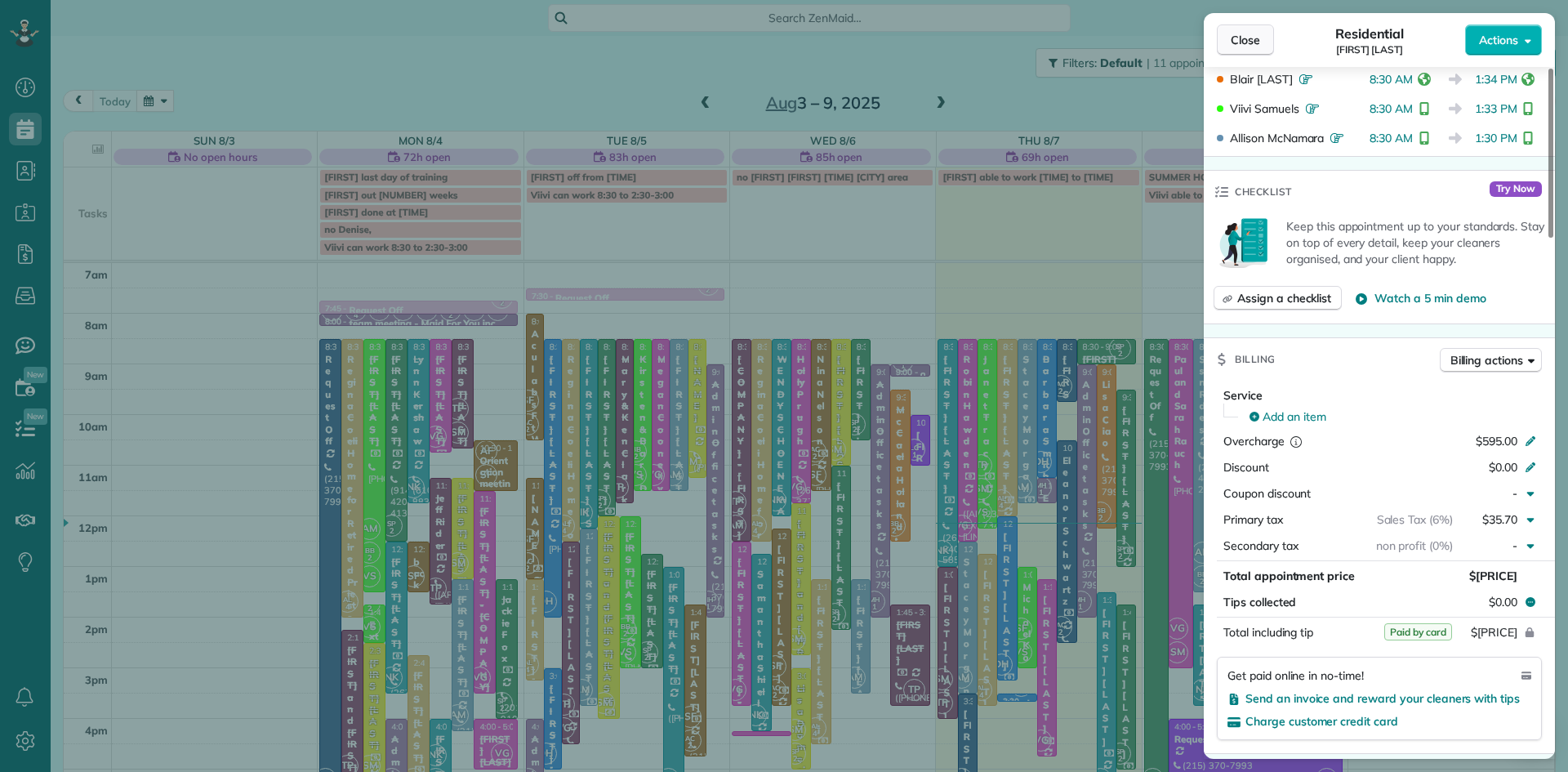 click on "Close" at bounding box center [1245, 40] 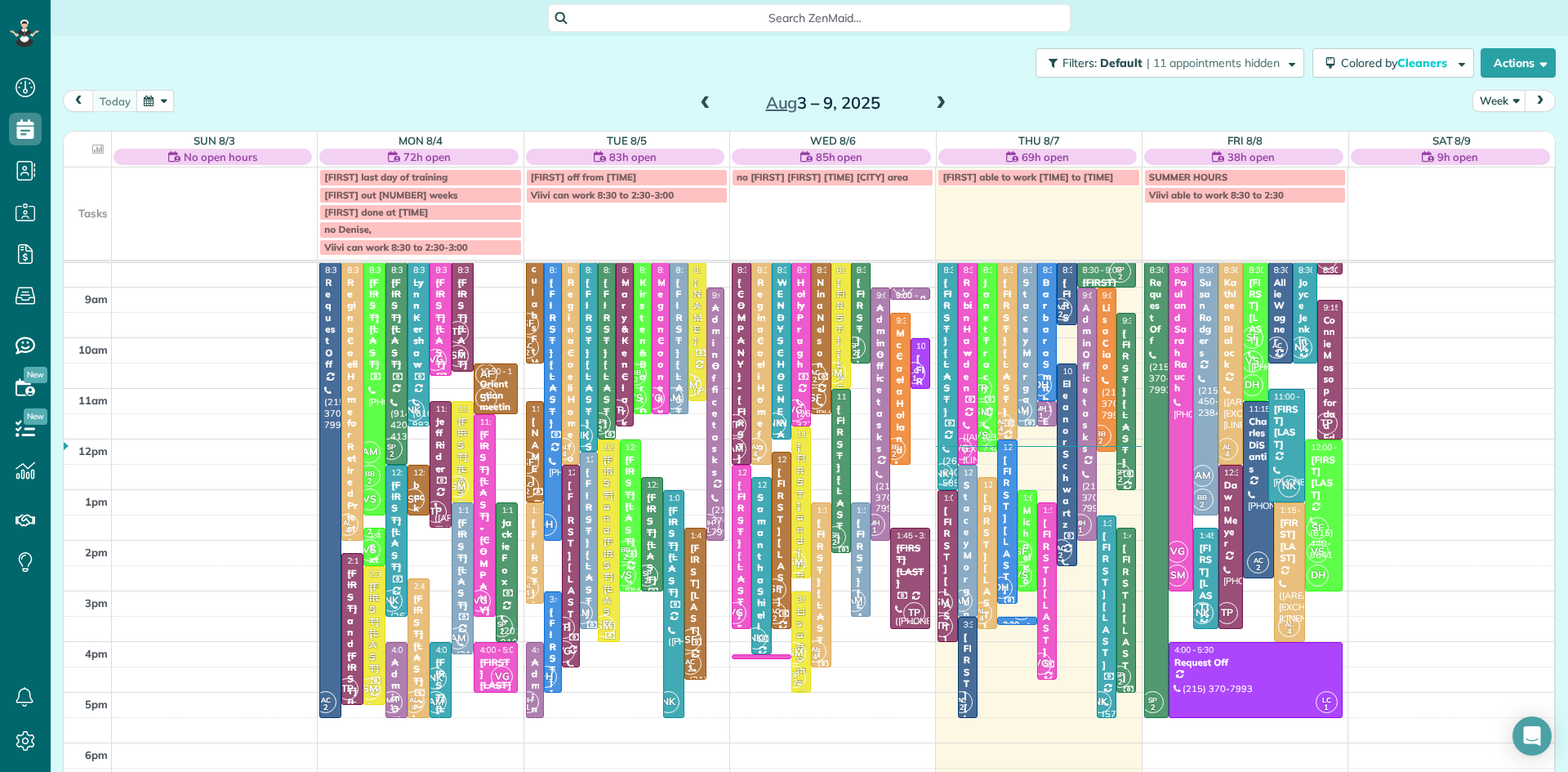 scroll, scrollTop: 79, scrollLeft: 0, axis: vertical 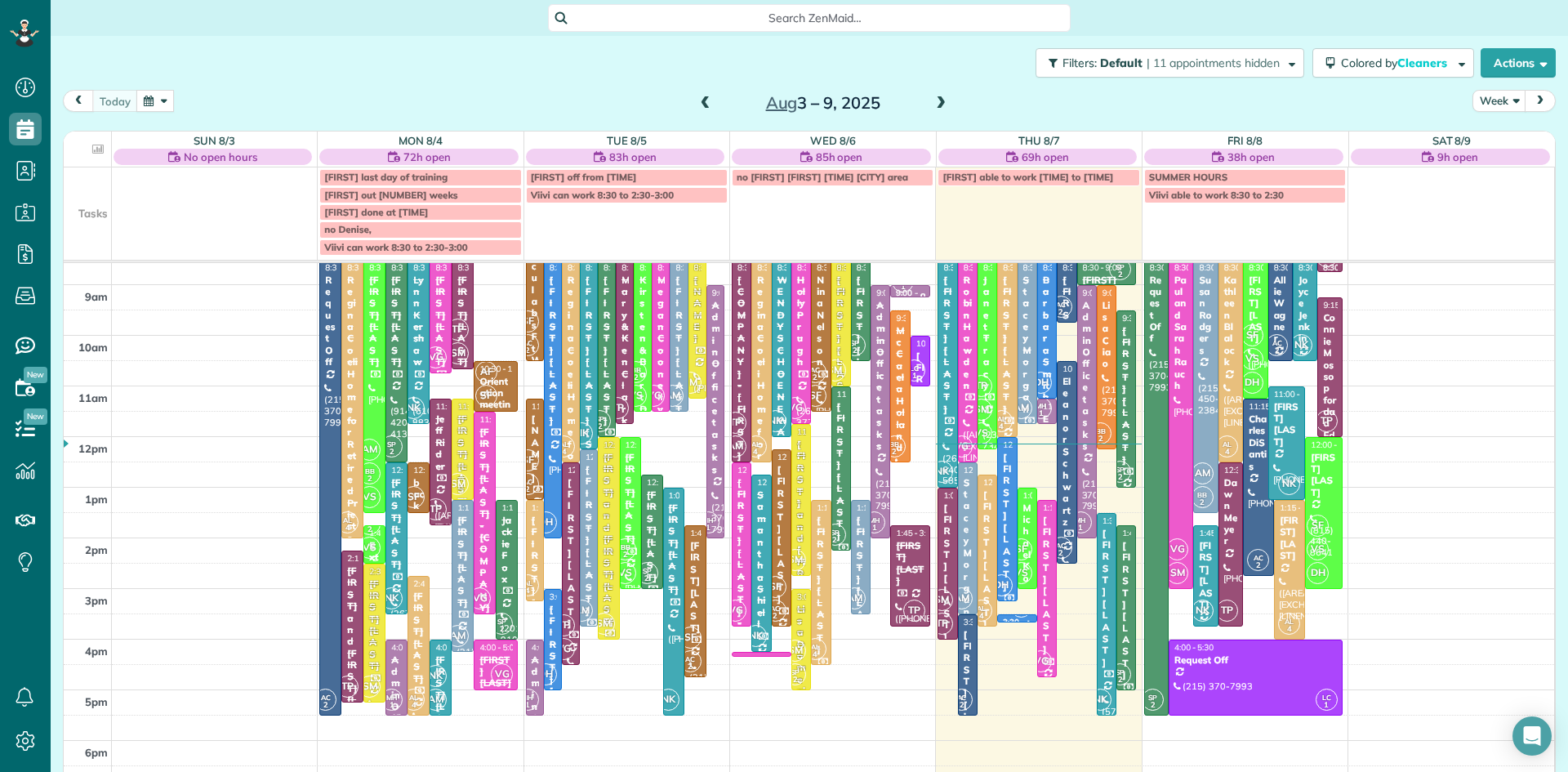 click on "VS" at bounding box center [369, 547] 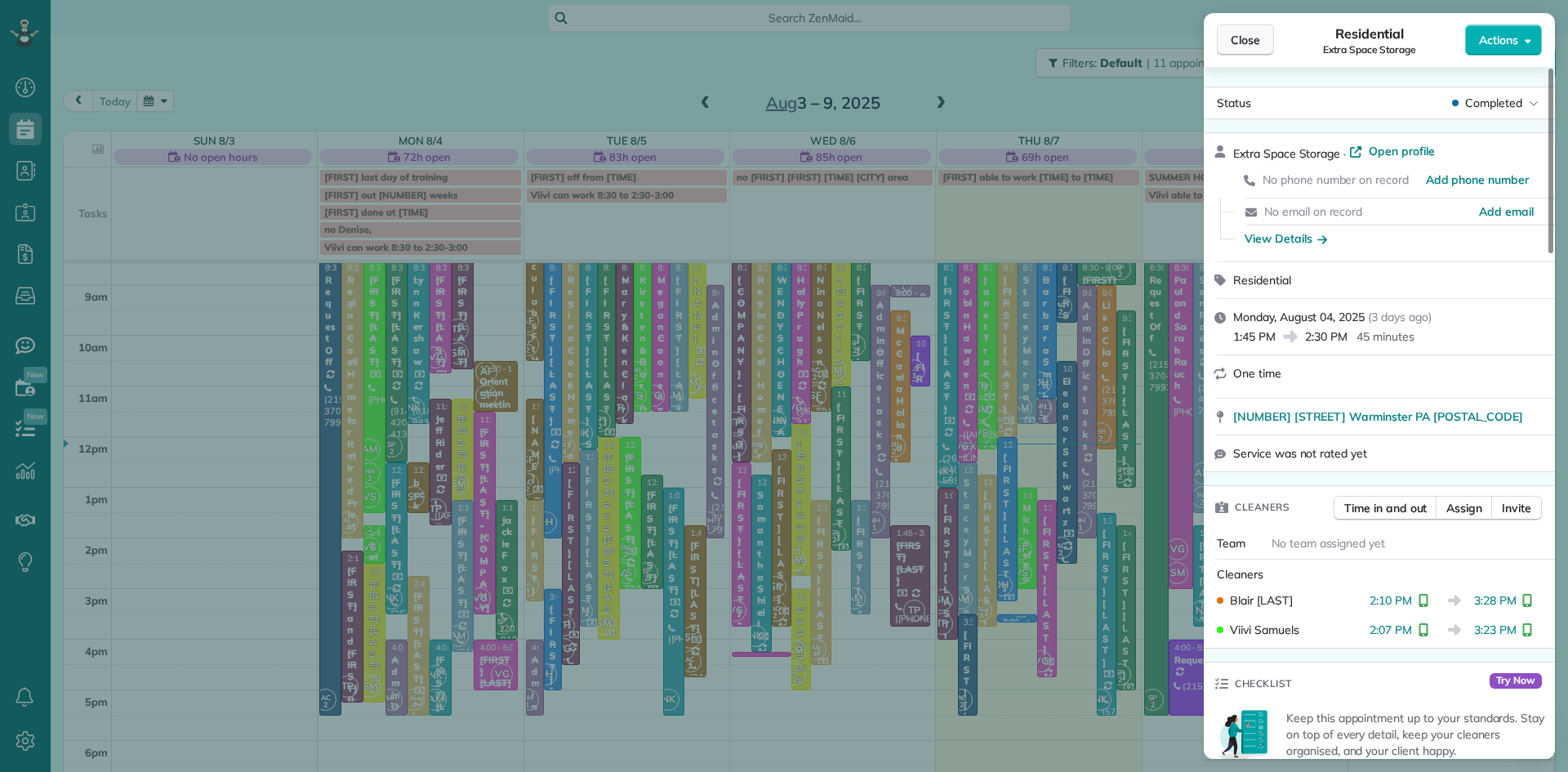click on "Close" at bounding box center [1245, 40] 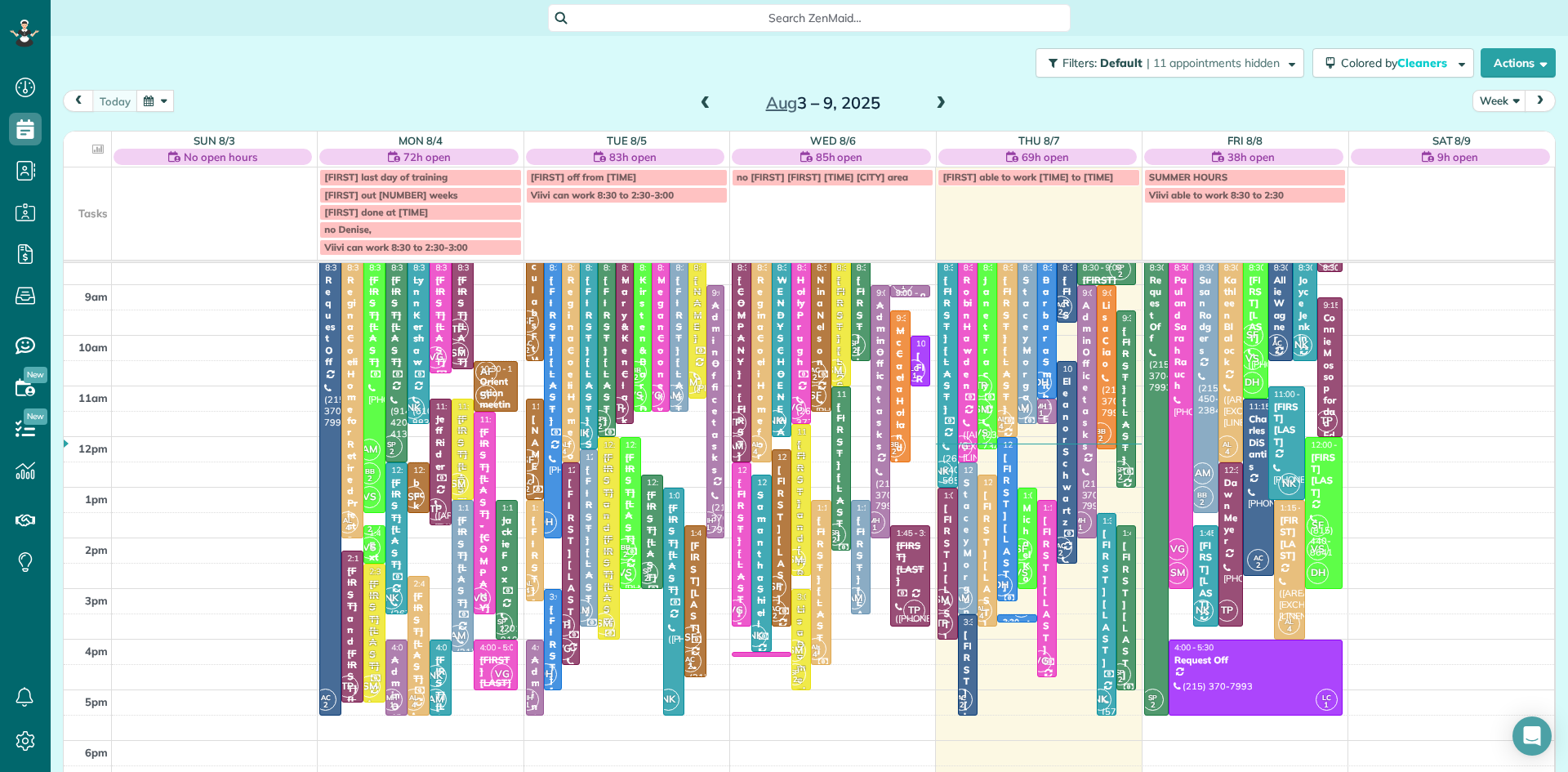 click on "VS" at bounding box center (635, 395) 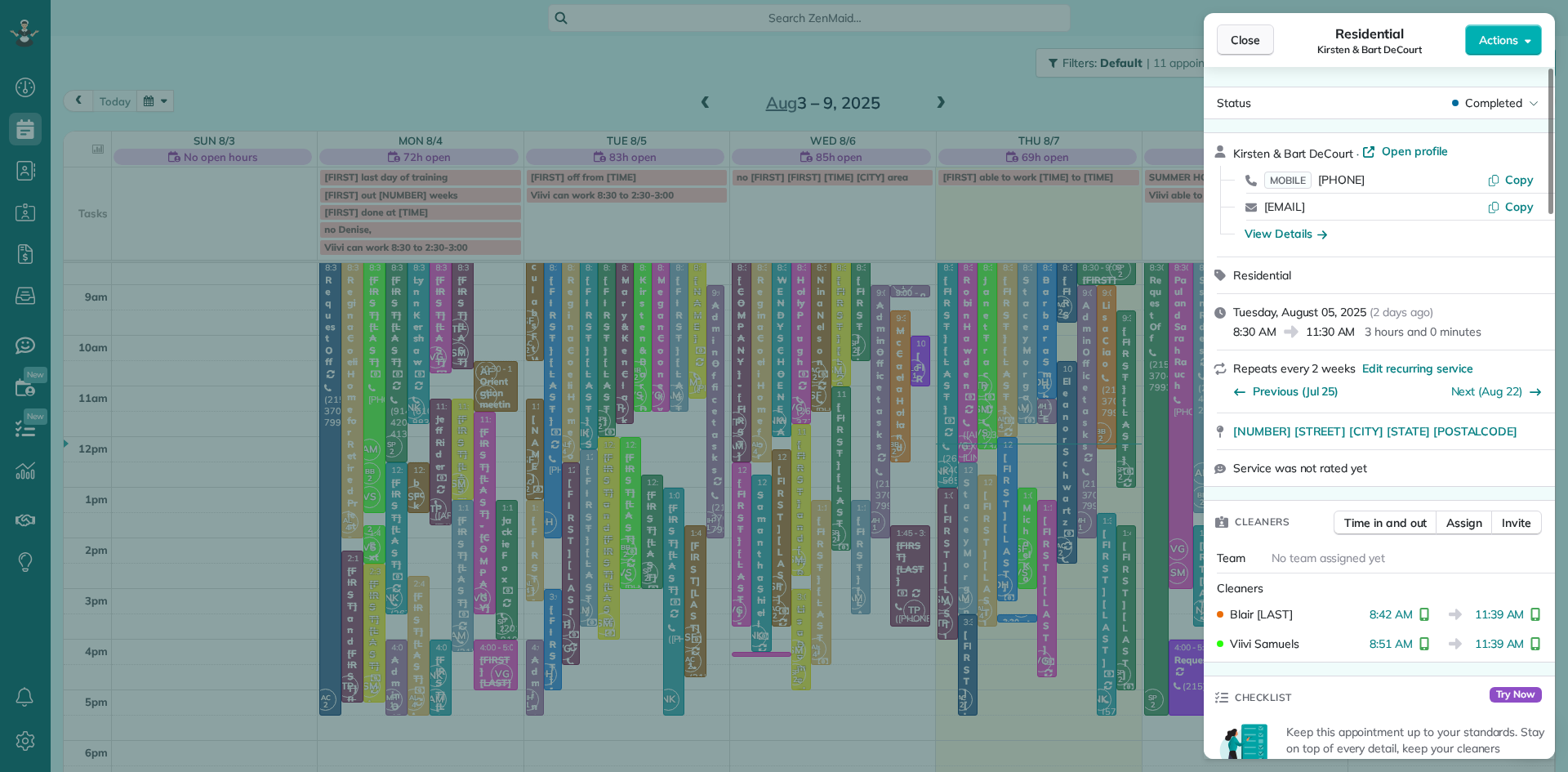 click on "Close" at bounding box center (1245, 40) 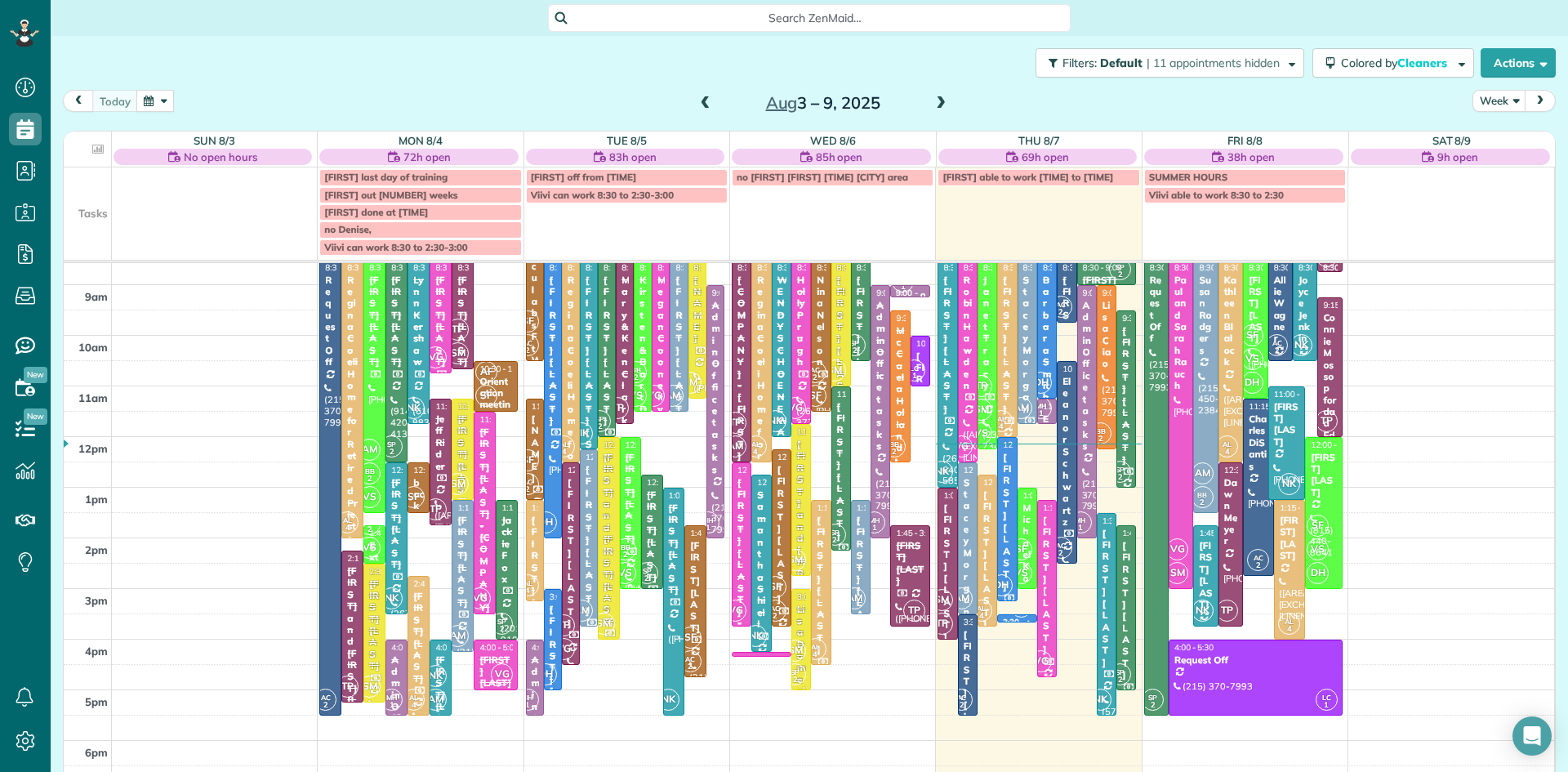 click on "2" at bounding box center [625, 555] 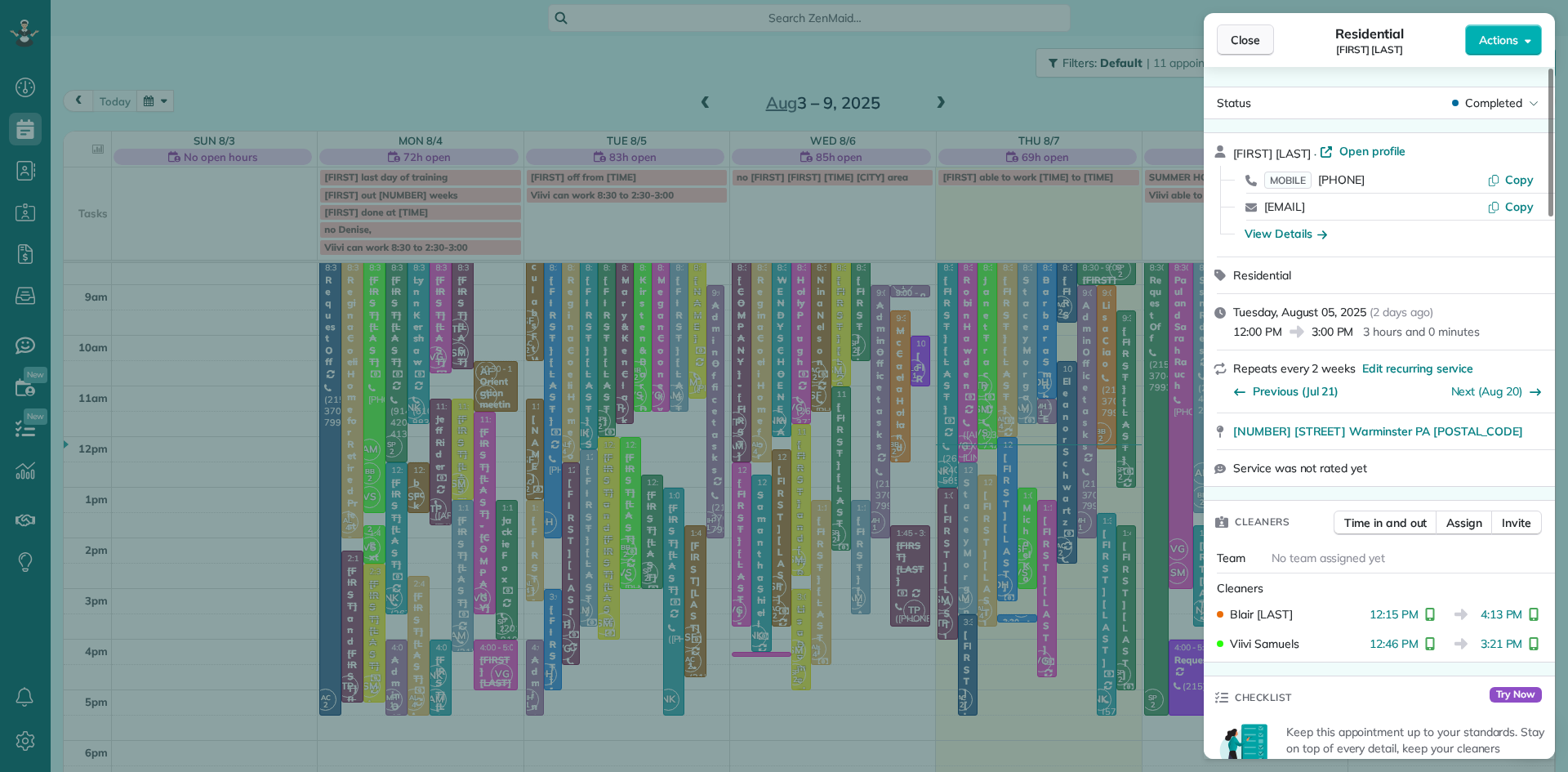 click on "Close" at bounding box center [1245, 40] 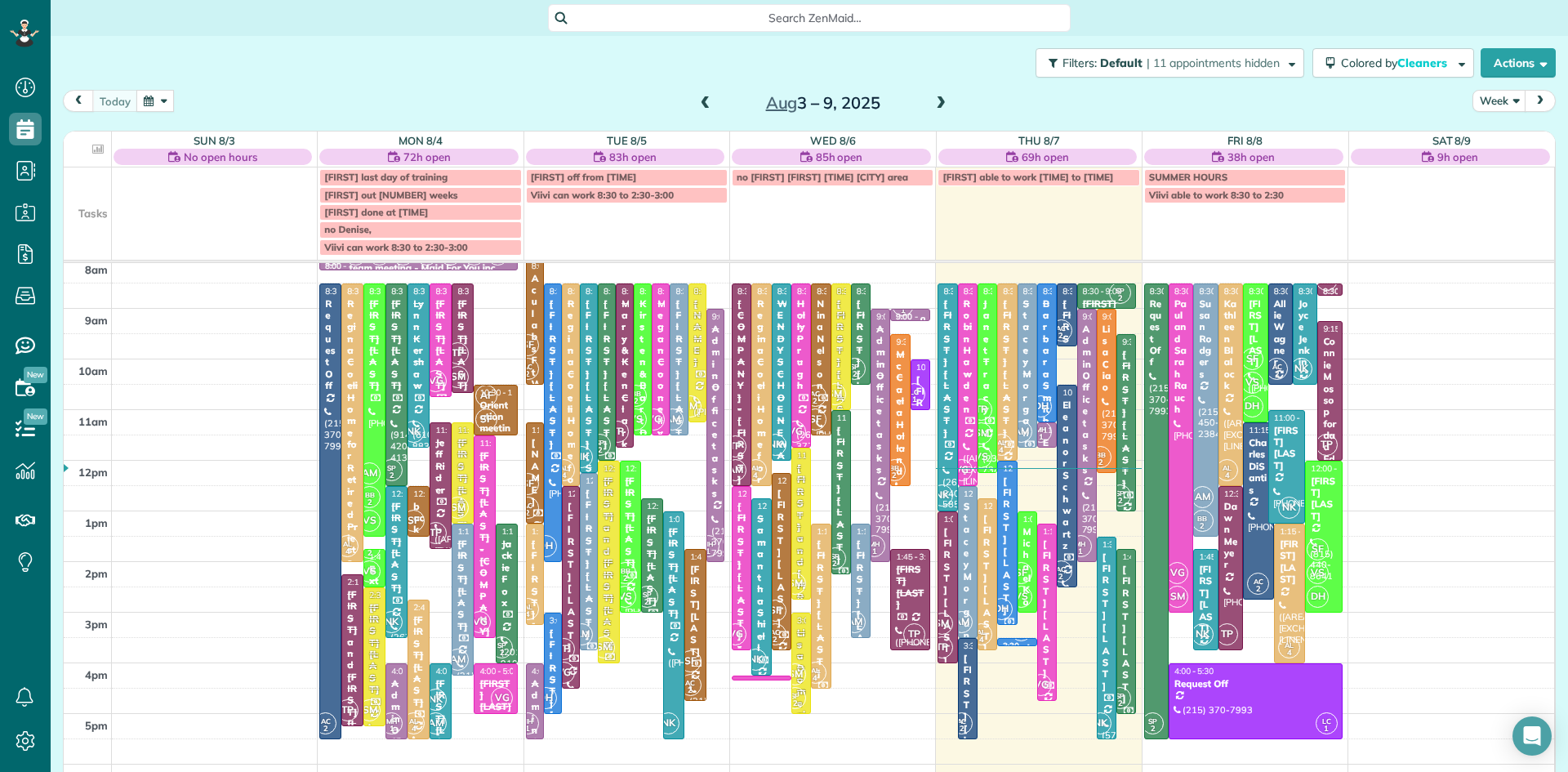 scroll, scrollTop: 54, scrollLeft: 0, axis: vertical 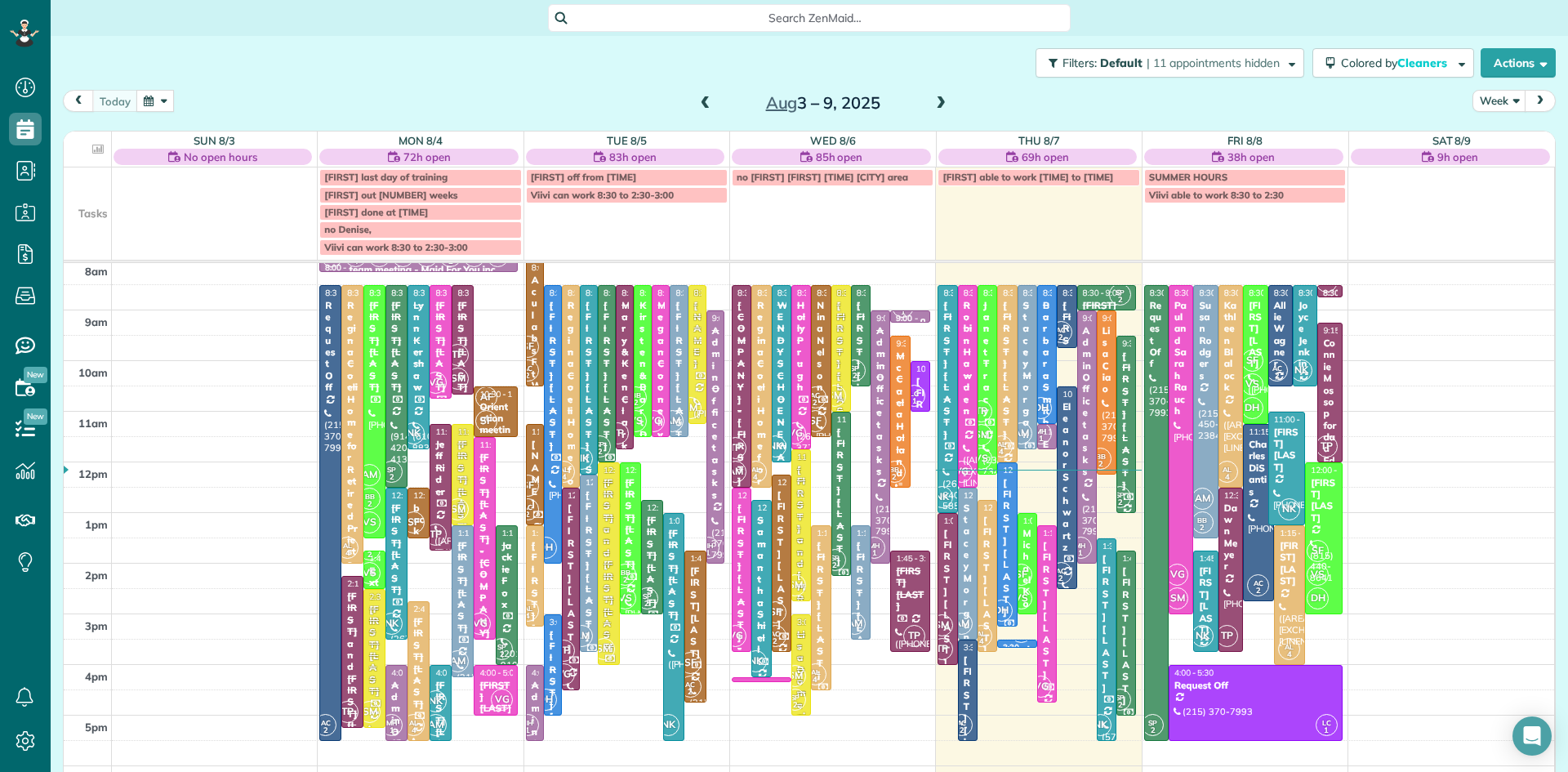 click on "McCaela Holland" at bounding box center [900, 415] 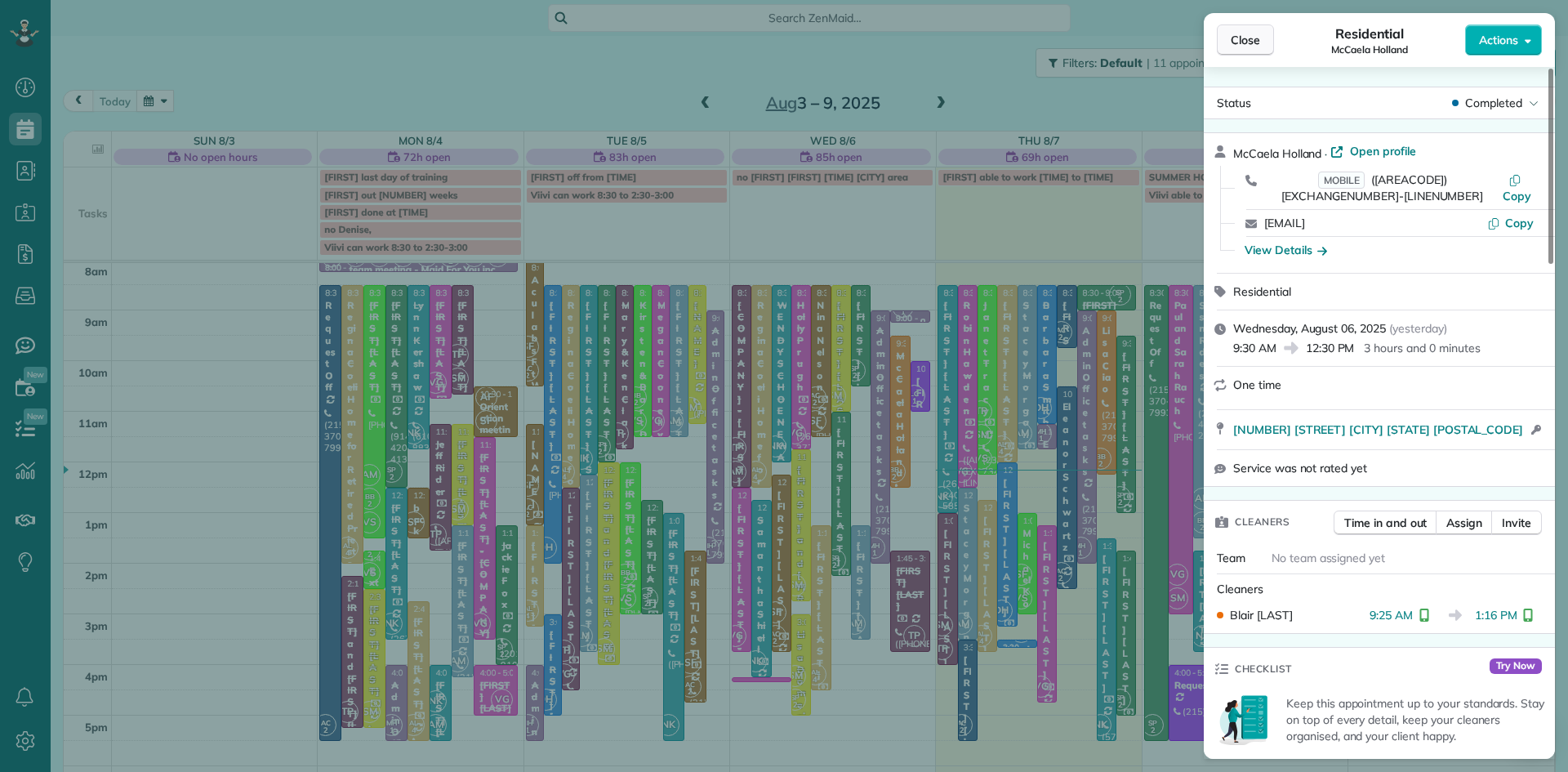 click on "Close" at bounding box center (1245, 40) 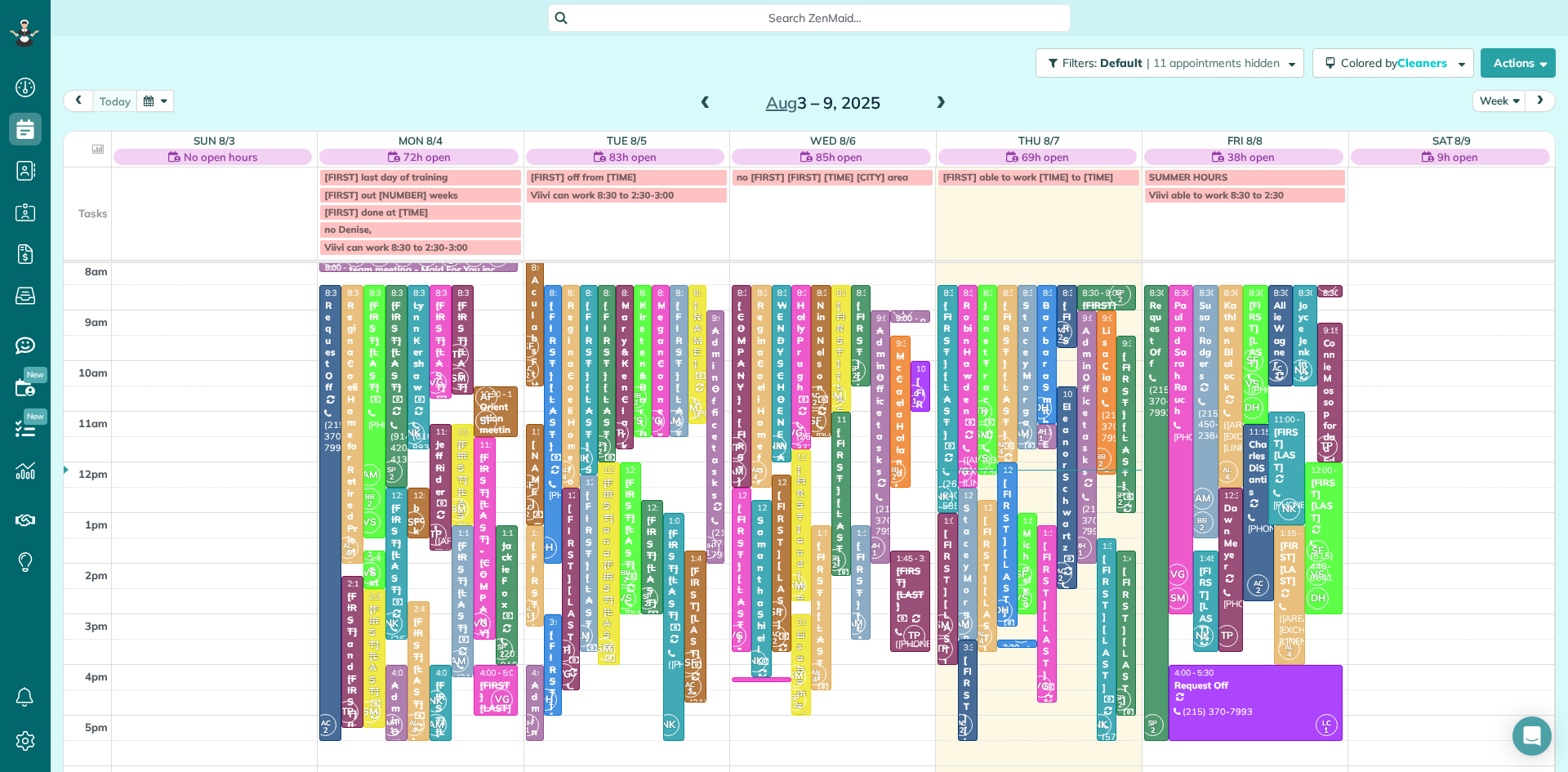 click on "BB 2" at bounding box center [1100, 458] 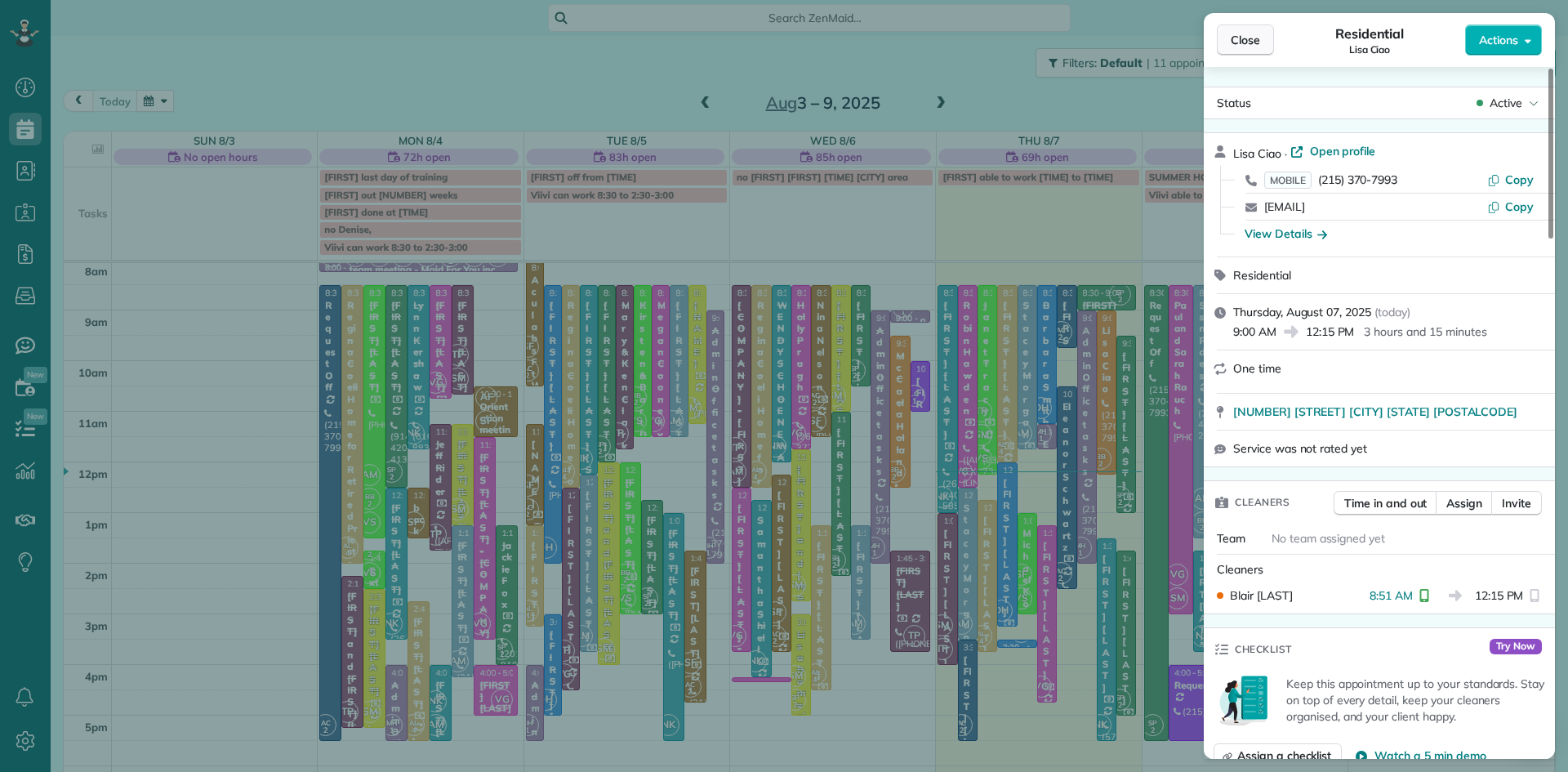 click on "Close" at bounding box center [1245, 40] 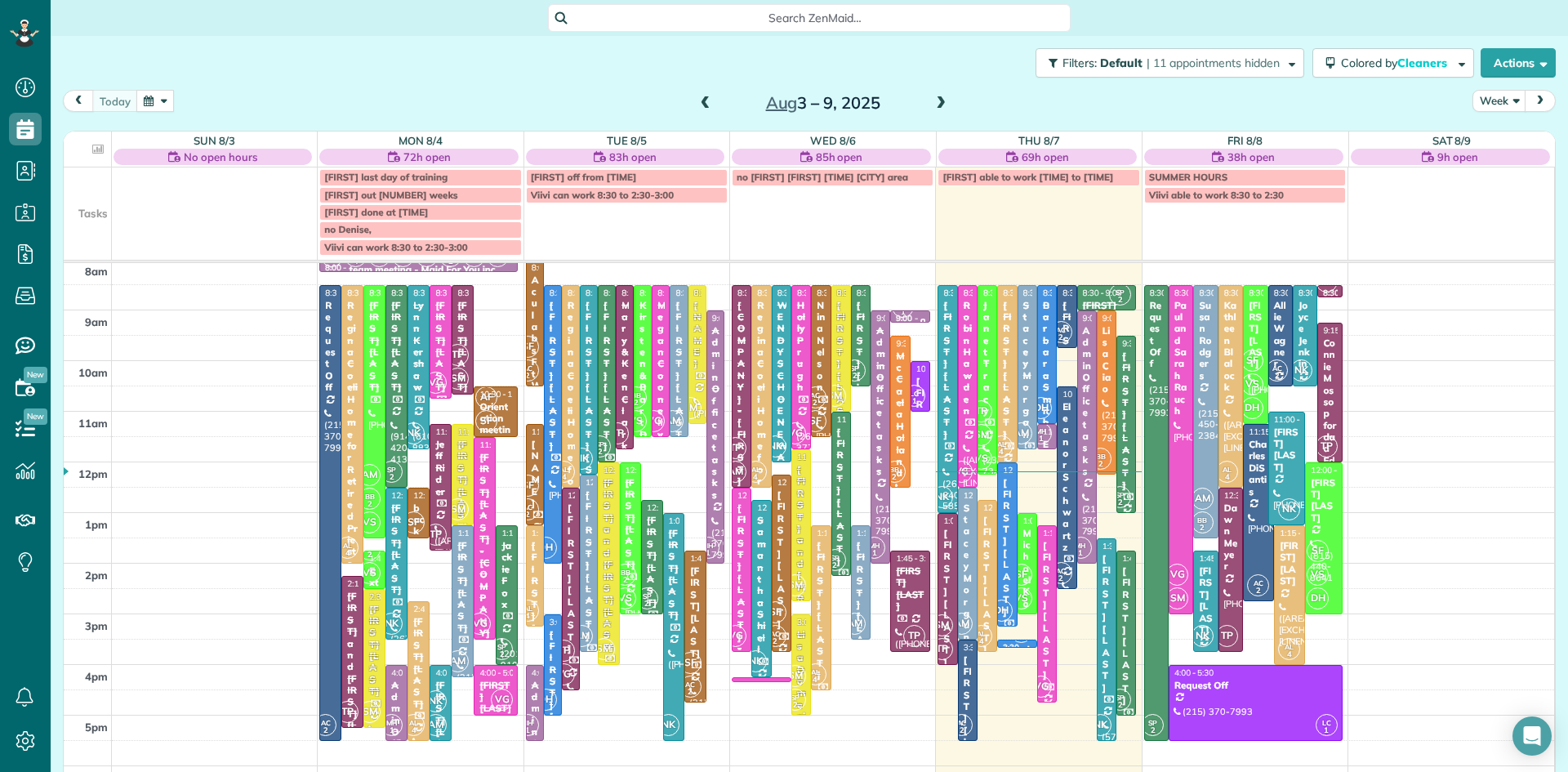 click at bounding box center [706, 104] 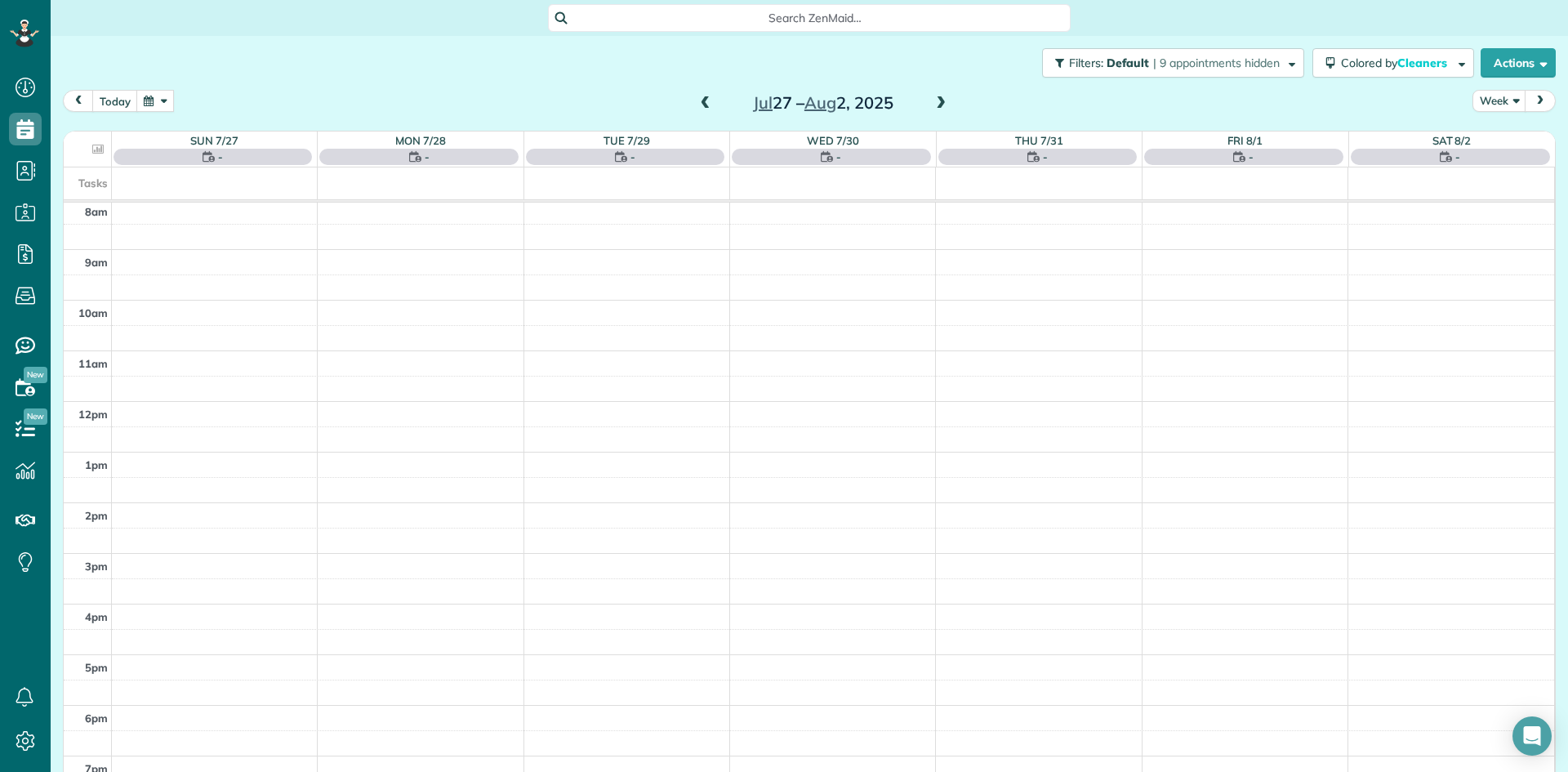 scroll, scrollTop: 0, scrollLeft: 0, axis: both 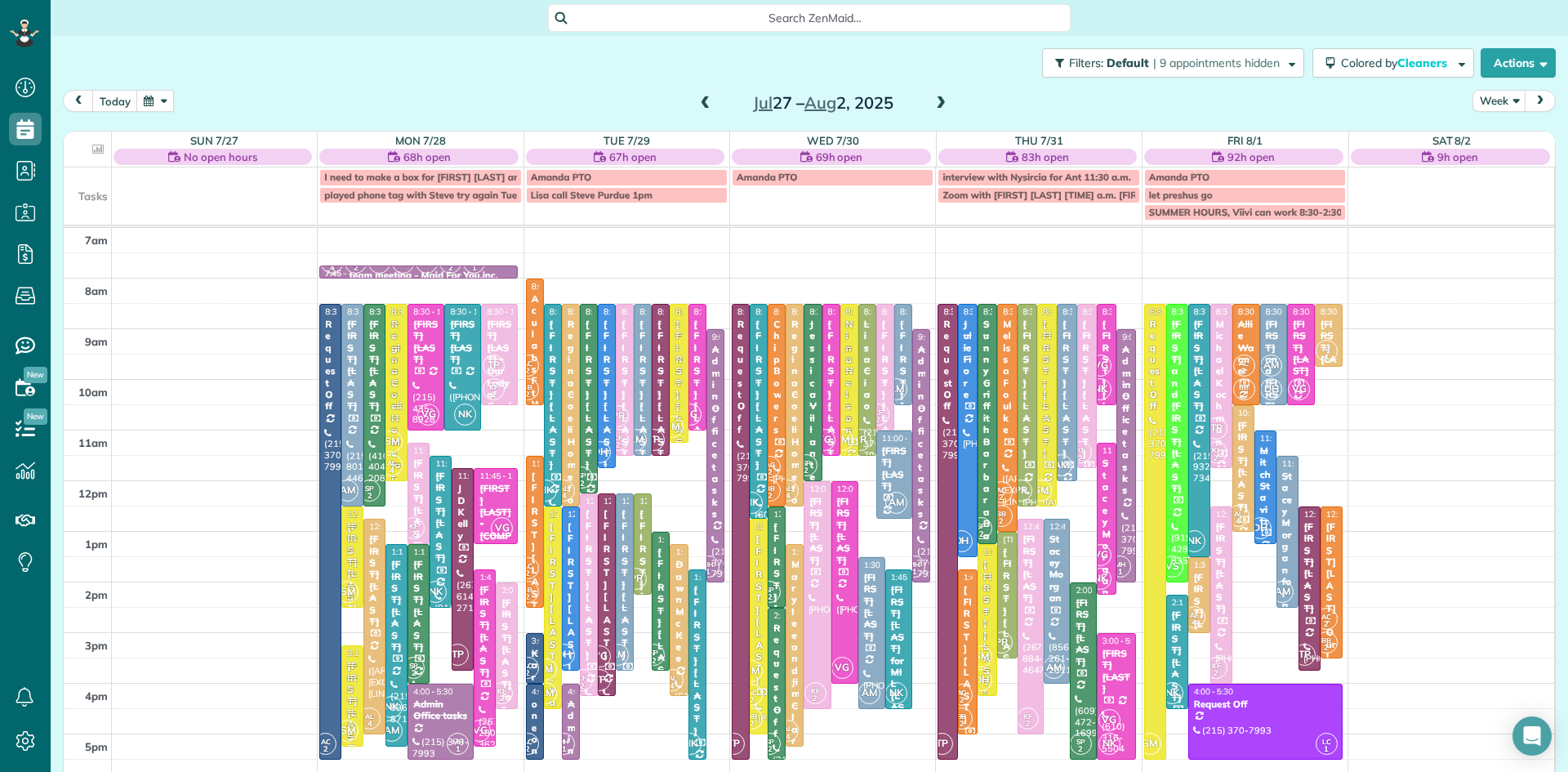 click at bounding box center [759, 412] 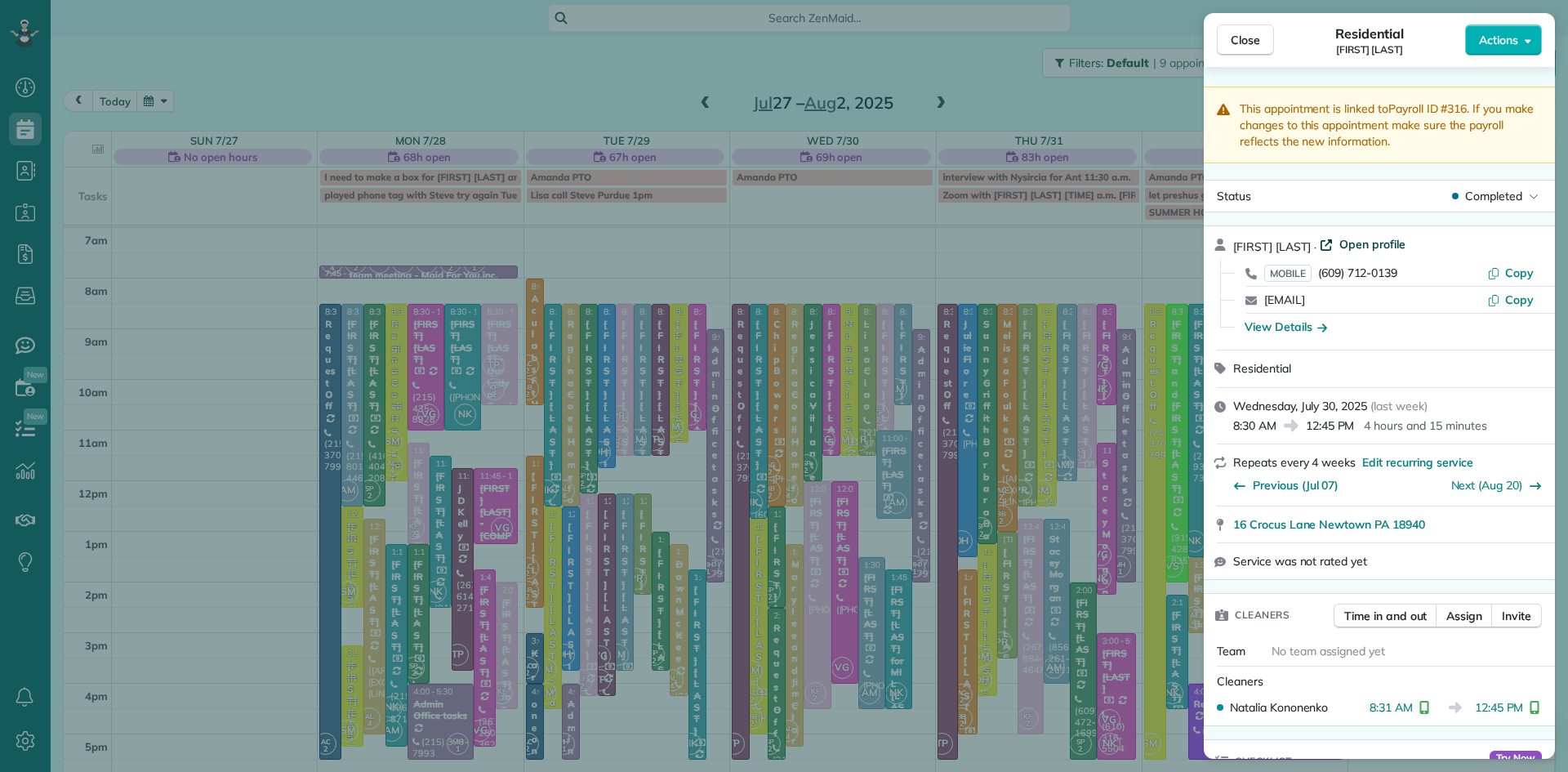 click on "Open profile" at bounding box center [1372, 244] 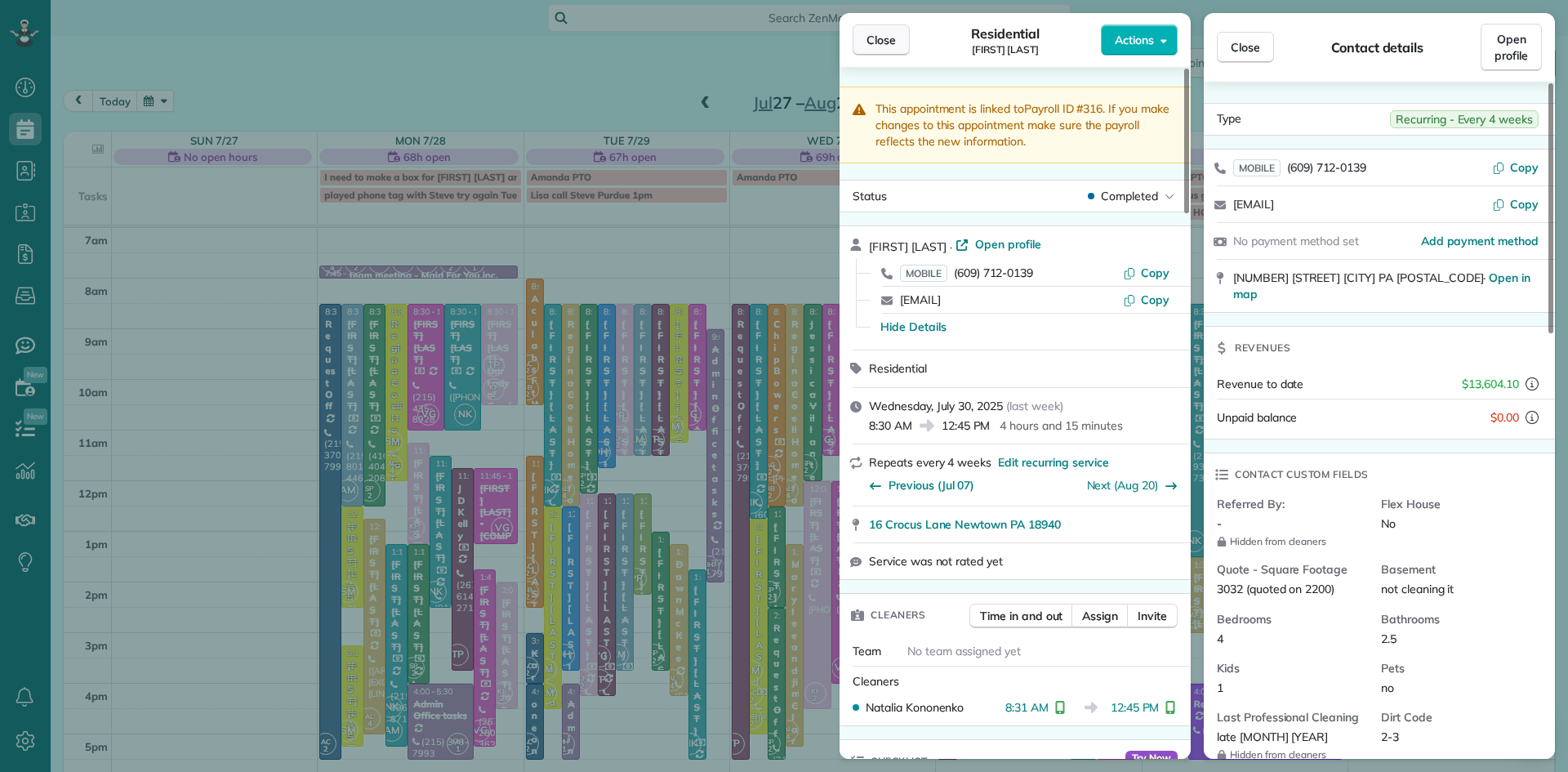 click on "Close" at bounding box center (881, 40) 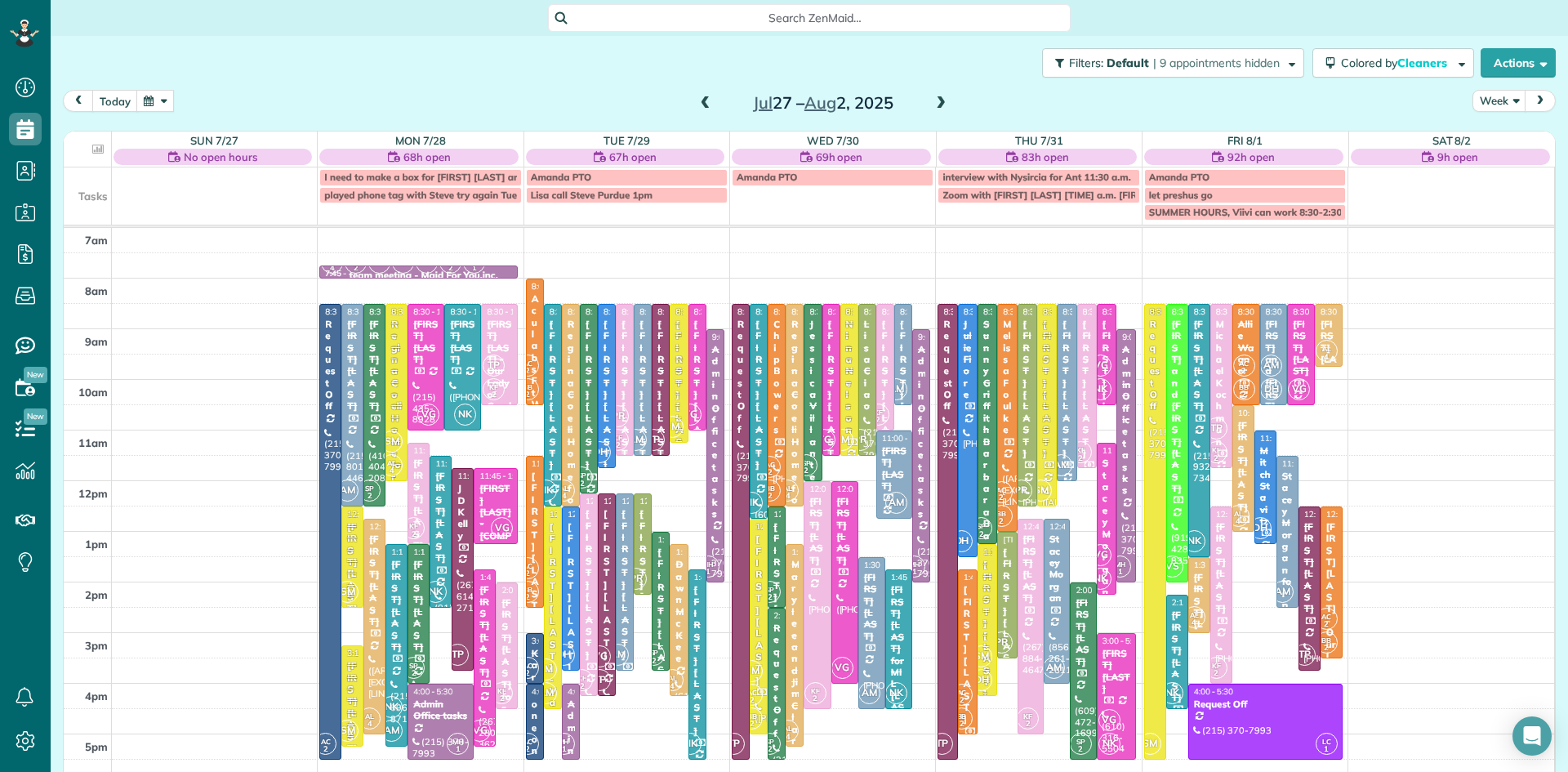 click at bounding box center [941, 104] 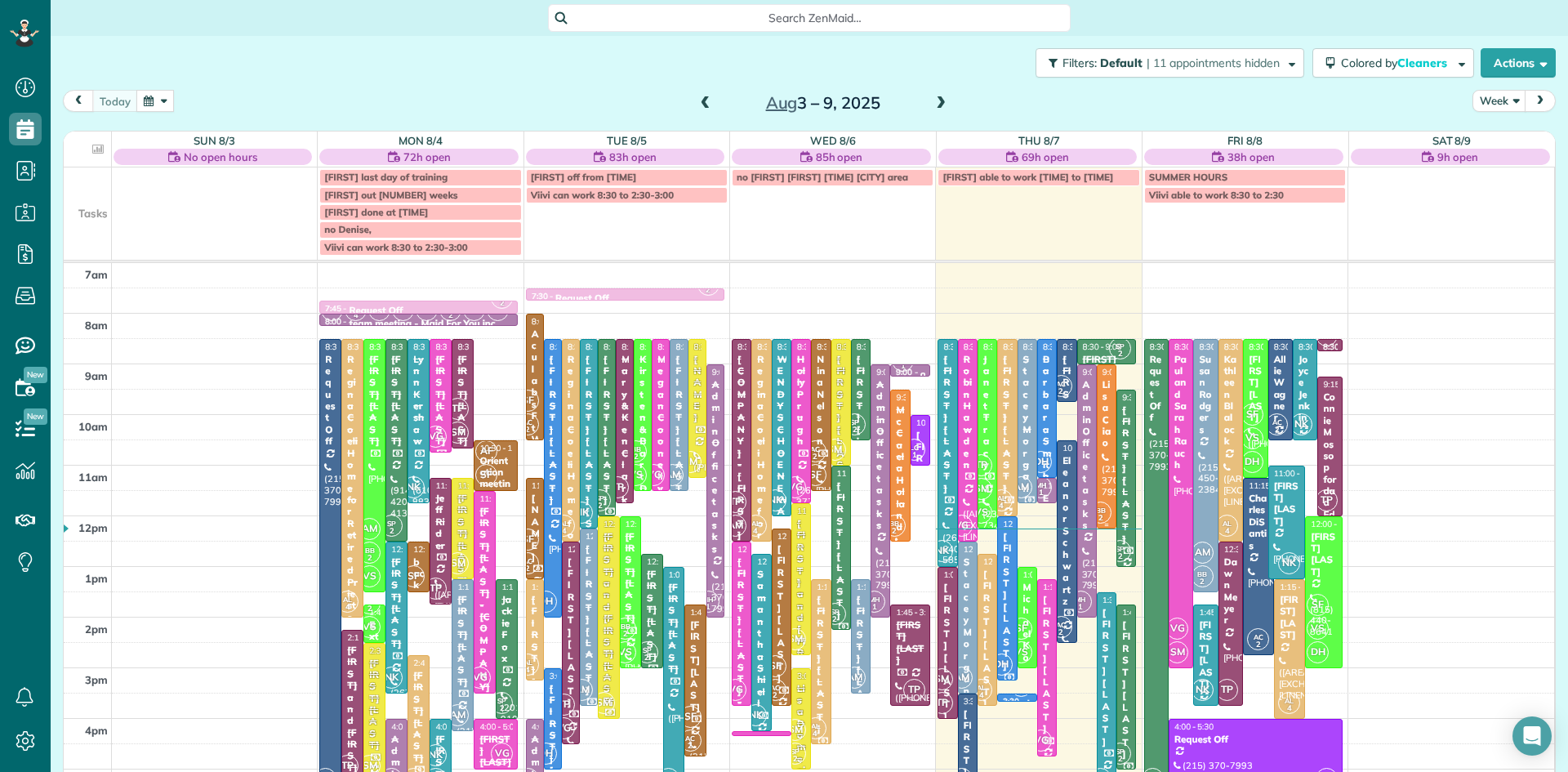 click at bounding box center (1107, 447) 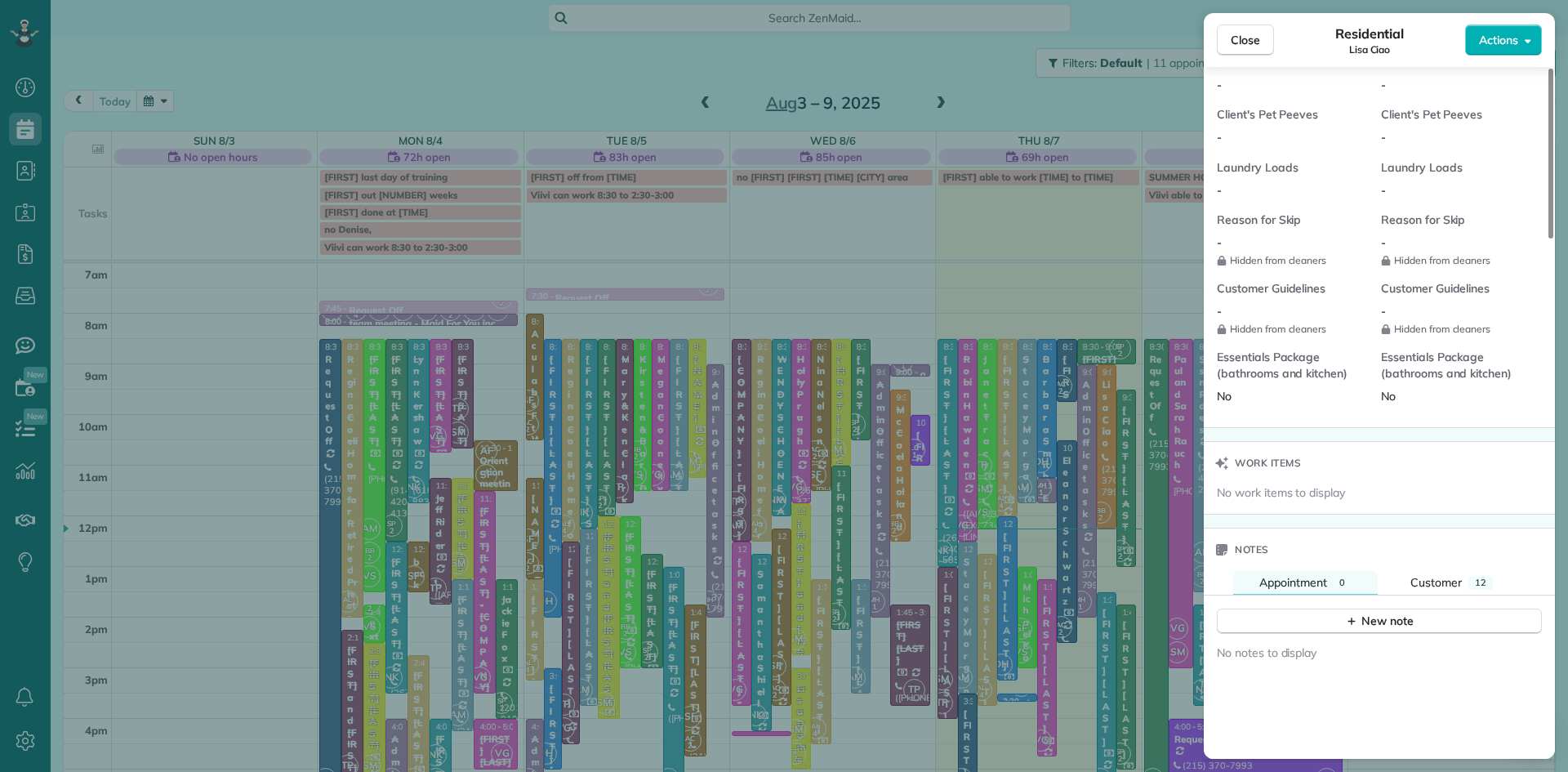 scroll, scrollTop: 1649, scrollLeft: 0, axis: vertical 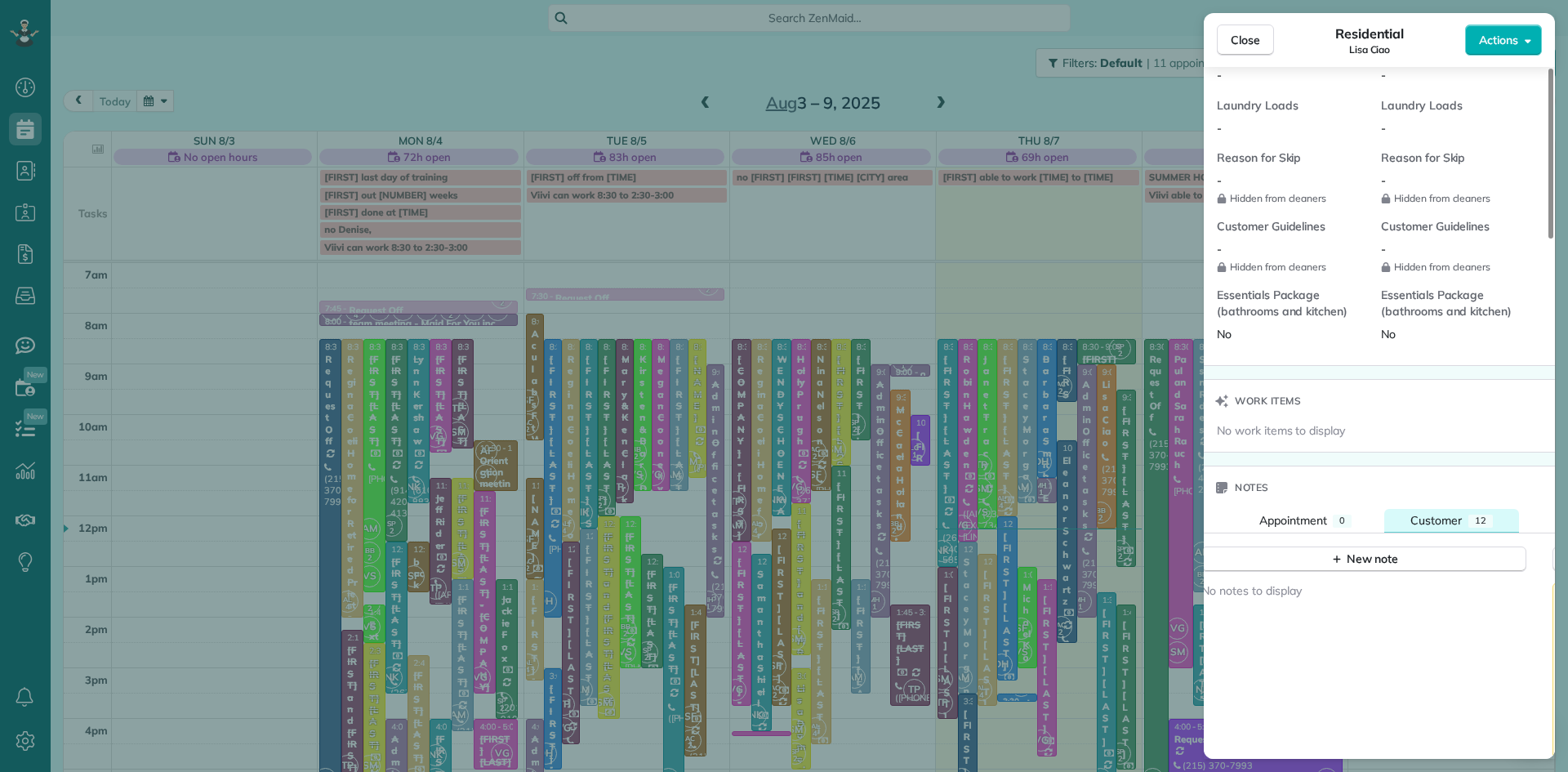 click on "Customer" at bounding box center (1436, 520) 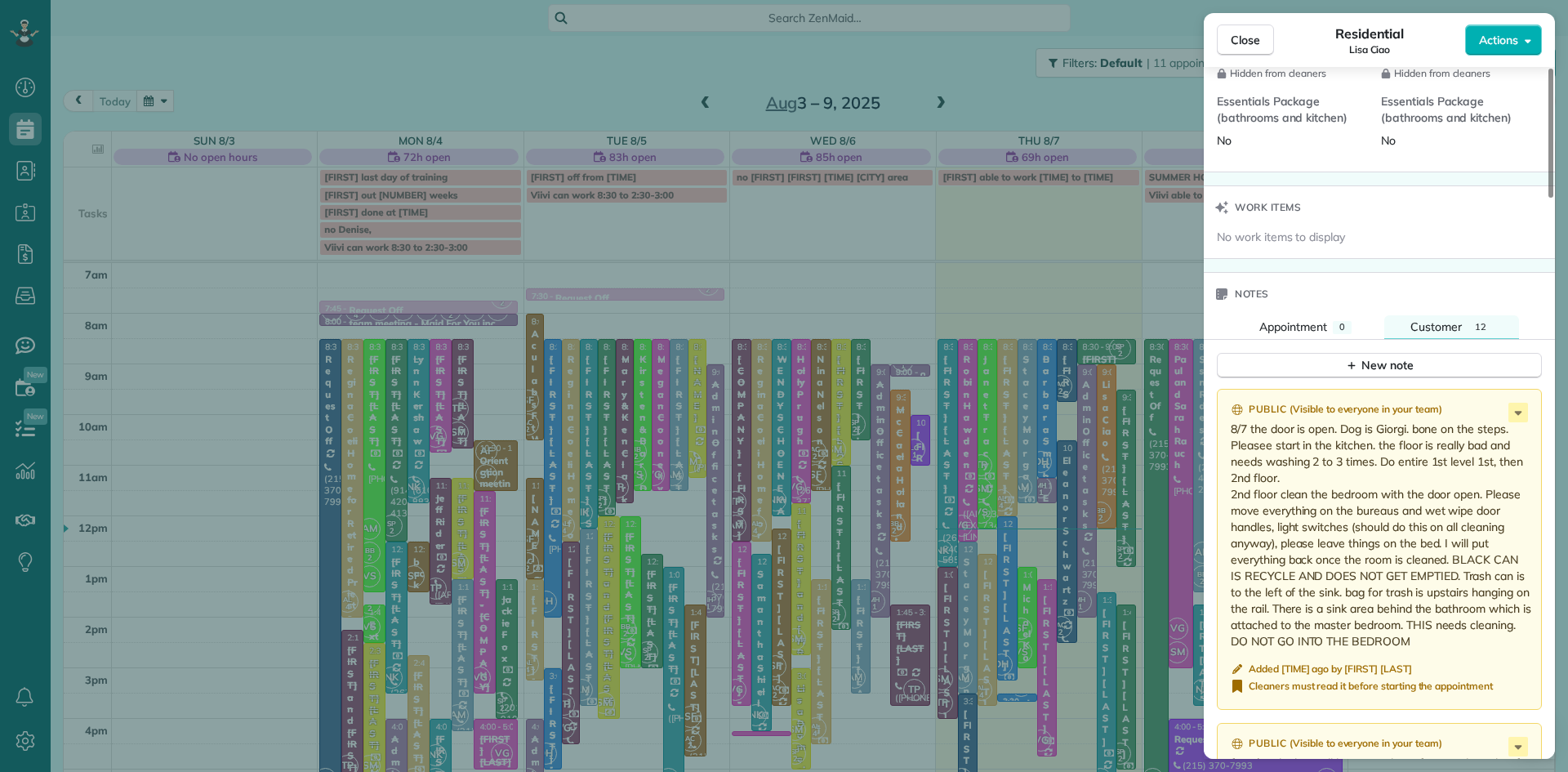 scroll, scrollTop: 1852, scrollLeft: 0, axis: vertical 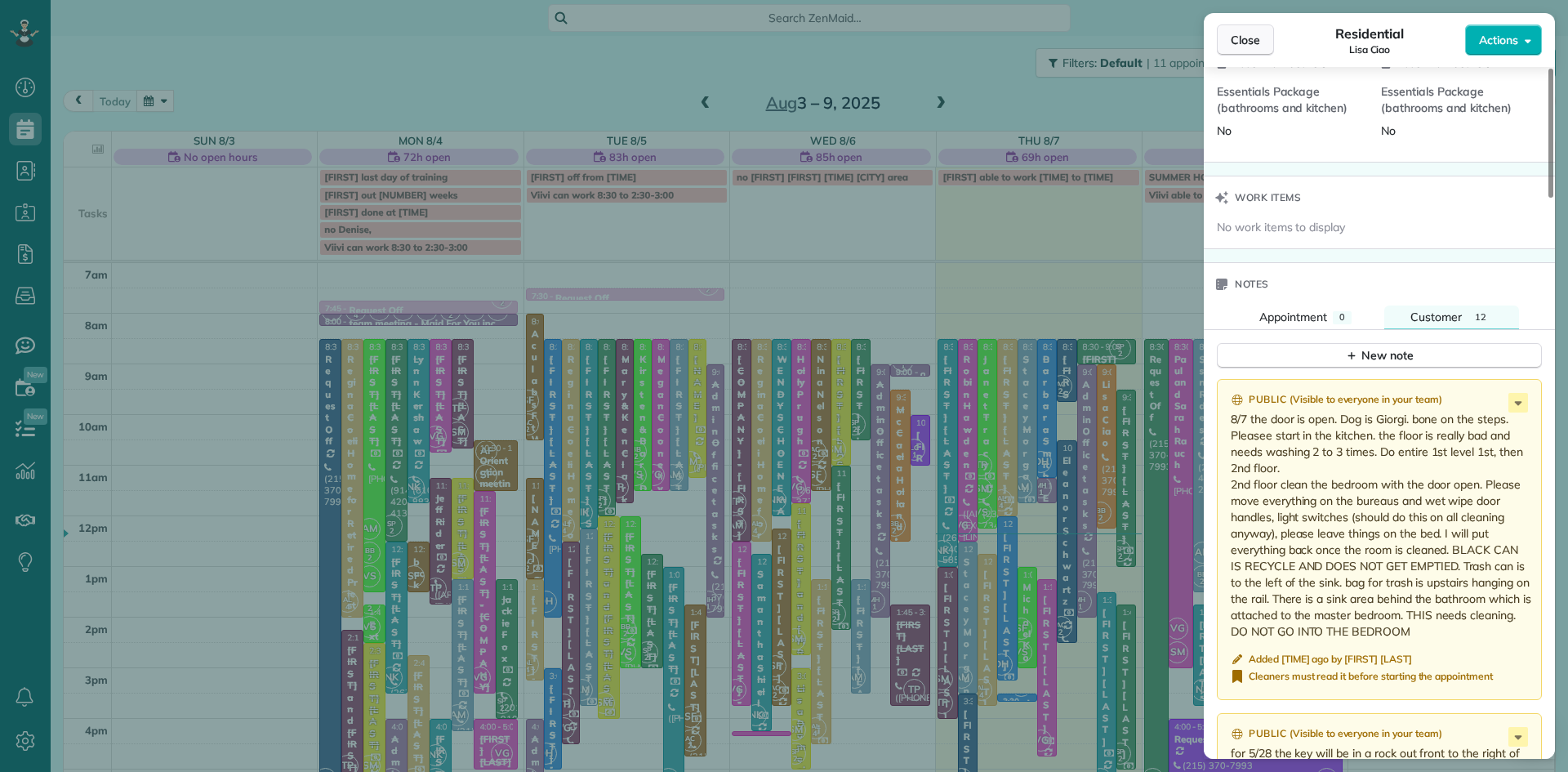 click on "Close" at bounding box center [1245, 40] 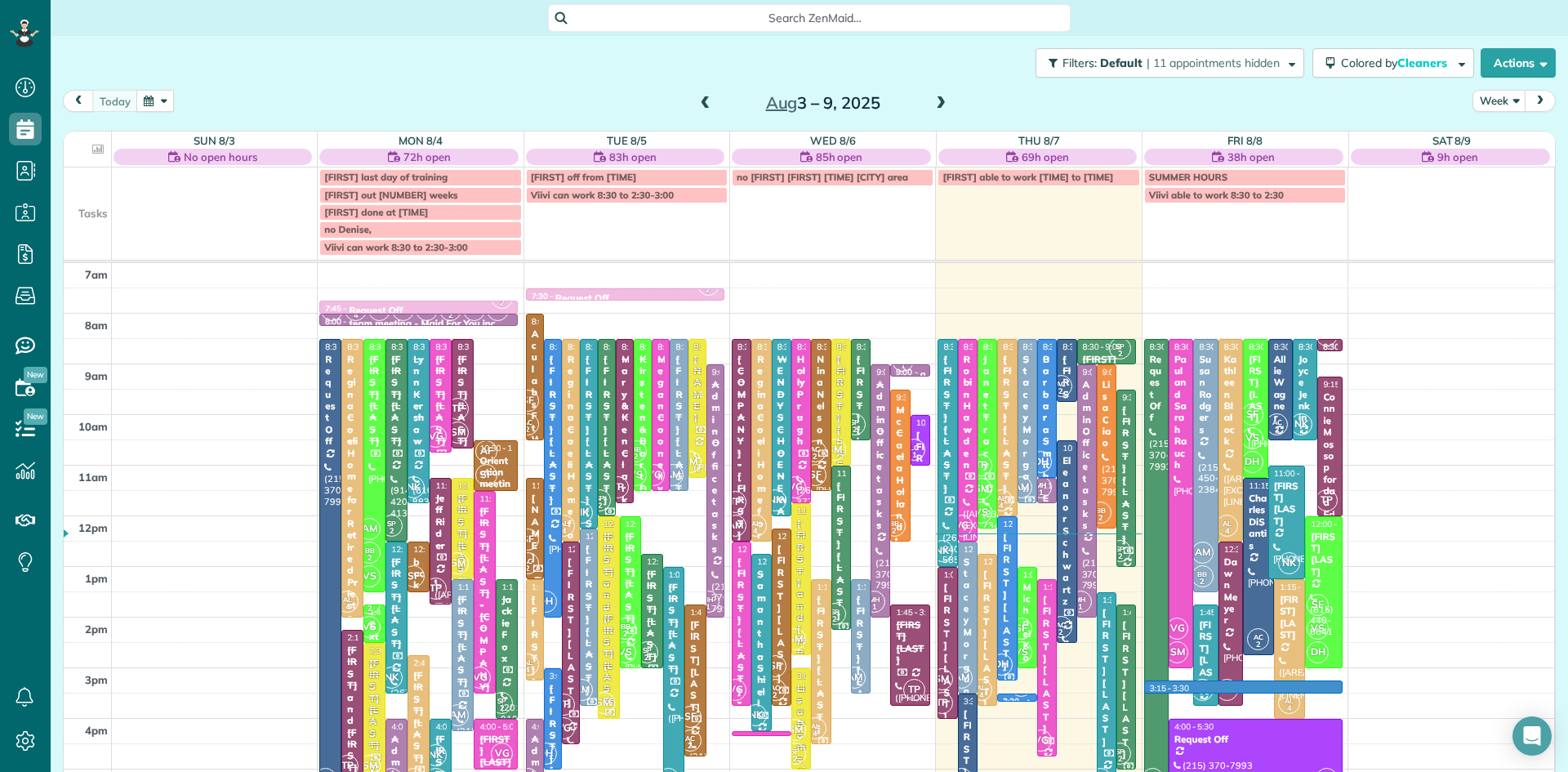 click on "7am 8am 9am 10am 11am 12pm 1pm 2pm 3pm 4pm 5pm 6pm 7pm 8pm KF 2 7:45 - 8:00 Request Off ([PHONE]) [NUMBER] [STREET] [CITY], [STATE] [POSTAL_CODE] LS 2 MH 1 AF AM SP 2 KF 2 AC 2 LC 1 TP AL 4 DH SM VG BB 2 VS NK 8:00 - 8:15 team meeting - Maid For You,inc. ([PHONE]) [NUMBER] [STREET] [CITY], [STATE] [POSTAL_CODE] AC 2 8:30 - 5:30 Request Off ([PHONE]) [NUMBER] [STREET] [CITY], [STATE] [POSTAL_CODE] AL 4 8:30 - 2:00 Regina Coeli Home for Retired Priests - behind Archbishop Wood ([PHONE]) [NUMBER] [STREET] [CITY], [STATE] [POSTAL_CODE] AM BB 2 VS 8:30 - 1:30 [PERSON] ([PHONE]) [NUMBER] [STREET] [CITY], [STATE] [POSTAL_CODE] SP 2 8:30 - 12:30 [PERSON] ([PHONE]) [NUMBER] [STREET] [CITY], [STATE] [POSTAL_CODE] NK 8:30 - 11:45 [PERSON] ([PHONE]) [NUMBER] [STREET] [CITY], [STATE] [POSTAL_CODE] VG 8:30 - 10:45 [PERSON] ([PHONE]) [NUMBER] [STREET] [CITY], [STATE] [POSTAL_CODE] TP SM 8:30 - 10:40 [PERSON] - Contempro Dance Theatre ([PHONE]) [NUMBER] [STREET] [CITY], [STATE] [POSTAL_CODE] AF SF 10:30 - 11:30 ([PHONE]) TP 2" at bounding box center [808, 617] 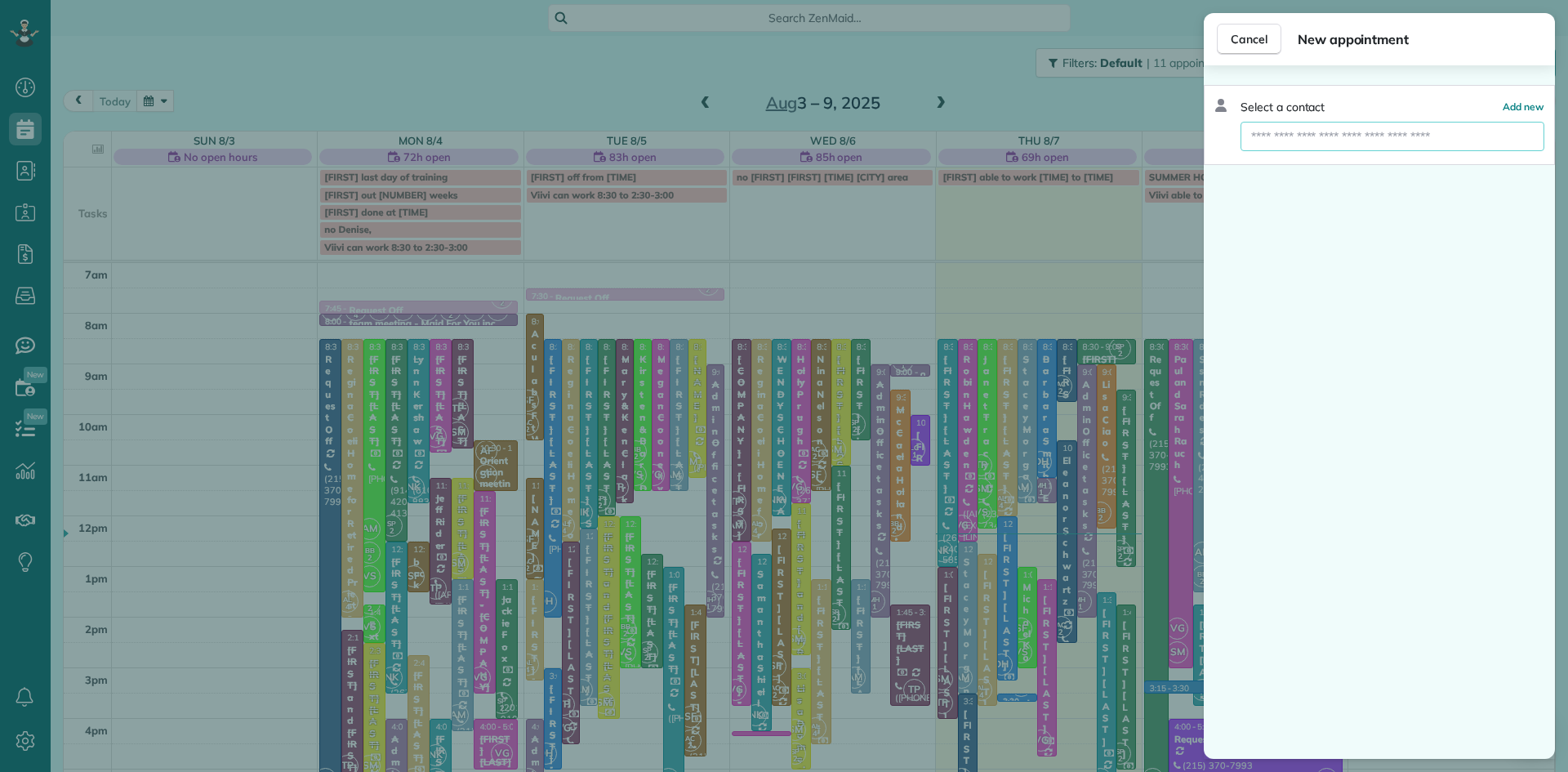 click at bounding box center [1392, 136] 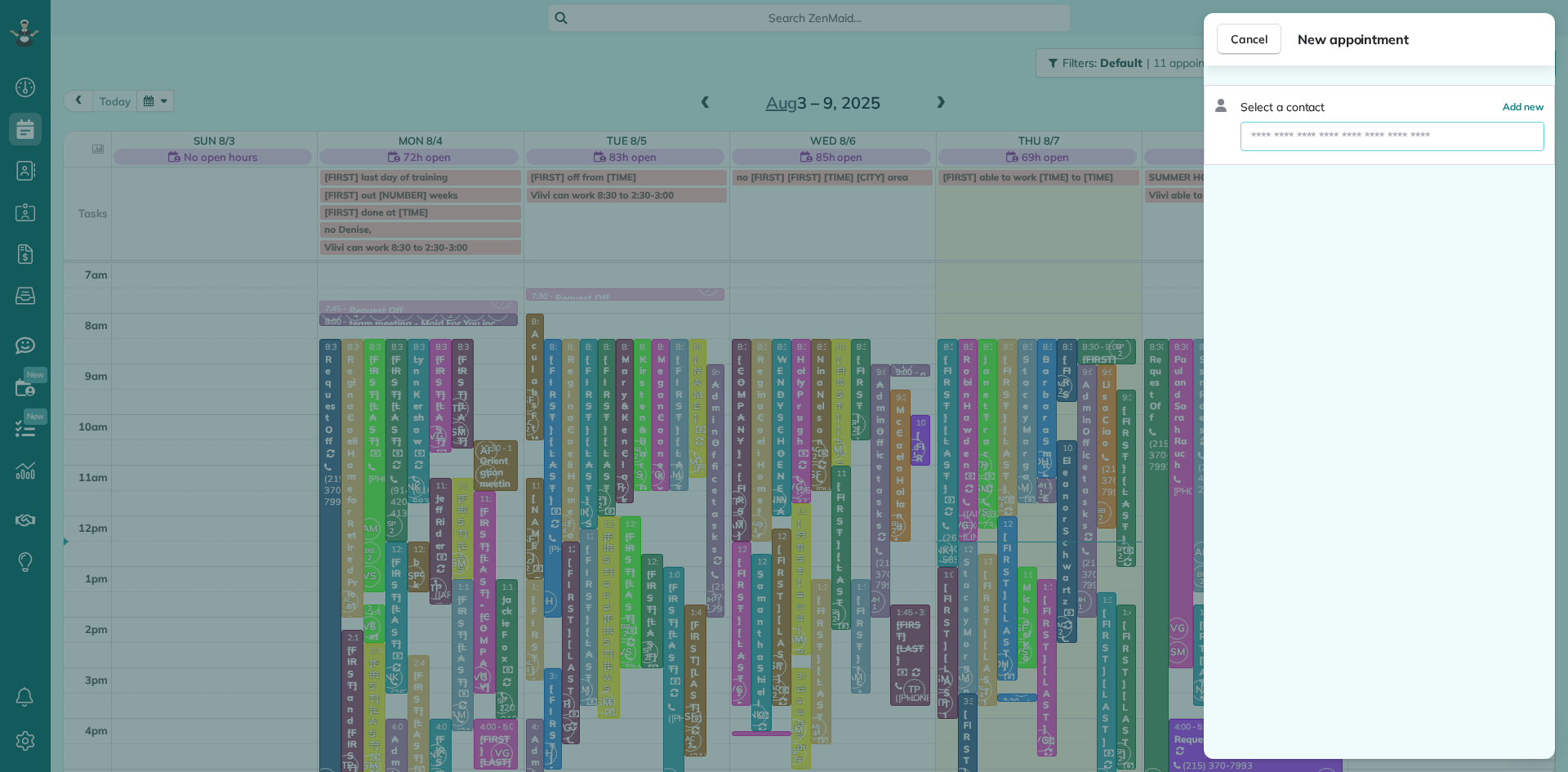 click at bounding box center [1392, 136] 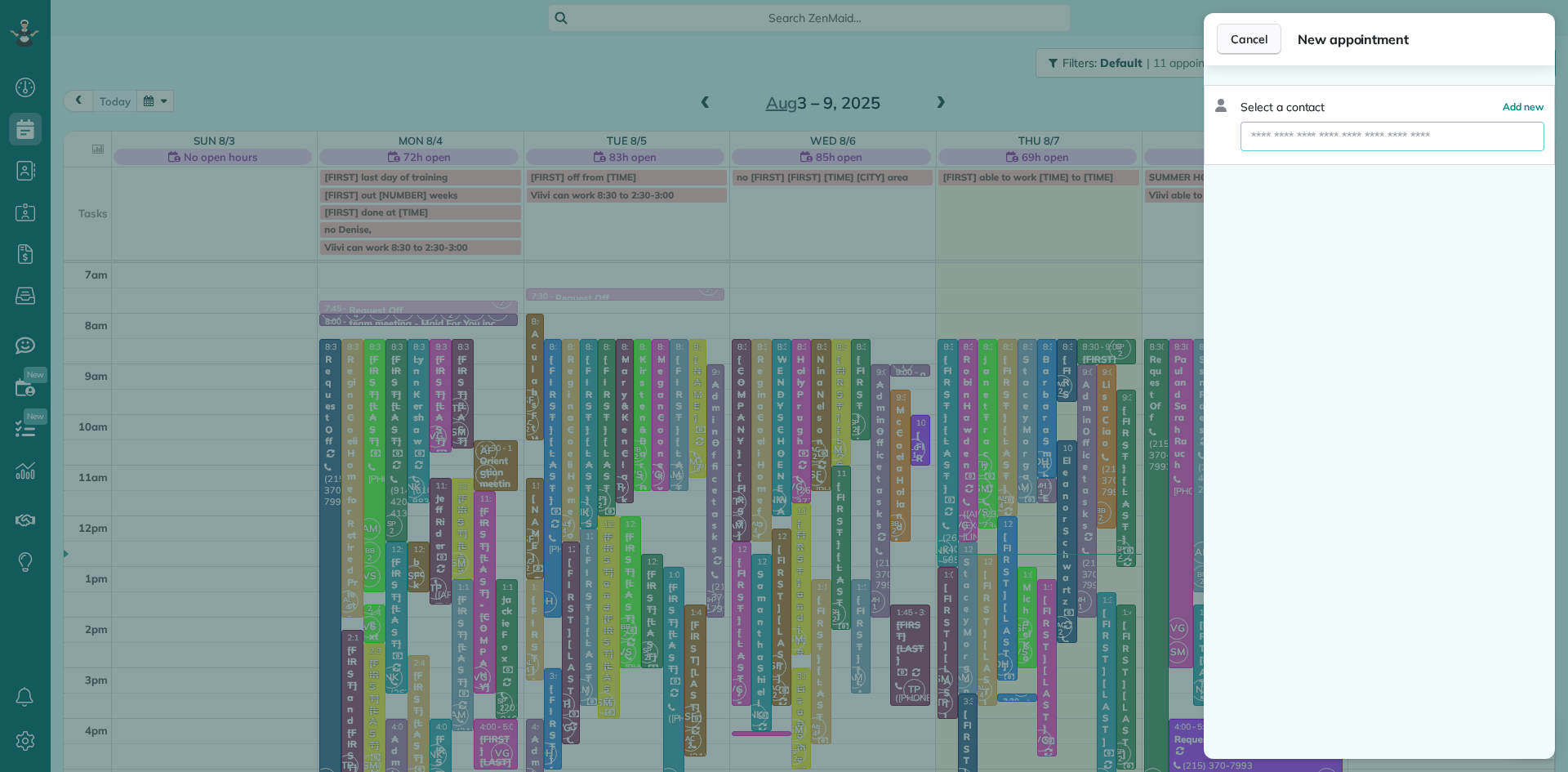 click on "Cancel" at bounding box center (1249, 39) 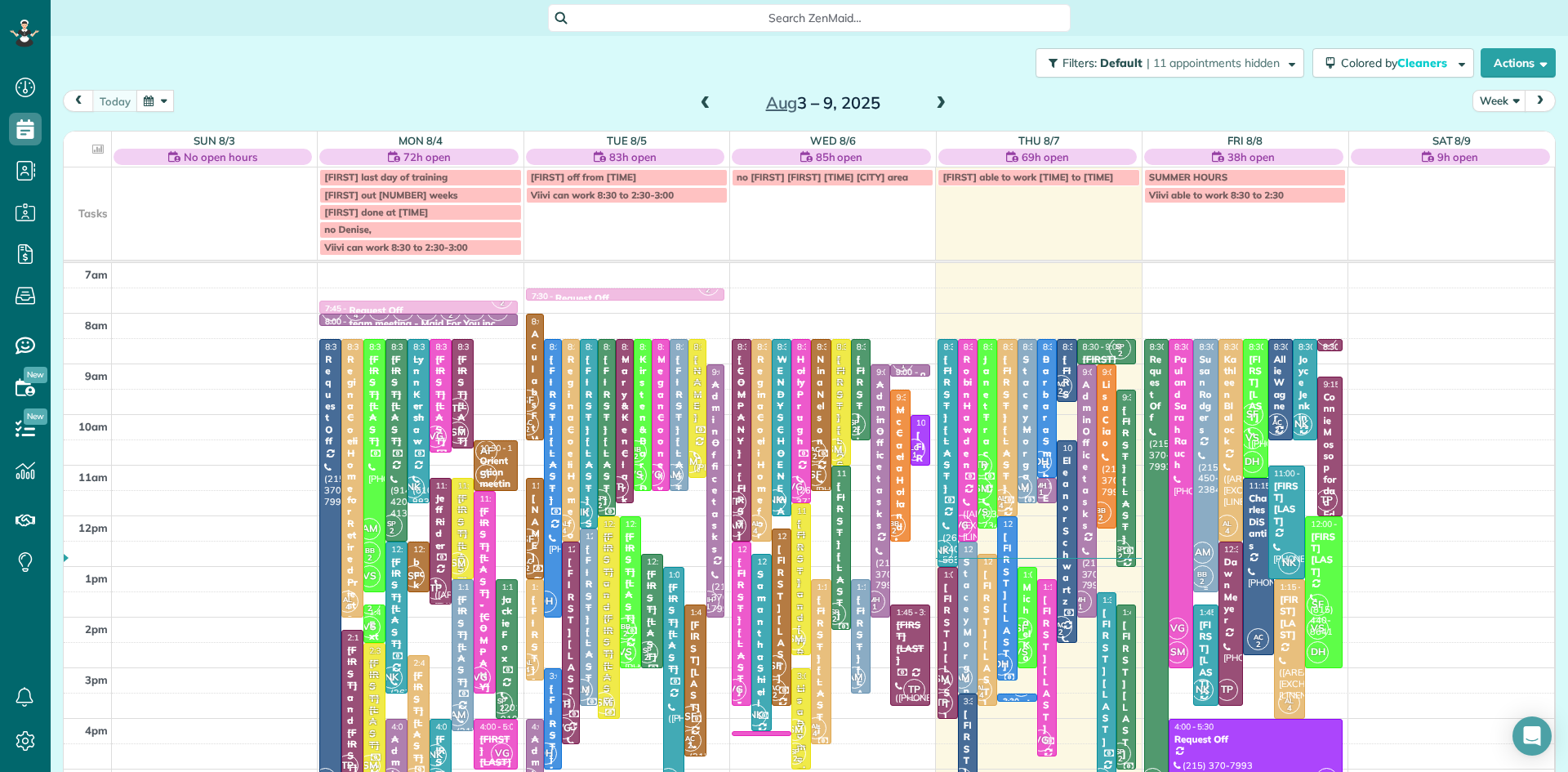 click at bounding box center (1205, 466) 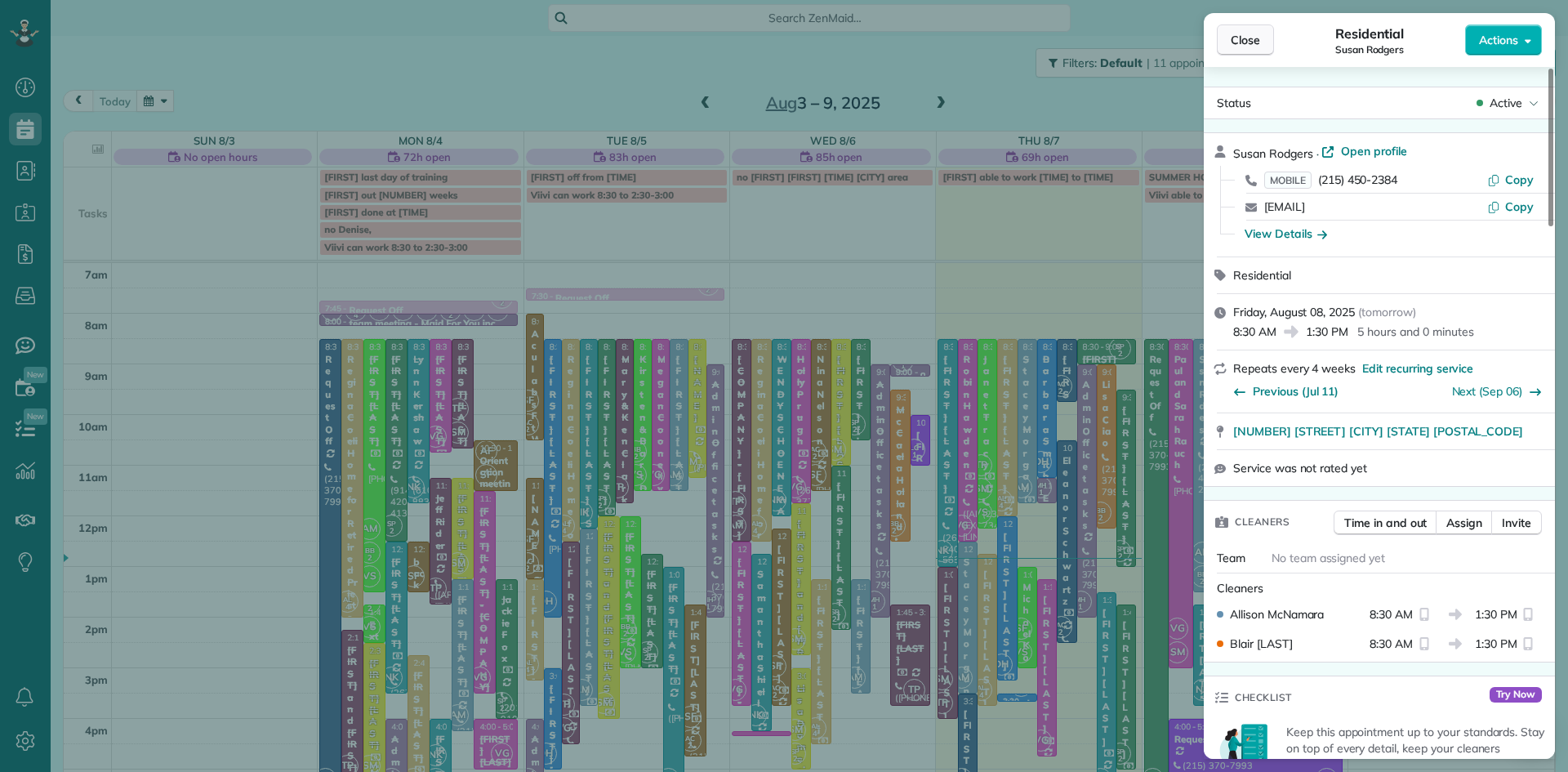click on "Close" at bounding box center [1245, 40] 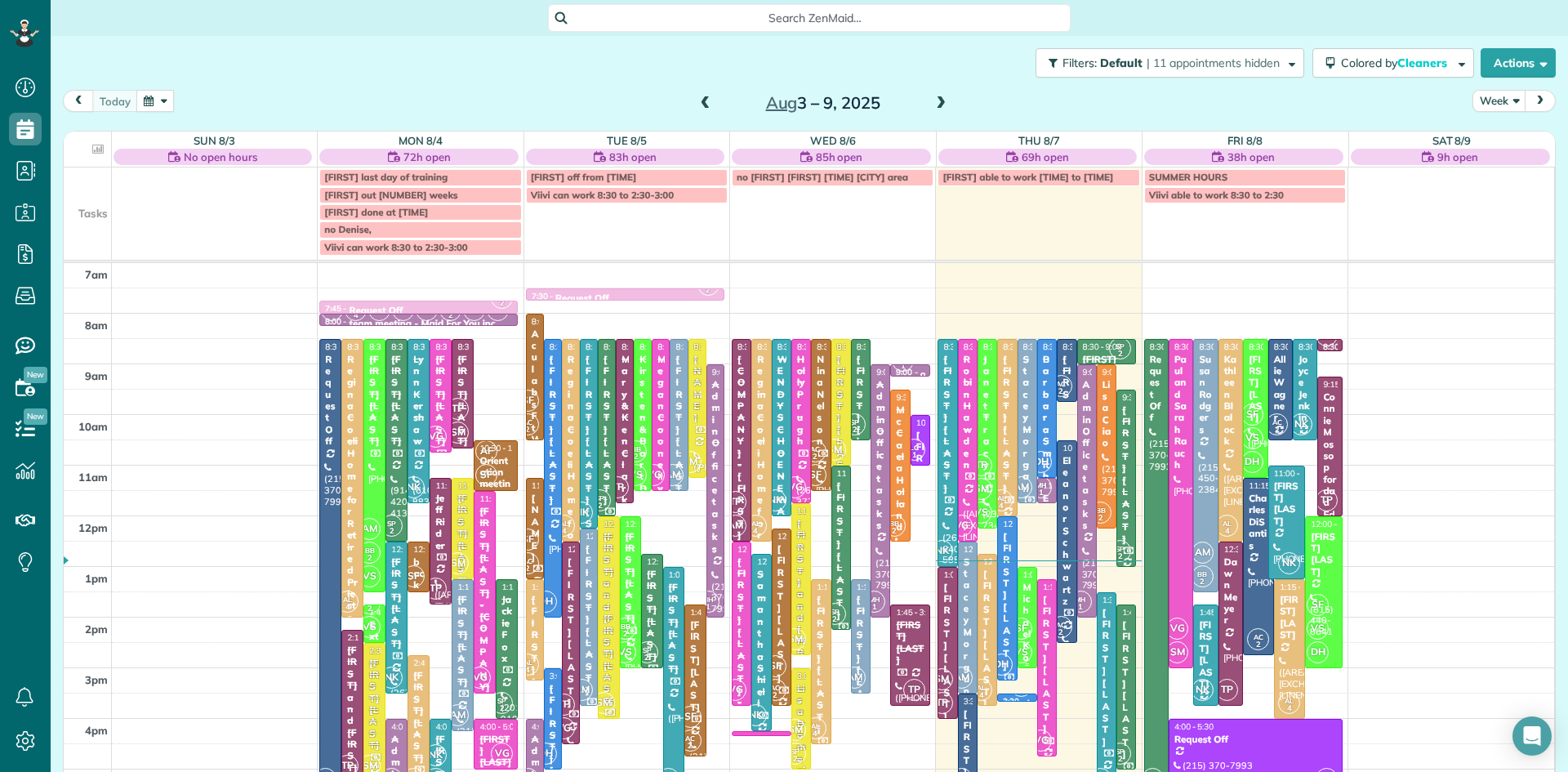 click on "SF" at bounding box center [1021, 628] 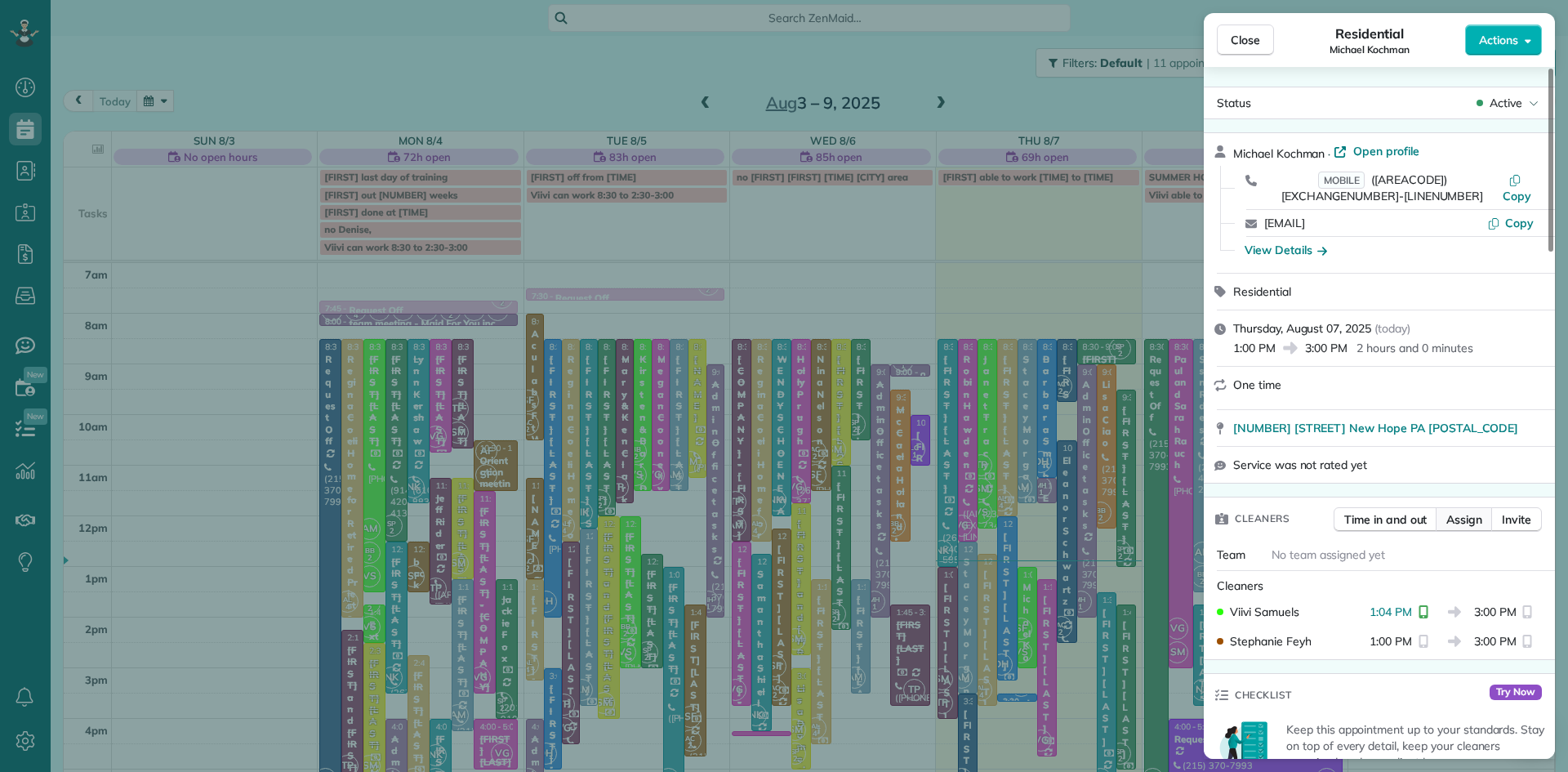 click on "Assign" at bounding box center (1464, 520) 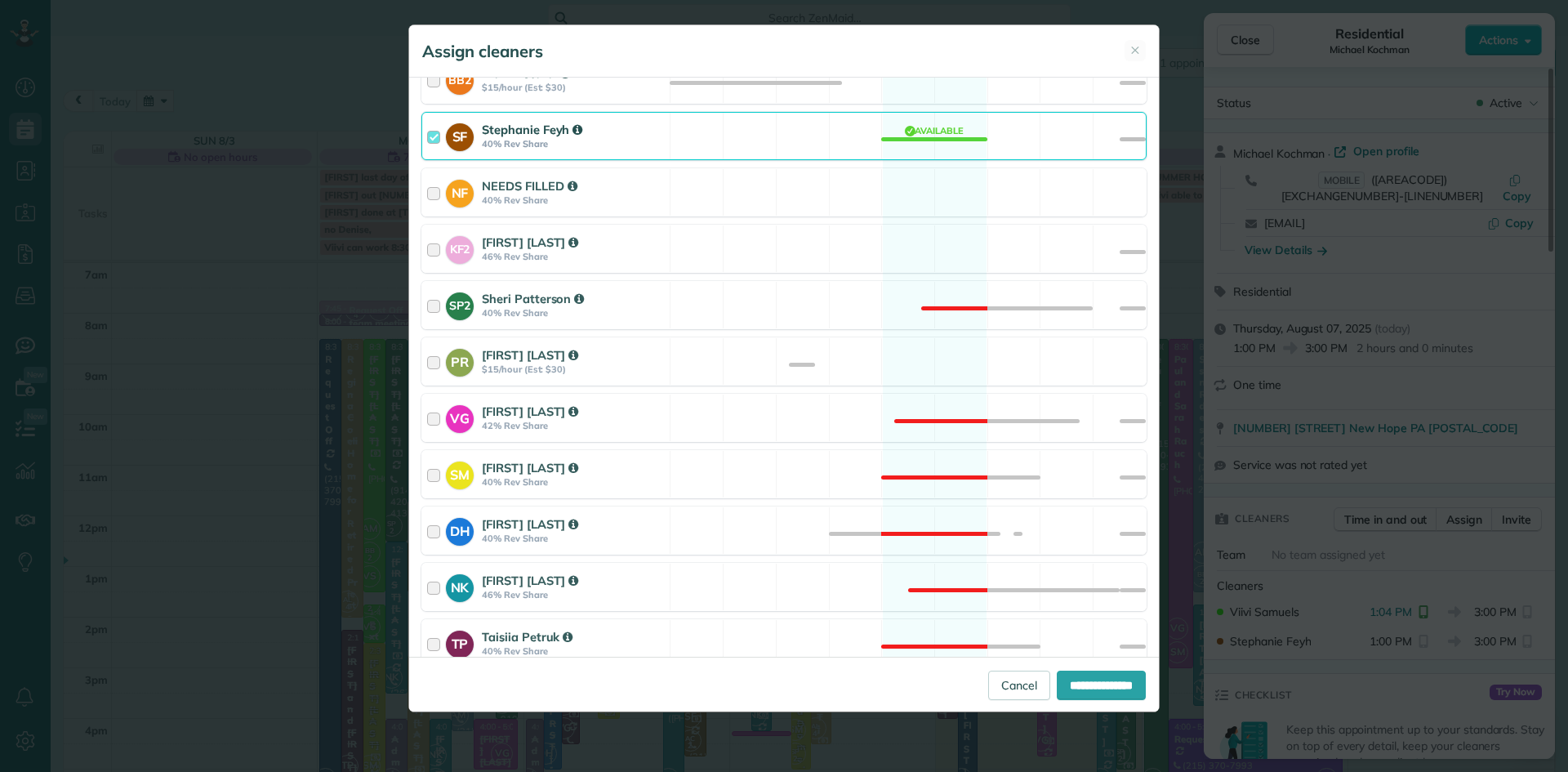 scroll, scrollTop: 601, scrollLeft: 0, axis: vertical 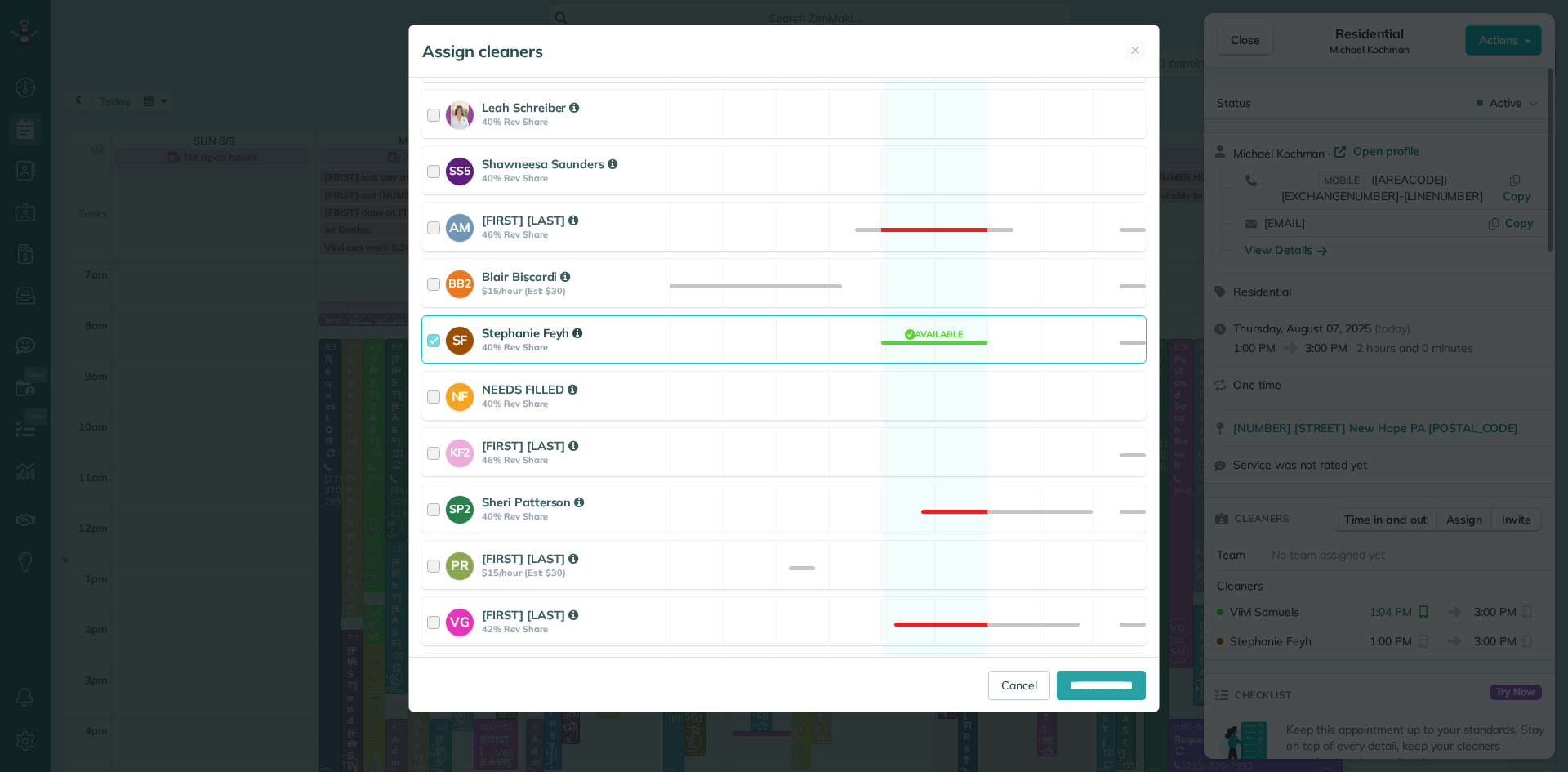 click on "Stephanie Feyh" at bounding box center [532, 332] 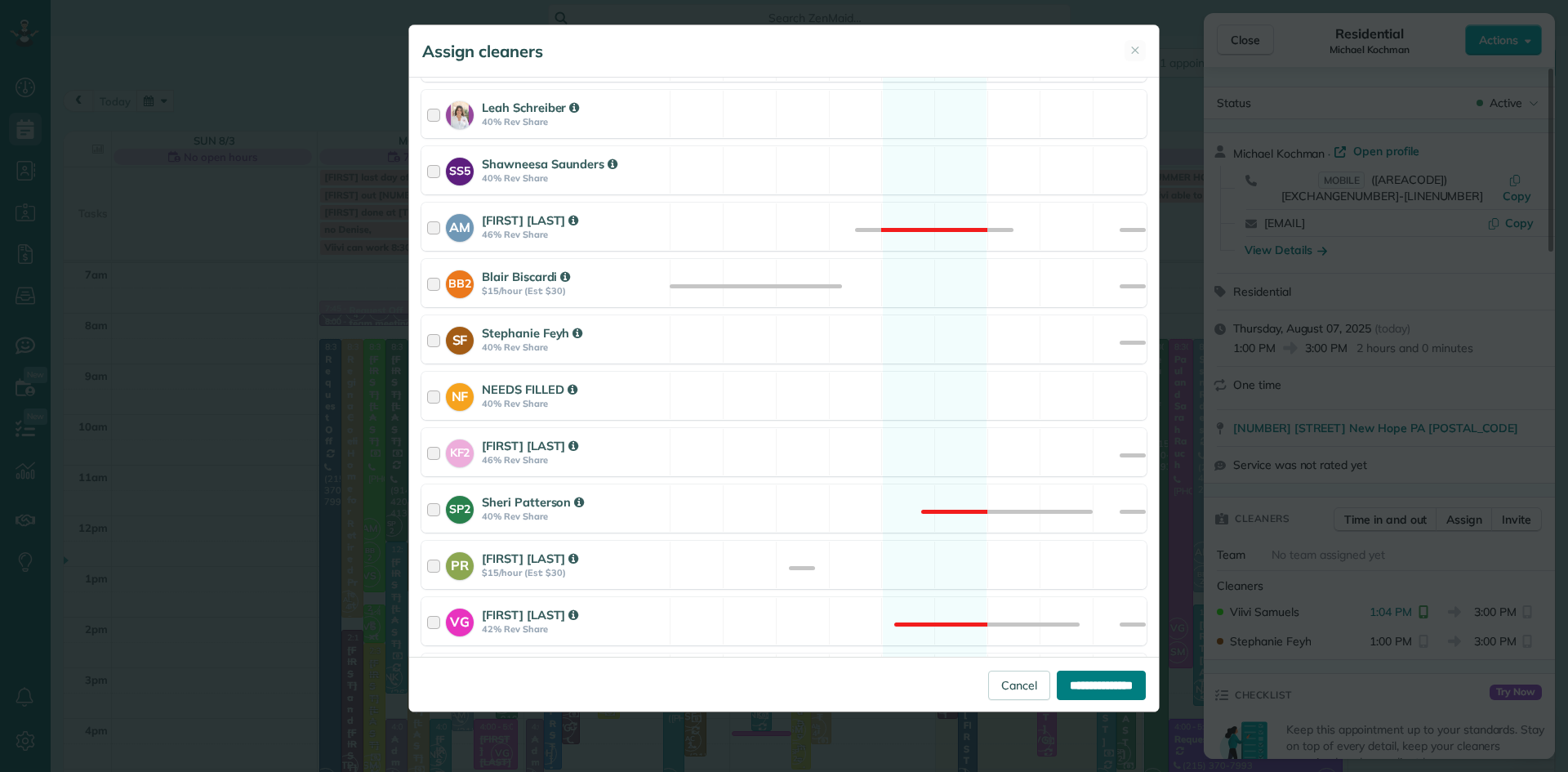 click on "**********" at bounding box center [1101, 685] 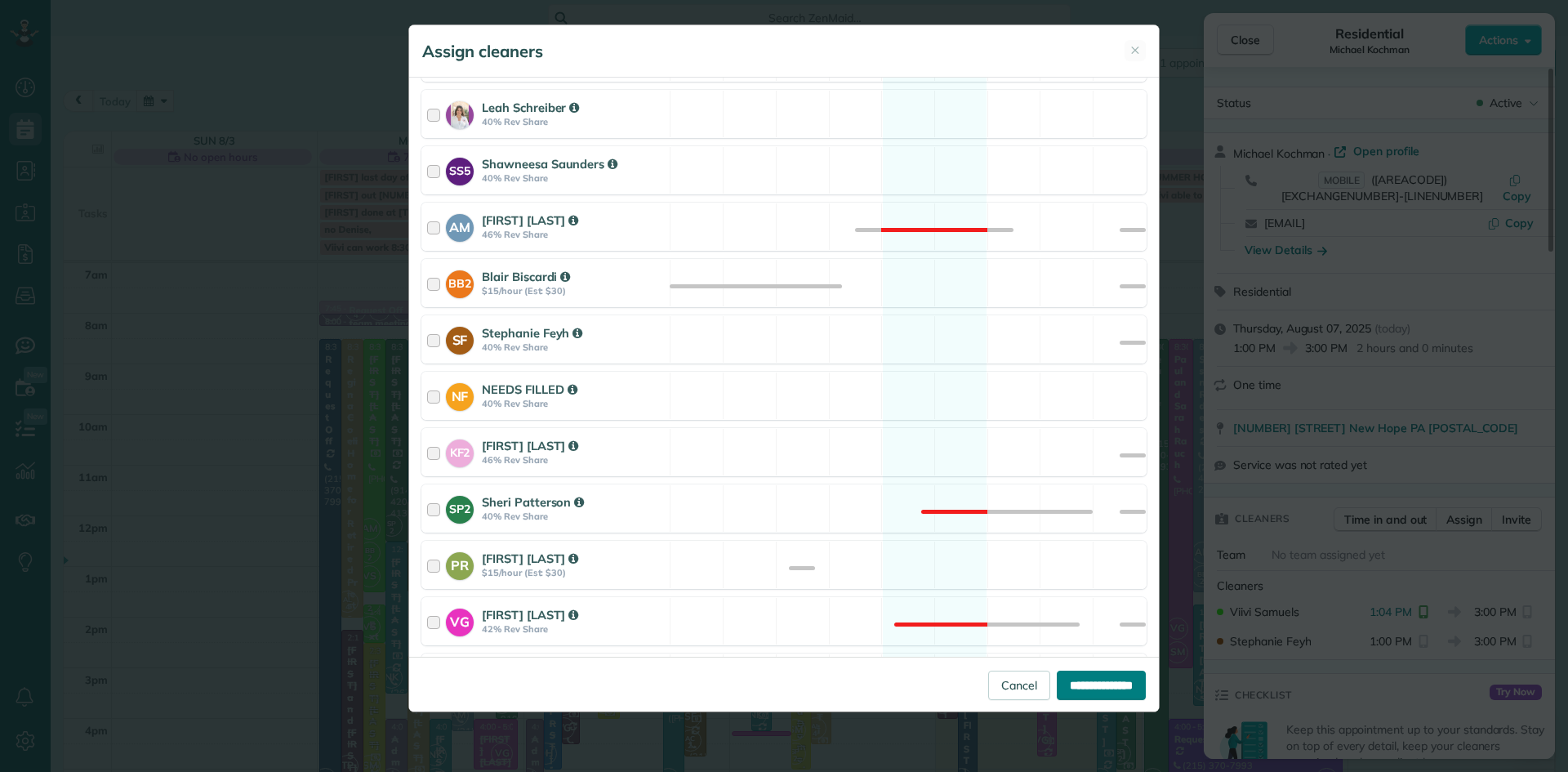 type on "**********" 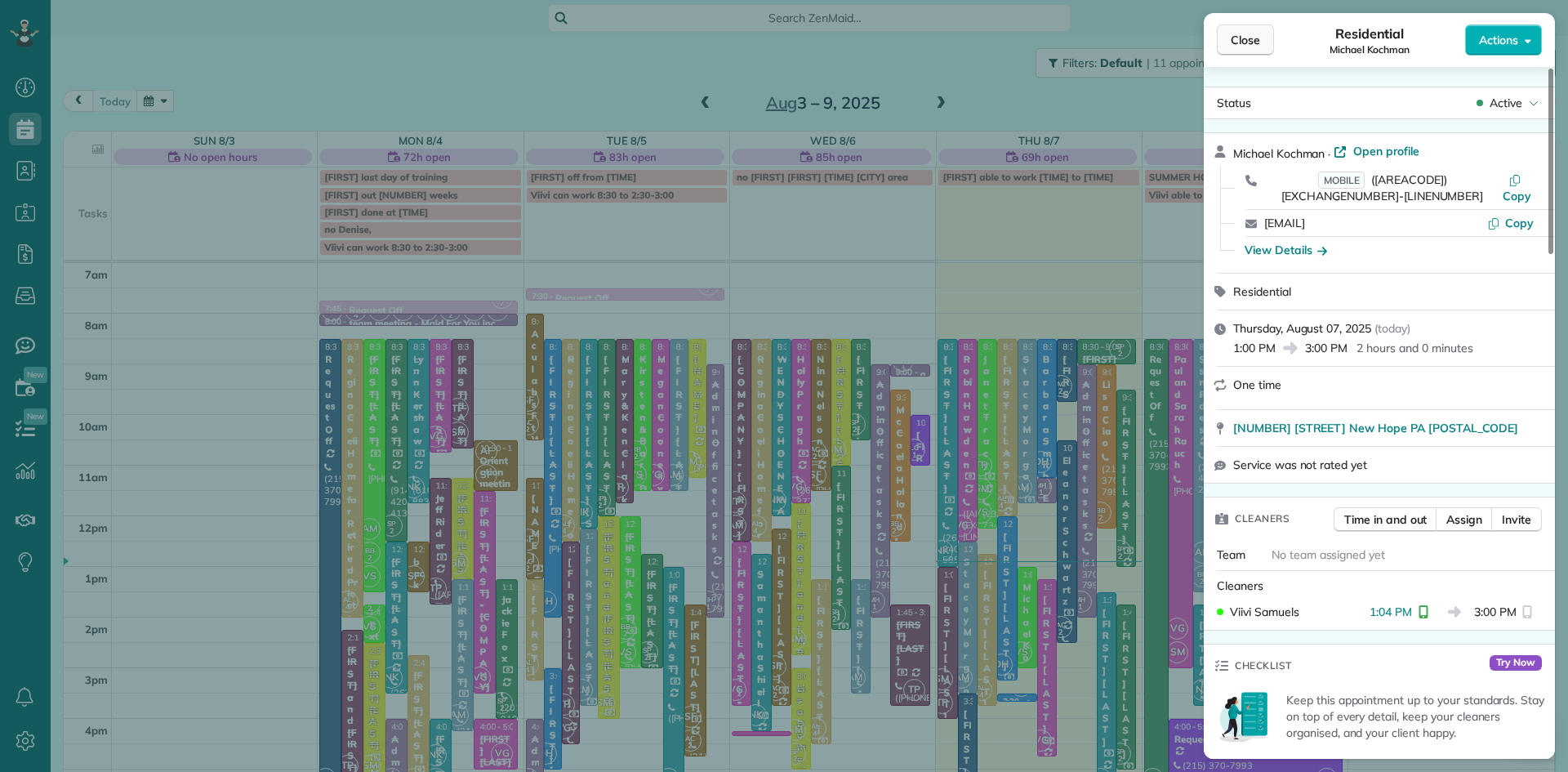 click on "Close" at bounding box center (1245, 40) 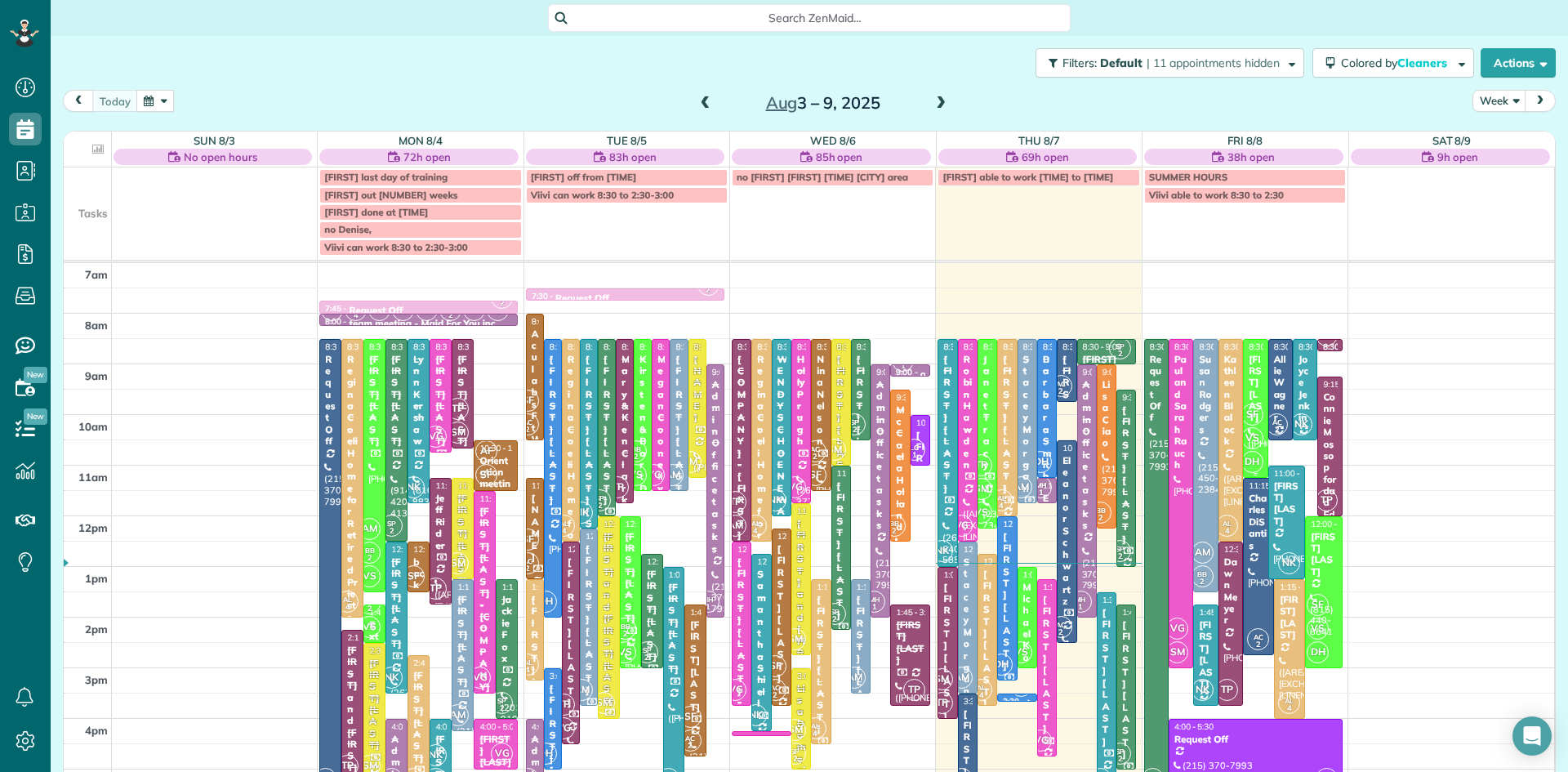 click on "DH" at bounding box center [1252, 462] 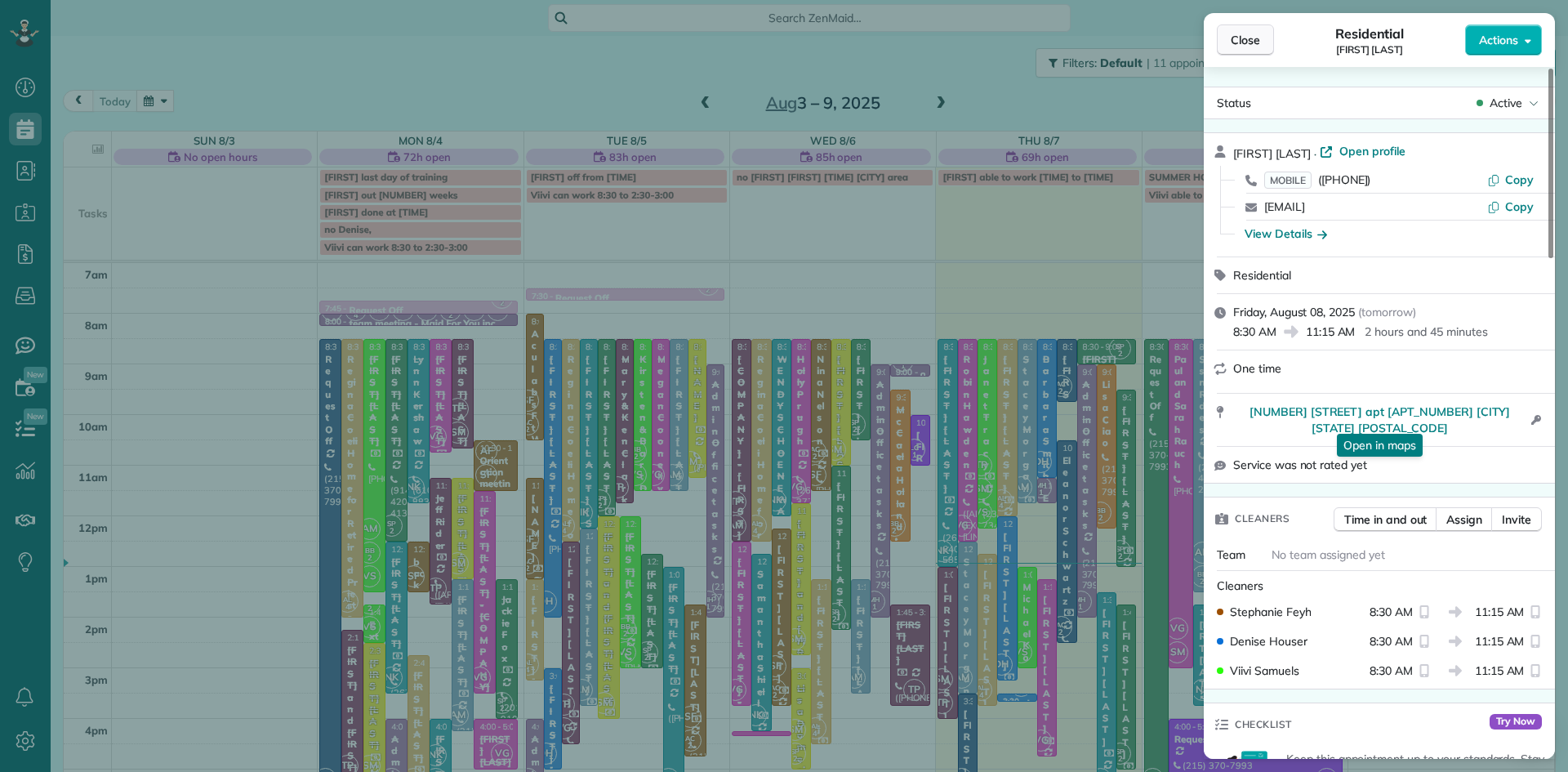click on "Close" at bounding box center [1245, 40] 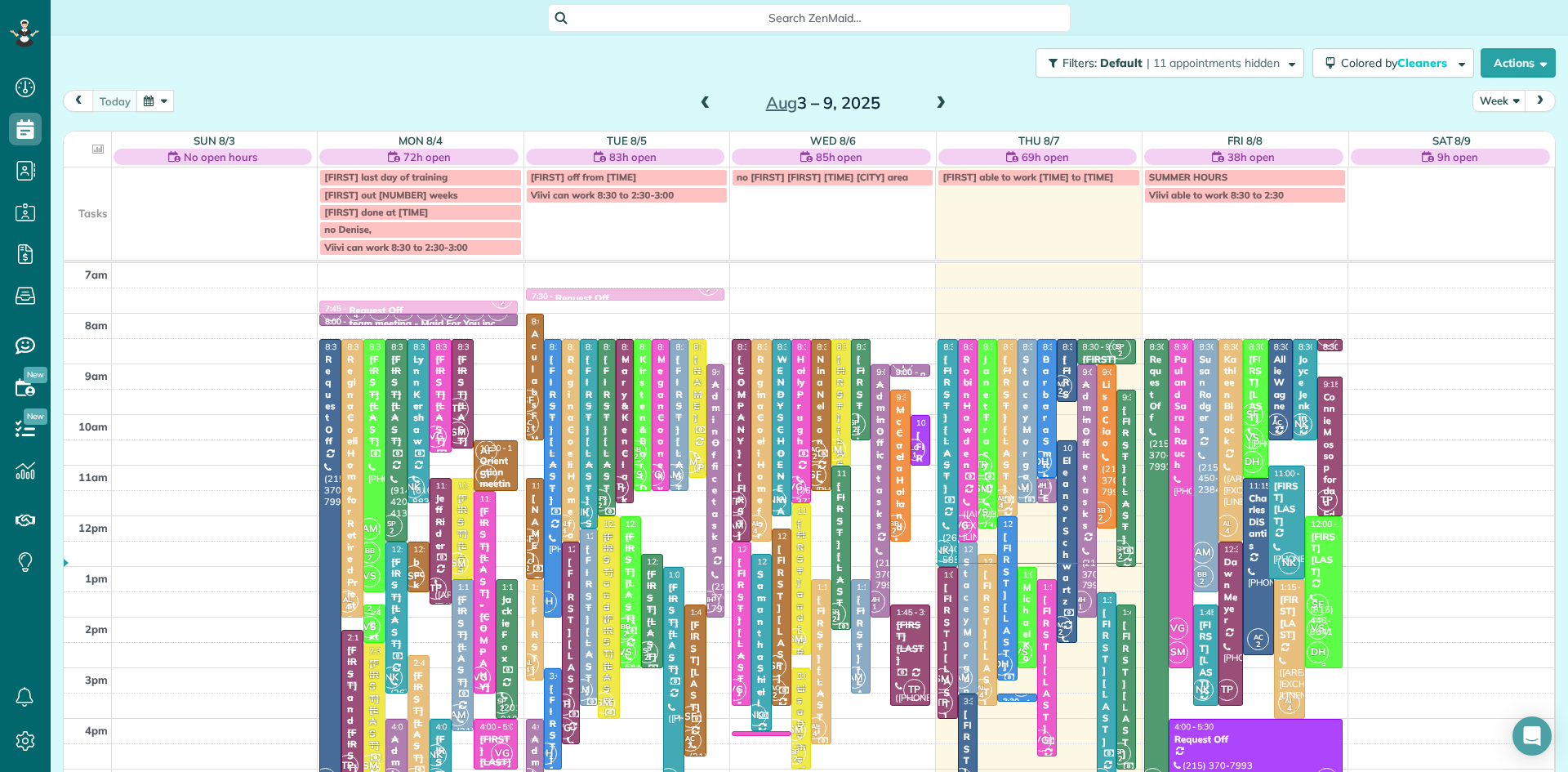 click on "SF" at bounding box center (1317, 605) 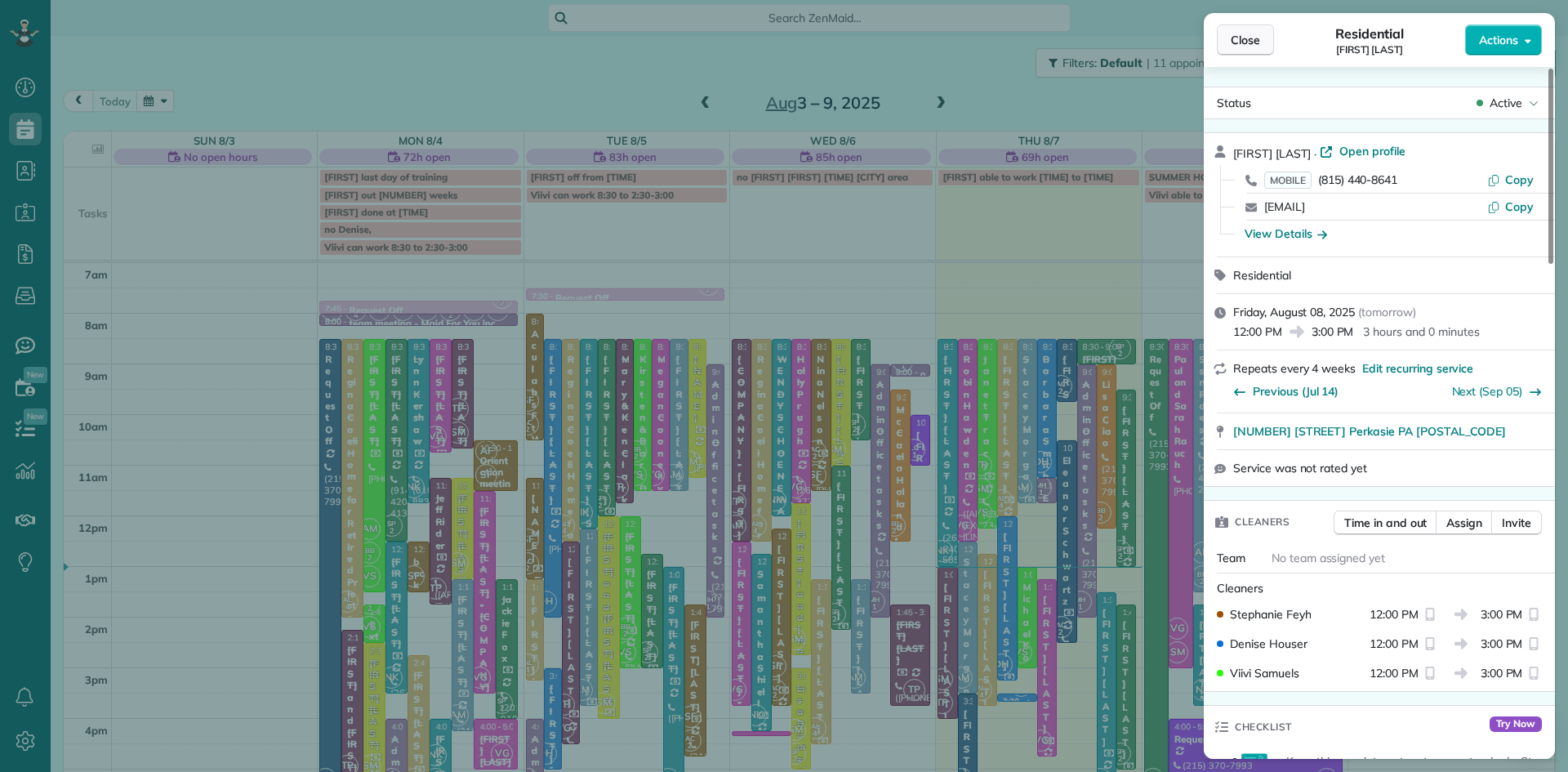 click on "Close" at bounding box center [1245, 40] 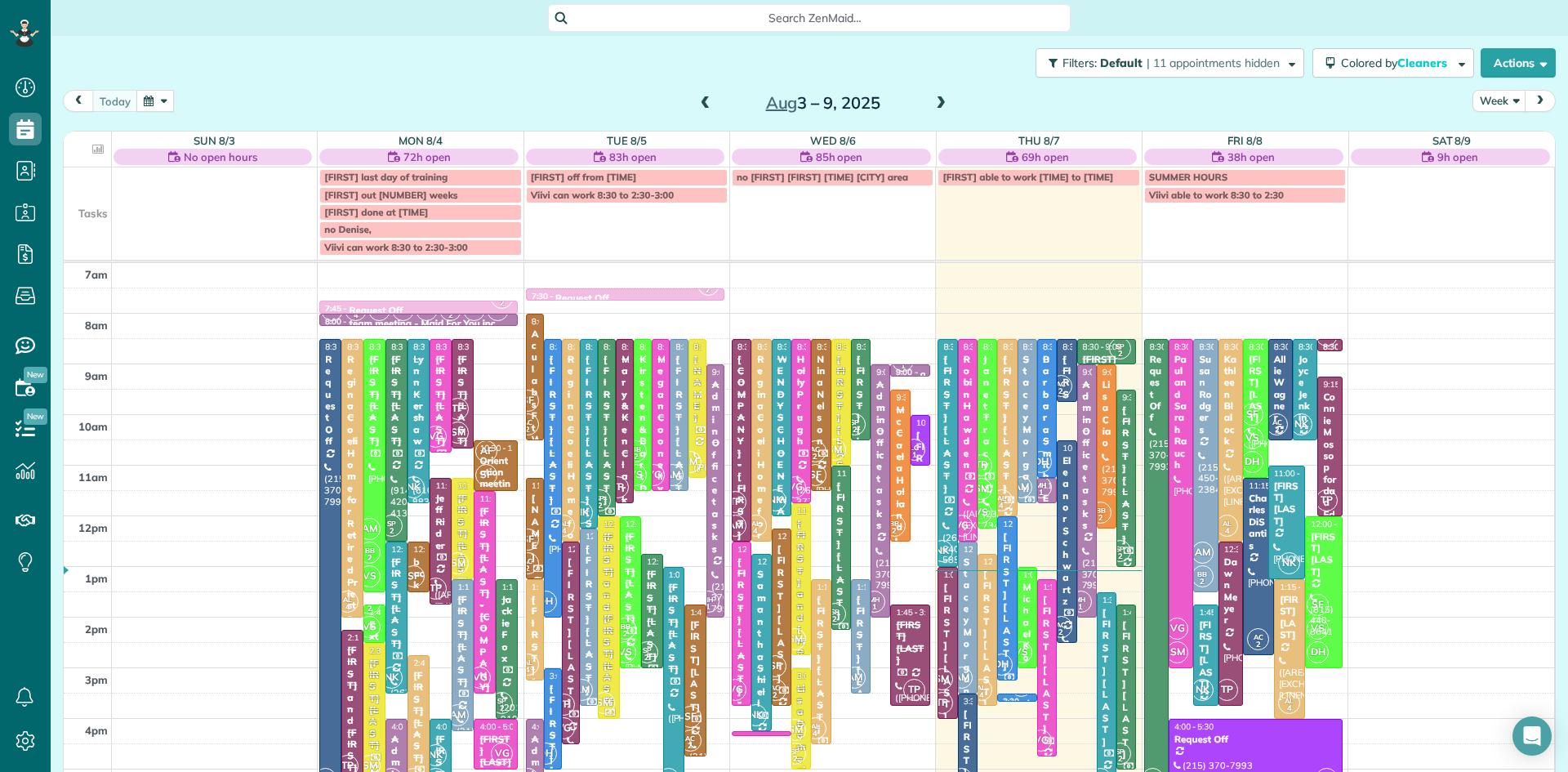 click on "7am 8am 9am 10am 11am 12pm 1pm 2pm 3pm 4pm 5pm 6pm 7pm 8pm KF 2 7:45 - 8:00 Request Off (215) 370-7993 1560 Russett Drive Warminster, PA 18974 LS 2 MH 1 AF AM SP 2 KF 2 AC 2 LC 1 TP AL 4 DH SM VG BB 2 VS NK 8:00 - 8:15 team meeting - Maid For You,inc. (215) 370-7993 1560 Russett Drive Warminster, PA 18974 AC 2 8:30 - 5:30 Request Off (215) 370-7993 1560 Russett Drive Warminster, PA 18974 AL 4 8:30 - 2:00 Regina Coeli Home for Retired Priests - behind Archbishop Wood (610) 586-8535 685 York Road Warminster, PA 18974 AM BB 2 VS 8:30 - 1:30 Michael Jarossy (215) 262-5586 59 Sycamore Way Doylestown, PA 18901 SP 2 8:30 - 12:30 Lisa Stockmon (914) 420-4130 1001 Eagle Road Newtown, PA 18940 NK 8:30 - 11:45 Lynn Kershaw (610) 883-2448 127 Carillon Hill Ln Sellersville, PA 18960 VG 8:30 - 10:45 Autumn Ciliberto (267) 614-8173 317 Jasper Court Warrington, PA 18976 TP SM 8:30 - 10:40 Susan McGire - Contempro Dance Theatre (267) 994-8292 612 Lincoln Highway Fairless Hills, PA 19030 AF SF 10:30 - 11:30 (215) 370-7993 TP 2" at bounding box center (808, 617) 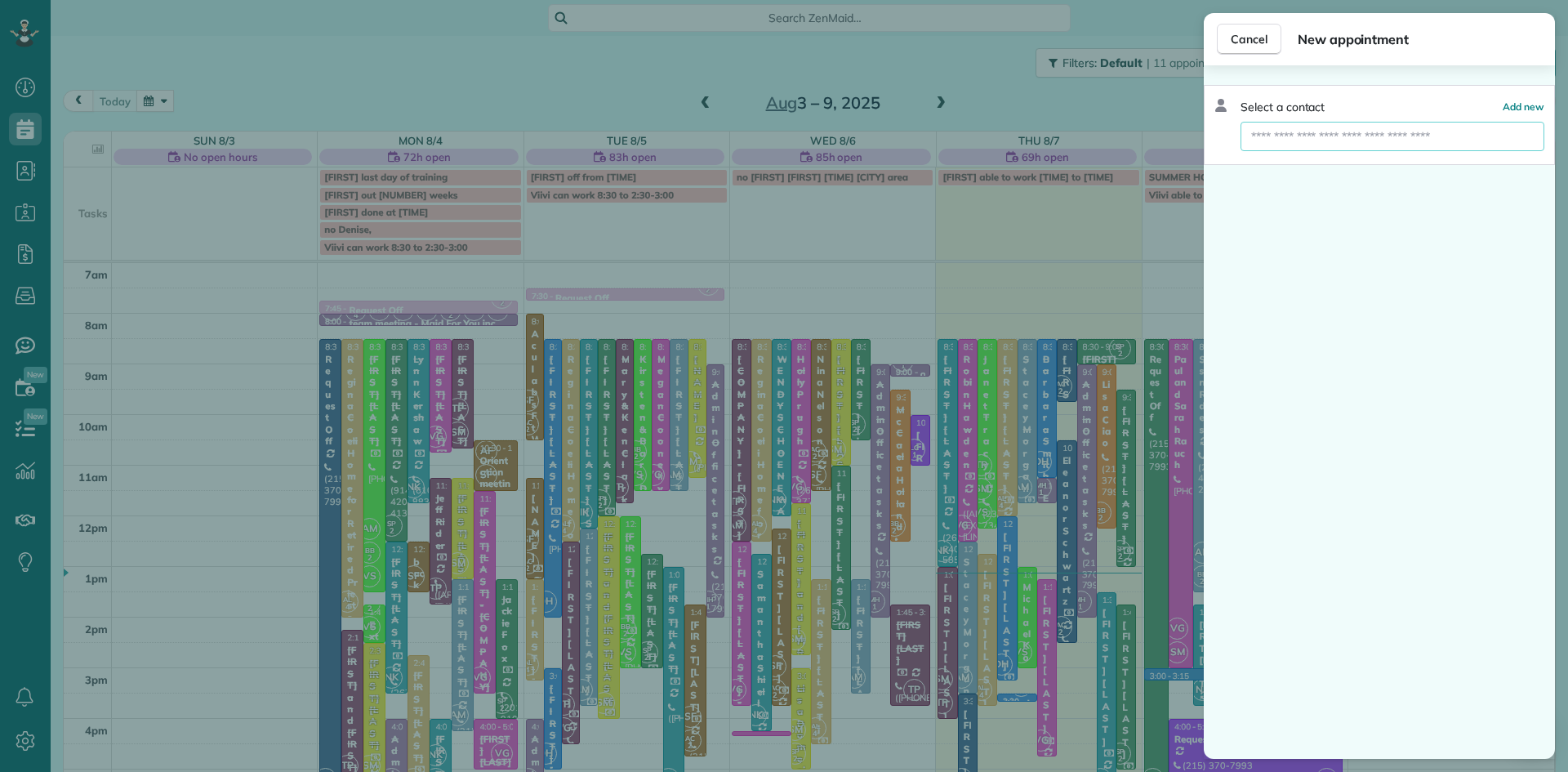 click at bounding box center [1392, 136] 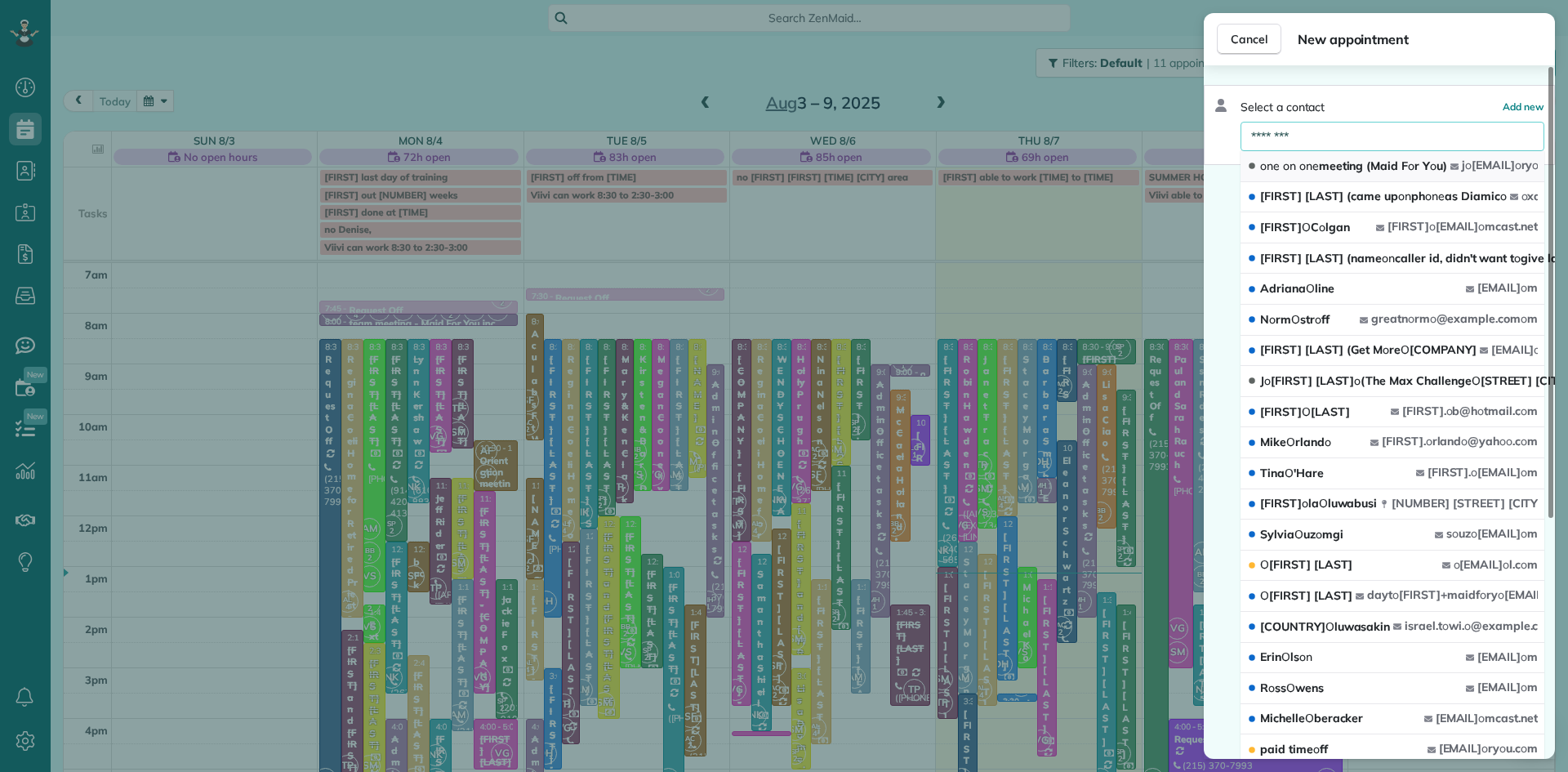 type on "********" 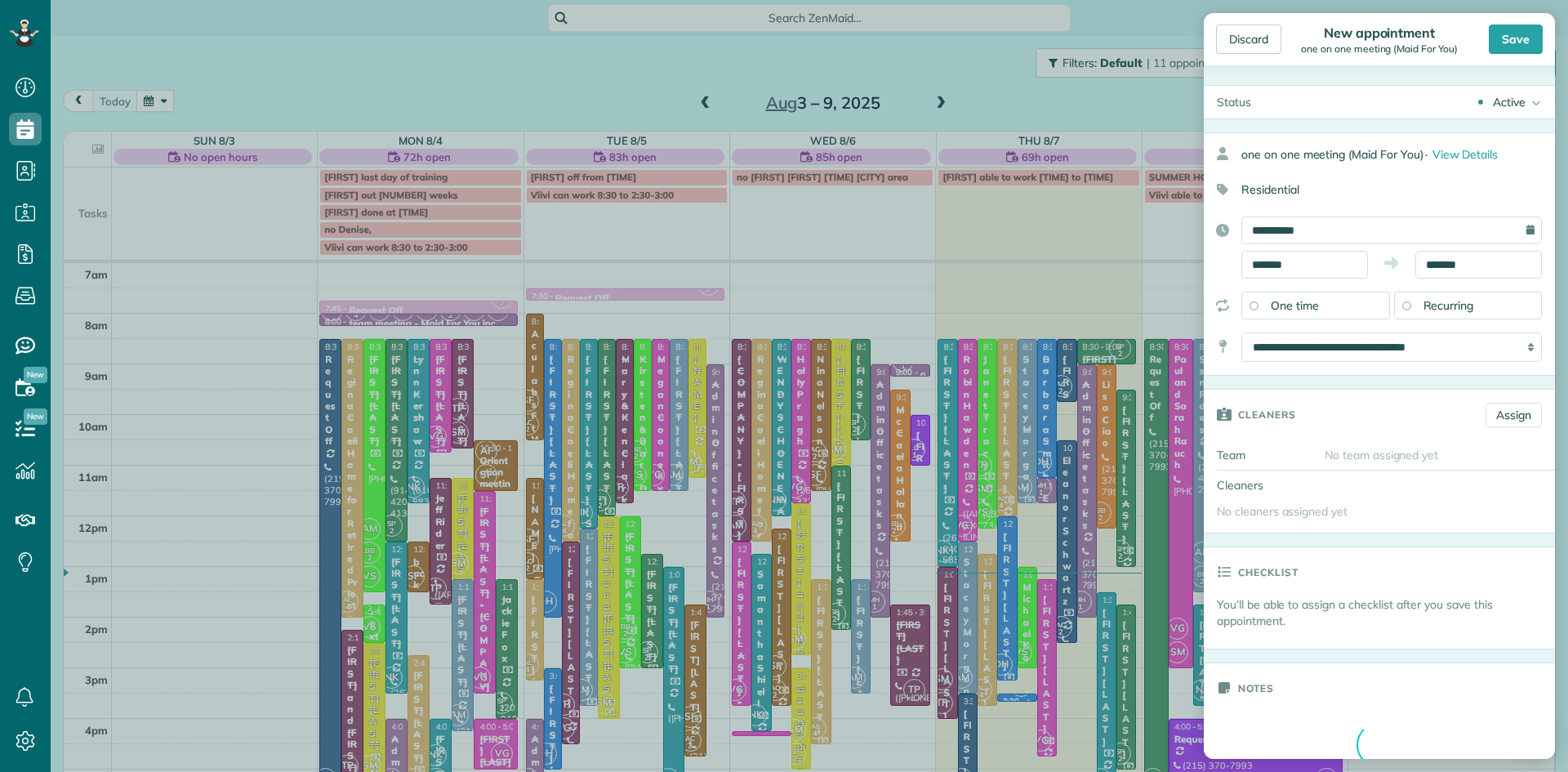 type on "**********" 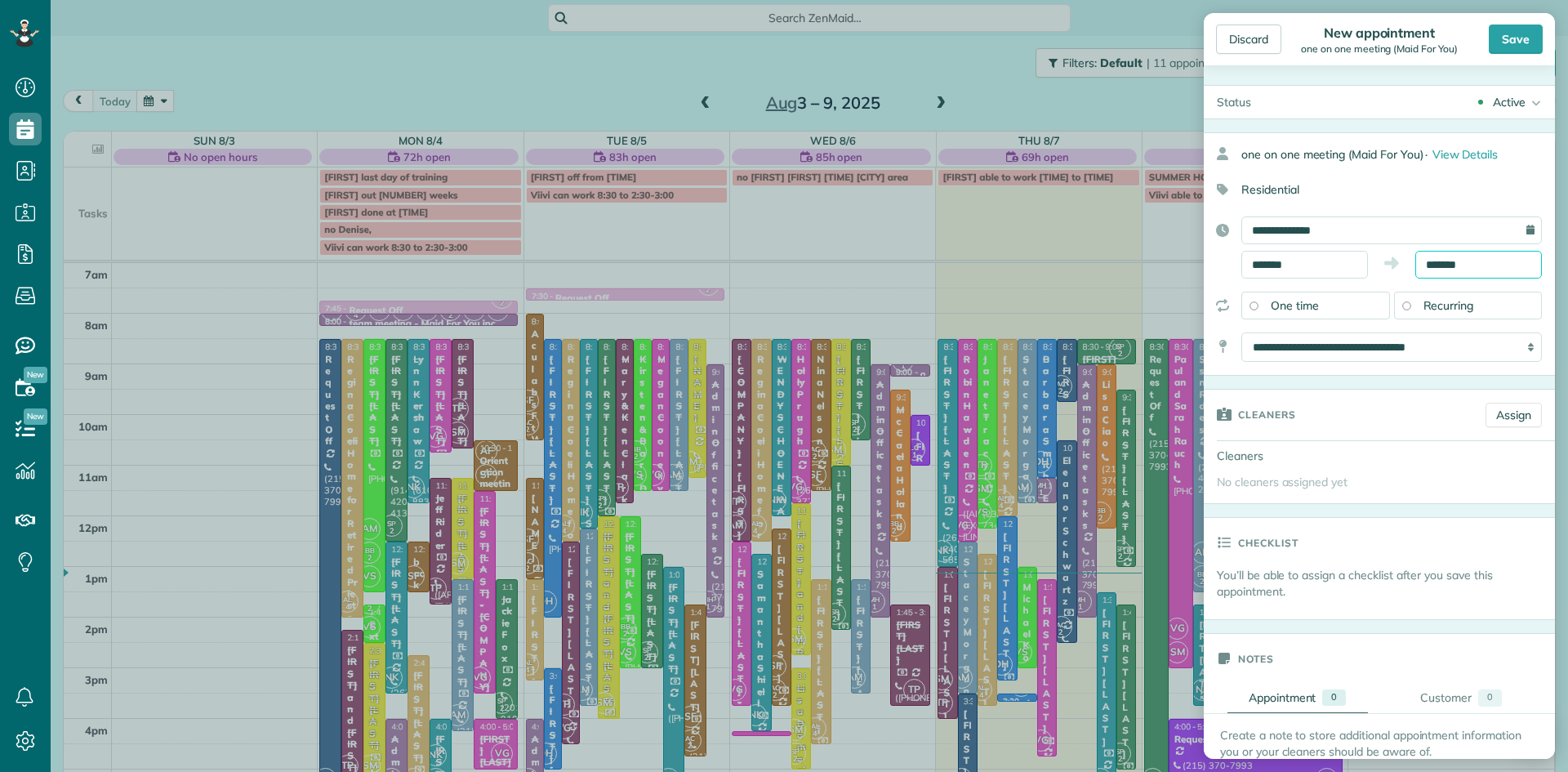 click on "*******" at bounding box center [1478, 265] 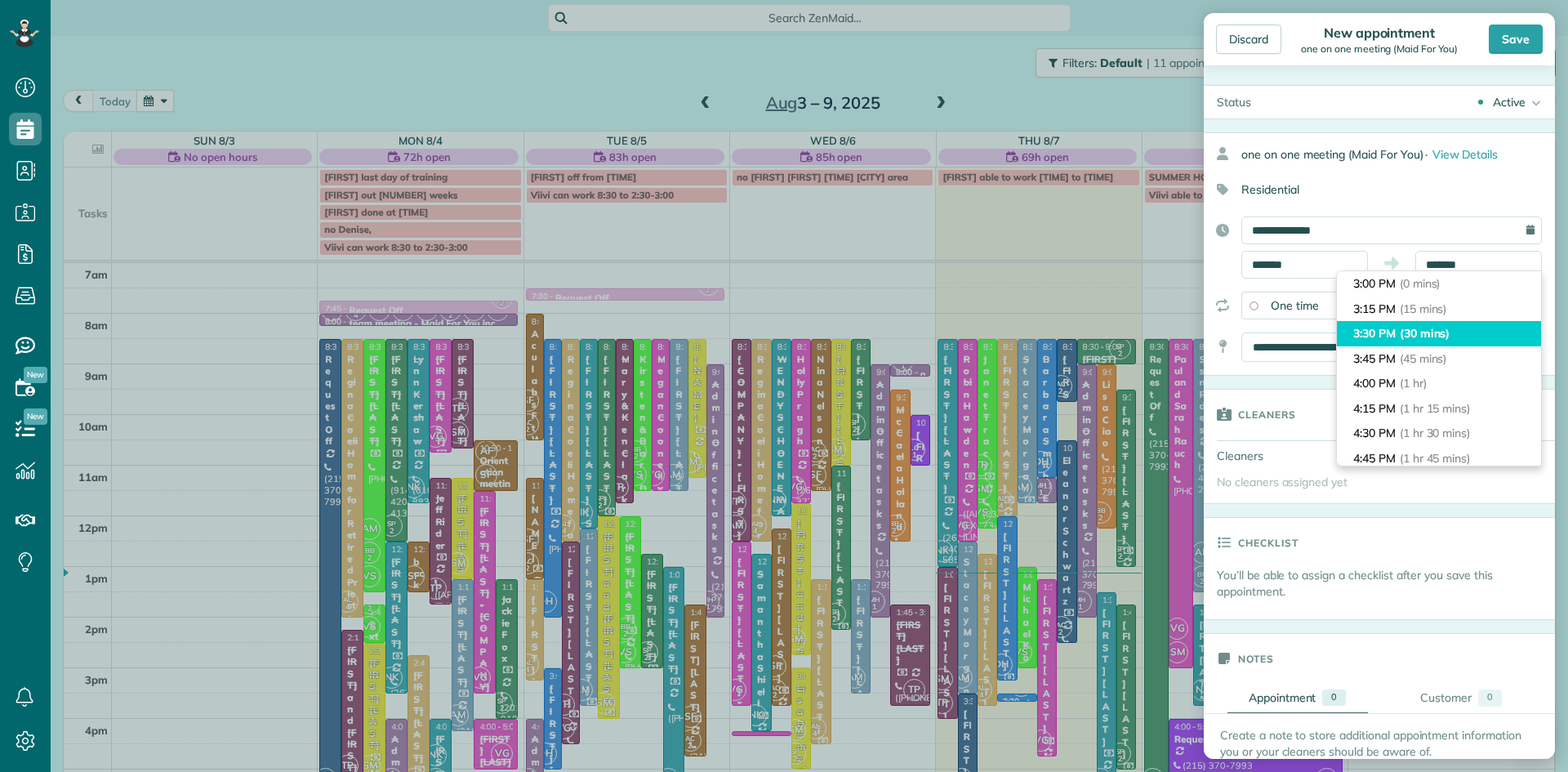 type on "*******" 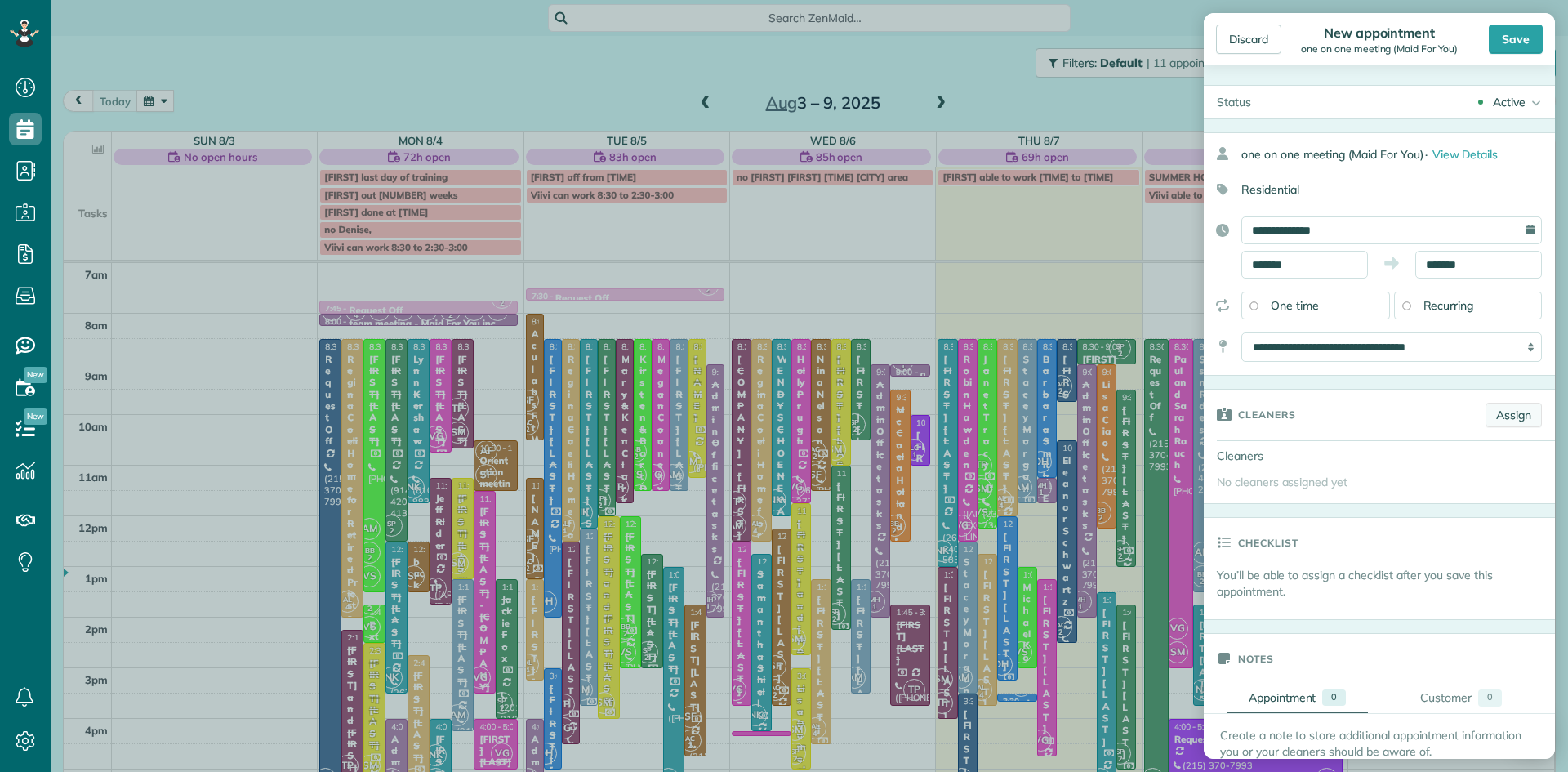 click on "Assign" at bounding box center (1513, 415) 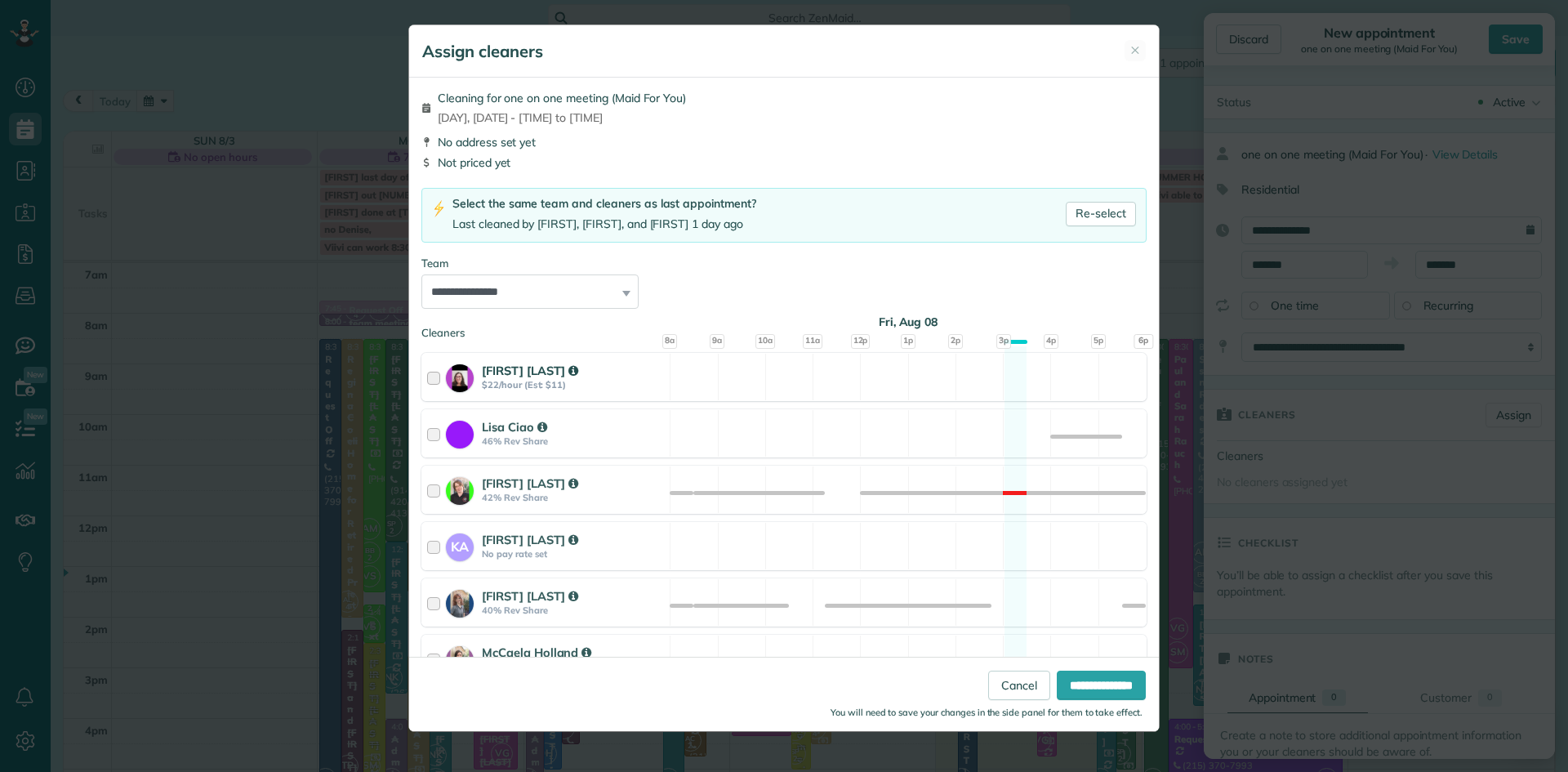 click on "Amanda Funk" at bounding box center [530, 370] 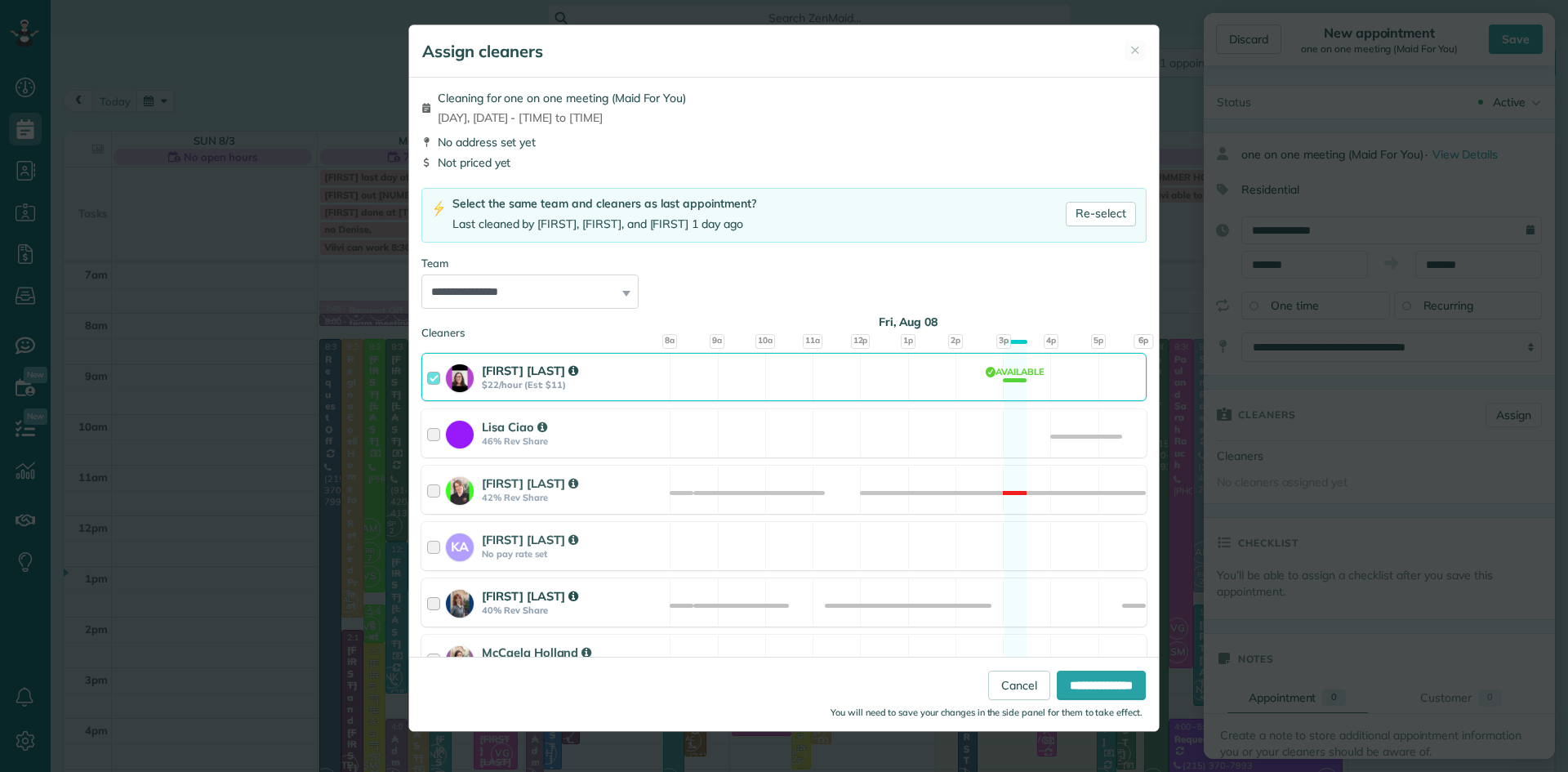 click on "Amber Clark" at bounding box center [530, 596] 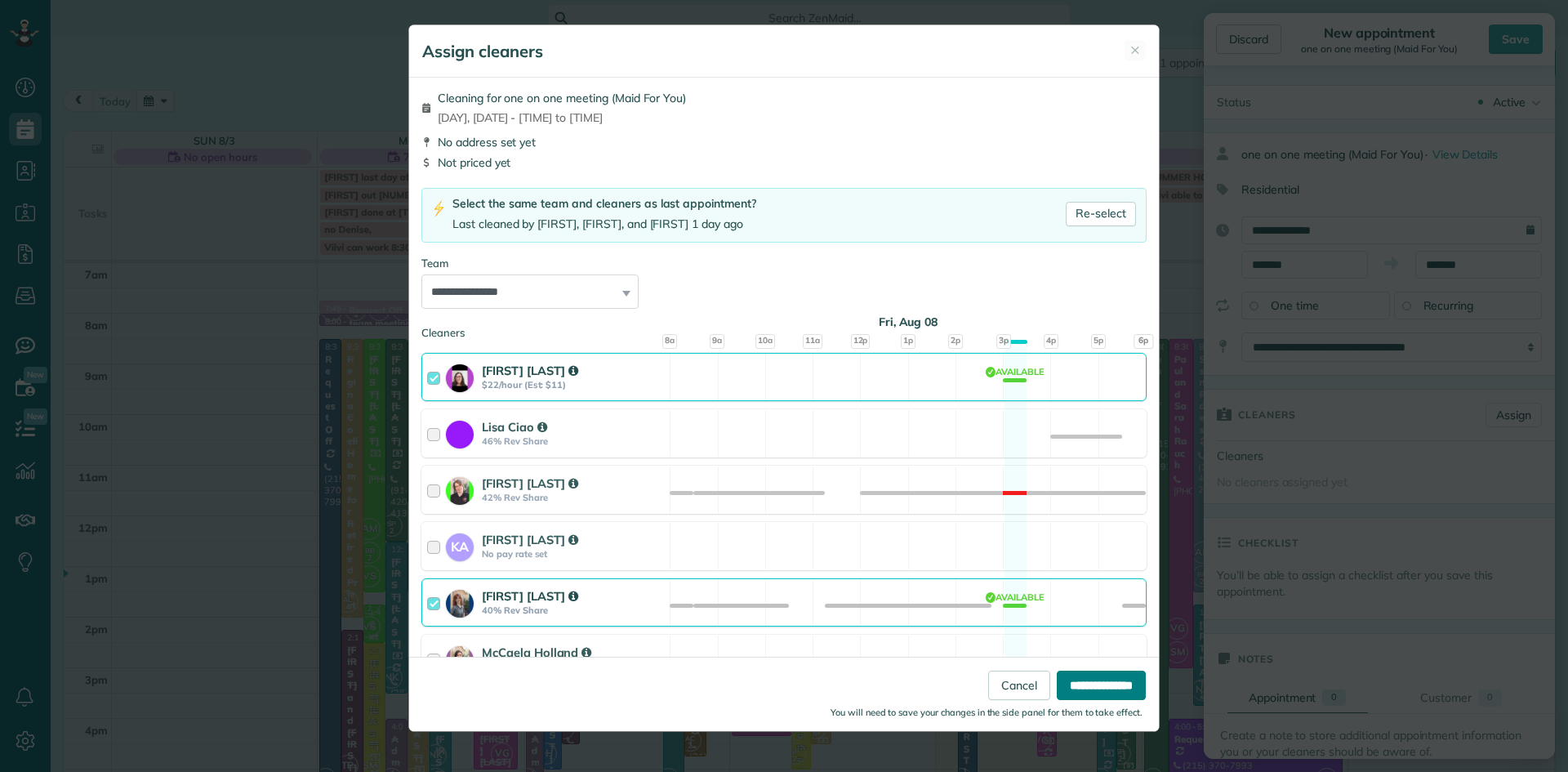 click on "**********" at bounding box center [1101, 685] 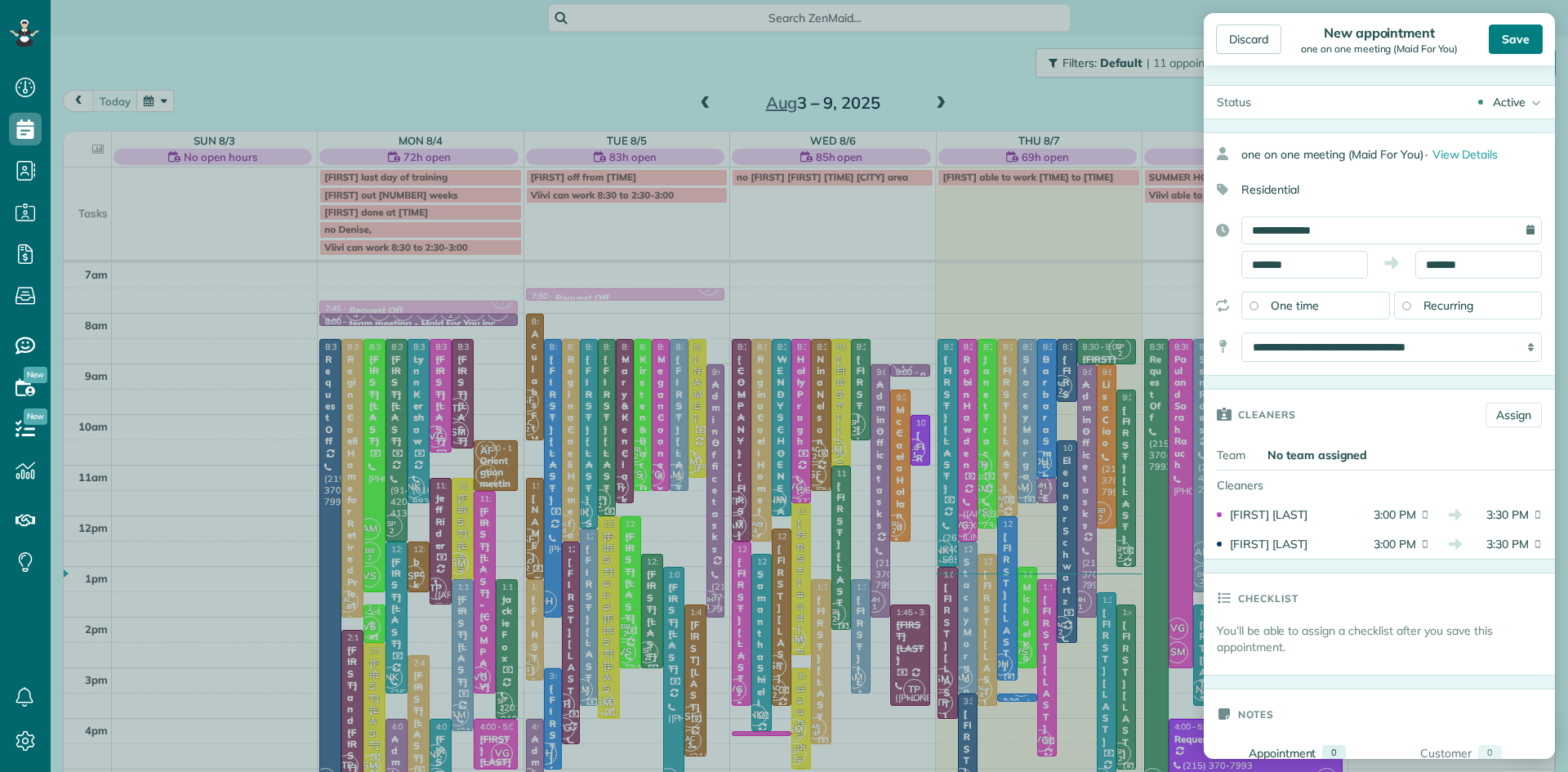 click on "Save" at bounding box center (1516, 39) 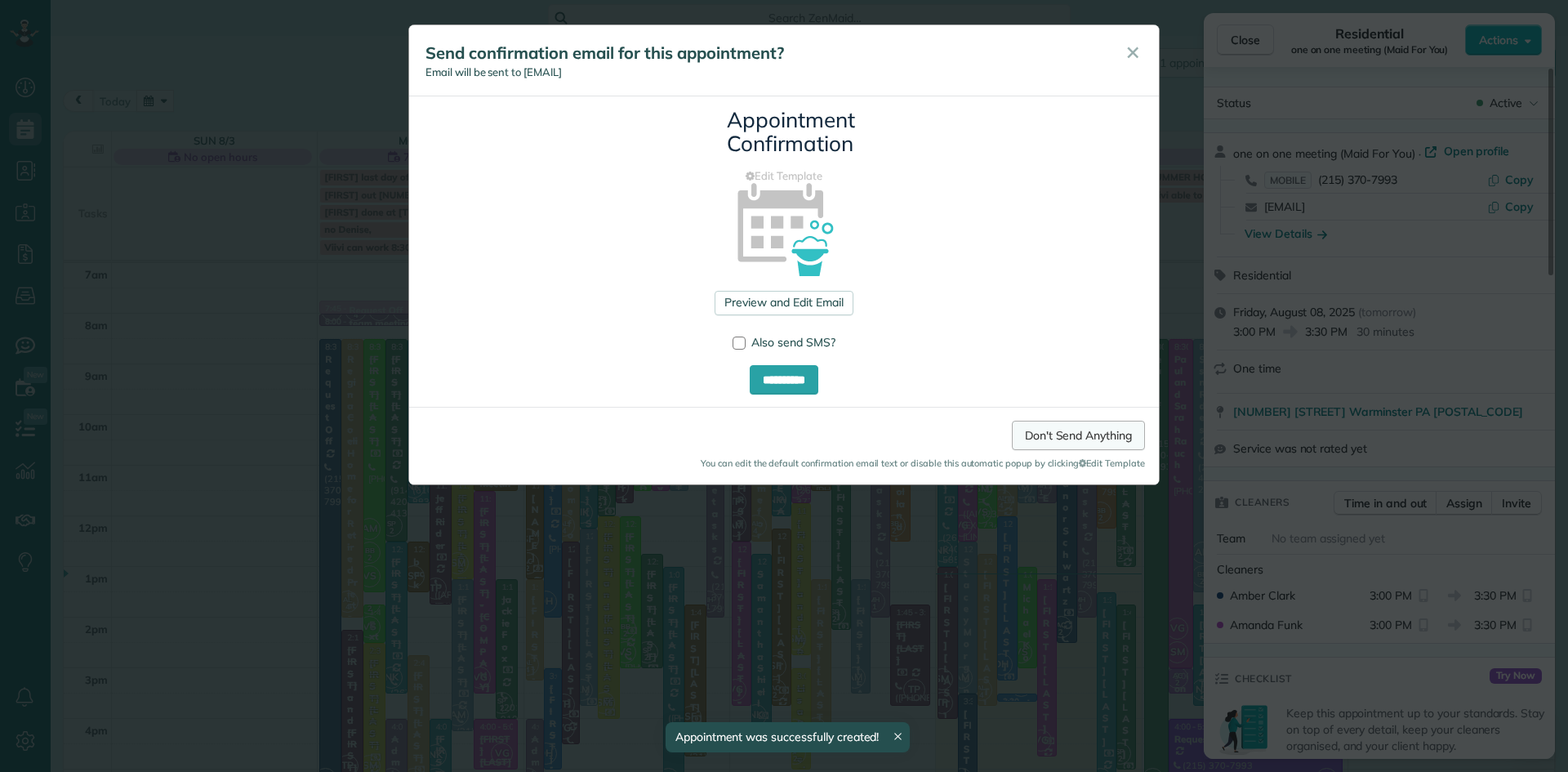 click on "Don't Send Anything" at bounding box center [1078, 435] 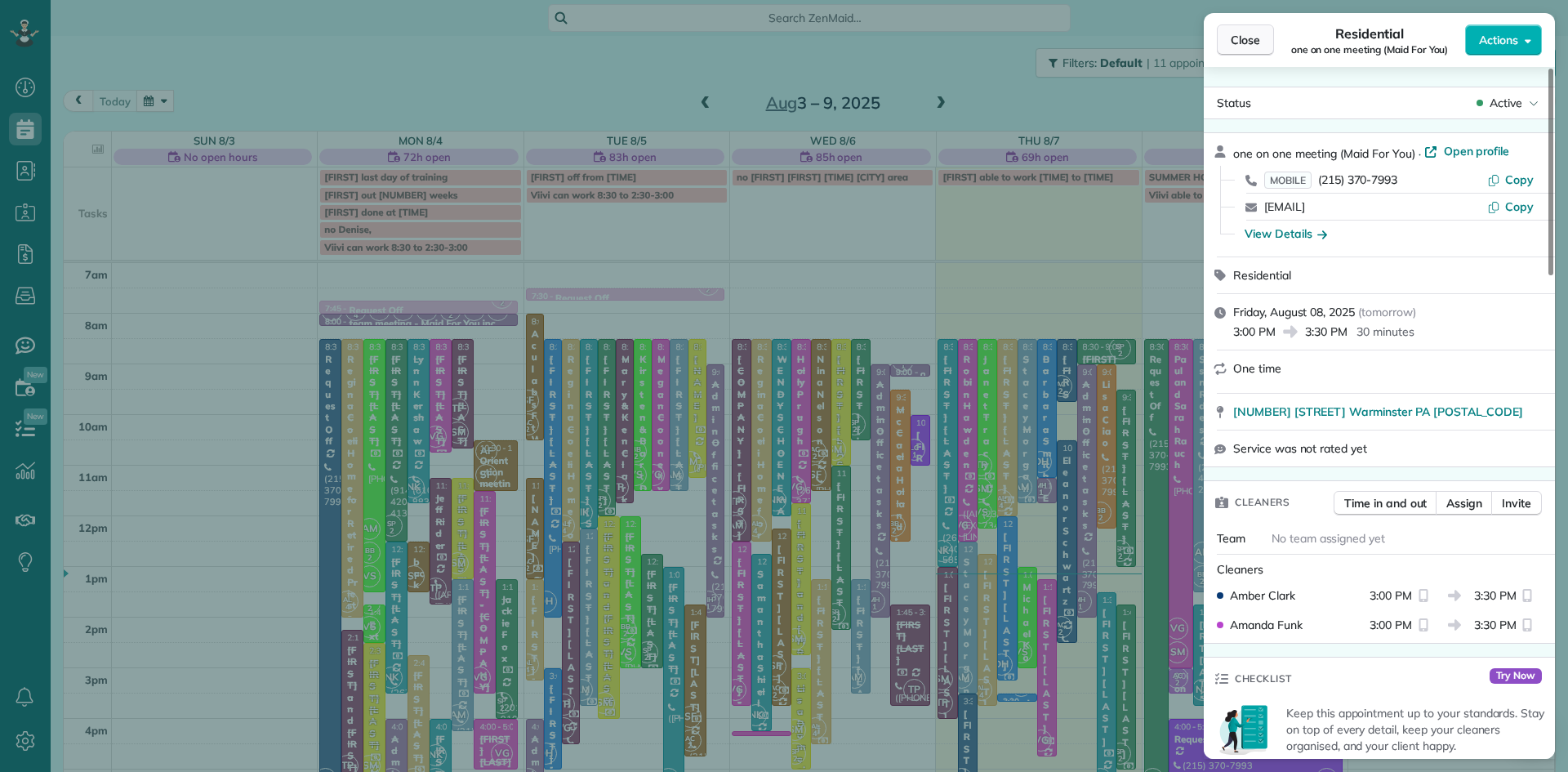 click on "Close" at bounding box center [1245, 40] 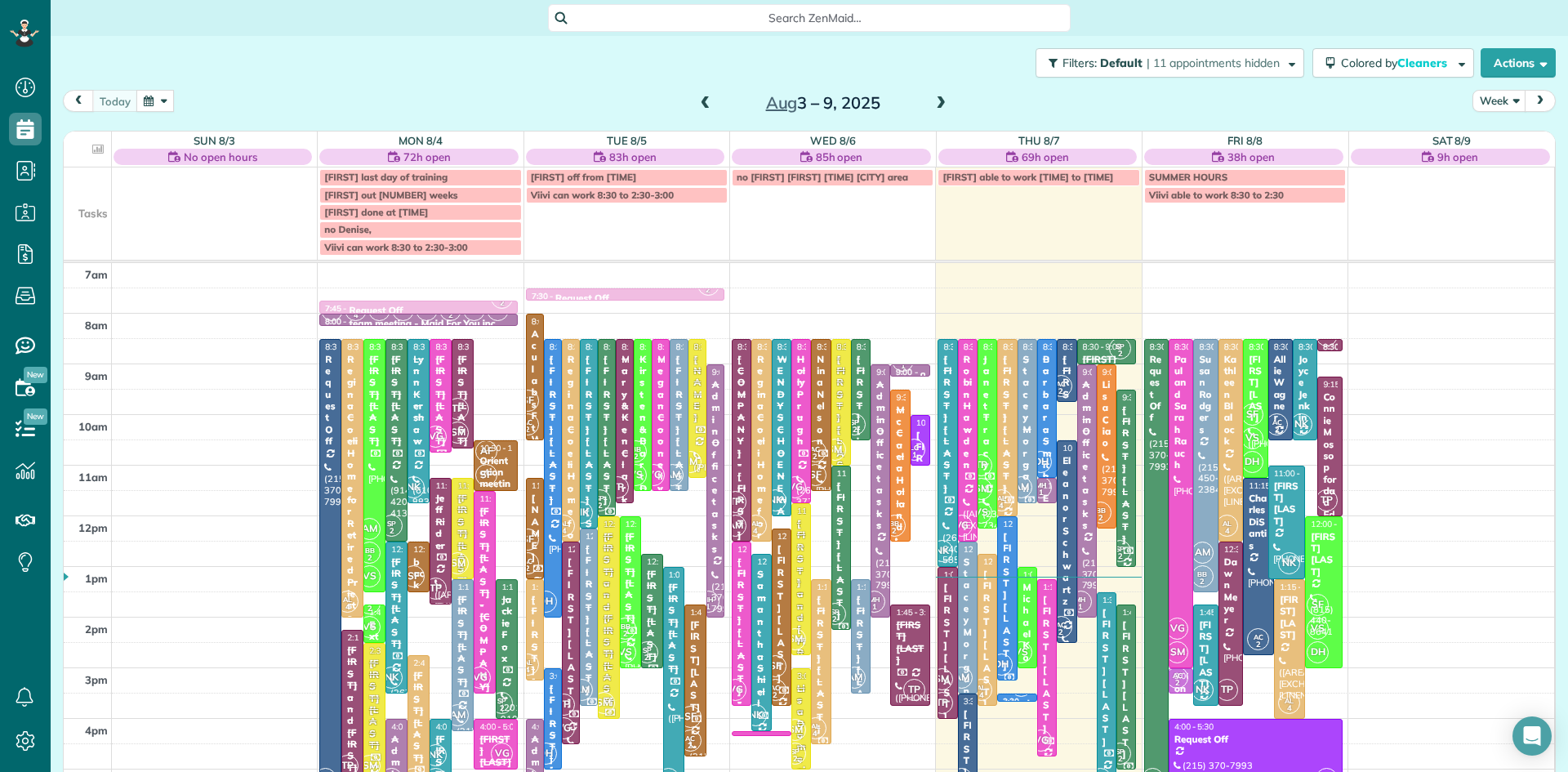 click at bounding box center [941, 104] 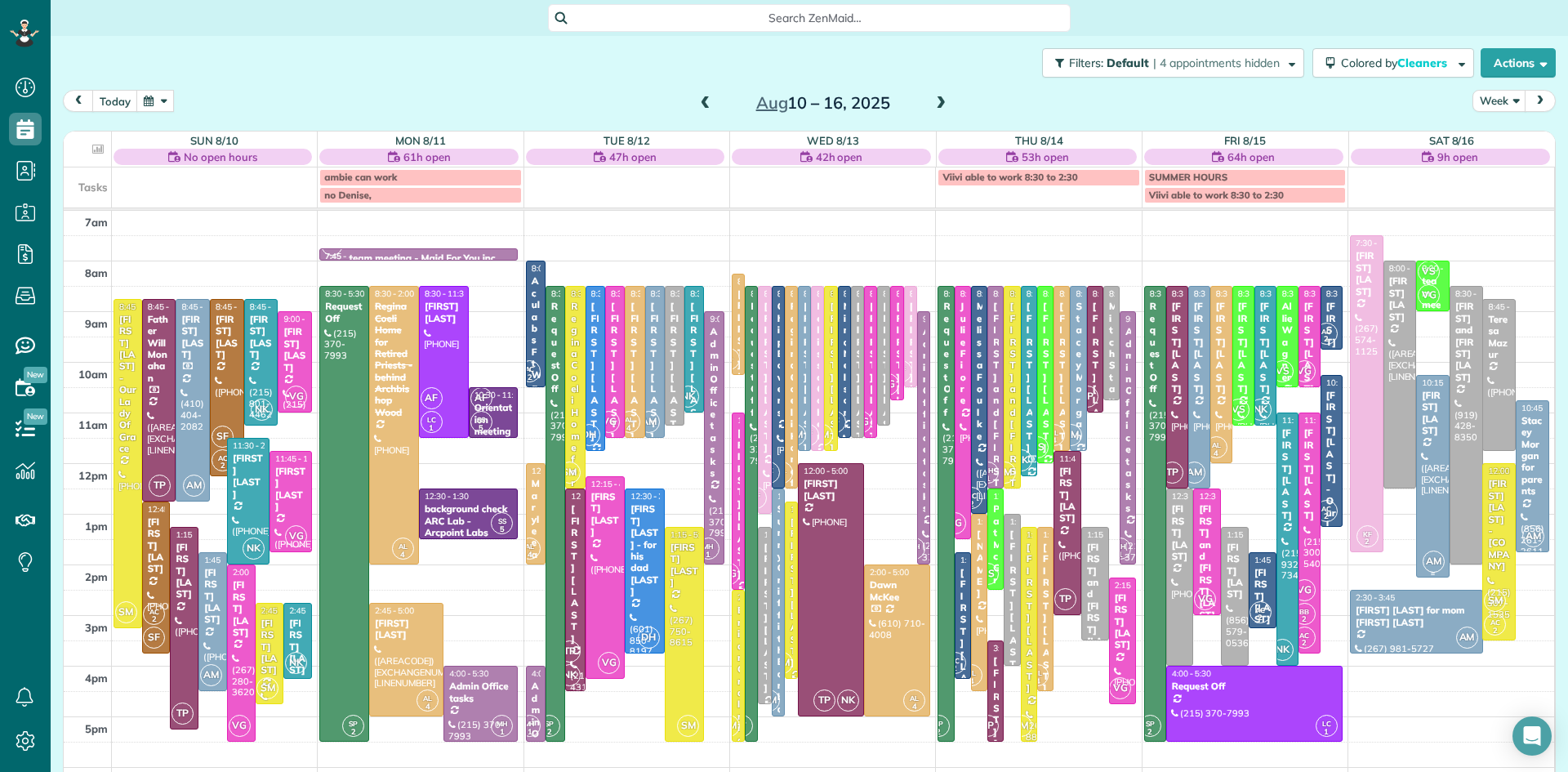 click at bounding box center [1432, 476] 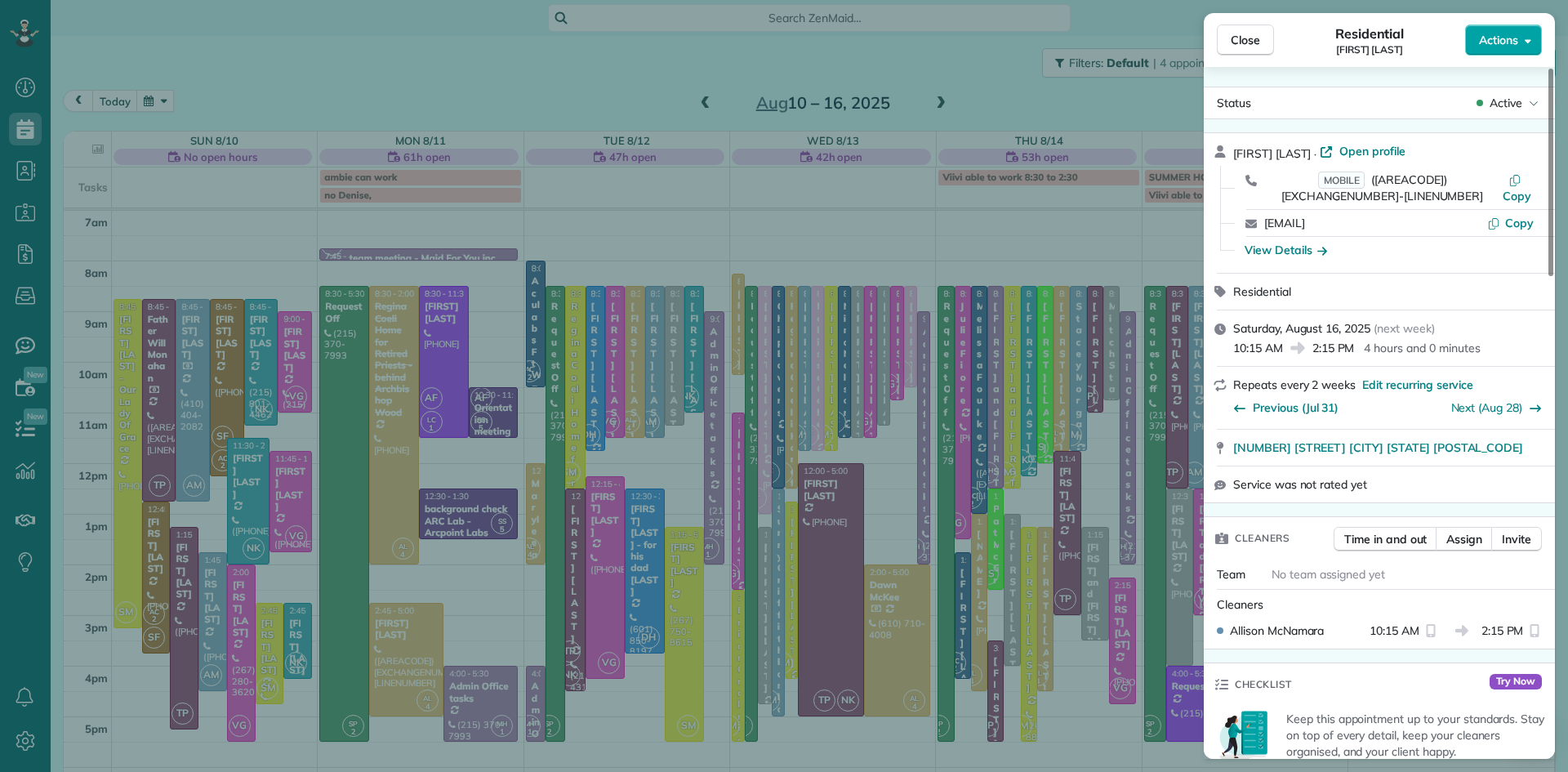 click on "Actions" at bounding box center [1499, 40] 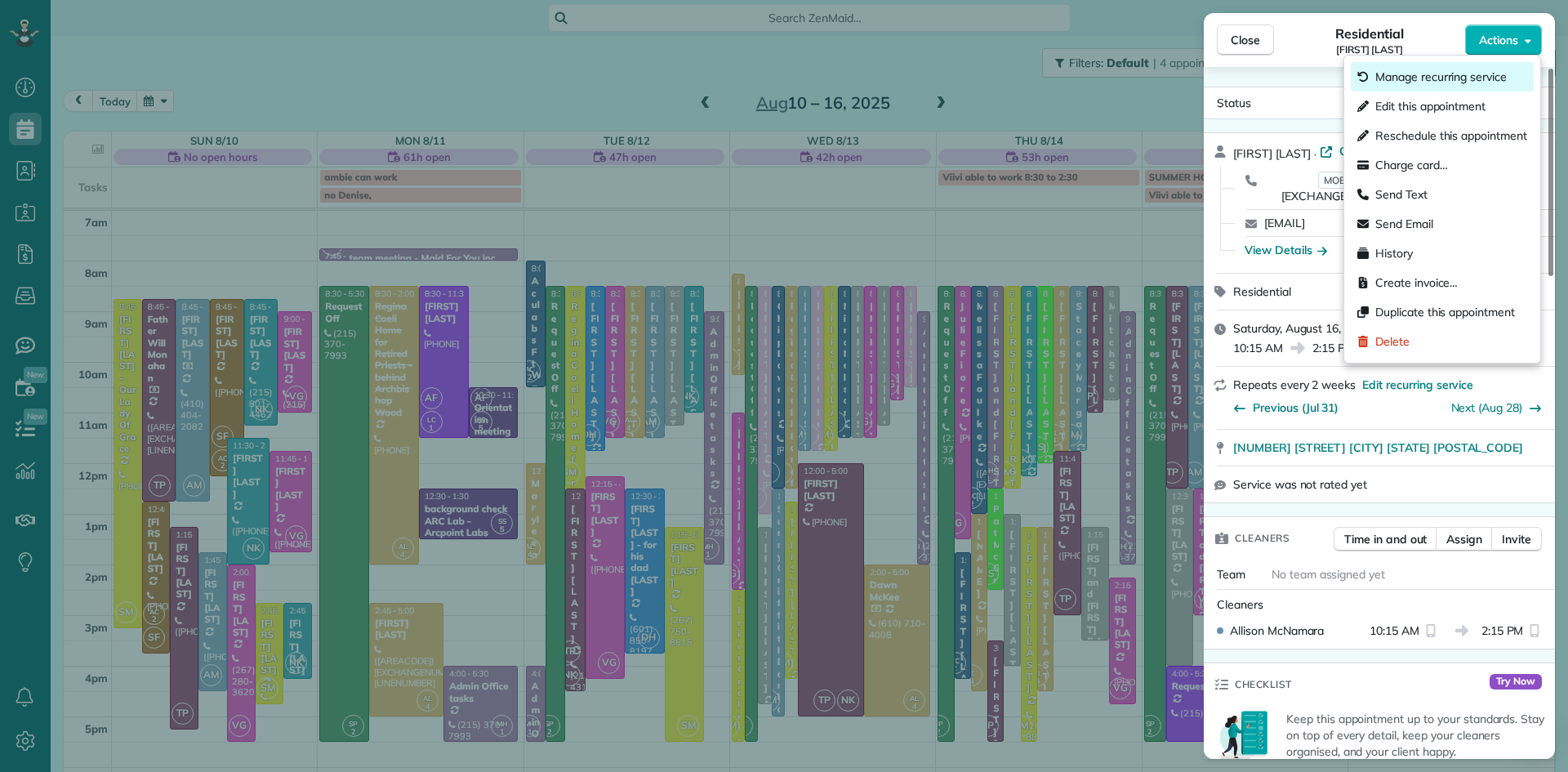 click on "Manage recurring service" at bounding box center (1441, 77) 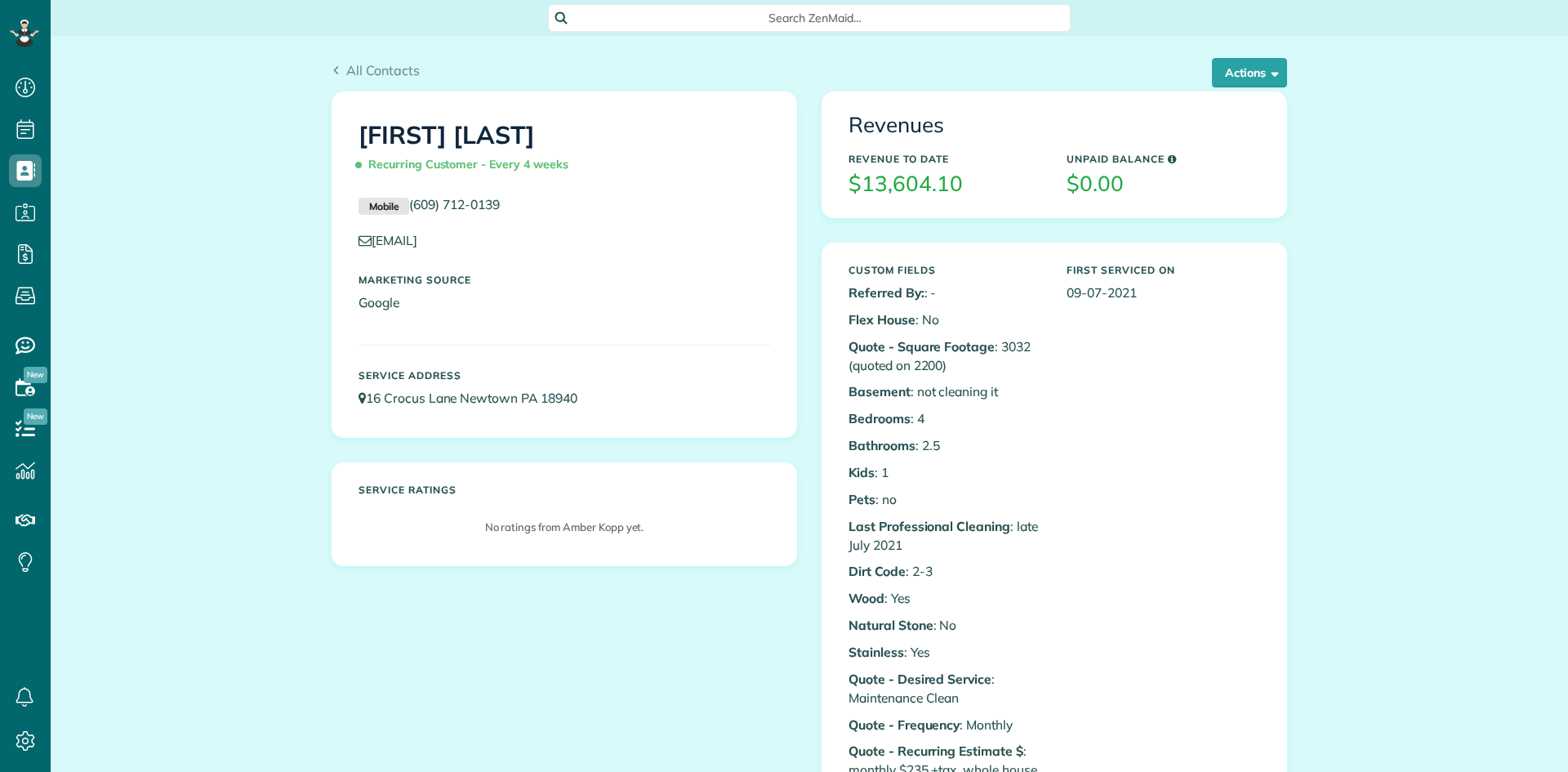scroll, scrollTop: 0, scrollLeft: 0, axis: both 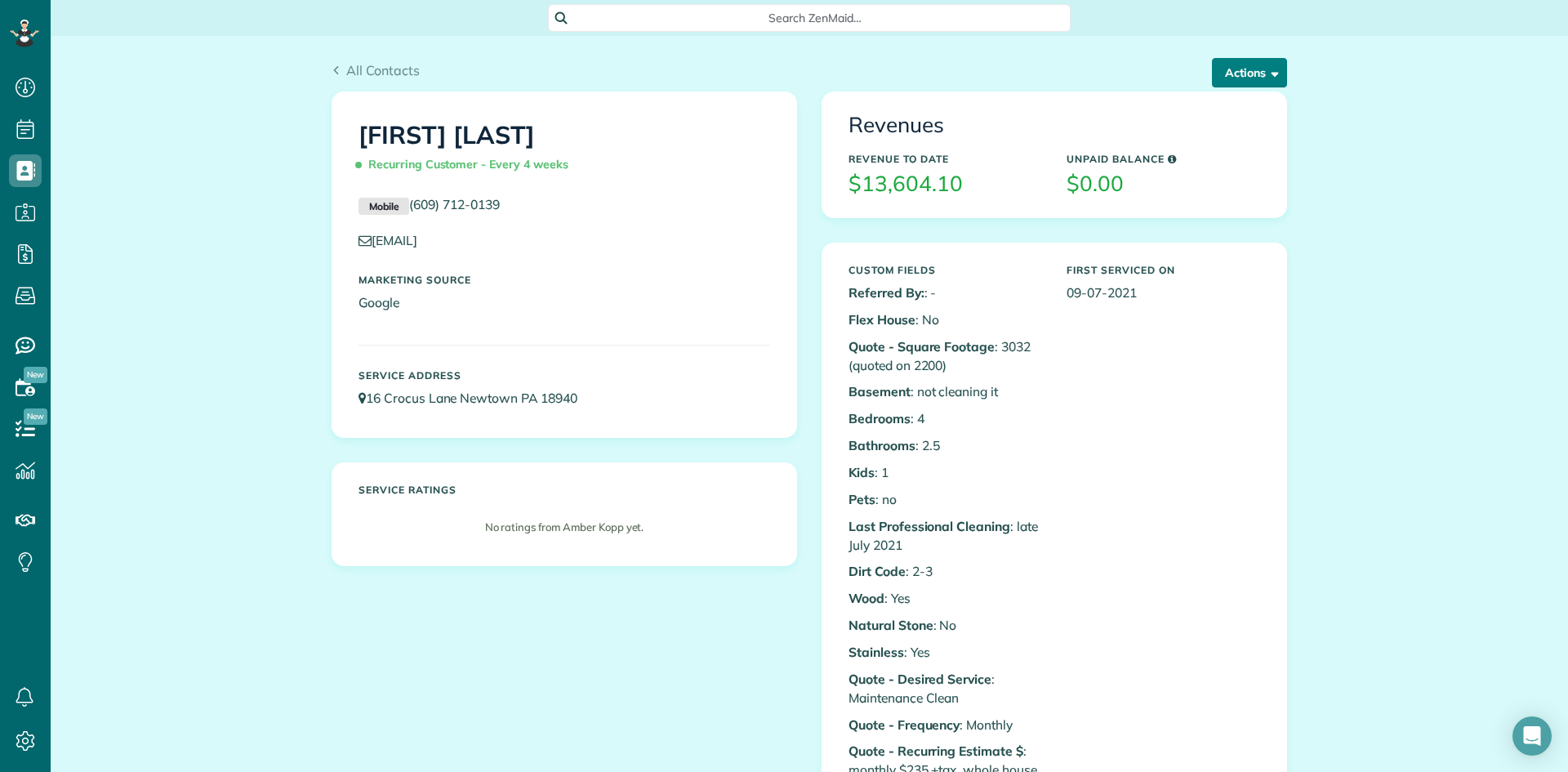 click on "Actions" at bounding box center [1250, 73] 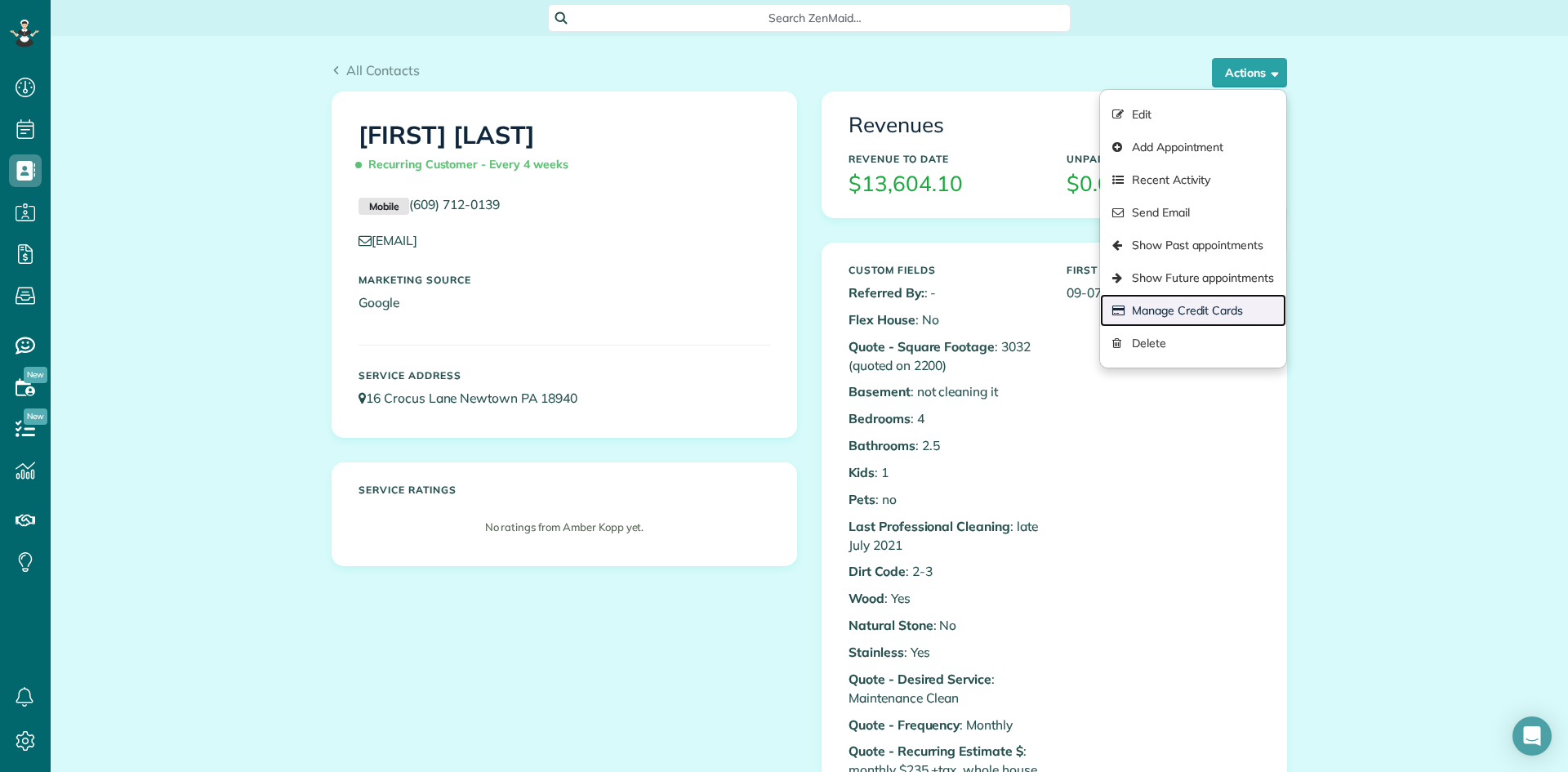click on "Manage Credit Cards" at bounding box center [1193, 310] 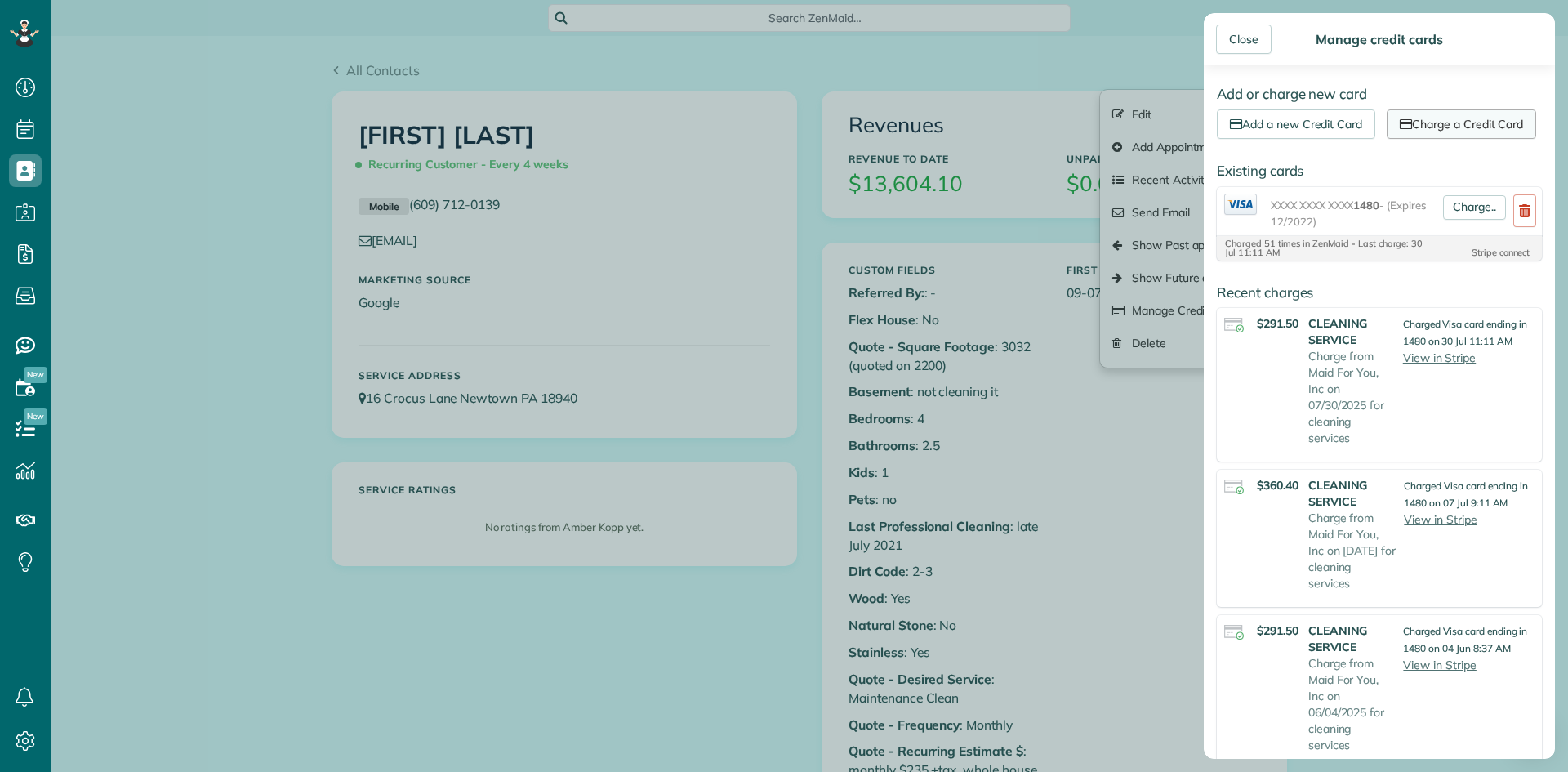 click on "Charge a Credit Card" at bounding box center [1461, 124] 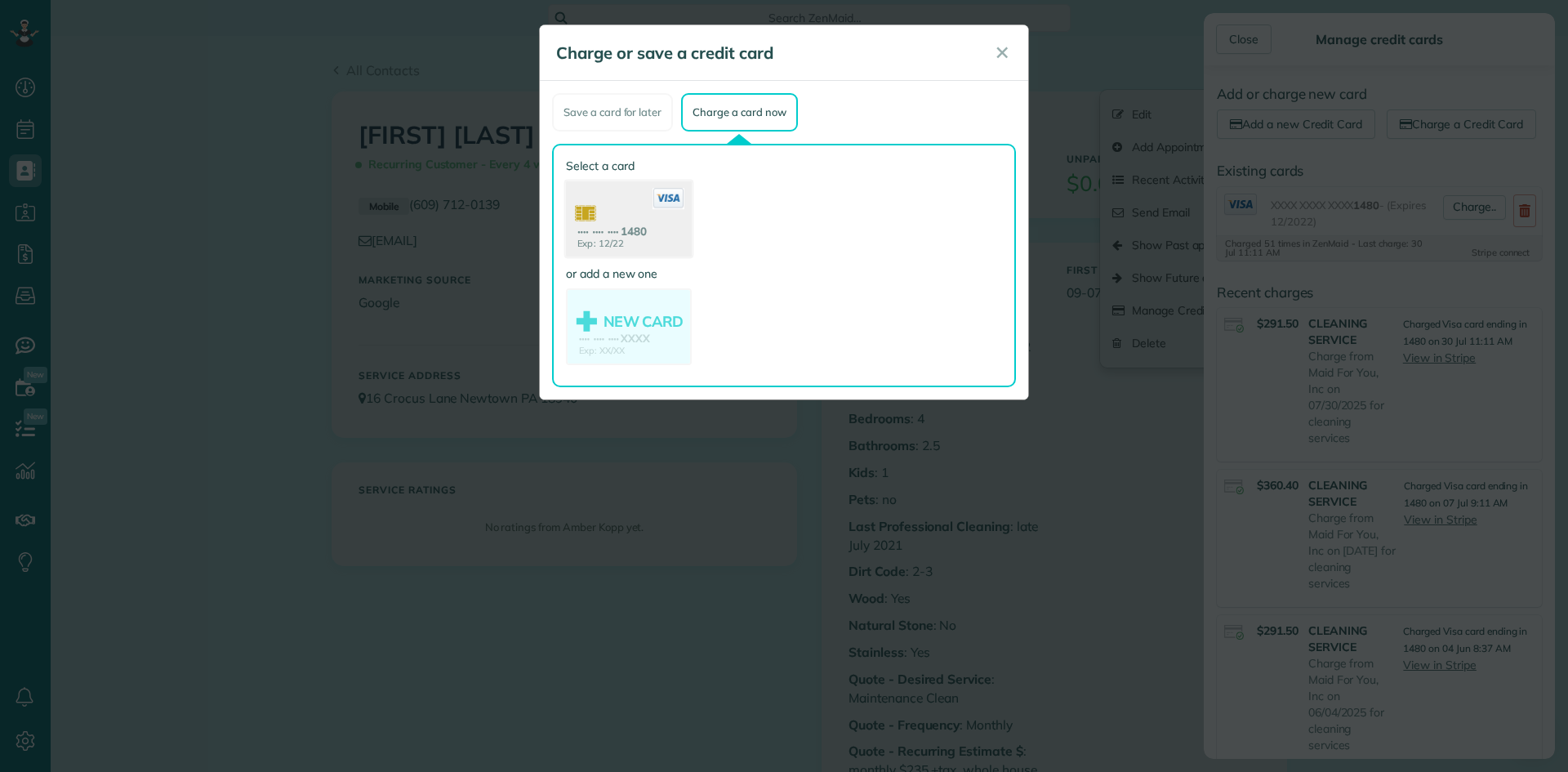 click 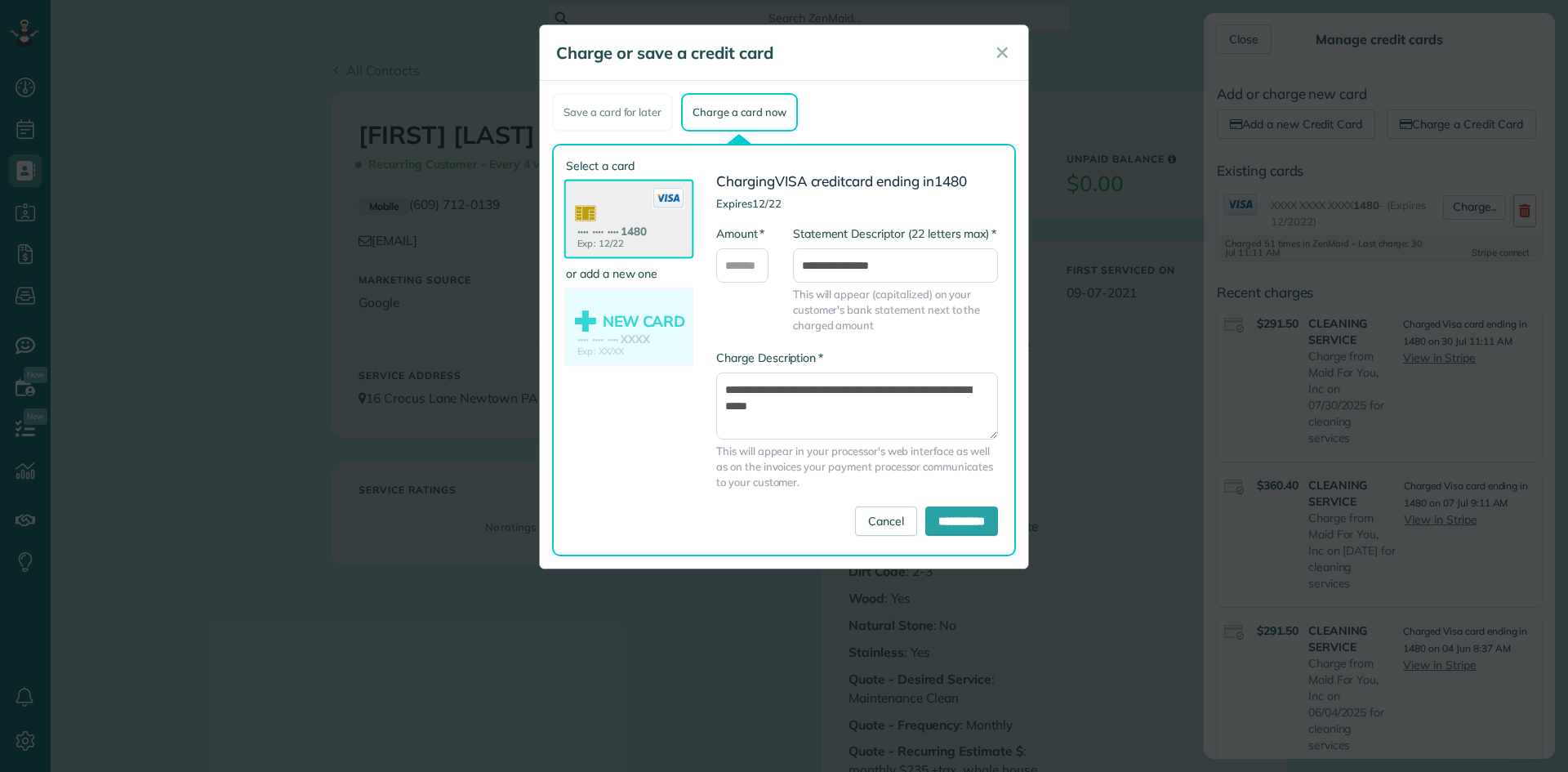 click 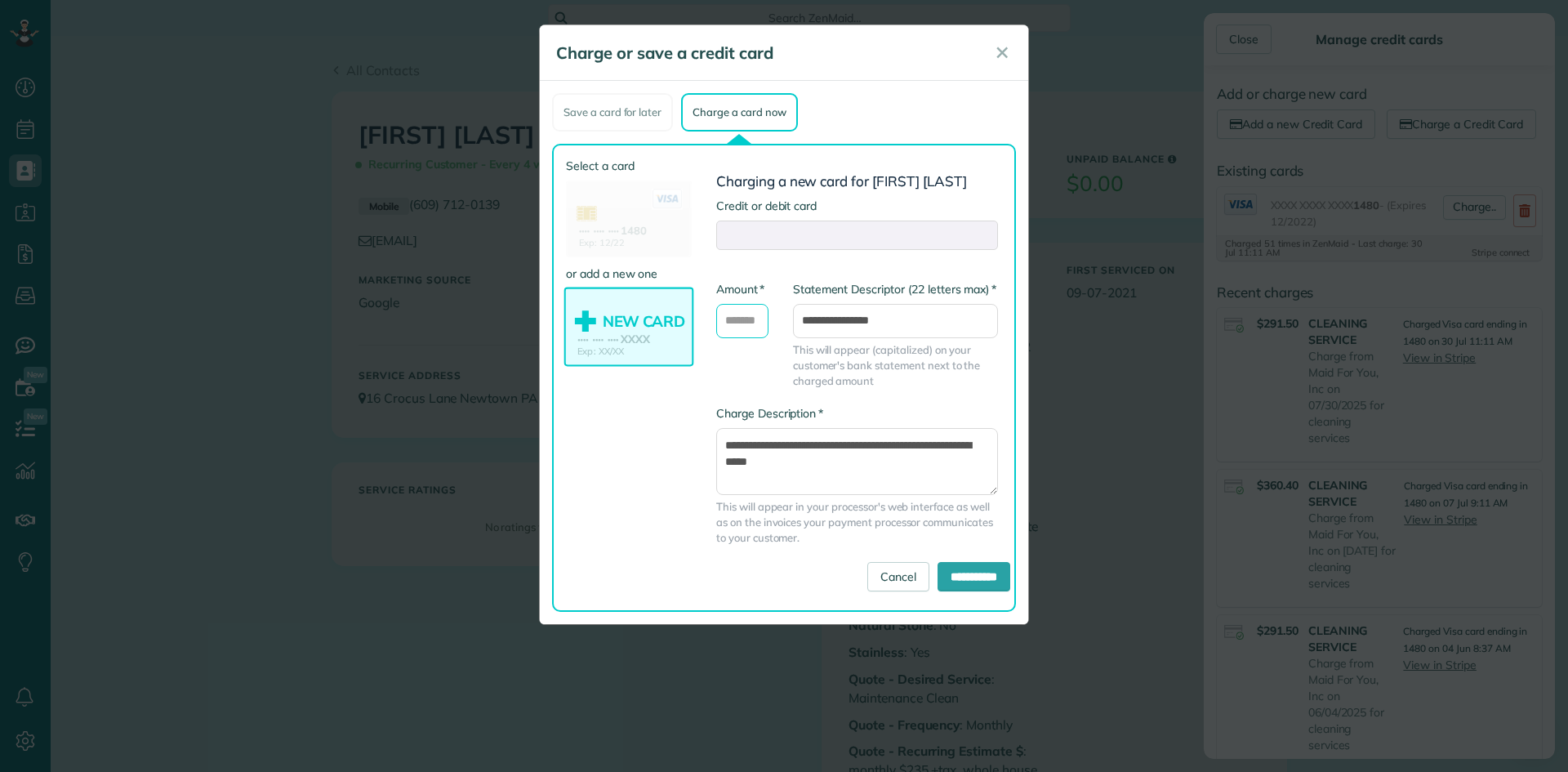 click on "*  Amount" at bounding box center [742, 321] 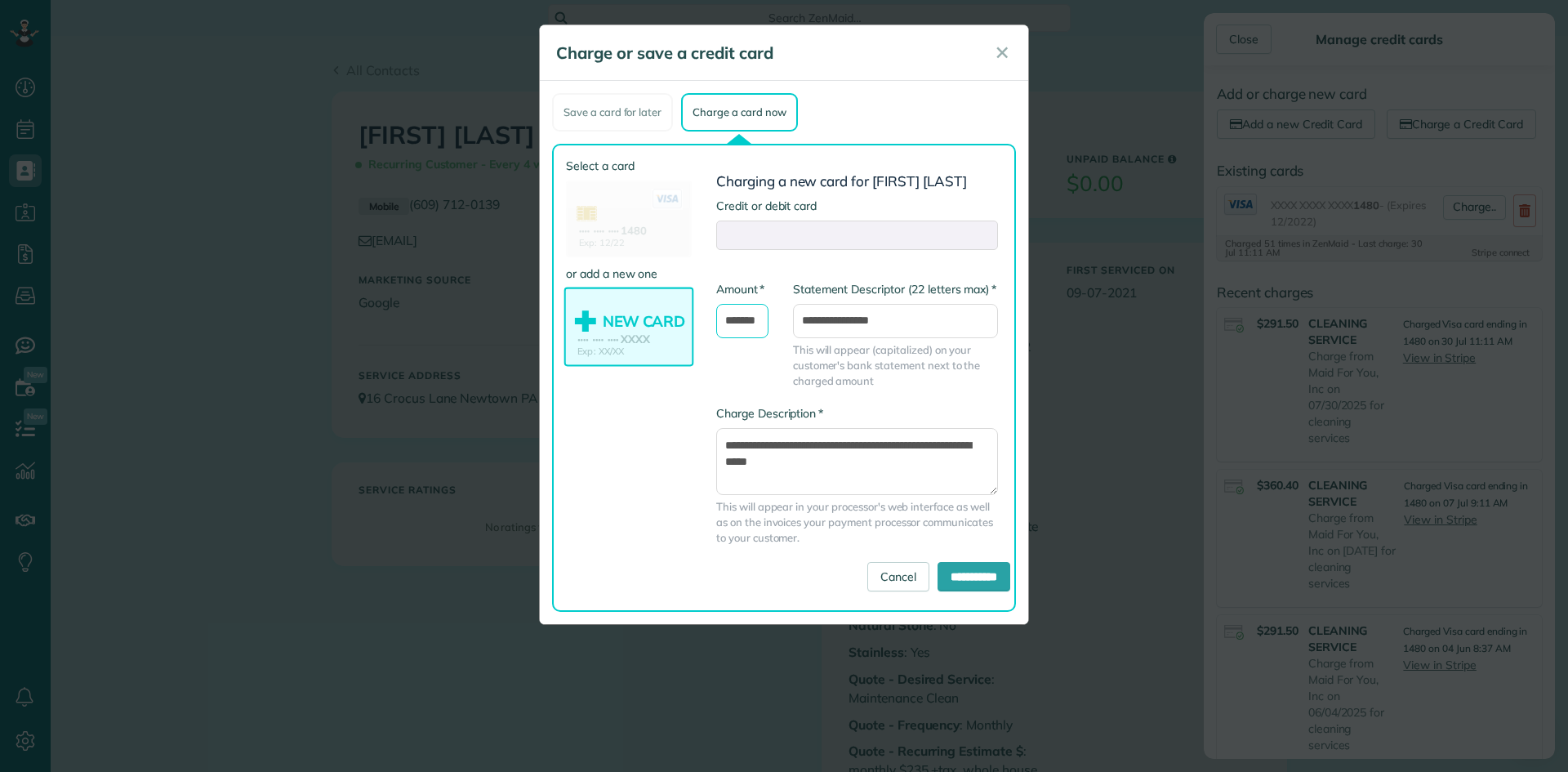 scroll, scrollTop: 0, scrollLeft: 9, axis: horizontal 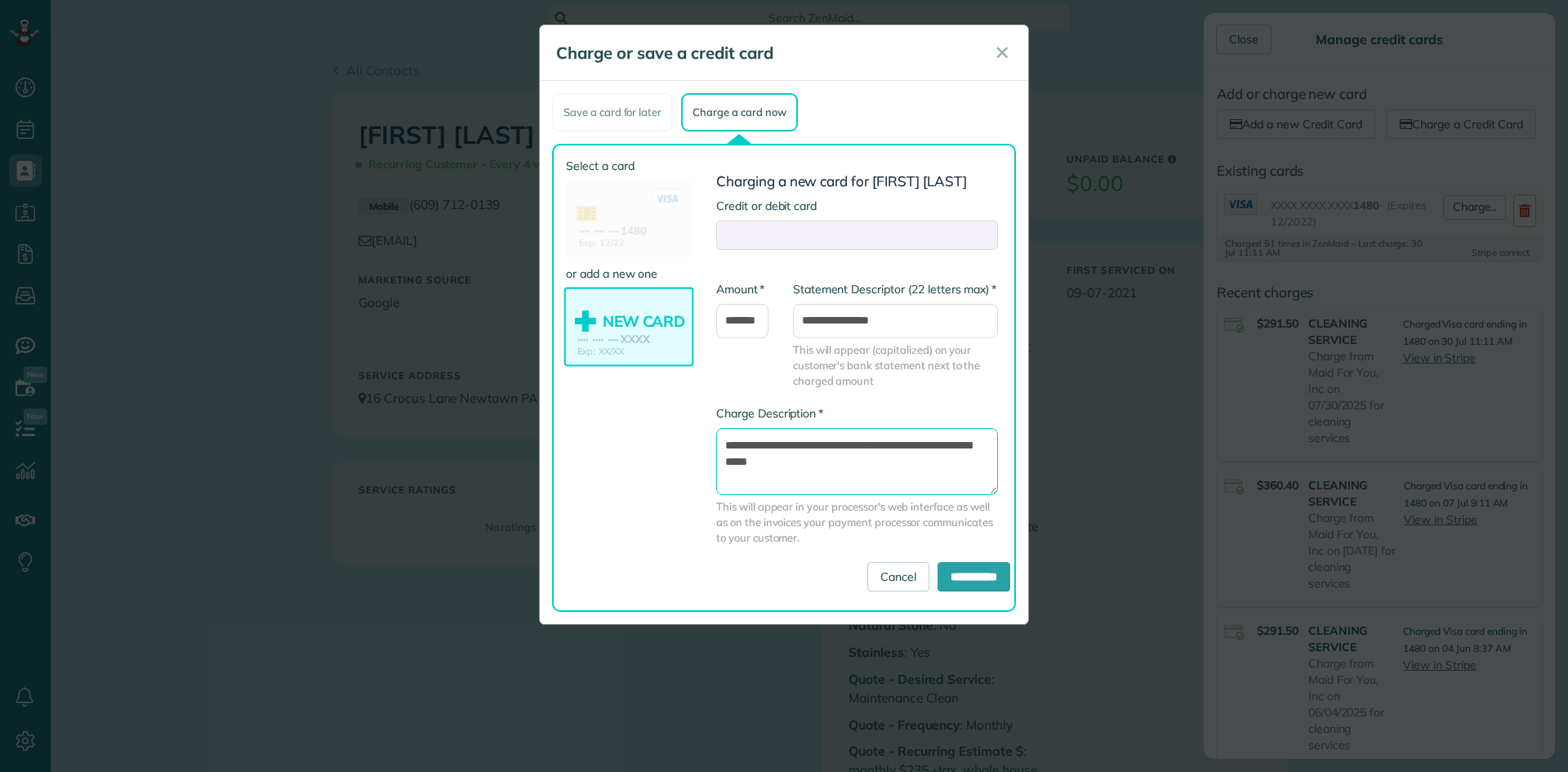 click on "**********" at bounding box center [857, 462] 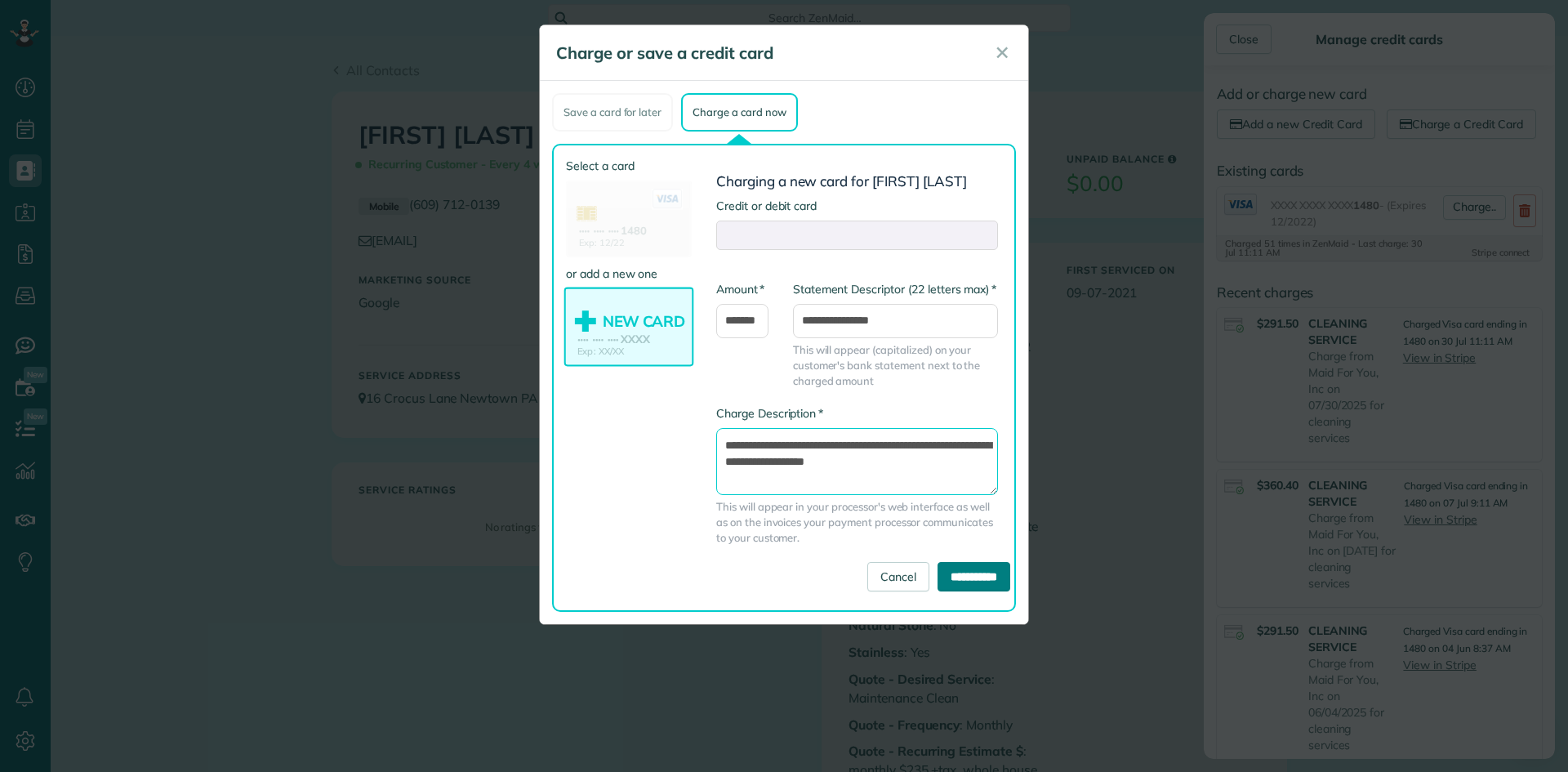 type on "**********" 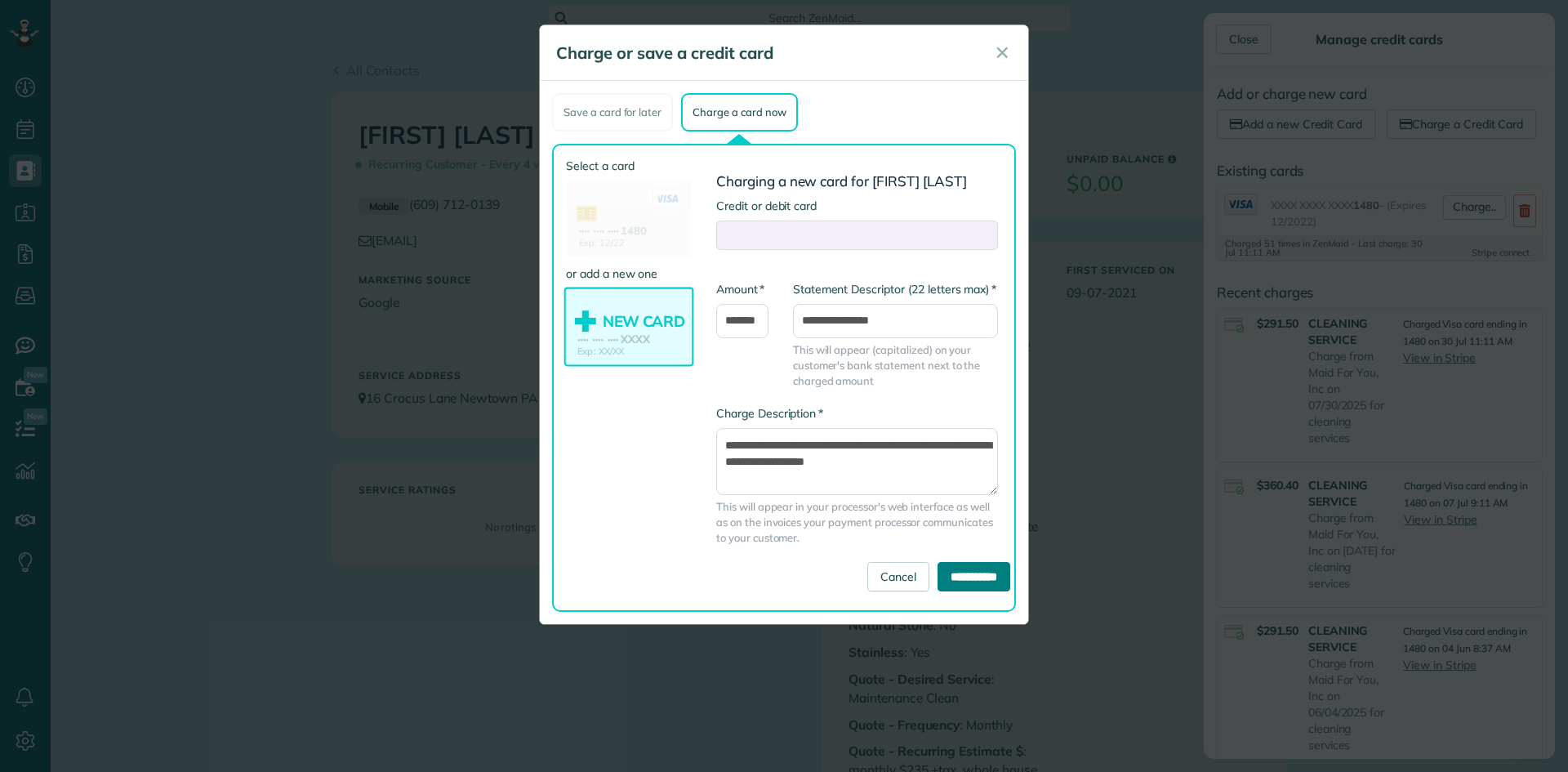 click on "**********" at bounding box center [973, 577] 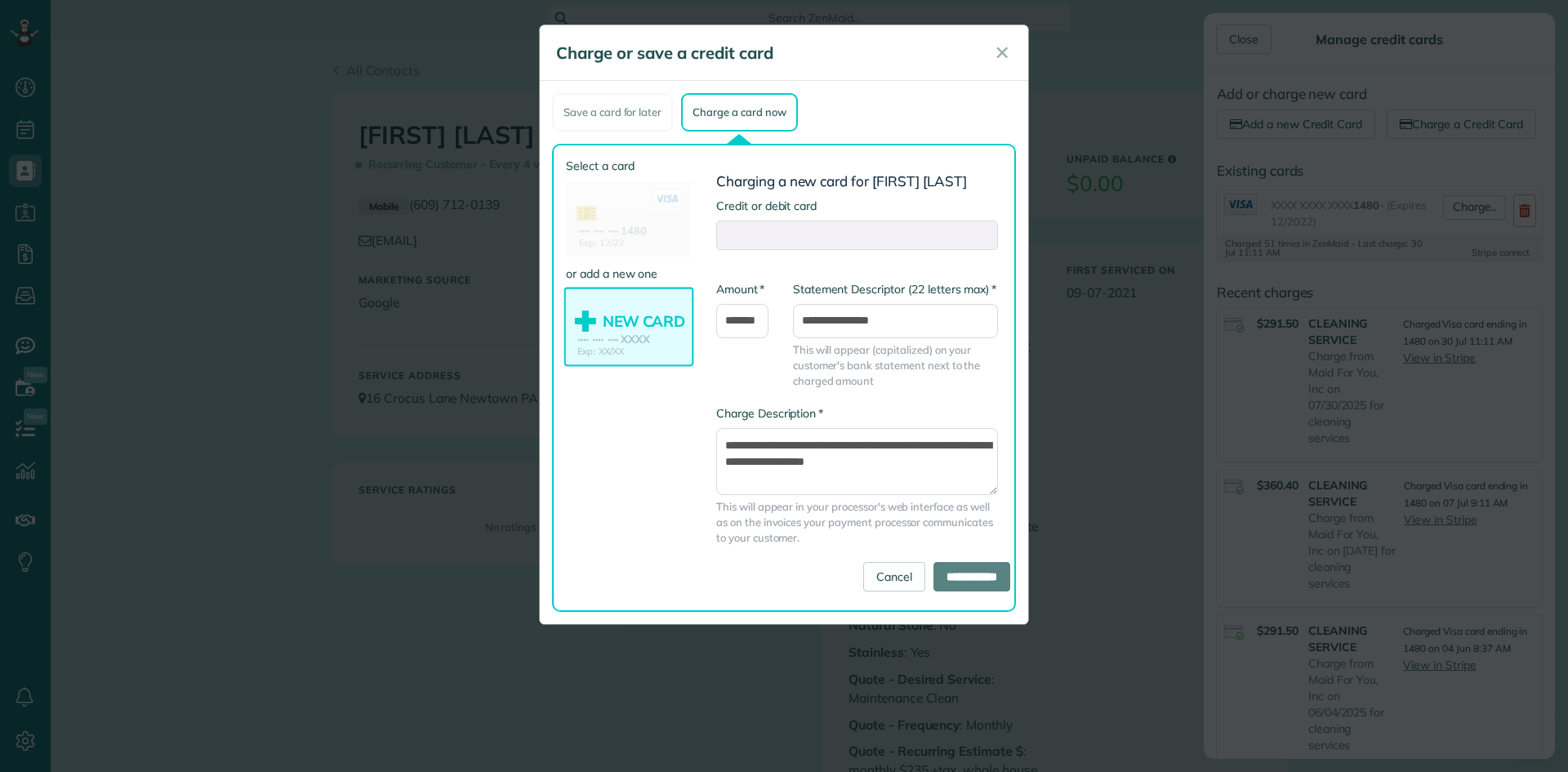 type on "**********" 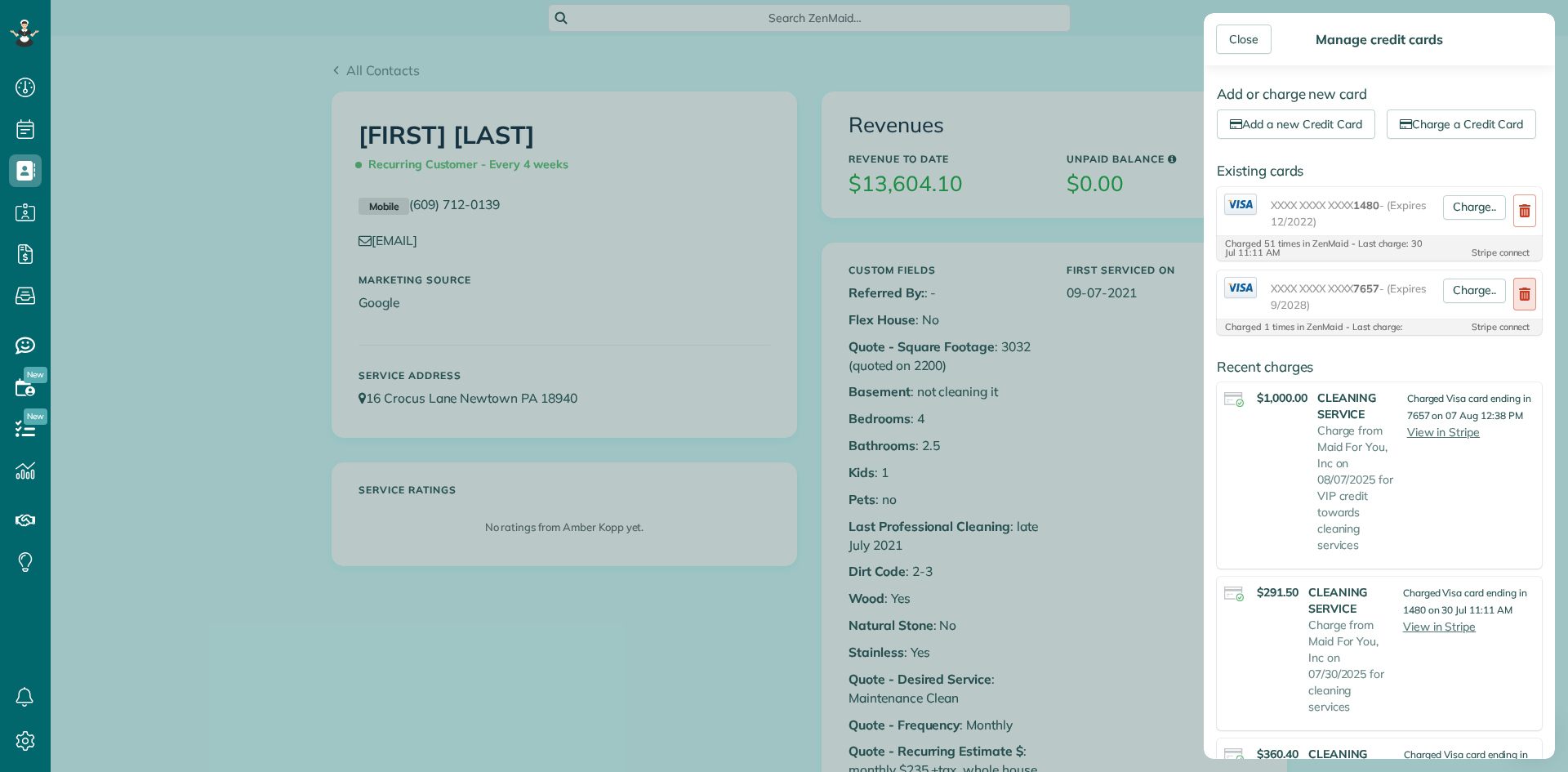 click 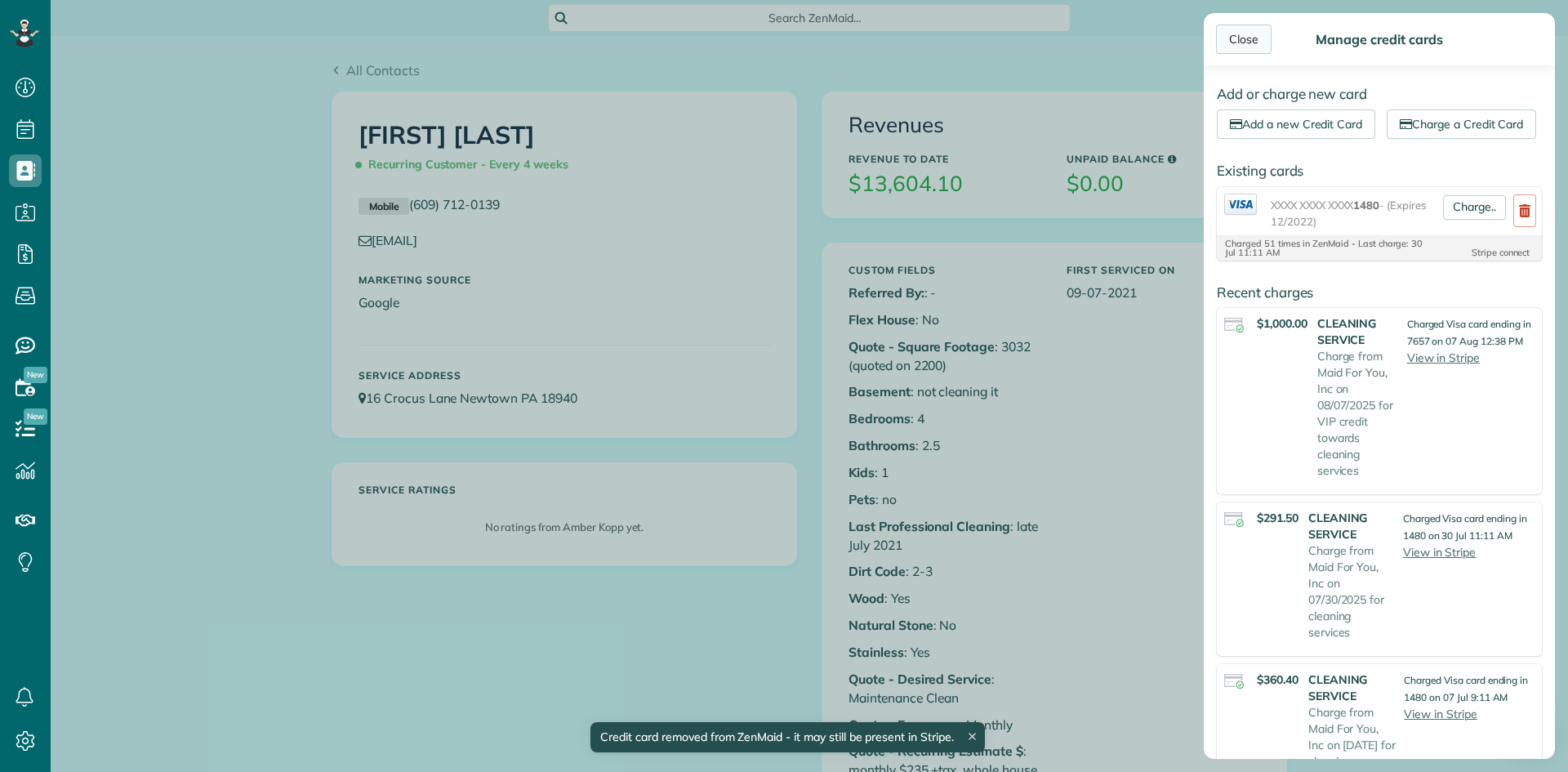 click on "Close" at bounding box center [1244, 39] 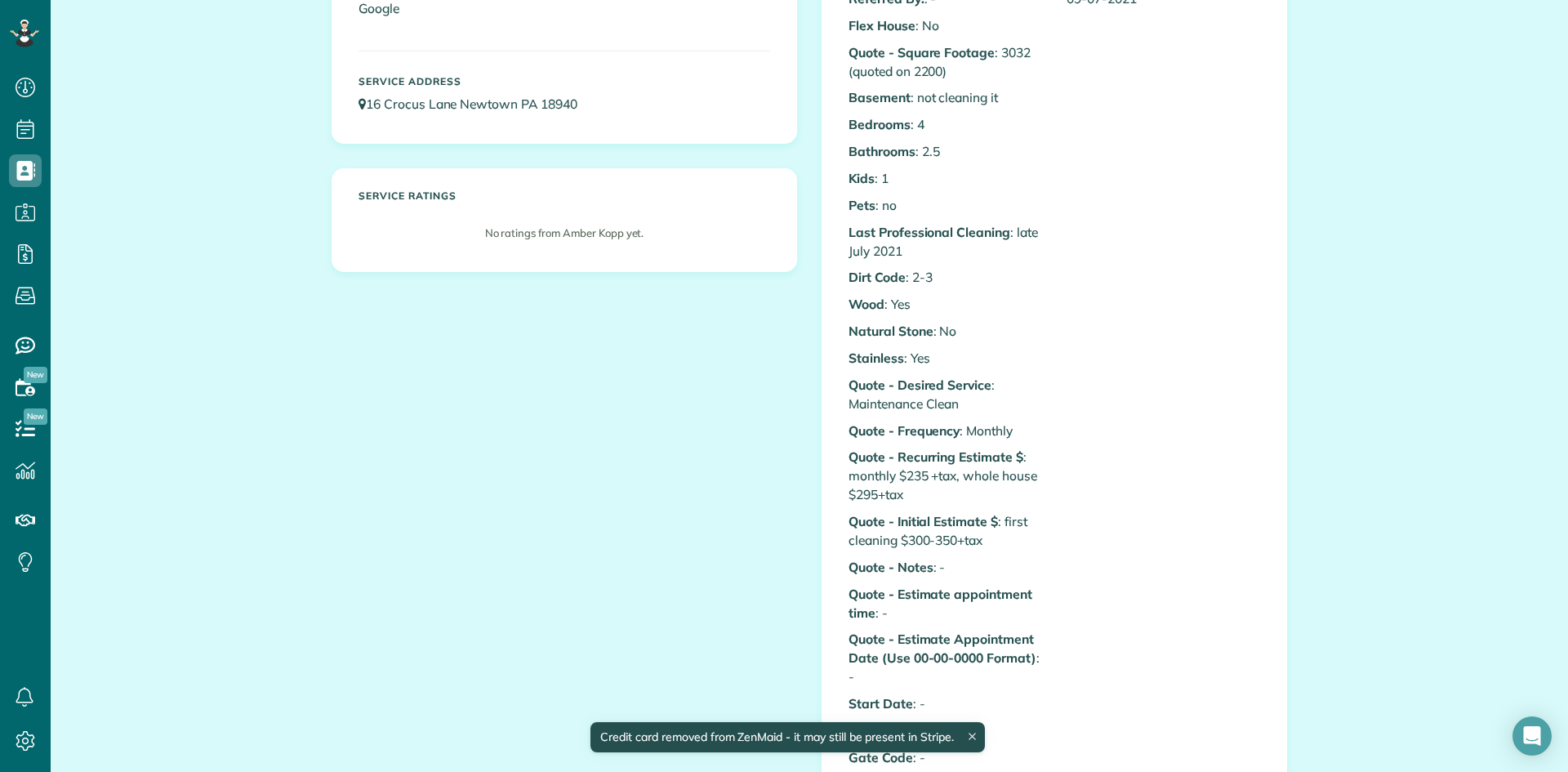 scroll, scrollTop: 783, scrollLeft: 0, axis: vertical 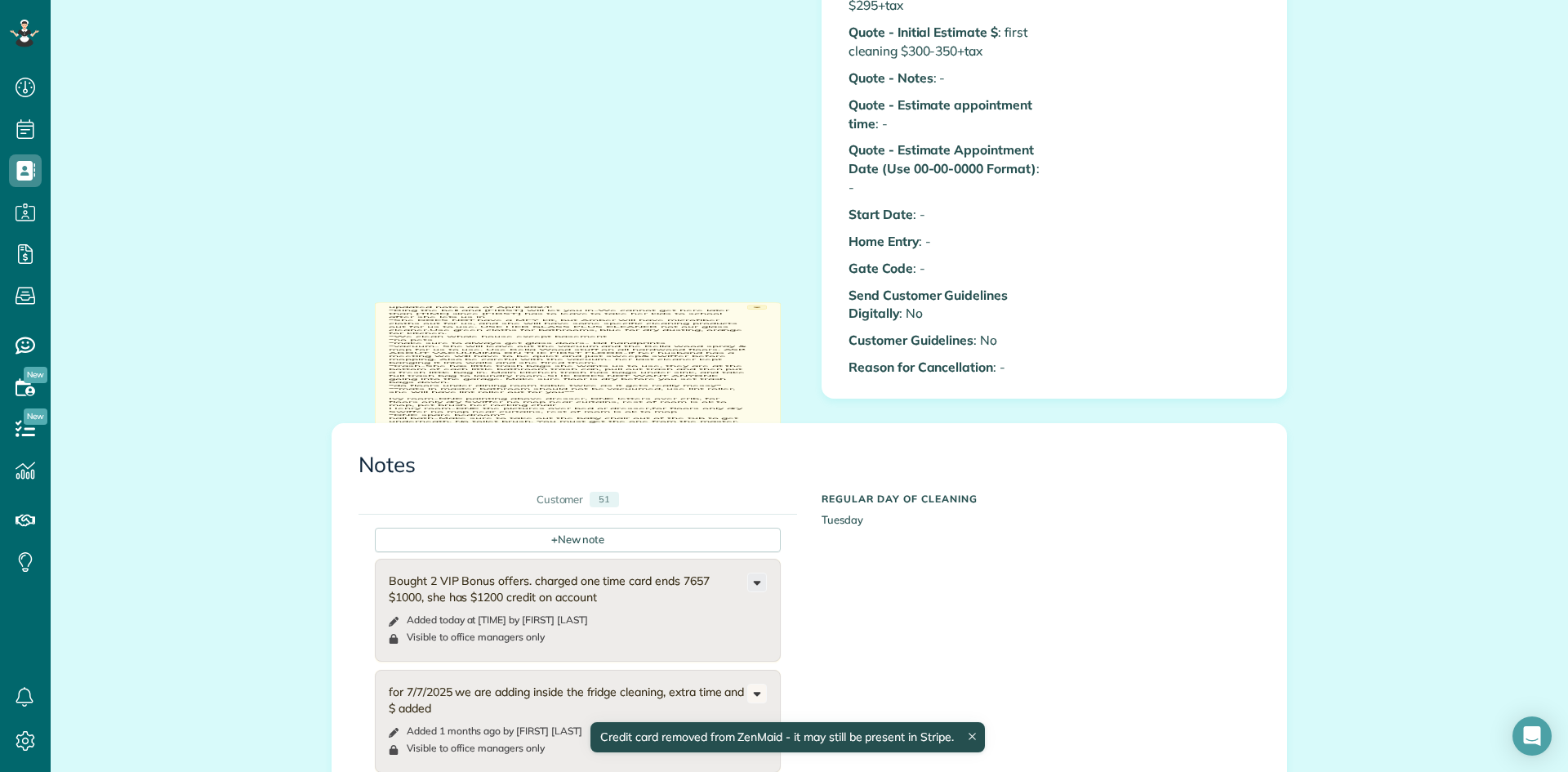 click 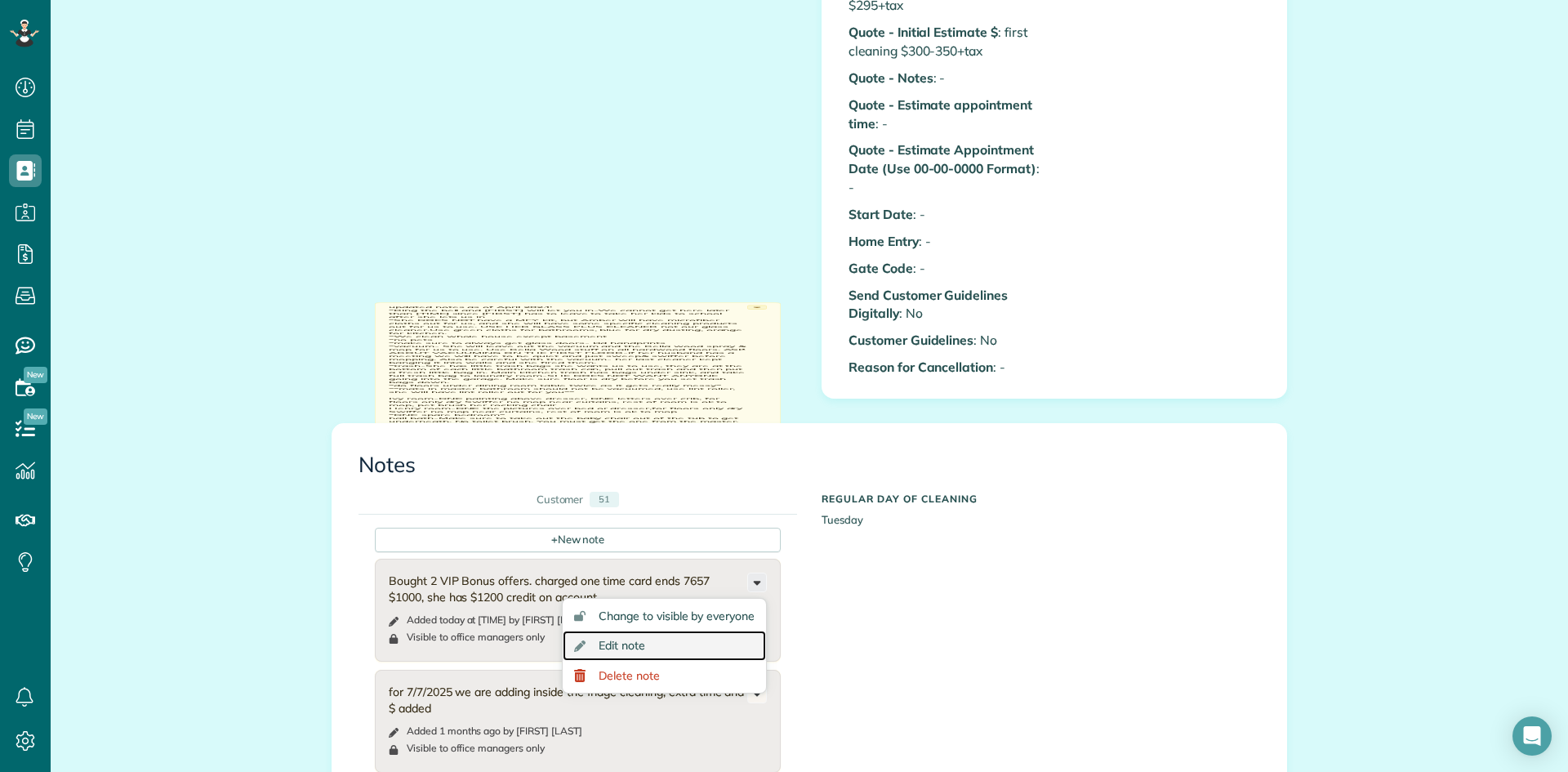 click on "Edit note" at bounding box center (621, 645) 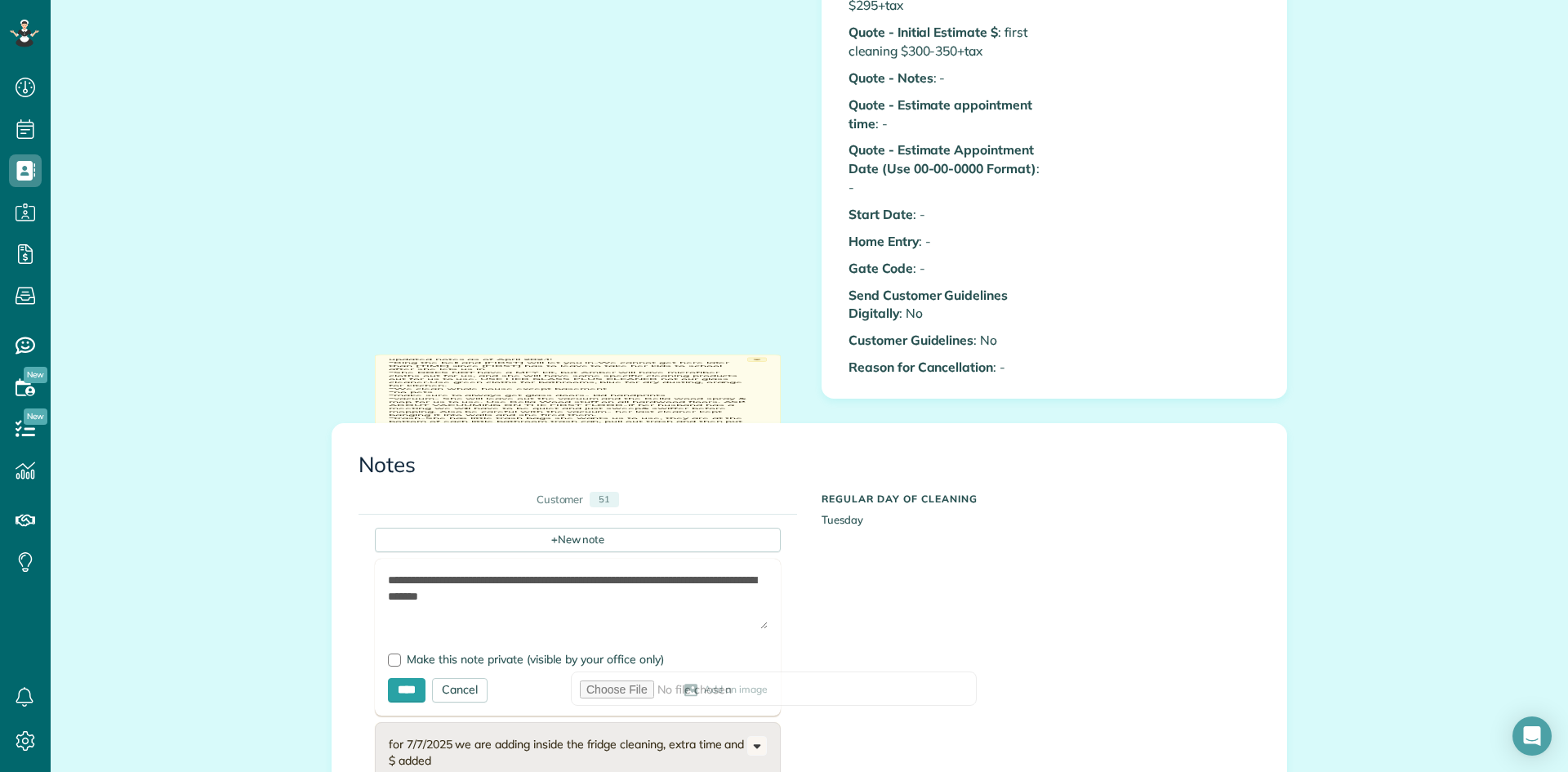 click on "**********" at bounding box center (577, 600) 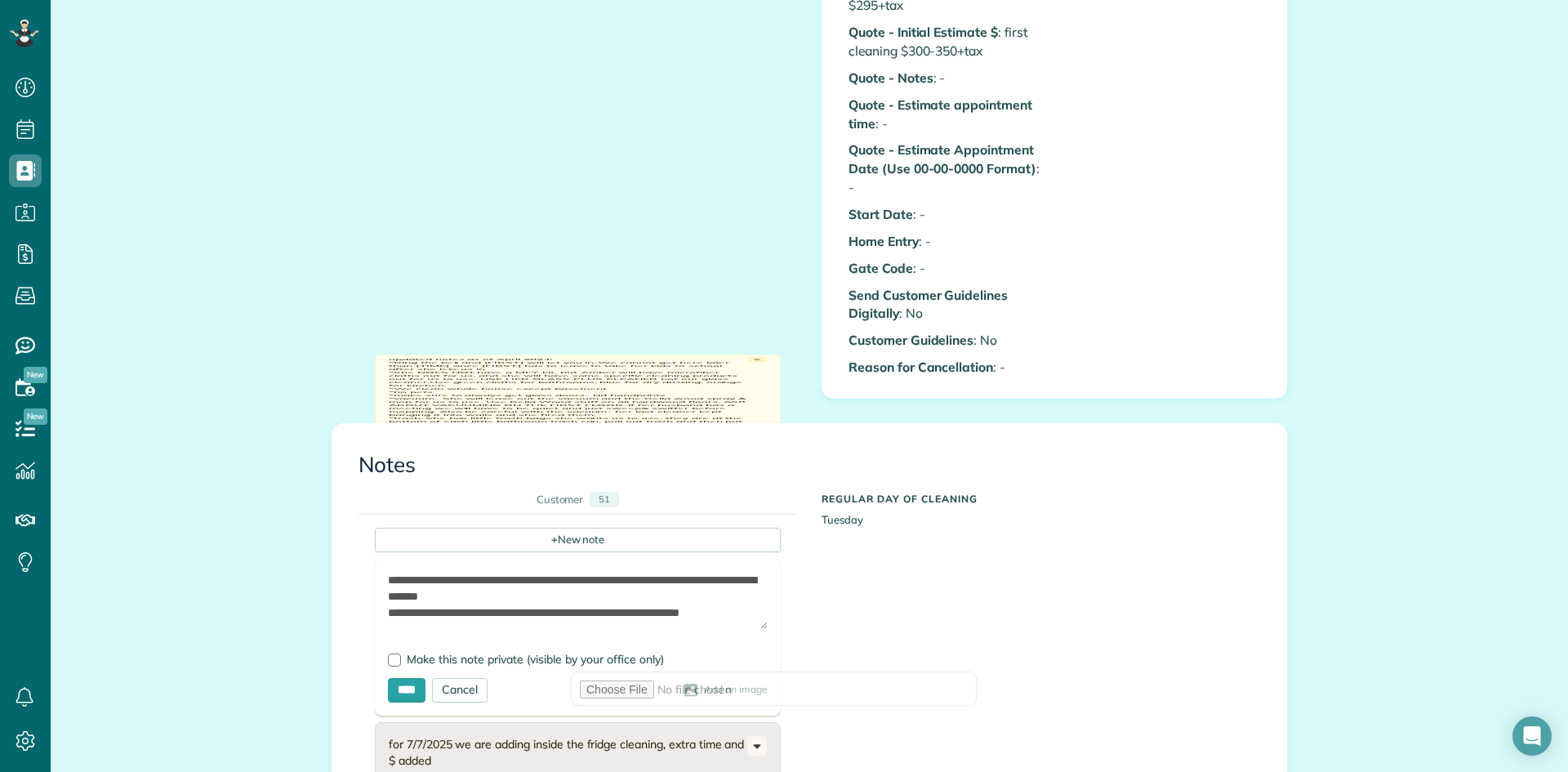 scroll, scrollTop: 7, scrollLeft: 0, axis: vertical 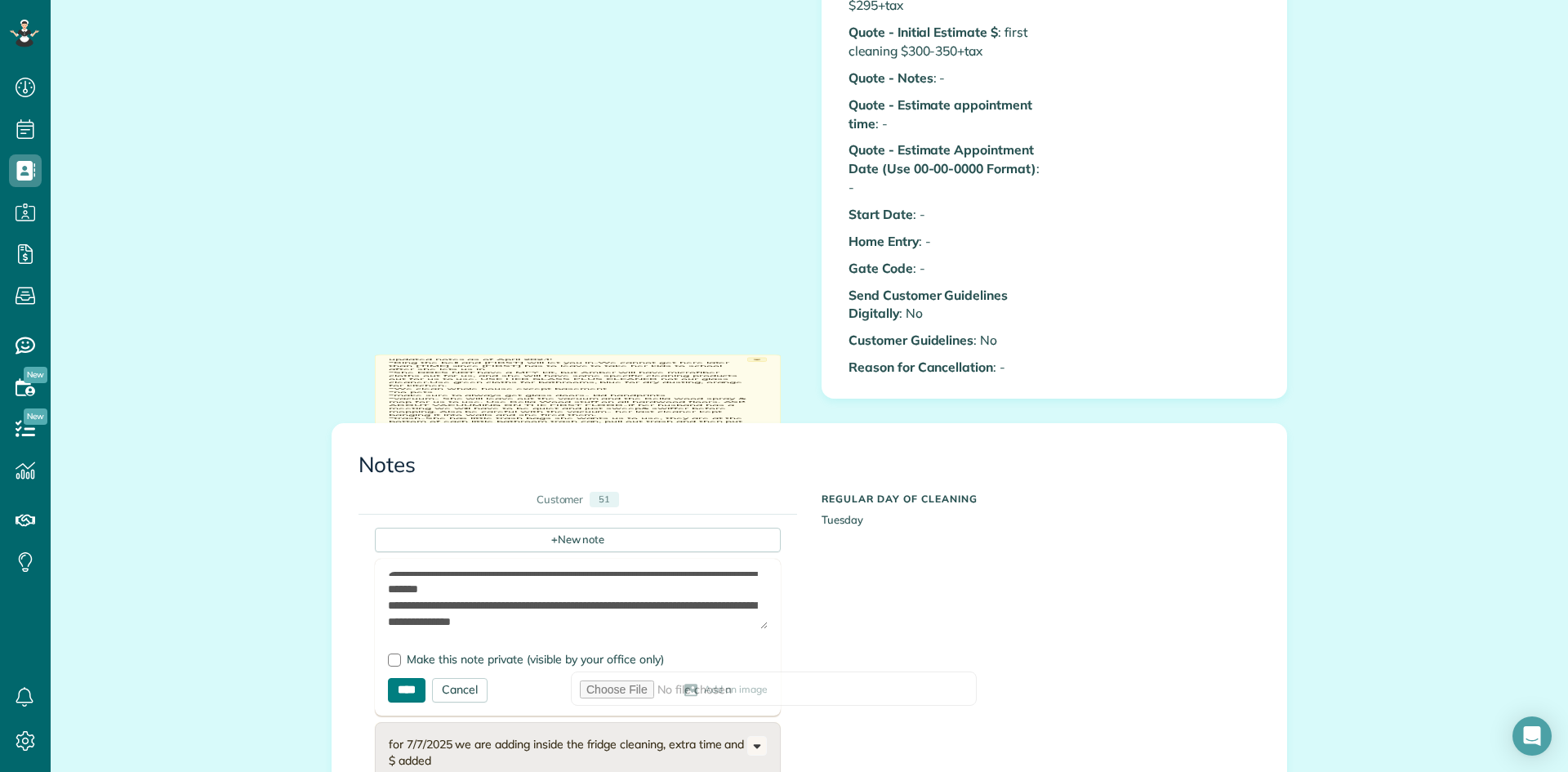 type on "**********" 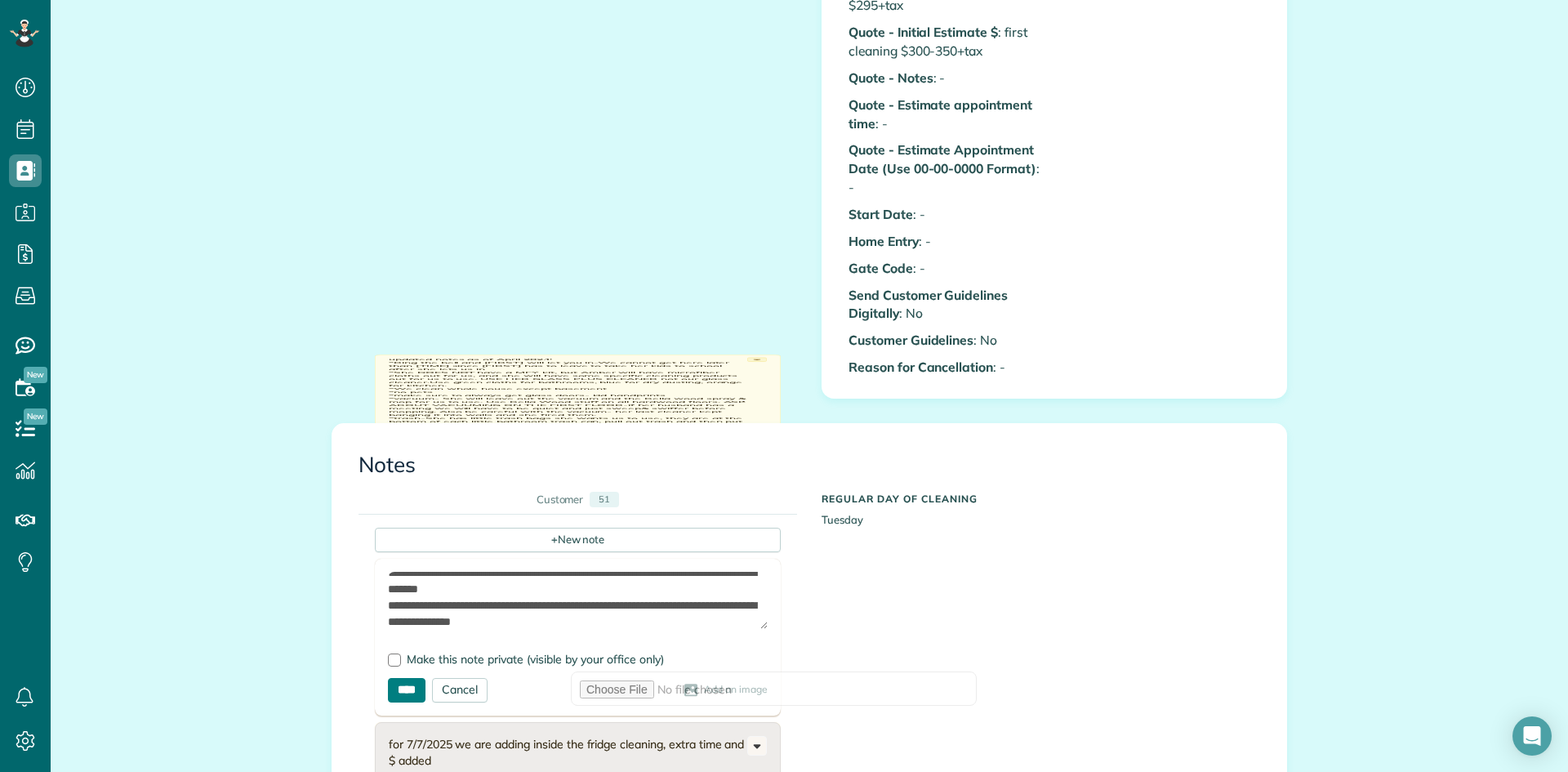 click on "****" at bounding box center (407, 690) 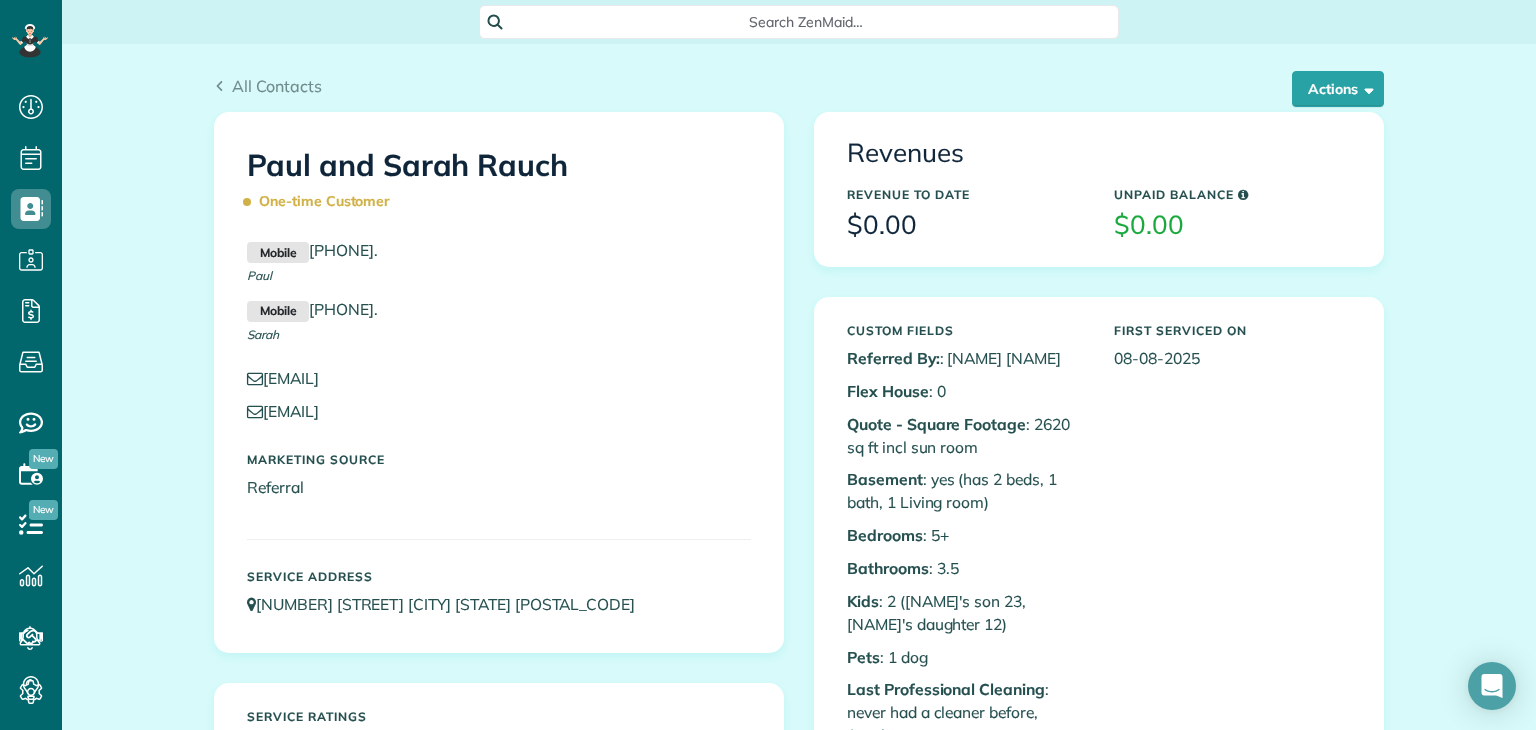 scroll, scrollTop: 0, scrollLeft: 0, axis: both 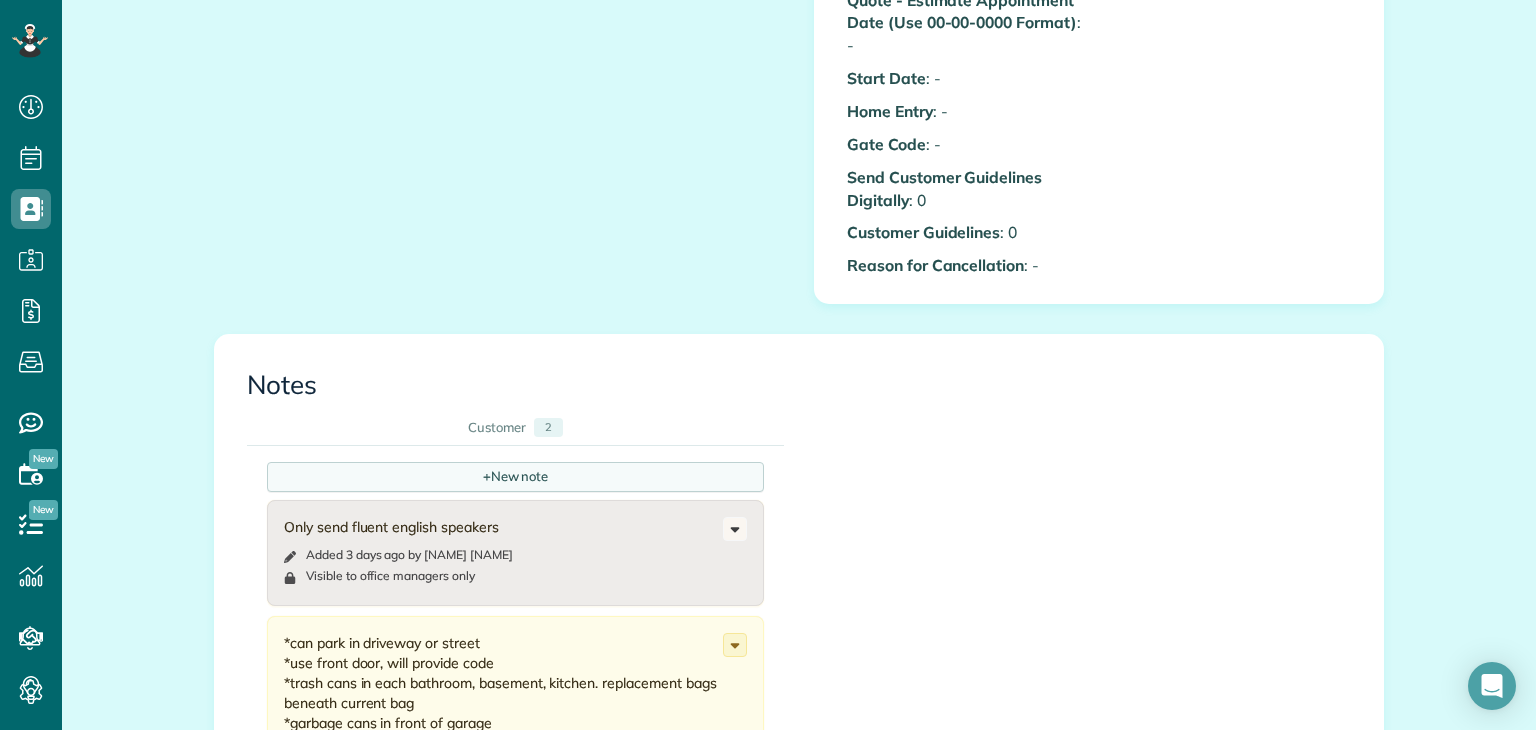 click on "+
New note" at bounding box center (515, 477) 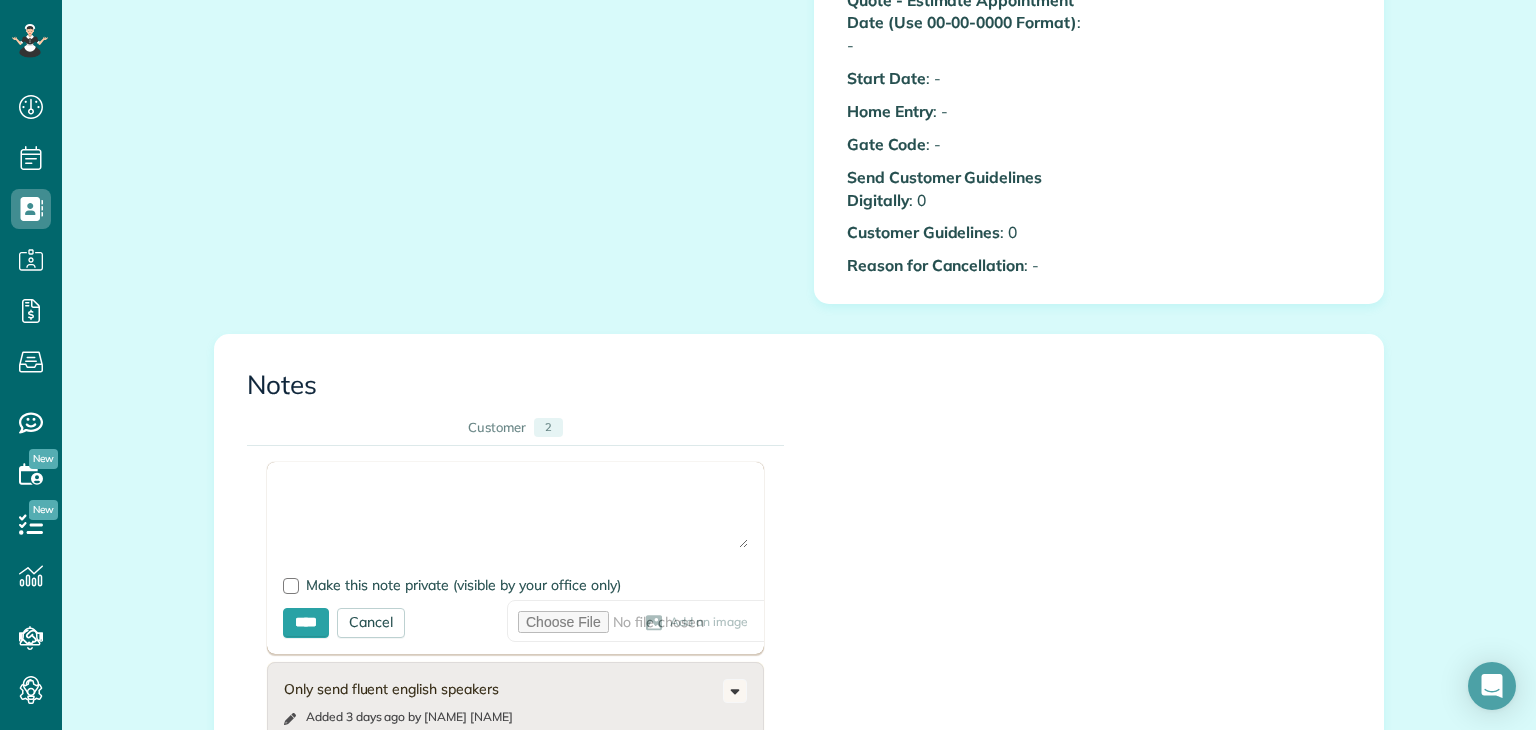click at bounding box center (515, 513) 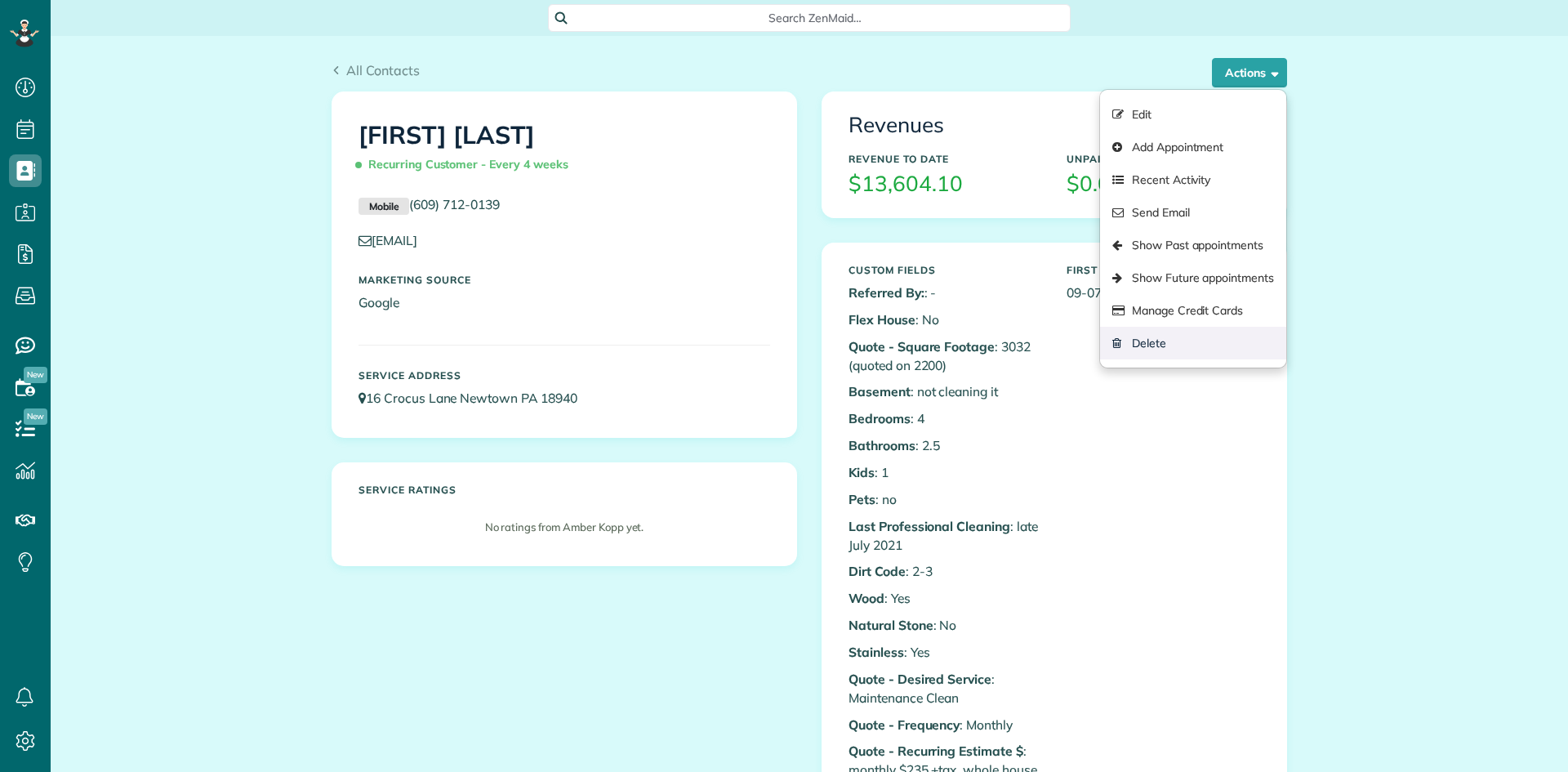 scroll, scrollTop: 0, scrollLeft: 0, axis: both 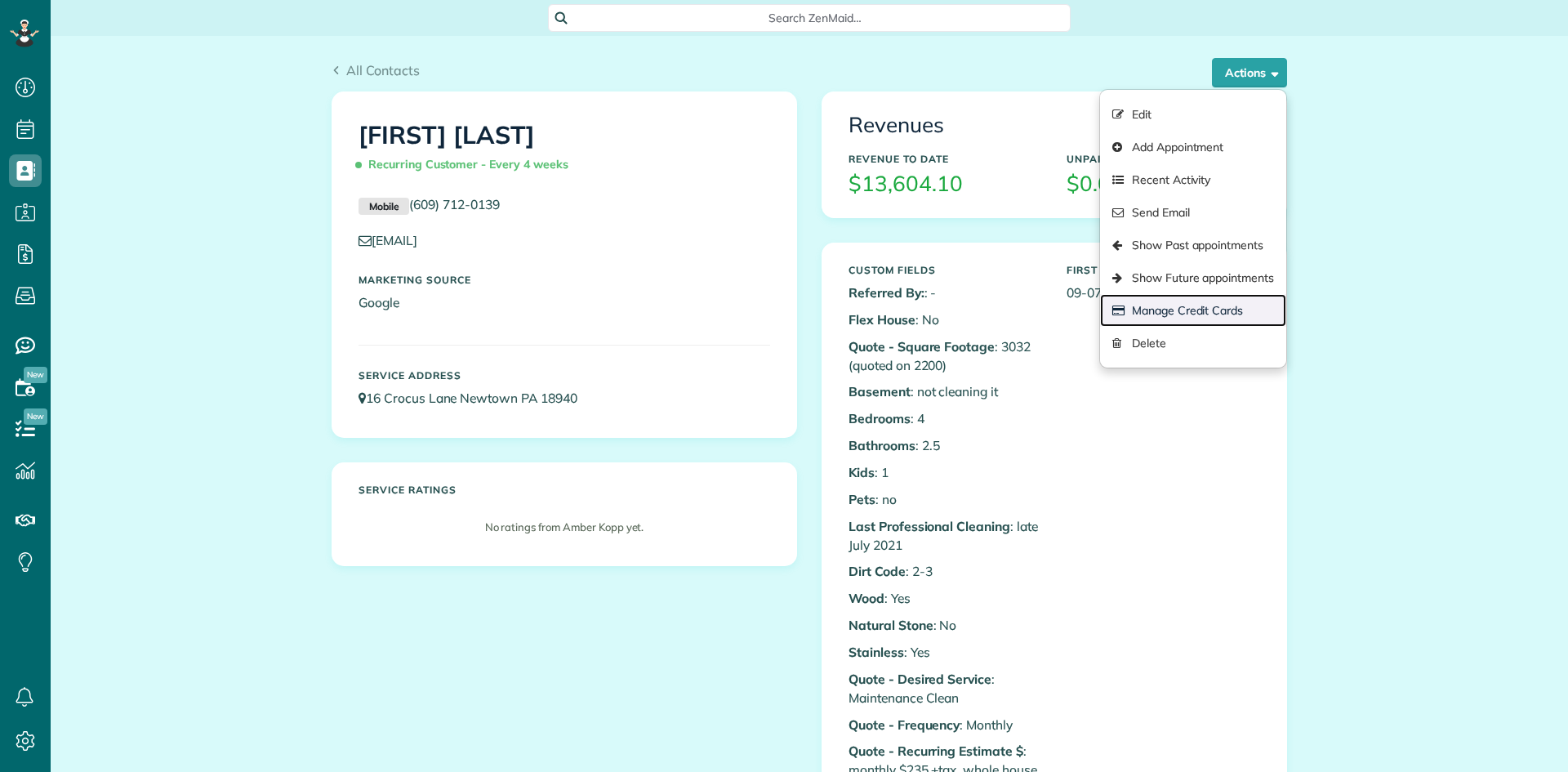 click on "Manage Credit Cards" at bounding box center (1193, 310) 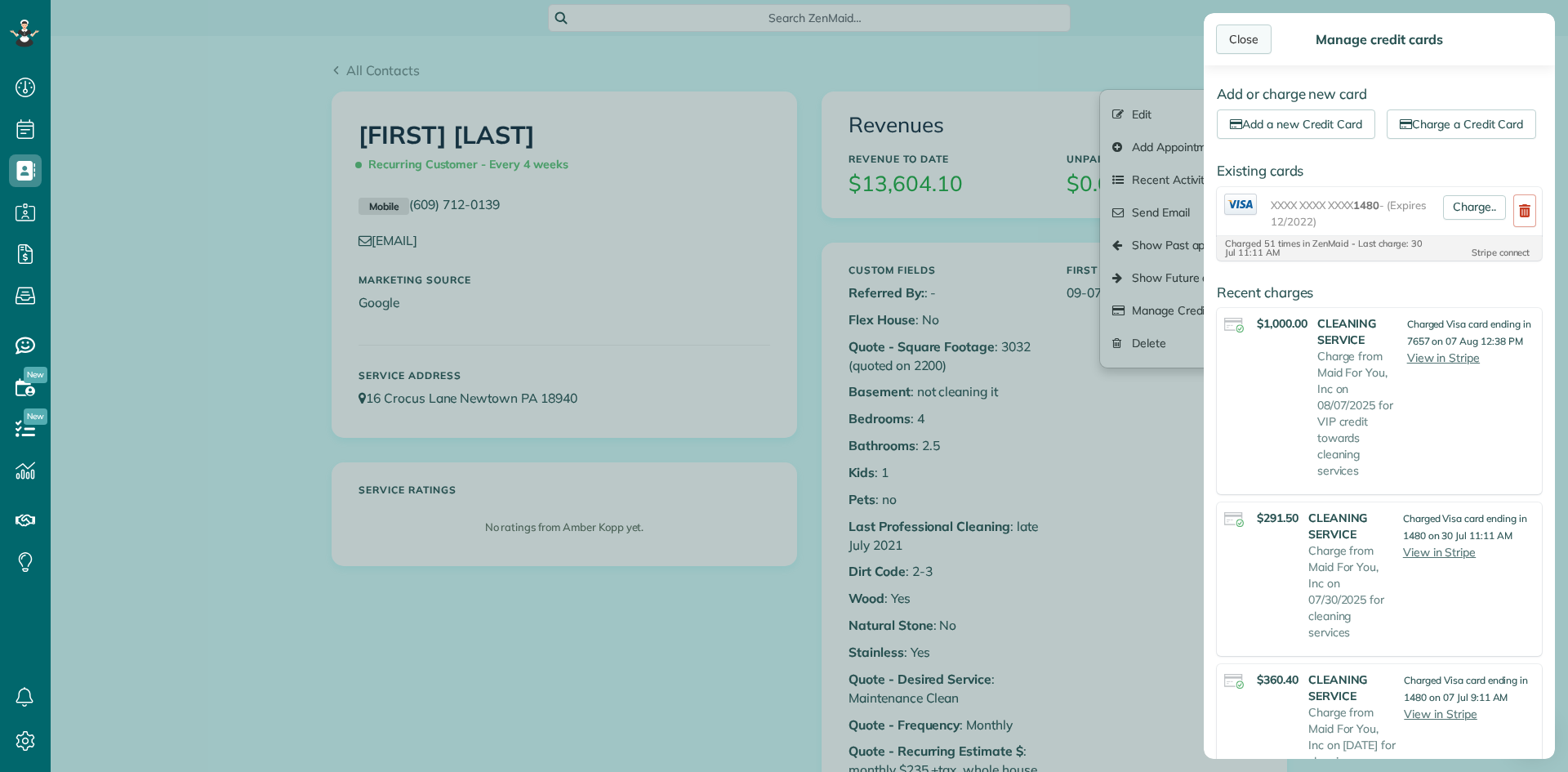 click on "Close" at bounding box center (1244, 39) 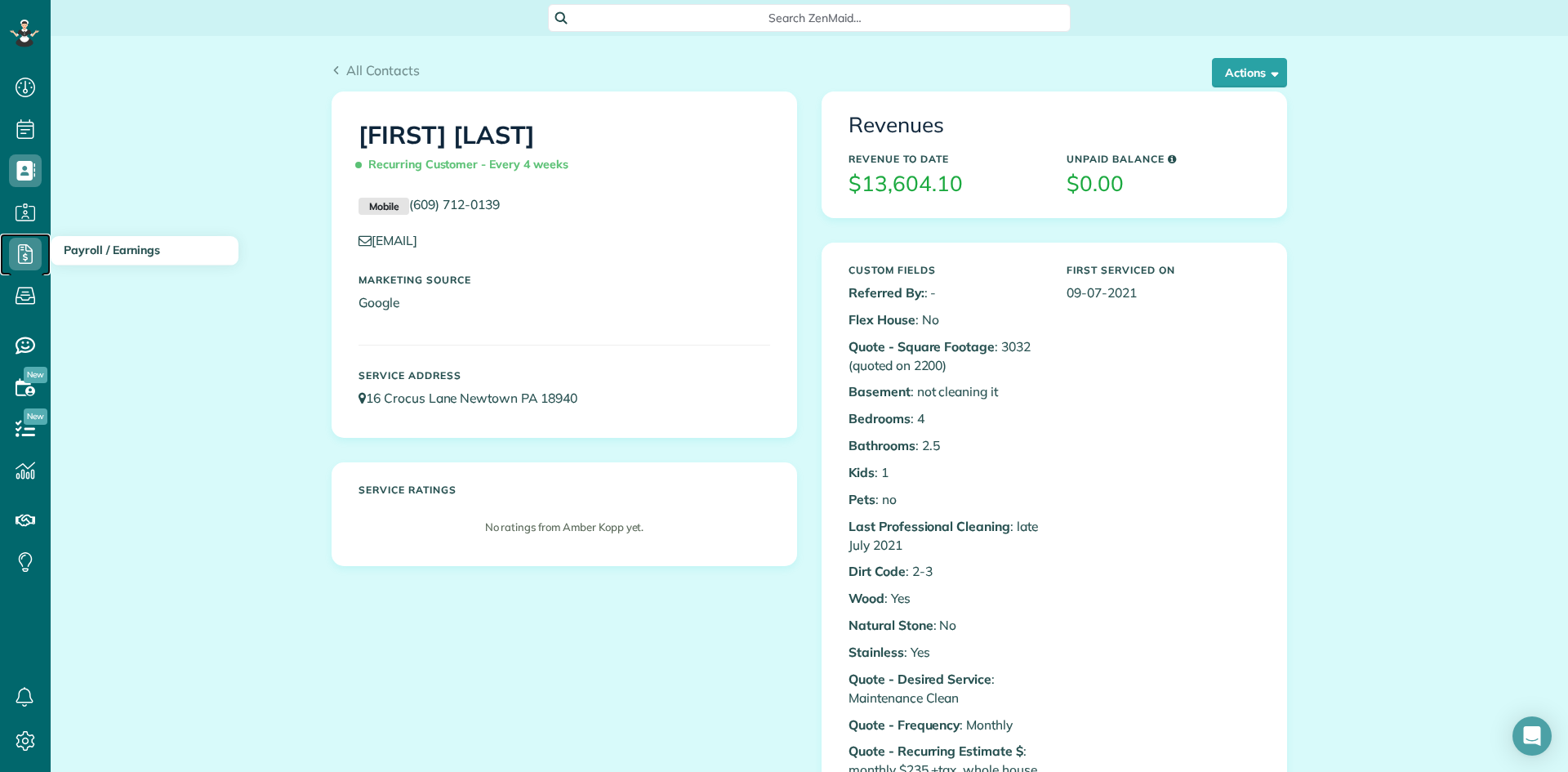 click 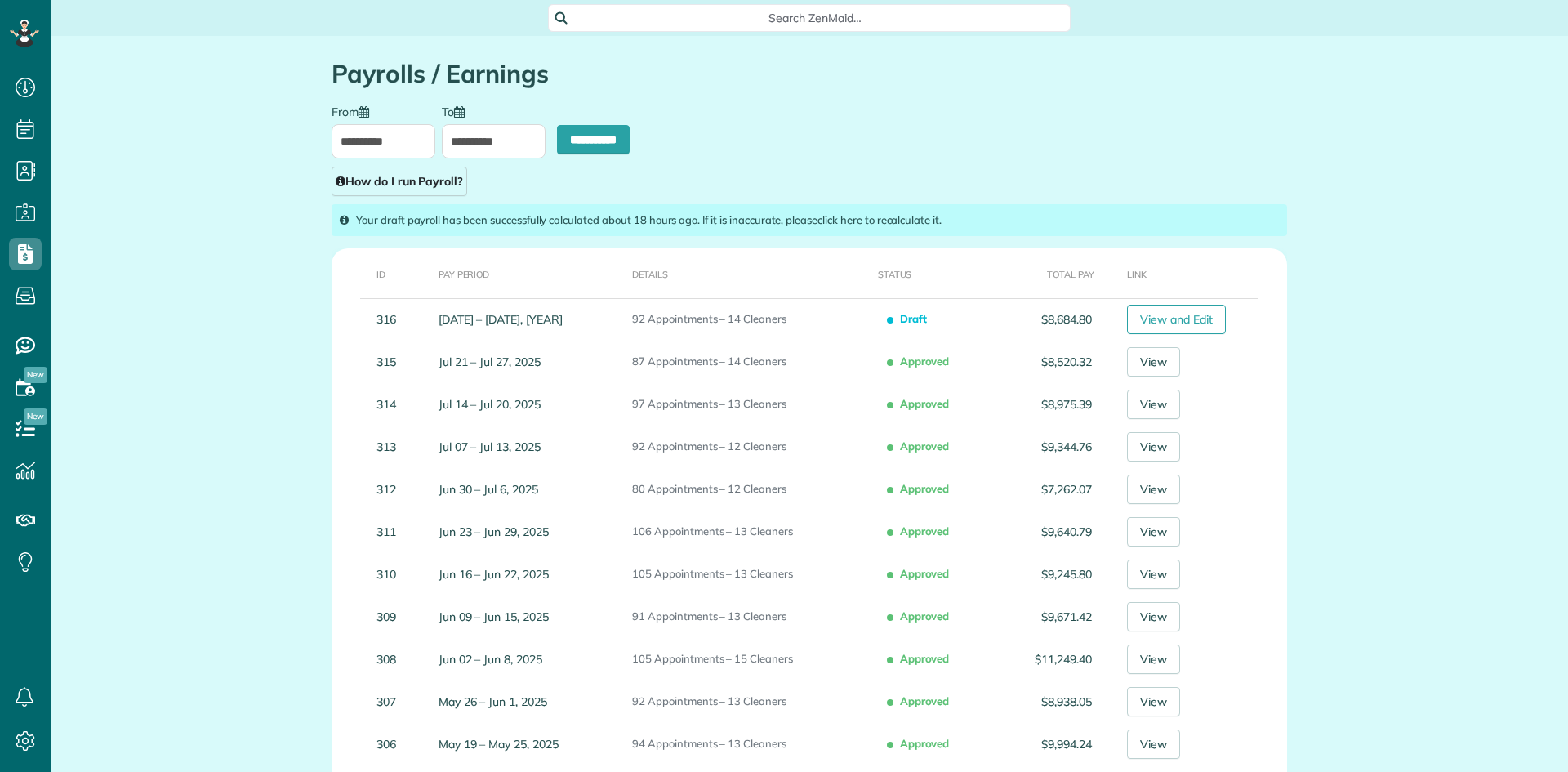scroll, scrollTop: 0, scrollLeft: 0, axis: both 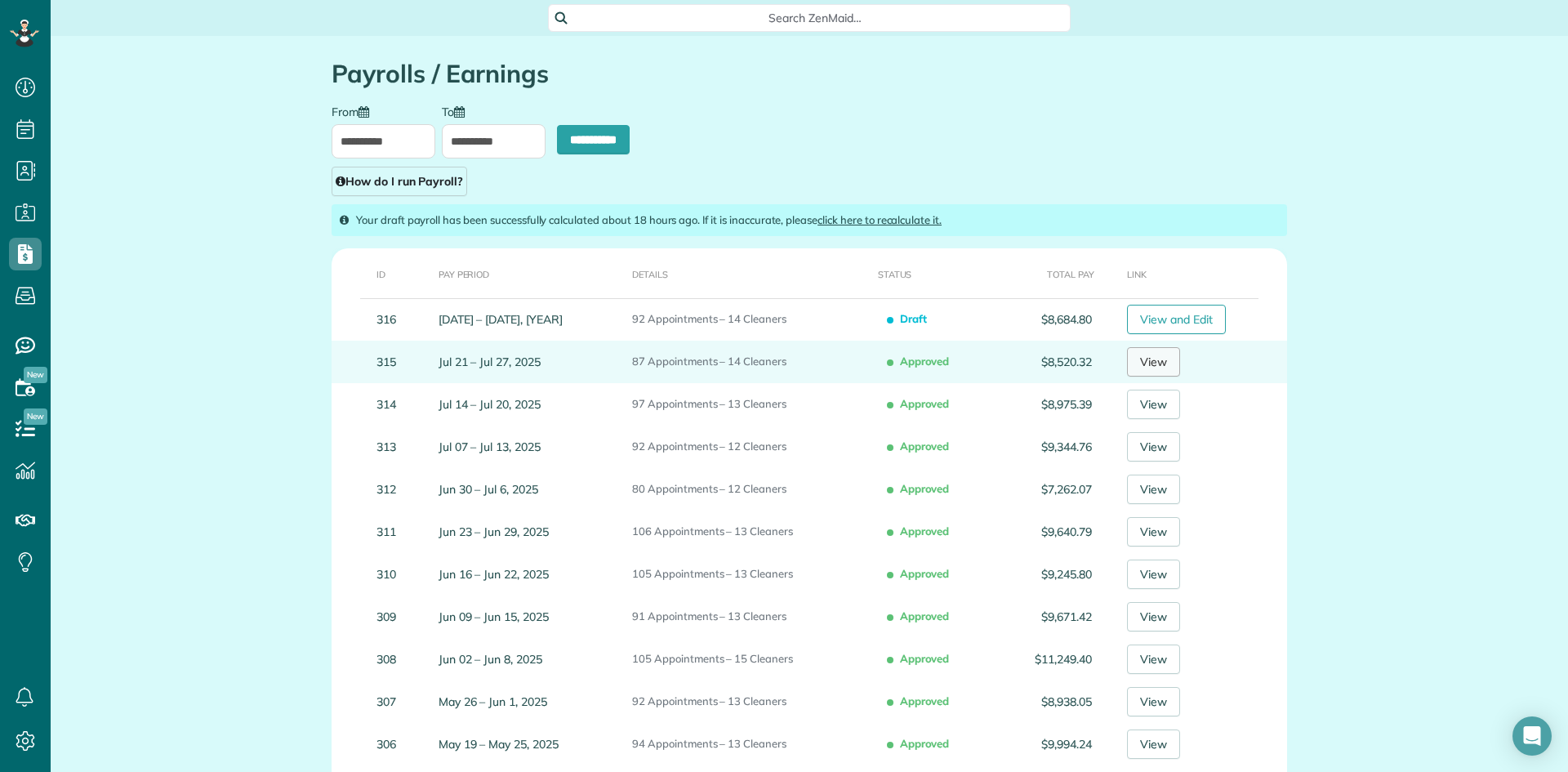 click on "View" at bounding box center (1153, 362) 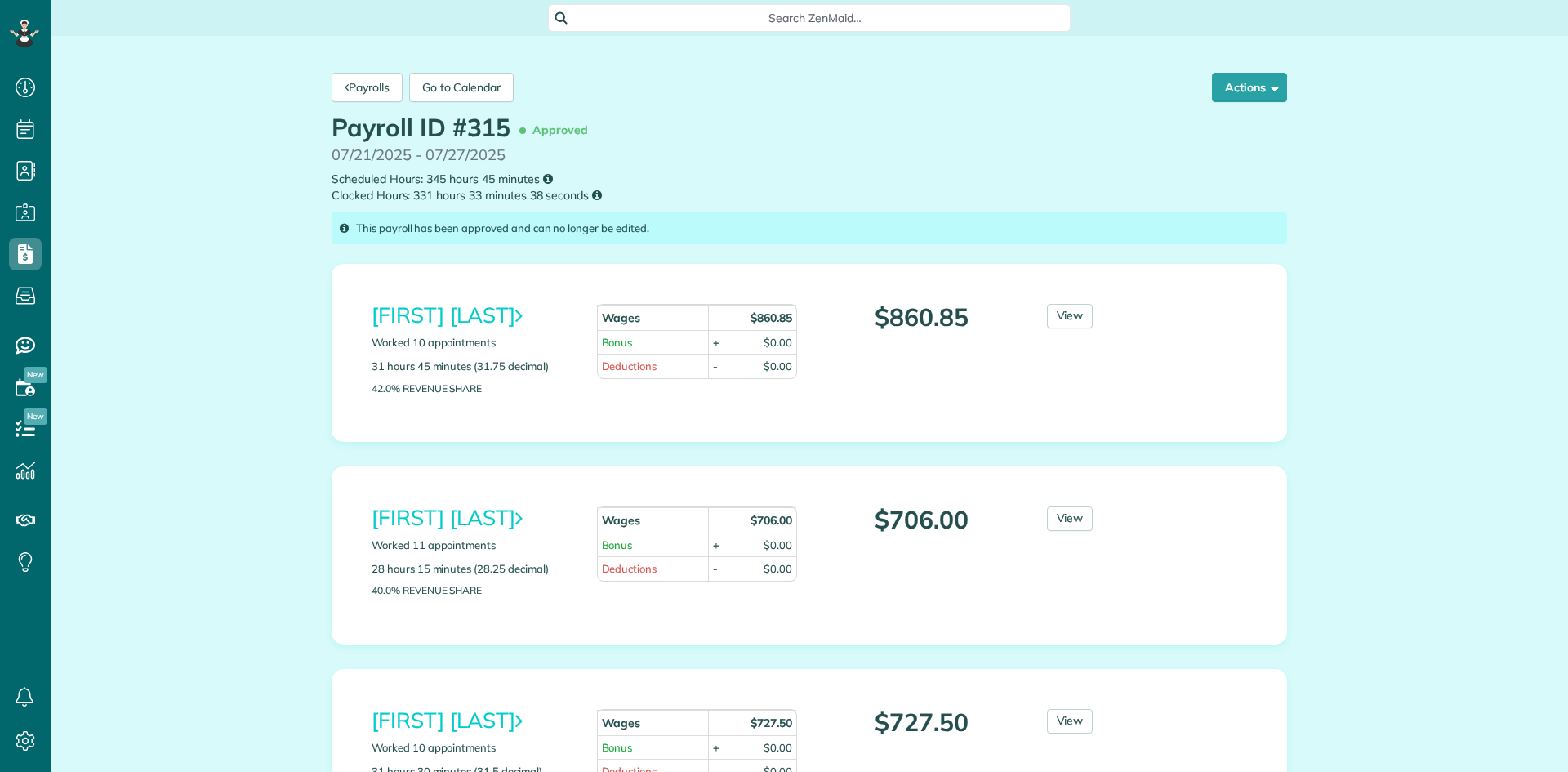 scroll, scrollTop: 0, scrollLeft: 0, axis: both 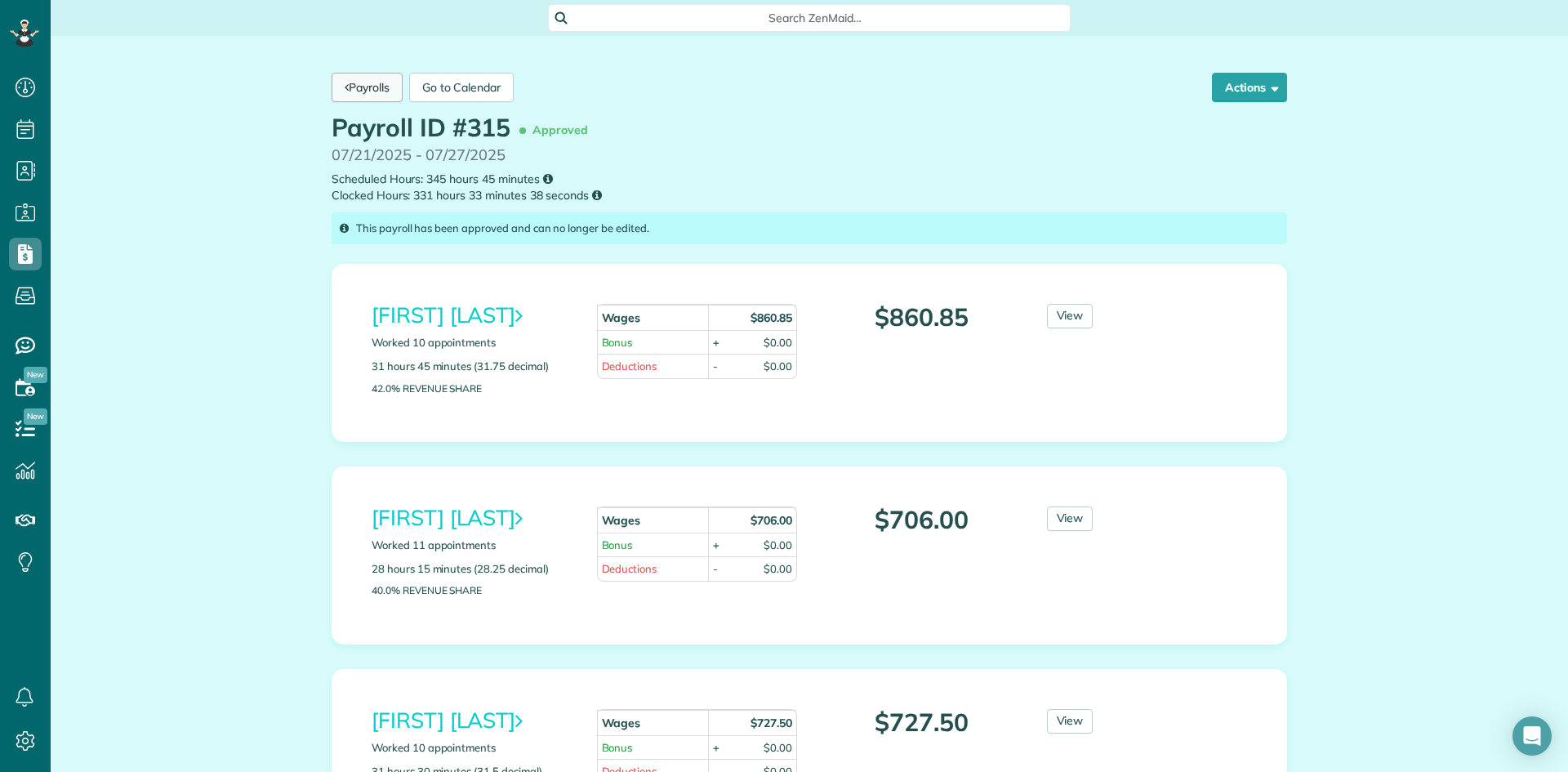 click on "Payrolls" at bounding box center (367, 87) 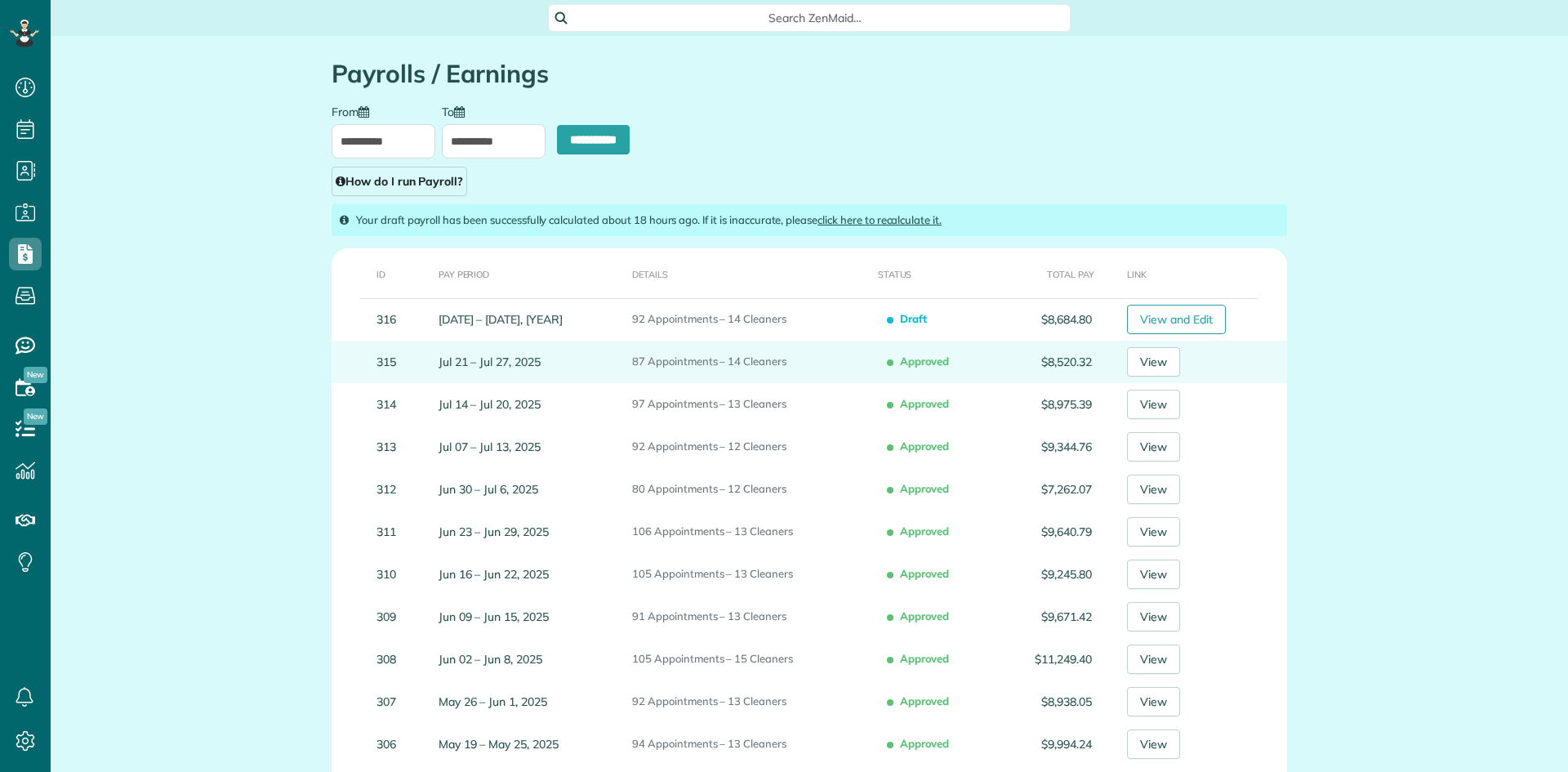 scroll, scrollTop: 0, scrollLeft: 0, axis: both 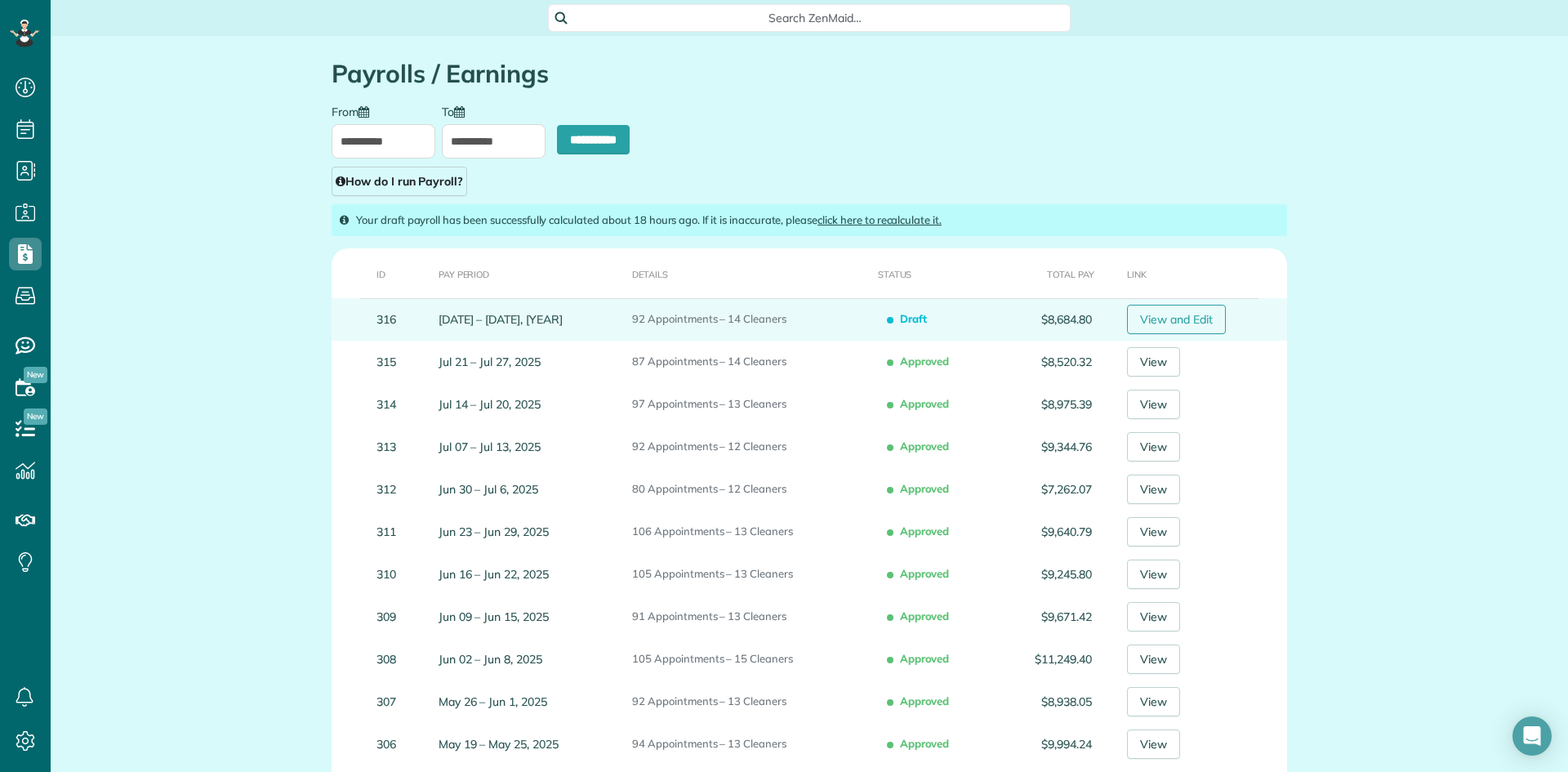 click on "View and Edit" at bounding box center [1176, 319] 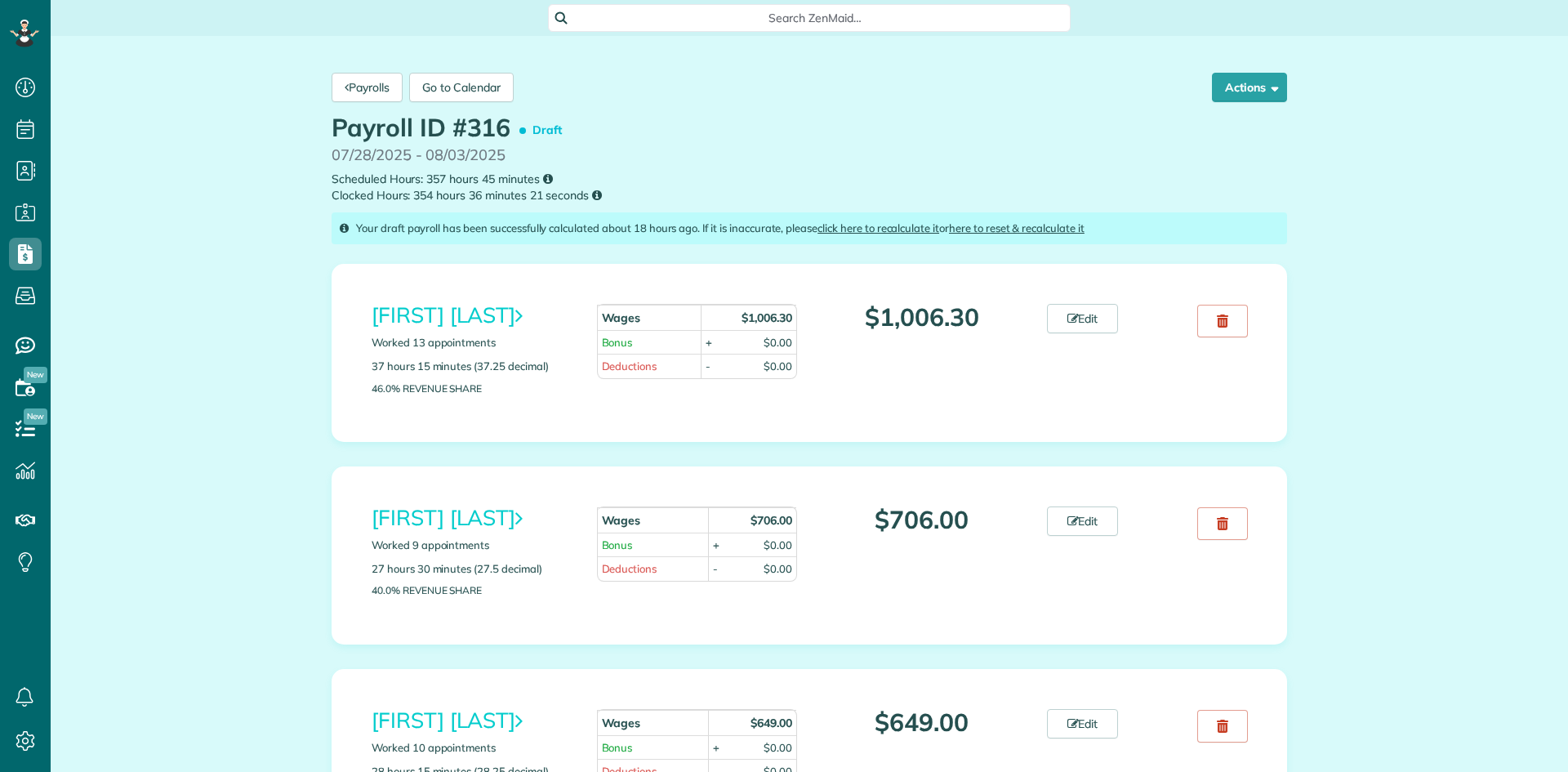 scroll, scrollTop: 0, scrollLeft: 0, axis: both 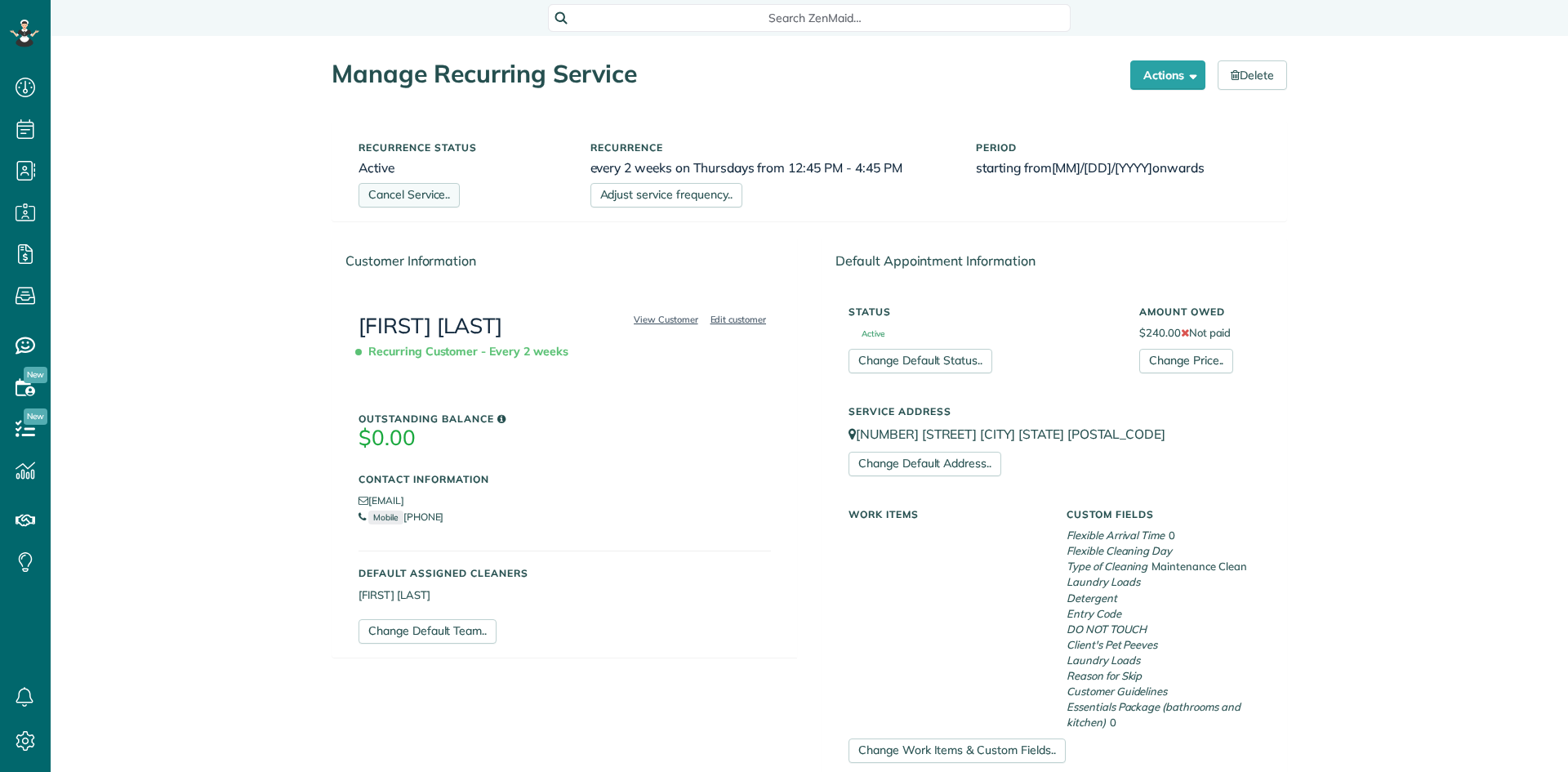 click on "Cancel Service.." at bounding box center (409, 195) 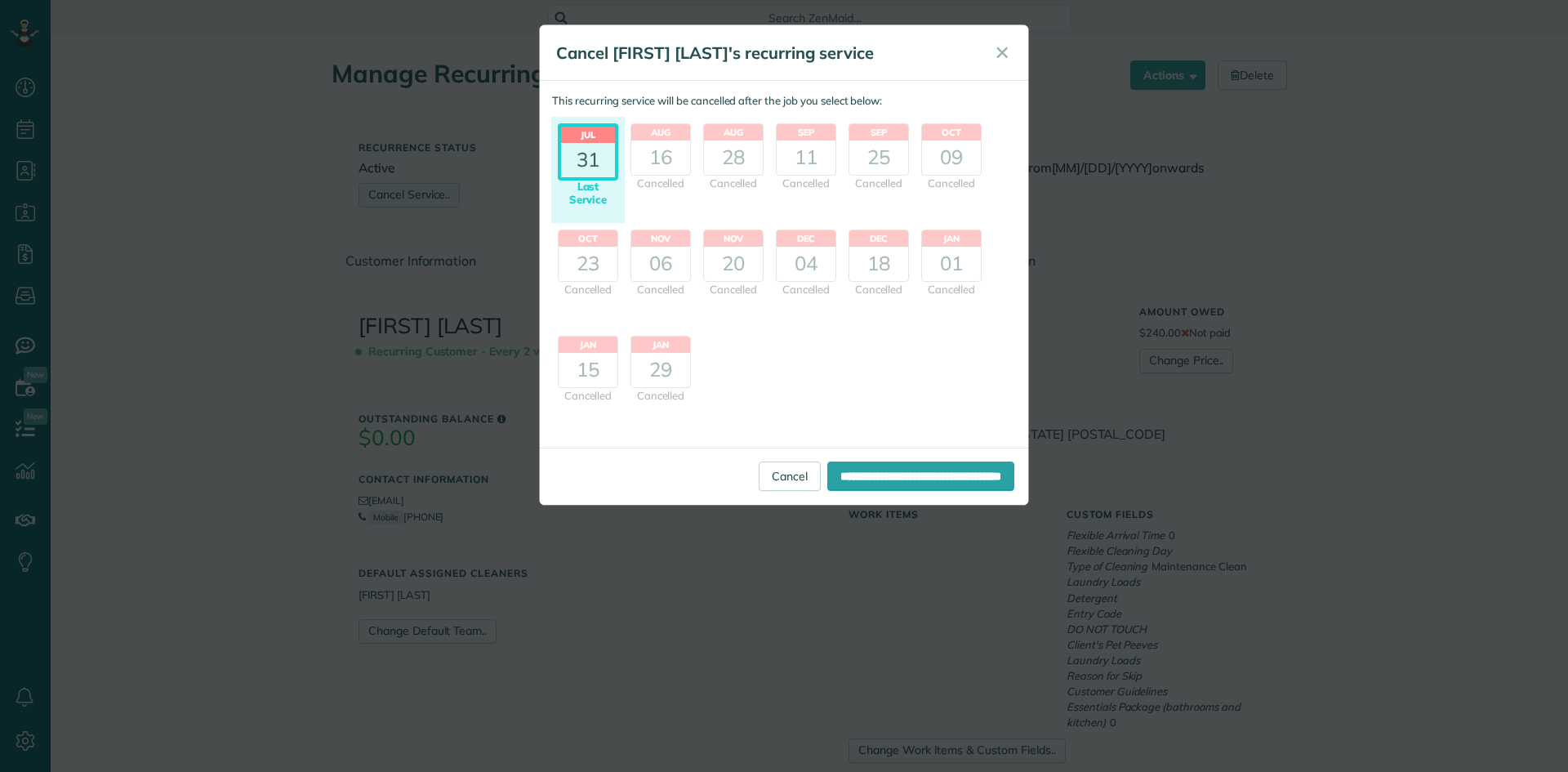 scroll, scrollTop: 772, scrollLeft: 51, axis: both 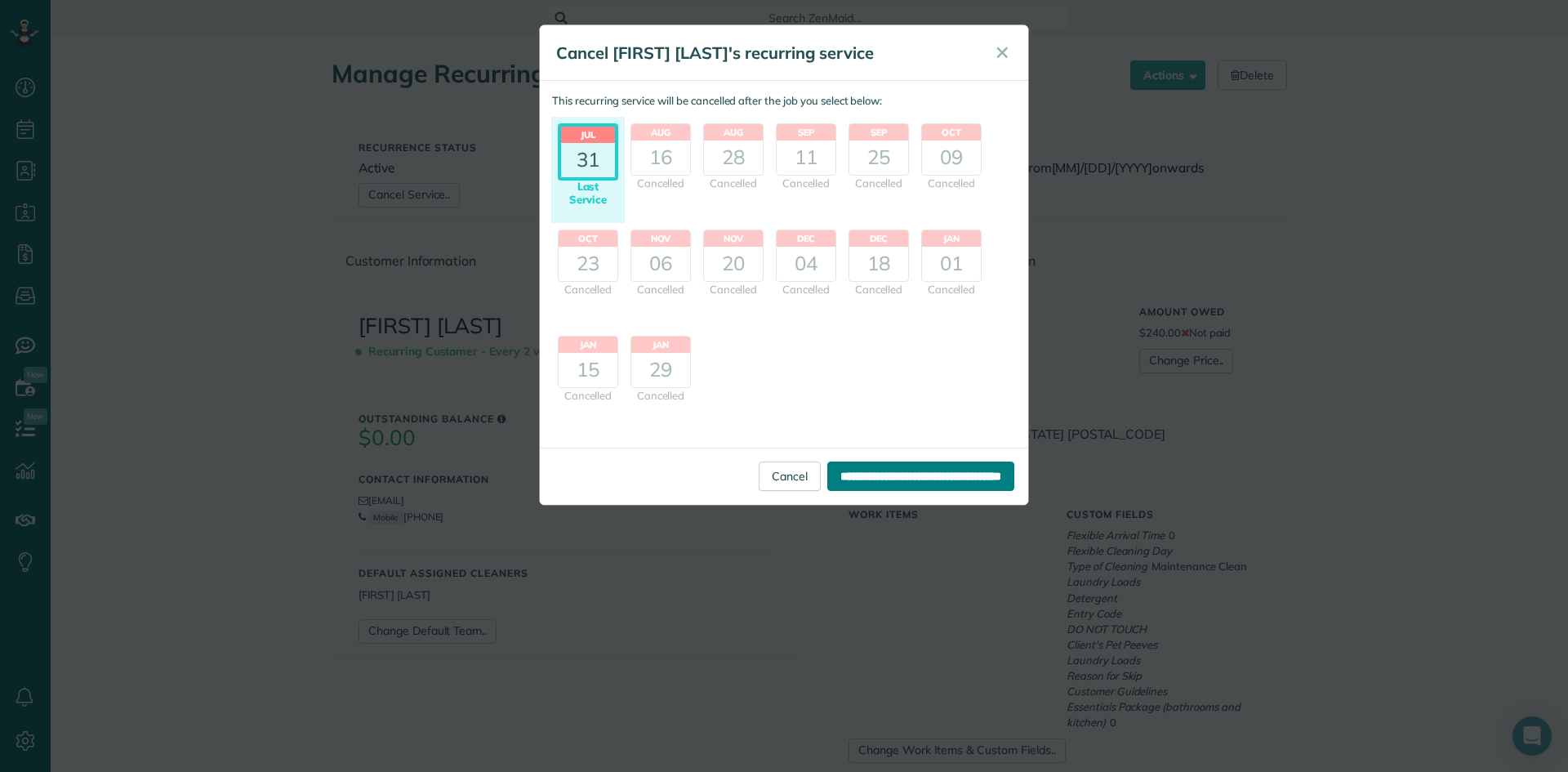 click on "**********" at bounding box center [920, 476] 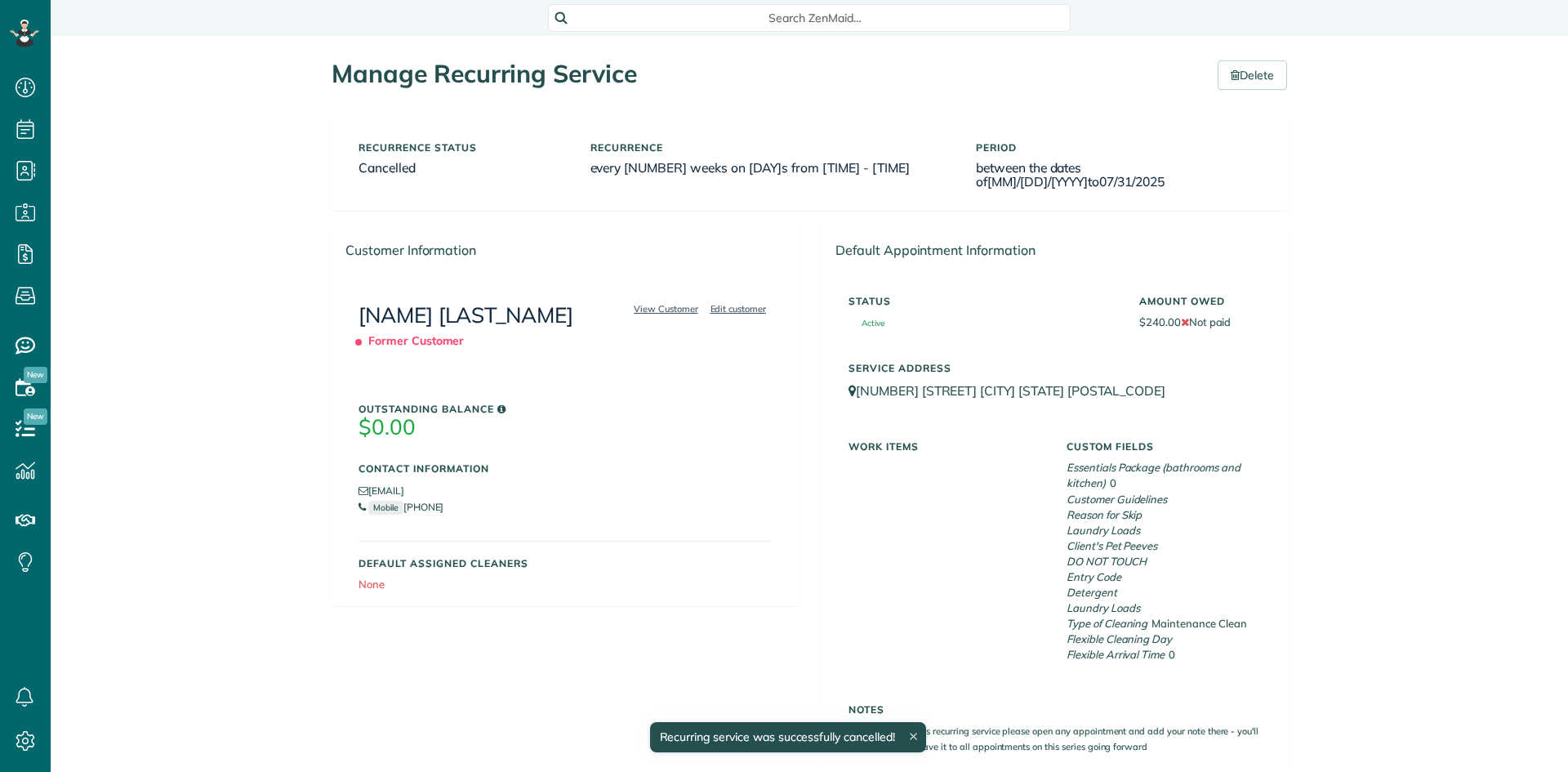 scroll, scrollTop: 0, scrollLeft: 0, axis: both 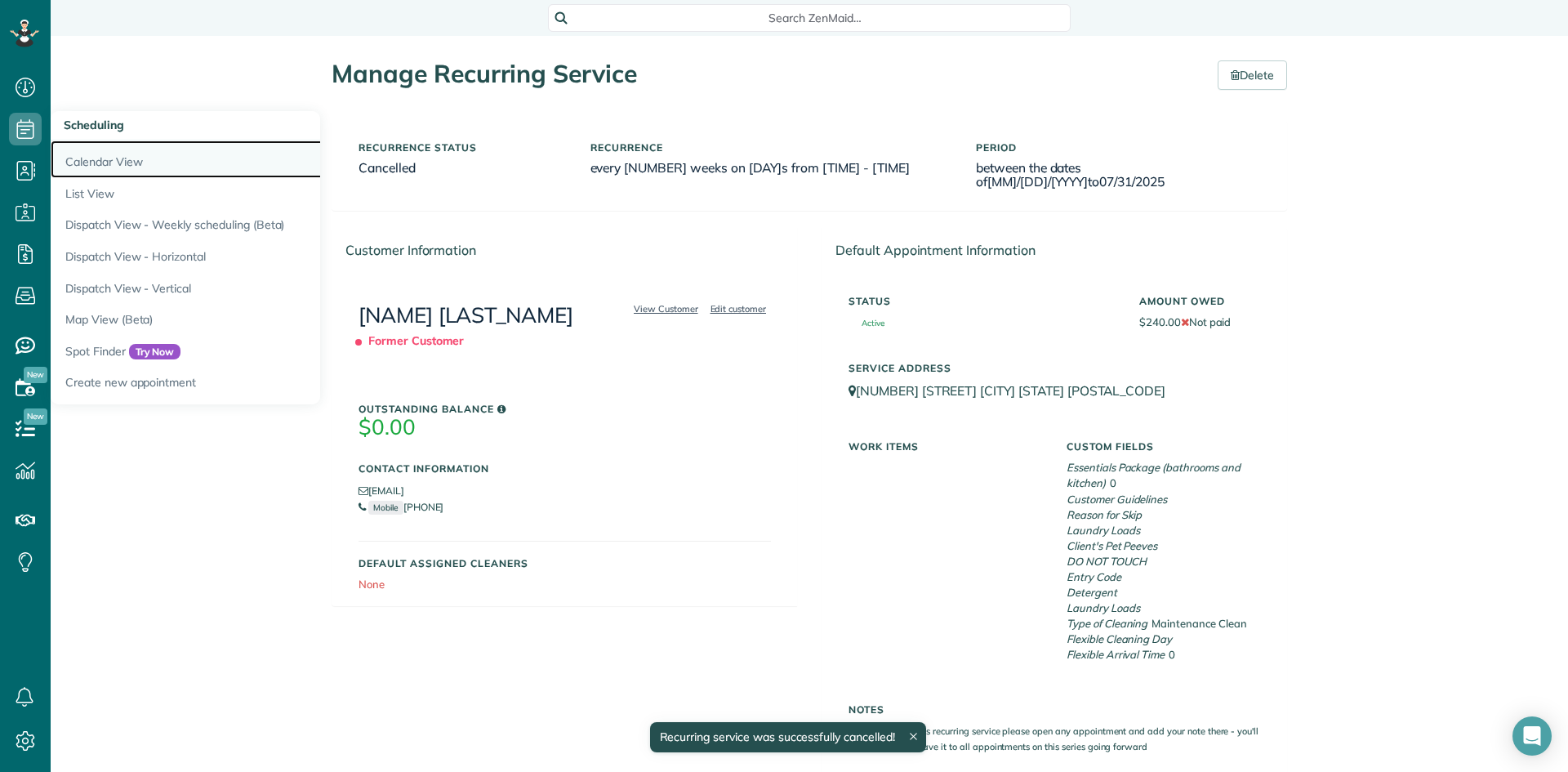 click on "Calendar View" at bounding box center (255, 159) 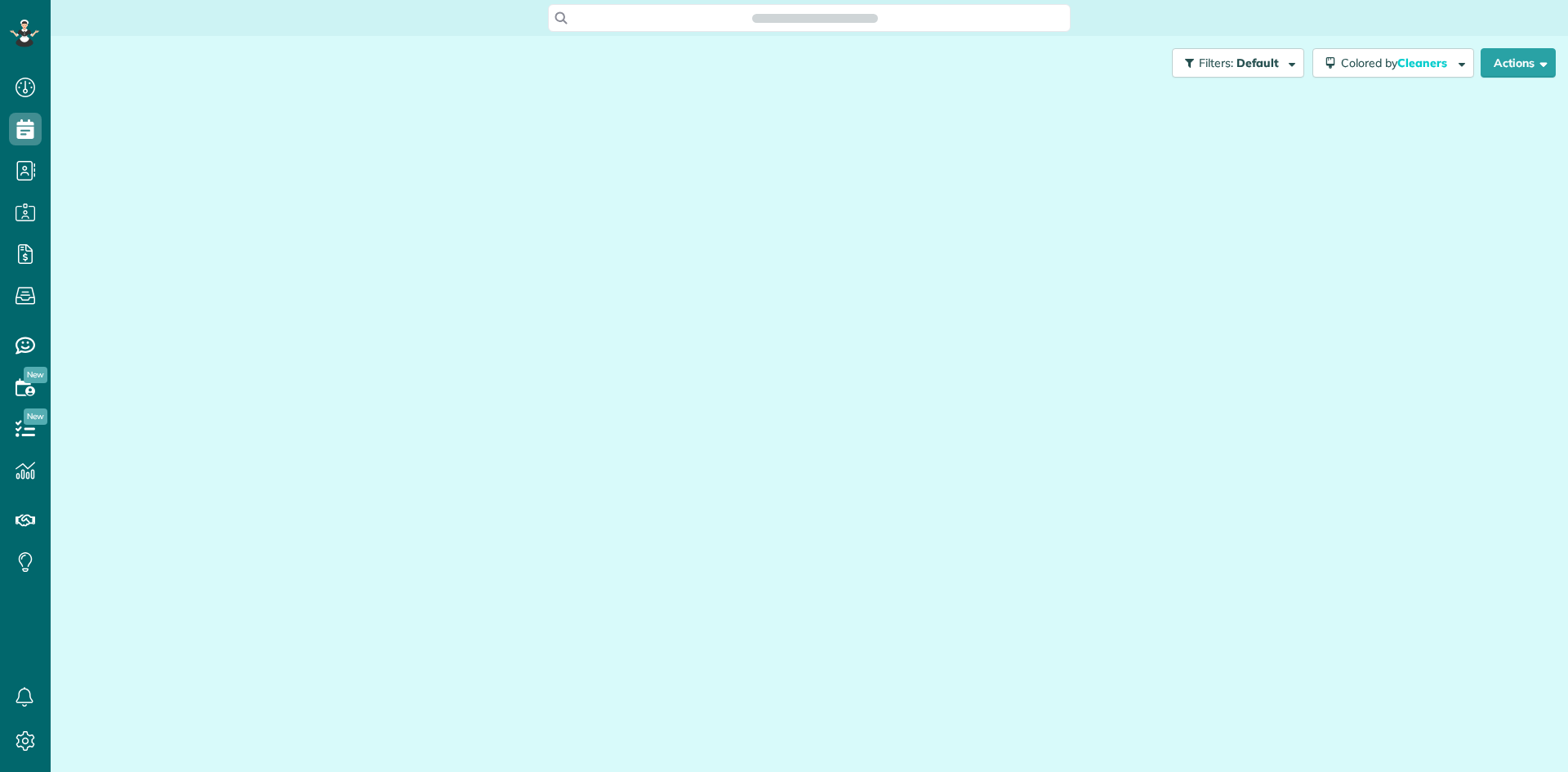 scroll, scrollTop: 0, scrollLeft: 0, axis: both 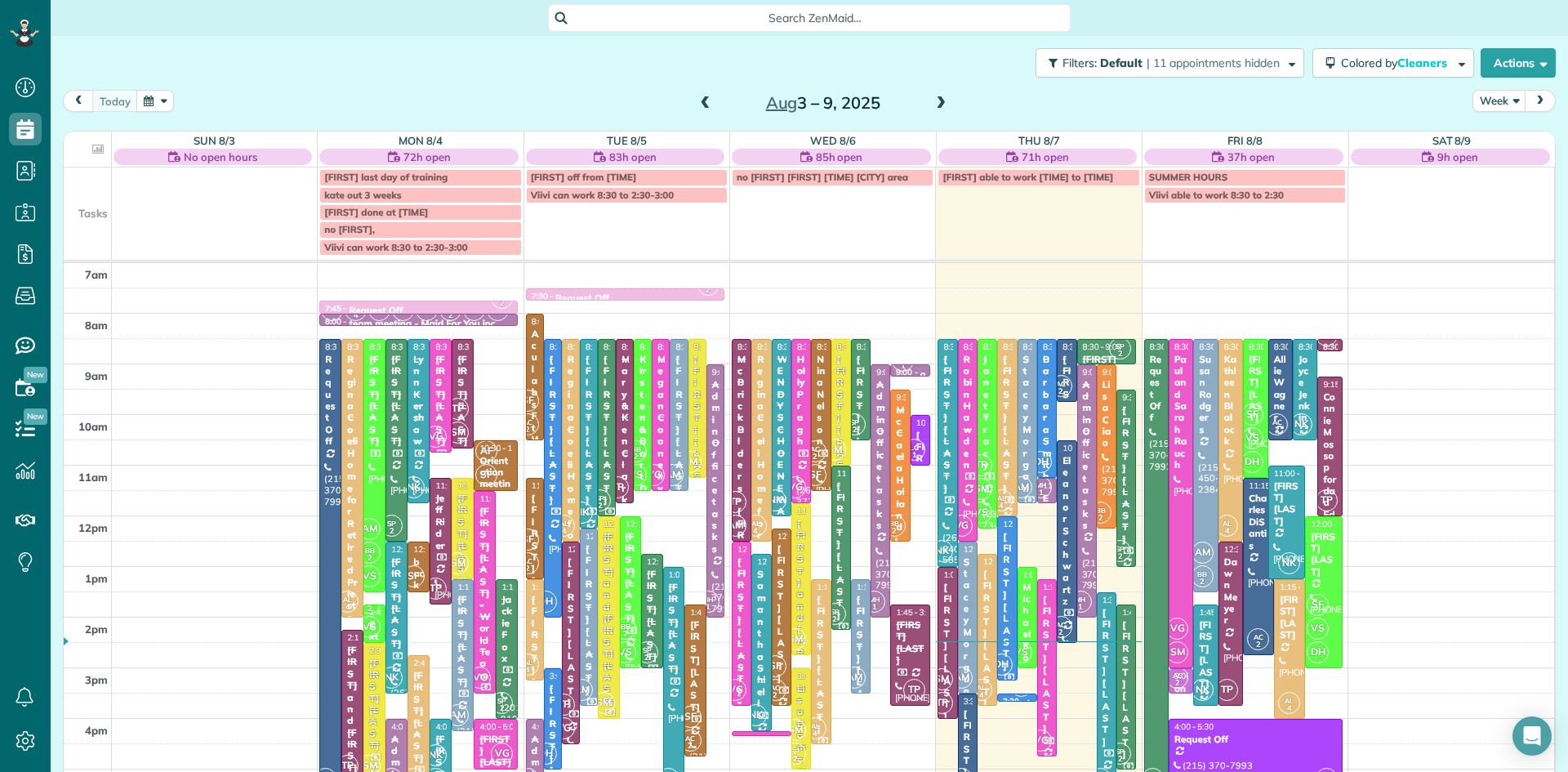 click at bounding box center [941, 104] 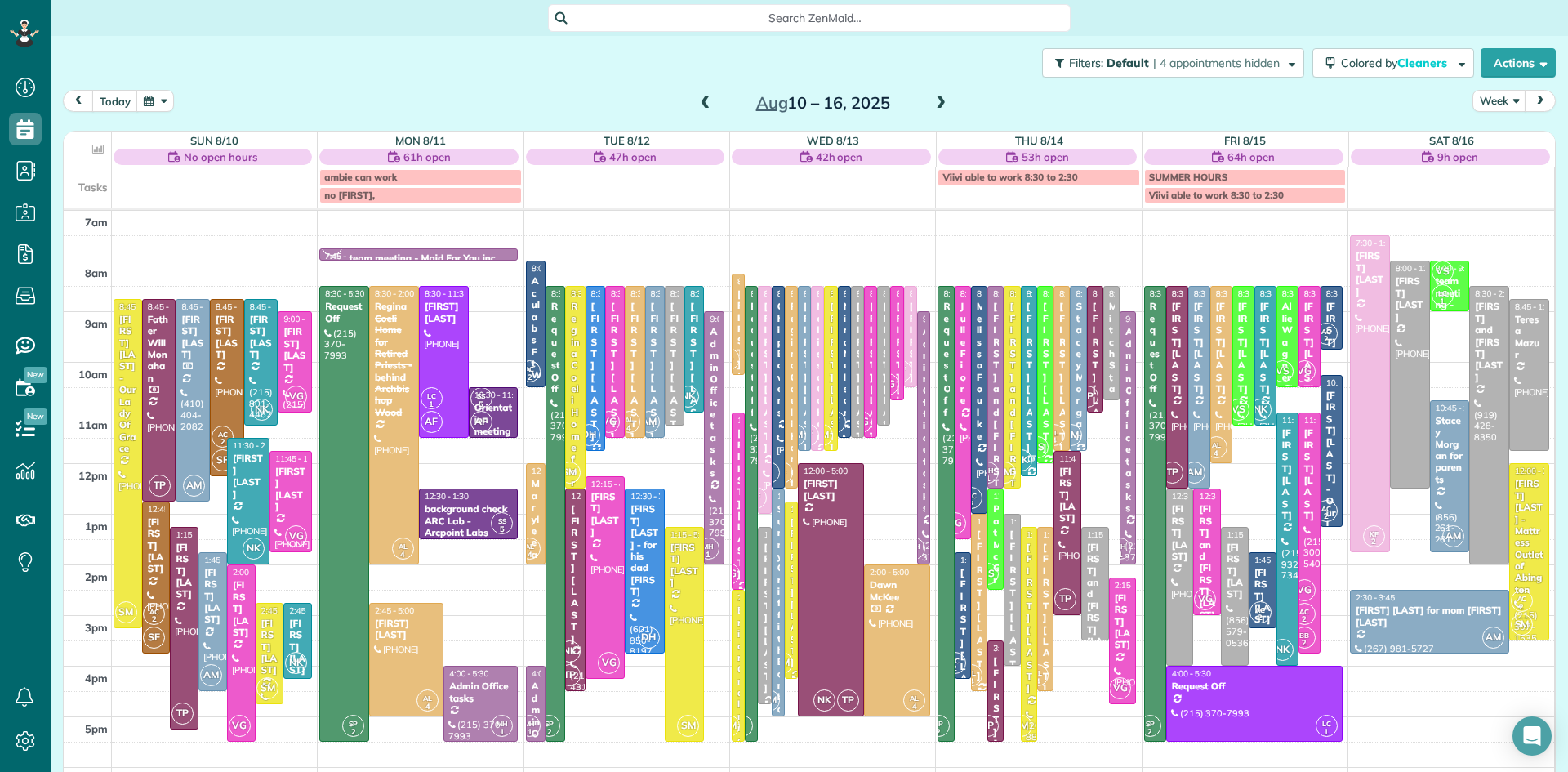 click at bounding box center (706, 104) 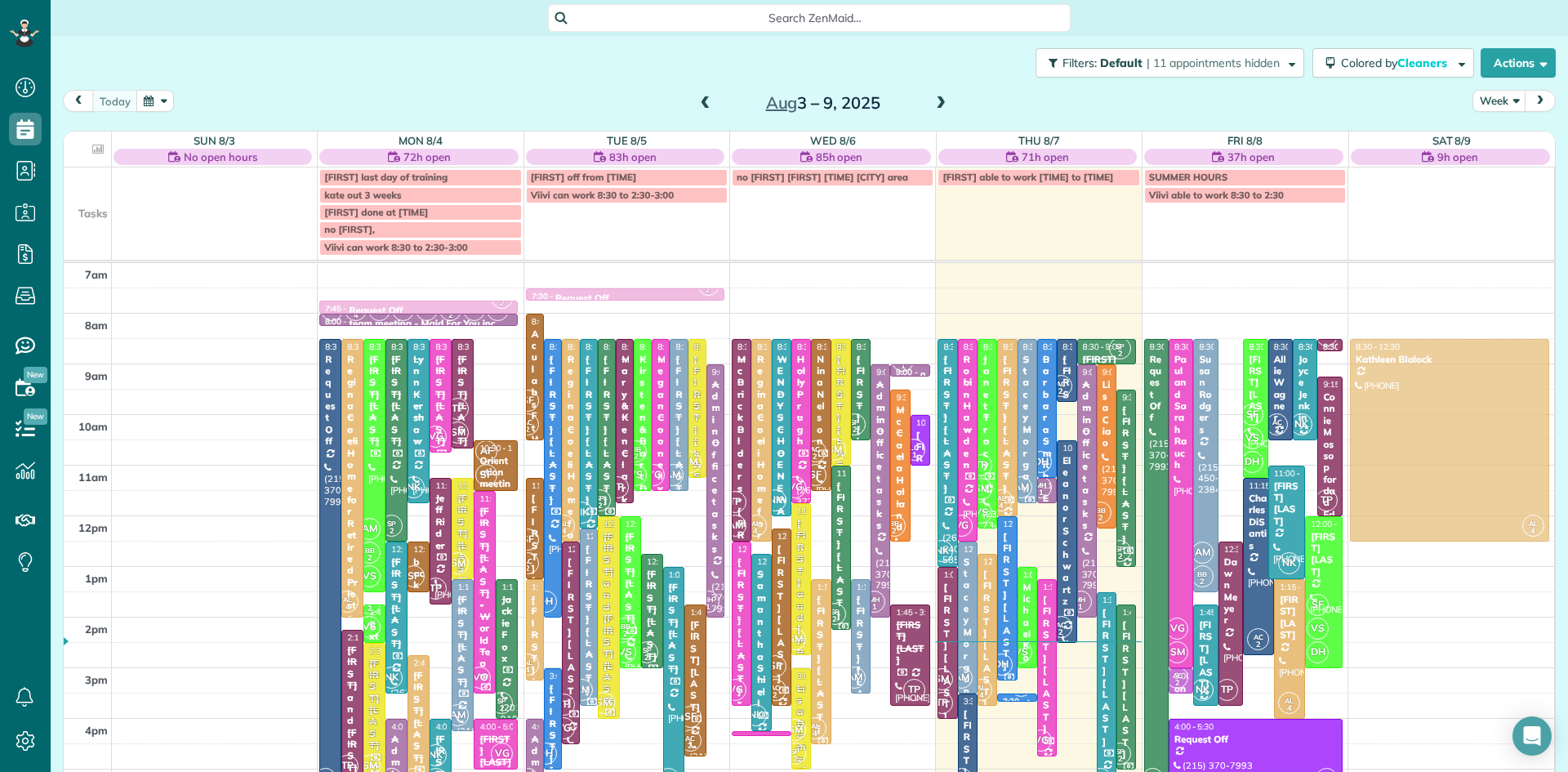 drag, startPoint x: 1224, startPoint y: 492, endPoint x: 1382, endPoint y: 489, distance: 158.02848 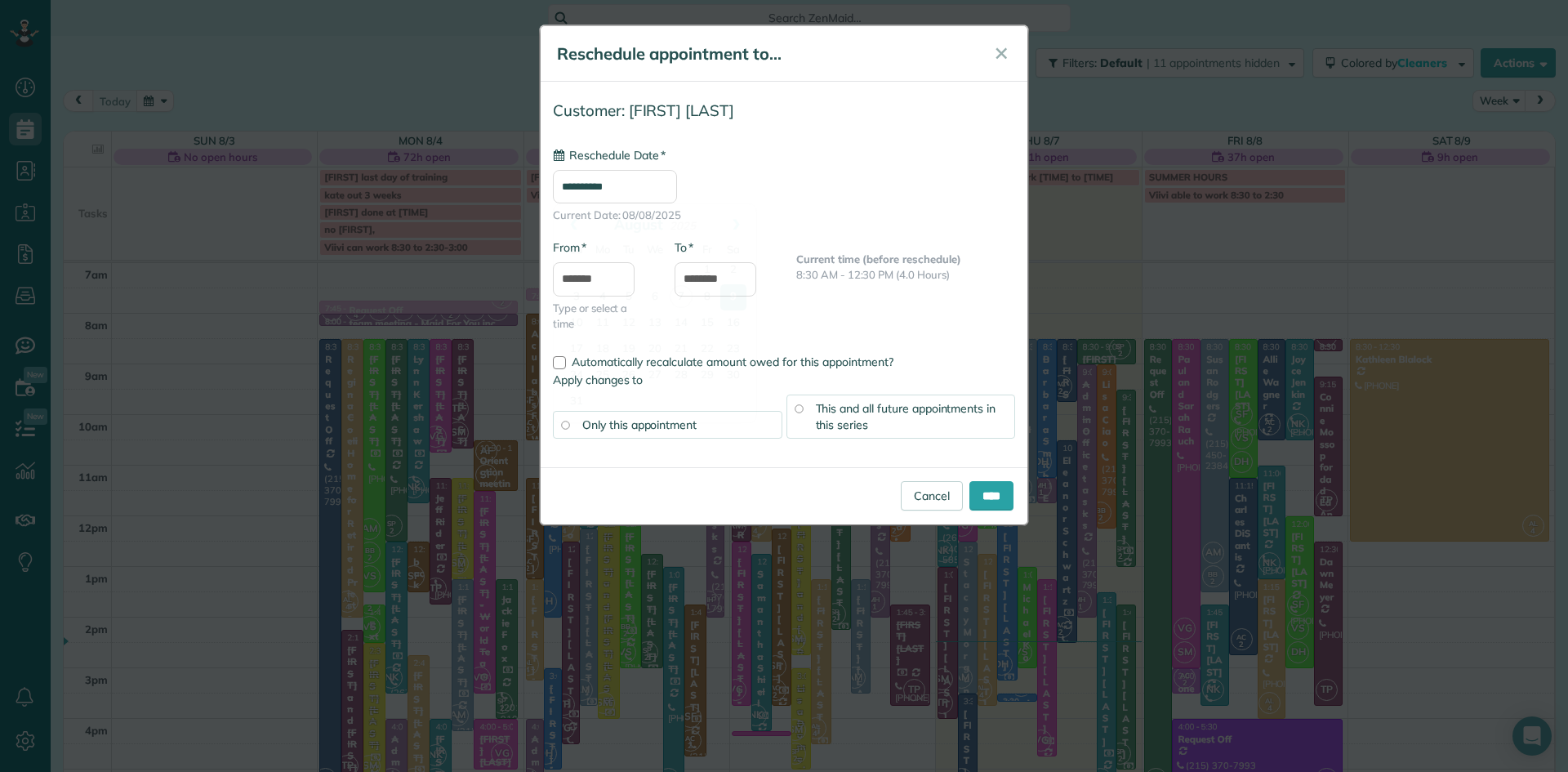 click on "**********" at bounding box center [615, 186] 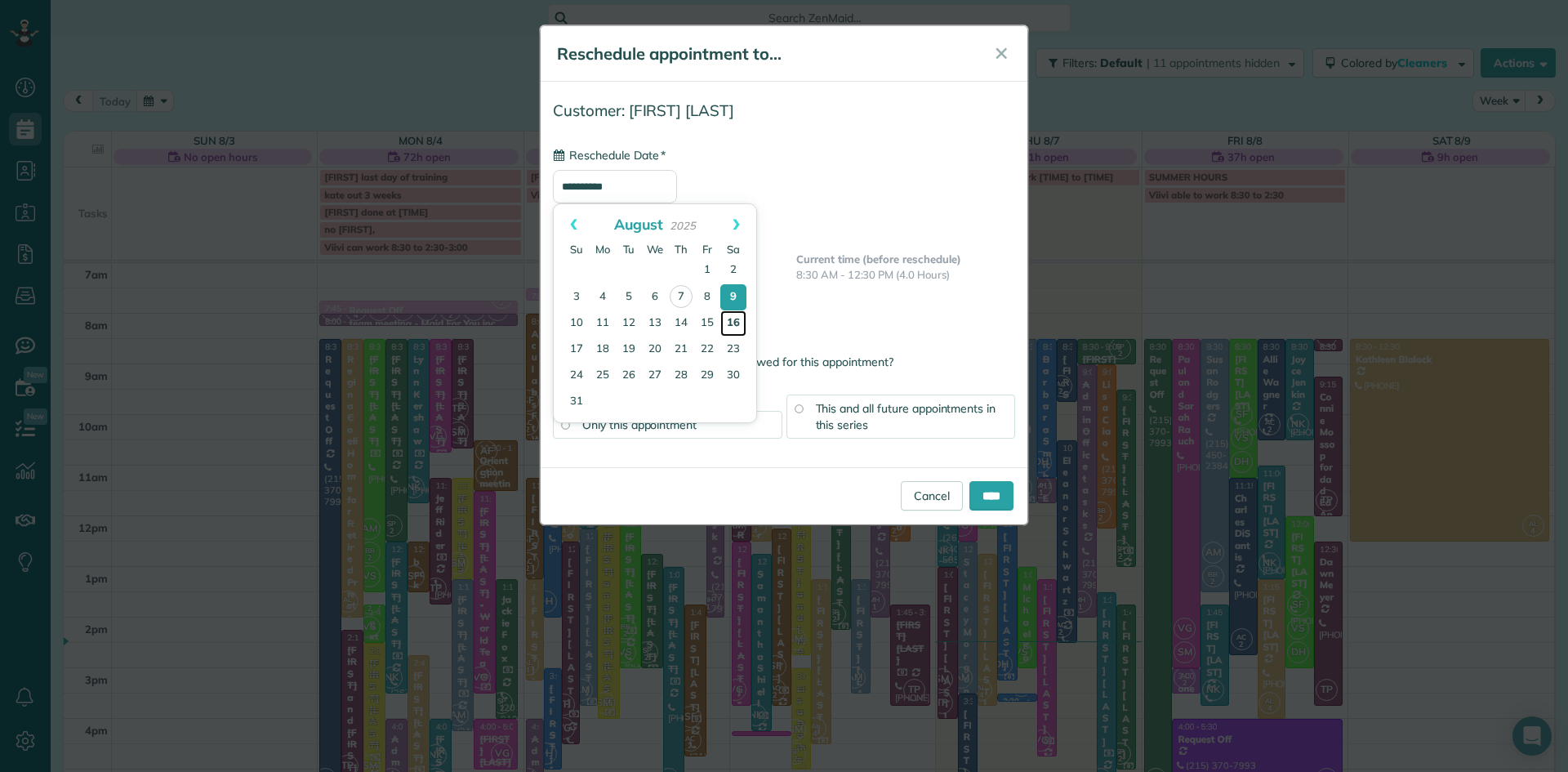 click on "16" at bounding box center (733, 324) 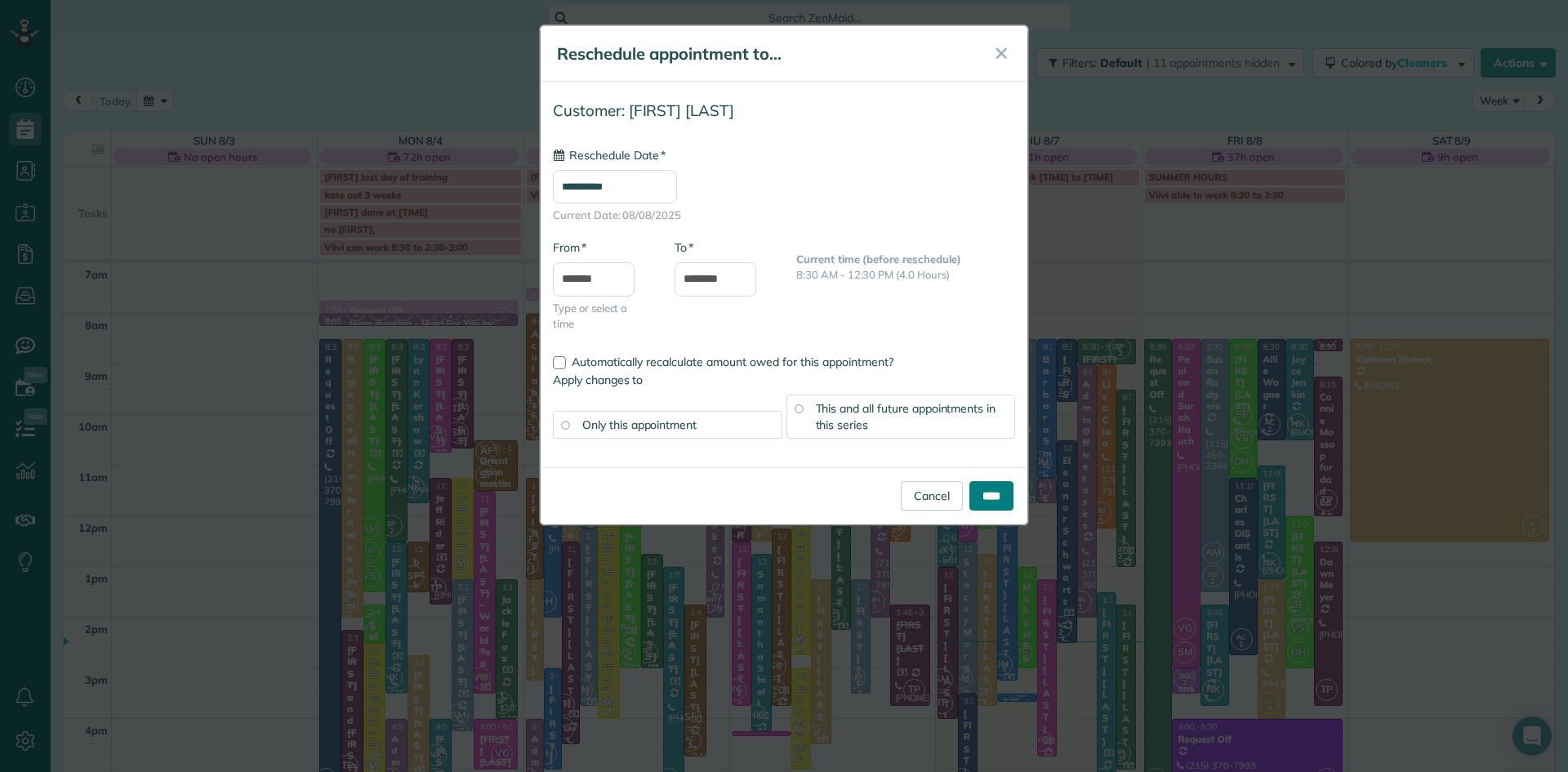 click on "****" at bounding box center [991, 496] 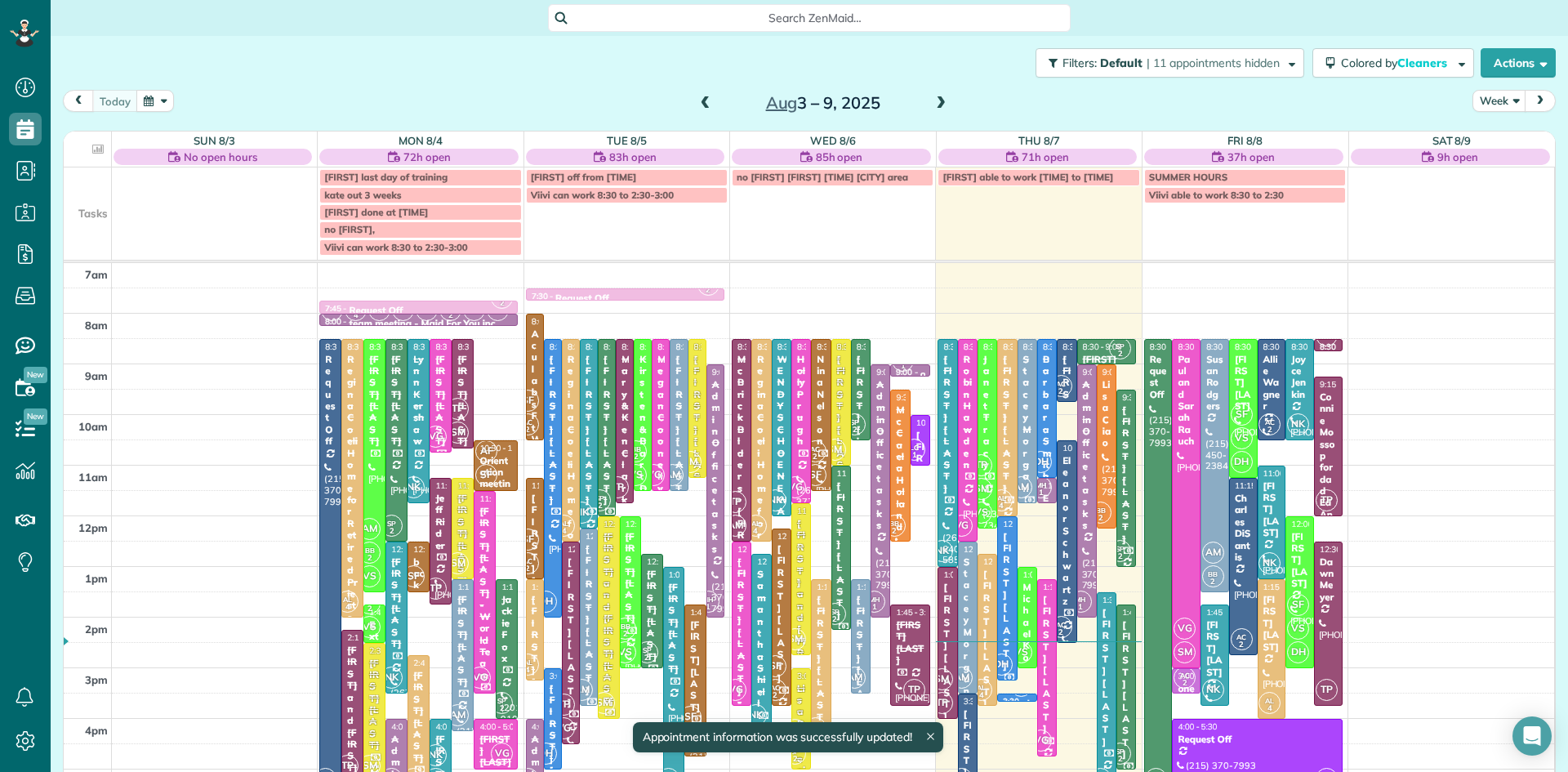 click at bounding box center (941, 104) 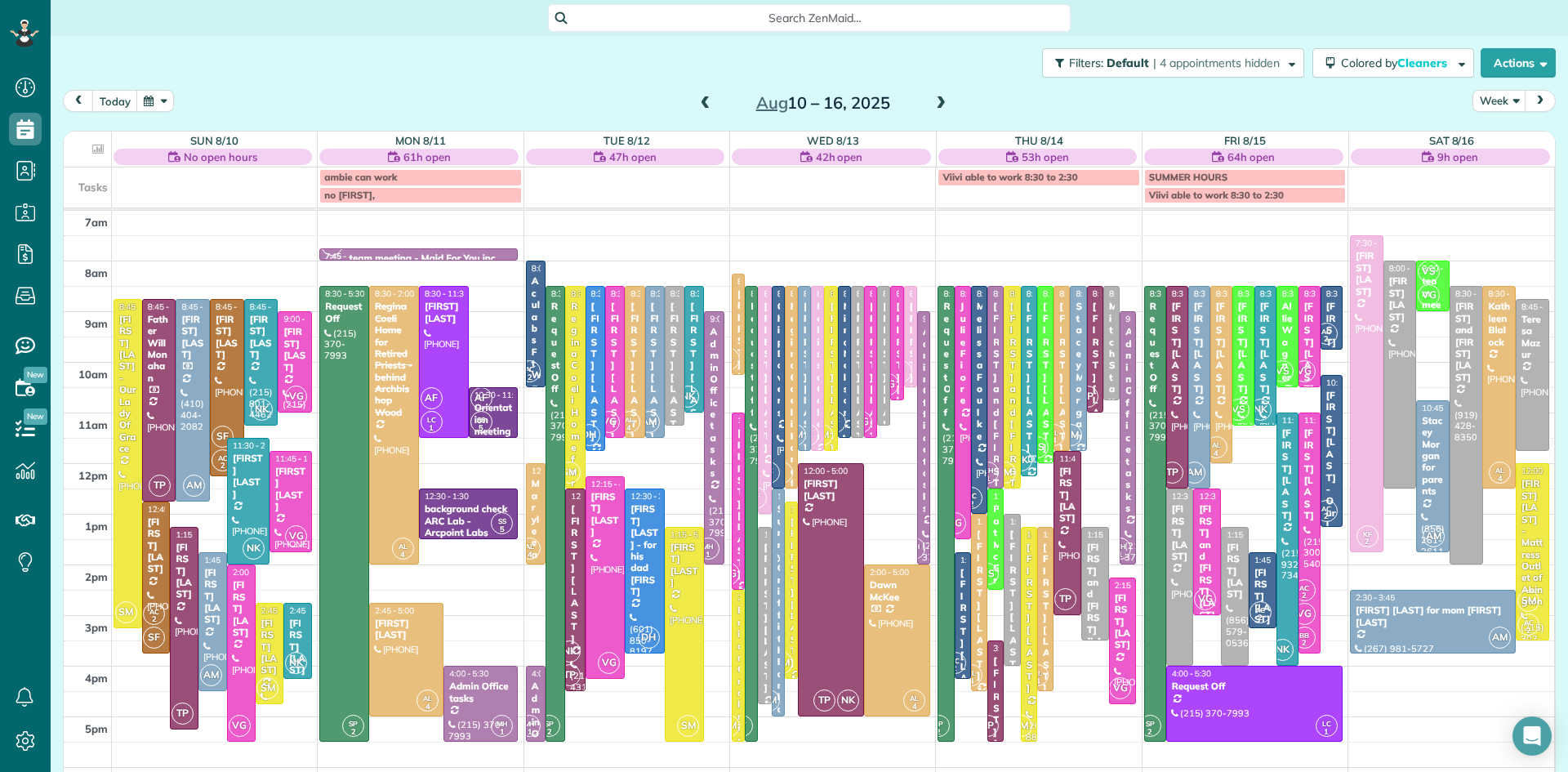click on "Heather Giampapa" at bounding box center [979, 605] 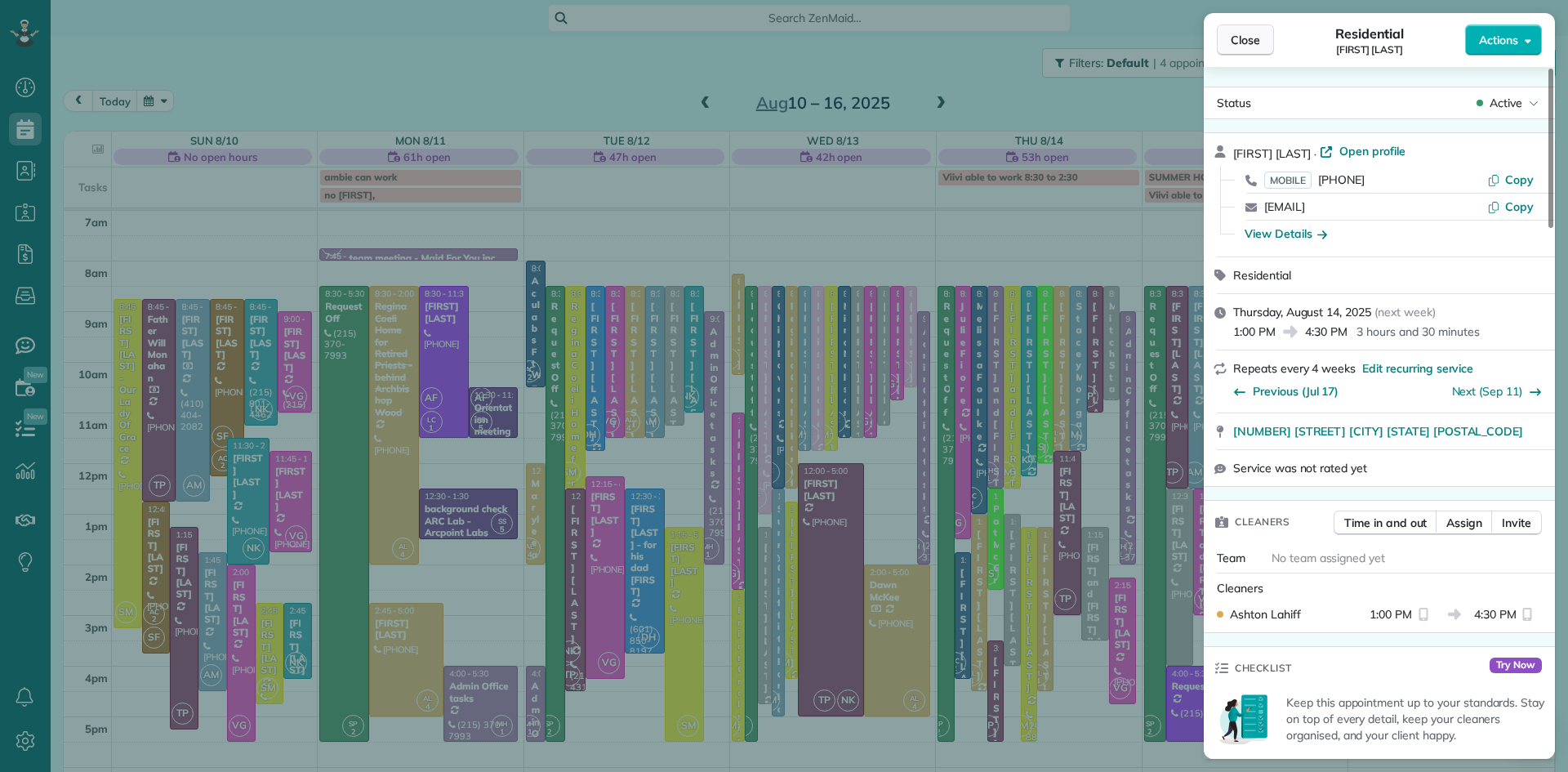 click on "Close" at bounding box center (1245, 40) 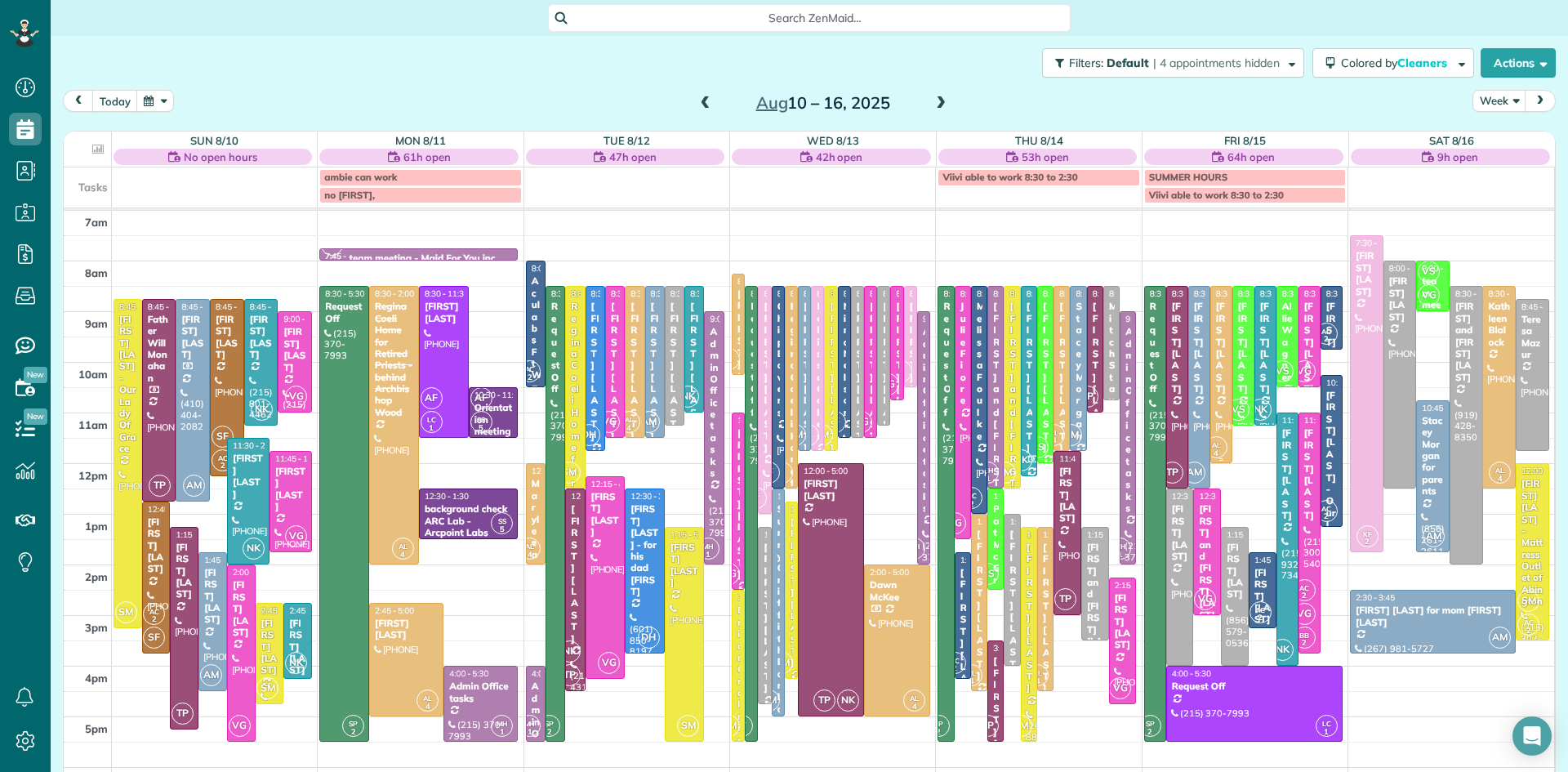 click on "Stacey Thomas" at bounding box center (1221, 347) 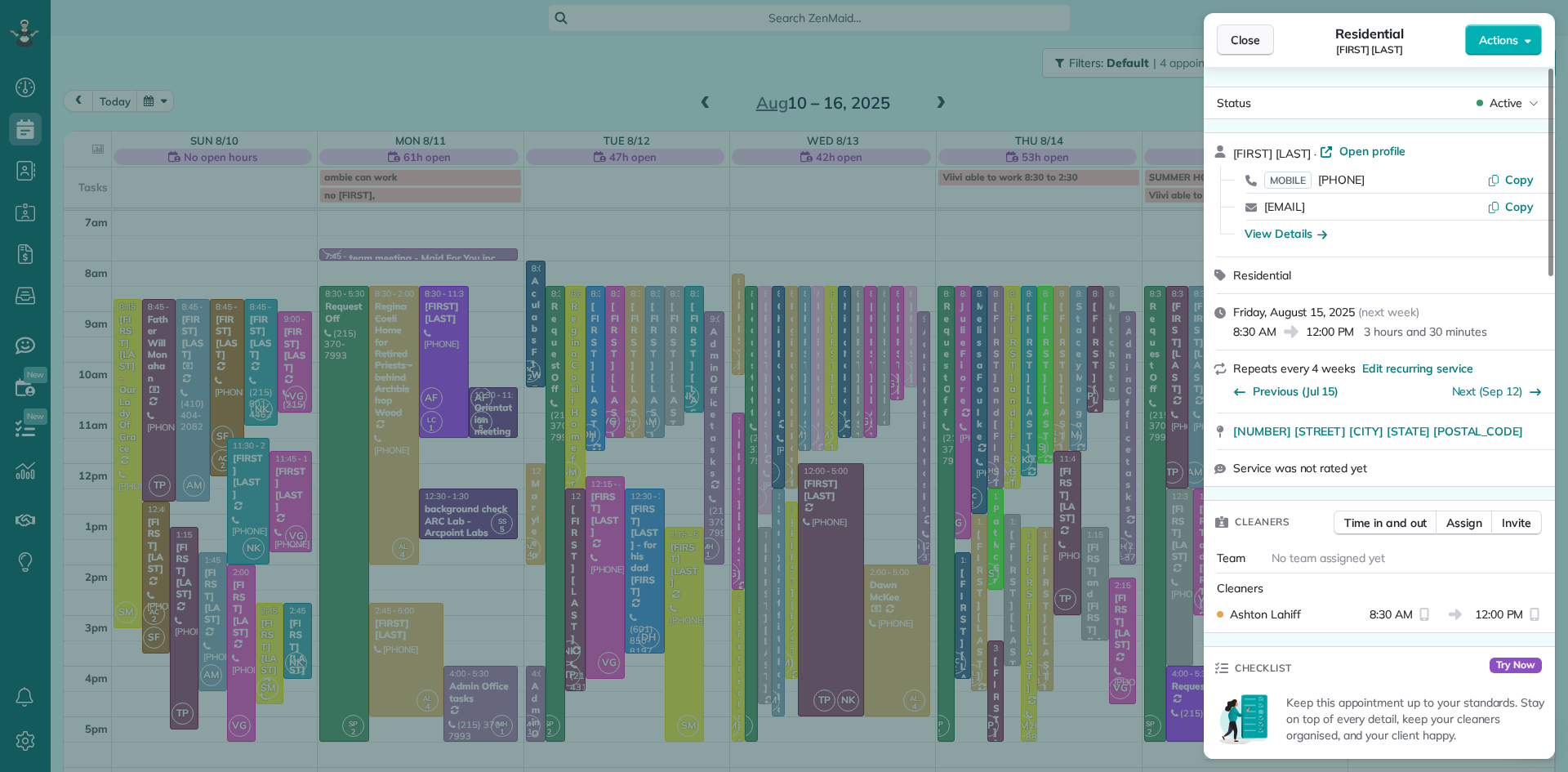 click on "Close" at bounding box center [1245, 40] 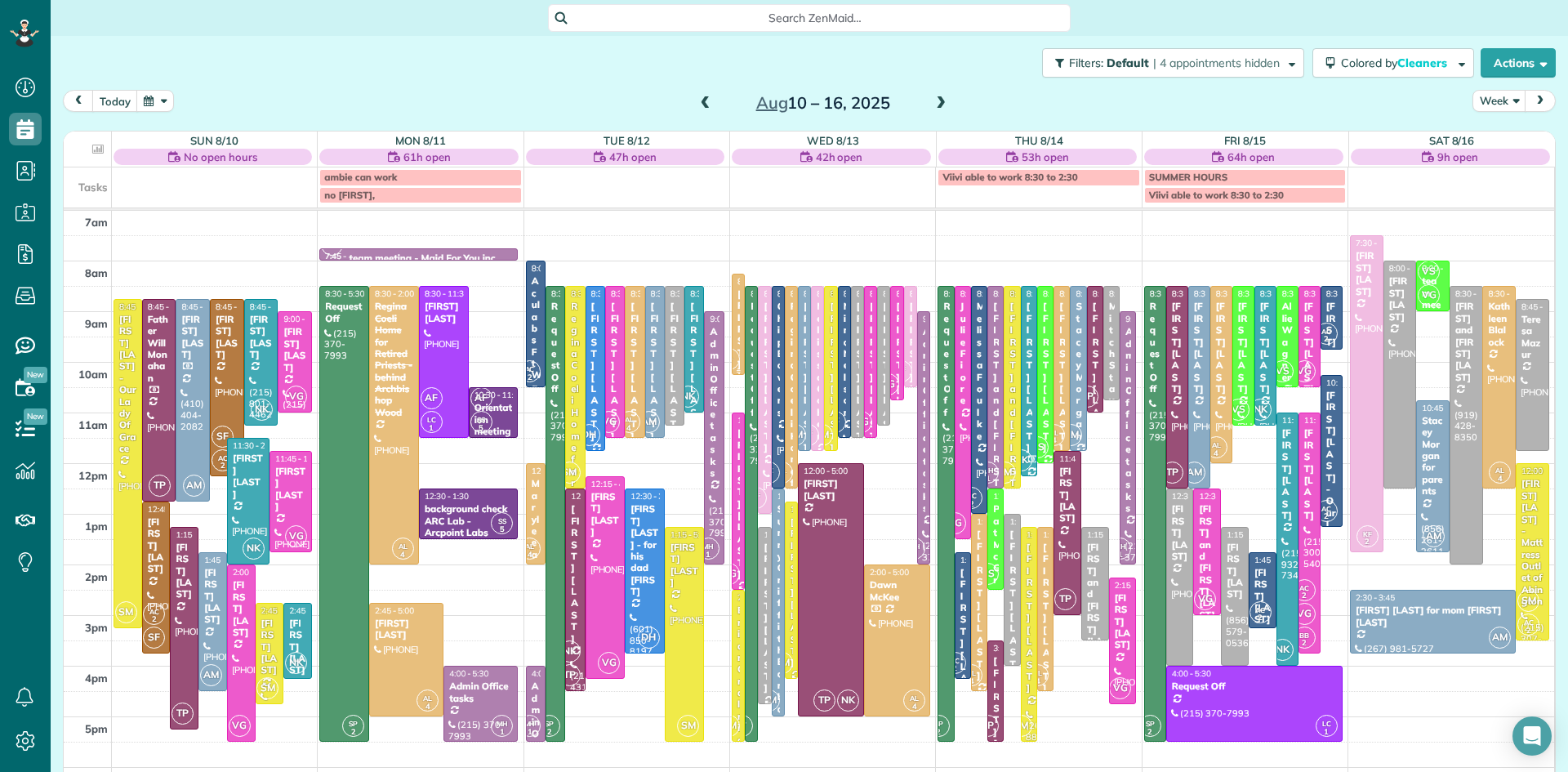 click on "Joseph Orlando" at bounding box center [738, 364] 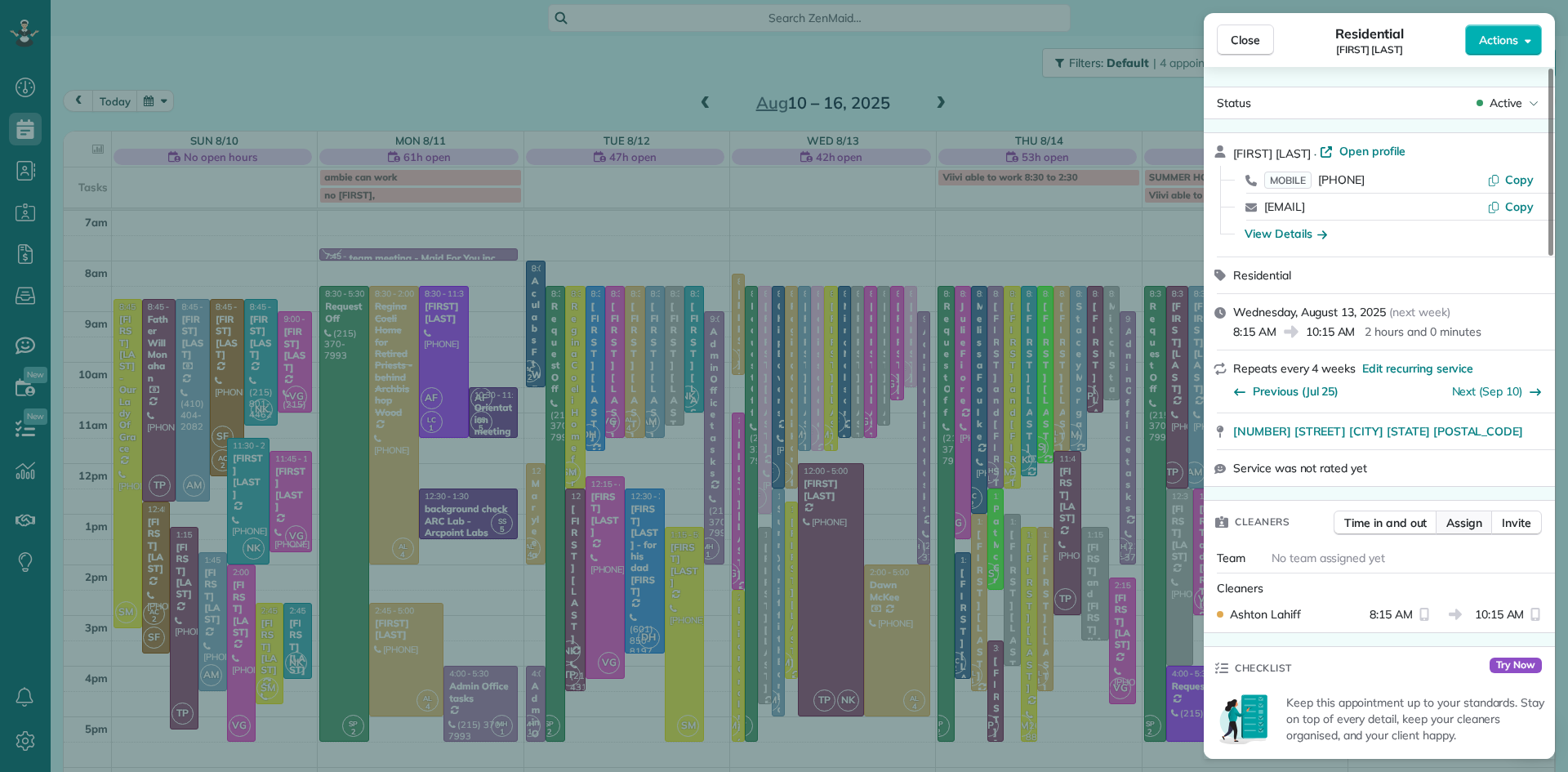 click on "Assign" at bounding box center (1464, 523) 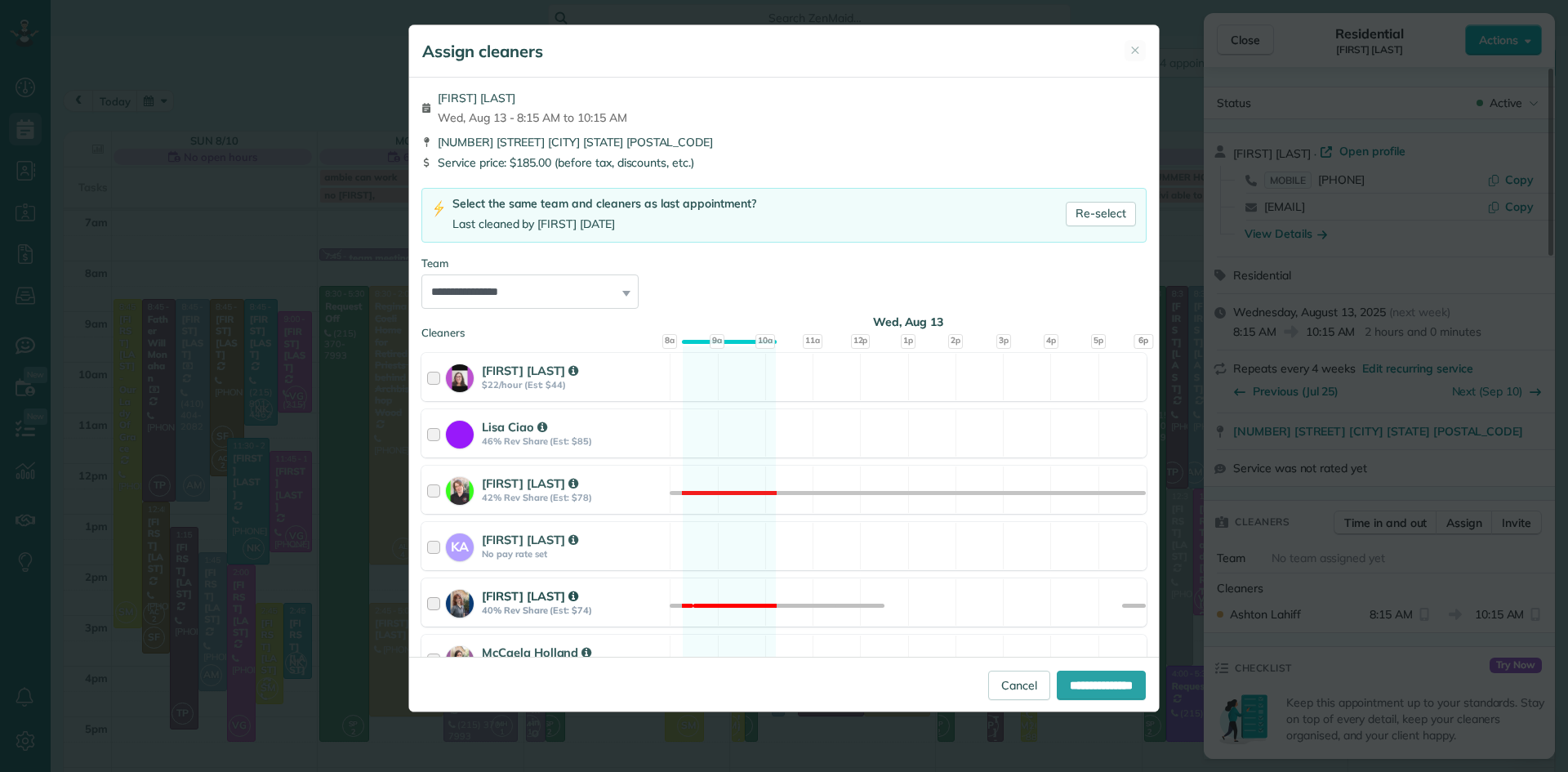 click on "Amber Clark" at bounding box center [530, 596] 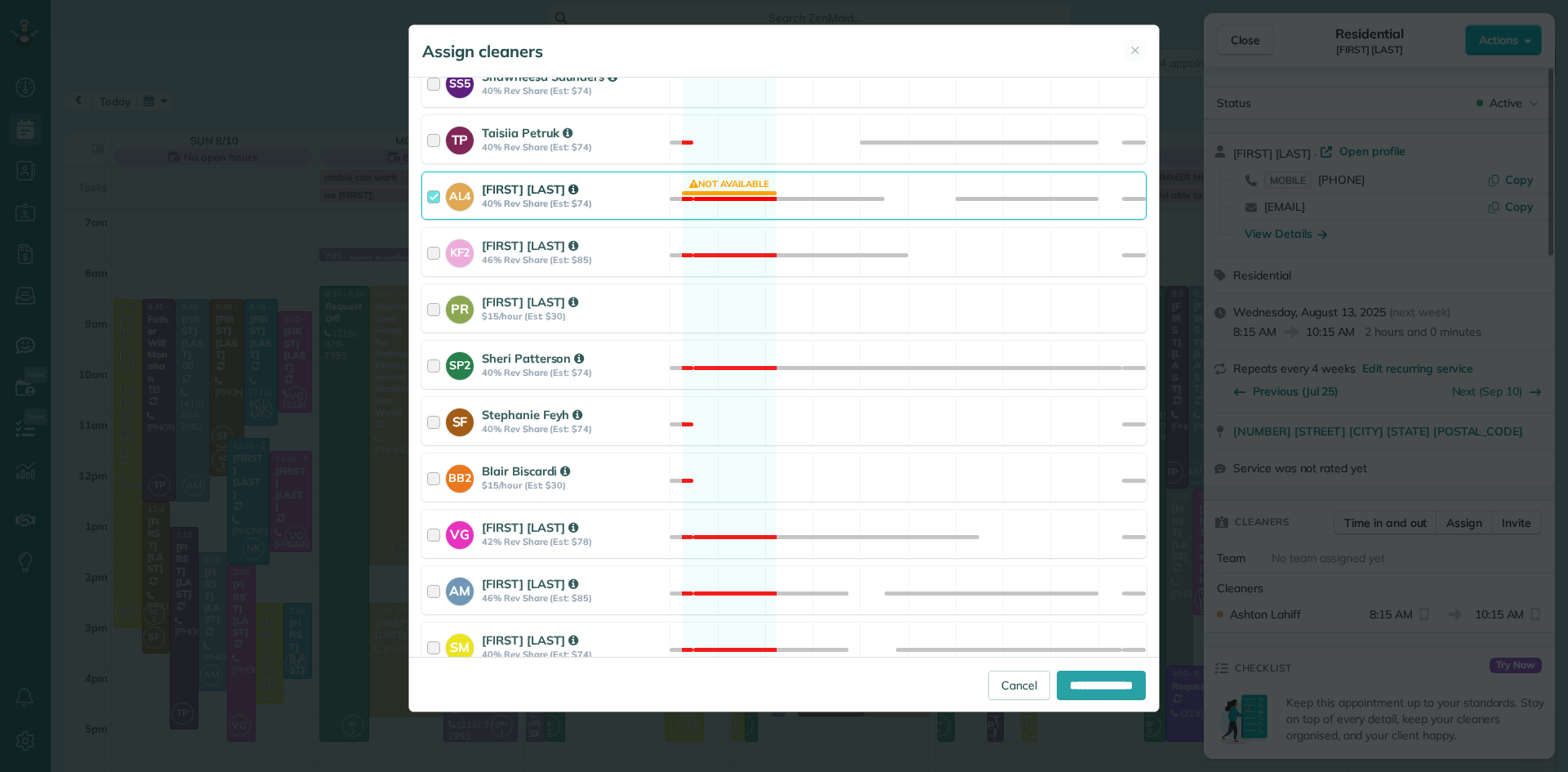 scroll, scrollTop: 736, scrollLeft: 0, axis: vertical 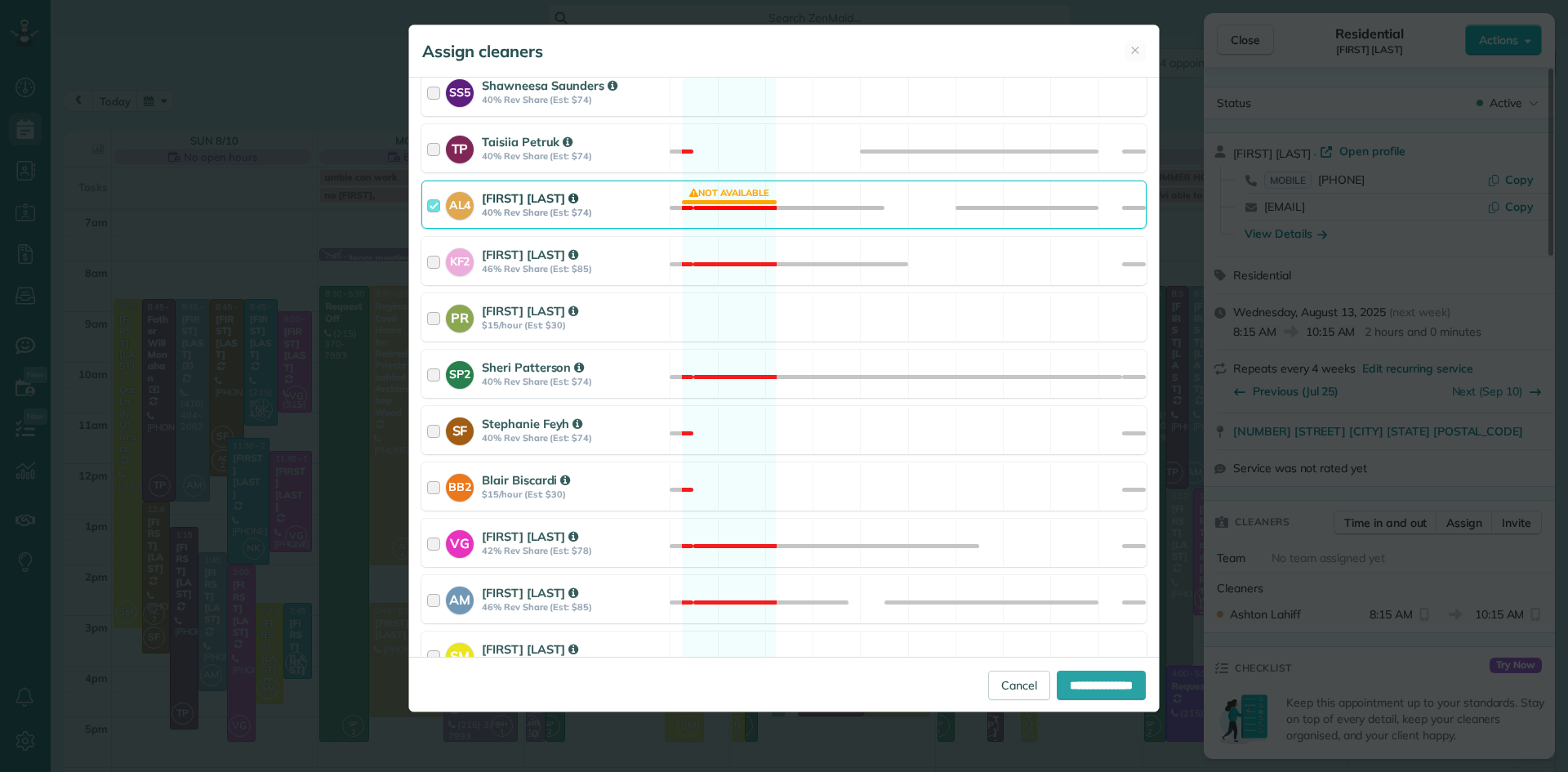click on "Ashton Lahiff" at bounding box center [530, 198] 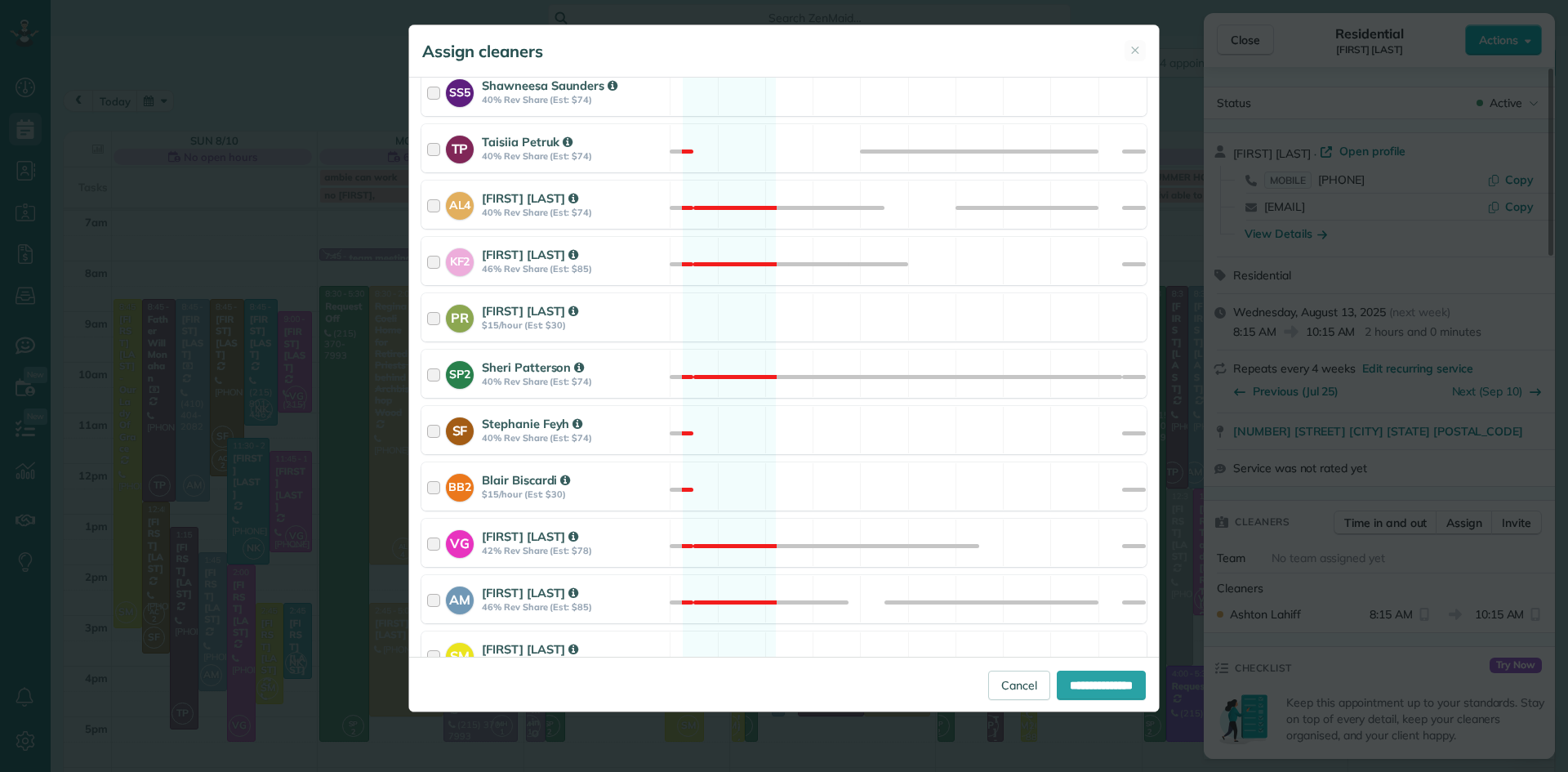 scroll, scrollTop: 931, scrollLeft: 0, axis: vertical 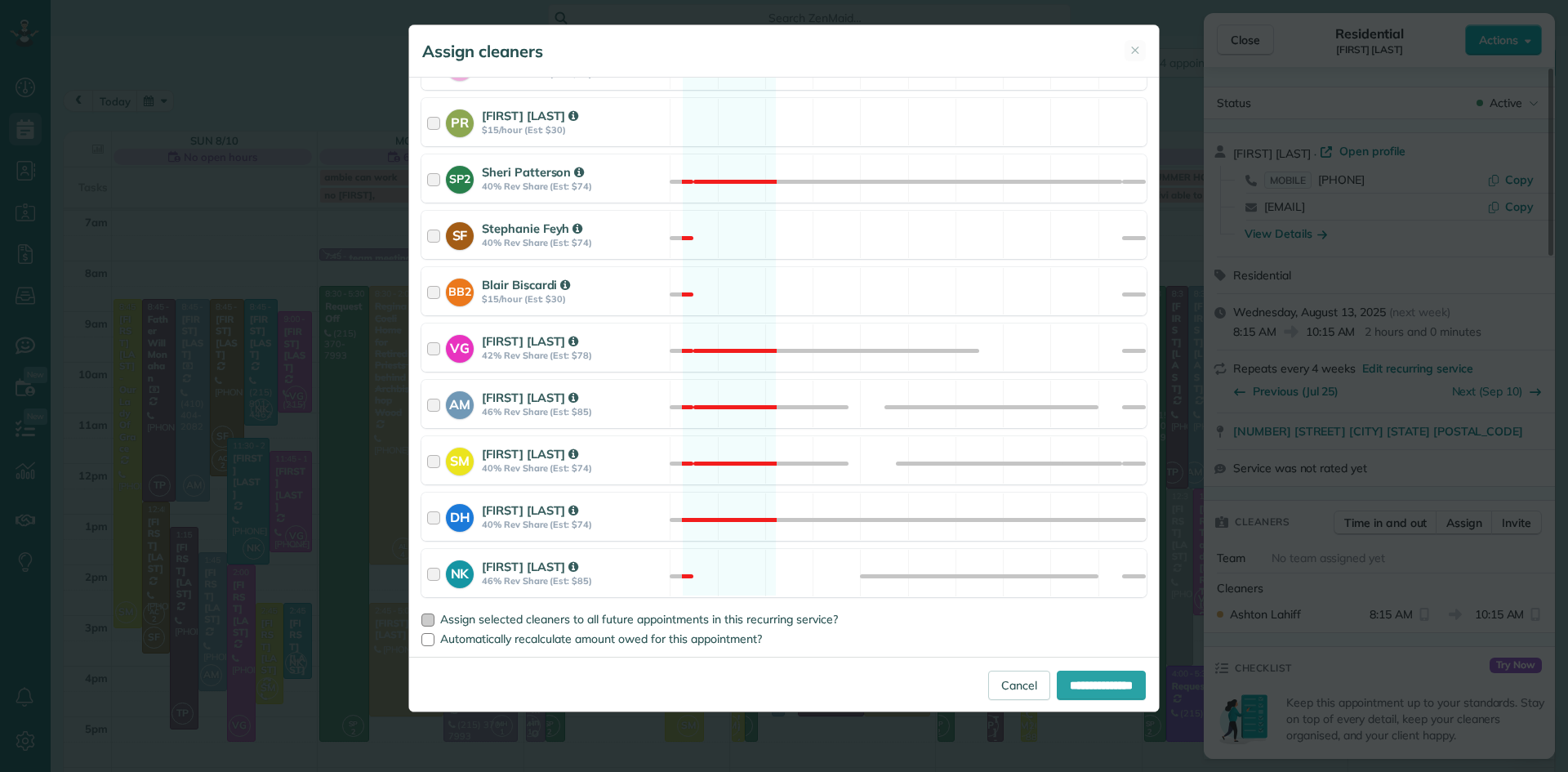click on "Assign selected cleaners to all future appointments in this recurring service?" at bounding box center (639, 619) 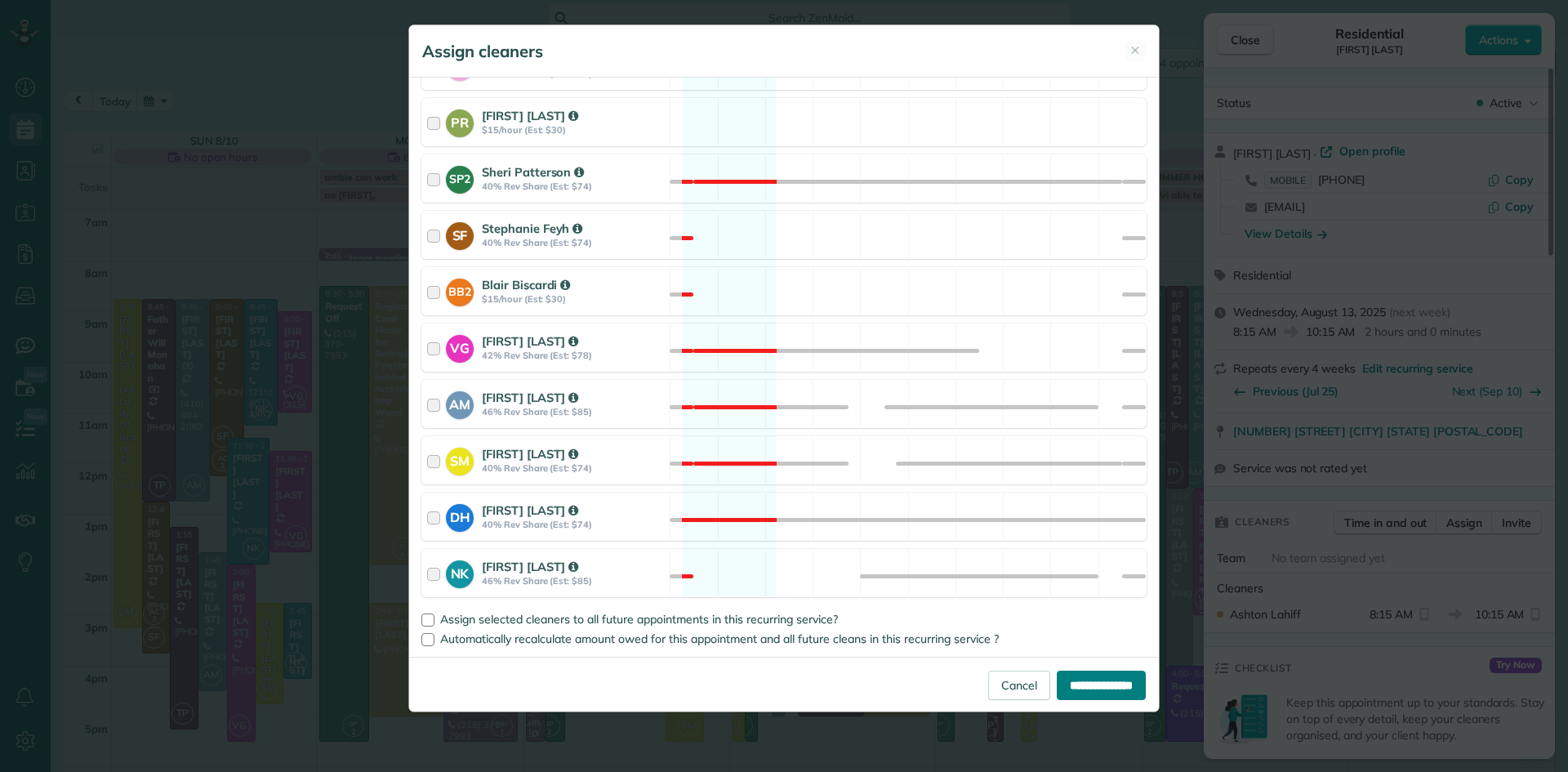 click on "**********" at bounding box center [1101, 685] 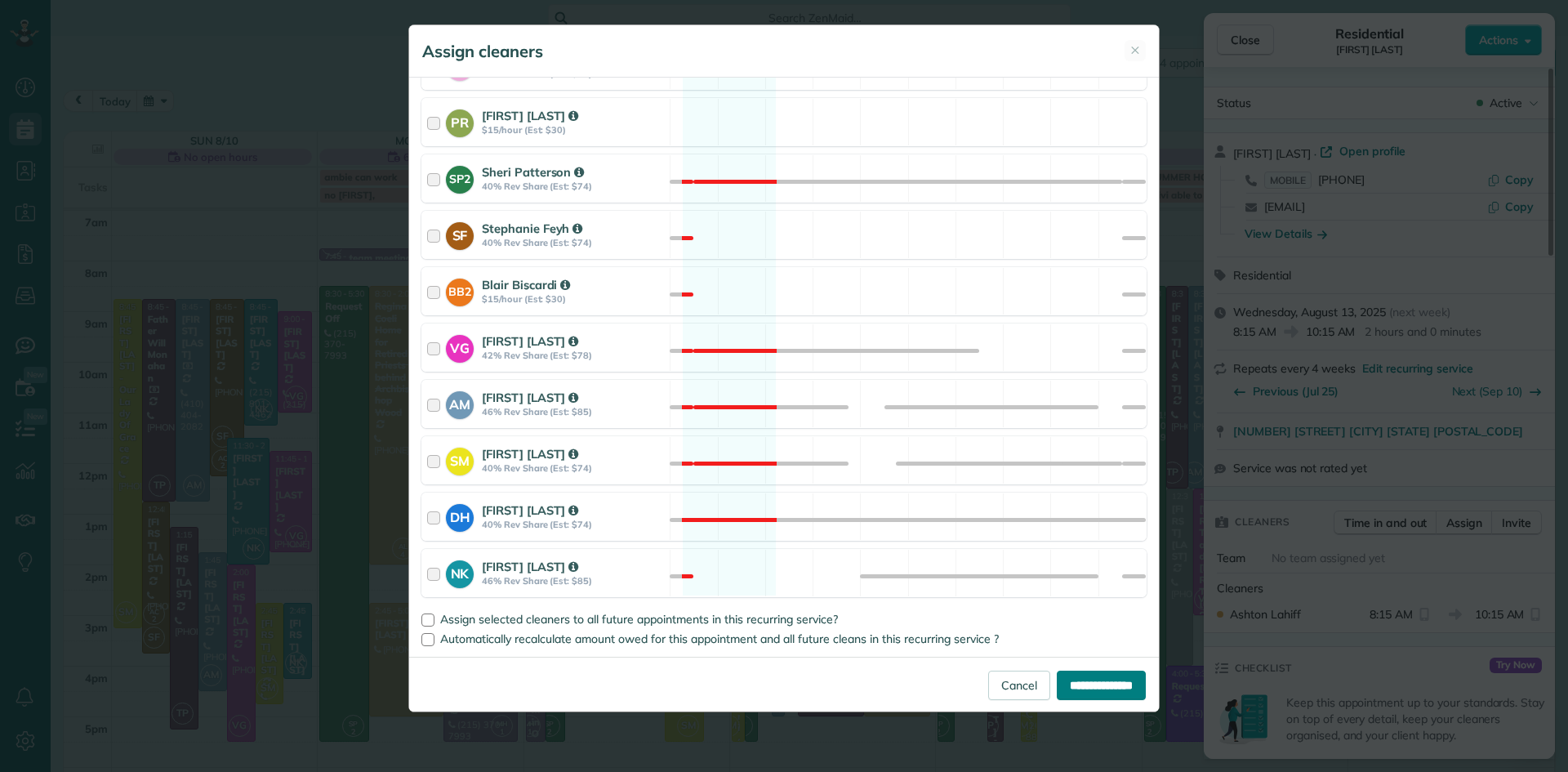 type on "**********" 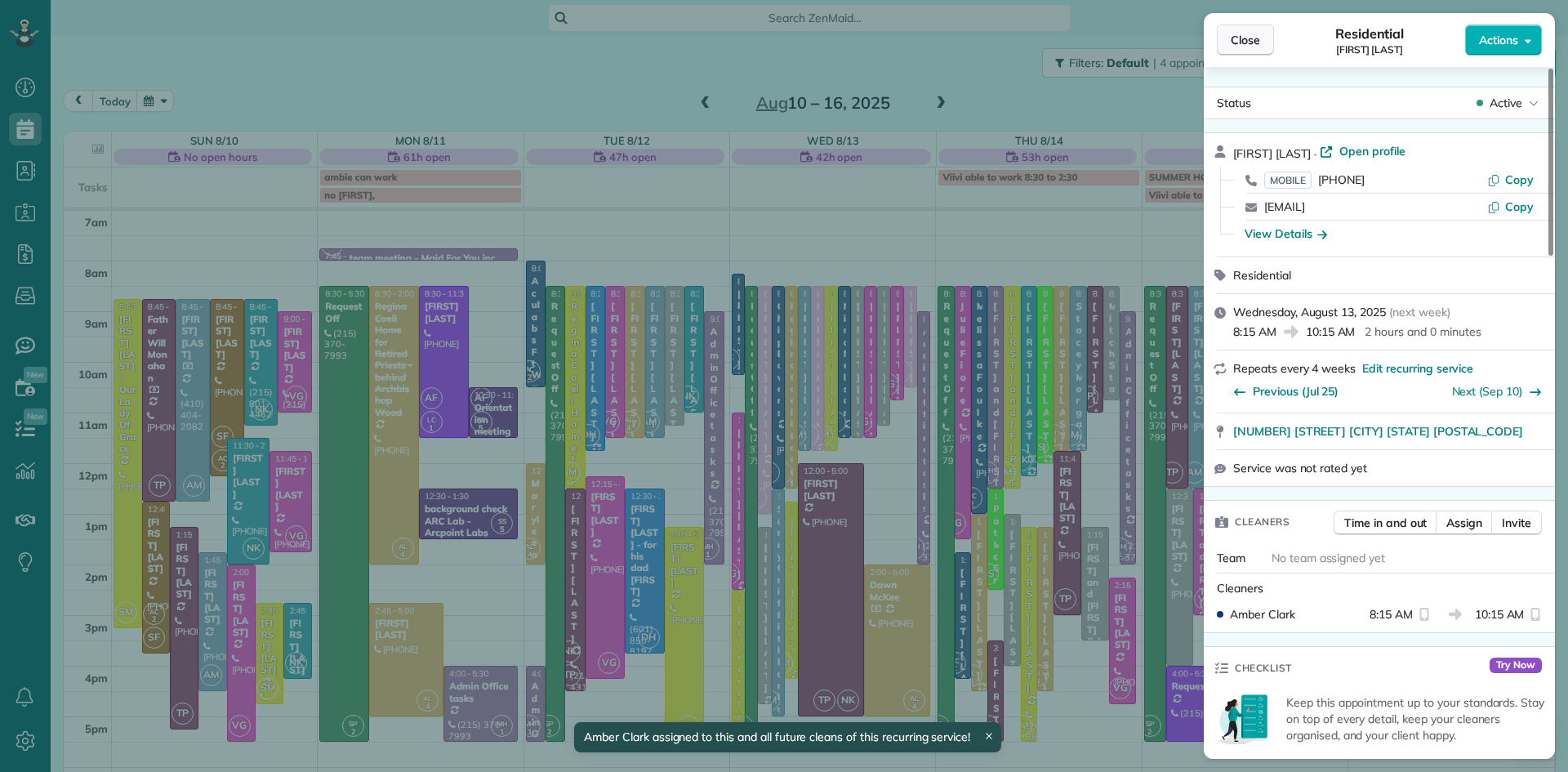 click on "Close" at bounding box center (1245, 40) 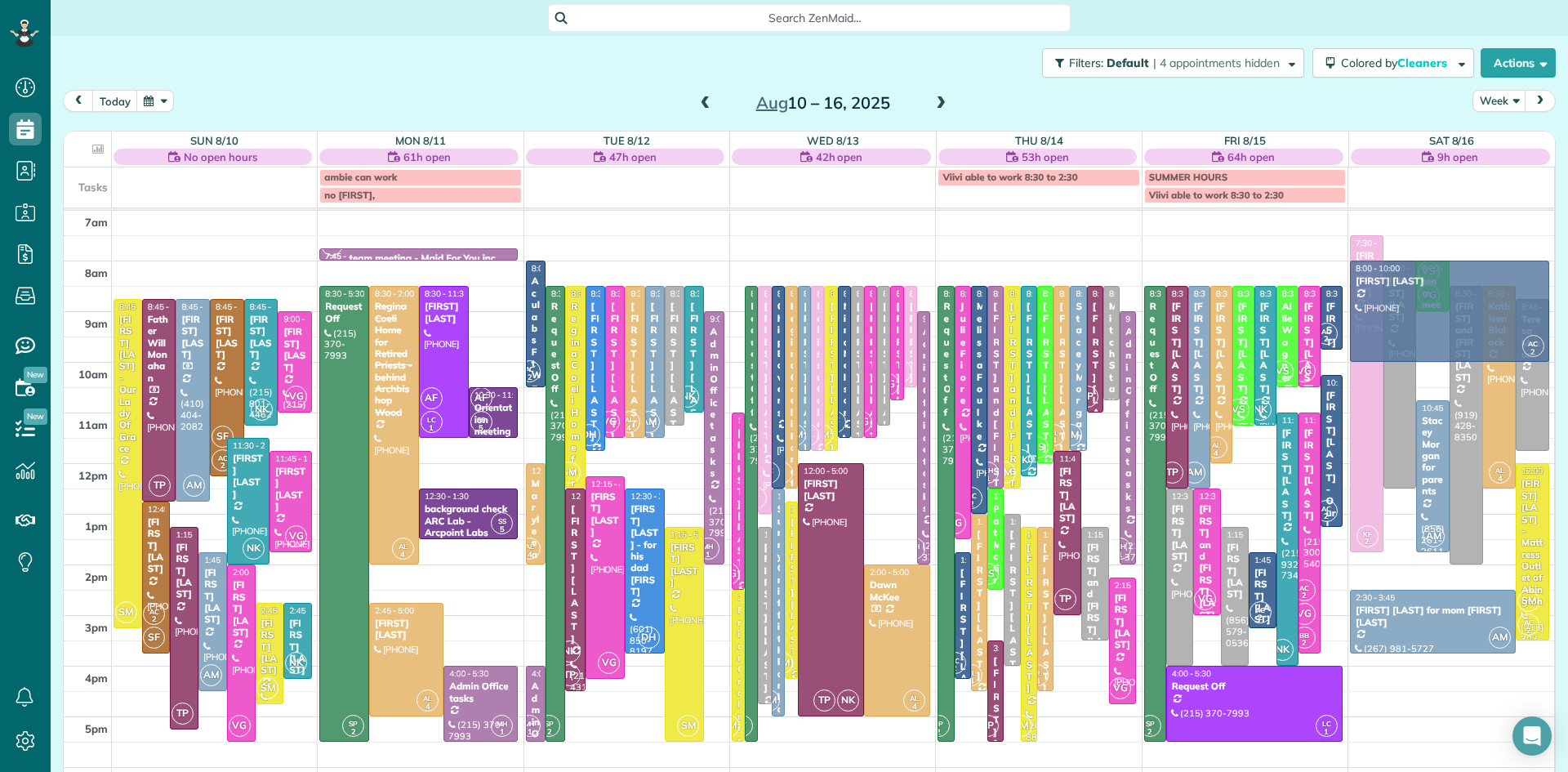 drag, startPoint x: 737, startPoint y: 346, endPoint x: 1380, endPoint y: 341, distance: 643.0194 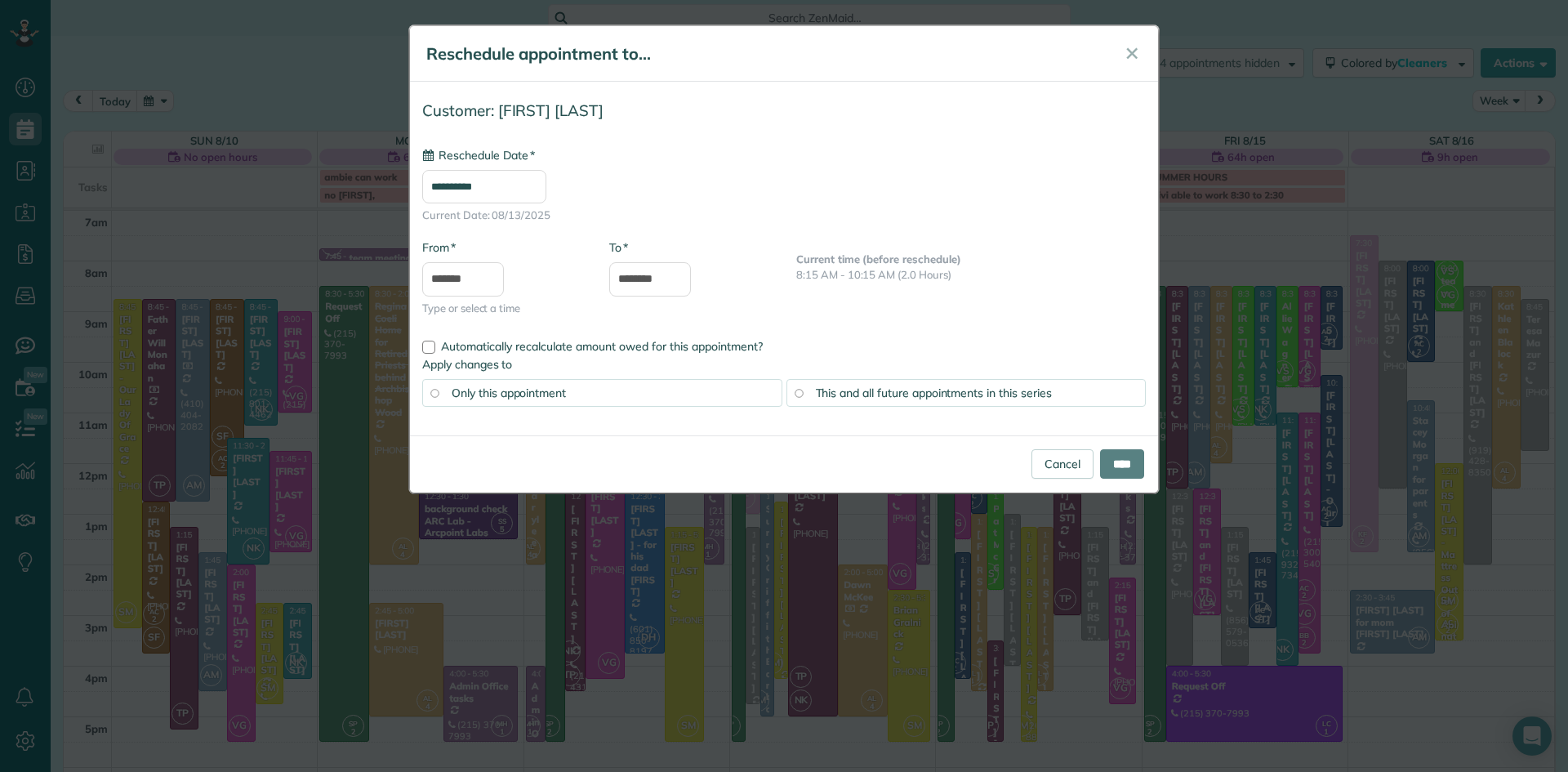 type on "**********" 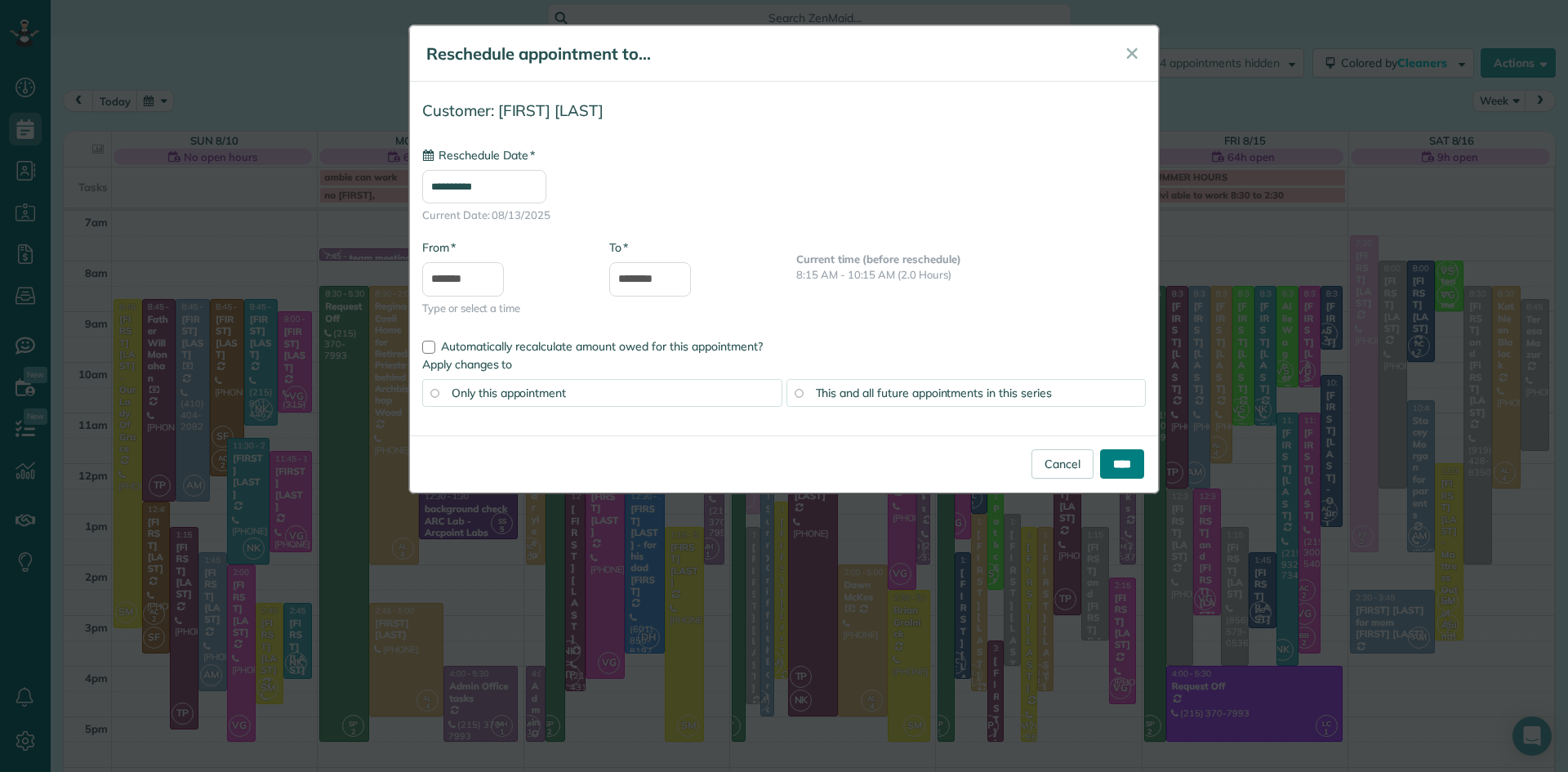 click on "****" at bounding box center (1122, 464) 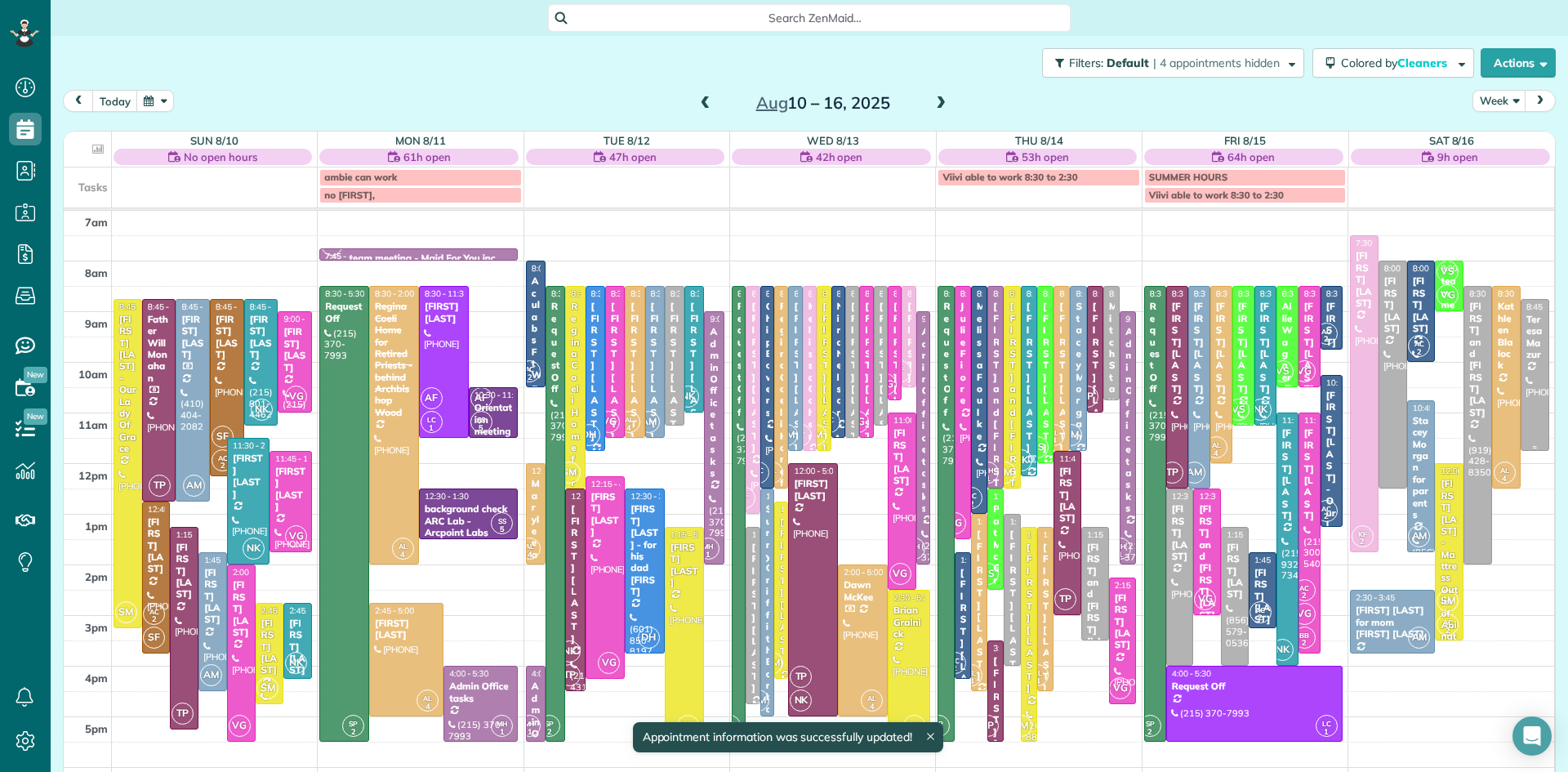 click at bounding box center (1535, 375) 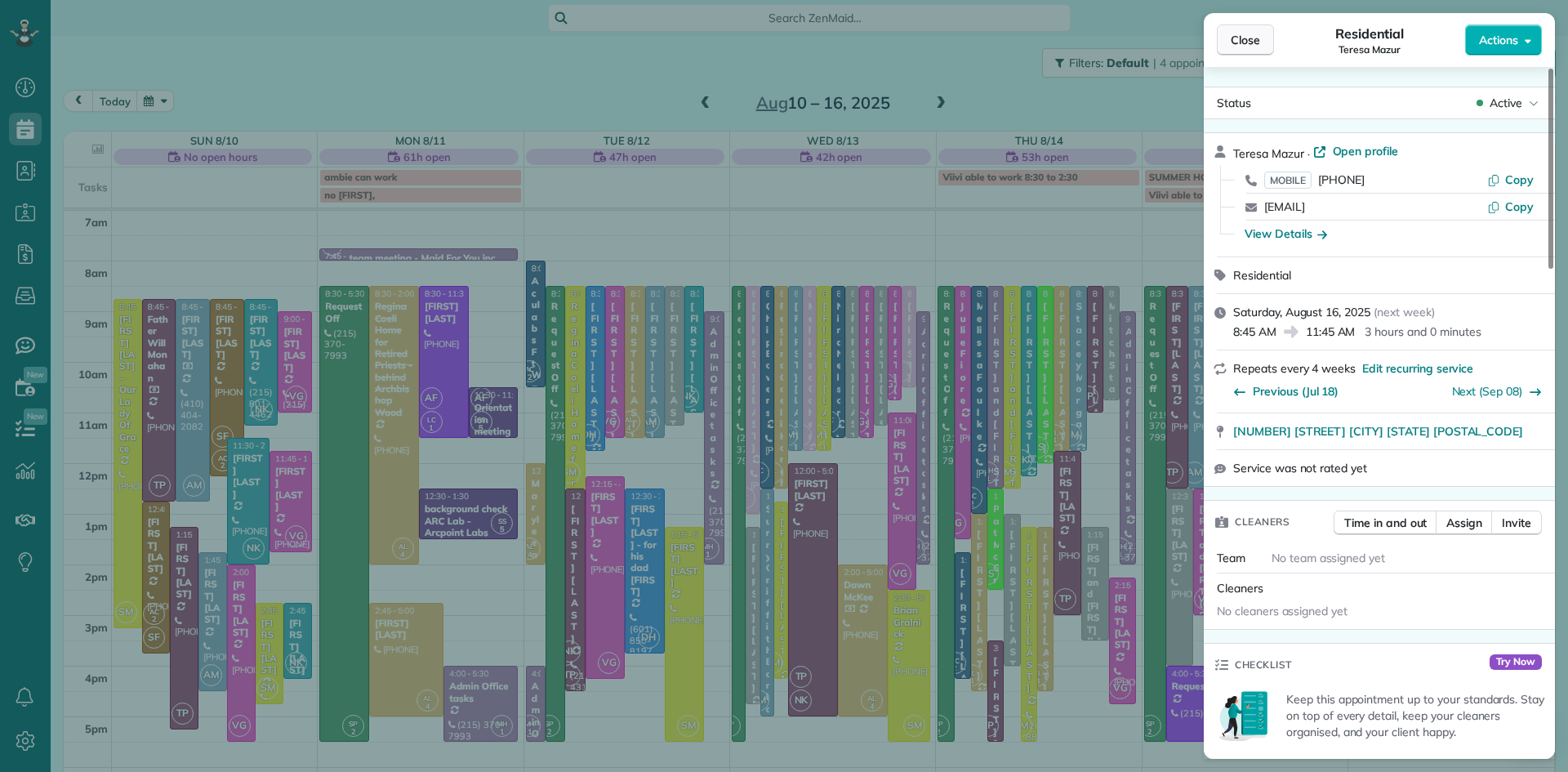 click on "Close" at bounding box center (1245, 40) 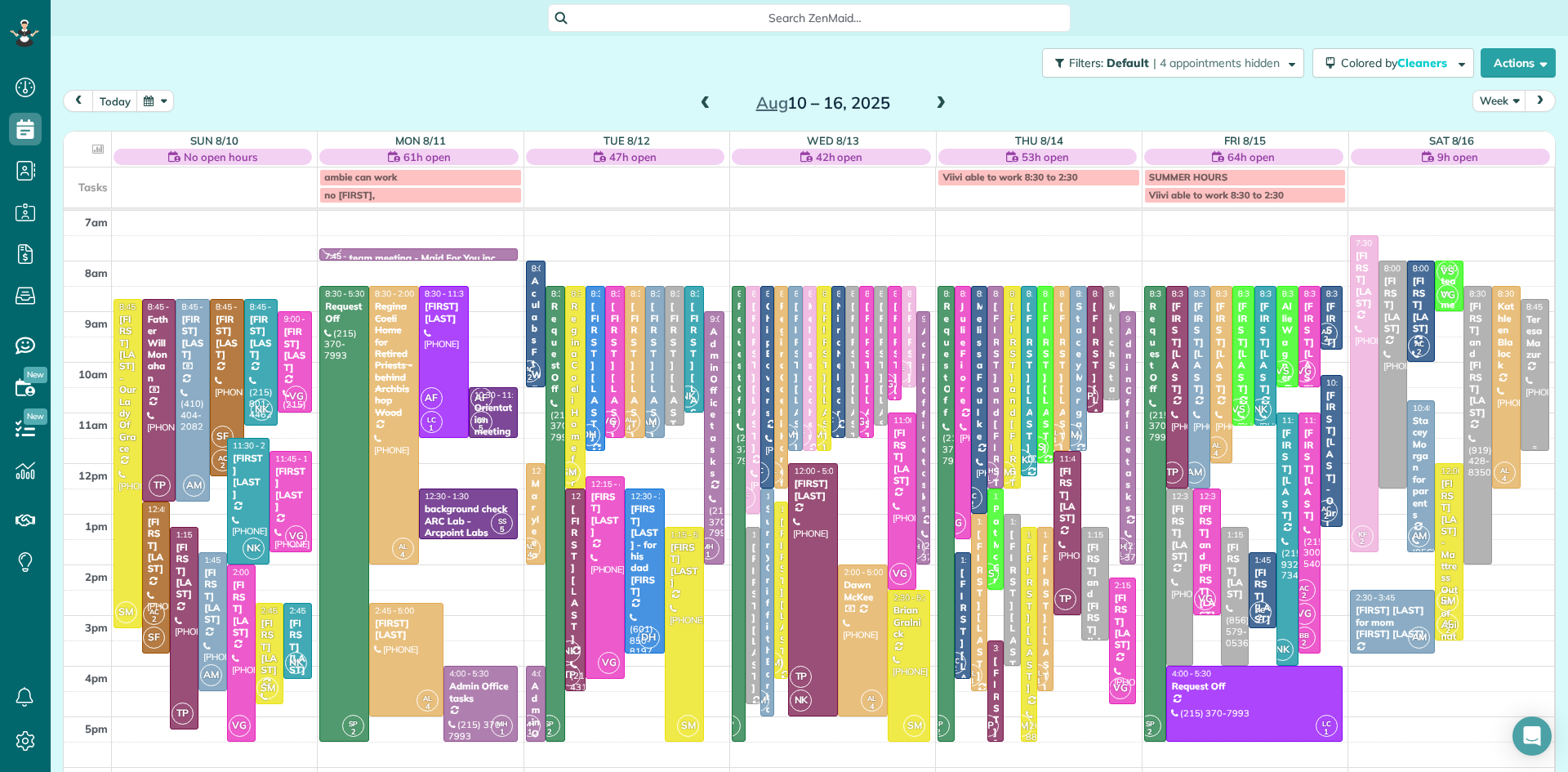 click on "Teresa Mazur" at bounding box center (1535, 337) 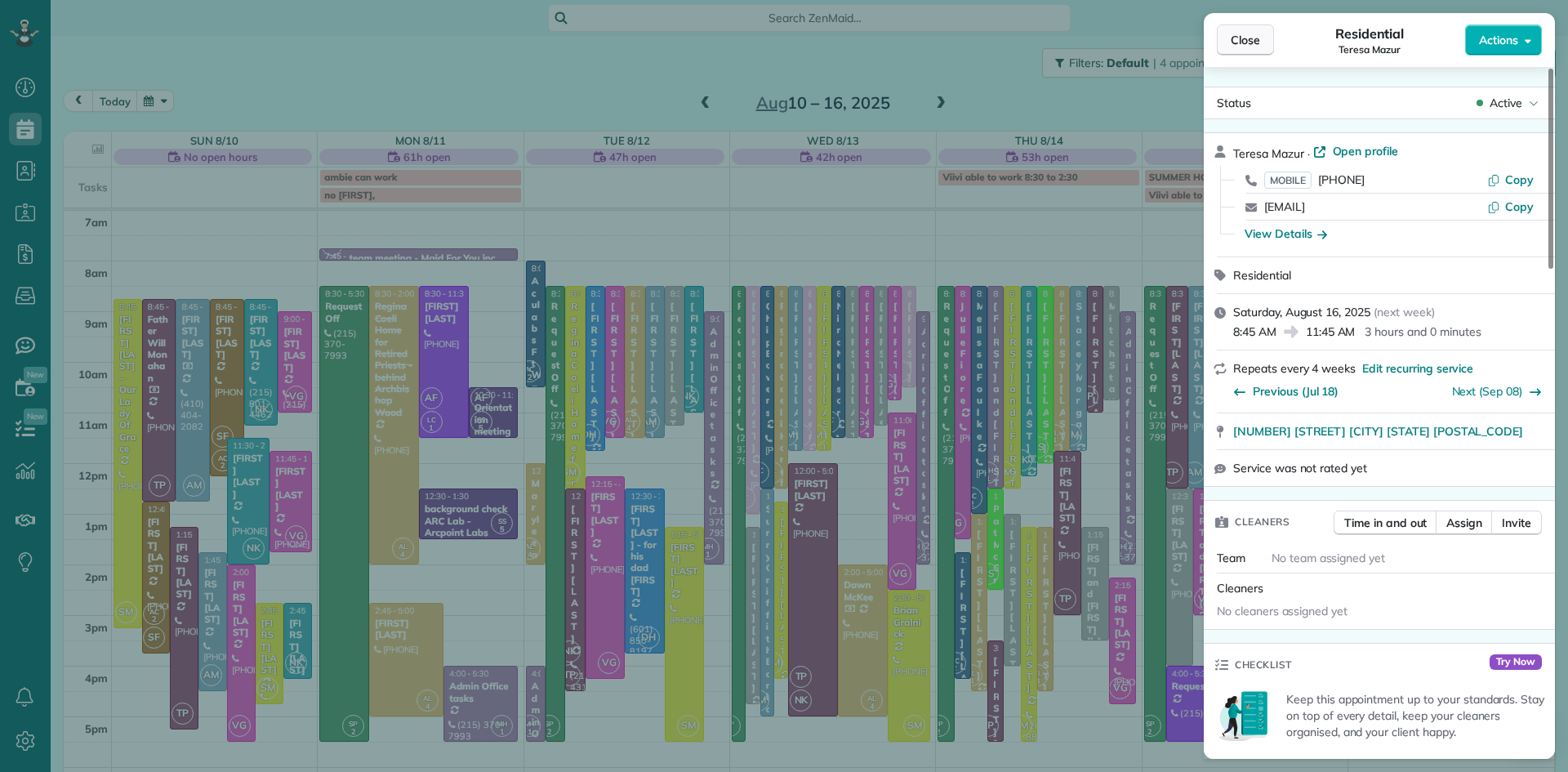click on "Close" at bounding box center [1245, 40] 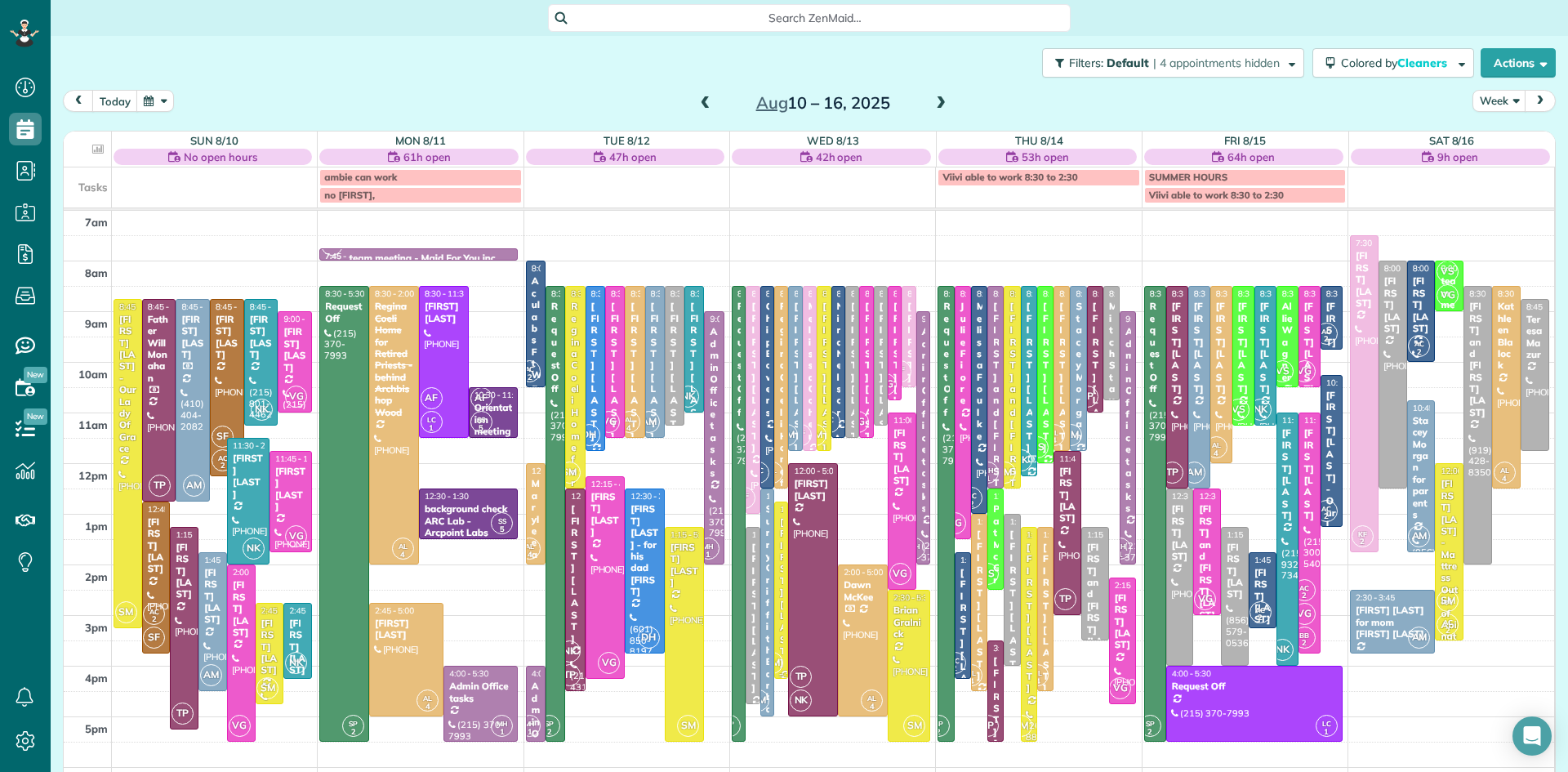click on "[FIRST] [LAST]" at bounding box center (781, 592) 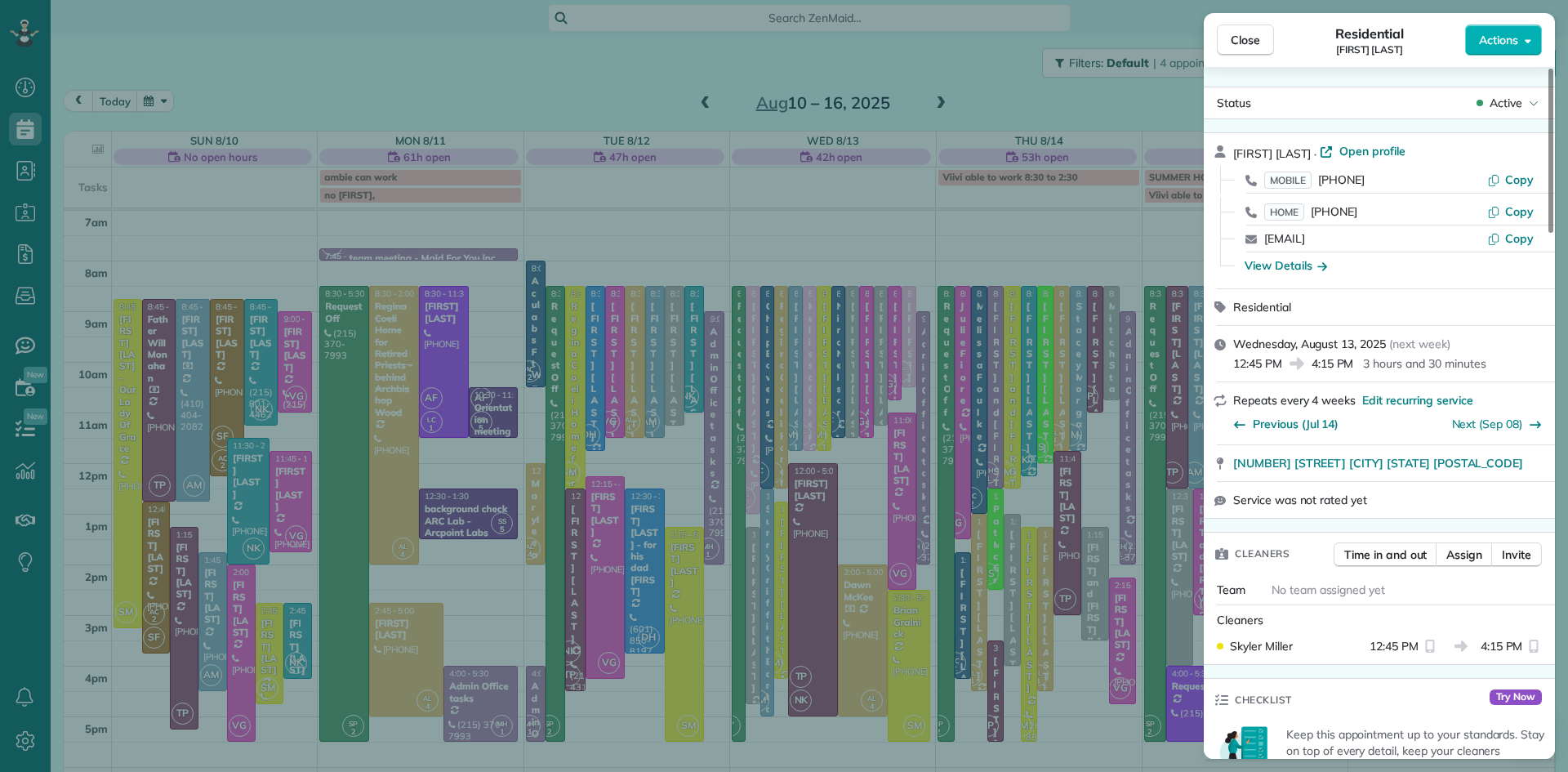 scroll, scrollTop: 1382, scrollLeft: 0, axis: vertical 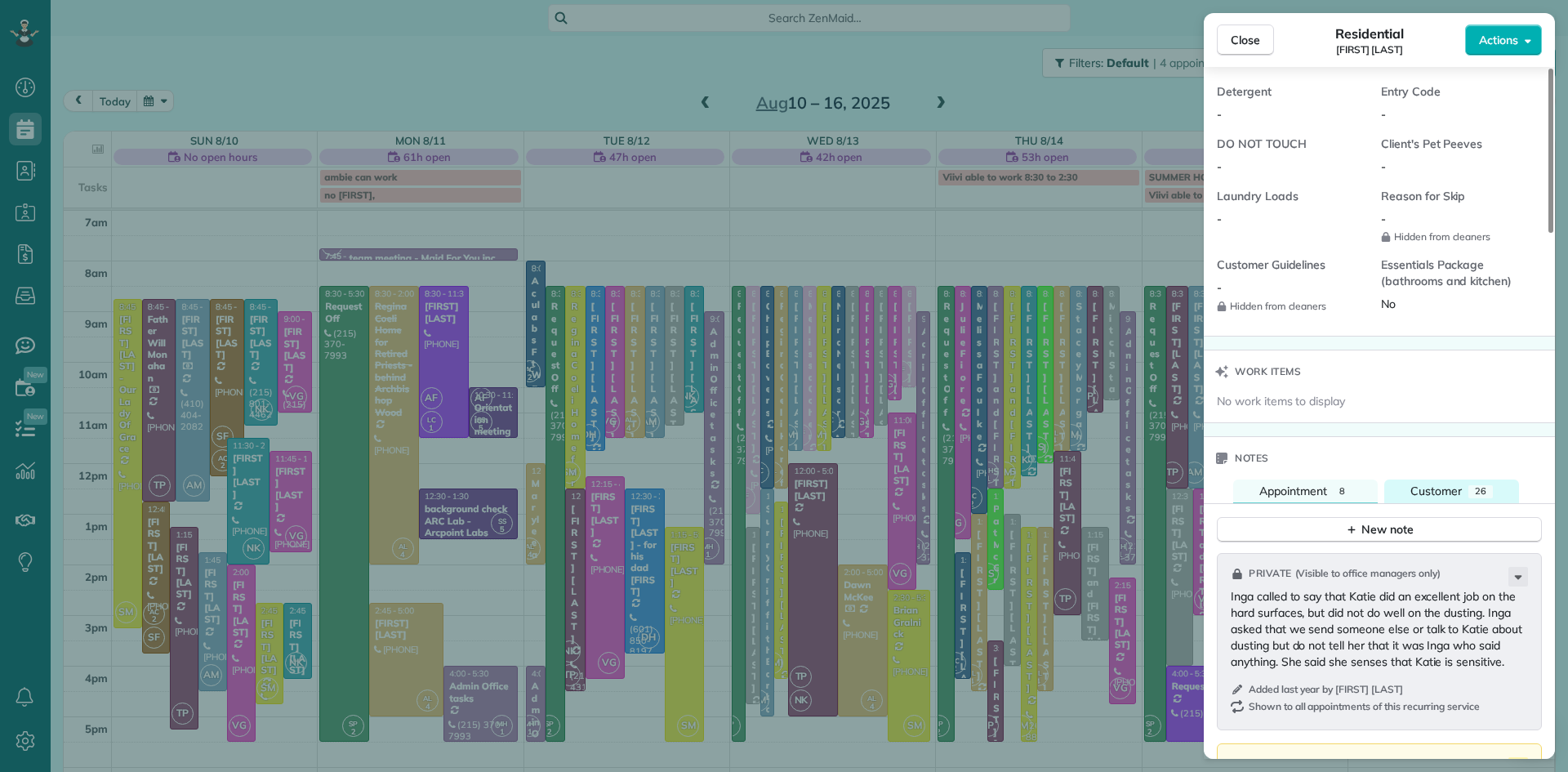 click on "Customer" at bounding box center [1436, 491] 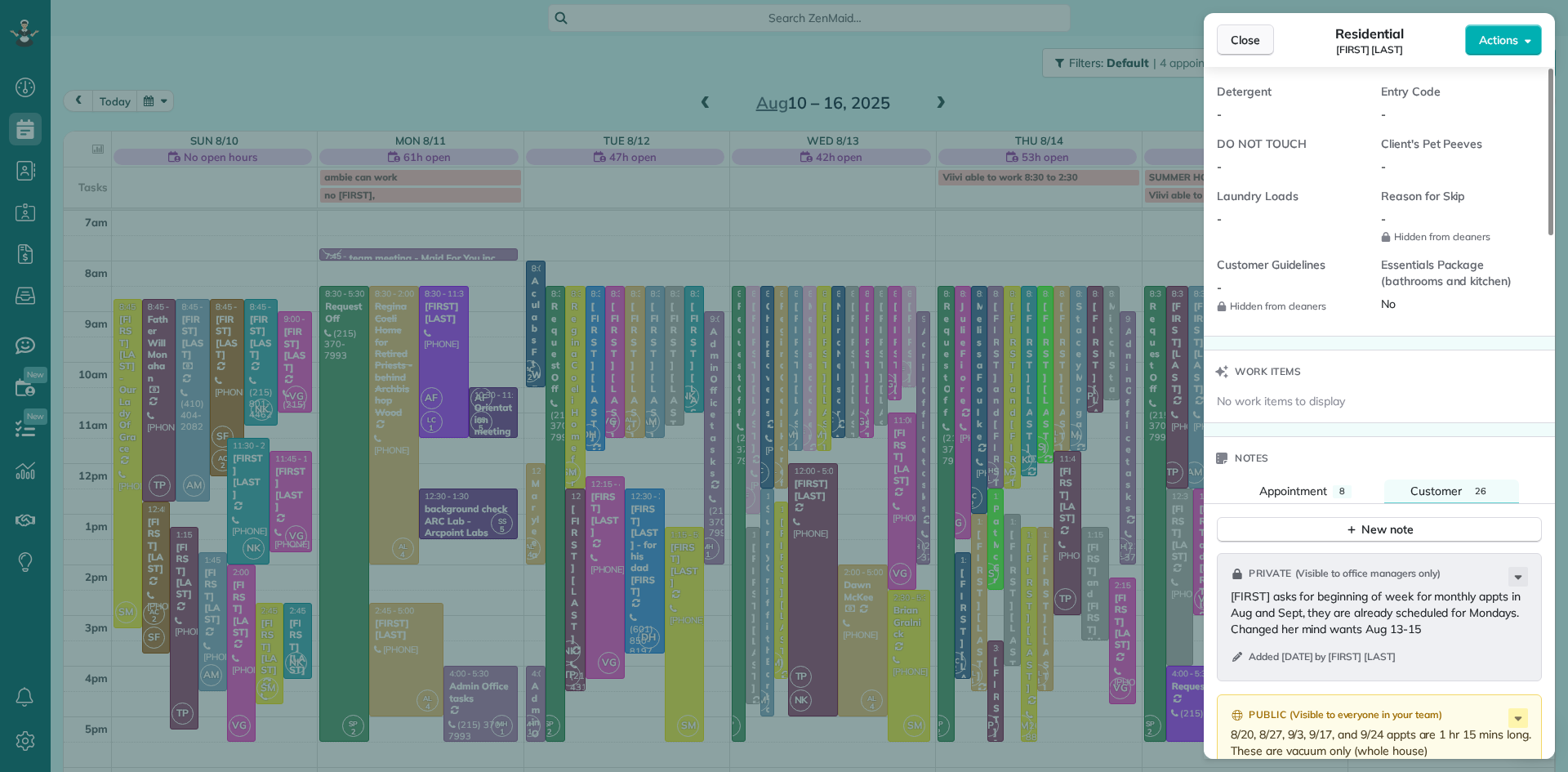 click on "Close" at bounding box center (1245, 40) 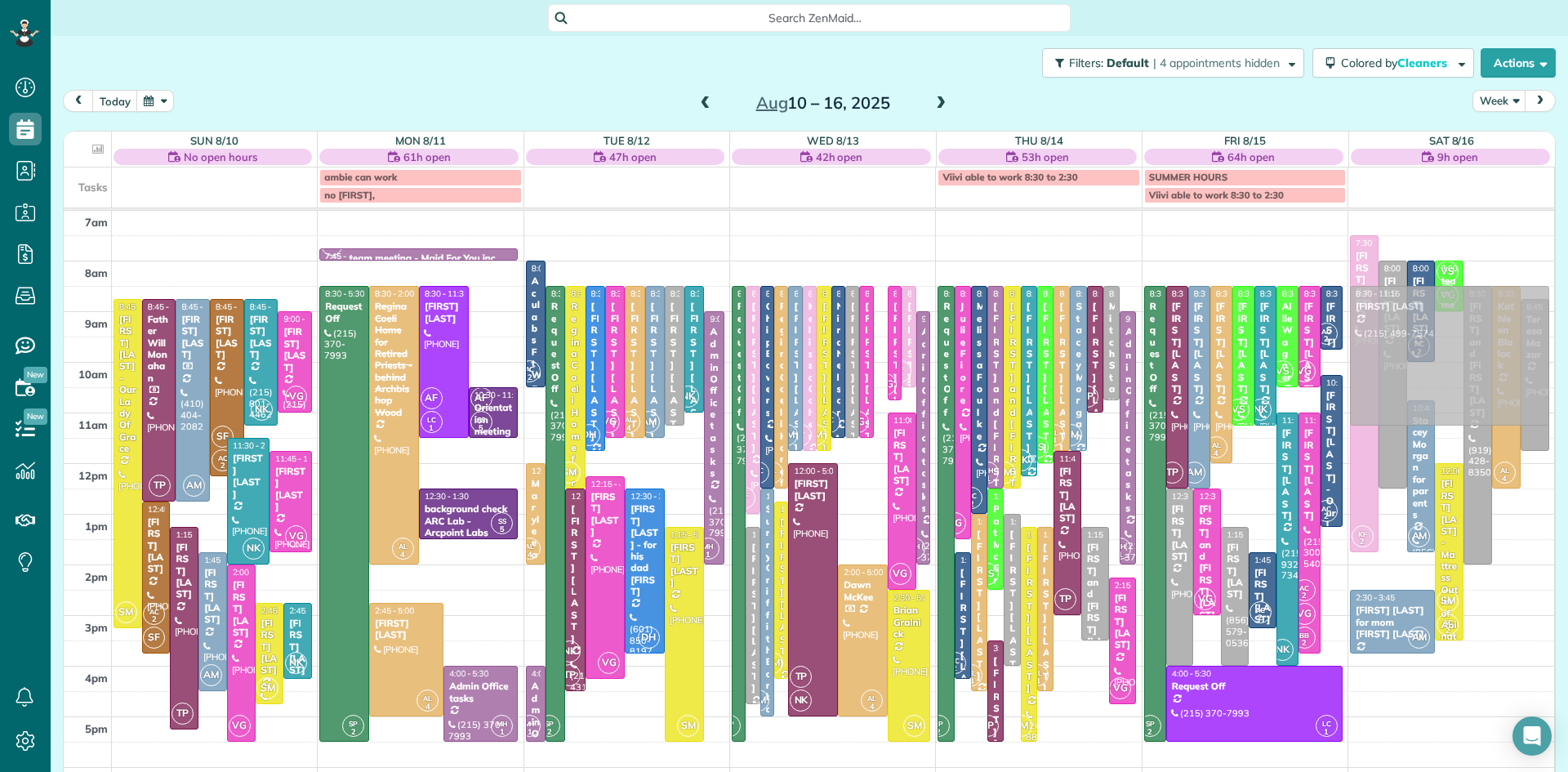 drag, startPoint x: 880, startPoint y: 367, endPoint x: 1351, endPoint y: 369, distance: 471.0042 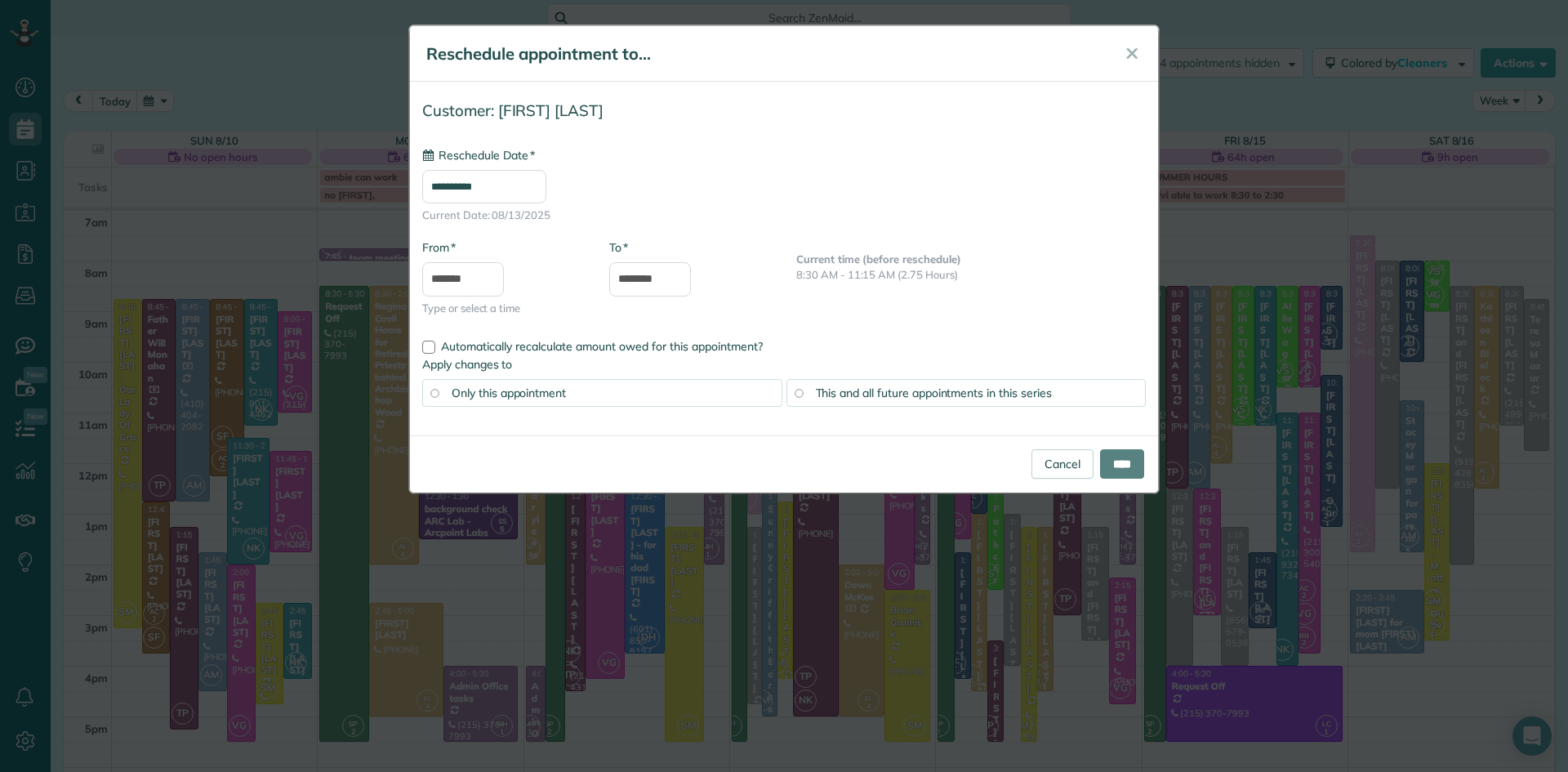 type on "**********" 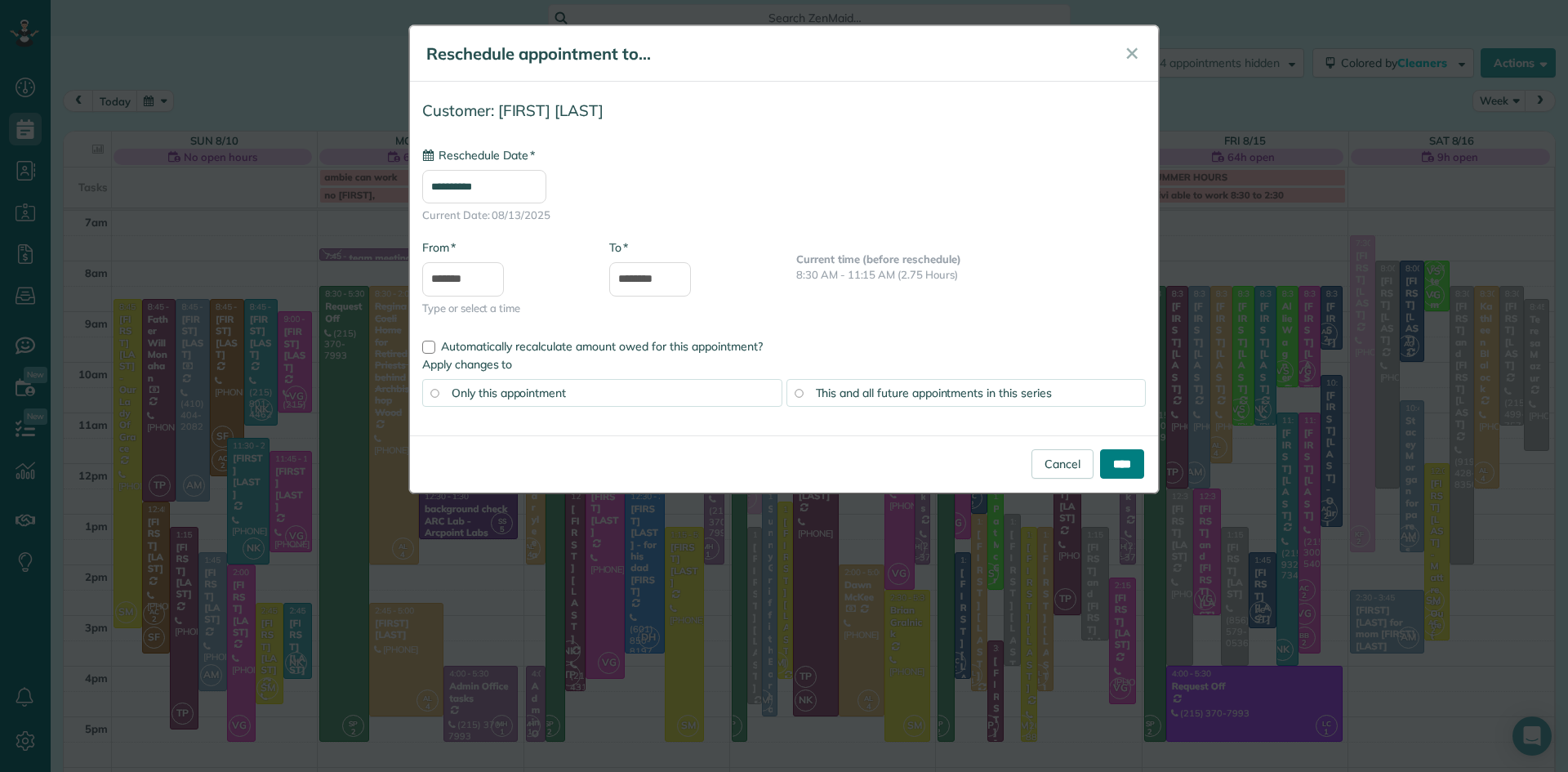 click on "****" at bounding box center [1122, 464] 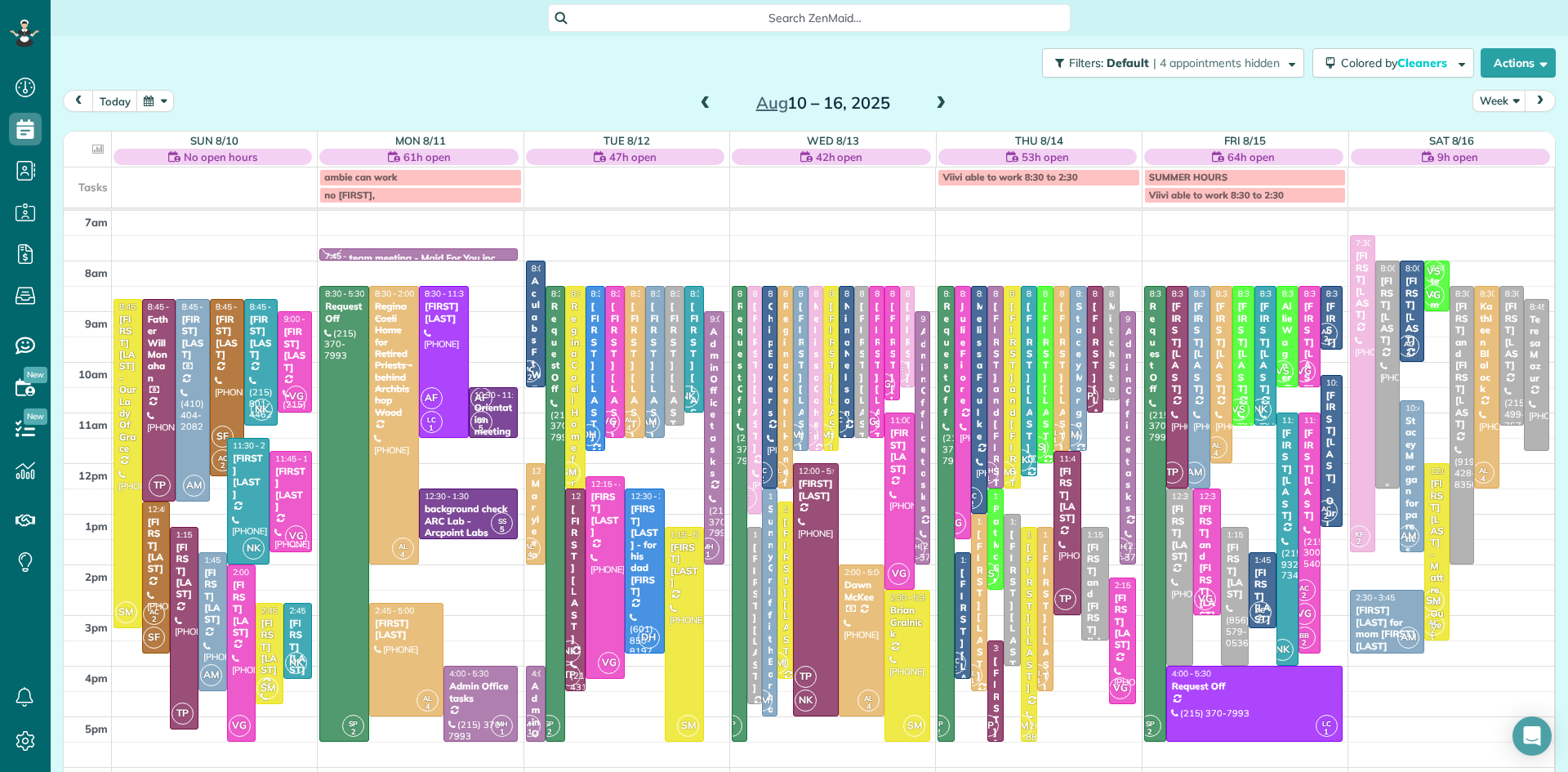 click at bounding box center (1388, 374) 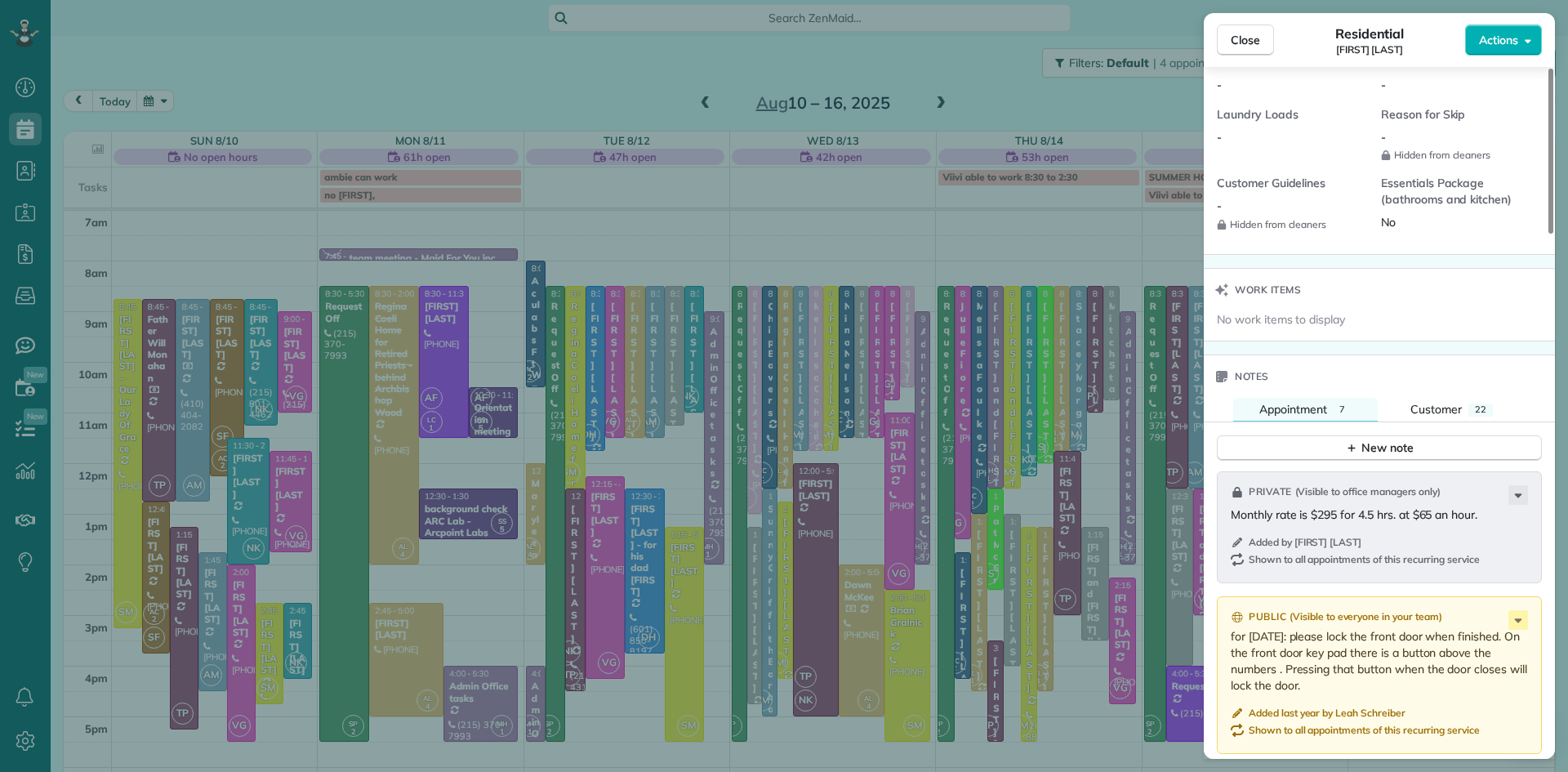 scroll, scrollTop: 1468, scrollLeft: 0, axis: vertical 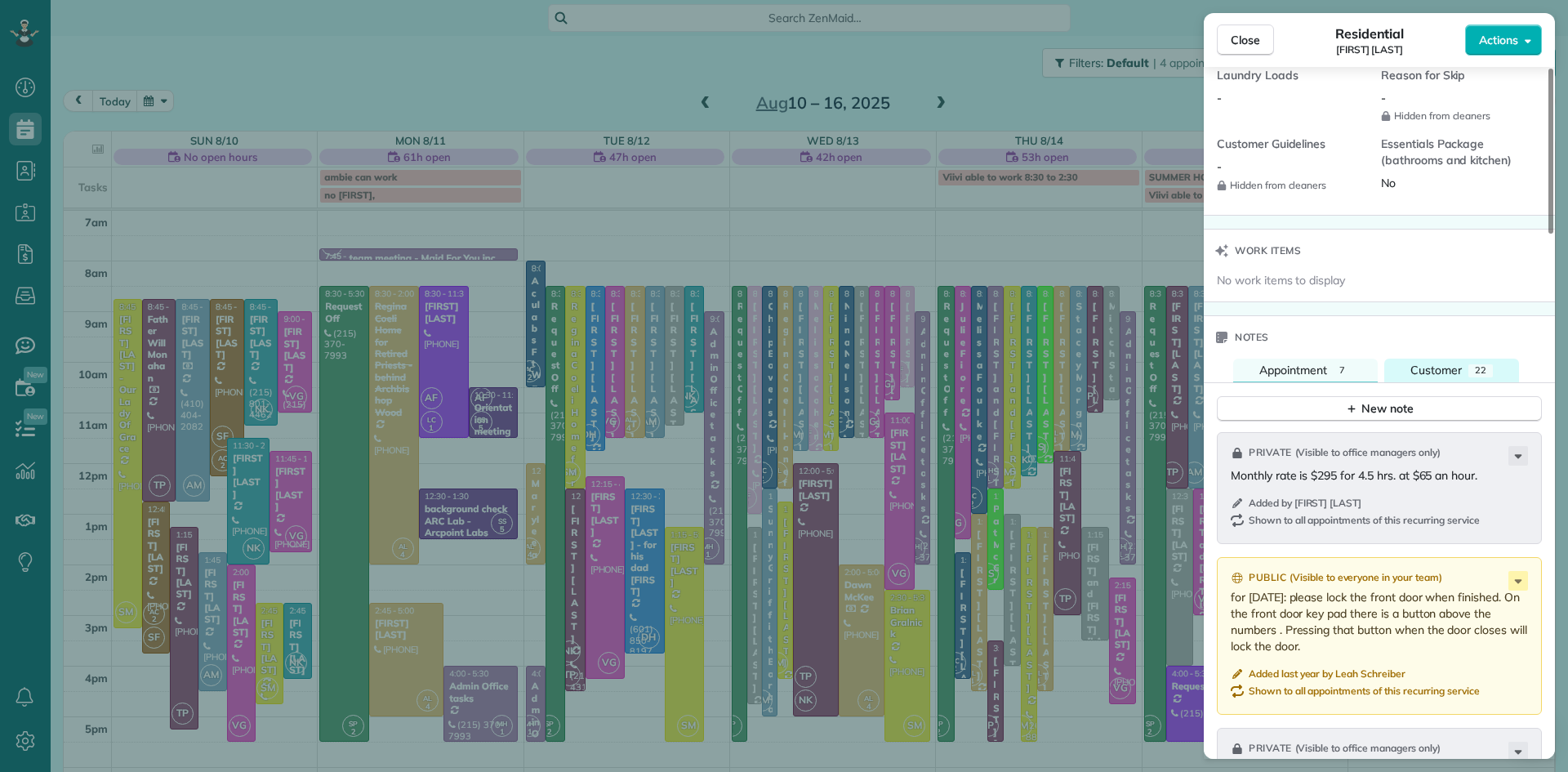 click on "Customer" at bounding box center [1436, 370] 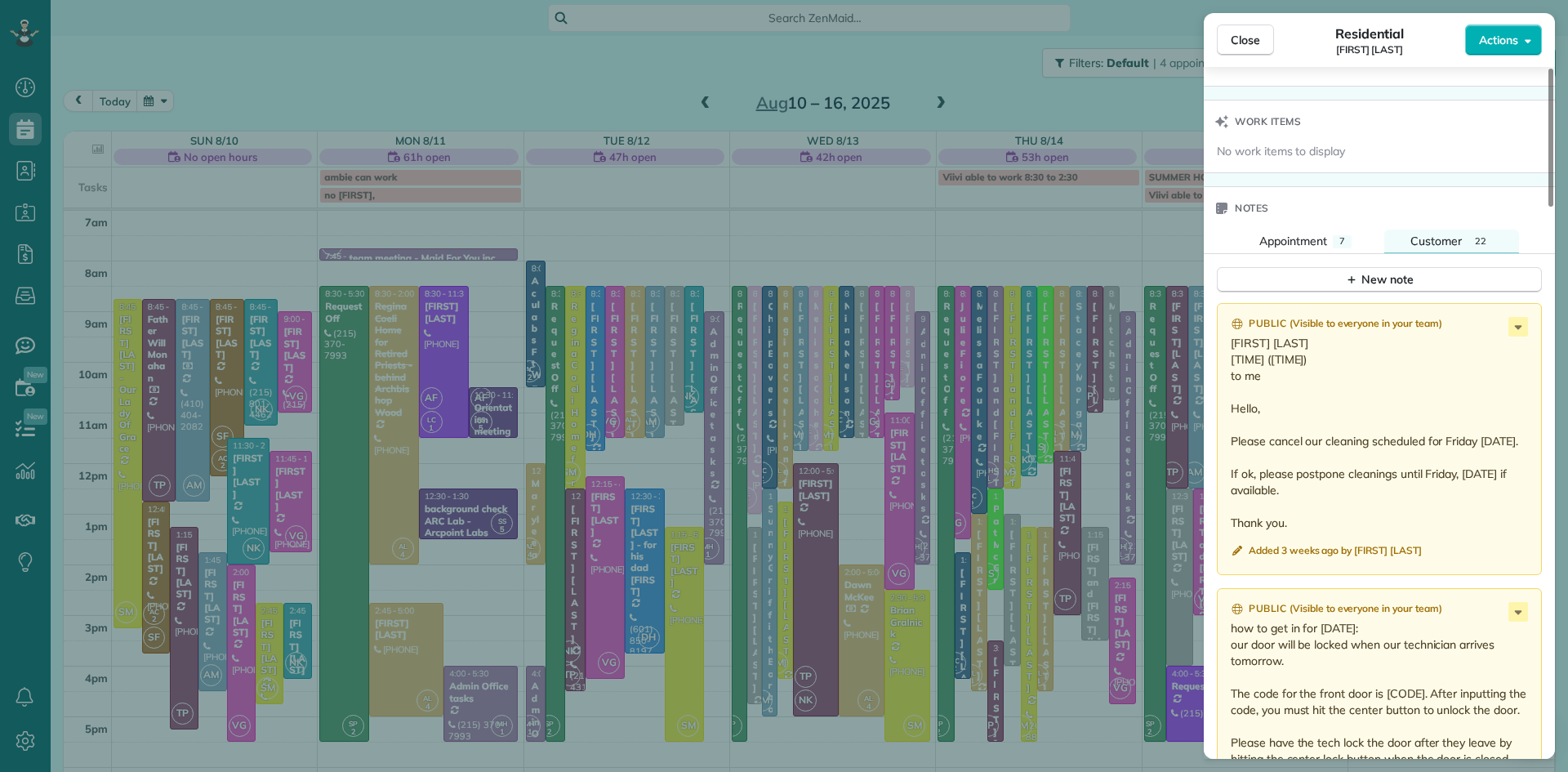 scroll, scrollTop: 1653, scrollLeft: 0, axis: vertical 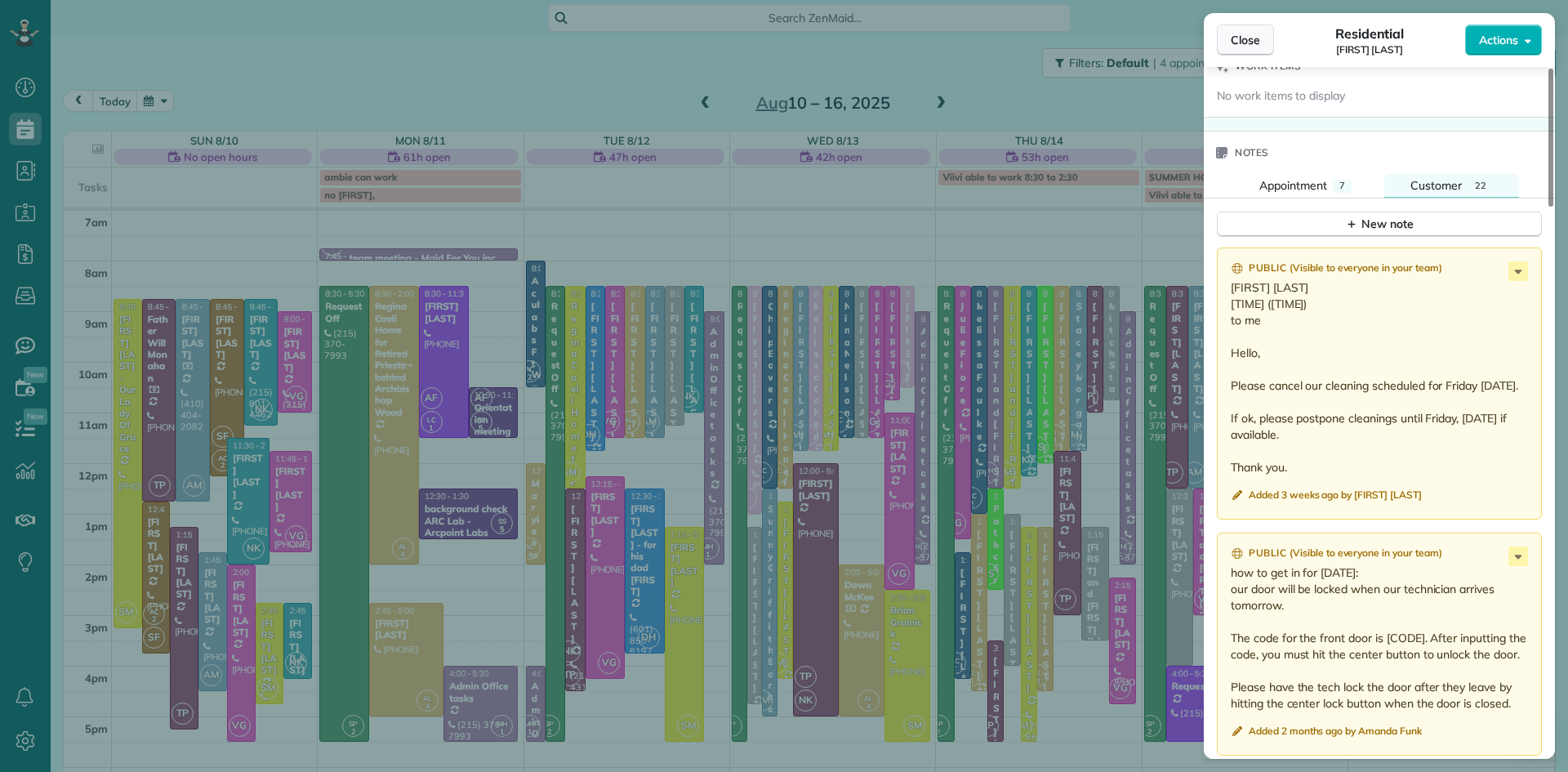click on "Close" at bounding box center [1245, 40] 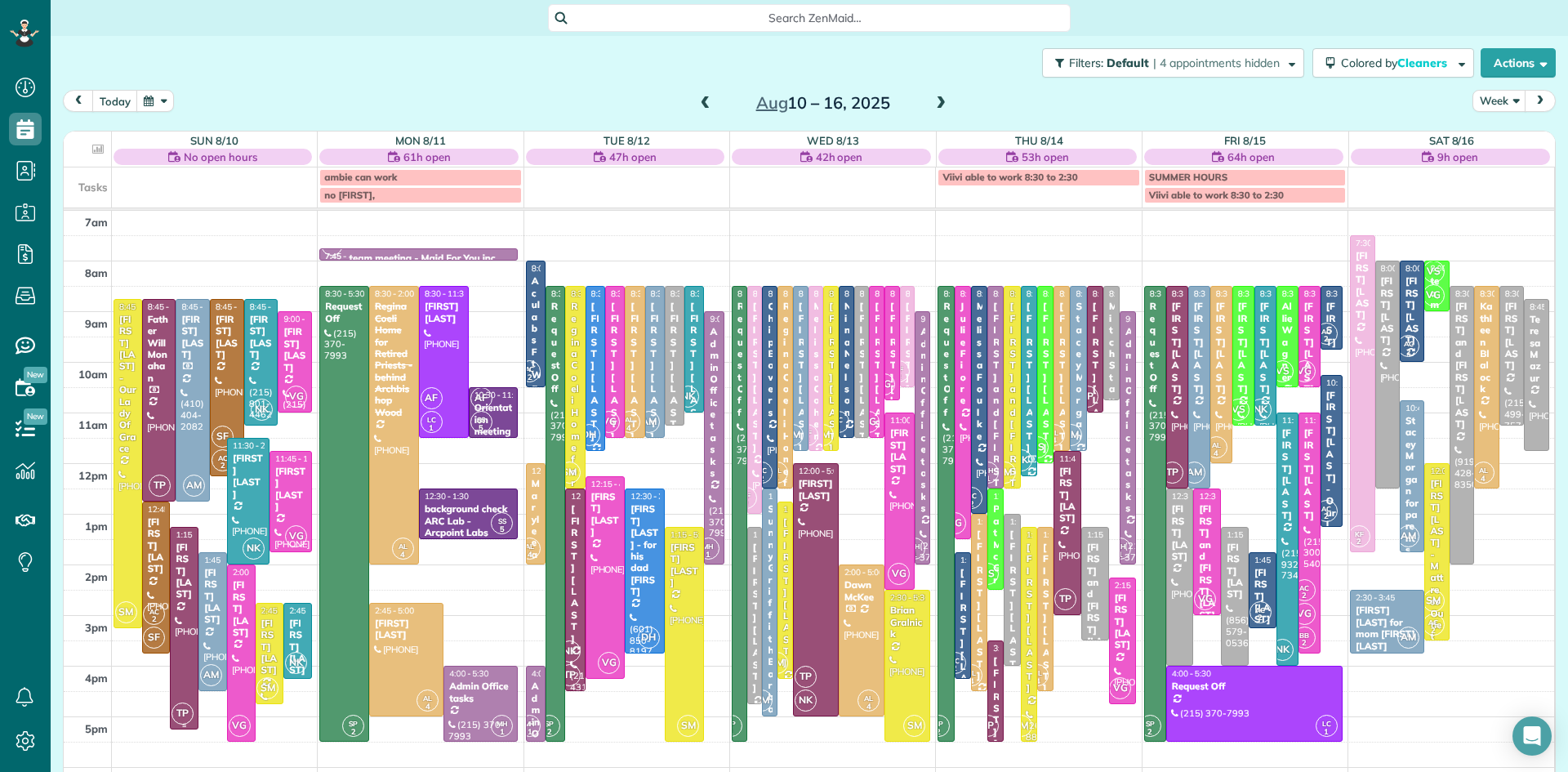 click at bounding box center (184, 628) 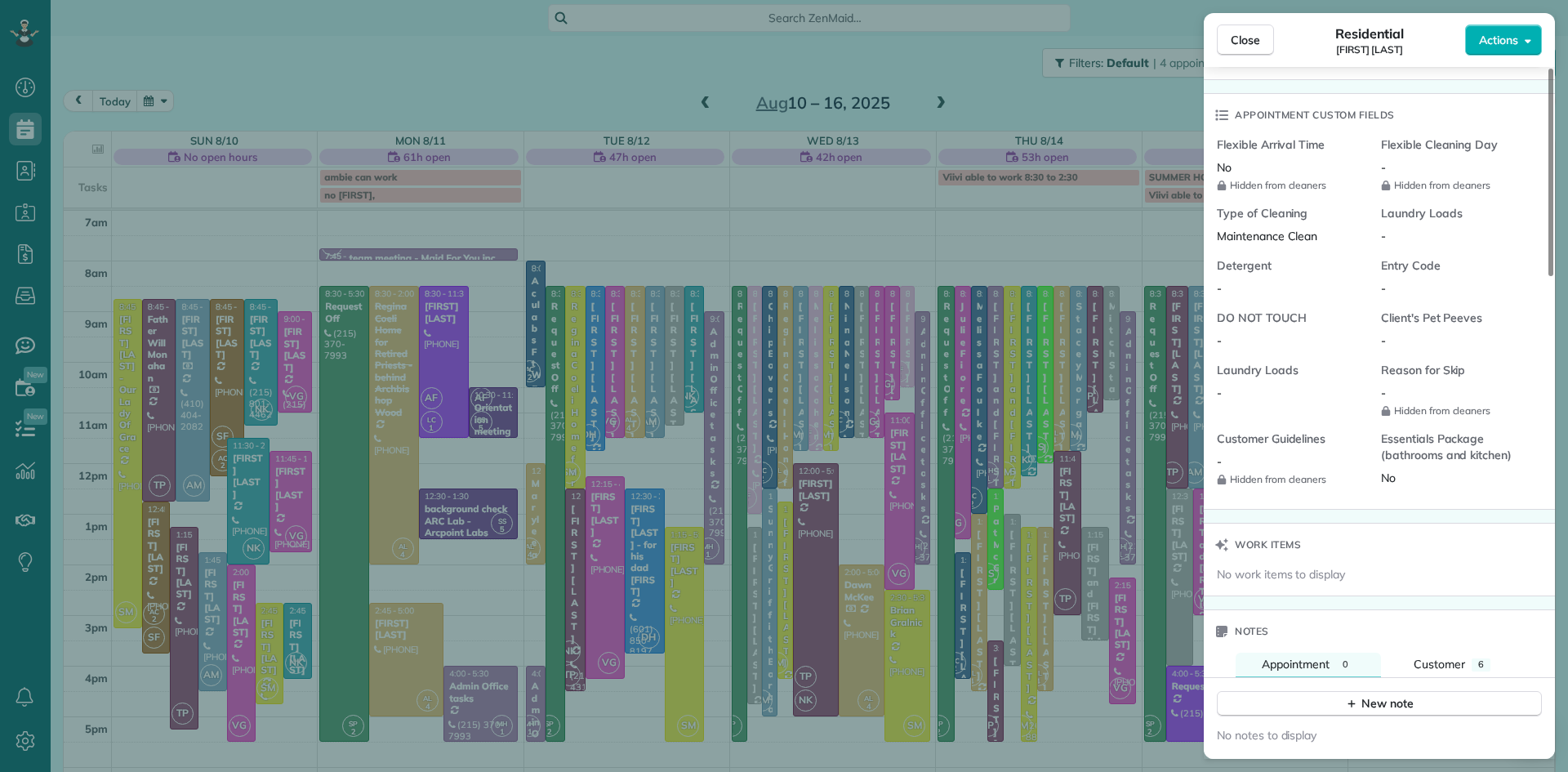 scroll, scrollTop: 1604, scrollLeft: 0, axis: vertical 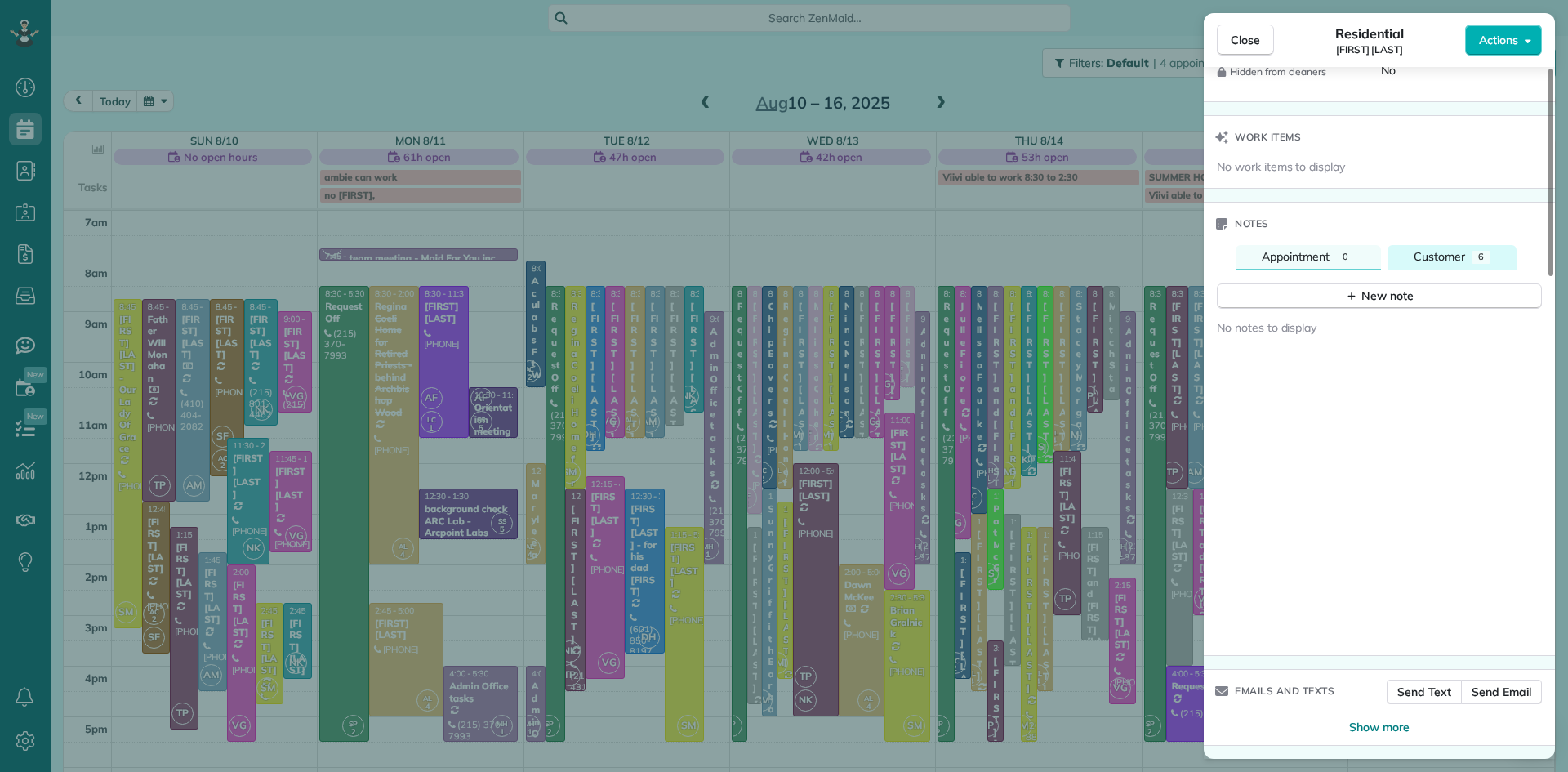 click on "Customer" at bounding box center [1439, 257] 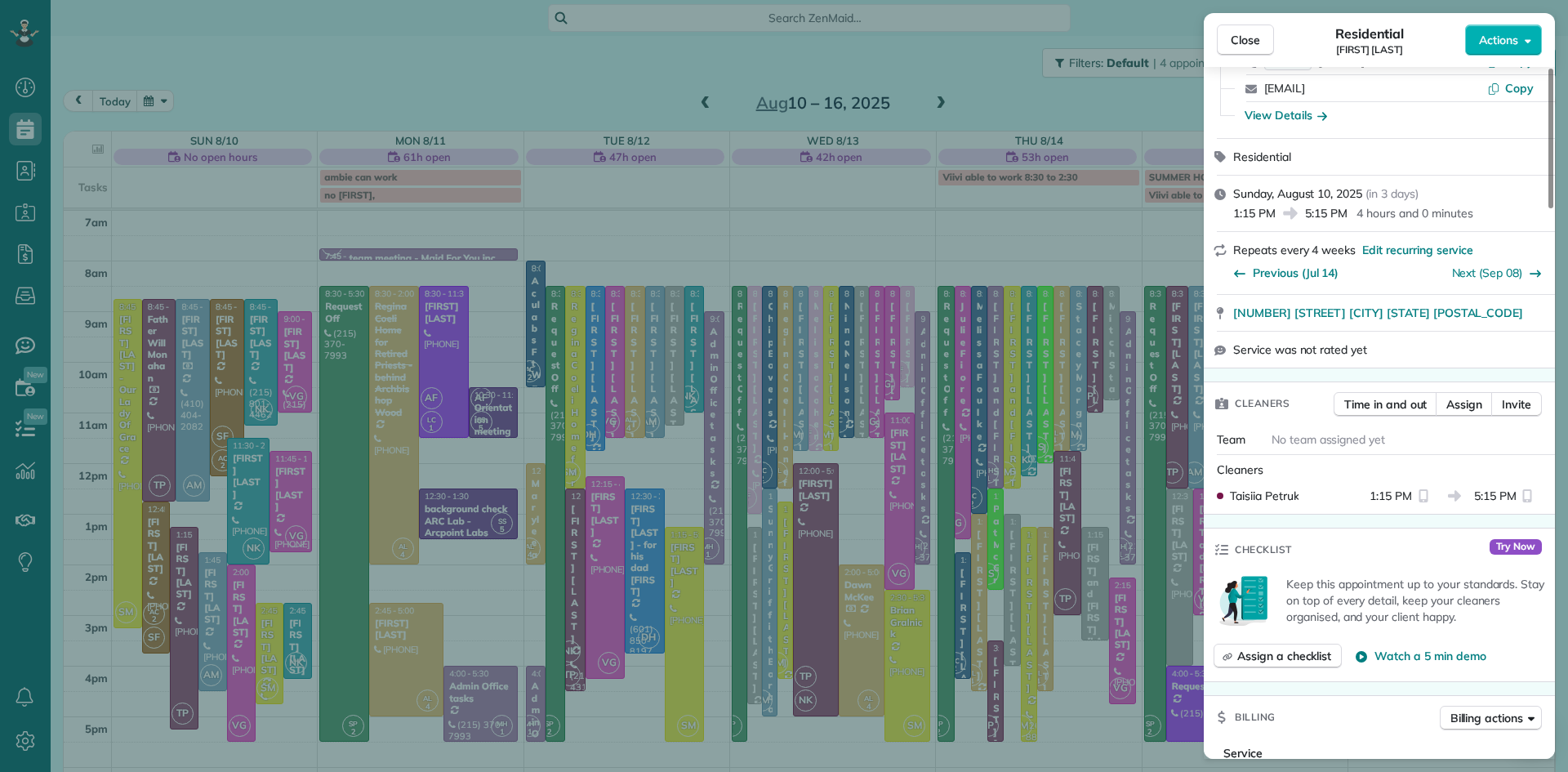 scroll, scrollTop: 0, scrollLeft: 0, axis: both 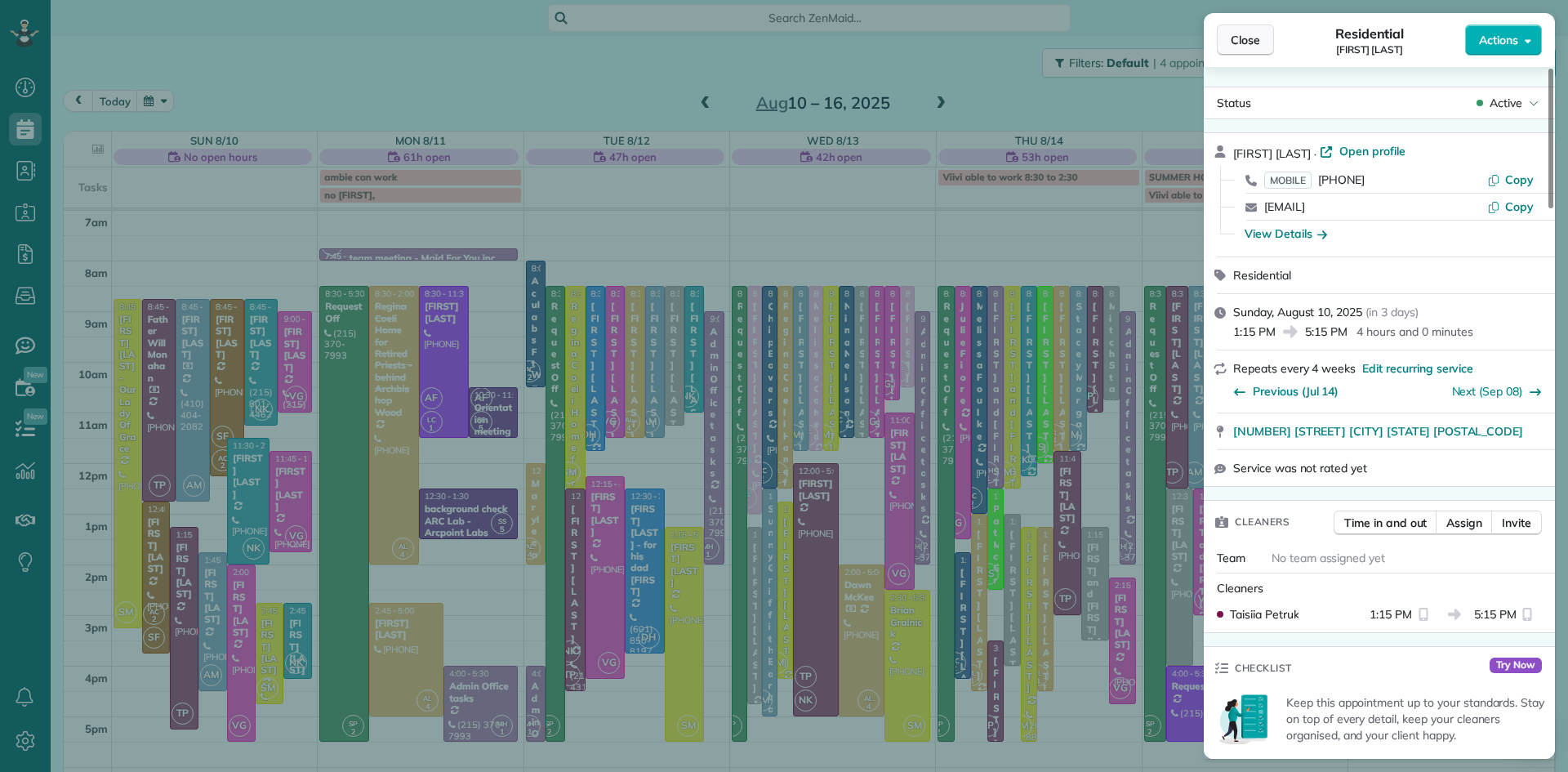 click on "Close" at bounding box center (1245, 40) 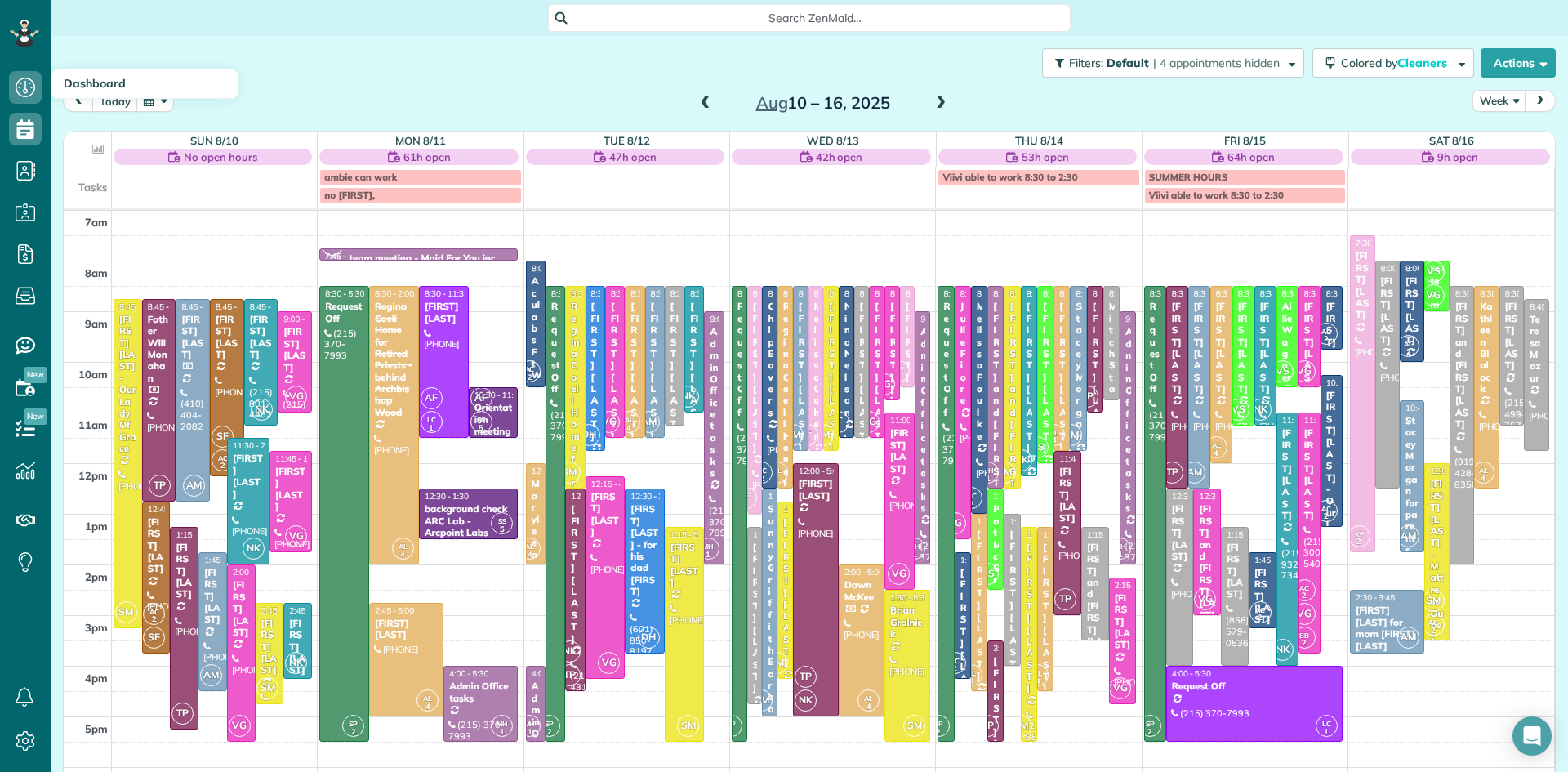 click on "Dashboard" at bounding box center (145, 84) 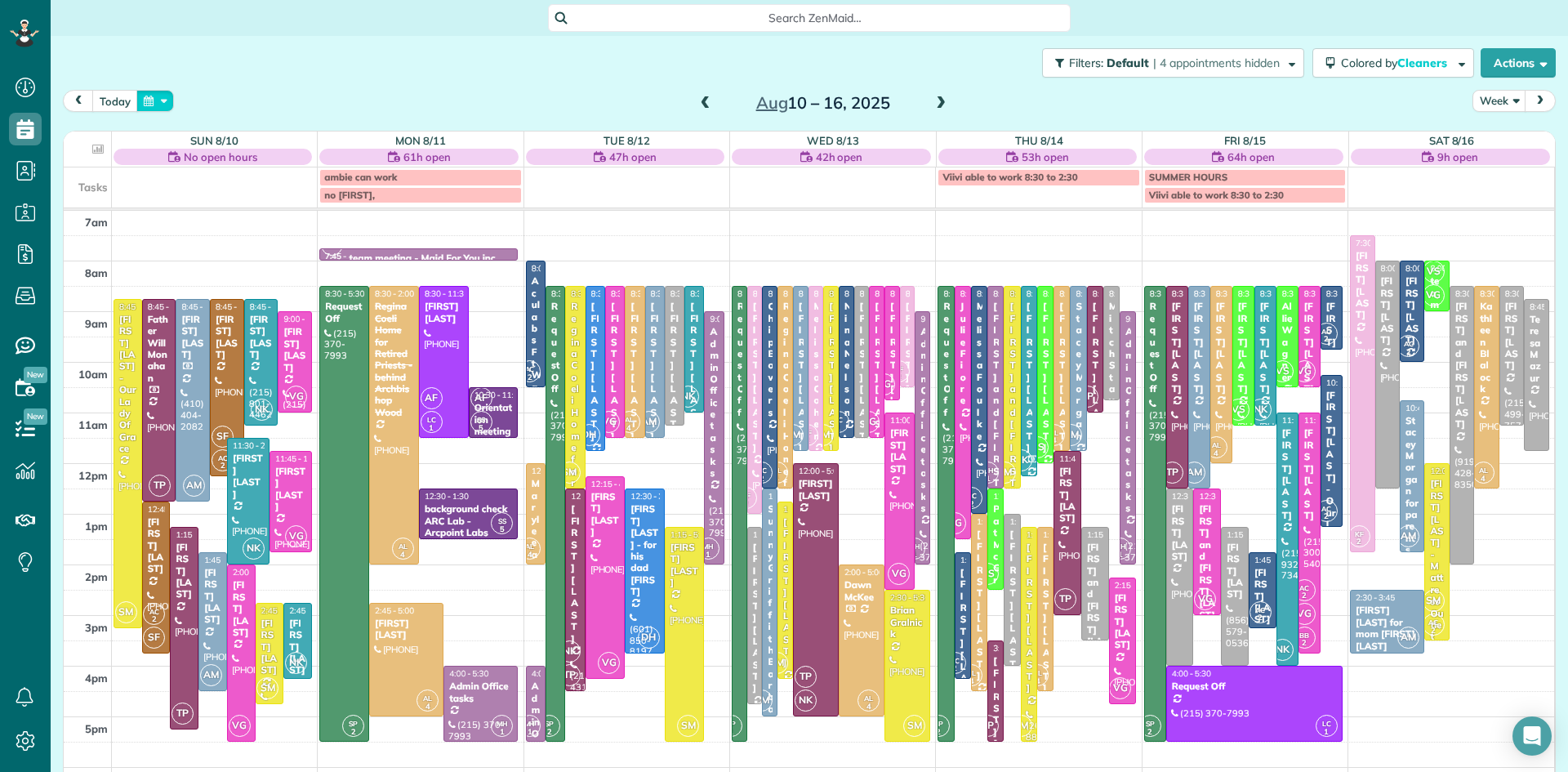 click at bounding box center [155, 100] 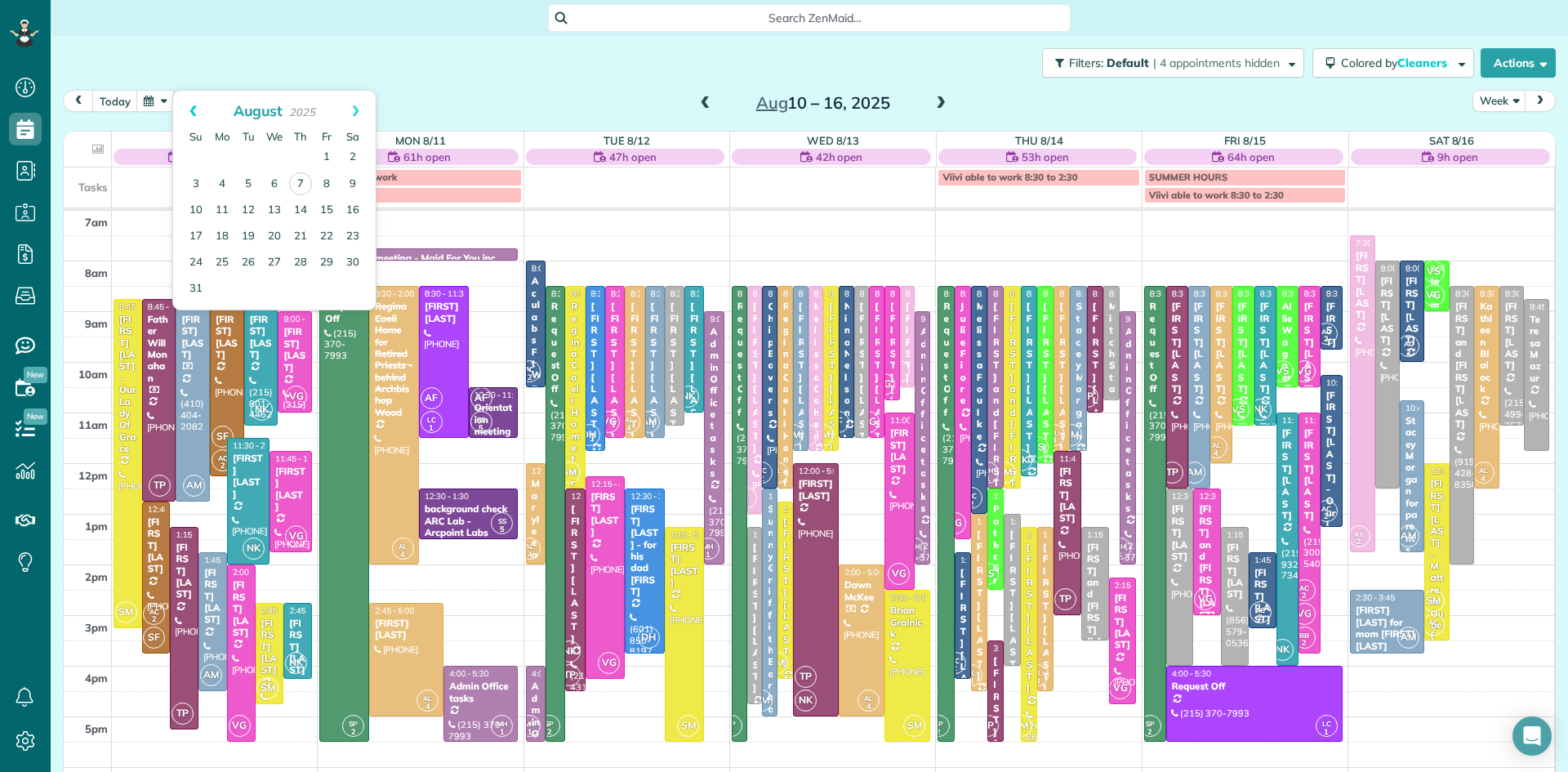 click on "Prev" at bounding box center (193, 111) 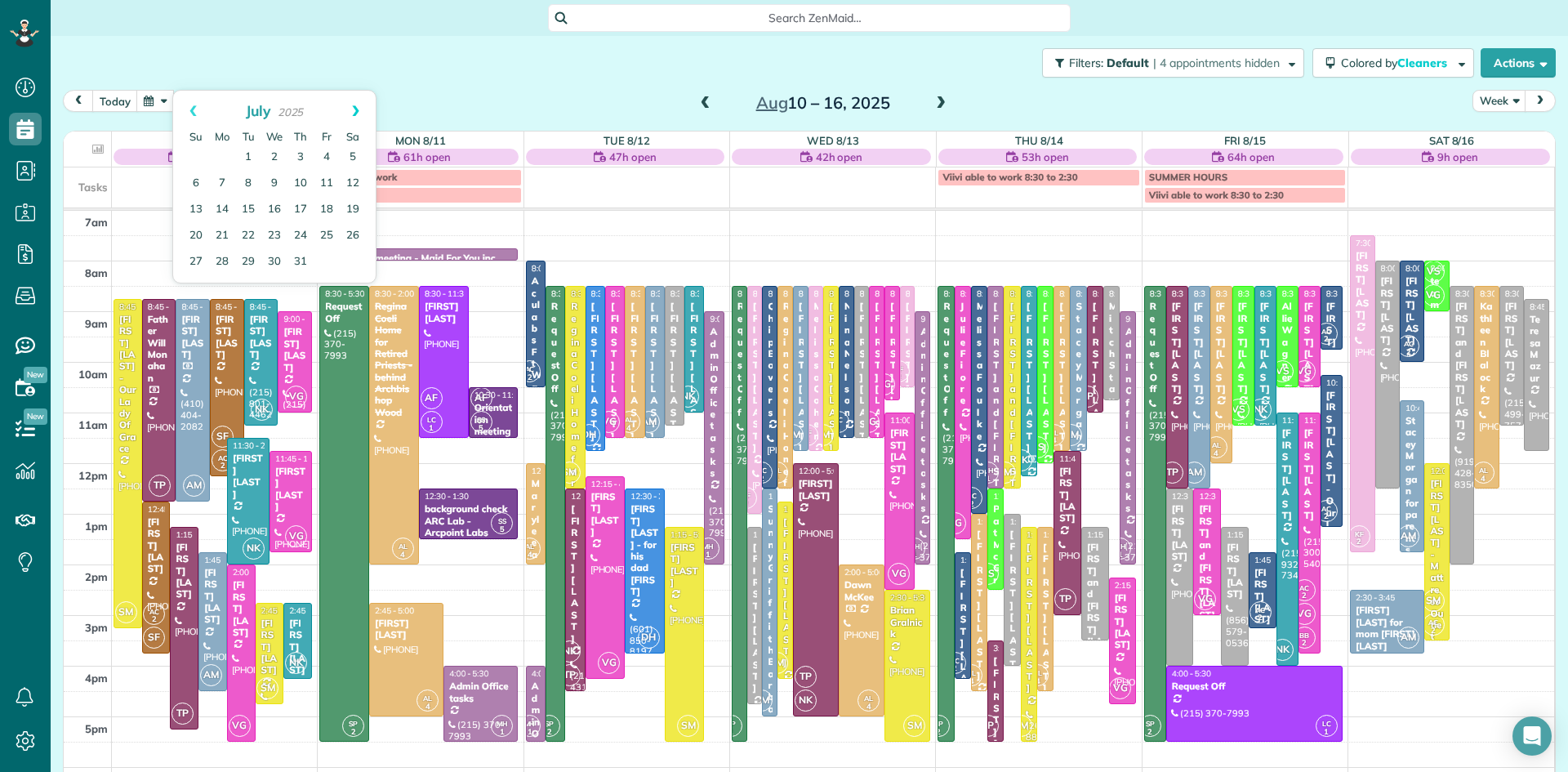 click on "Next" at bounding box center (355, 111) 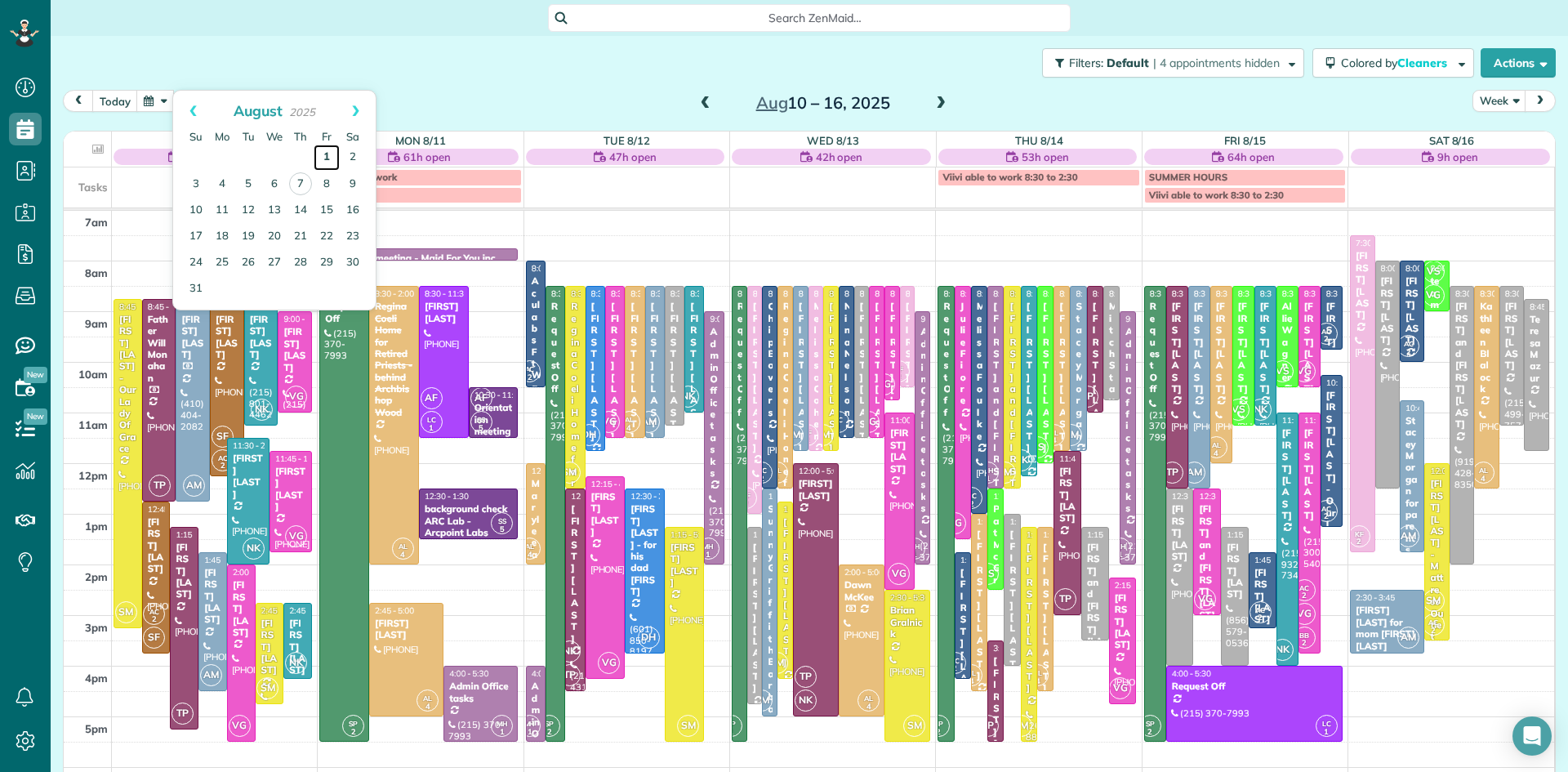click on "1" at bounding box center [327, 158] 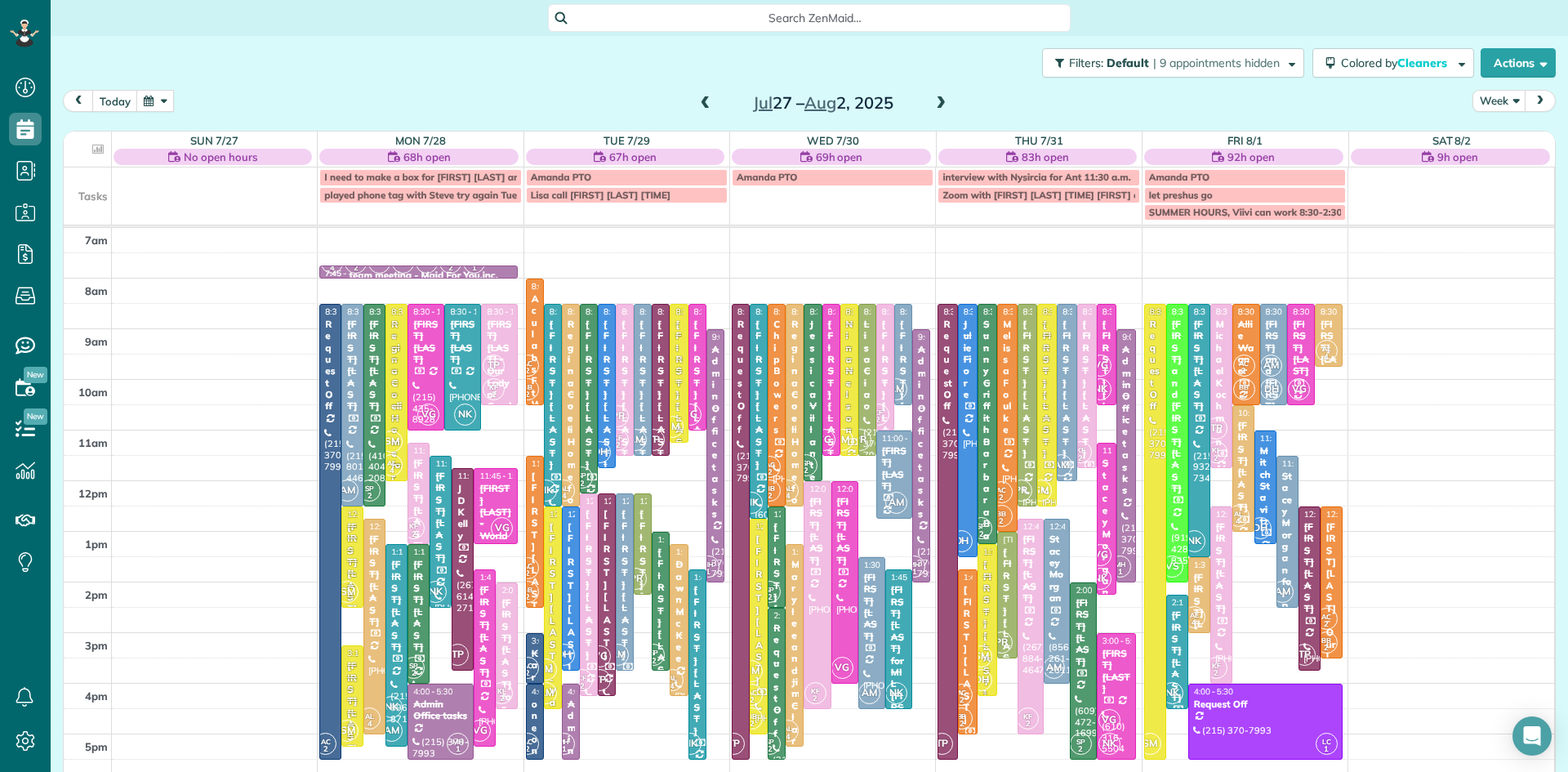 click at bounding box center [706, 104] 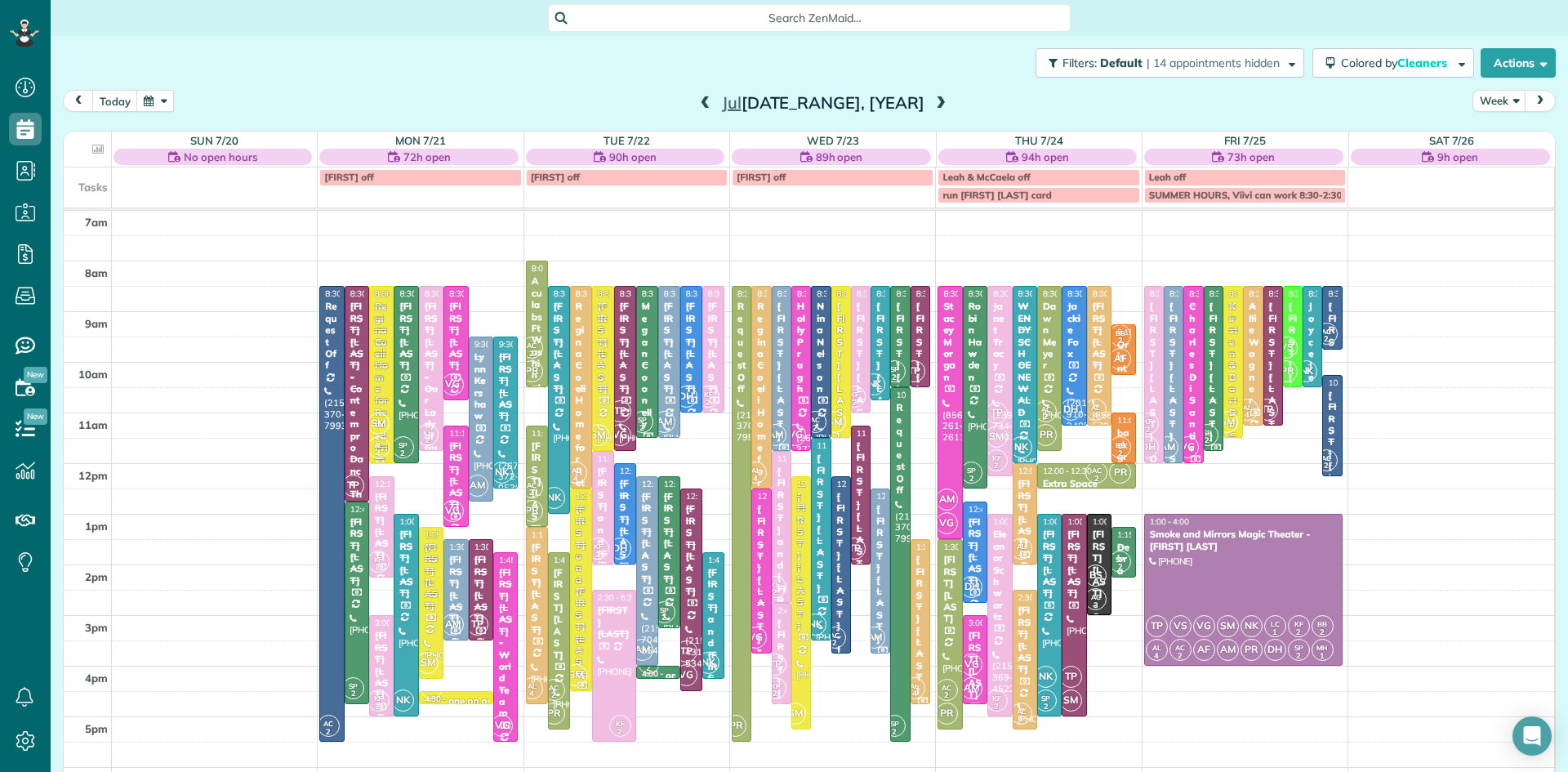 click at bounding box center (706, 104) 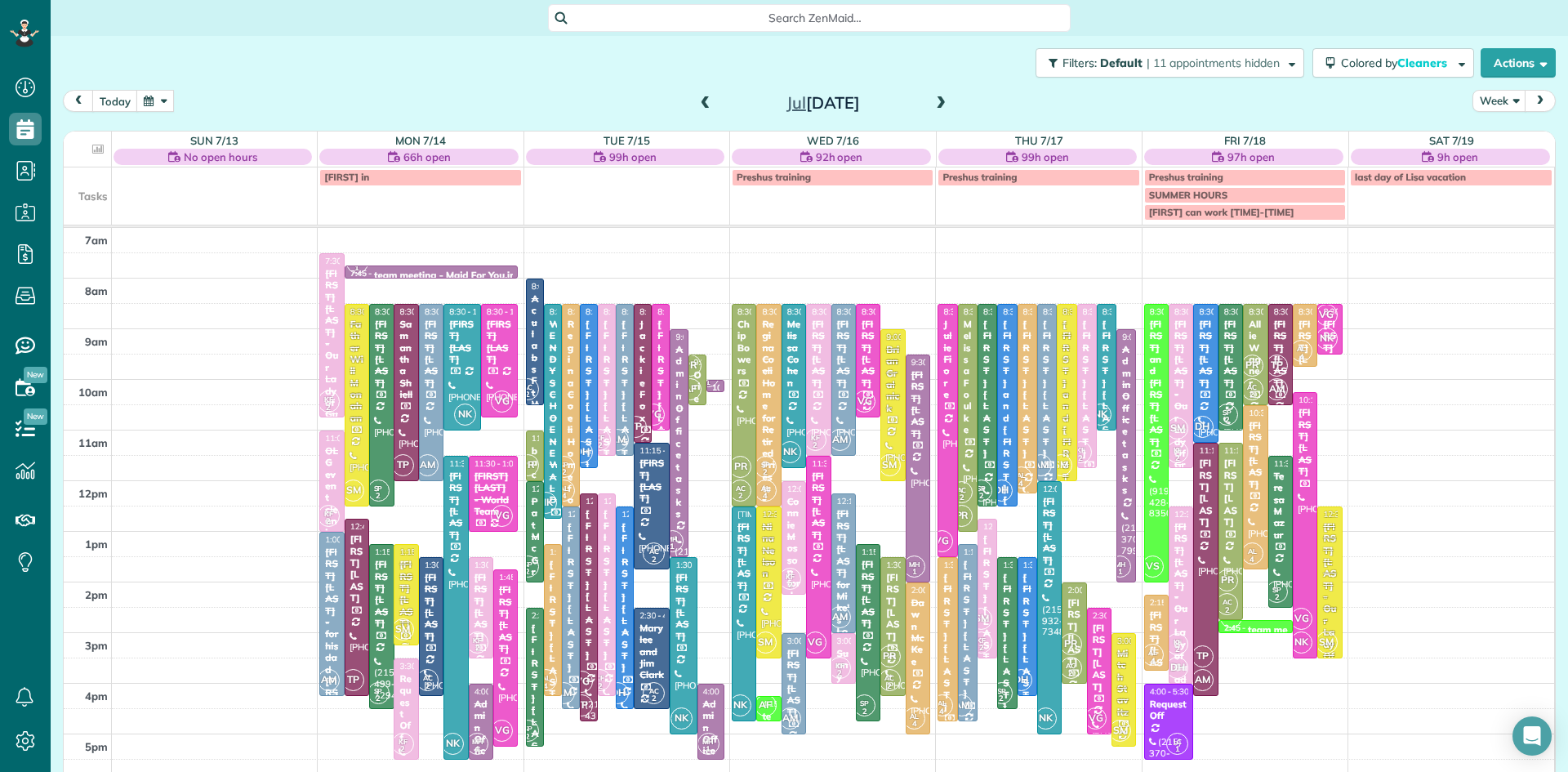 click at bounding box center [706, 104] 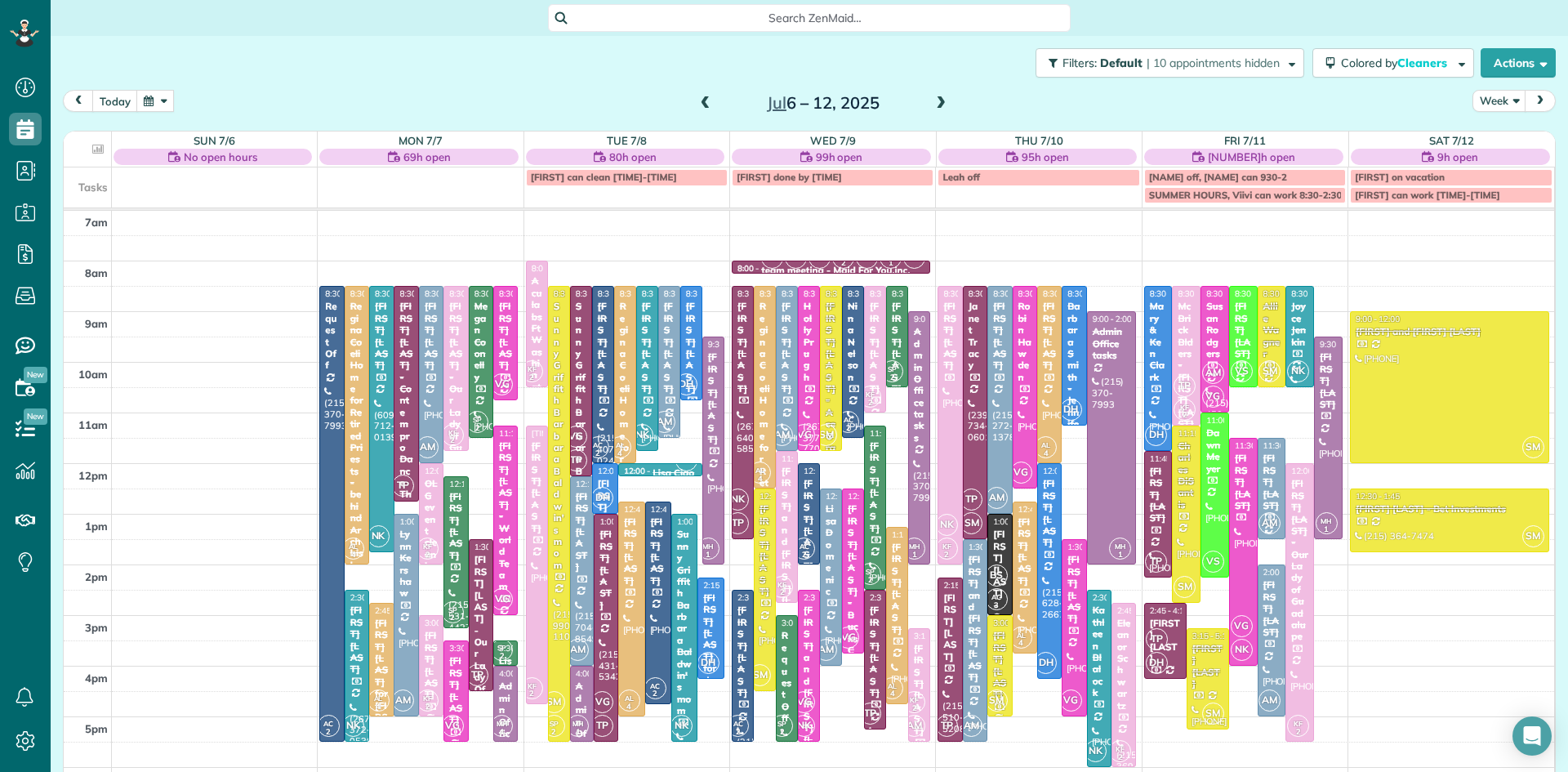 click at bounding box center [706, 104] 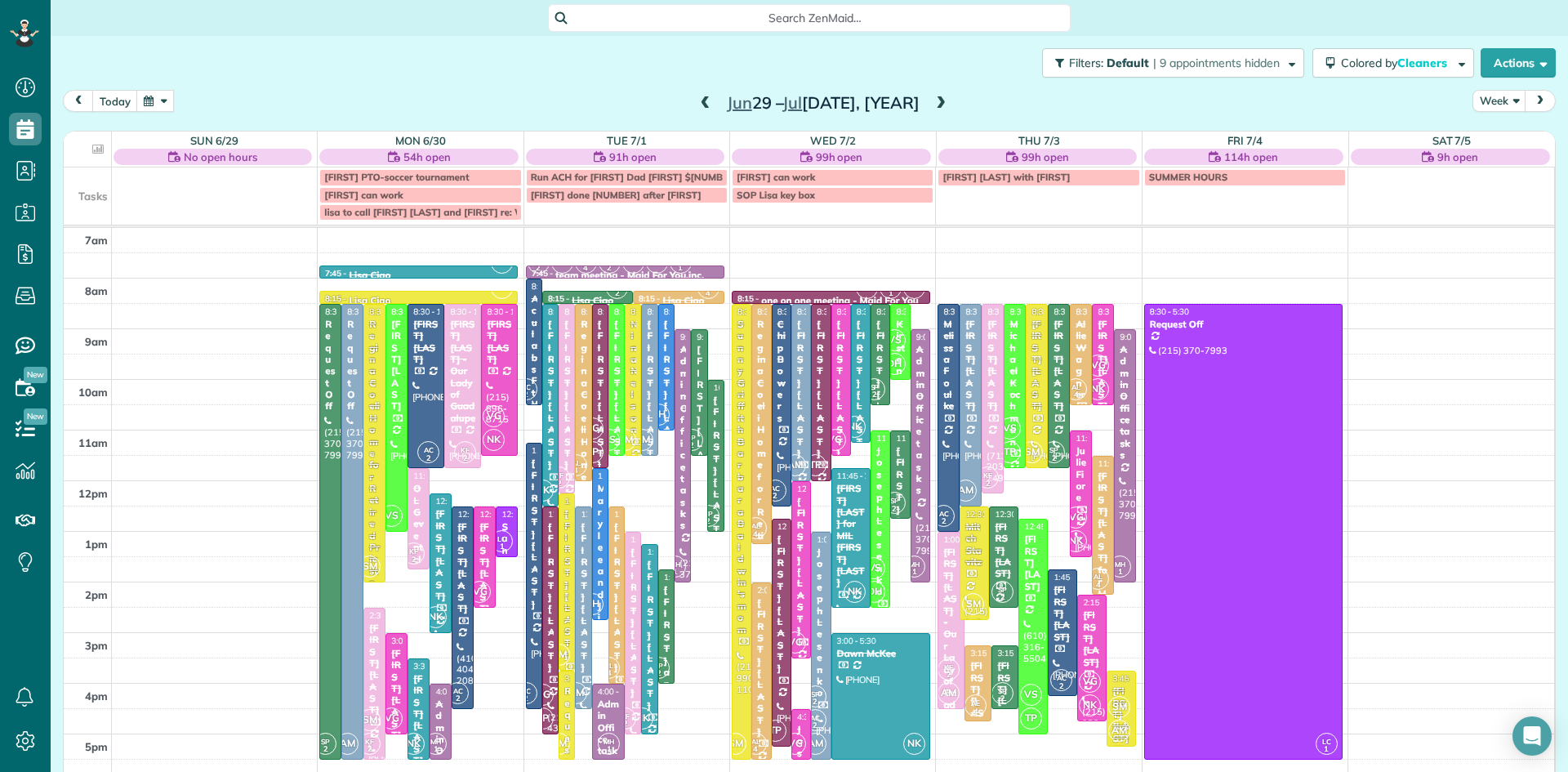 click at bounding box center (706, 104) 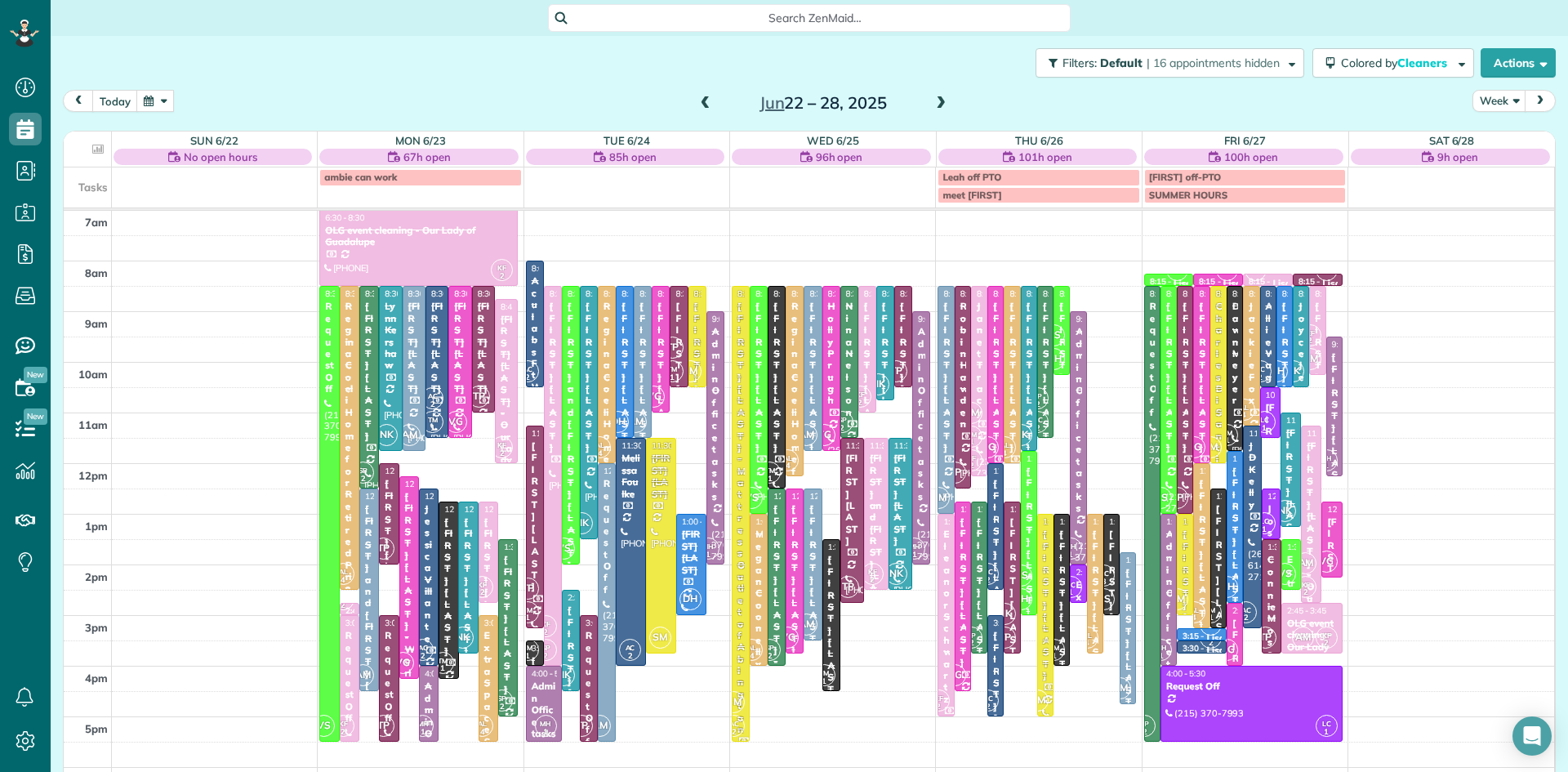 click at bounding box center (706, 104) 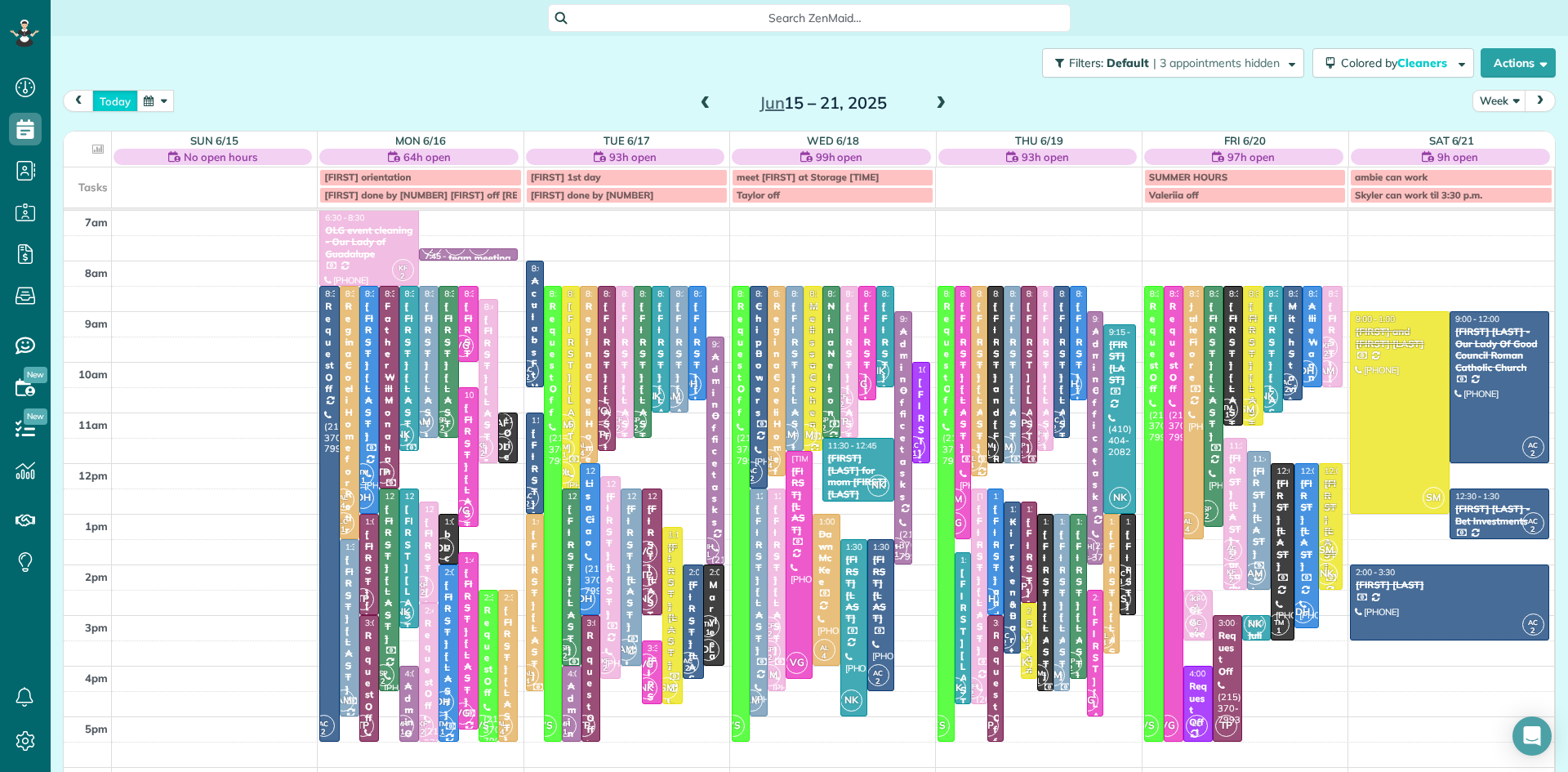 click on "today" at bounding box center (115, 100) 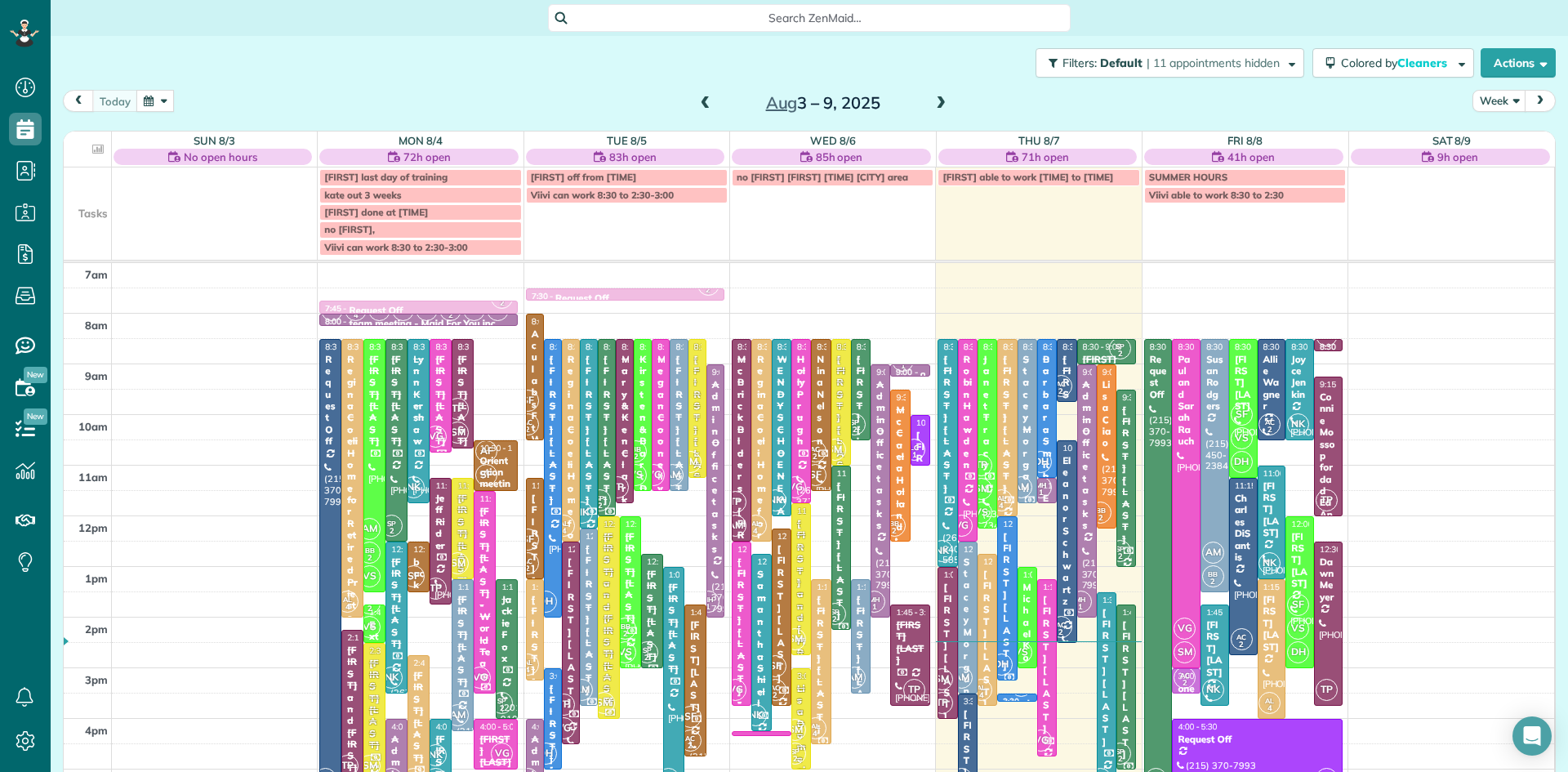 click at bounding box center (706, 104) 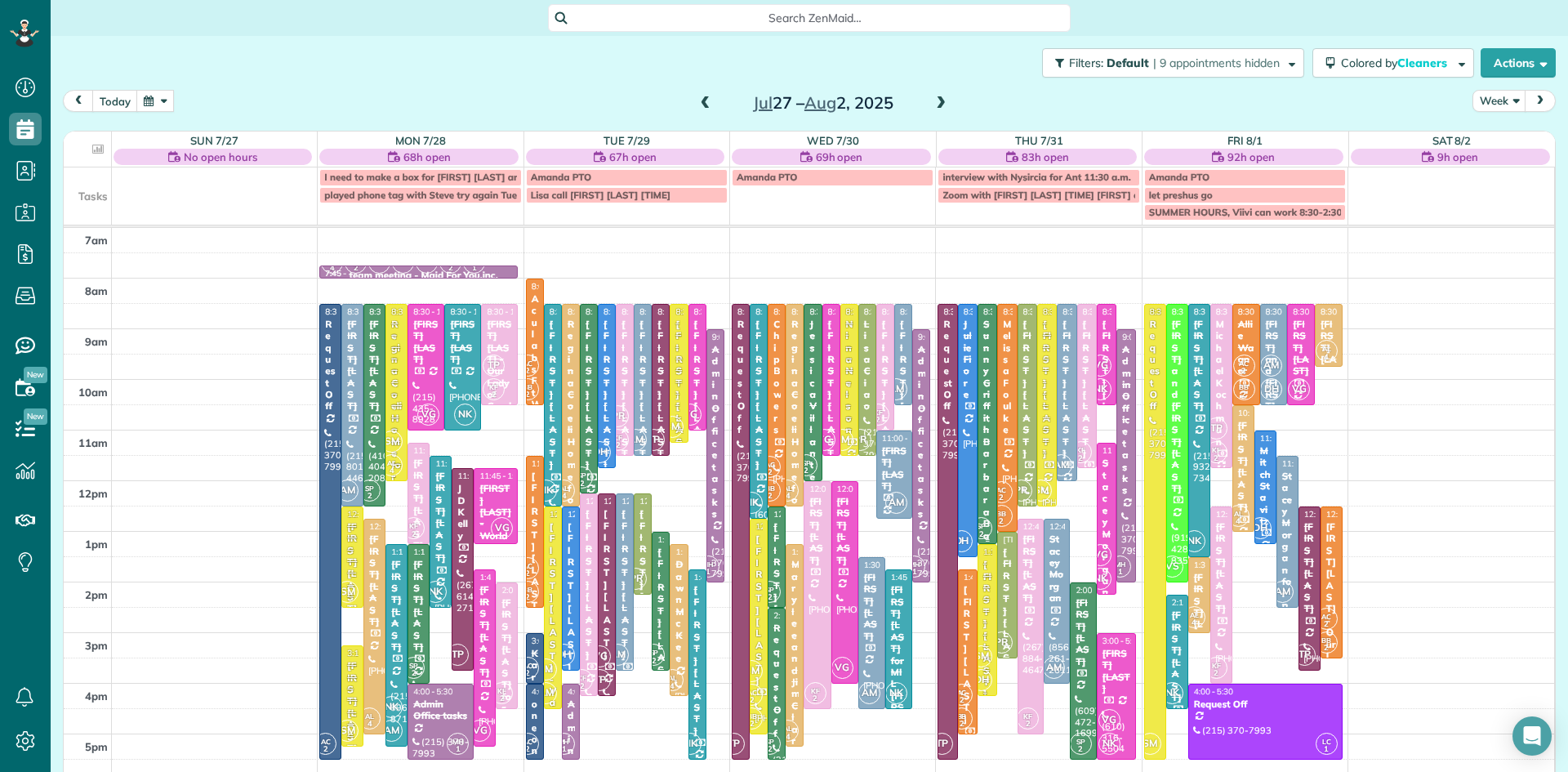 click at bounding box center (987, 424) 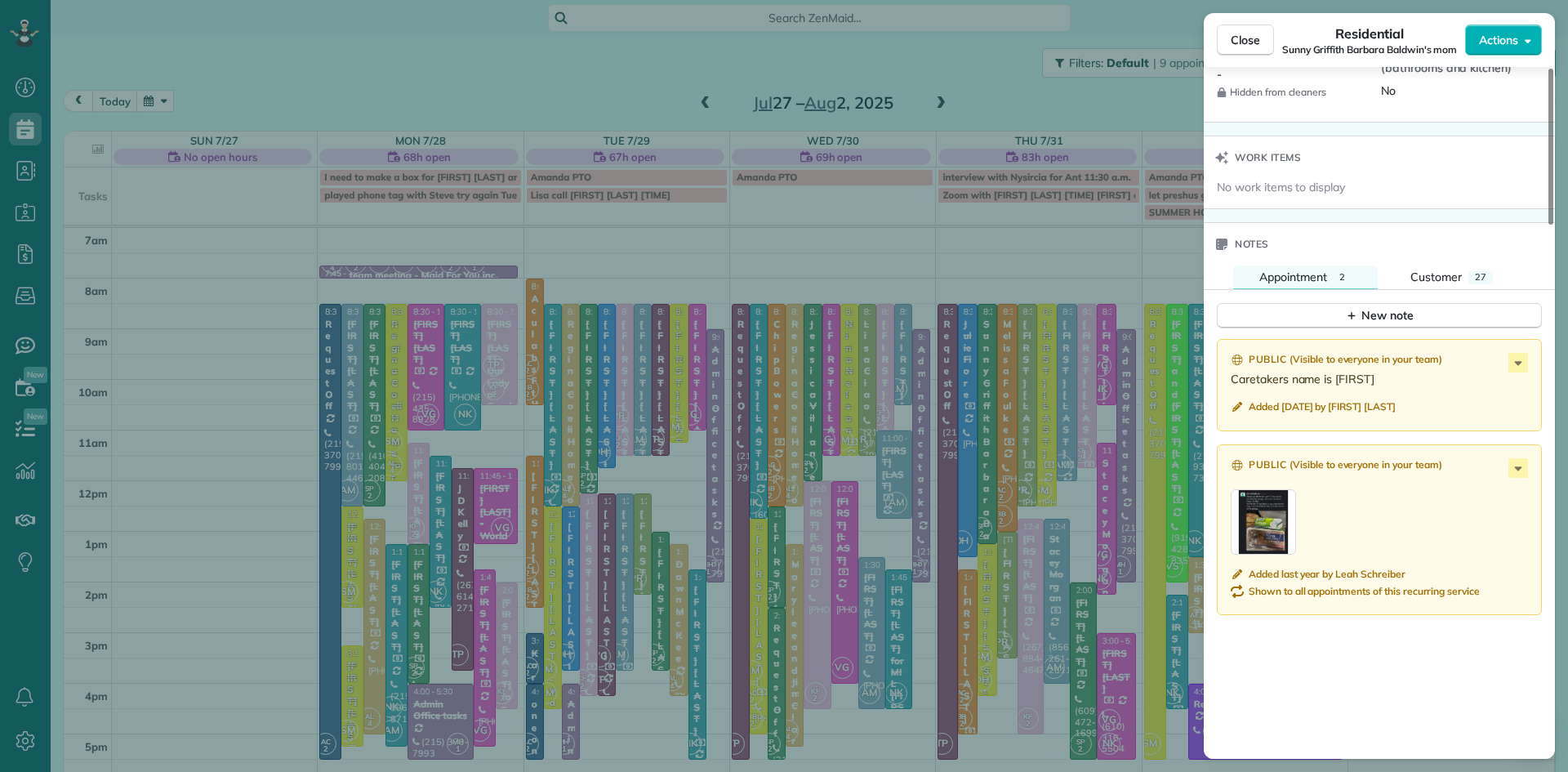 scroll, scrollTop: 1892, scrollLeft: 0, axis: vertical 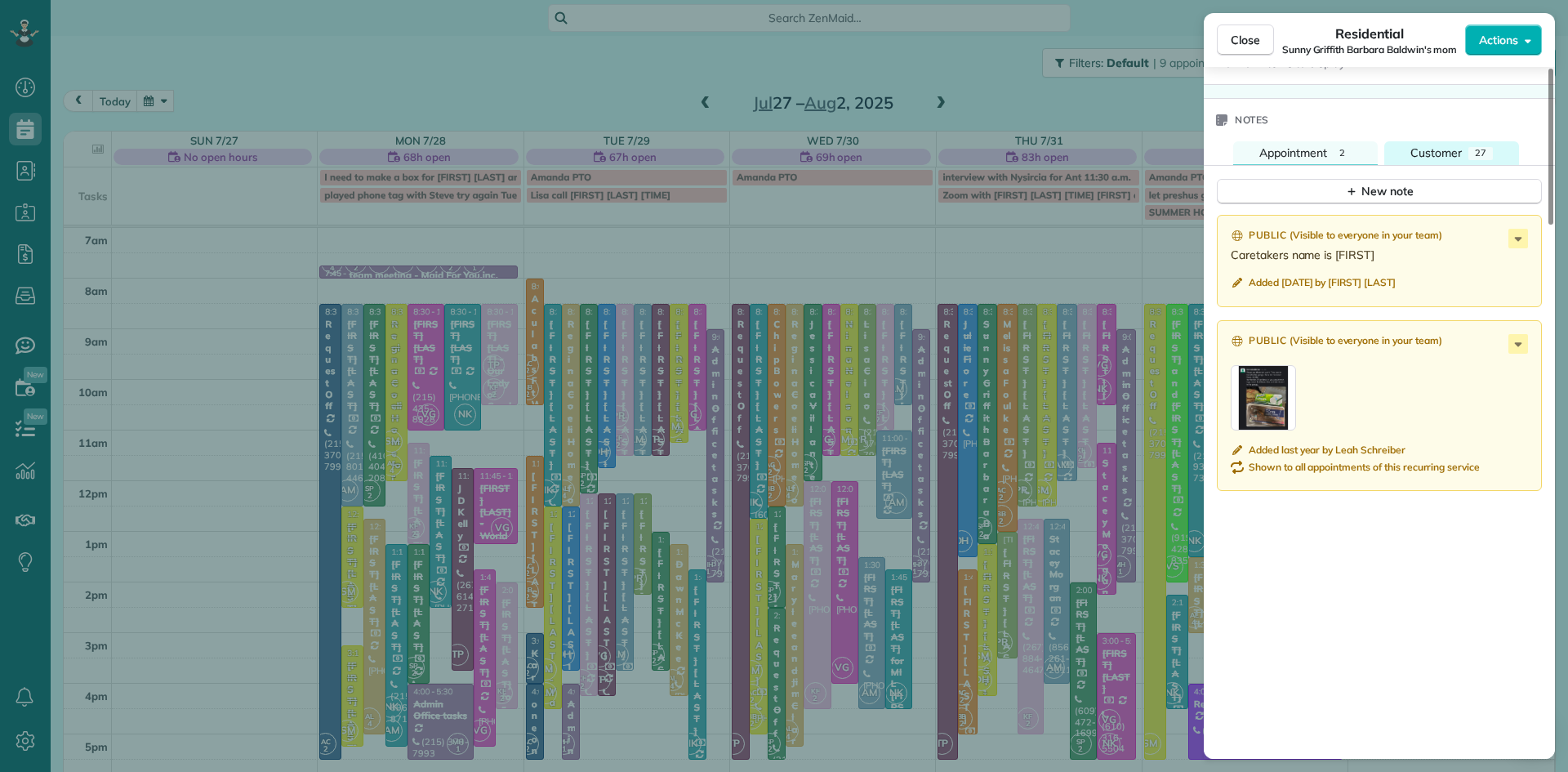 click on "Customer 27" at bounding box center (1451, 153) 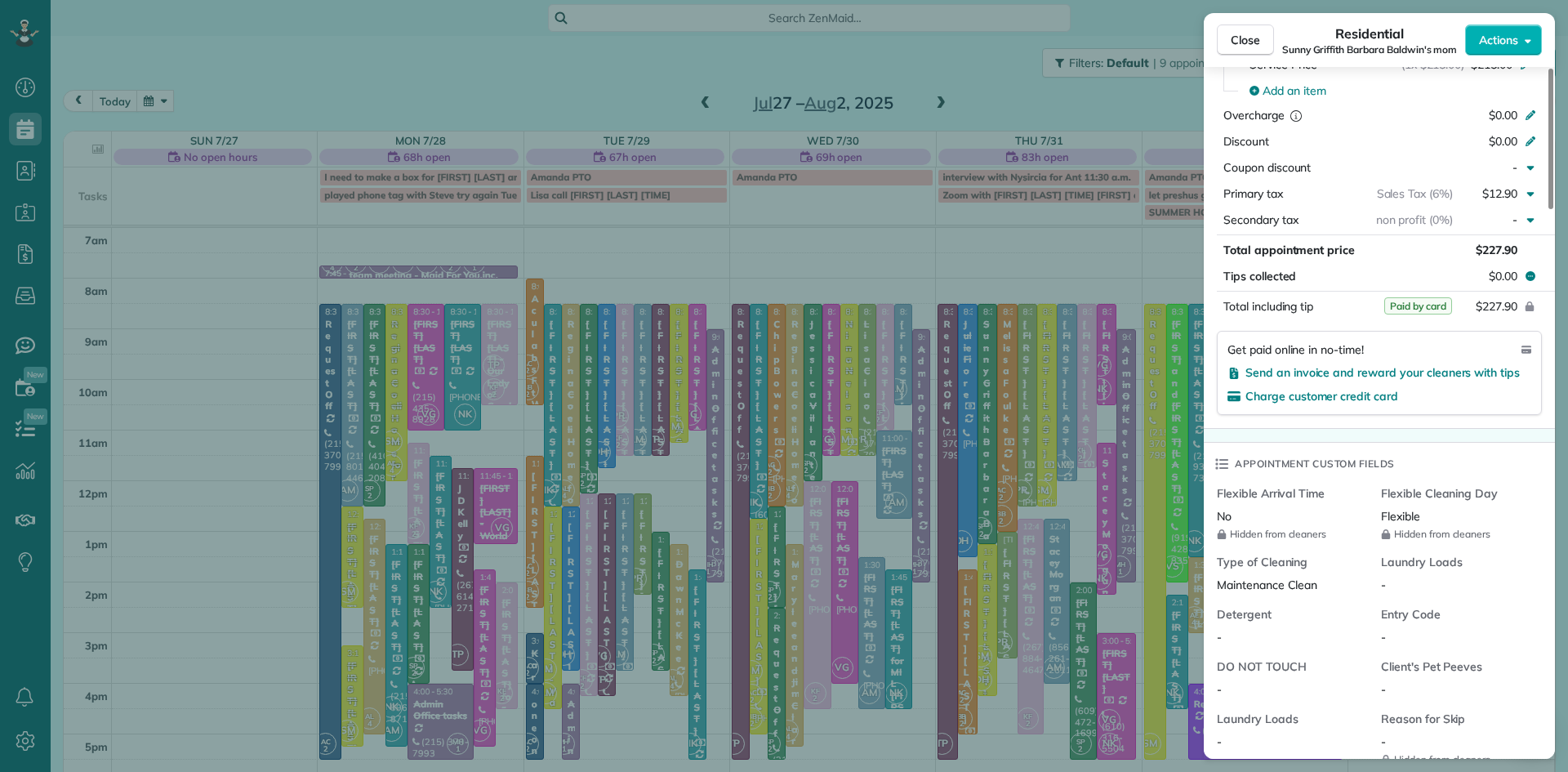 scroll, scrollTop: 0, scrollLeft: 0, axis: both 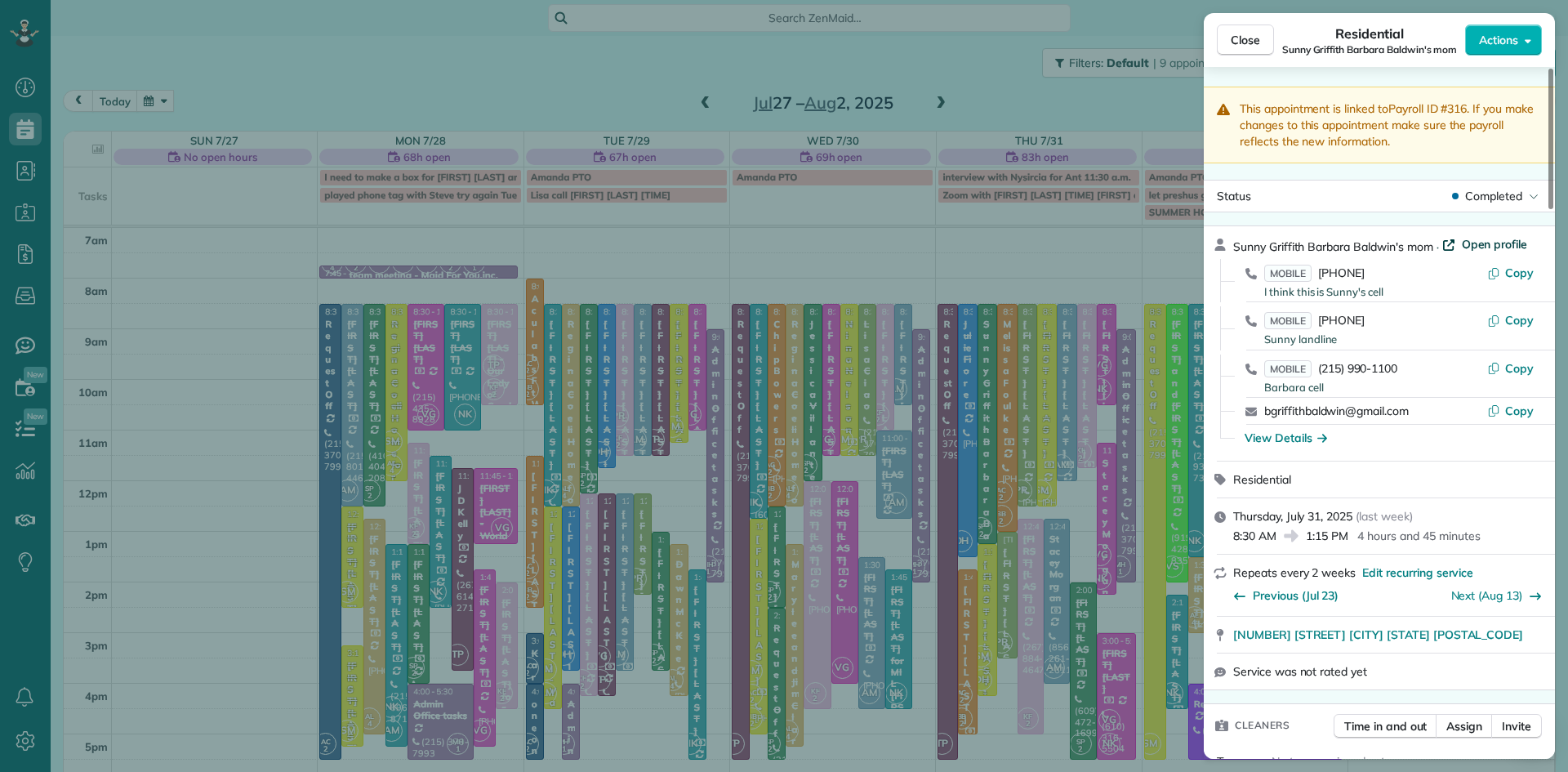 click on "Open profile" at bounding box center (1494, 244) 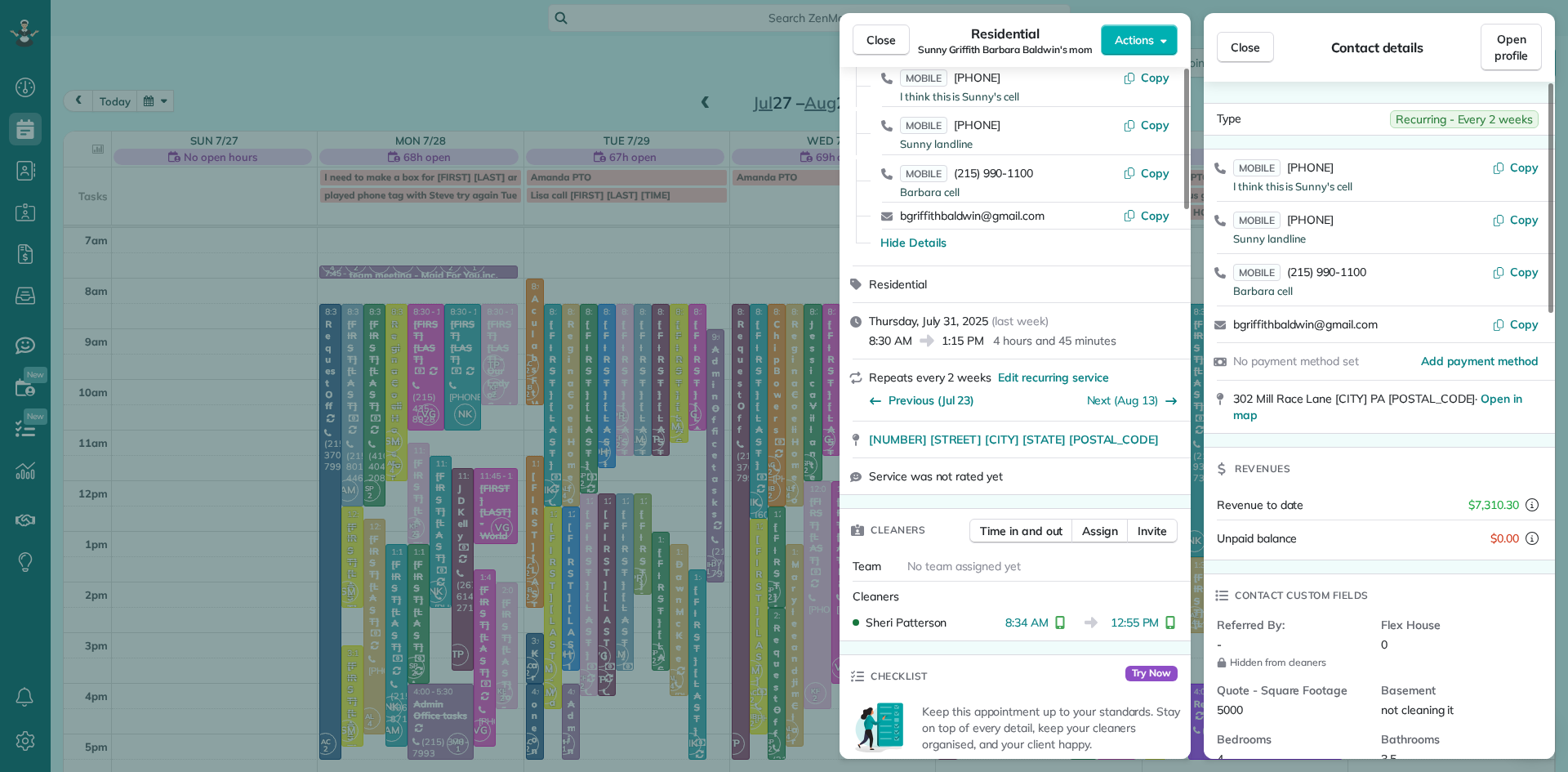 scroll, scrollTop: 0, scrollLeft: 0, axis: both 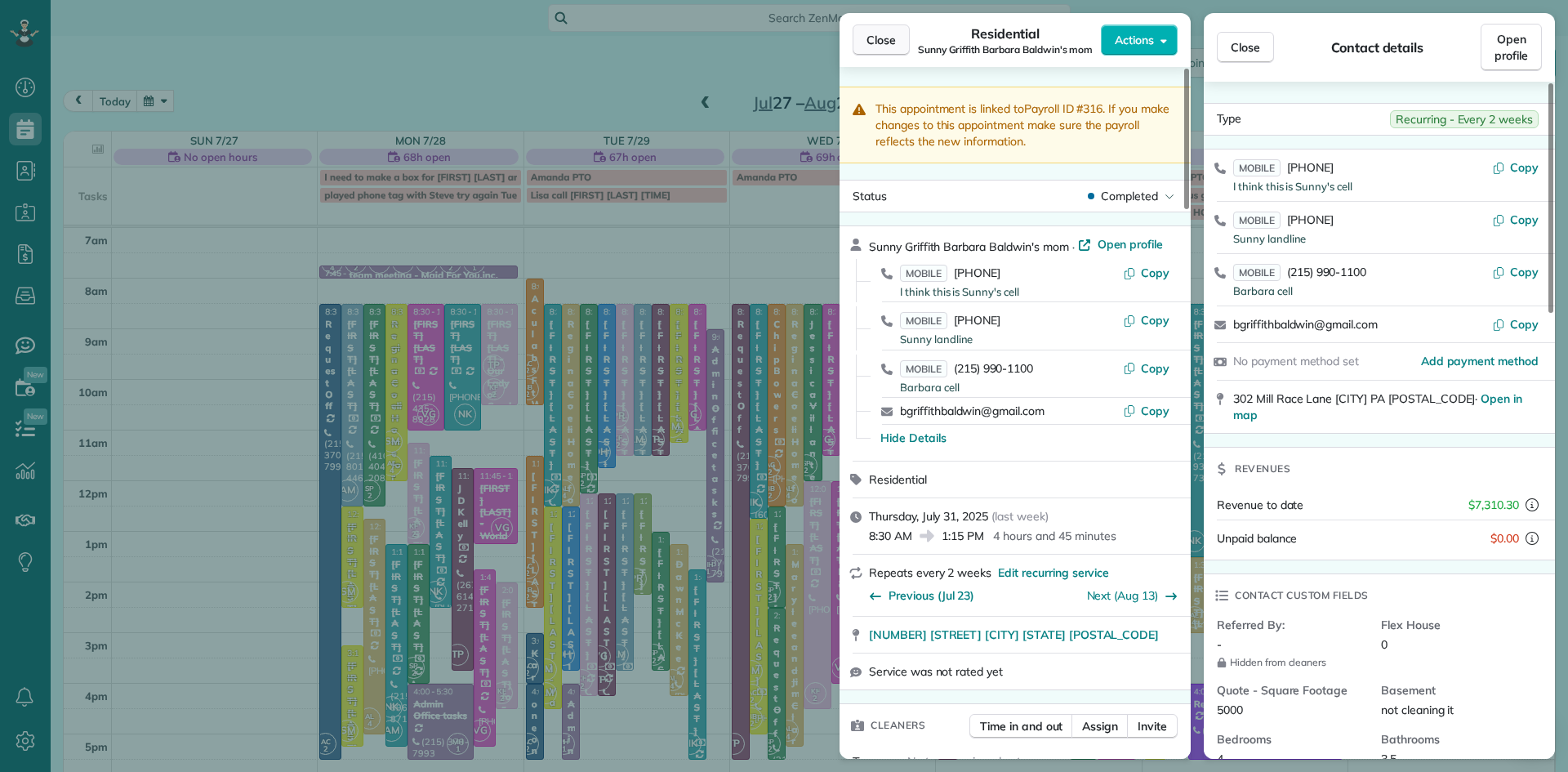click on "Close" at bounding box center [881, 40] 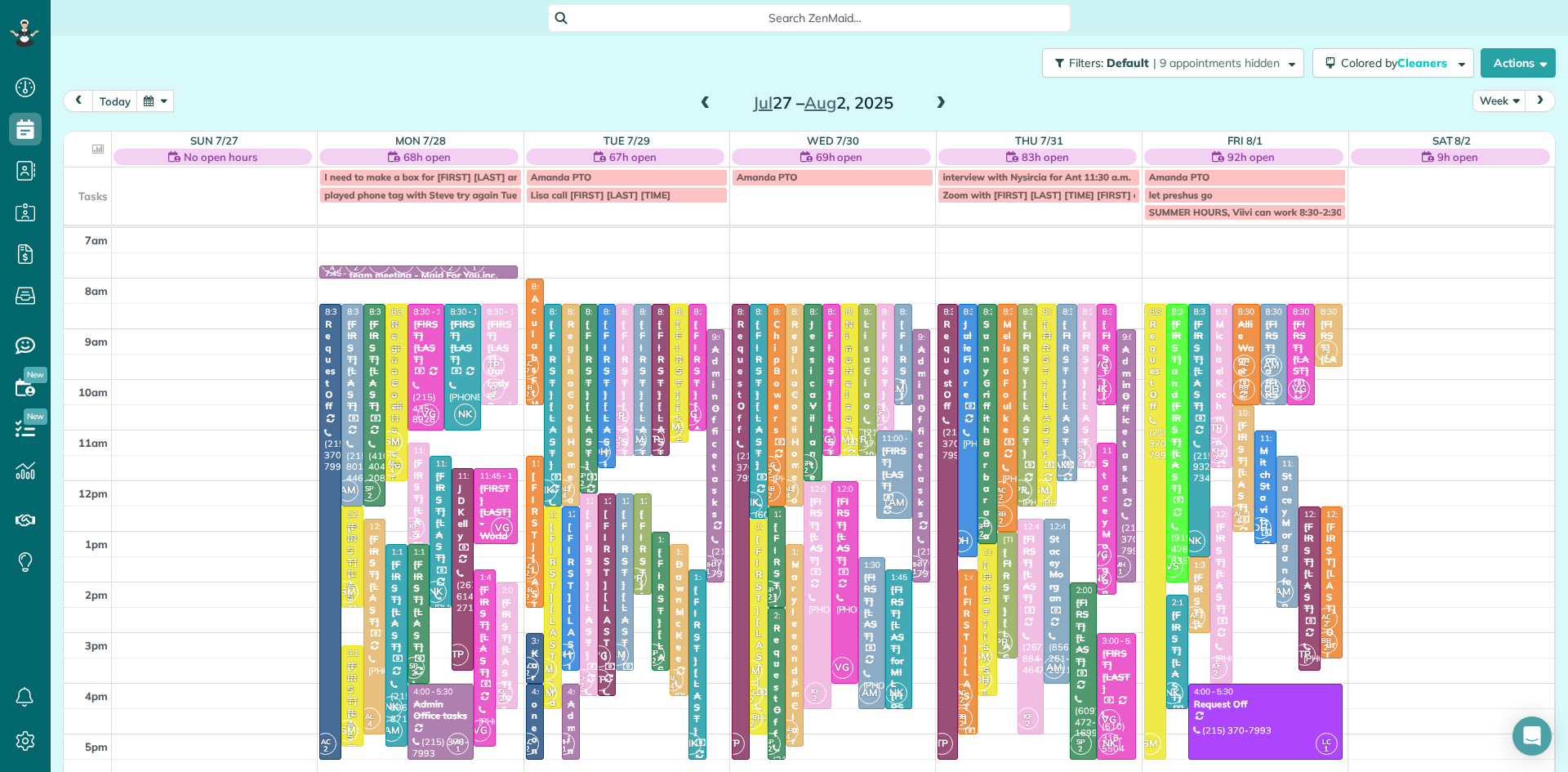 click at bounding box center [941, 104] 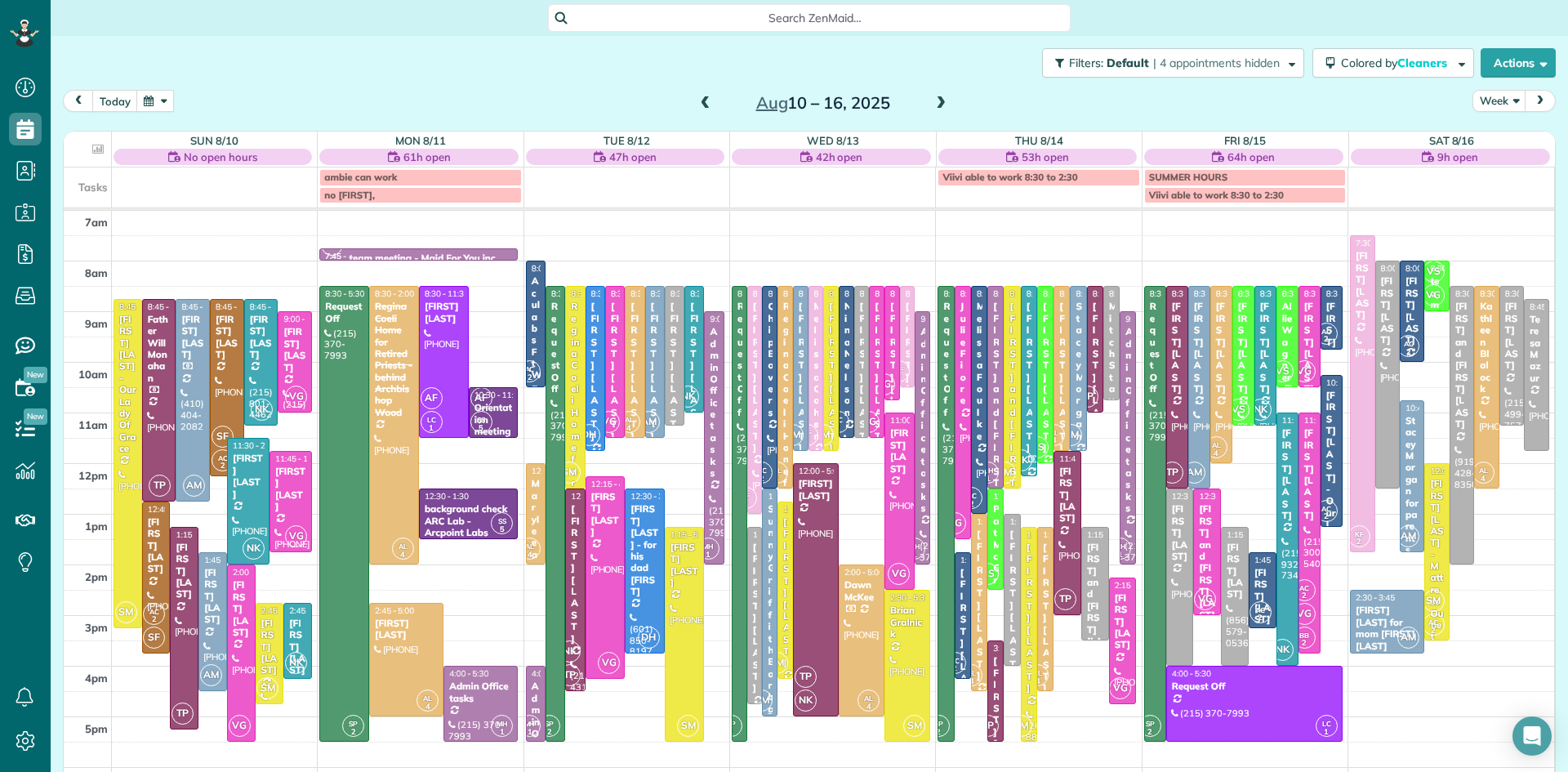 click on "Sunny Griffith Barbara Baldwin's mom" at bounding box center (769, 691) 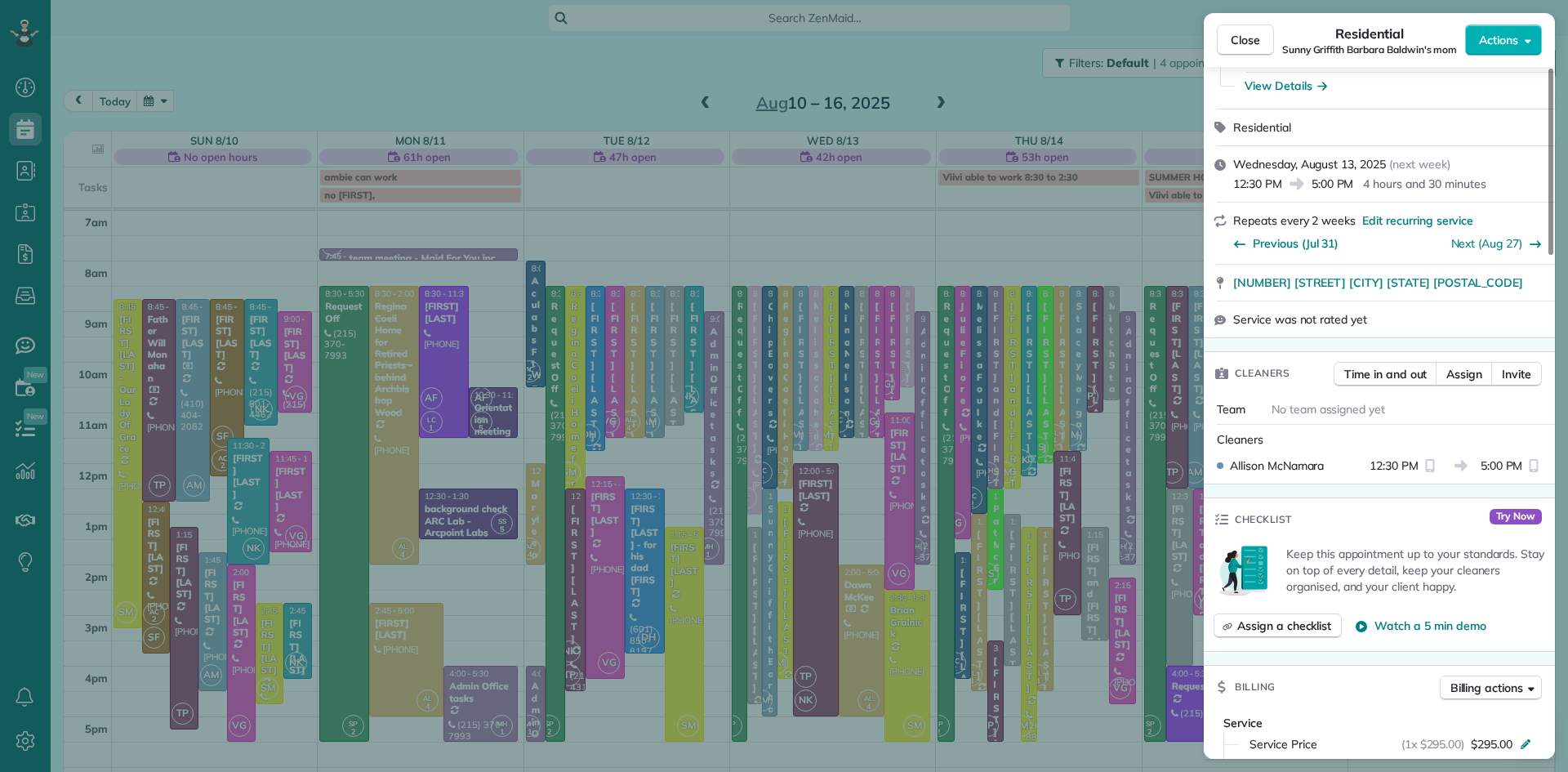 scroll, scrollTop: 408, scrollLeft: 0, axis: vertical 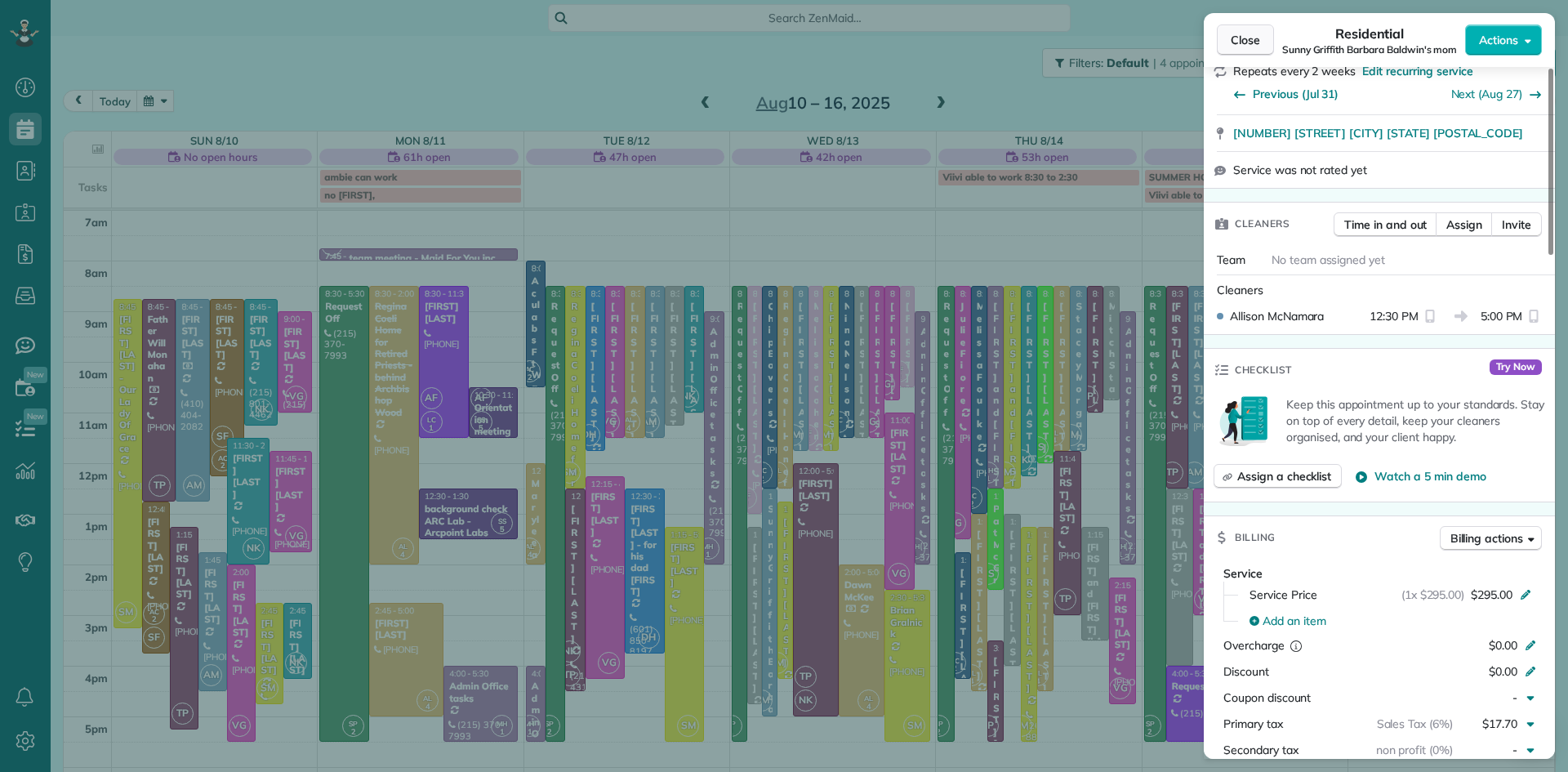 click on "Close" at bounding box center (1245, 40) 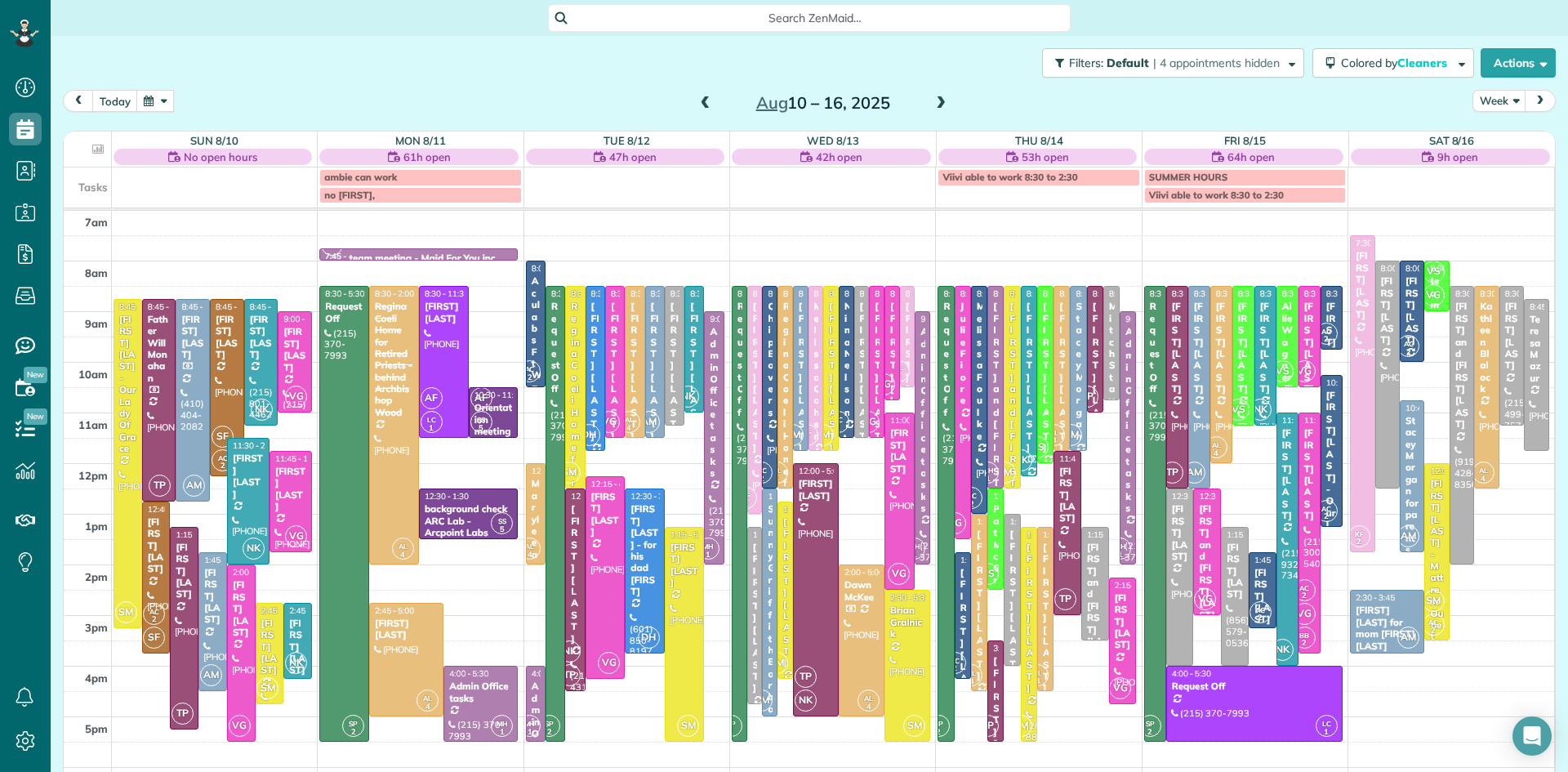 click at bounding box center (941, 104) 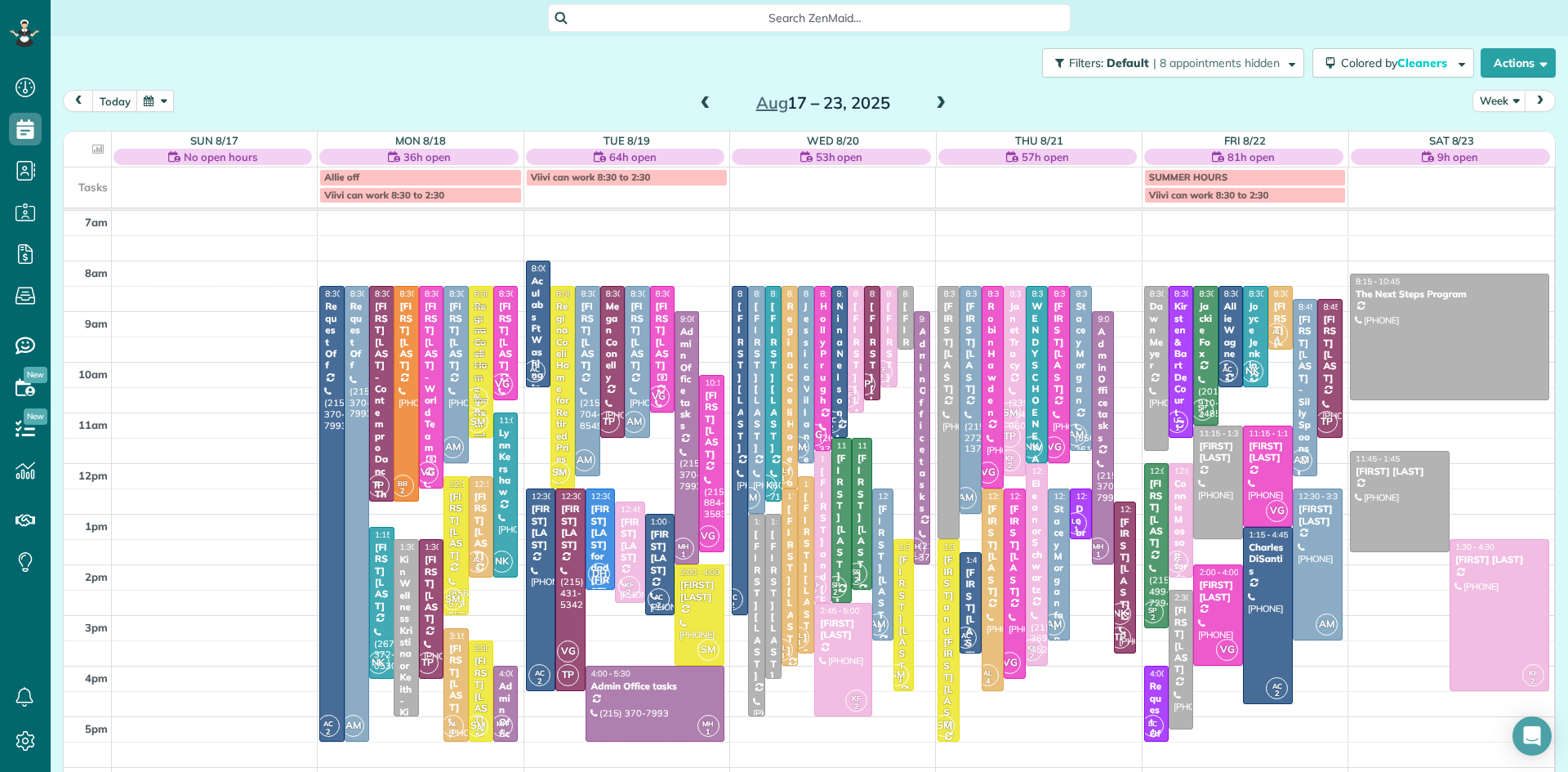 click at bounding box center [941, 104] 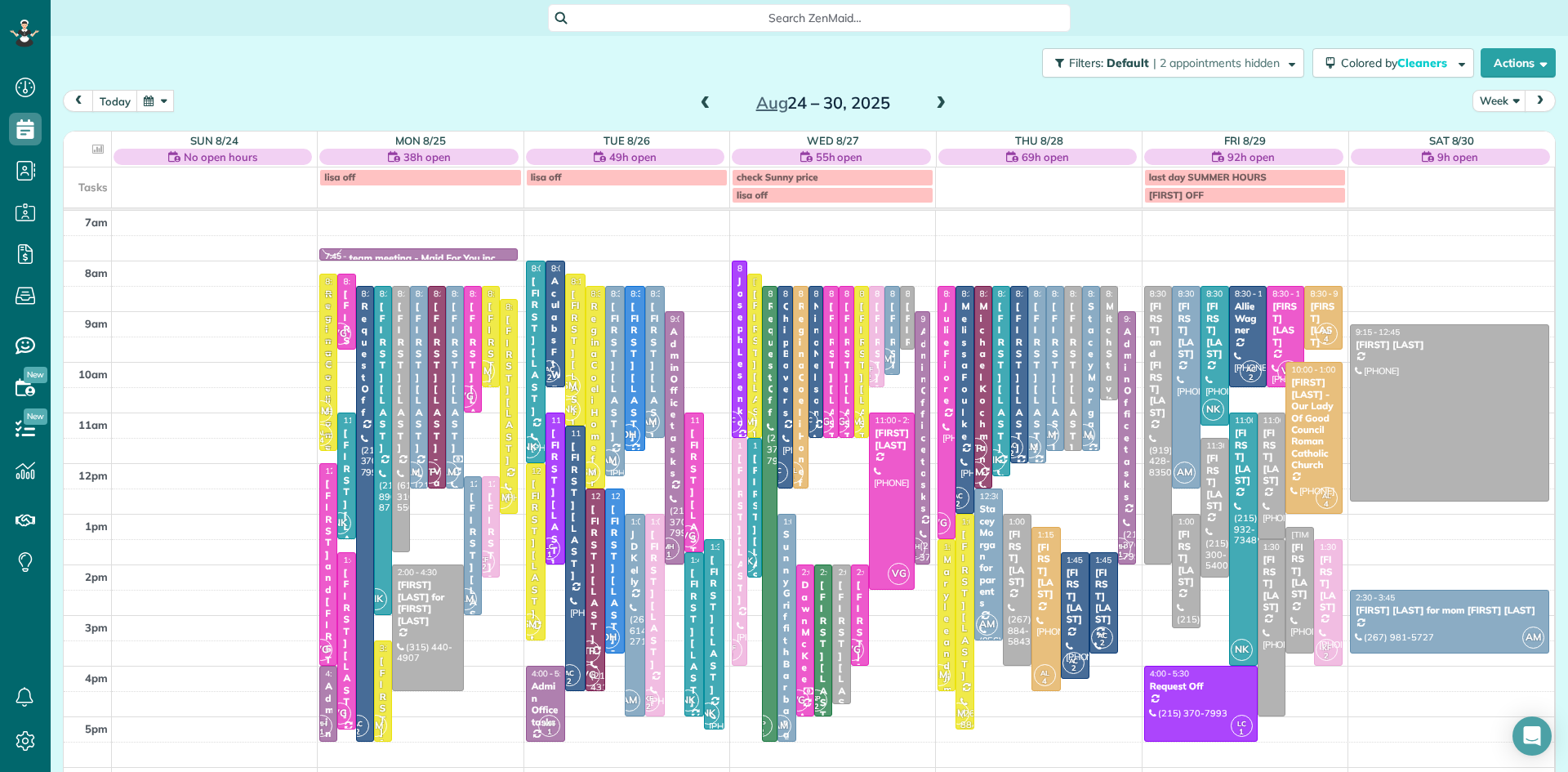 click on "Sunny Griffith Barbara Baldwin's mom" at bounding box center (786, 704) 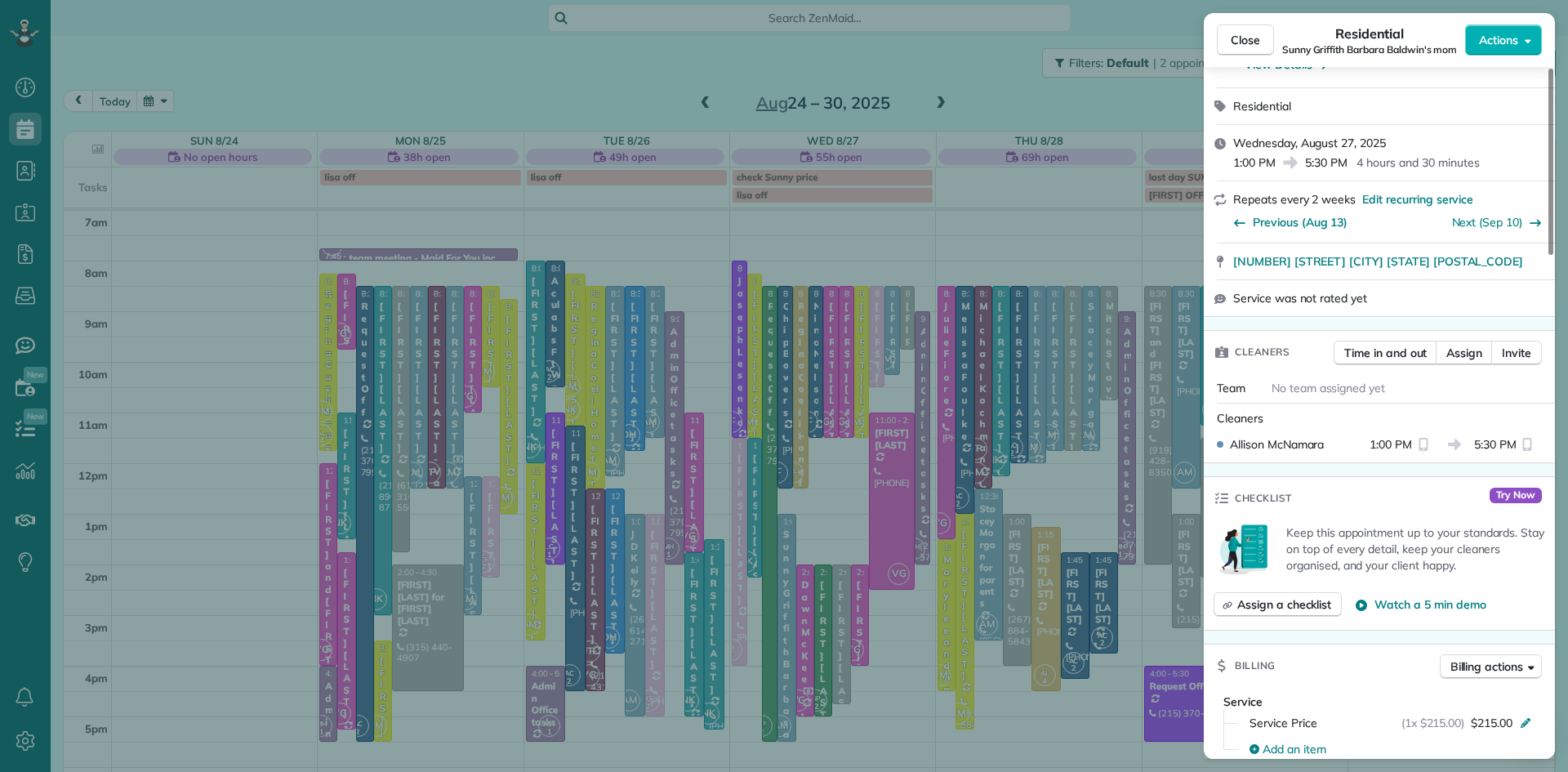 scroll, scrollTop: 369, scrollLeft: 0, axis: vertical 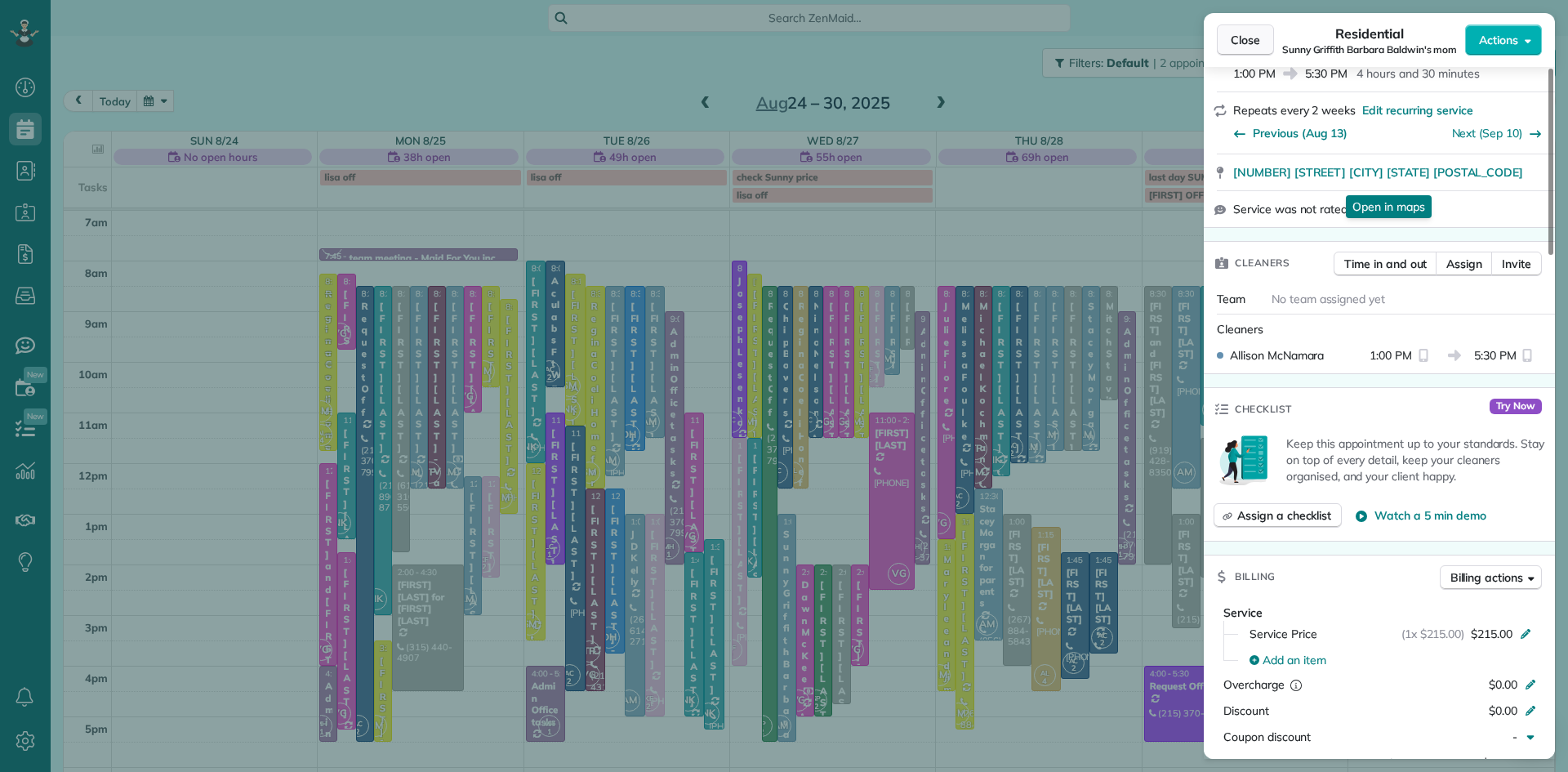 click on "Close" at bounding box center [1245, 40] 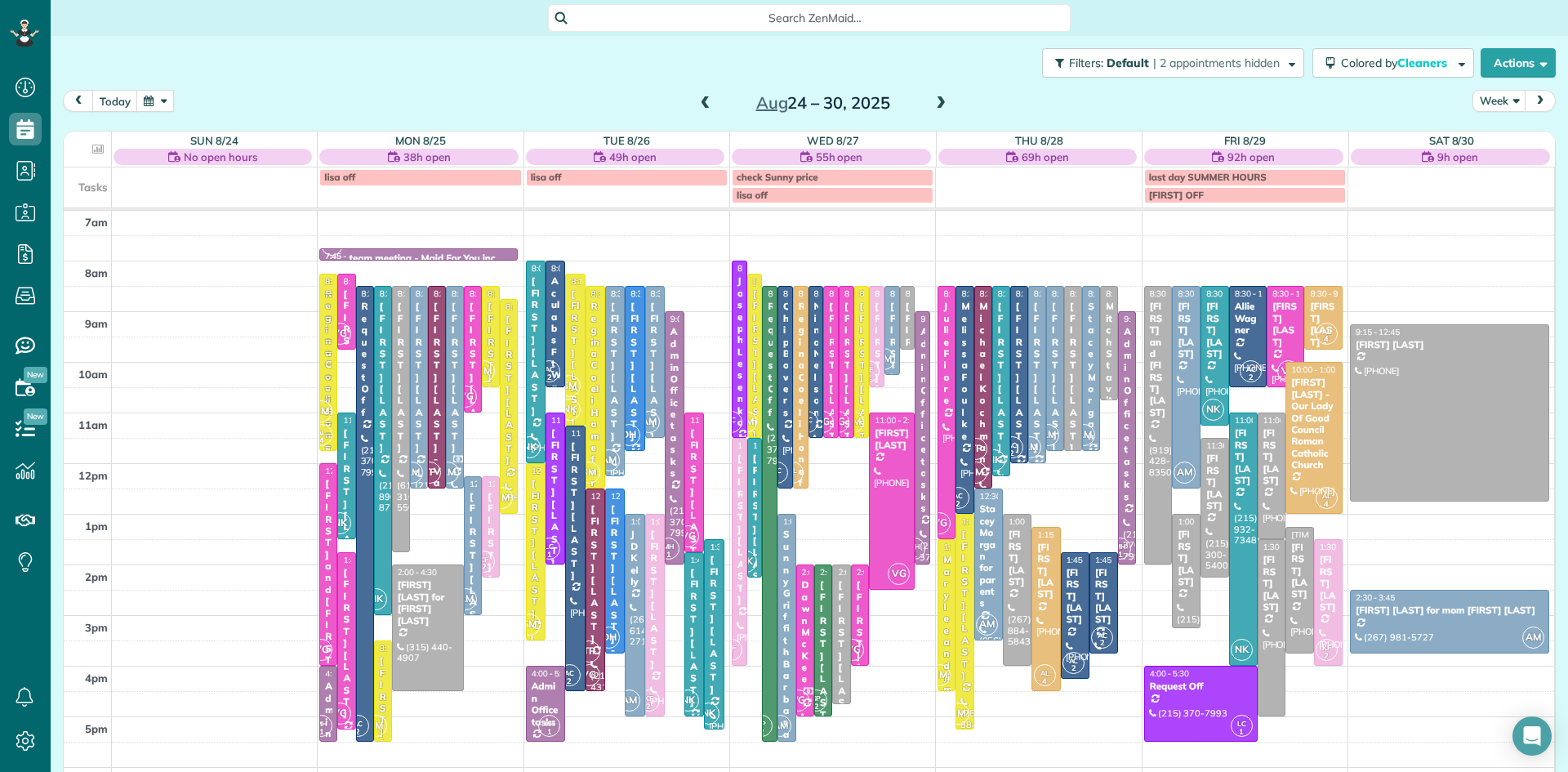 click at bounding box center [706, 104] 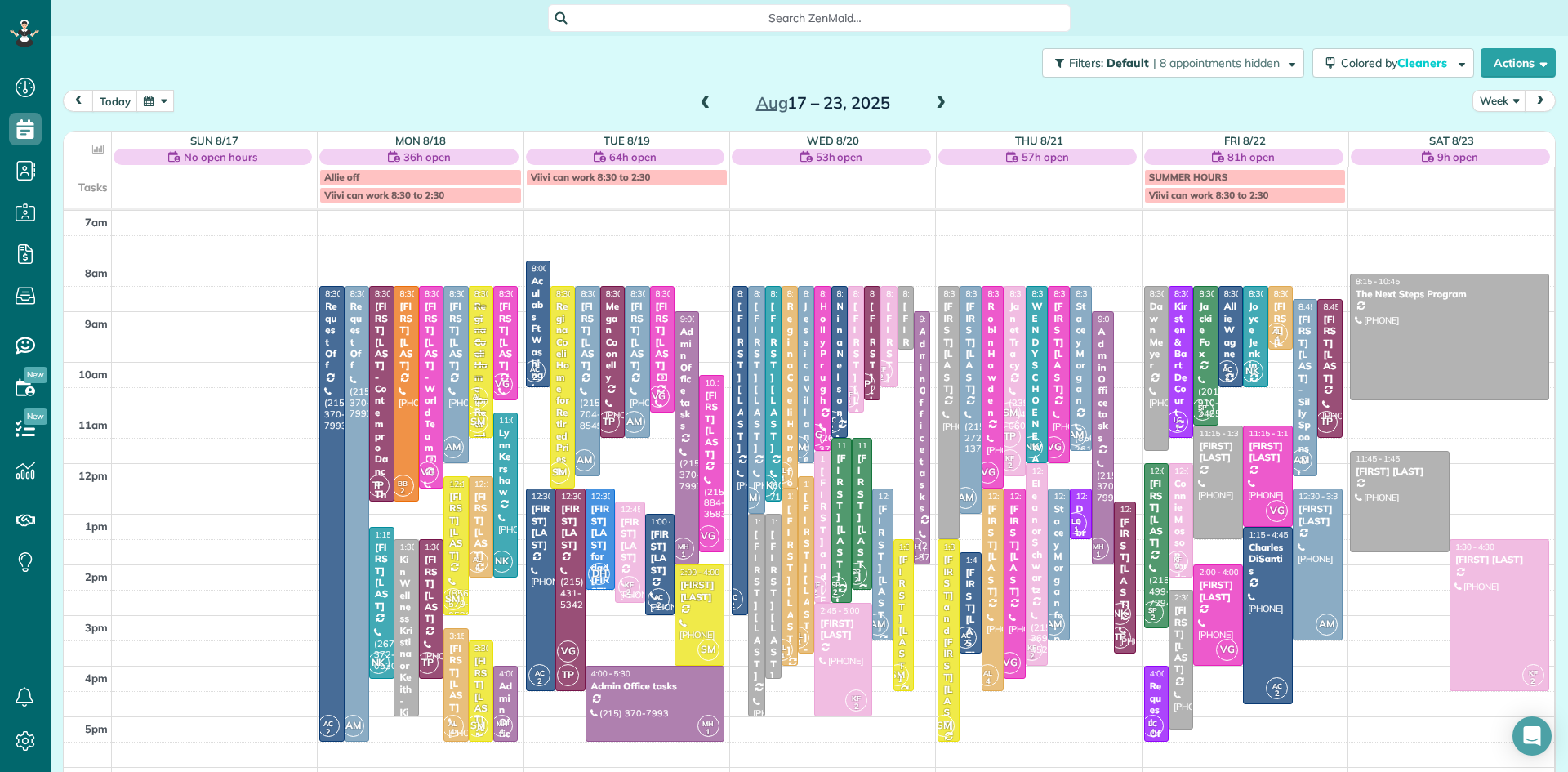 click at bounding box center [706, 104] 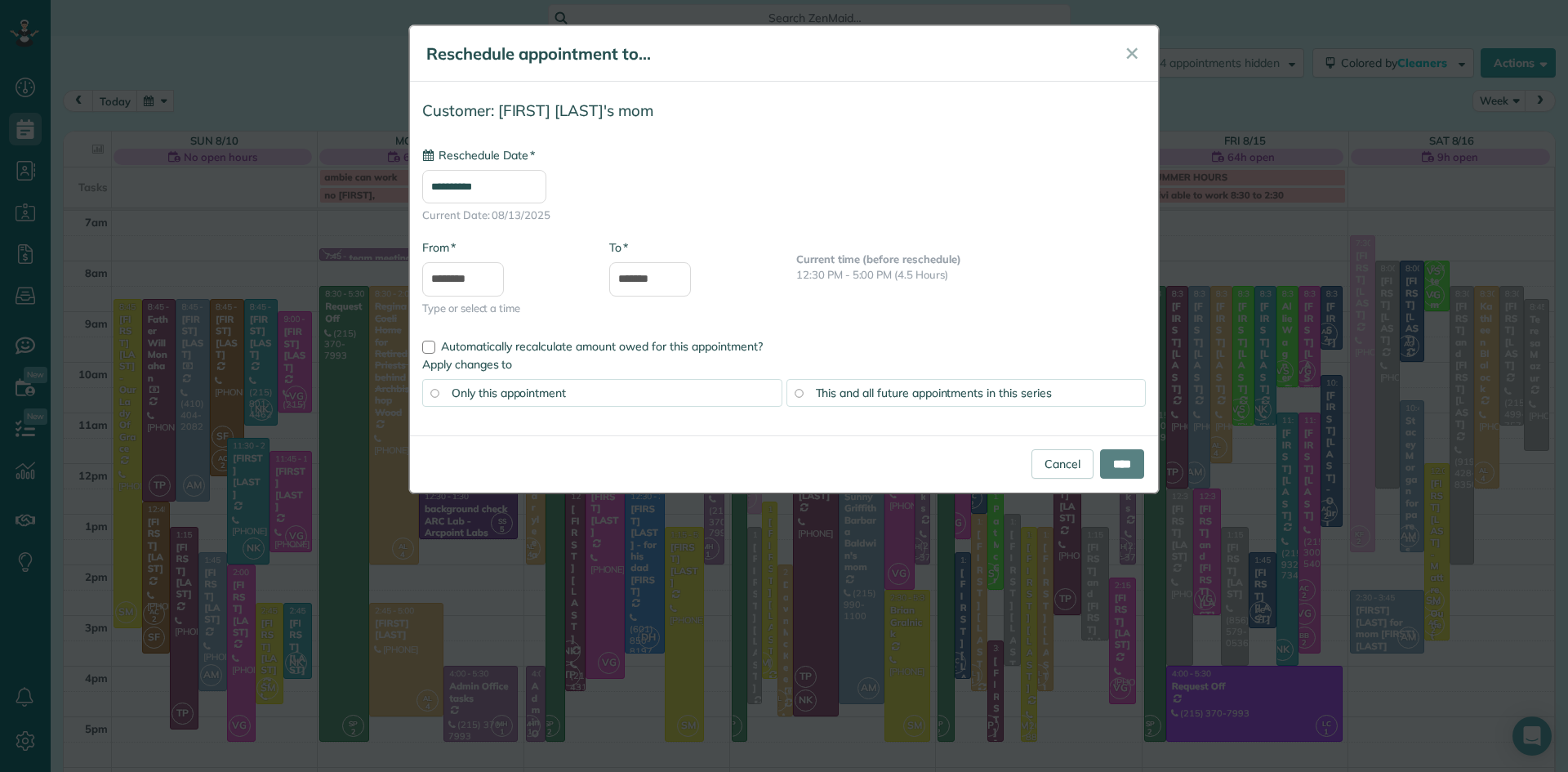 type on "**********" 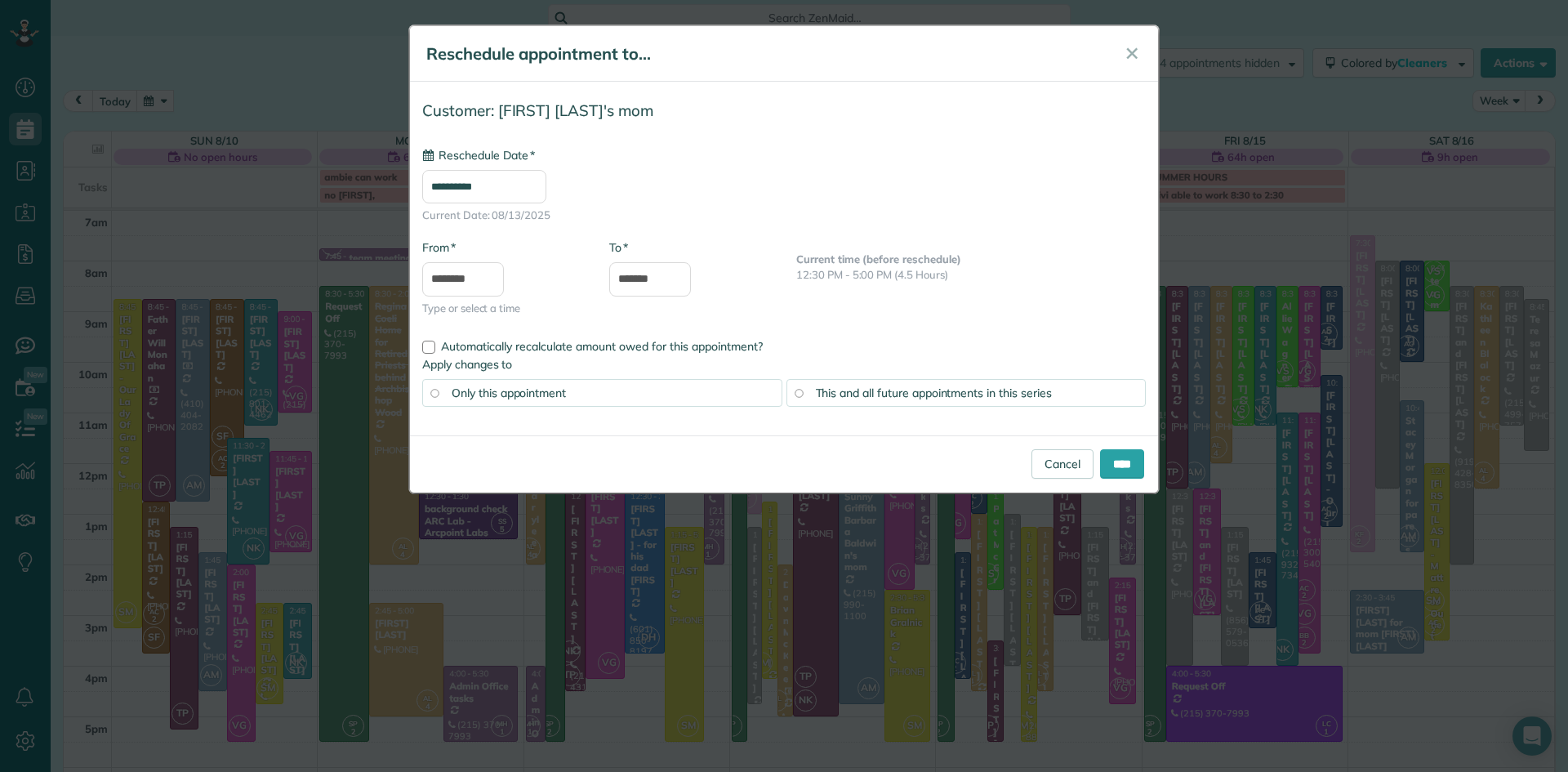 click on "This and all future appointments in this series" at bounding box center [933, 393] 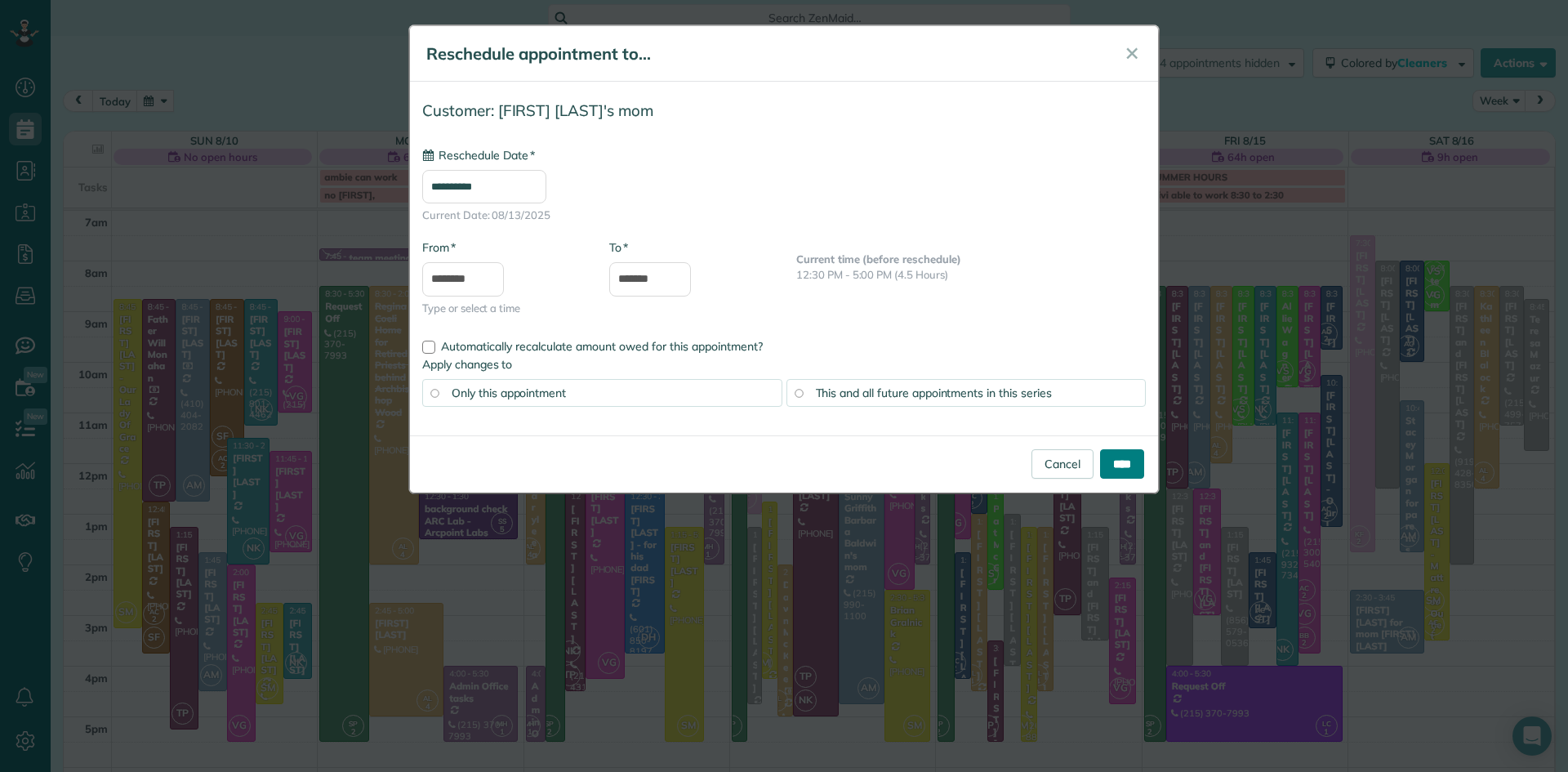 click on "****" at bounding box center (1122, 464) 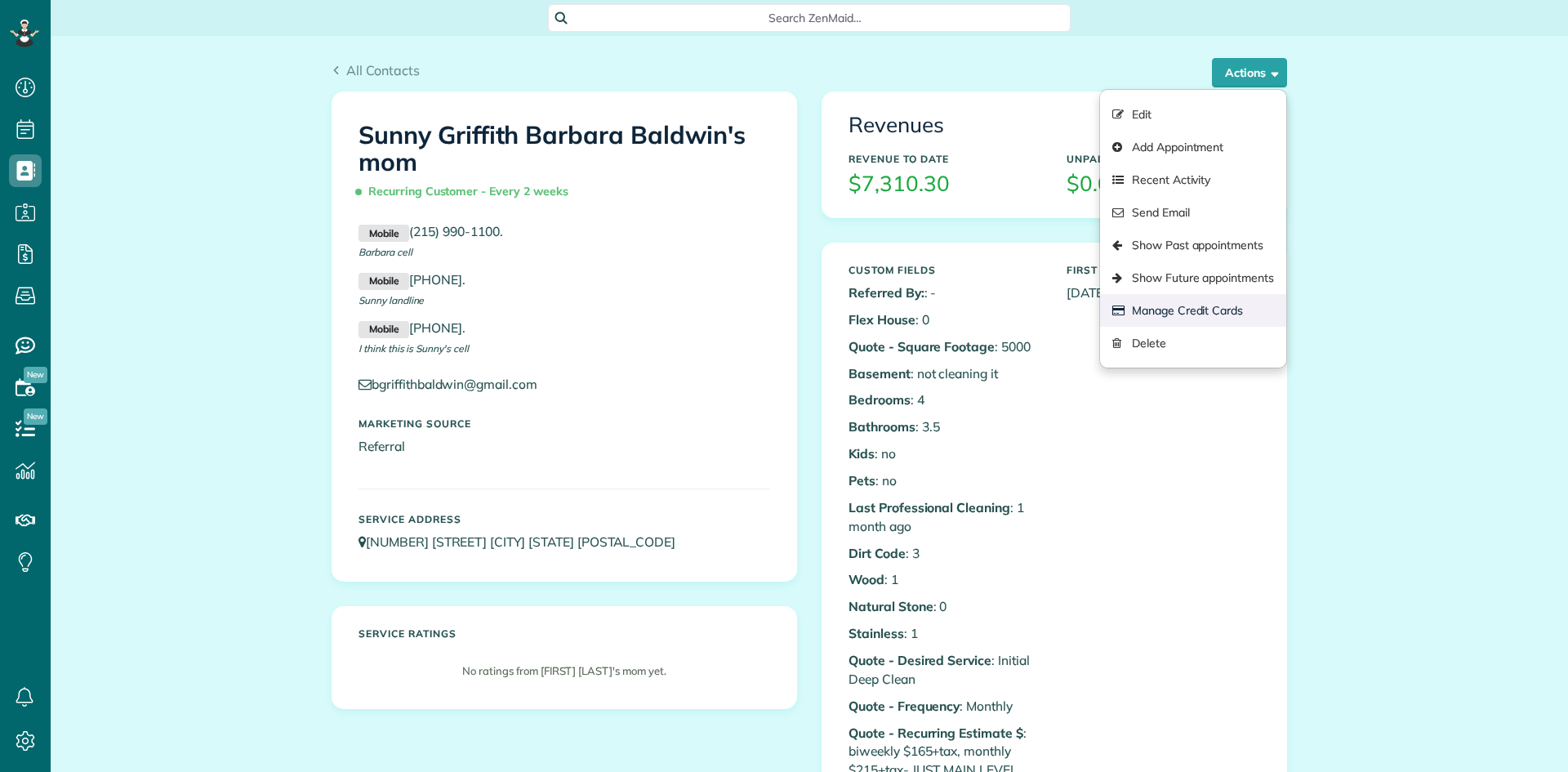 scroll, scrollTop: 0, scrollLeft: 0, axis: both 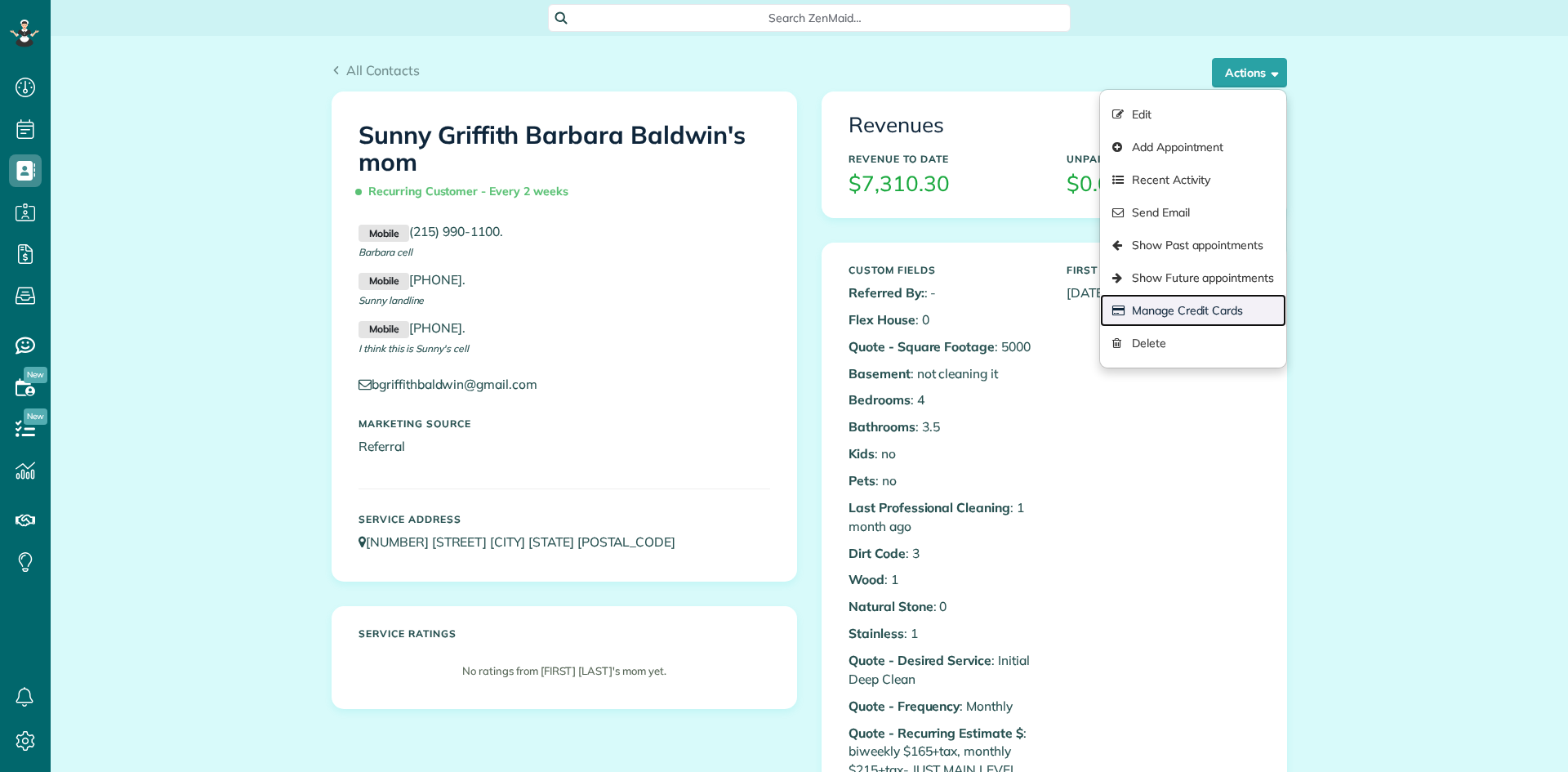 click on "Manage Credit Cards" at bounding box center (1193, 310) 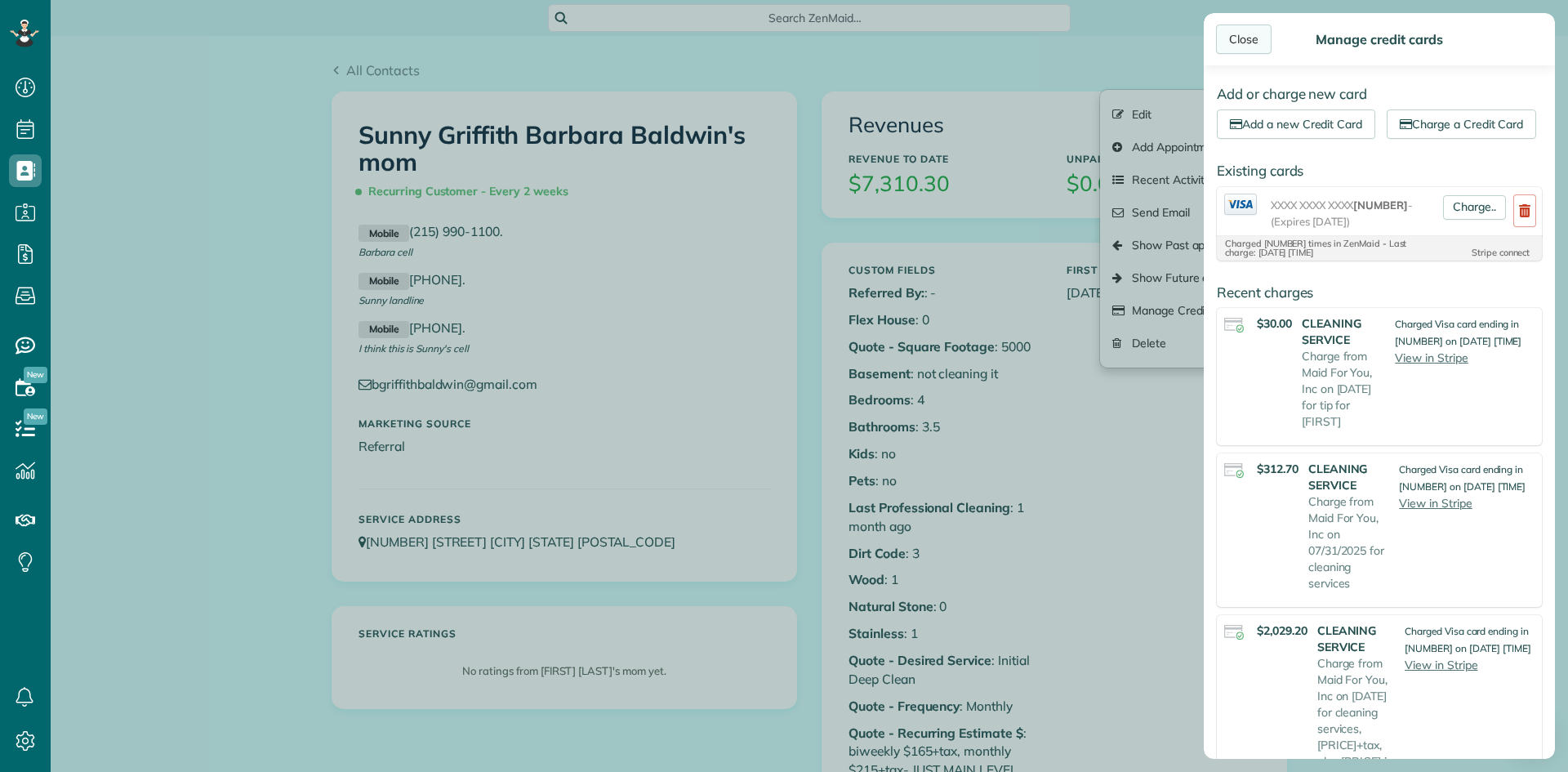 click on "Close" at bounding box center [1244, 39] 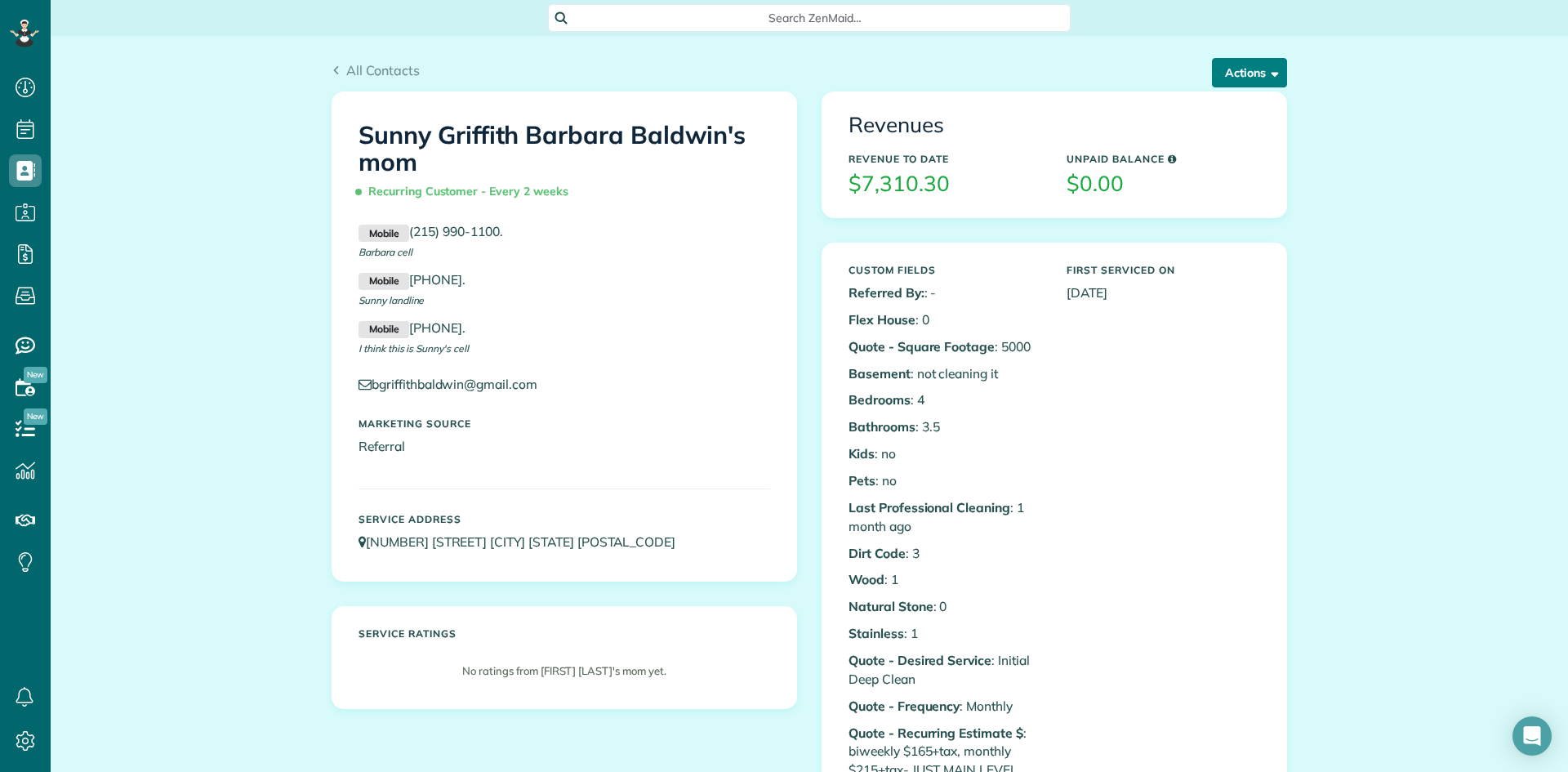 click on "Actions" at bounding box center [1250, 73] 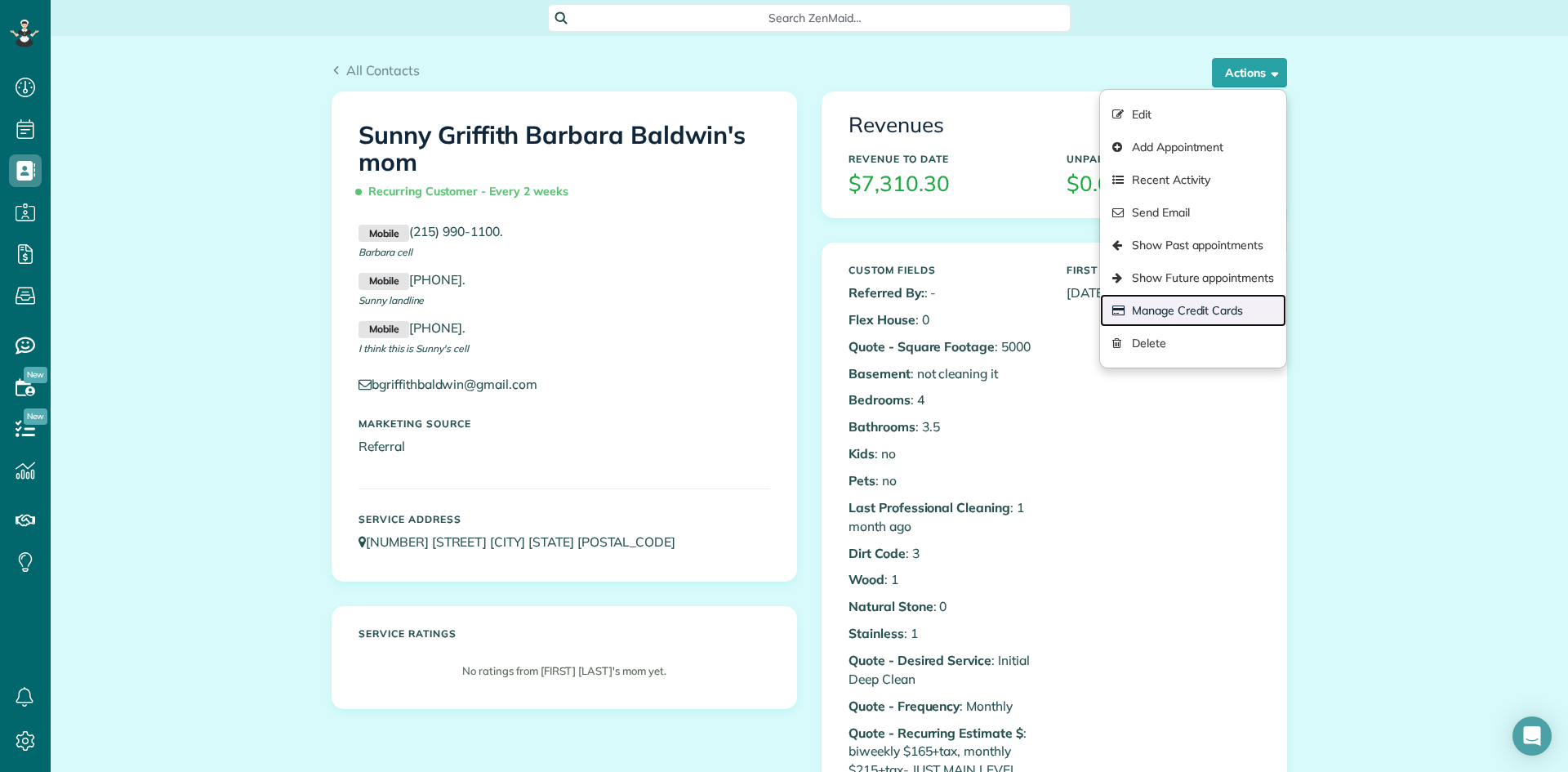 click on "Manage Credit Cards" at bounding box center [1193, 310] 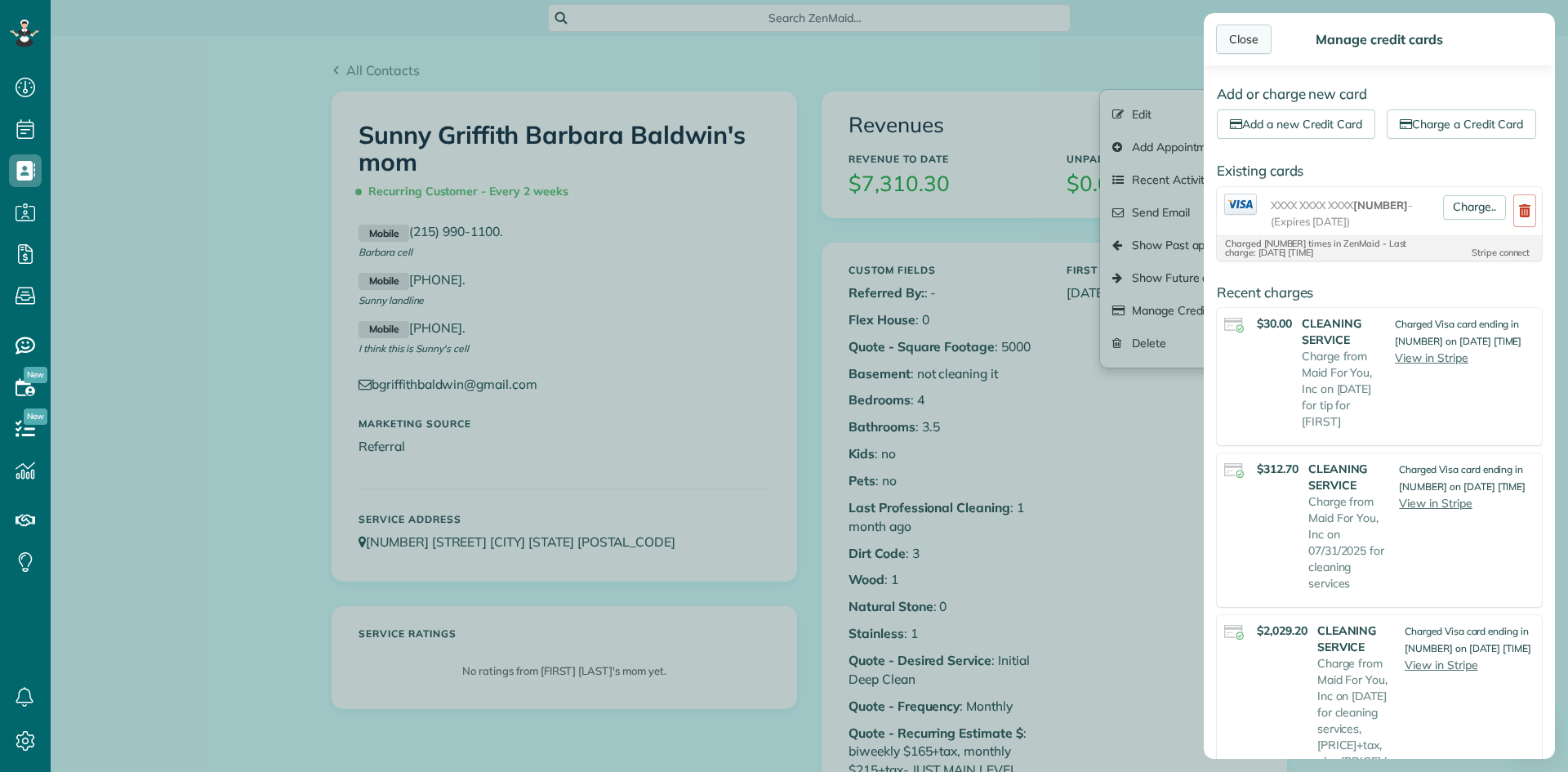 click on "Close" at bounding box center (1244, 39) 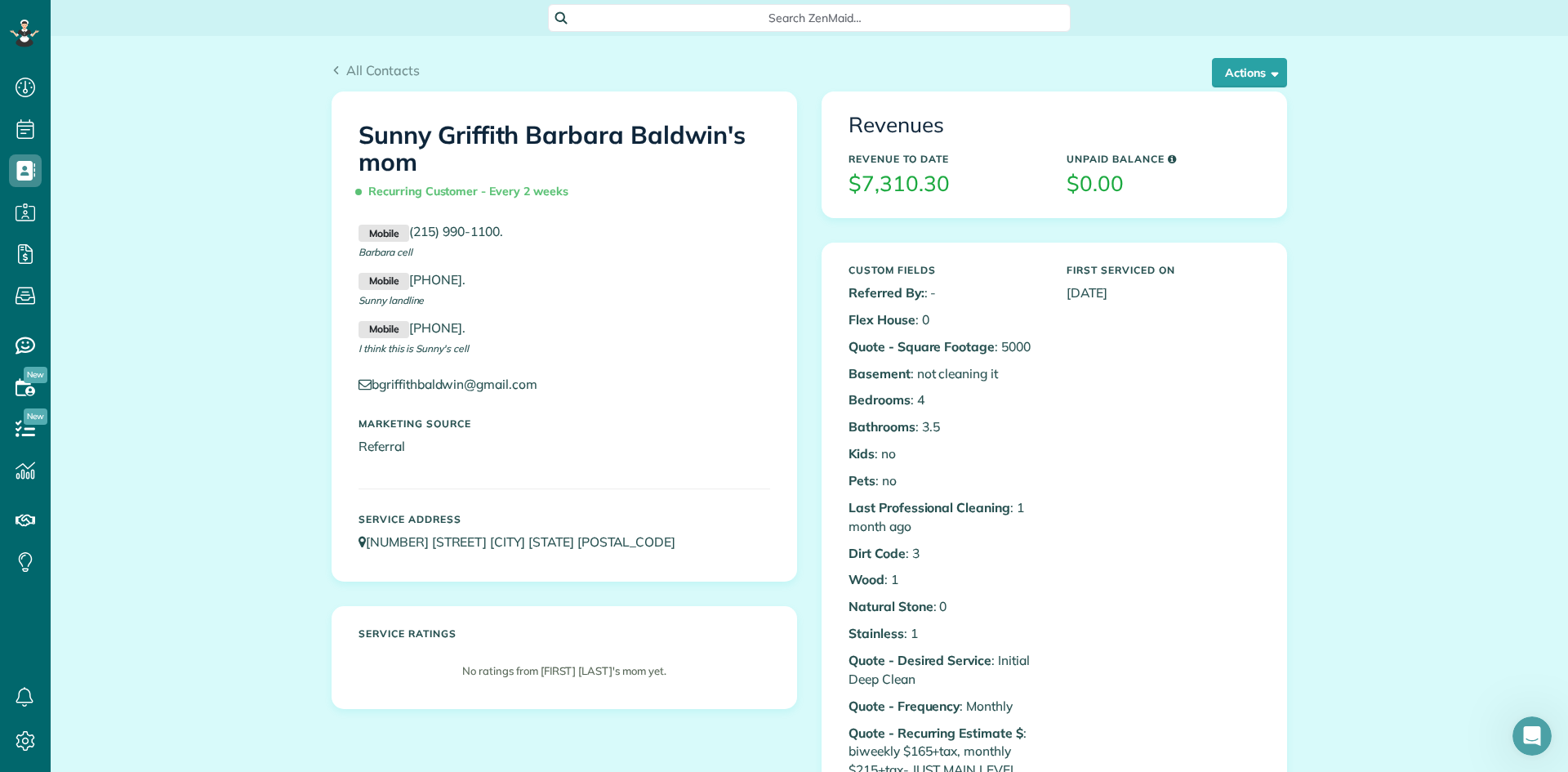 scroll, scrollTop: 0, scrollLeft: 0, axis: both 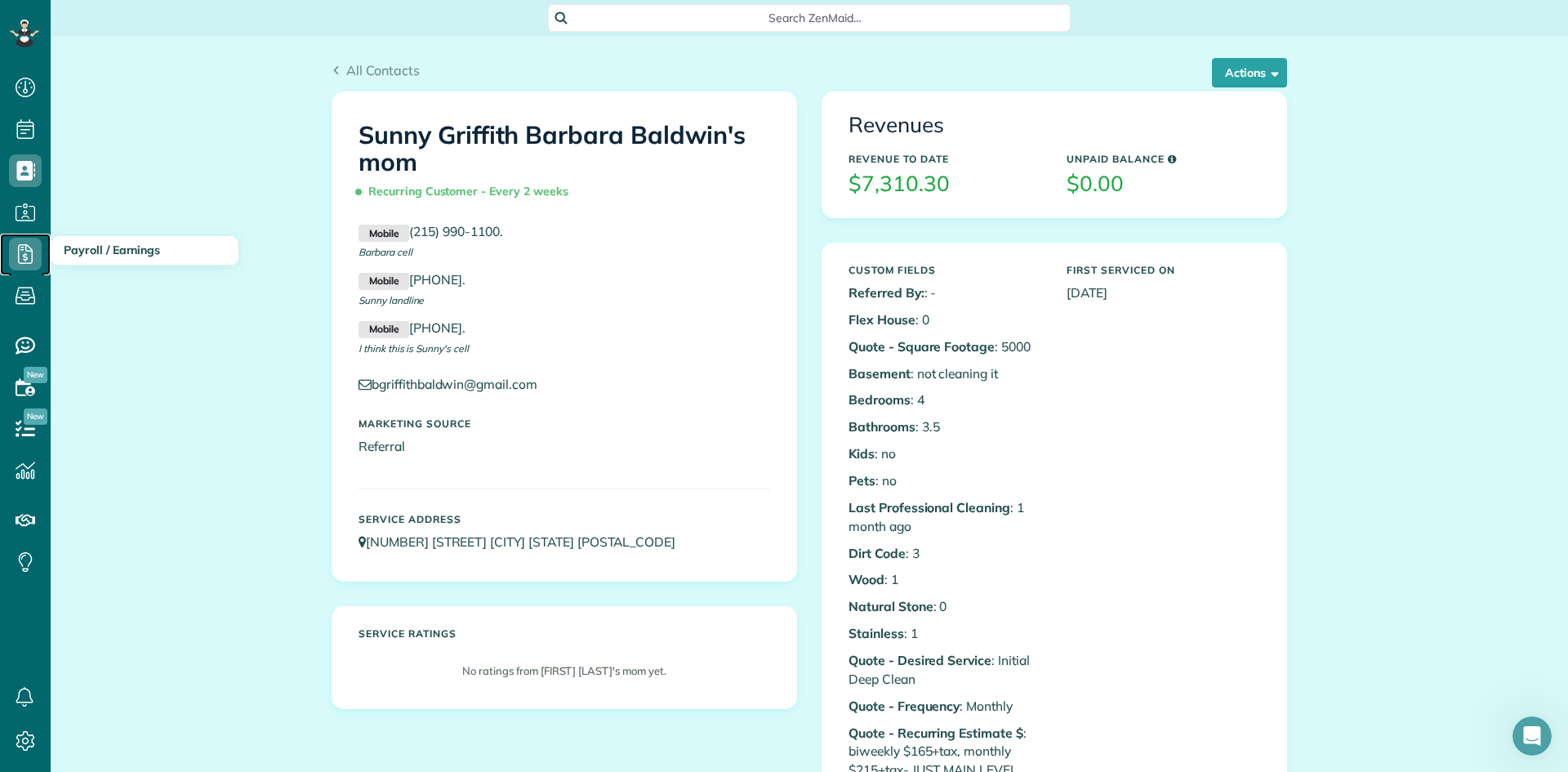 click 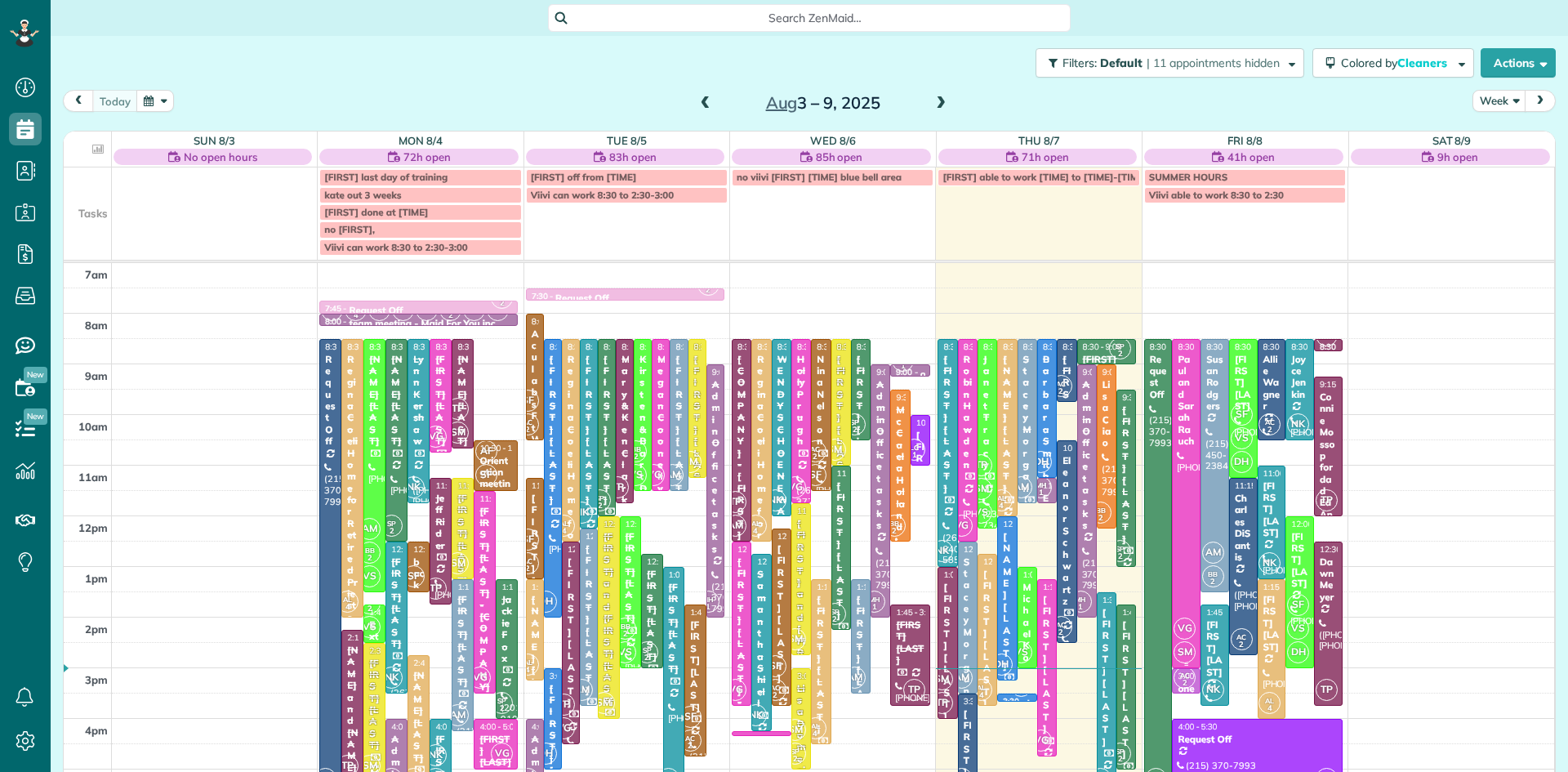 scroll, scrollTop: 0, scrollLeft: 0, axis: both 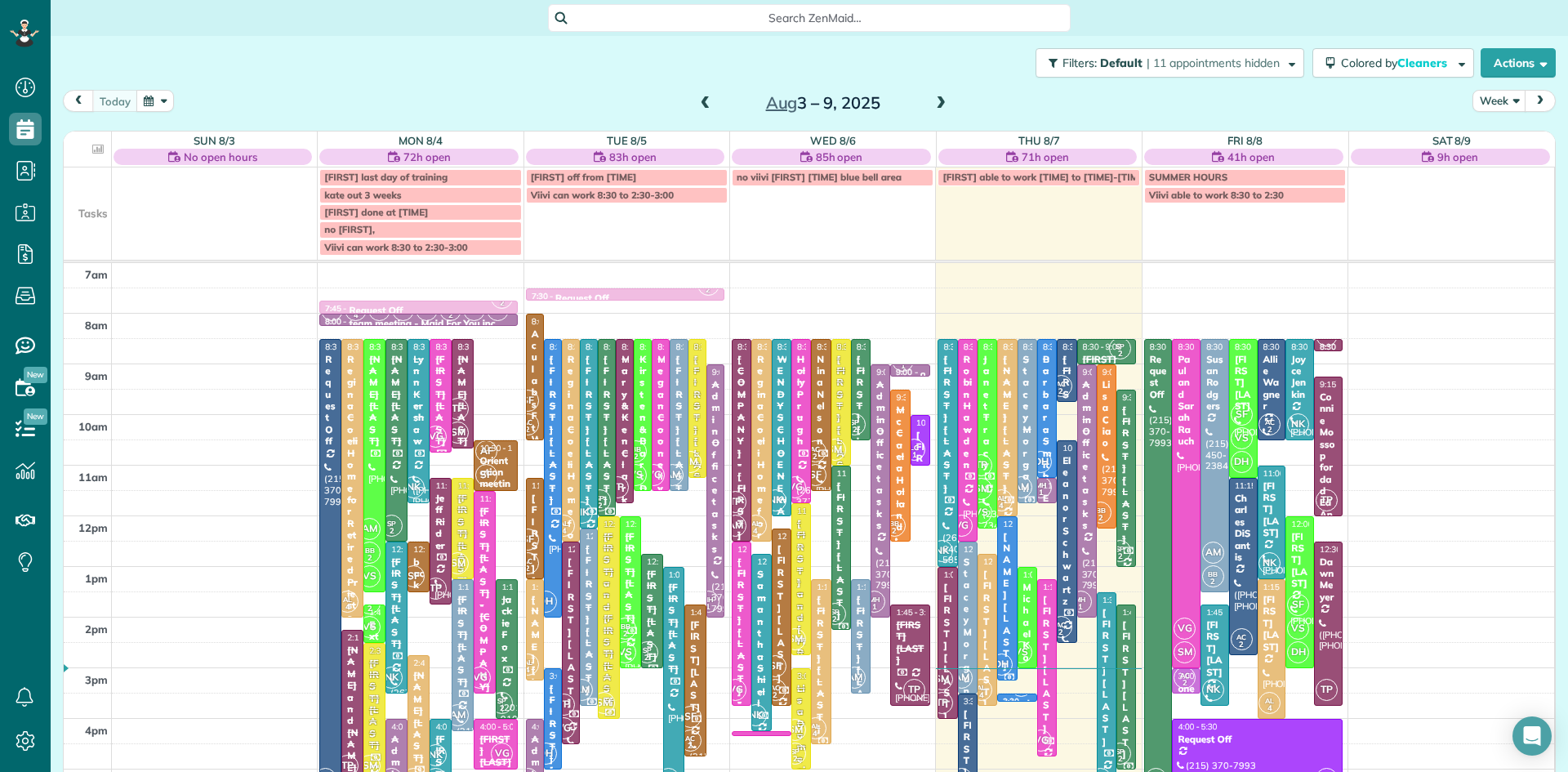 click at bounding box center [706, 104] 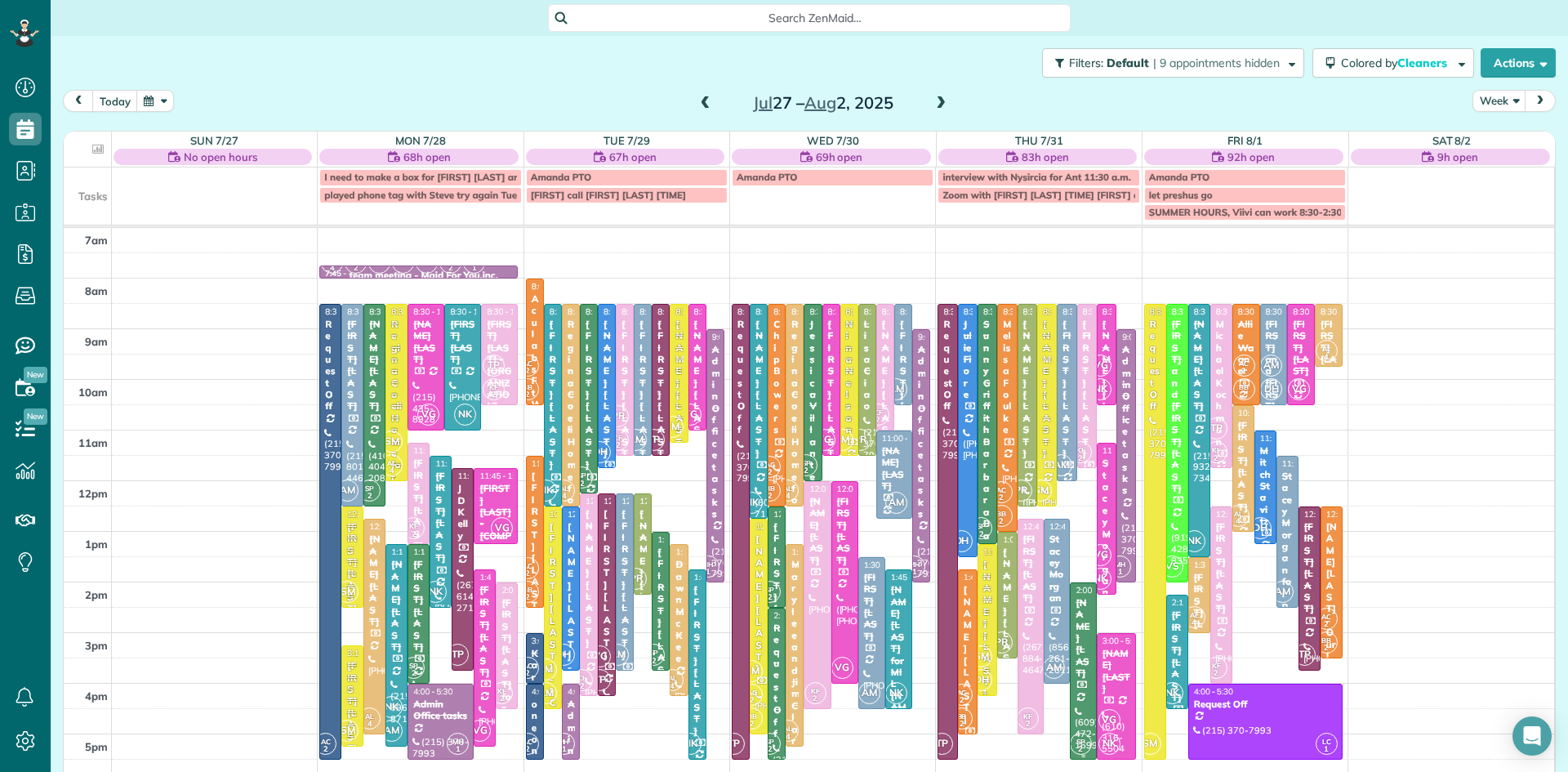 click at bounding box center [1083, 671] 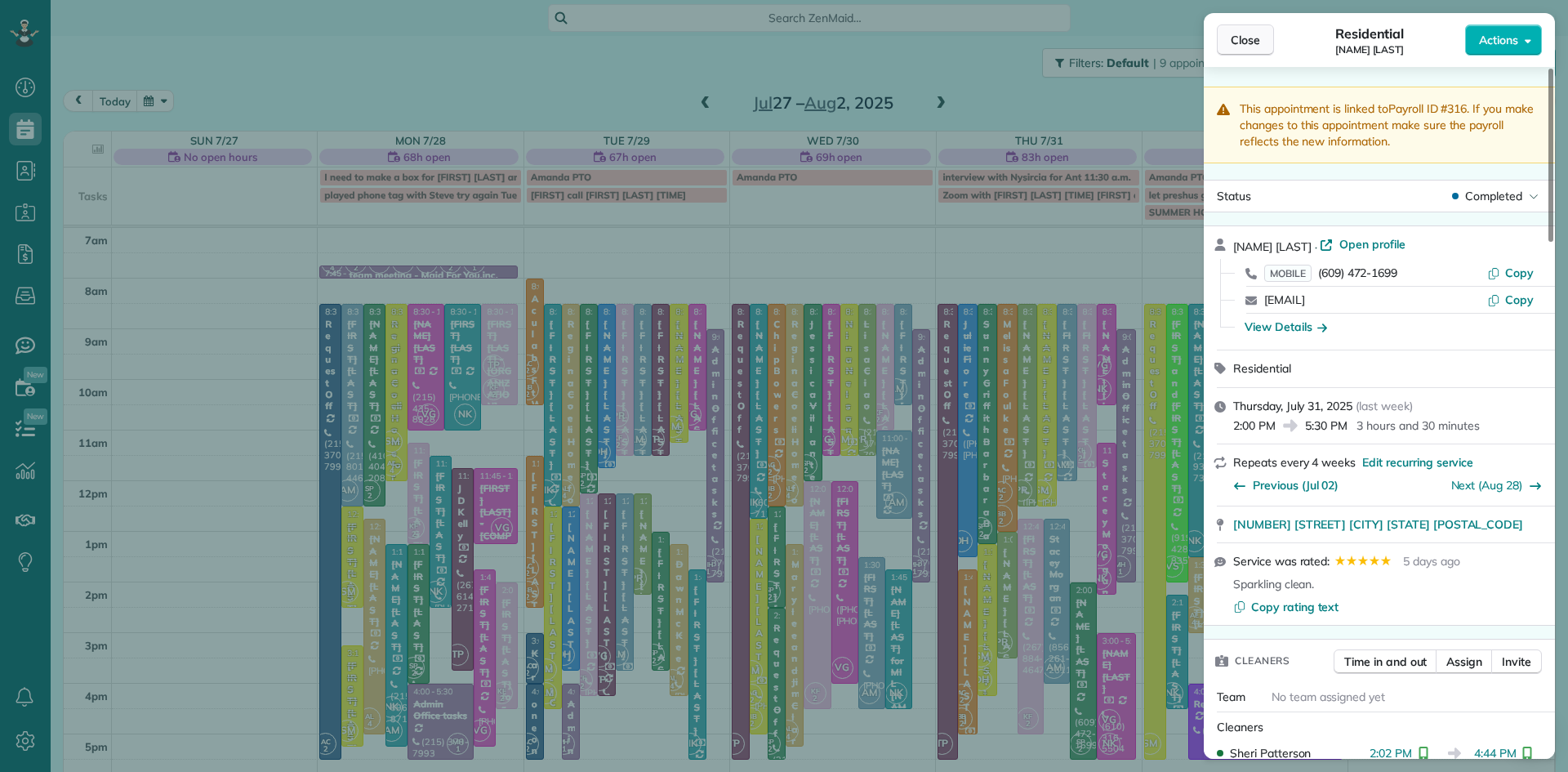 click on "Close" at bounding box center (1245, 40) 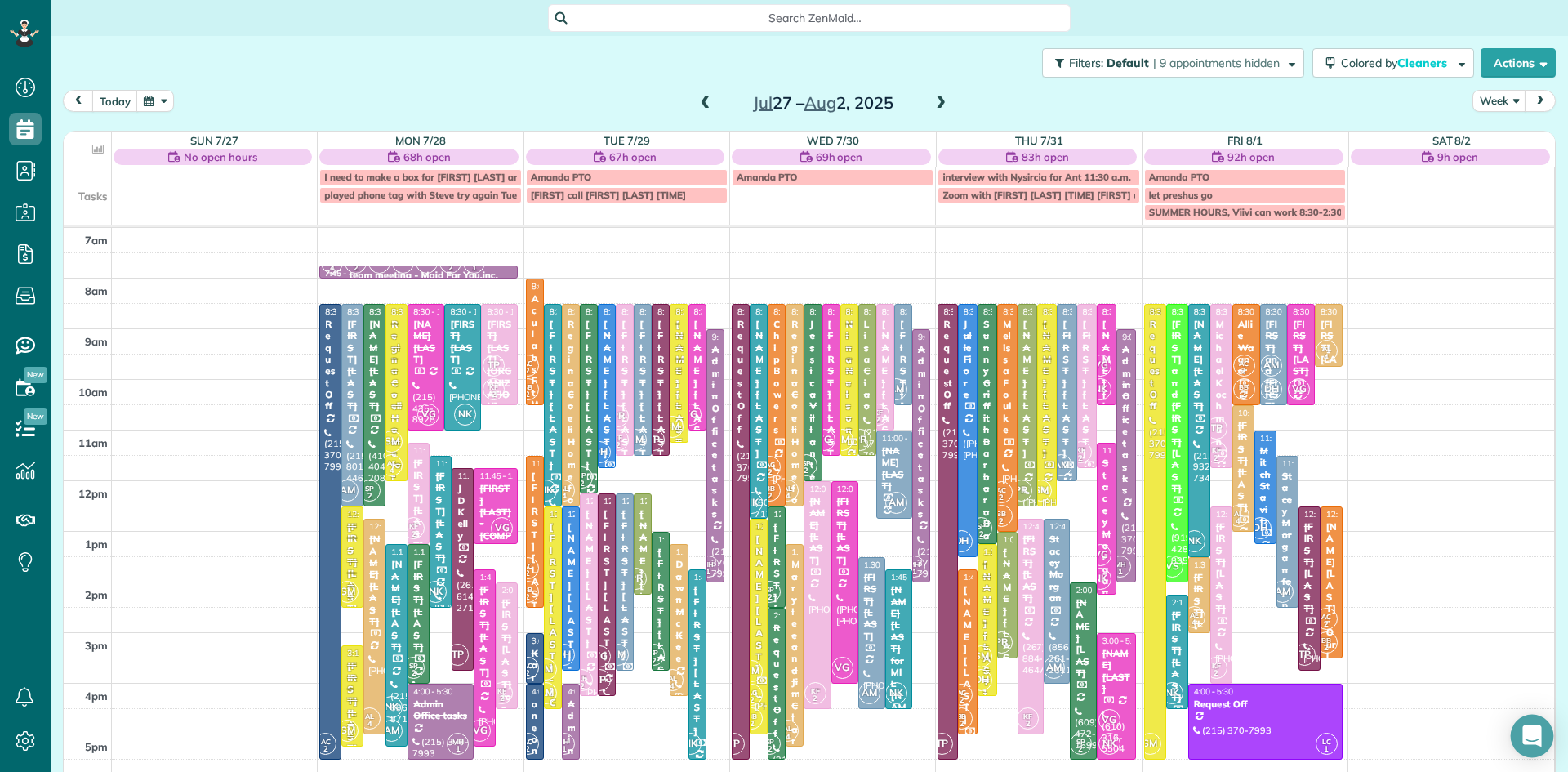 click 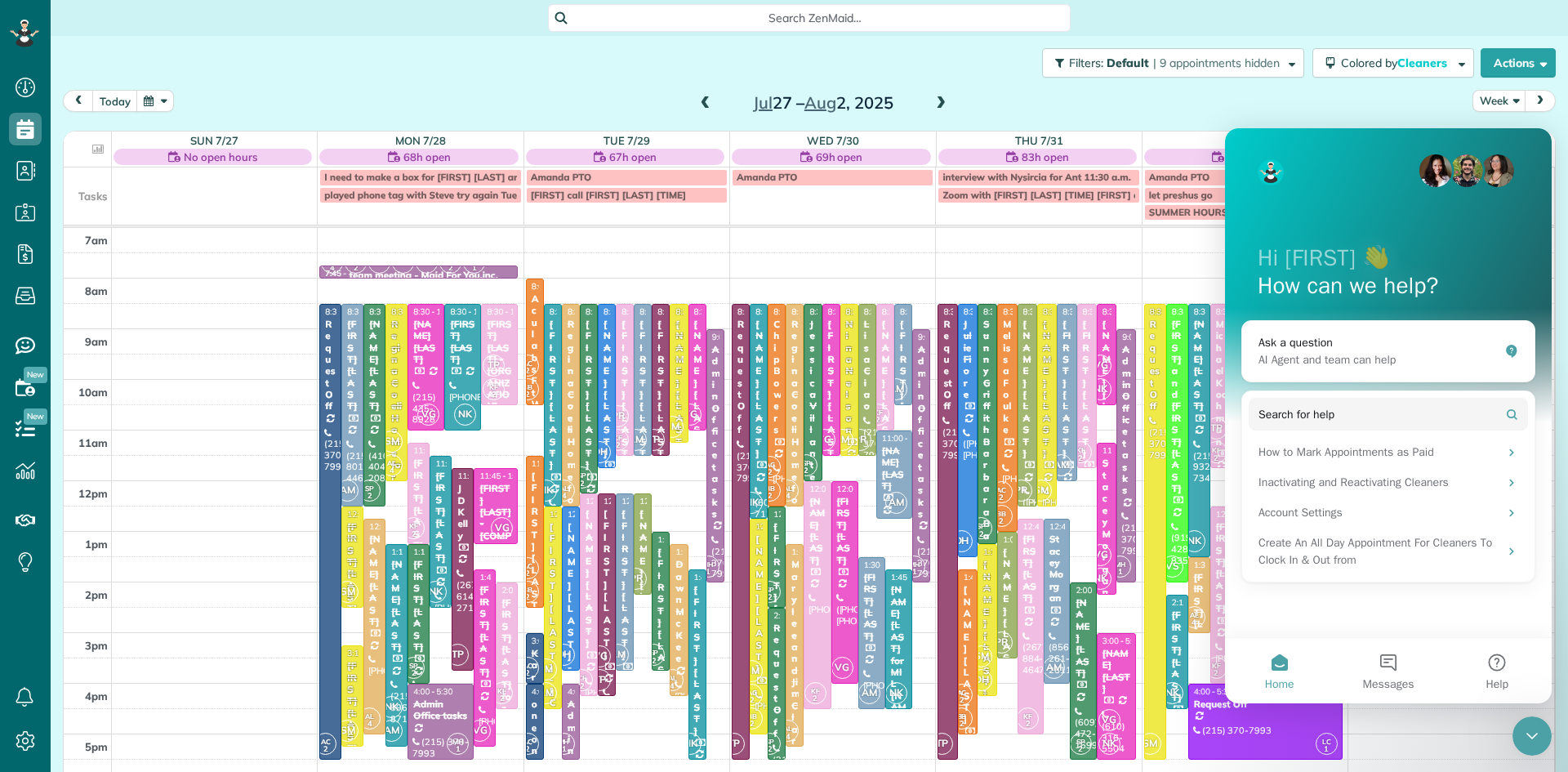 scroll, scrollTop: 0, scrollLeft: 0, axis: both 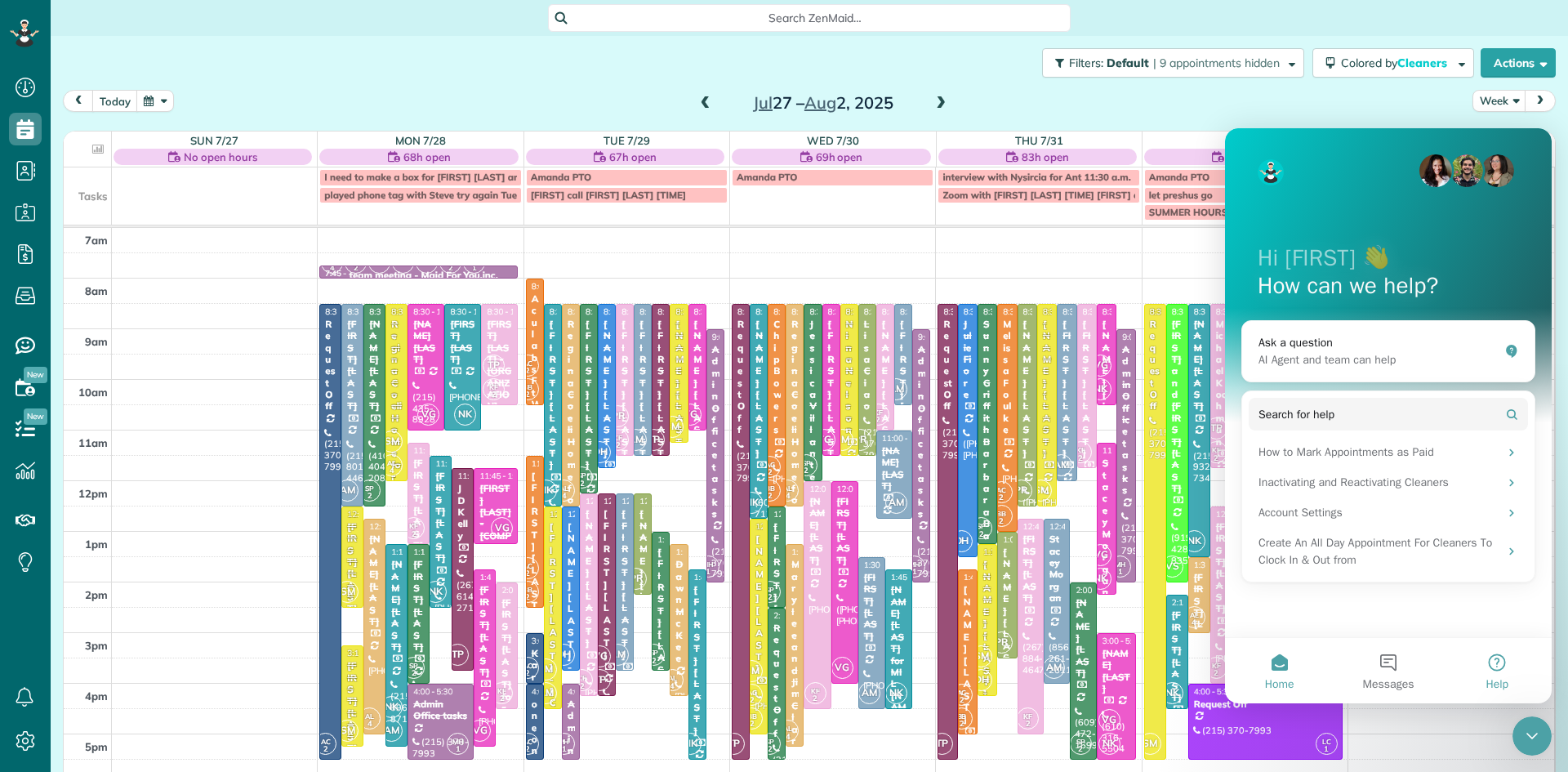click on "Help" at bounding box center [1497, 671] 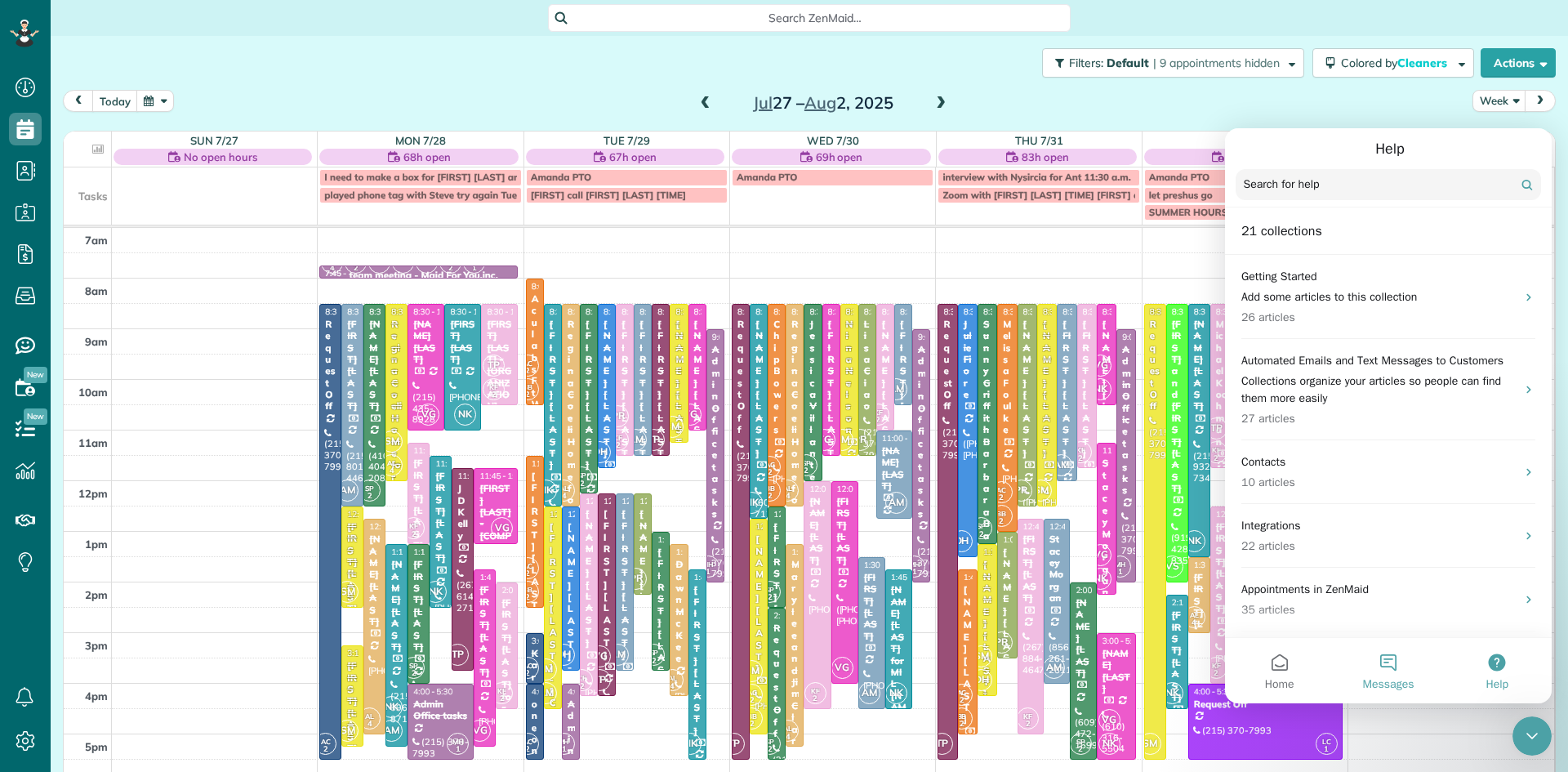 click on "Messages" at bounding box center [1388, 671] 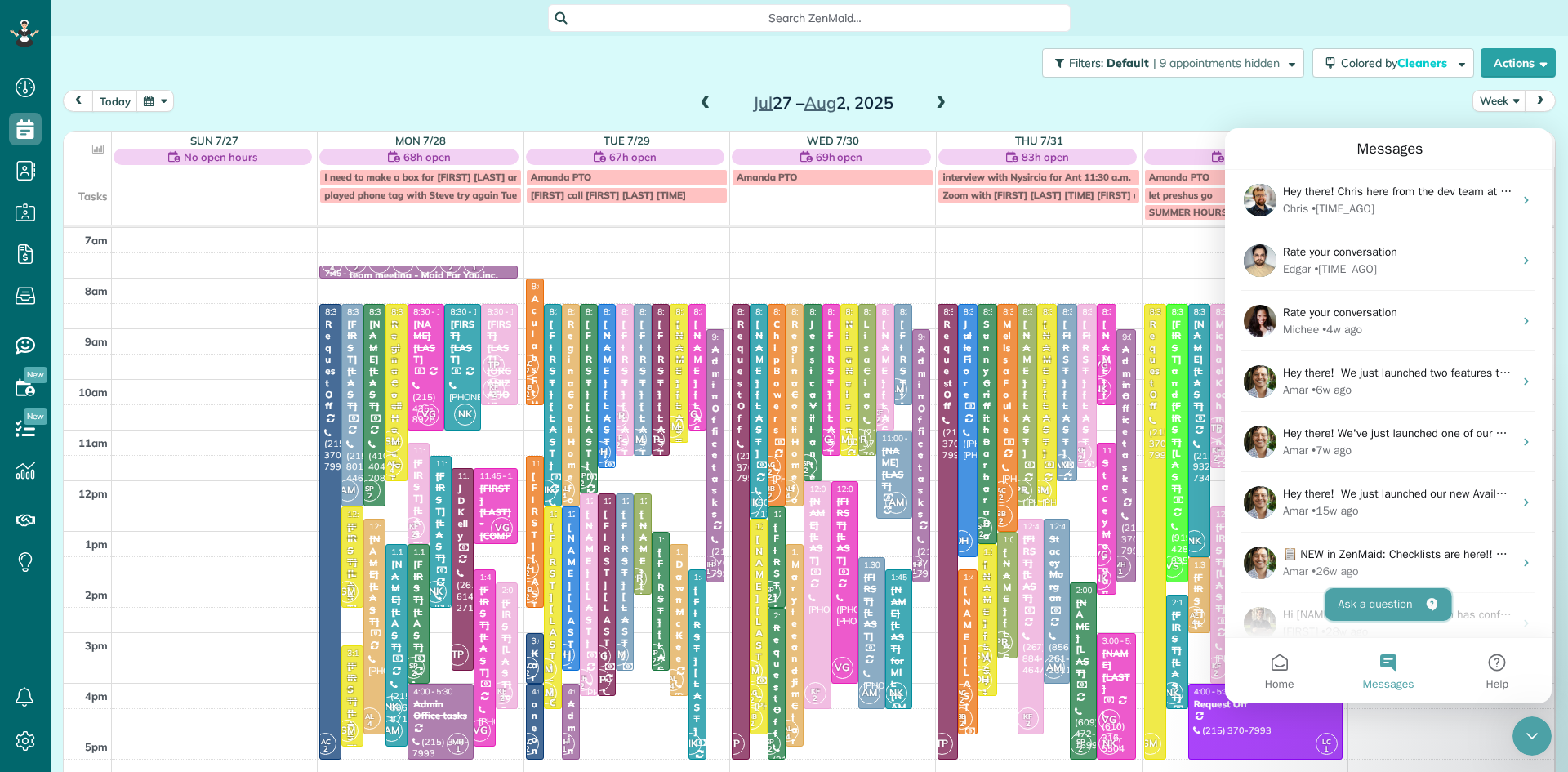 click on "Ask a question" at bounding box center (1388, 605) 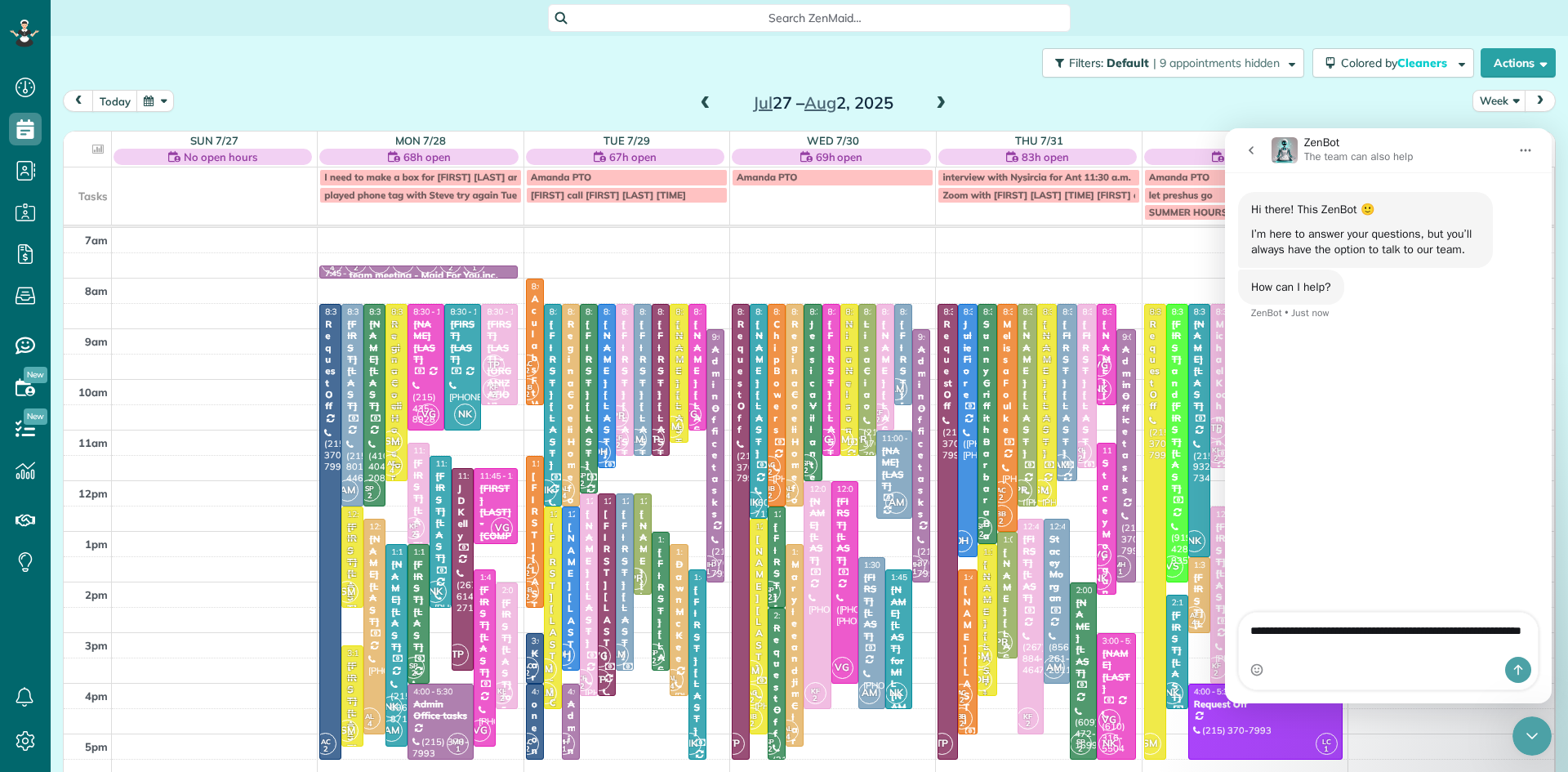 type on "**********" 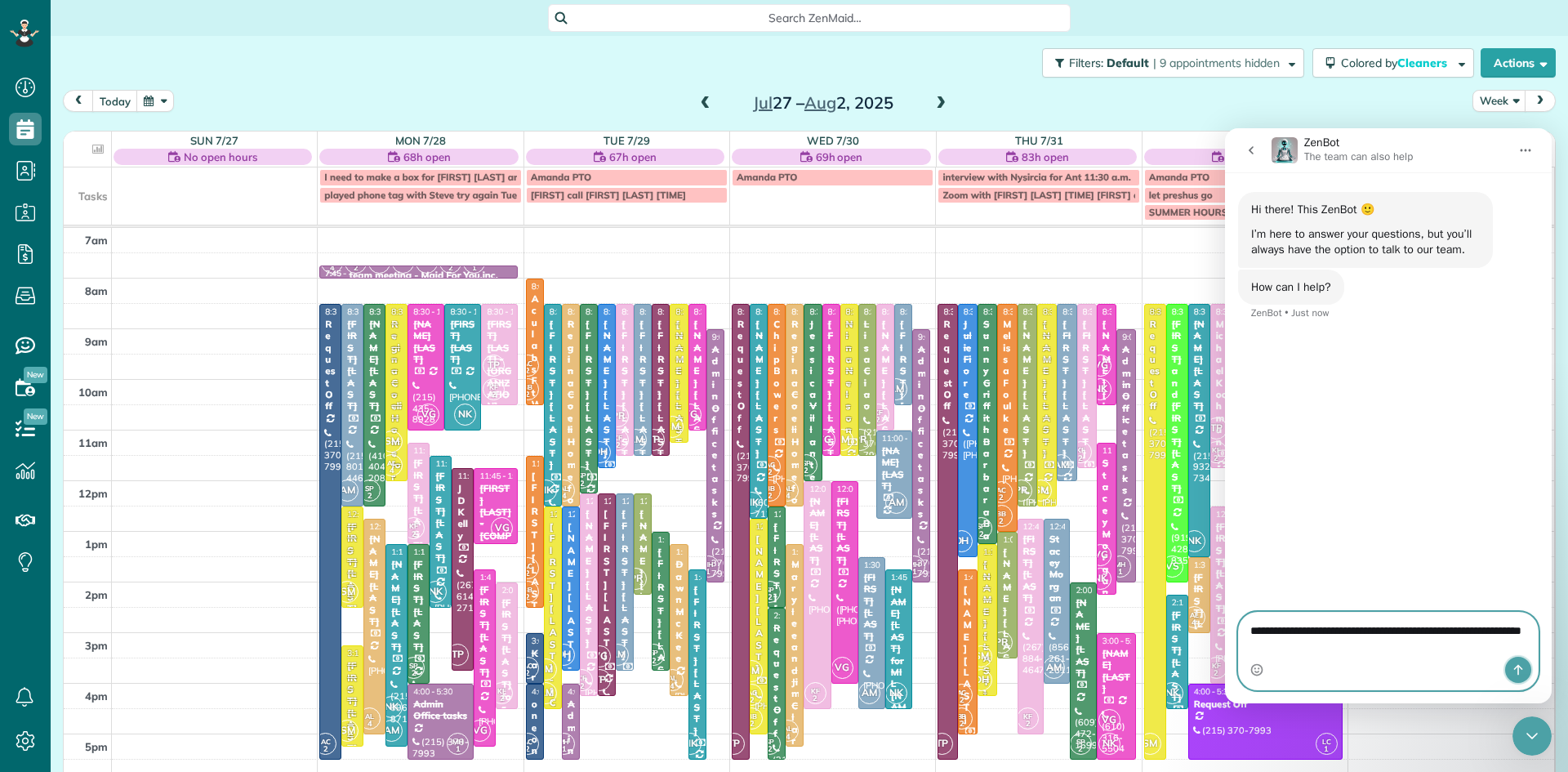 click 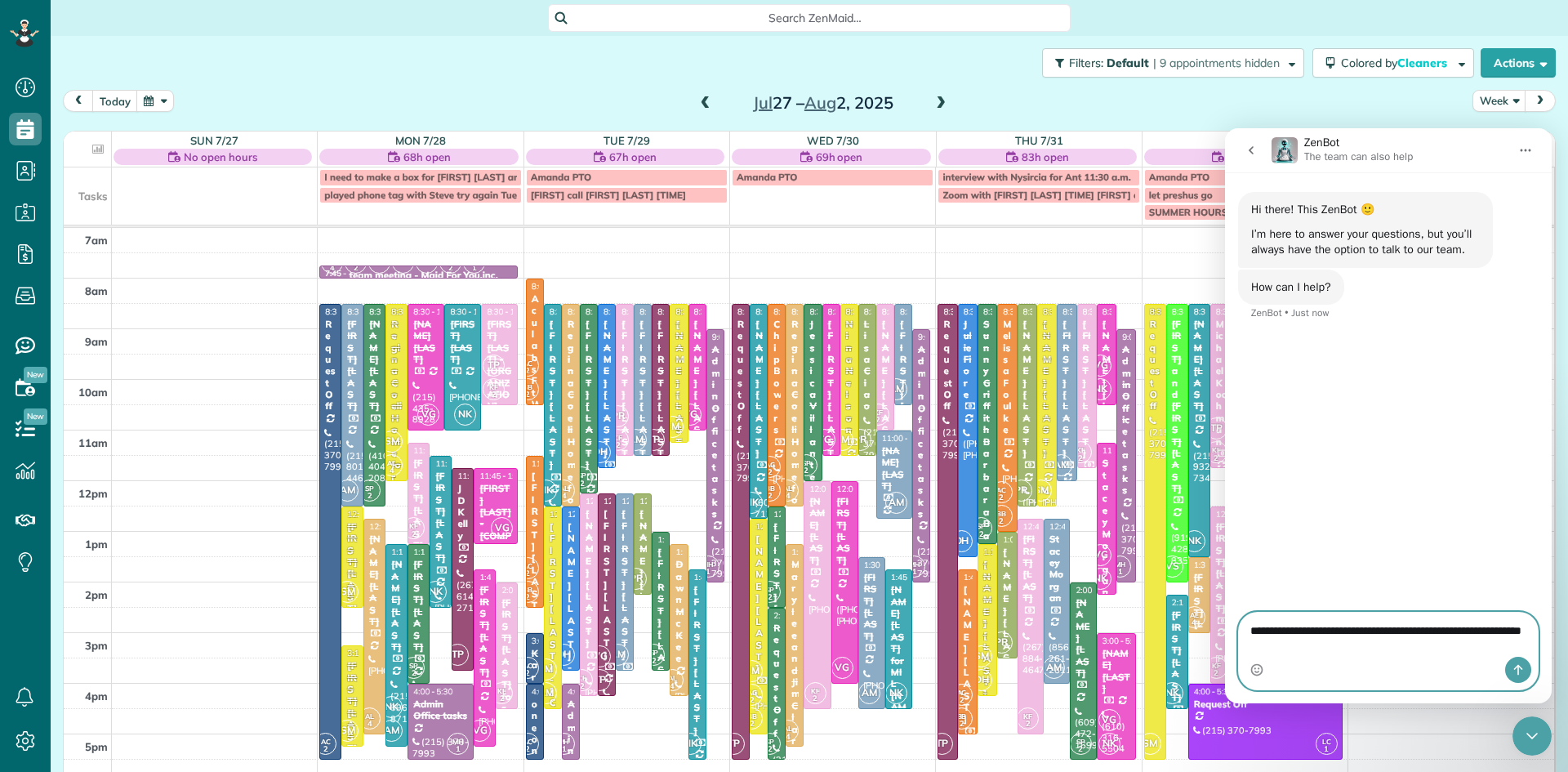 type 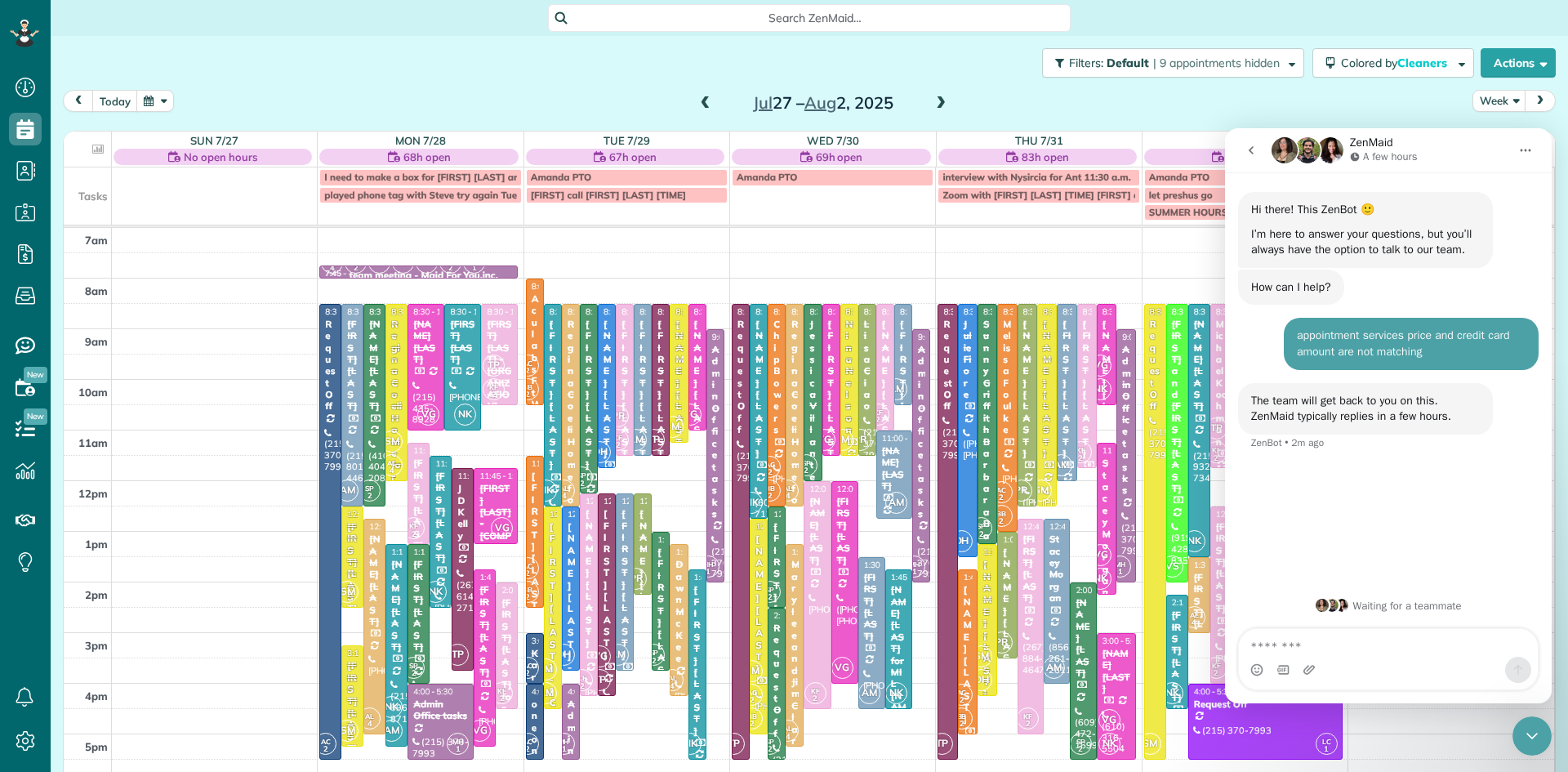 click 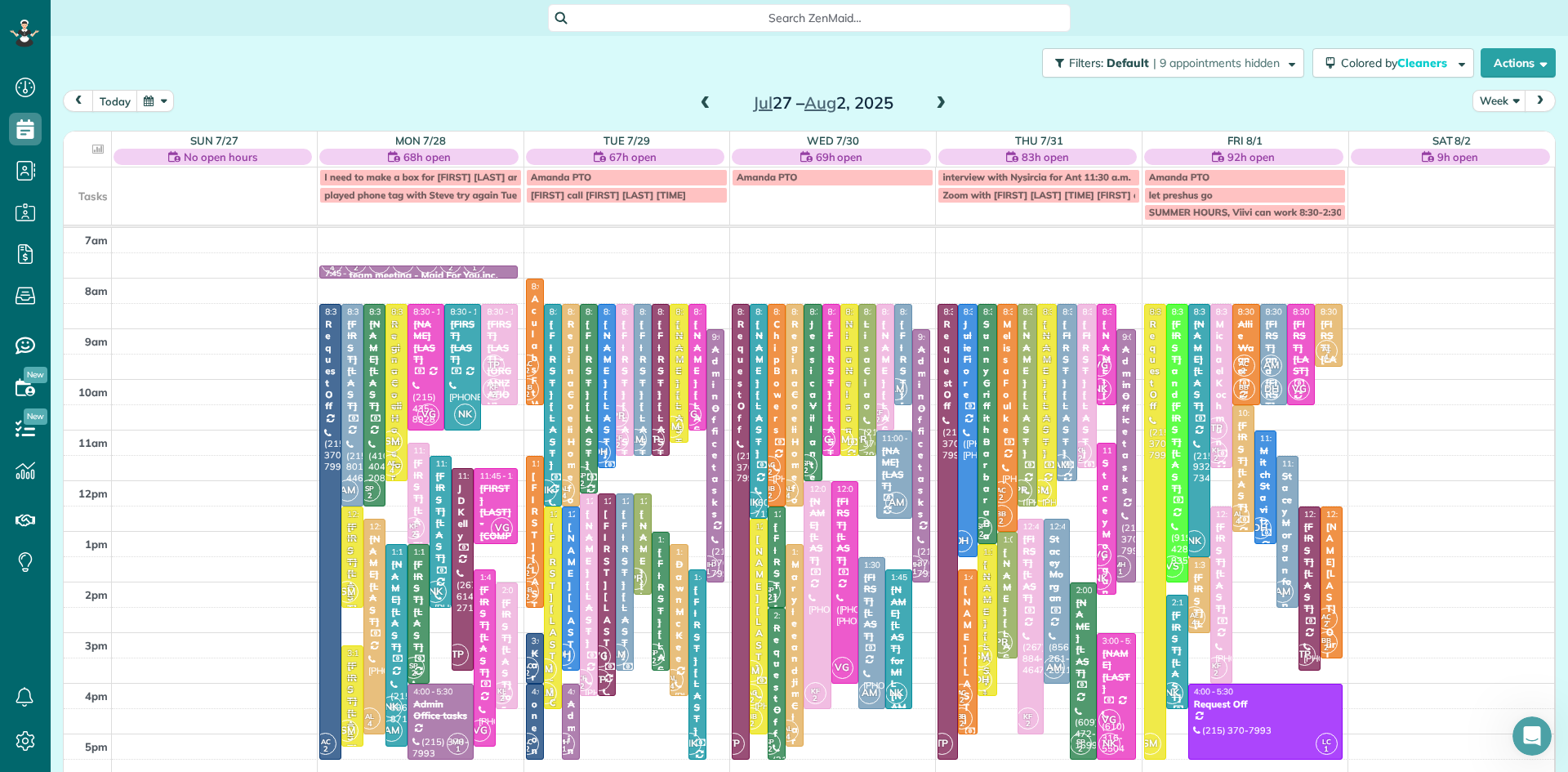 scroll, scrollTop: 0, scrollLeft: 0, axis: both 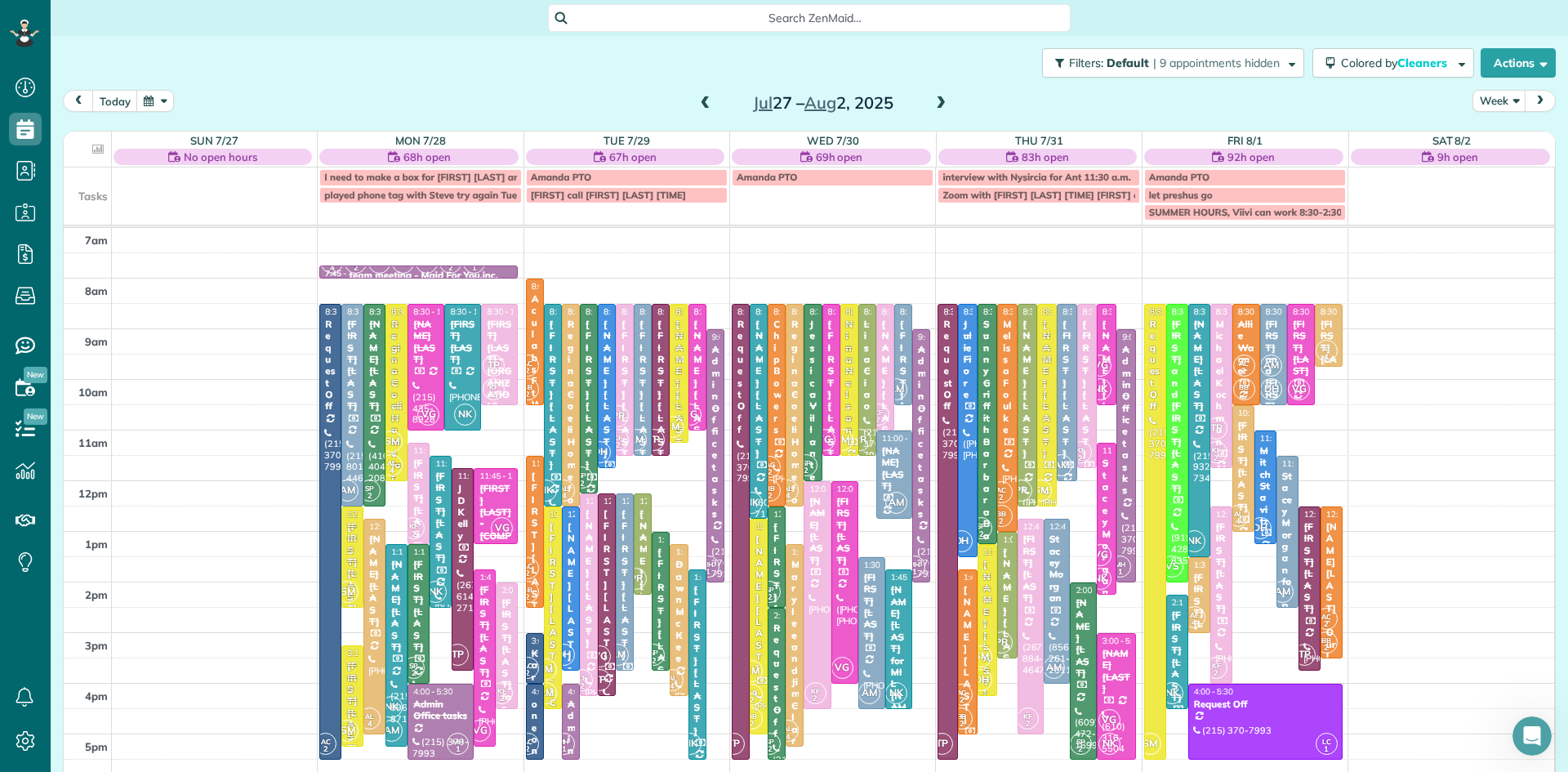 click at bounding box center [941, 104] 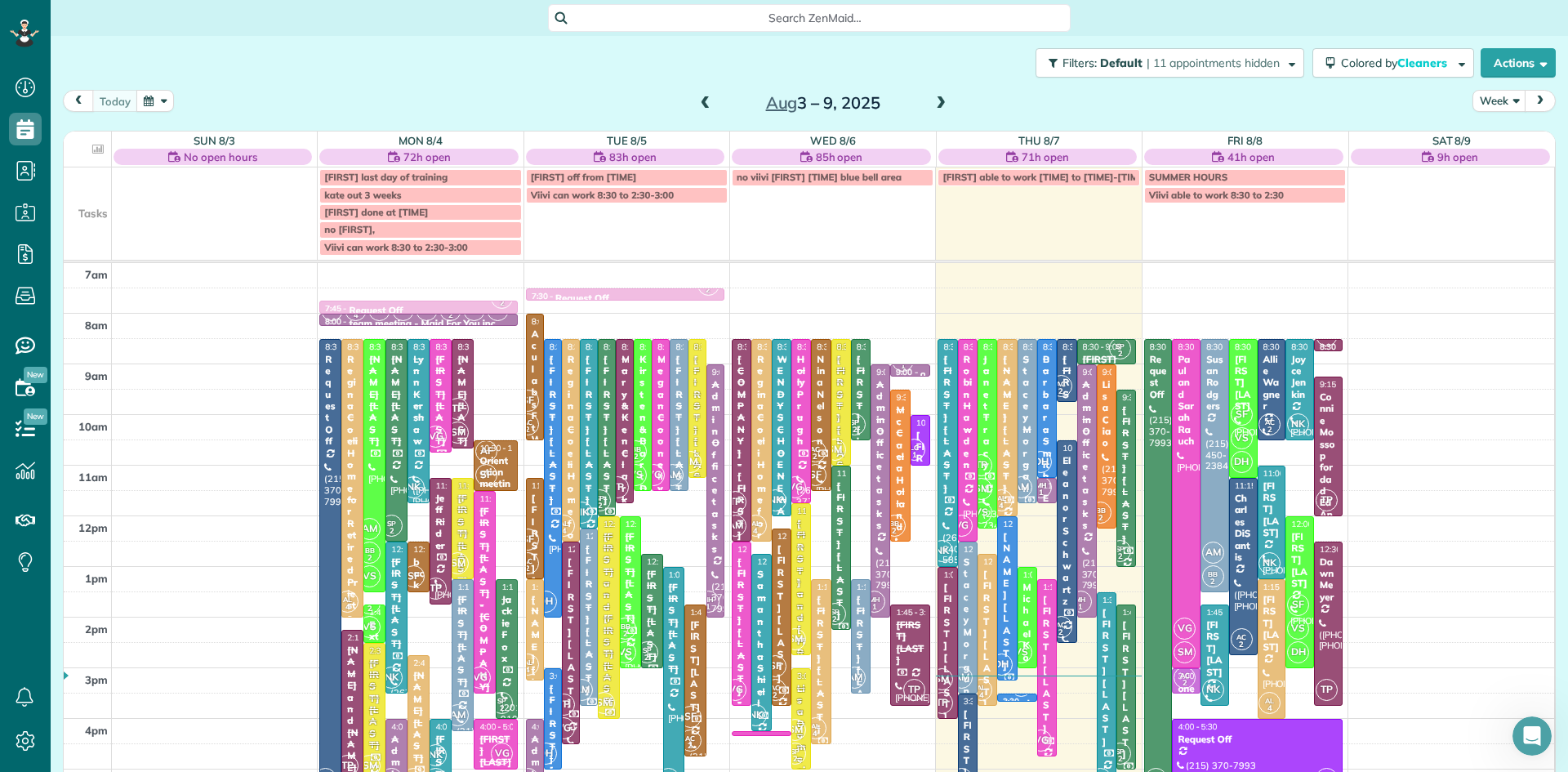 click at bounding box center [941, 104] 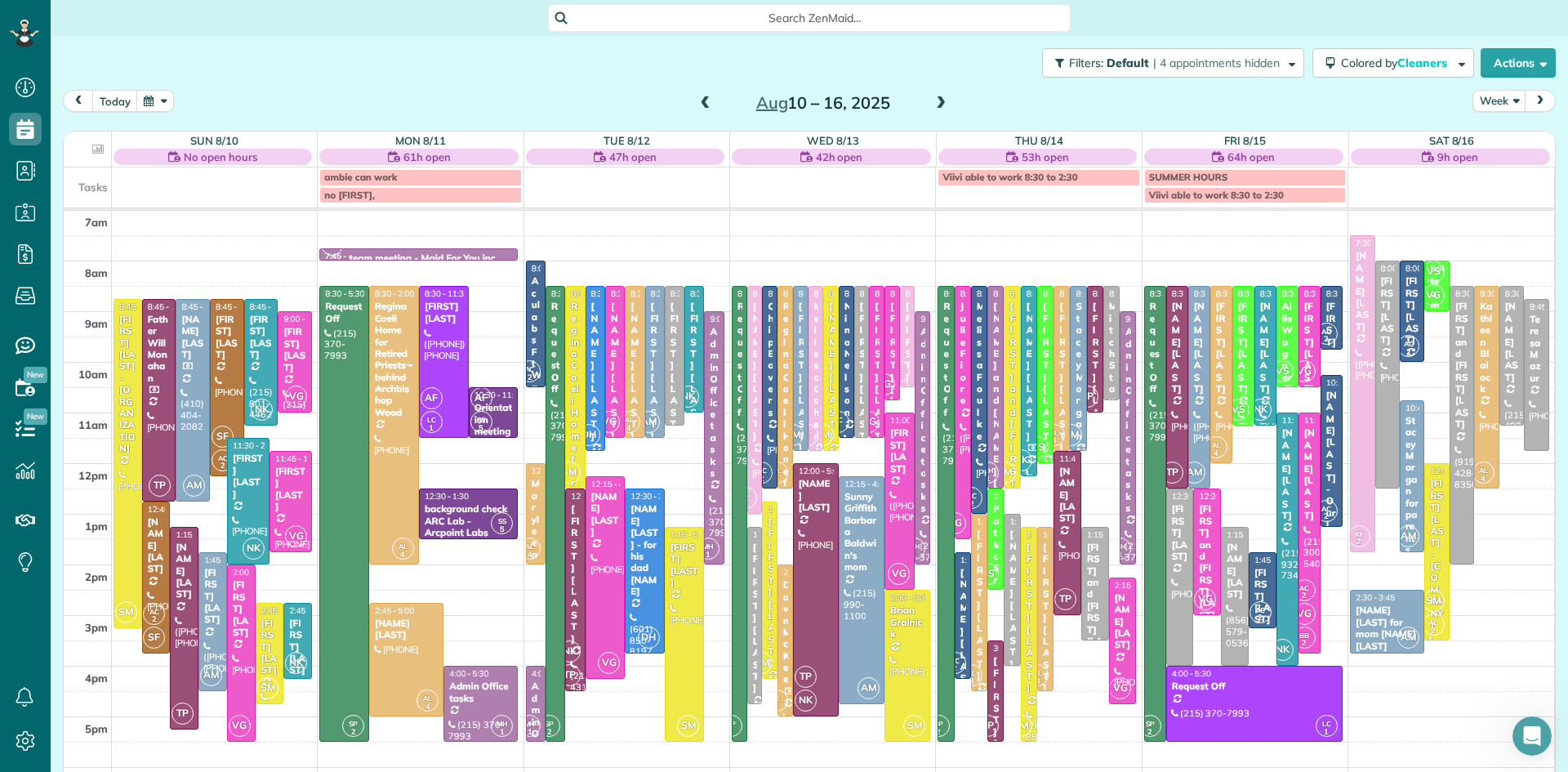 click at bounding box center [706, 104] 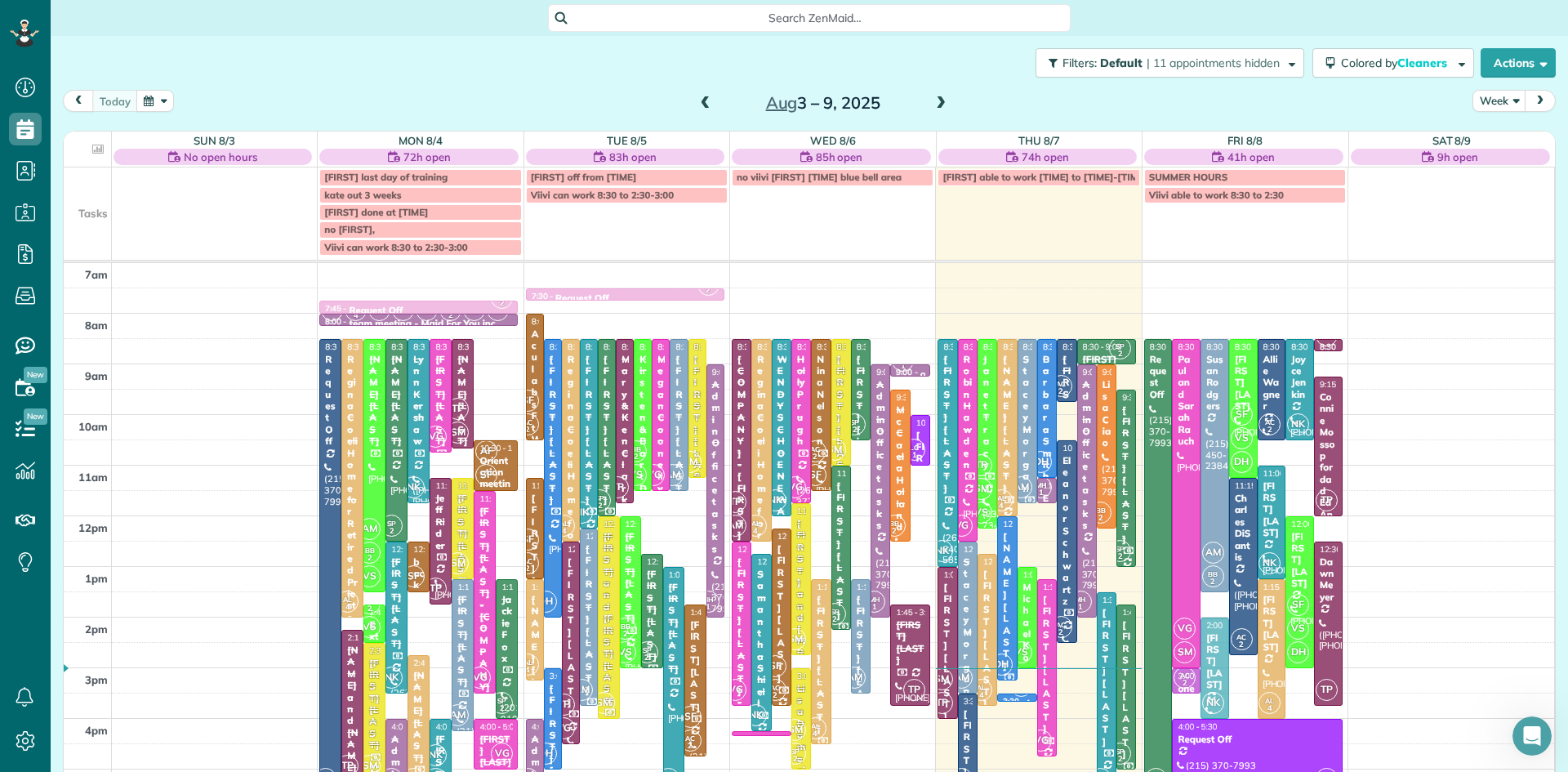drag, startPoint x: 1209, startPoint y: 636, endPoint x: 1213, endPoint y: 652, distance: 16.492423 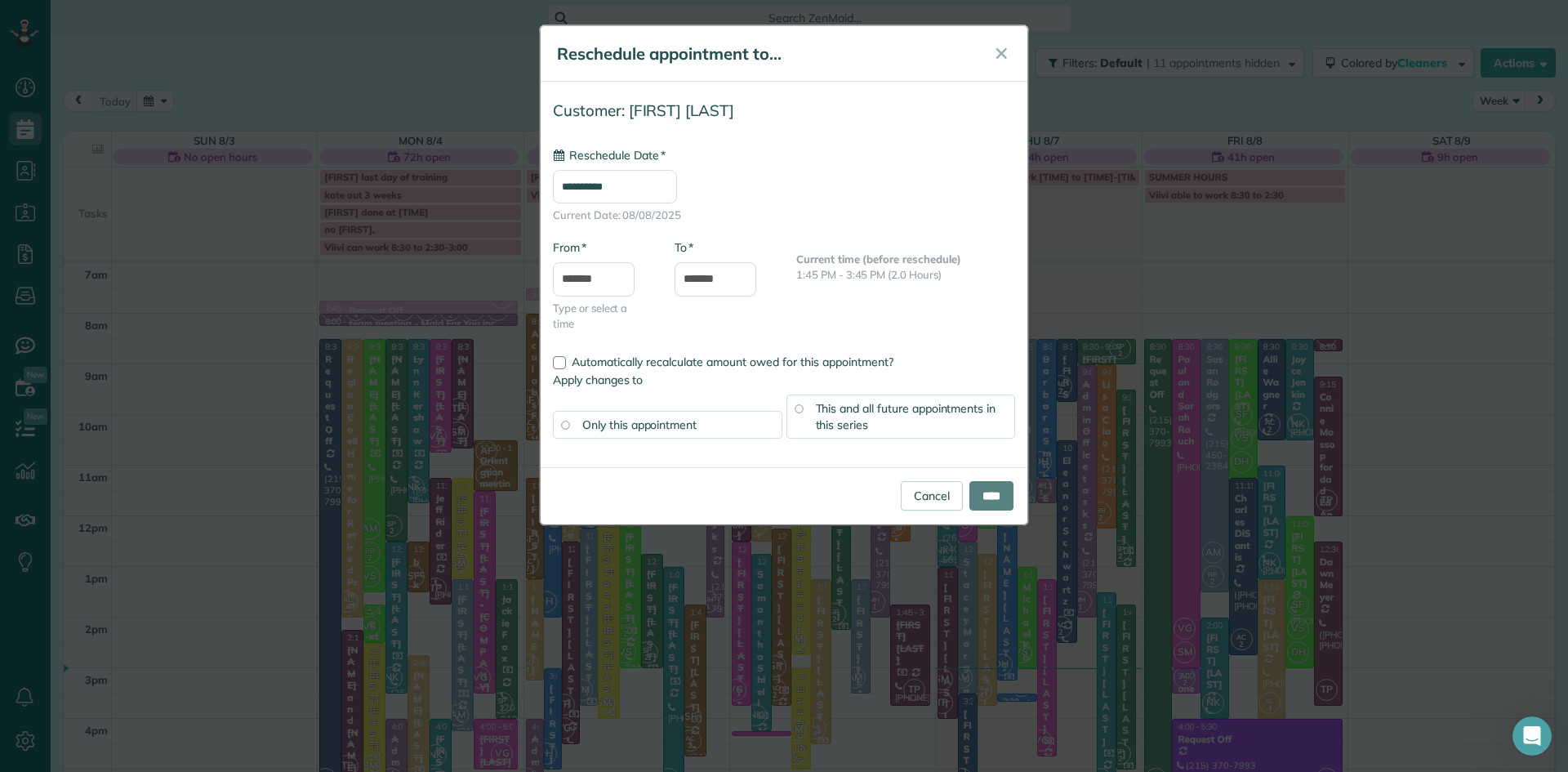 type on "**********" 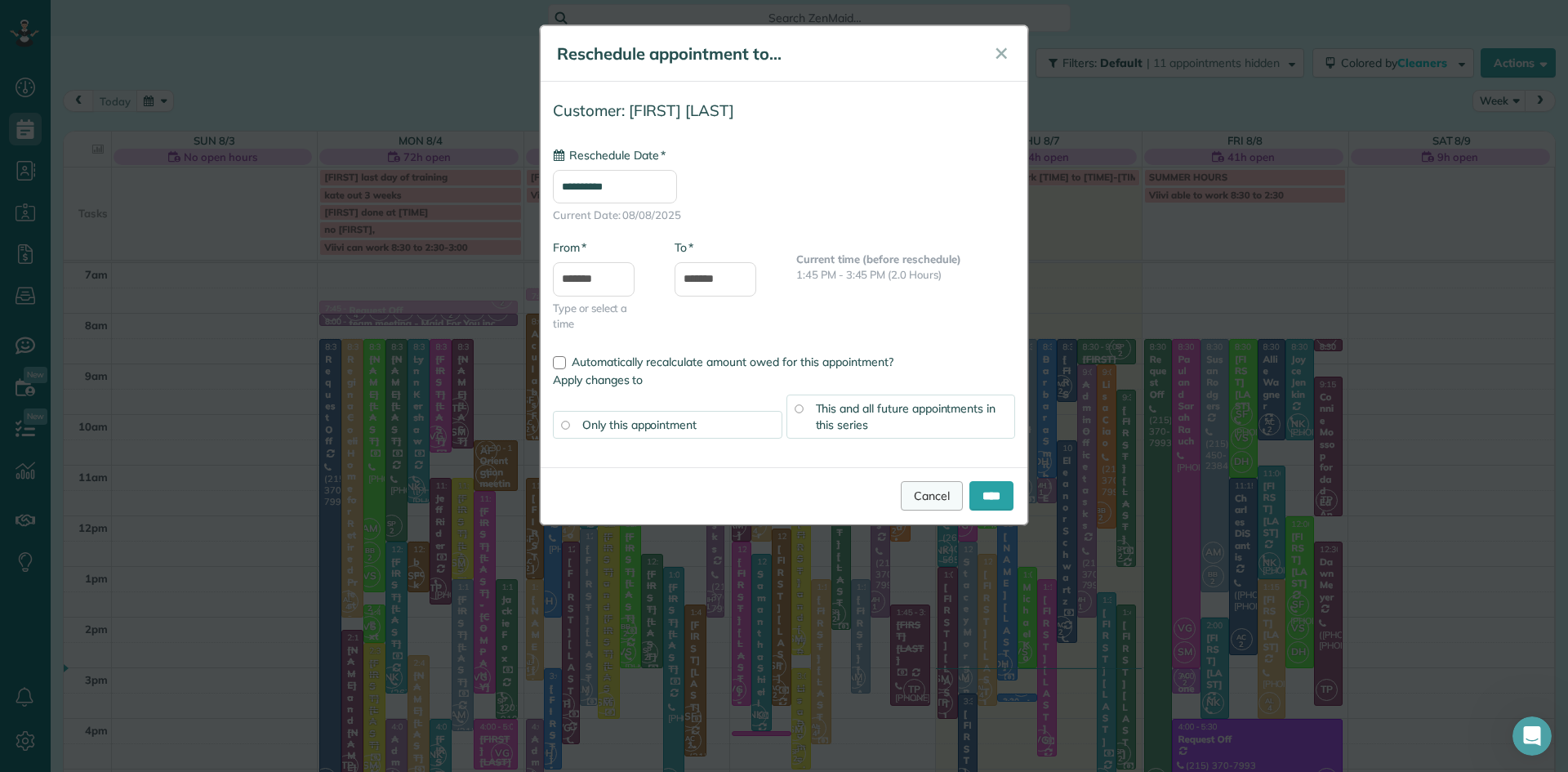 click on "Cancel" at bounding box center (932, 496) 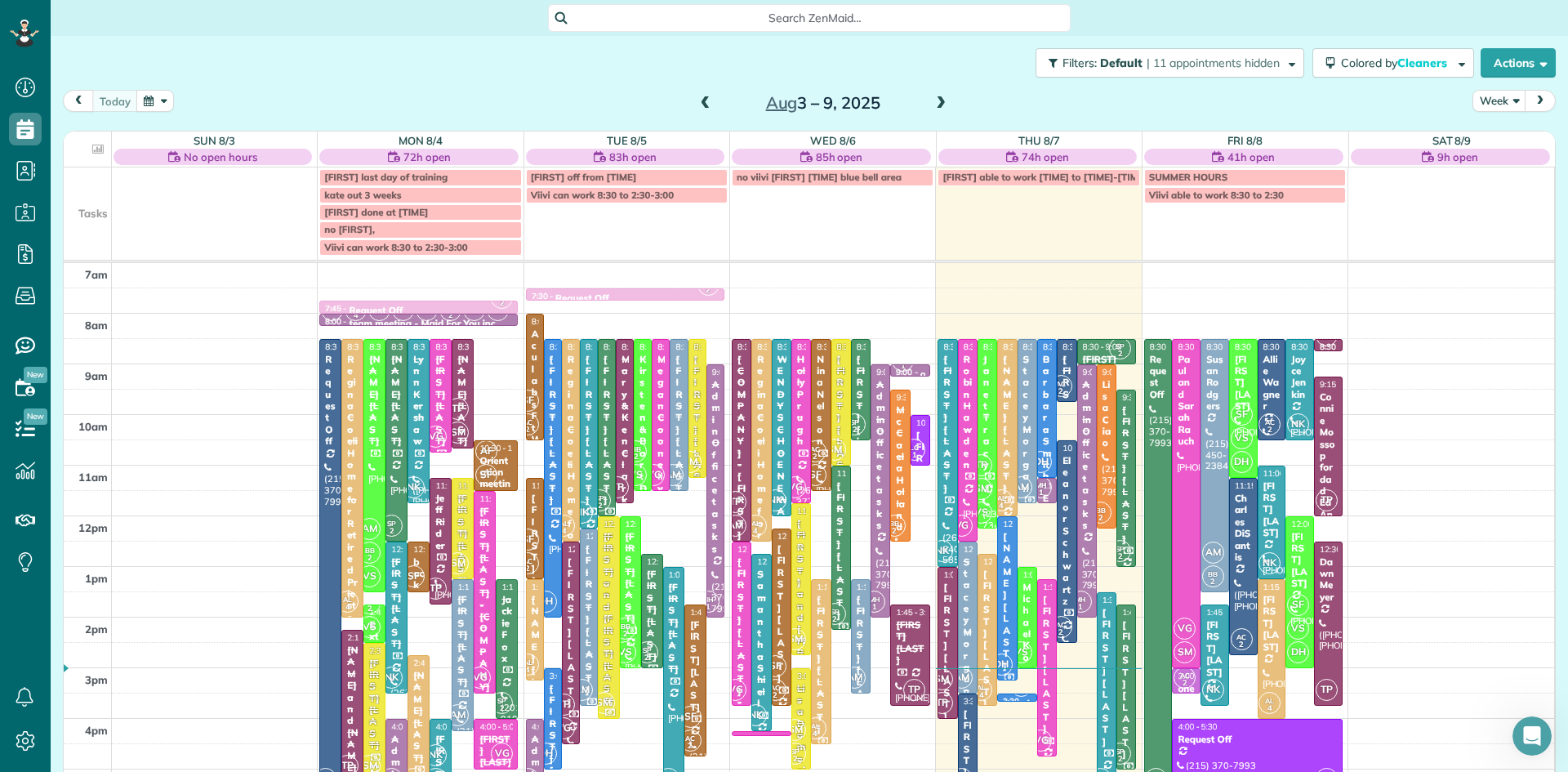 click at bounding box center (941, 104) 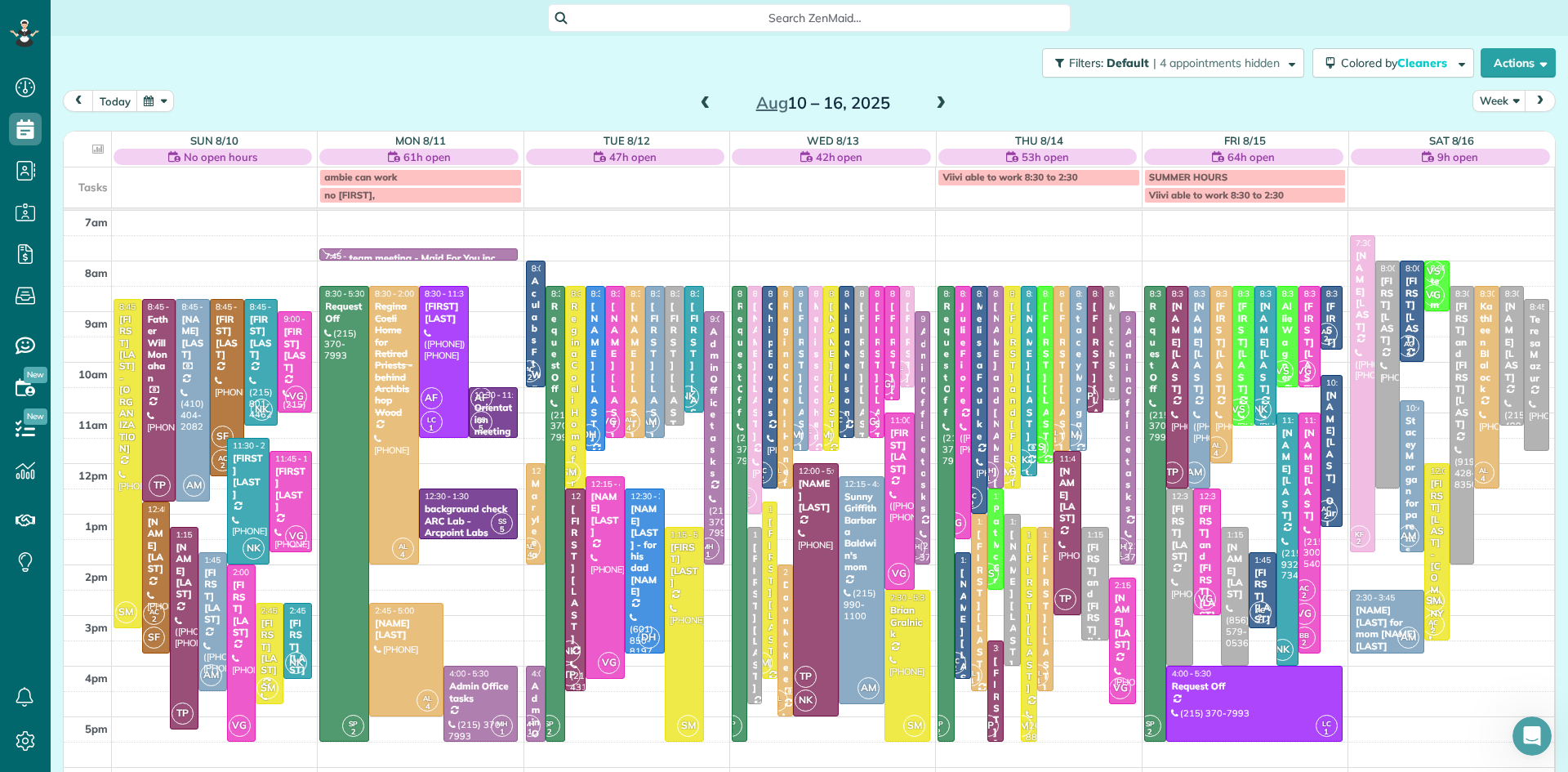 click at bounding box center [706, 104] 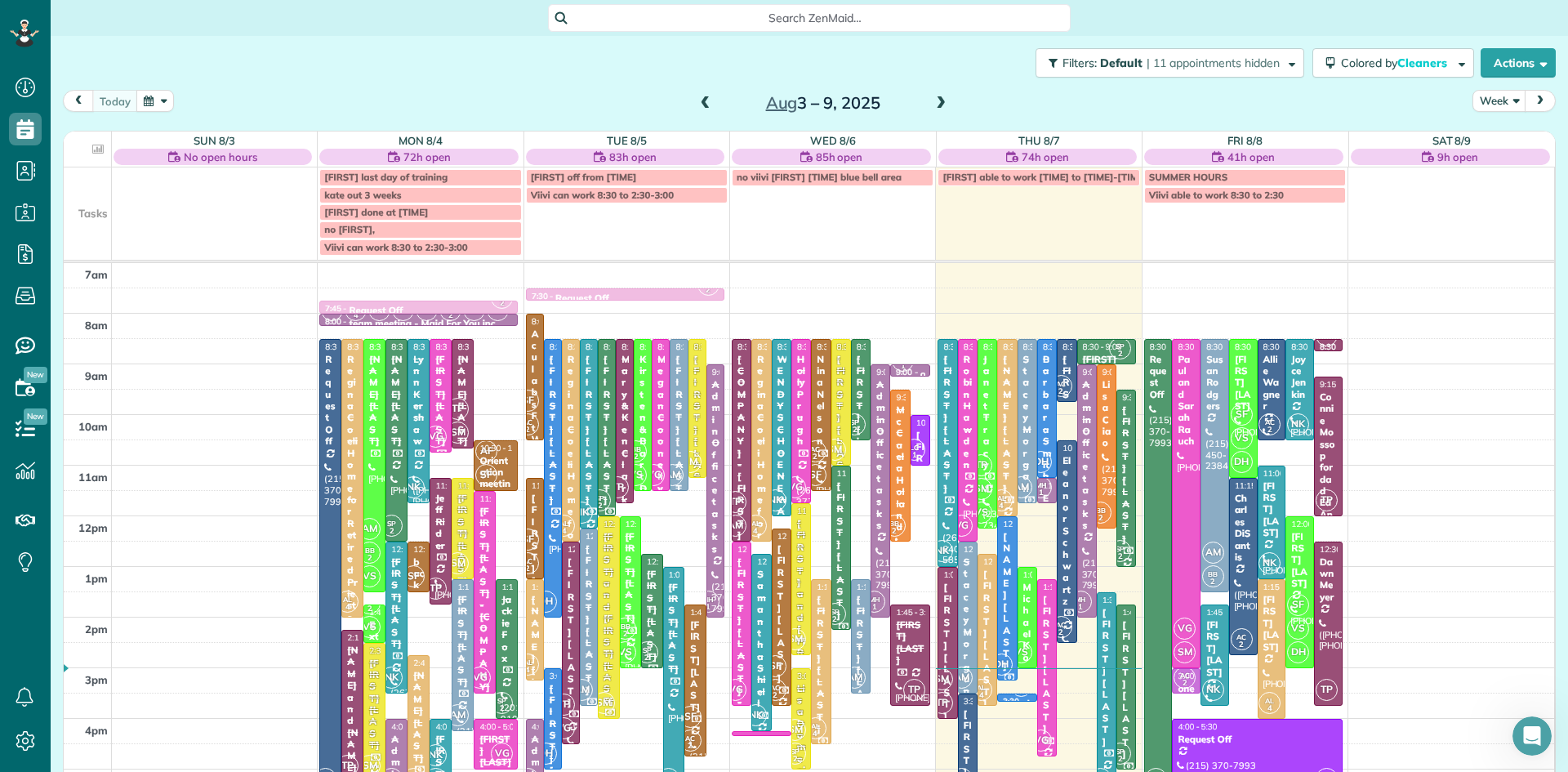 click at bounding box center [941, 104] 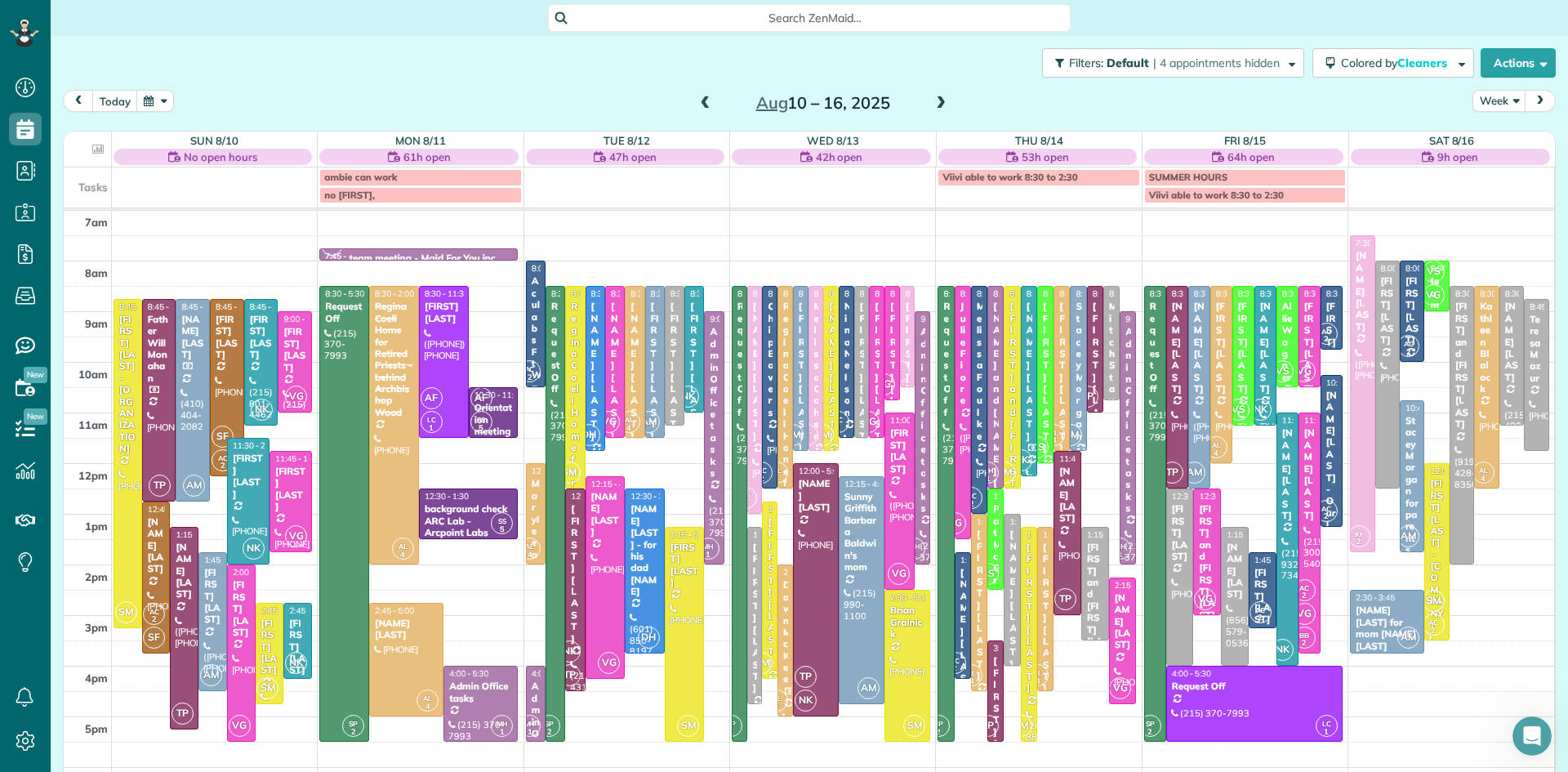 click at bounding box center [706, 104] 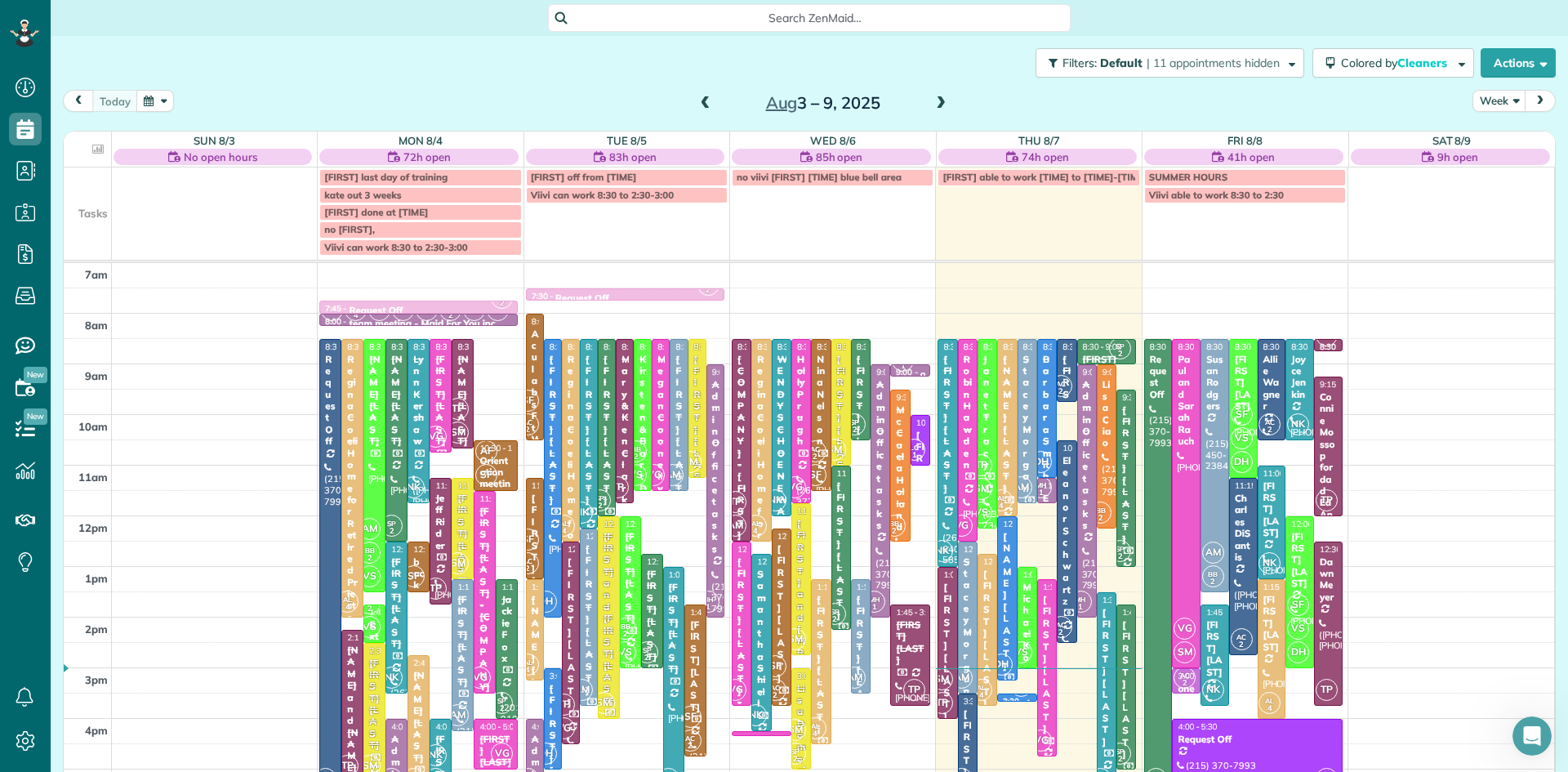 click at bounding box center [706, 104] 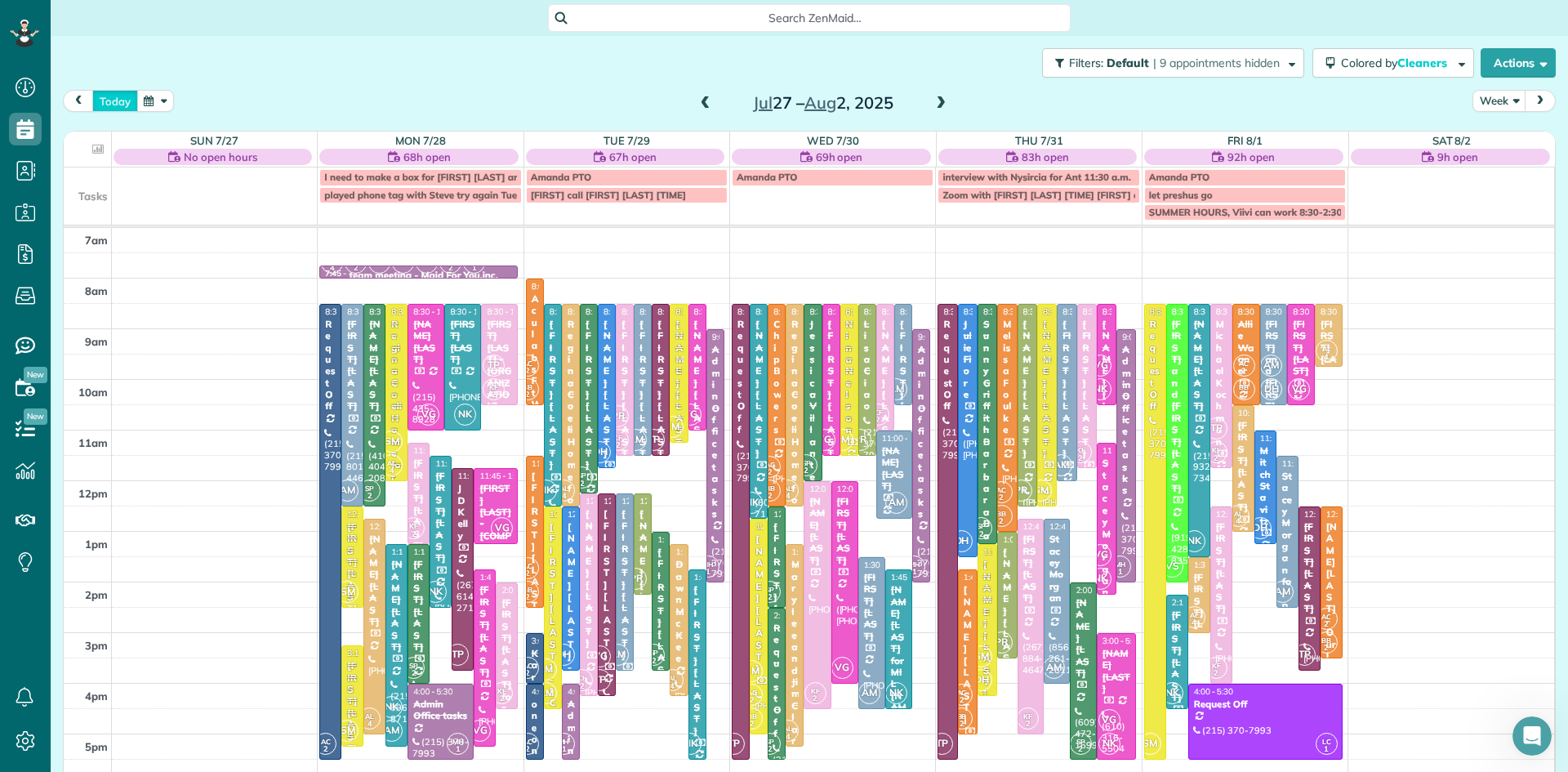 click on "today" at bounding box center [115, 100] 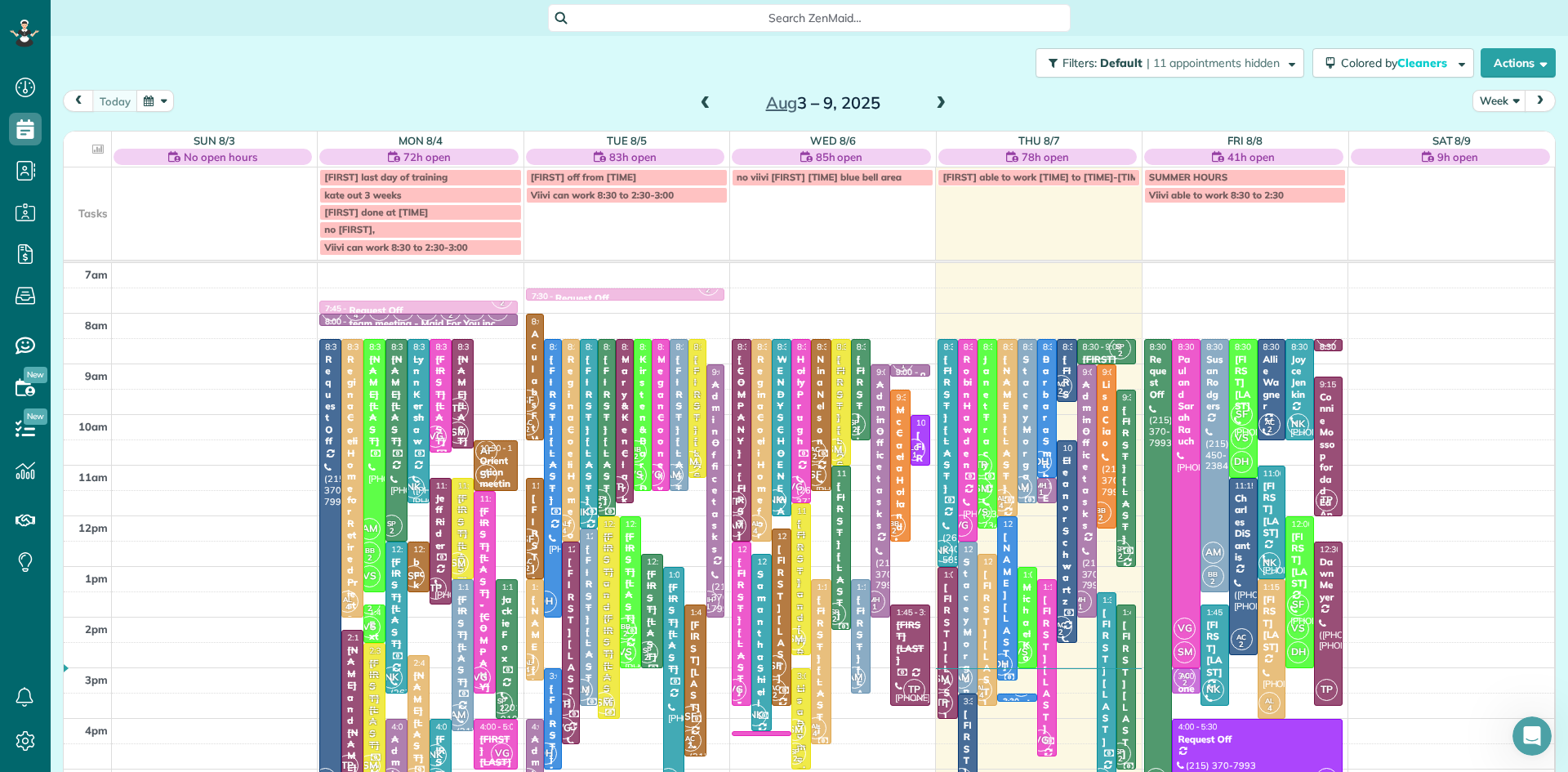 click at bounding box center [941, 104] 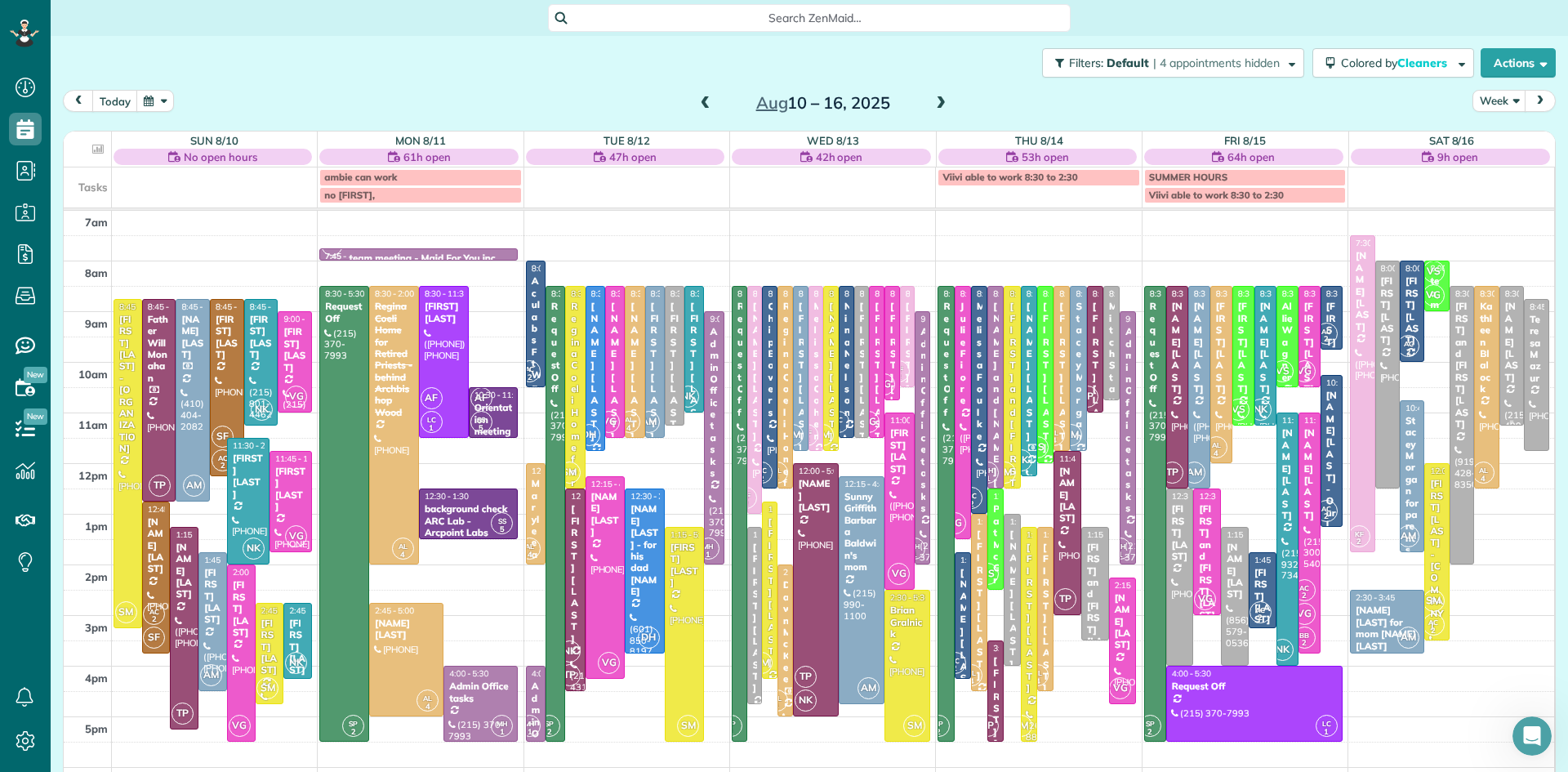 click at bounding box center [1512, 355] 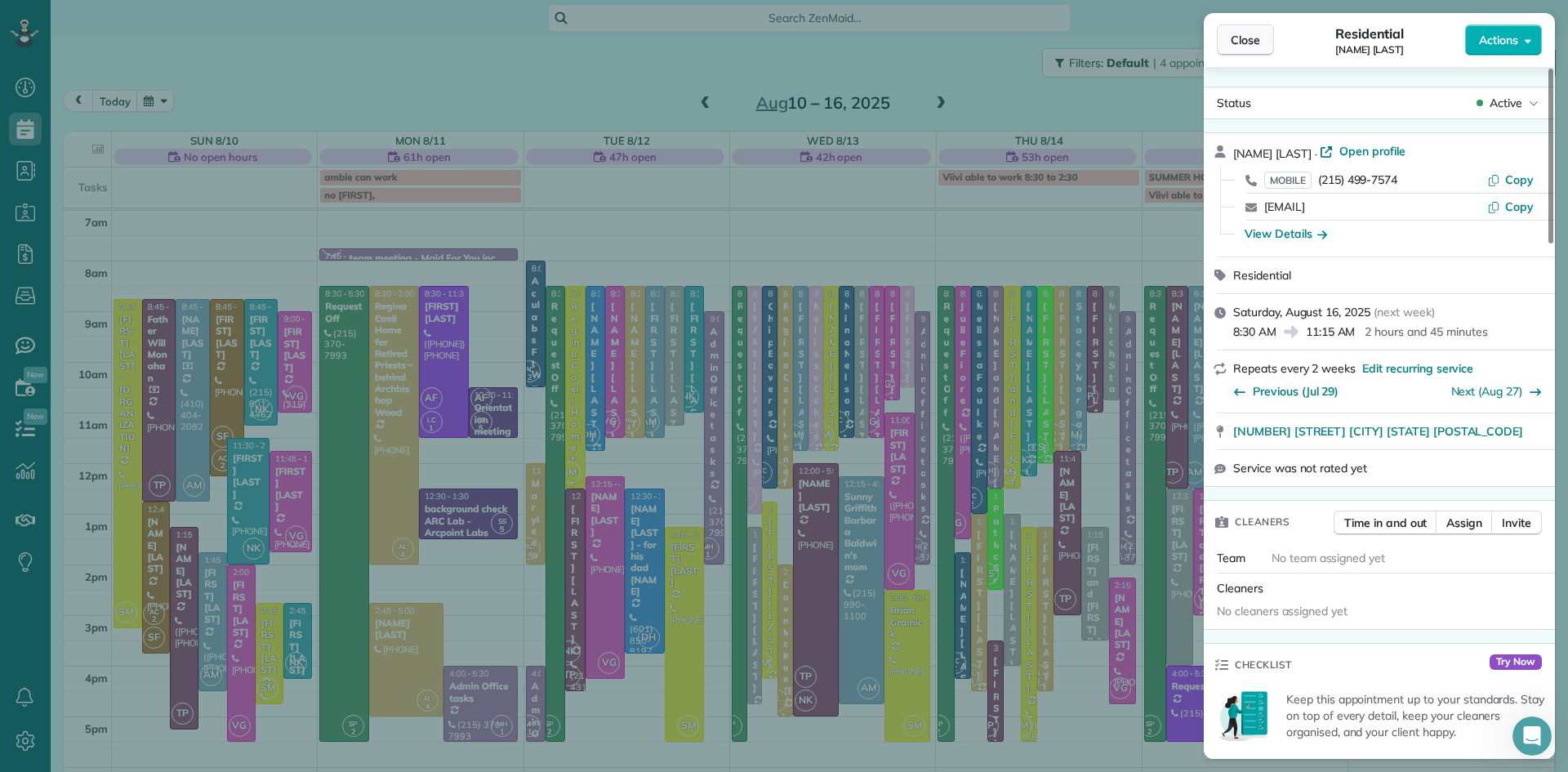 click on "Close" at bounding box center (1245, 40) 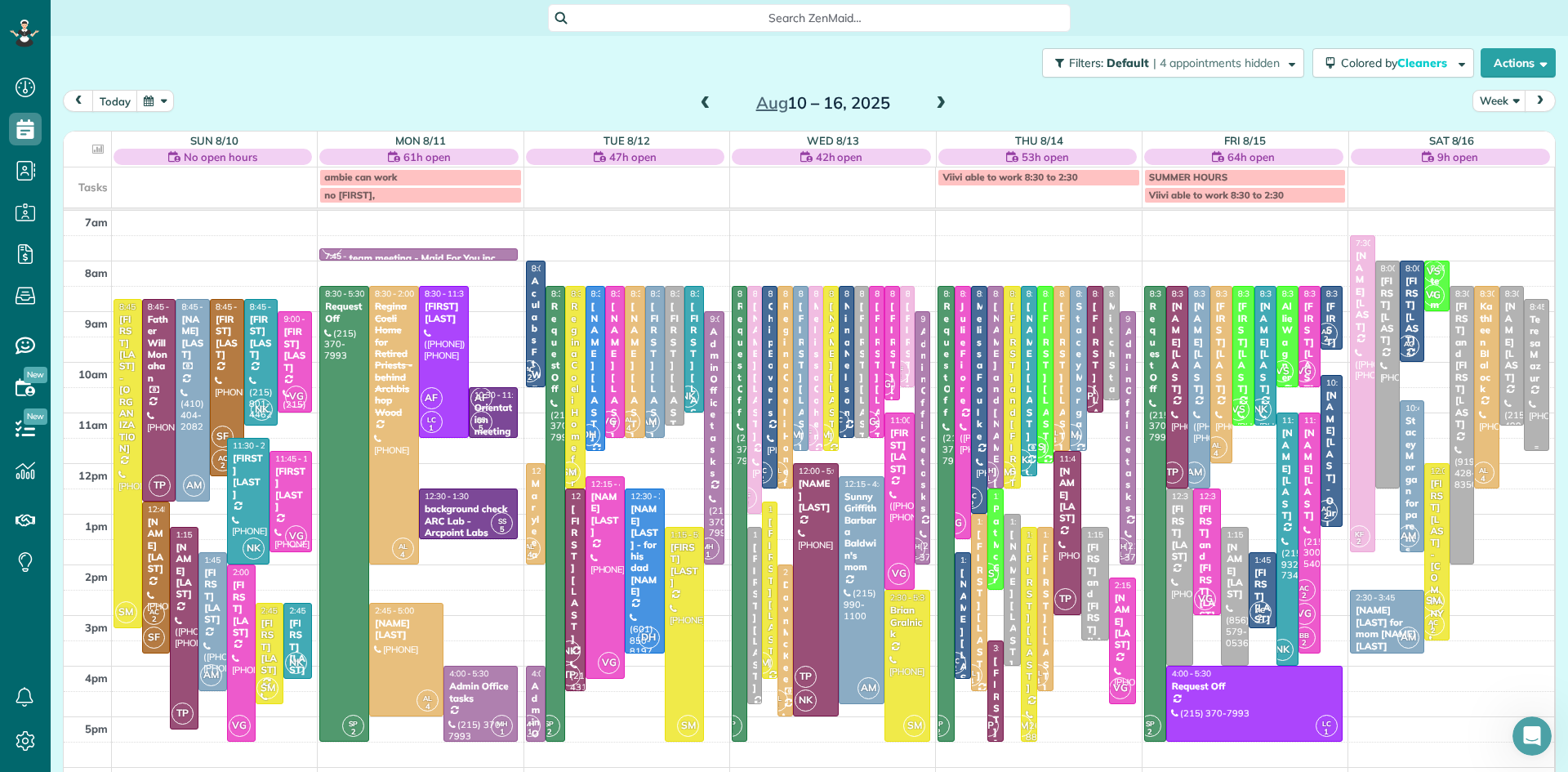 click at bounding box center [1536, 375] 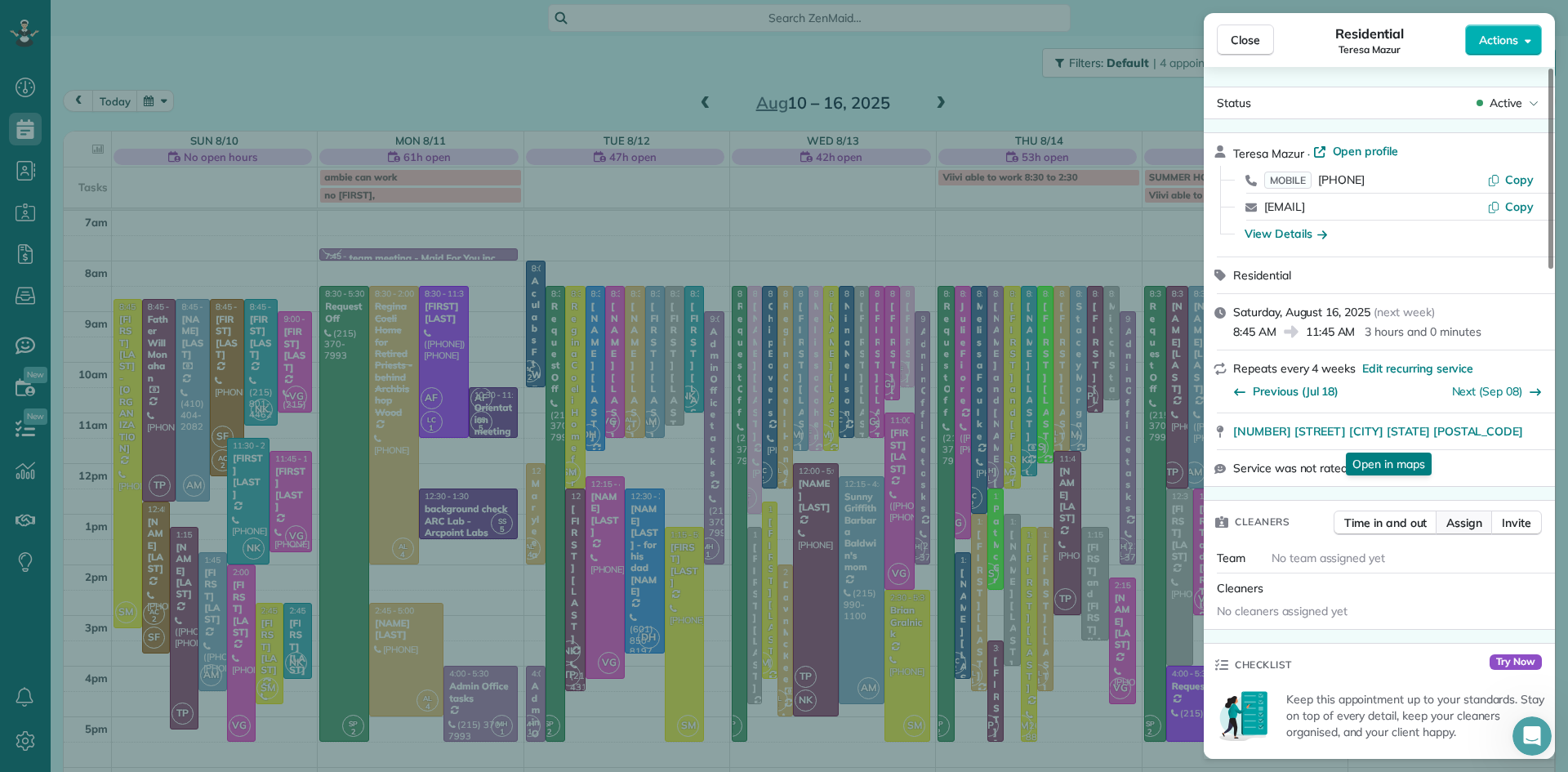 click on "Assign" at bounding box center [1464, 523] 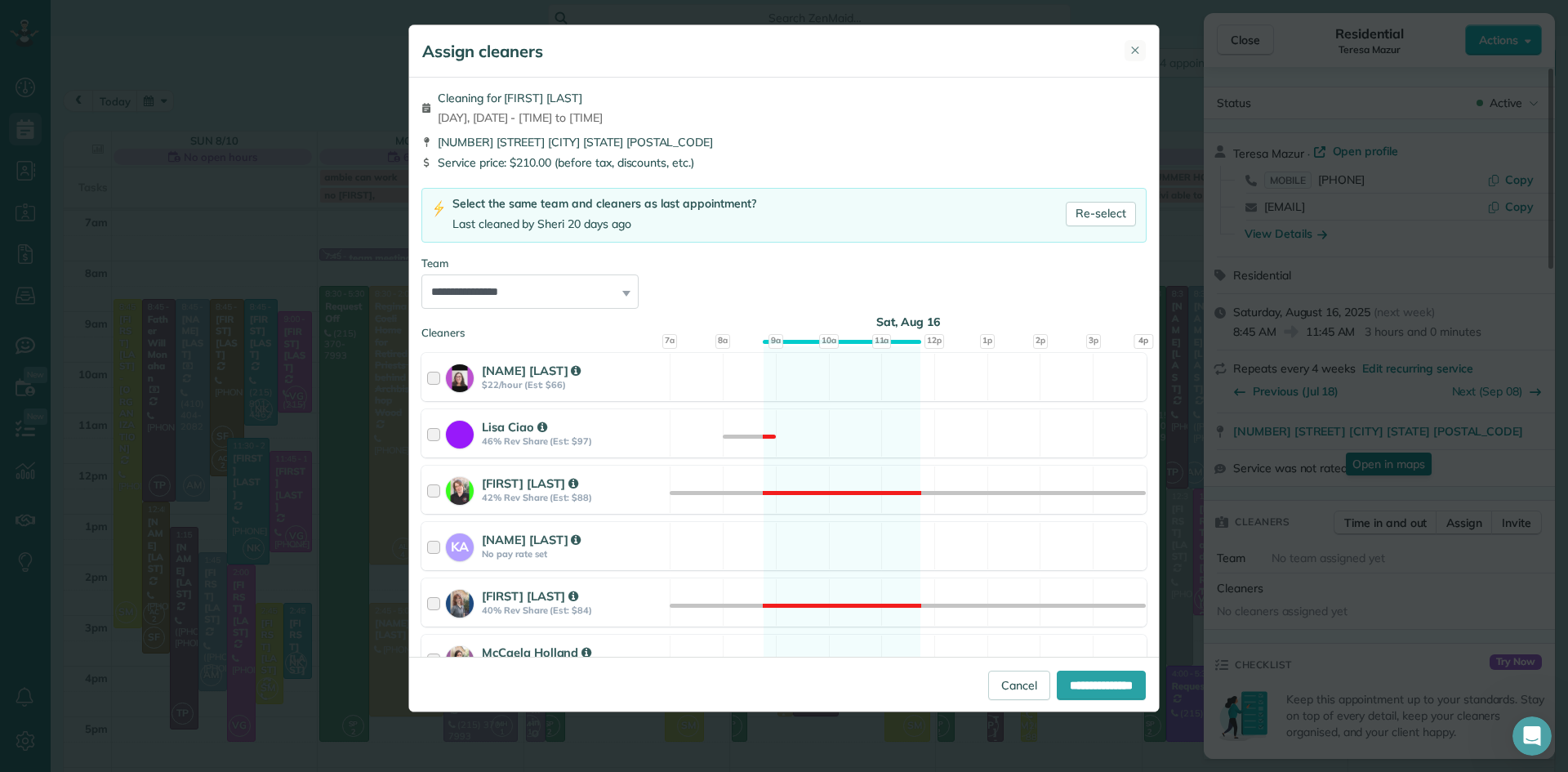 click on "✕" at bounding box center (1135, 50) 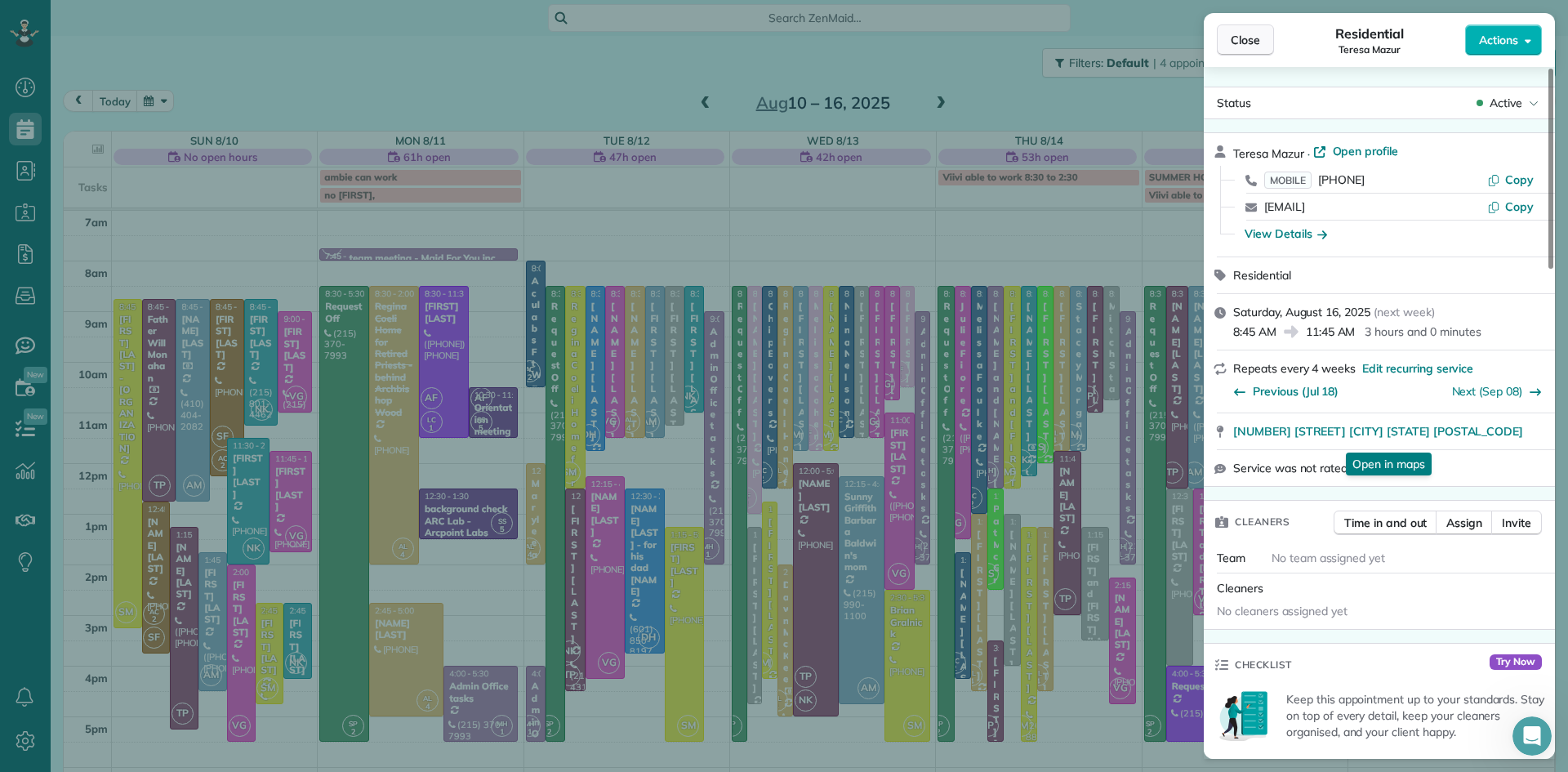 click on "Close" at bounding box center [1245, 40] 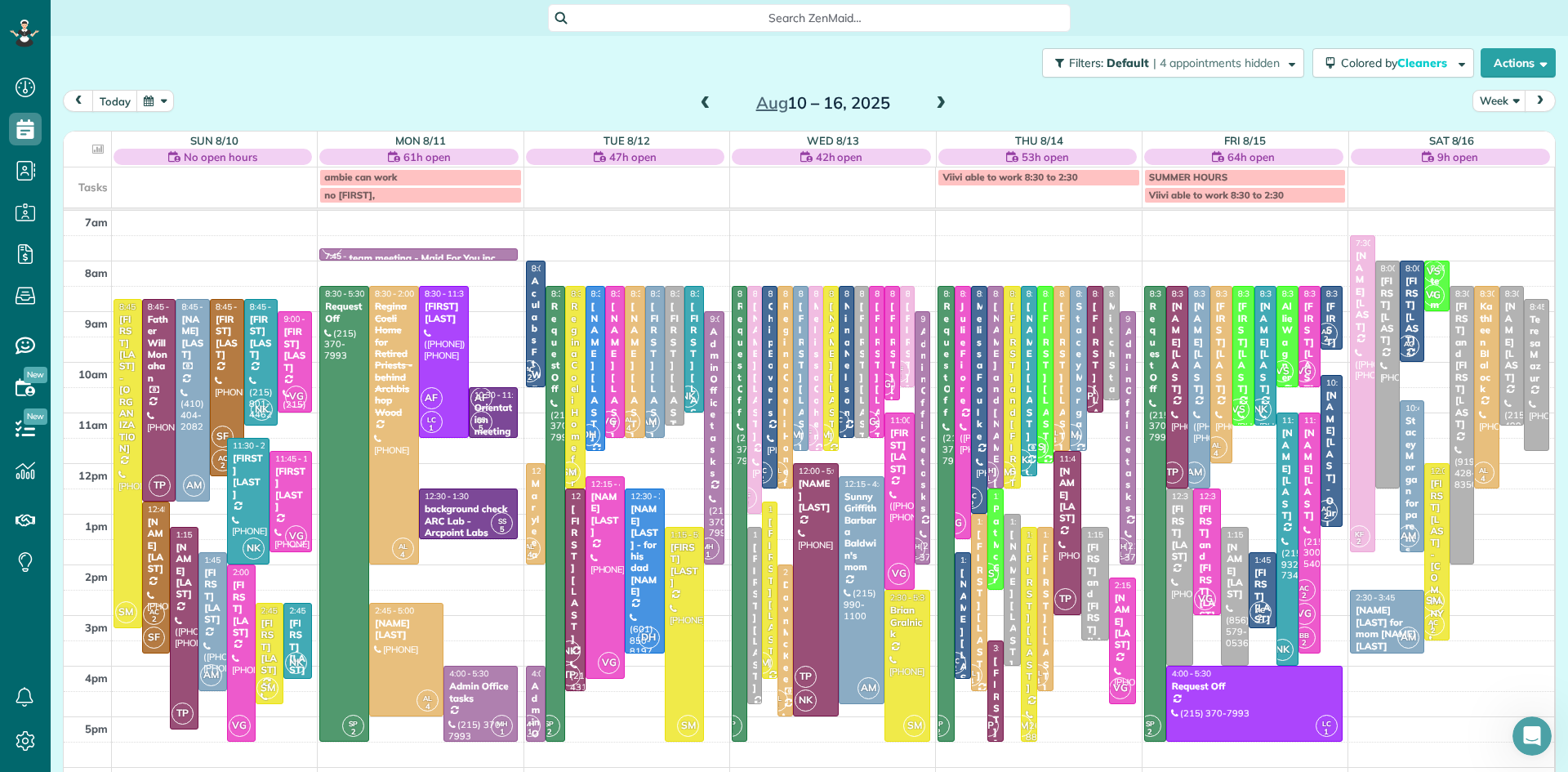 click on "[PERSON] for [COMPANY]" at bounding box center [675, 471] 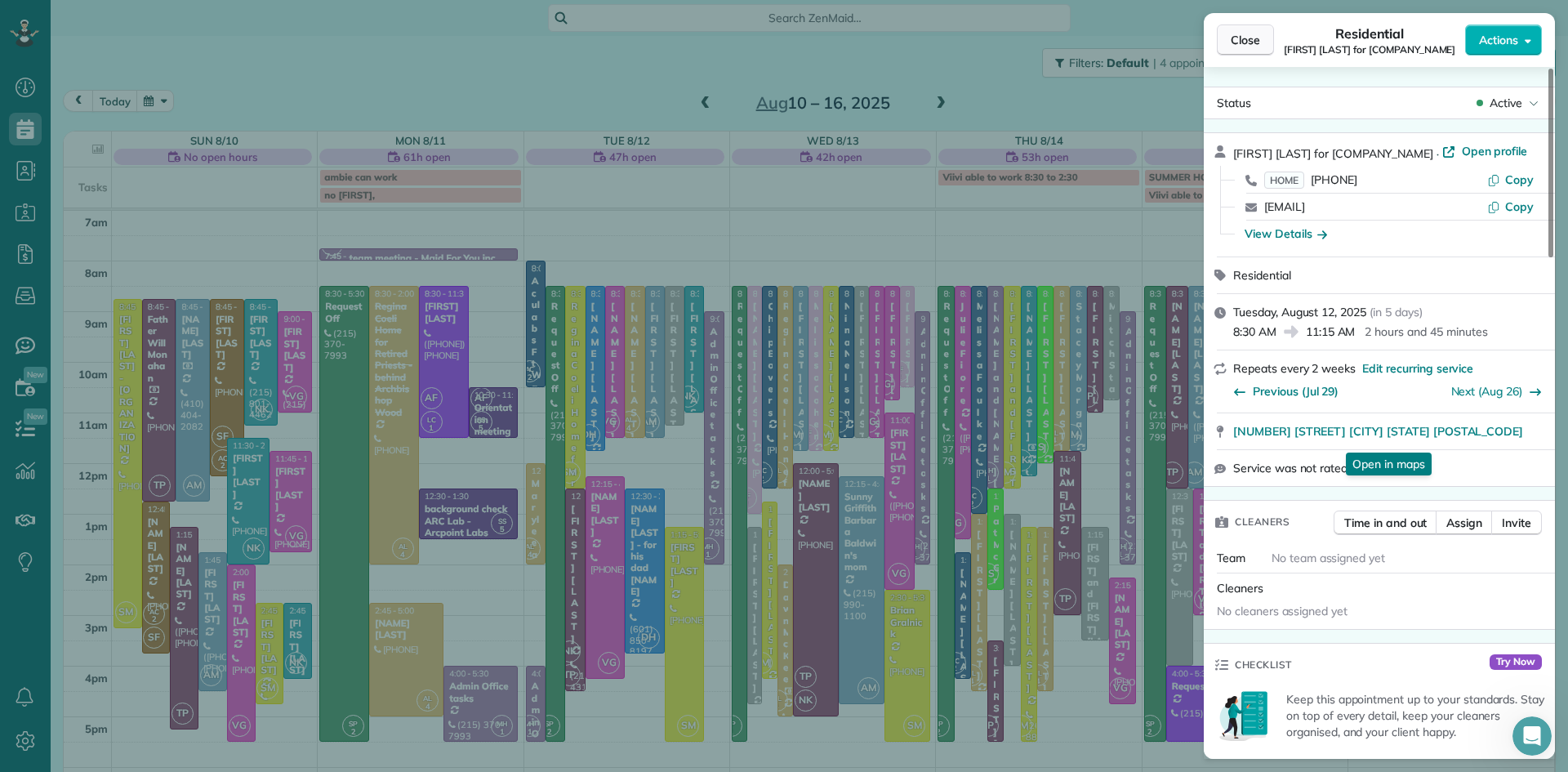 click on "Close" at bounding box center [1245, 40] 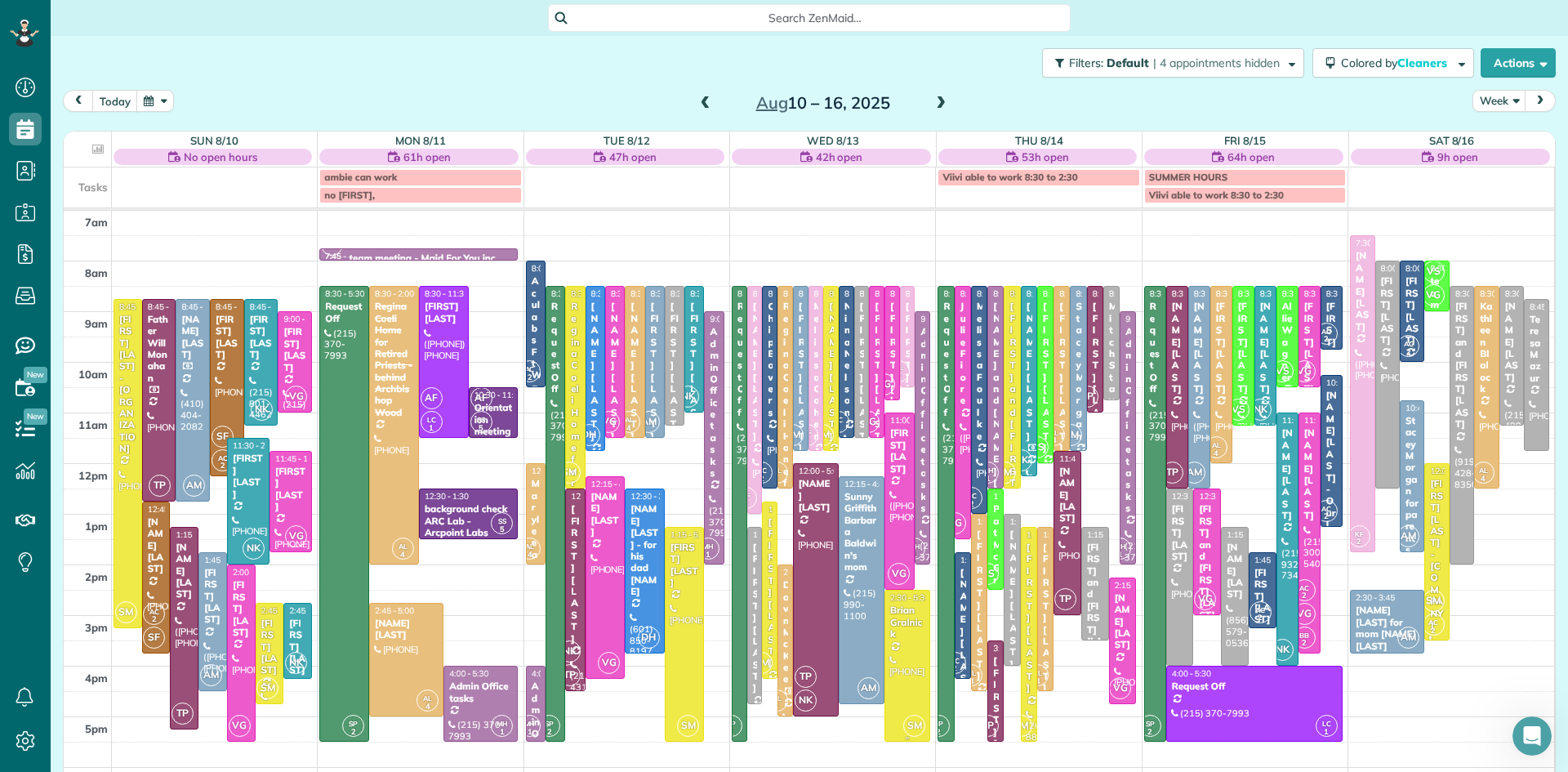 click at bounding box center (907, 666) 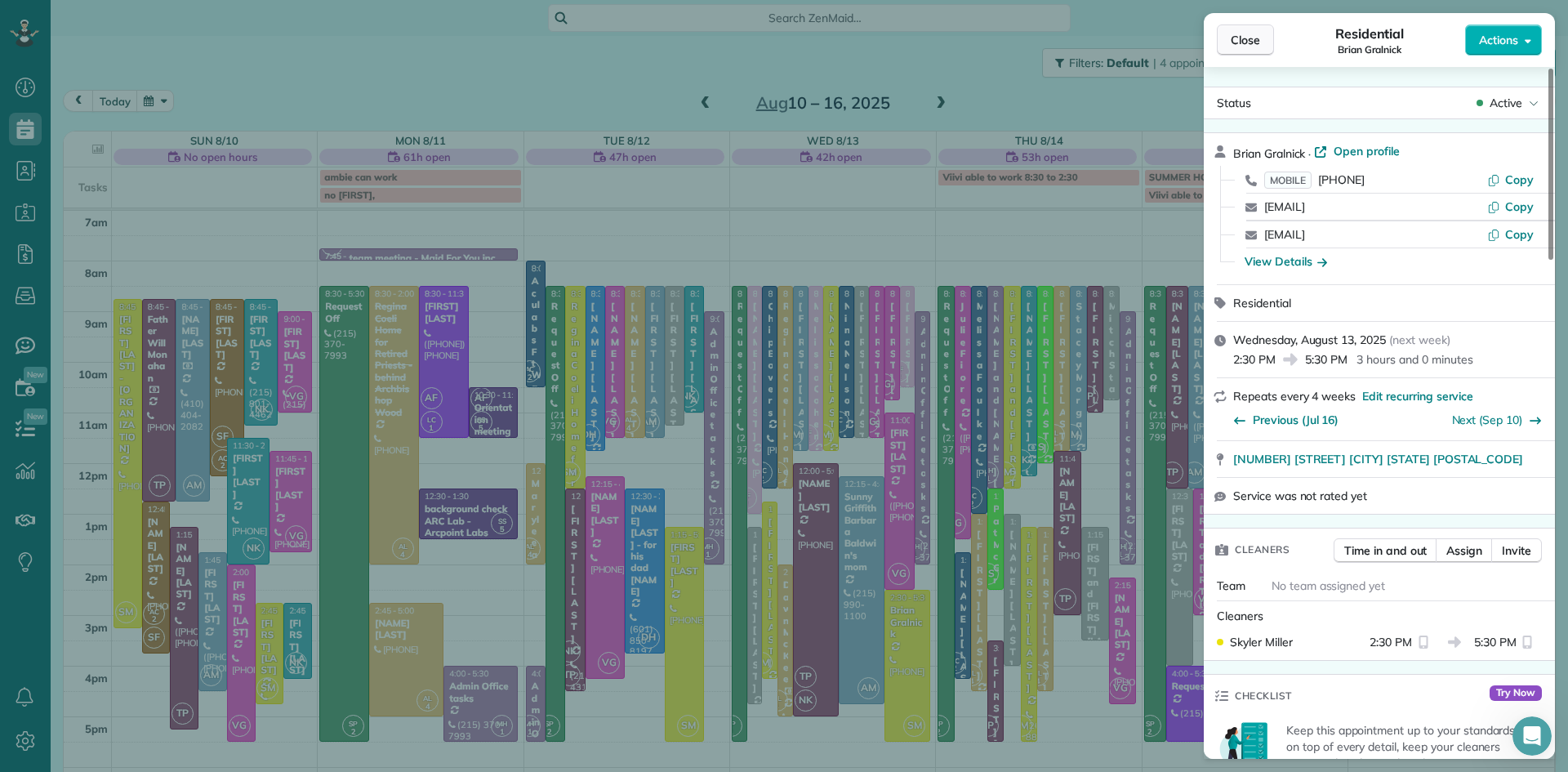 click on "Close" at bounding box center (1245, 40) 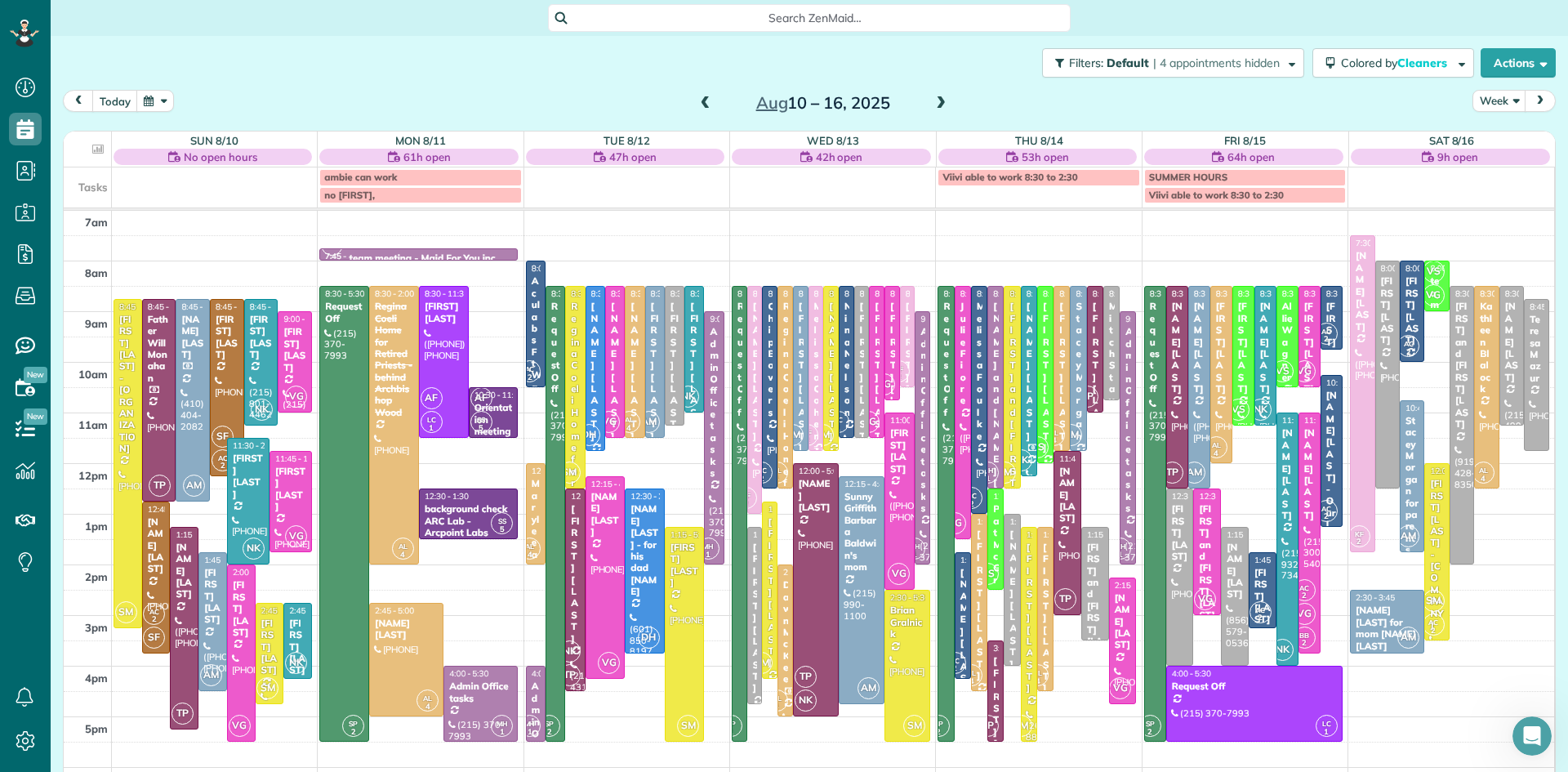 click on "2" at bounding box center [807, 440] 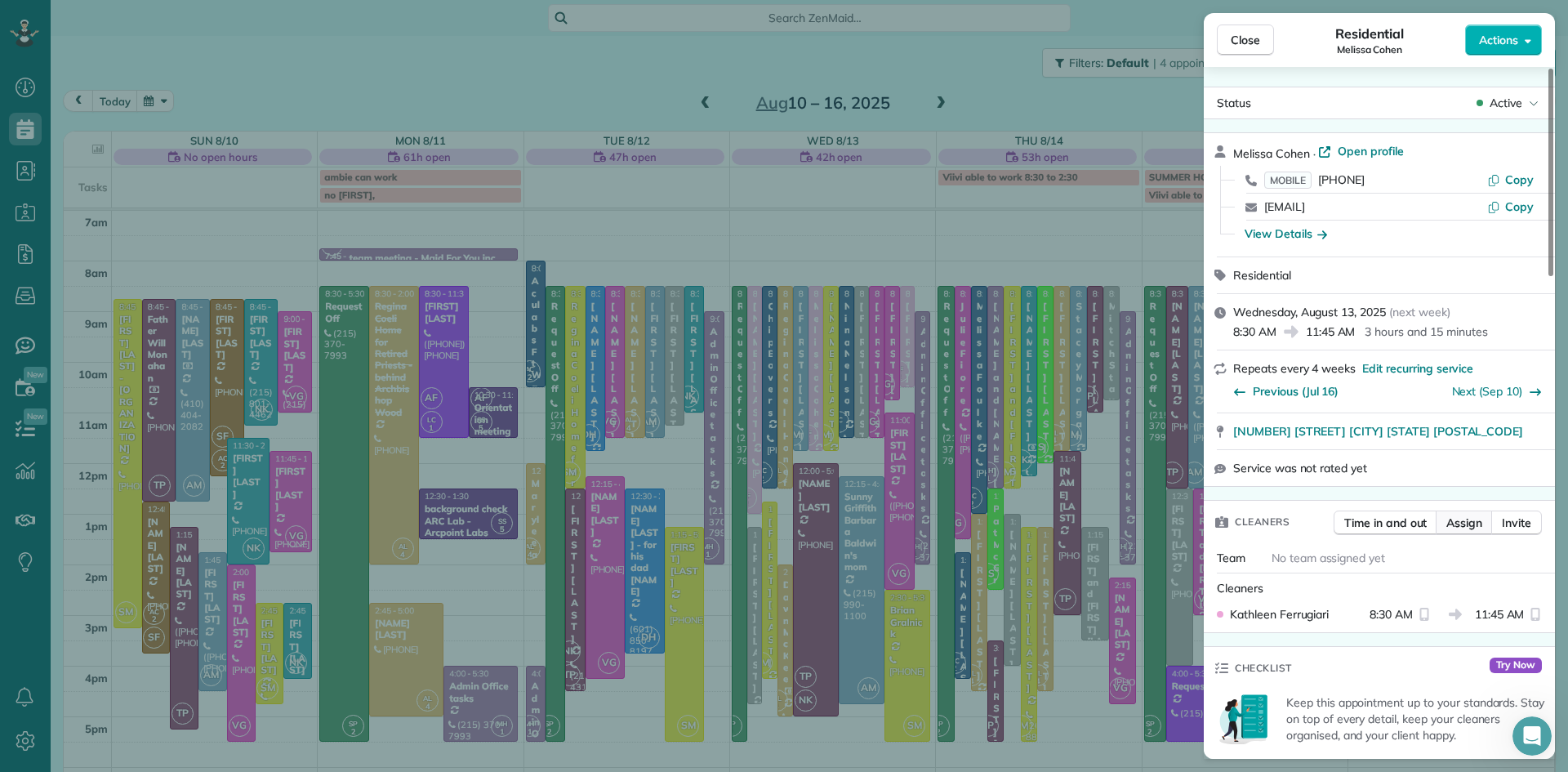 click on "Assign" at bounding box center [1464, 523] 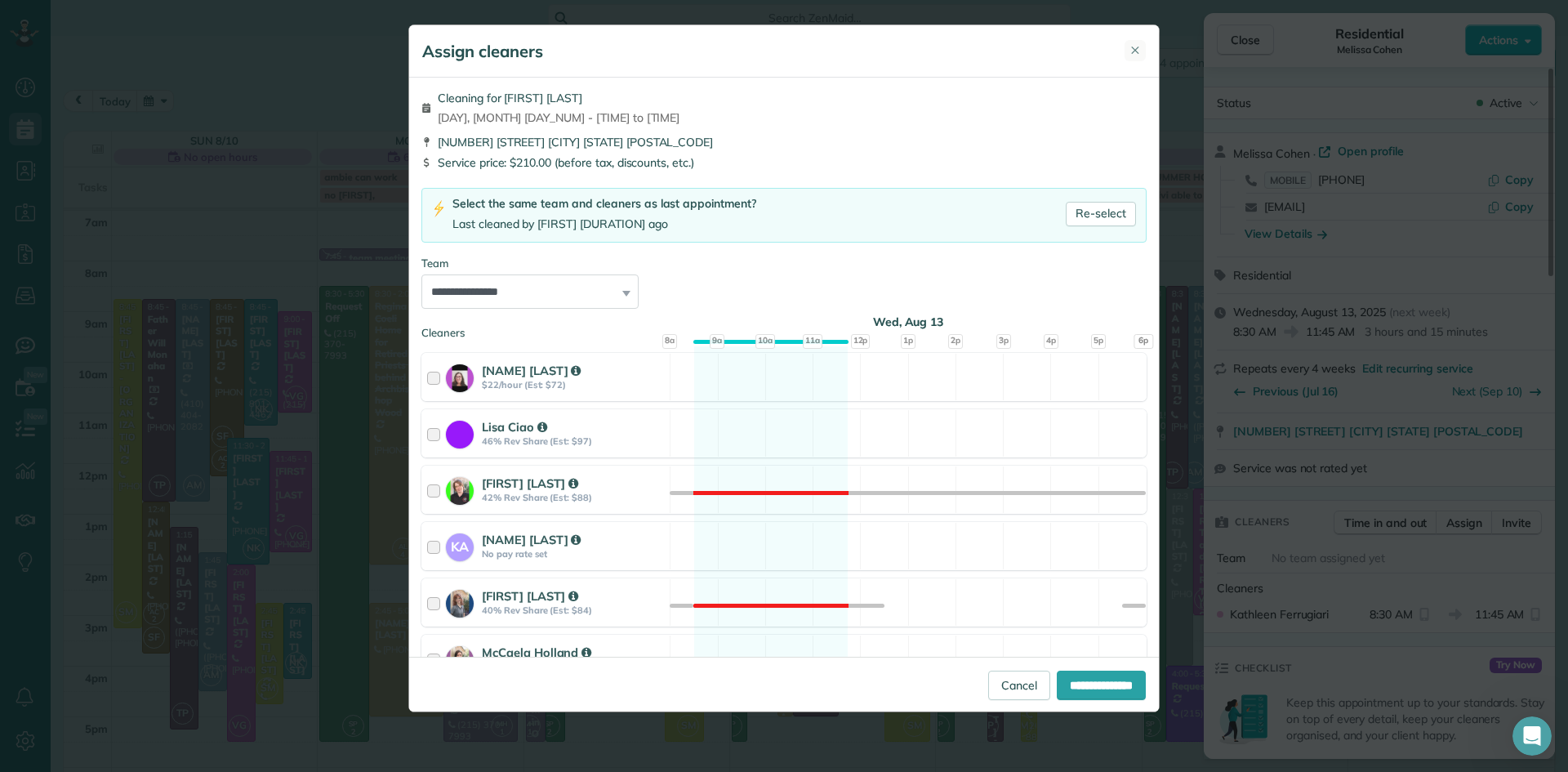 click on "✕" at bounding box center (1135, 50) 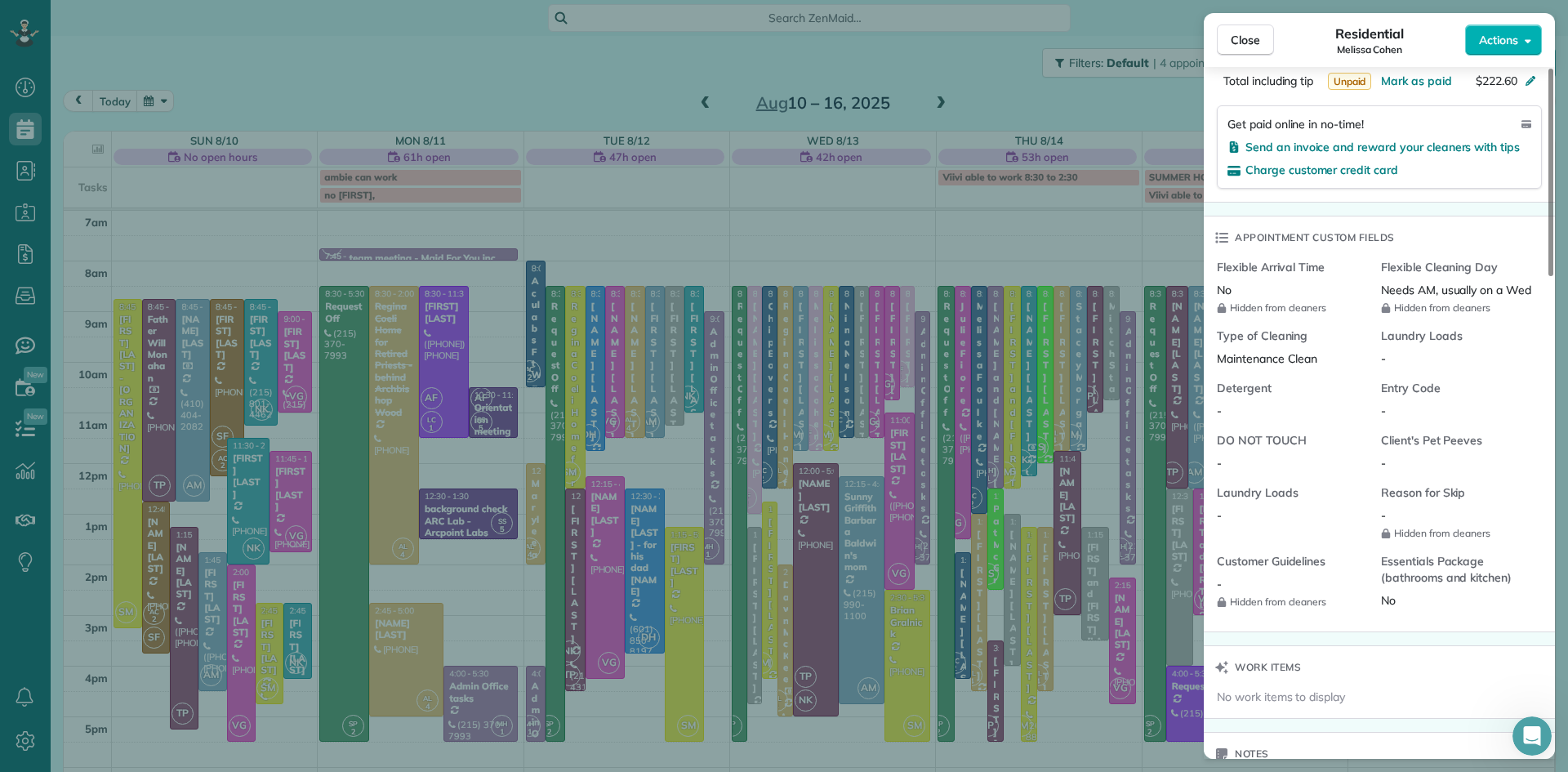 scroll, scrollTop: 1604, scrollLeft: 0, axis: vertical 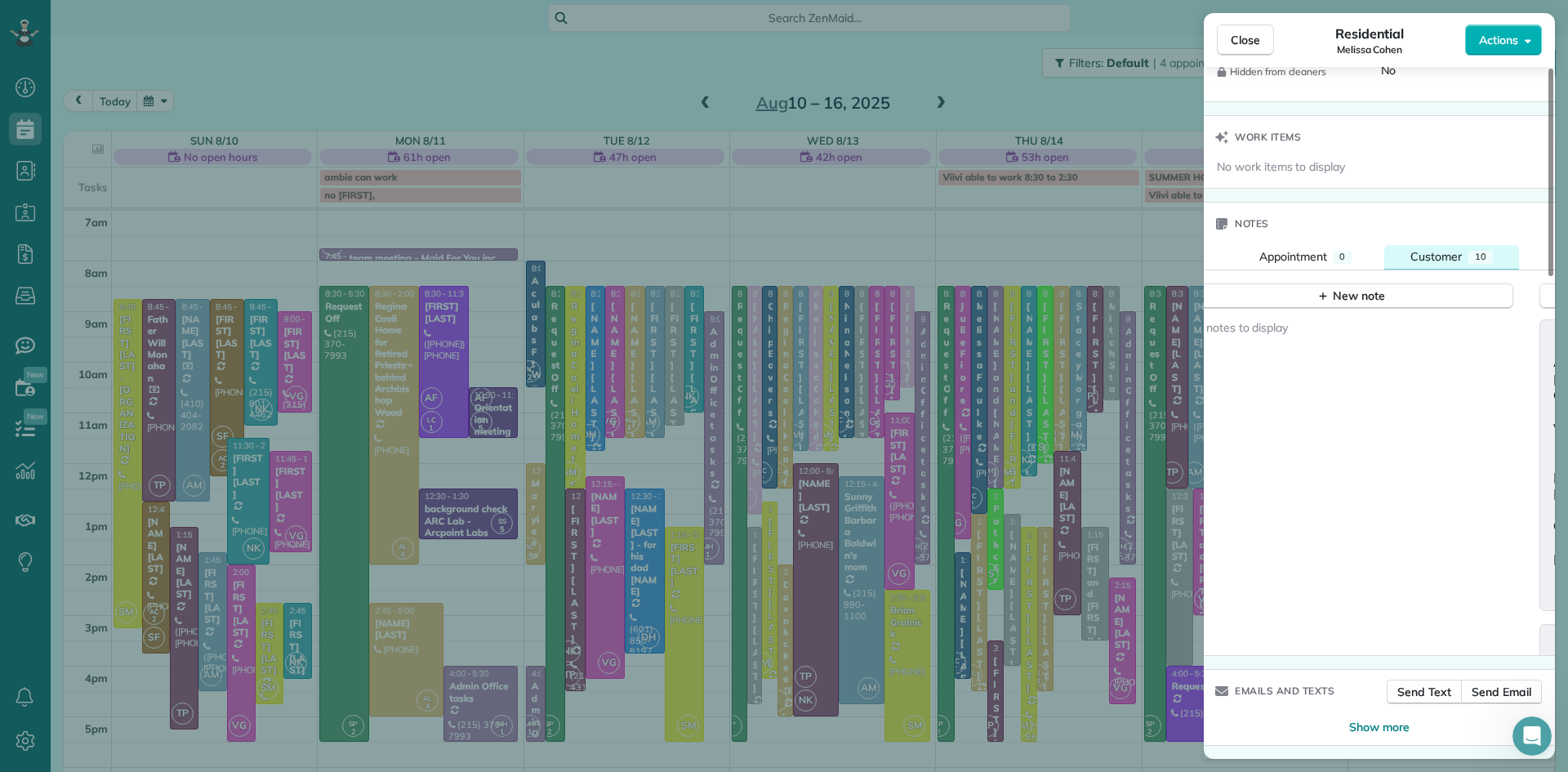 click on "Customer" at bounding box center [1436, 257] 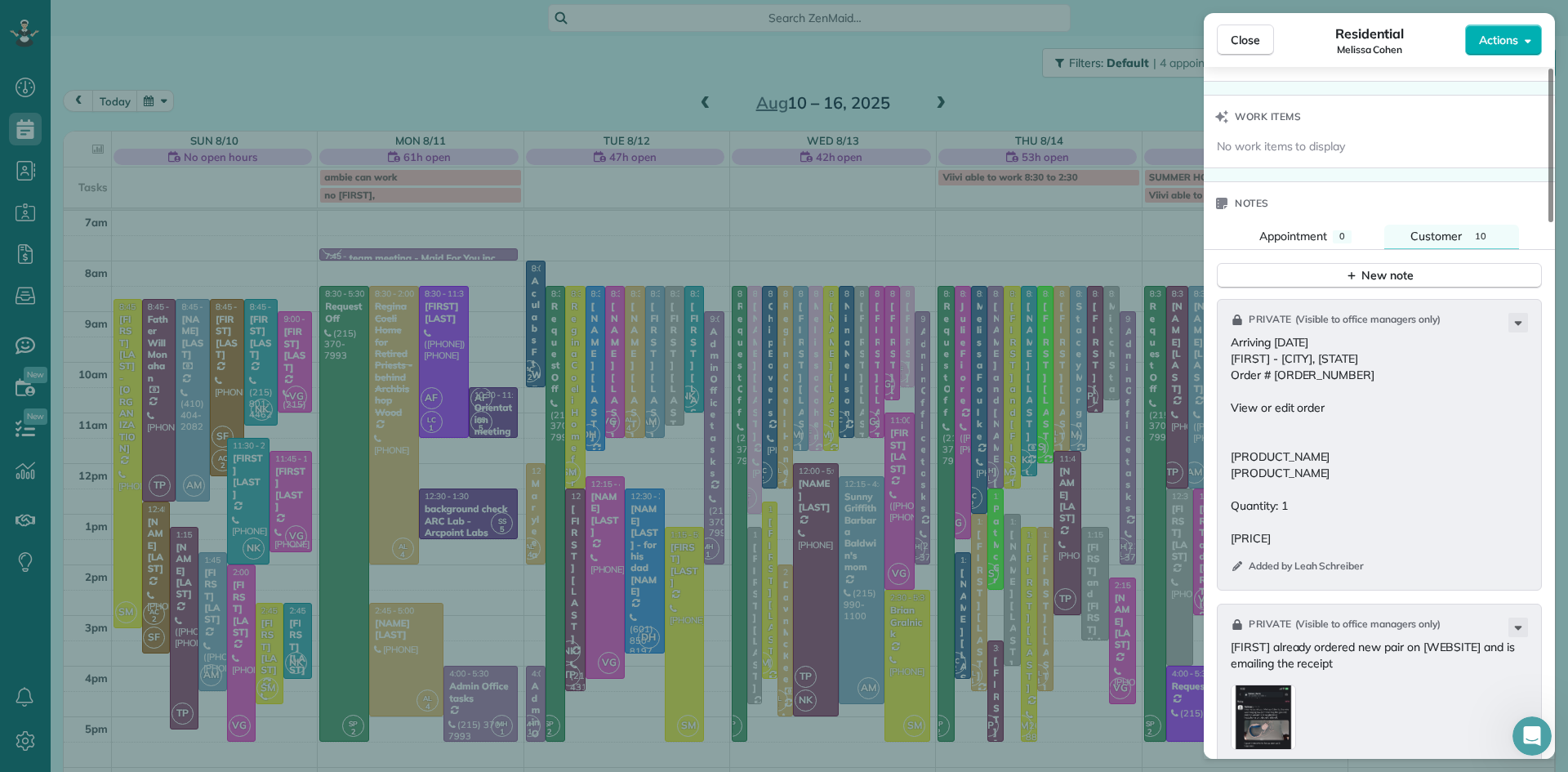 scroll, scrollTop: 2127, scrollLeft: 0, axis: vertical 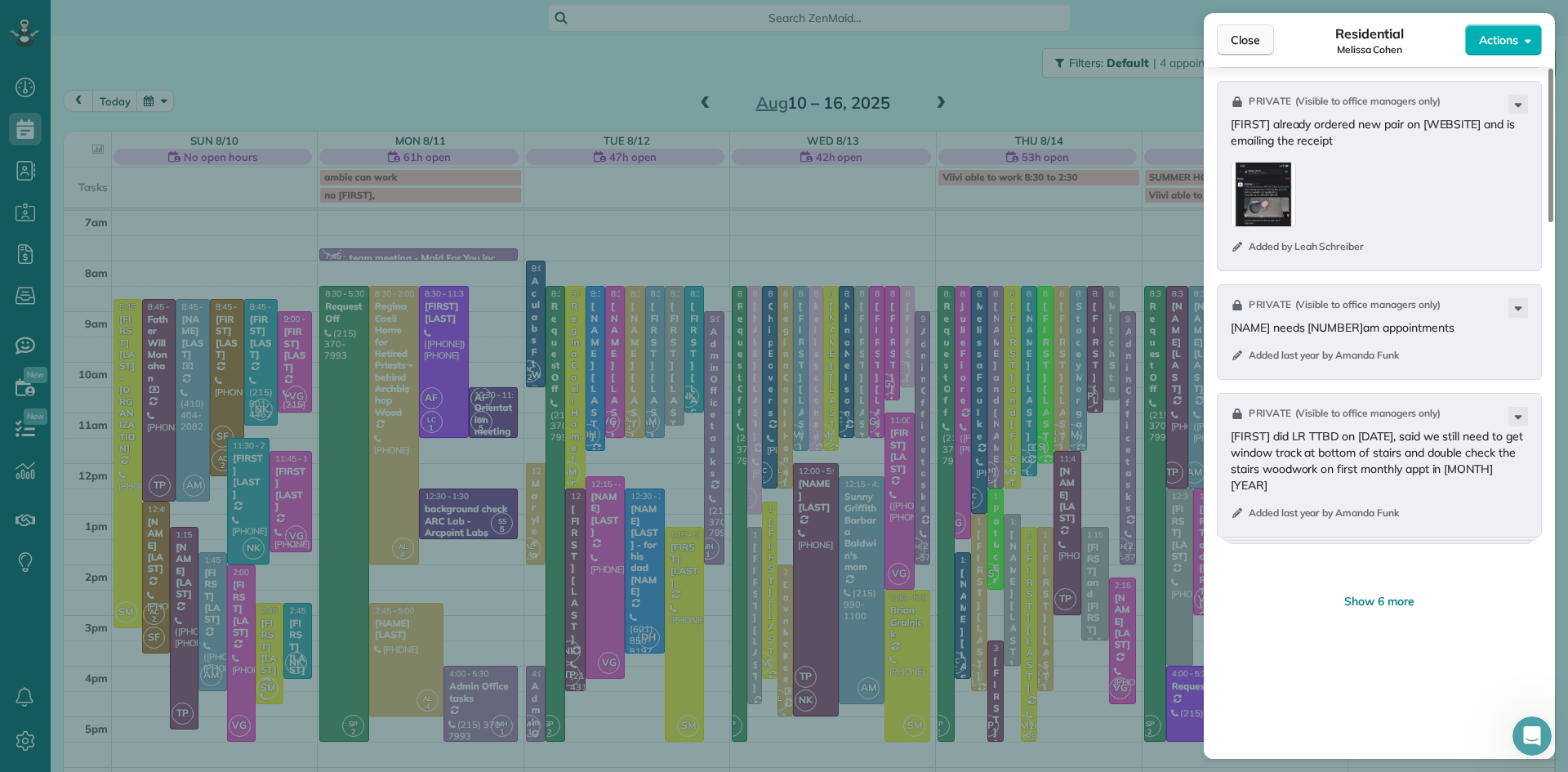 click on "Close" at bounding box center [1245, 40] 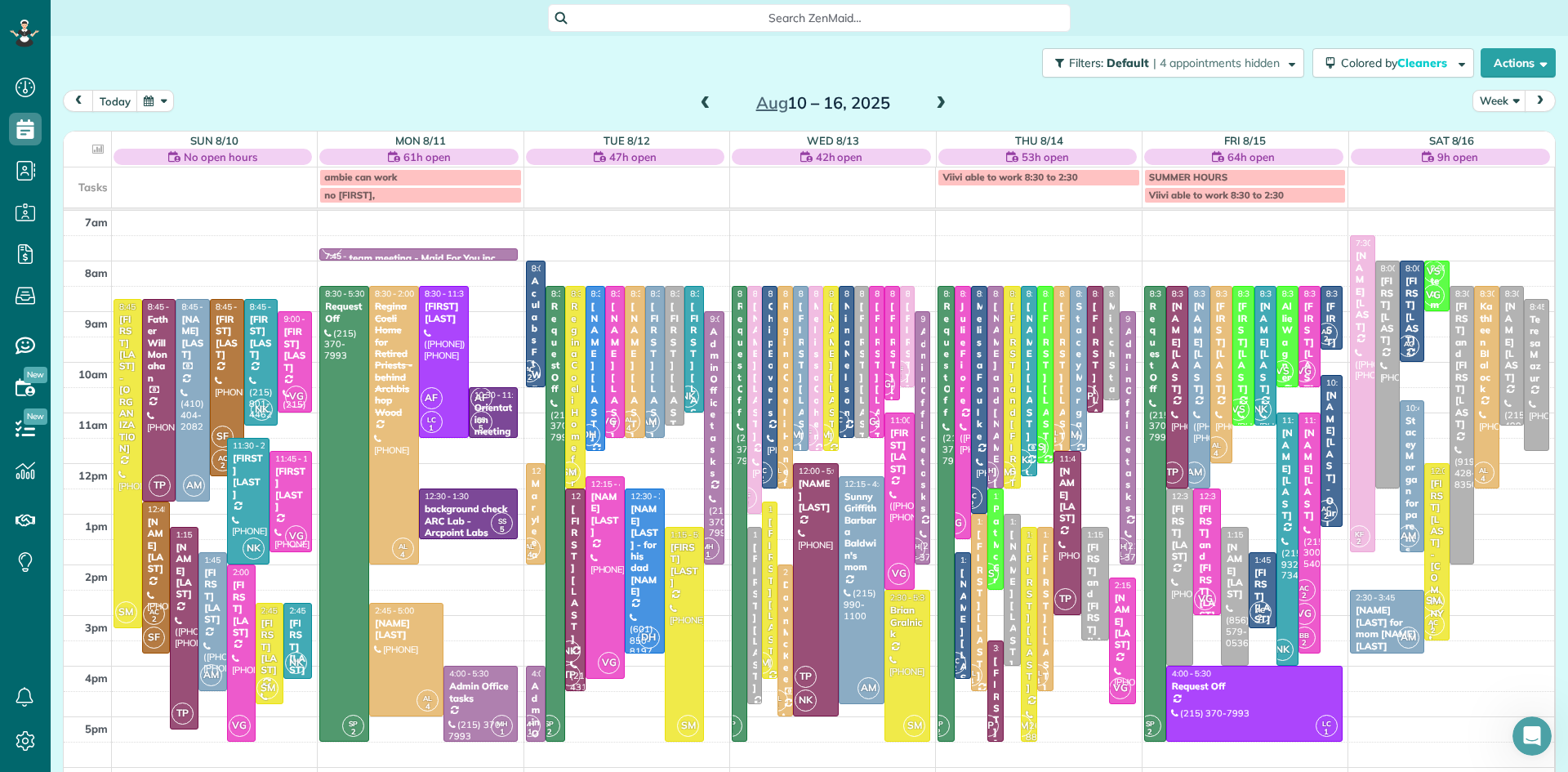 click at bounding box center [706, 104] 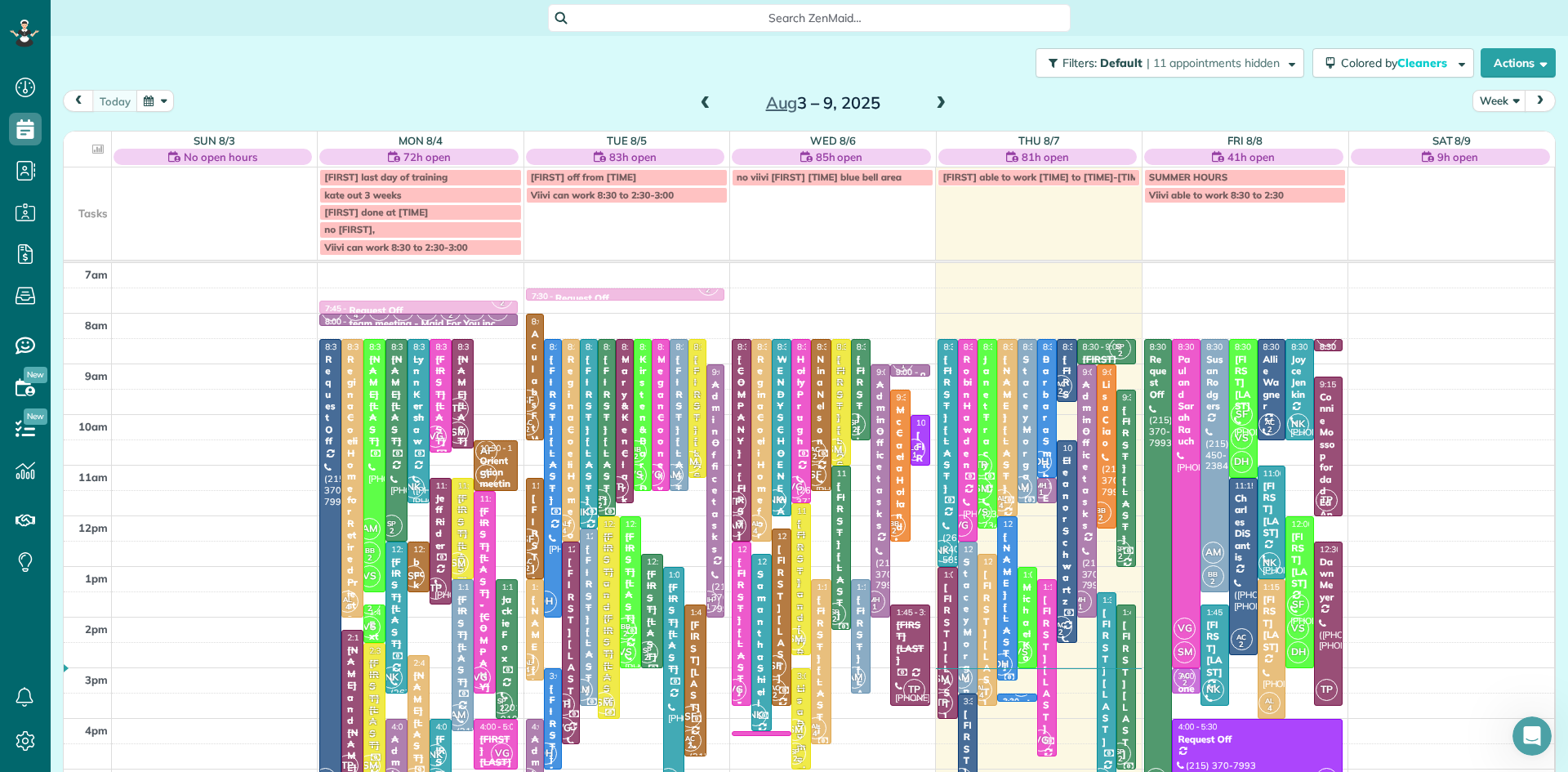 click at bounding box center [941, 104] 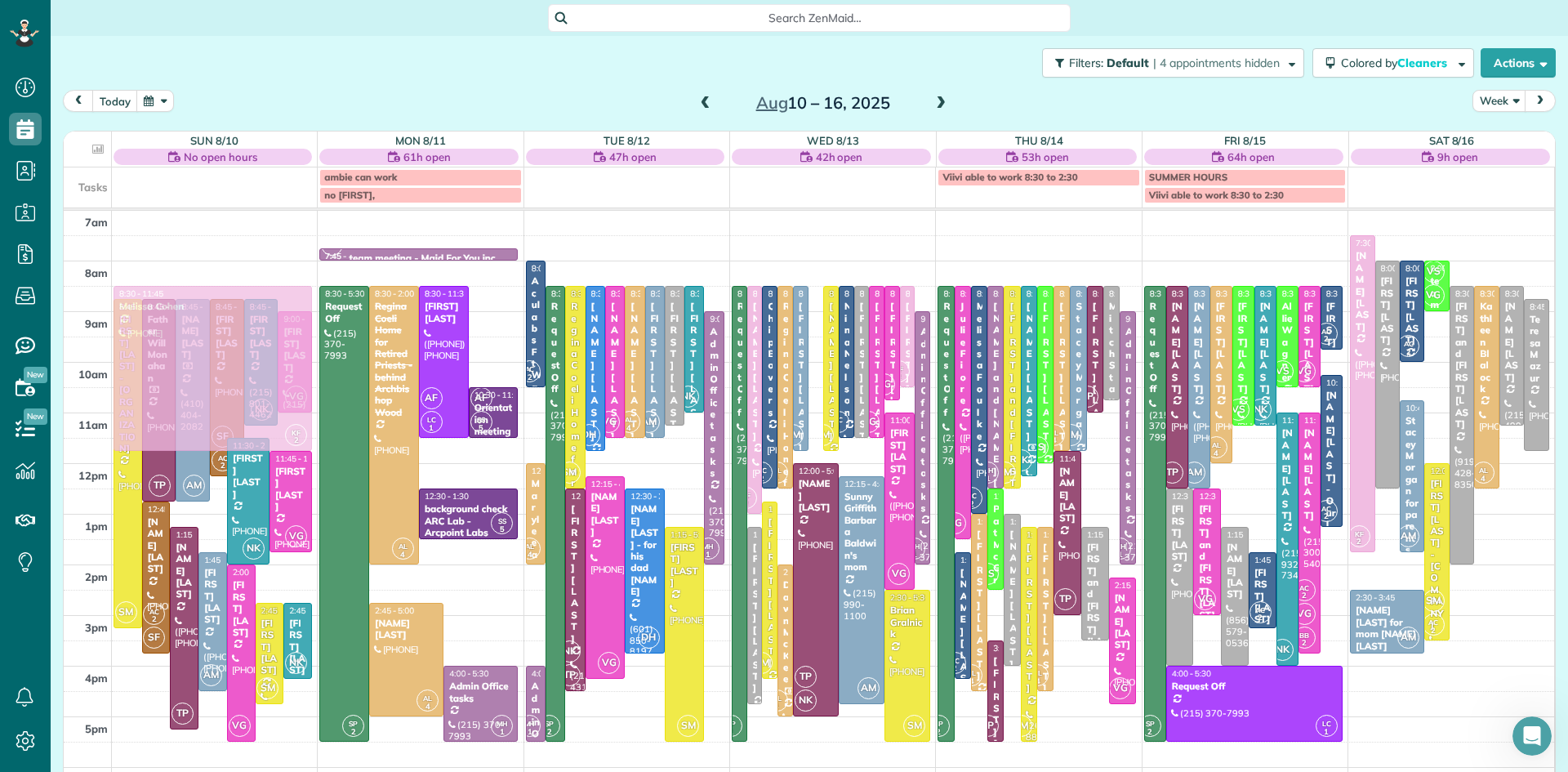 drag, startPoint x: 816, startPoint y: 377, endPoint x: 292, endPoint y: 377, distance: 524 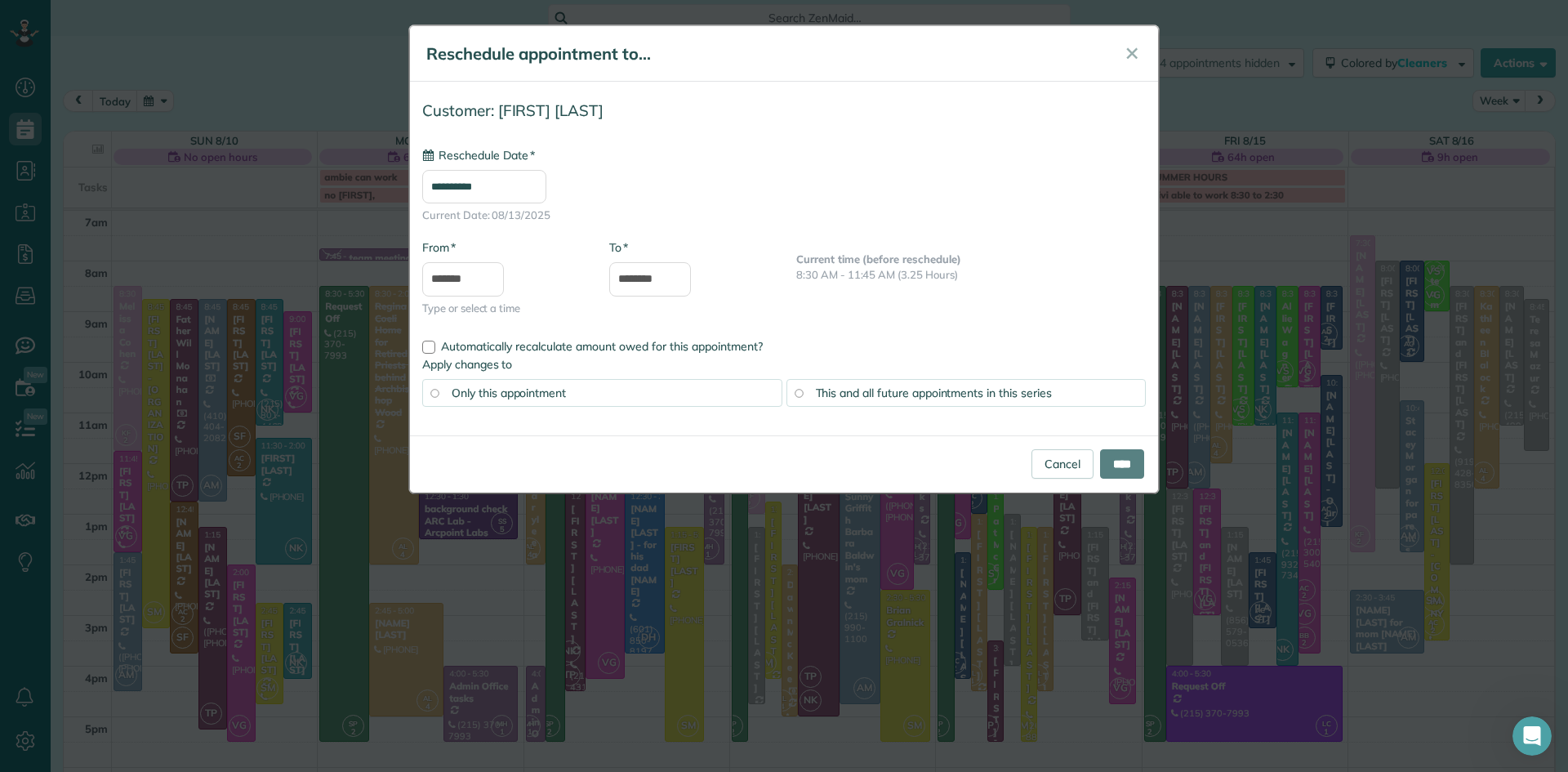 type on "**********" 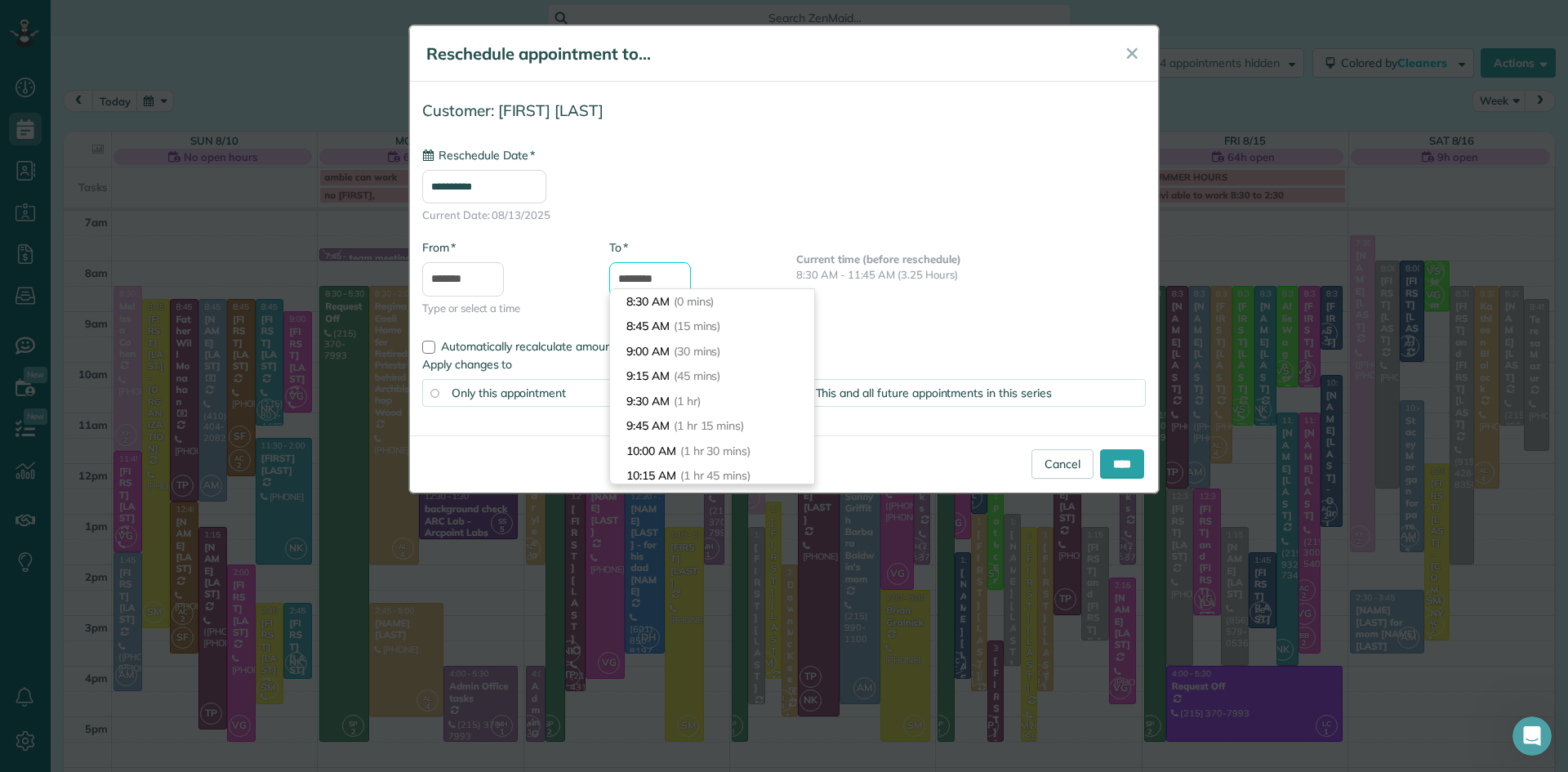 click on "********" at bounding box center (650, 279) 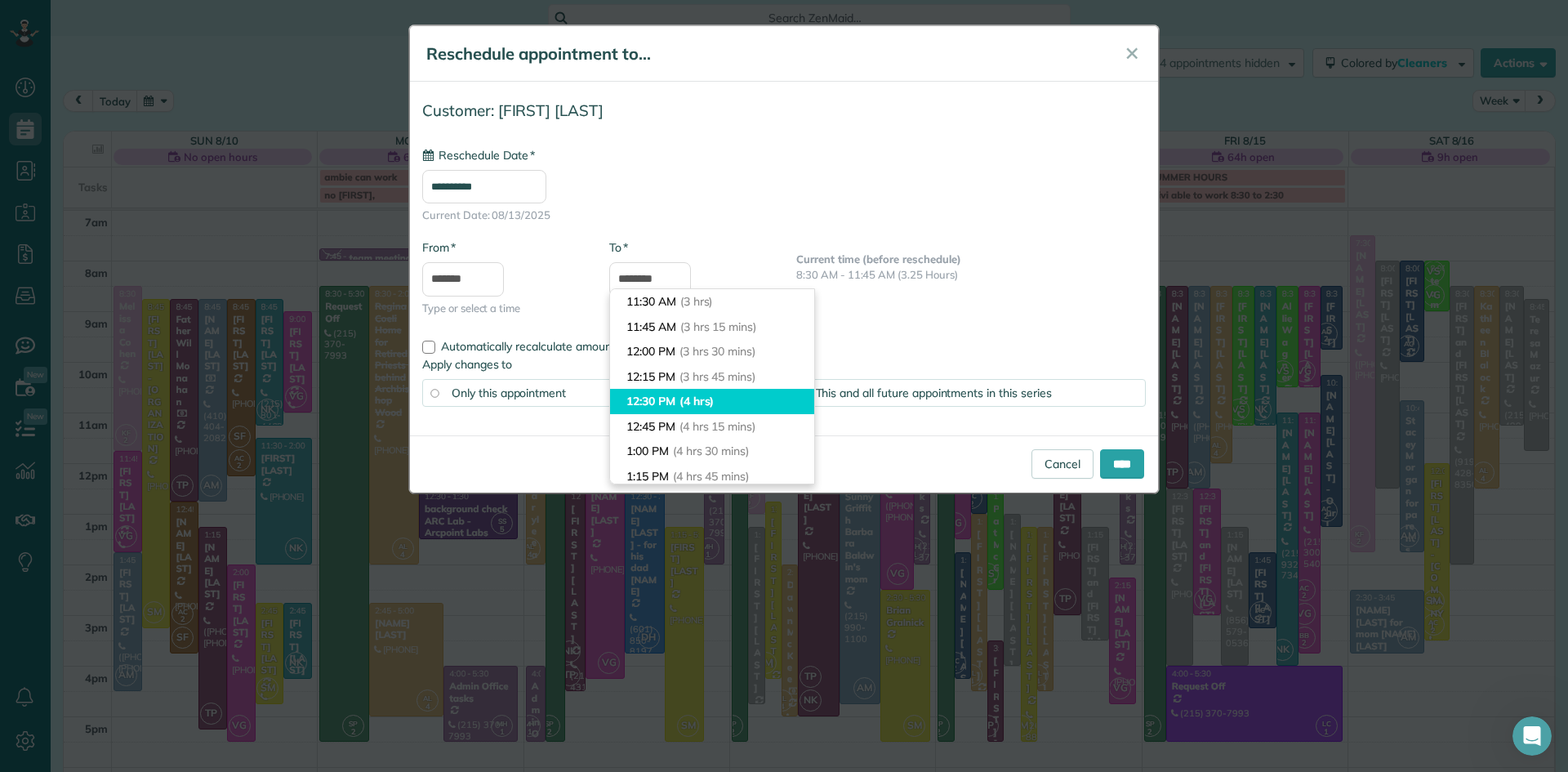 type on "********" 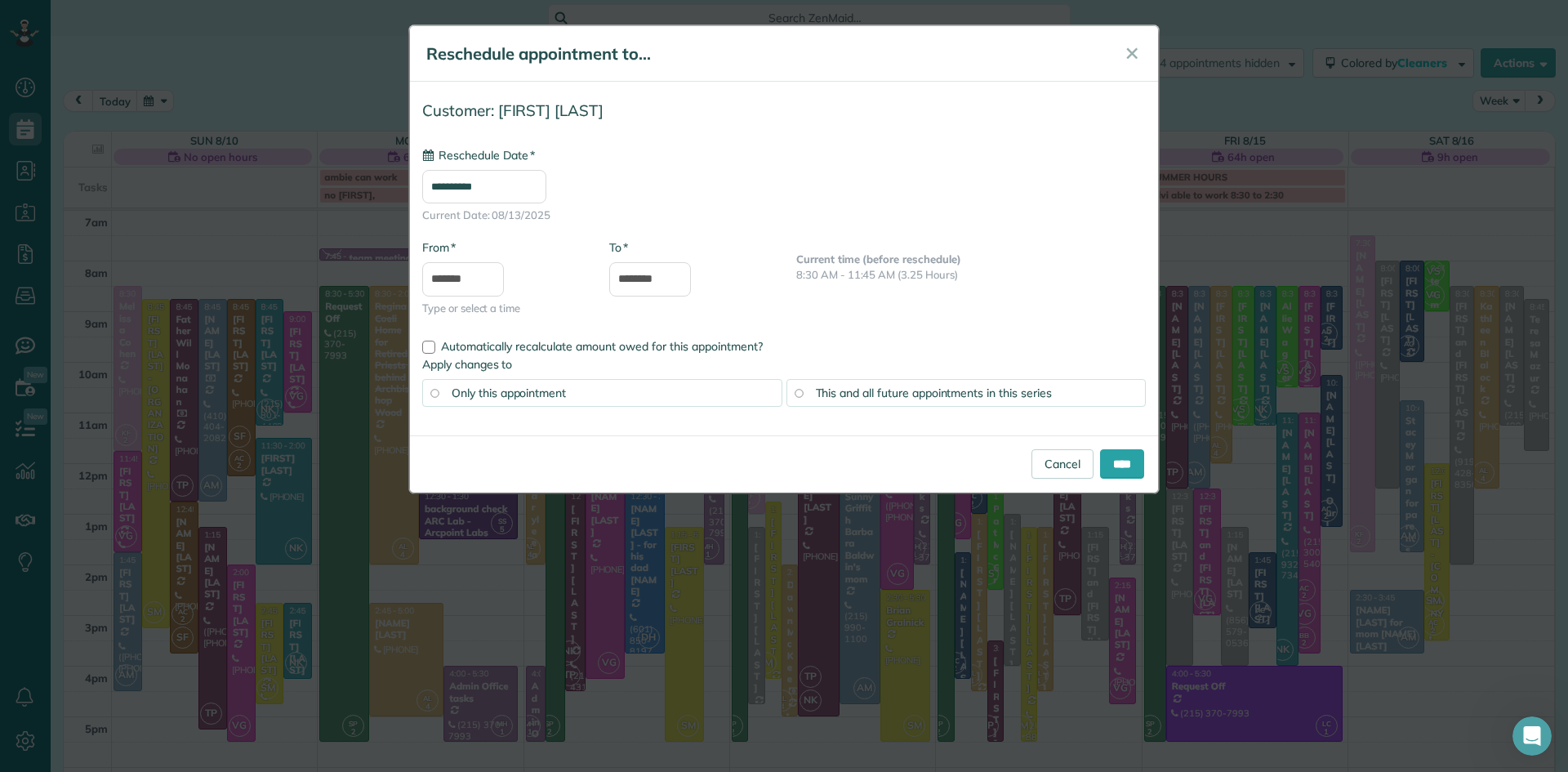 click on "**********" at bounding box center (484, 186) 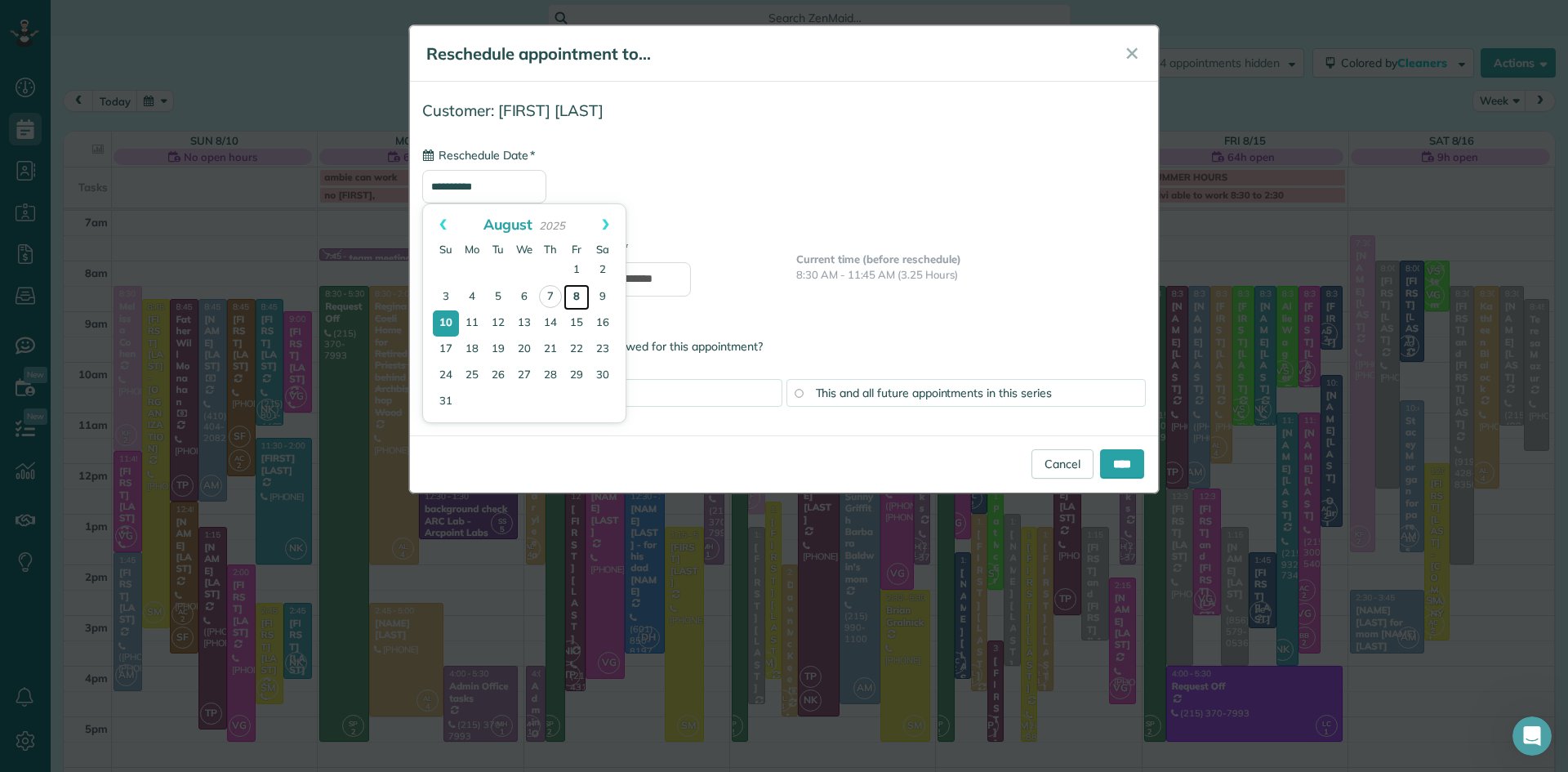 click on "8" at bounding box center [577, 297] 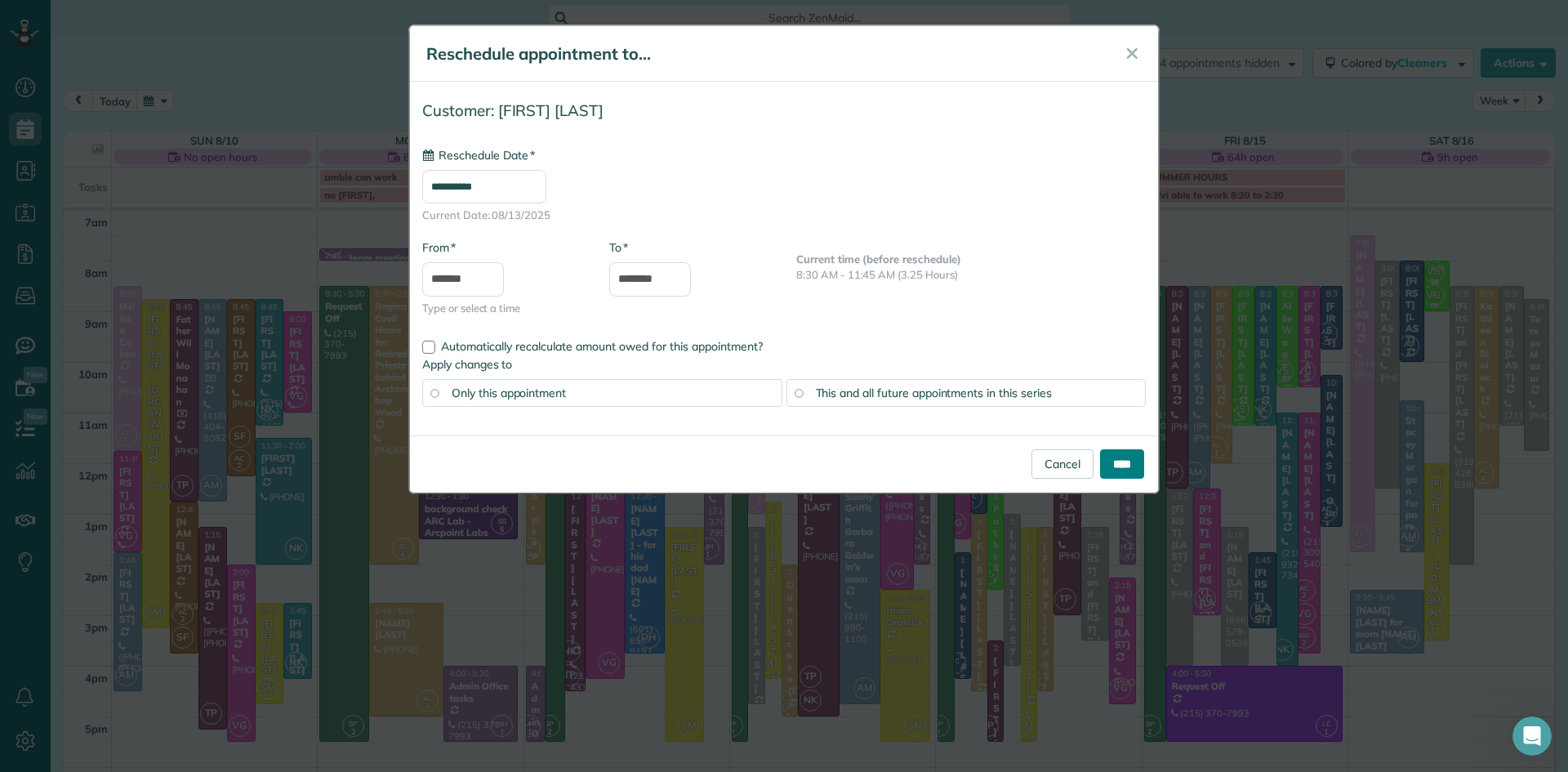 click on "****" at bounding box center [1122, 464] 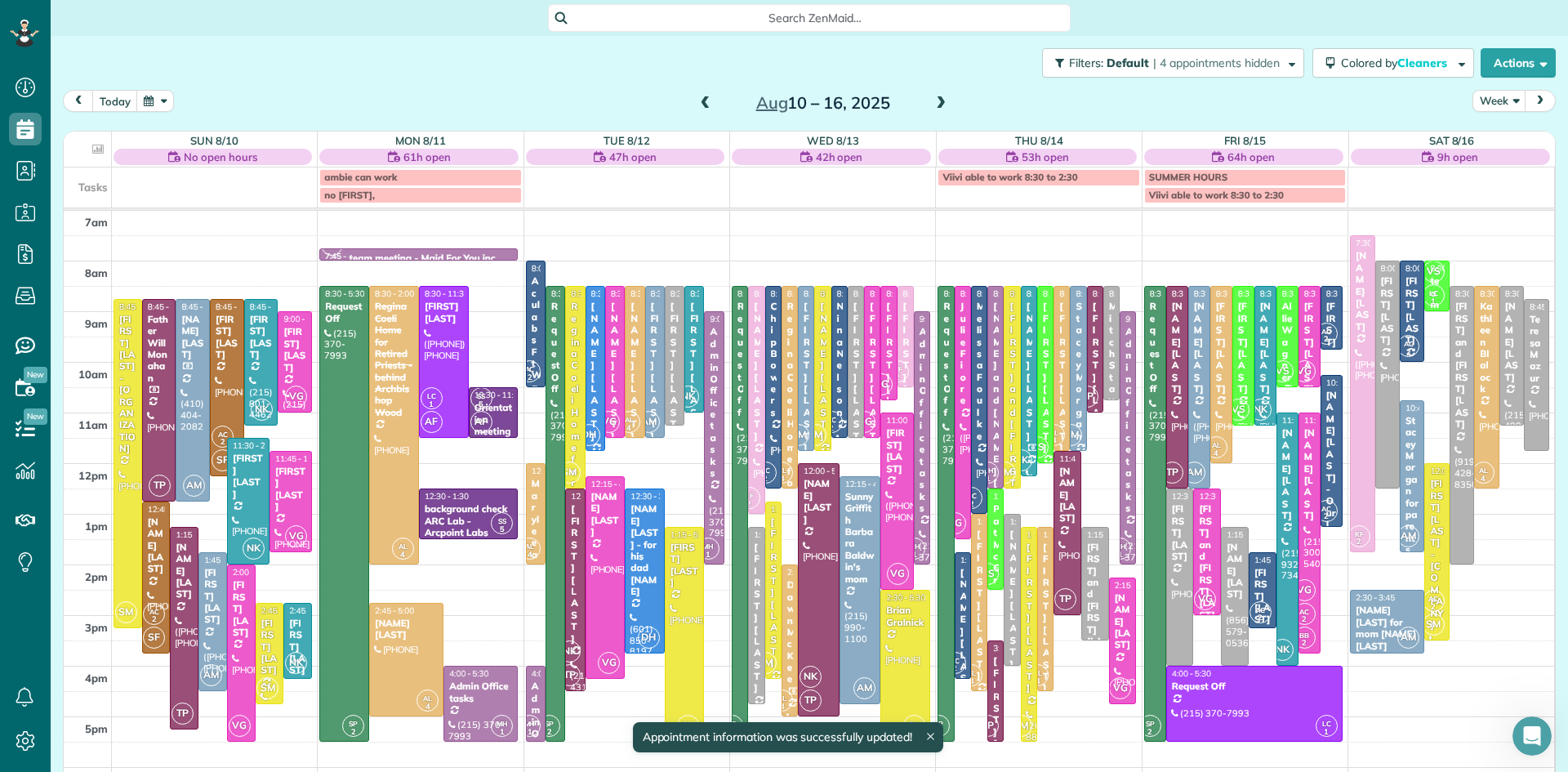 click at bounding box center (706, 104) 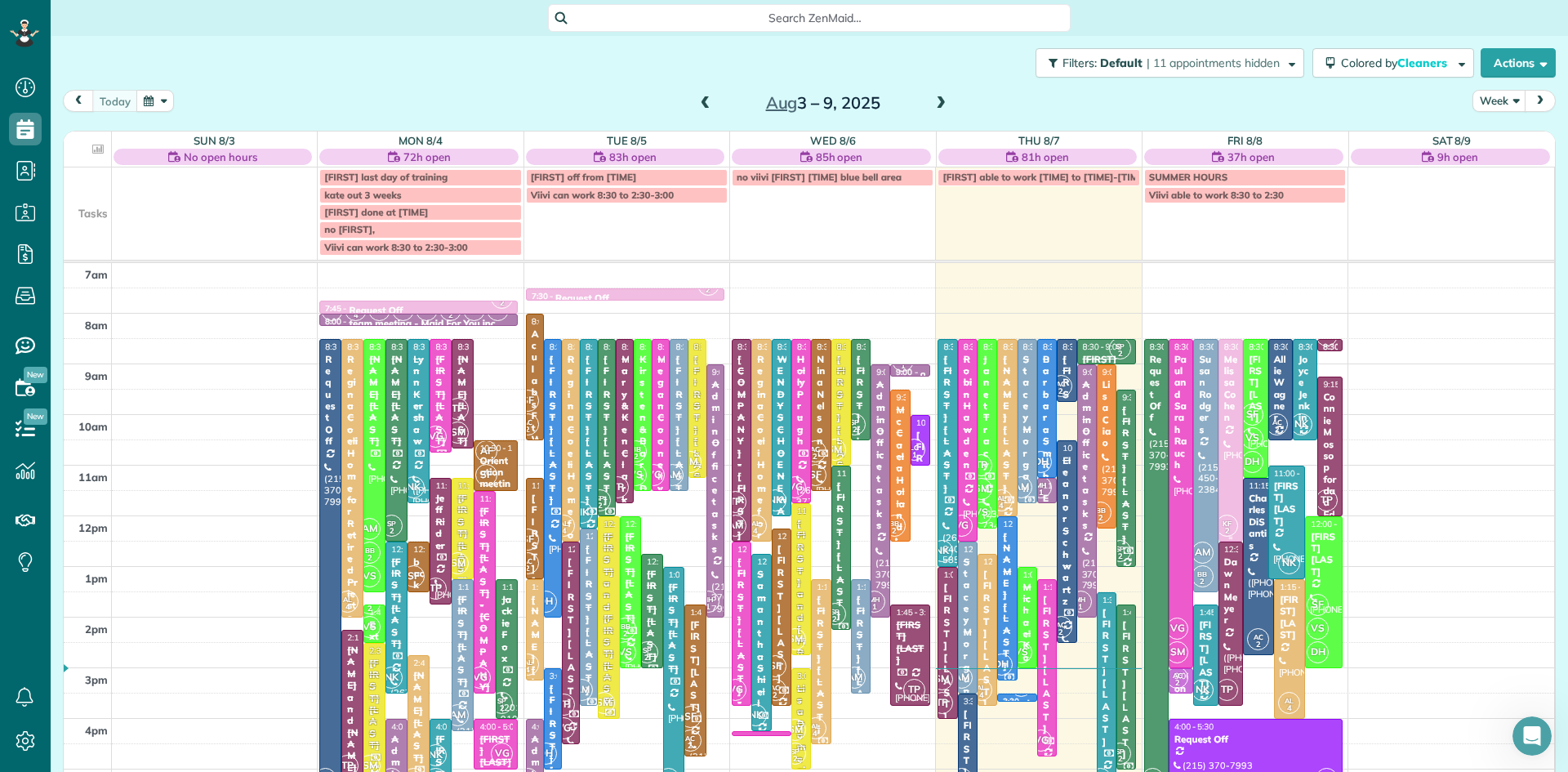 click at bounding box center (1231, 440) 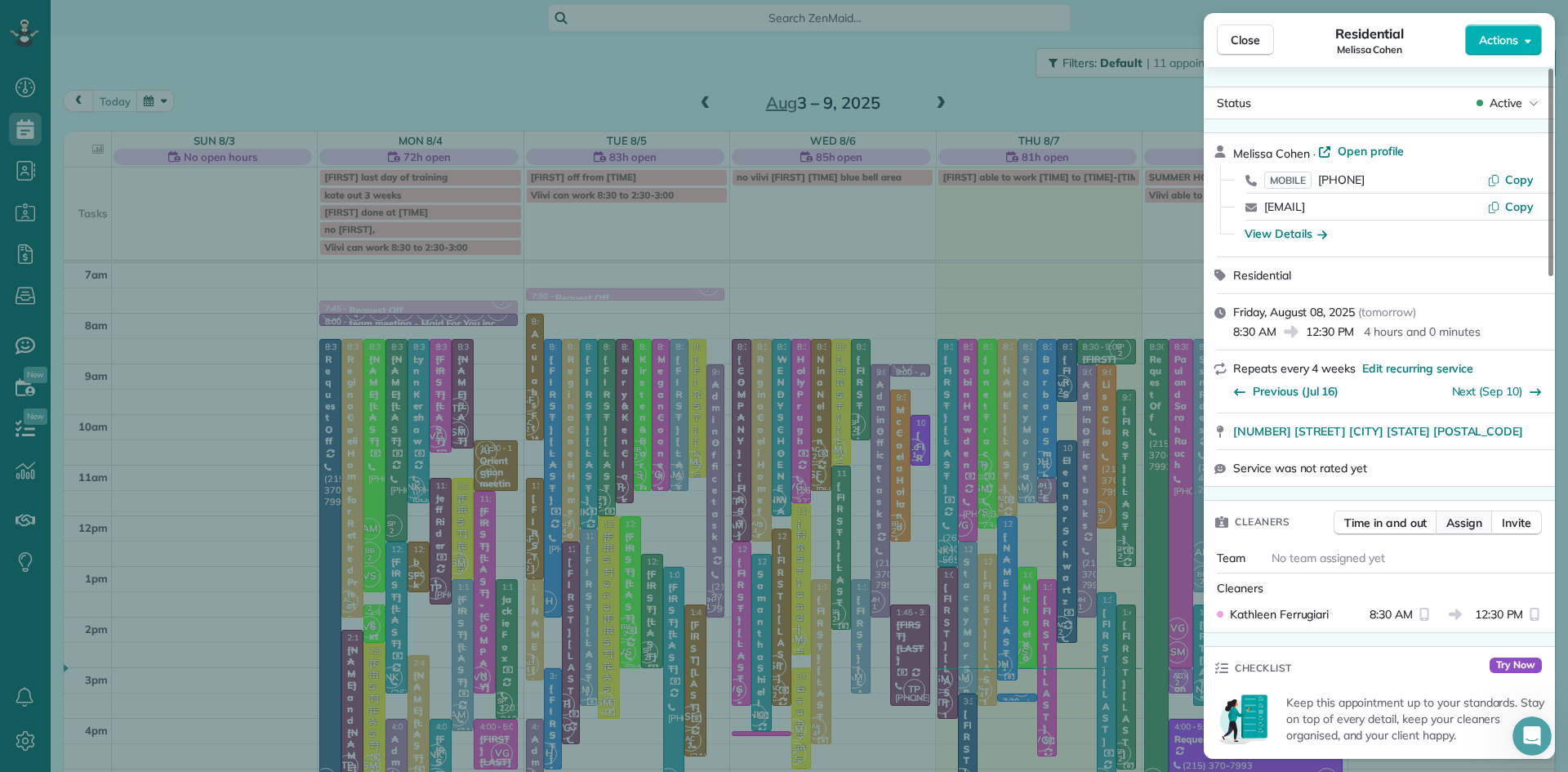 click on "Assign" at bounding box center (1464, 523) 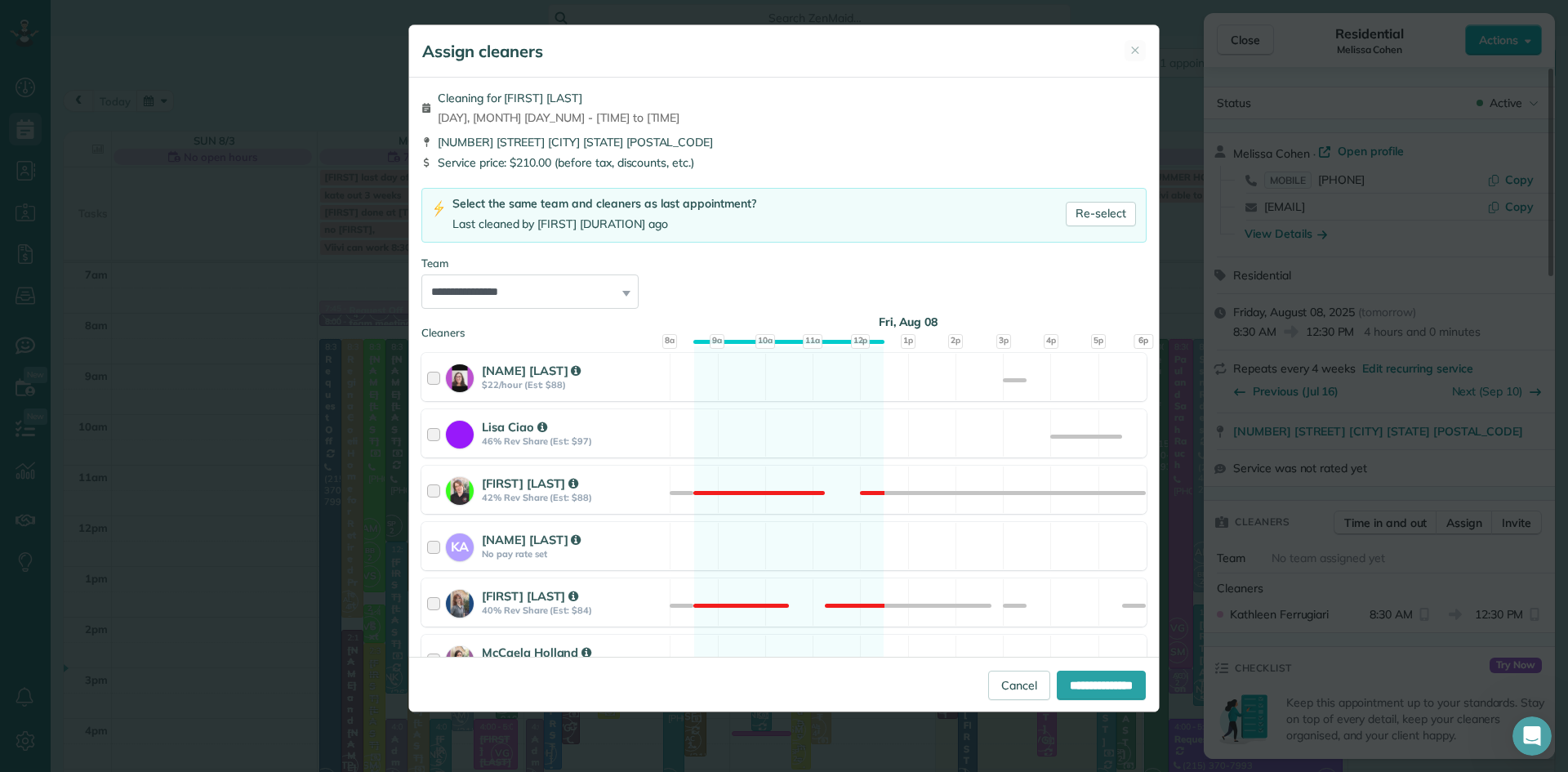 scroll, scrollTop: 893, scrollLeft: 0, axis: vertical 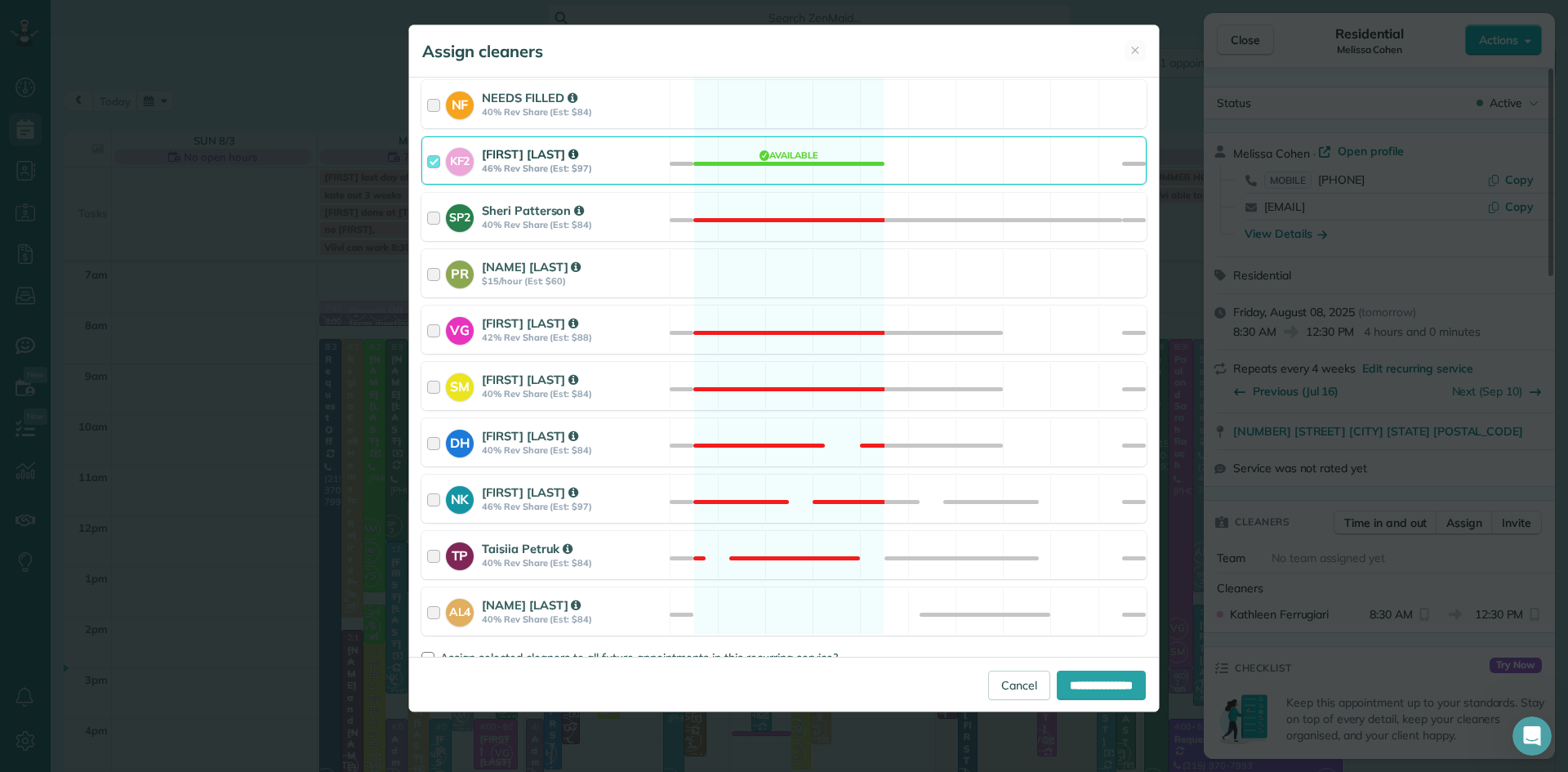 click on "[FIRST] [LAST]" at bounding box center (530, 154) 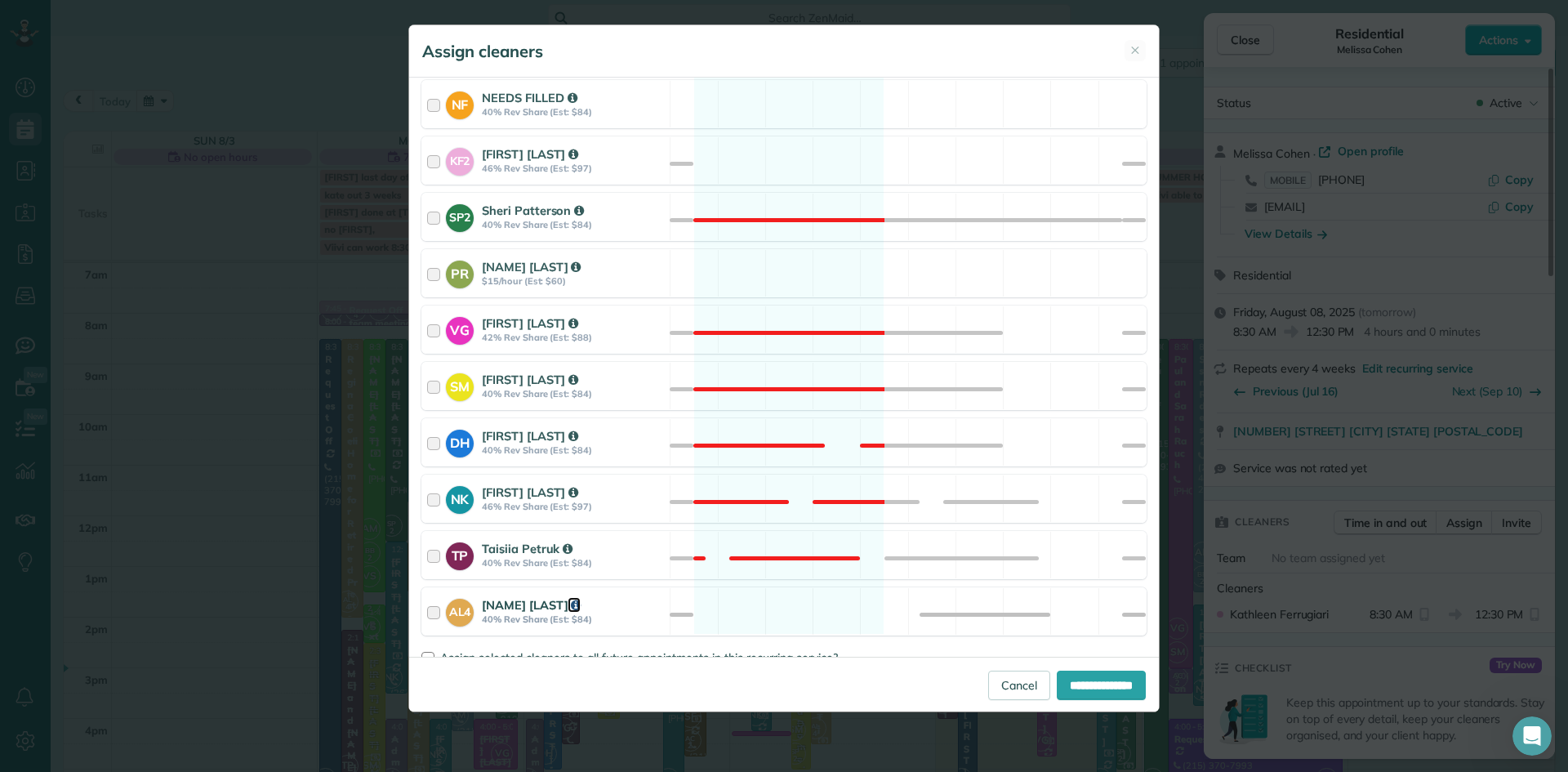 drag, startPoint x: 567, startPoint y: 597, endPoint x: 714, endPoint y: 603, distance: 147.1224 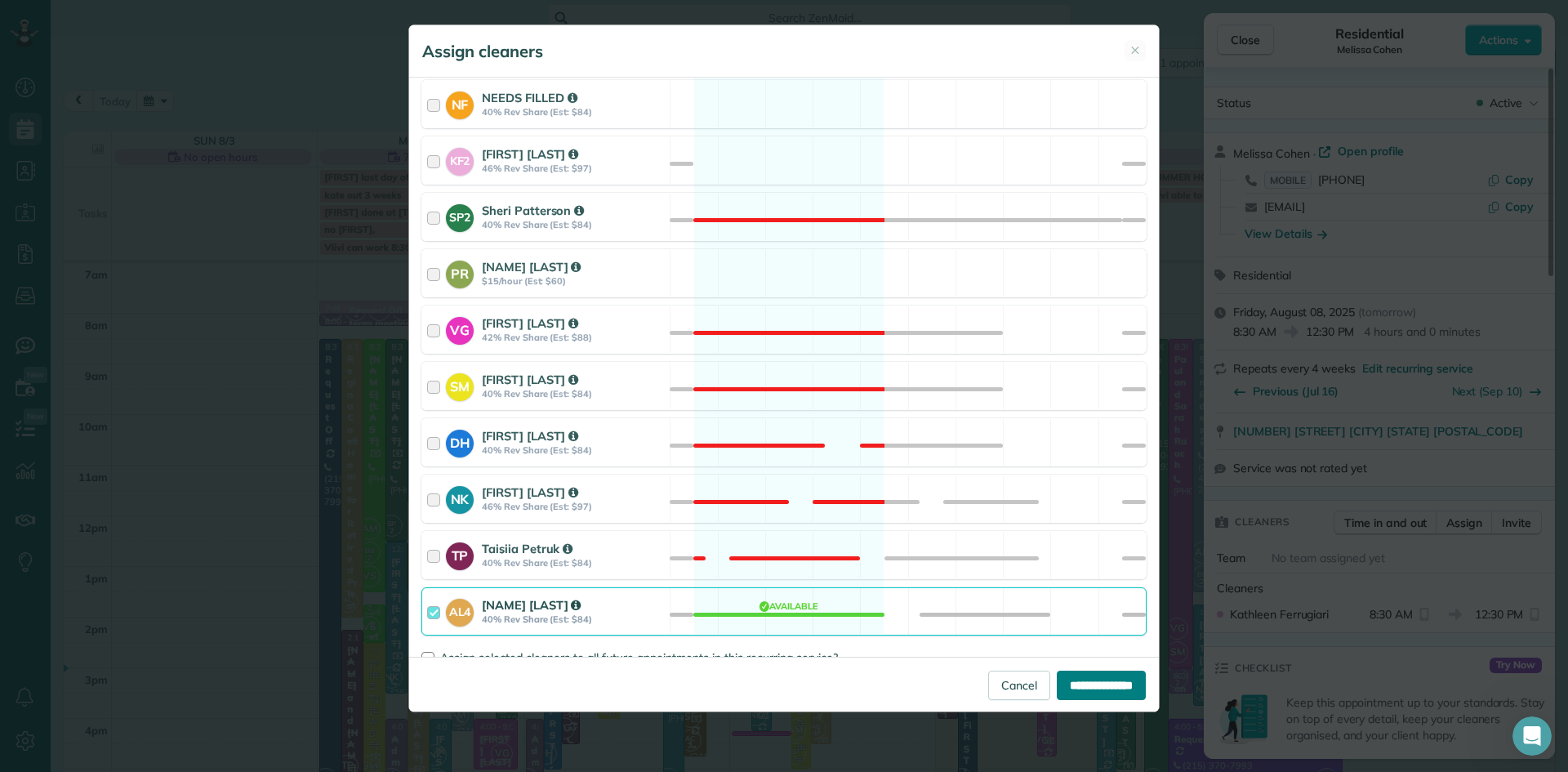 click on "**********" at bounding box center [1101, 685] 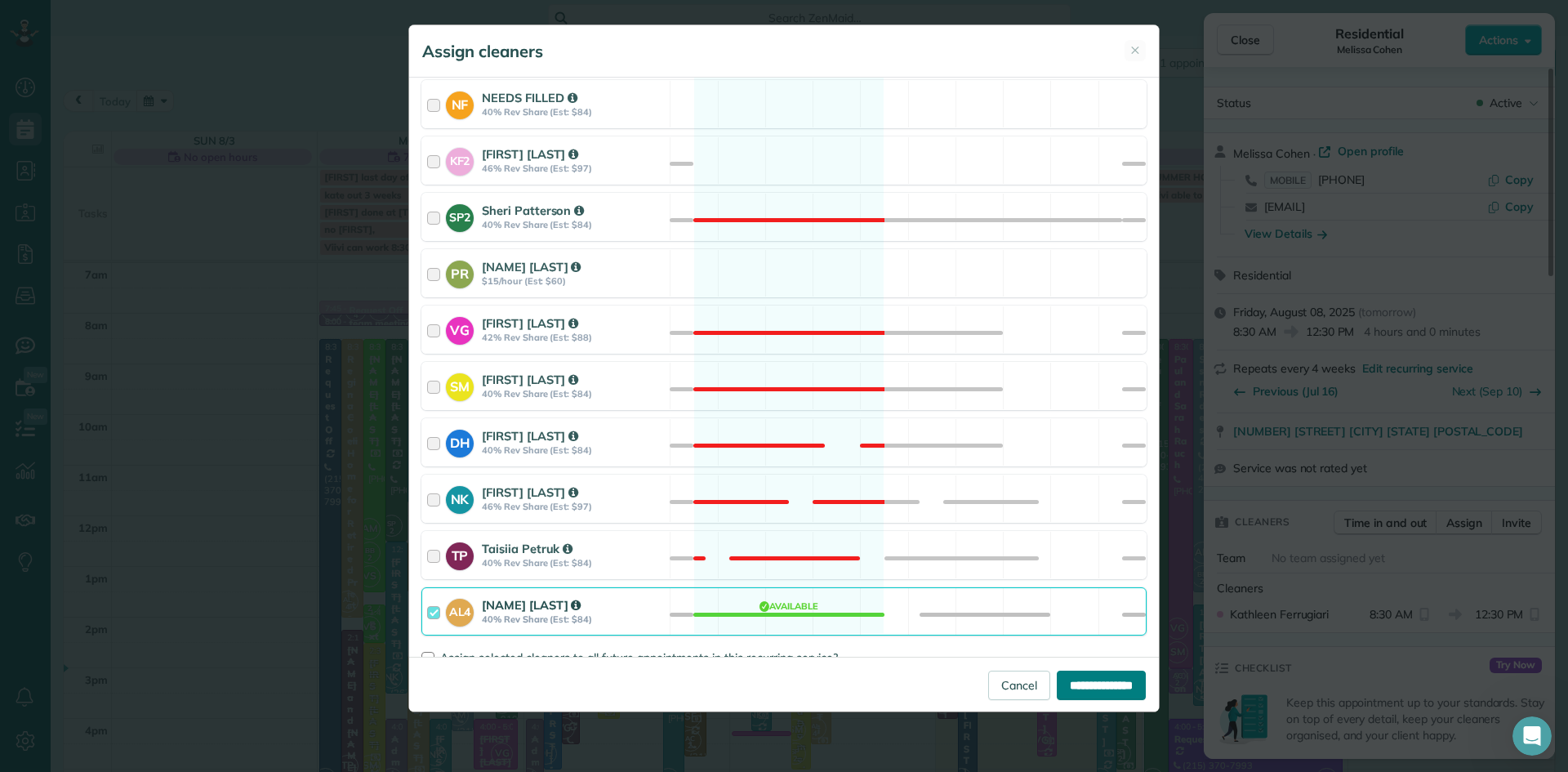 type on "**********" 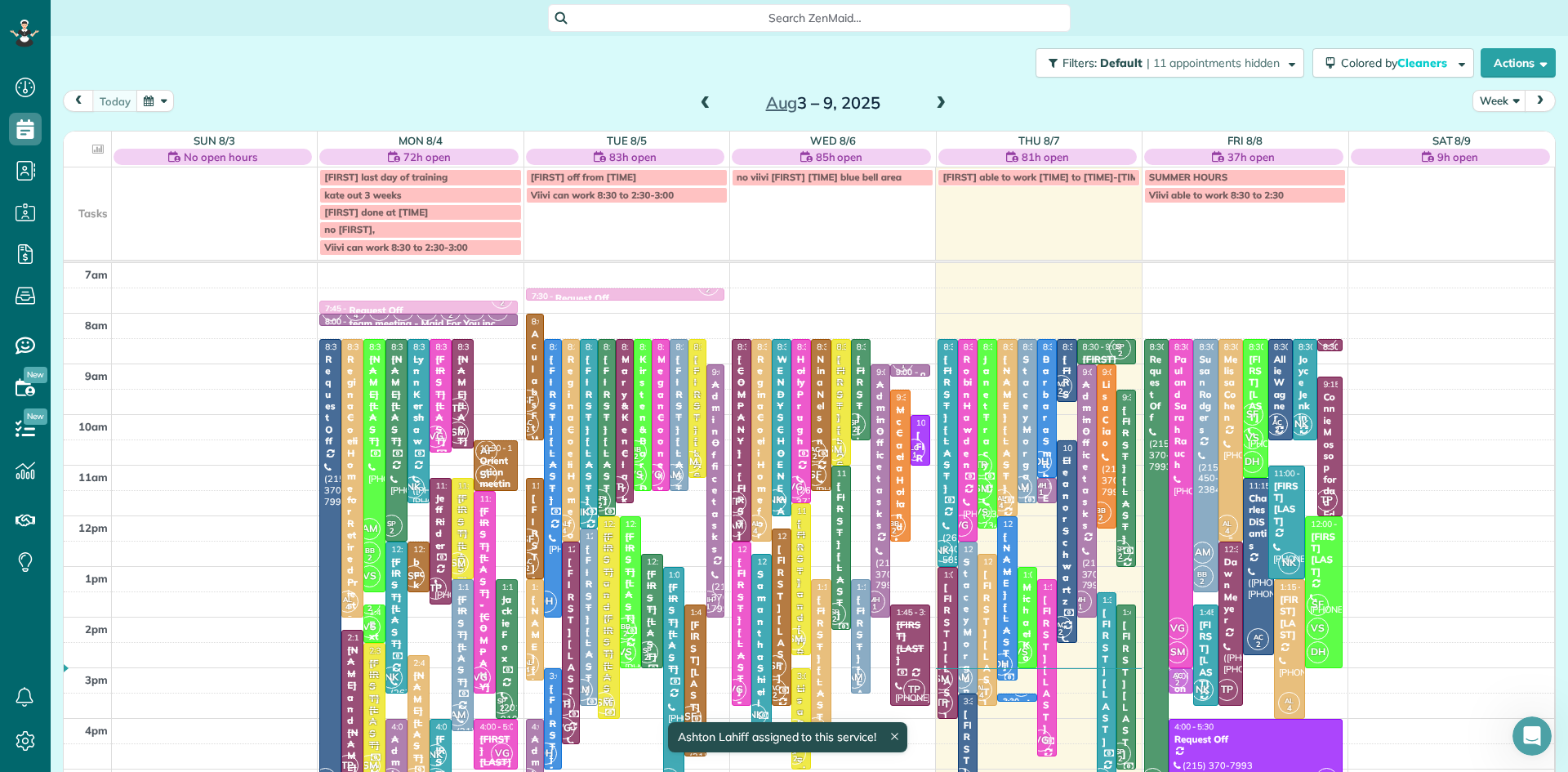 click on "Melissa Cohen" at bounding box center [1231, 389] 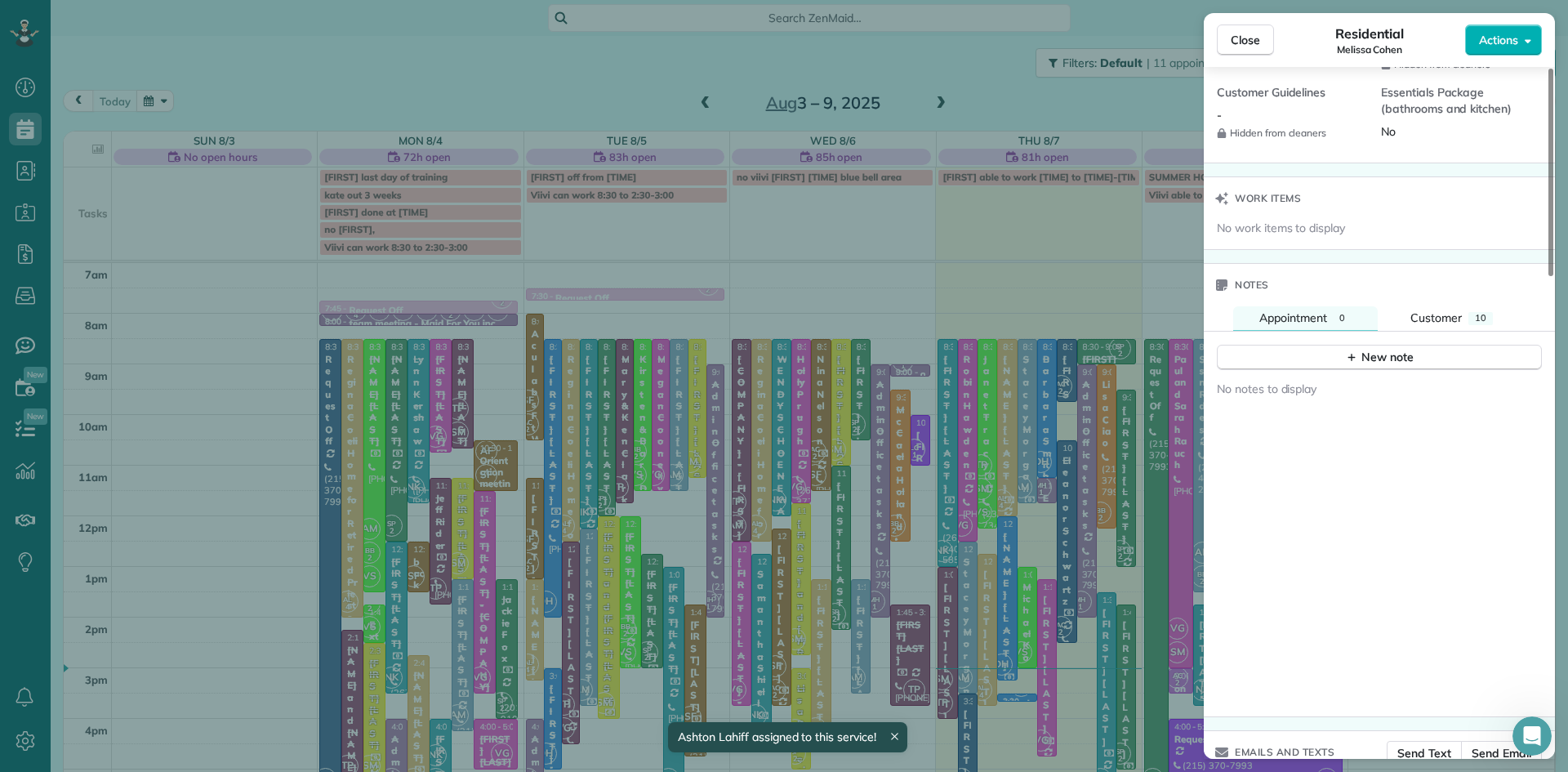 scroll, scrollTop: 1529, scrollLeft: 0, axis: vertical 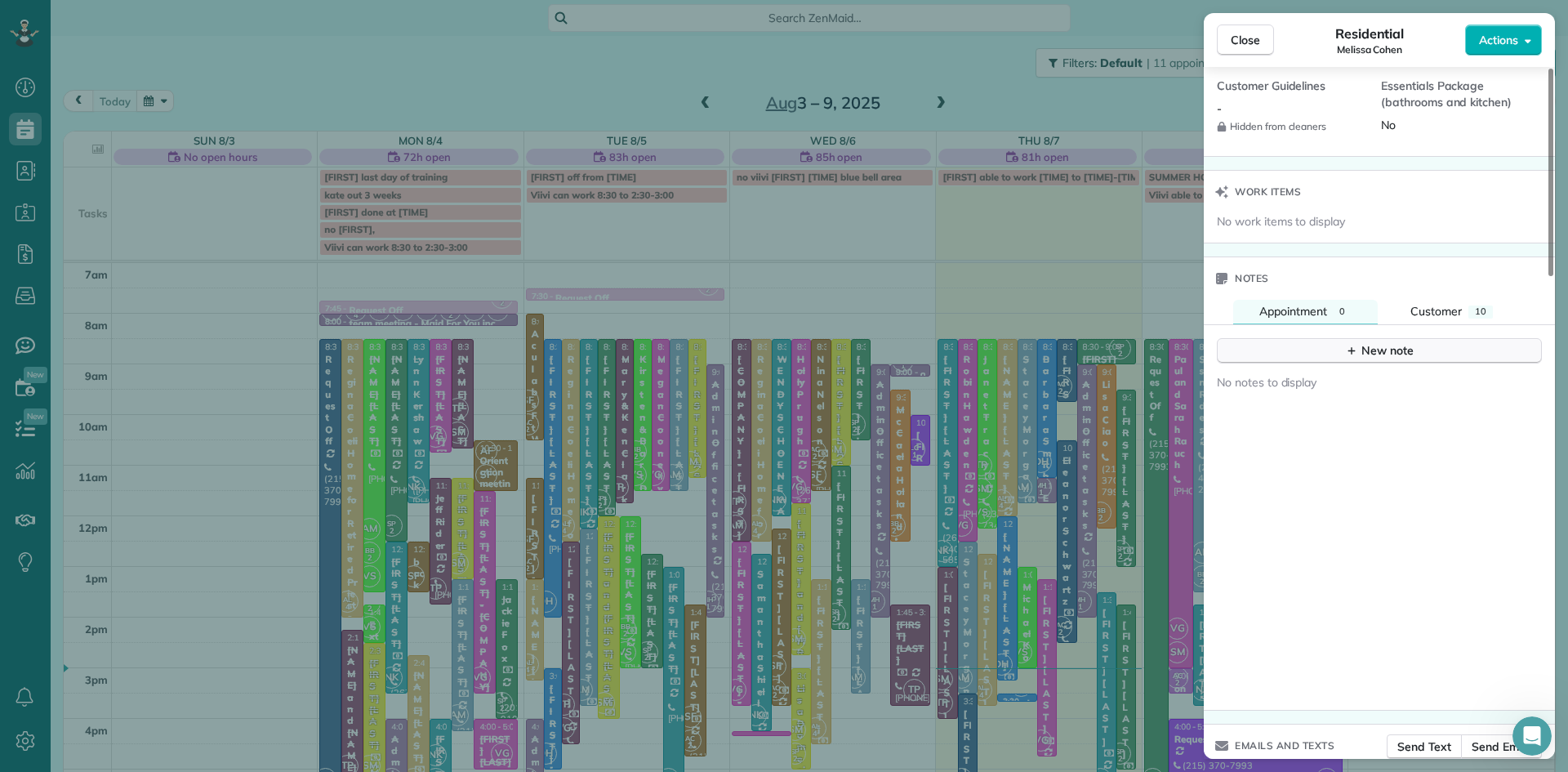 click on "New note" at bounding box center [1379, 350] 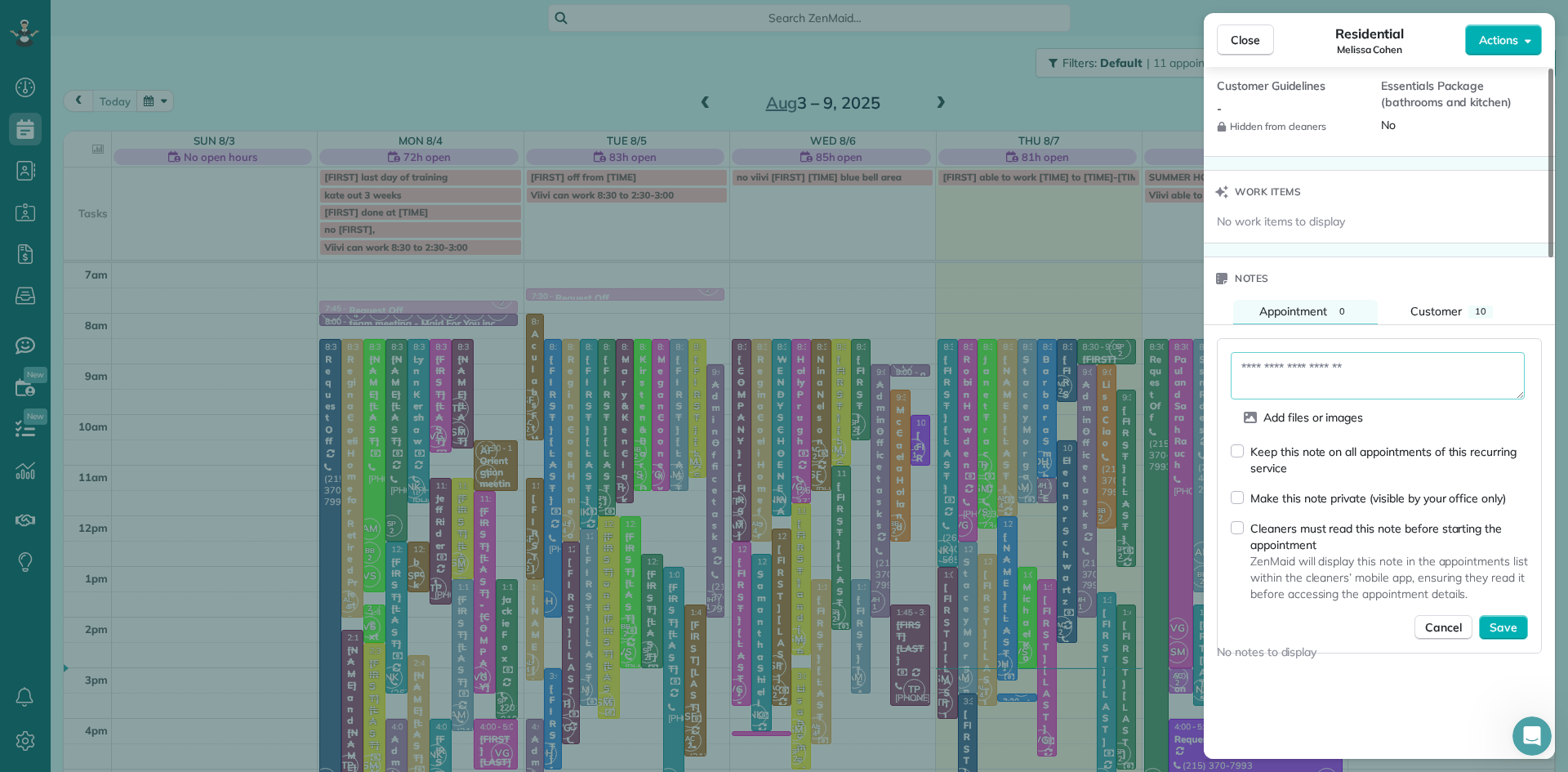 click at bounding box center (1378, 376) 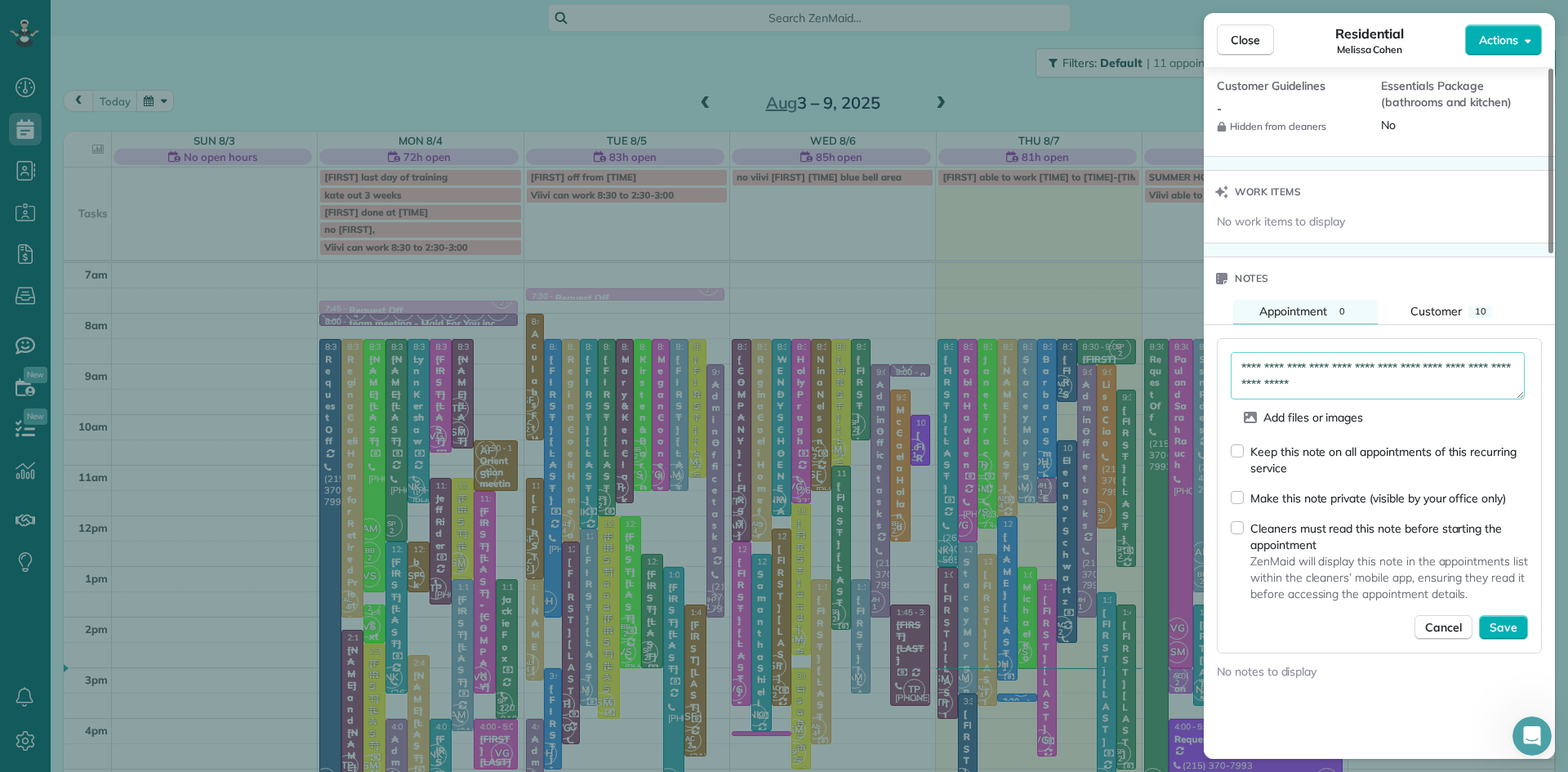 type on "**********" 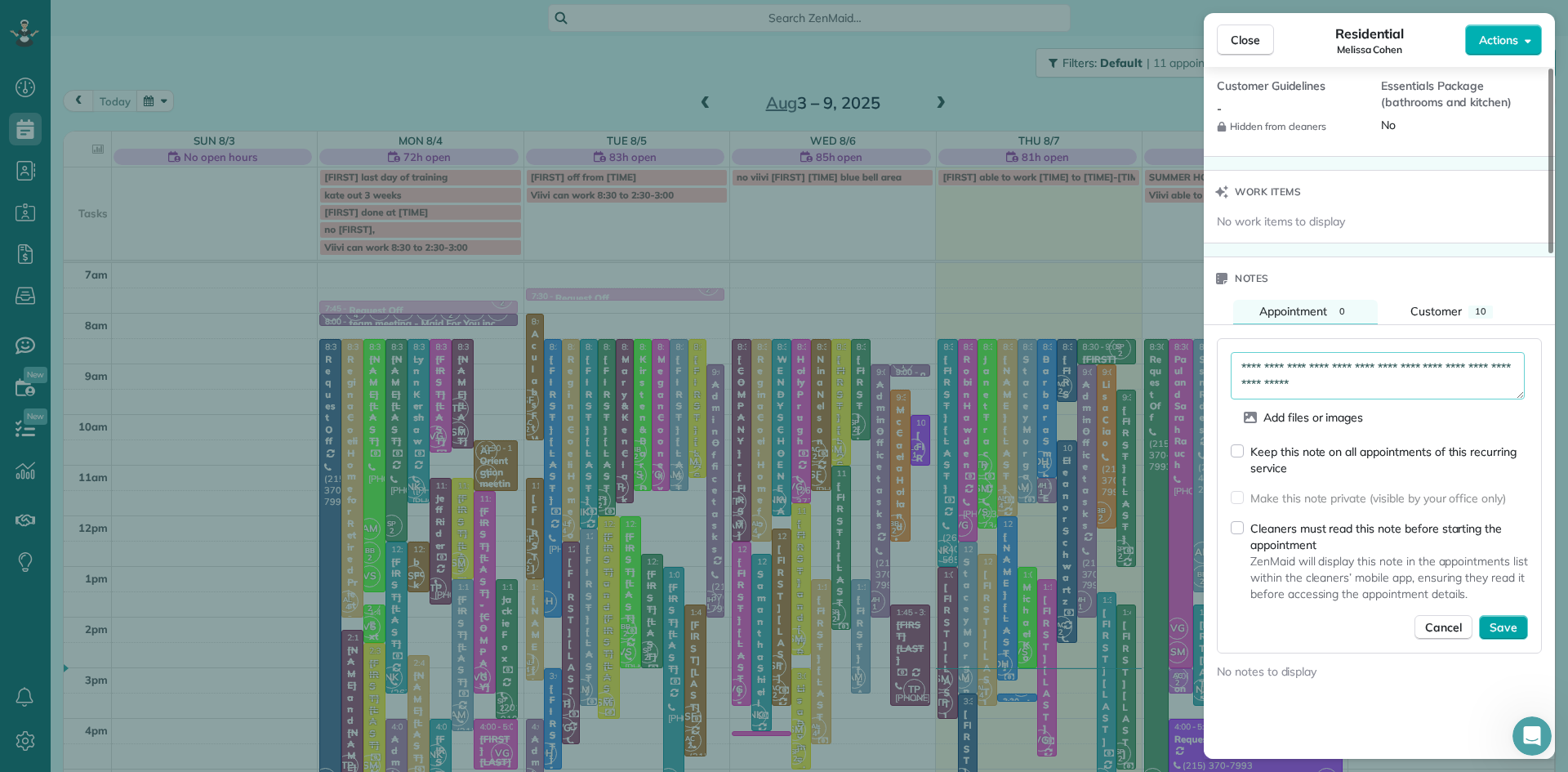 click on "Save" at bounding box center (1503, 627) 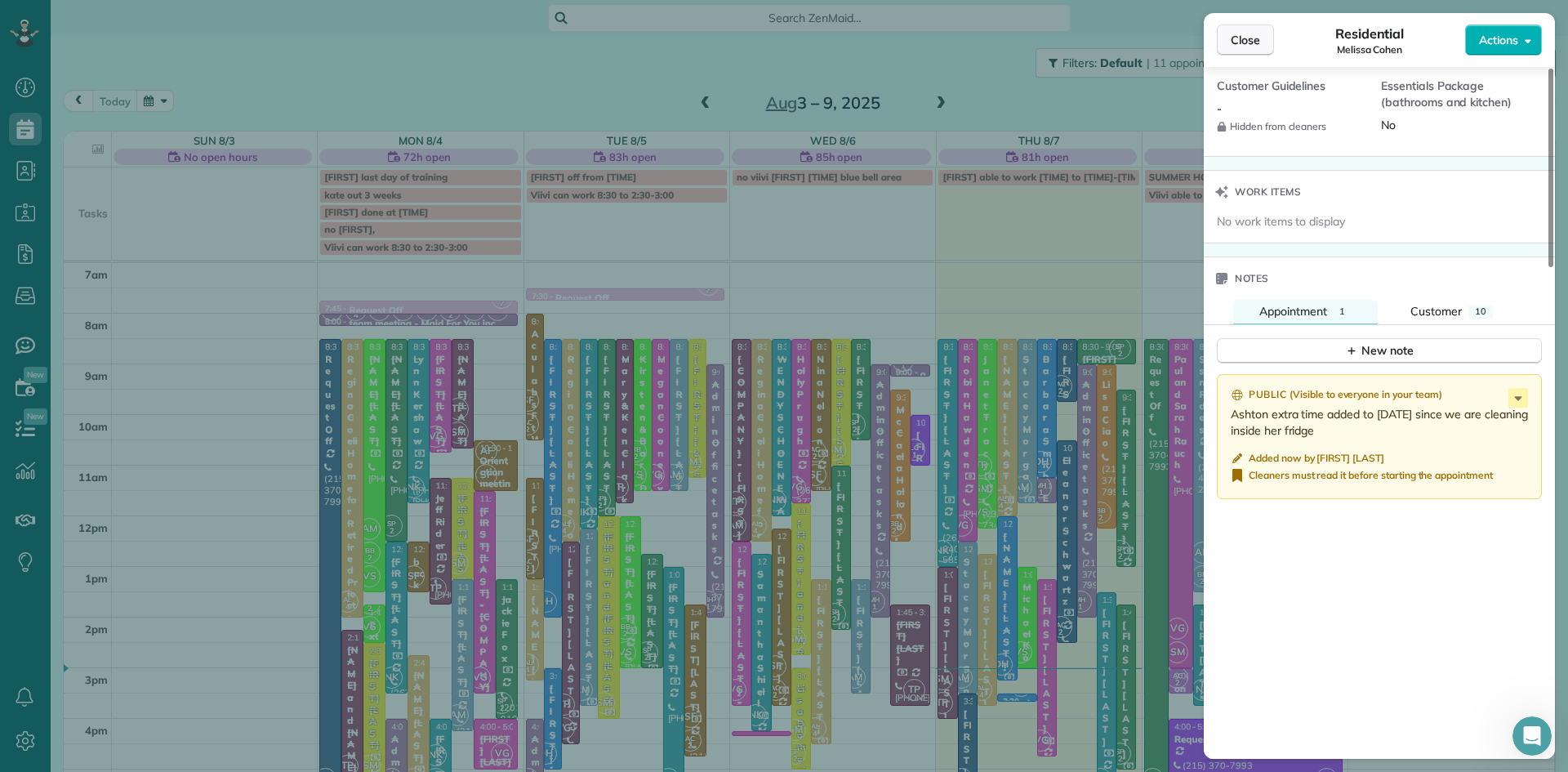 click on "Close" at bounding box center (1245, 40) 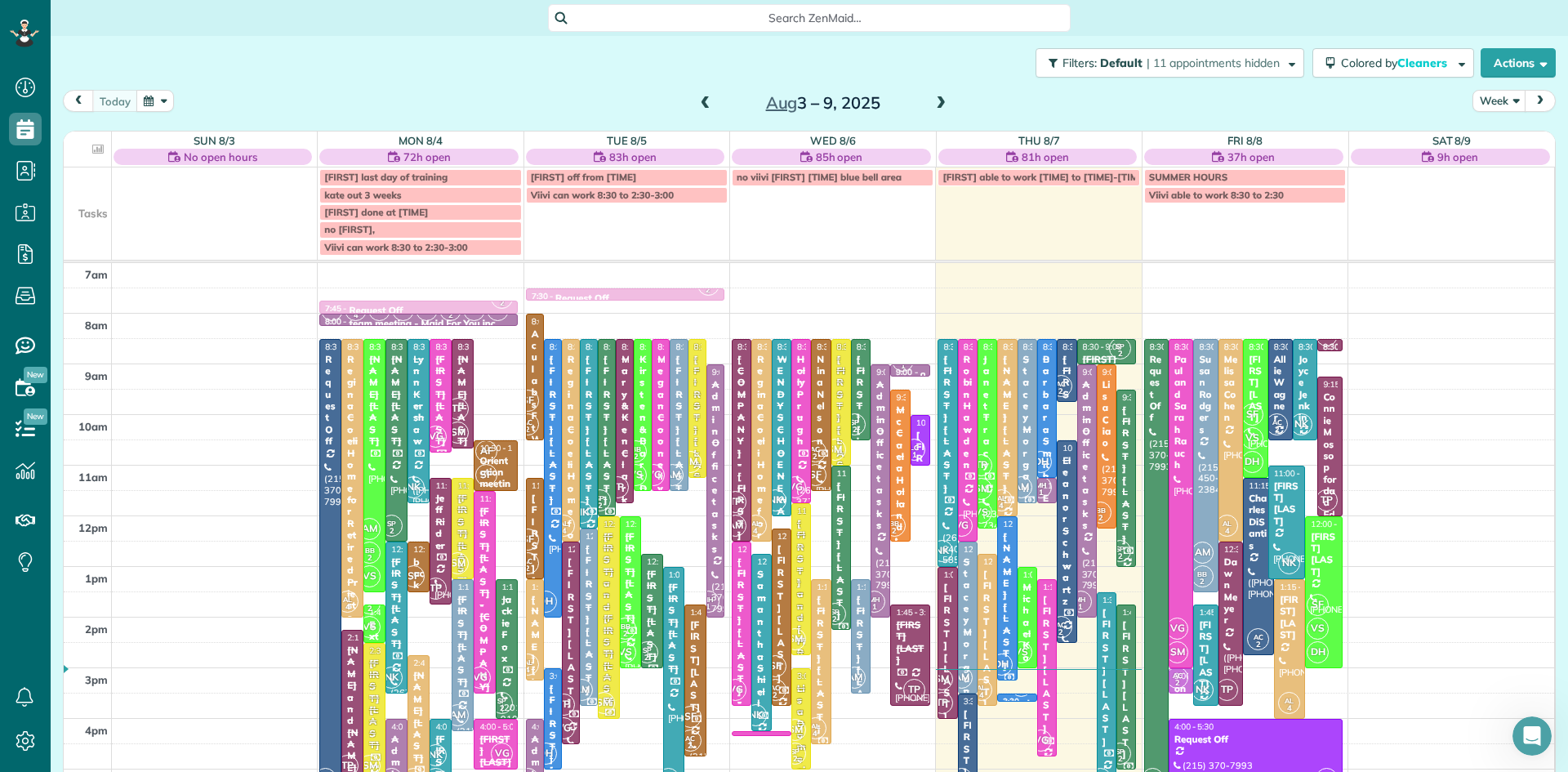 click at bounding box center [941, 104] 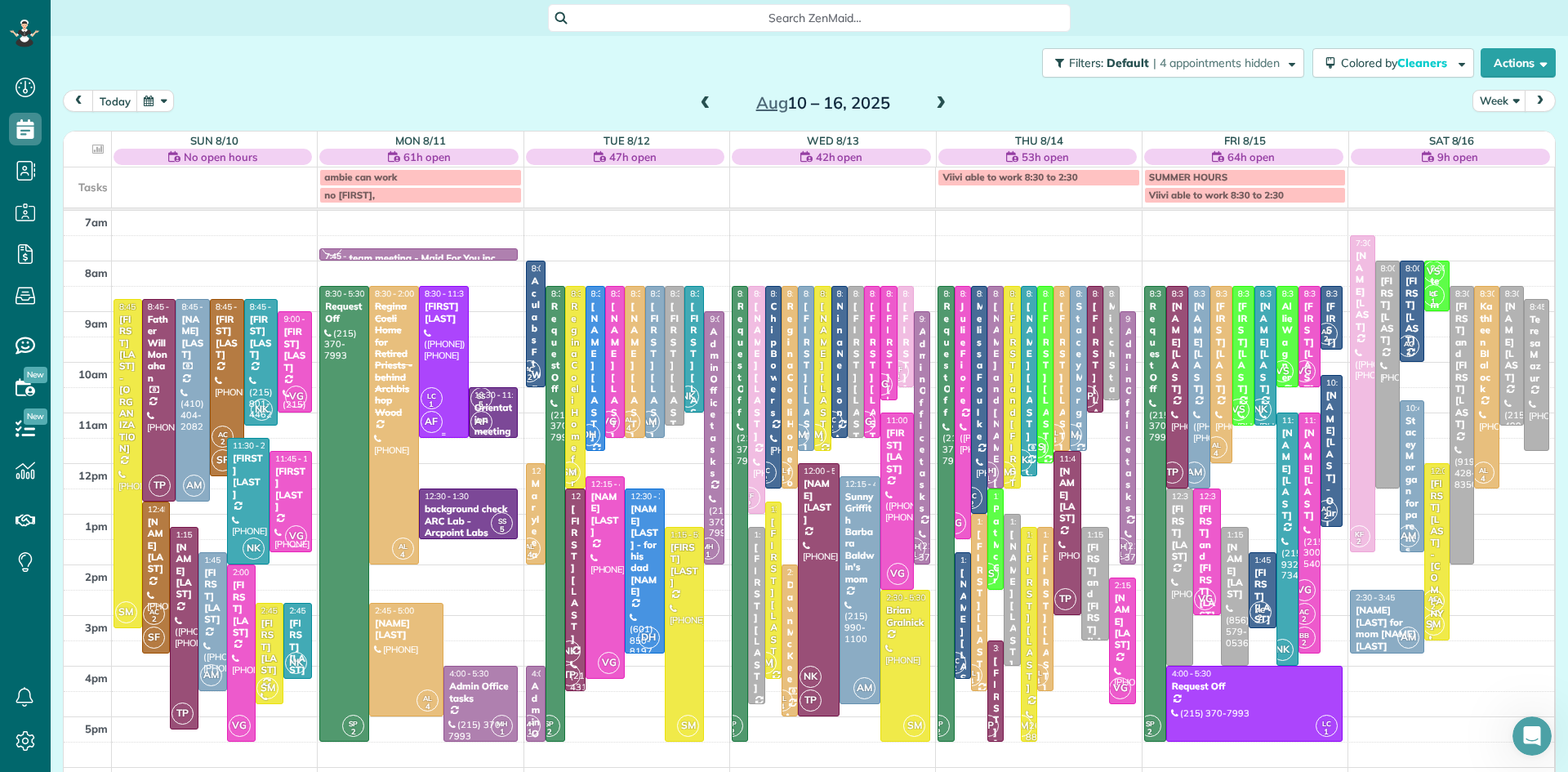 click at bounding box center (443, 362) 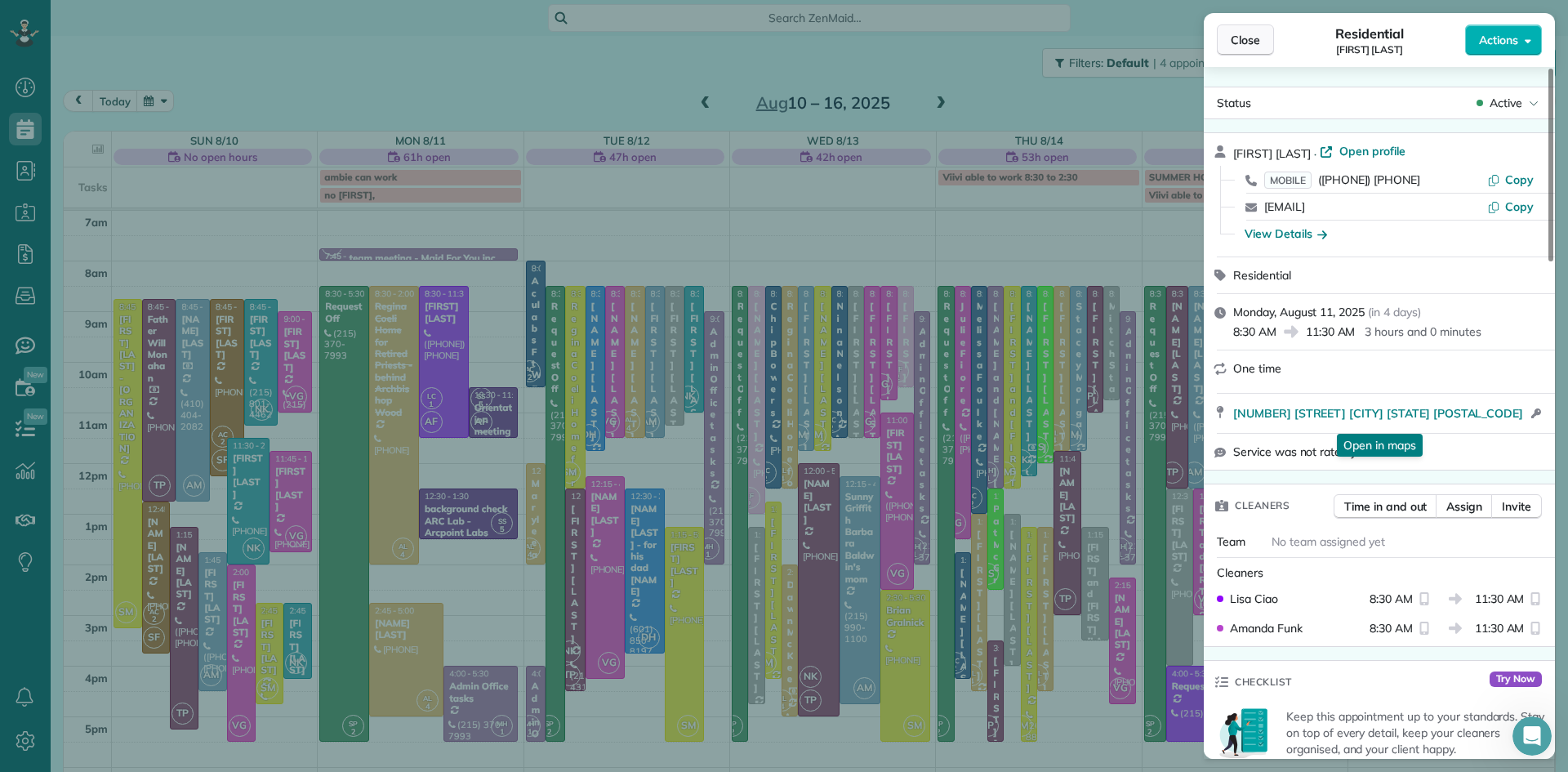click on "Close" at bounding box center (1245, 40) 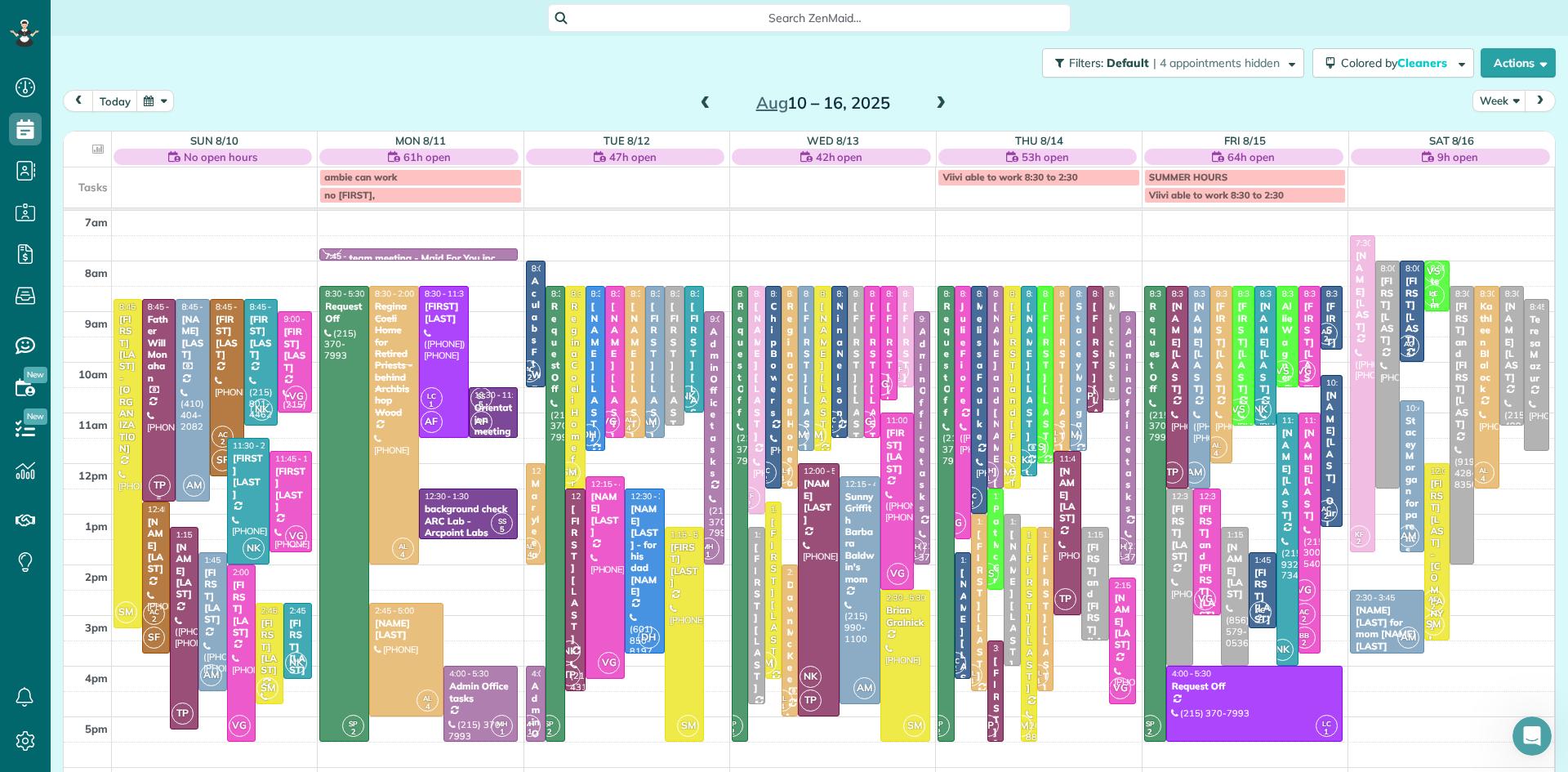 click at bounding box center [159, 400] 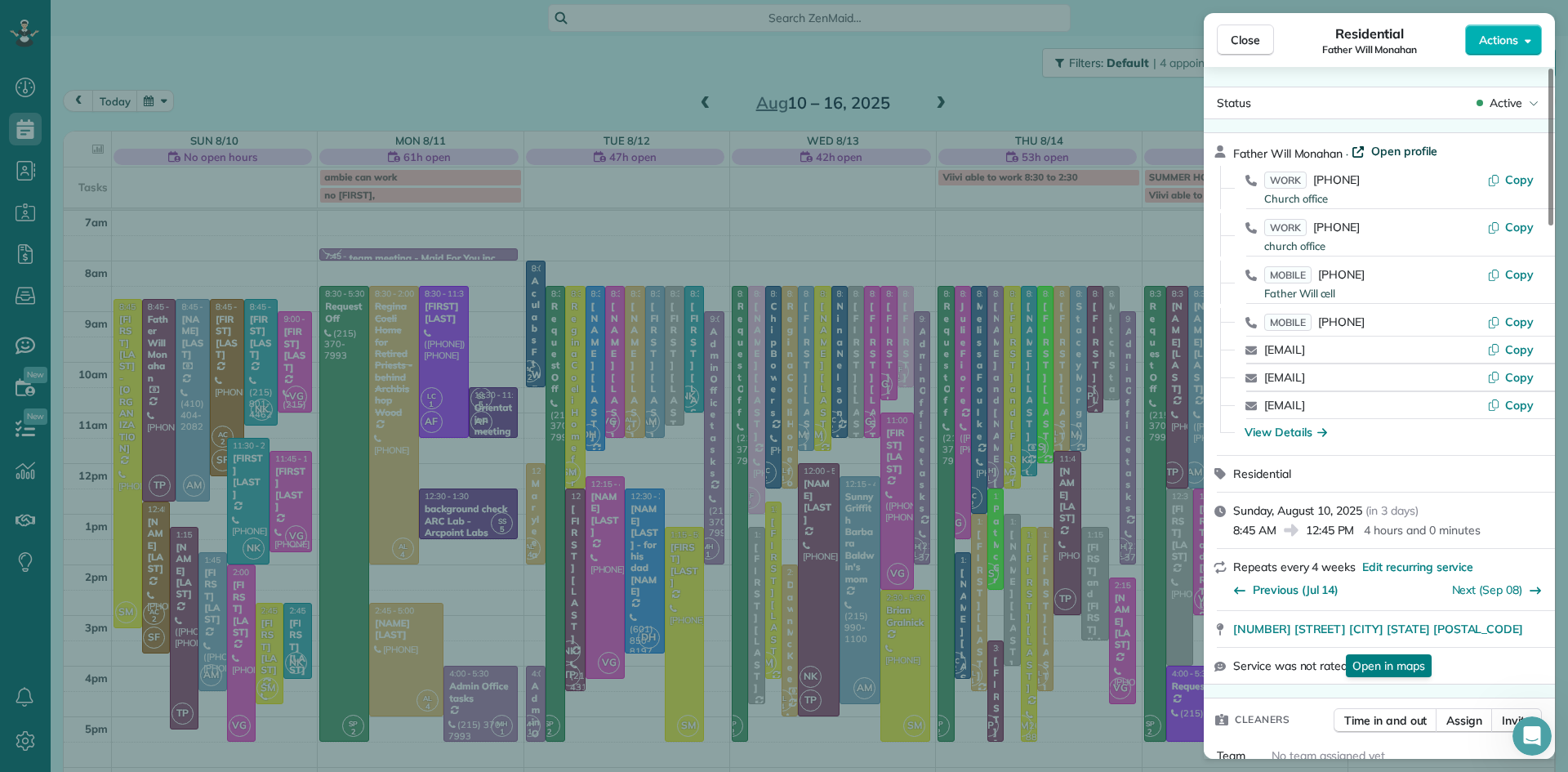 click on "Open profile" at bounding box center [1404, 151] 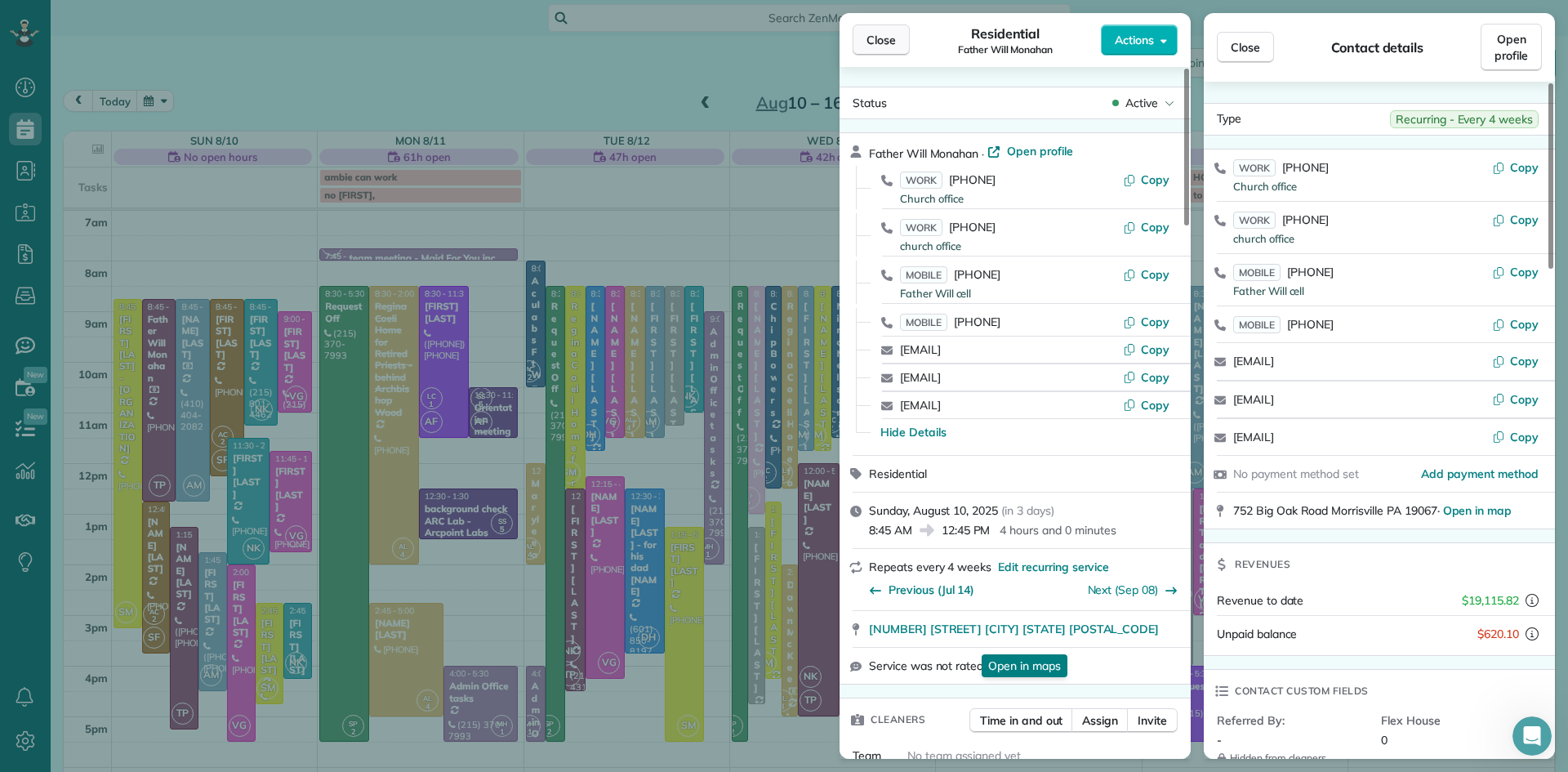 click on "Close" at bounding box center [881, 40] 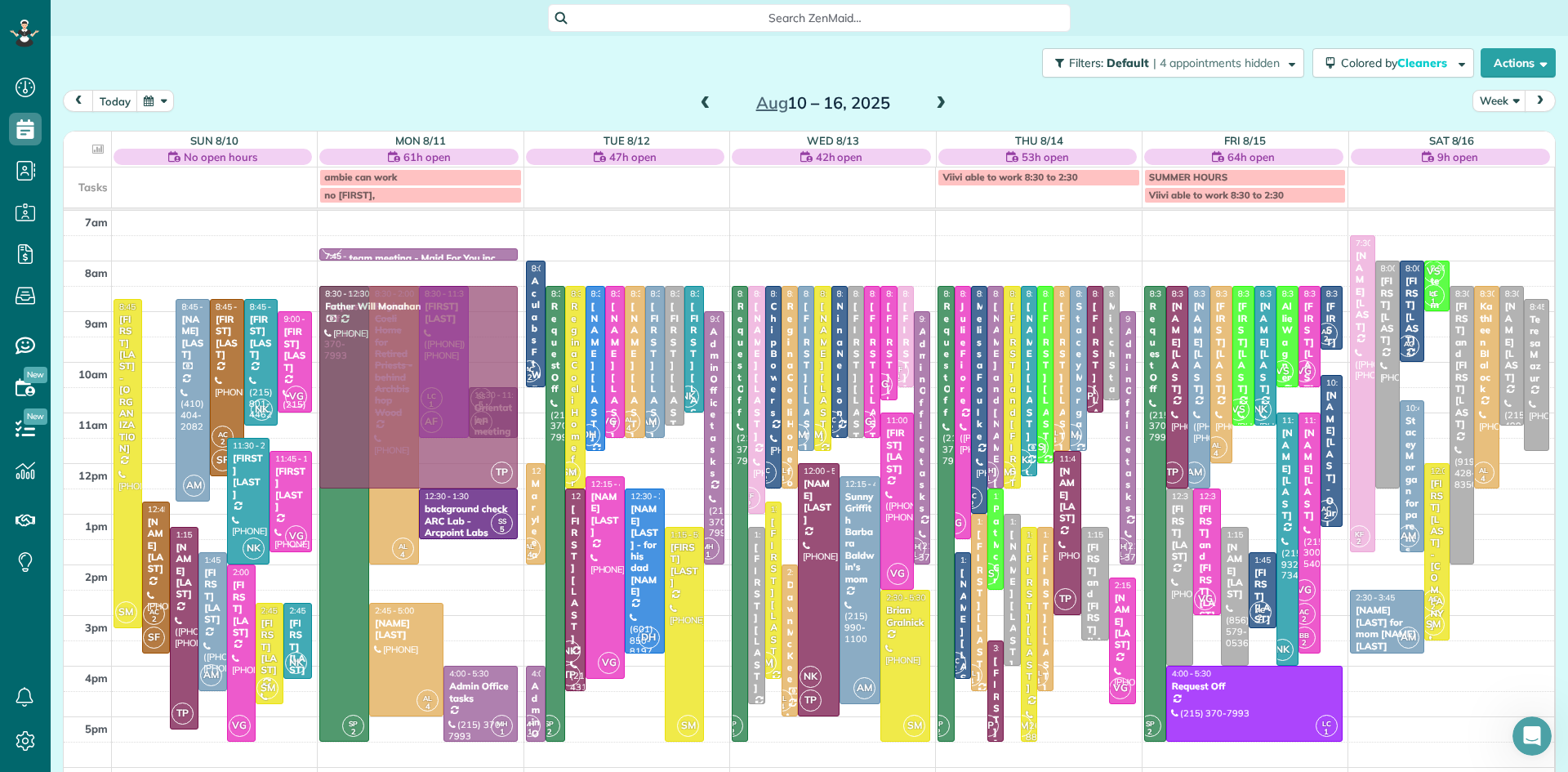 drag, startPoint x: 160, startPoint y: 390, endPoint x: 366, endPoint y: 372, distance: 206.7849 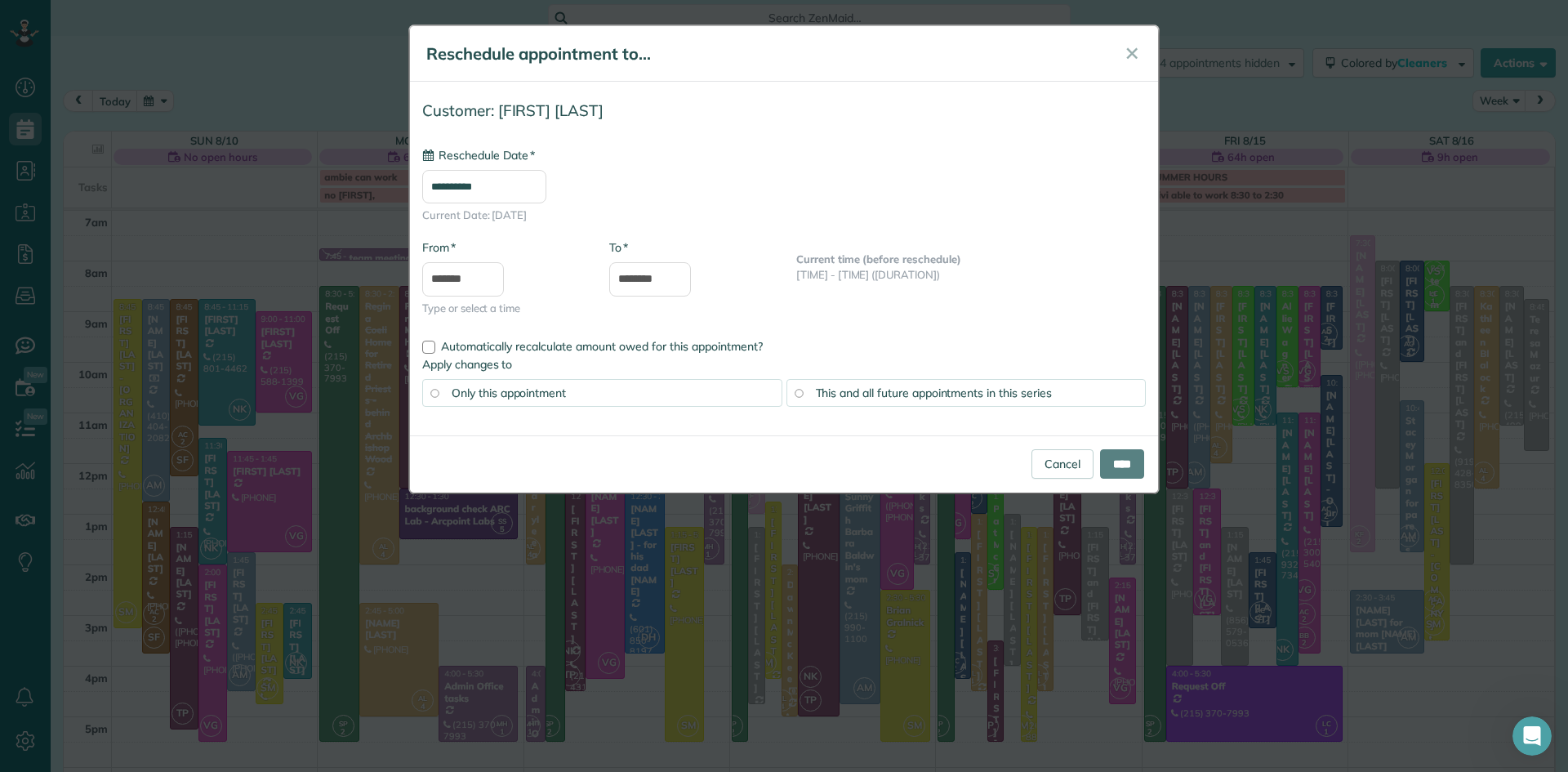type on "**********" 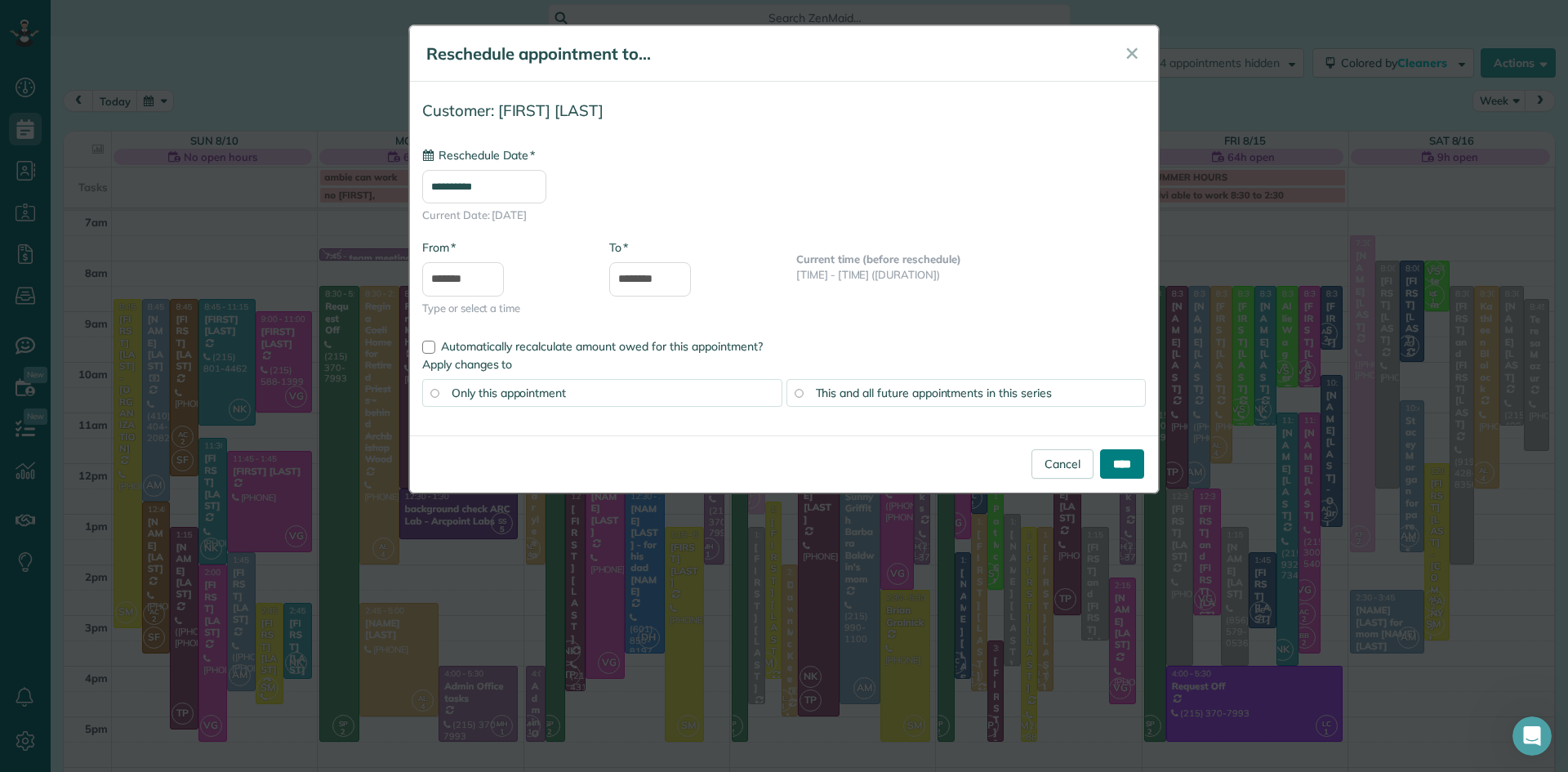 click on "****" at bounding box center (1122, 464) 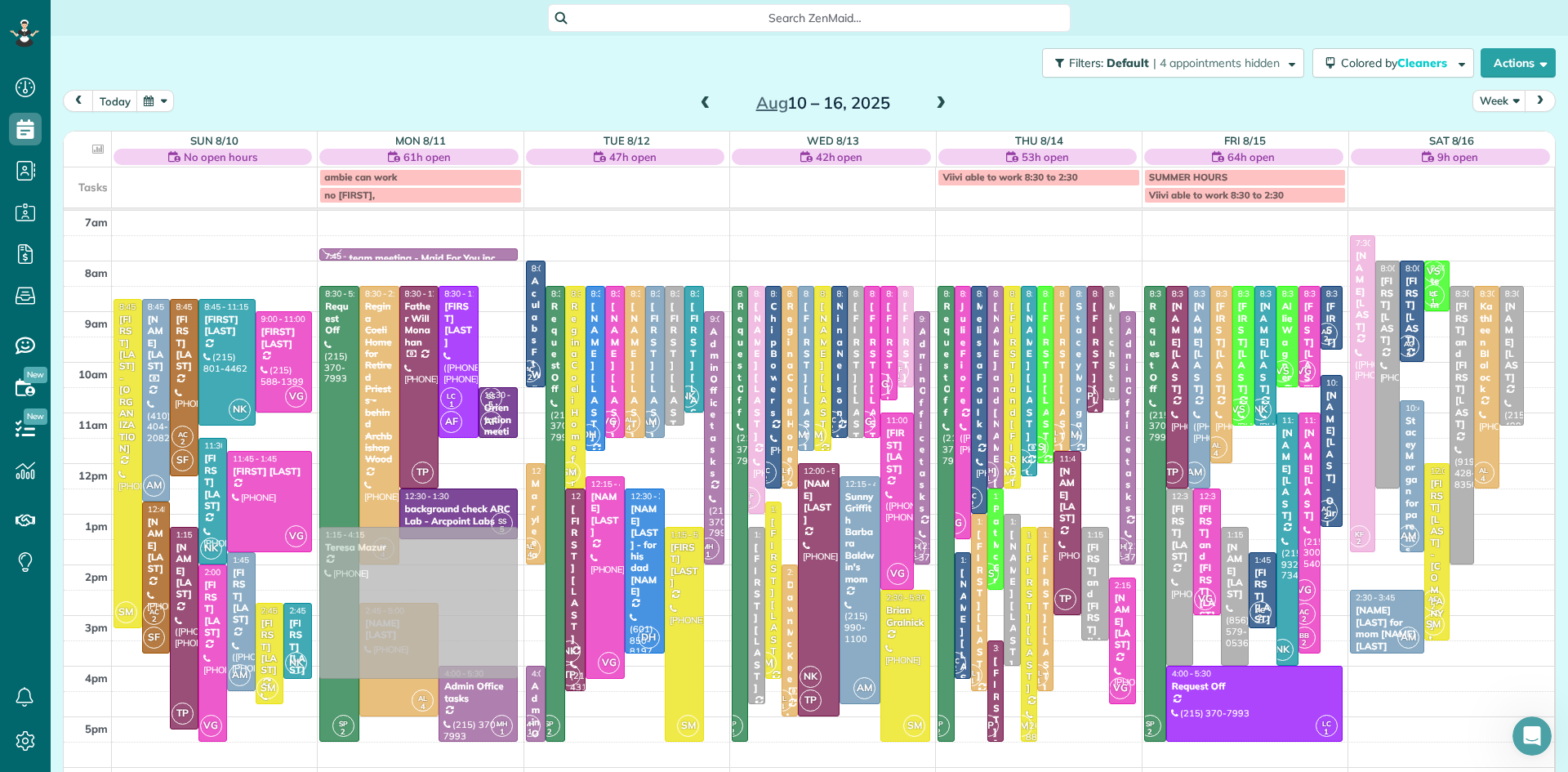 drag, startPoint x: 1532, startPoint y: 399, endPoint x: 459, endPoint y: 621, distance: 1095.7249 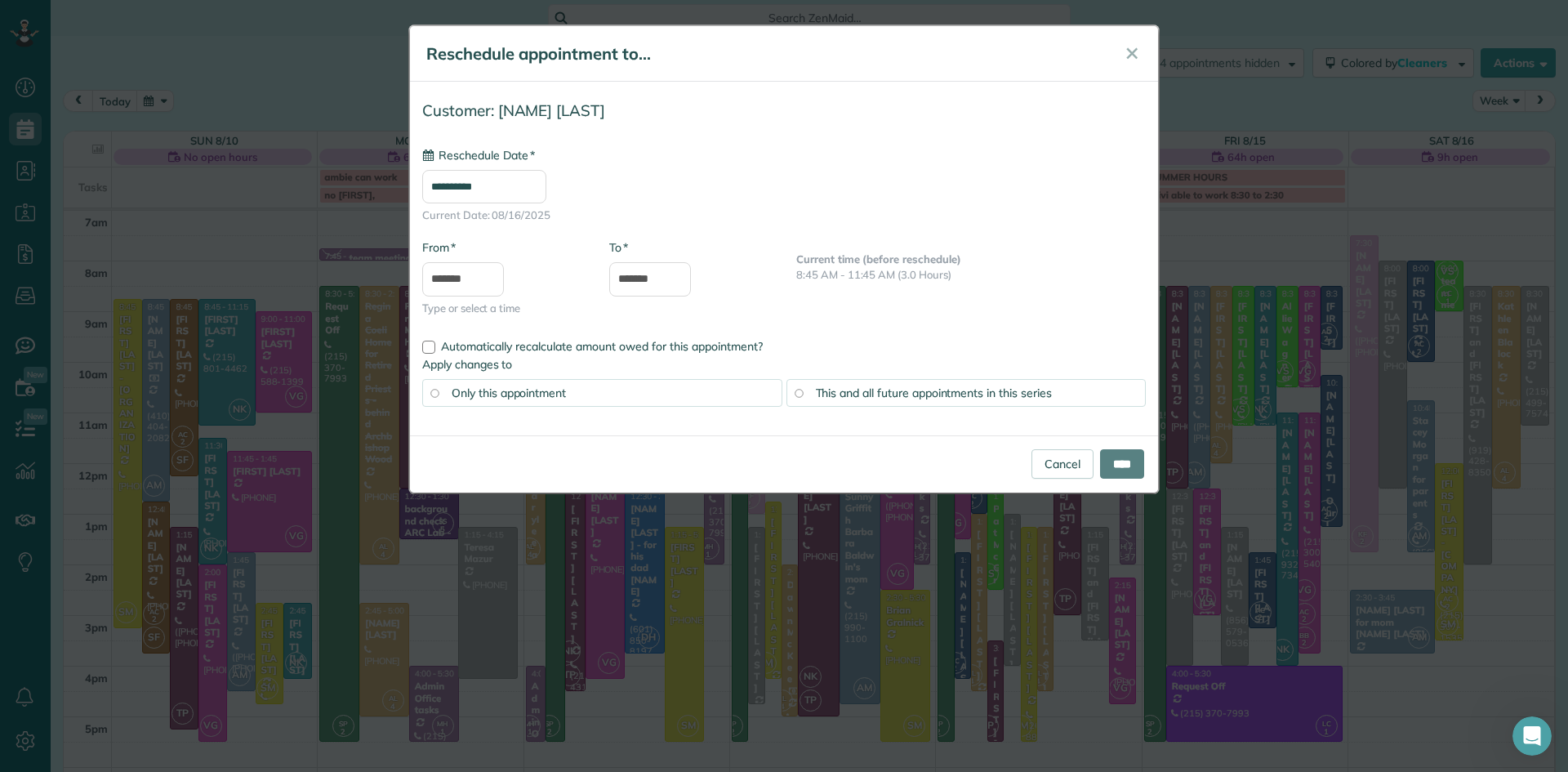 type on "**********" 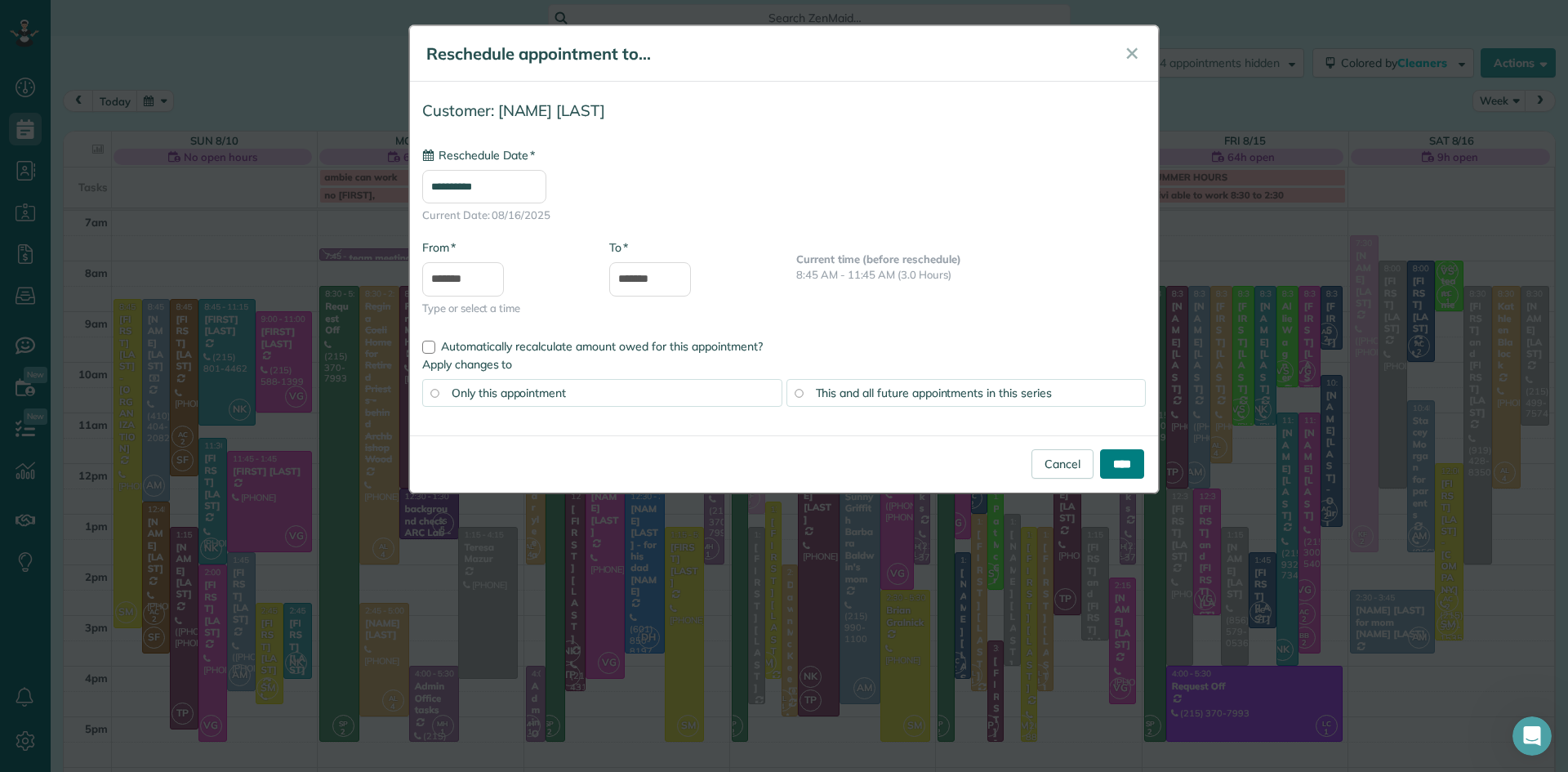 click on "****" at bounding box center [1122, 464] 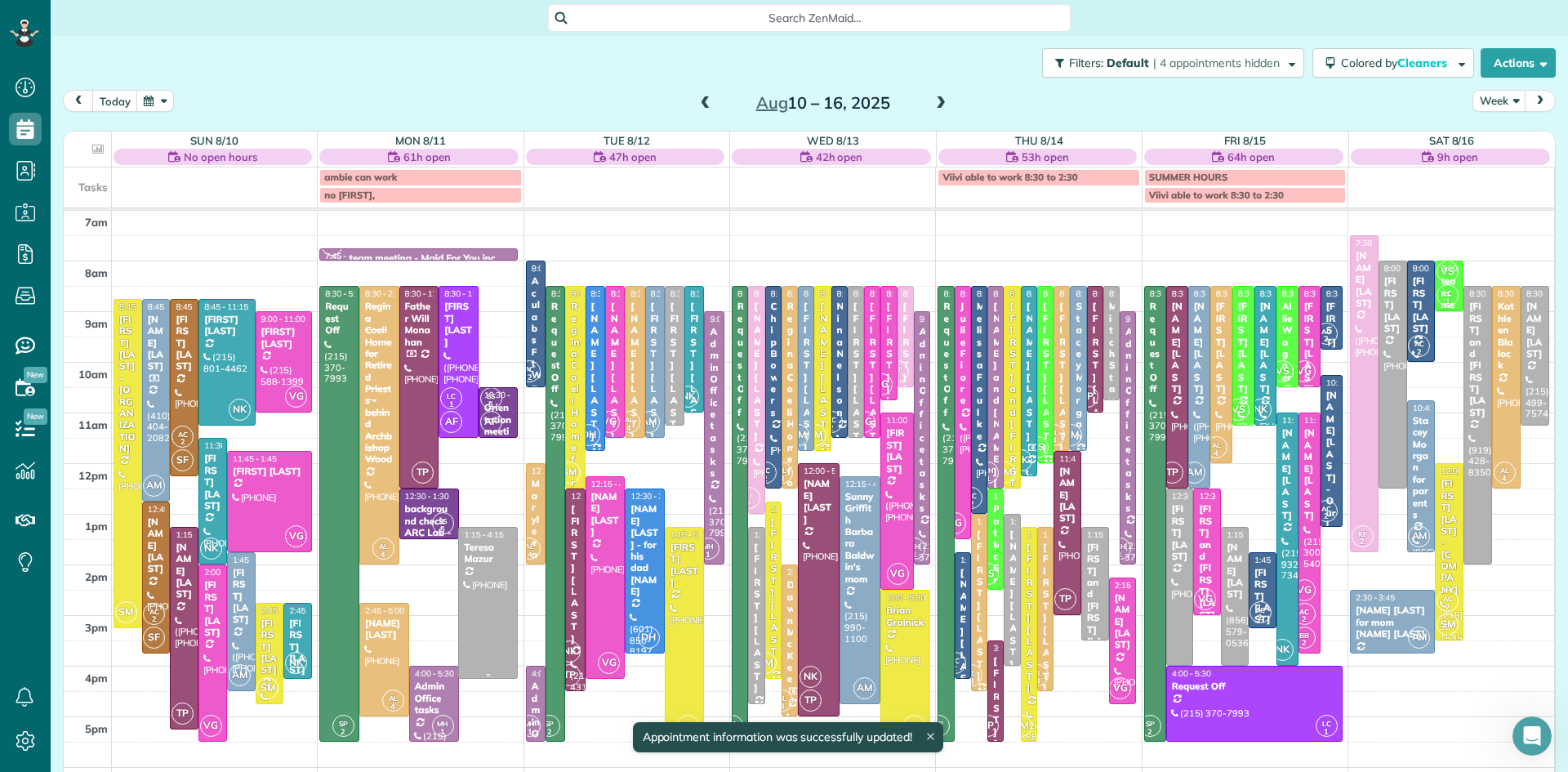 click at bounding box center (488, 603) 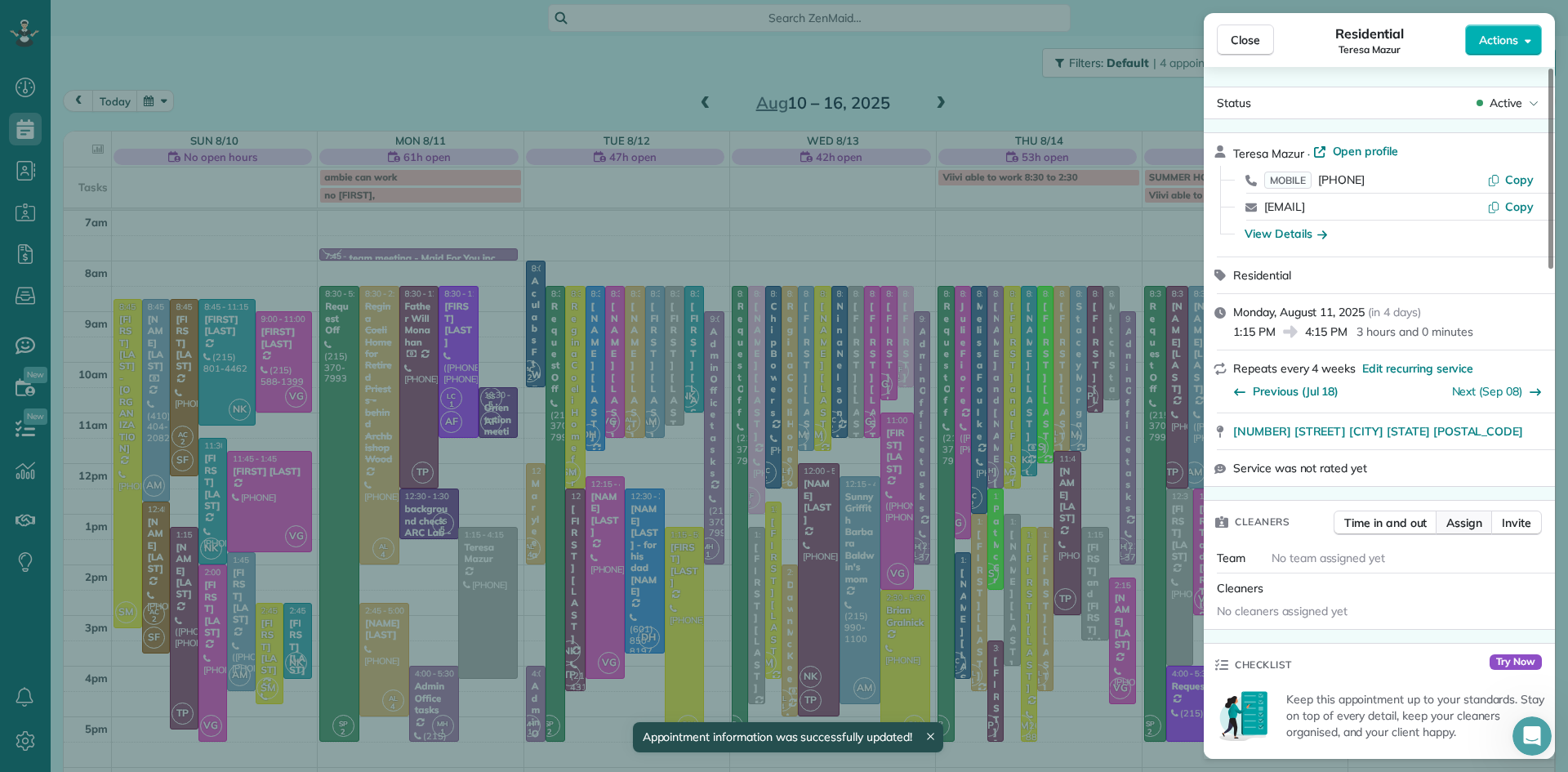 click on "Assign" at bounding box center [1464, 523] 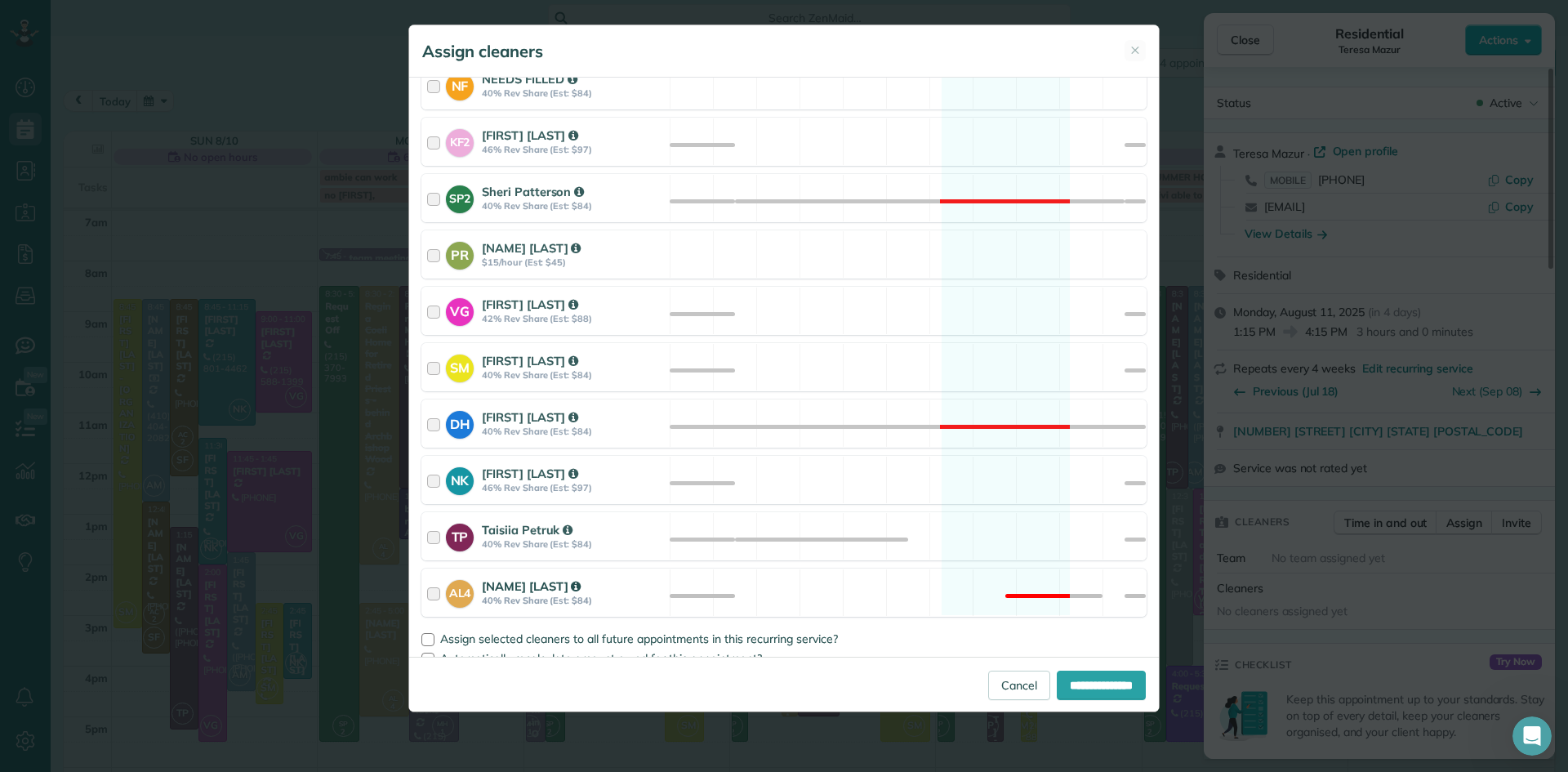 scroll, scrollTop: 931, scrollLeft: 0, axis: vertical 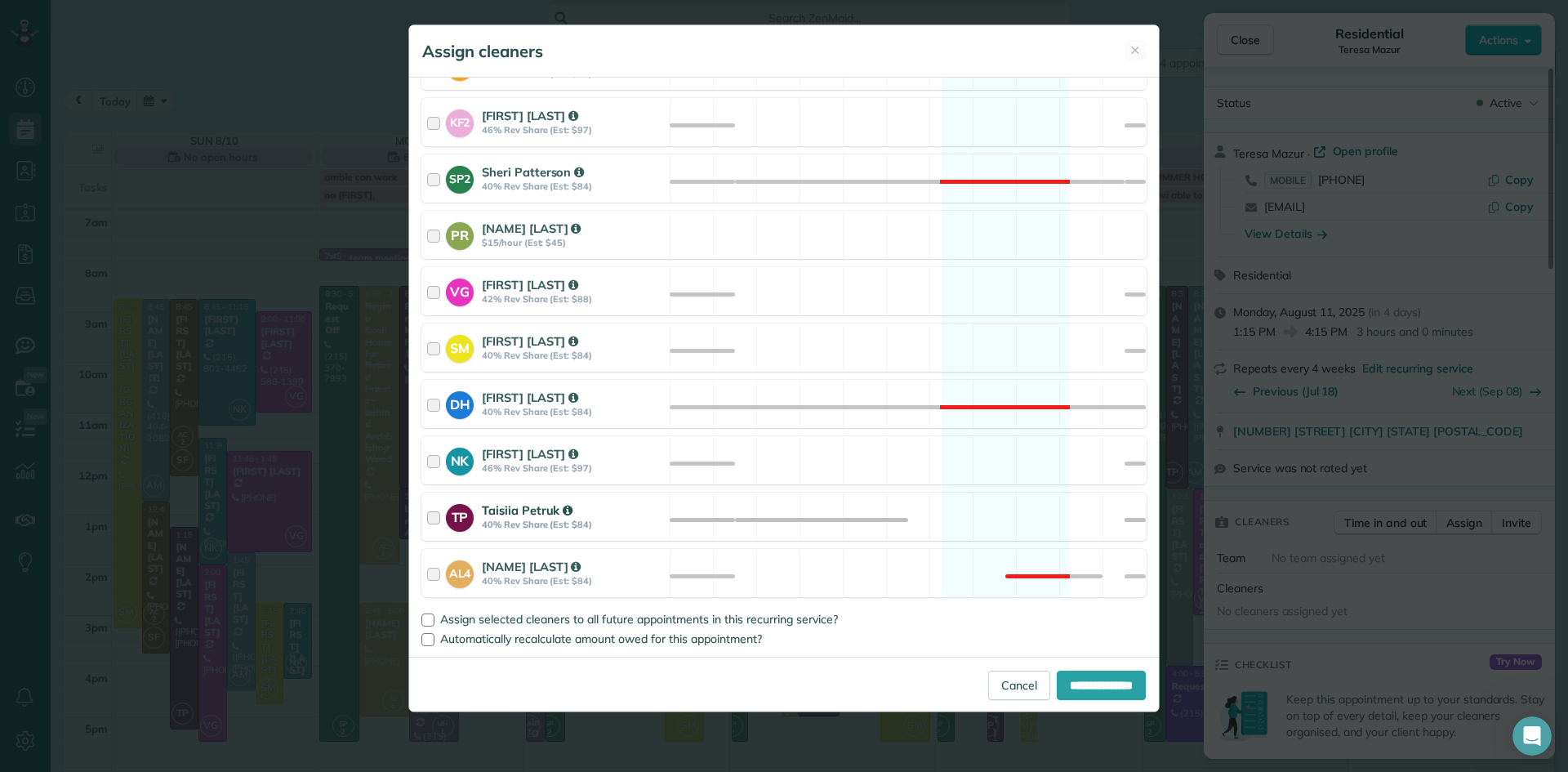 click on "Taisiia Petruk" at bounding box center [527, 510] 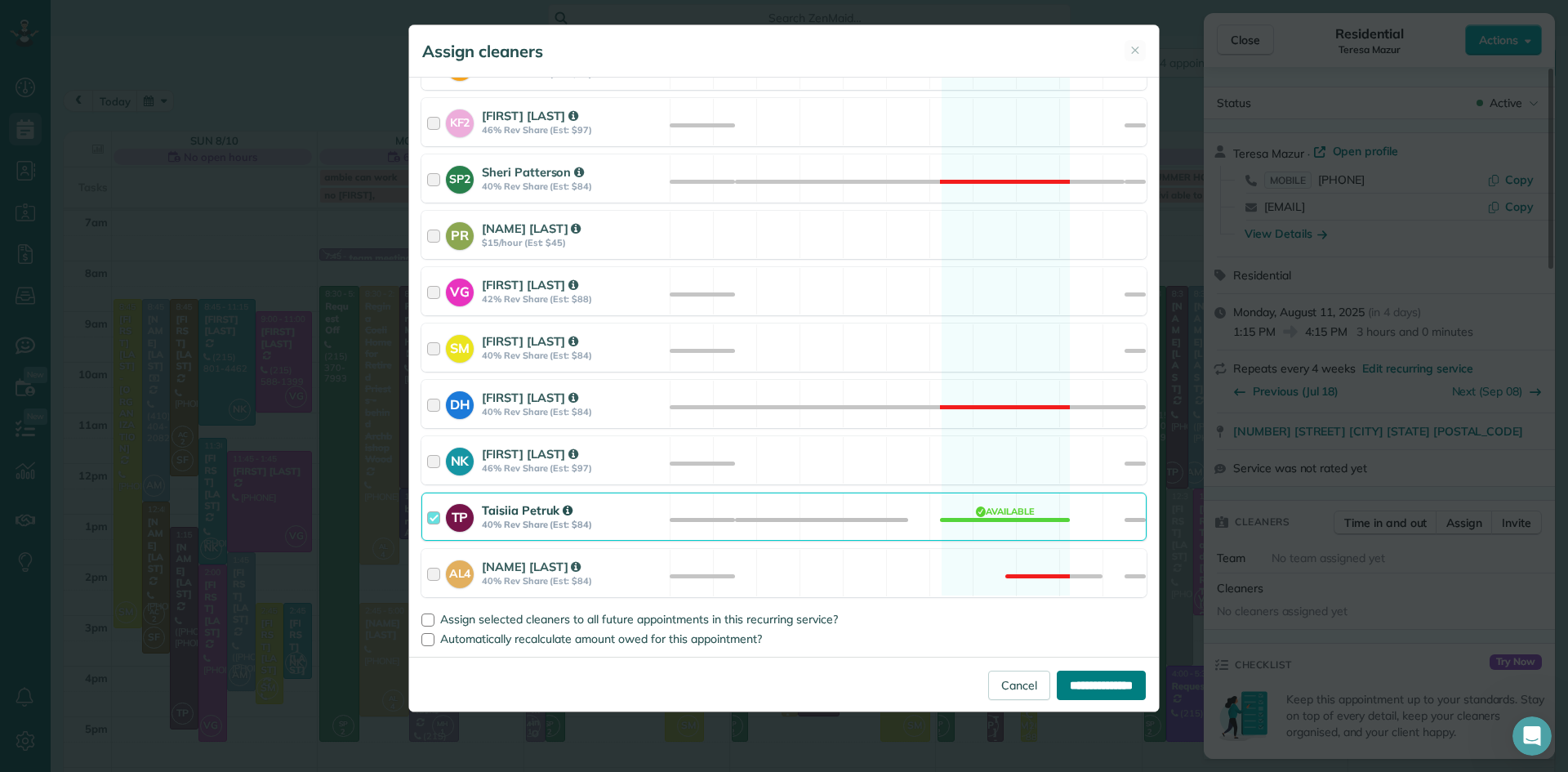 click on "**********" at bounding box center (1101, 685) 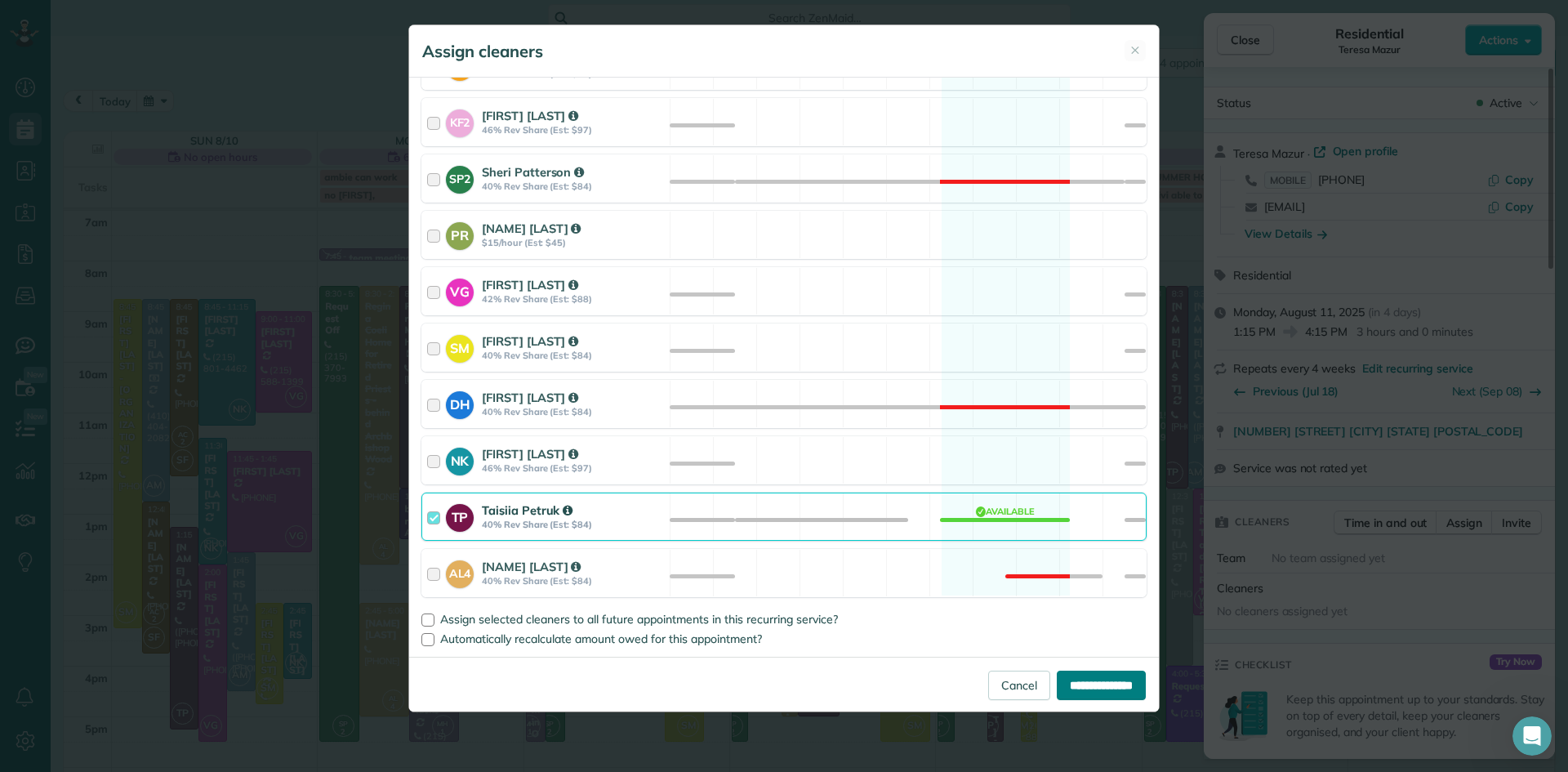 type on "**********" 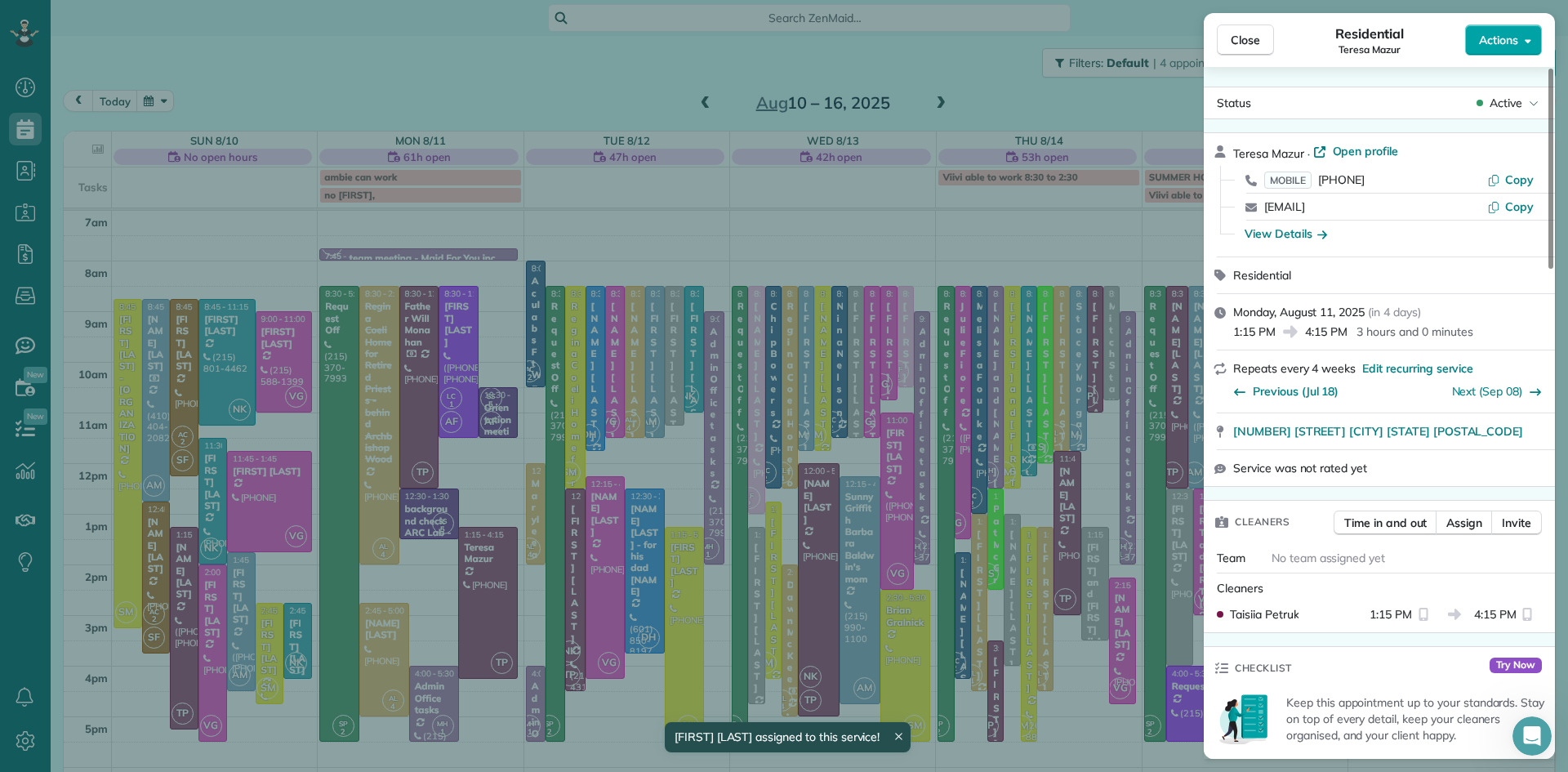 click on "Actions" at bounding box center (1499, 40) 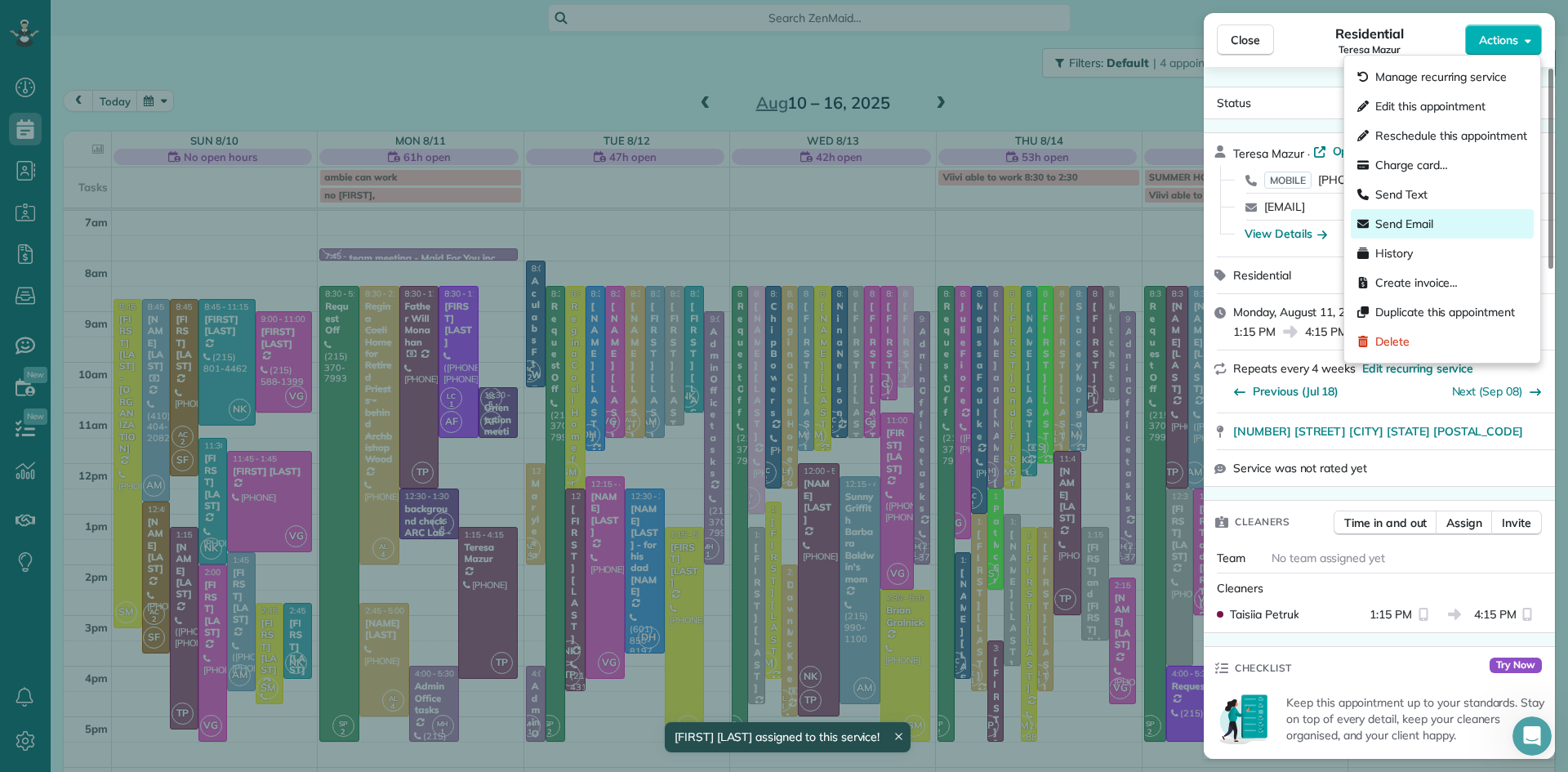 click on "Send Email" at bounding box center (1442, 224) 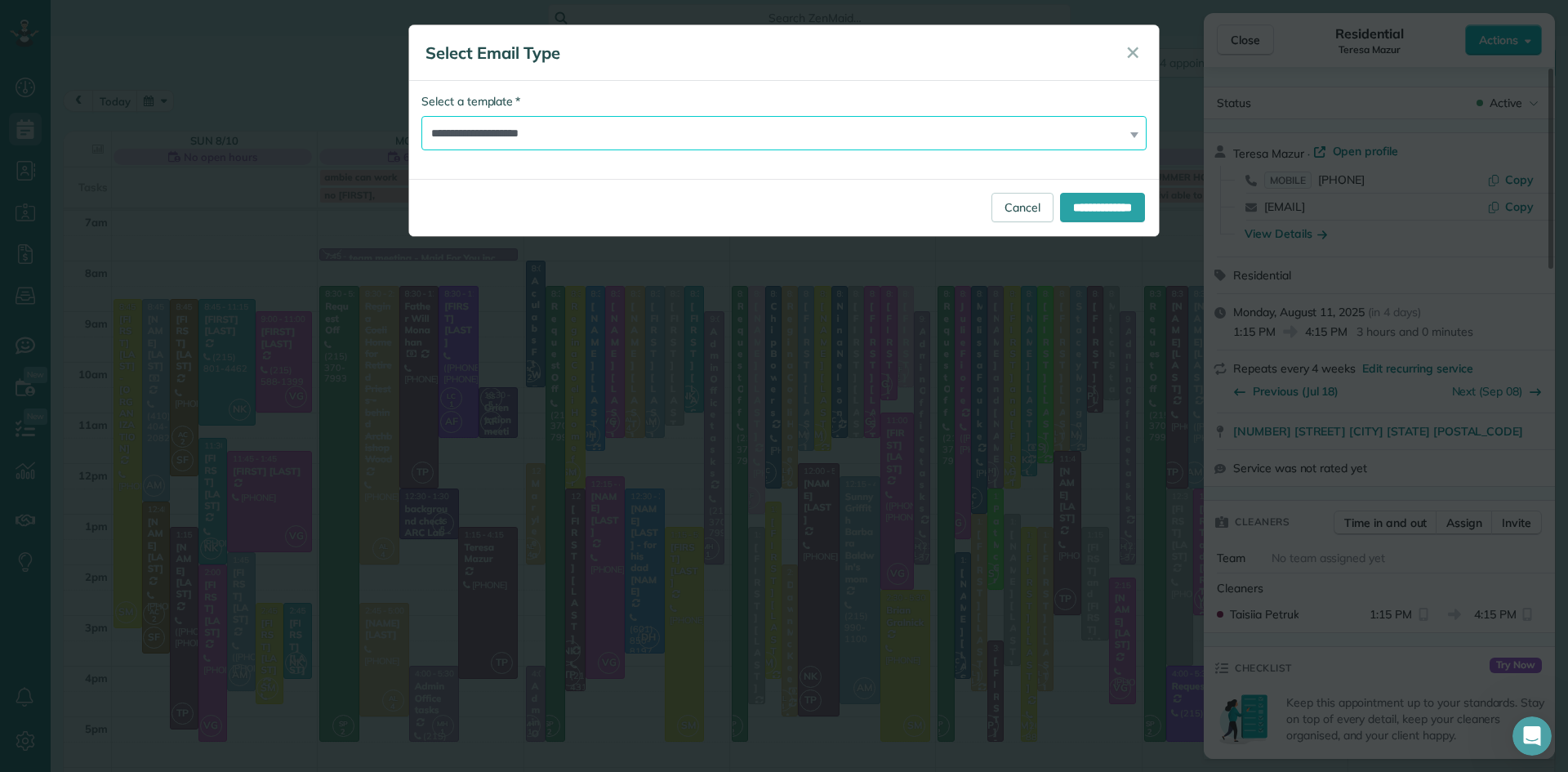 click on "**********" at bounding box center [784, 133] 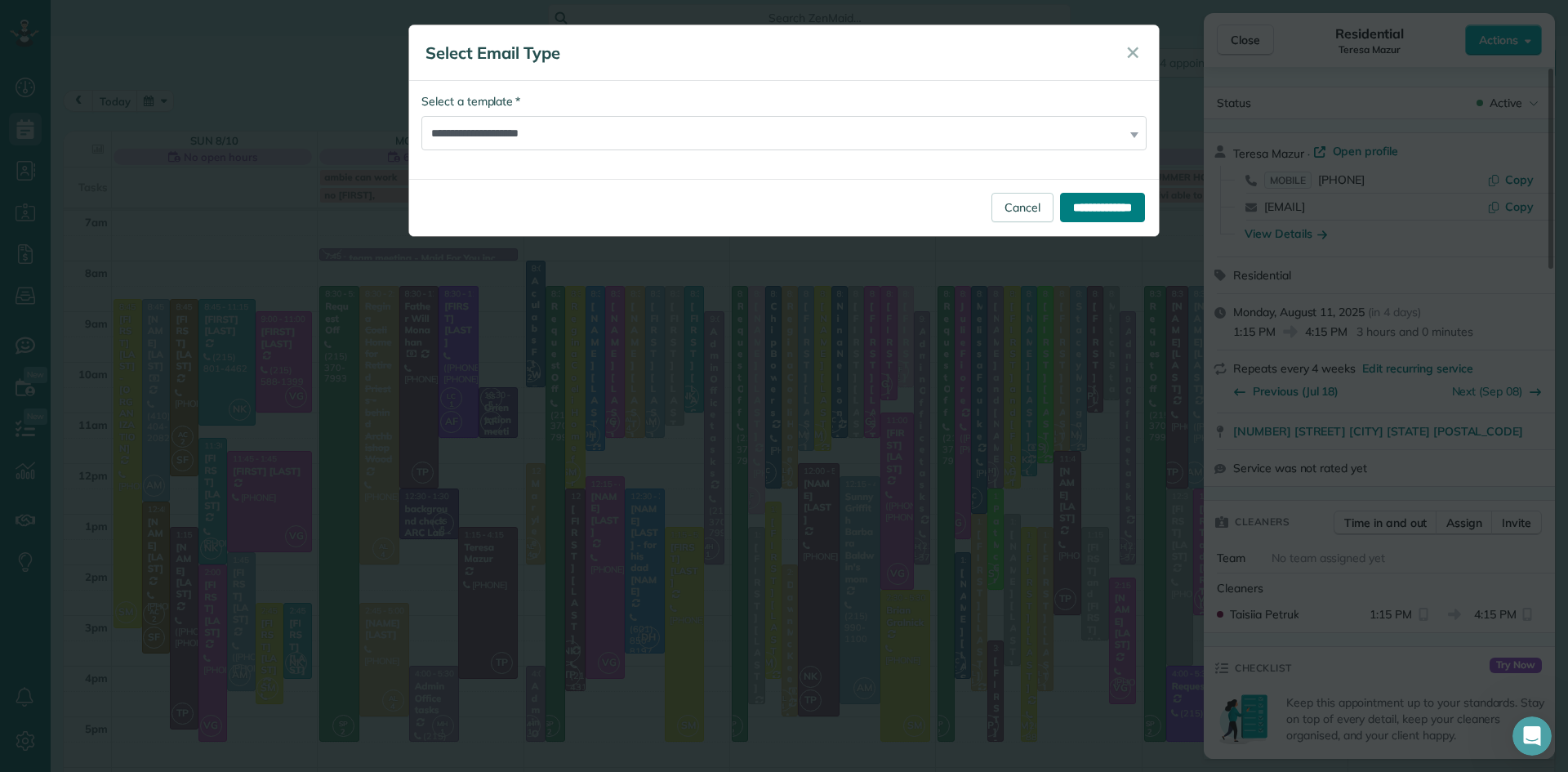 click on "**********" at bounding box center (1102, 208) 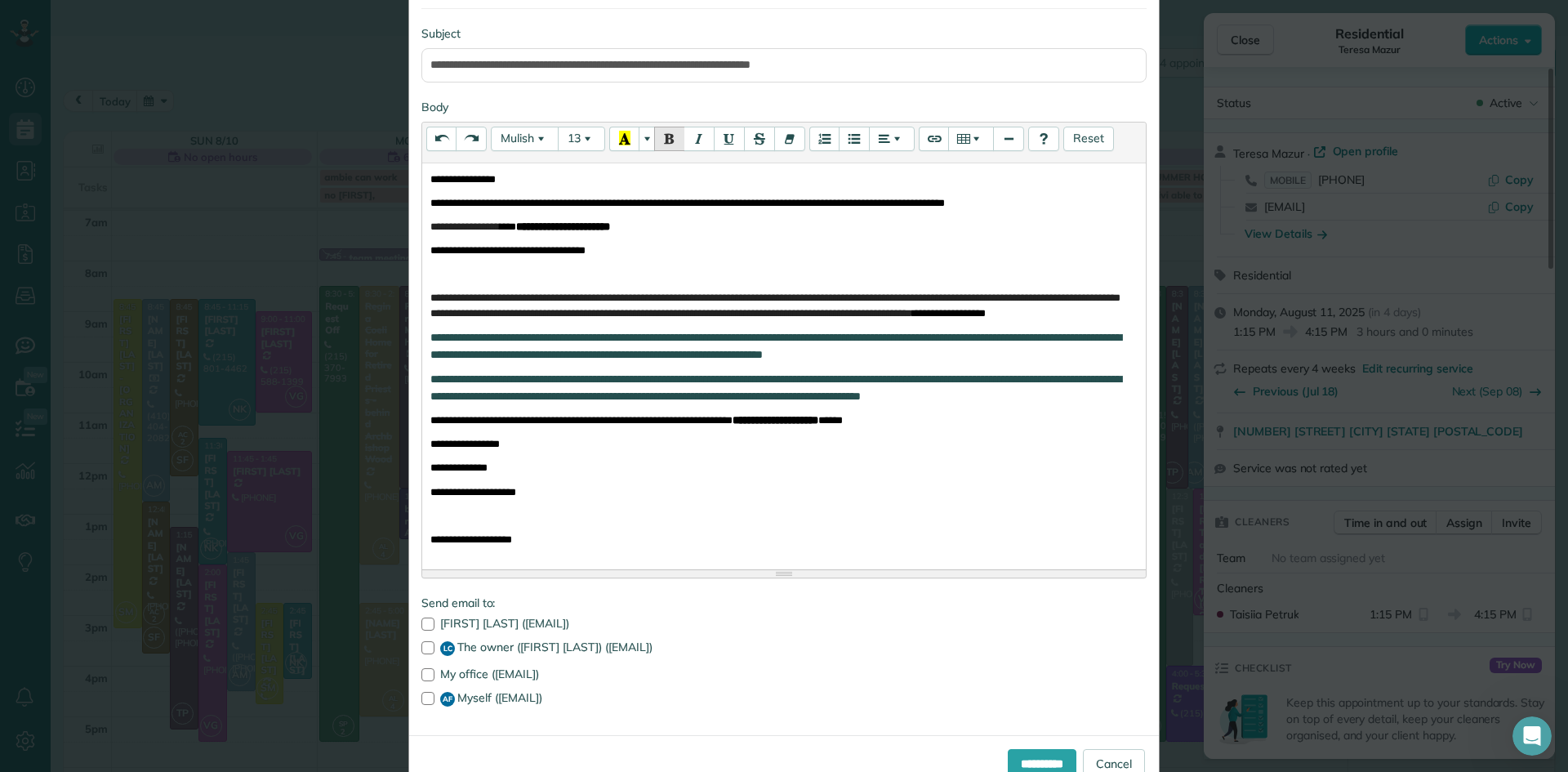 scroll, scrollTop: 225, scrollLeft: 0, axis: vertical 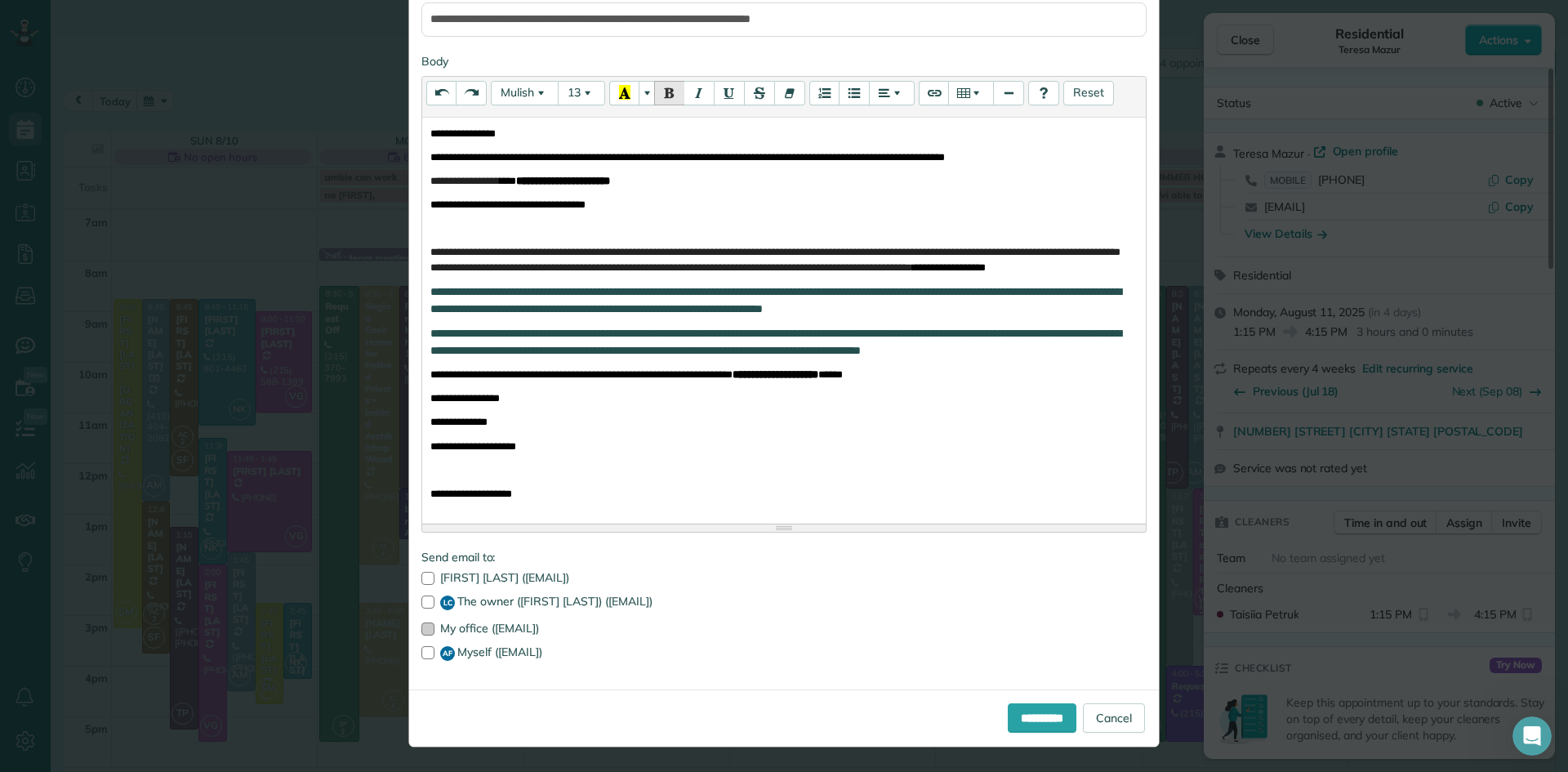 click at bounding box center [428, 629] 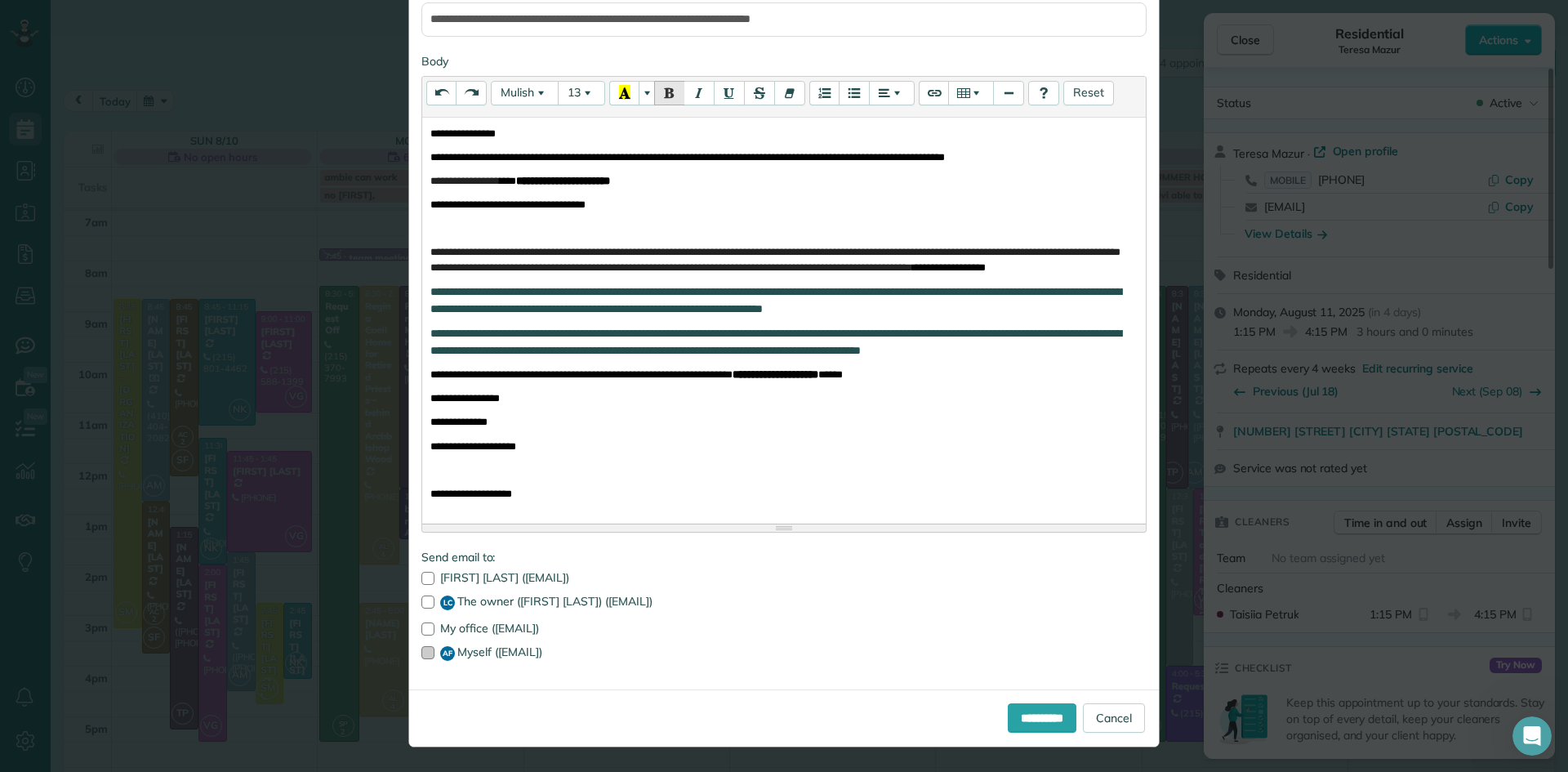 click at bounding box center (428, 653) 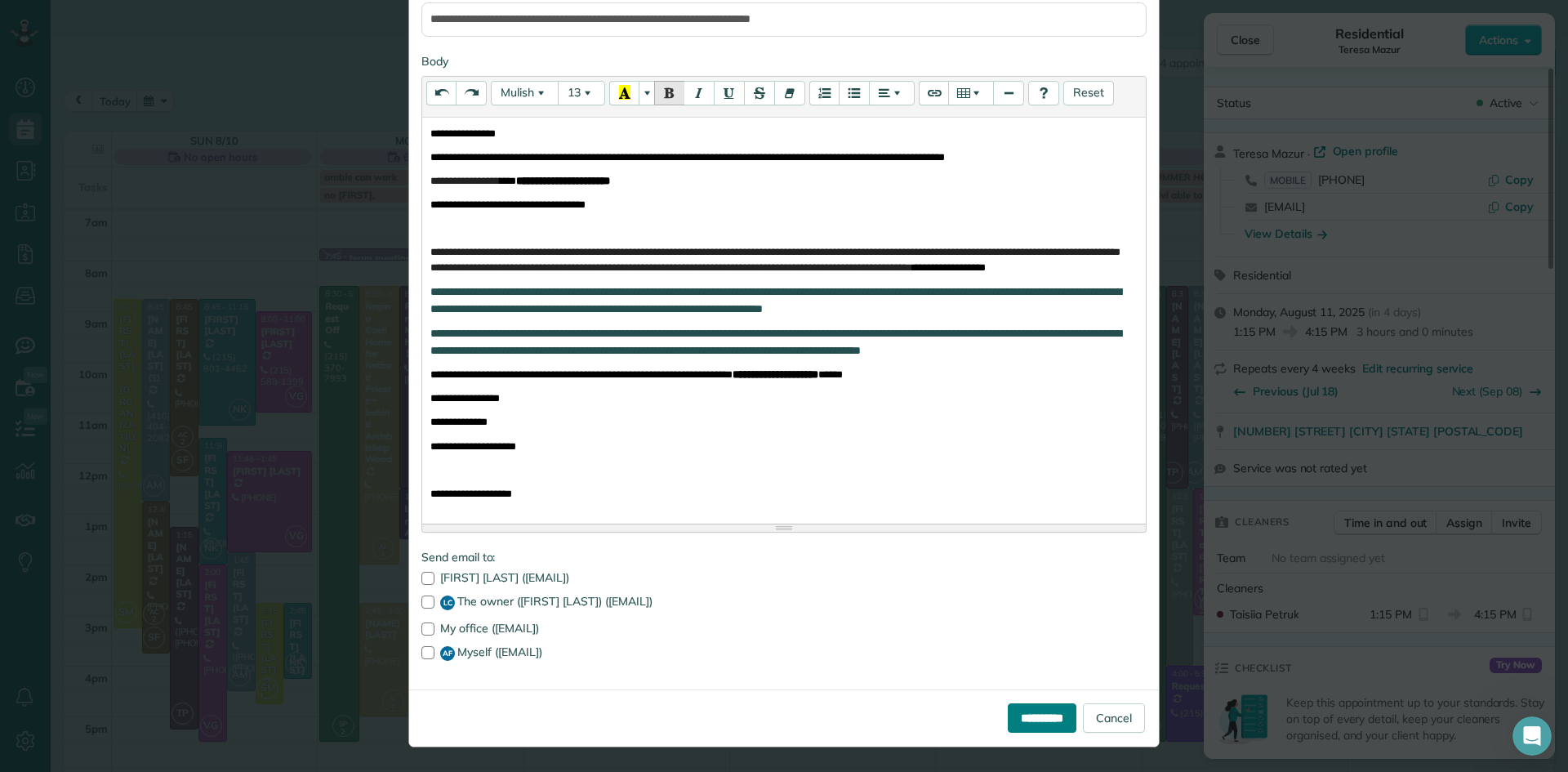 click on "**********" at bounding box center (1042, 718) 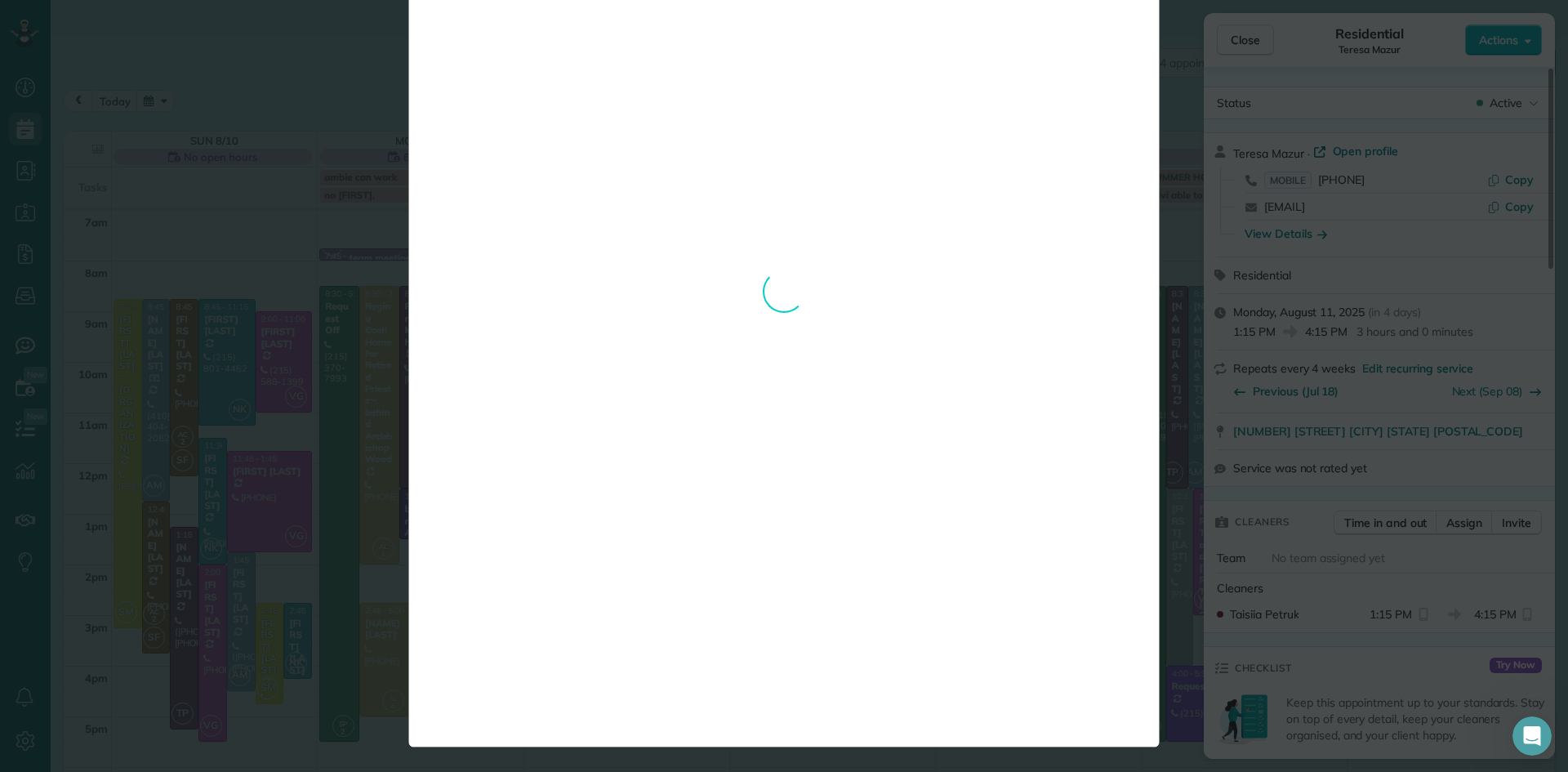 scroll, scrollTop: 0, scrollLeft: 0, axis: both 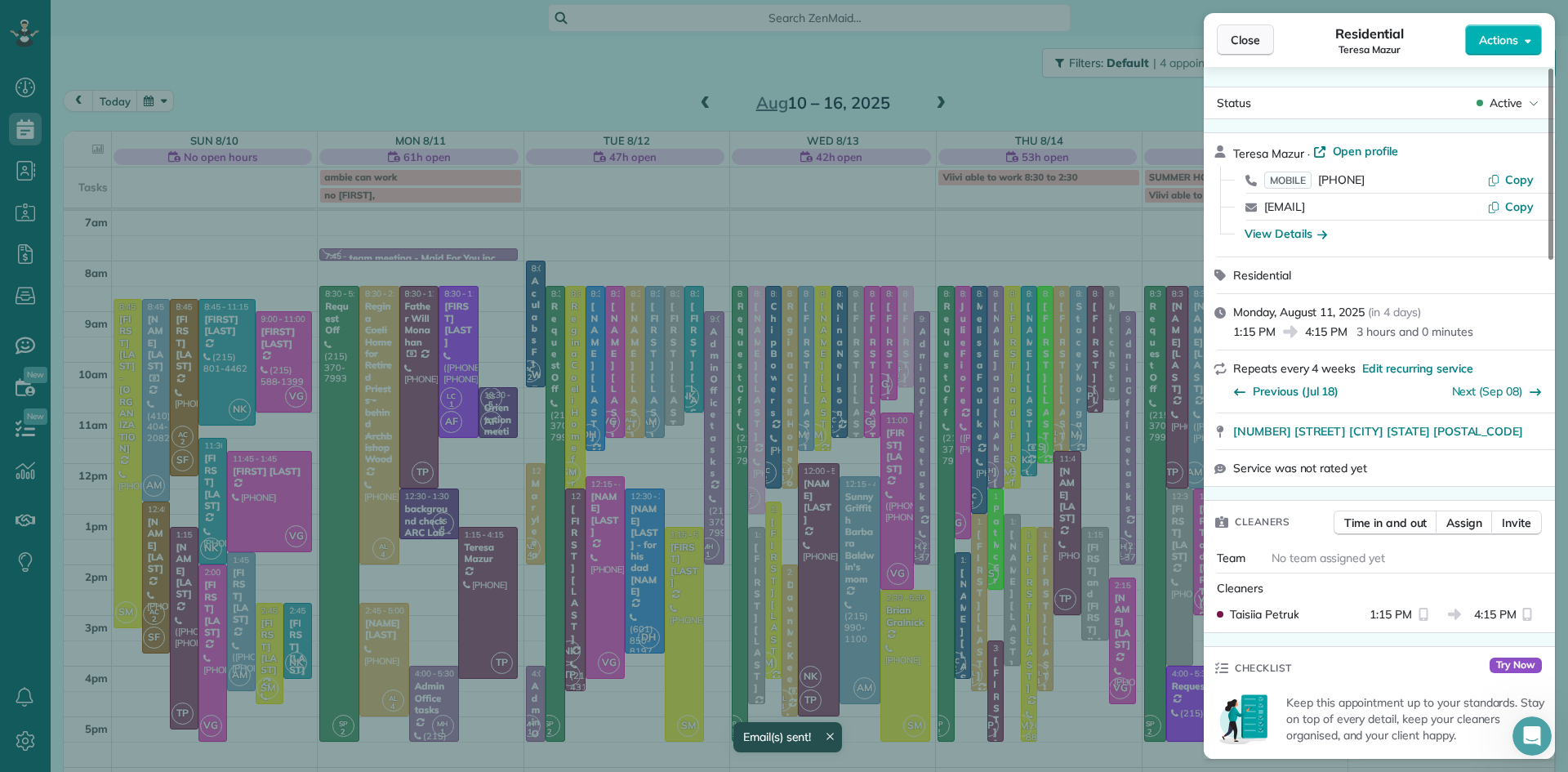 click on "Close" at bounding box center [1245, 40] 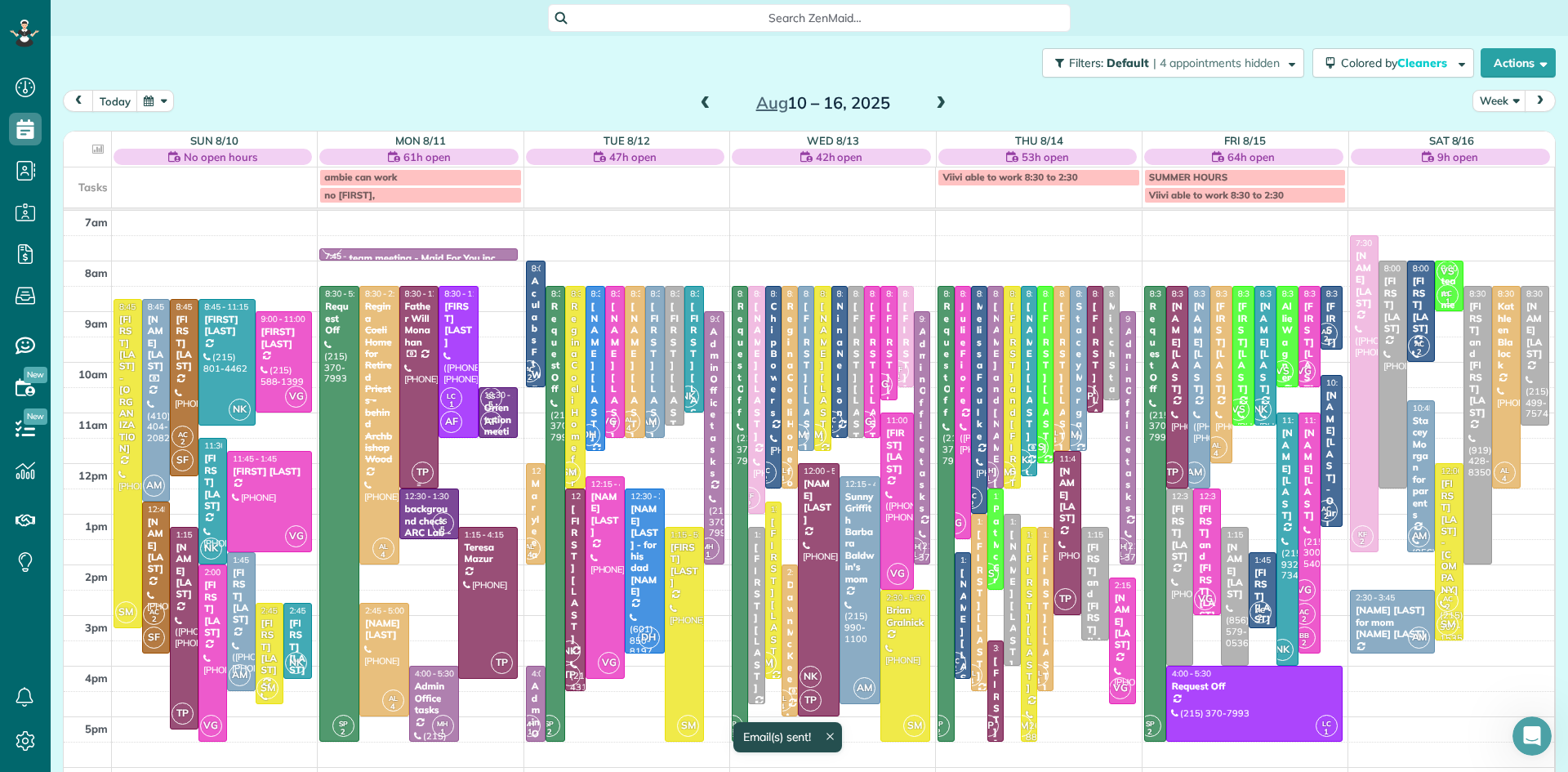 click on "TP" at bounding box center [422, 472] 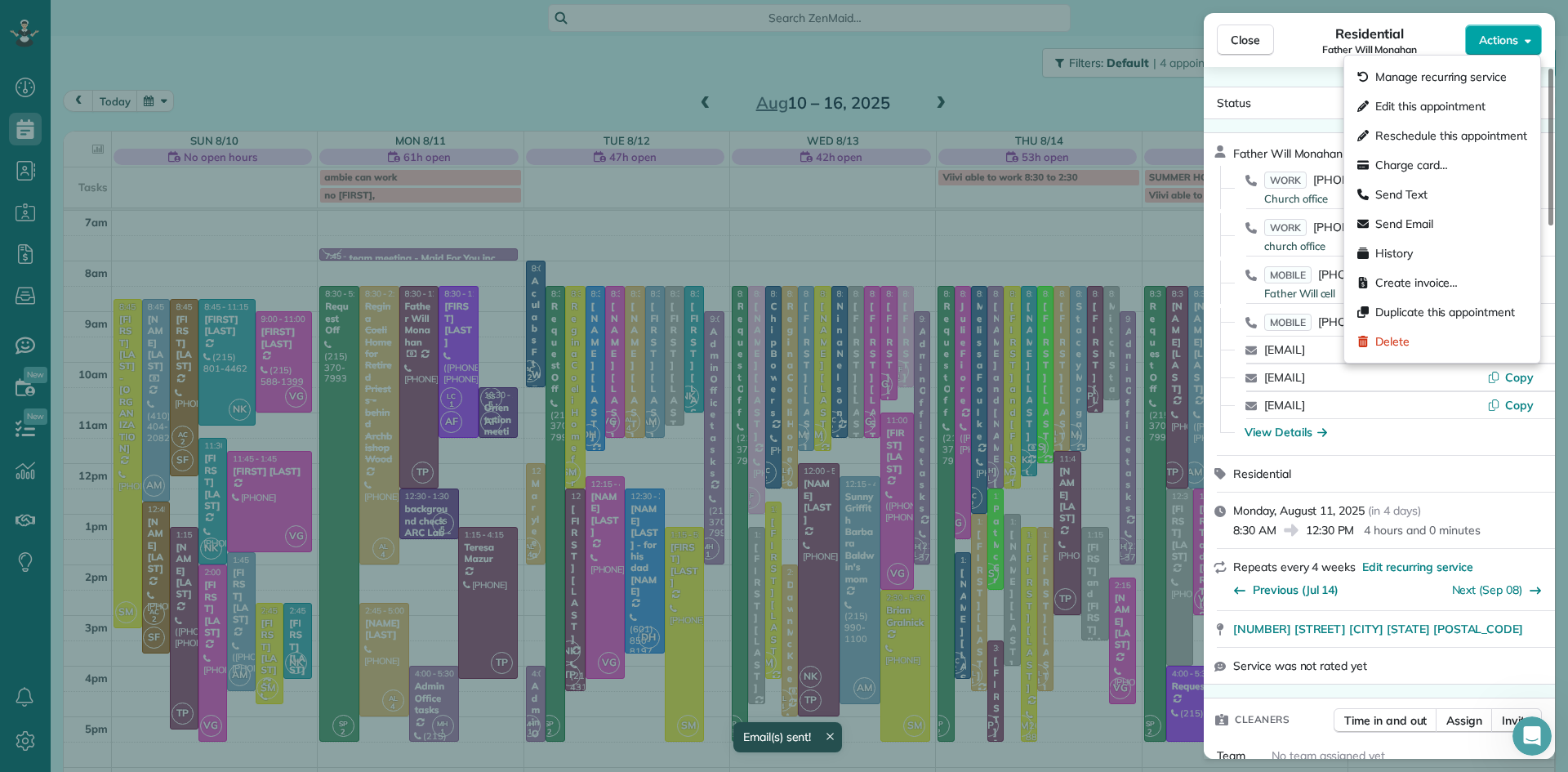 click on "Actions" at bounding box center (1499, 40) 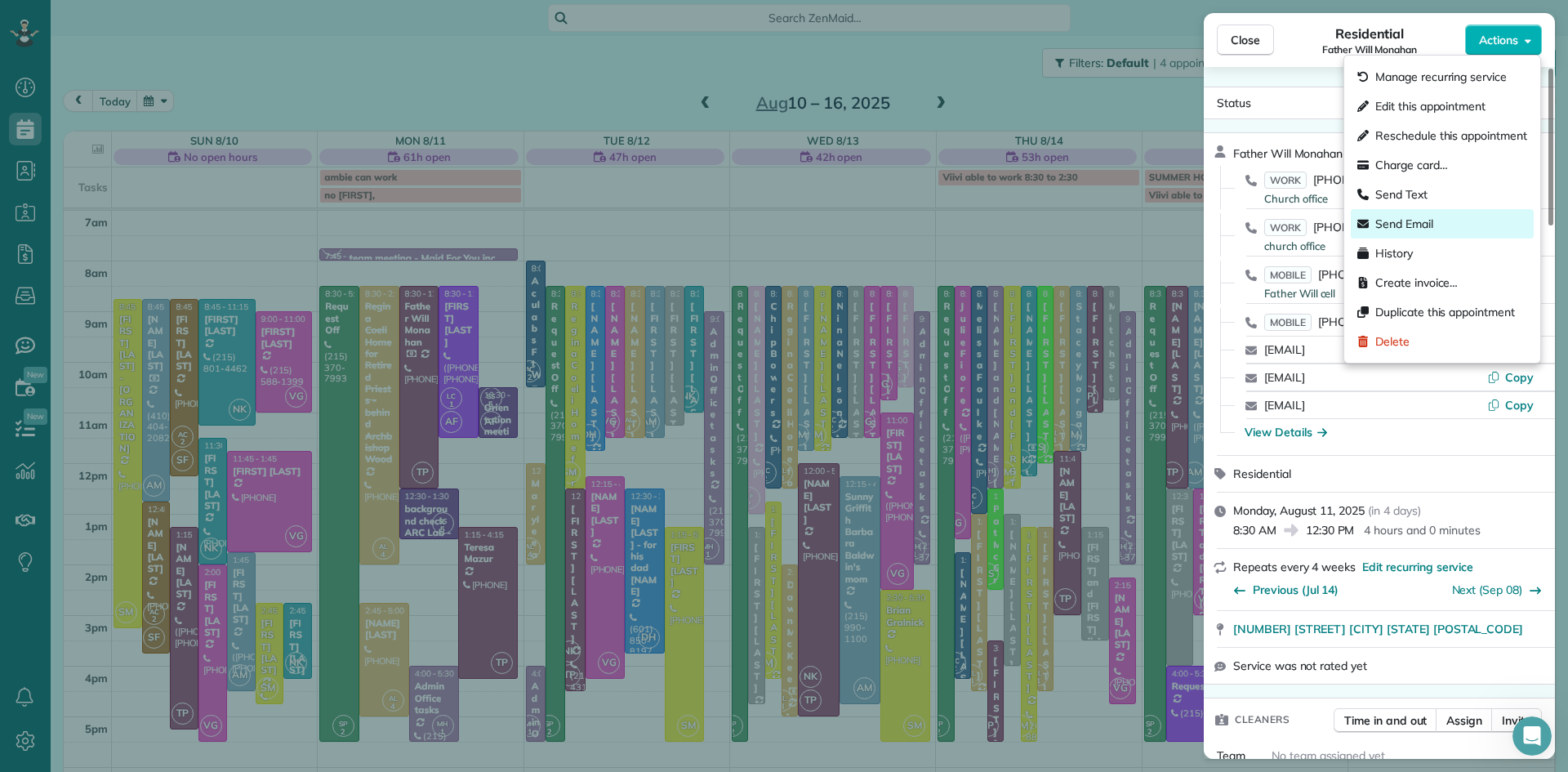 click on "Send Email" at bounding box center (1404, 224) 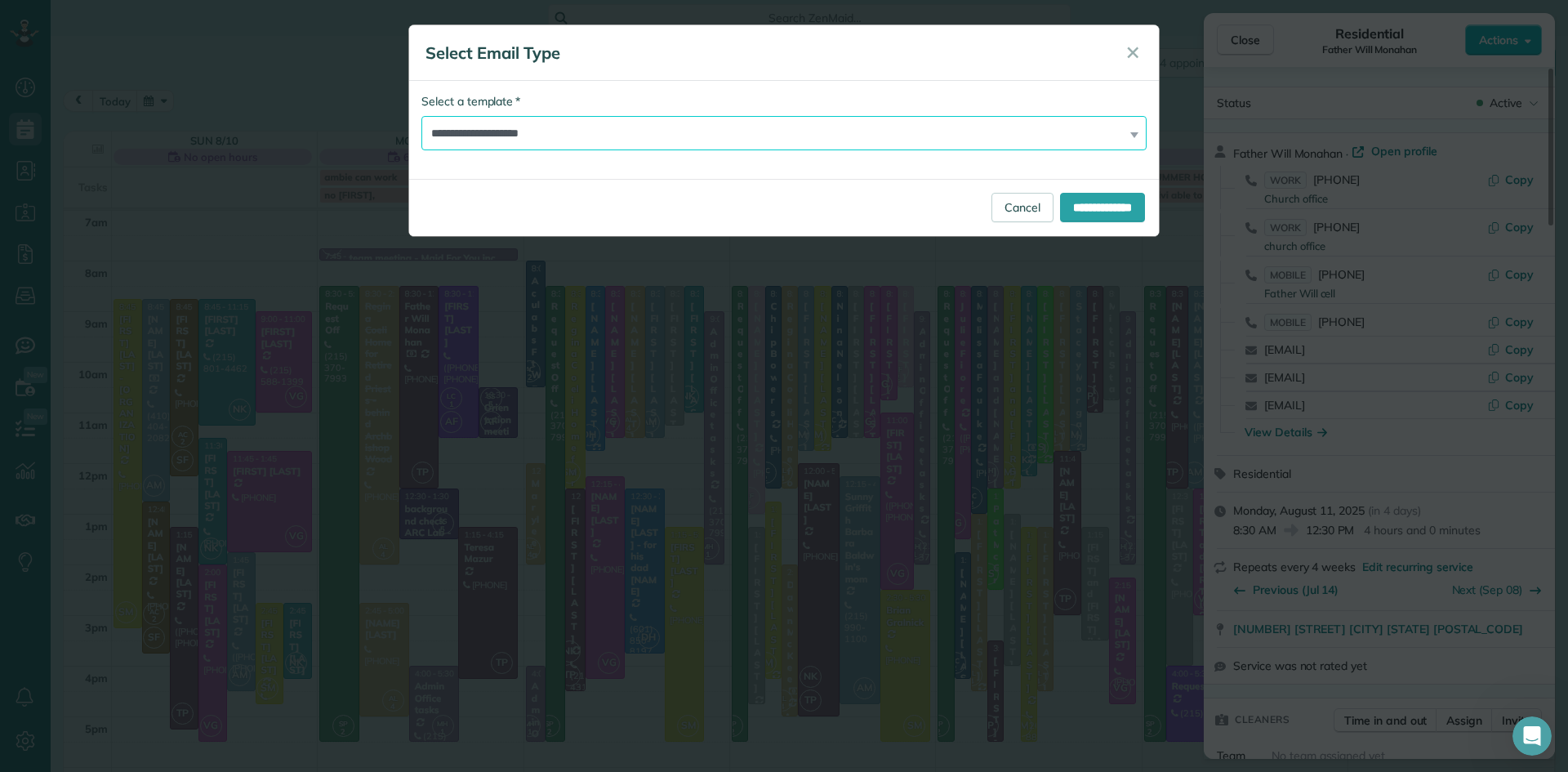 click on "**********" at bounding box center (784, 133) 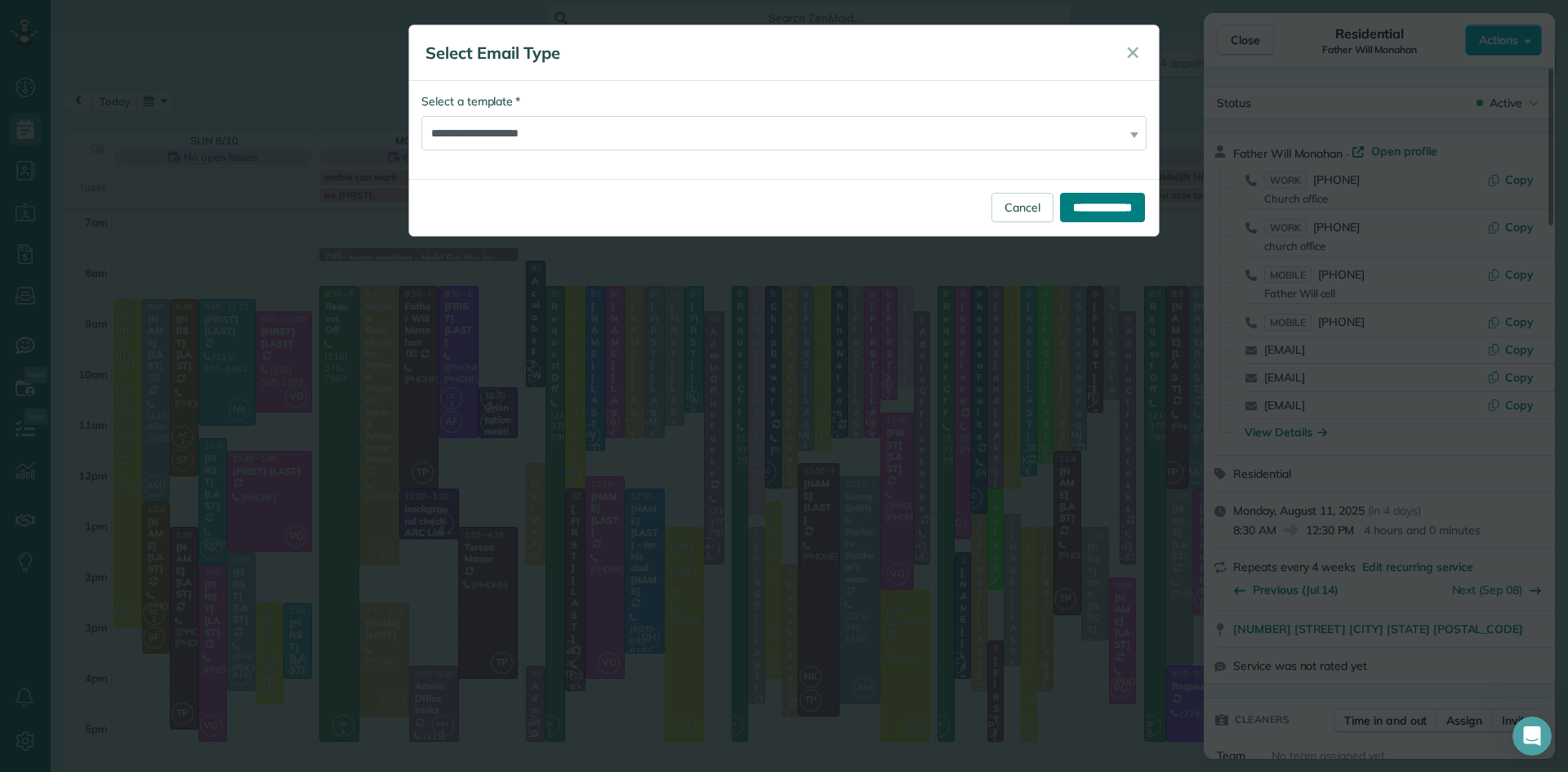 click on "**********" at bounding box center (1102, 208) 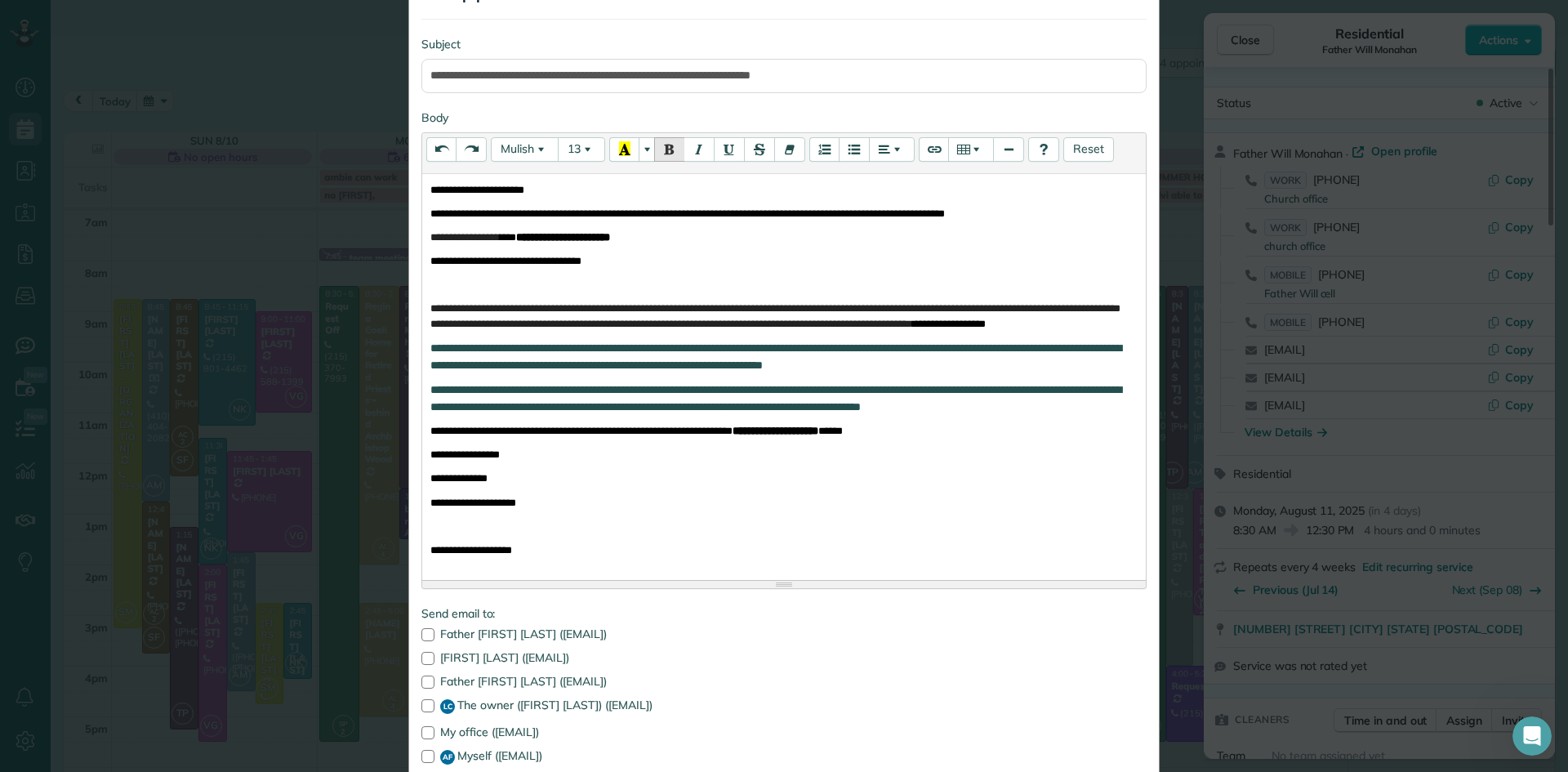 scroll, scrollTop: 272, scrollLeft: 0, axis: vertical 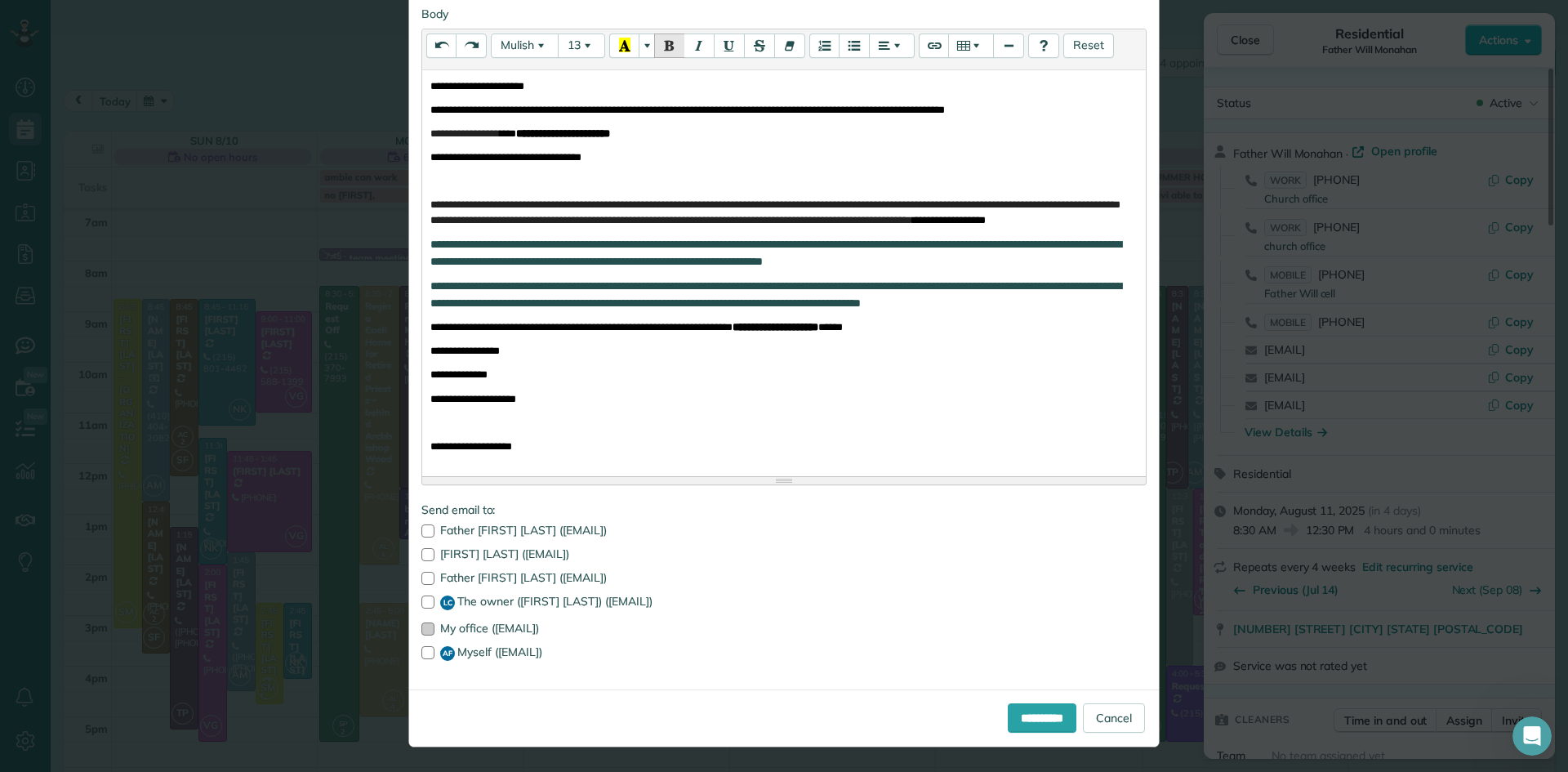 click at bounding box center (428, 629) 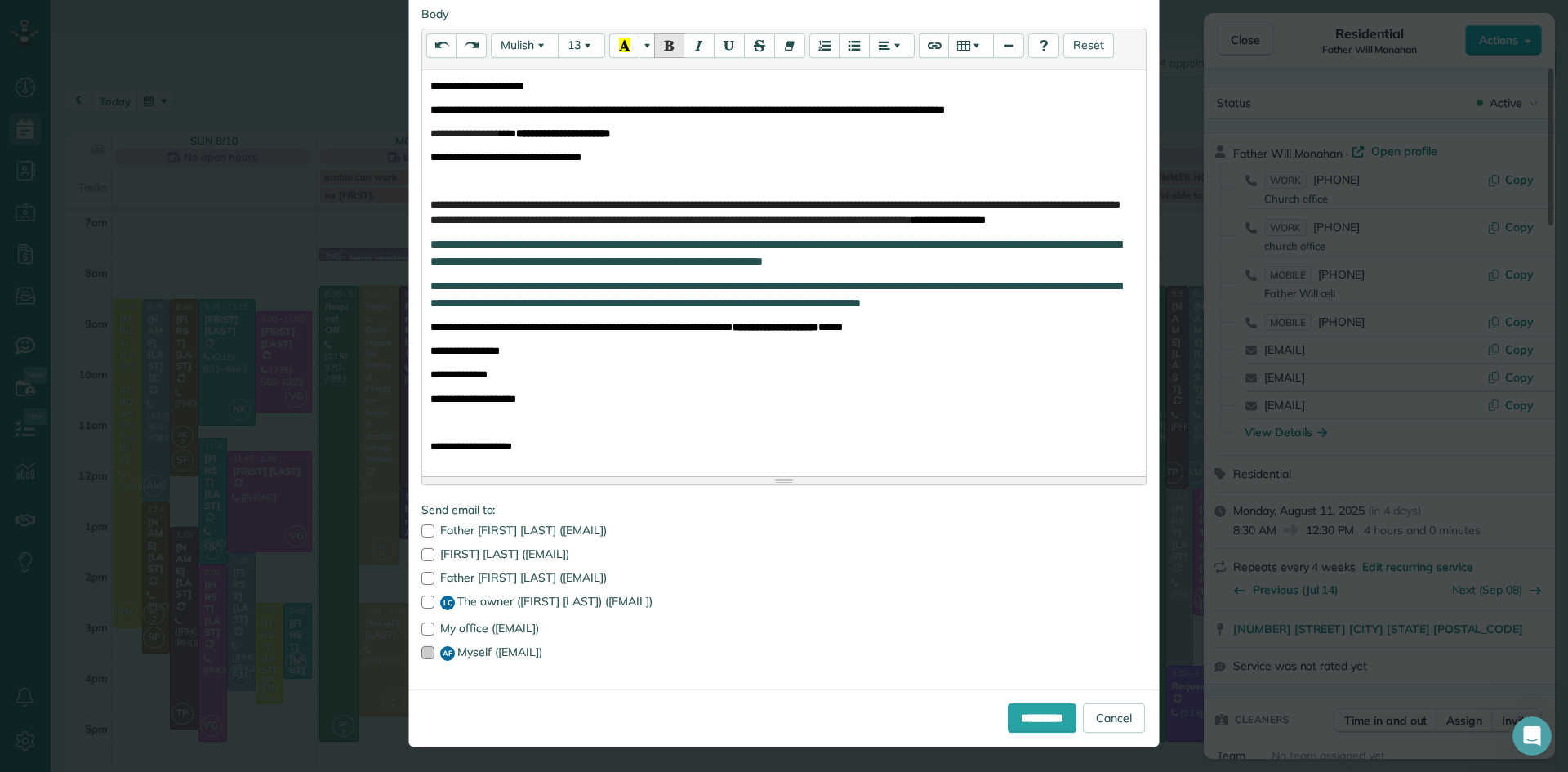 click at bounding box center (428, 653) 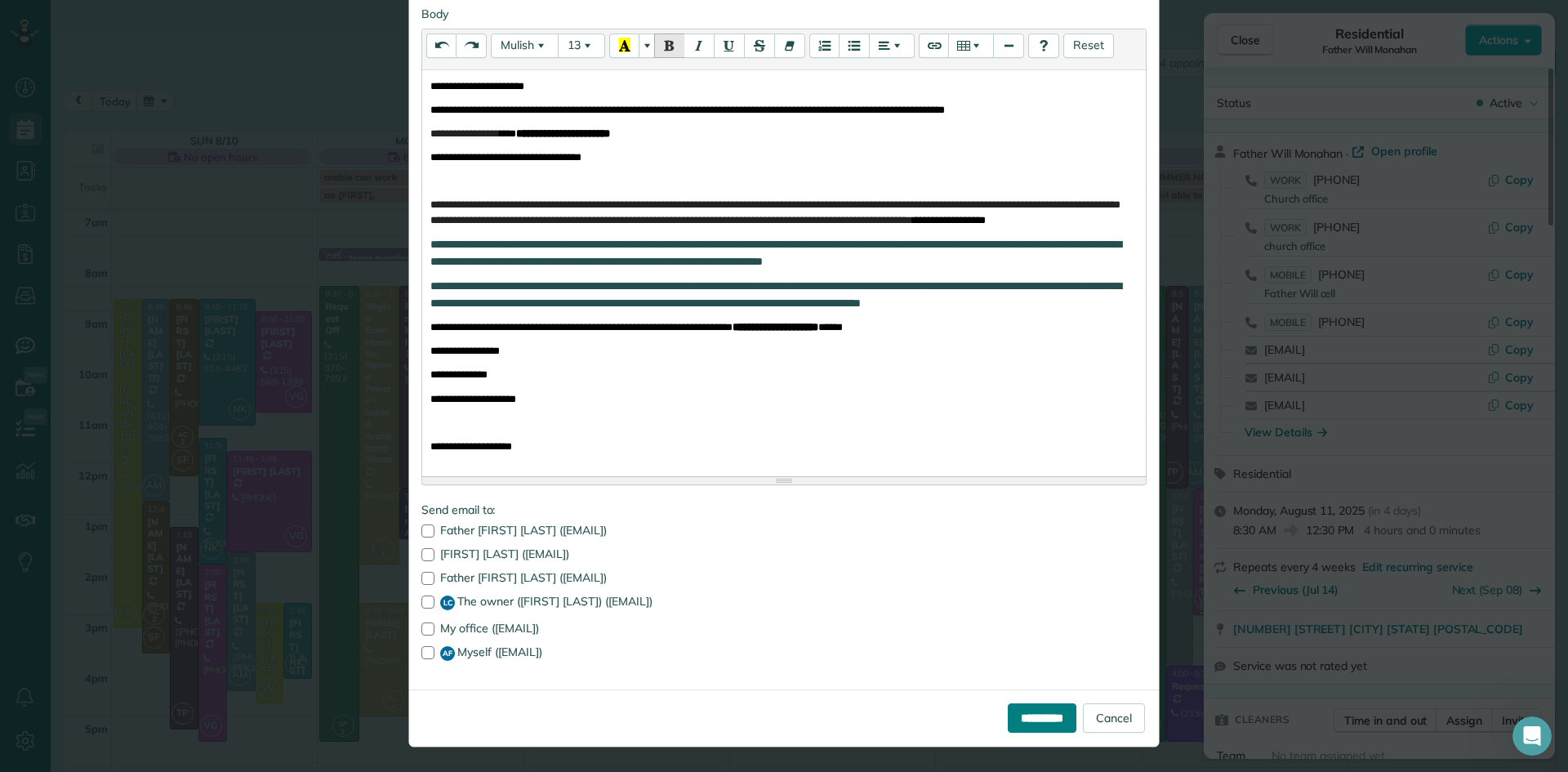 click on "**********" at bounding box center [1042, 718] 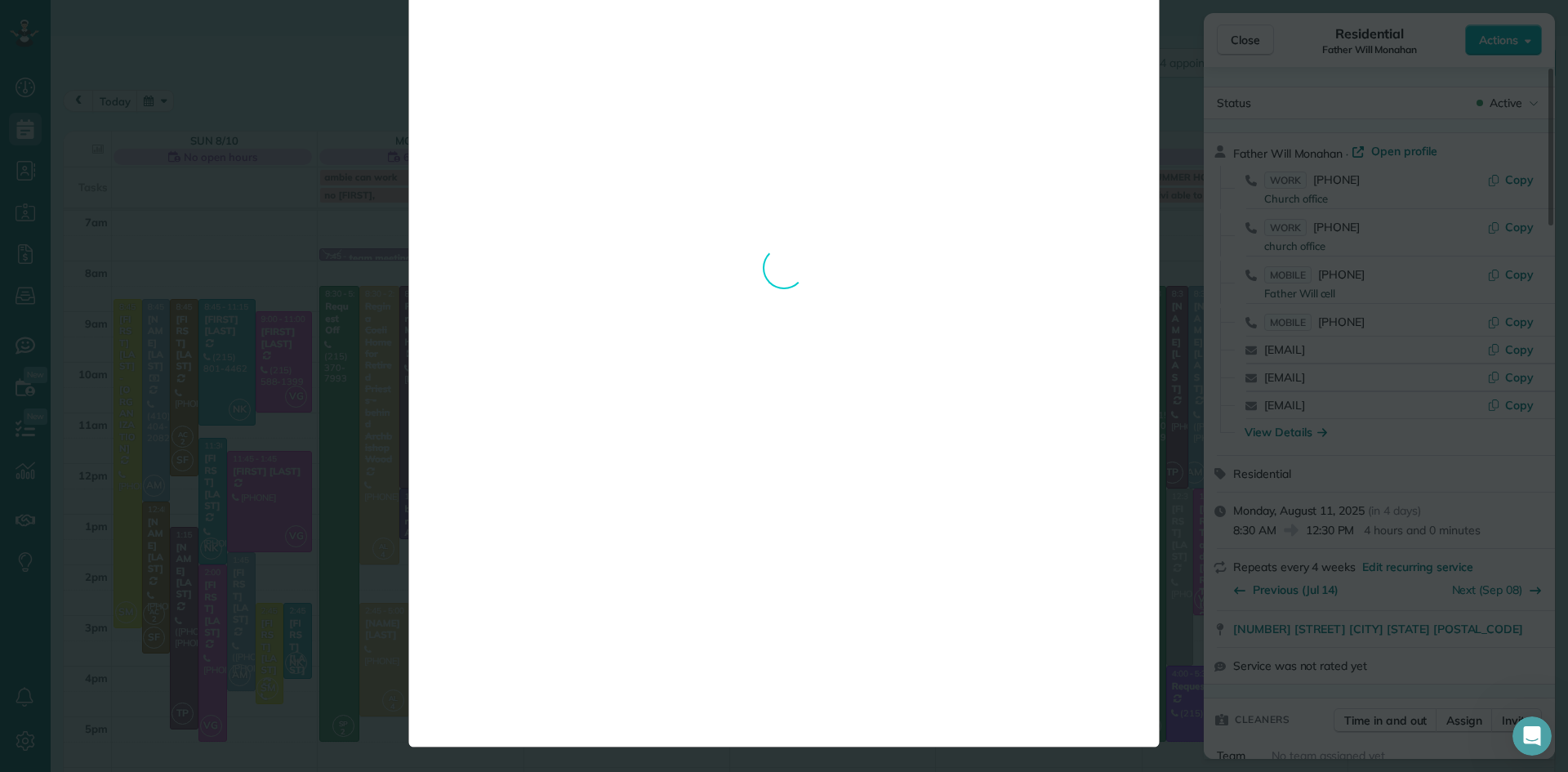 scroll, scrollTop: 0, scrollLeft: 0, axis: both 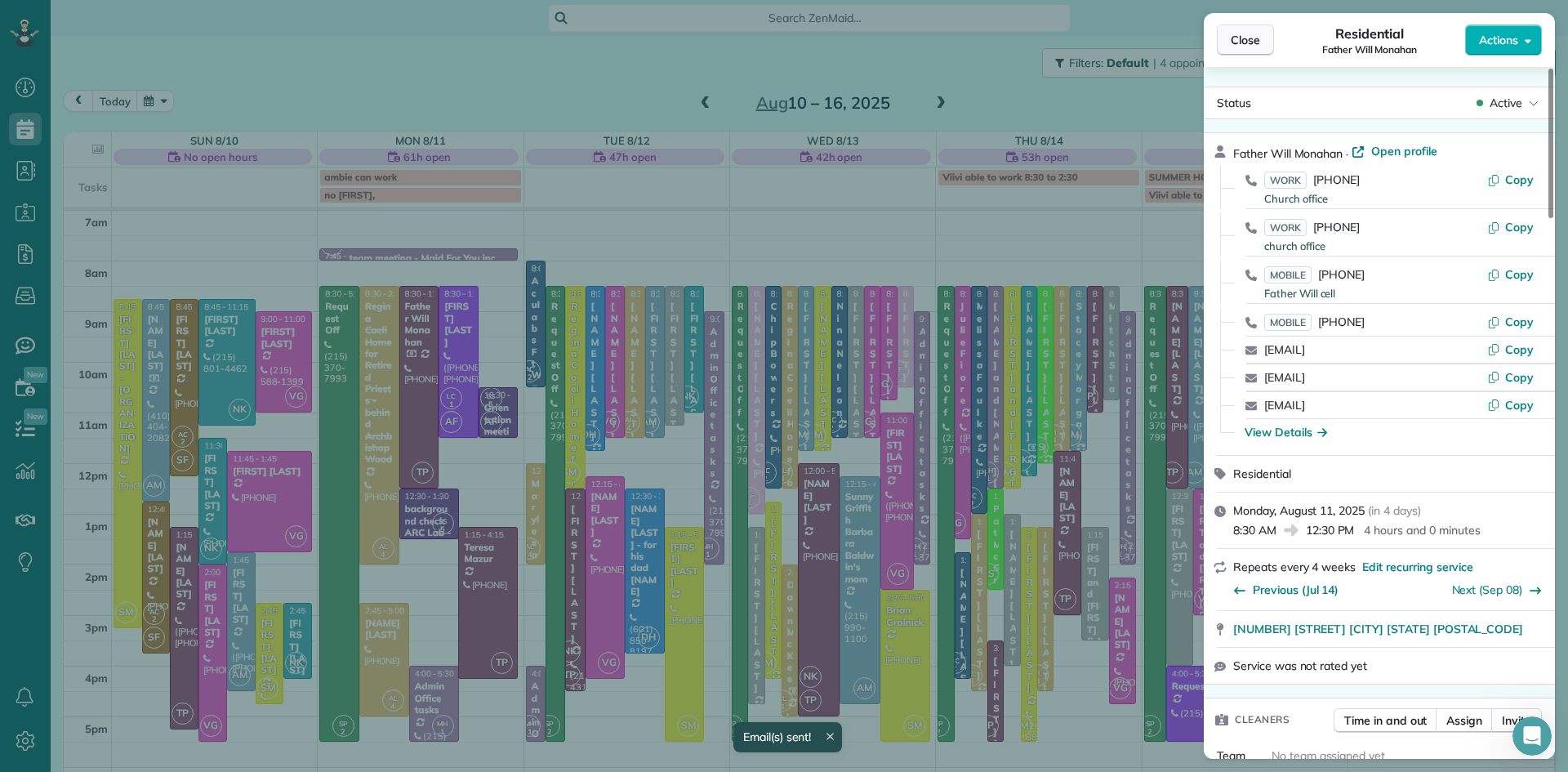 click on "Close" at bounding box center (1245, 40) 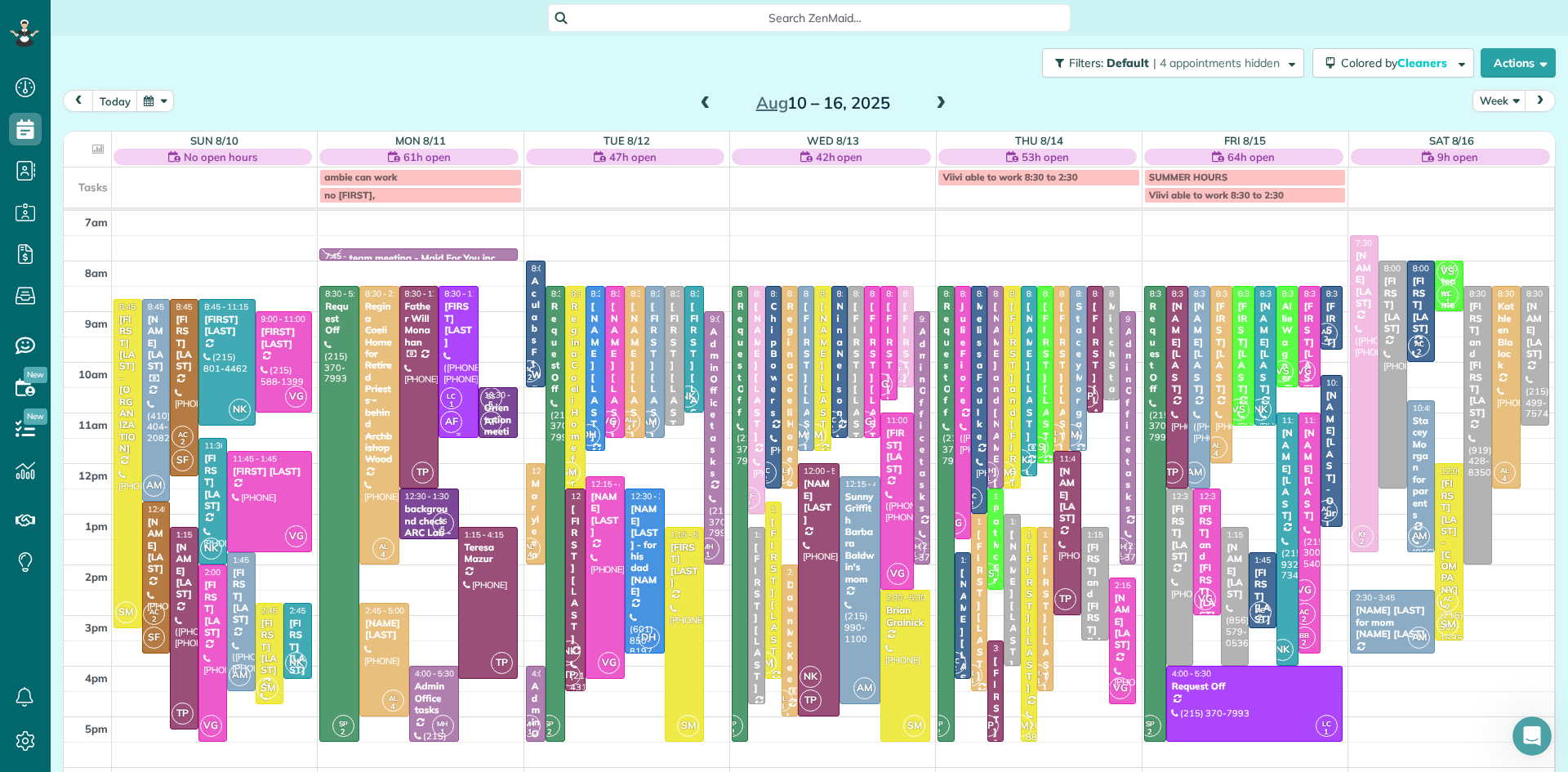 click at bounding box center [458, 362] 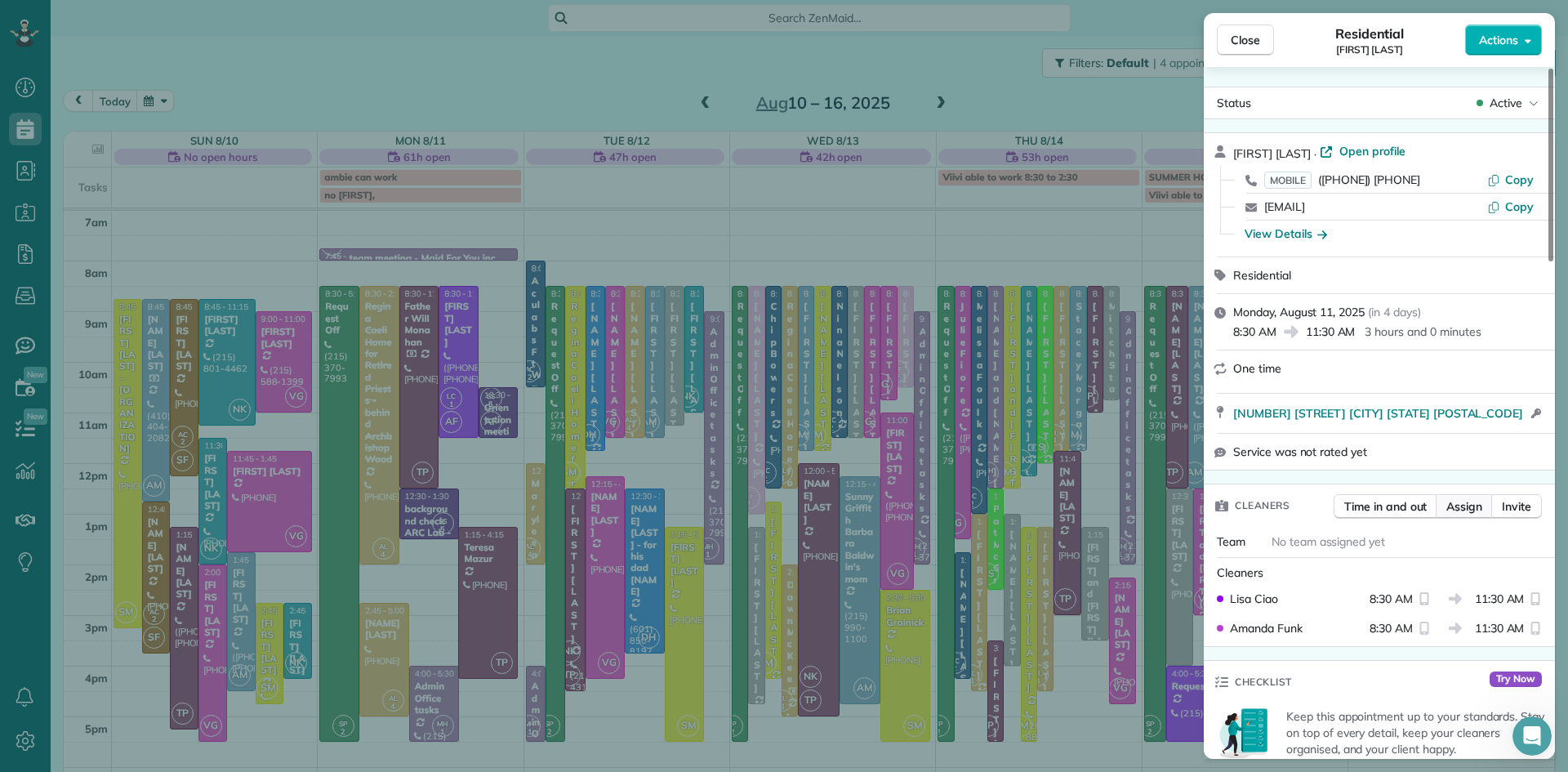 click on "Assign" at bounding box center (1464, 506) 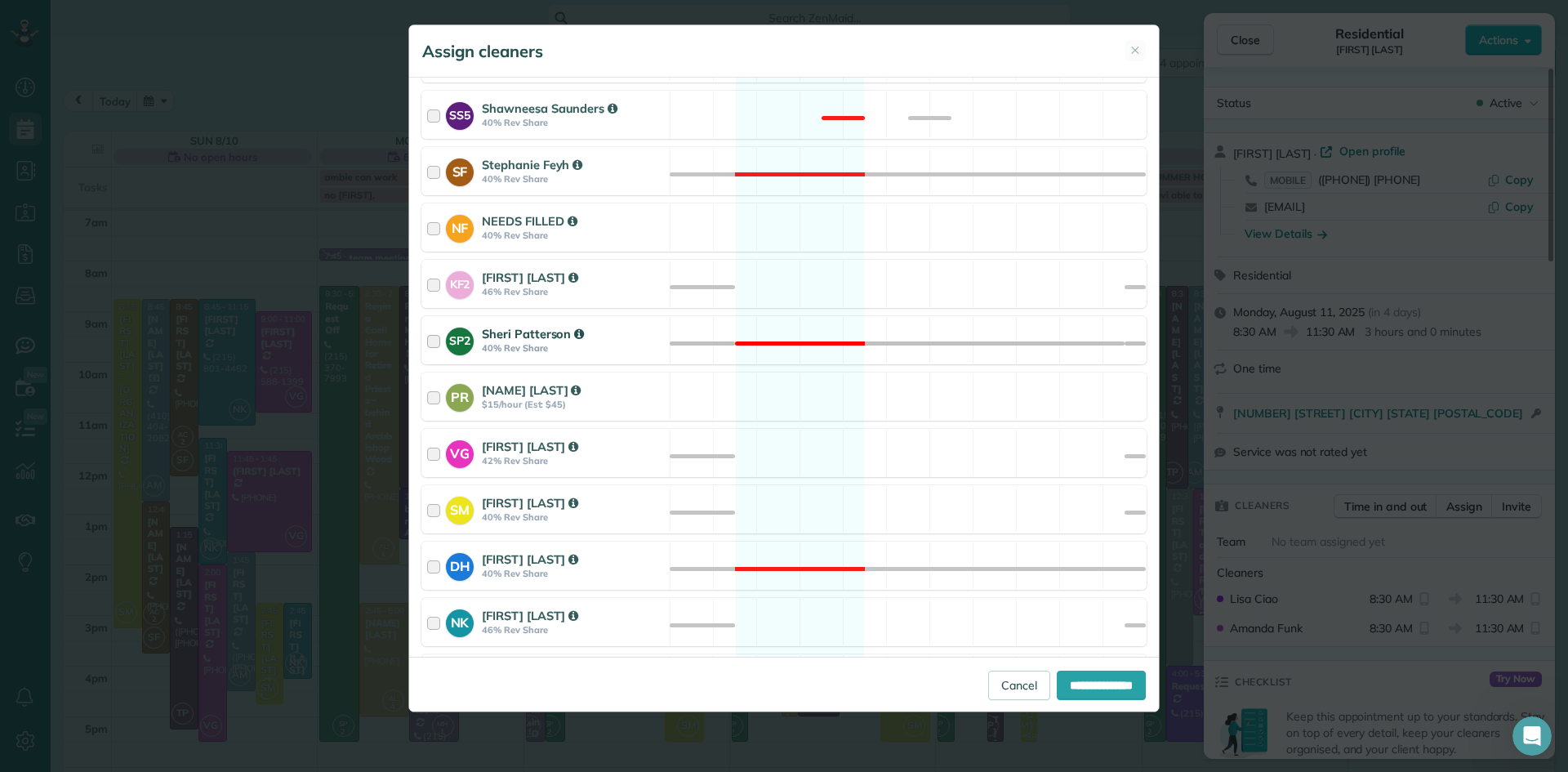 scroll, scrollTop: 912, scrollLeft: 0, axis: vertical 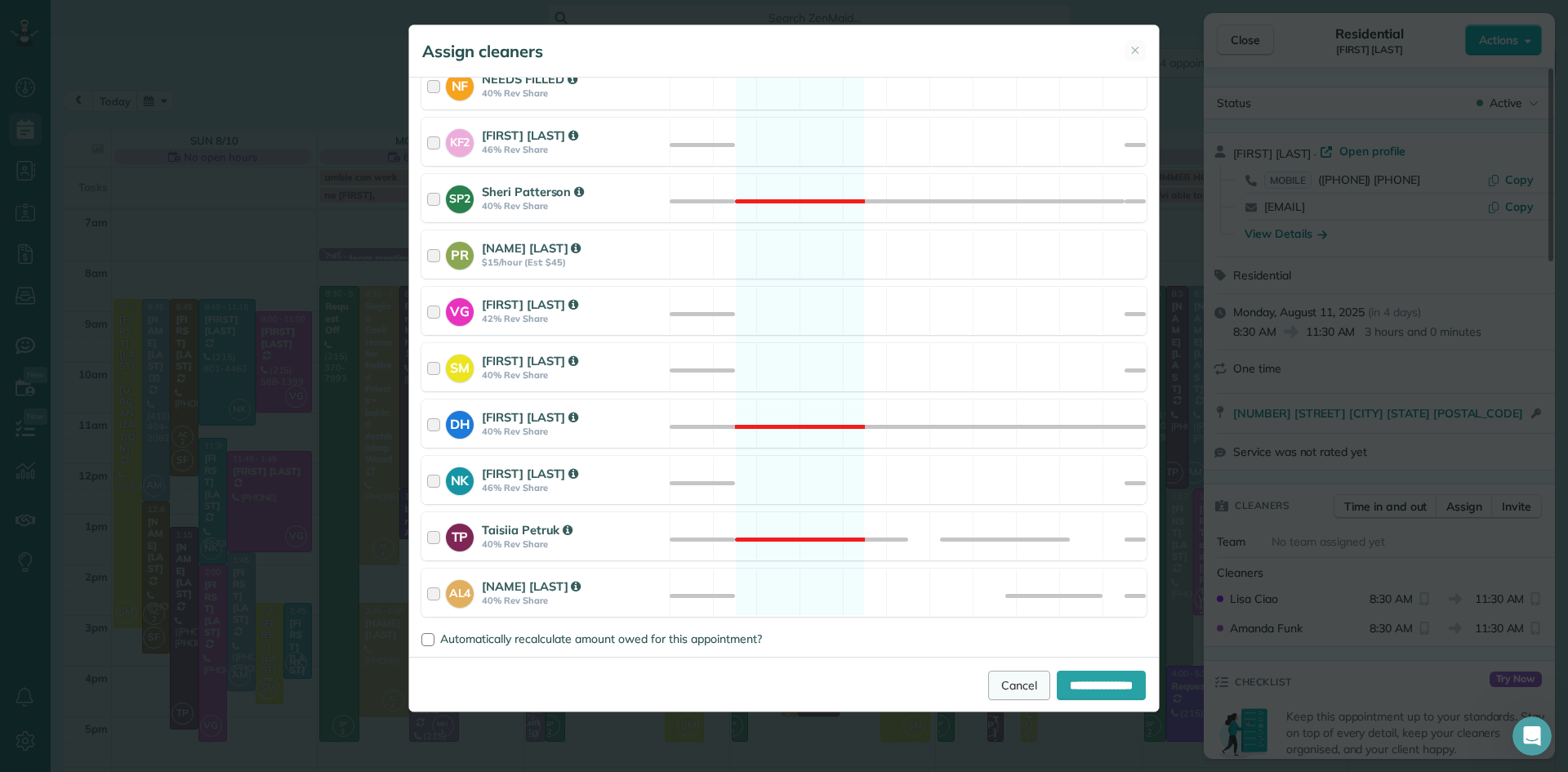 click on "Cancel" at bounding box center [1019, 685] 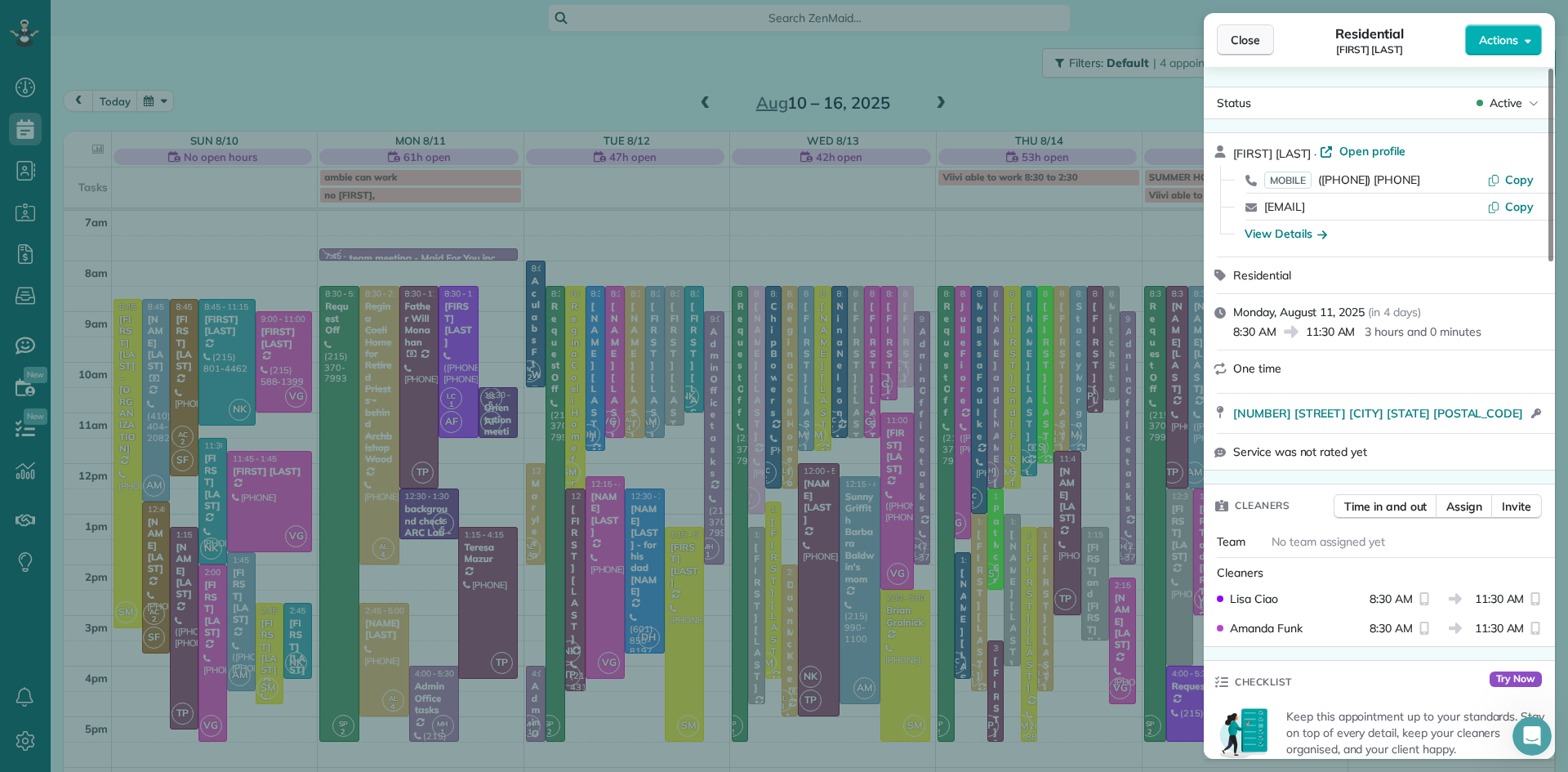 click on "Close" at bounding box center (1245, 40) 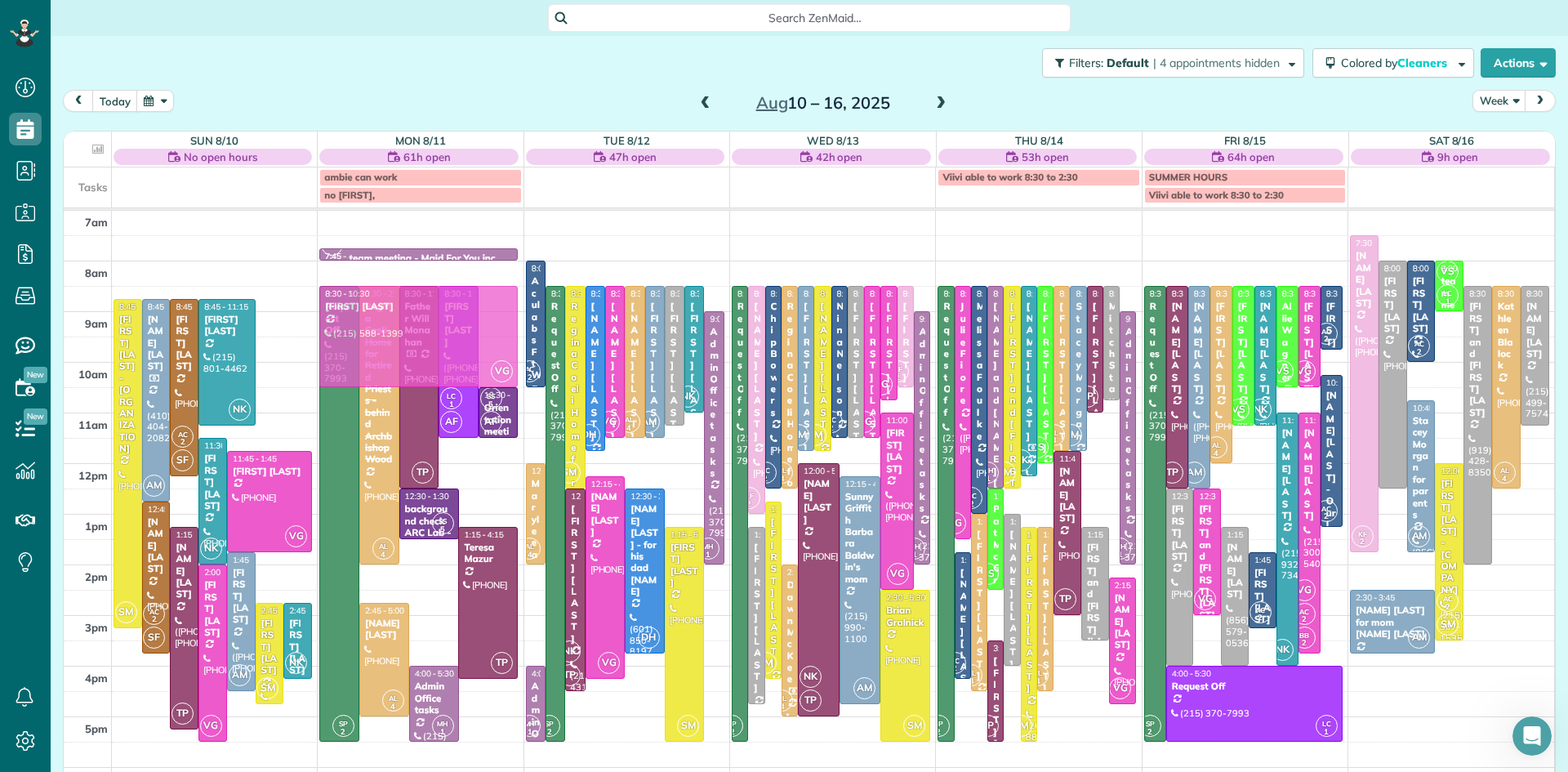 drag, startPoint x: 283, startPoint y: 373, endPoint x: 379, endPoint y: 352, distance: 98.27004 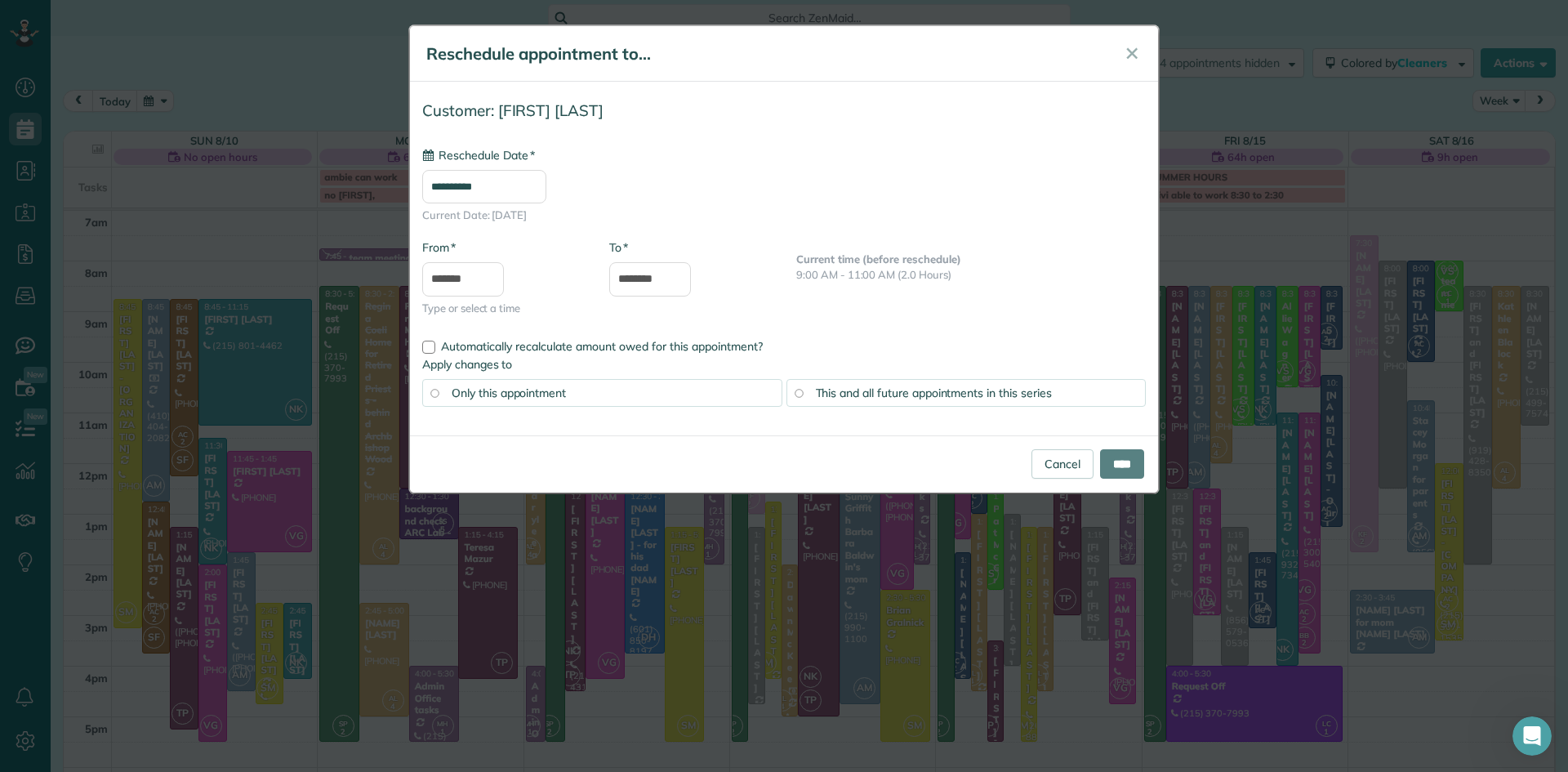 type on "**********" 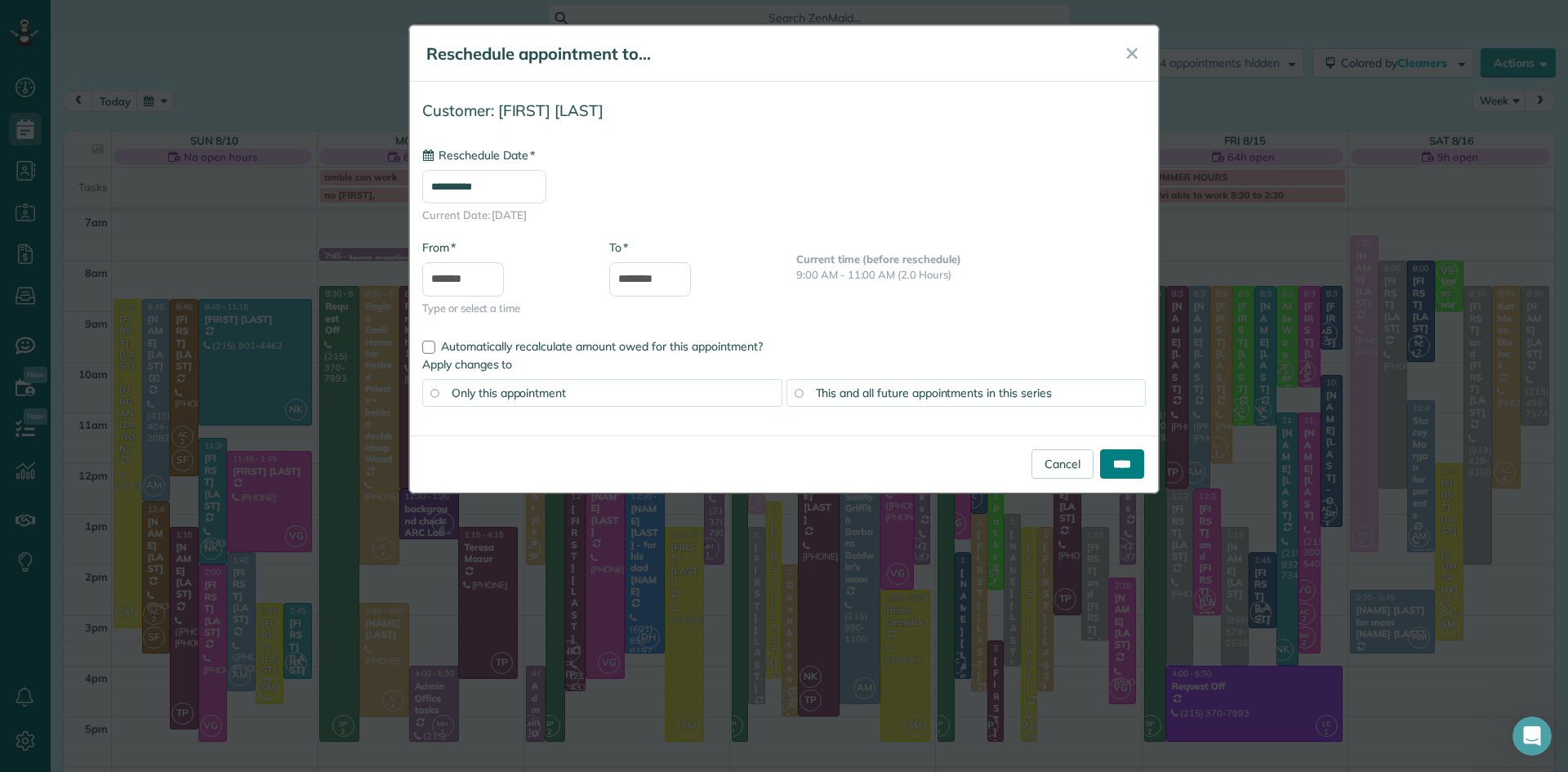 click on "****" at bounding box center (1122, 464) 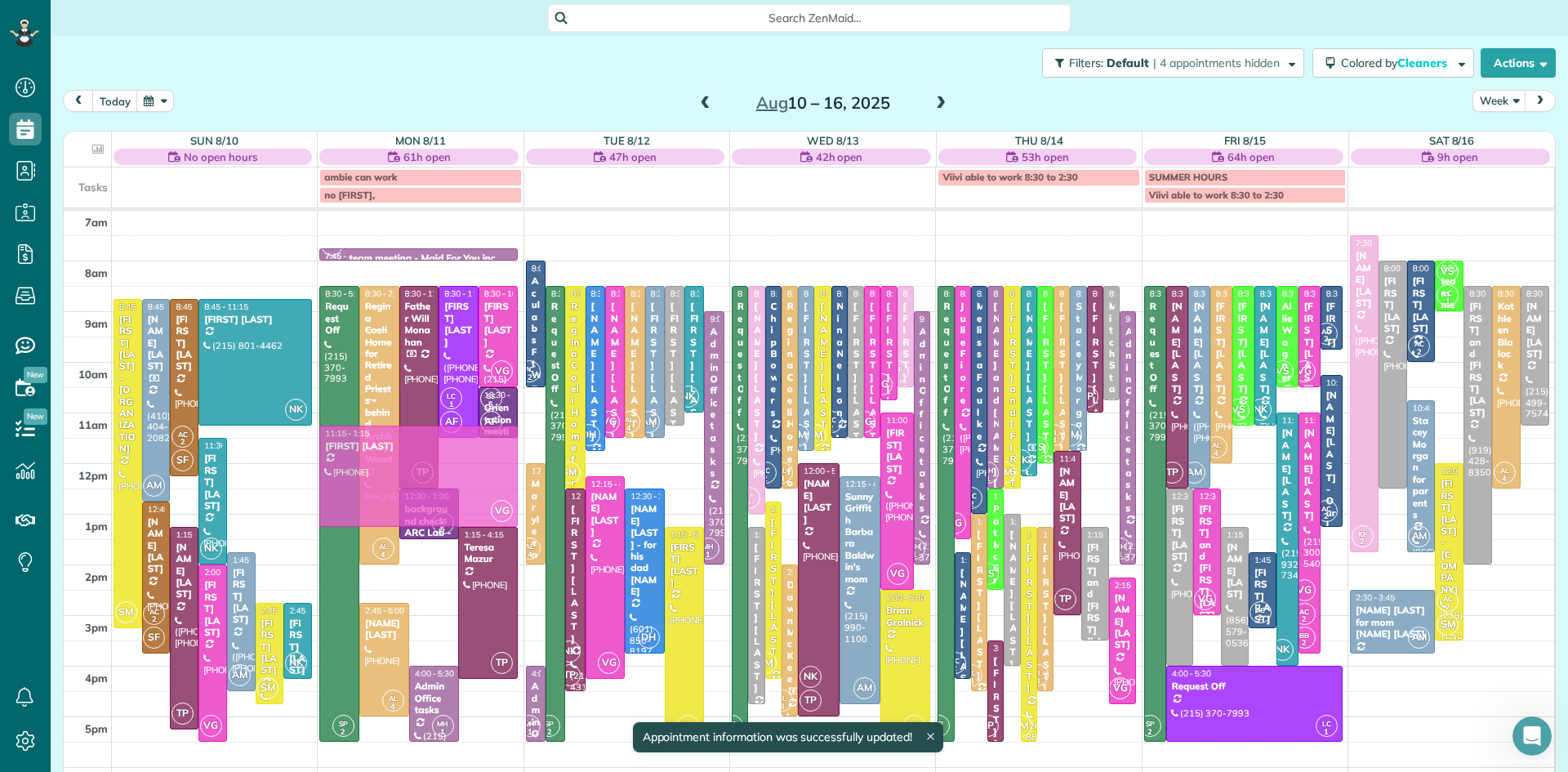 drag, startPoint x: 278, startPoint y: 526, endPoint x: 446, endPoint y: 506, distance: 169.18629 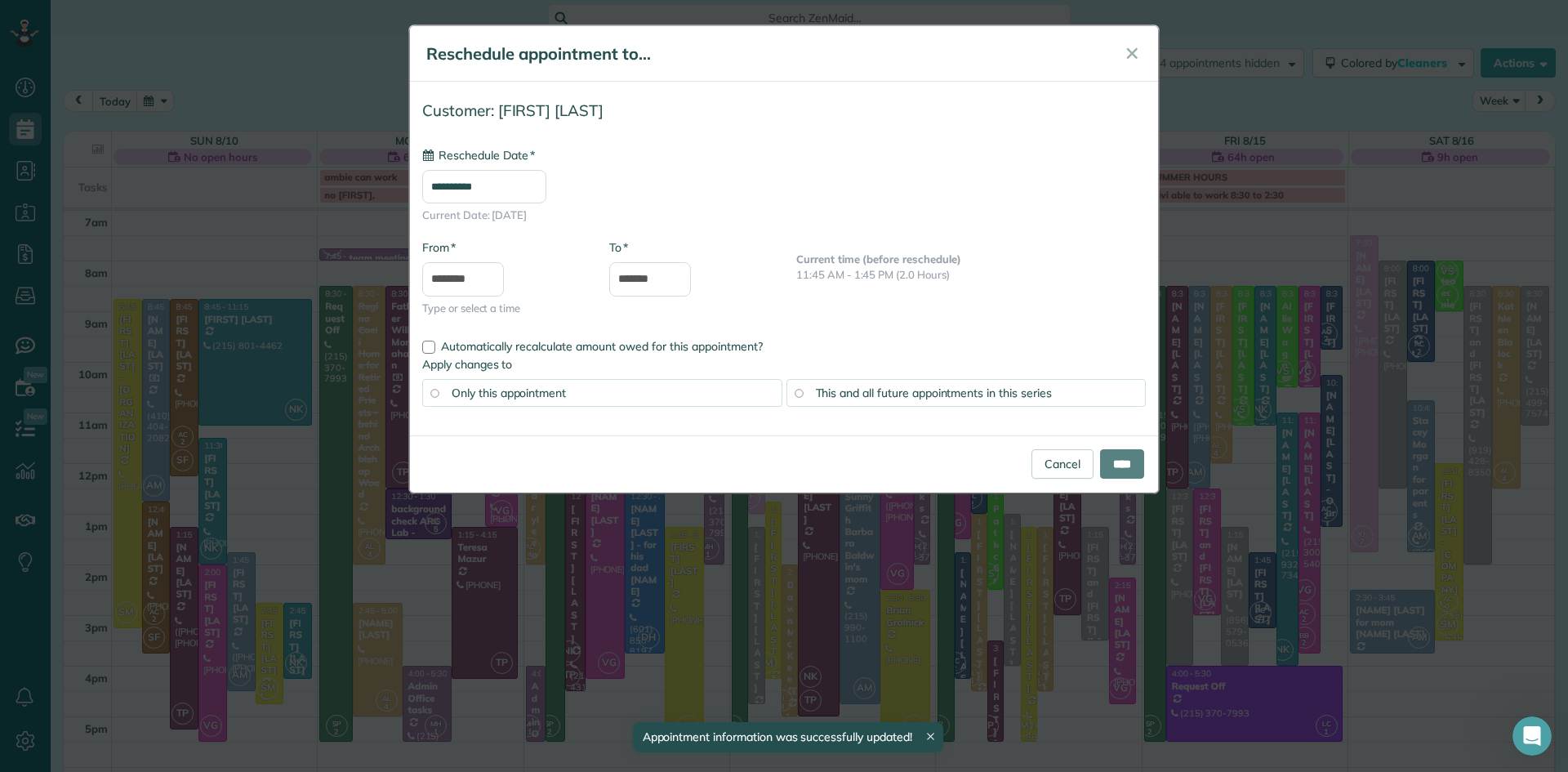 type on "**********" 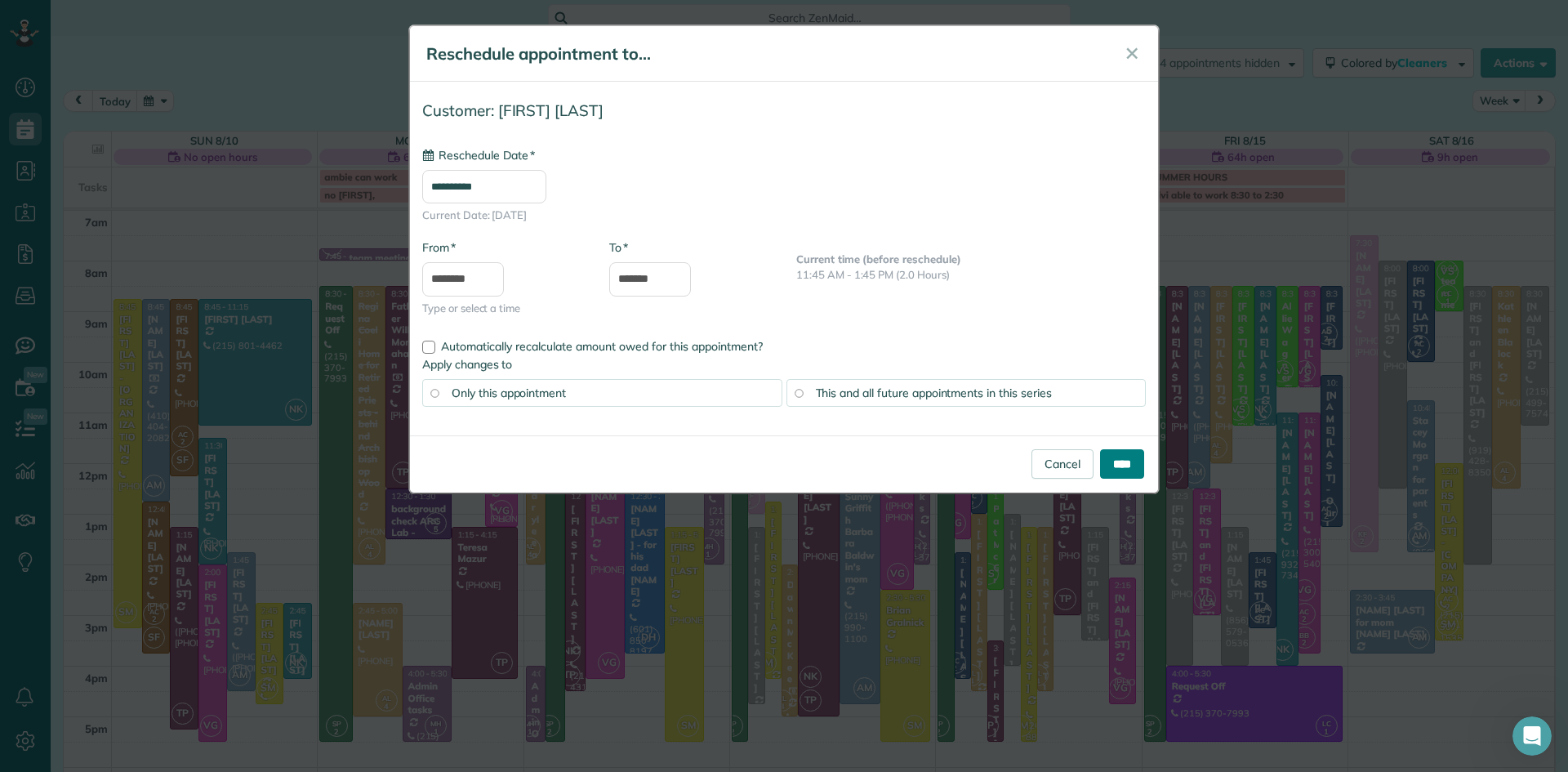 click on "****" at bounding box center [1122, 464] 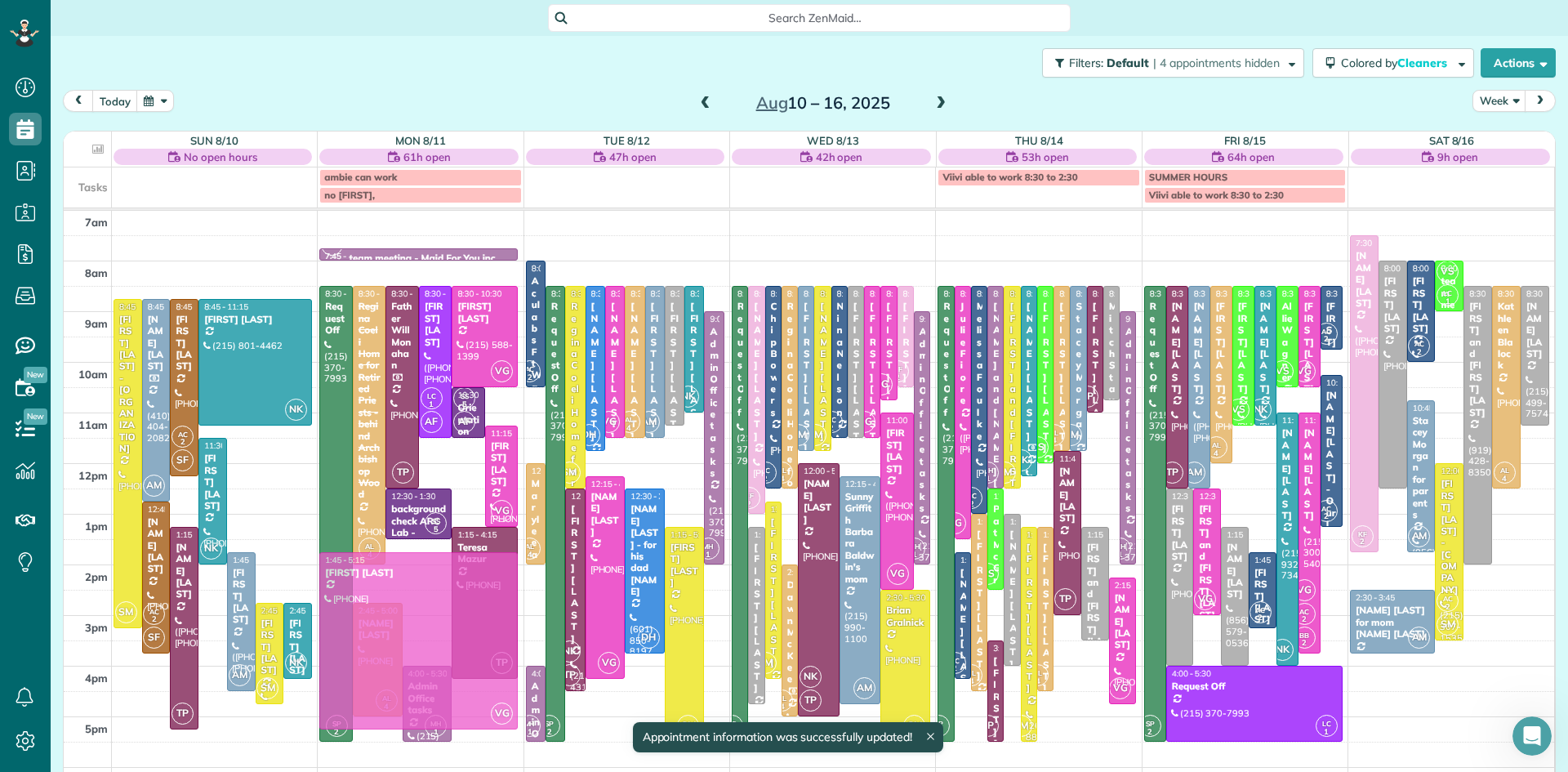 drag, startPoint x: 216, startPoint y: 619, endPoint x: 411, endPoint y: 604, distance: 195.5761 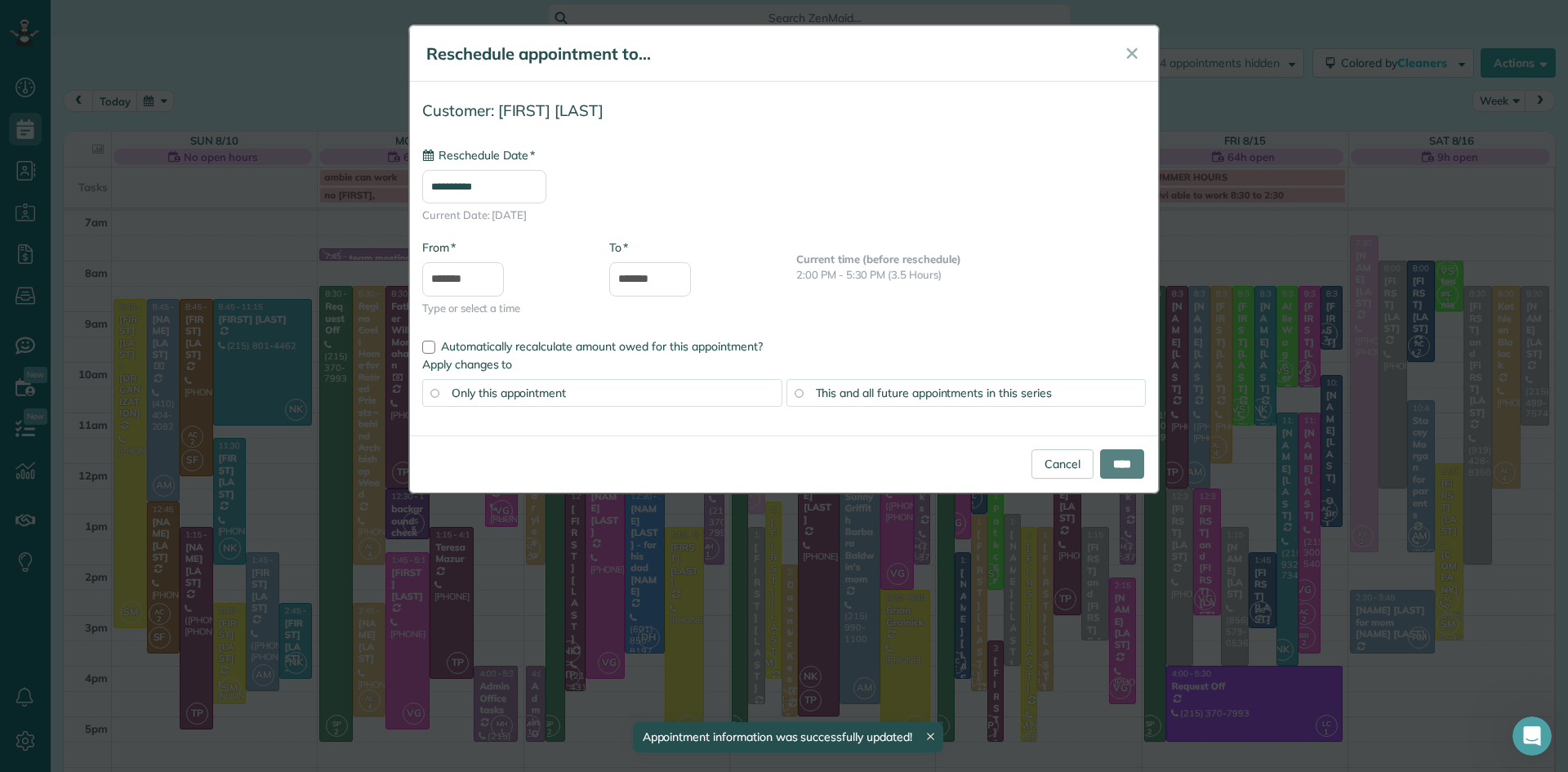 type on "**********" 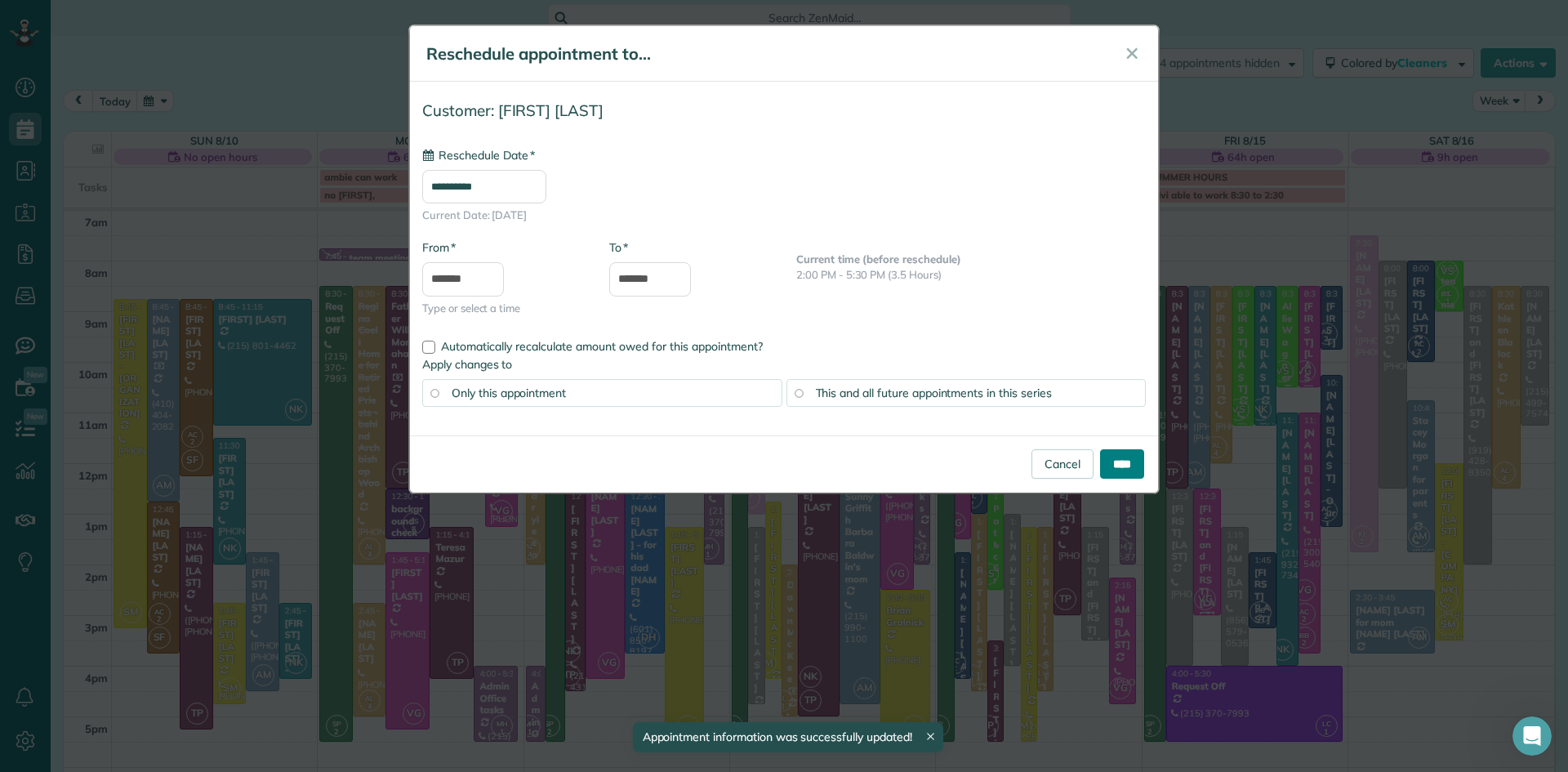 click on "****" at bounding box center [1122, 464] 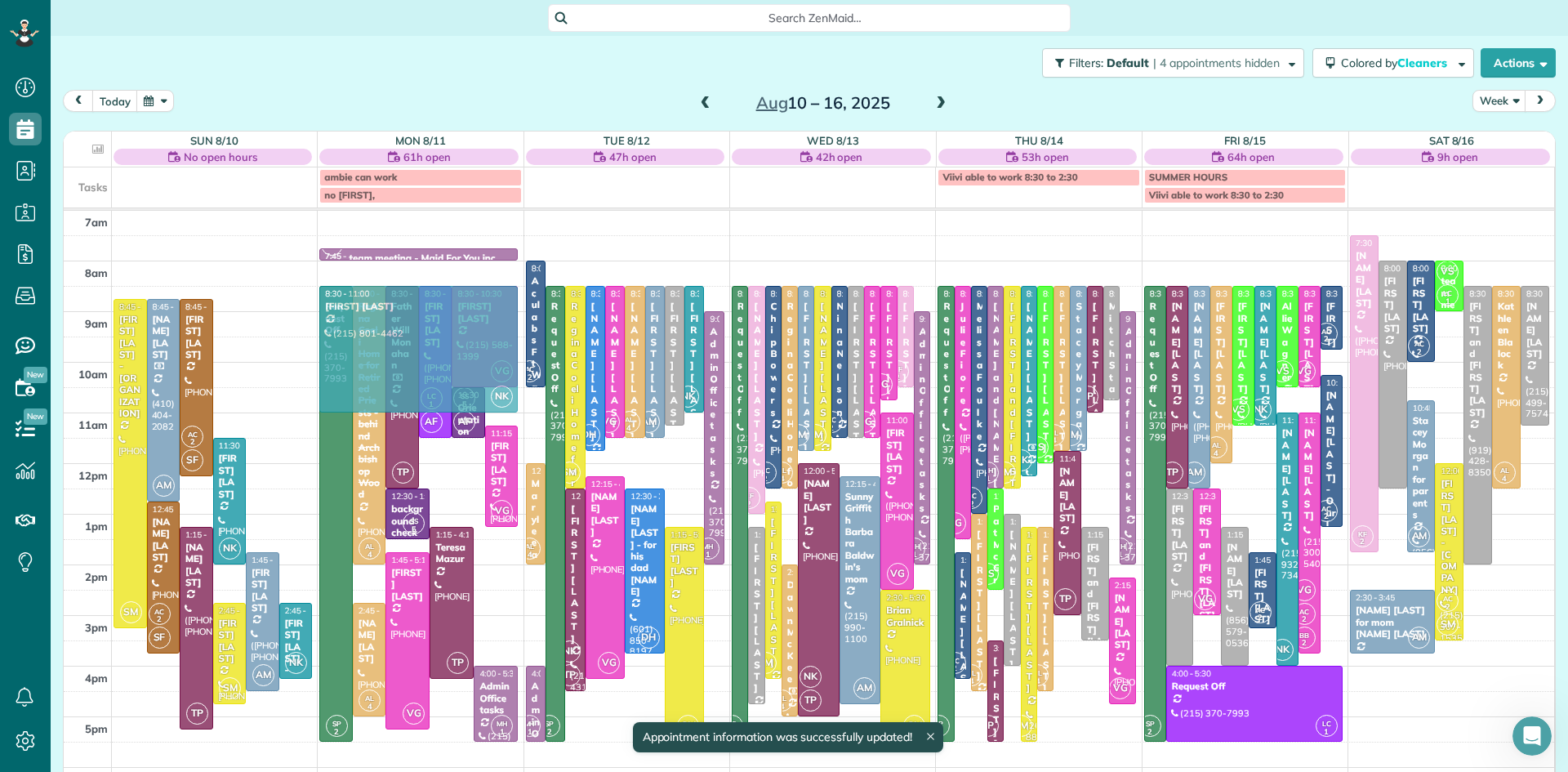 drag, startPoint x: 240, startPoint y: 384, endPoint x: 296, endPoint y: 379, distance: 56.222771 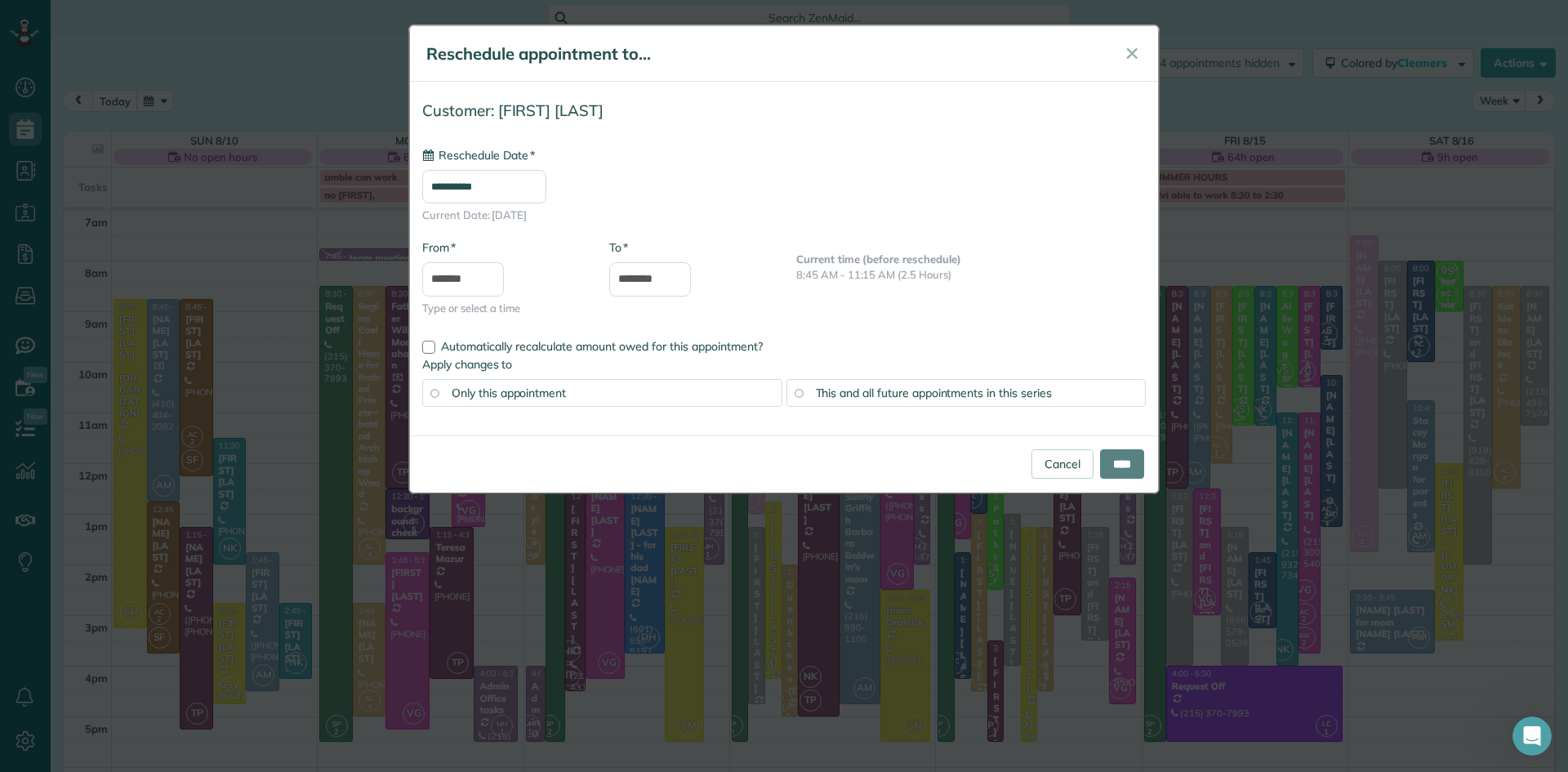 type on "**********" 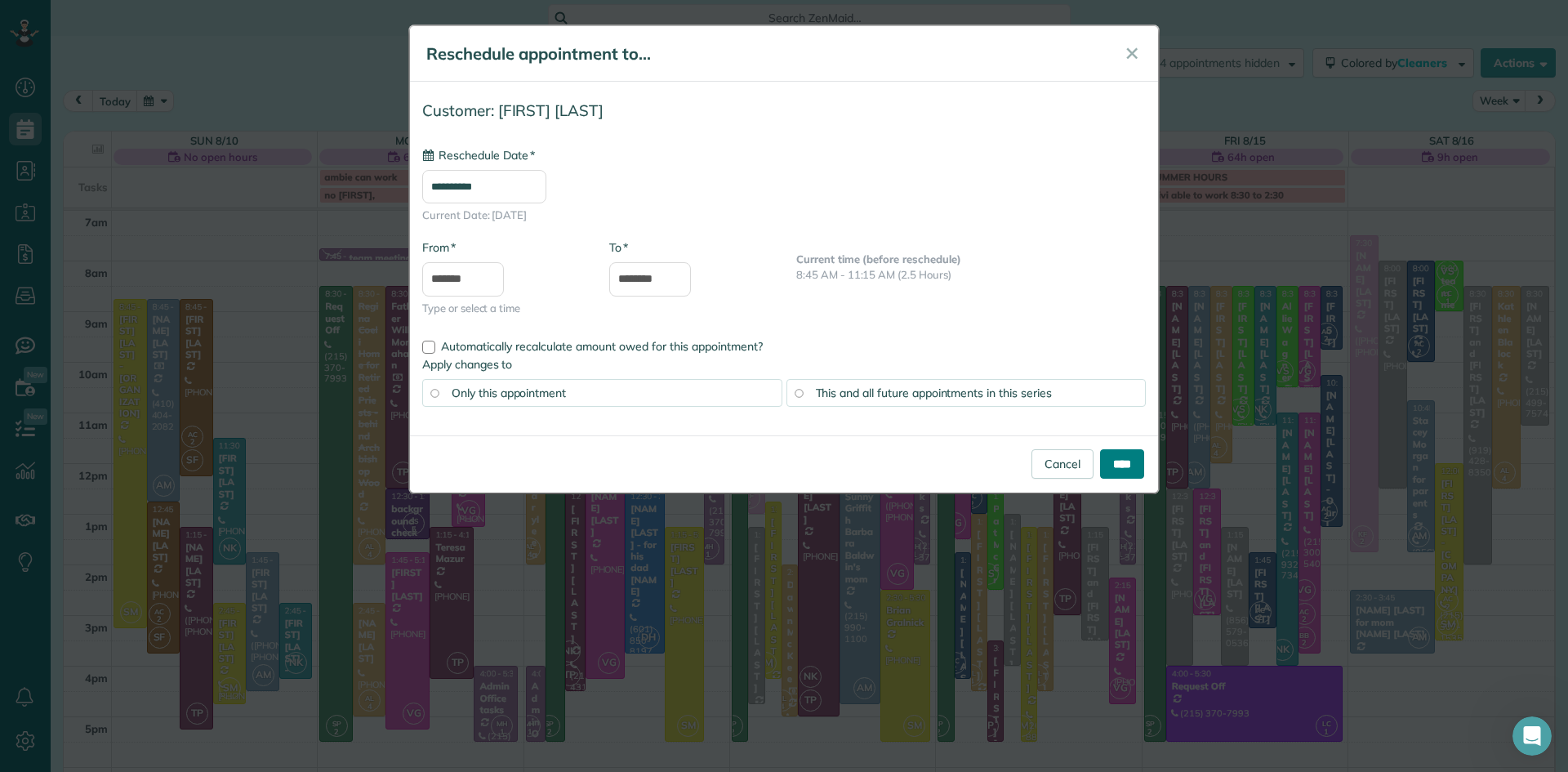 click on "****" at bounding box center [1122, 464] 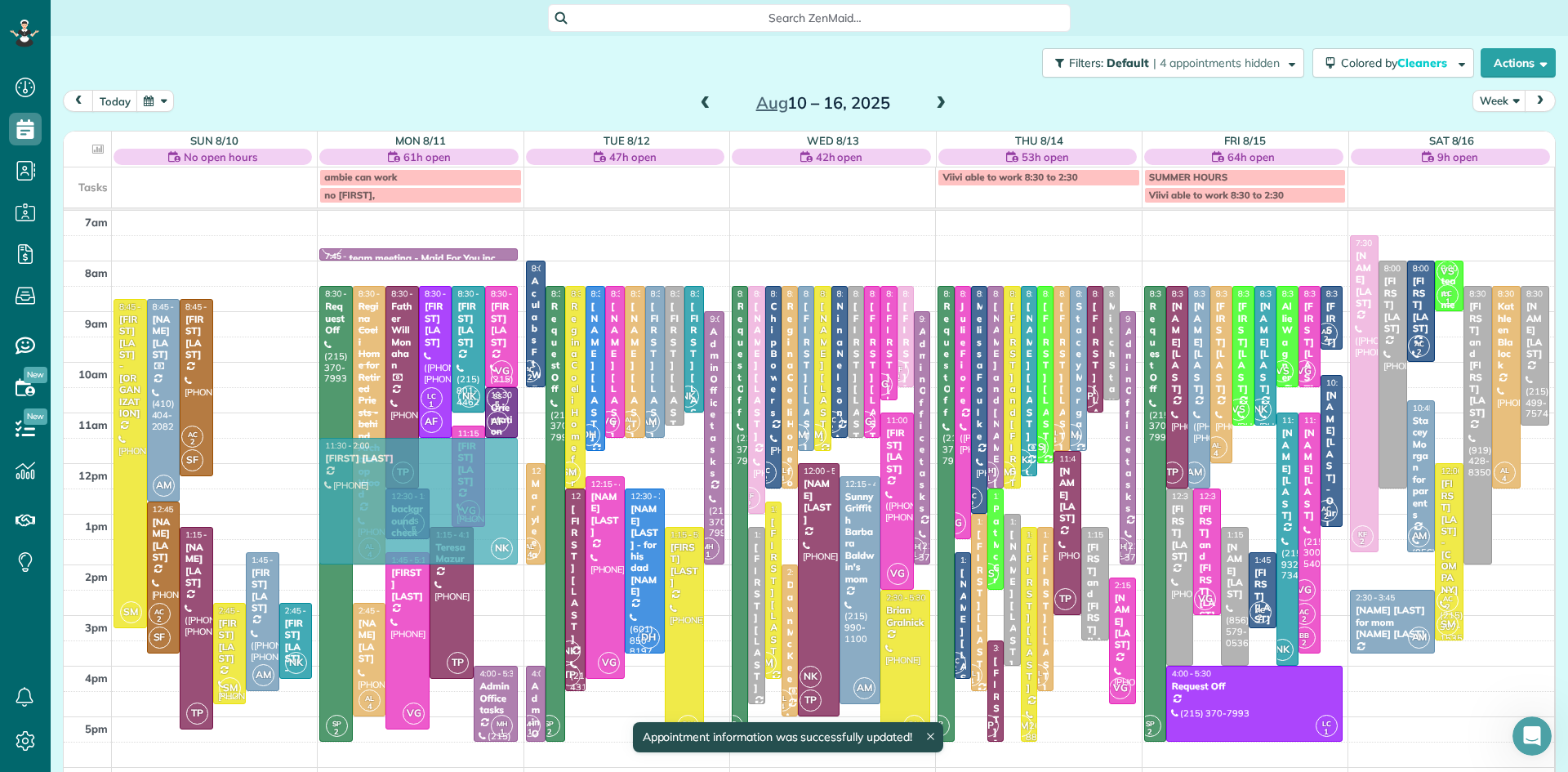 drag, startPoint x: 226, startPoint y: 512, endPoint x: 444, endPoint y: 511, distance: 218.00229 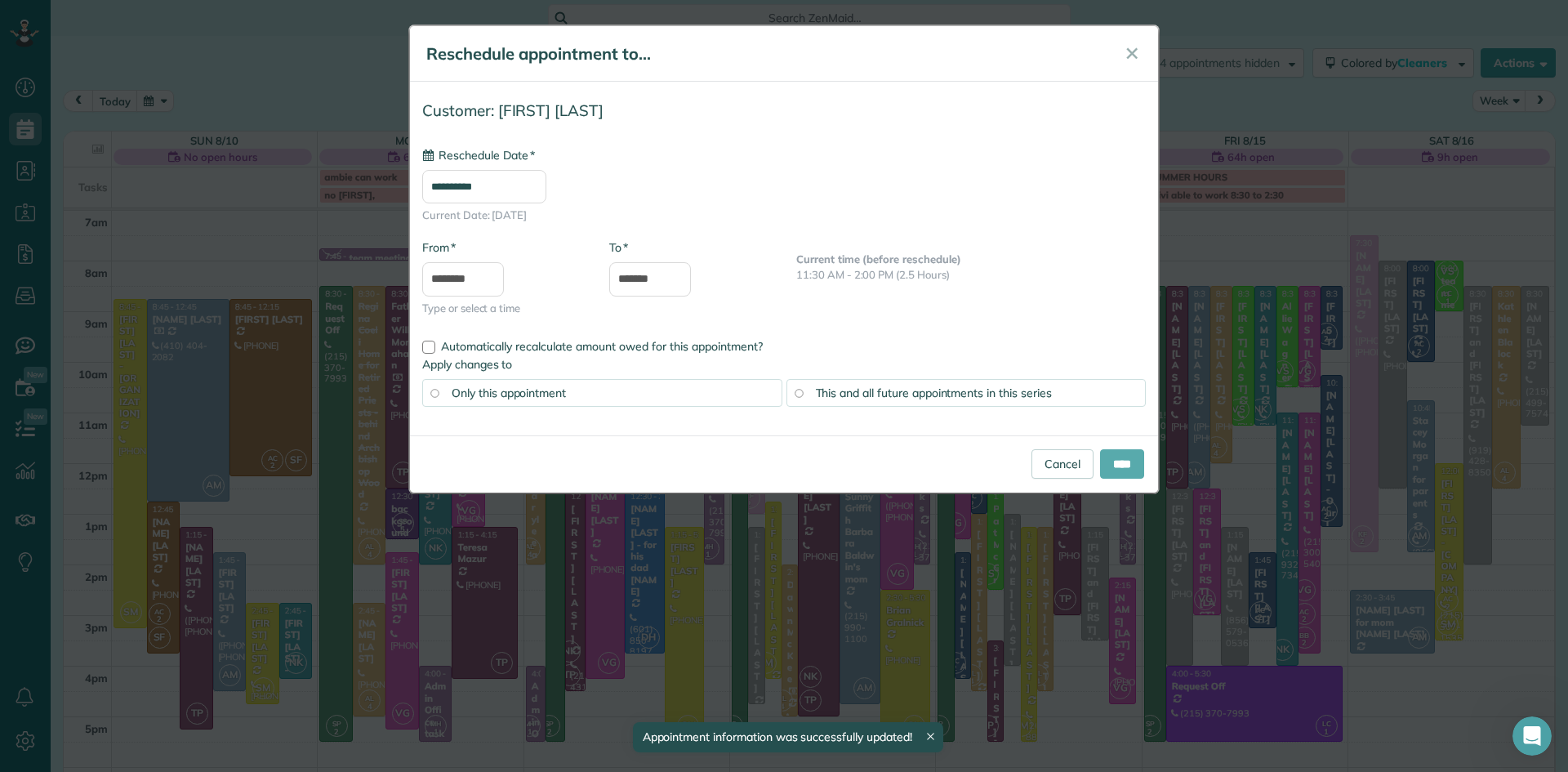 type on "**********" 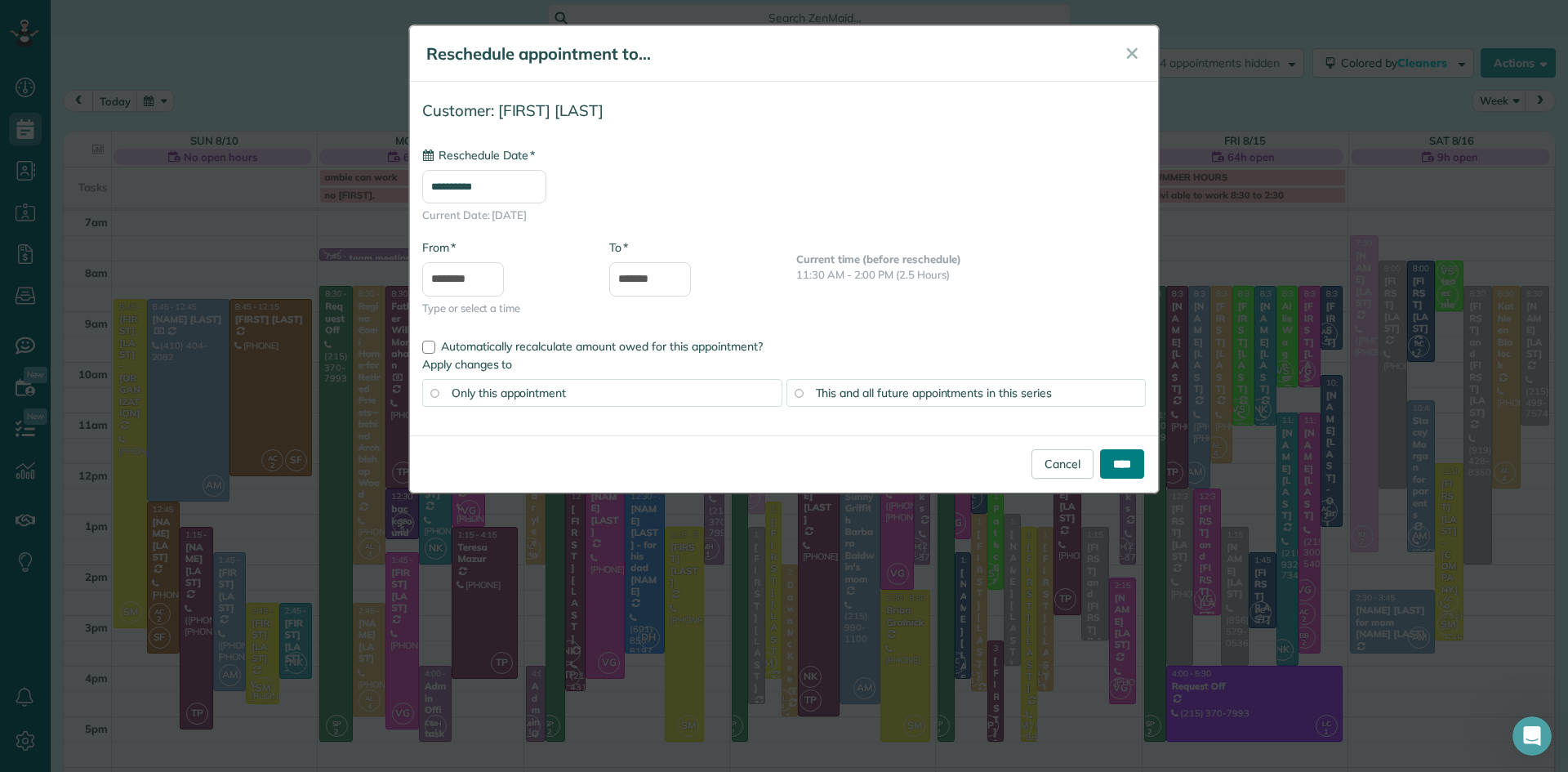 click on "****" at bounding box center [1122, 464] 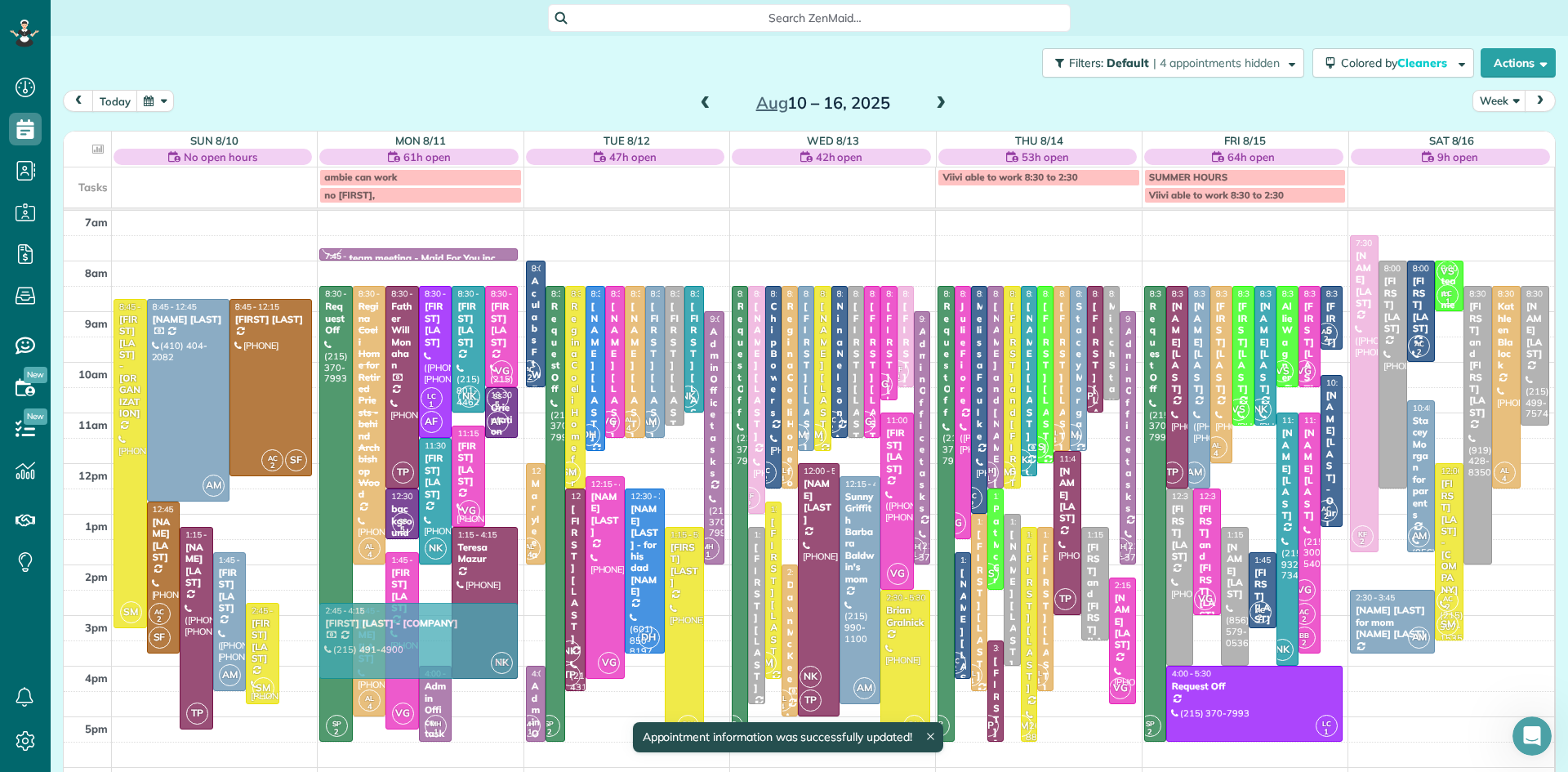 drag, startPoint x: 301, startPoint y: 628, endPoint x: 417, endPoint y: 623, distance: 116.10771 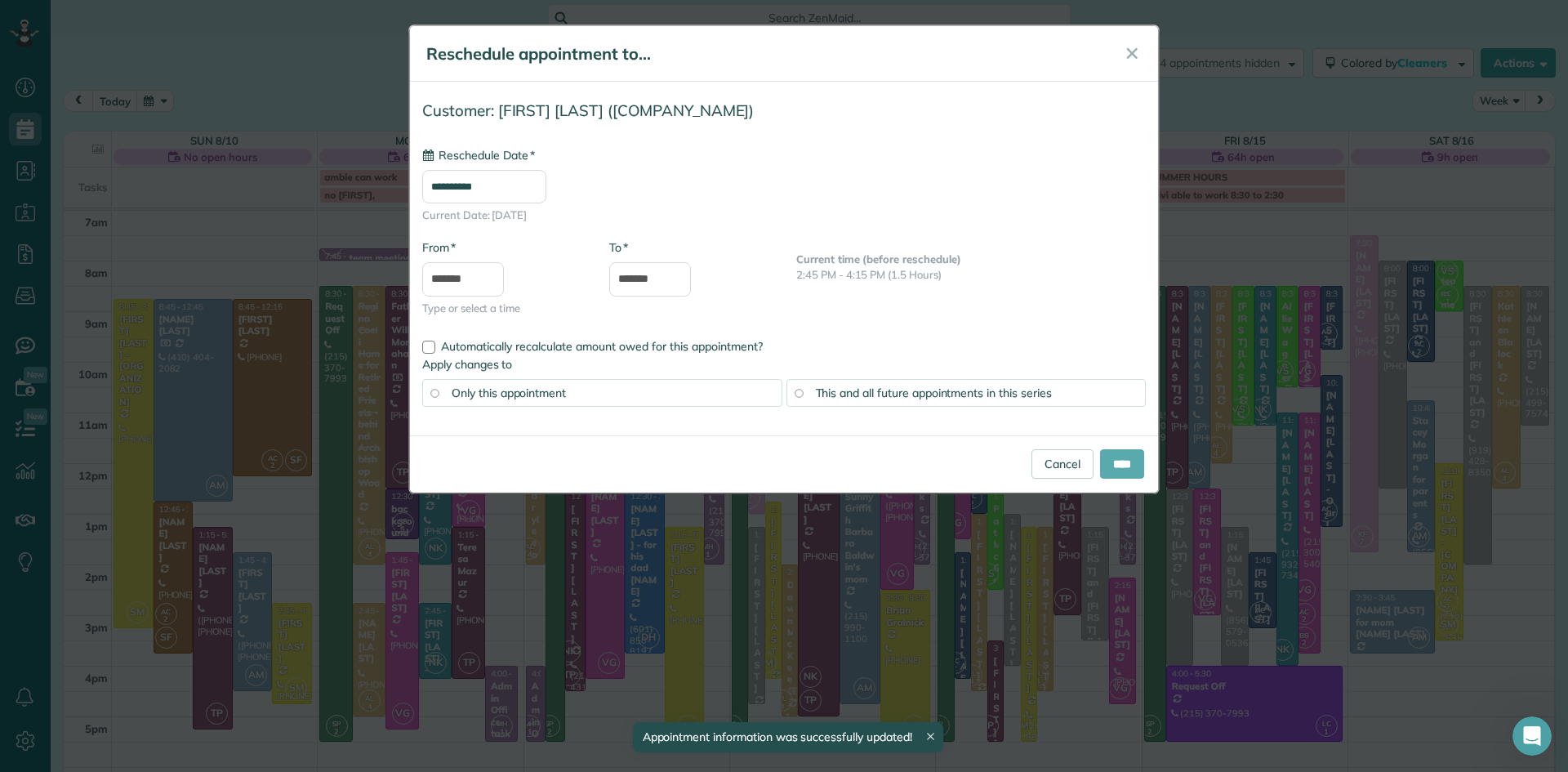 type on "**********" 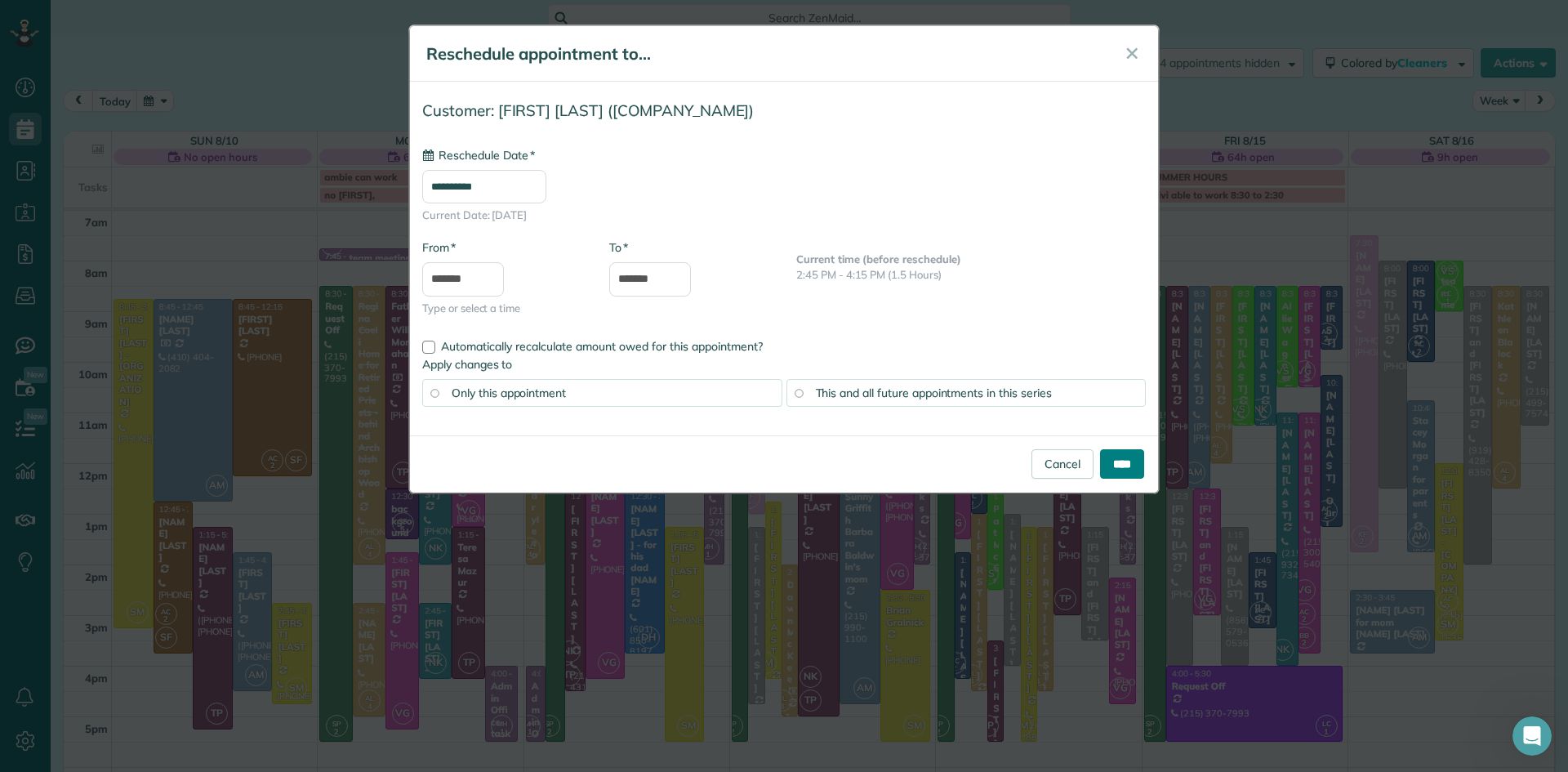 click on "****" at bounding box center (1122, 464) 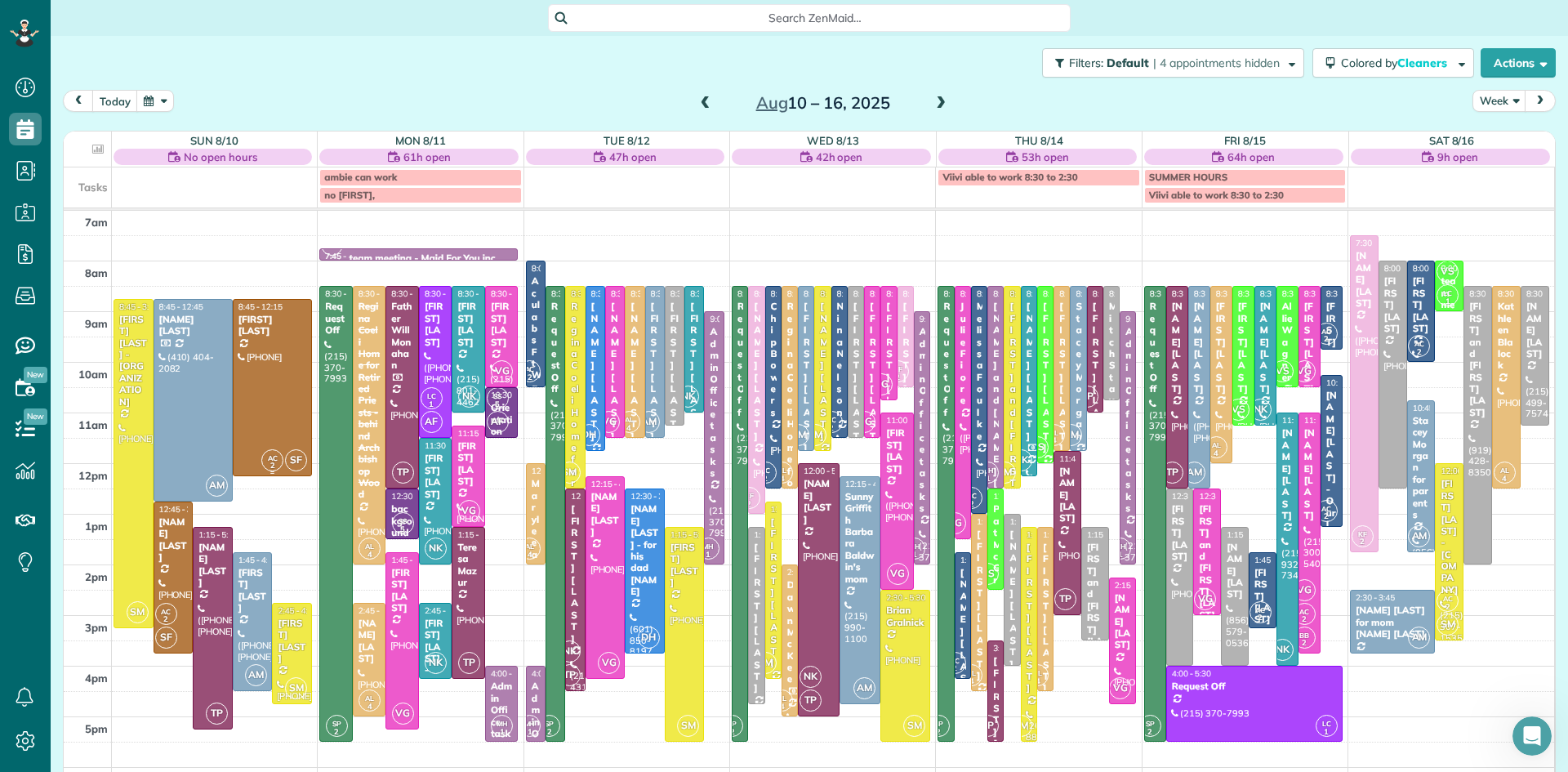 click at bounding box center [272, 387] 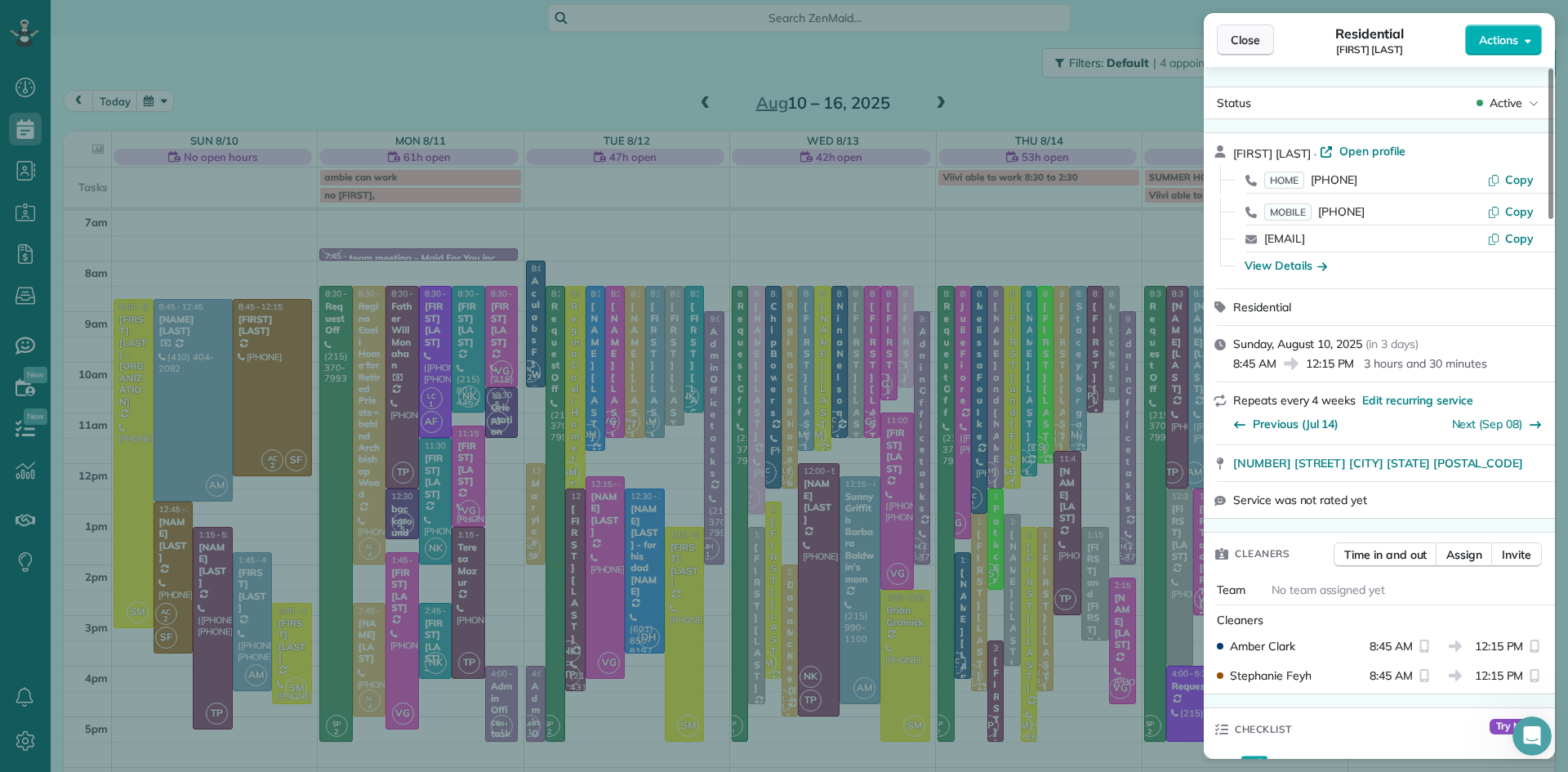 click on "Close" at bounding box center [1245, 40] 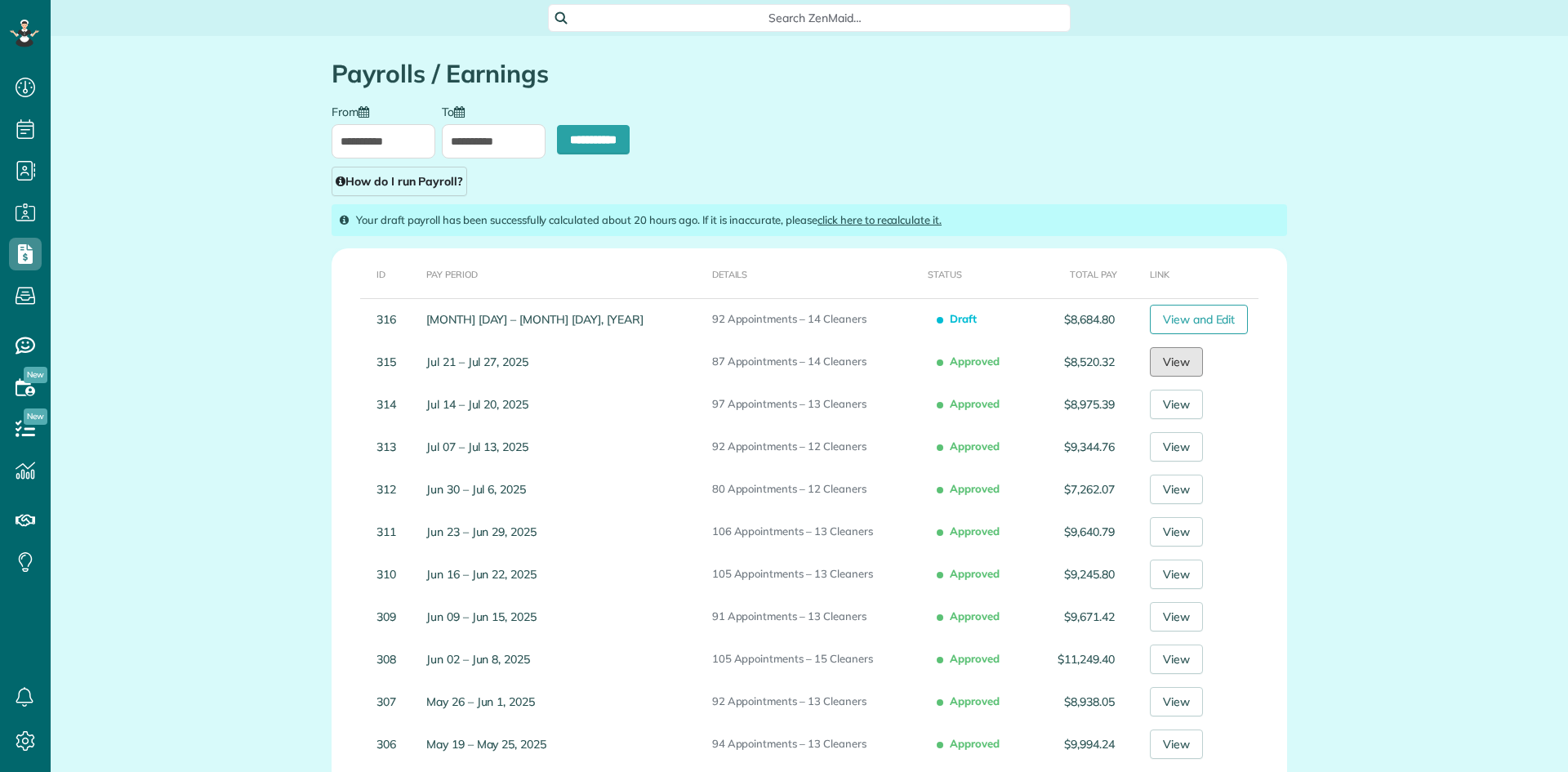 click on "View" at bounding box center [1176, 362] 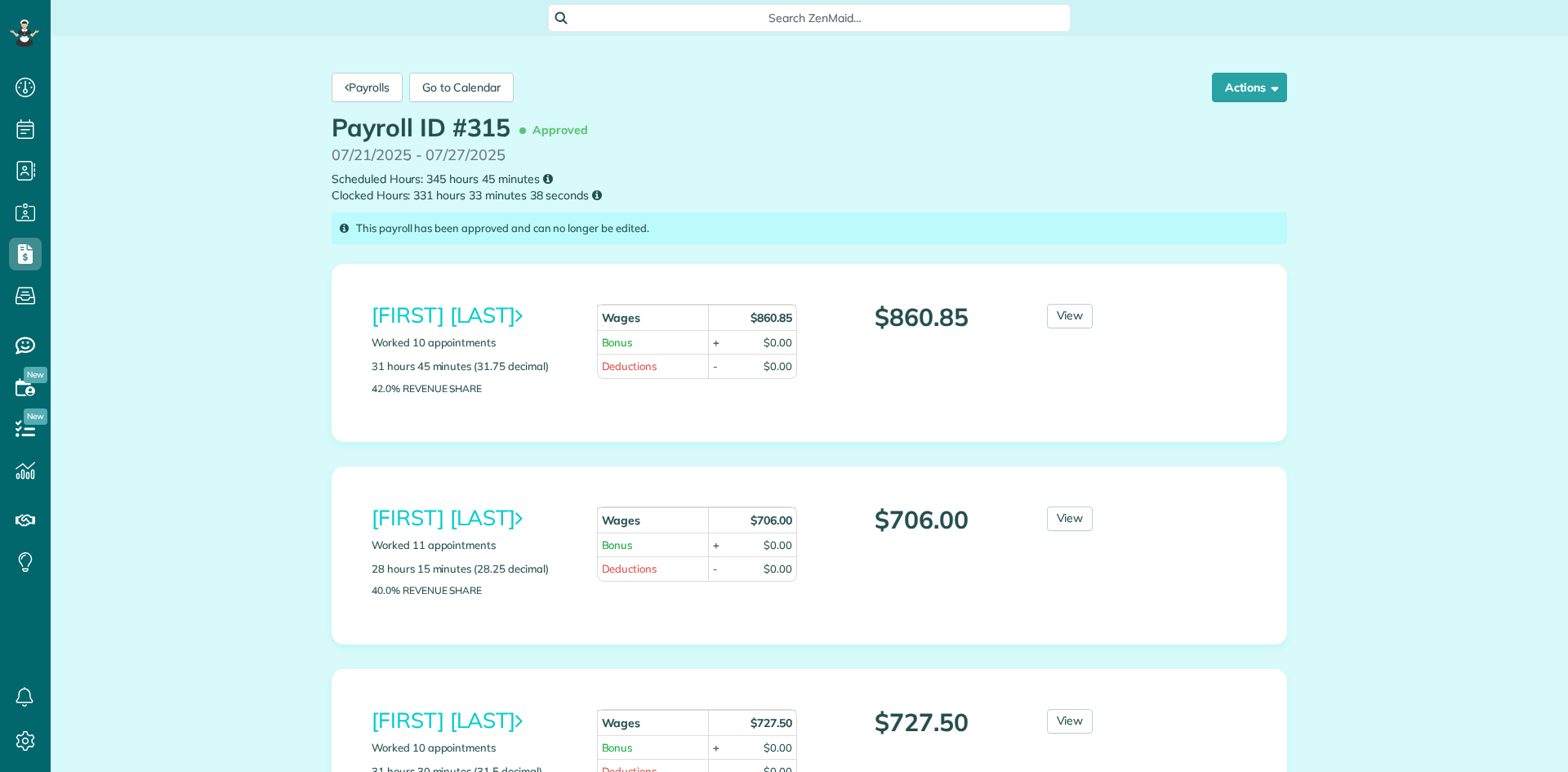scroll, scrollTop: 0, scrollLeft: 0, axis: both 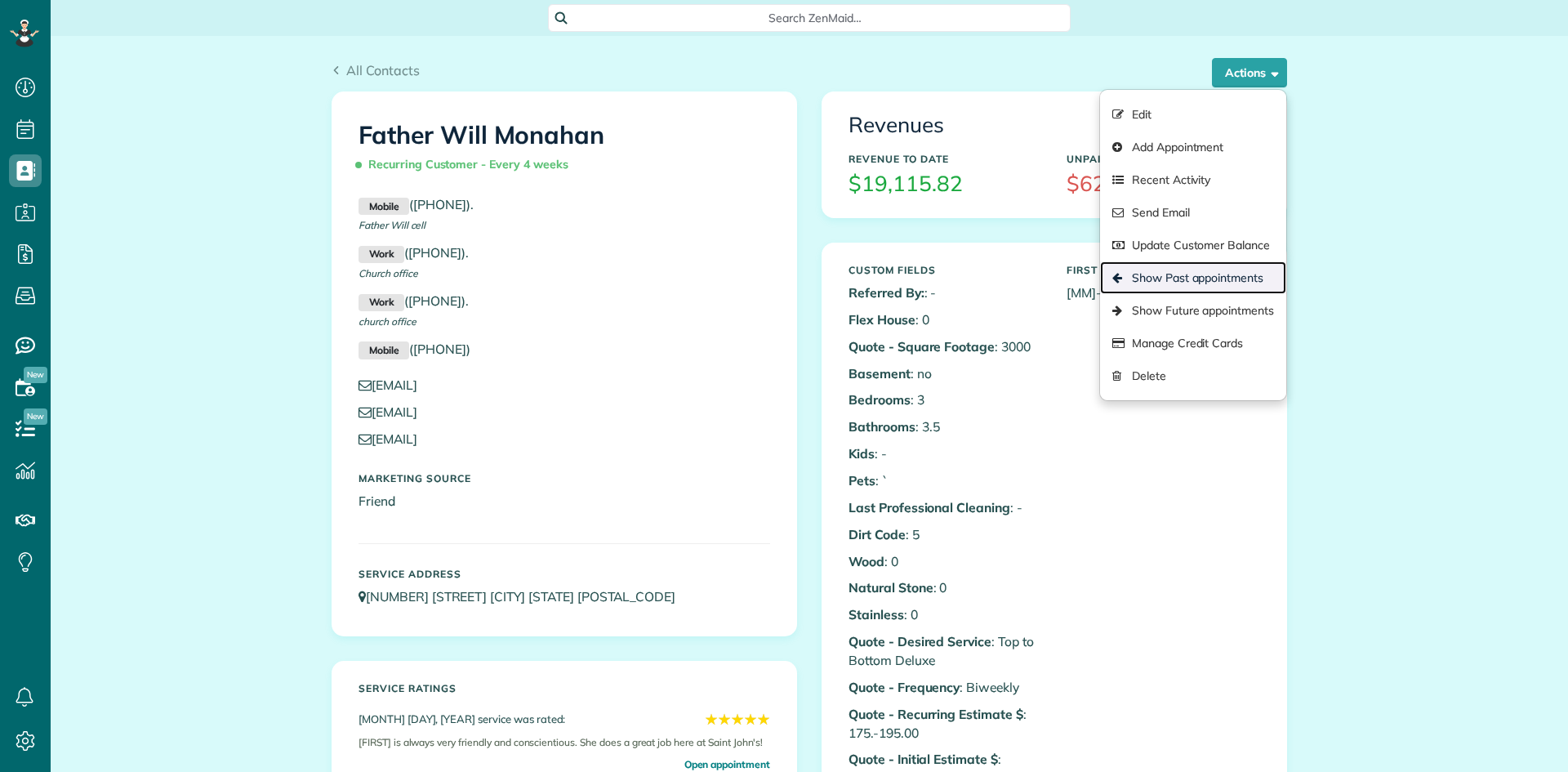 click on "Show Past appointments" at bounding box center (1193, 278) 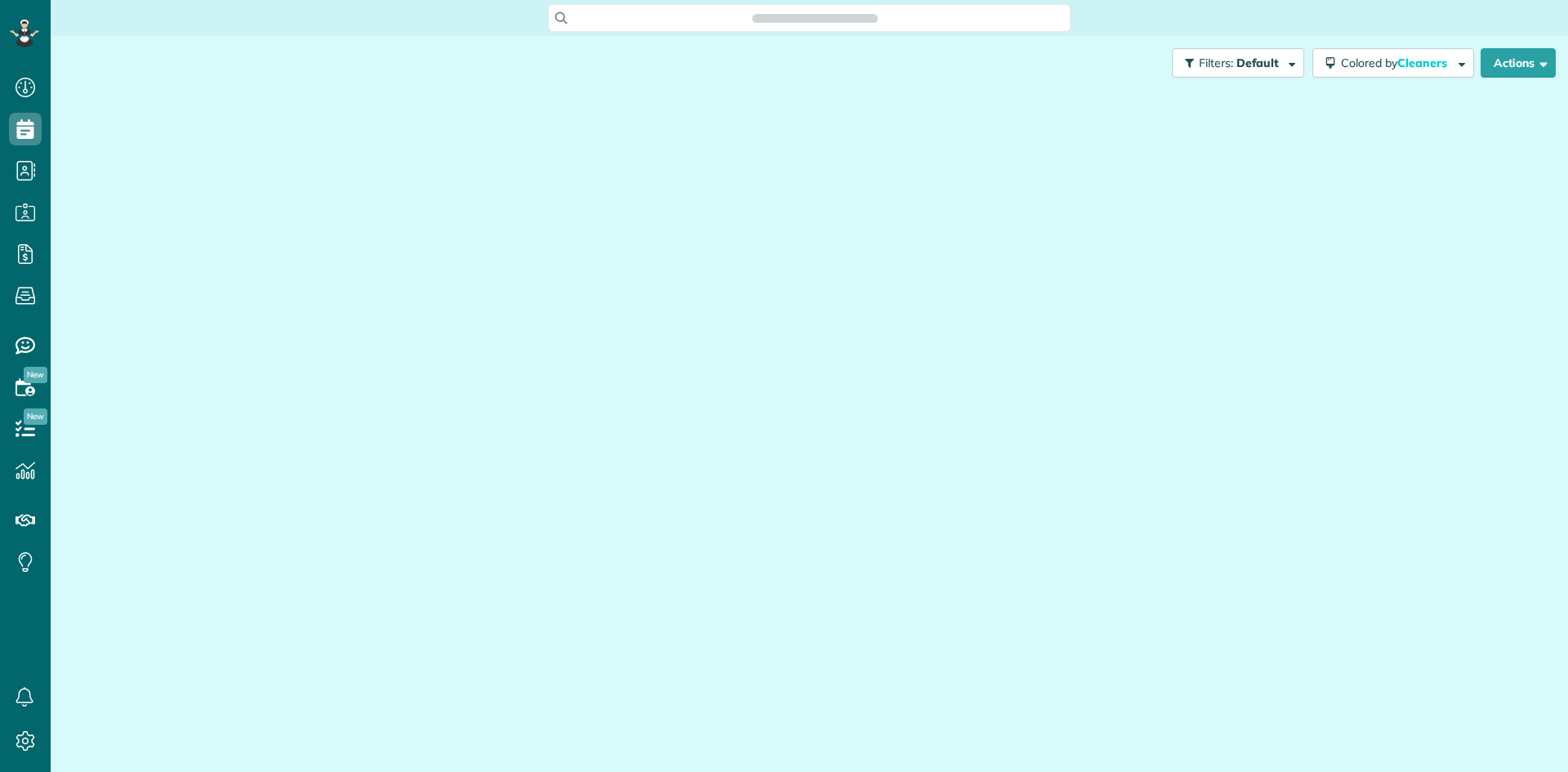 scroll, scrollTop: 0, scrollLeft: 0, axis: both 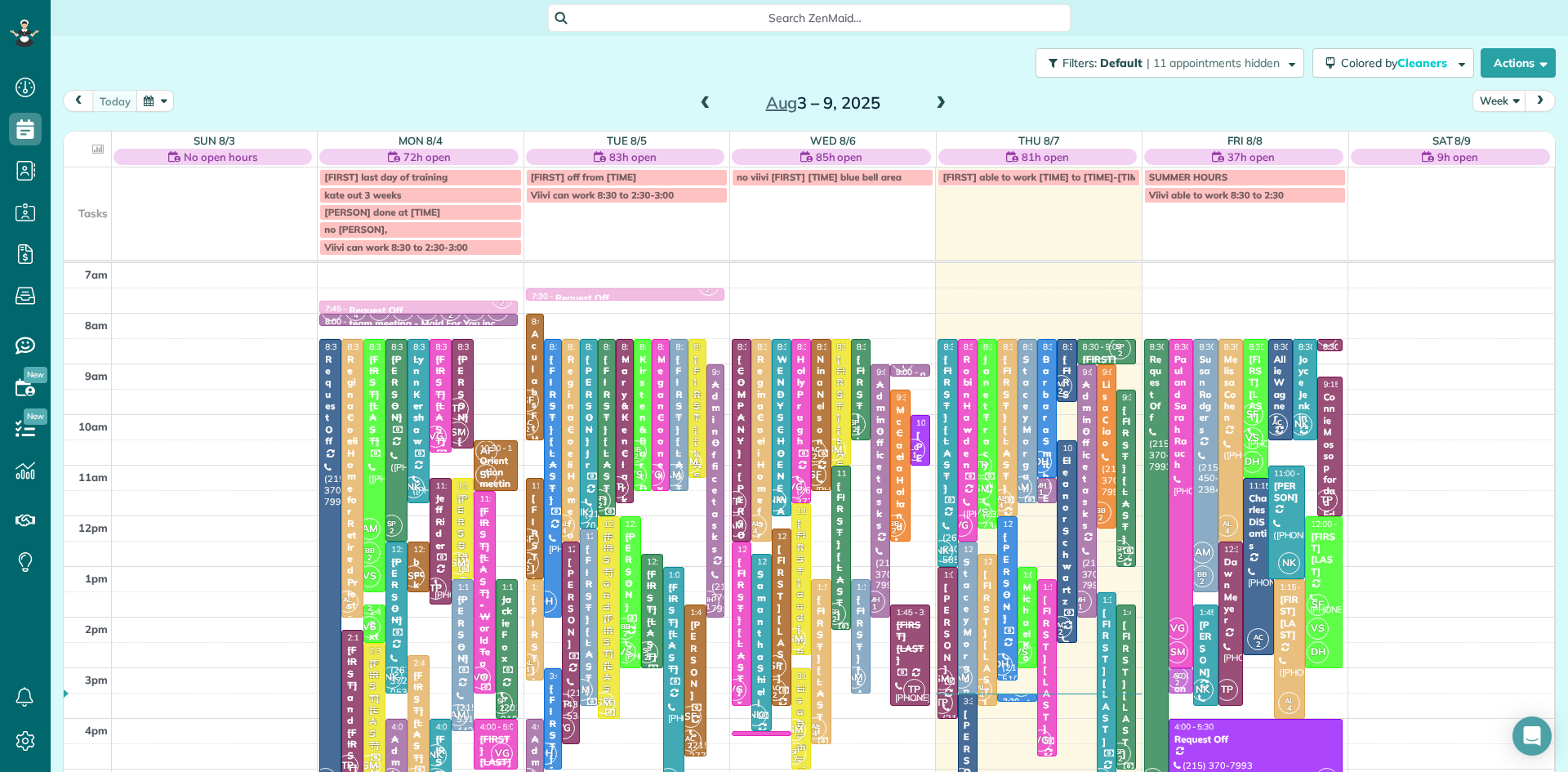 click at bounding box center (941, 104) 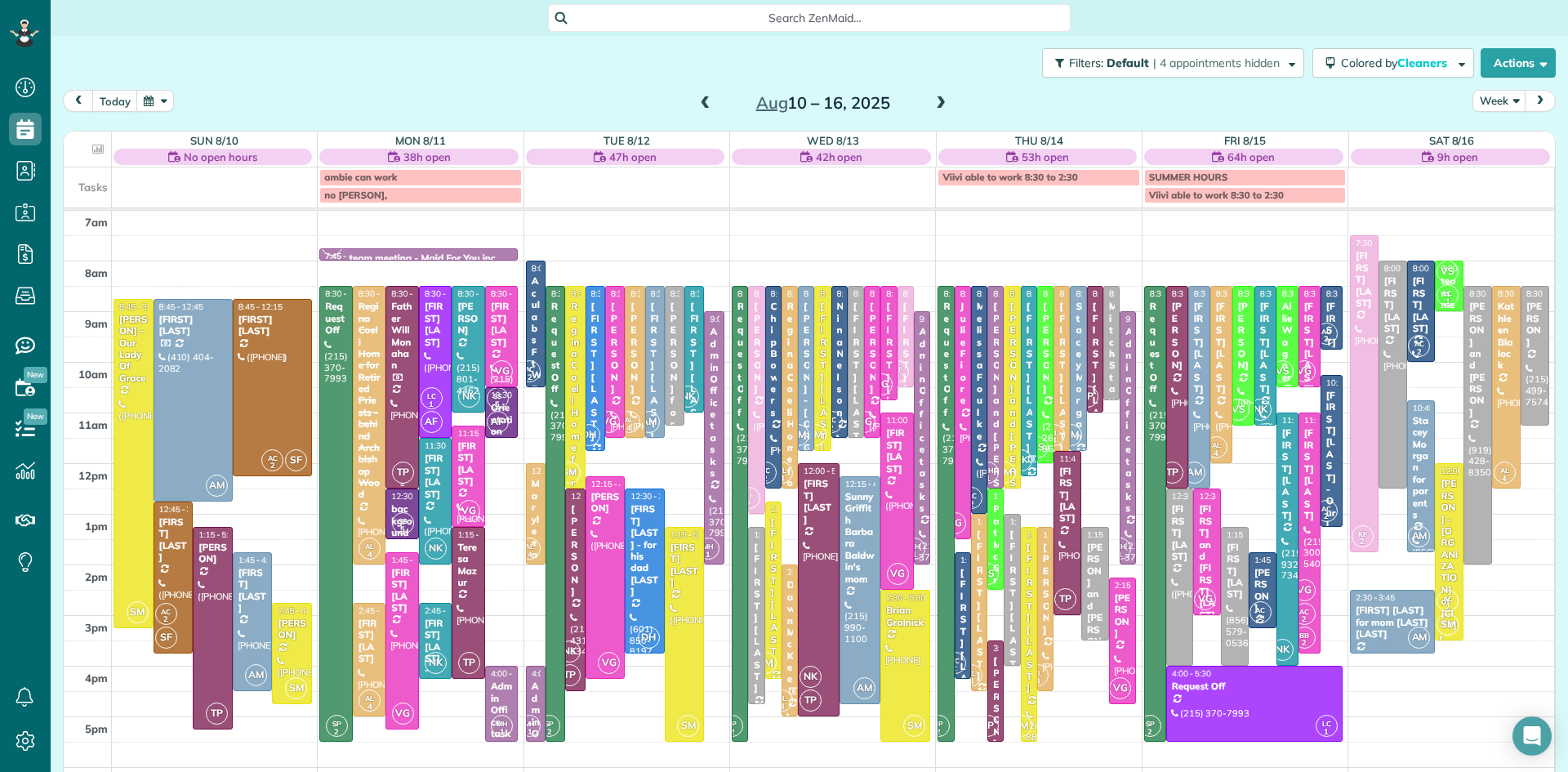 click at bounding box center (402, 387) 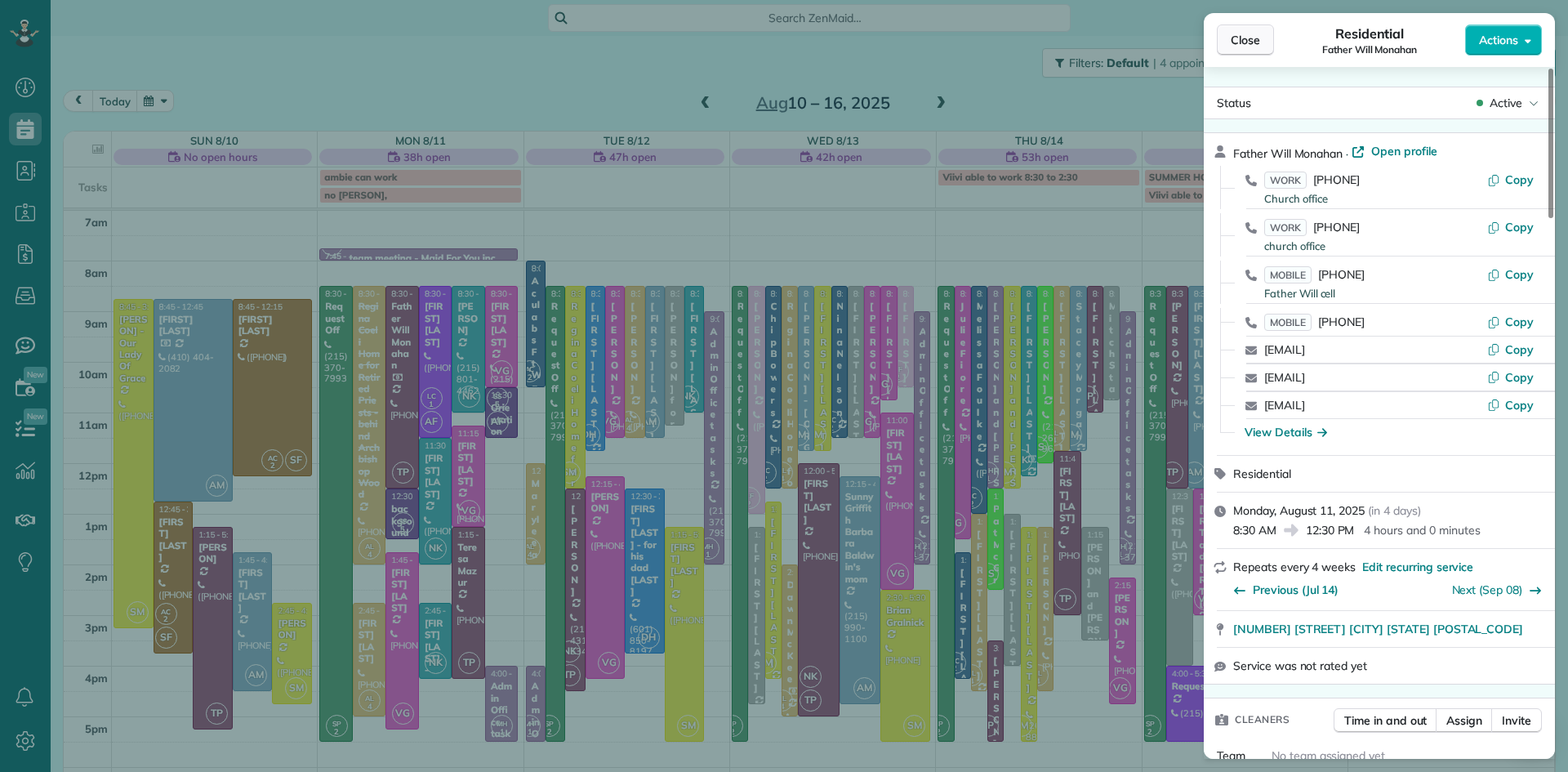 click on "Close" at bounding box center [1245, 40] 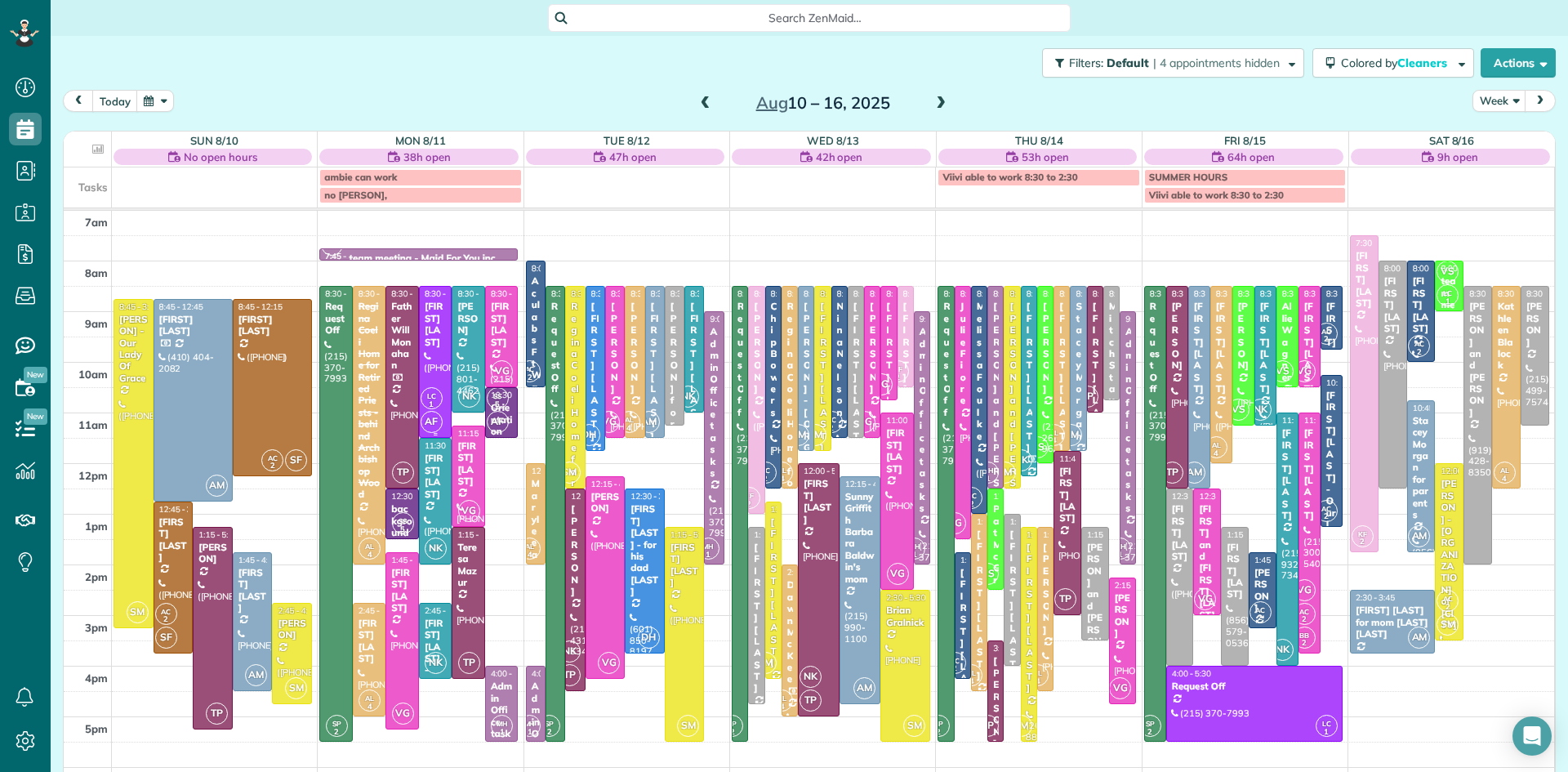 click at bounding box center (435, 362) 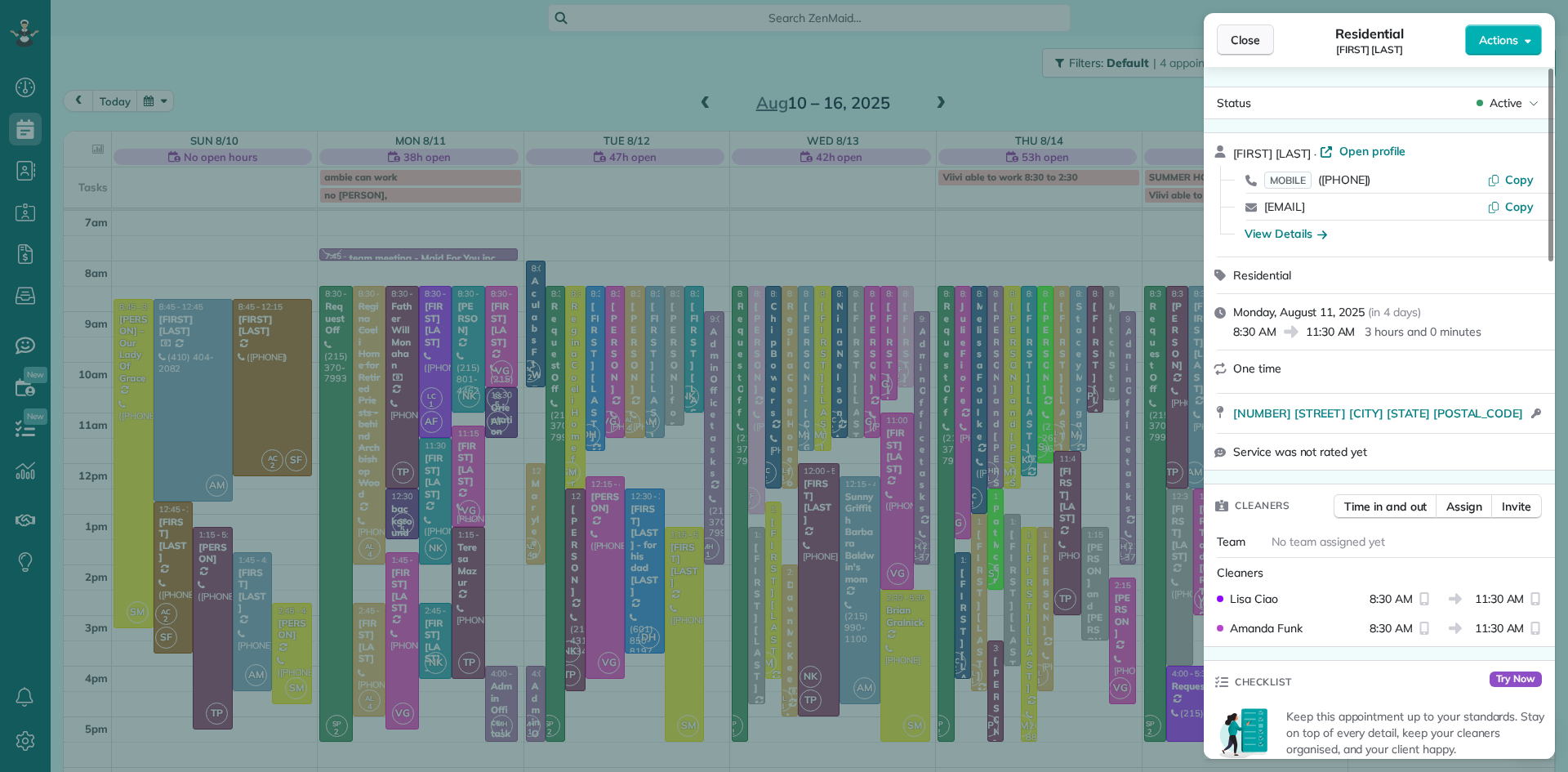 click on "Close" at bounding box center [1245, 40] 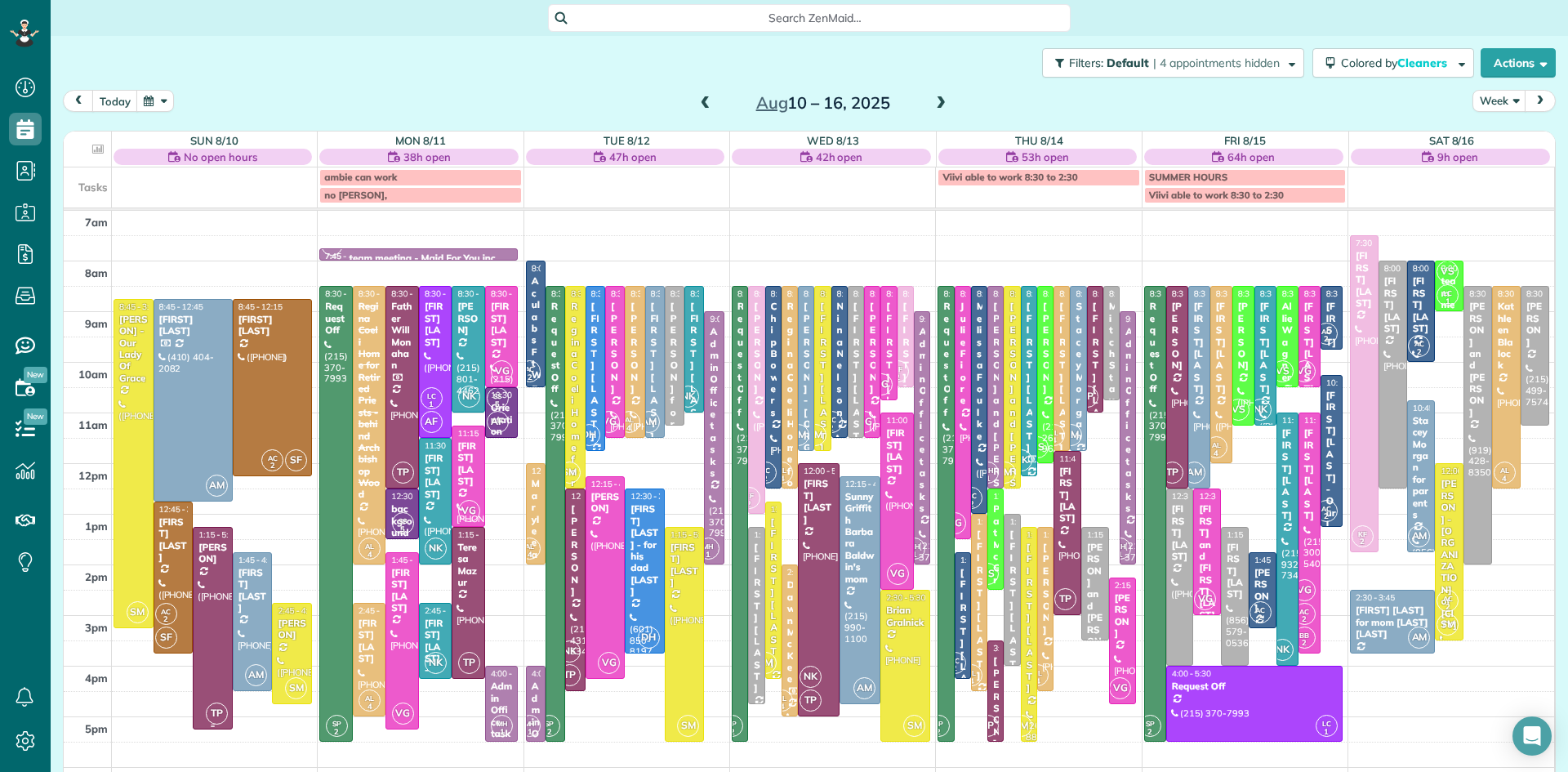 click on "[PERSON]" at bounding box center (212, 553) 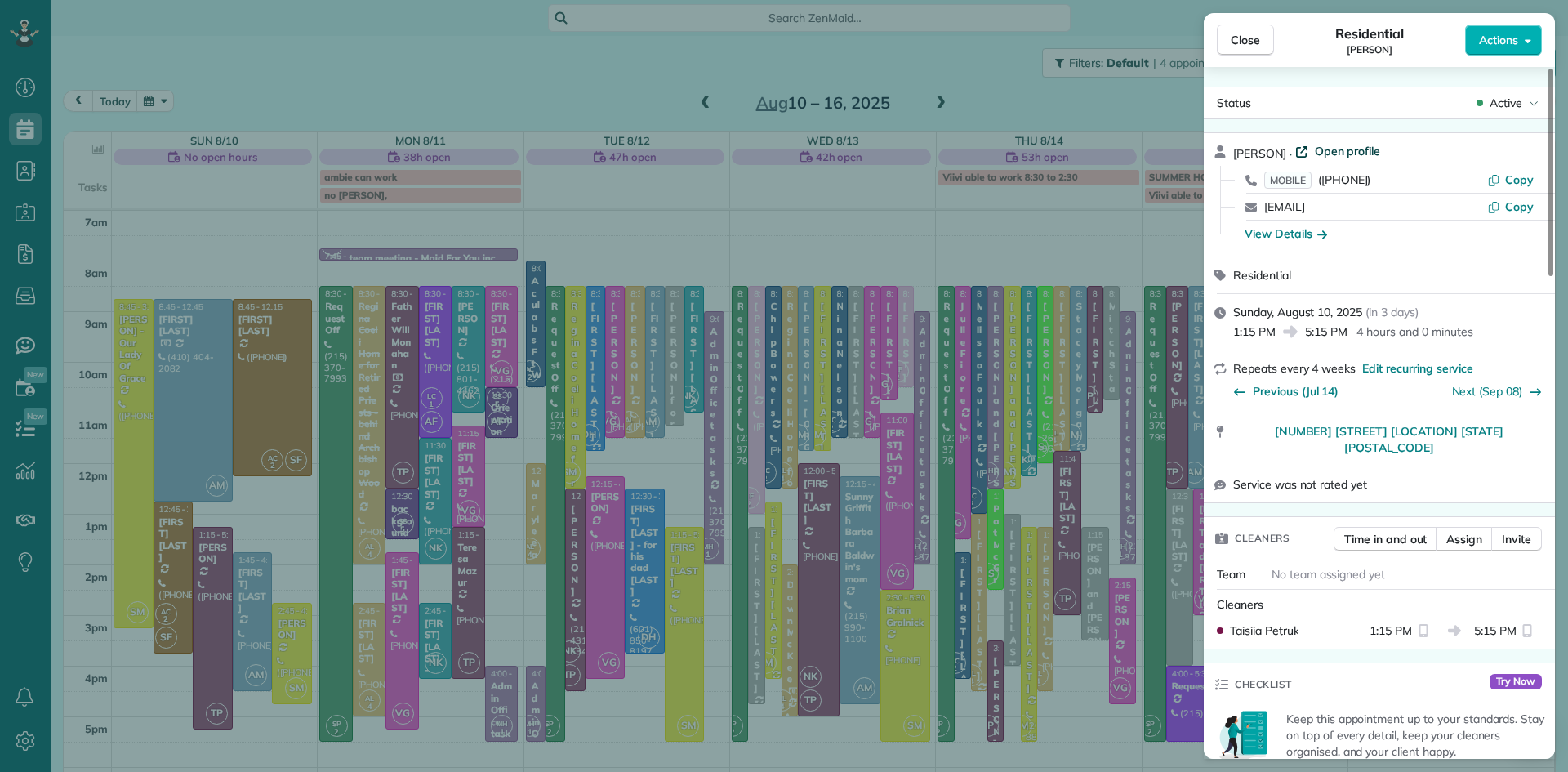 click on "Open profile" at bounding box center [1348, 151] 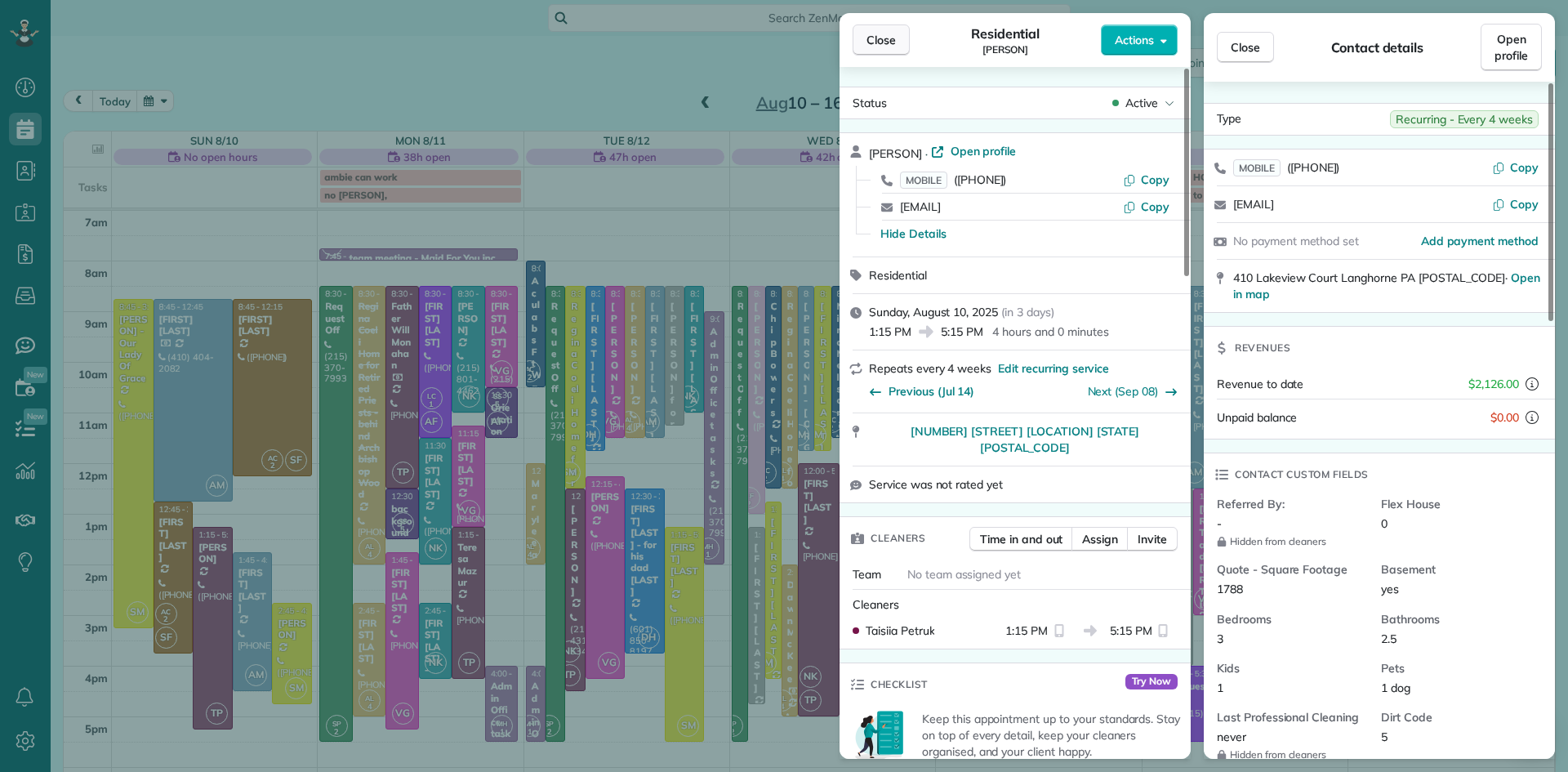 click on "Close" at bounding box center (881, 40) 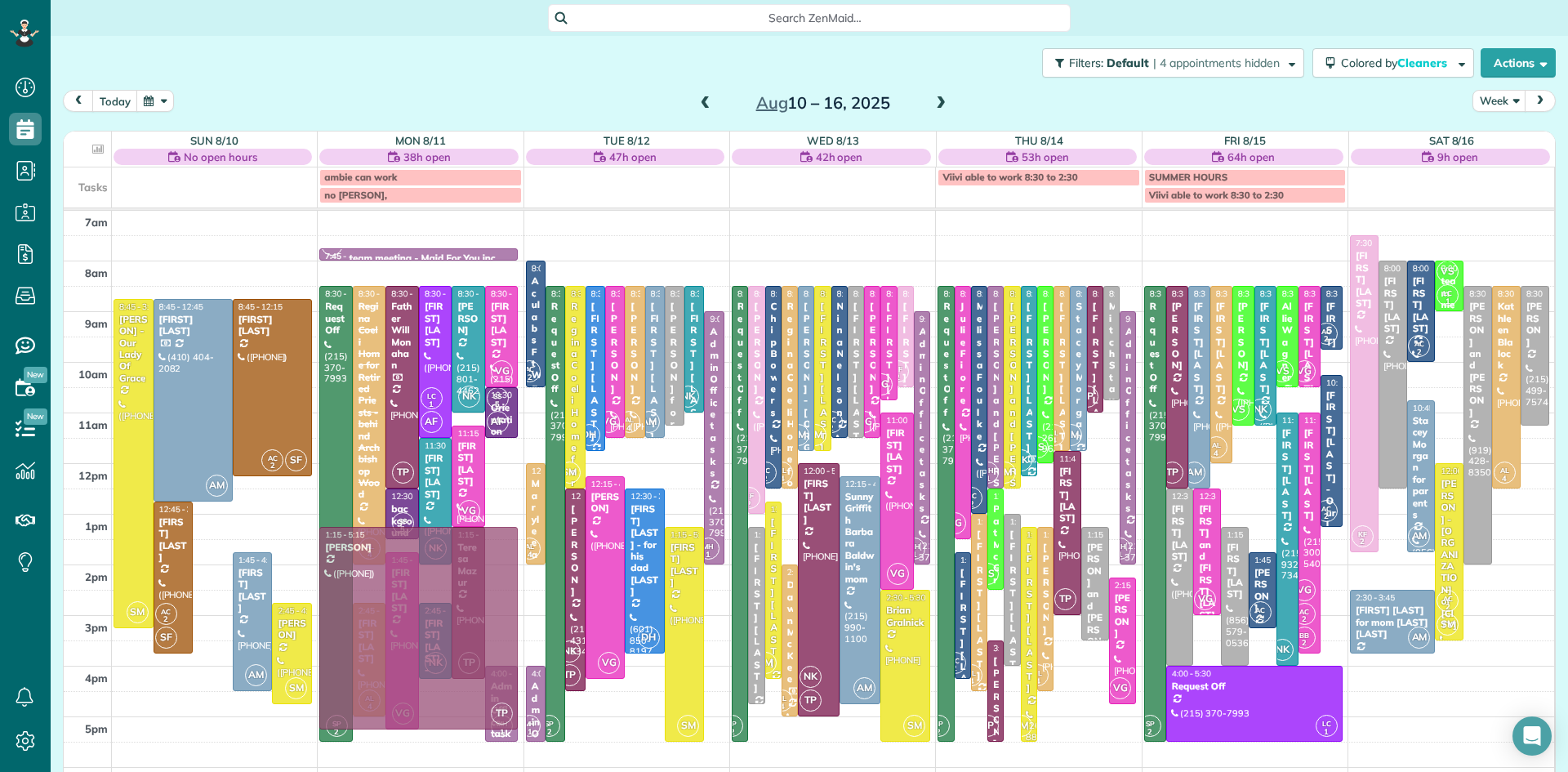 drag, startPoint x: 216, startPoint y: 574, endPoint x: 430, endPoint y: 574, distance: 214 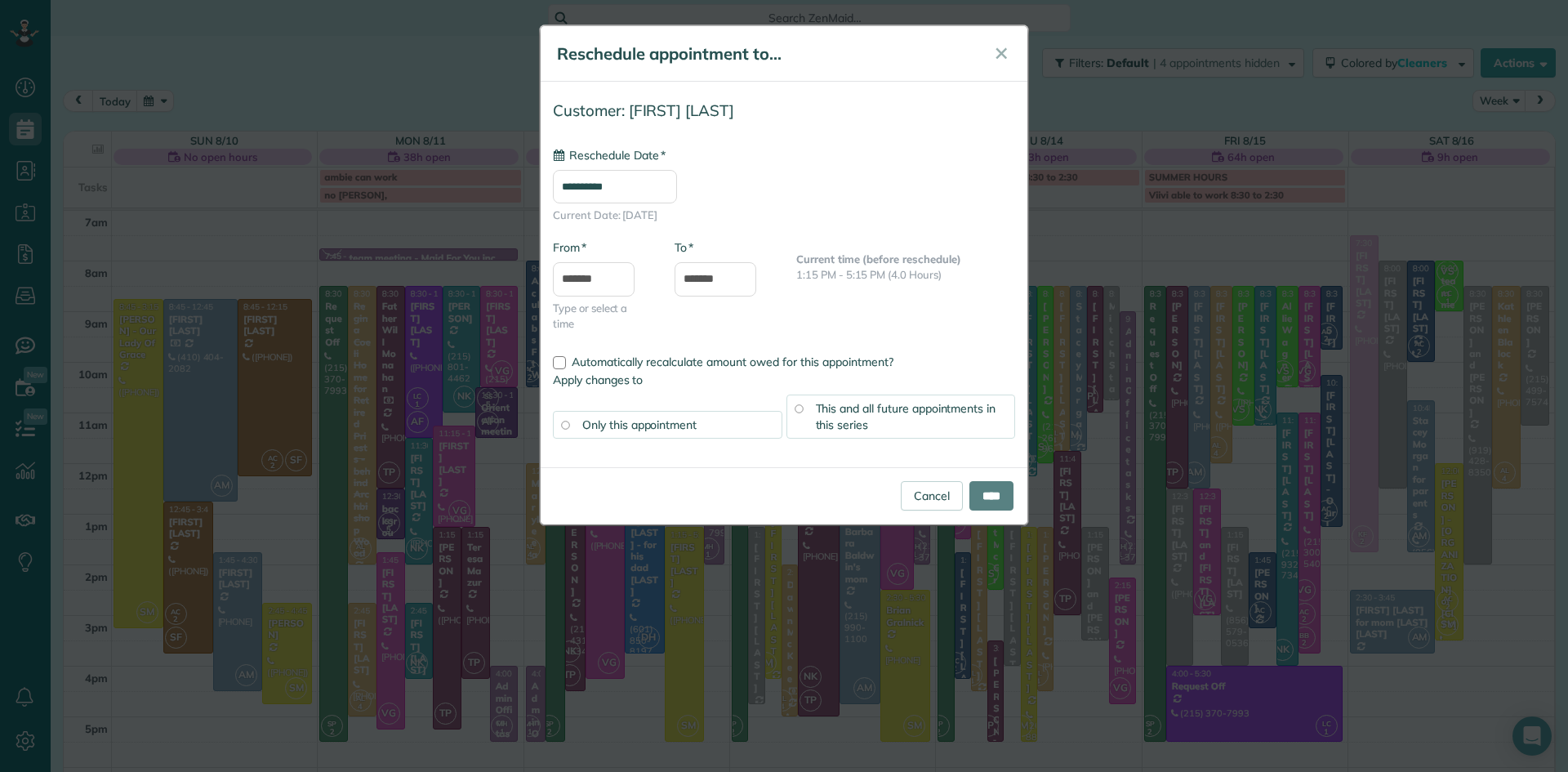 type on "**********" 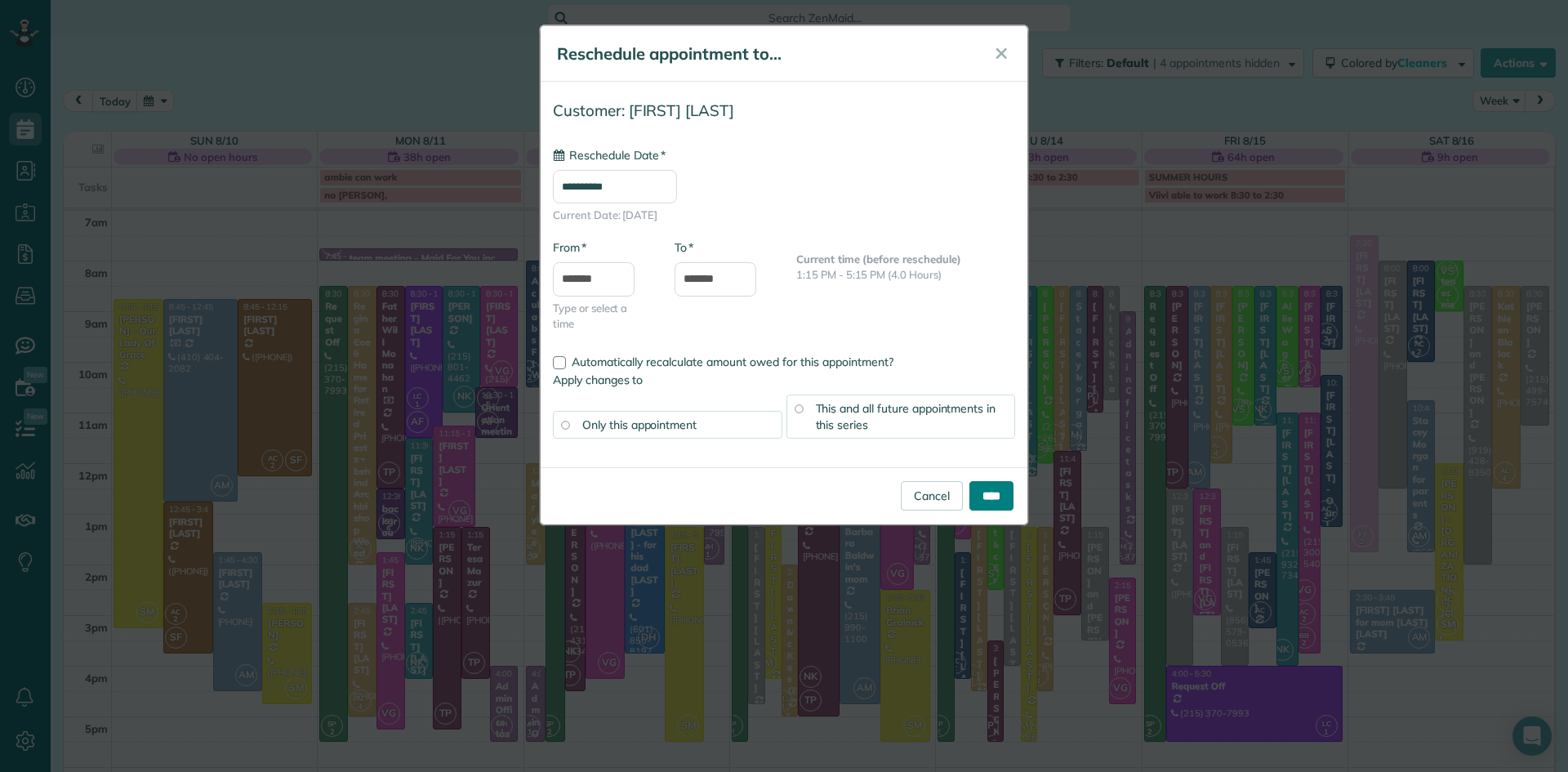 click on "****" at bounding box center (991, 496) 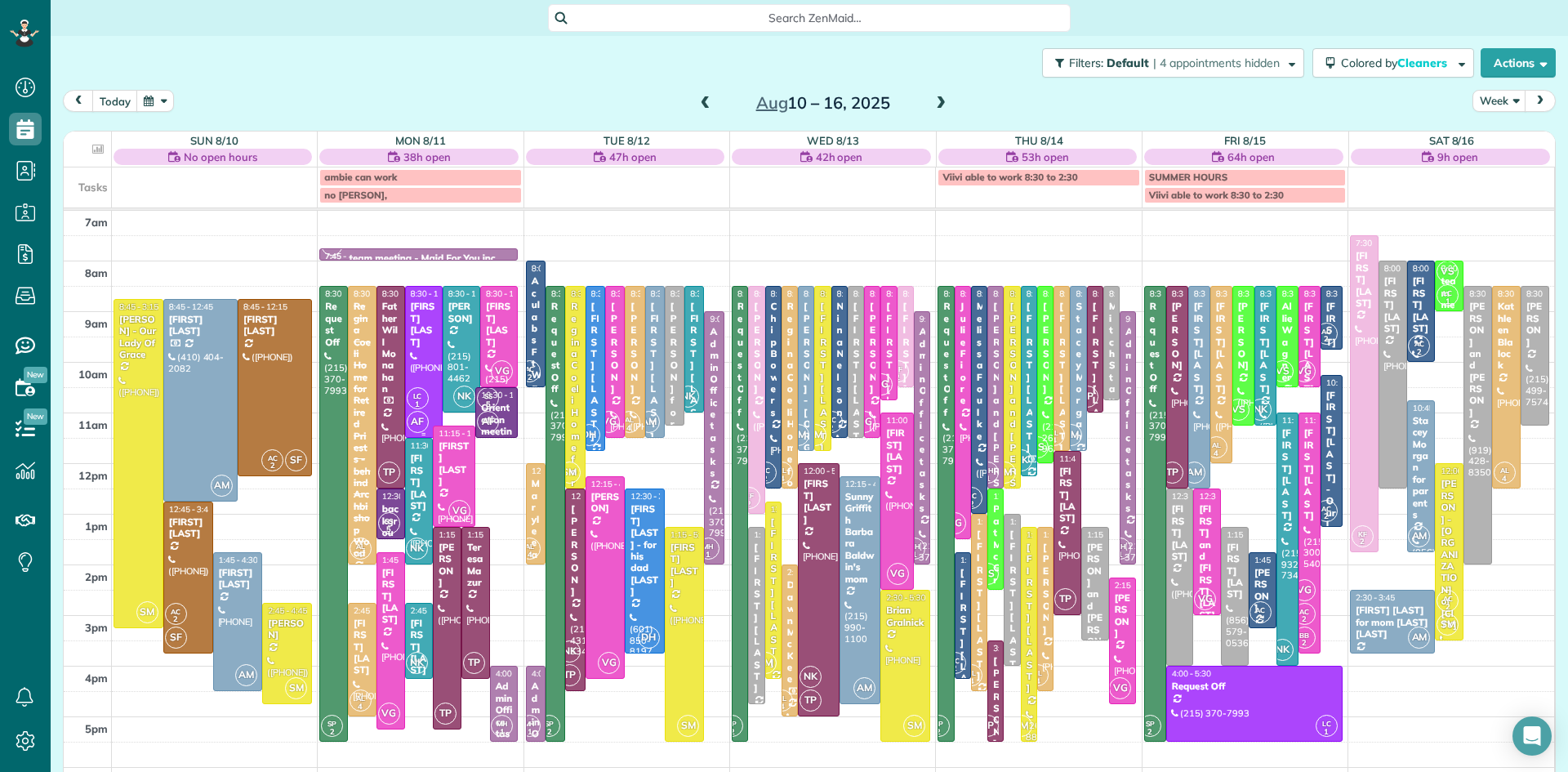 click on "[FIRST] [LAST]" at bounding box center (424, 324) 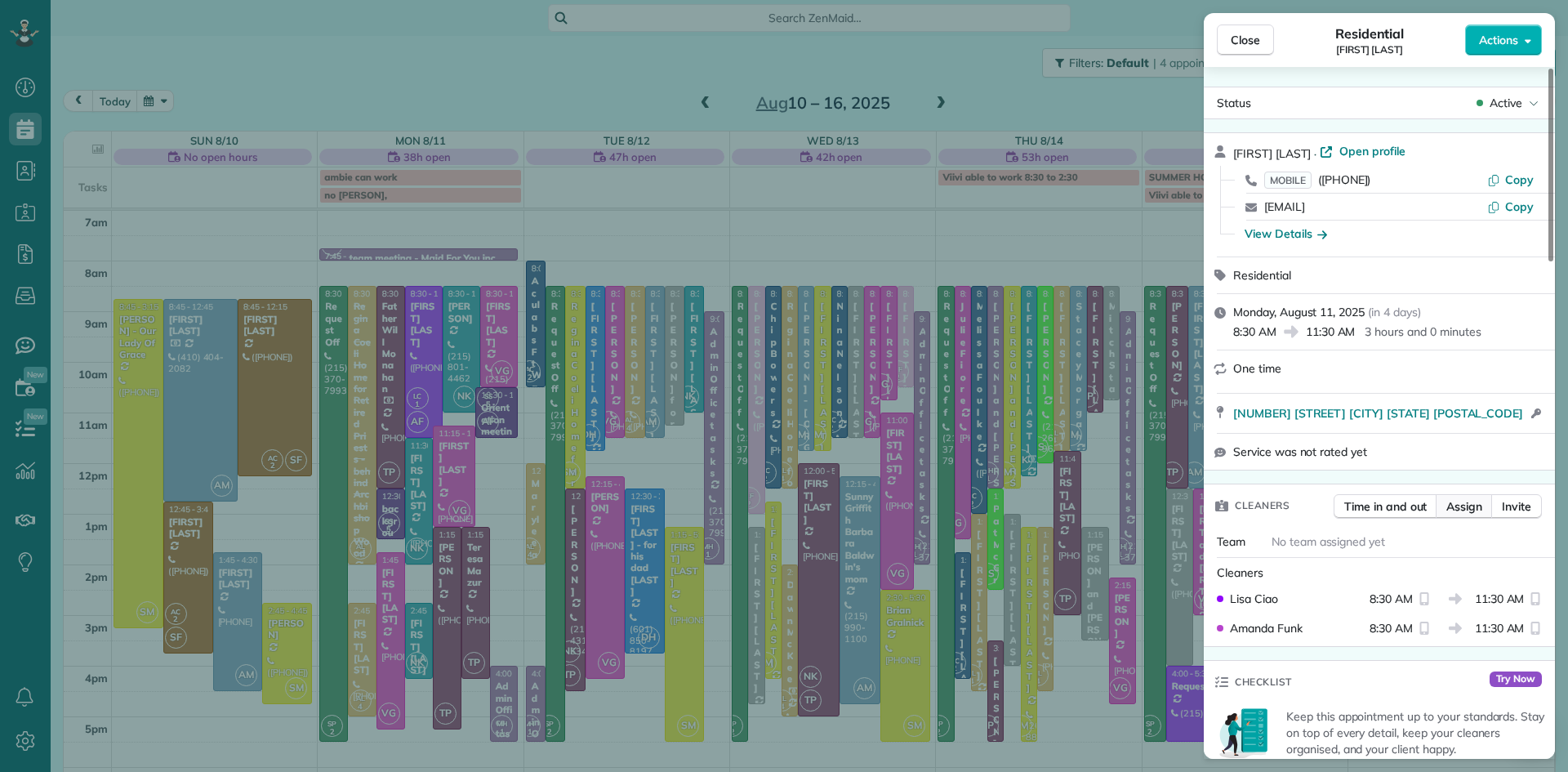 click on "Assign" at bounding box center (1464, 506) 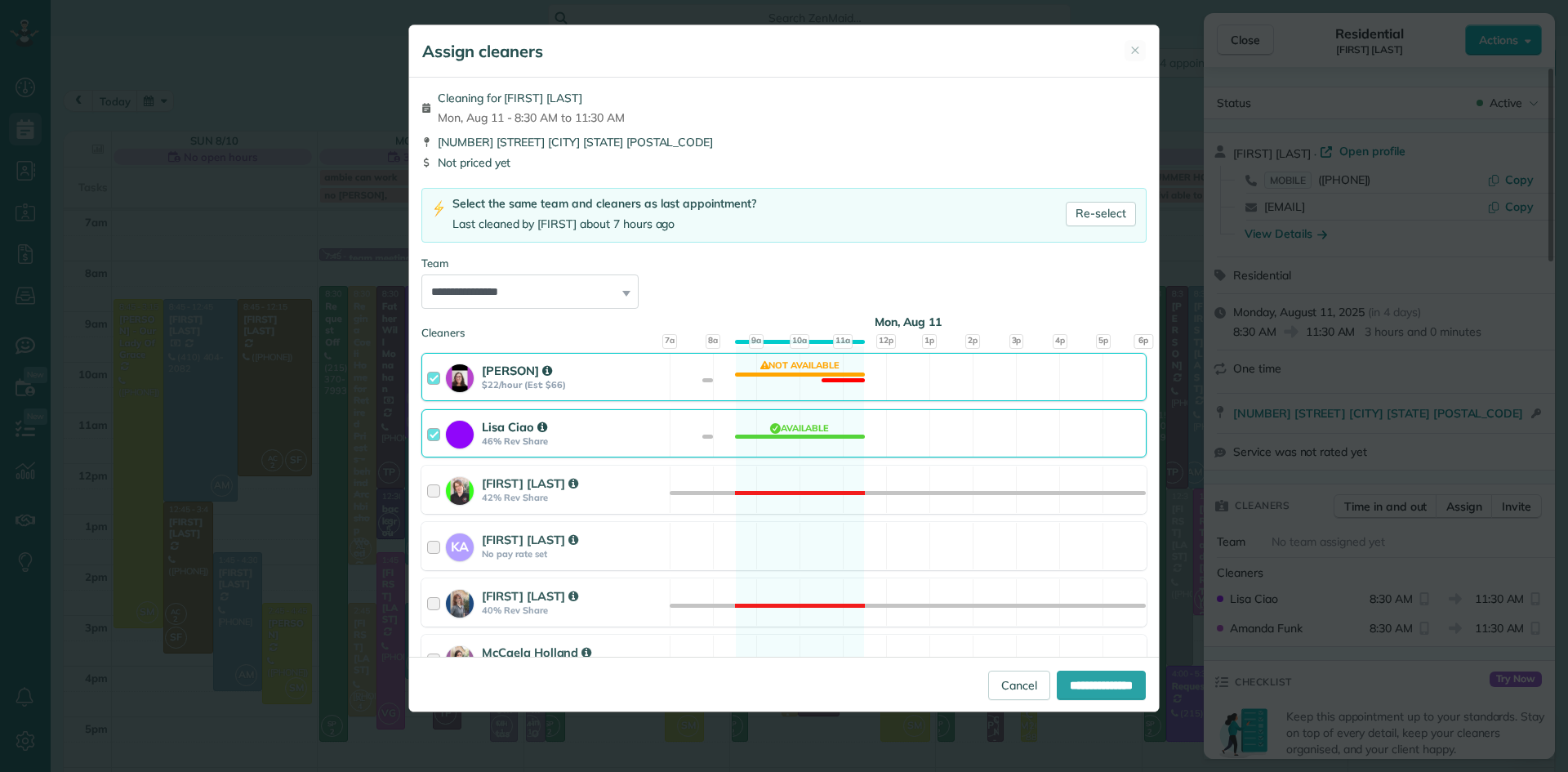 click on "[PERSON]" at bounding box center [517, 370] 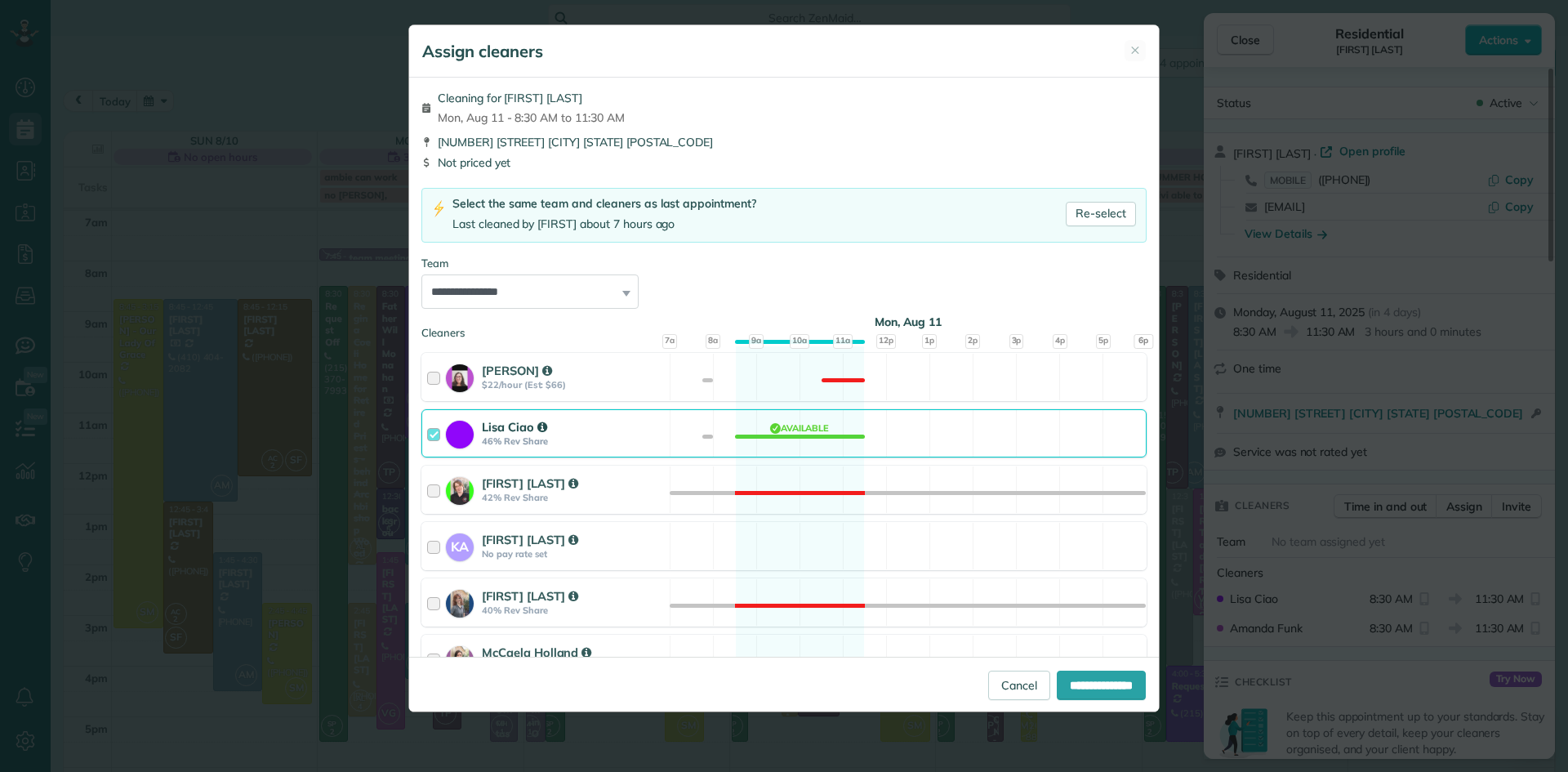 click on "Lisa Ciao" at bounding box center (514, 426) 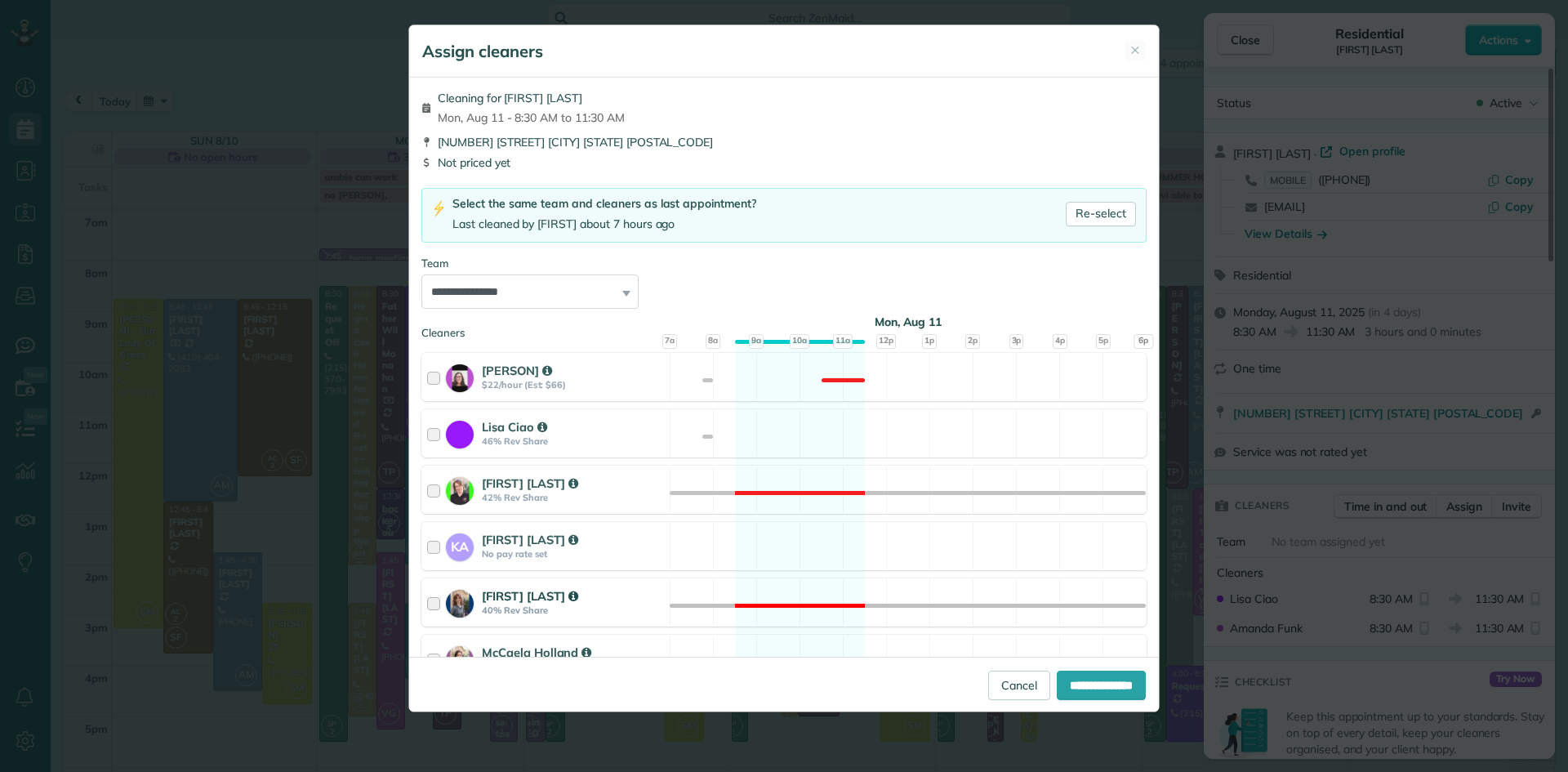 click on "40% Rev Share" at bounding box center (573, 610) 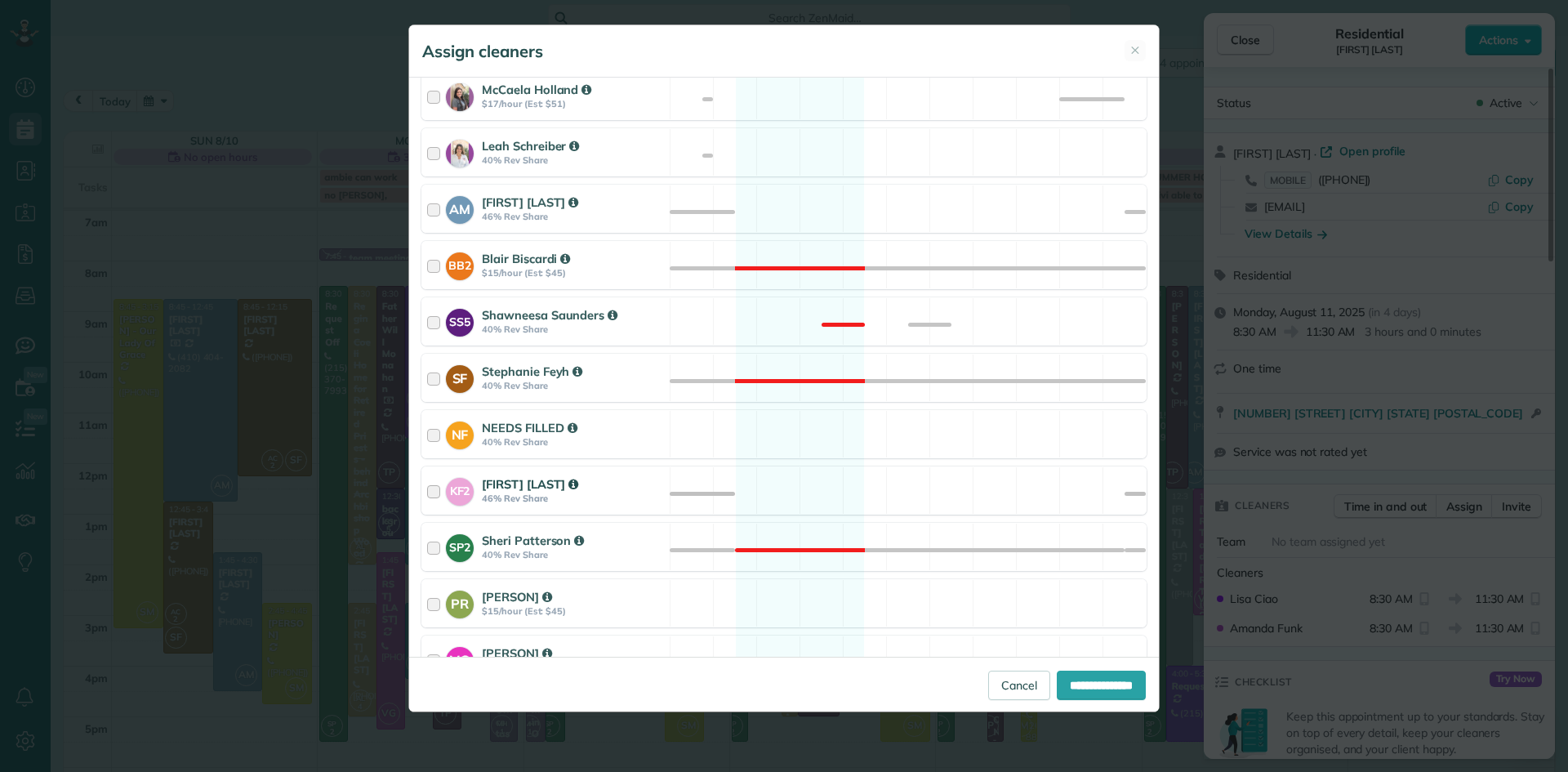 scroll, scrollTop: 564, scrollLeft: 0, axis: vertical 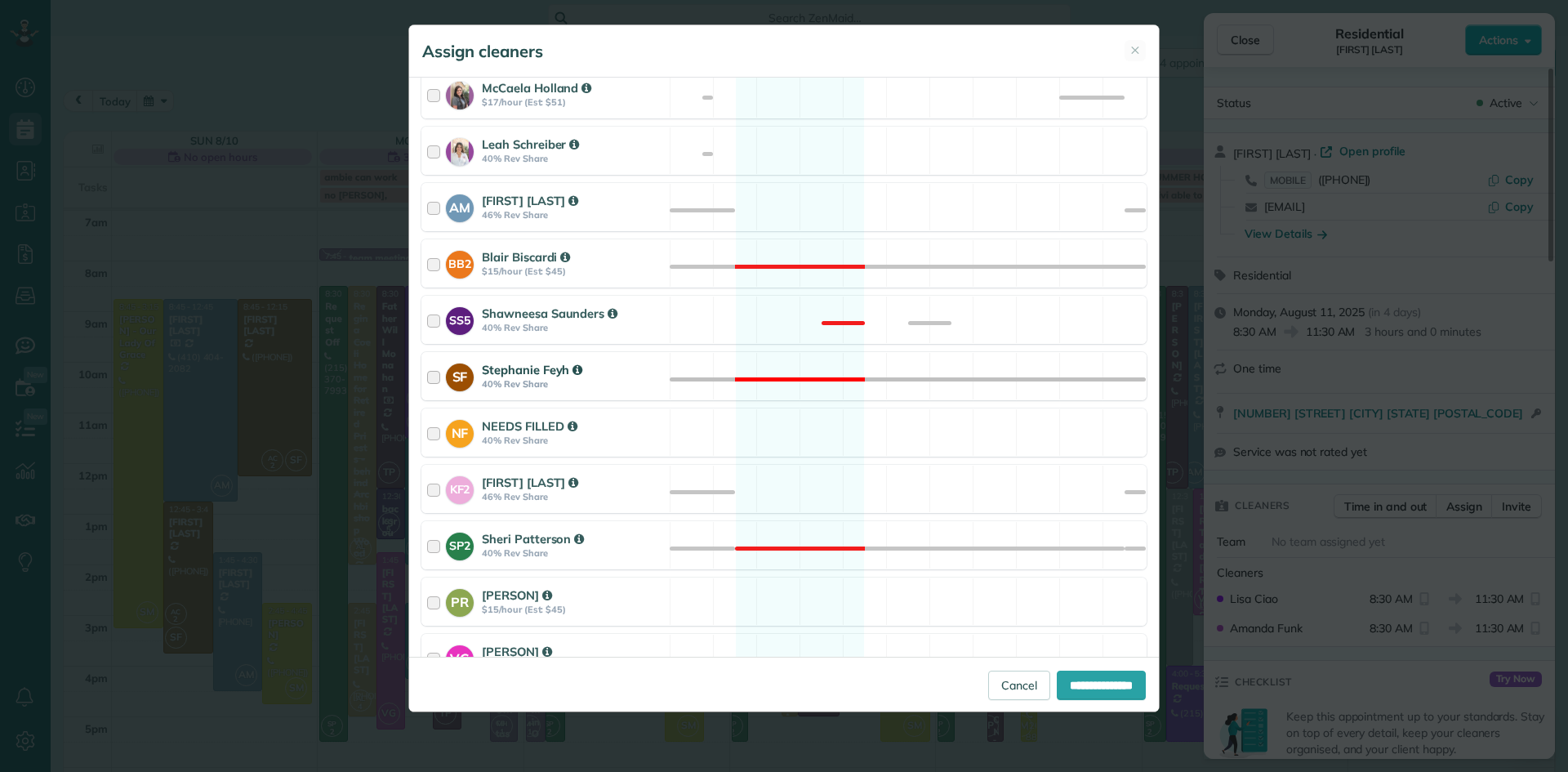 click on "Stephanie Feyh" at bounding box center (532, 369) 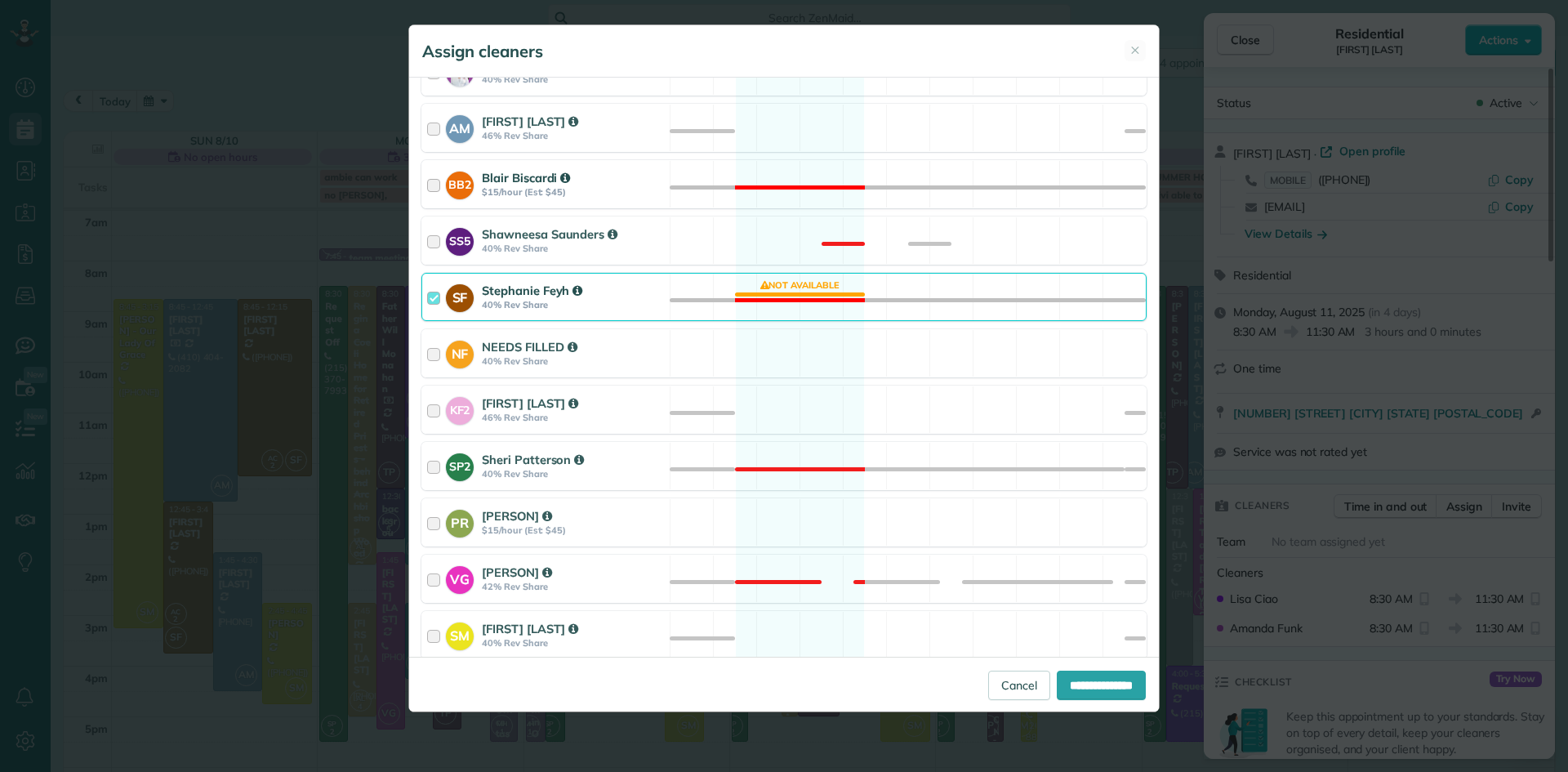 scroll, scrollTop: 635, scrollLeft: 0, axis: vertical 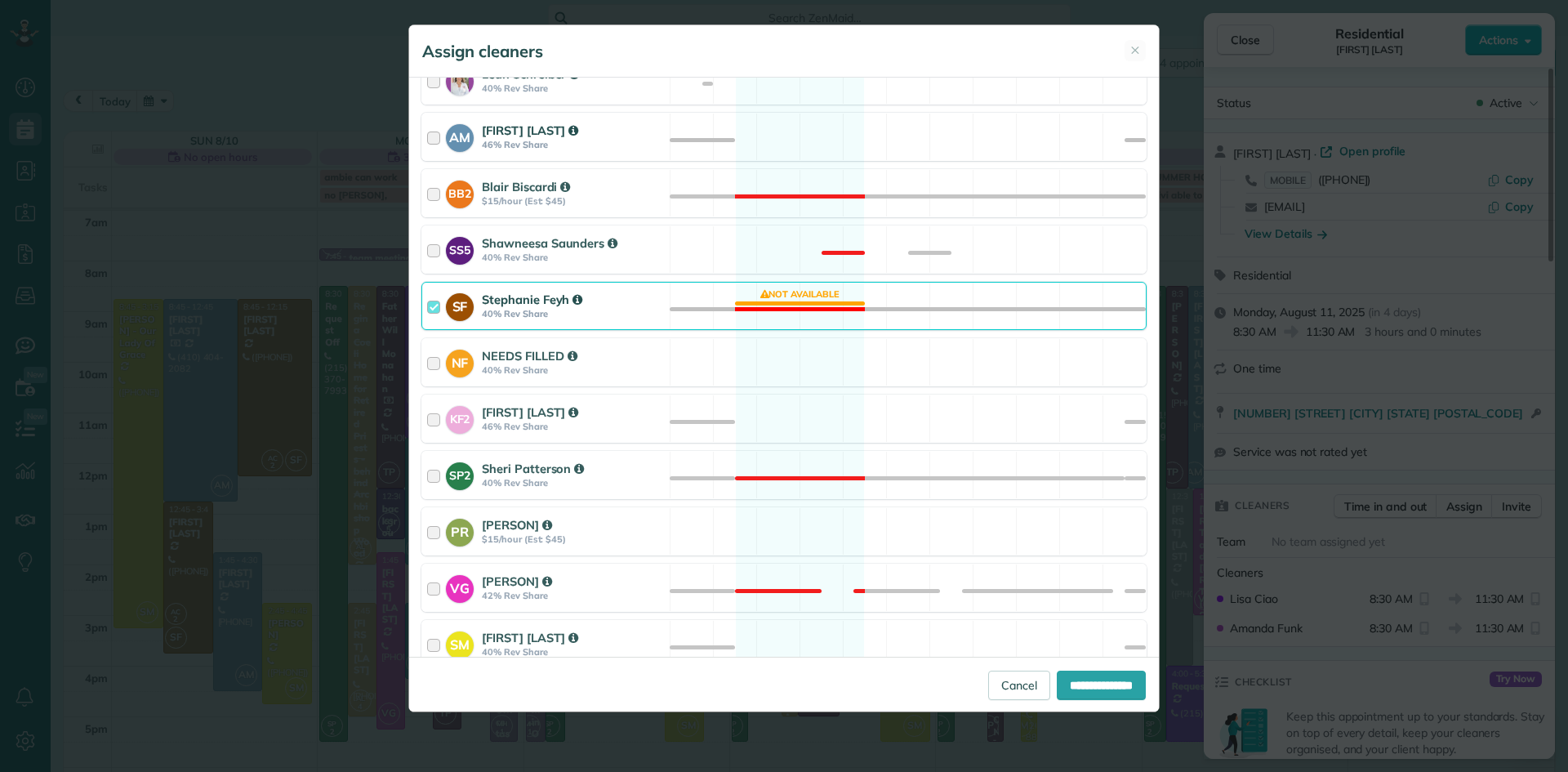 click on "[FIRST] [LAST]" at bounding box center (530, 130) 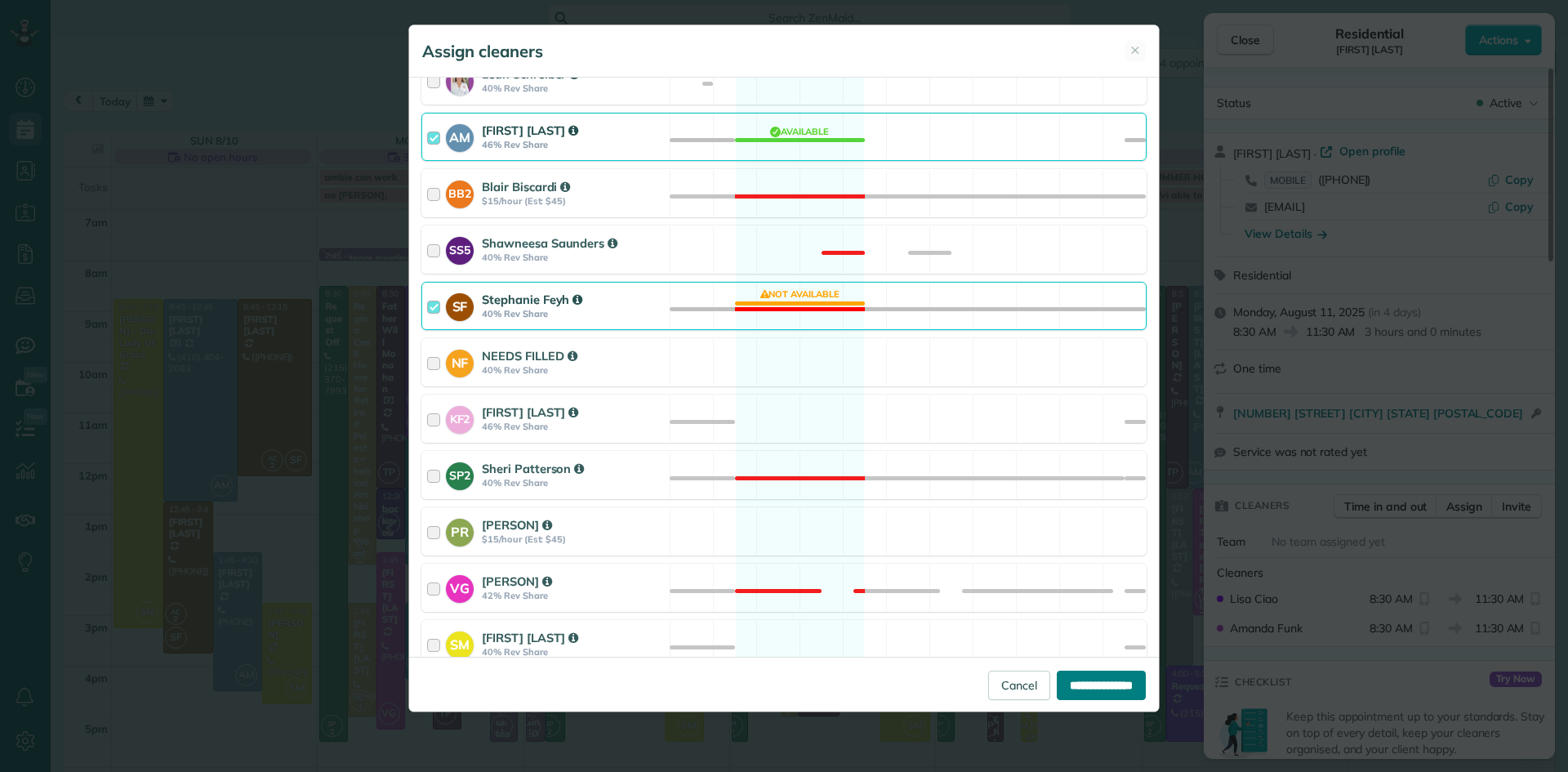 click on "**********" at bounding box center (1101, 685) 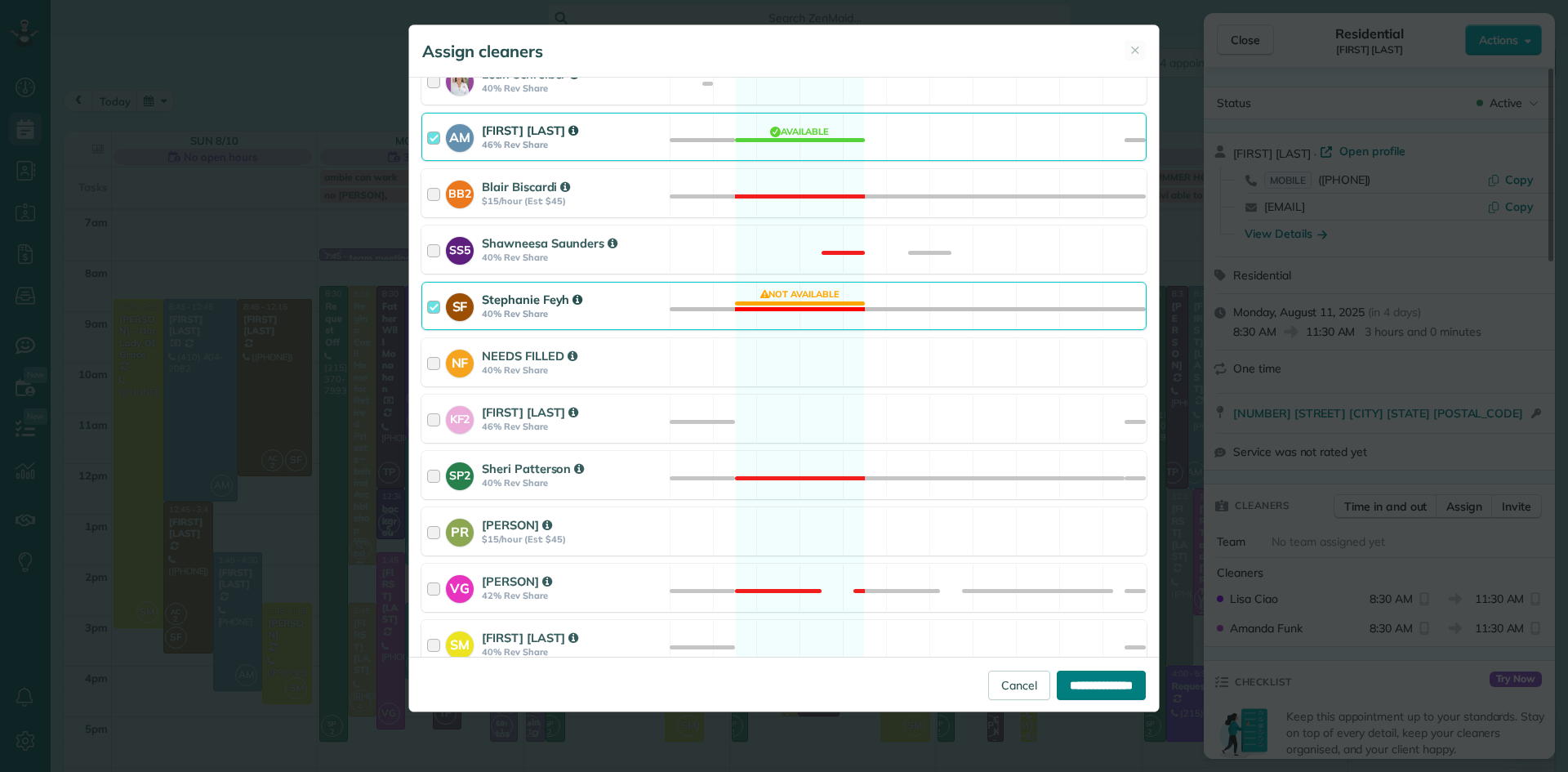type on "**********" 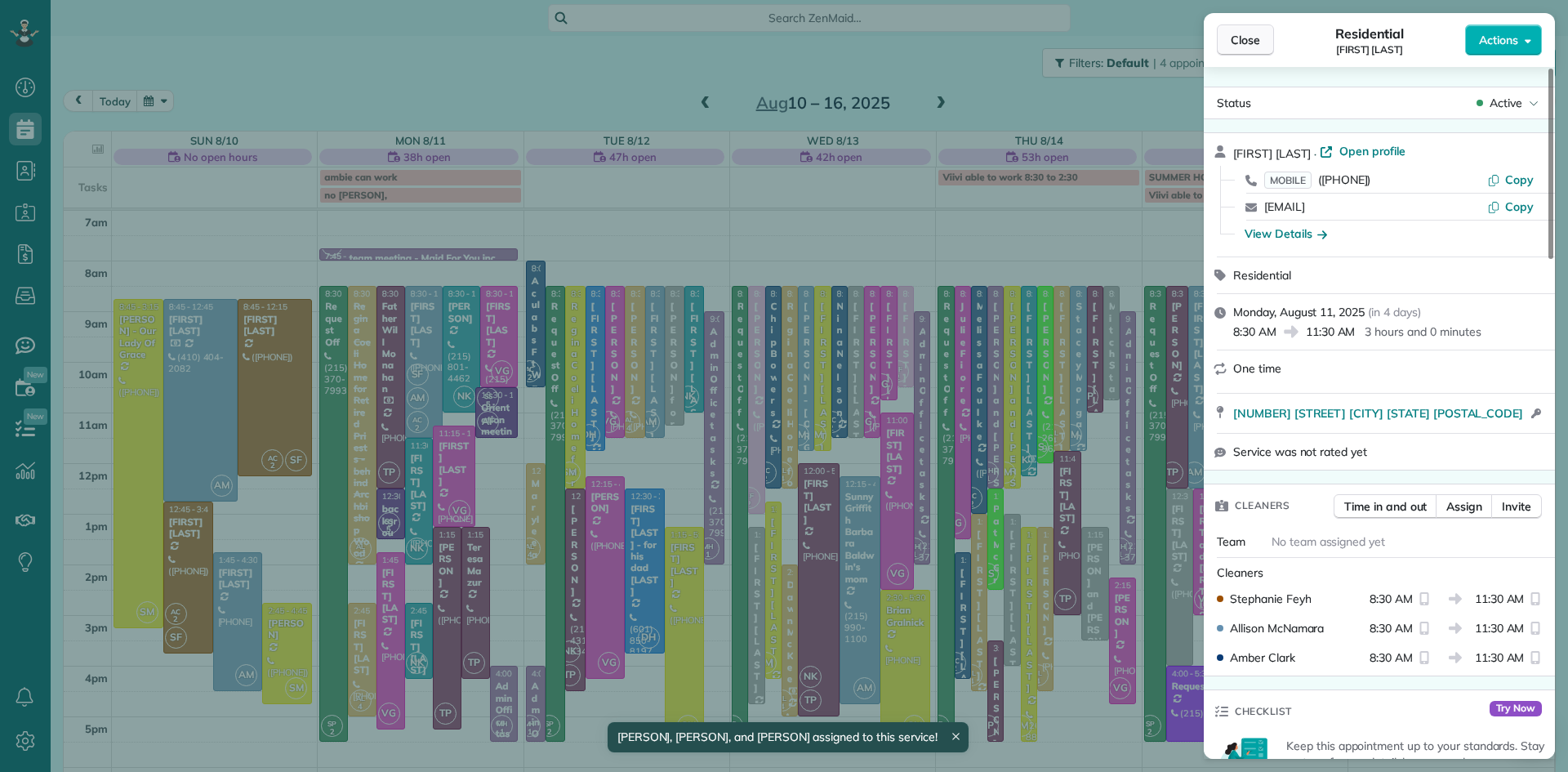 click on "Close" at bounding box center [1245, 40] 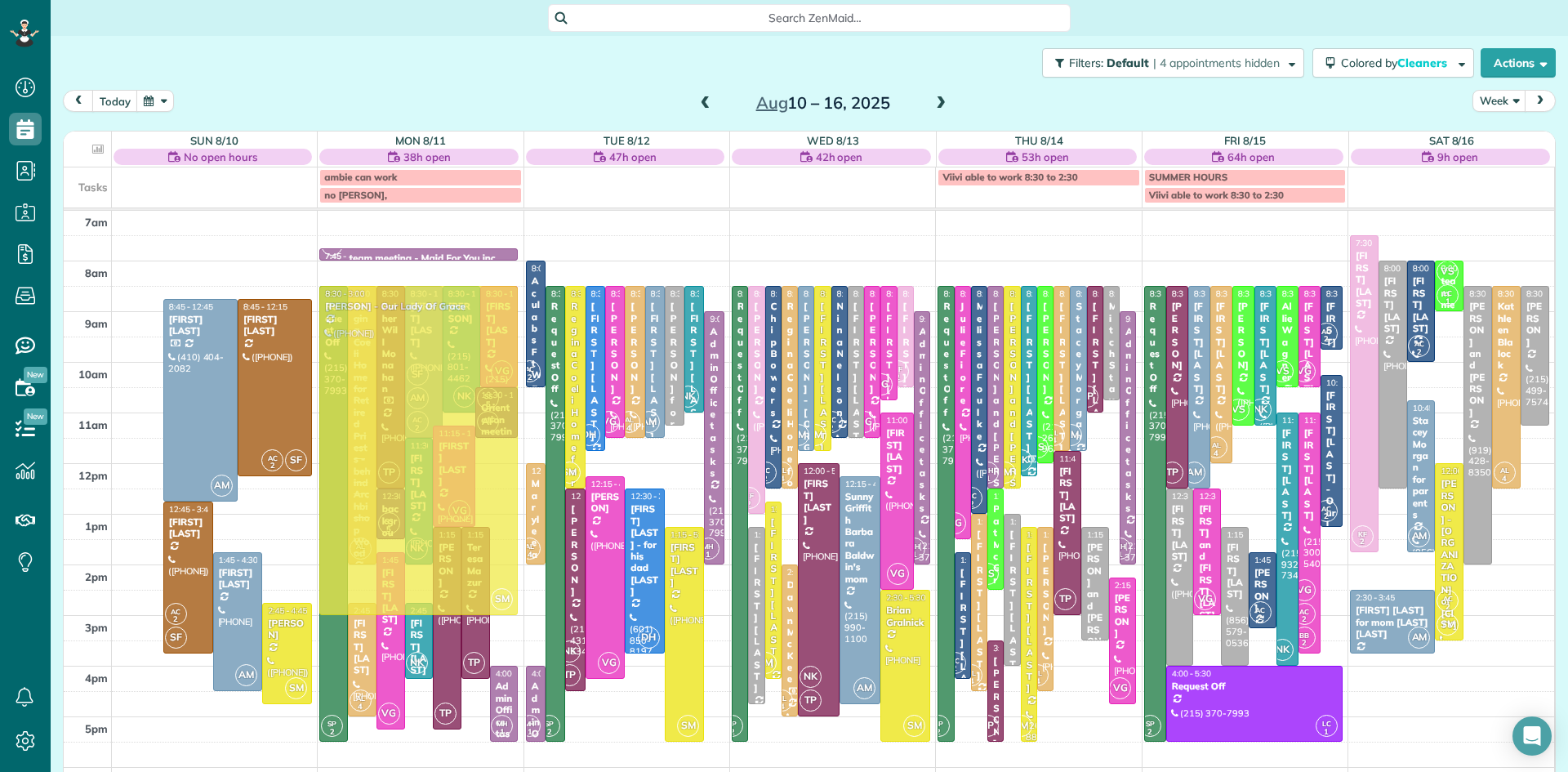 drag, startPoint x: 131, startPoint y: 378, endPoint x: 345, endPoint y: 370, distance: 214.14948 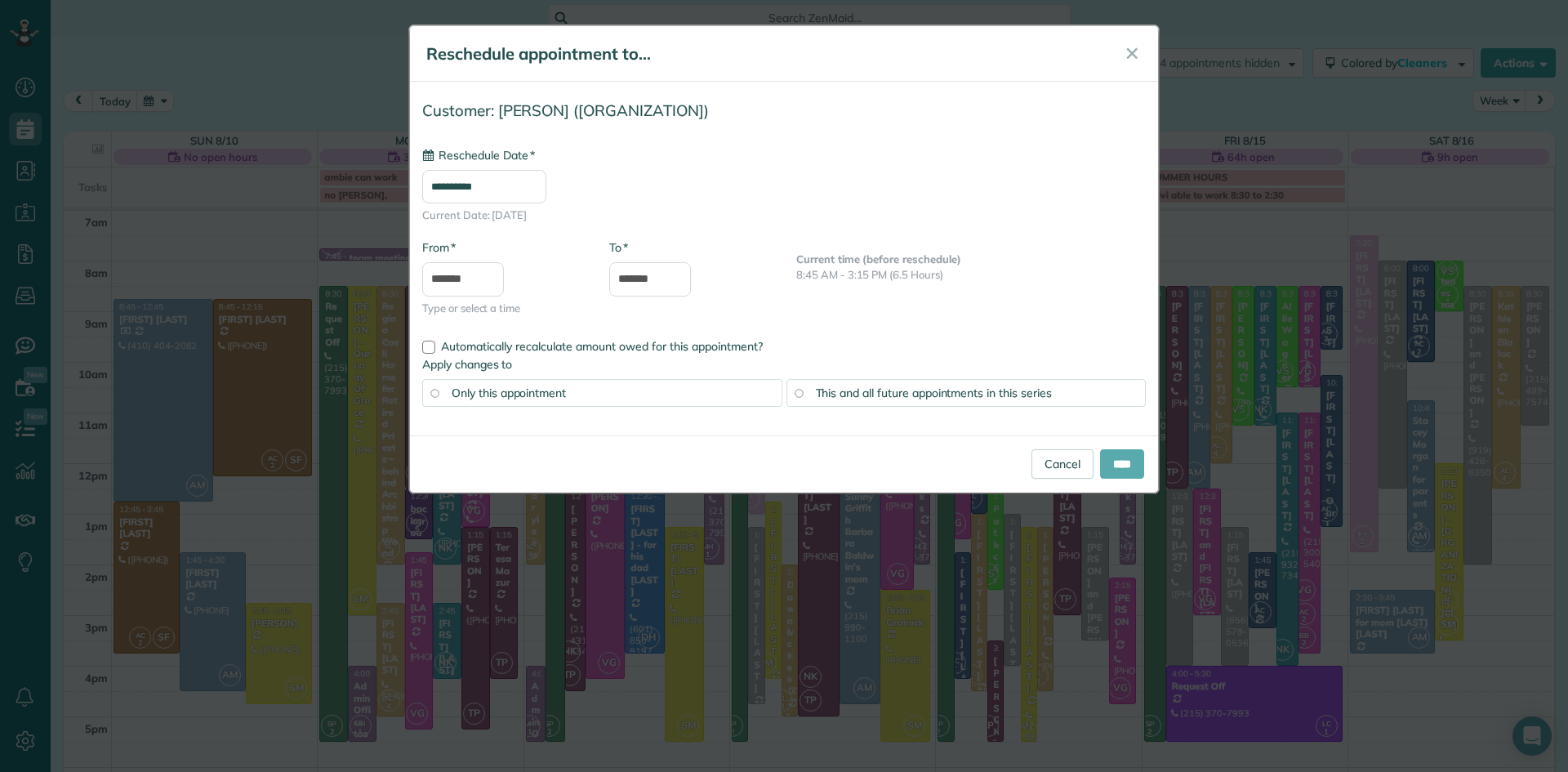 type on "**********" 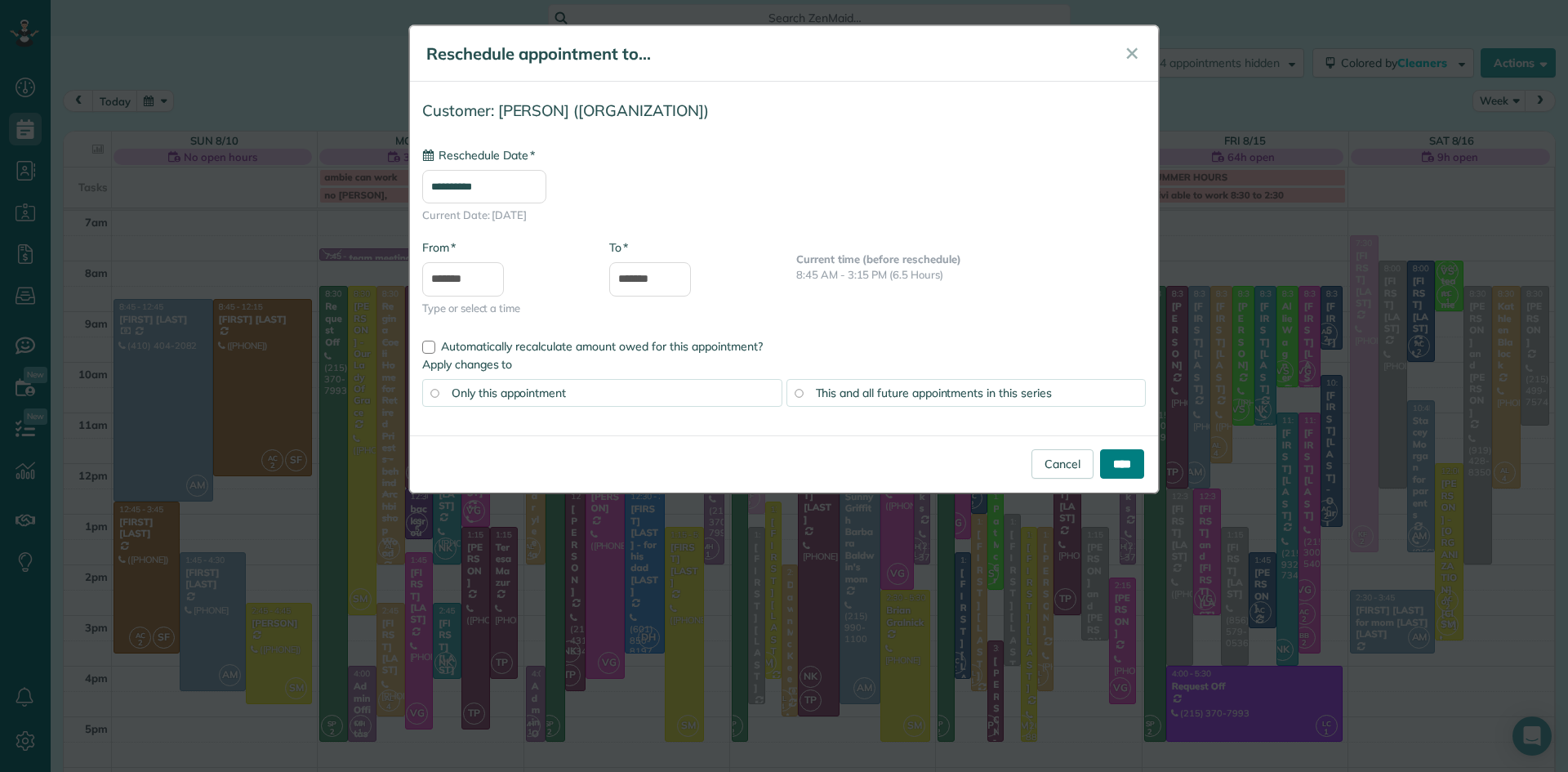 click on "****" at bounding box center [1122, 464] 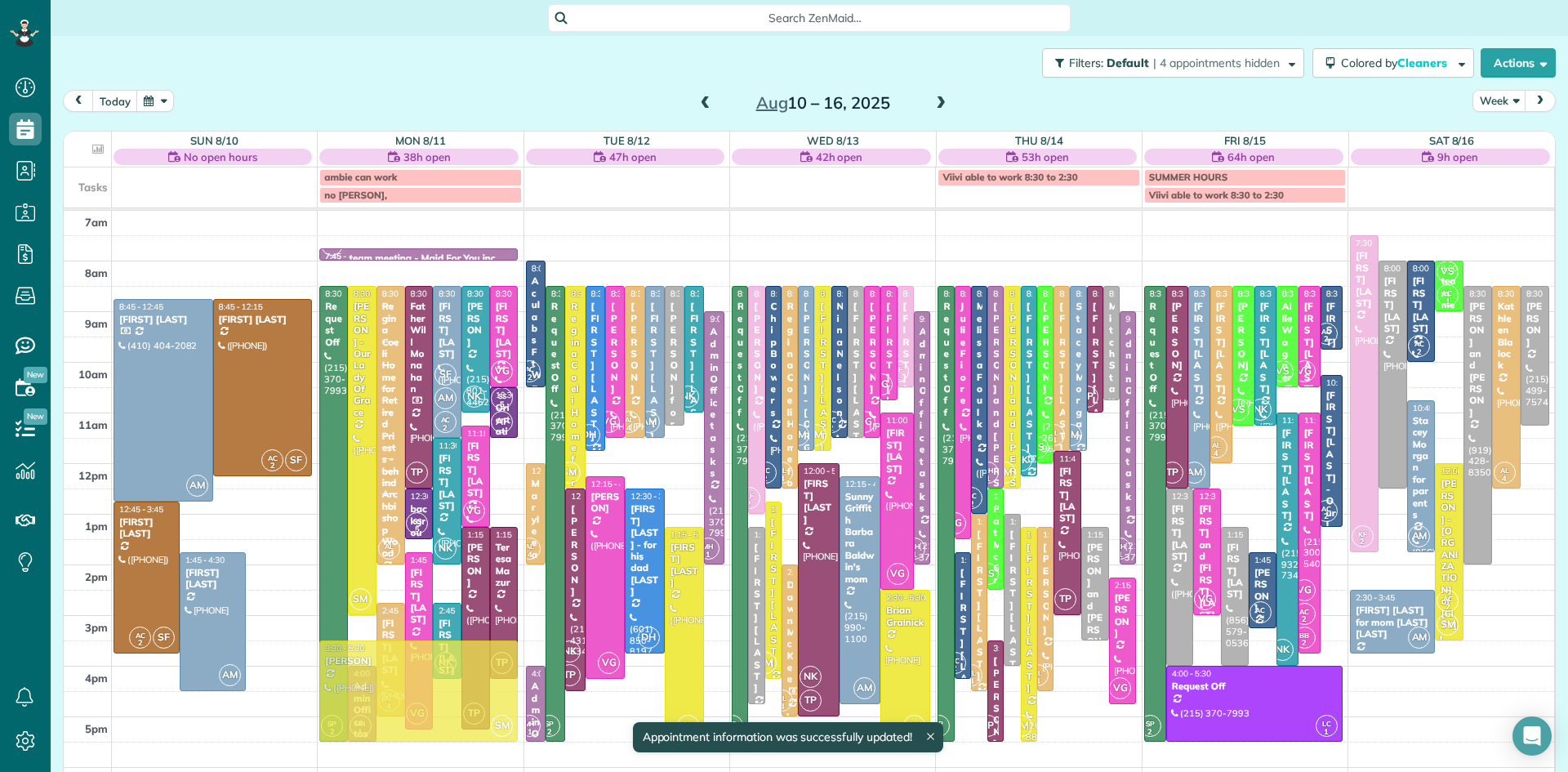 drag, startPoint x: 264, startPoint y: 618, endPoint x: 349, endPoint y: 650, distance: 90.82401 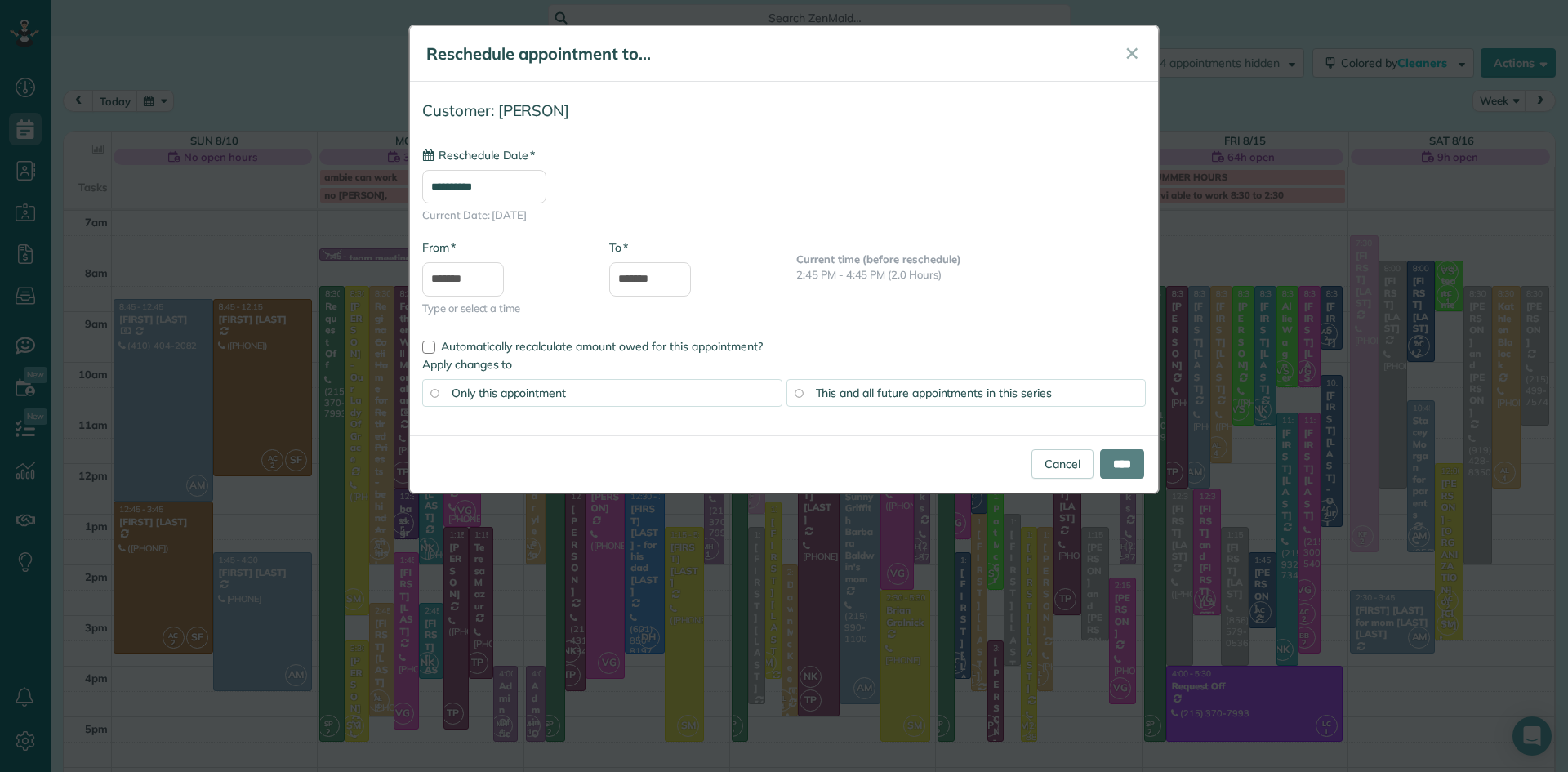 type on "**********" 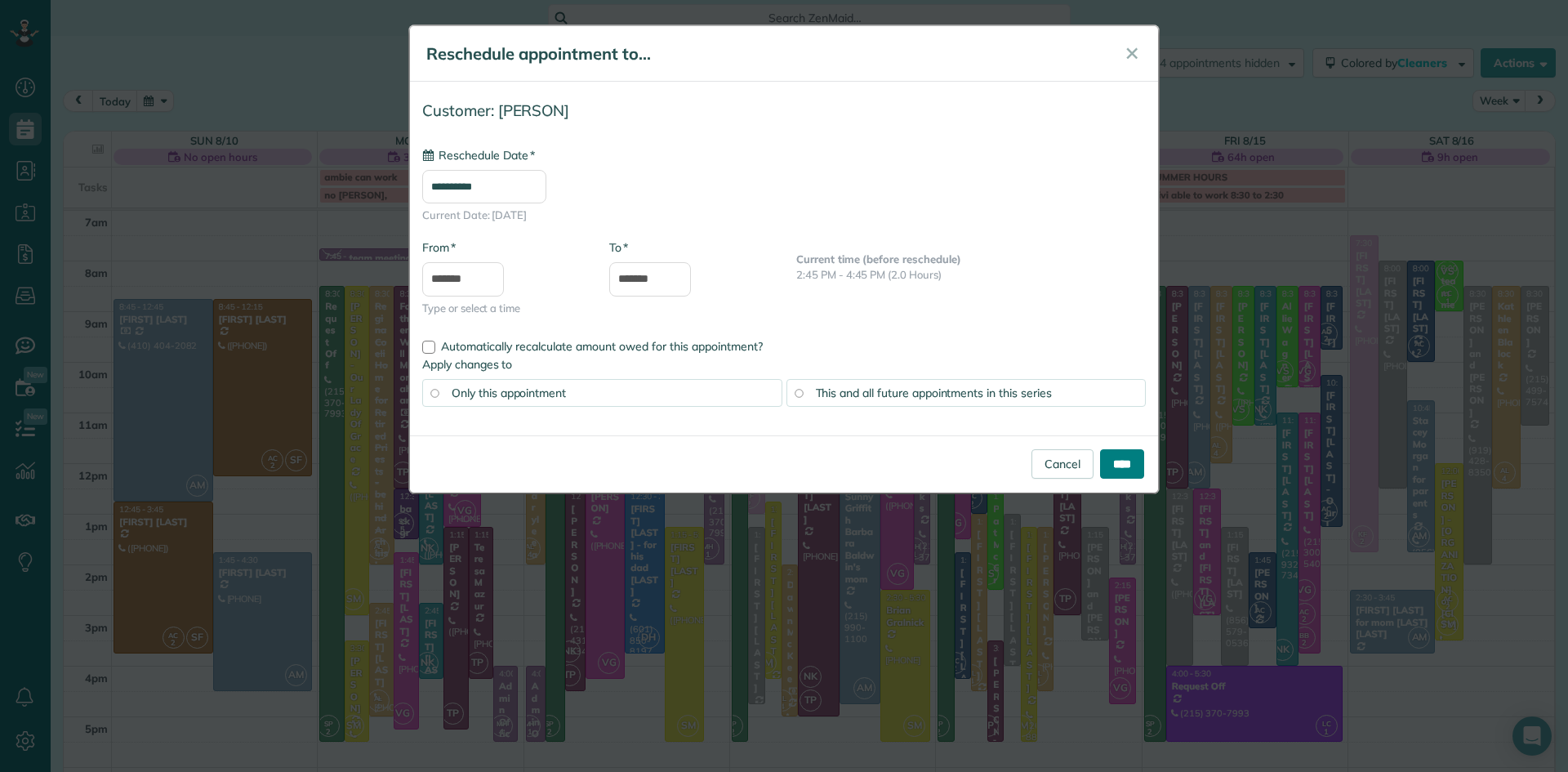 click on "****" at bounding box center [1122, 464] 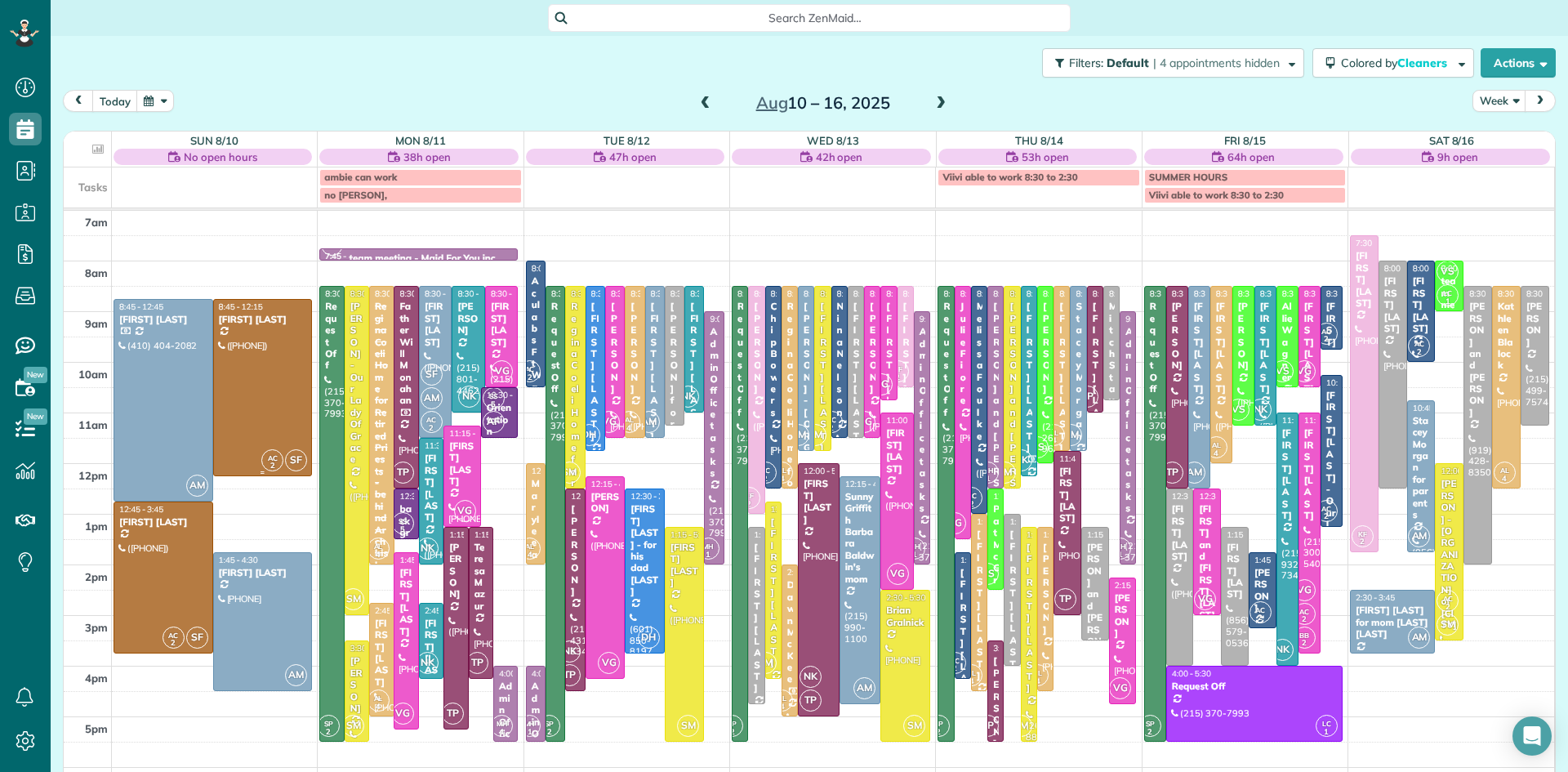 click at bounding box center [263, 387] 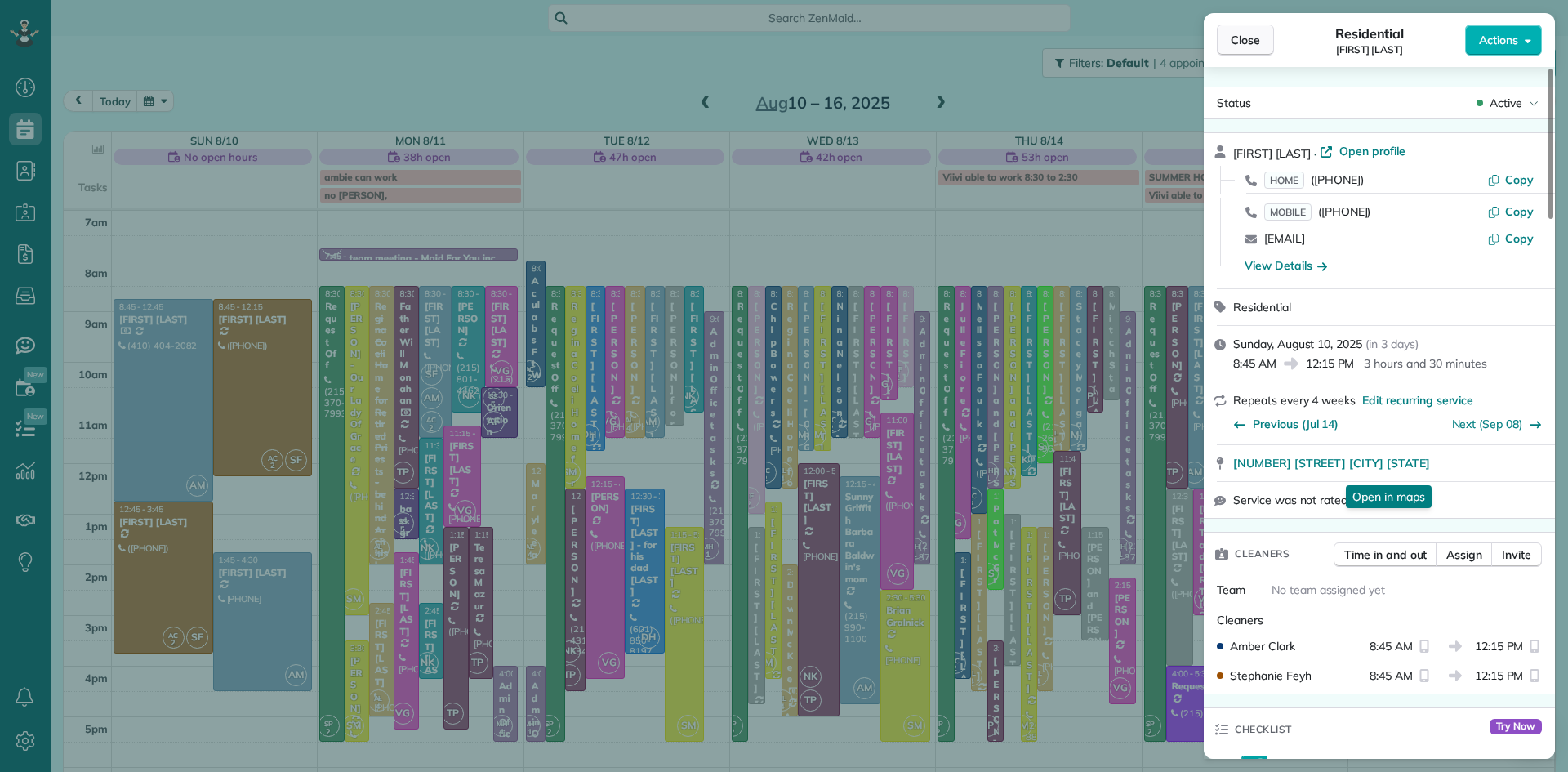 click on "Close" at bounding box center [1245, 40] 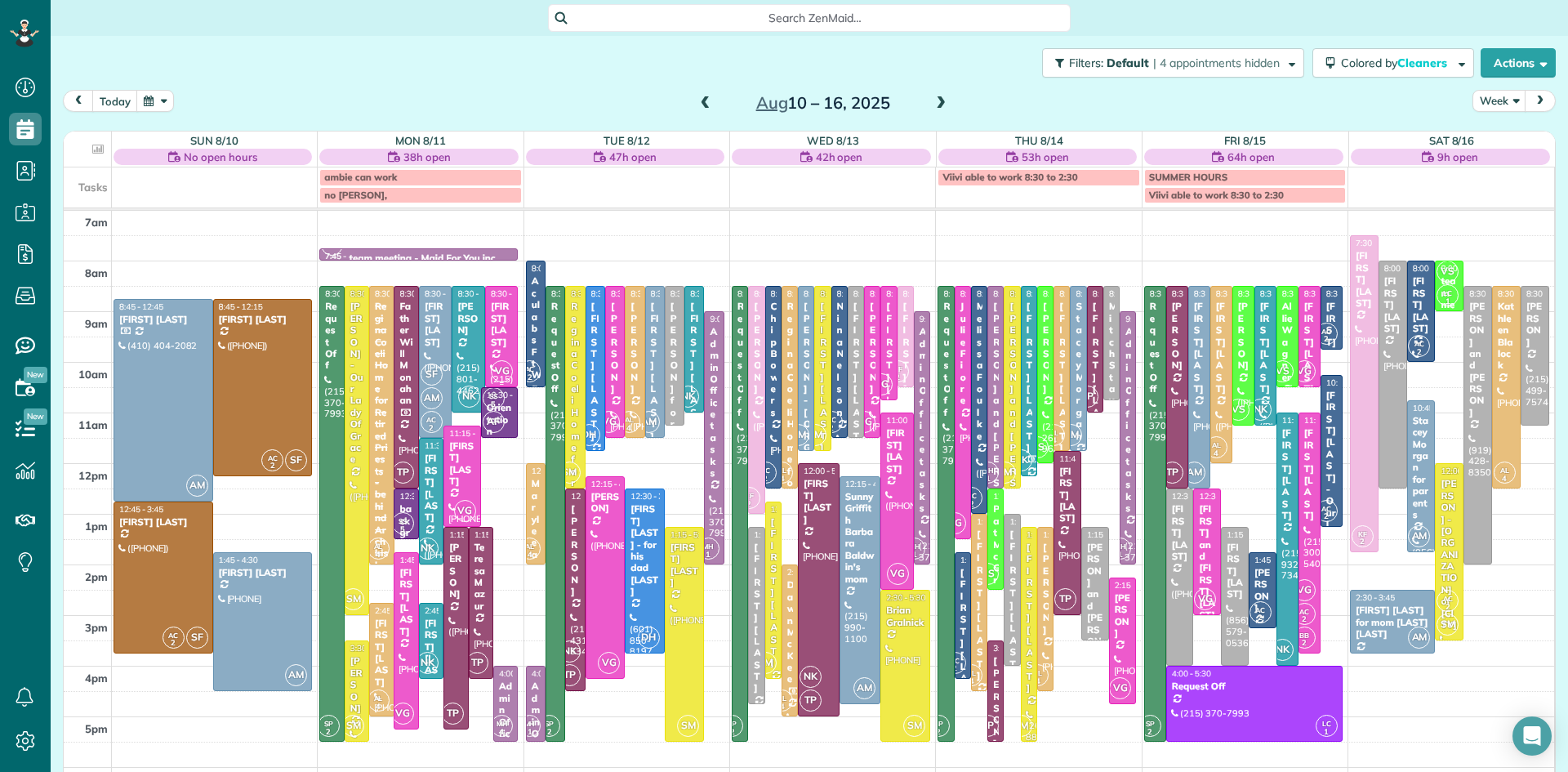 click on "[FIRST] [LAST]" at bounding box center [501, 324] 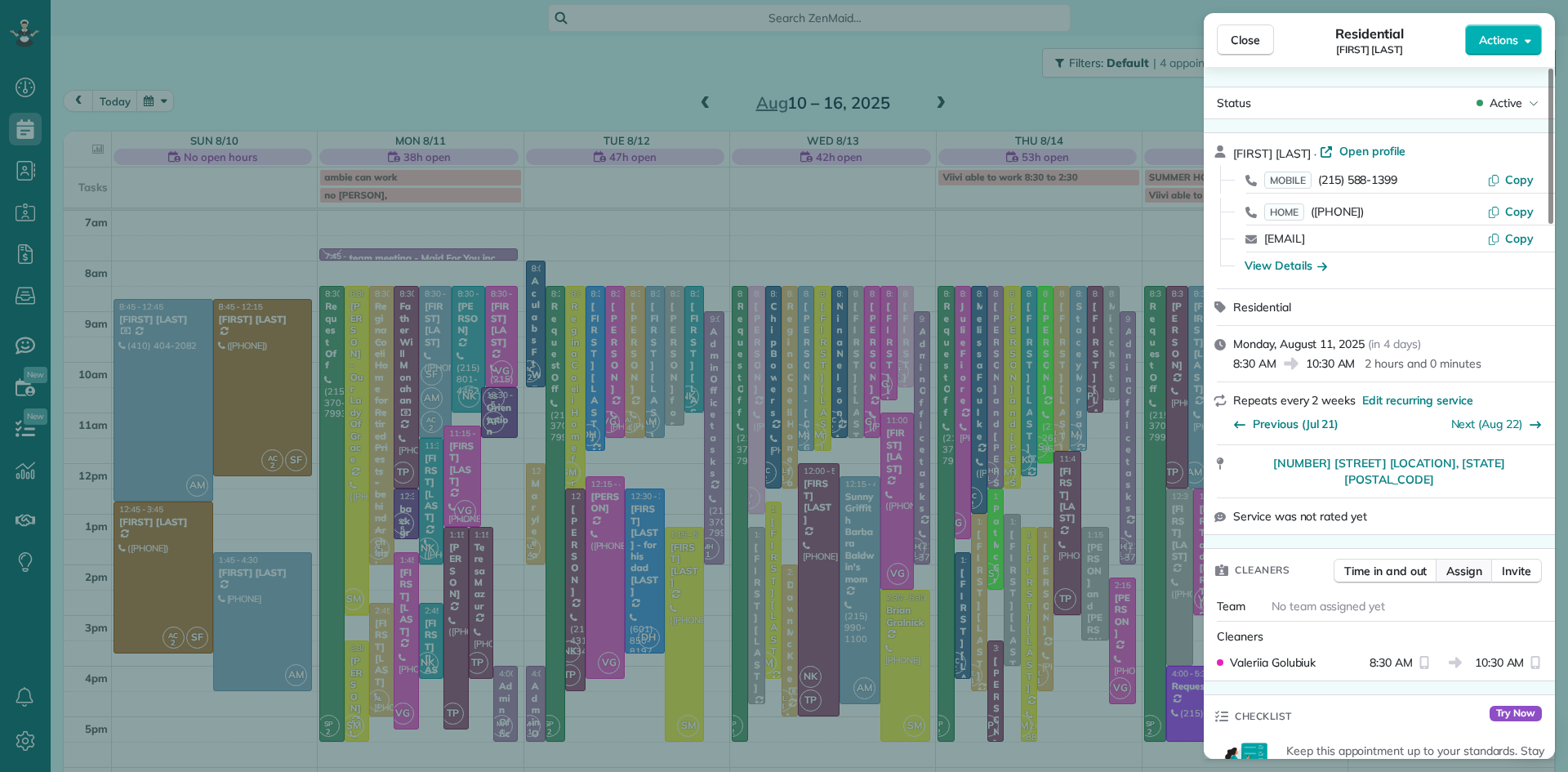 click on "Assign" at bounding box center (1464, 571) 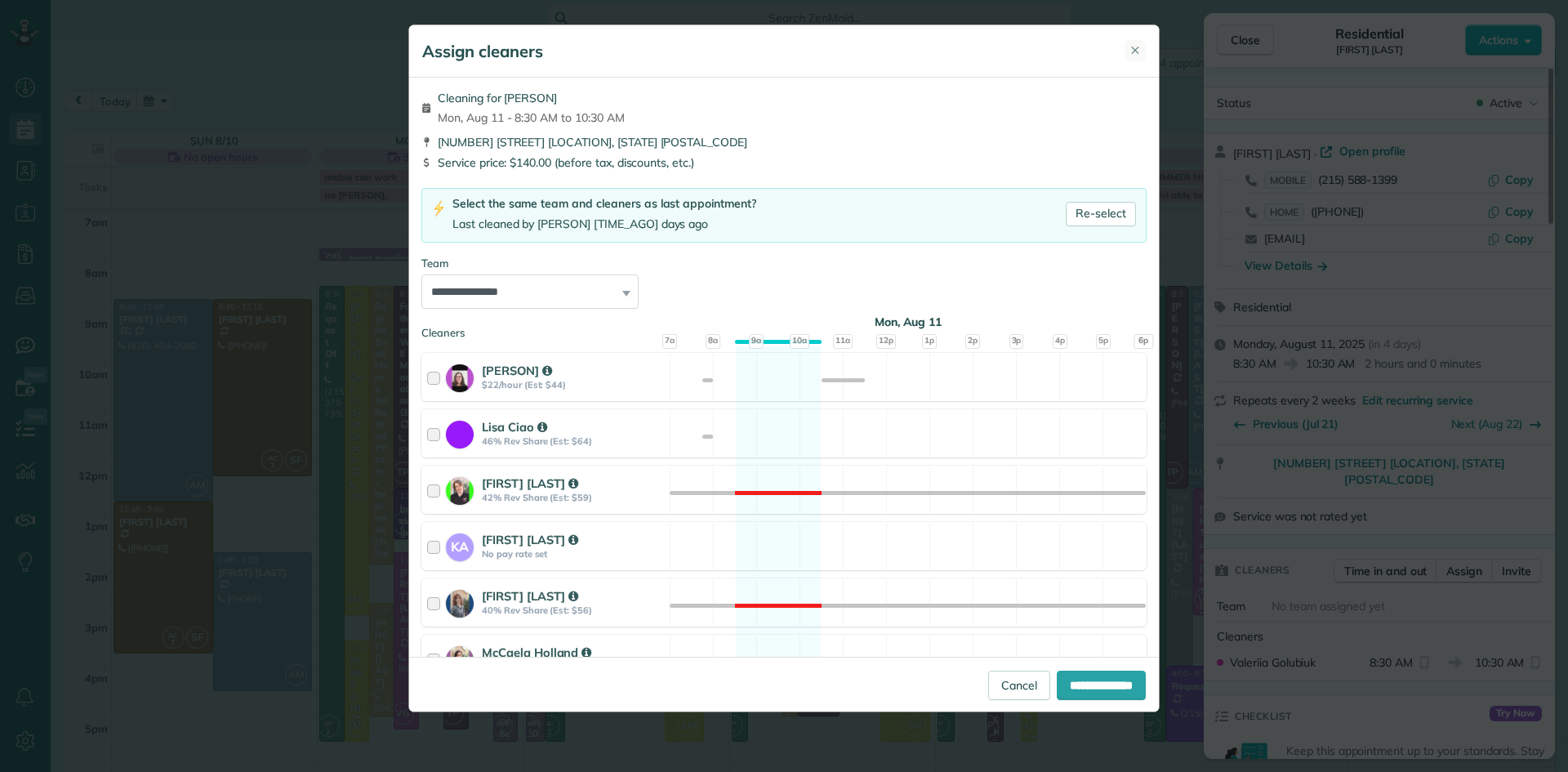 click on "✕" at bounding box center (1135, 50) 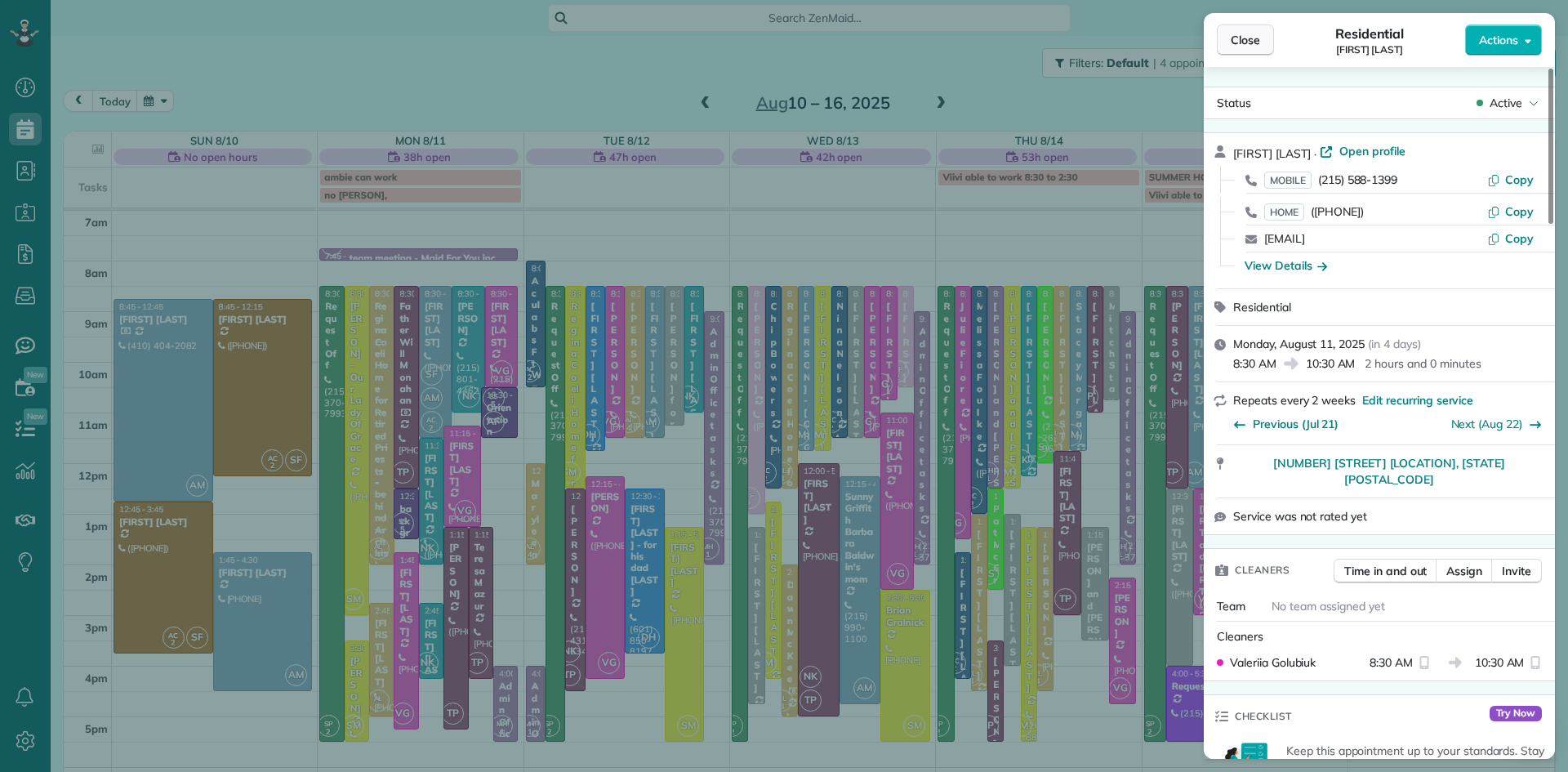 click on "Close" at bounding box center [1245, 40] 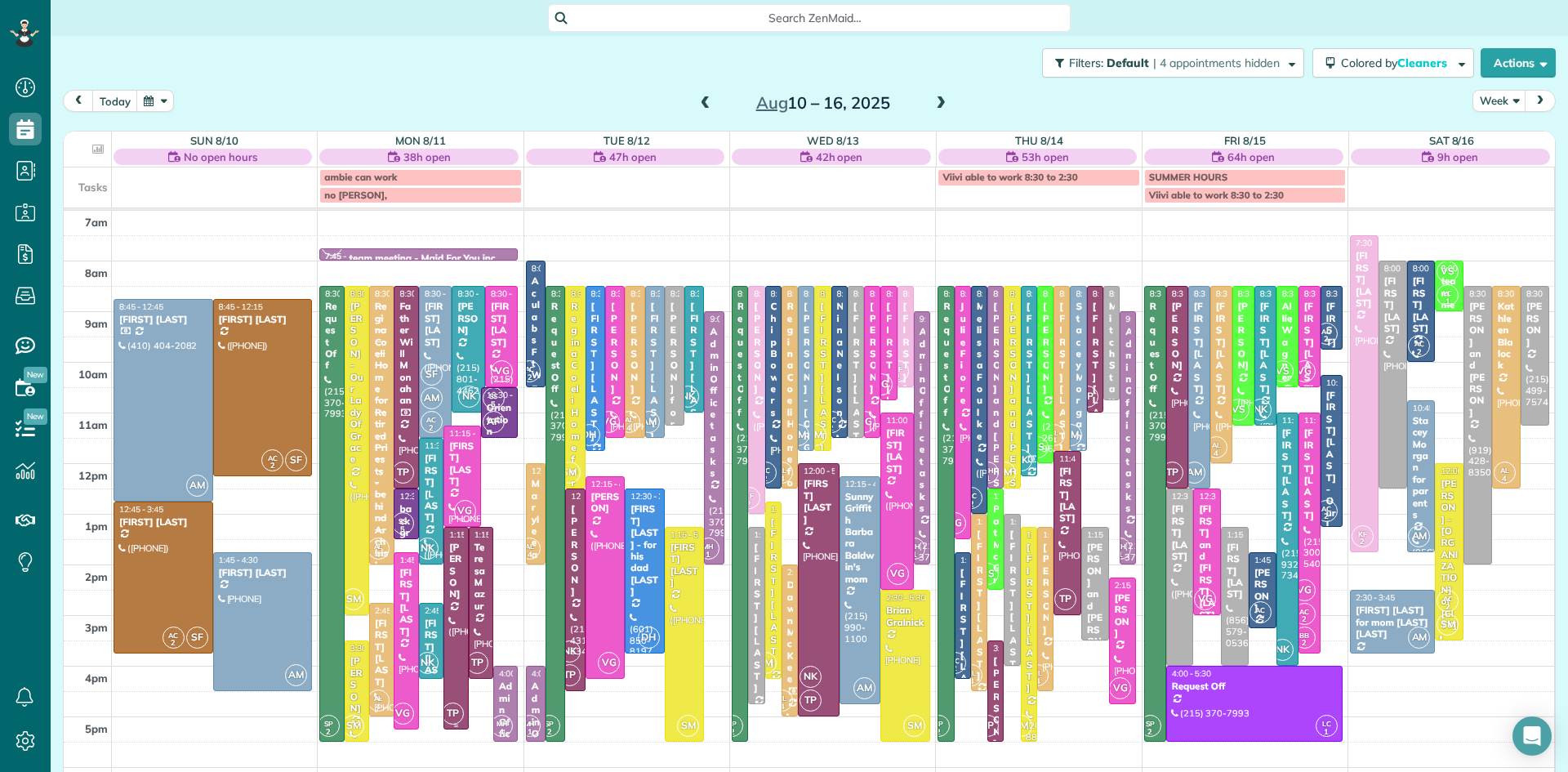 click on "[PERSON] [LAST]" at bounding box center [456, 571] 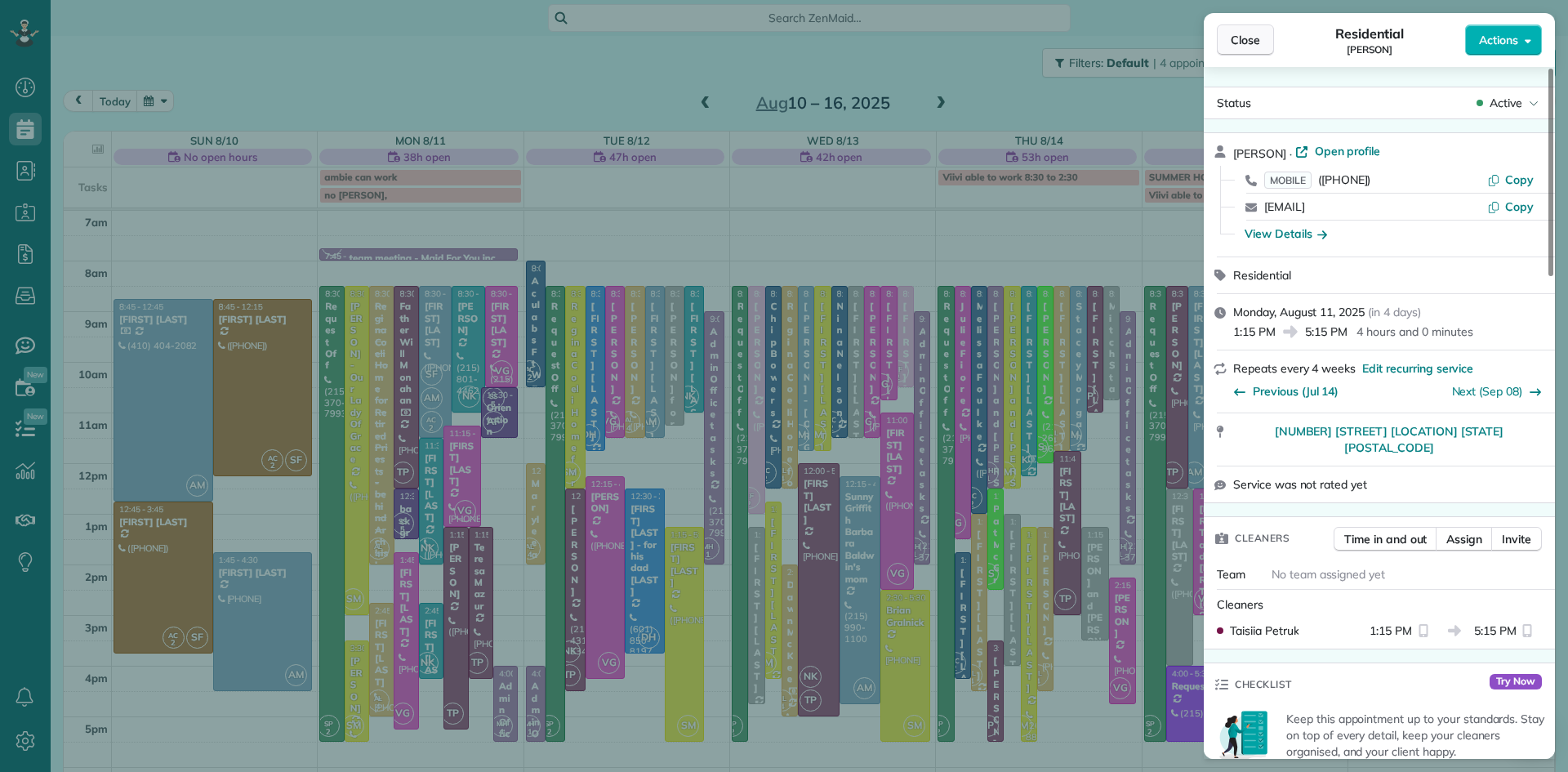 click on "Close" at bounding box center (1245, 40) 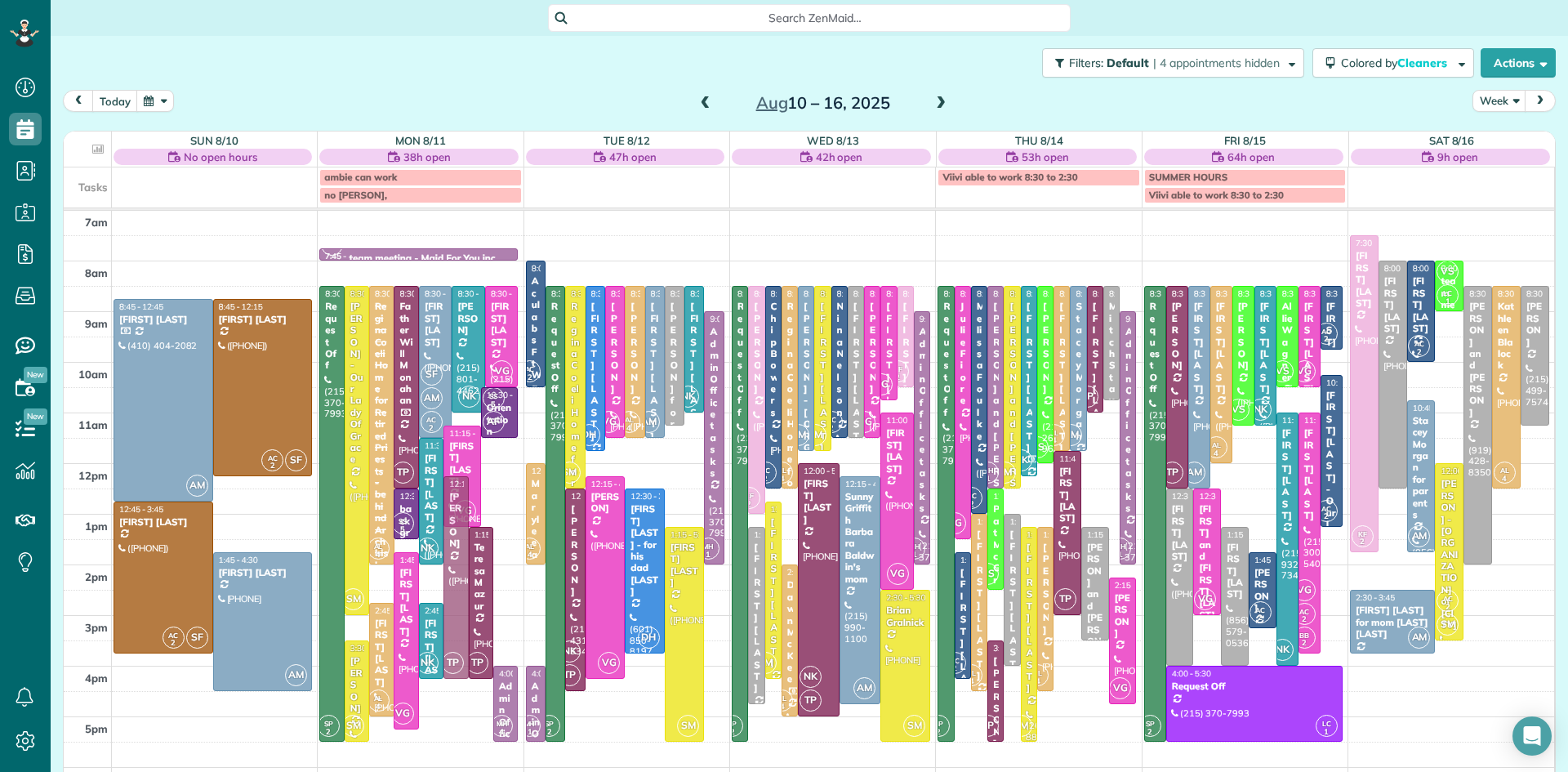 drag, startPoint x: 453, startPoint y: 564, endPoint x: 457, endPoint y: 528, distance: 36.22154 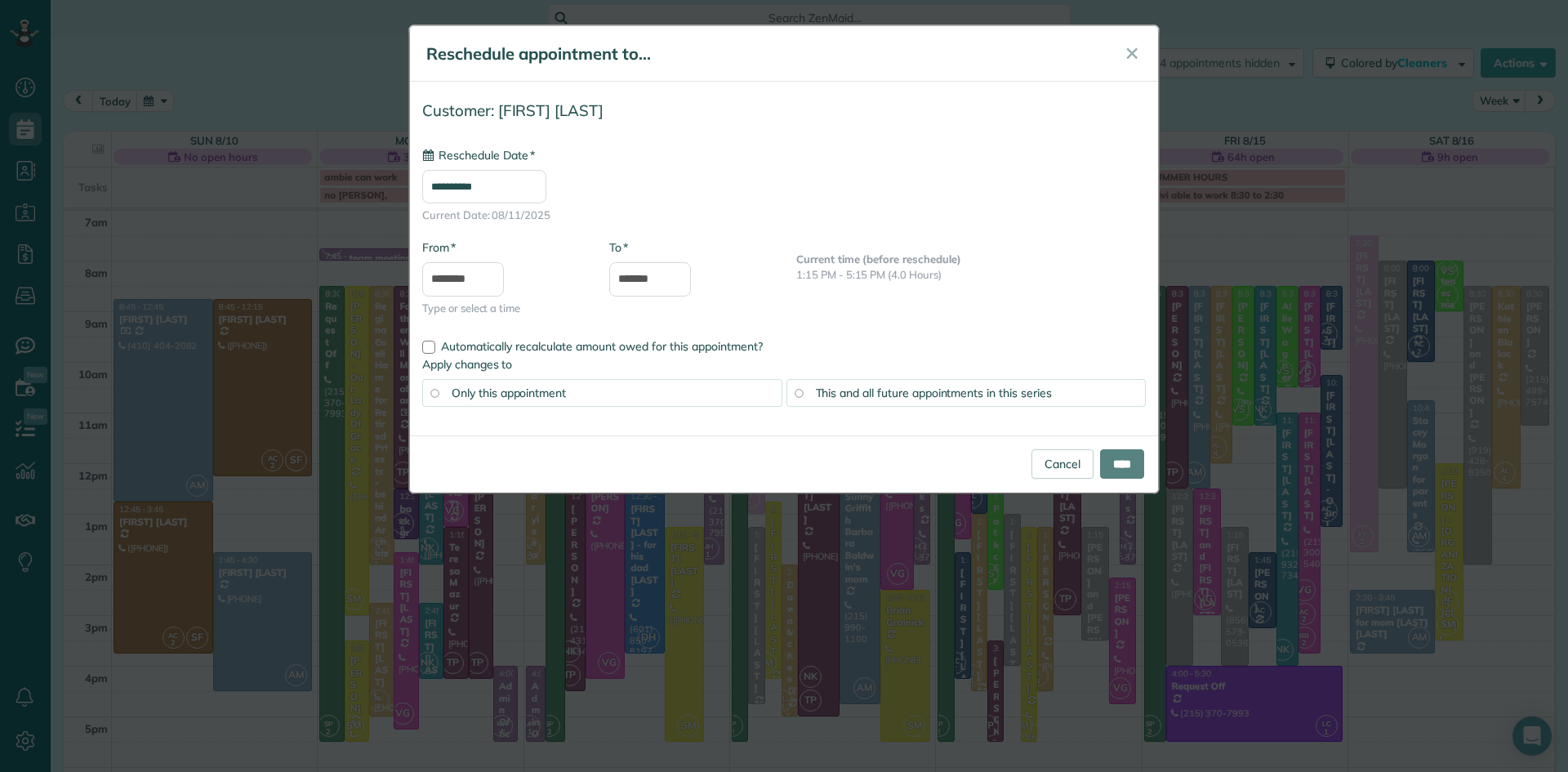 type on "**********" 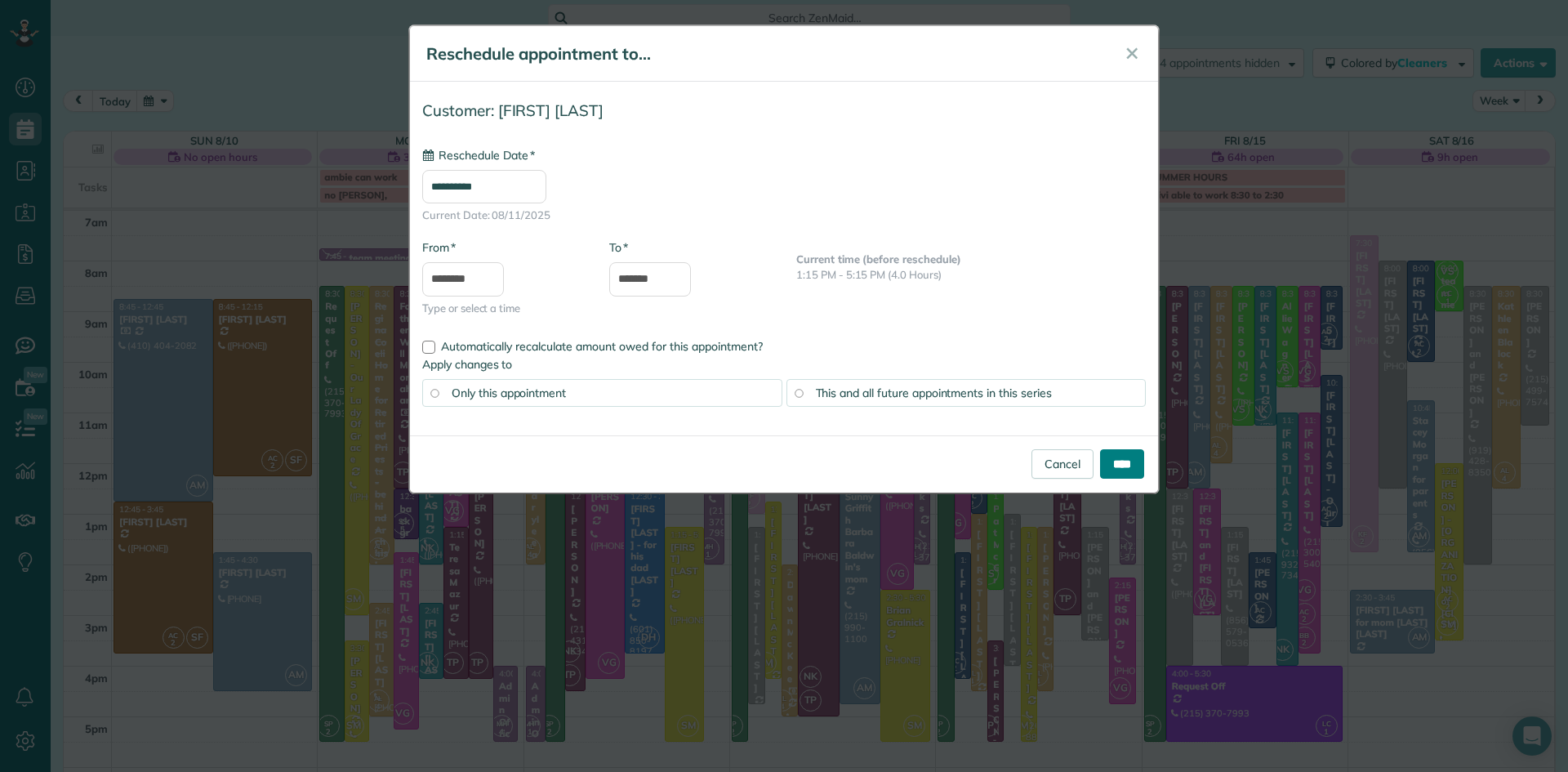 click on "****" at bounding box center [1122, 464] 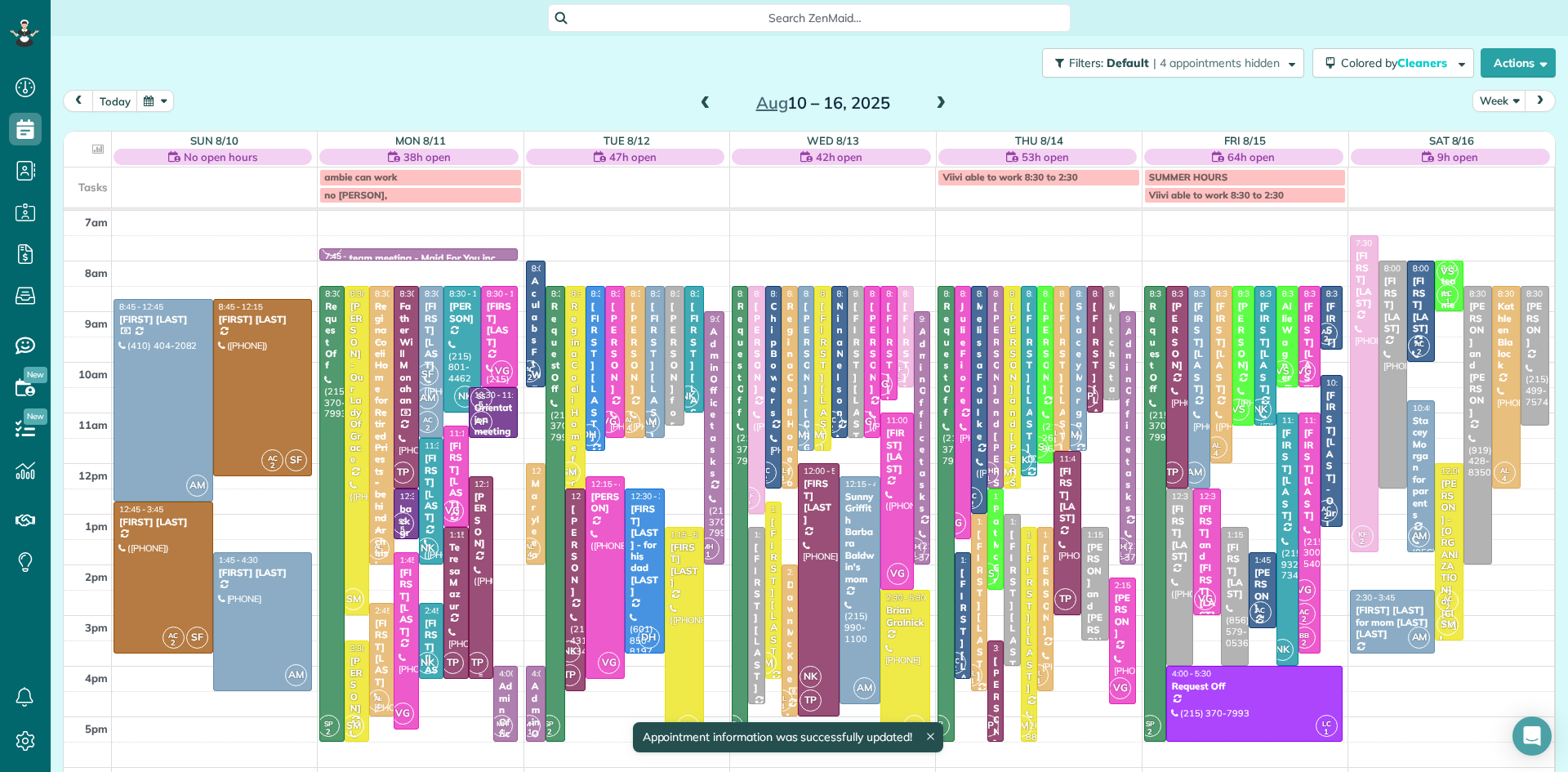 click on "Meghan Strong" at bounding box center [481, 520] 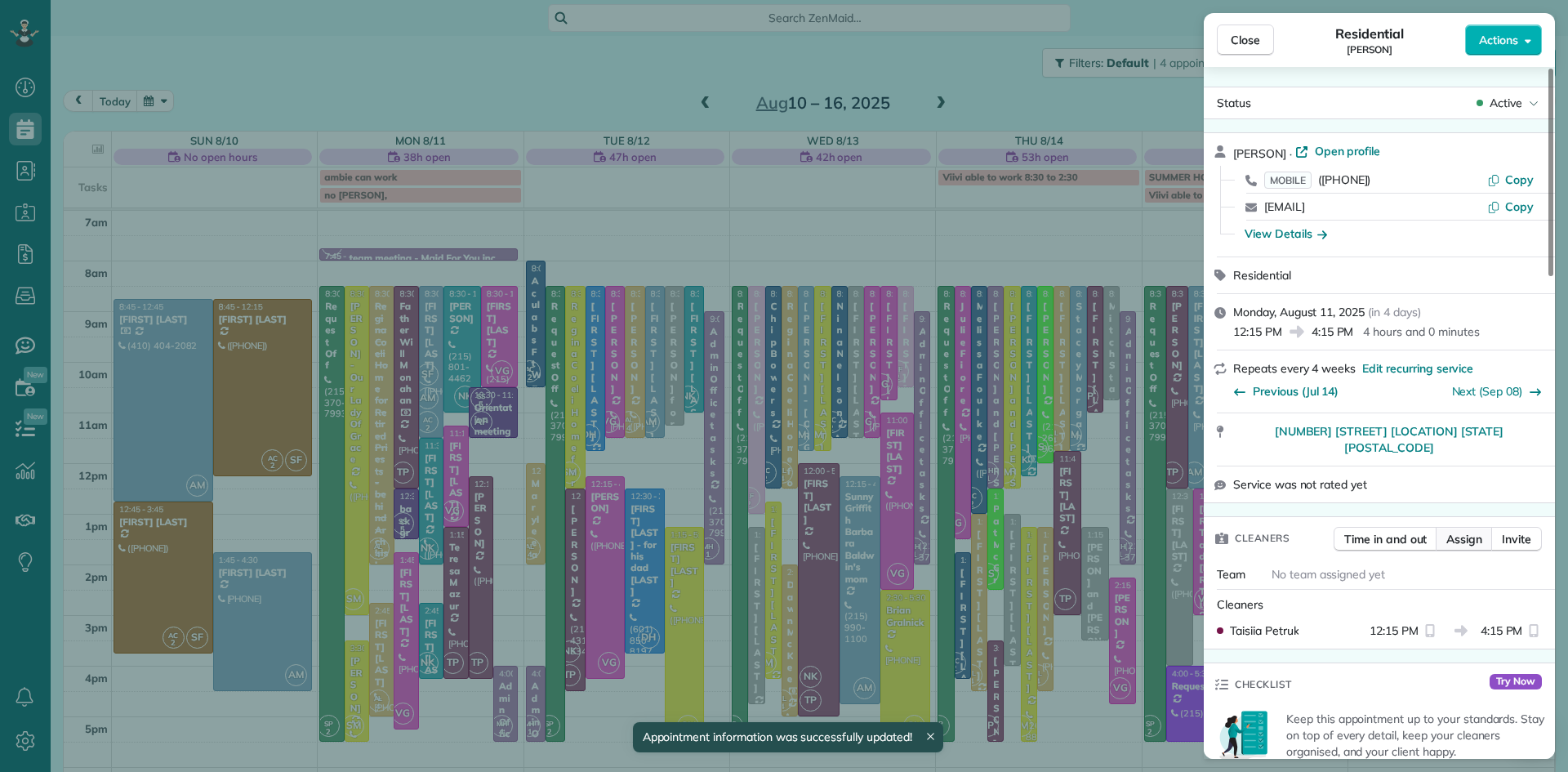 click on "Assign" at bounding box center (1464, 539) 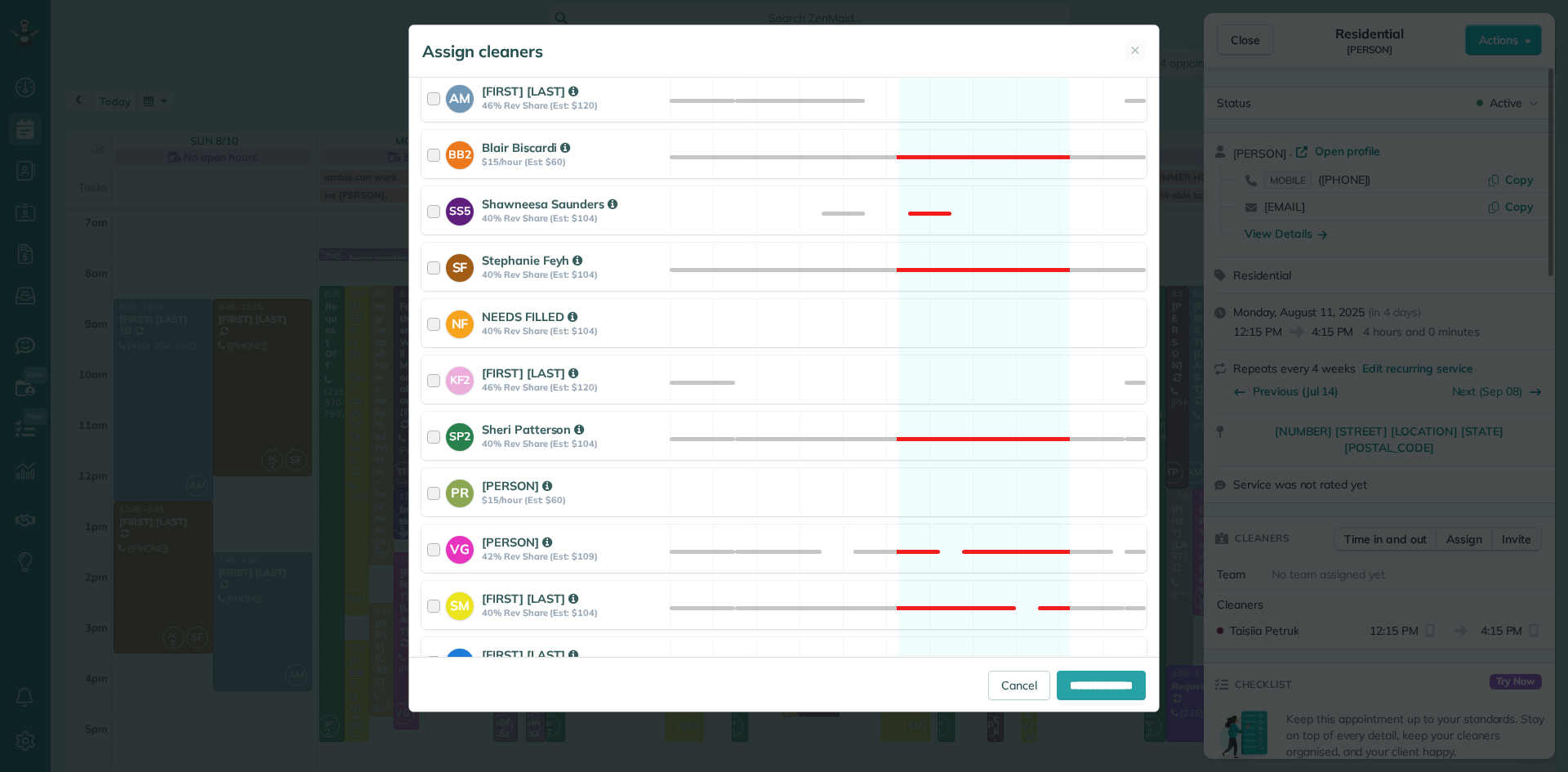 scroll, scrollTop: 931, scrollLeft: 0, axis: vertical 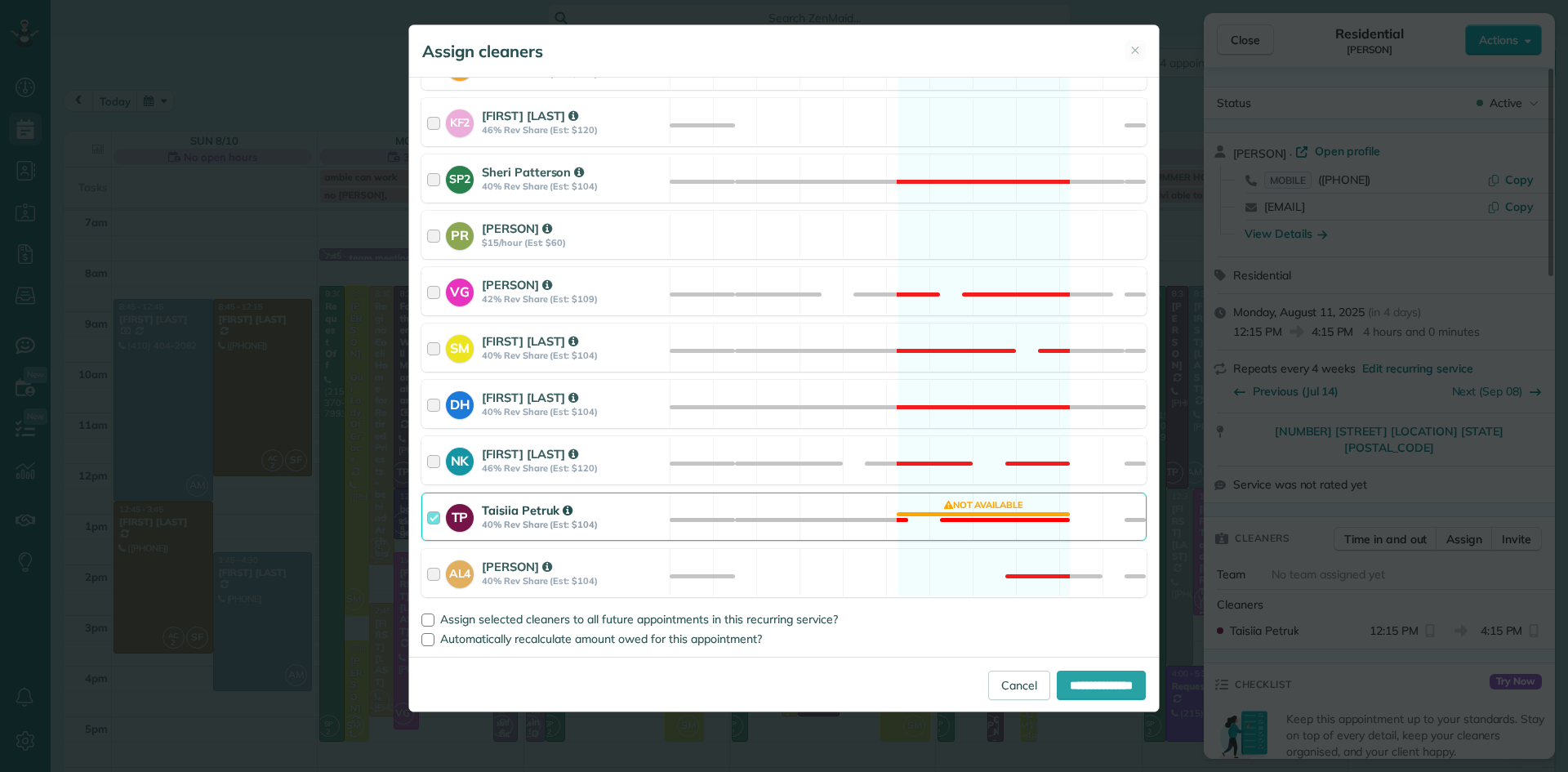 click on "Taisiia Petruk" at bounding box center (573, 510) 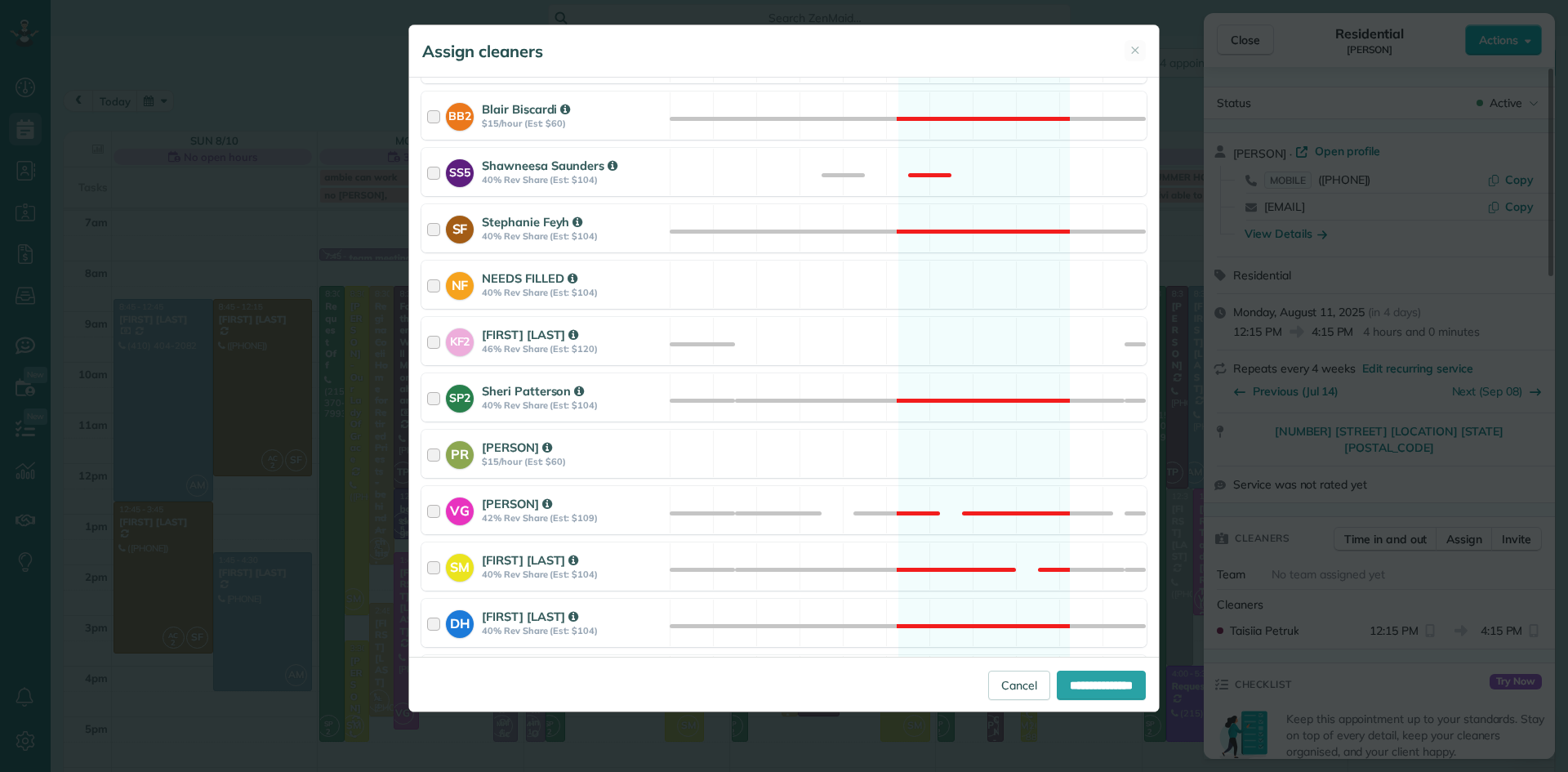 scroll, scrollTop: 640, scrollLeft: 0, axis: vertical 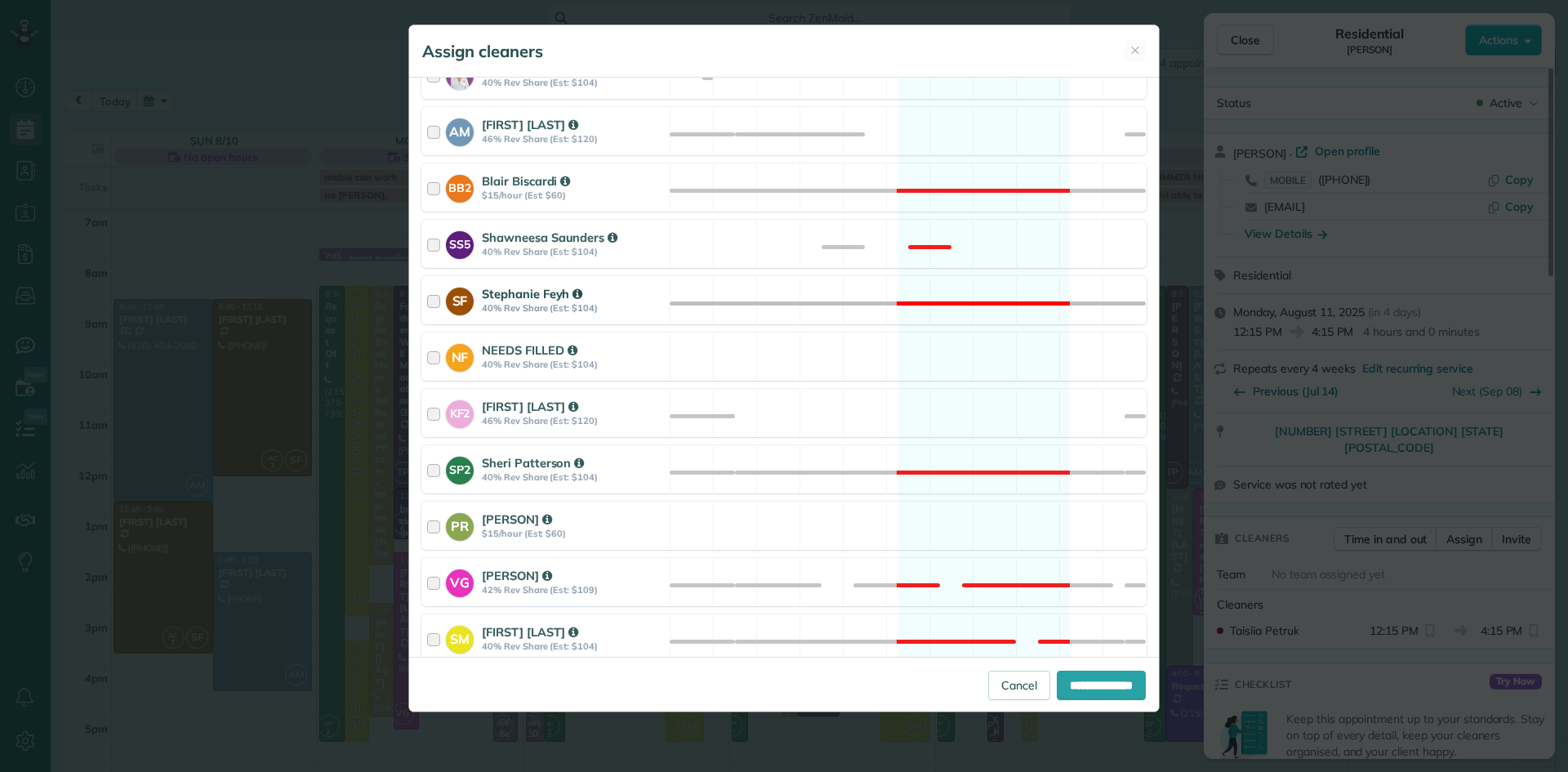 click on "40% Rev Share (Est: $104)" at bounding box center (573, 308) 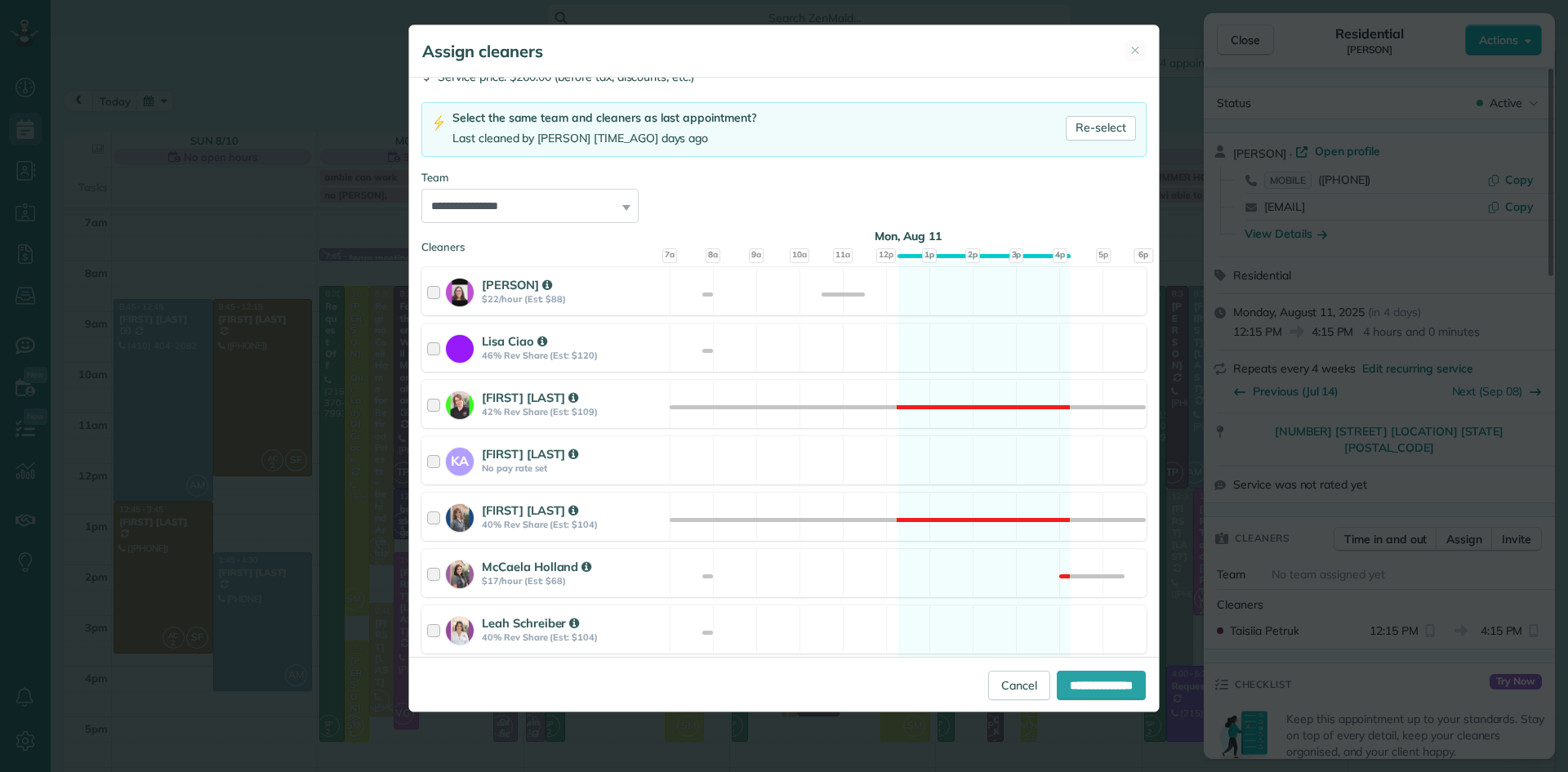 scroll, scrollTop: 72, scrollLeft: 0, axis: vertical 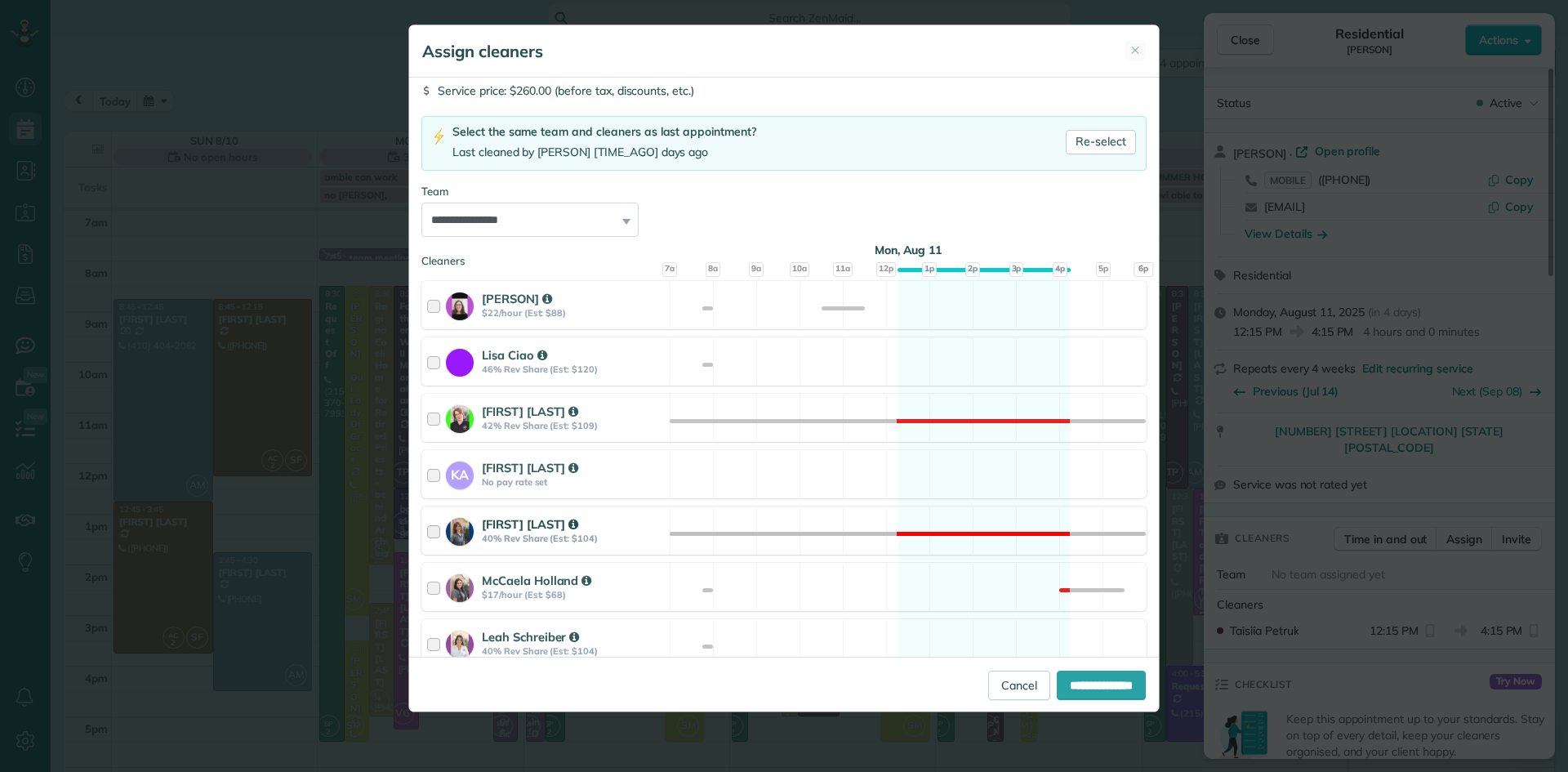 click on "Amber Clark" at bounding box center [530, 524] 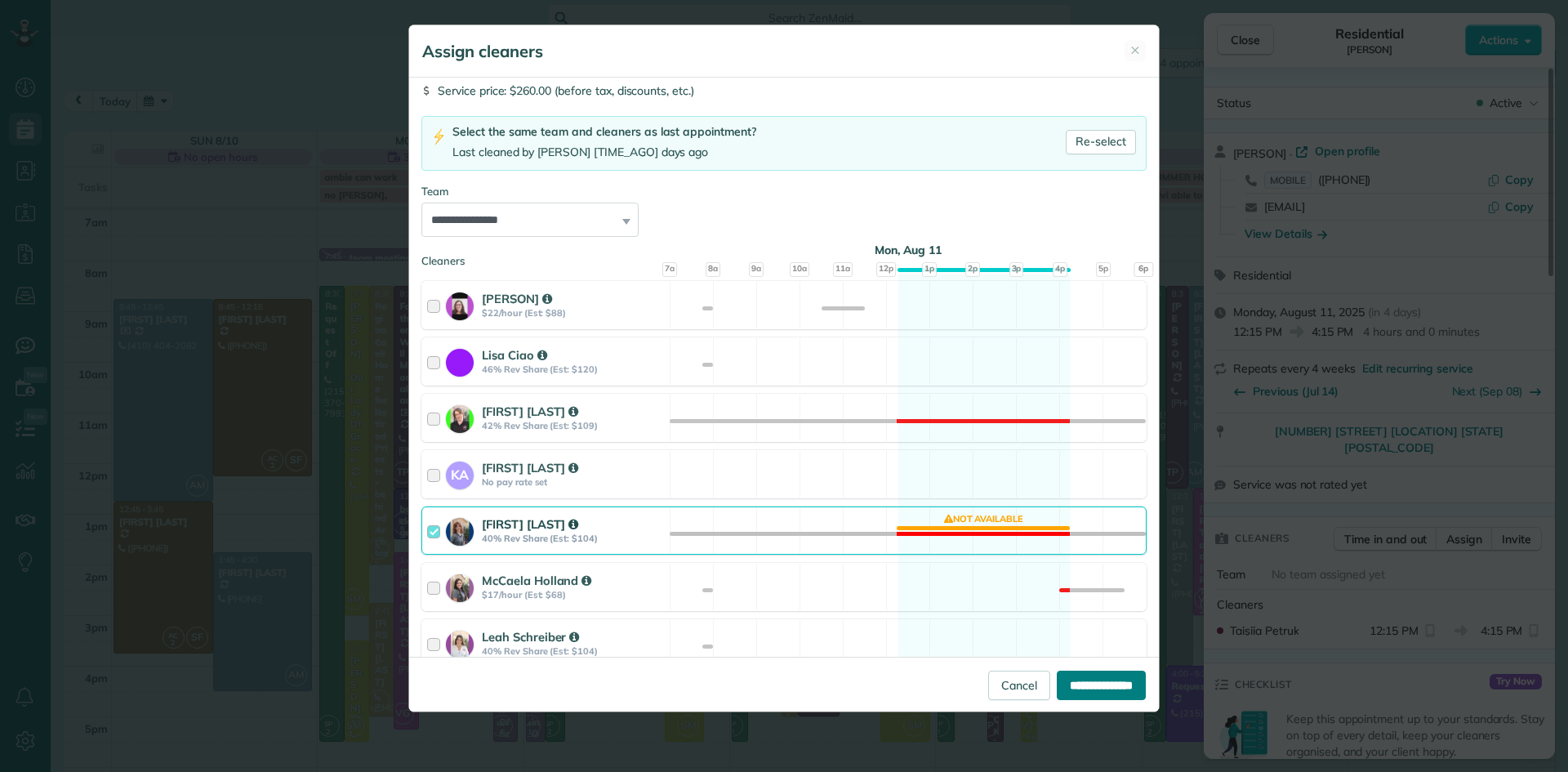 click on "**********" at bounding box center (1101, 685) 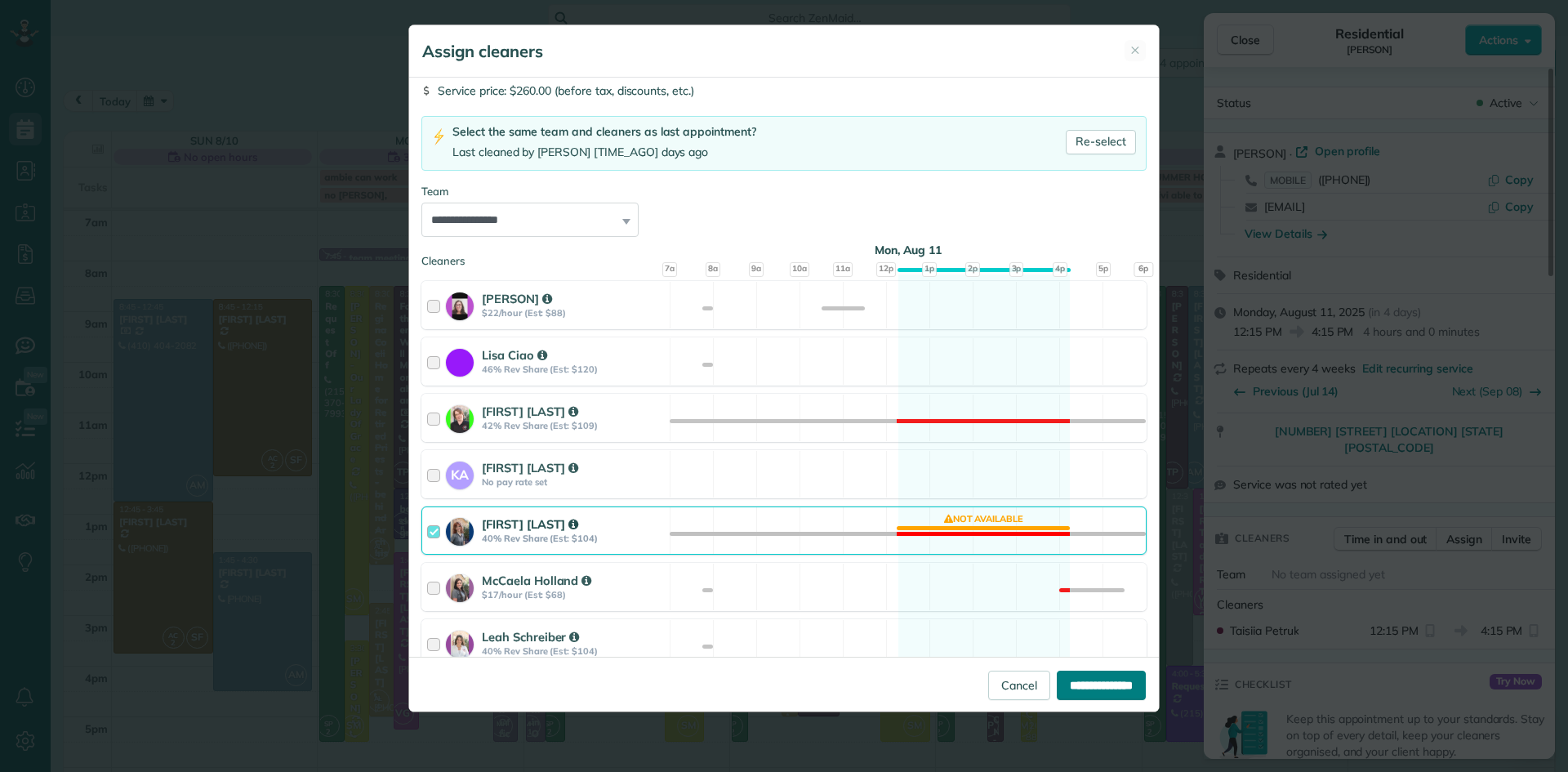 type on "**********" 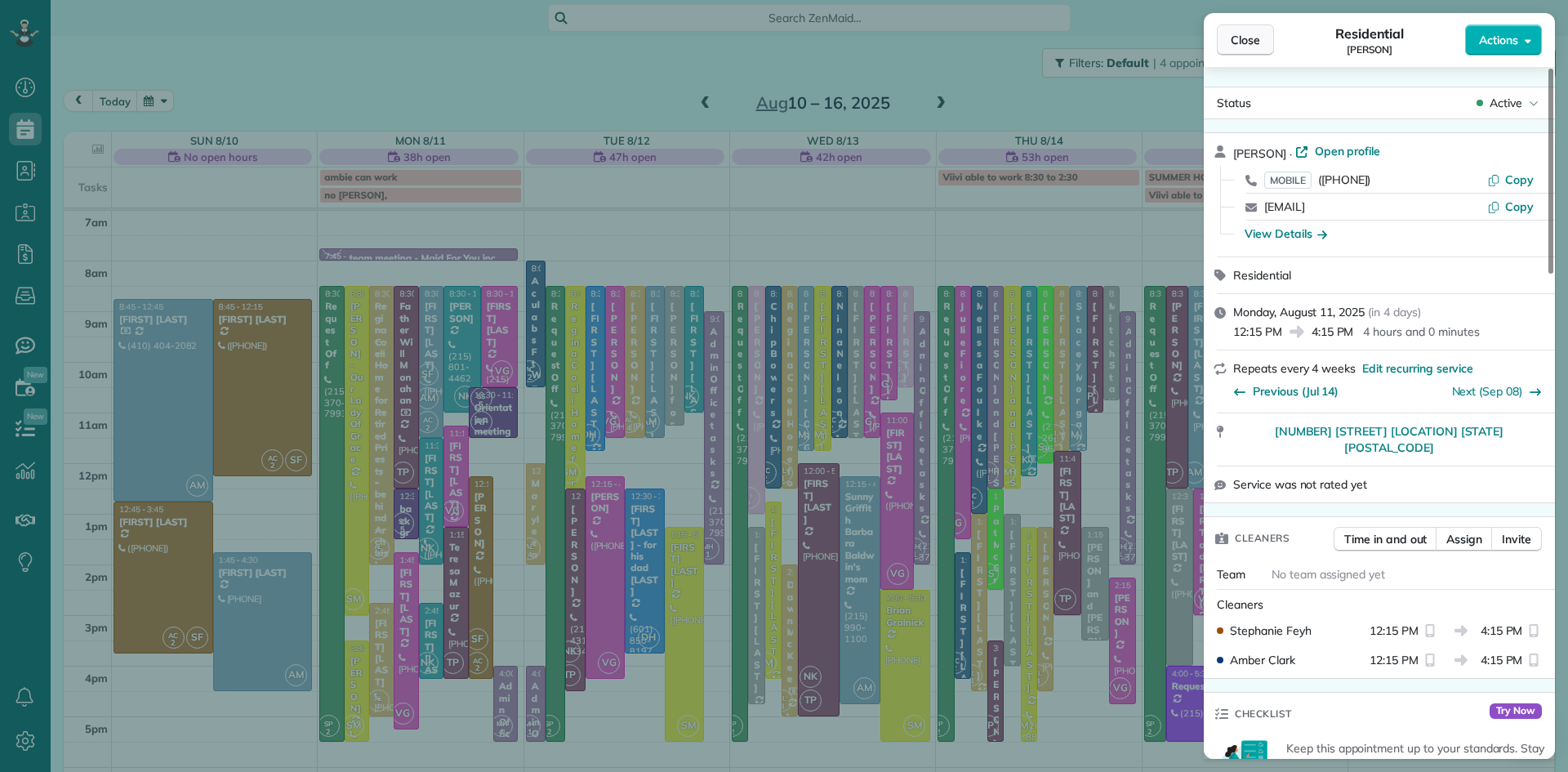 click on "Close" at bounding box center (1245, 40) 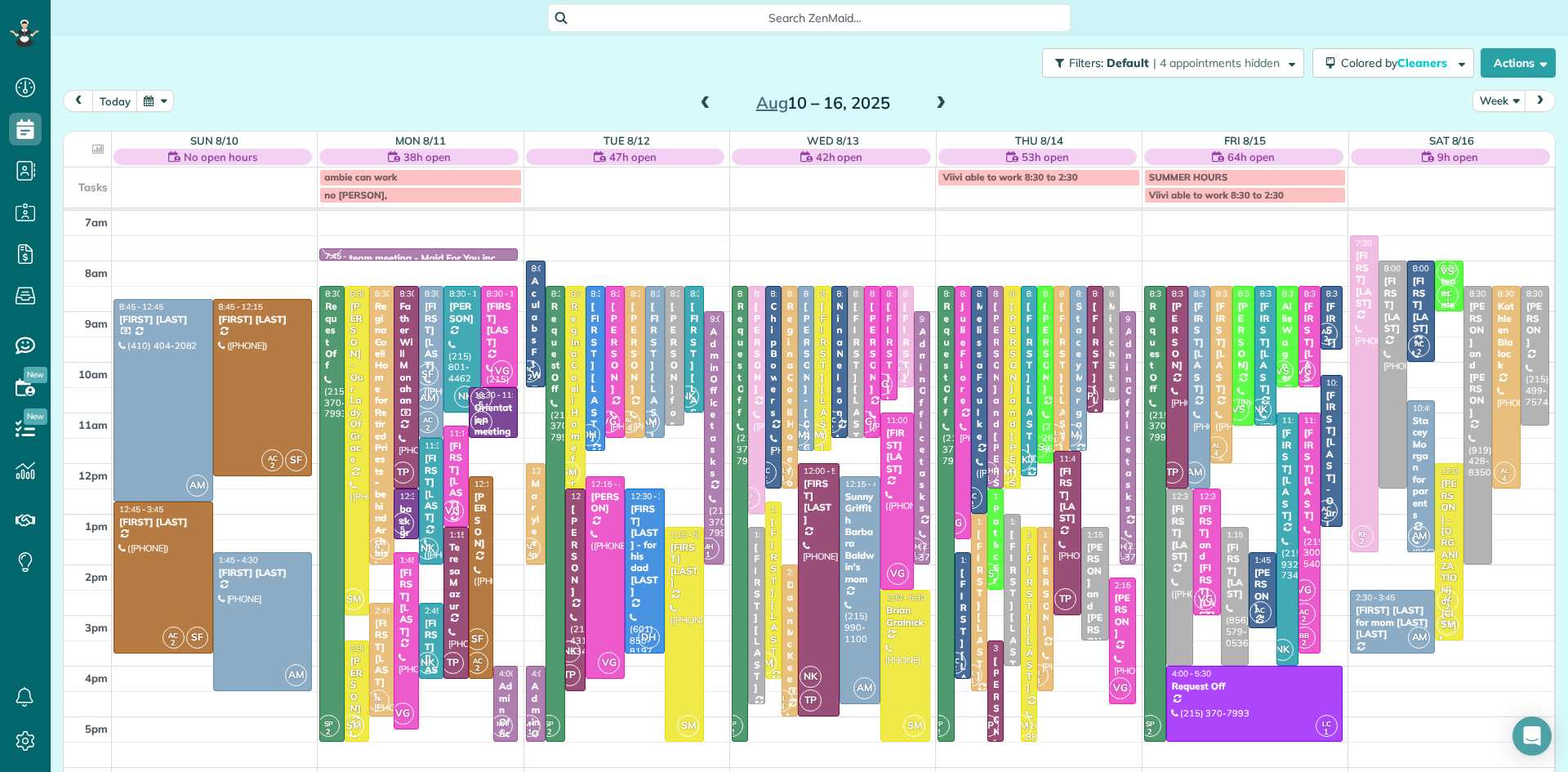 click on "[FIRST] [LAST]" at bounding box center (1221, 347) 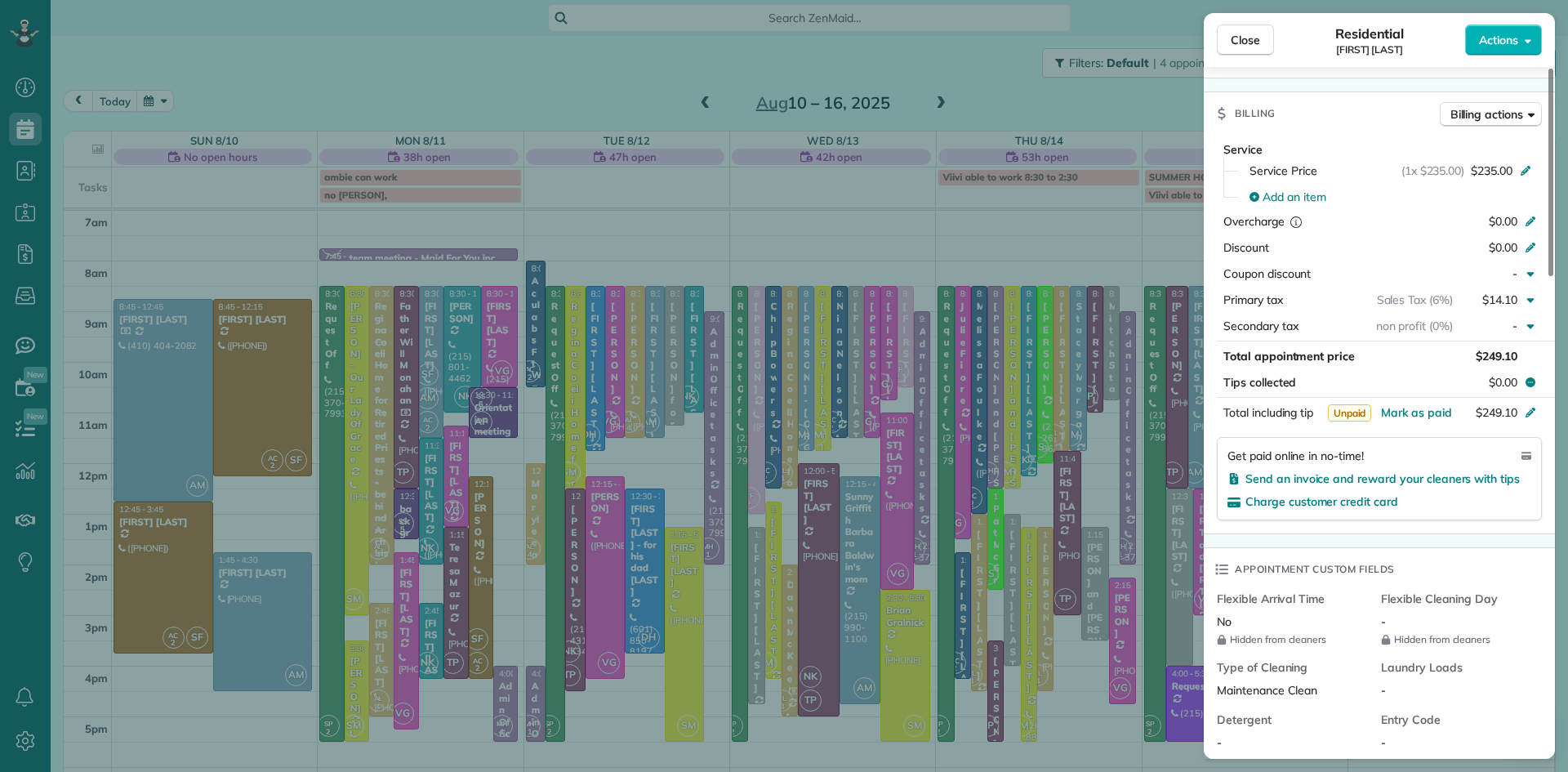 scroll, scrollTop: 1604, scrollLeft: 0, axis: vertical 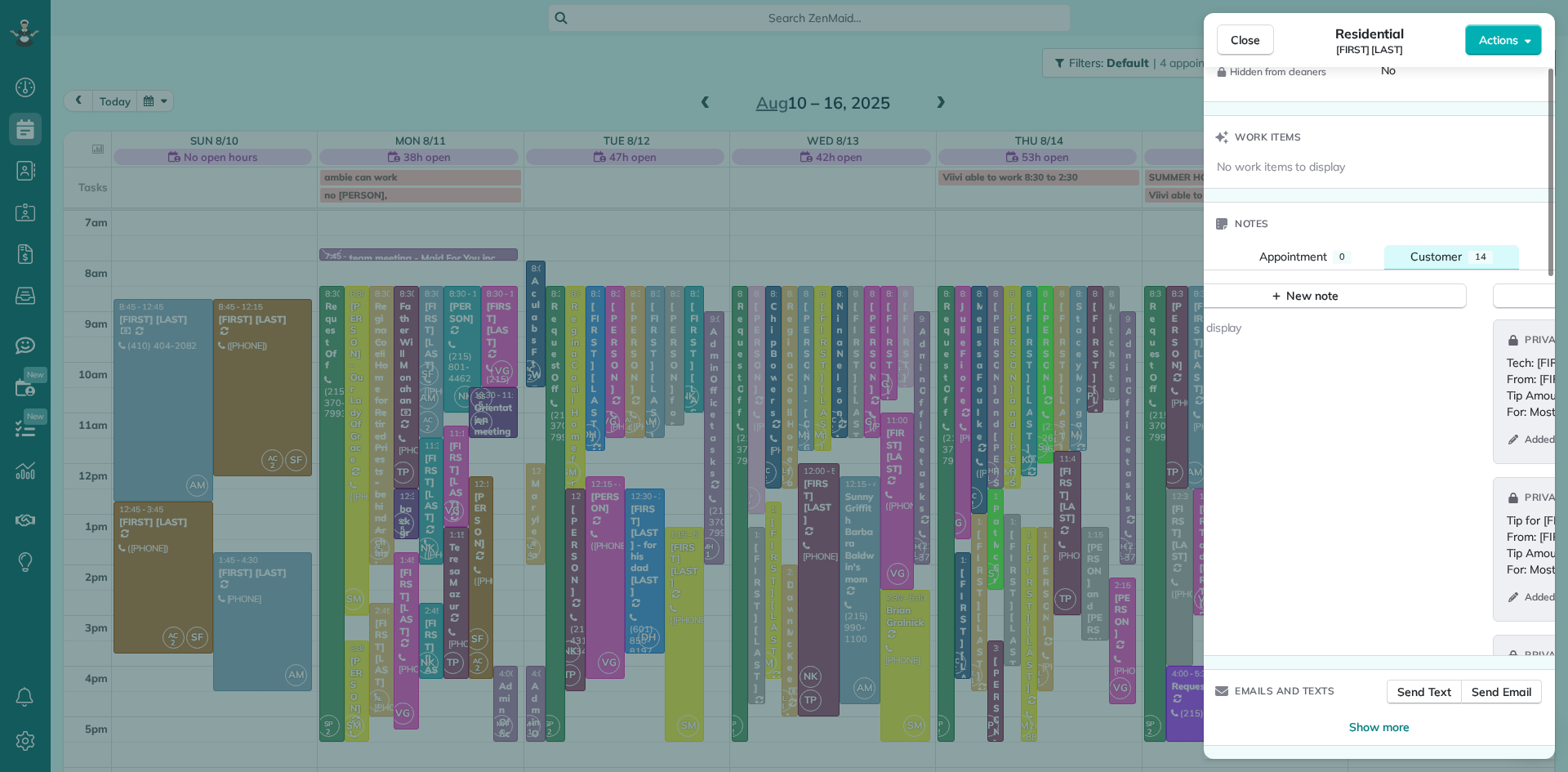 click on "Customer" at bounding box center [1436, 257] 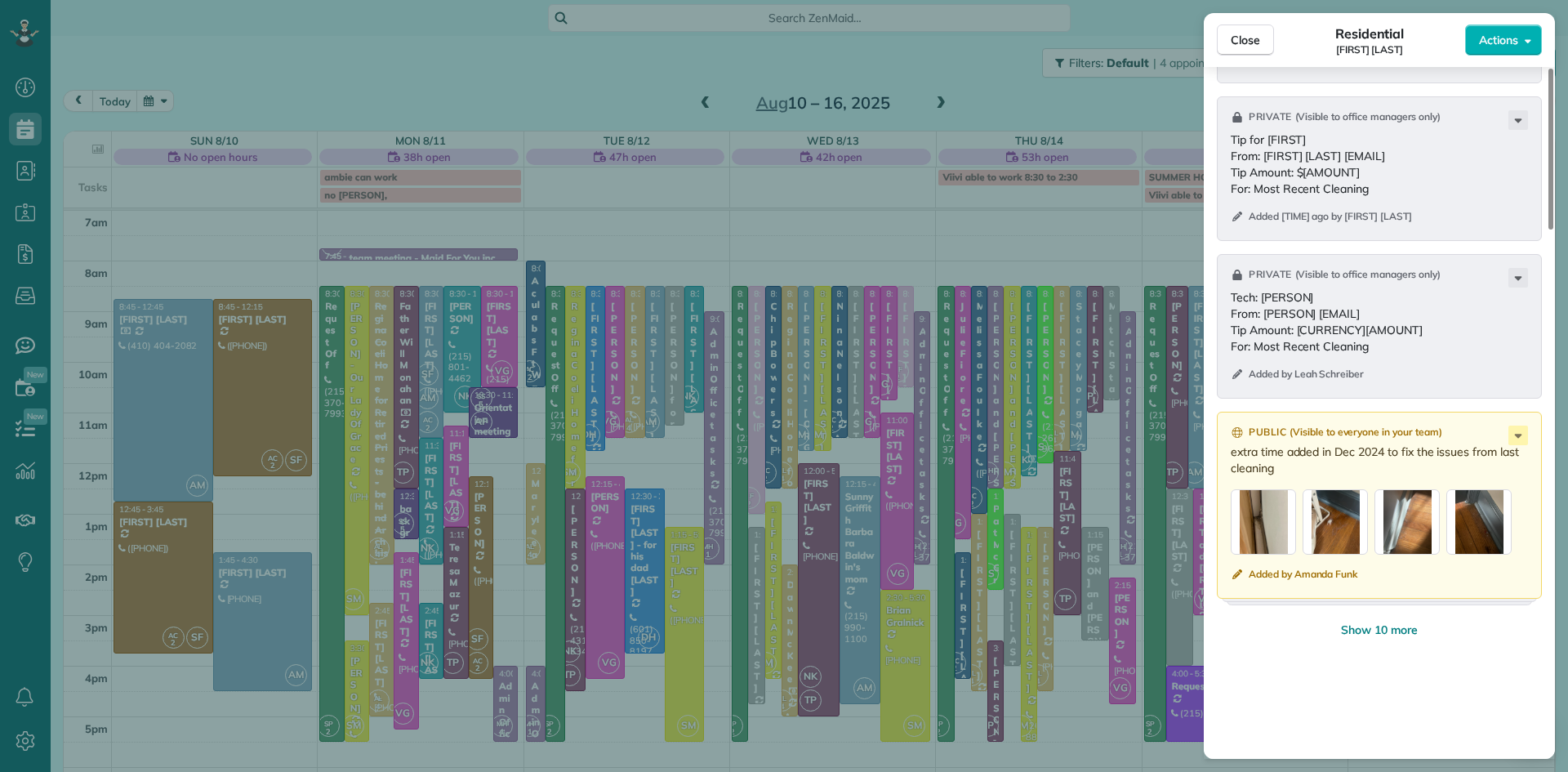 scroll, scrollTop: 2277, scrollLeft: 0, axis: vertical 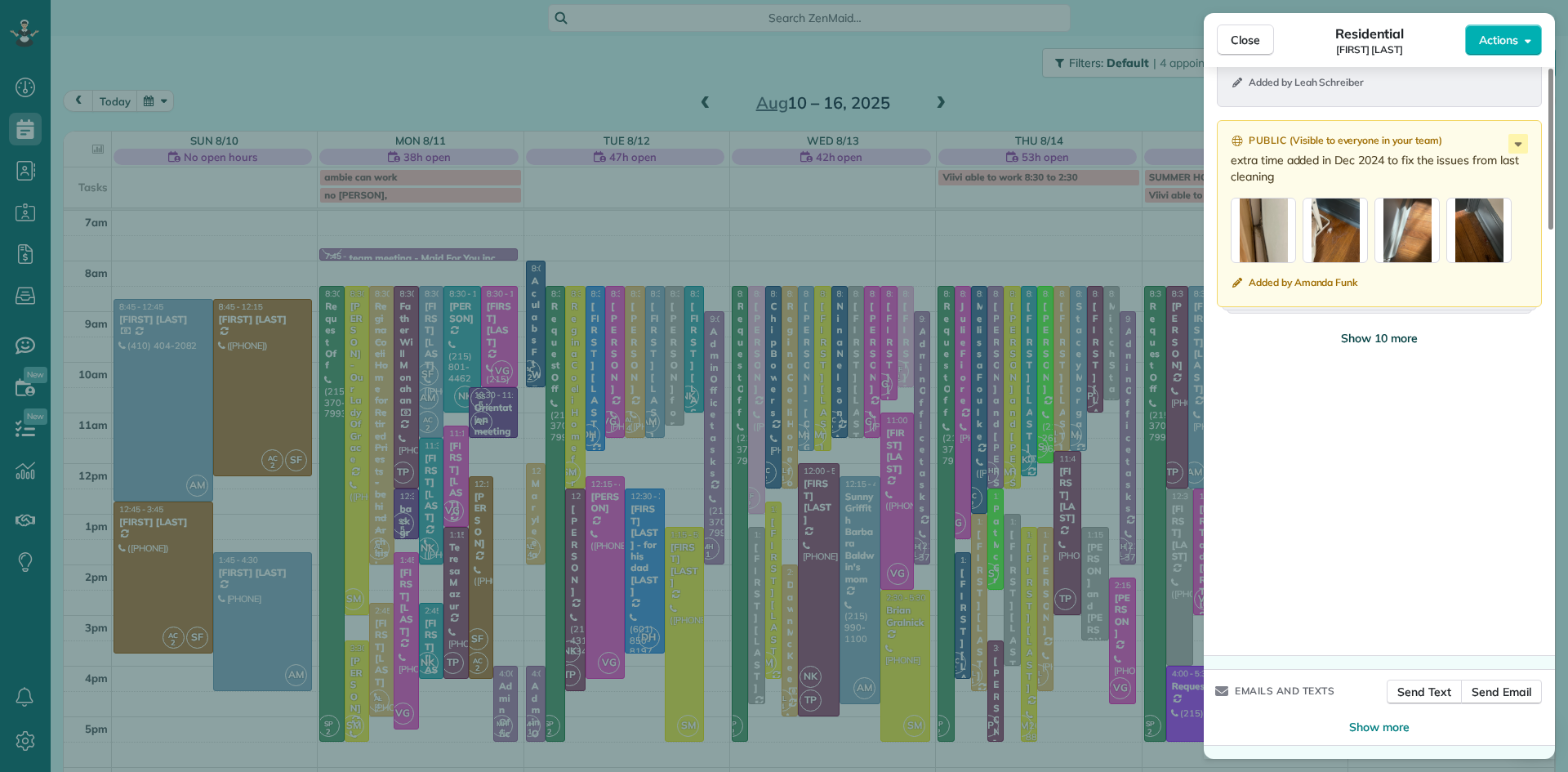 click on "Show 10 more" at bounding box center (1379, 338) 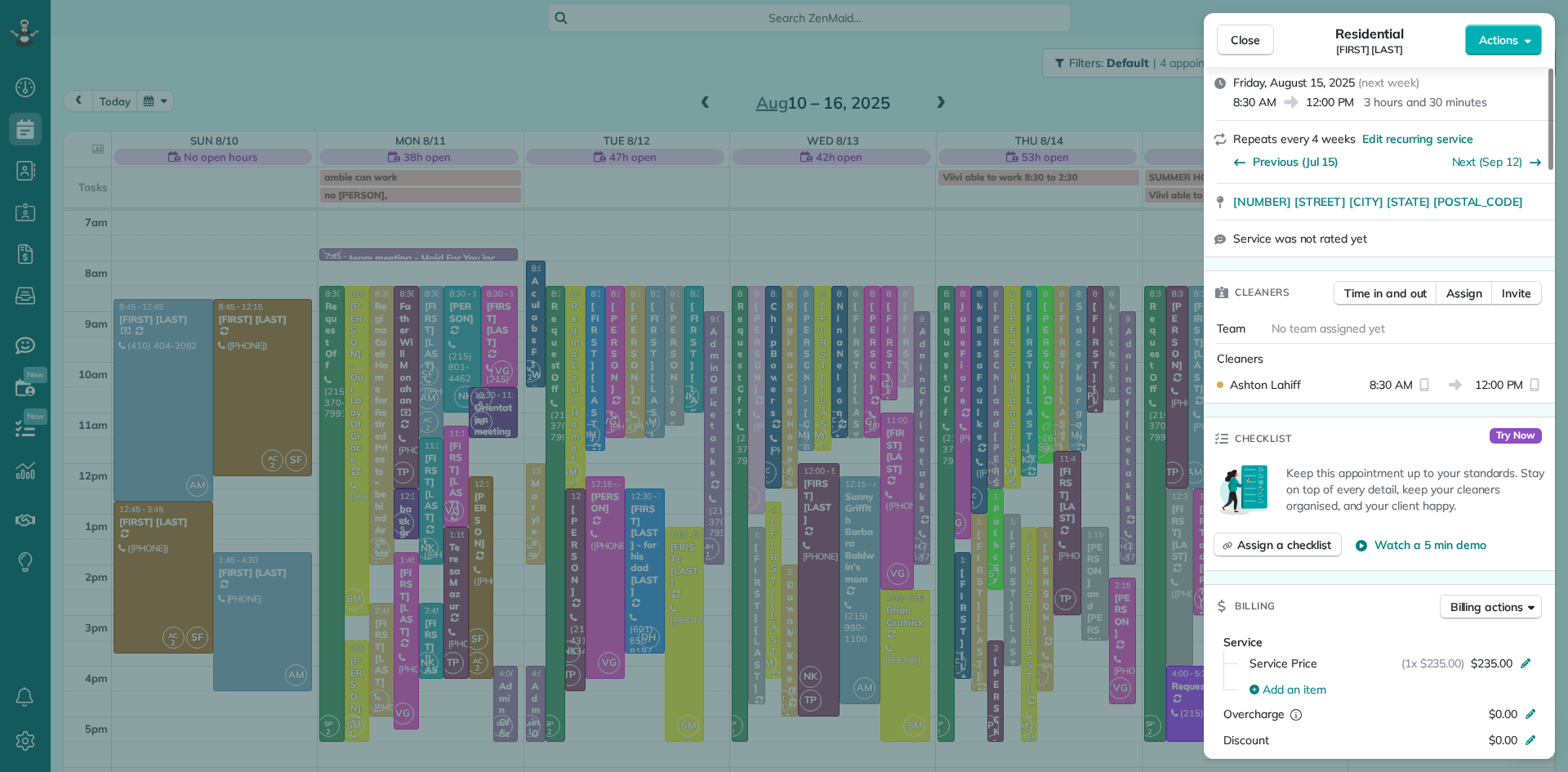 scroll, scrollTop: 0, scrollLeft: 0, axis: both 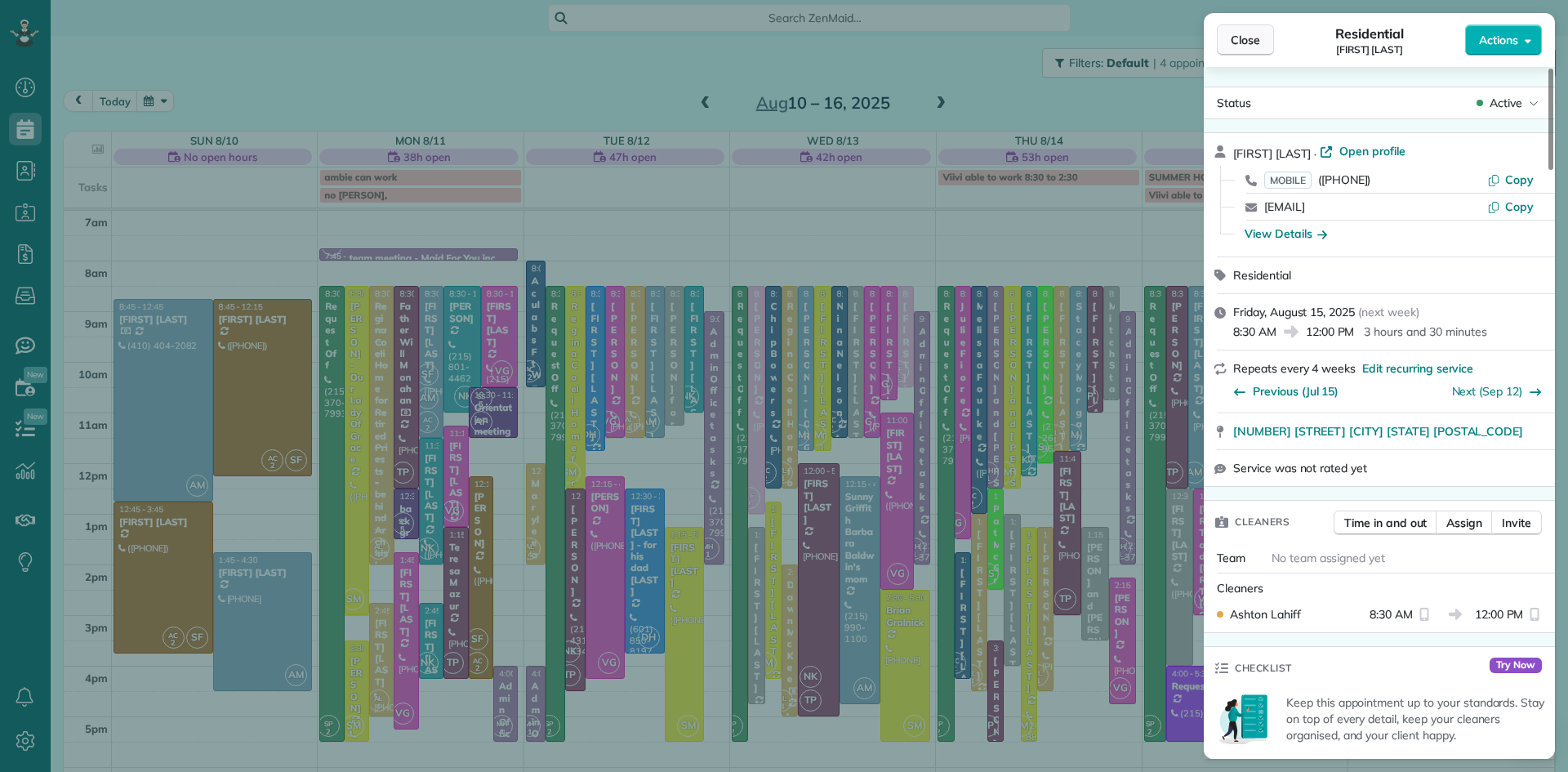 click on "Close" at bounding box center (1245, 40) 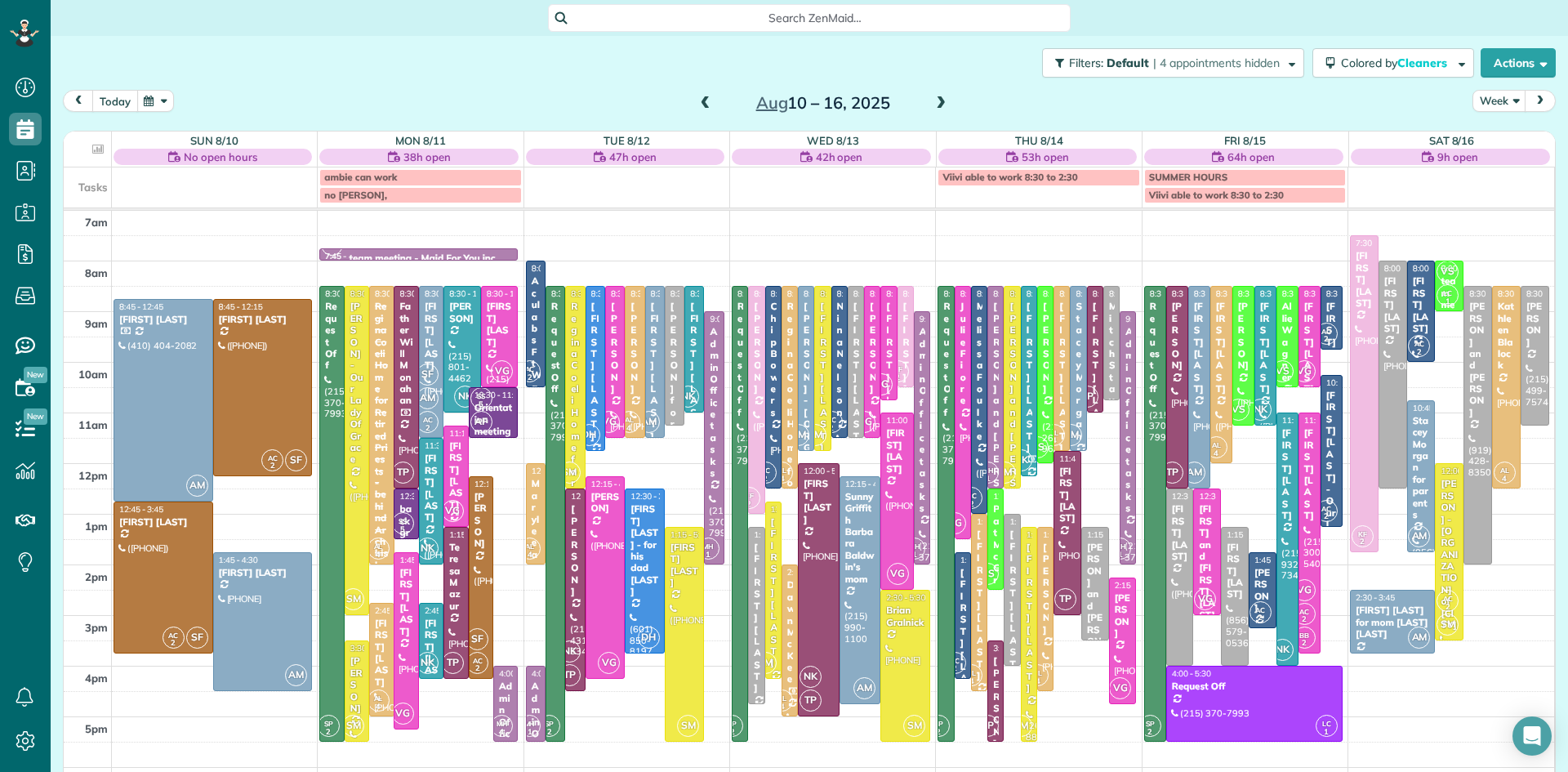 click on "today" at bounding box center [115, 100] 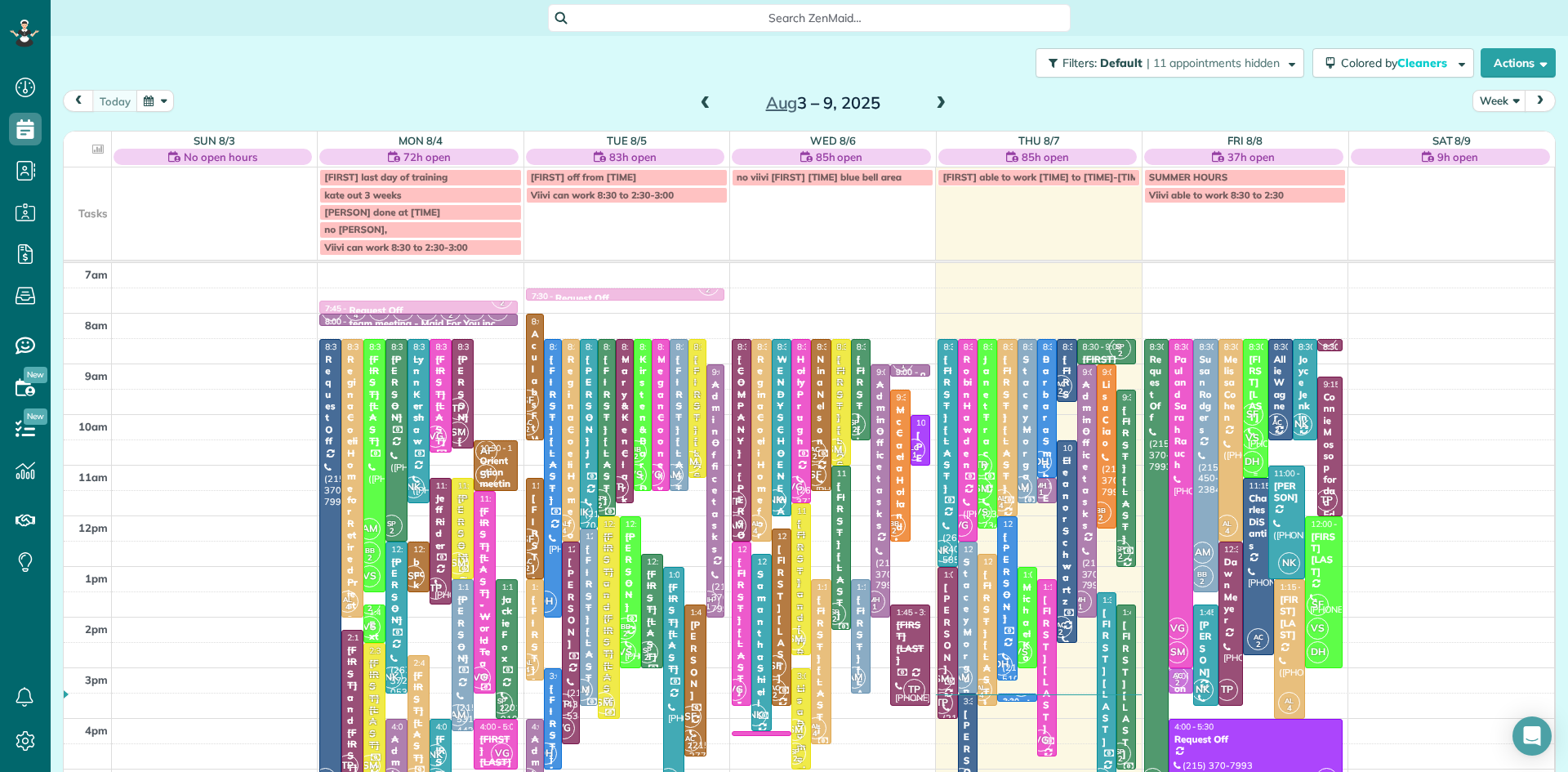 click on "Michael Heckenswiler" at bounding box center (1255, 389) 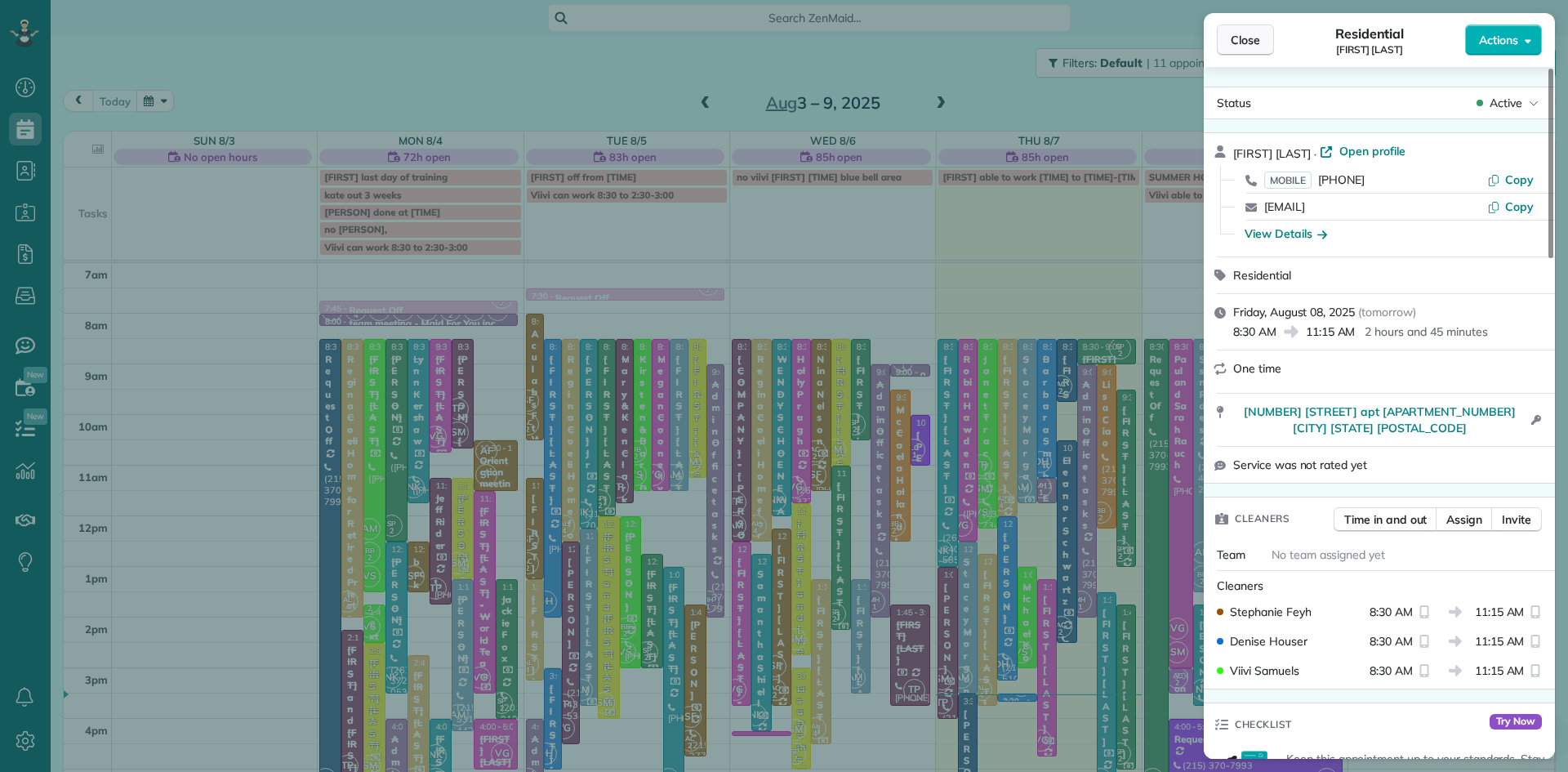 click on "Close" at bounding box center (1245, 40) 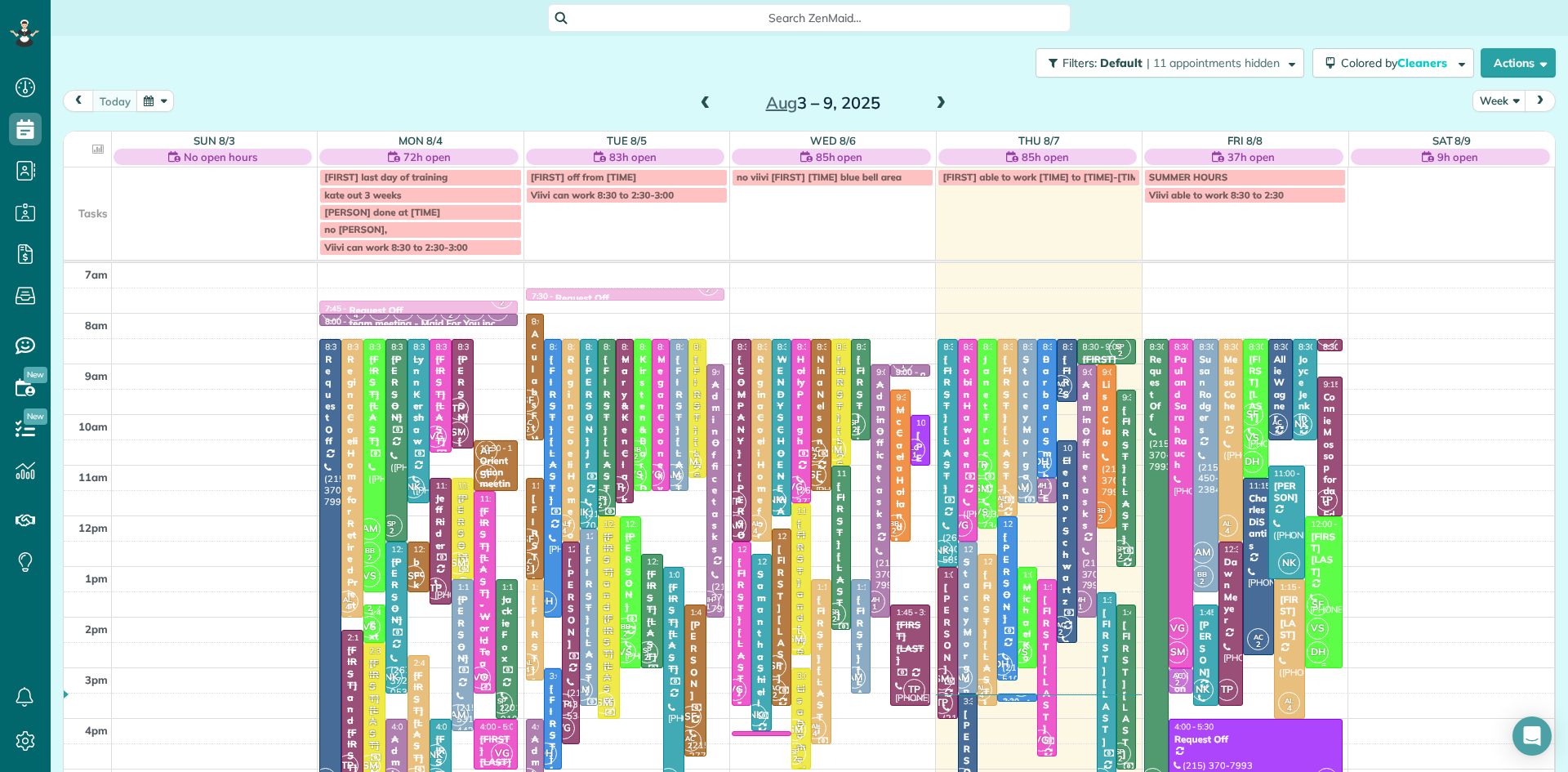 click on "[FIRST] [LAST]" at bounding box center [1324, 555] 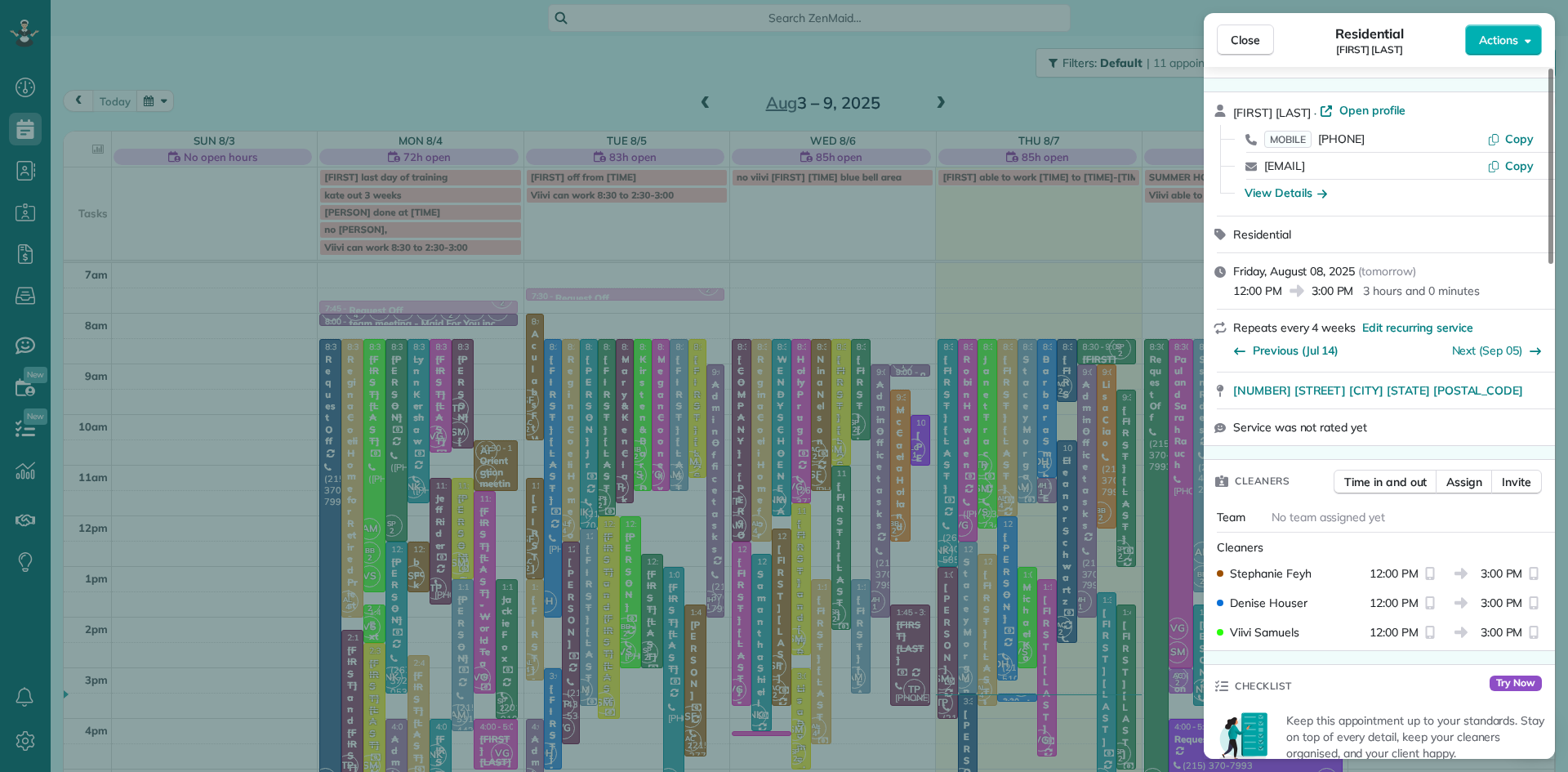 scroll, scrollTop: 39, scrollLeft: 0, axis: vertical 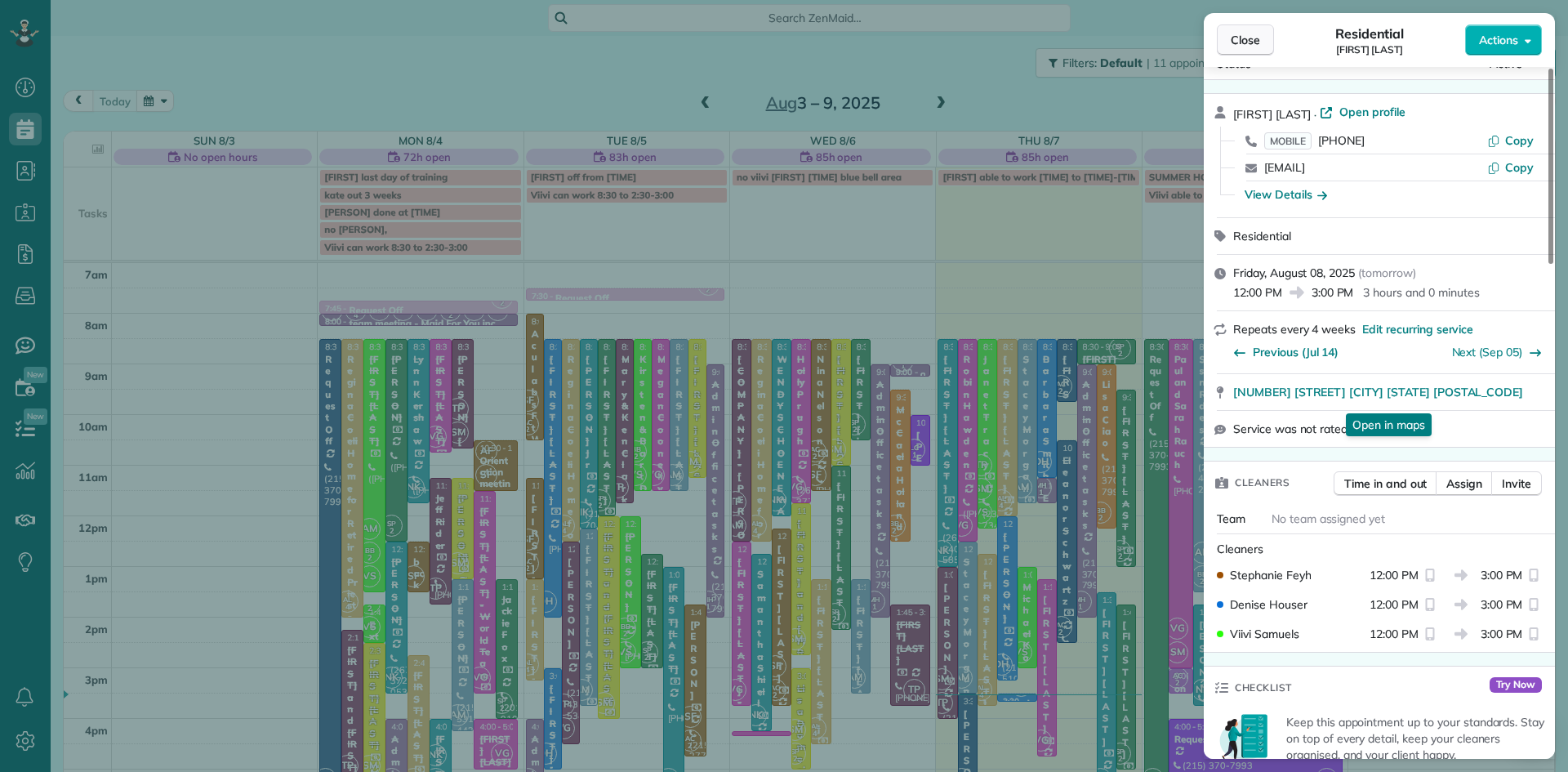click on "Close" at bounding box center (1245, 40) 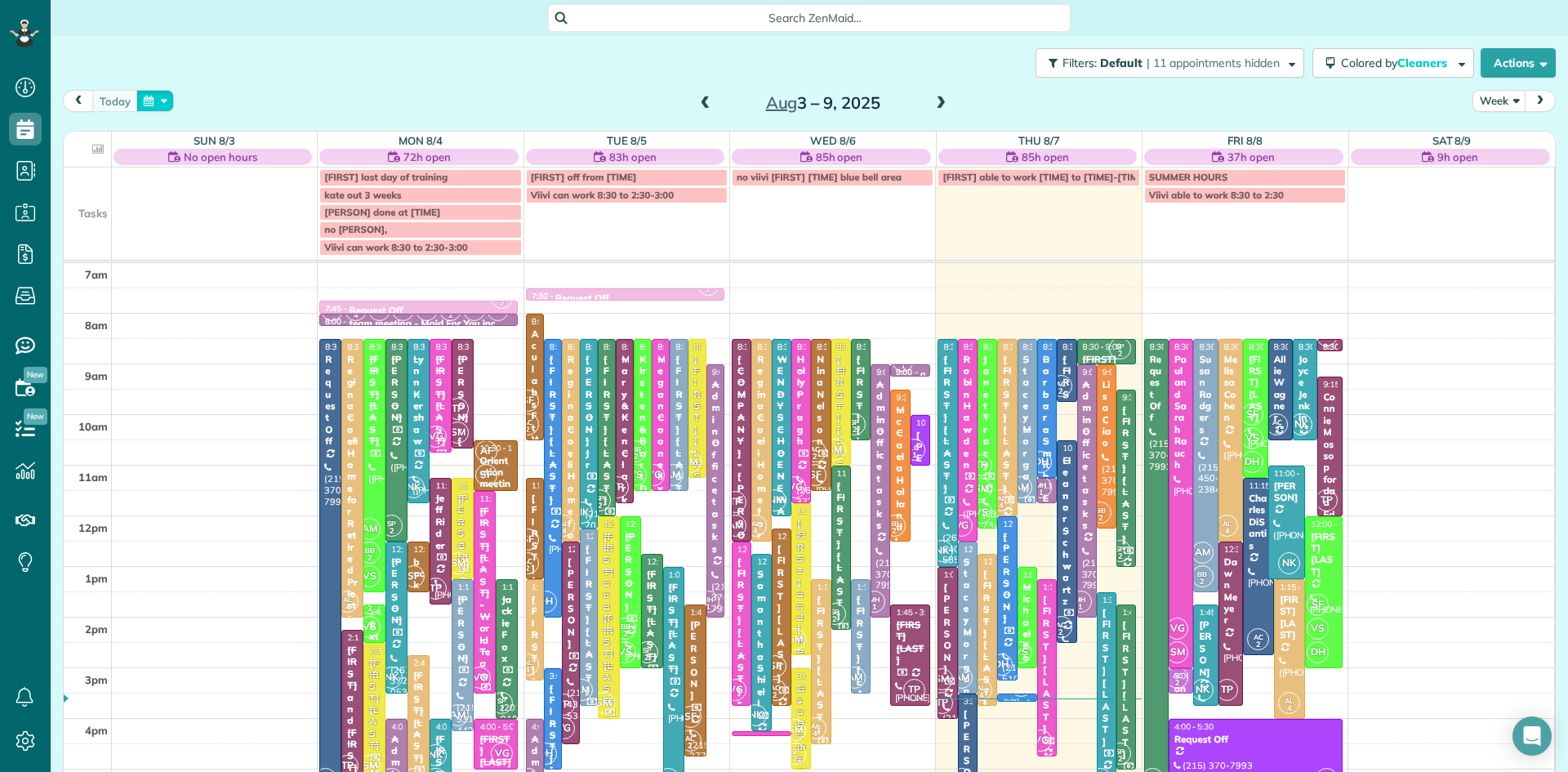 click at bounding box center (155, 100) 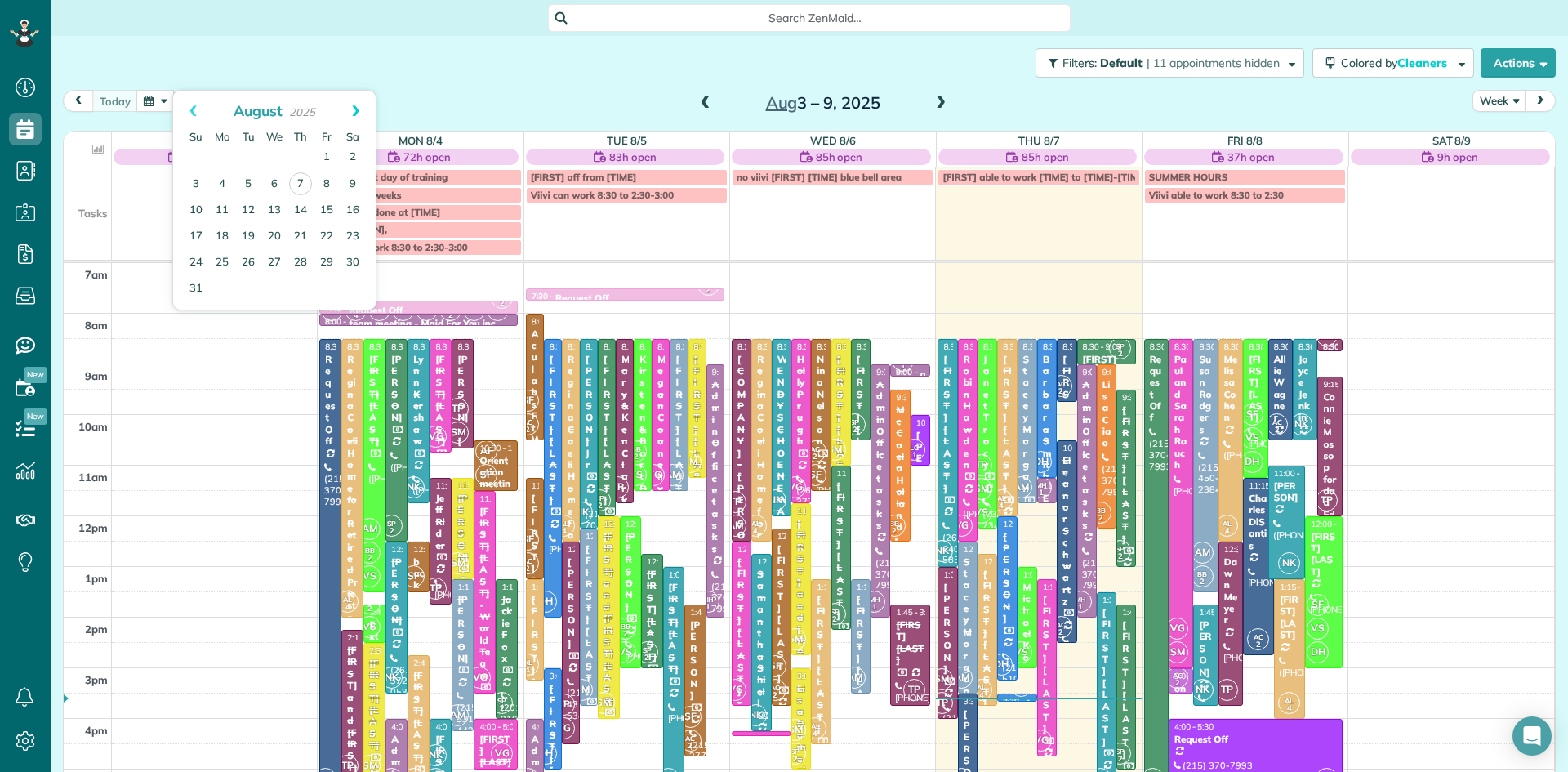 click on "Next" at bounding box center [355, 111] 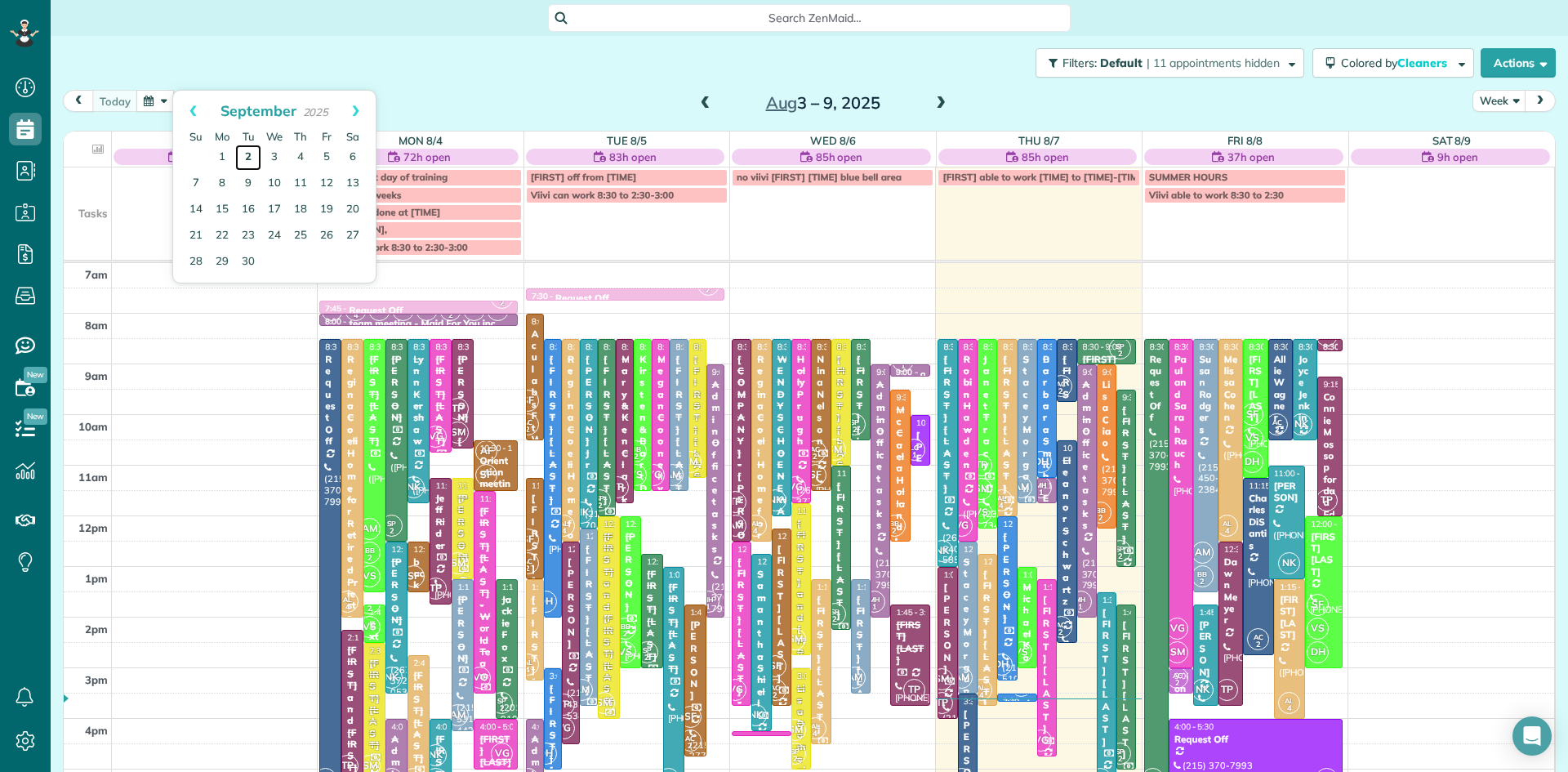 click on "2" at bounding box center [248, 158] 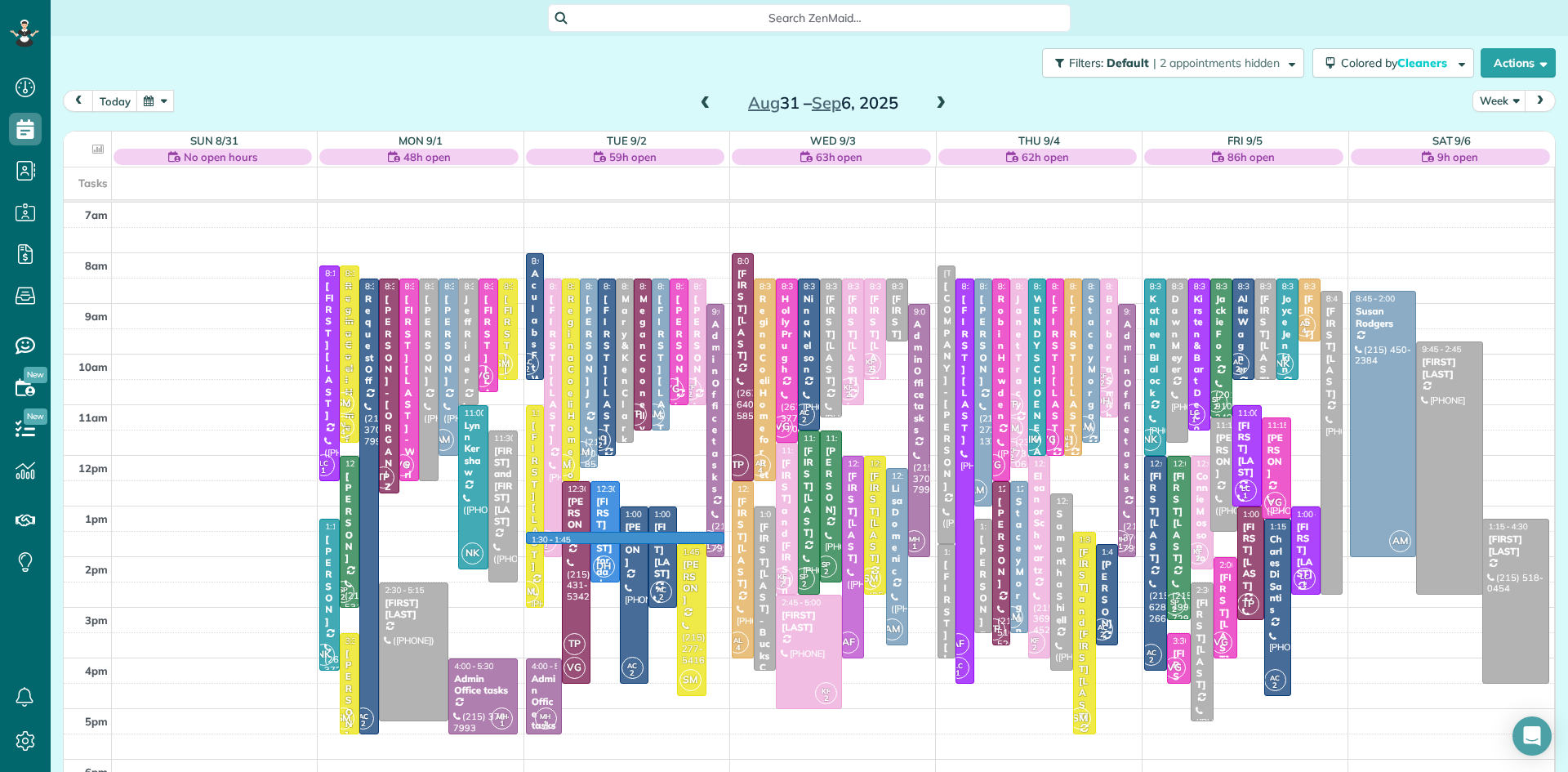 click on "7am 8am 9am 10am 11am 12pm 1pm 2pm 3pm 4pm 5pm 6pm 7pm 8pm LC 1 8:15 - 12:30 Michael Jarossy (215) 262-5586 59 Sycamore Way Doylestown, PA 18901 SM AL 4 8:15 - 11:45 Regina Coeli Home for Retired Priests - behind Archbishop Wood (610) 586-8535 685 York Road Warminster, PA 18974 AC 2 8:30 - 5:30 Request Off (215) 370-7993 1560 Russett Drive Warminster, PA 18974 TP 8:30 - 12:45 Susan McGire - Contempro Dance Theatre (267) 994-8292 612 Lincoln Highway Fairless Hills, PA 19030 VG 8:30 - 12:30 Mark Kuhns - World Team (215) 491-4900 1431 Stuckert Road Warrington, PA 18976 8:30 - 12:30 Lisa Stockmon (914) 420-4130 1001 Eagle Road Newtown, PA 18940 AM 8:30 - 12:00 Alaina Johnston (848) 702-7171 1500 Laurel Cir Warrington, PA 18976 8:30 - 11:00 Jeff Rider (215) 983-0787 26 Roundabout Ln Levittown, PA 19055 VG 8:30 - 10:45 Autumn Ciliberto (267) 614-8173 317 Jasper Court Warrington, PA 18976 SM 8:30 - 10:30 Kayla Sweigart (267) 570-6241 789 Pelham Avenue Warminster, PA 18974 NK 11:00 - 2:15 Lynn Kershaw (610) 883-2448" at bounding box center (808, 556) 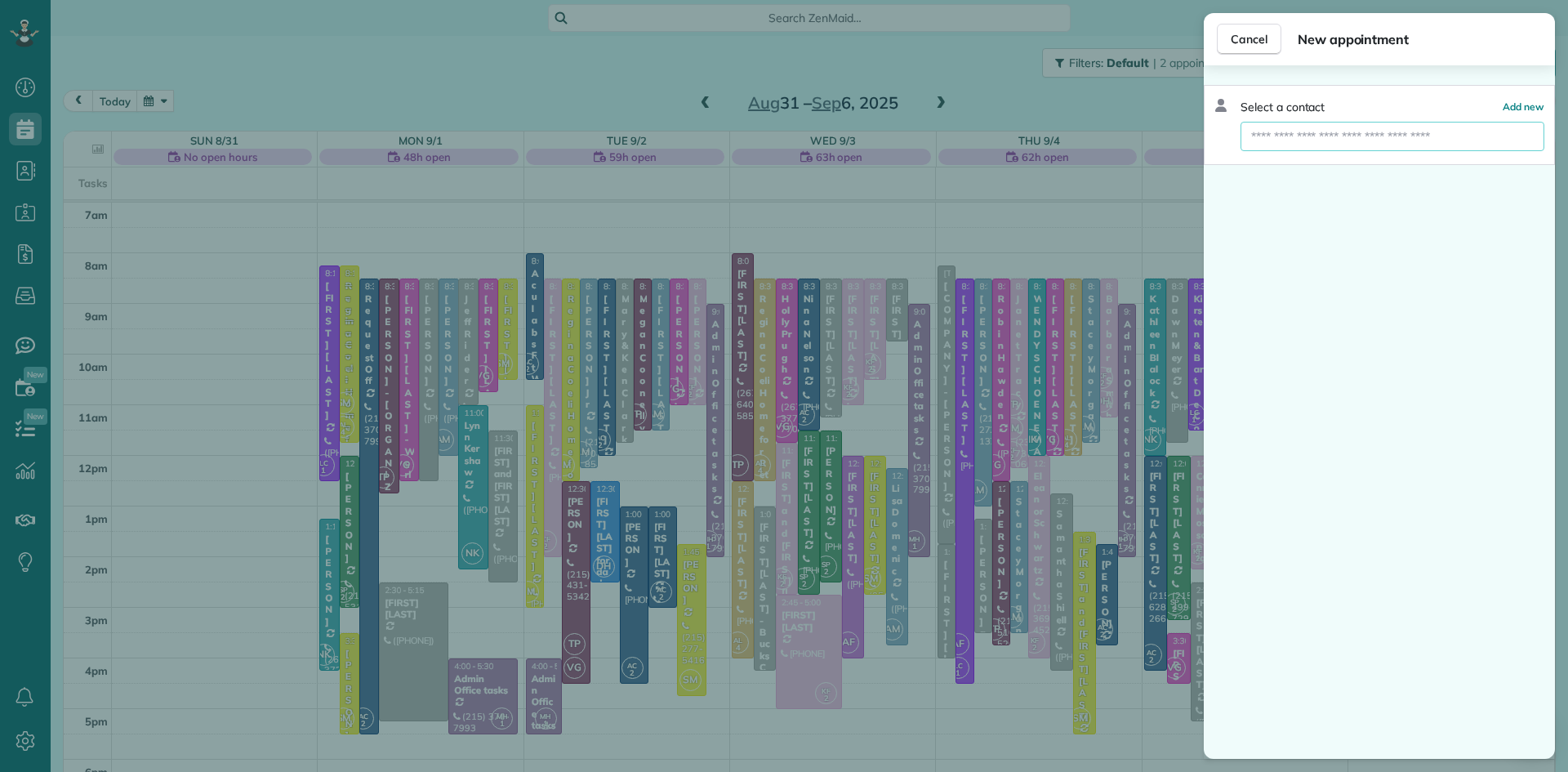 click at bounding box center [1392, 136] 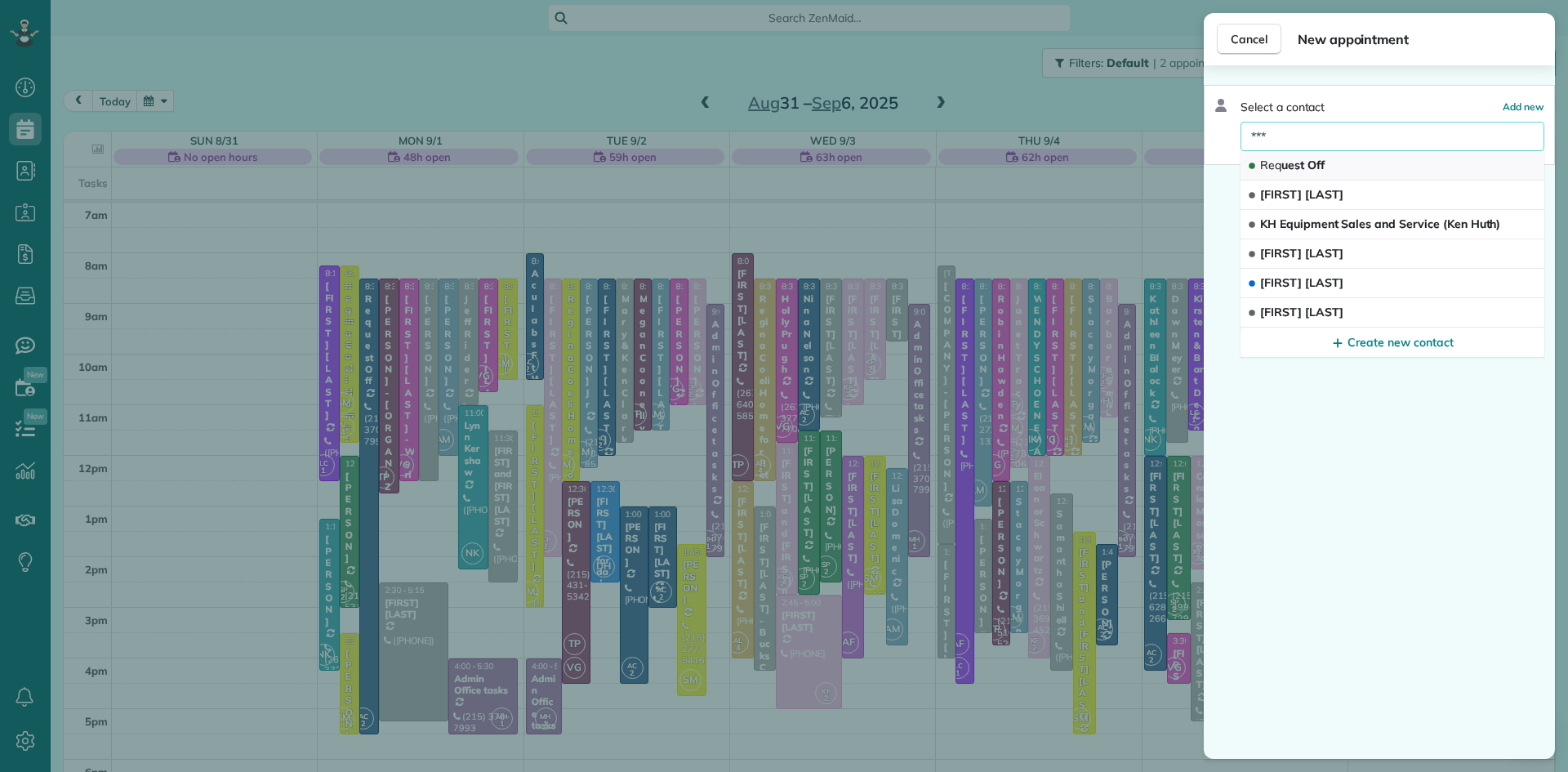 type on "***" 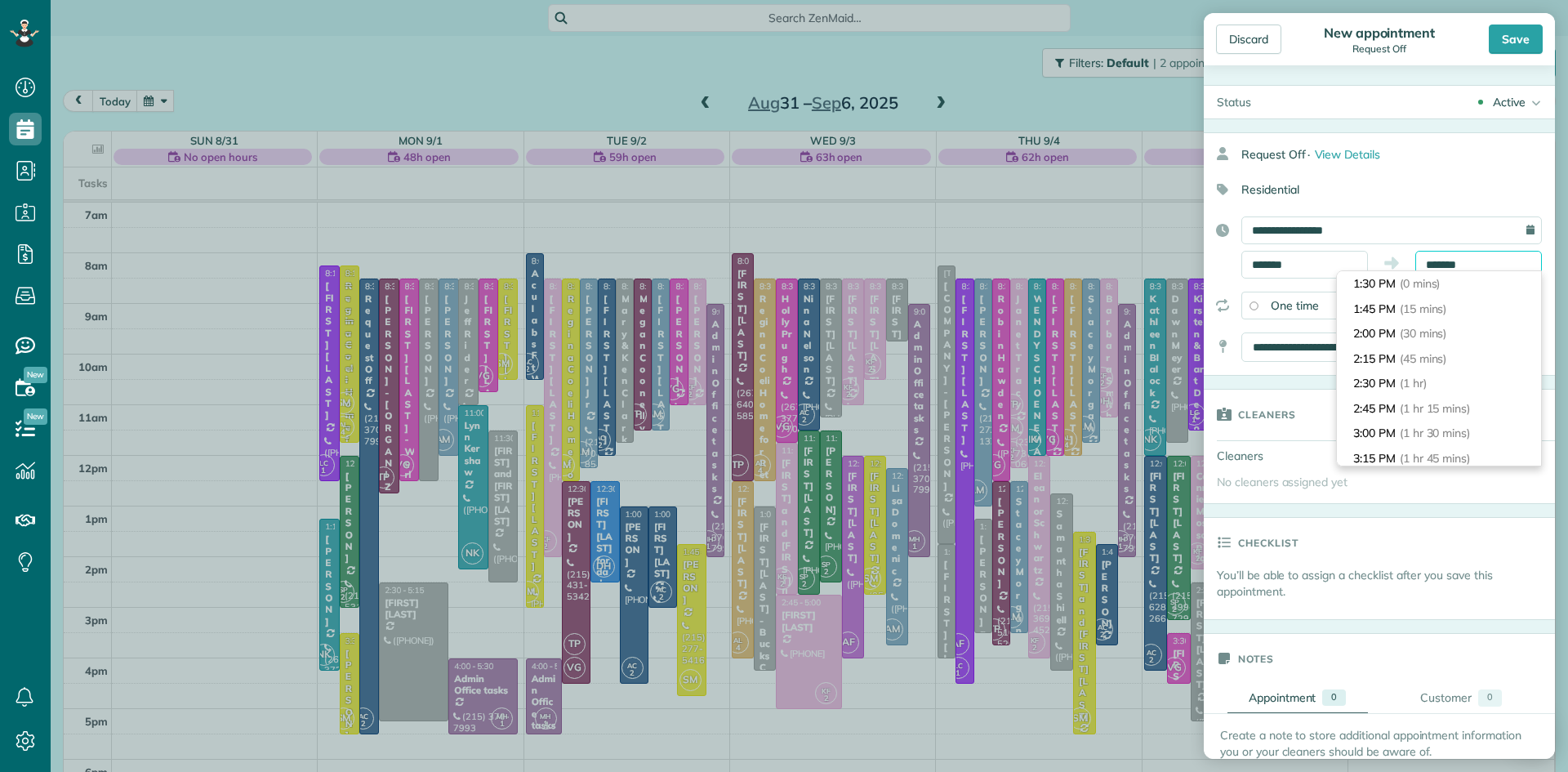 click on "Dashboard
Scheduling
Calendar View
List View
Dispatch View - Weekly scheduling (Beta)" at bounding box center (784, 386) 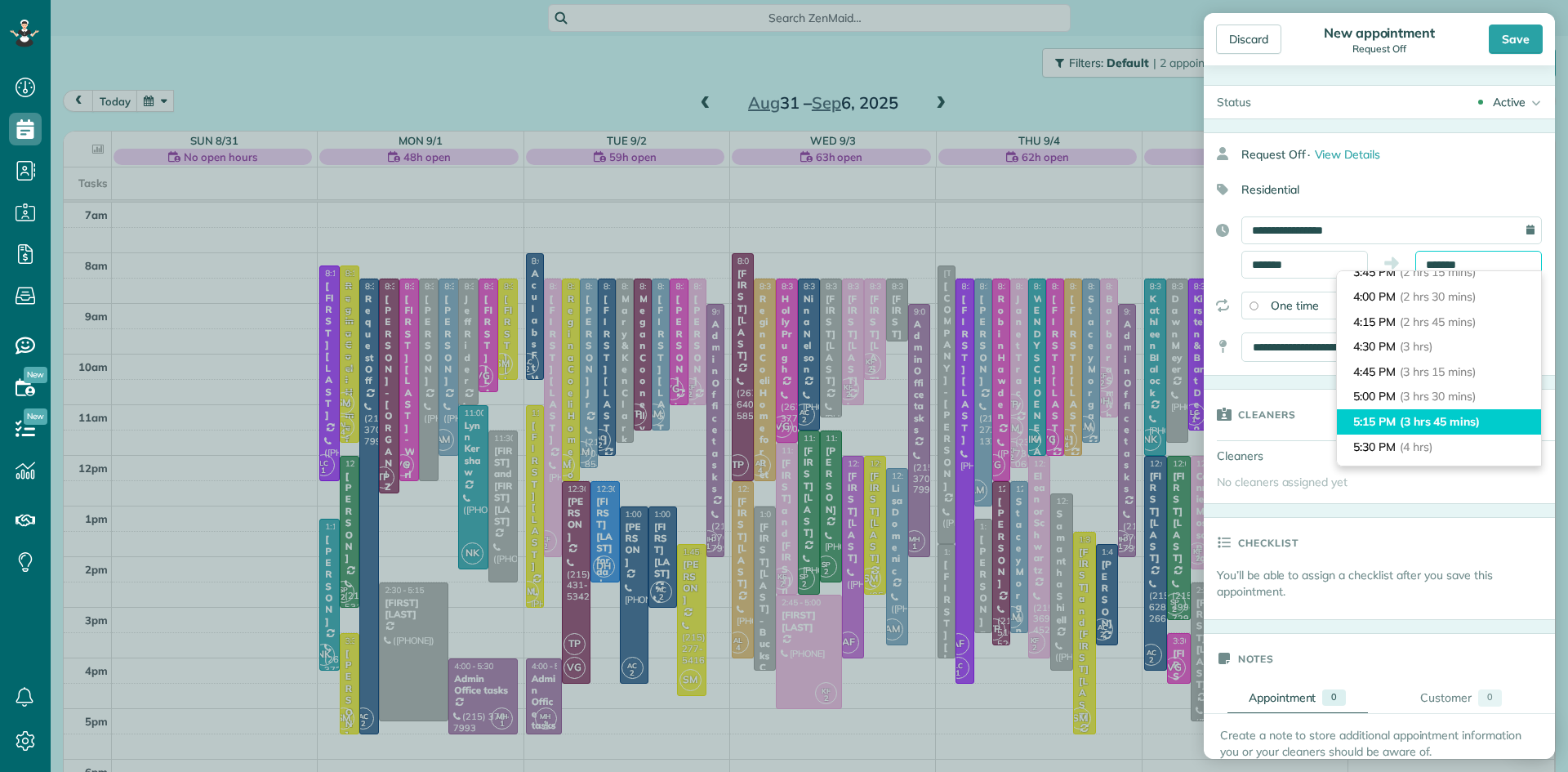 scroll, scrollTop: 239, scrollLeft: 0, axis: vertical 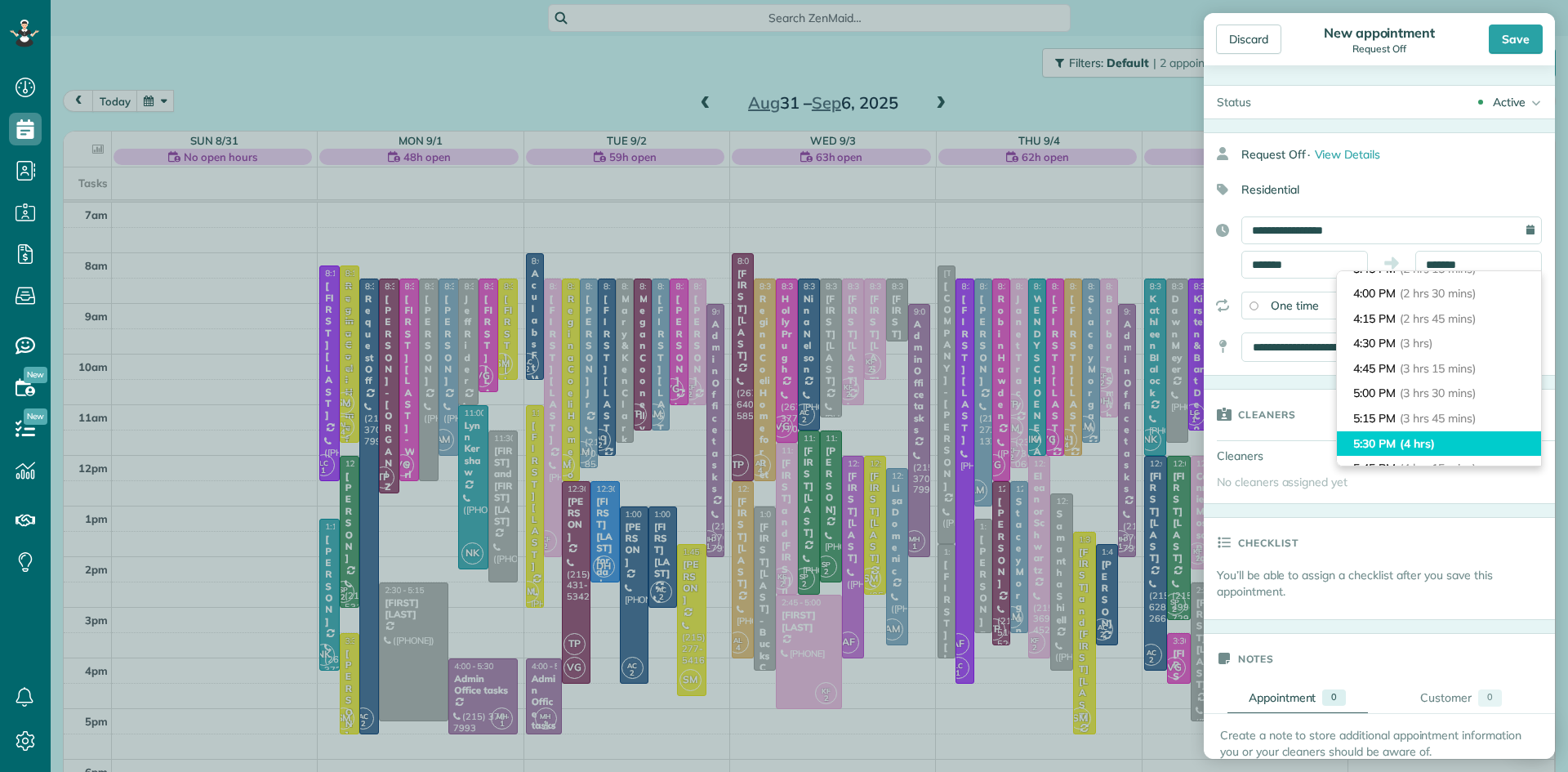 type on "*******" 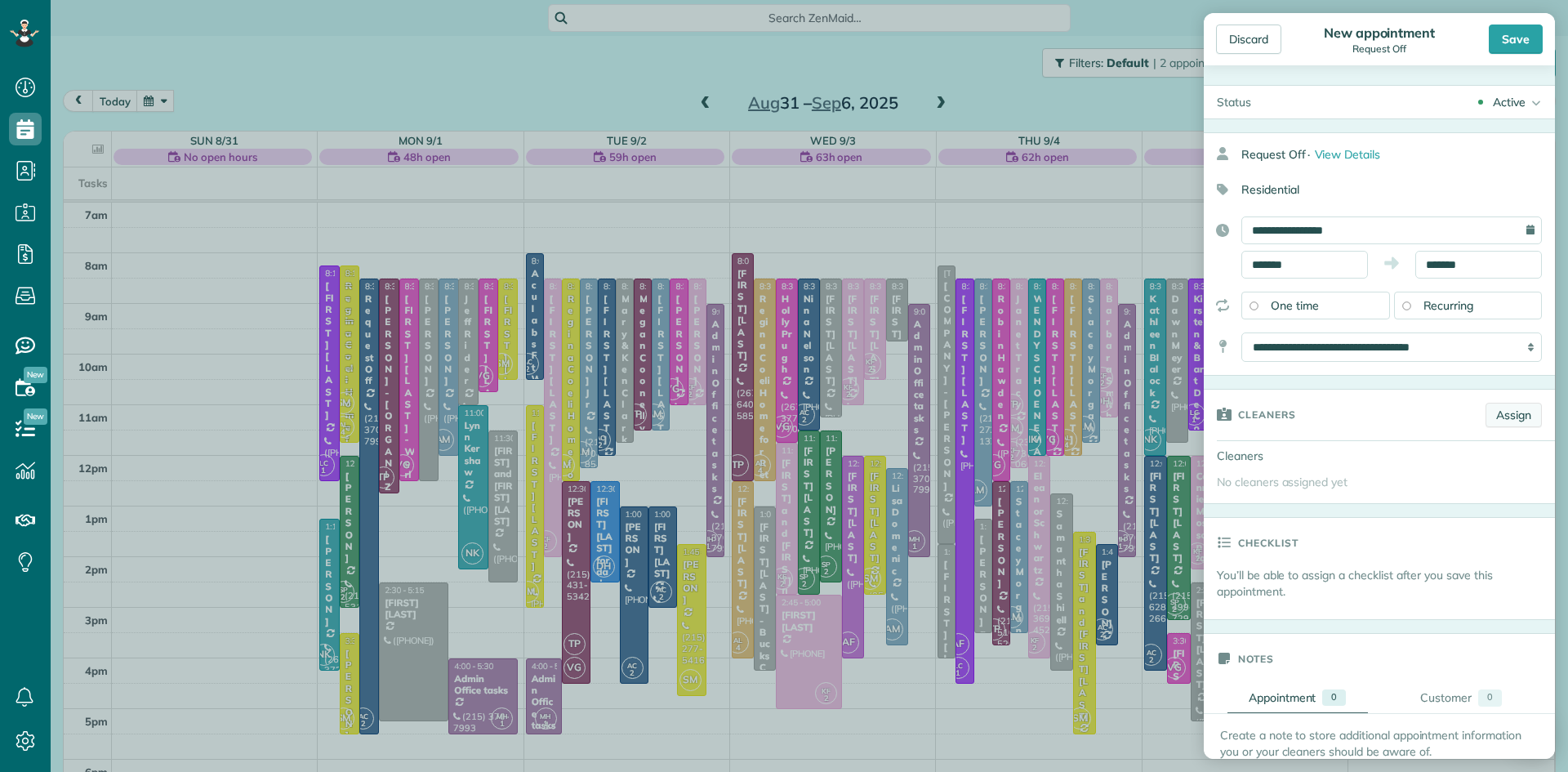 click on "Assign" at bounding box center [1513, 415] 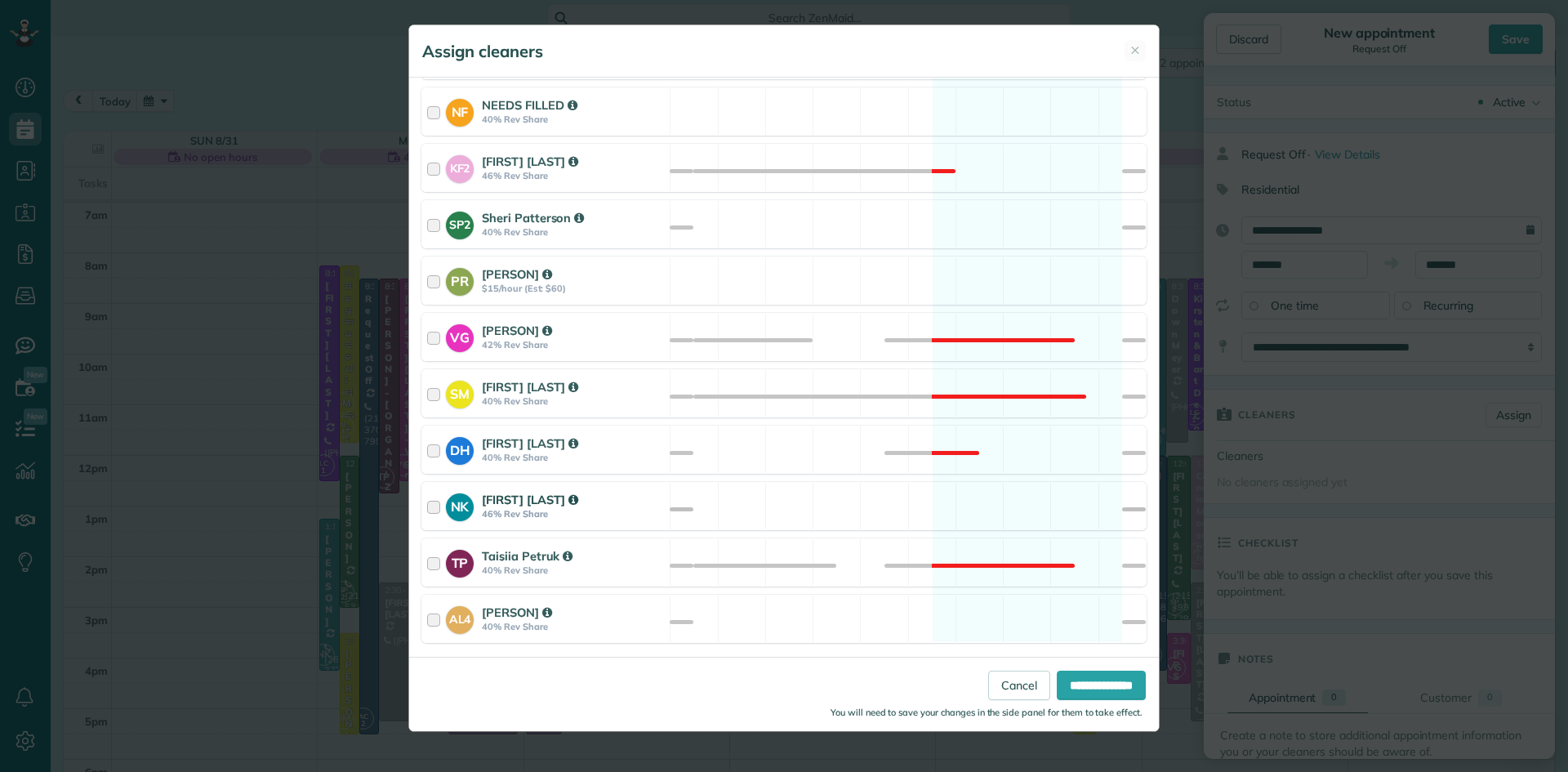 scroll, scrollTop: 892, scrollLeft: 0, axis: vertical 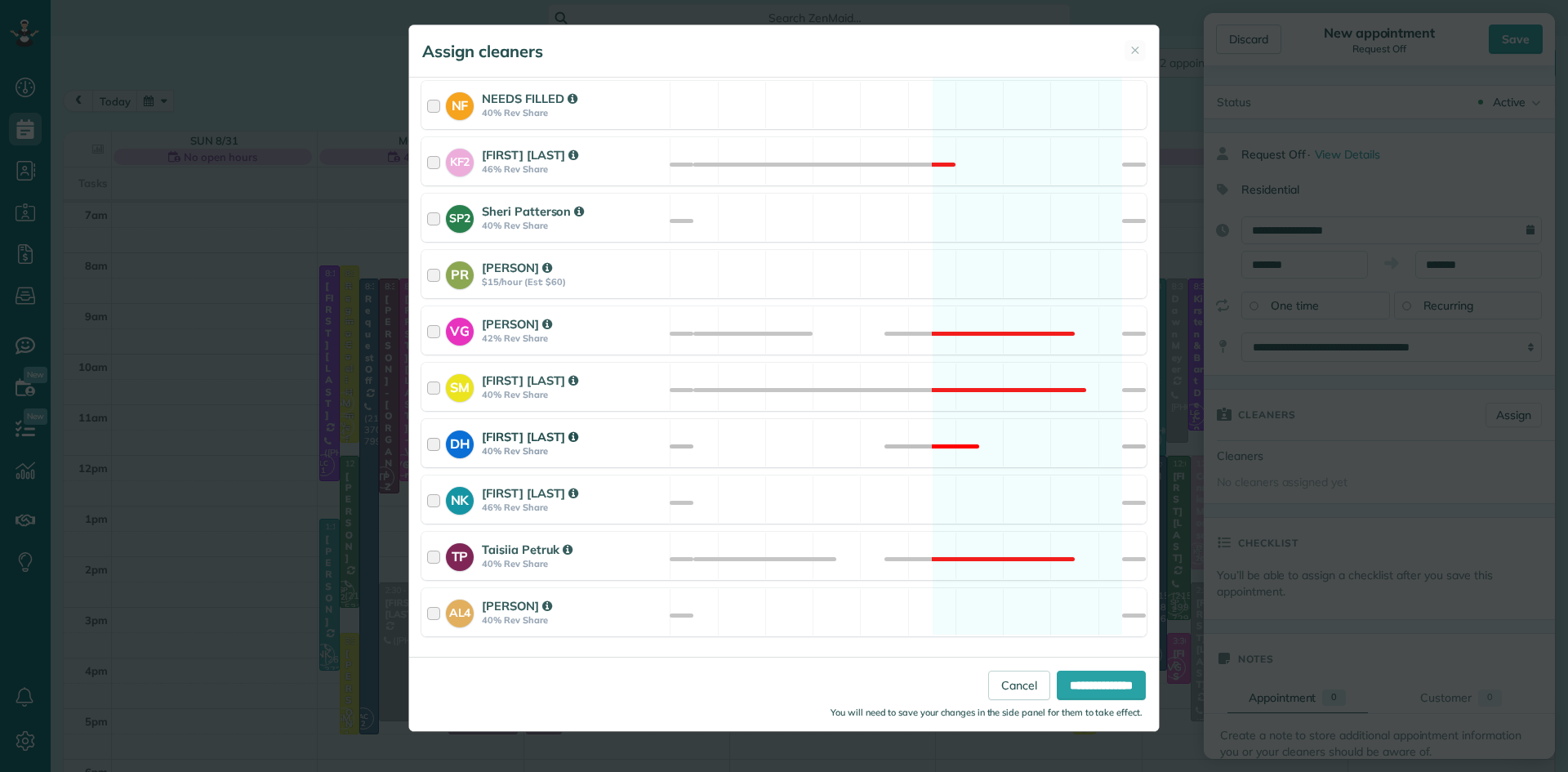 click on "40% Rev Share" at bounding box center [573, 451] 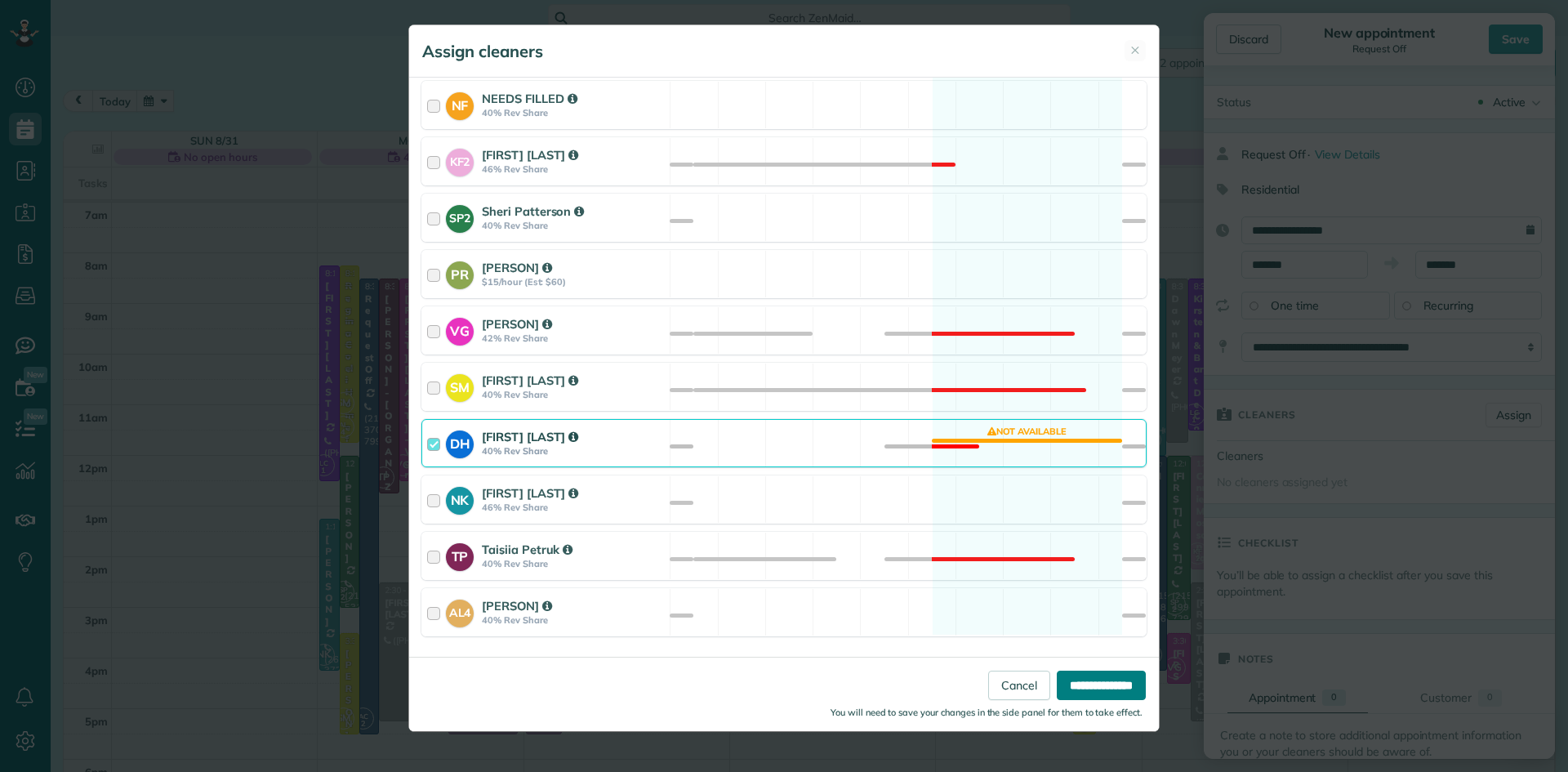 click on "**********" at bounding box center (1101, 685) 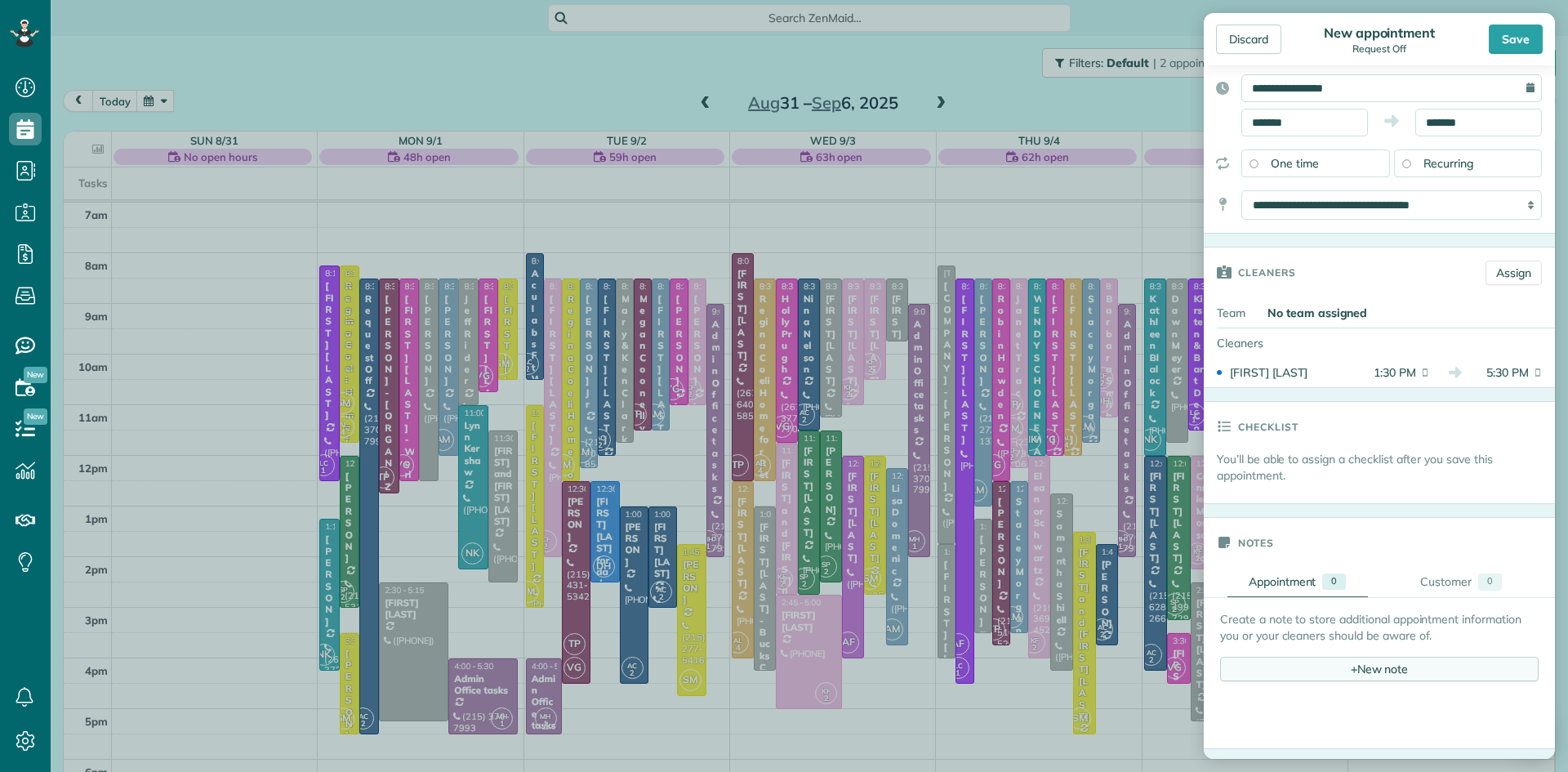 scroll, scrollTop: 143, scrollLeft: 0, axis: vertical 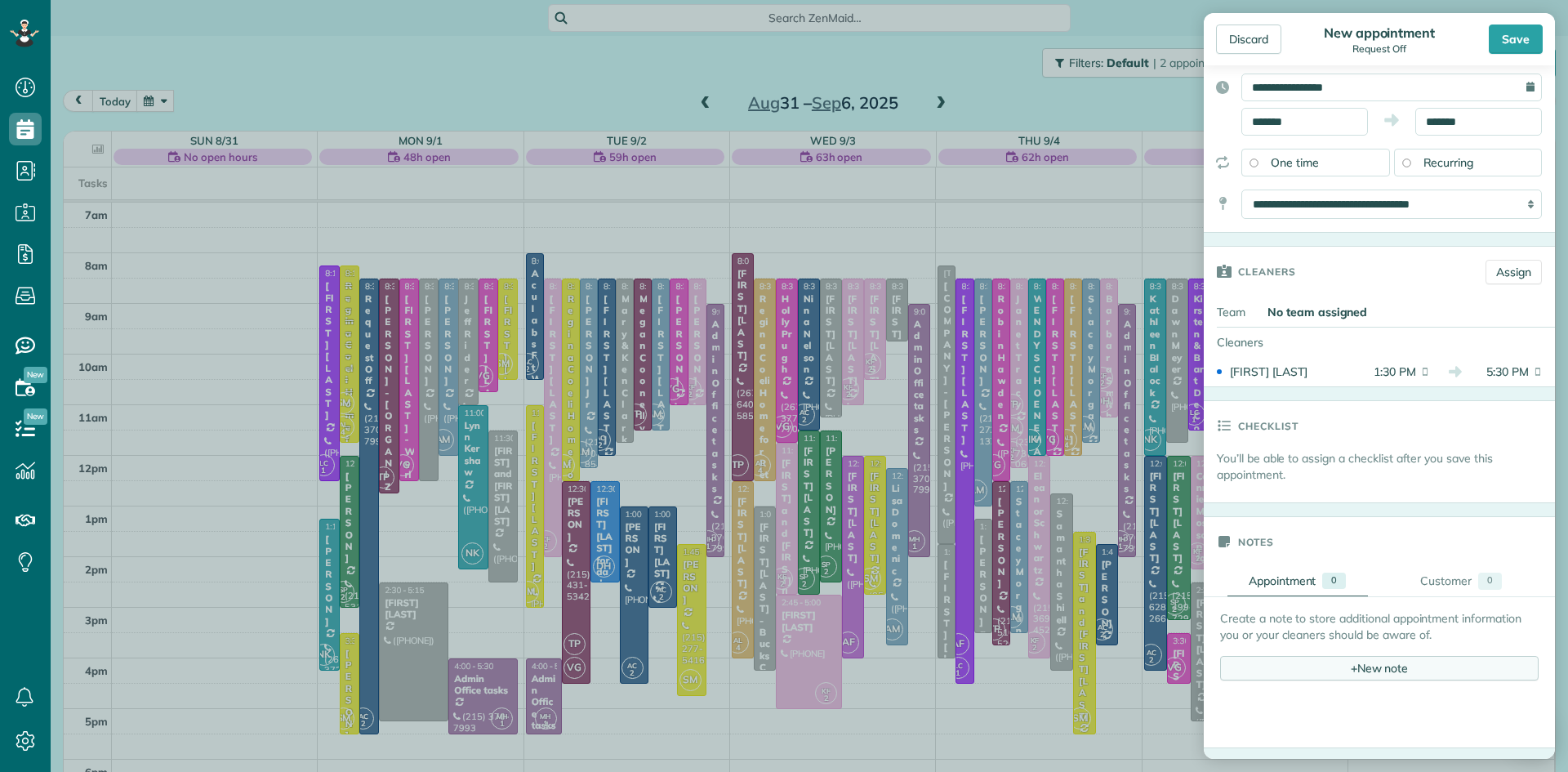 click on "+ New note" at bounding box center [1379, 668] 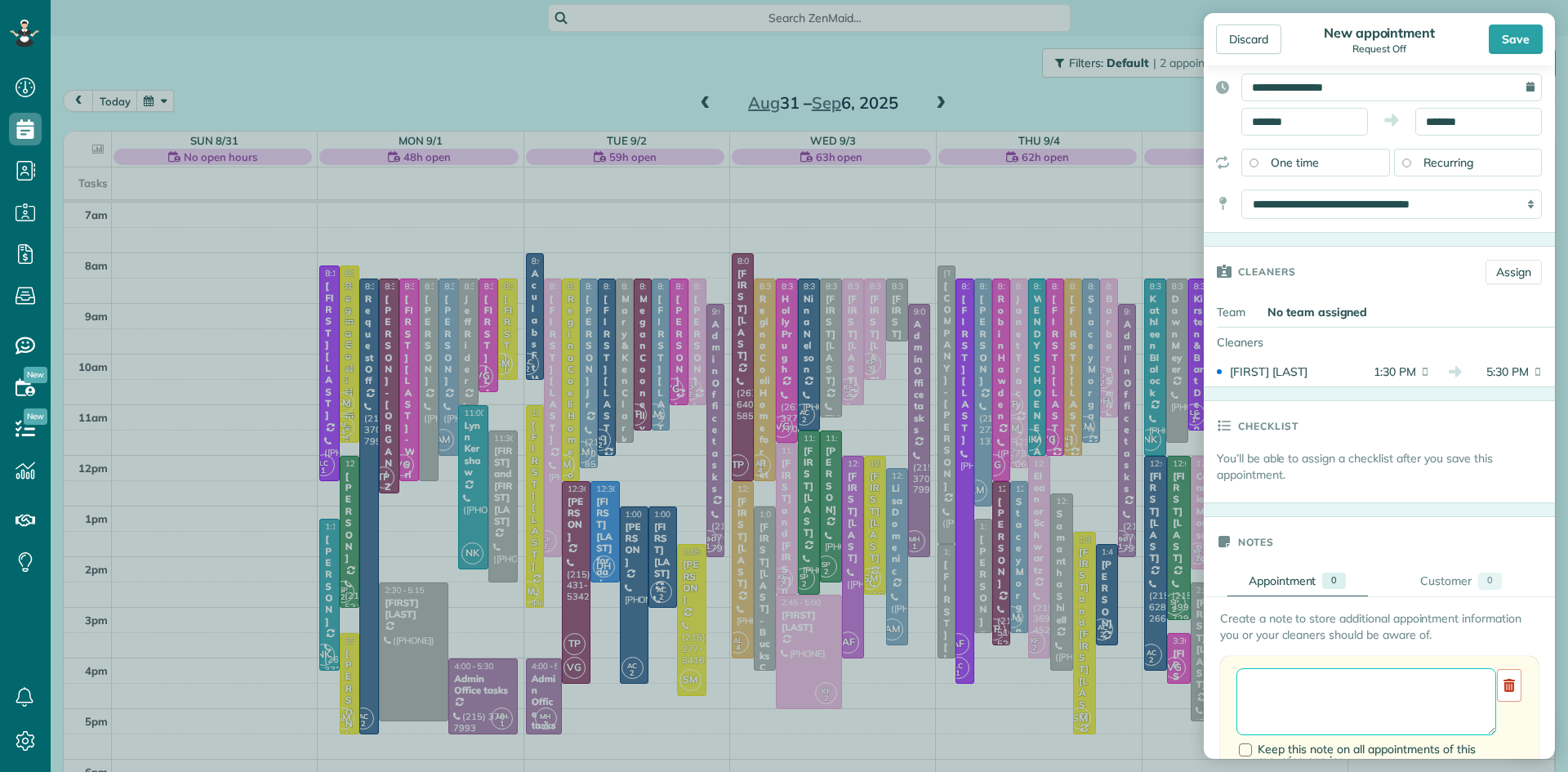 click at bounding box center [1366, 702] 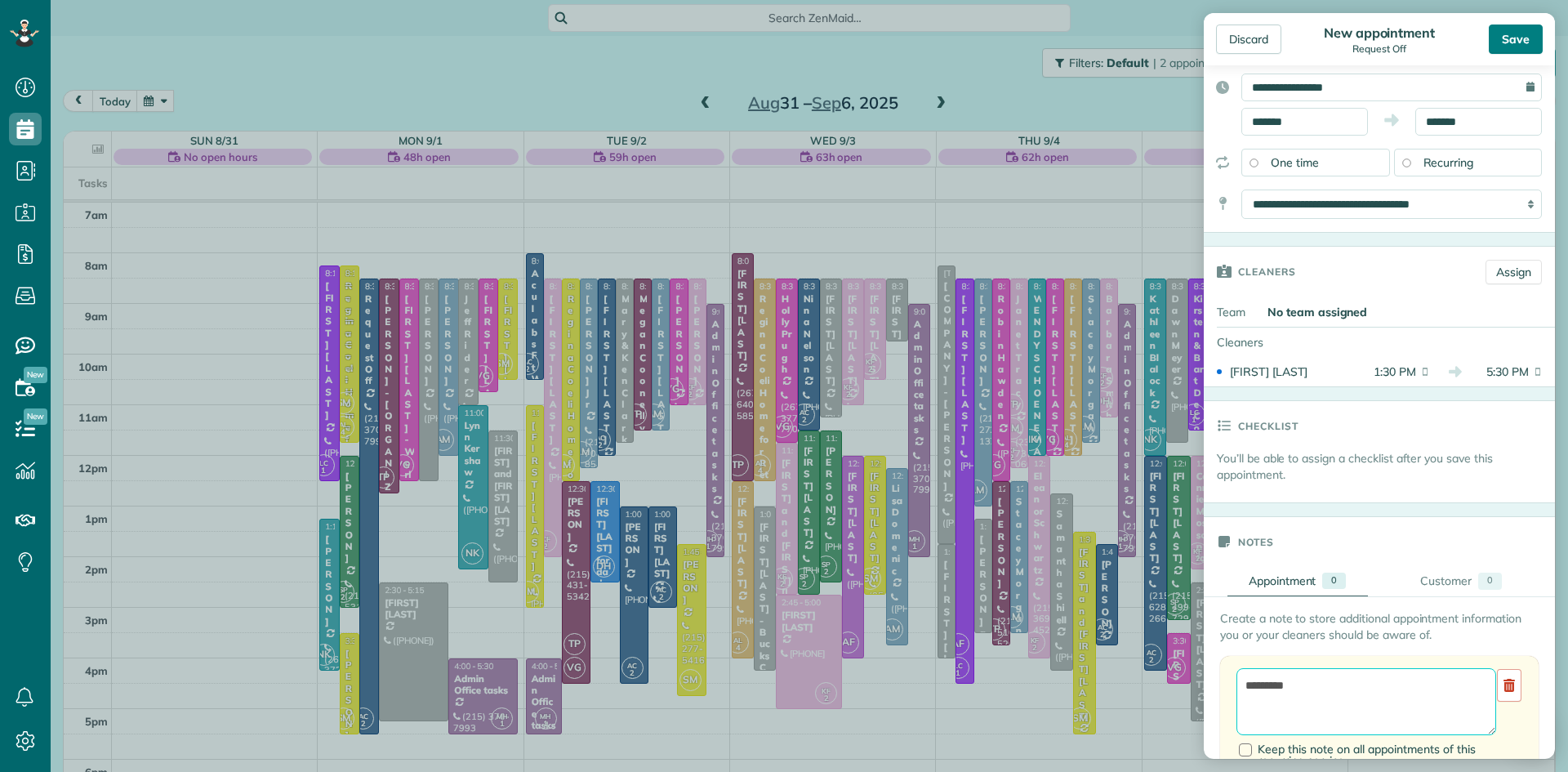 type on "*********" 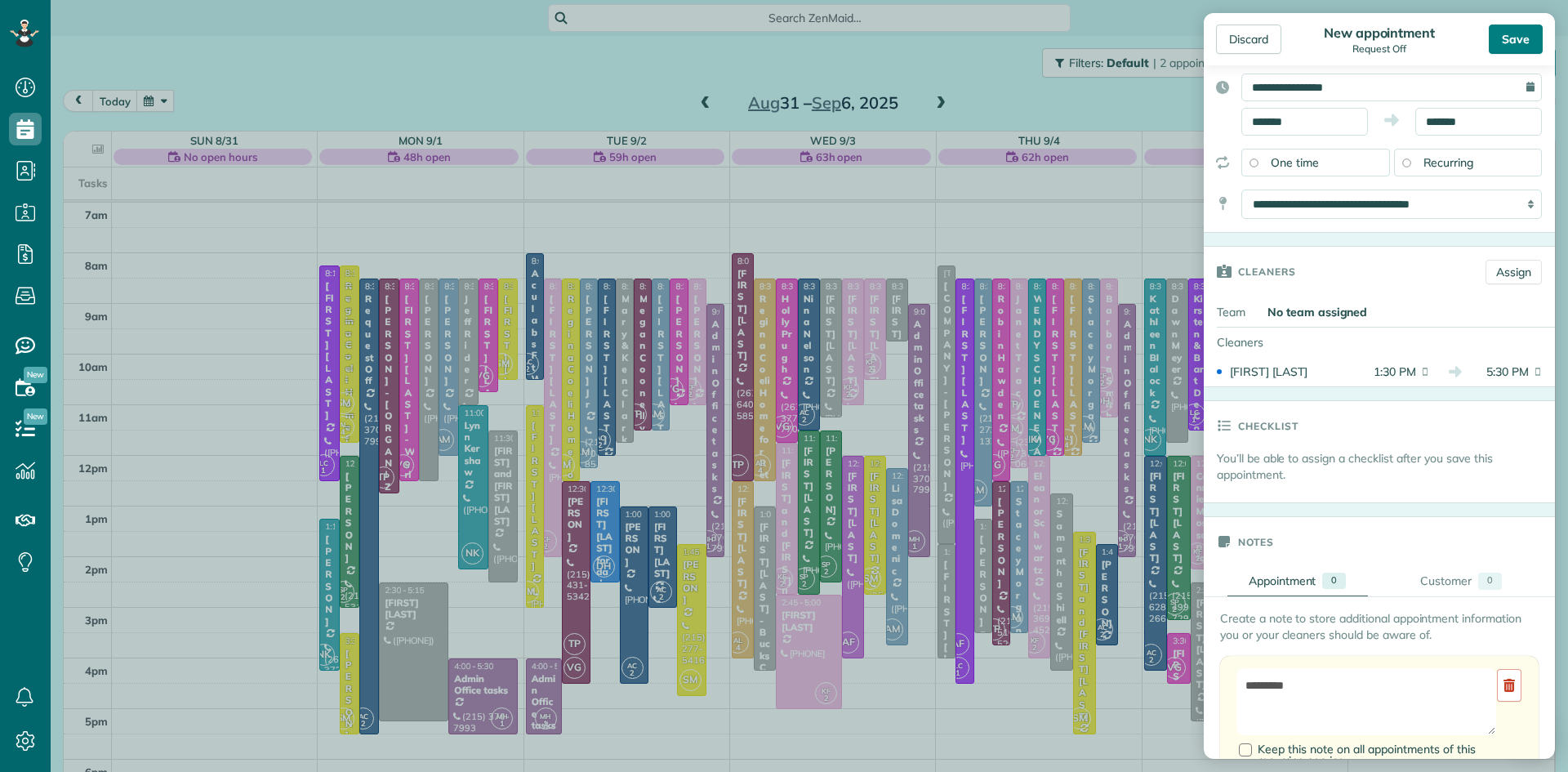 click on "Save" at bounding box center [1516, 39] 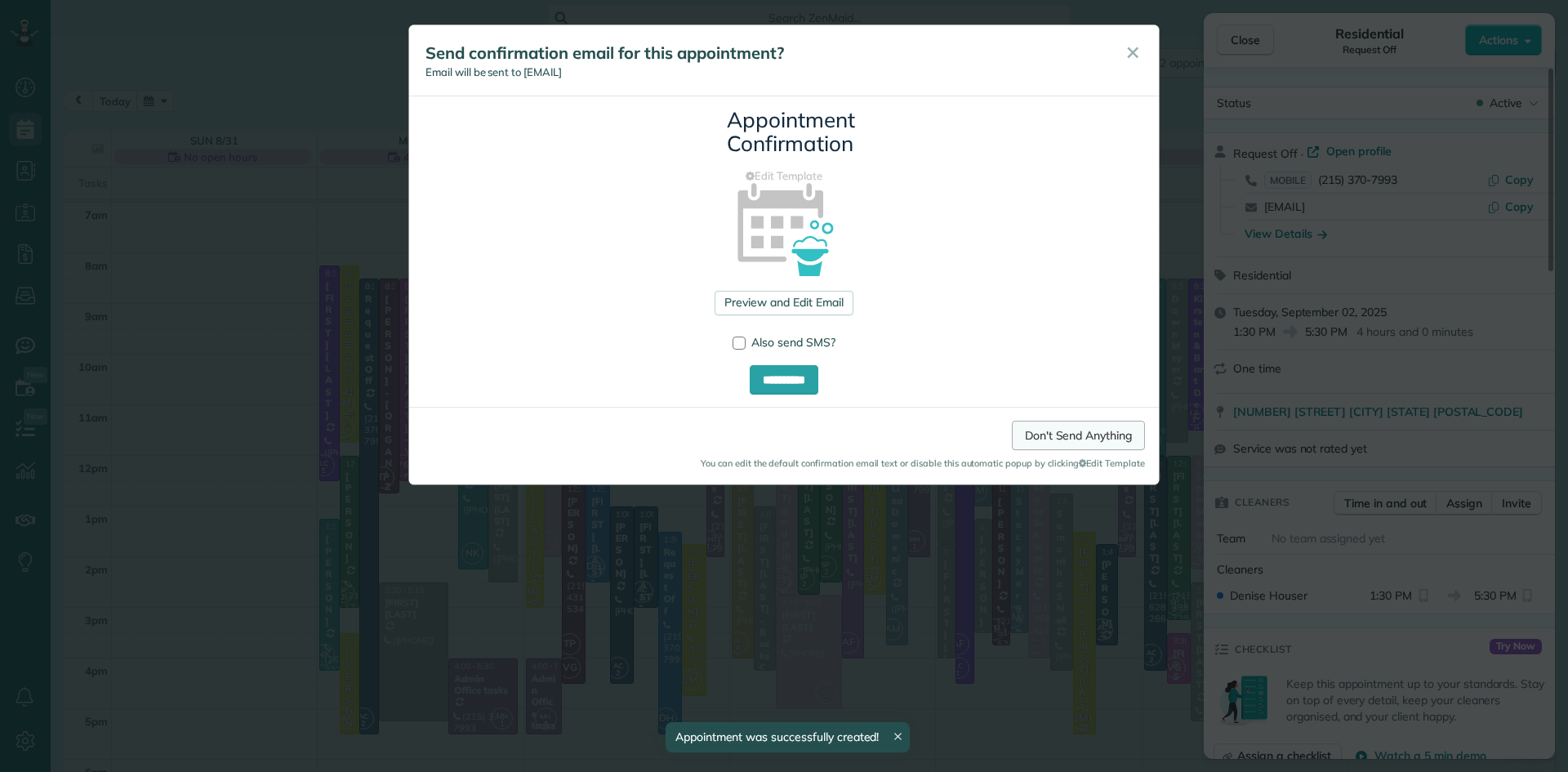 click on "Don't Send Anything" at bounding box center [1078, 435] 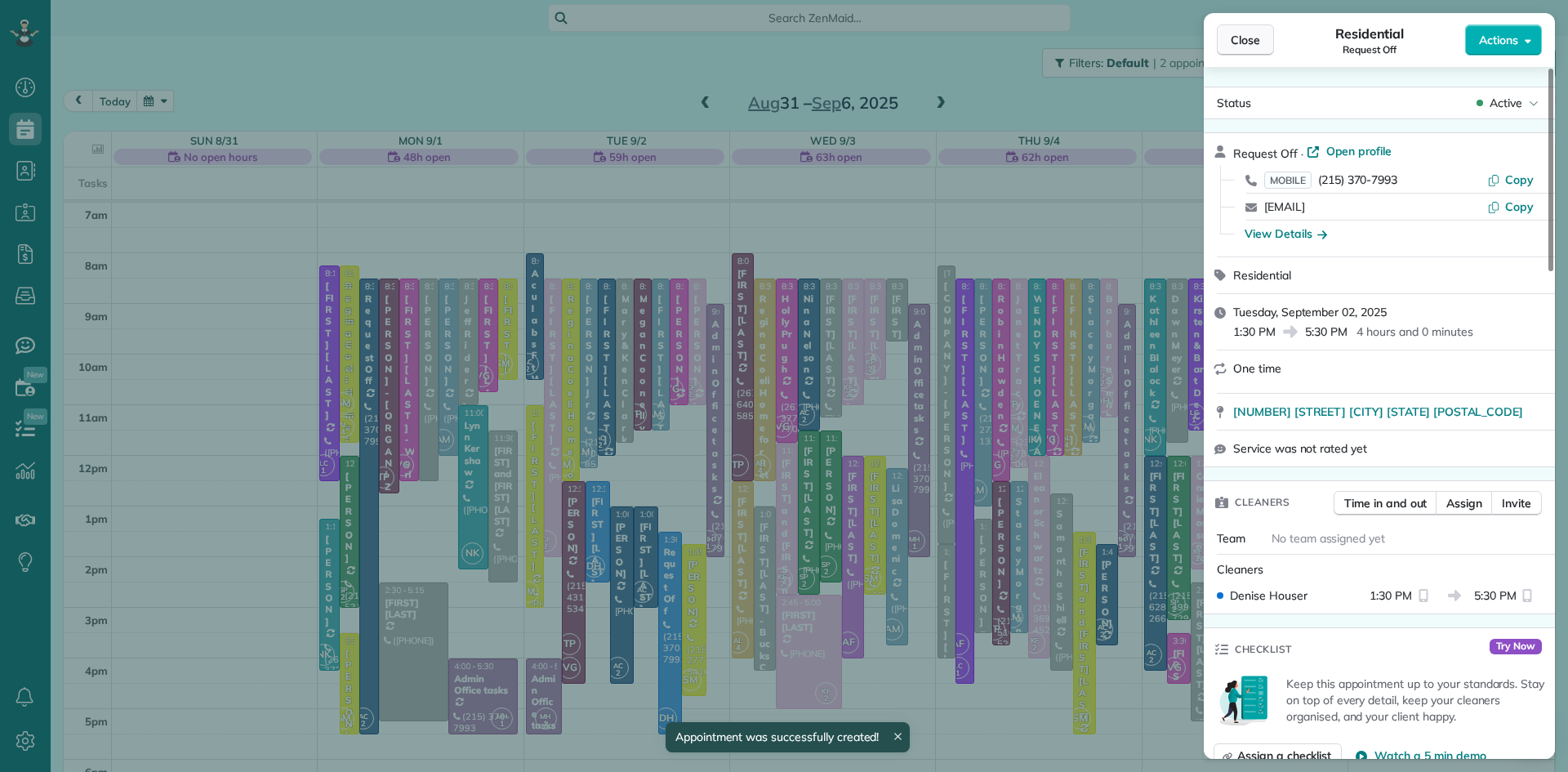 click on "Close" at bounding box center [1245, 40] 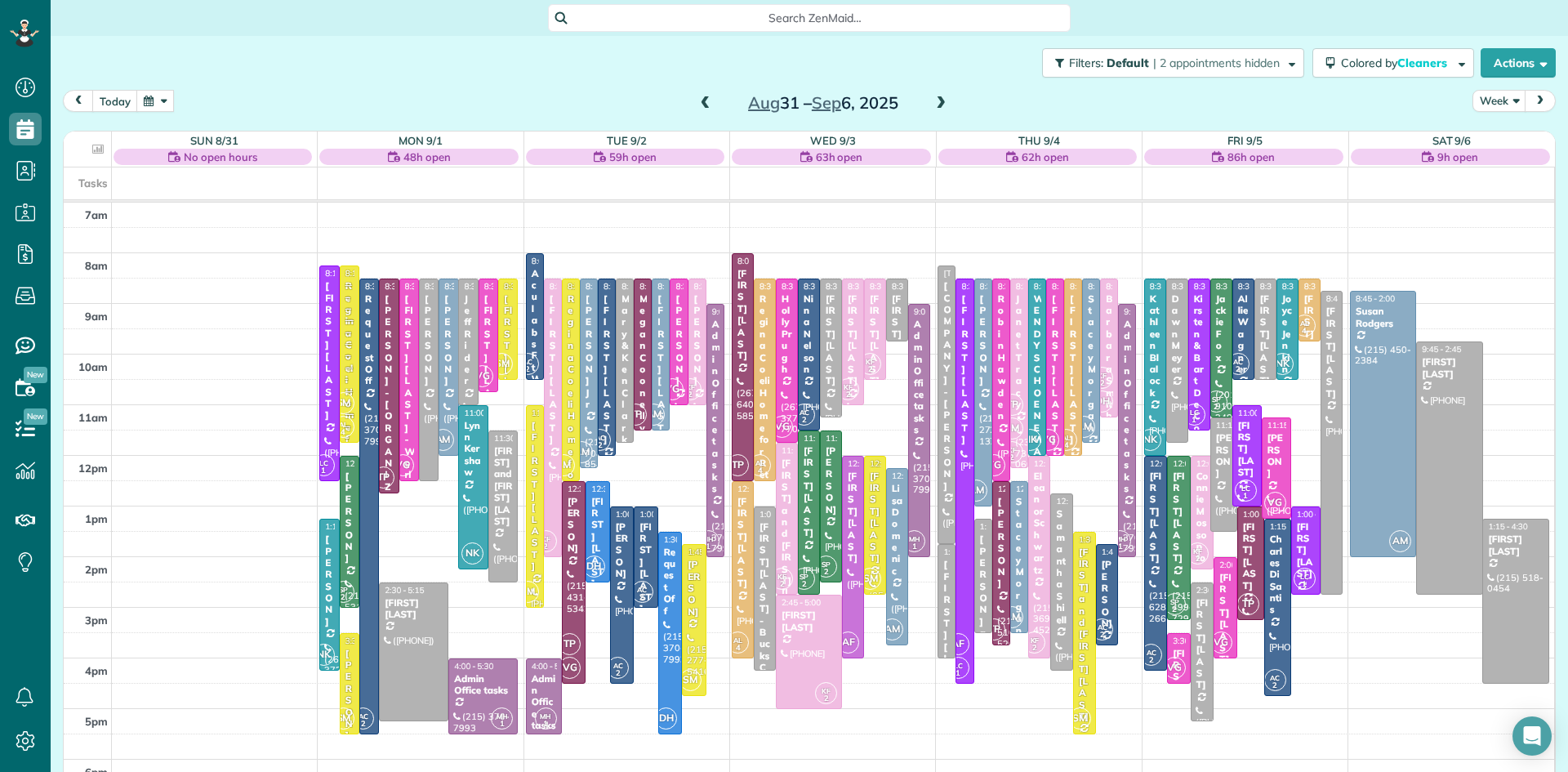 click at bounding box center [706, 104] 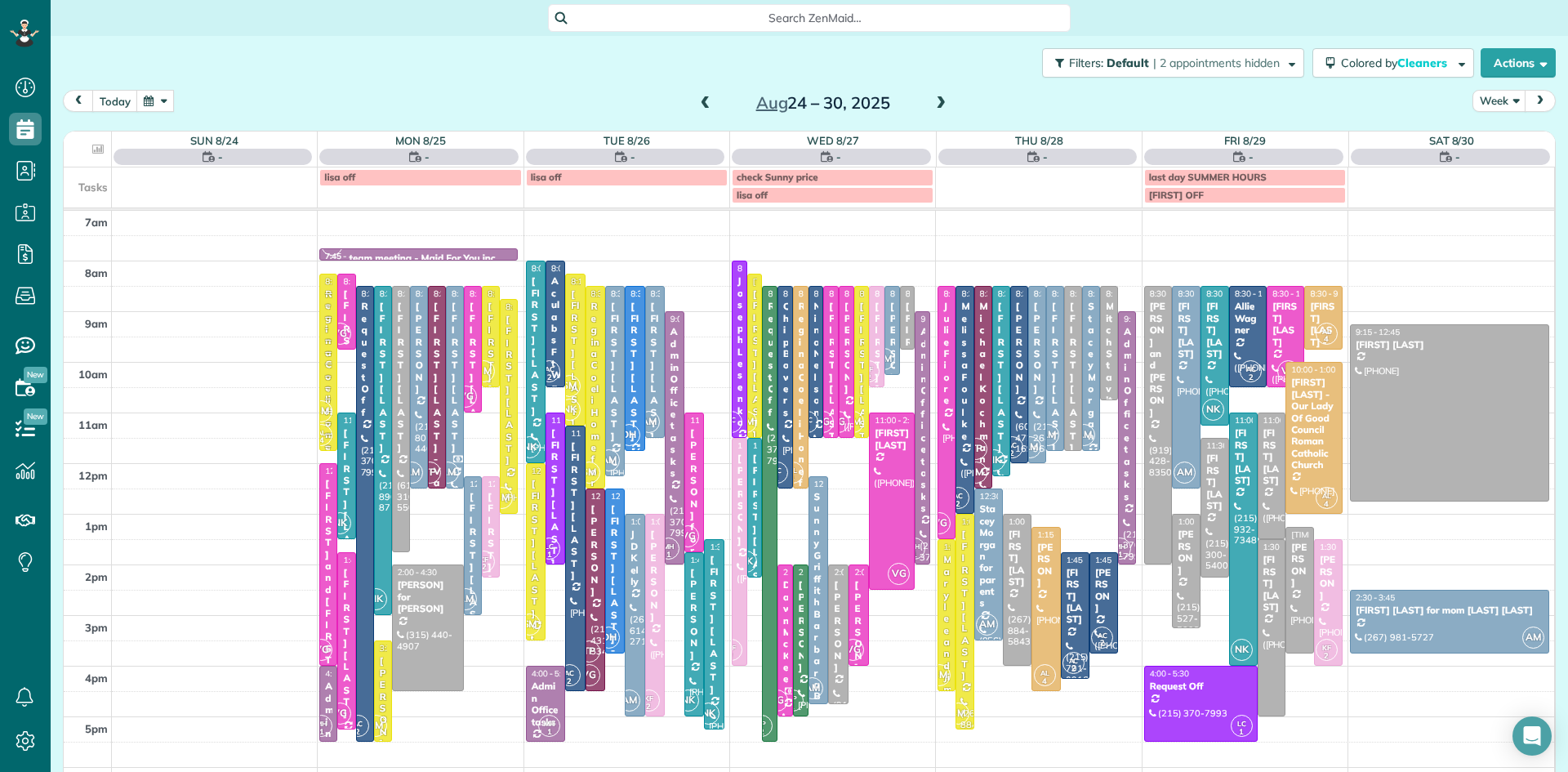 click at bounding box center (706, 104) 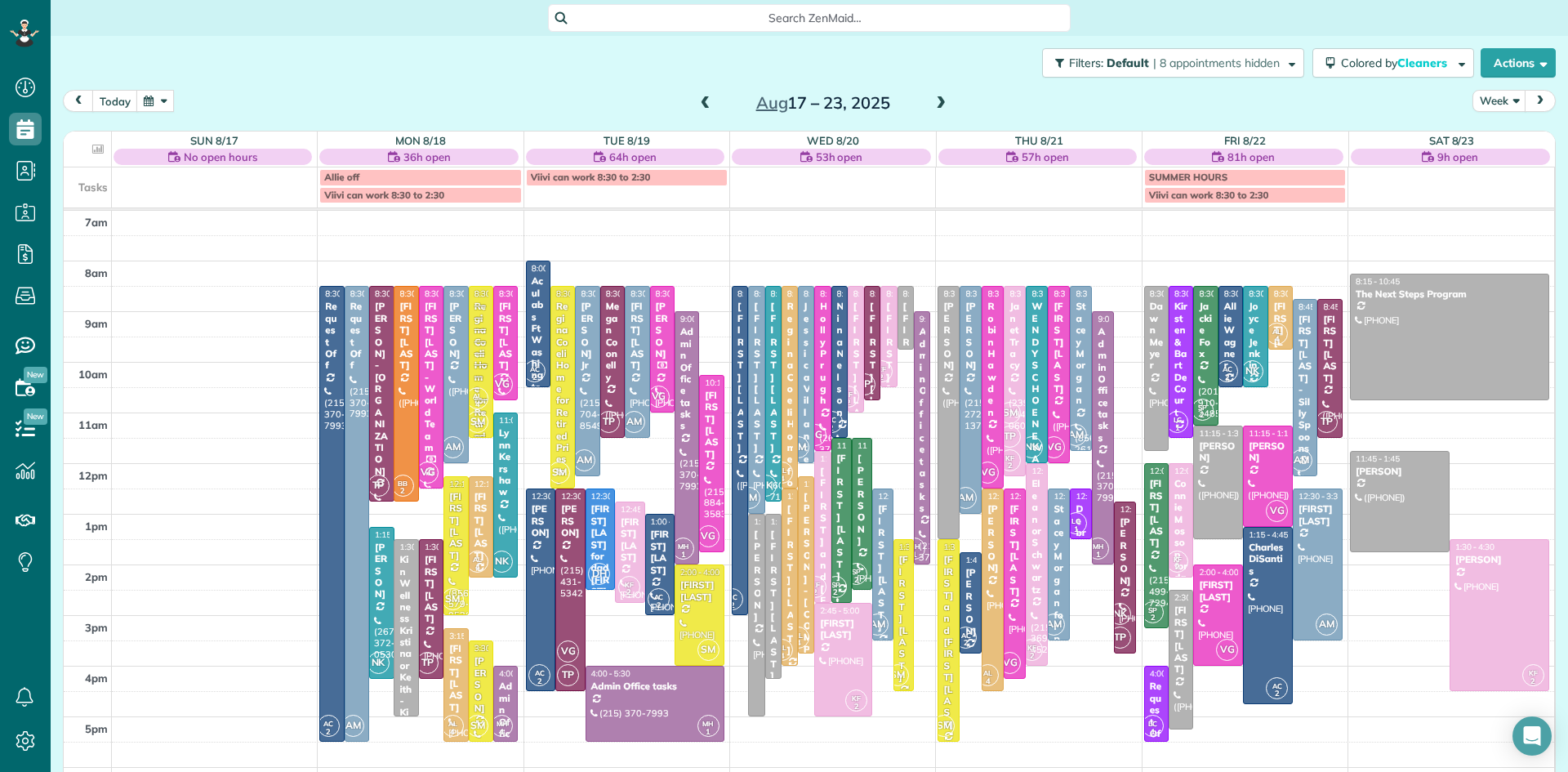 click at bounding box center (706, 104) 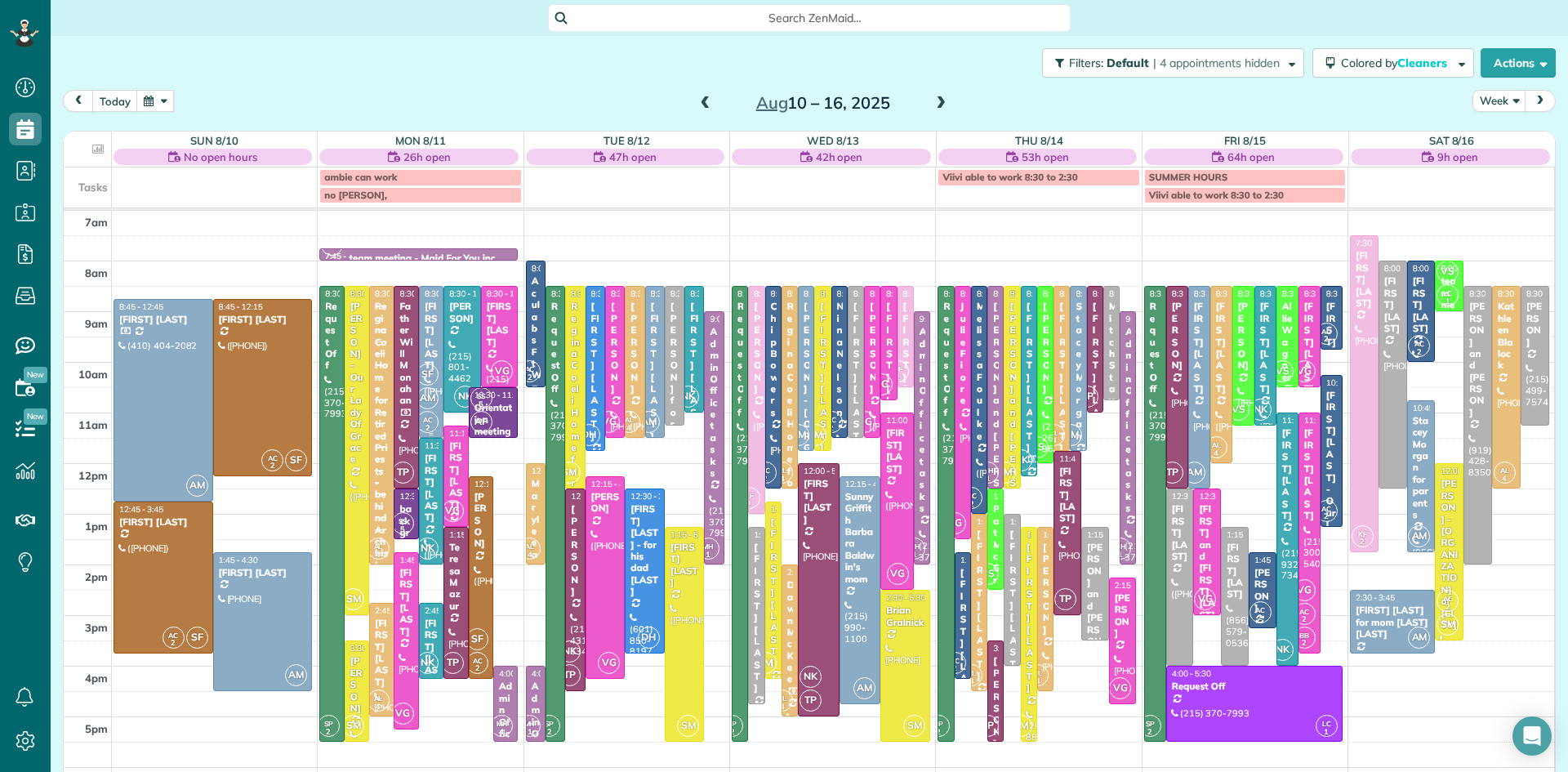 click on "[FIRST] [LAST]" at bounding box center [431, 336] 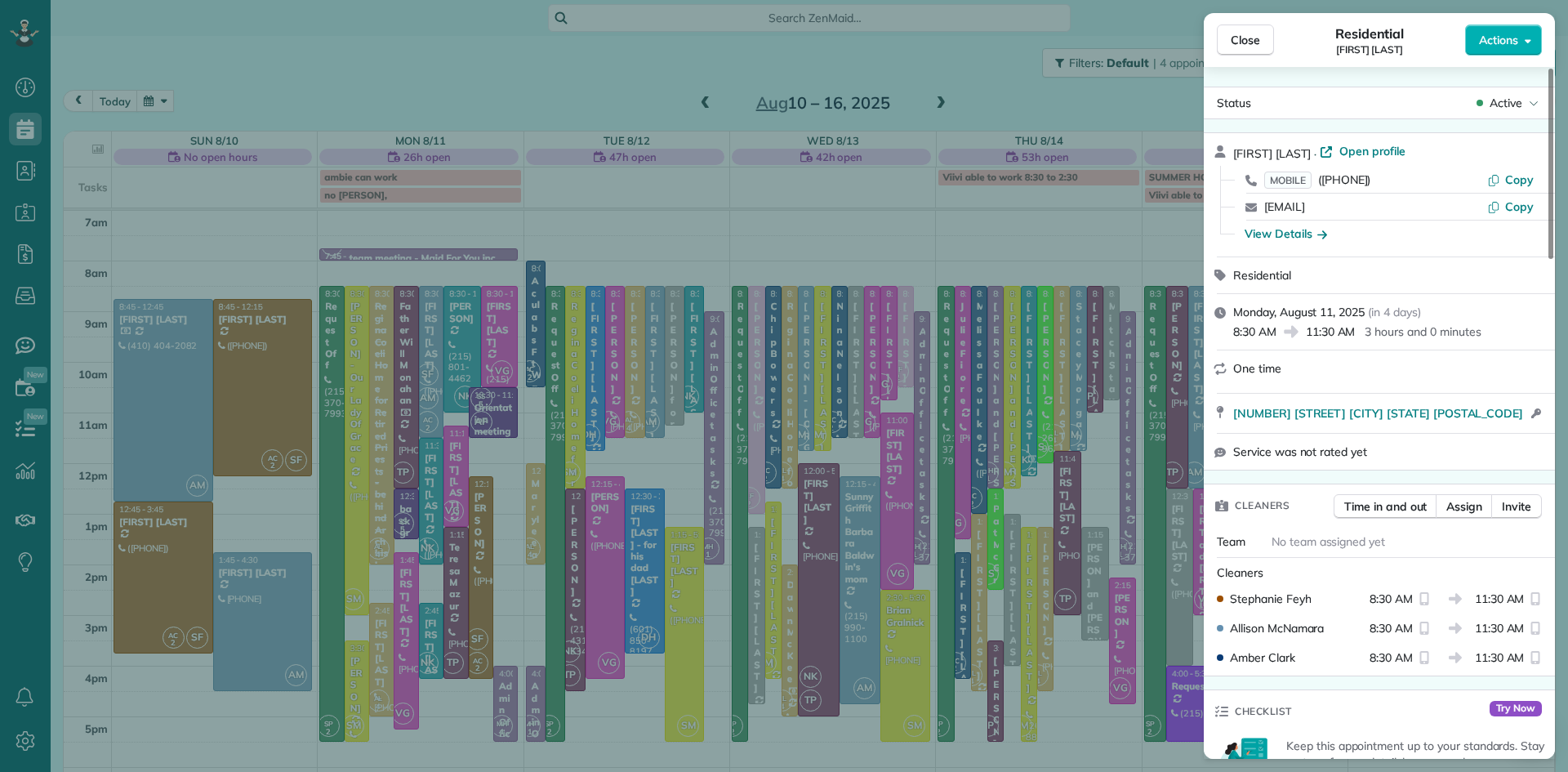 scroll, scrollTop: 1256, scrollLeft: 0, axis: vertical 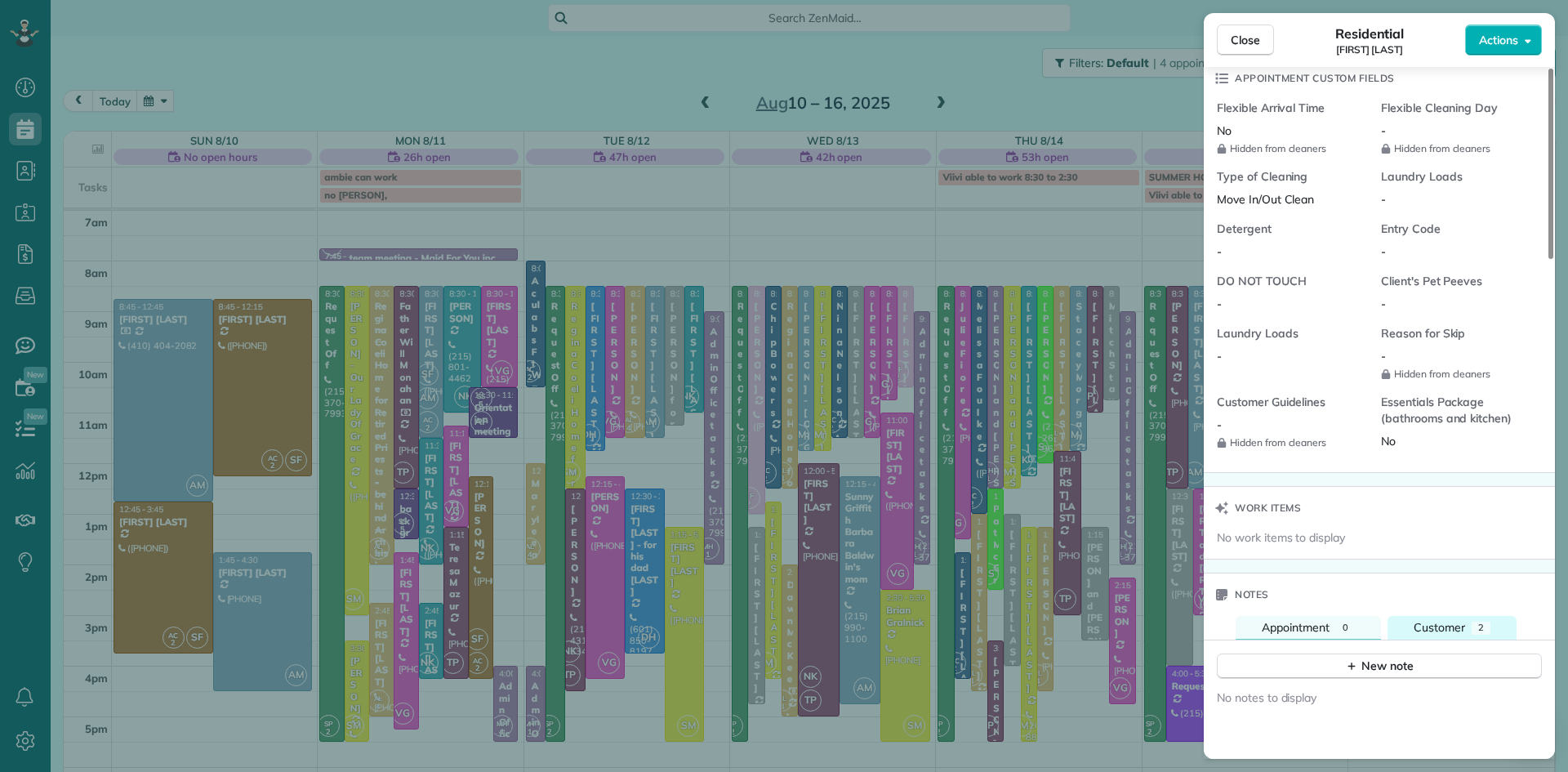 click on "Customer" at bounding box center (1439, 627) 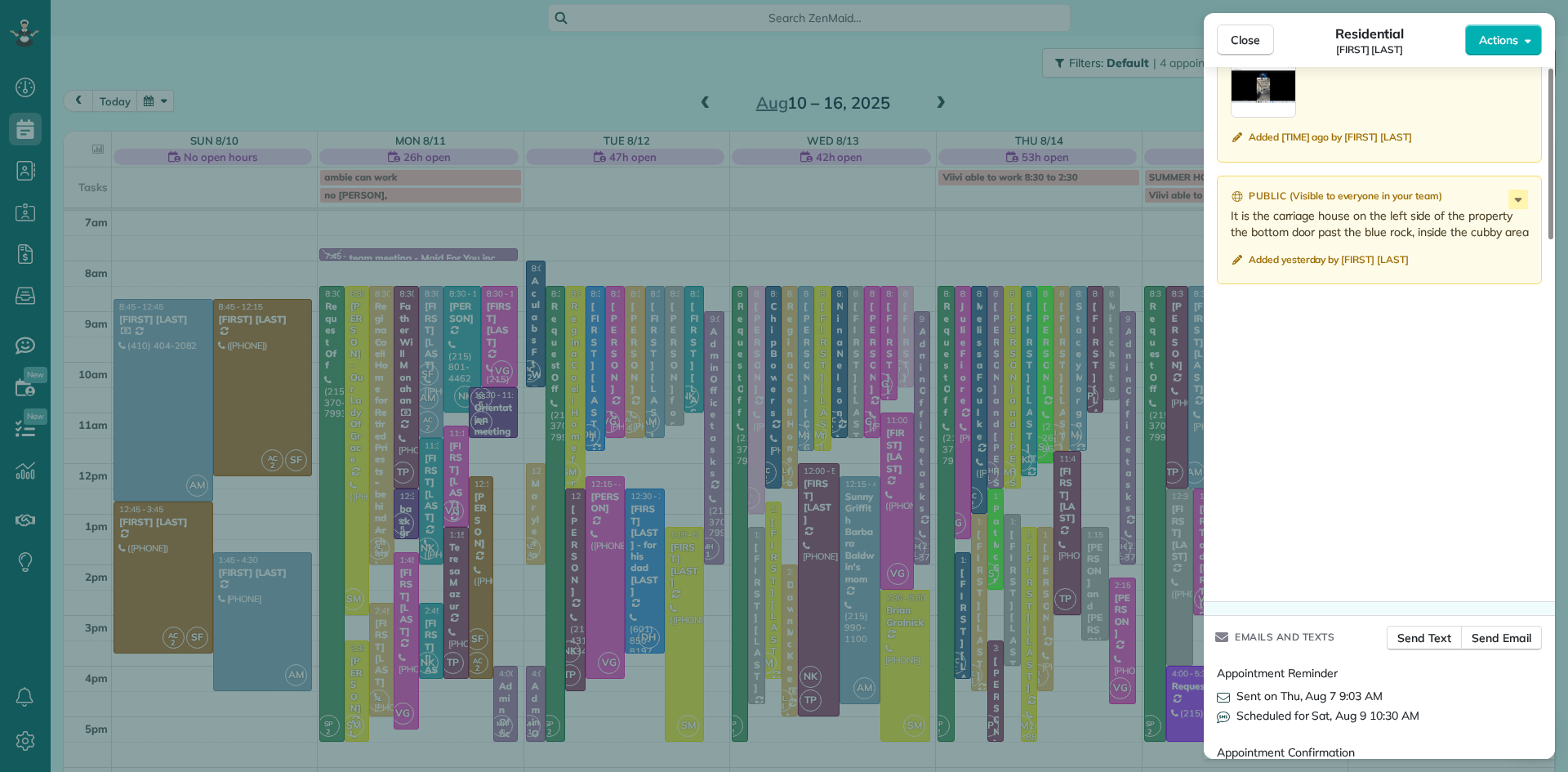scroll, scrollTop: 1694, scrollLeft: 0, axis: vertical 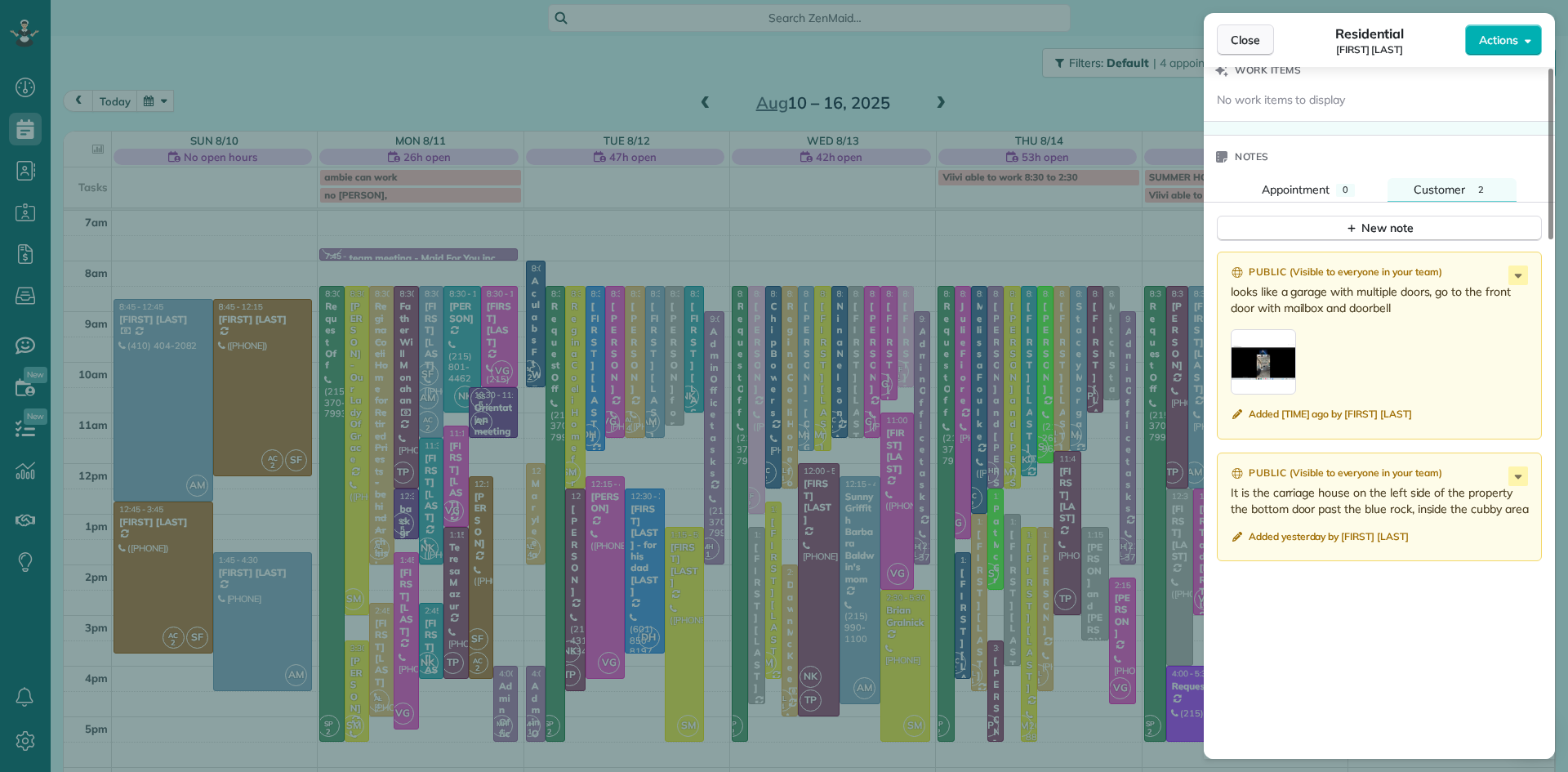 click on "Close" at bounding box center (1245, 40) 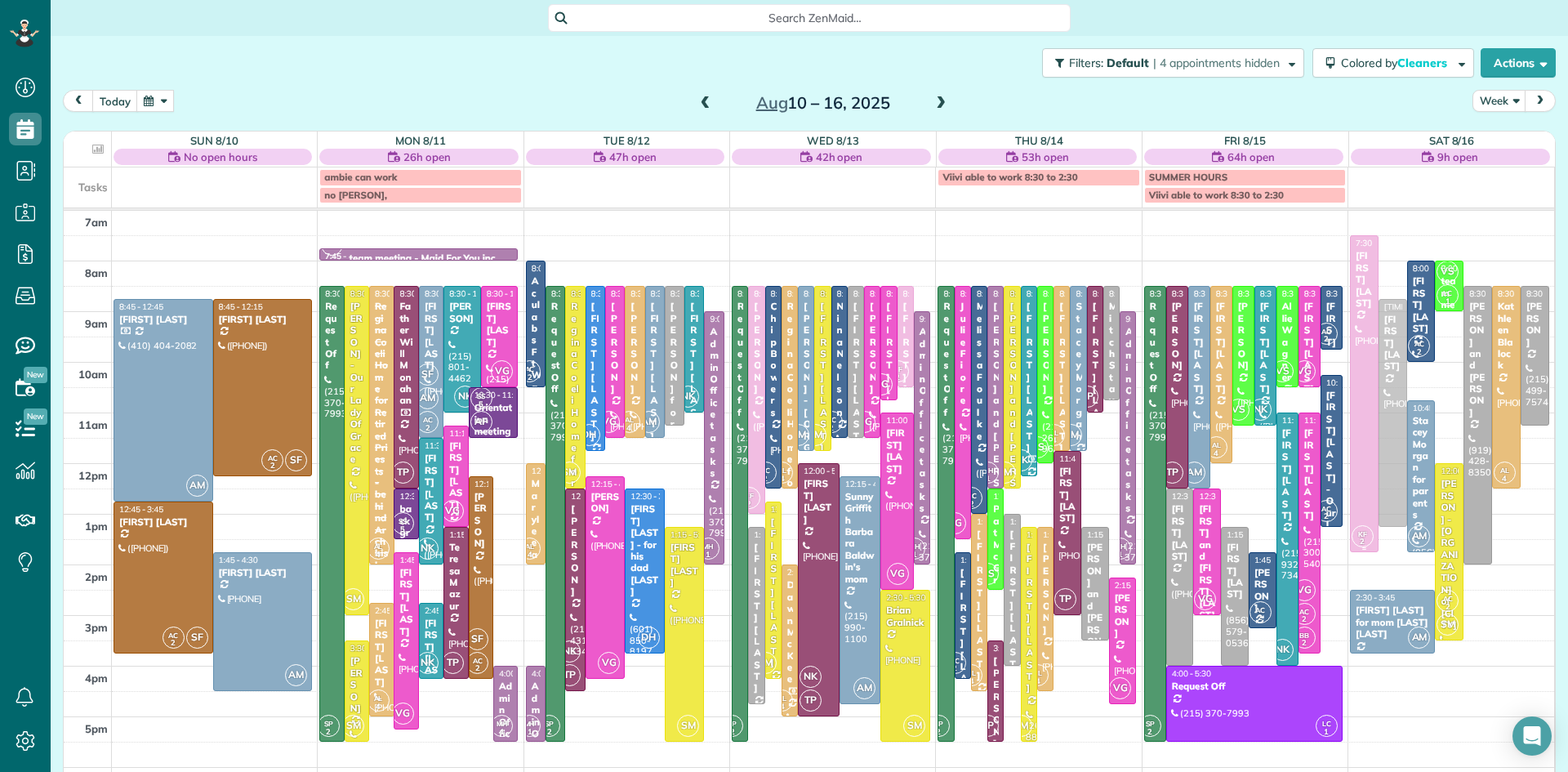 drag, startPoint x: 1389, startPoint y: 340, endPoint x: 1376, endPoint y: 382, distance: 43.965896 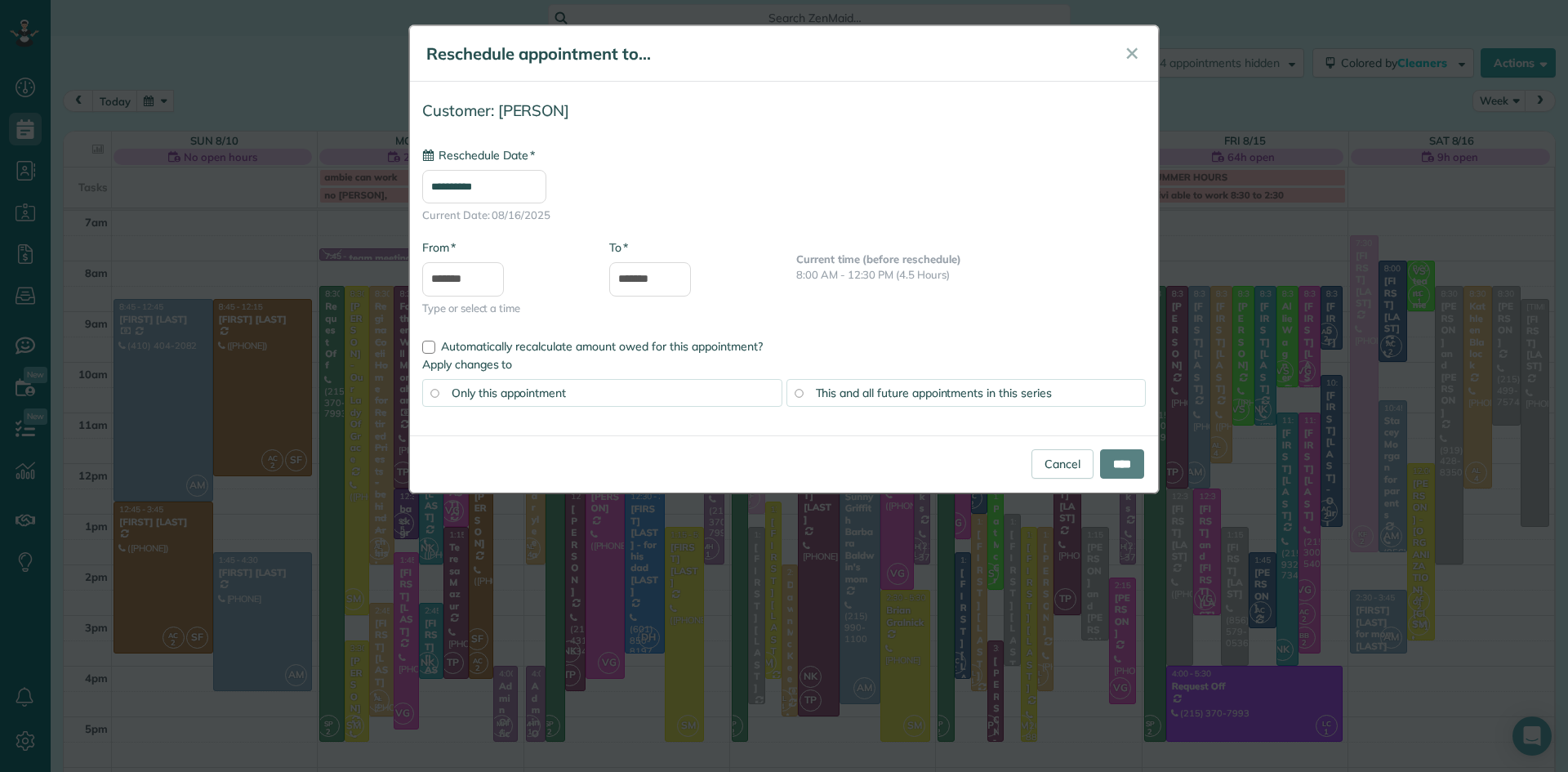 type on "**********" 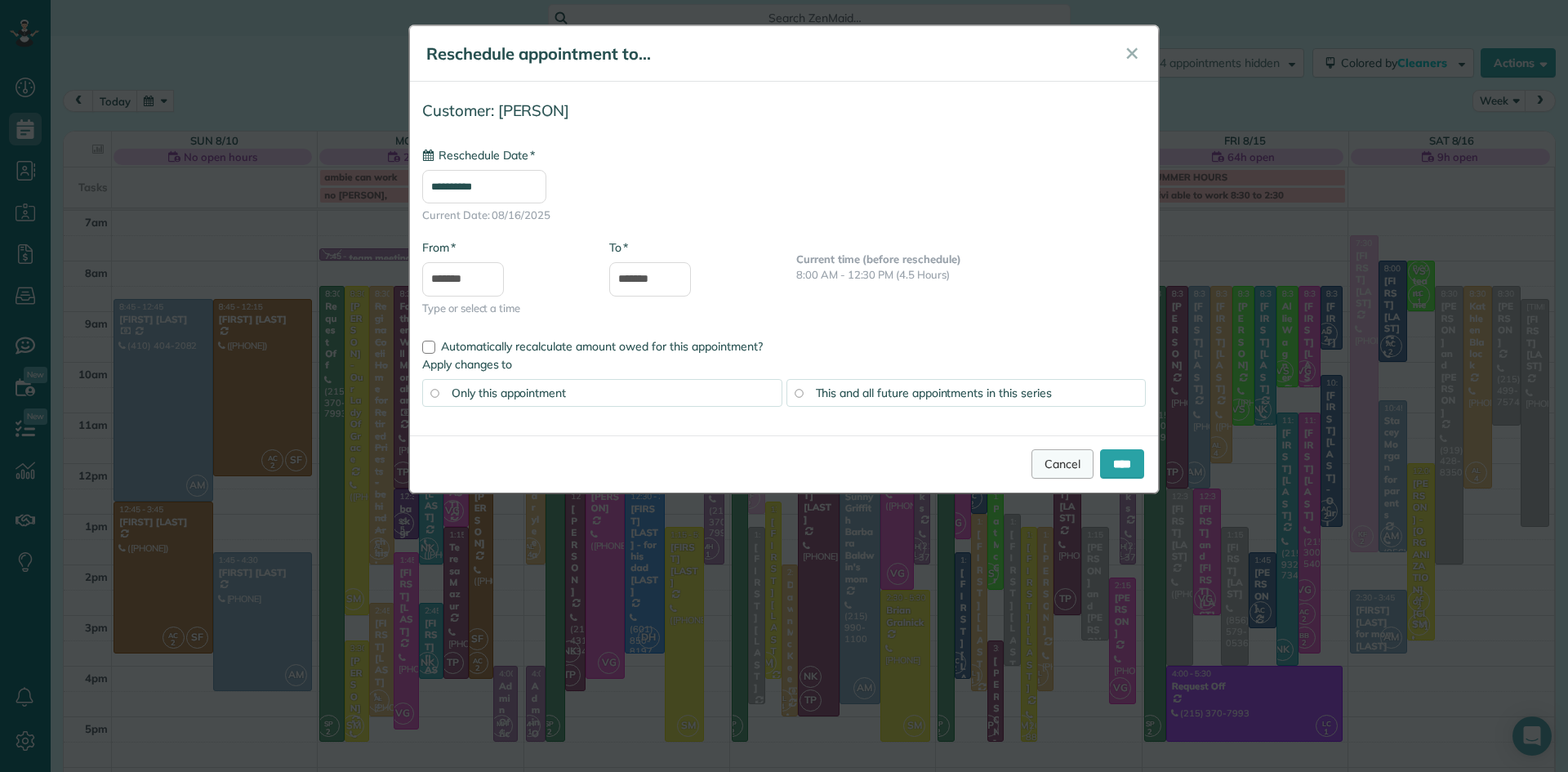 click on "Cancel" at bounding box center [1062, 464] 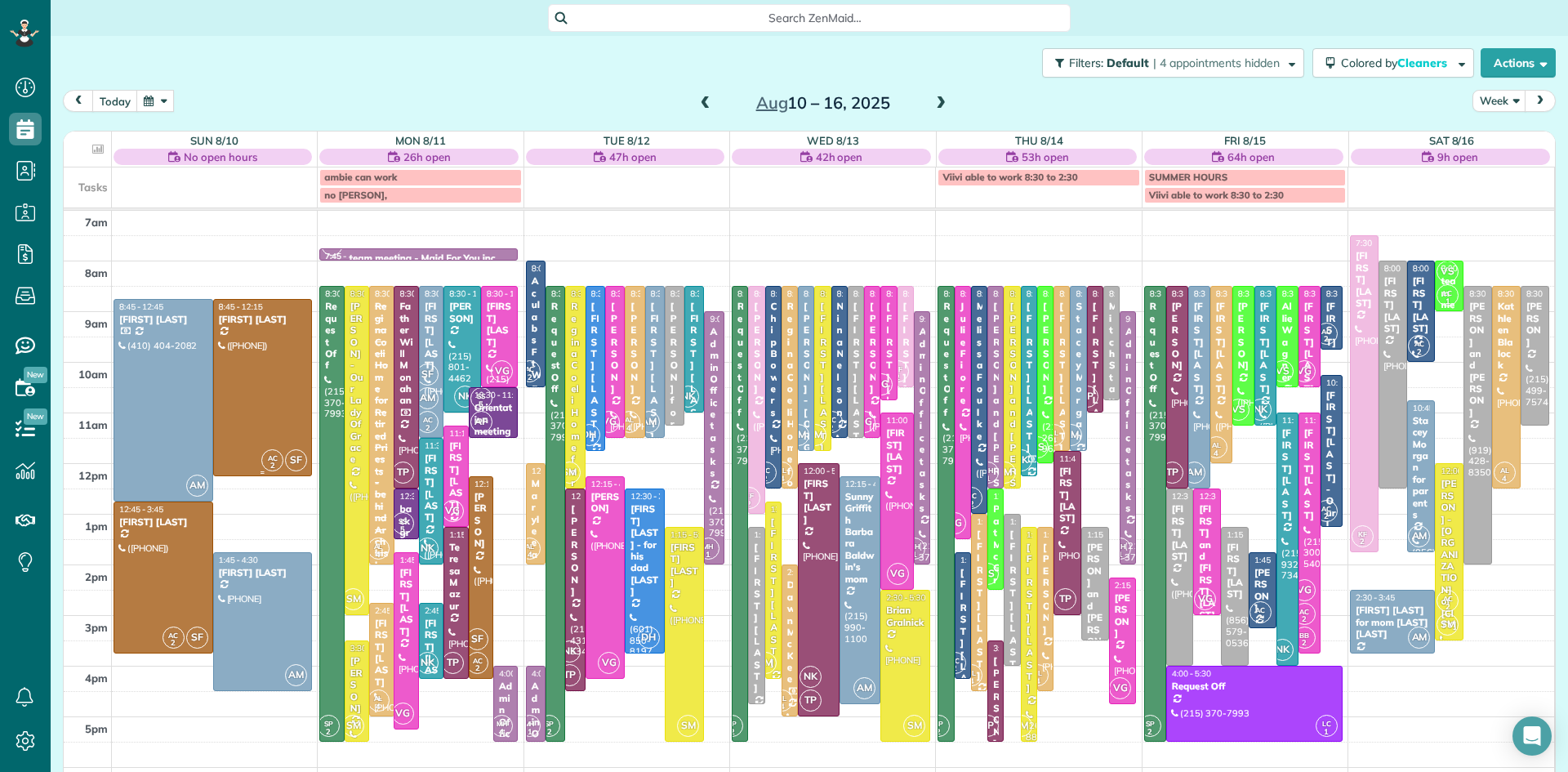 click at bounding box center [263, 387] 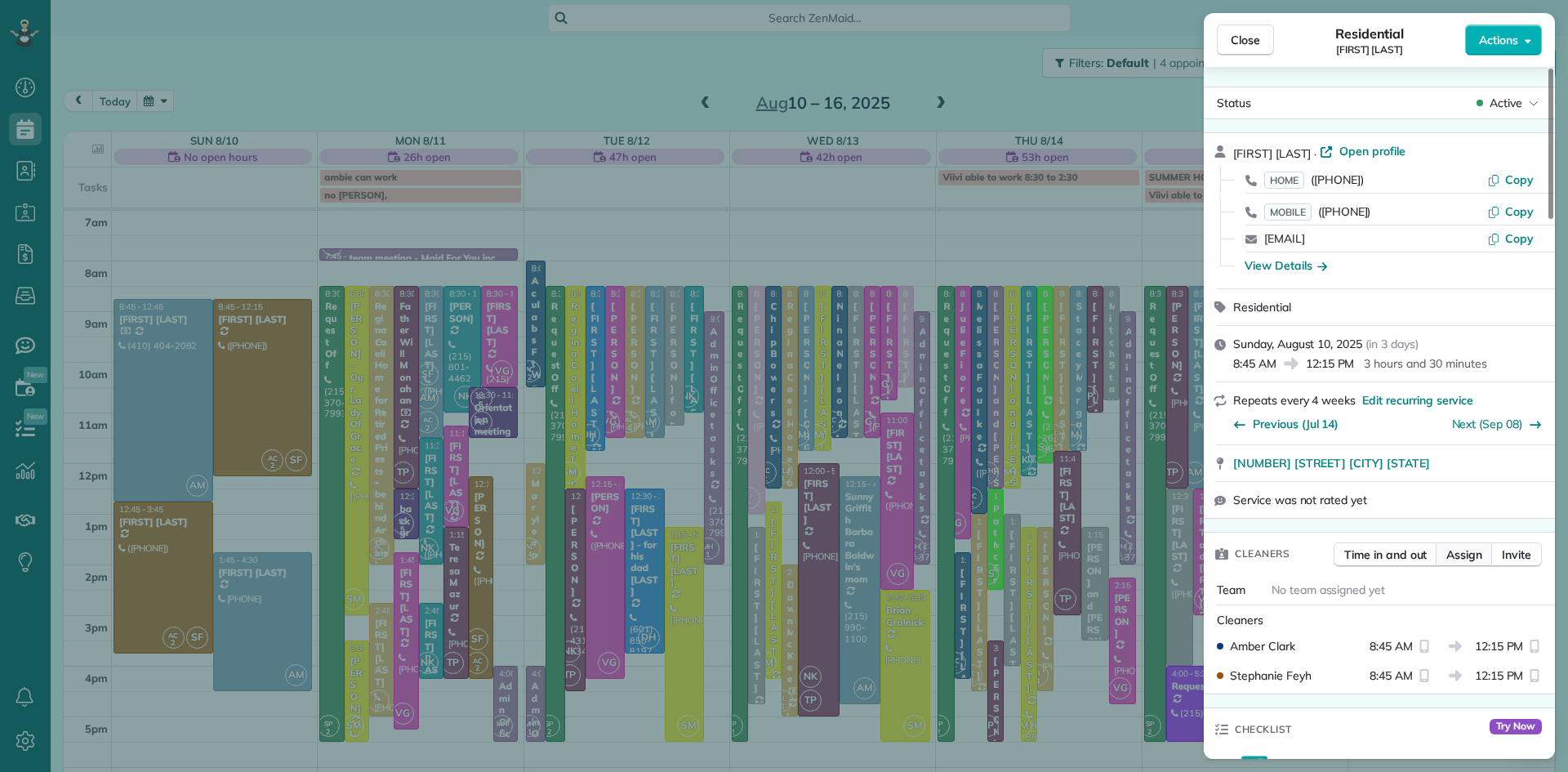 click on "Assign" at bounding box center [1464, 555] 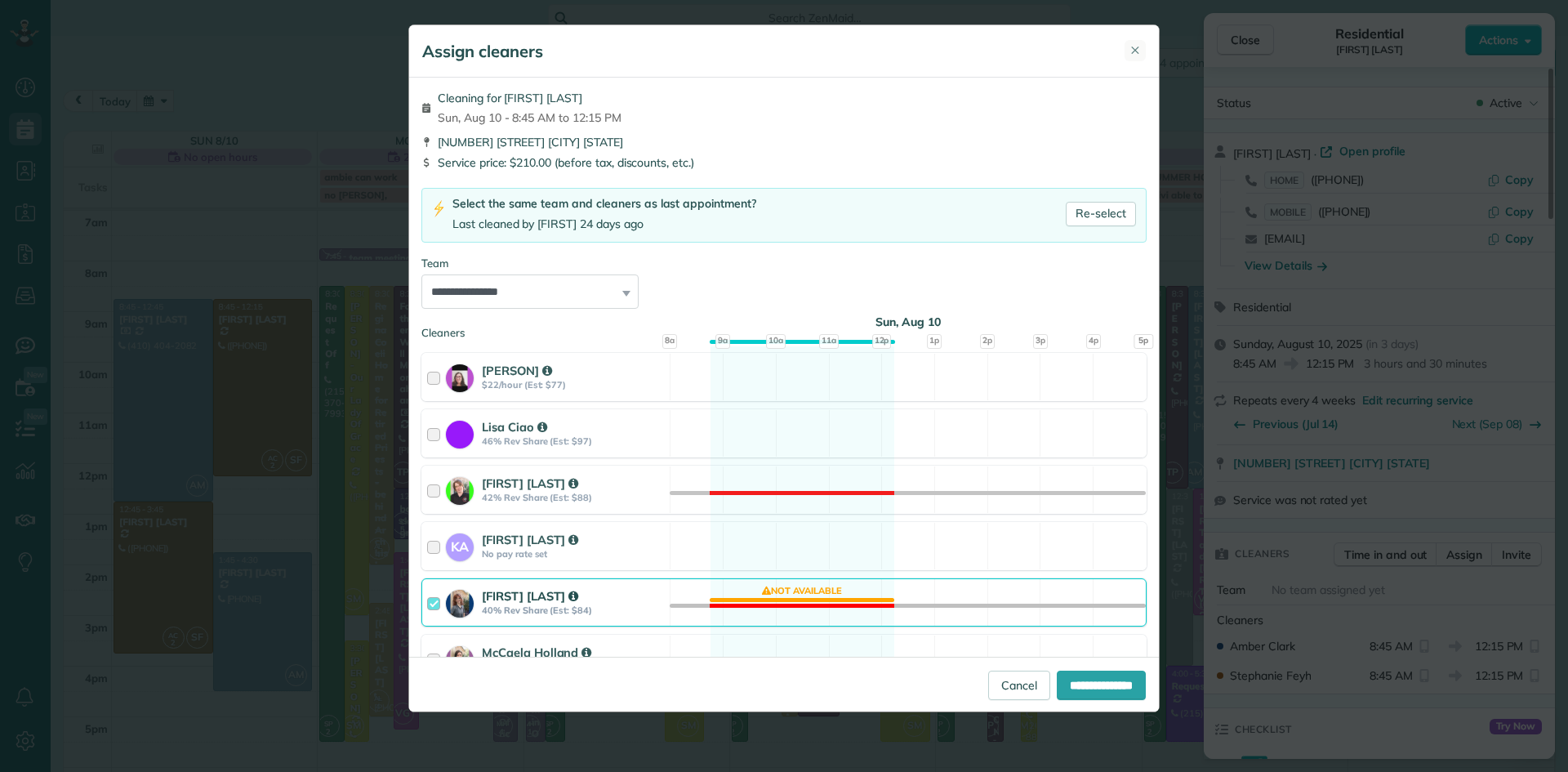 click on "✕" at bounding box center [1135, 50] 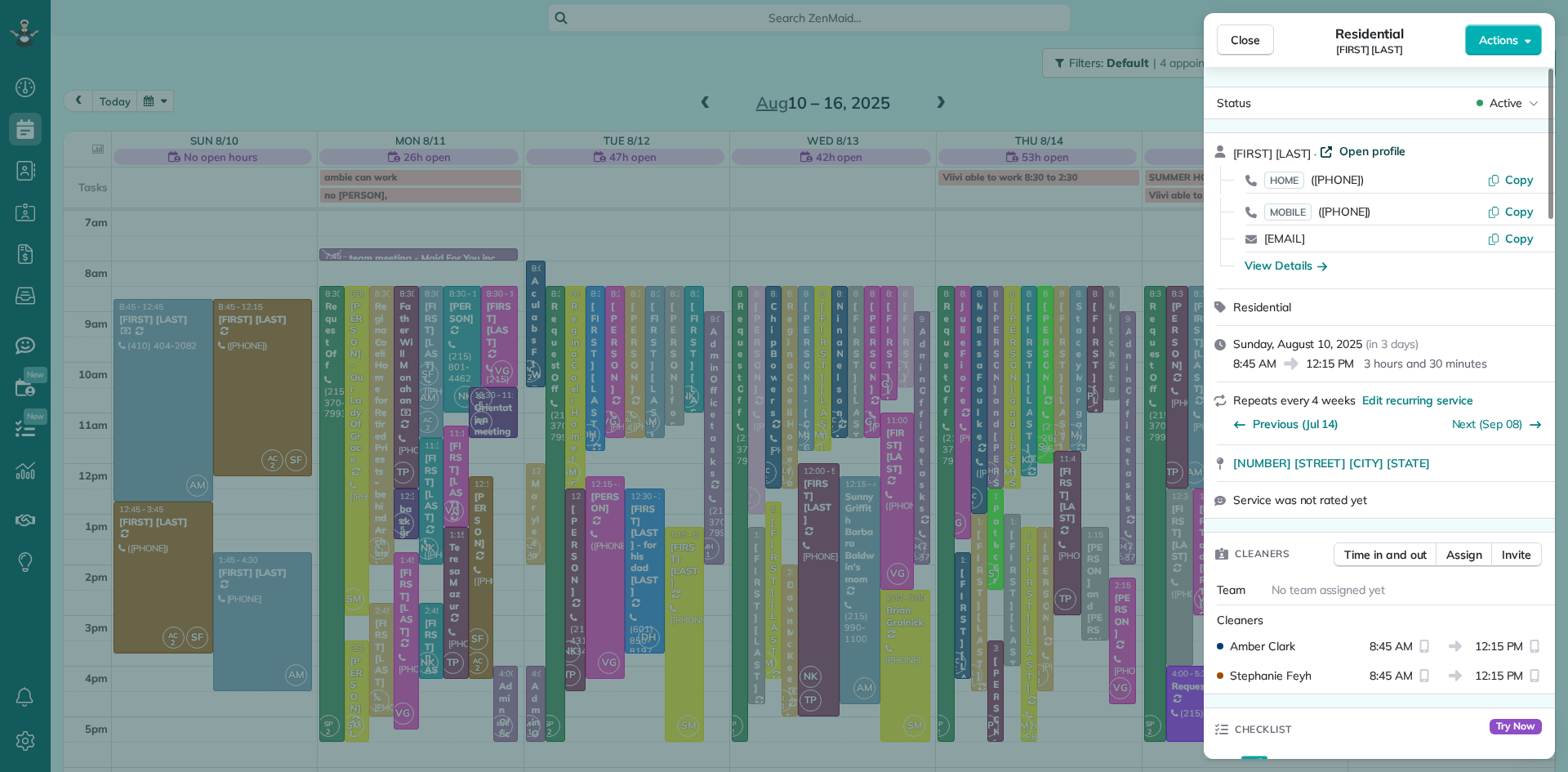 click on "Open profile" at bounding box center [1372, 151] 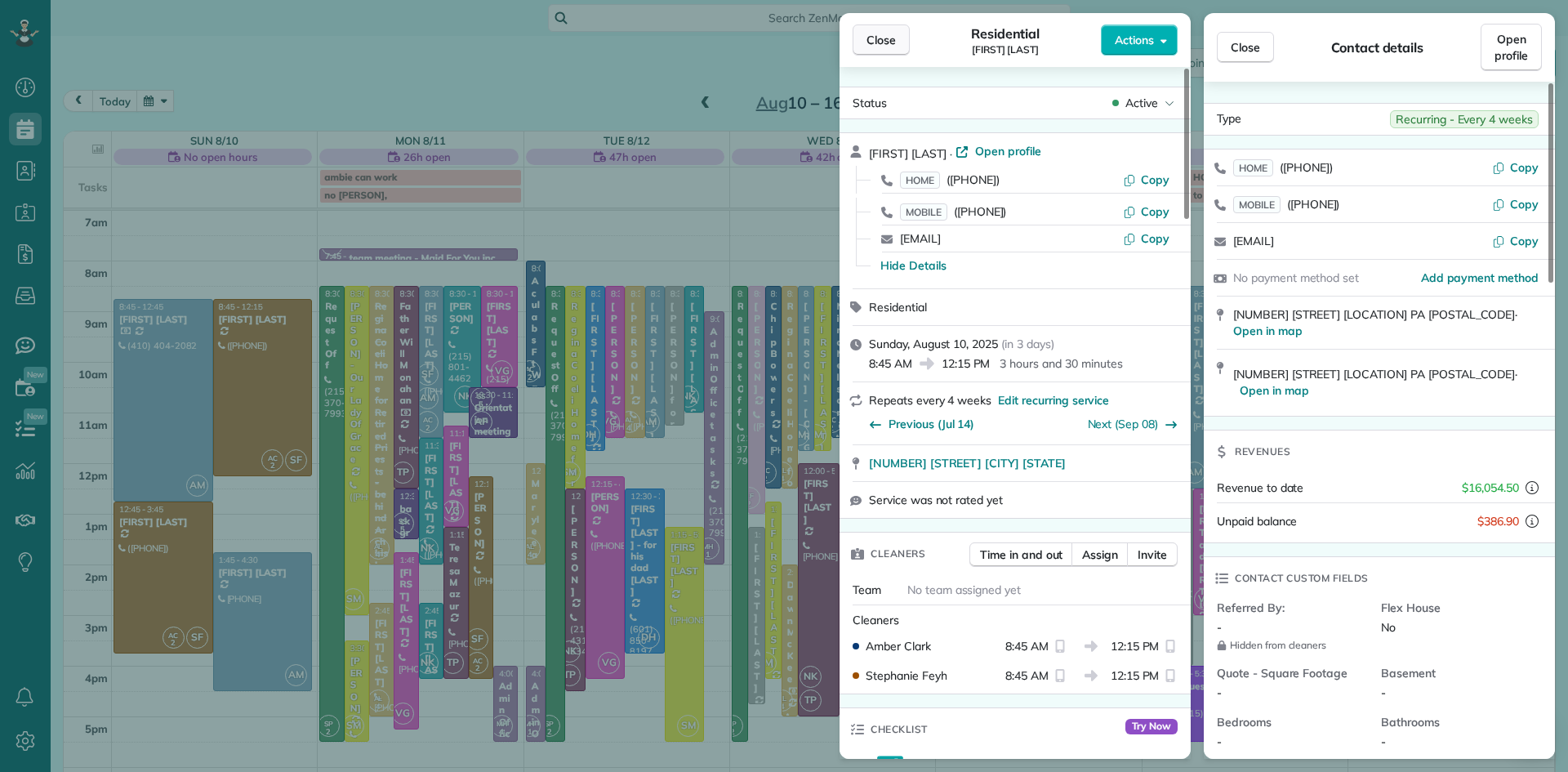 click on "Close" at bounding box center [881, 40] 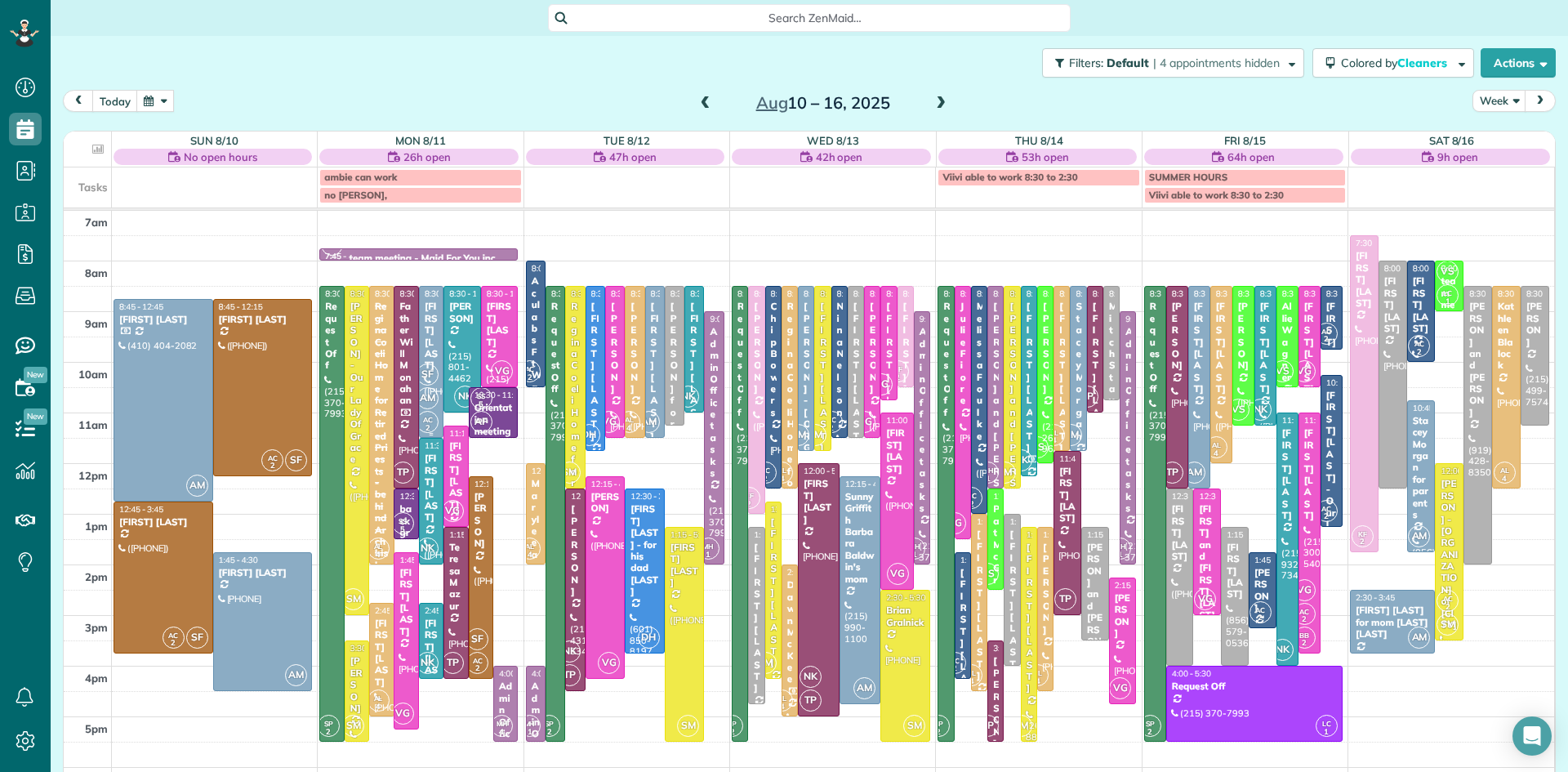 click on "AM" at bounding box center (427, 398) 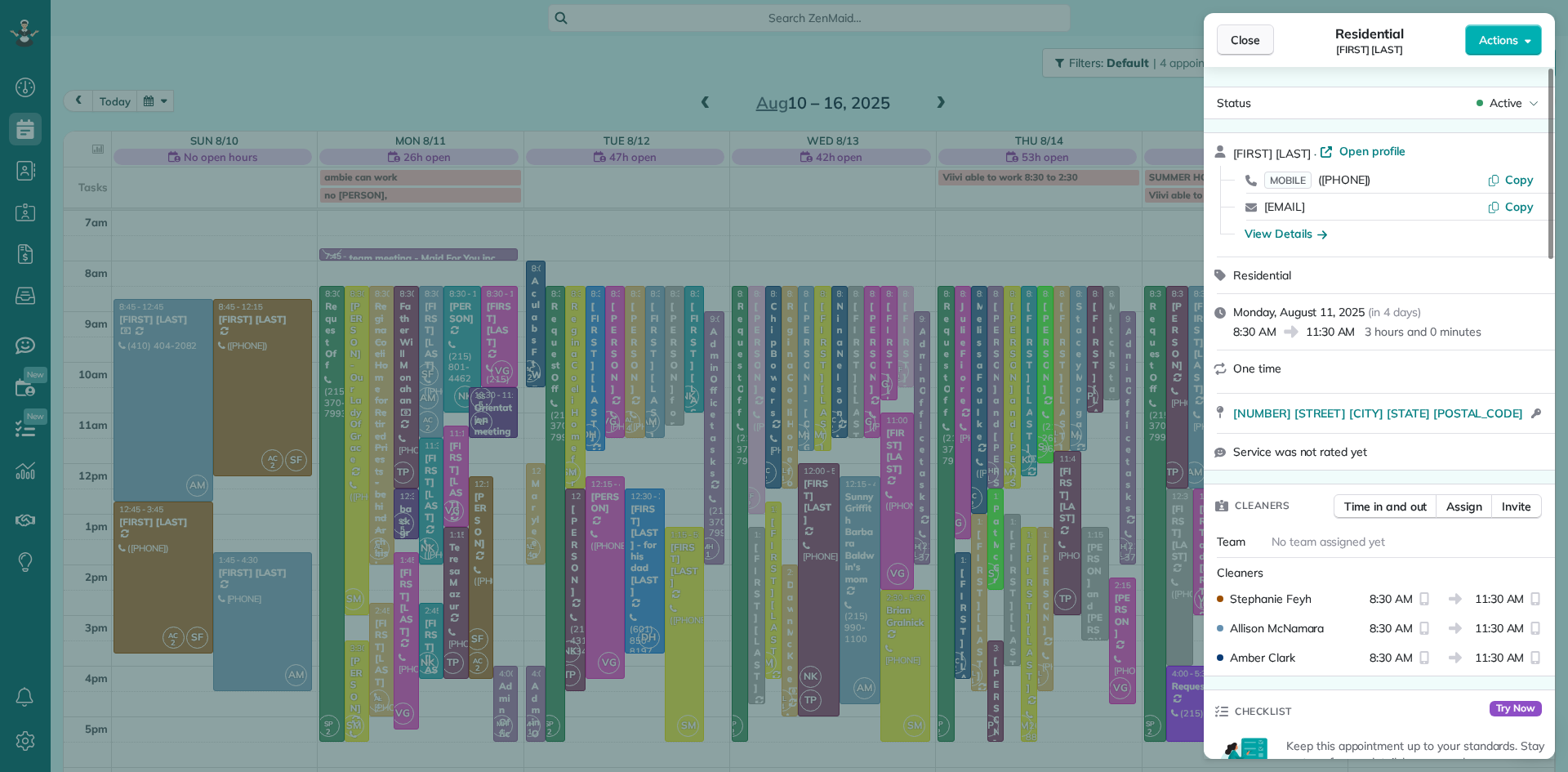 click on "Close" at bounding box center [1245, 40] 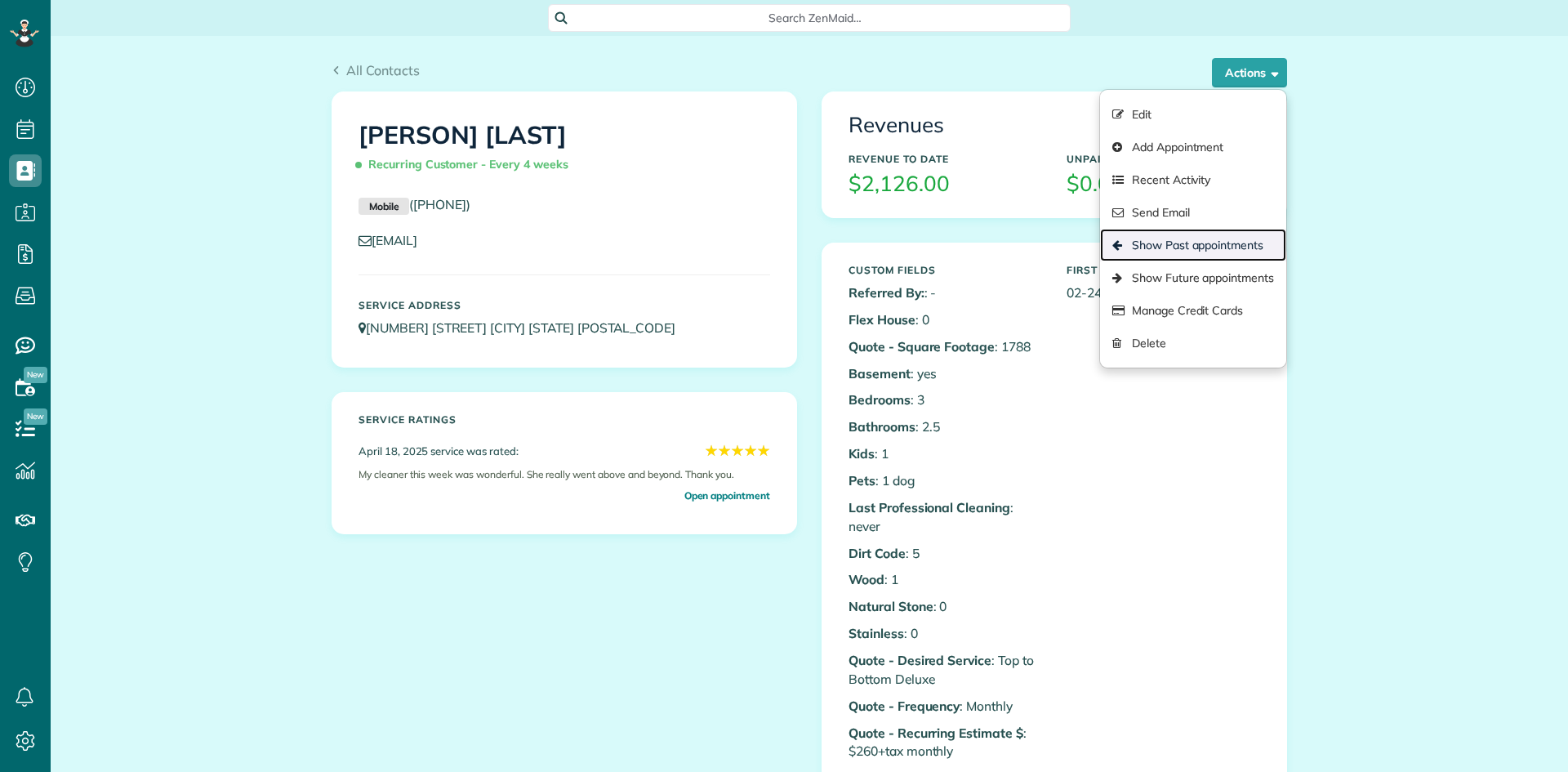 scroll, scrollTop: 0, scrollLeft: 0, axis: both 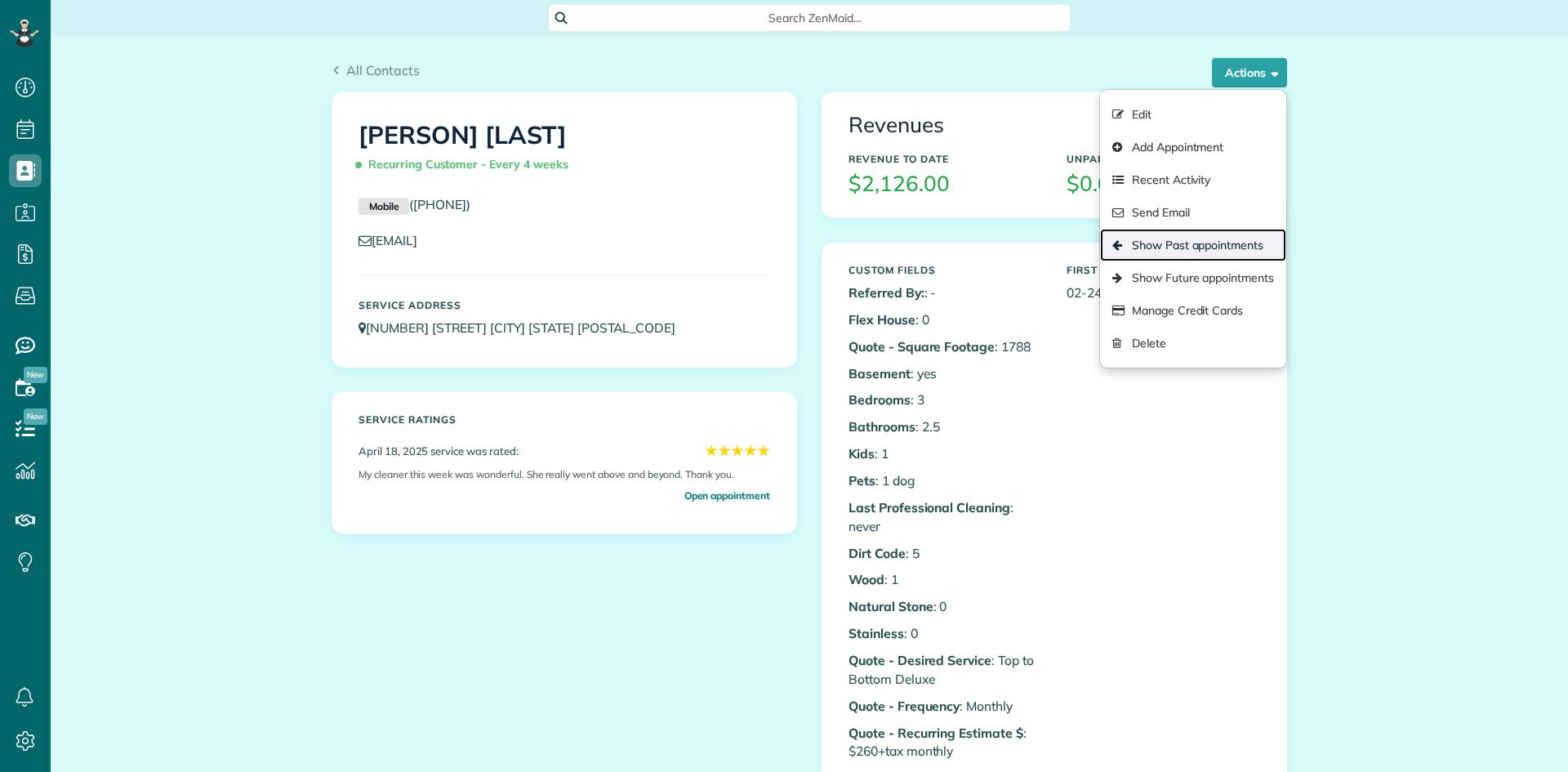 click on "Show Past appointments" at bounding box center [1193, 245] 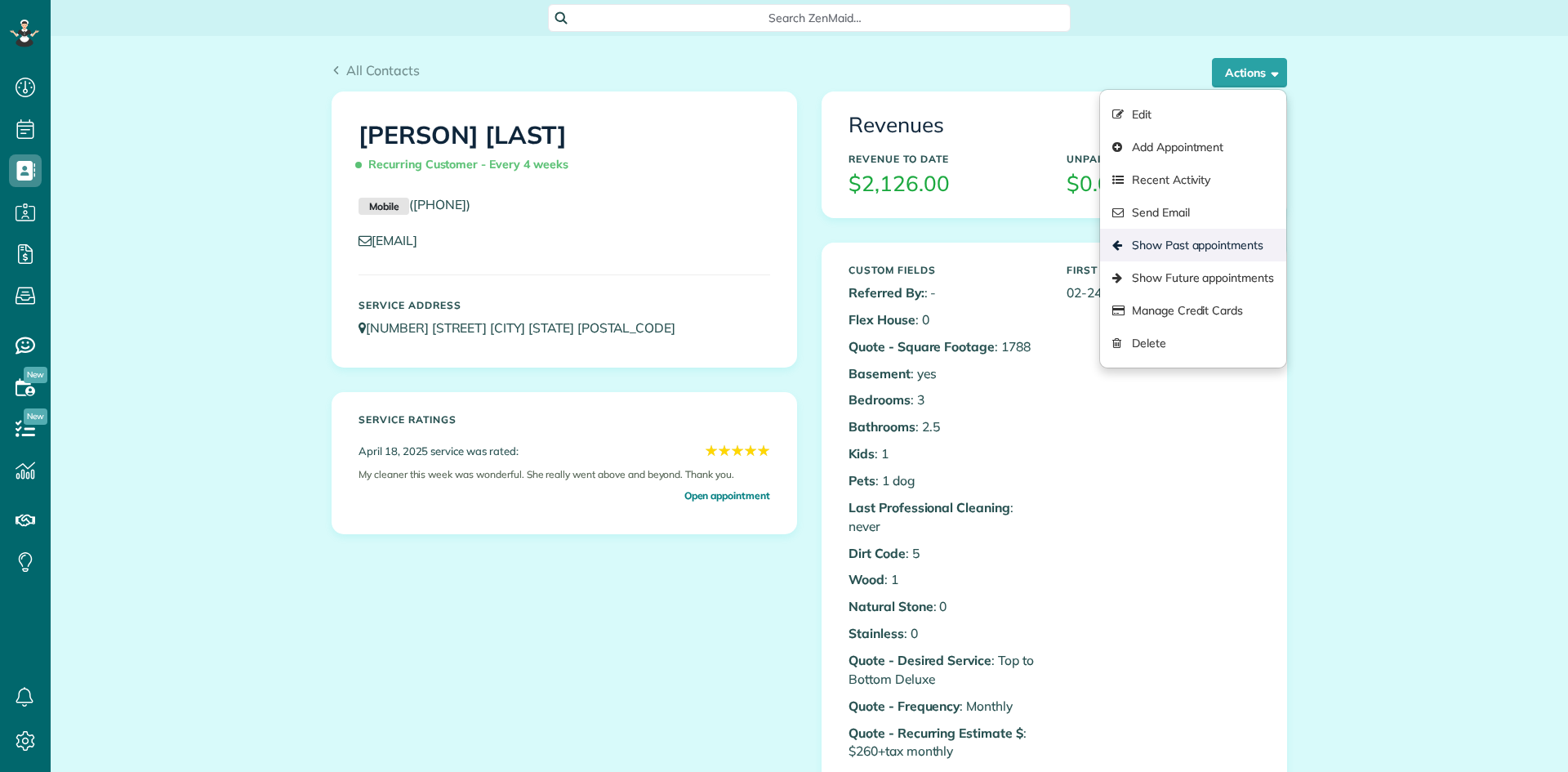 scroll, scrollTop: 772, scrollLeft: 51, axis: both 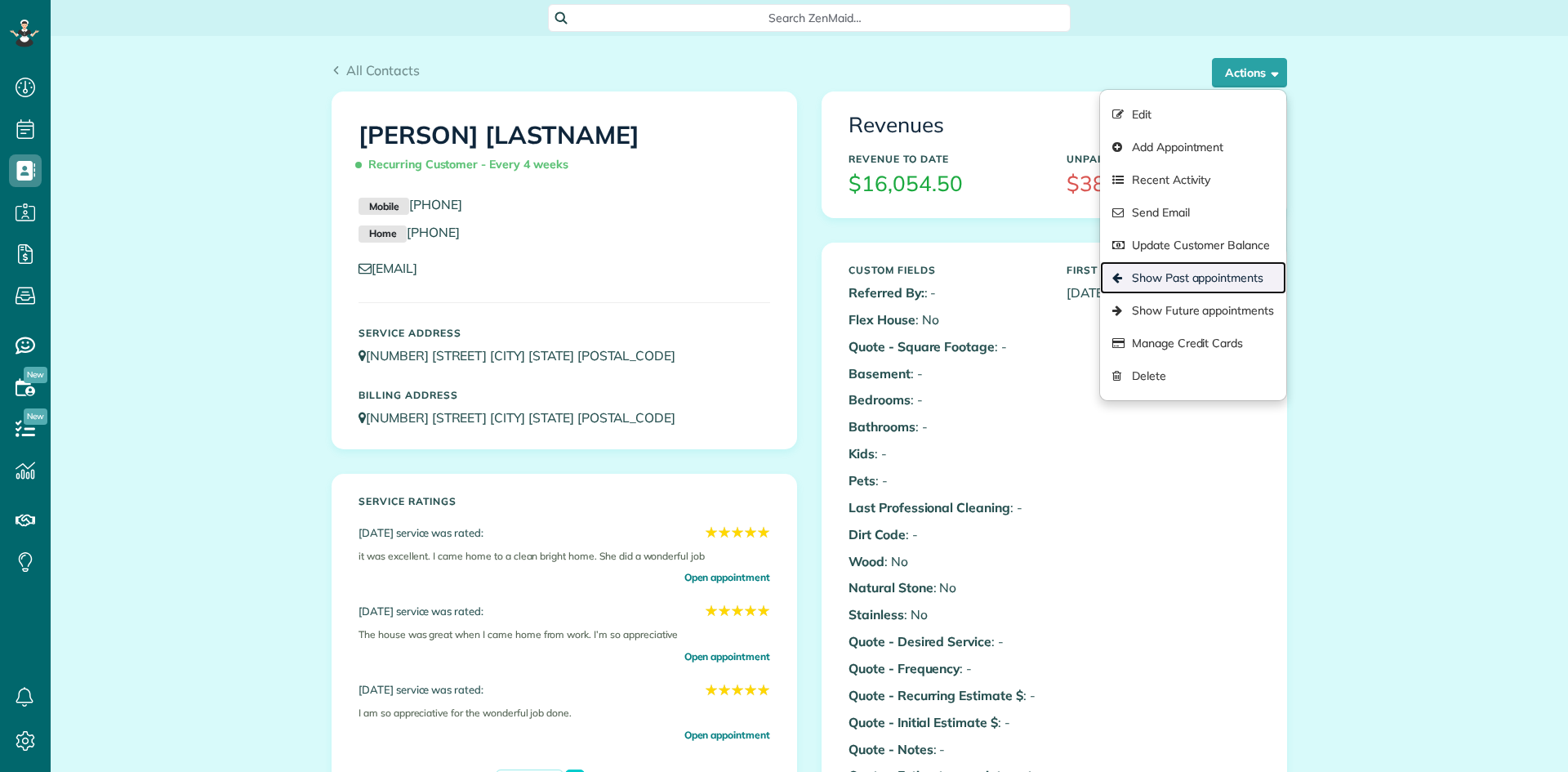click on "Show Past appointments" at bounding box center [1193, 278] 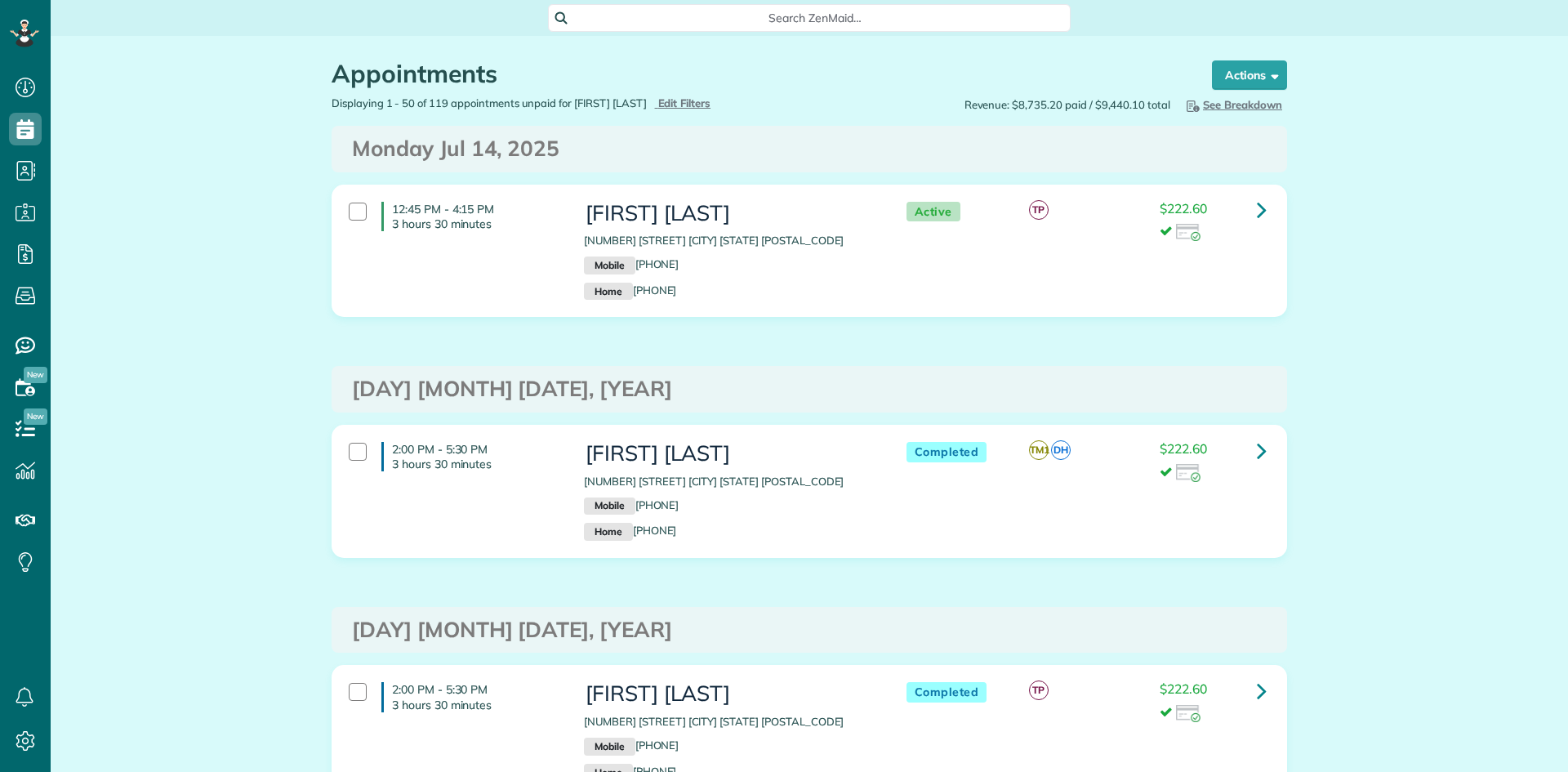 scroll, scrollTop: 0, scrollLeft: 0, axis: both 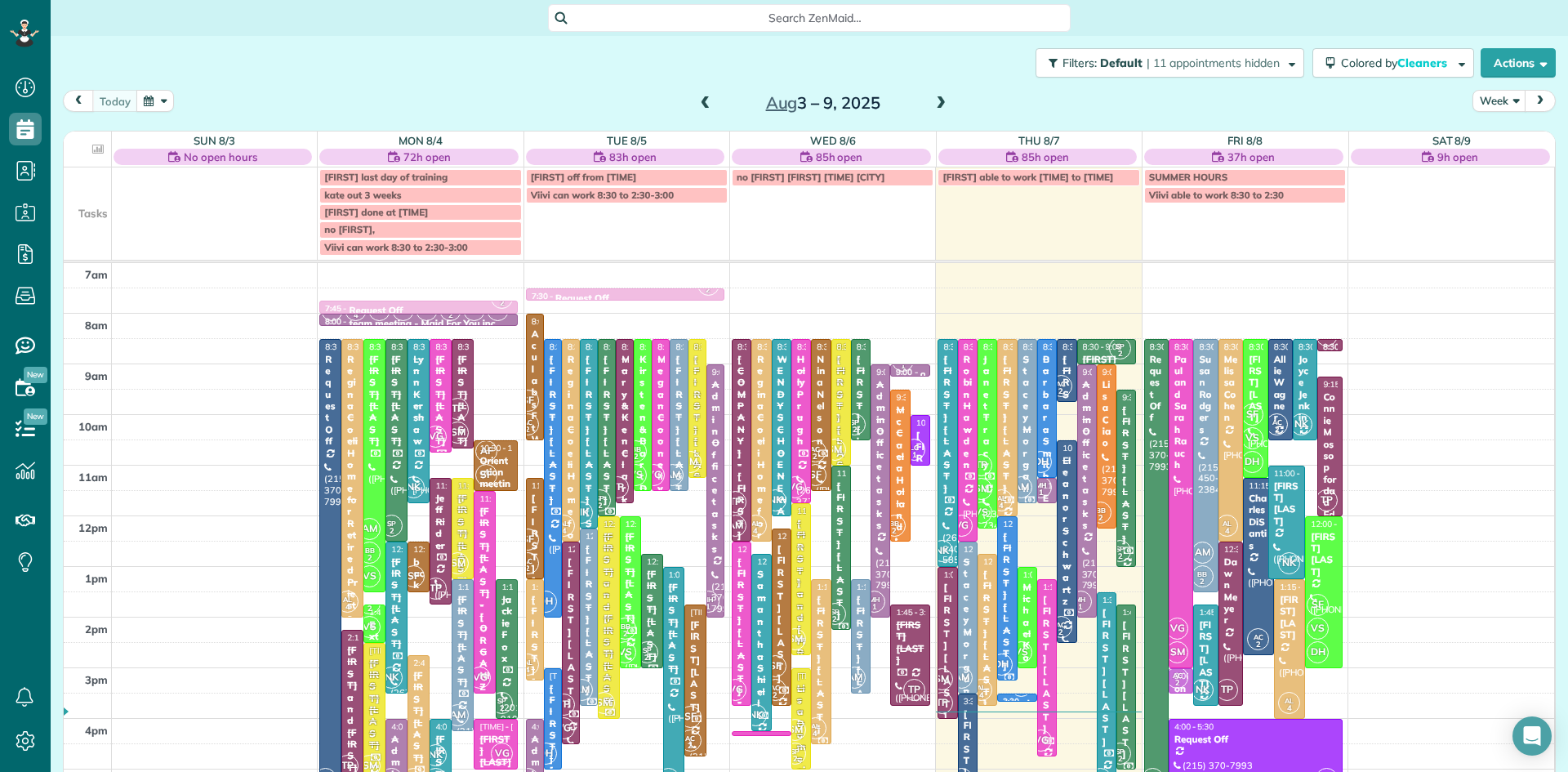 click at bounding box center [941, 104] 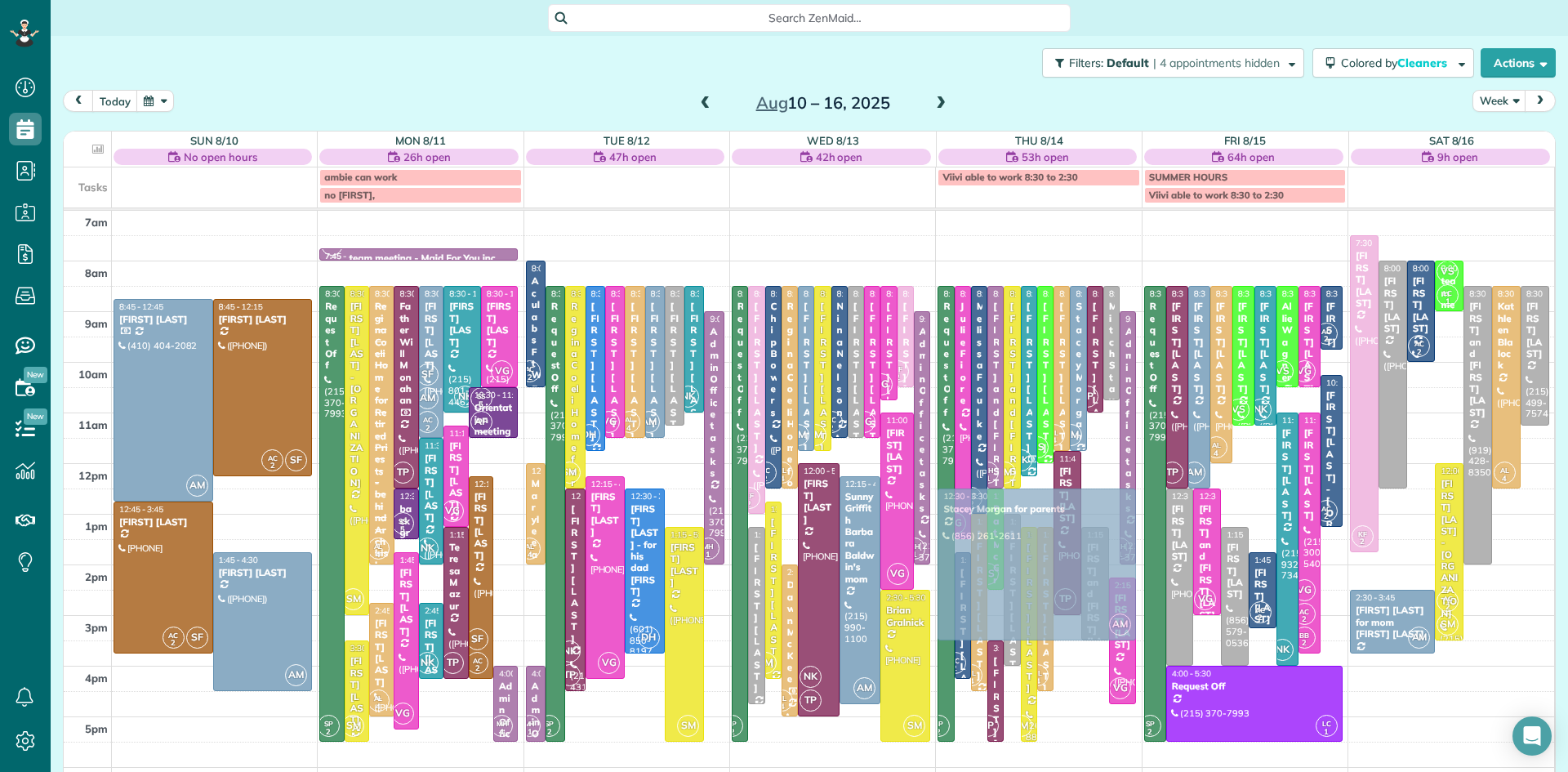 drag, startPoint x: 1421, startPoint y: 430, endPoint x: 1094, endPoint y: 524, distance: 340.243 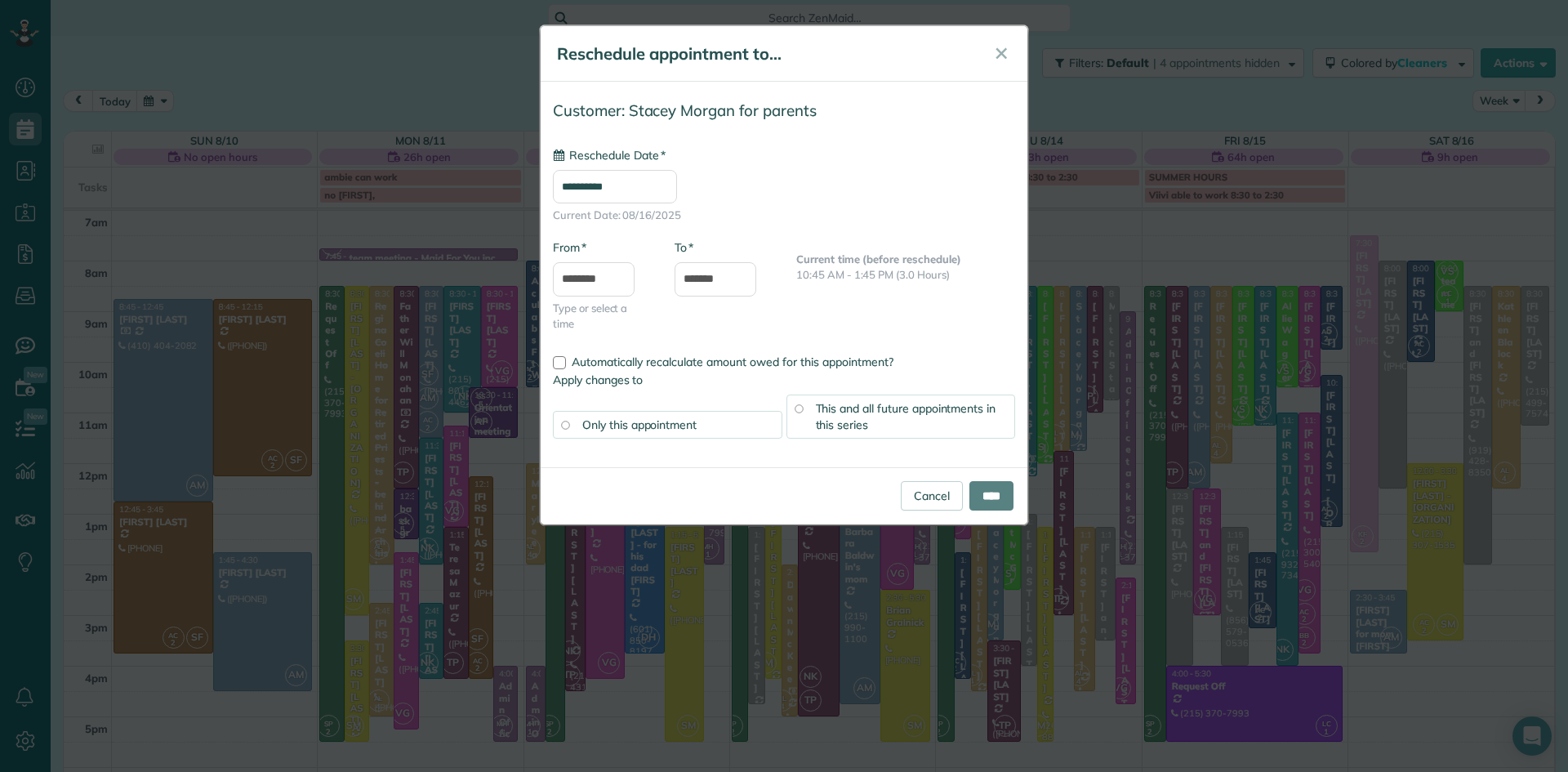 type on "**********" 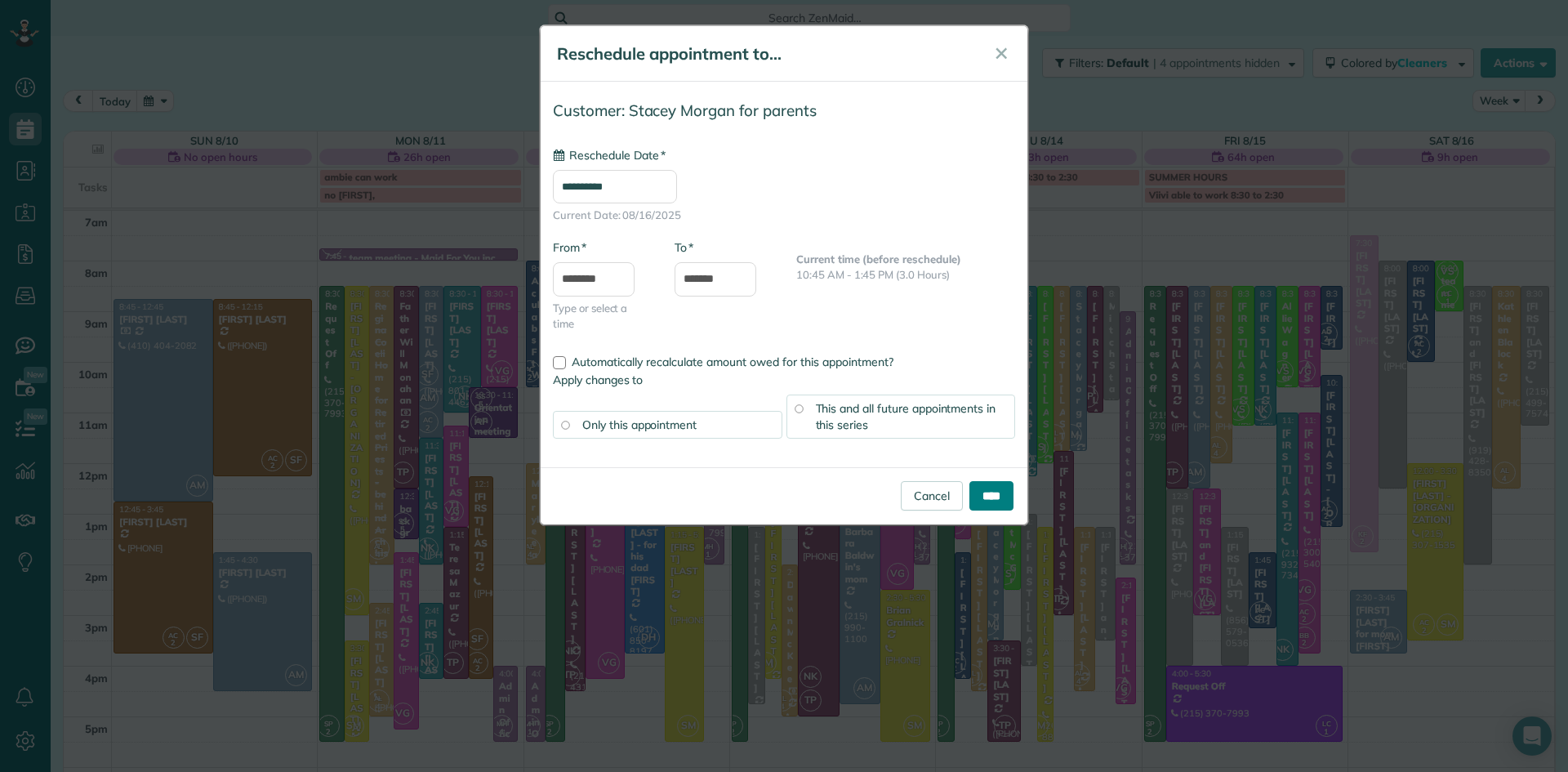 click on "****" at bounding box center [991, 496] 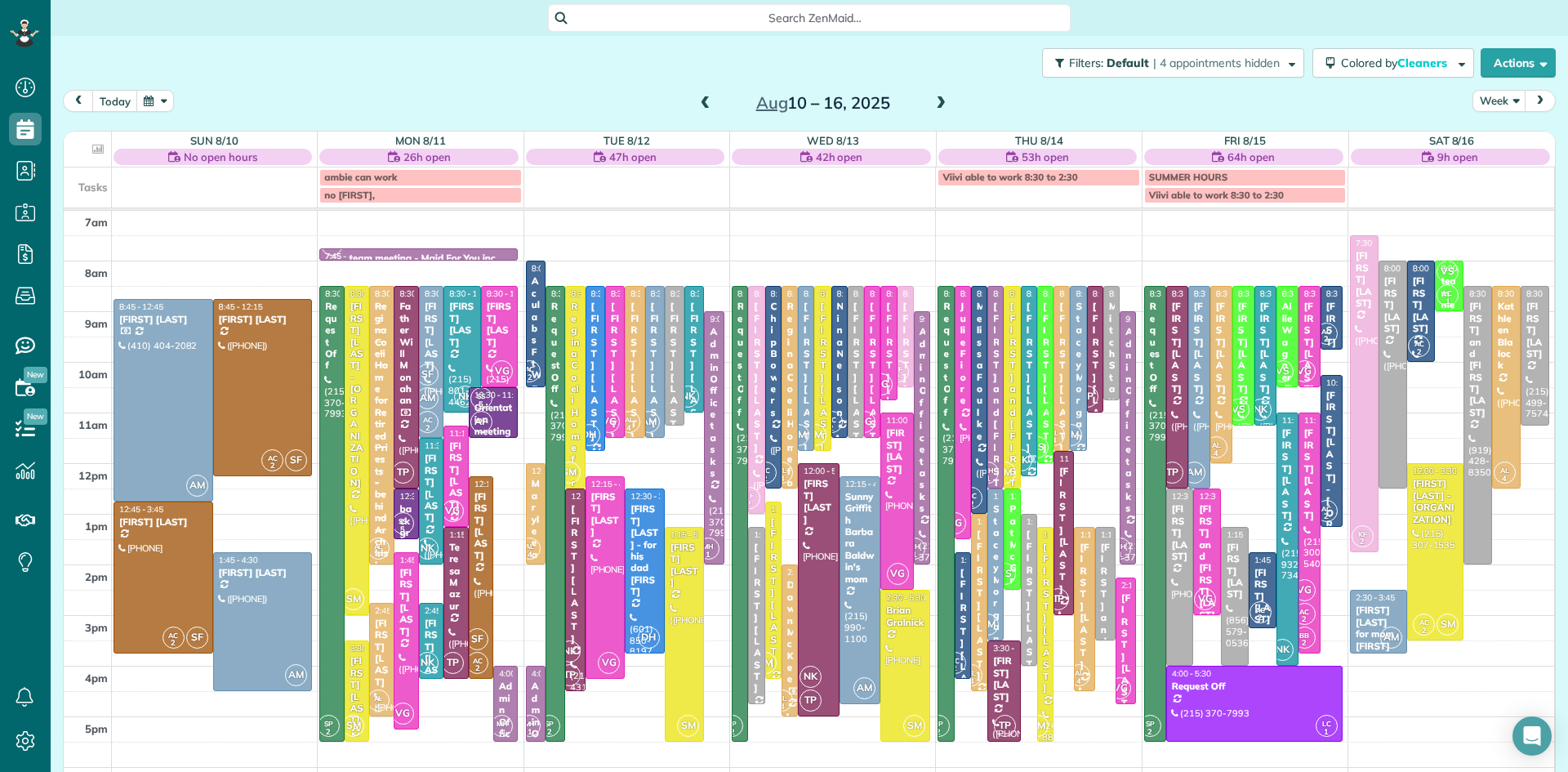 click at bounding box center [706, 104] 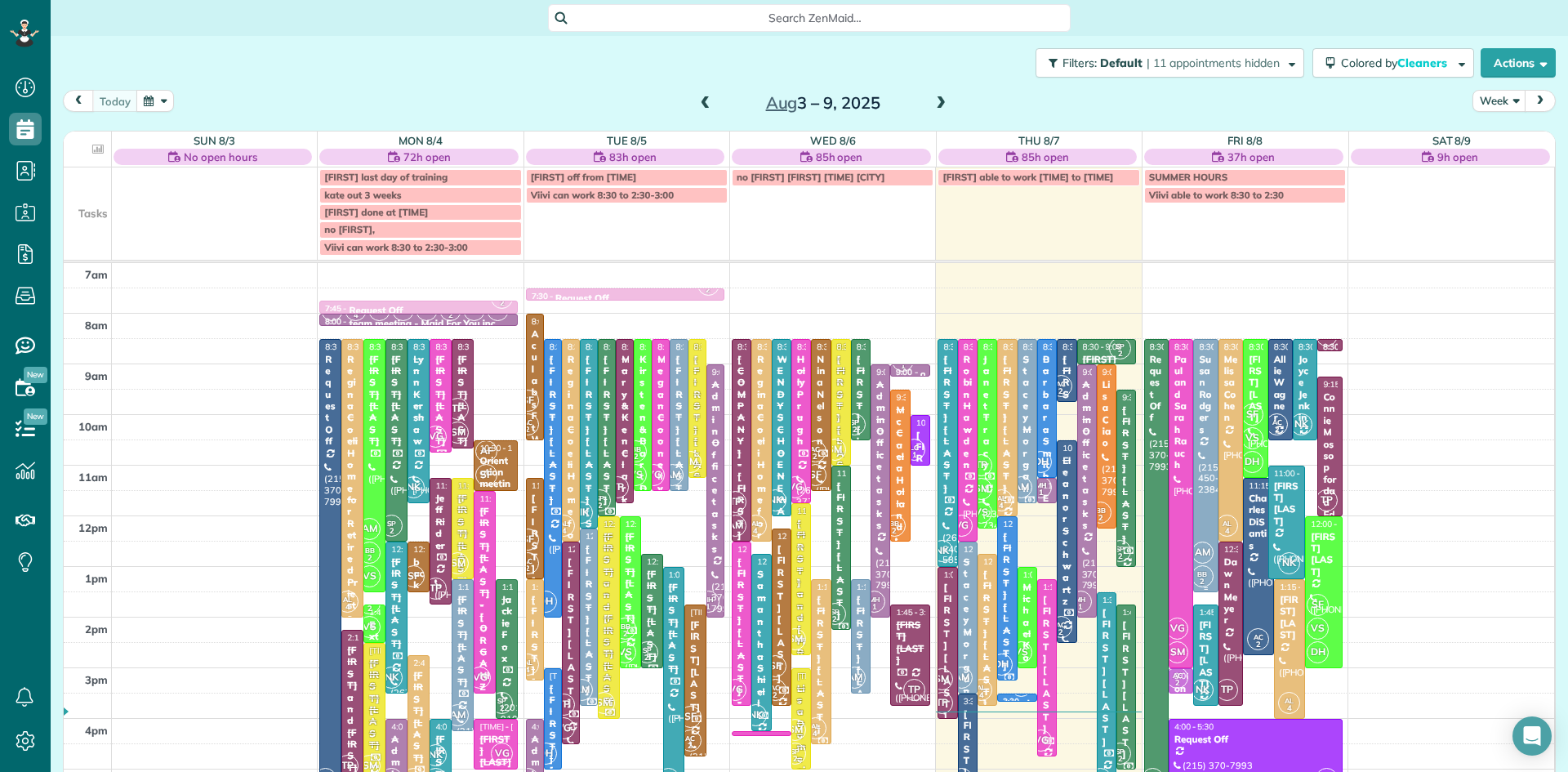 click at bounding box center [1205, 466] 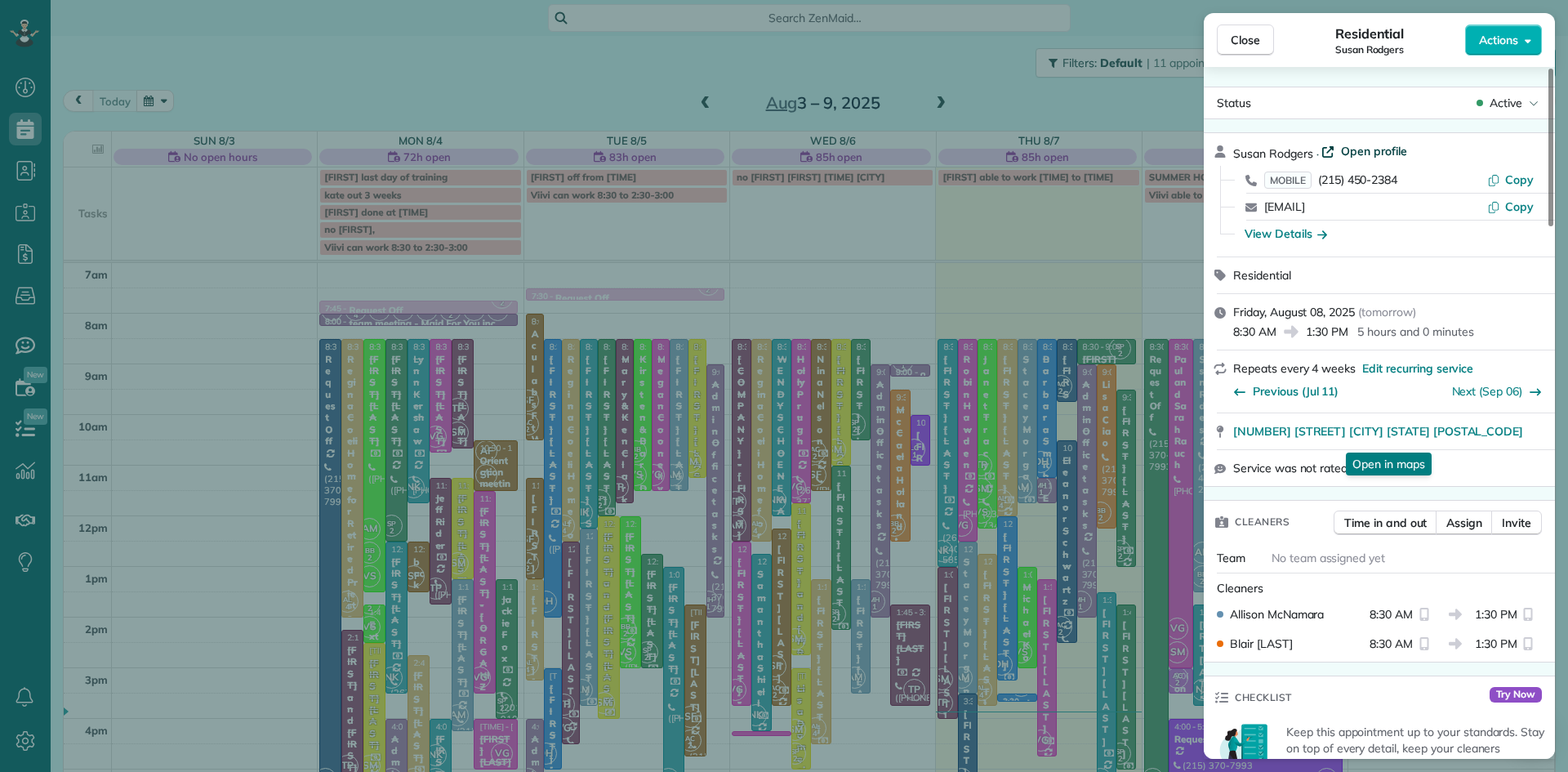 click on "Open profile" at bounding box center [1374, 151] 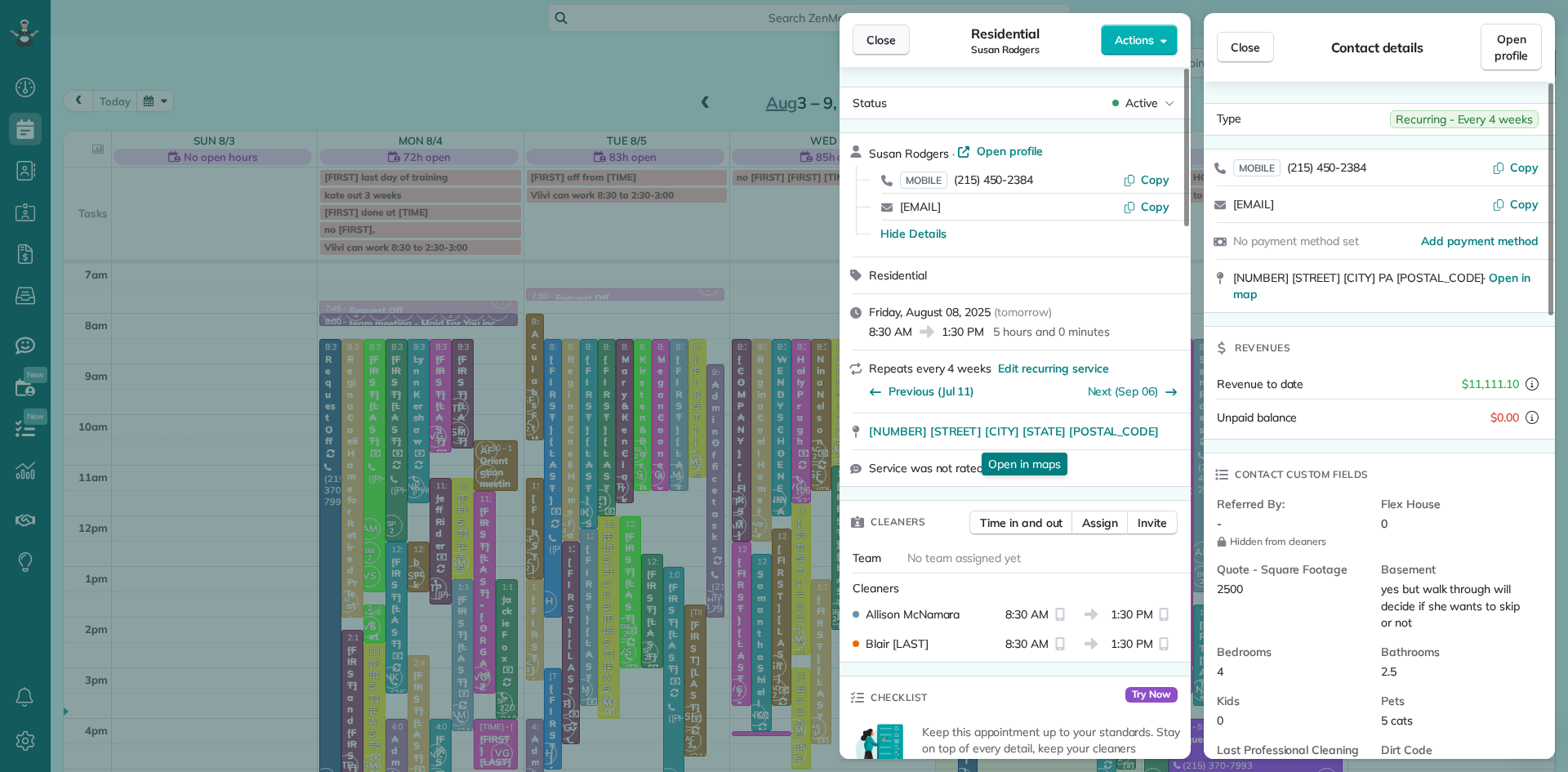 click on "Close" at bounding box center (881, 40) 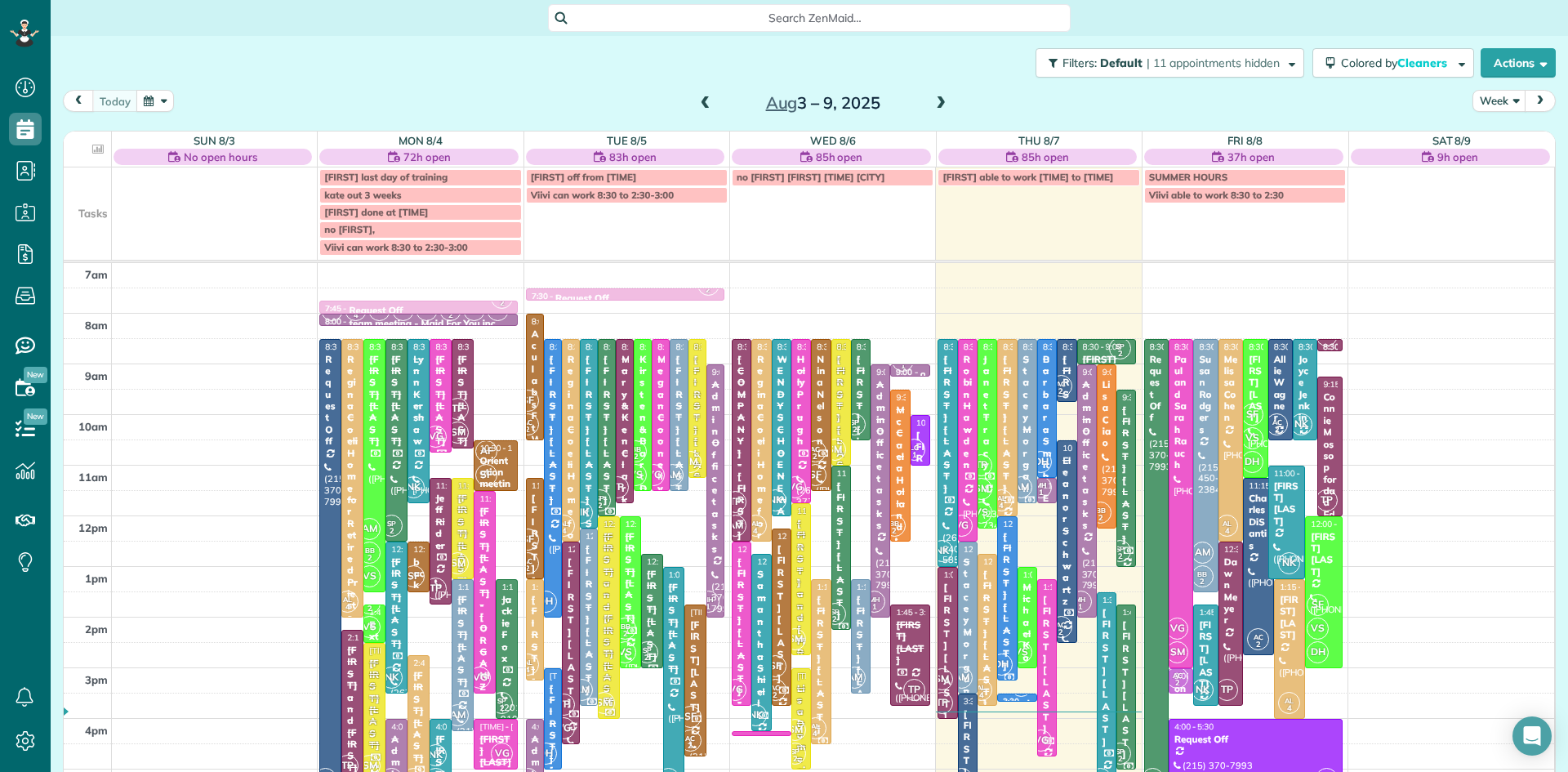 click at bounding box center (941, 104) 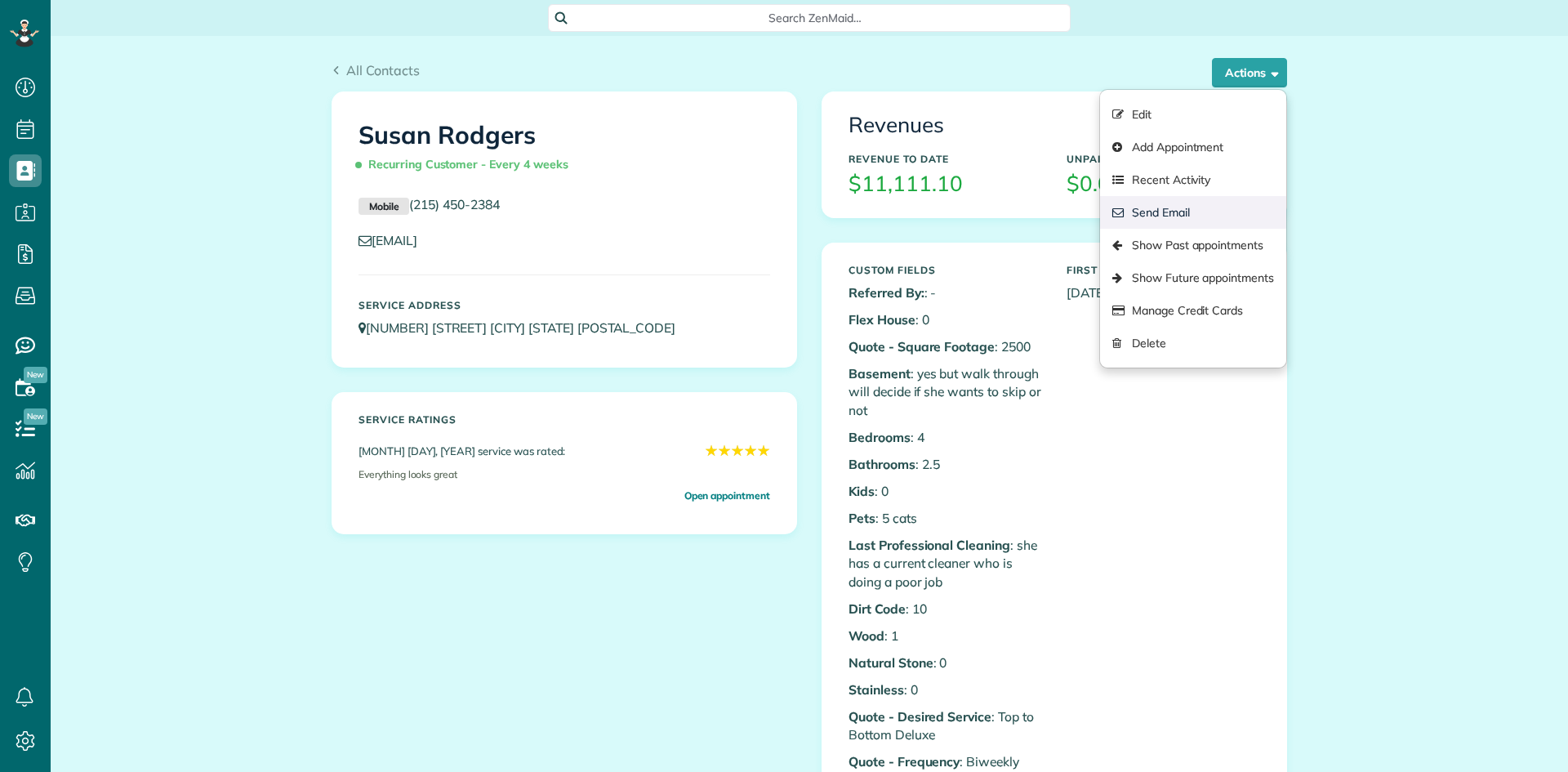 scroll, scrollTop: 0, scrollLeft: 0, axis: both 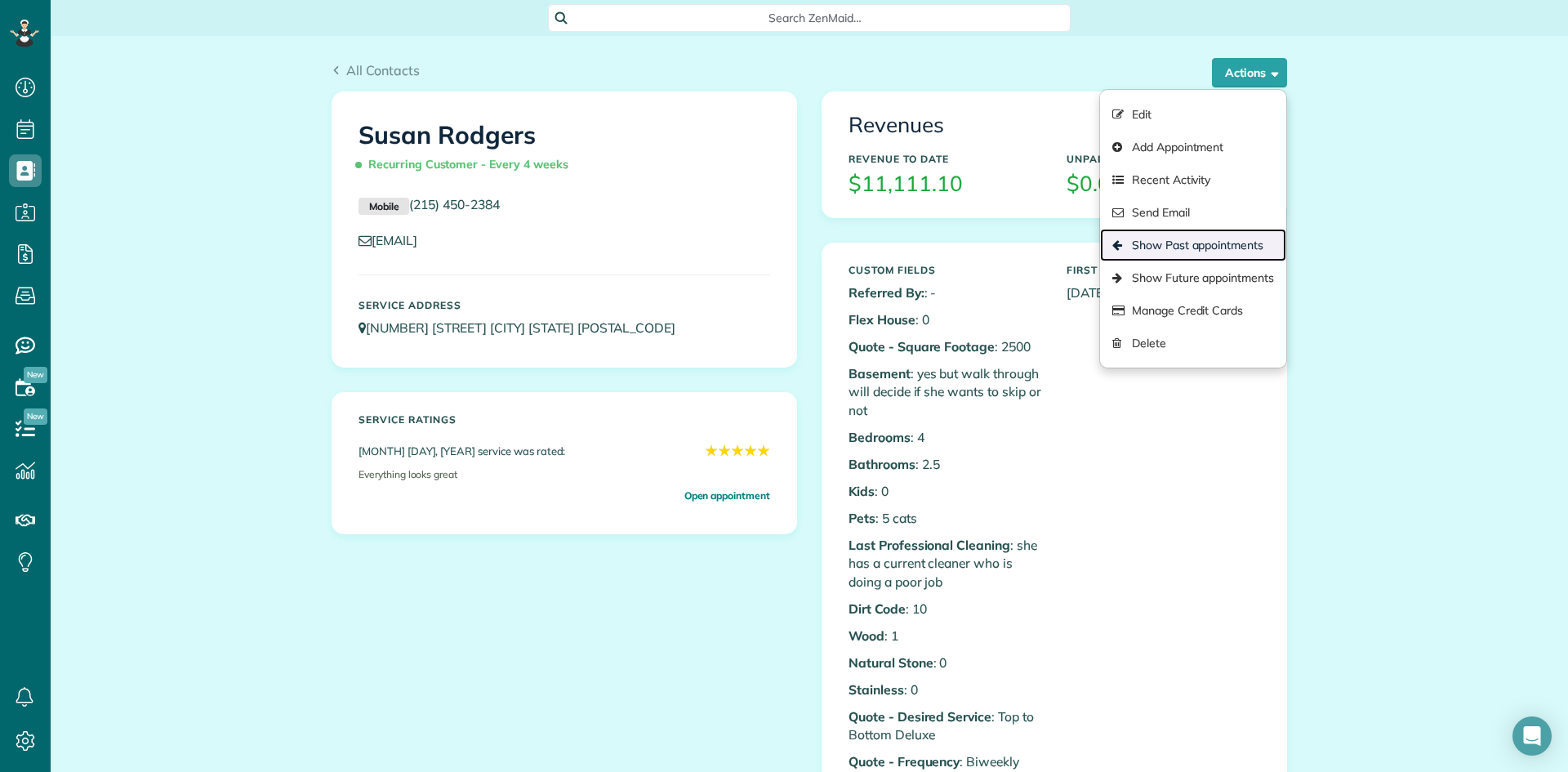 click on "Show Past appointments" at bounding box center [1193, 245] 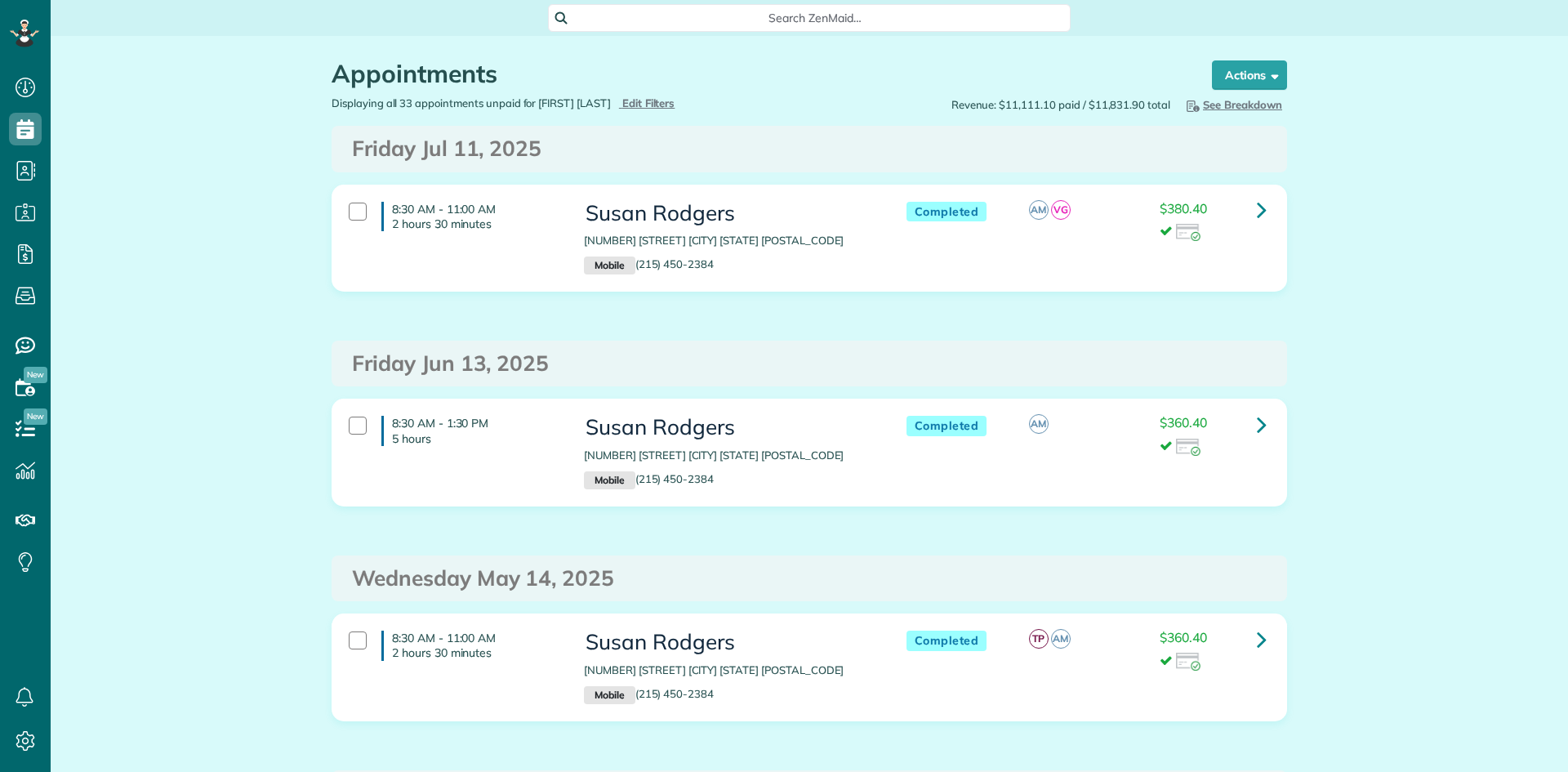scroll, scrollTop: 0, scrollLeft: 0, axis: both 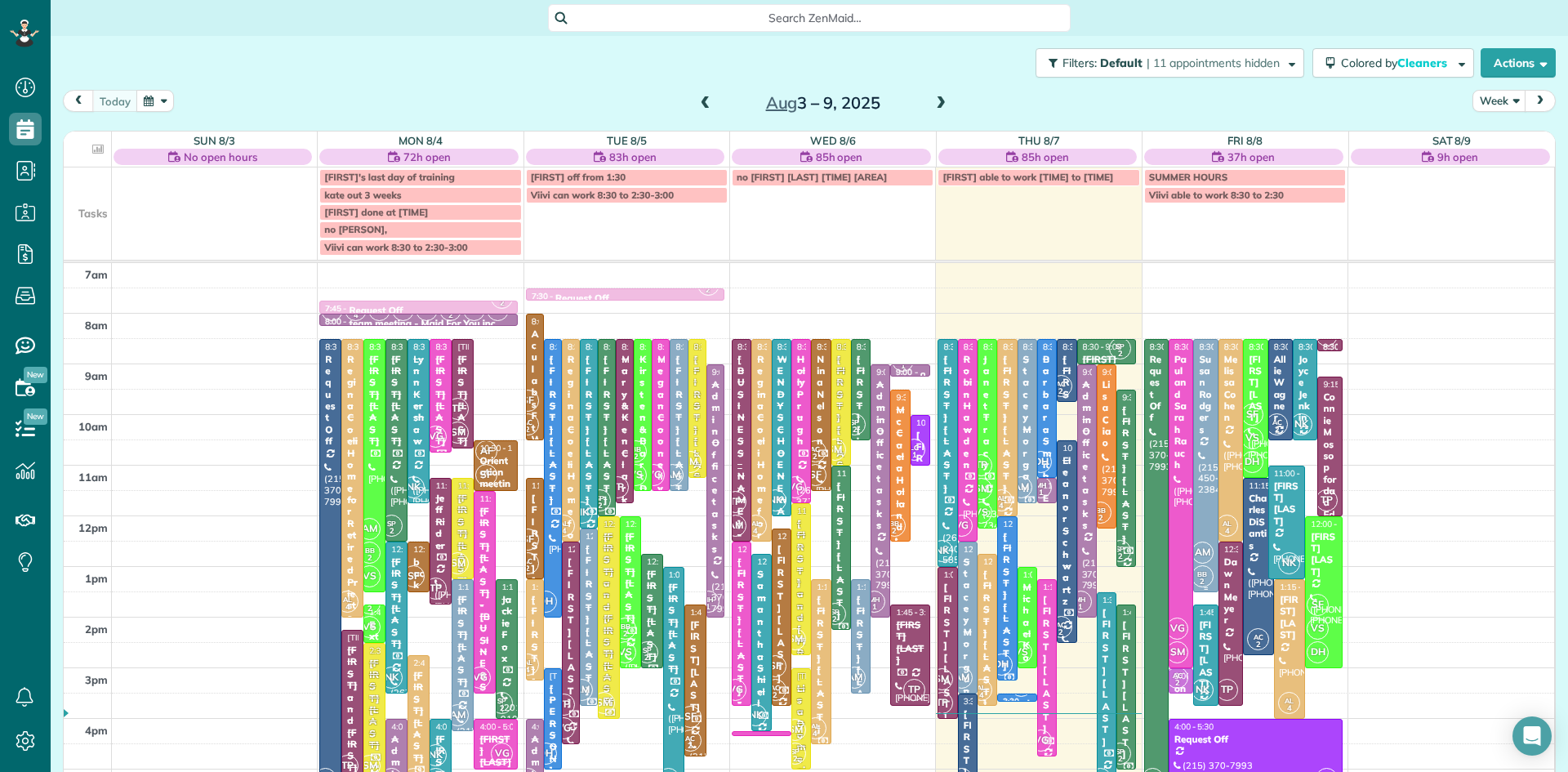 click at bounding box center [1205, 466] 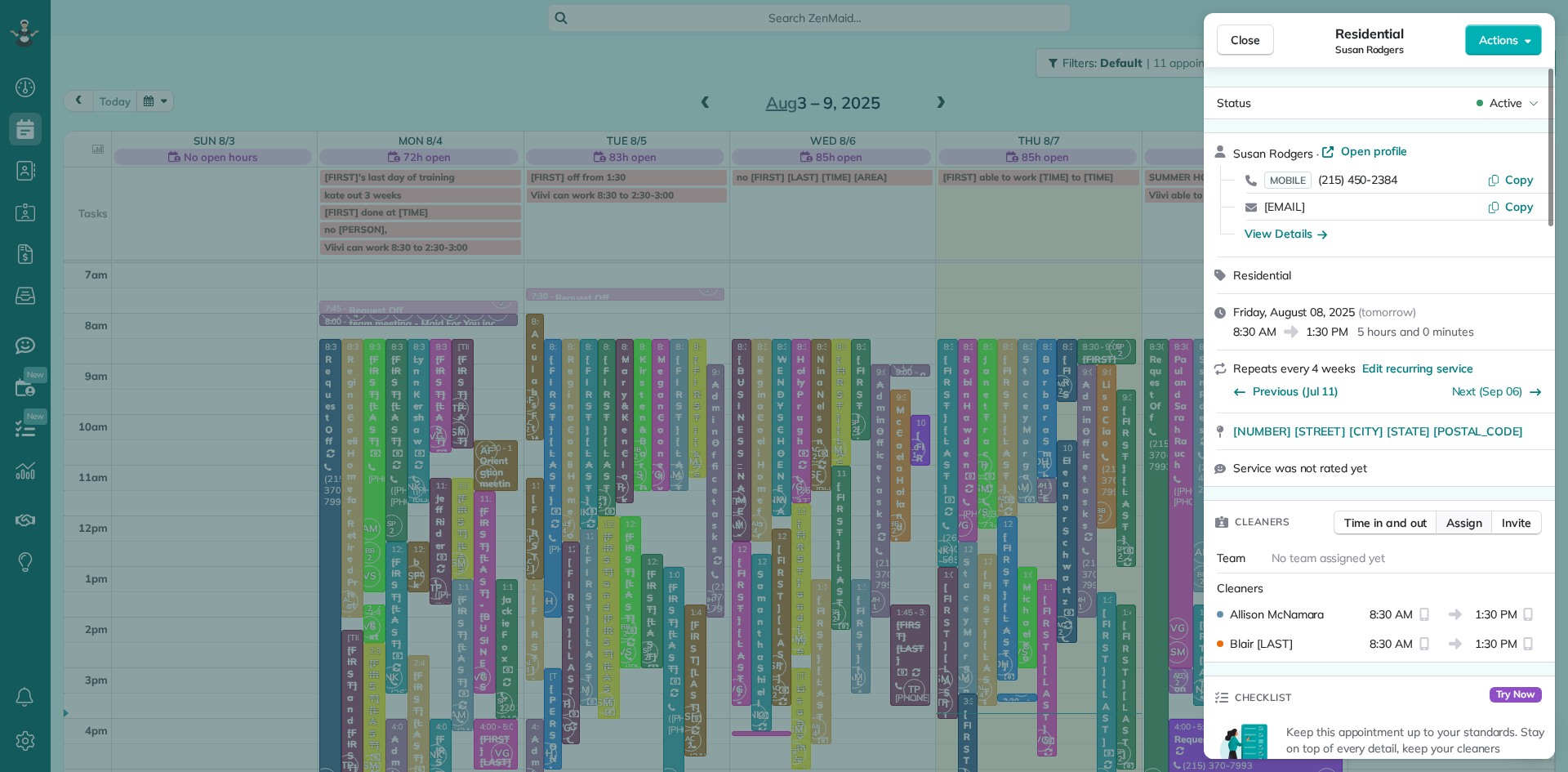 click on "Assign" at bounding box center [1464, 523] 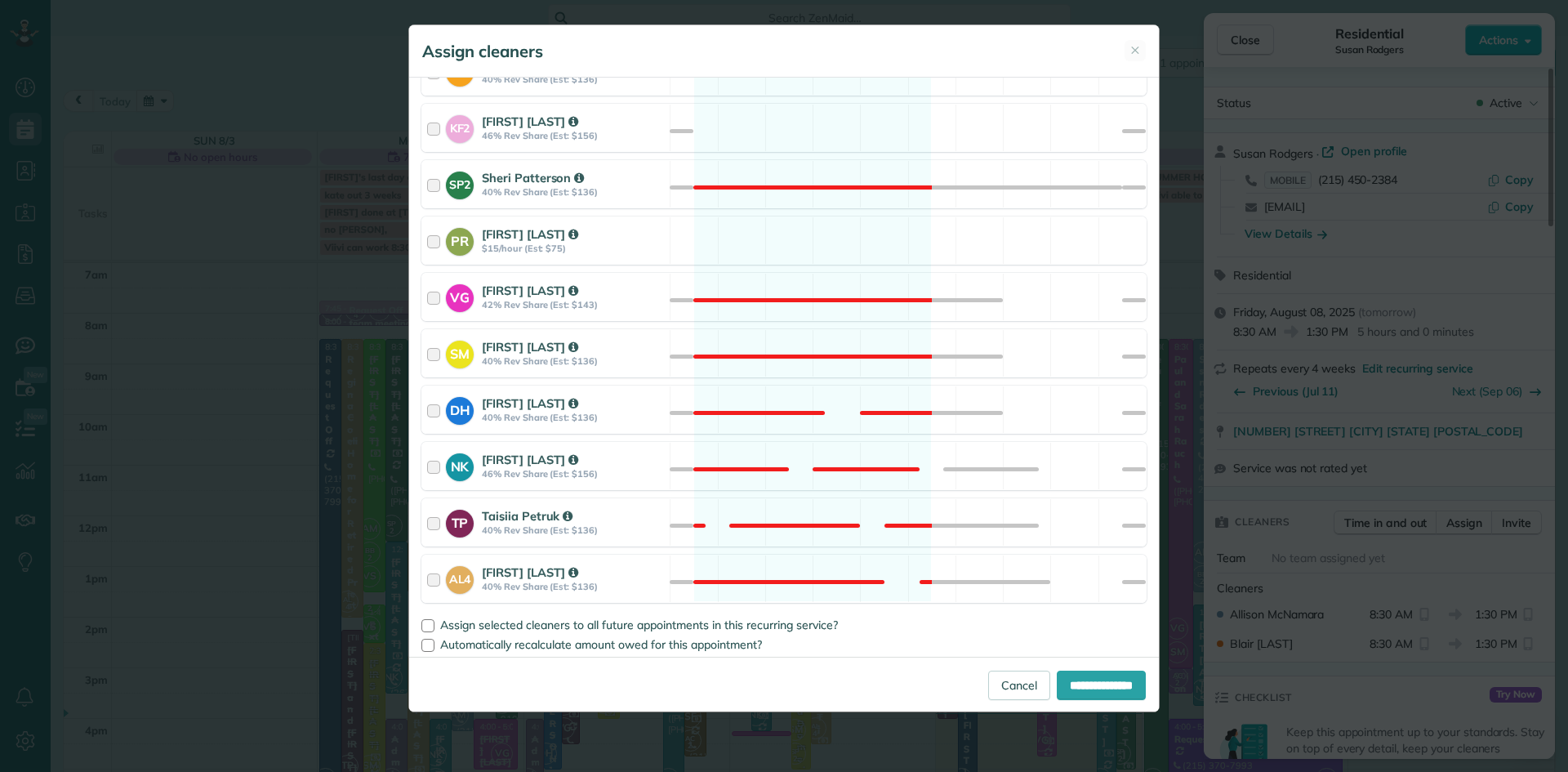 scroll, scrollTop: 931, scrollLeft: 0, axis: vertical 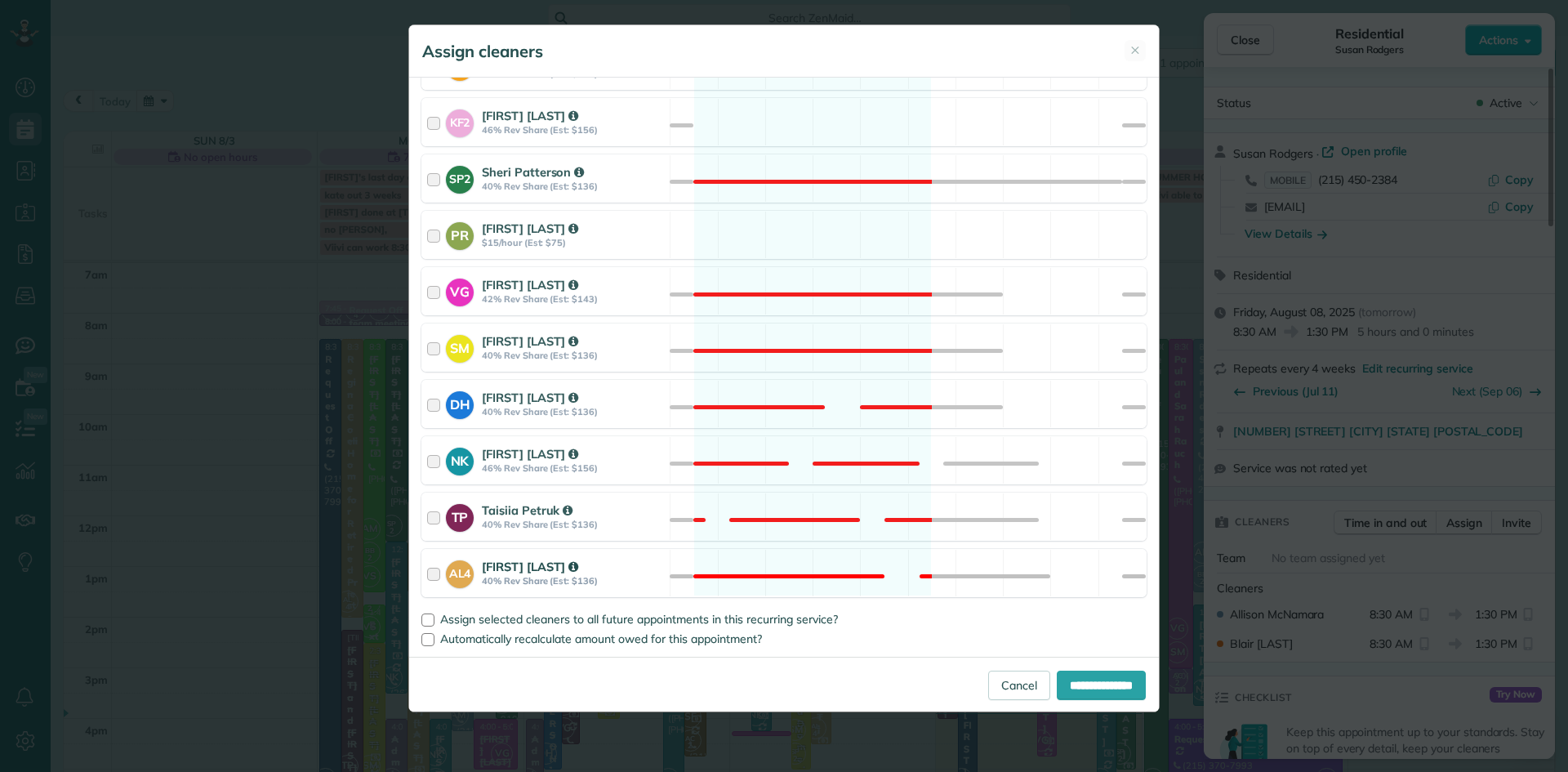 click on "[FIRST] [LAST]" at bounding box center (530, 566) 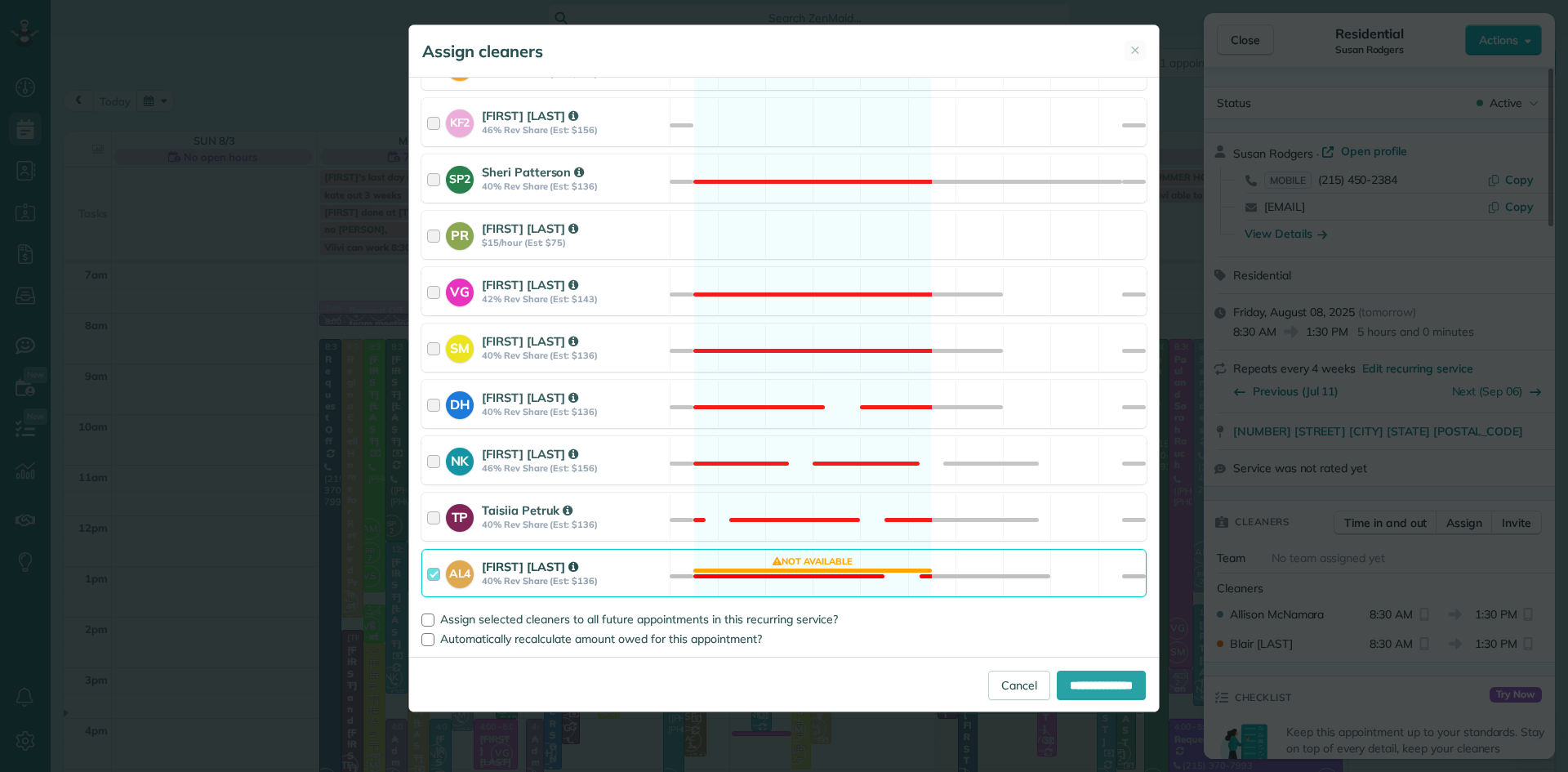 click on "[FIRST] [LAST]" at bounding box center (530, 566) 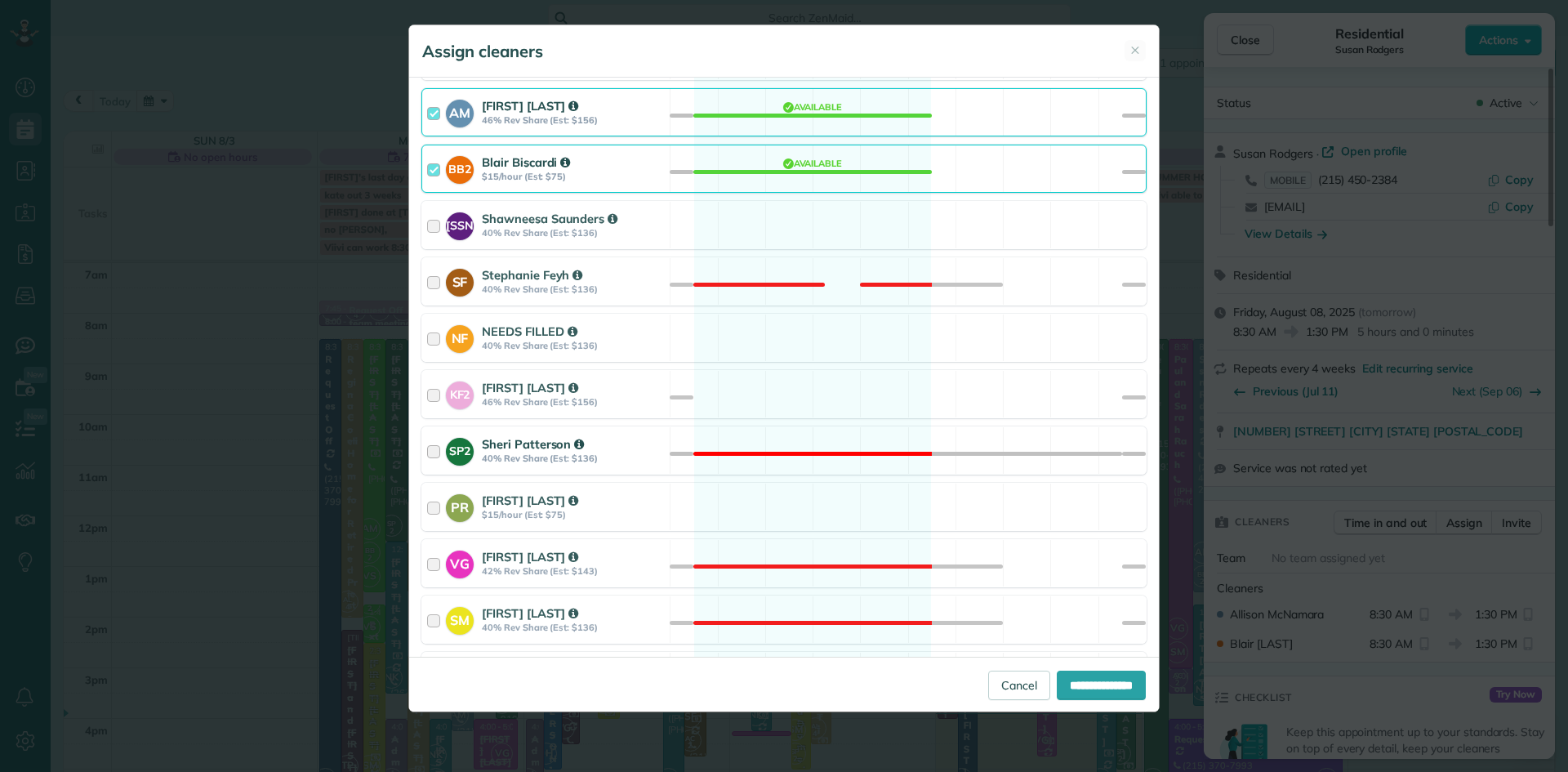 scroll, scrollTop: 654, scrollLeft: 0, axis: vertical 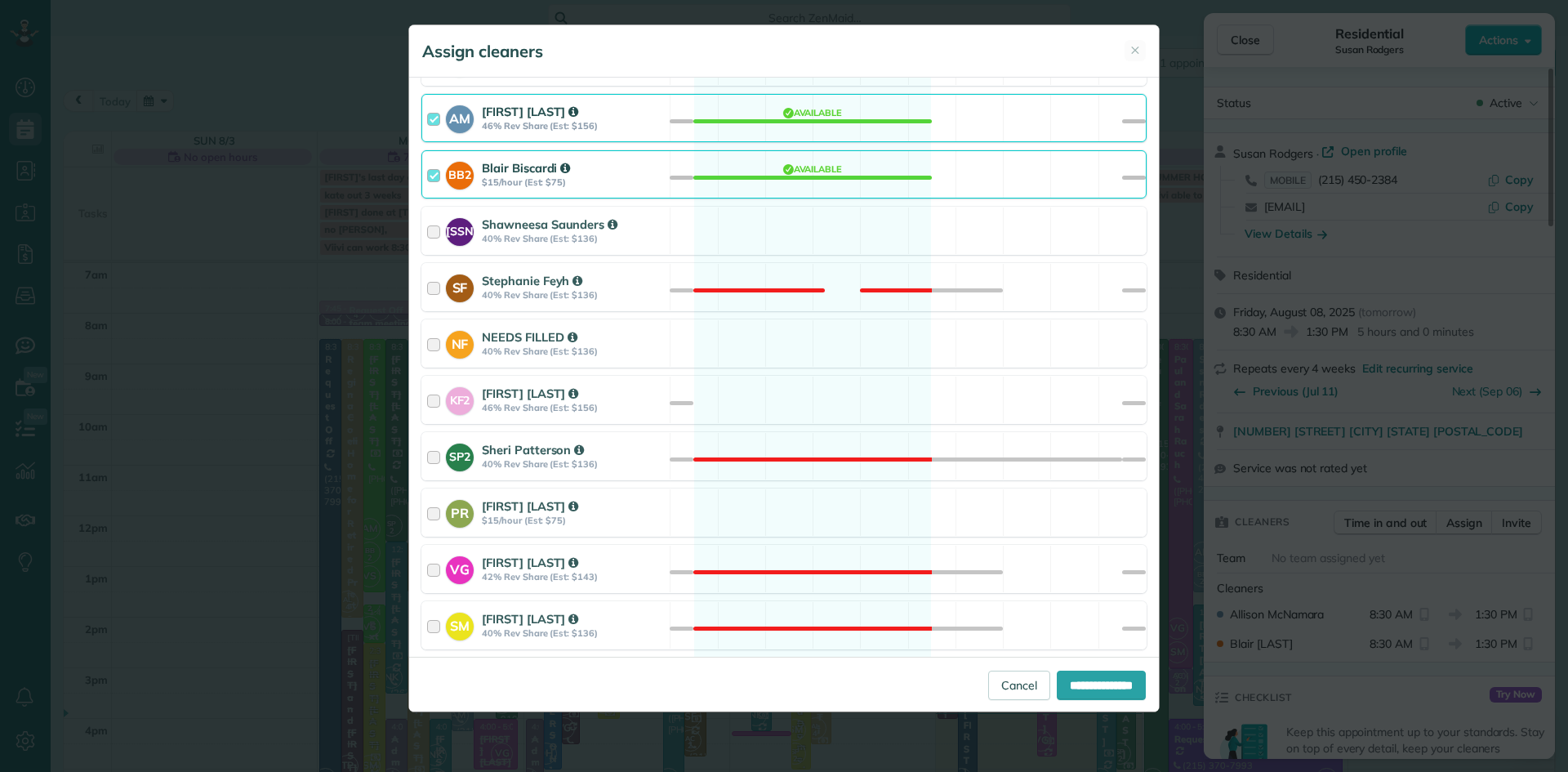 click on "Blair Biscardi" at bounding box center [573, 167] 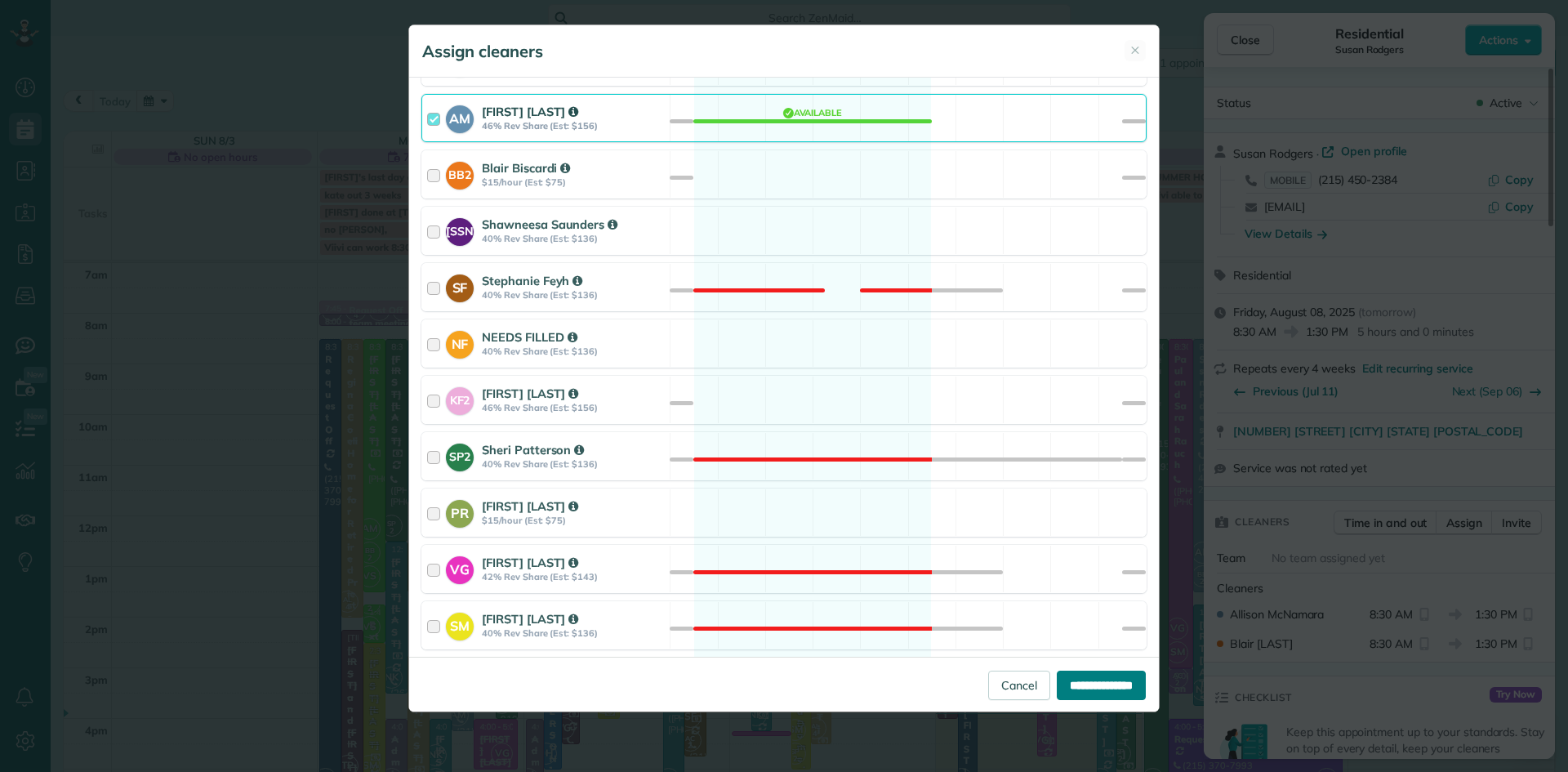 click on "**********" at bounding box center (1101, 685) 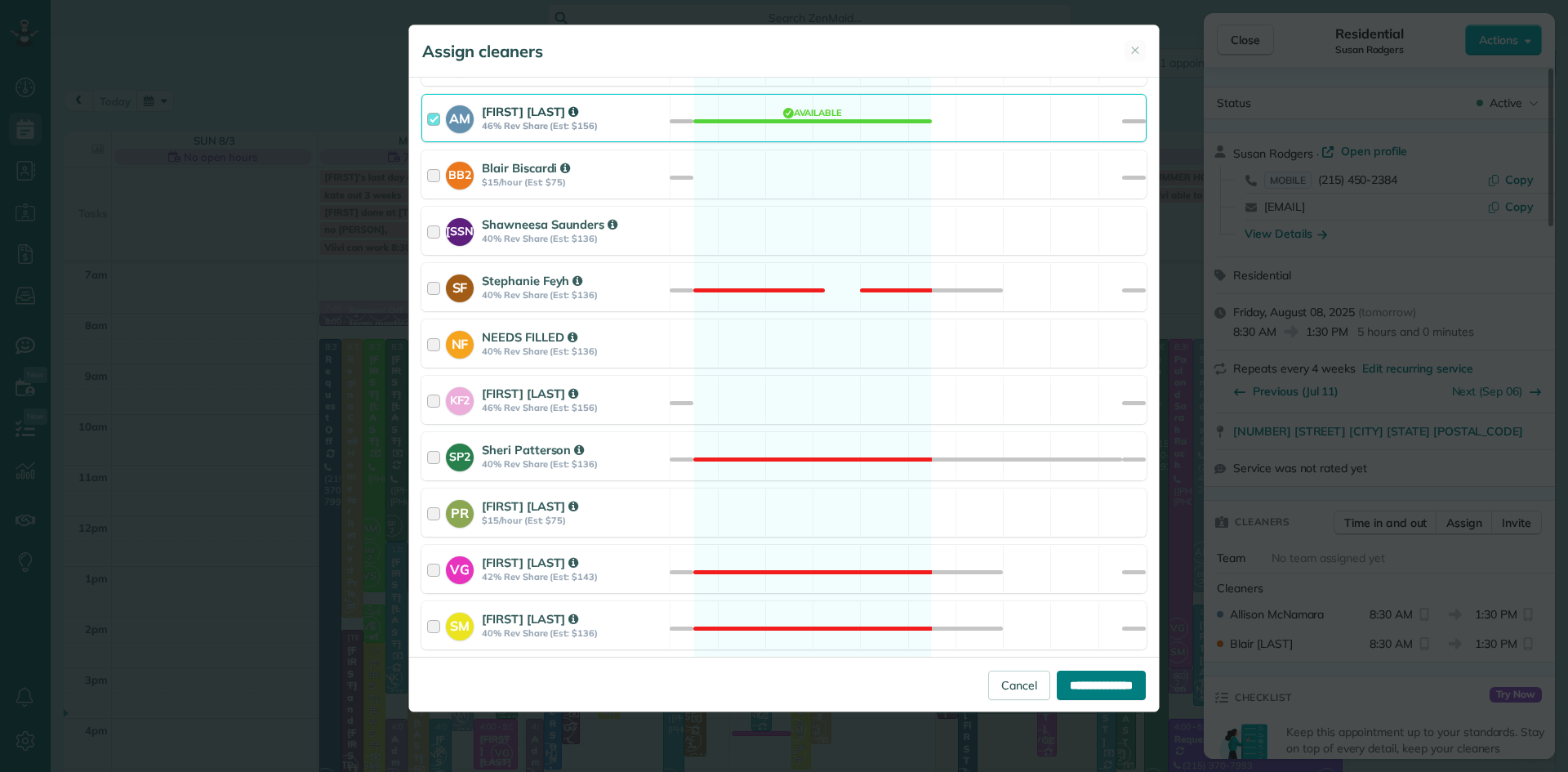 type on "**********" 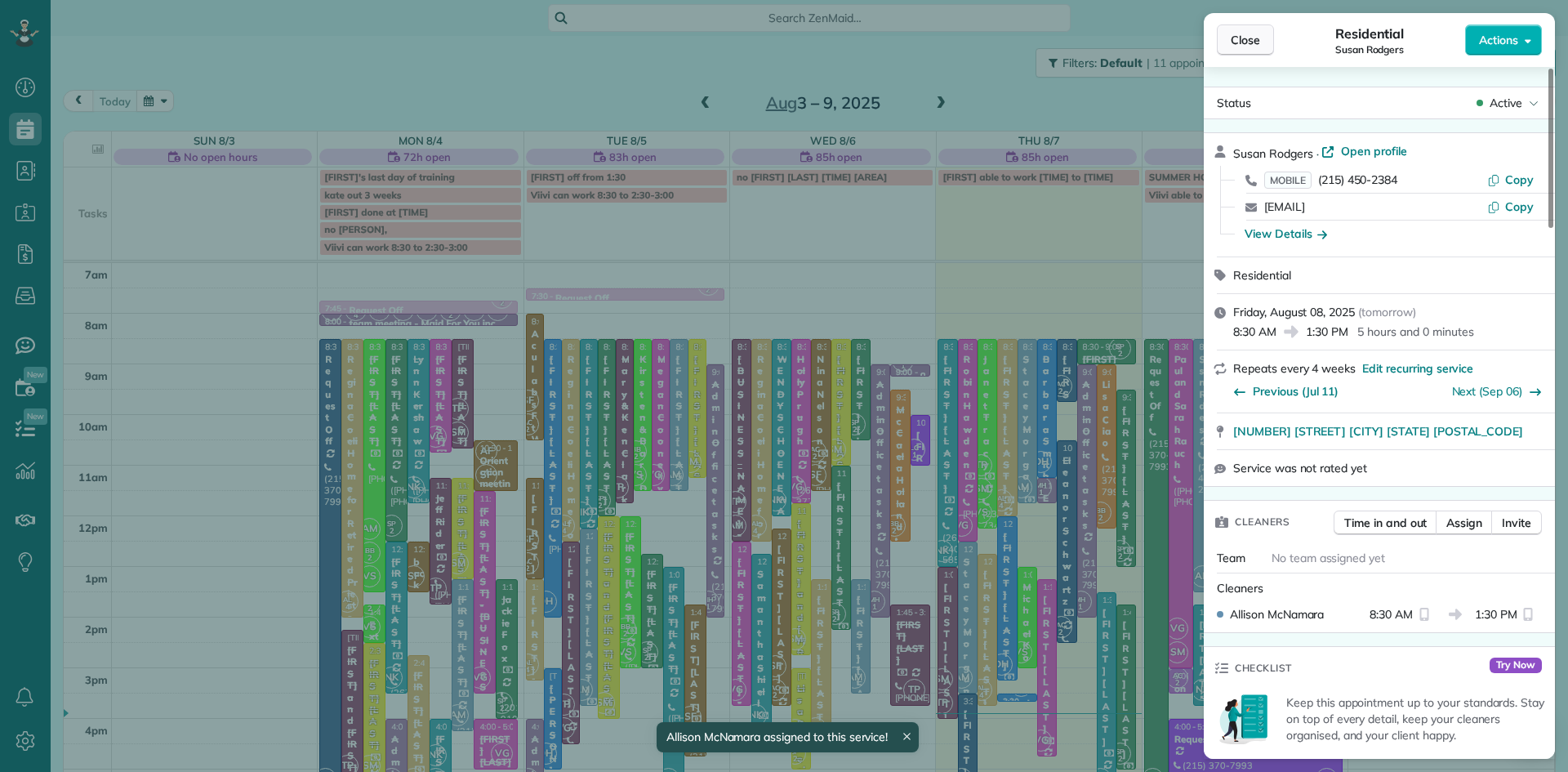 click on "Close" at bounding box center [1245, 40] 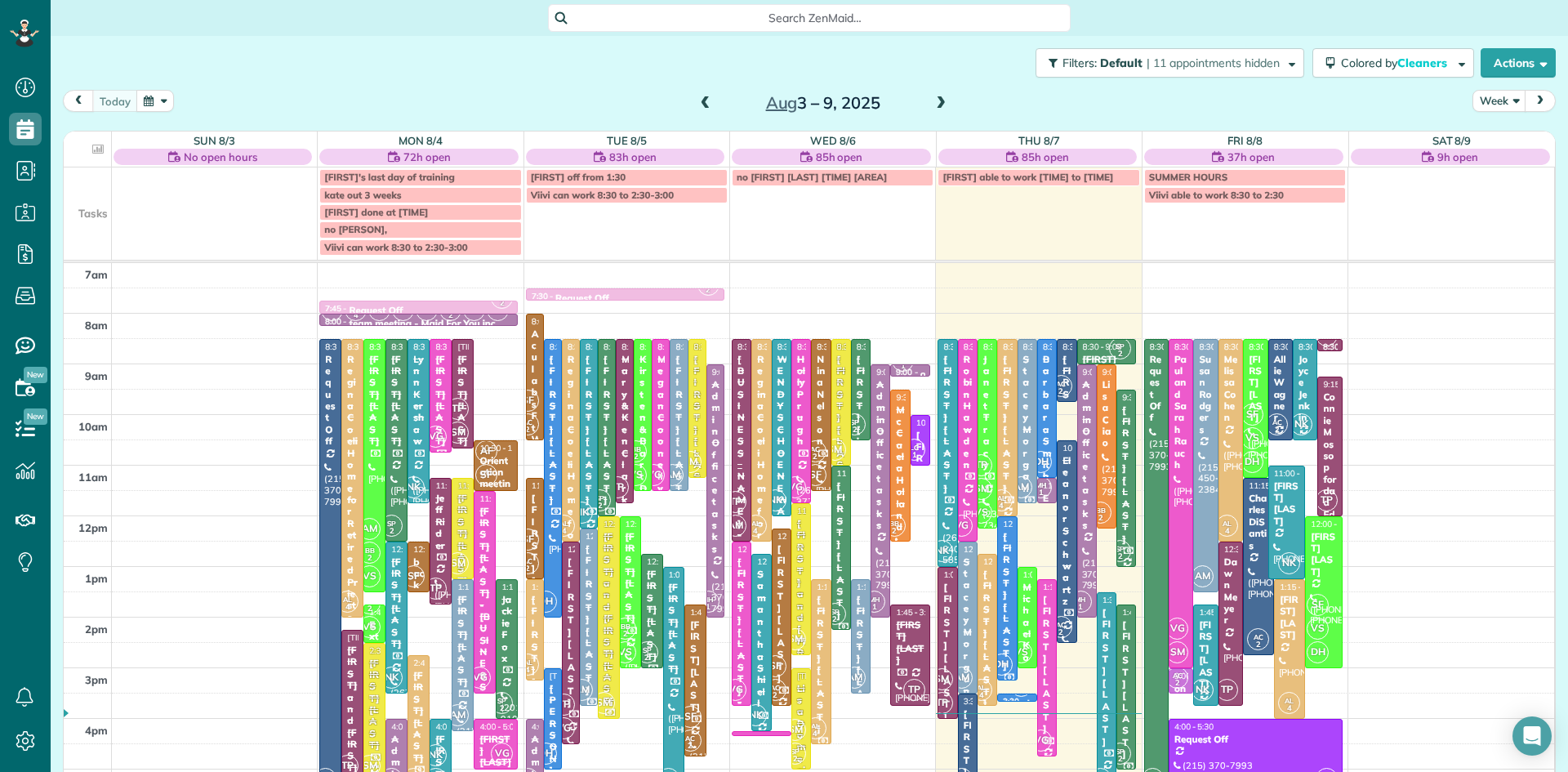 click at bounding box center [706, 104] 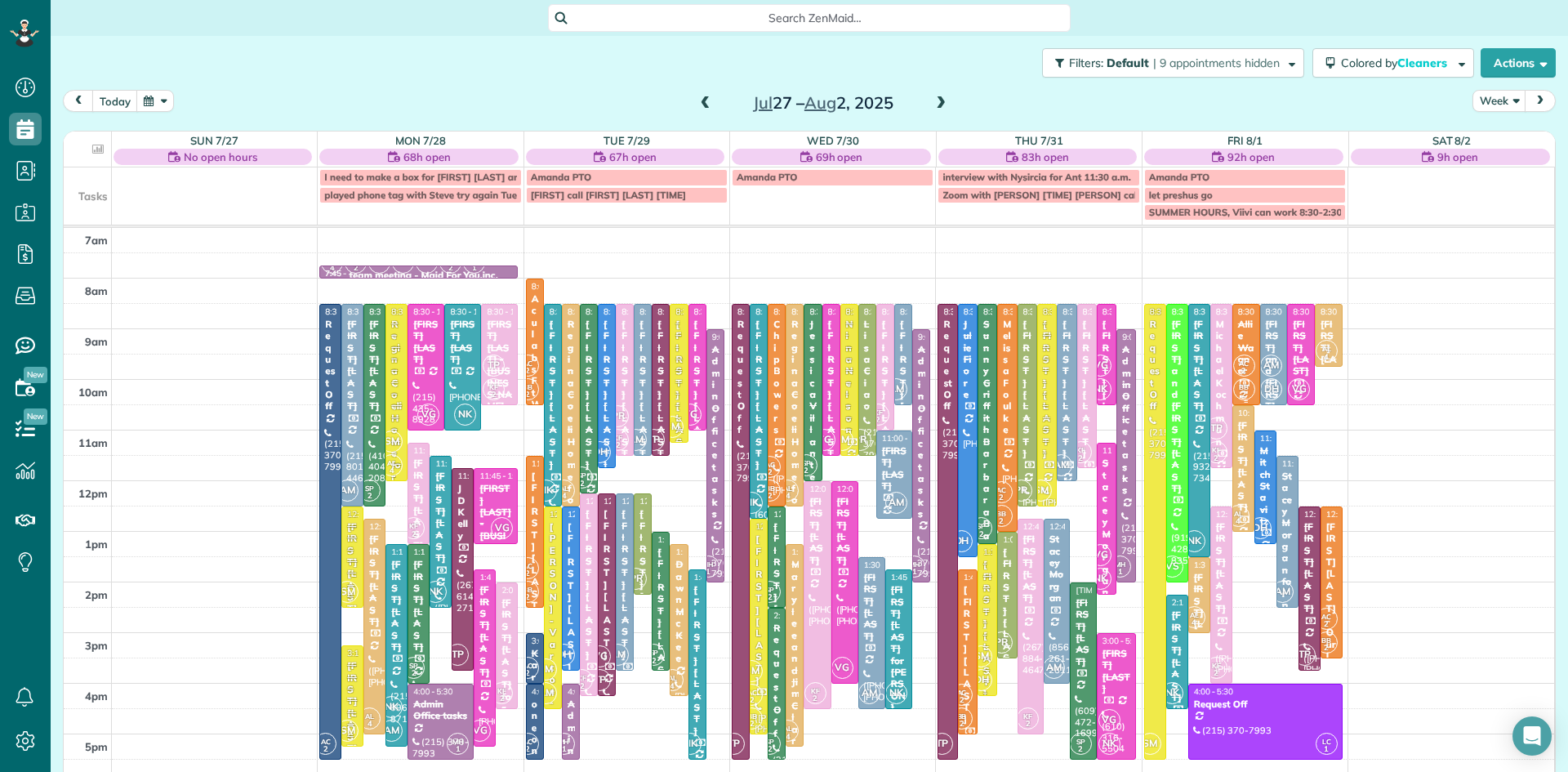 click on "BB 2" at bounding box center [1244, 389] 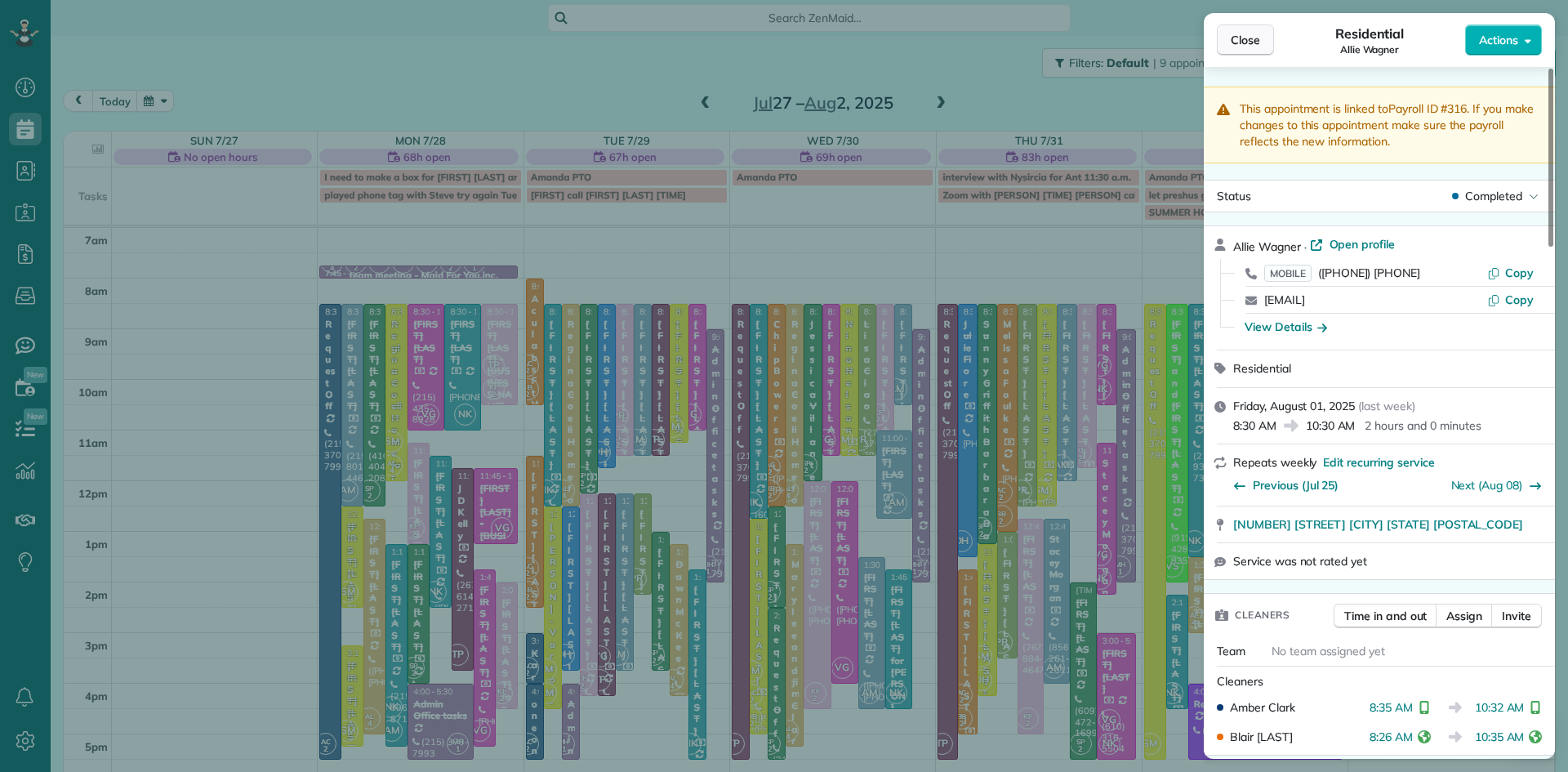 click on "Close" at bounding box center (1245, 40) 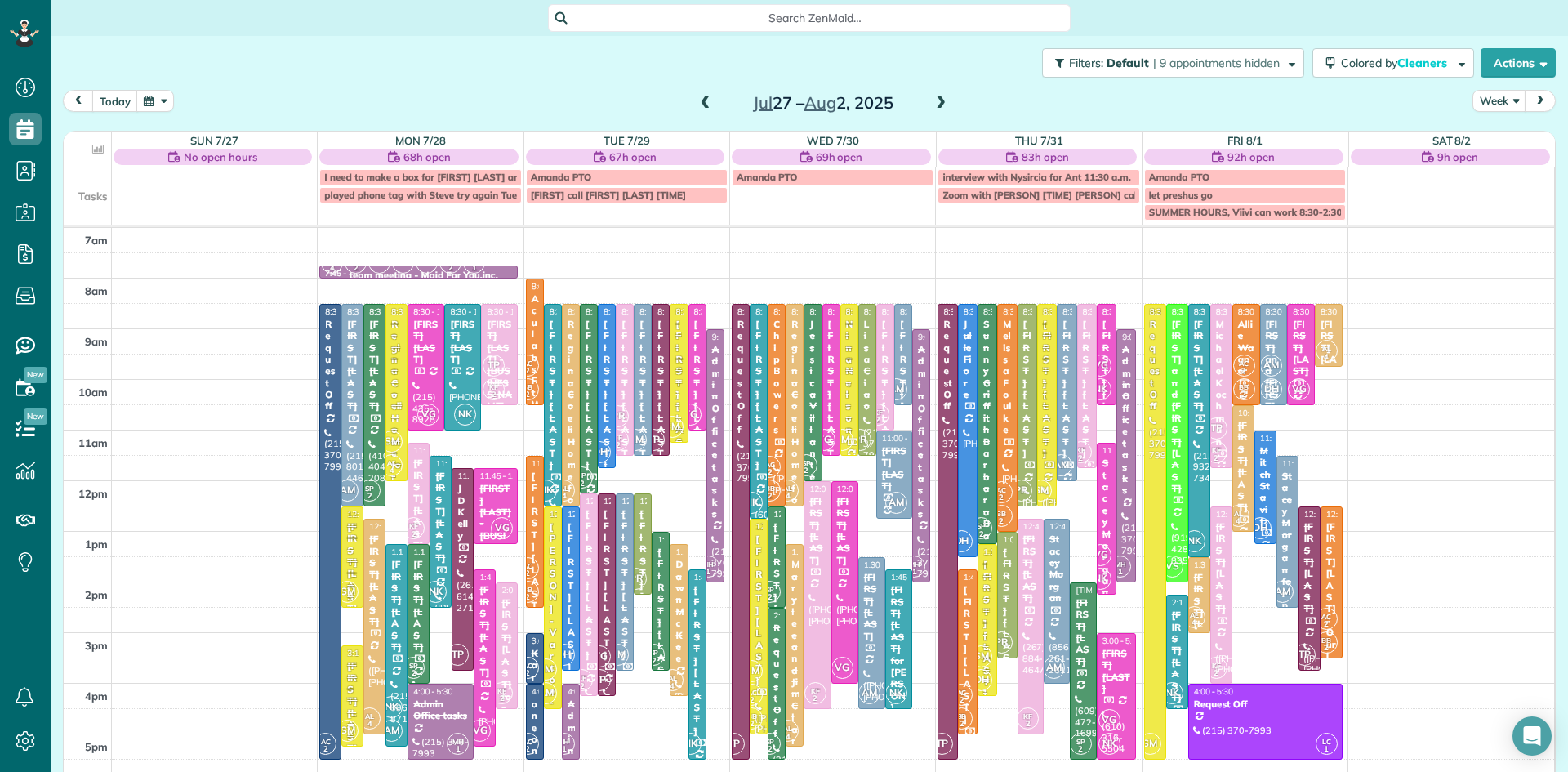 click at bounding box center [941, 104] 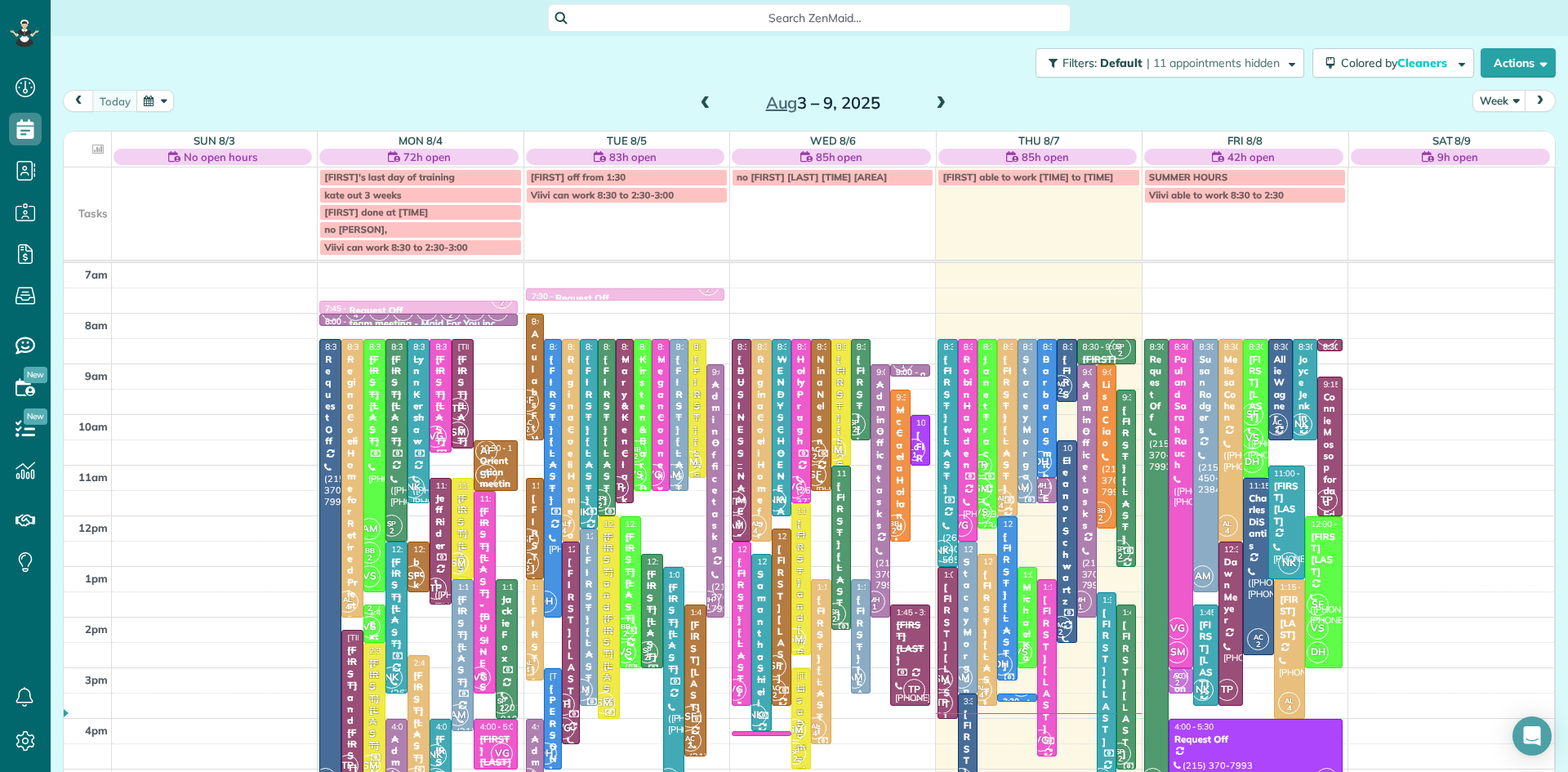 click on "[FIRST] [LAST]" at bounding box center (968, 779) 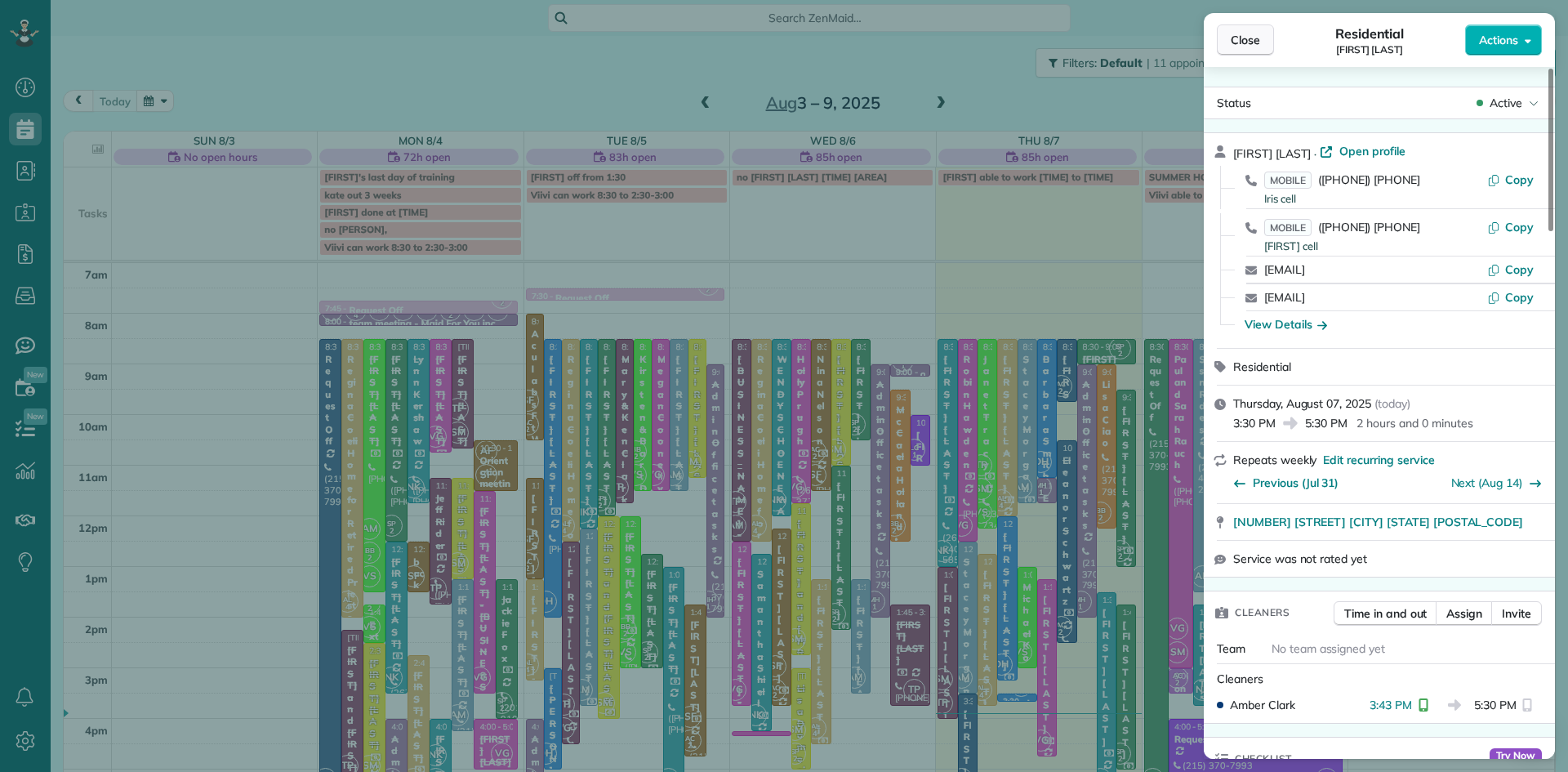 click on "Close" at bounding box center [1245, 40] 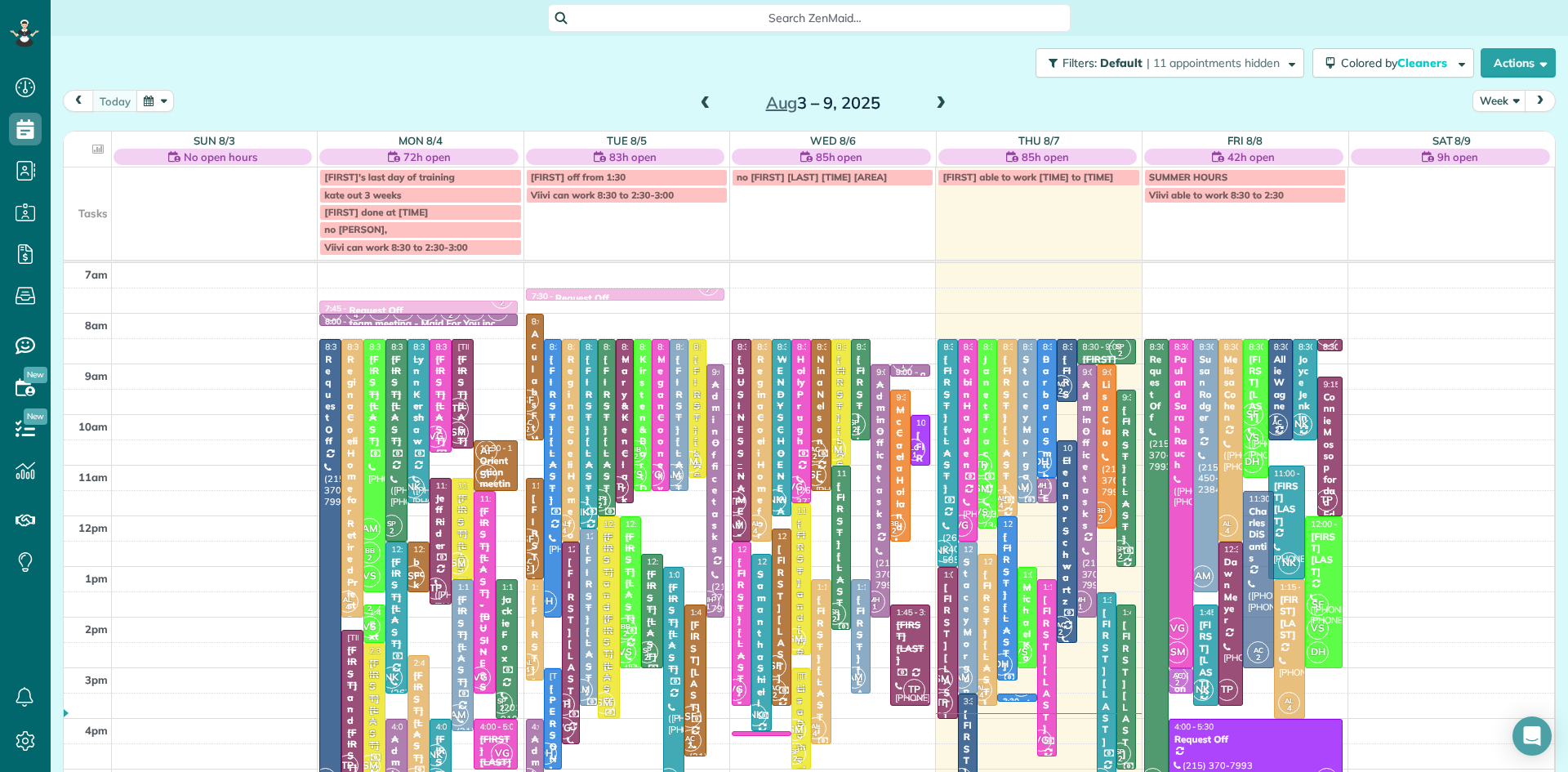 drag, startPoint x: 1251, startPoint y: 524, endPoint x: 1253, endPoint y: 540, distance: 16.124515 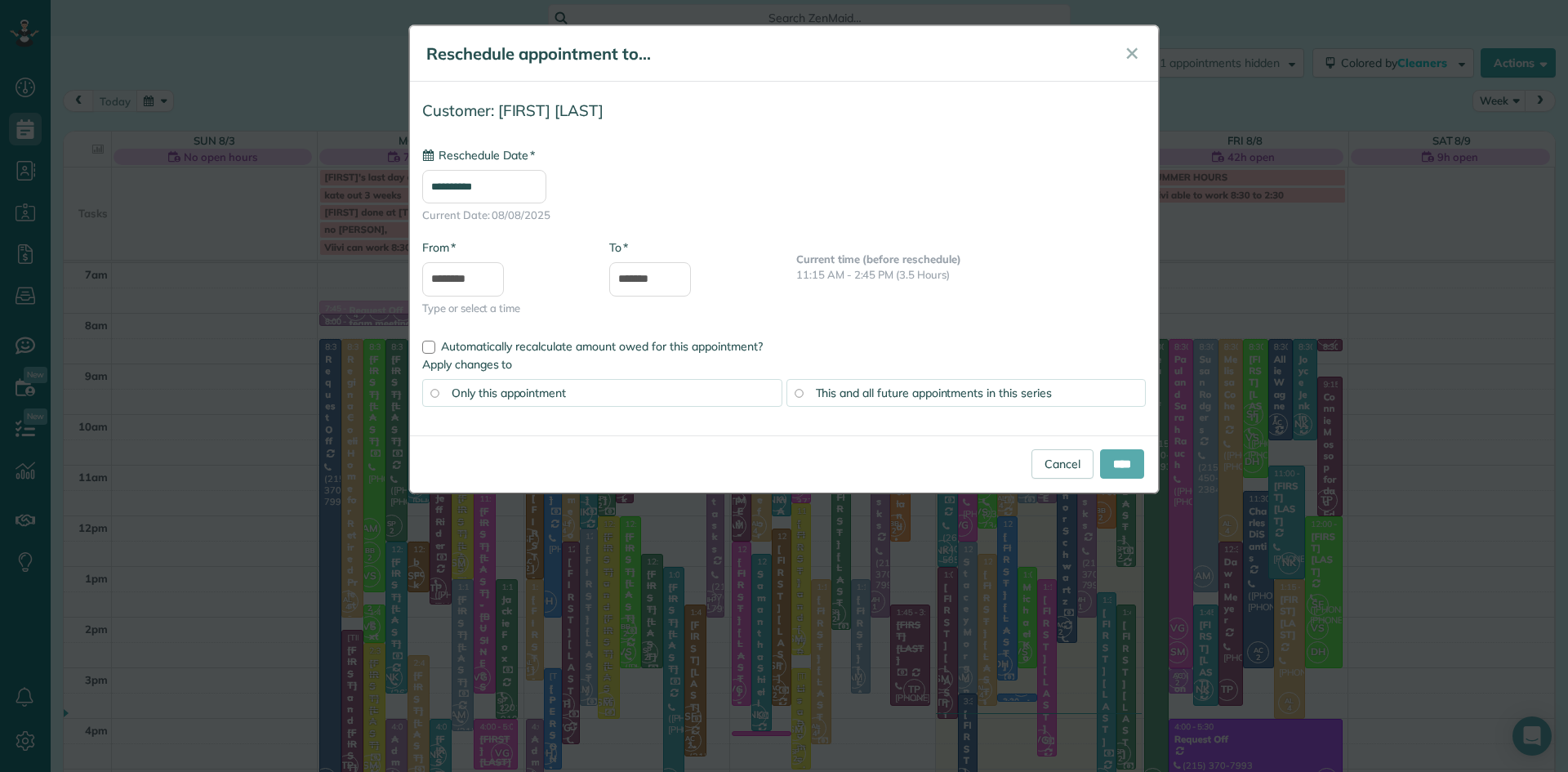 type on "**********" 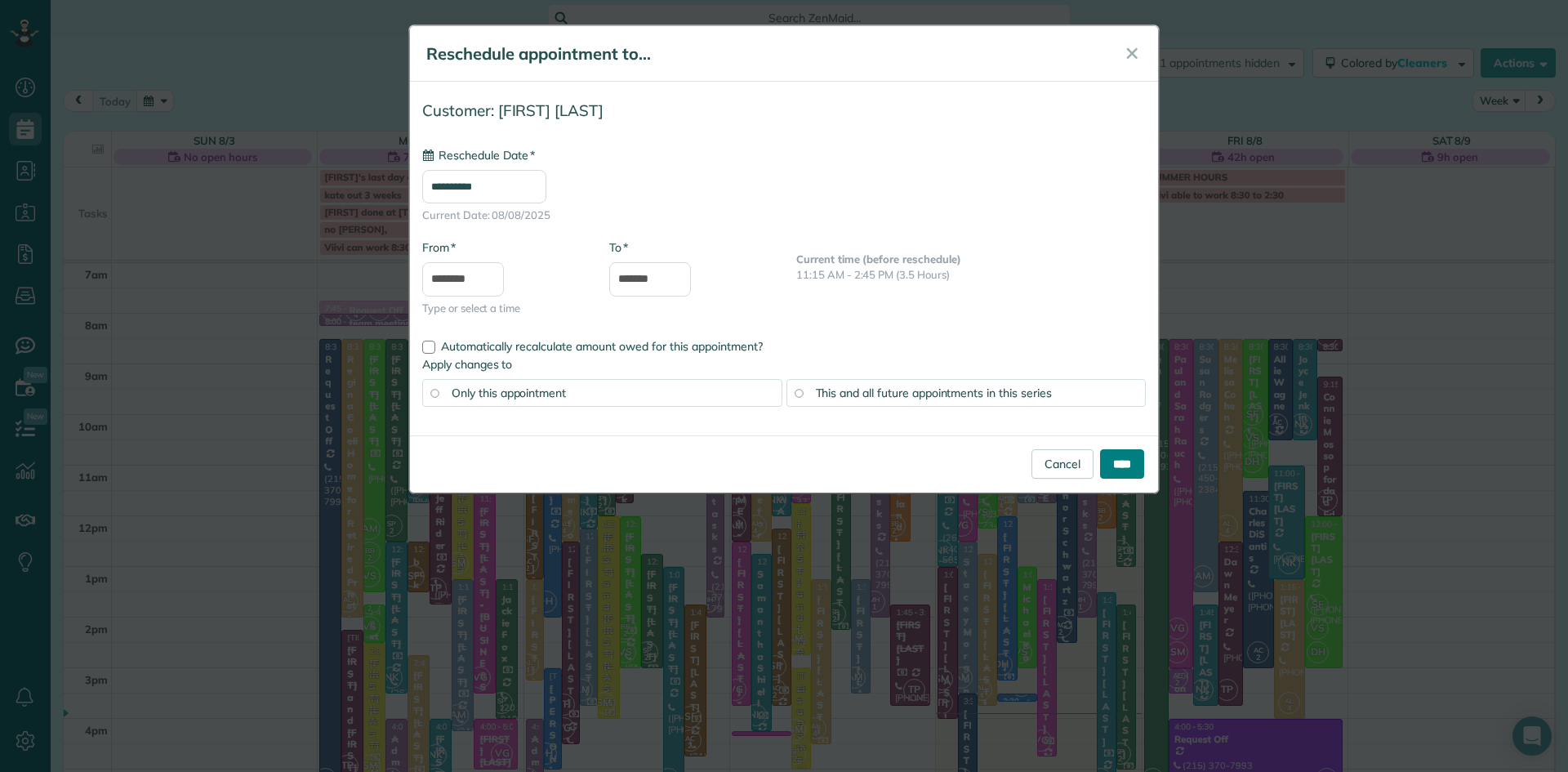 click on "****" at bounding box center (1122, 464) 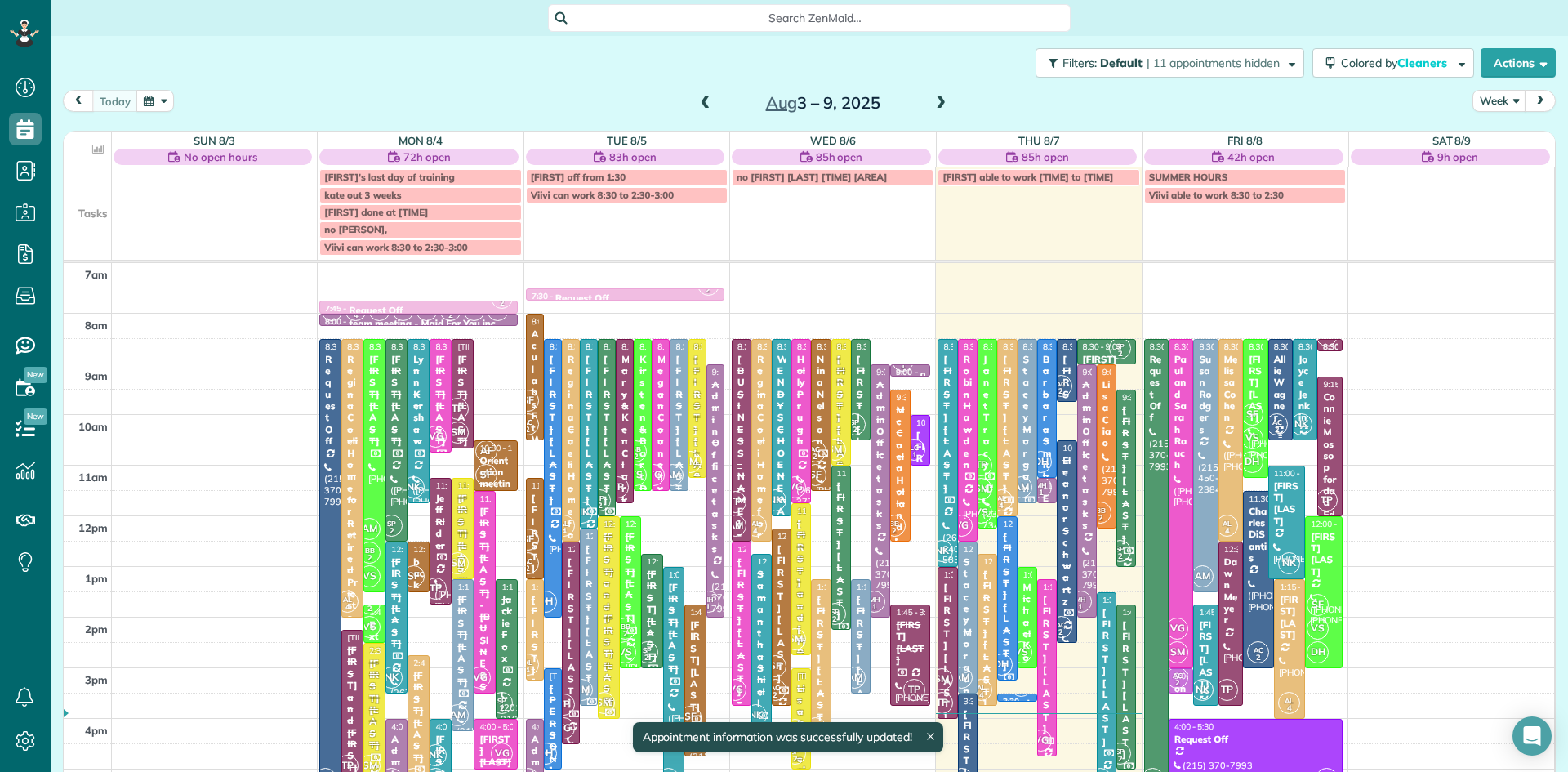 click on "Allie Wagner" at bounding box center (1281, 389) 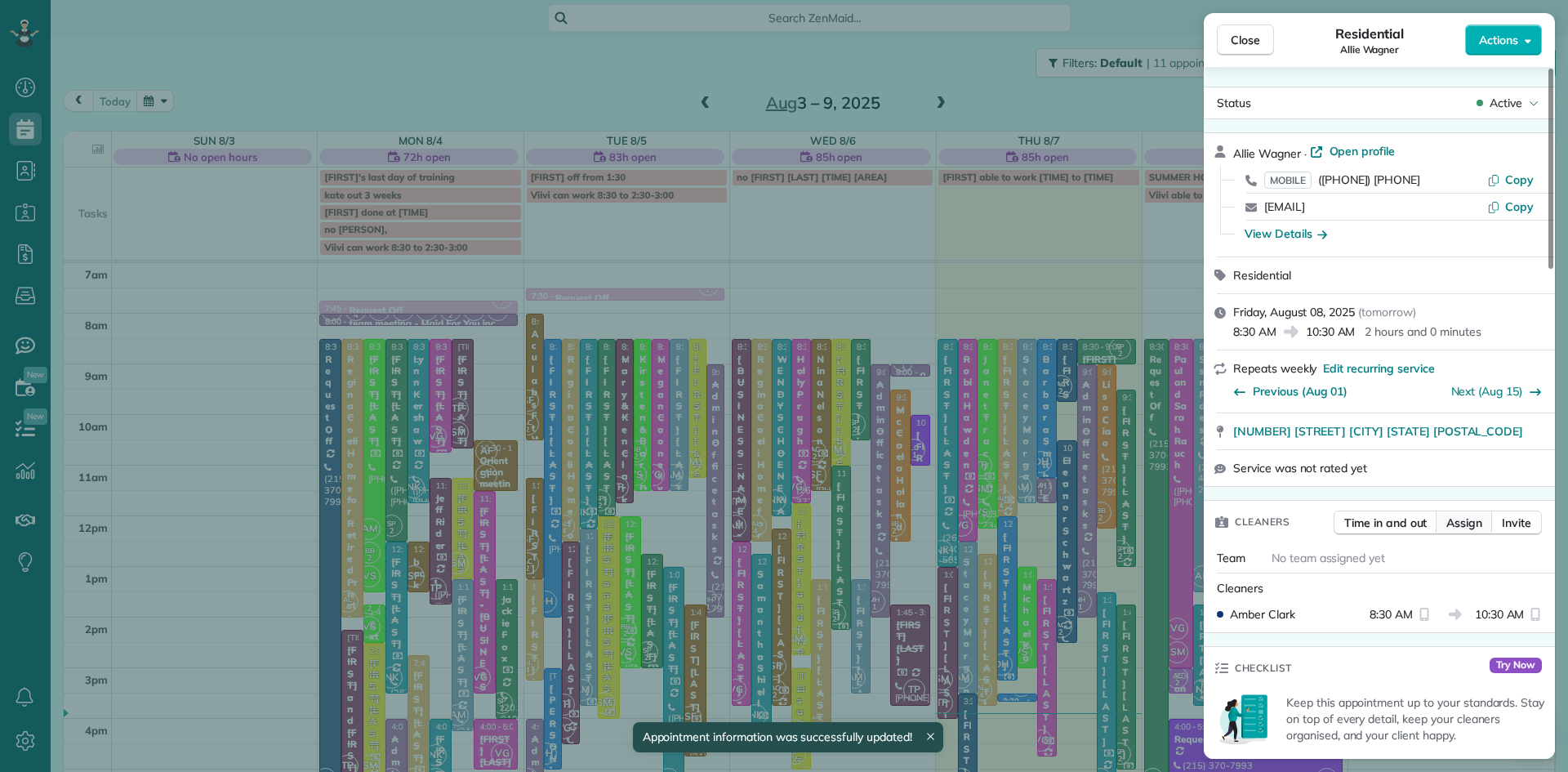 click on "Assign" at bounding box center (1464, 523) 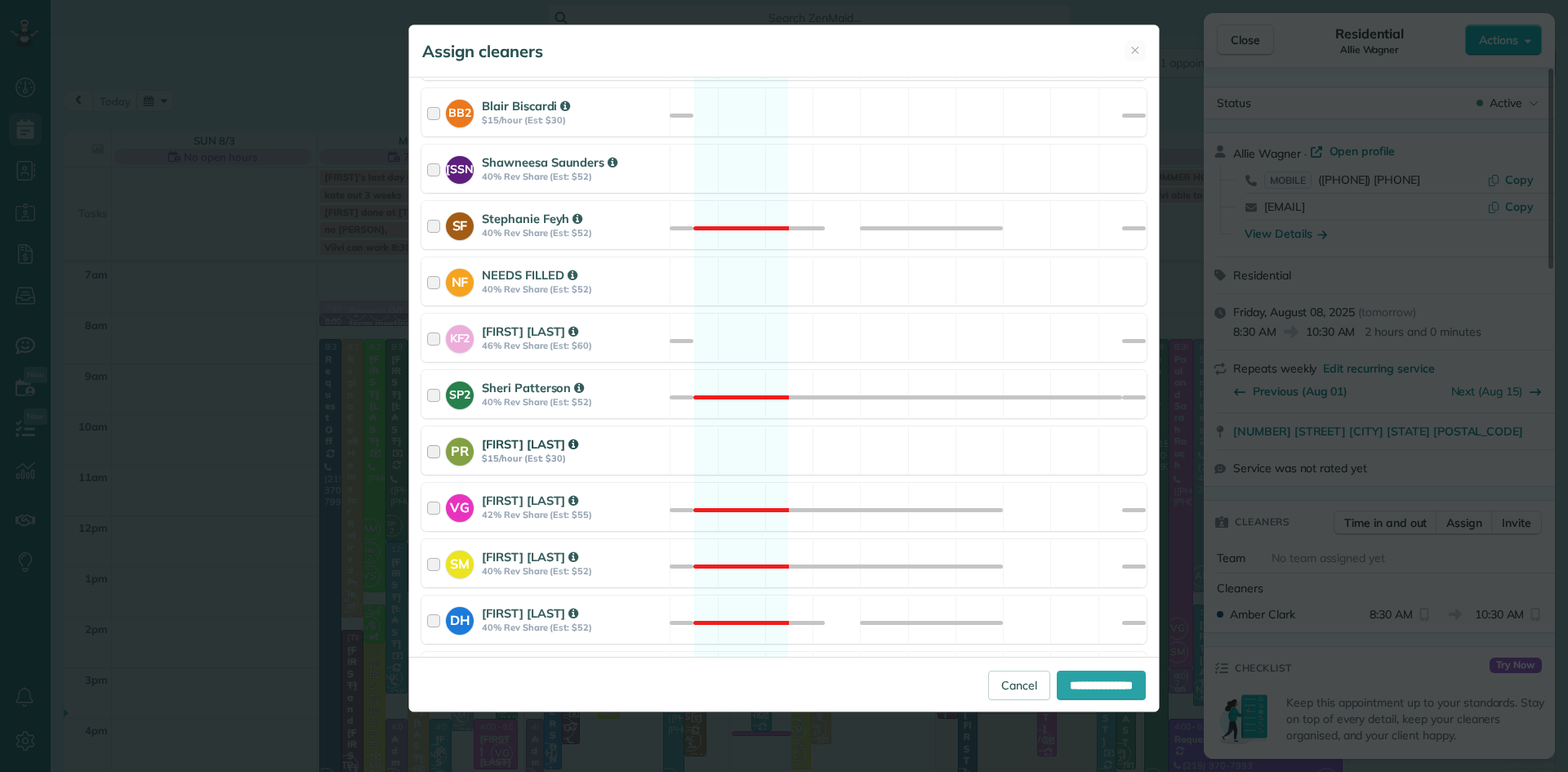 scroll, scrollTop: 715, scrollLeft: 0, axis: vertical 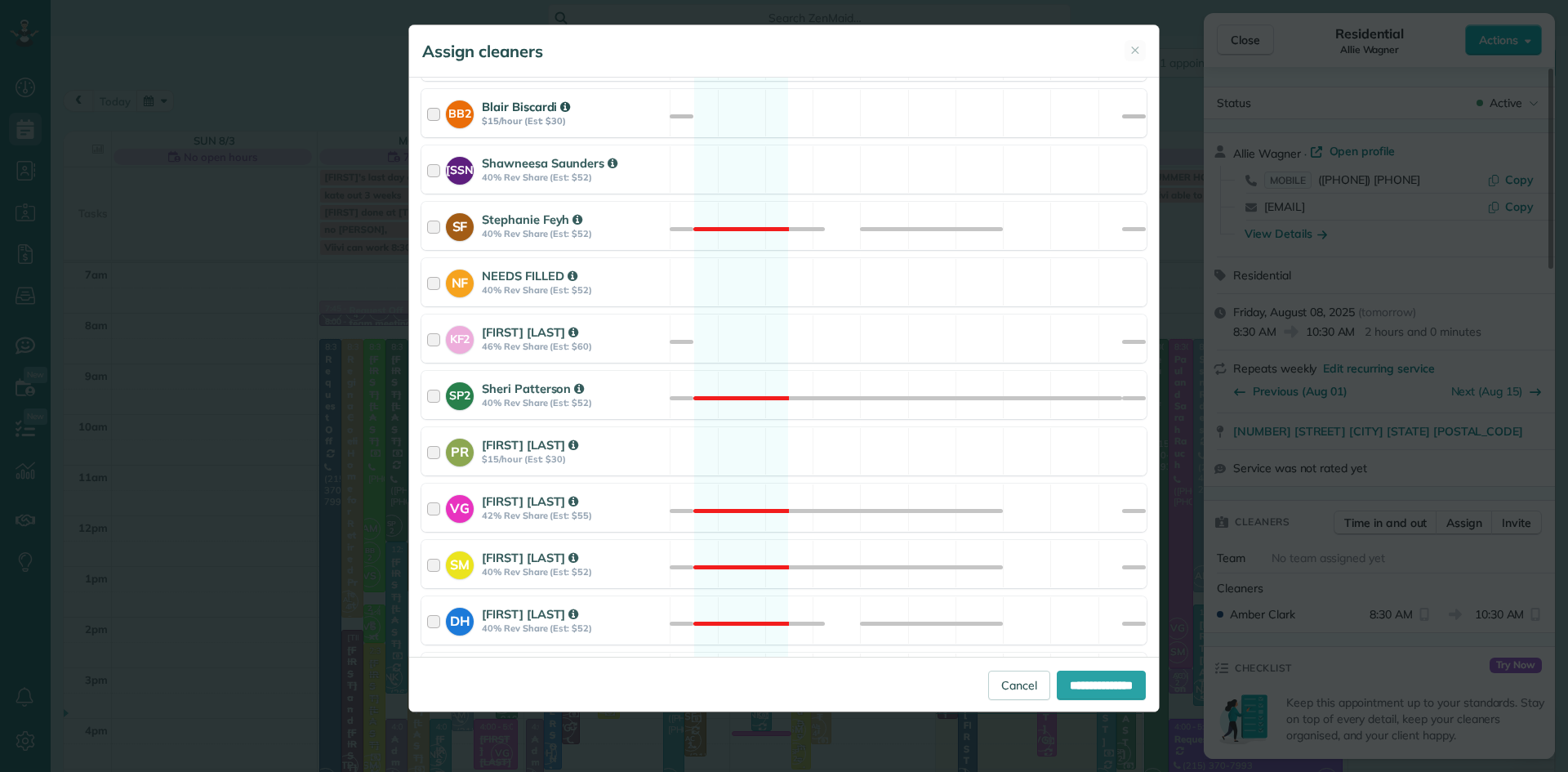 click on "$15/hour (Est: $30)" at bounding box center [573, 121] 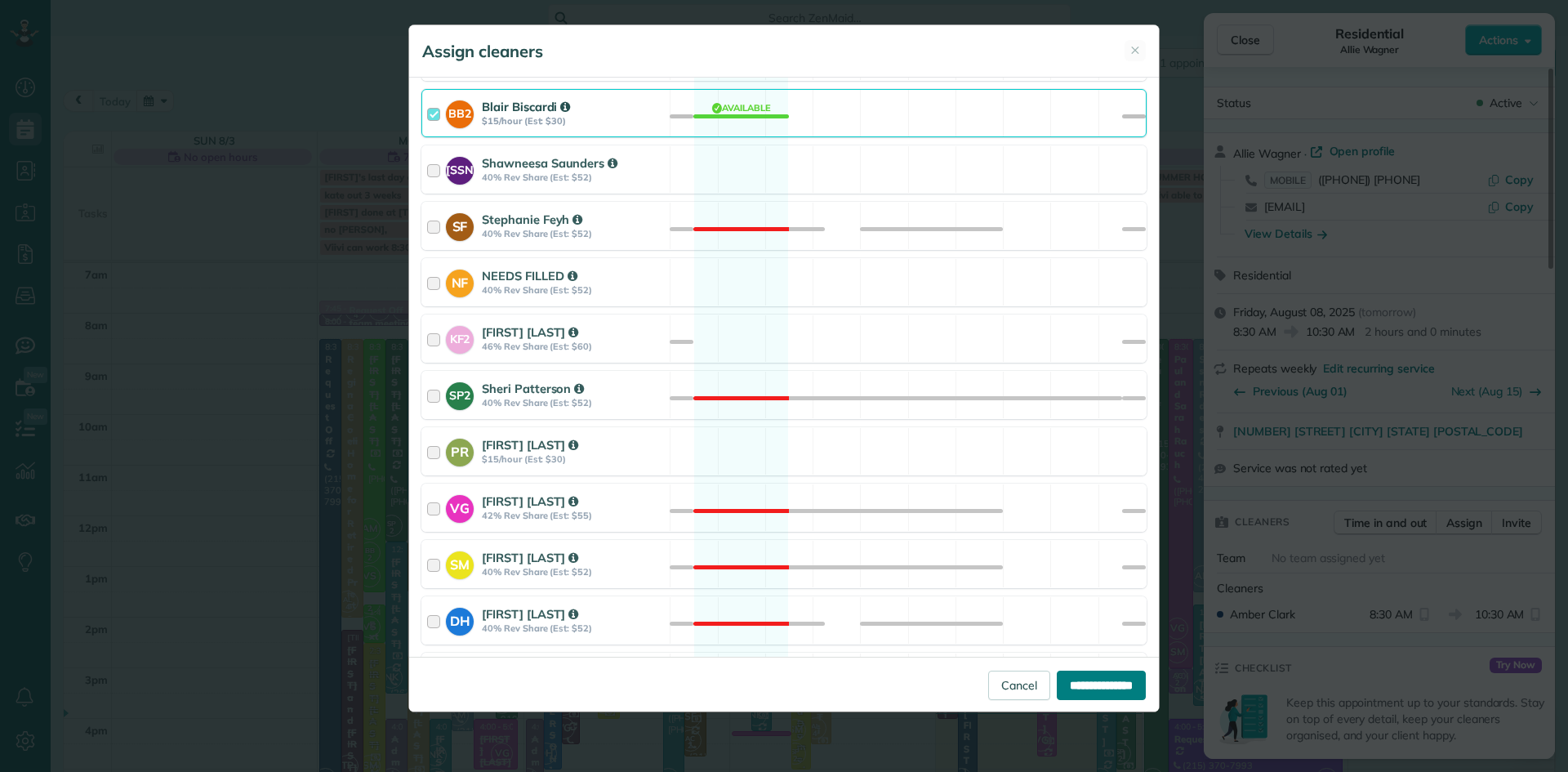 click on "**********" at bounding box center [1101, 685] 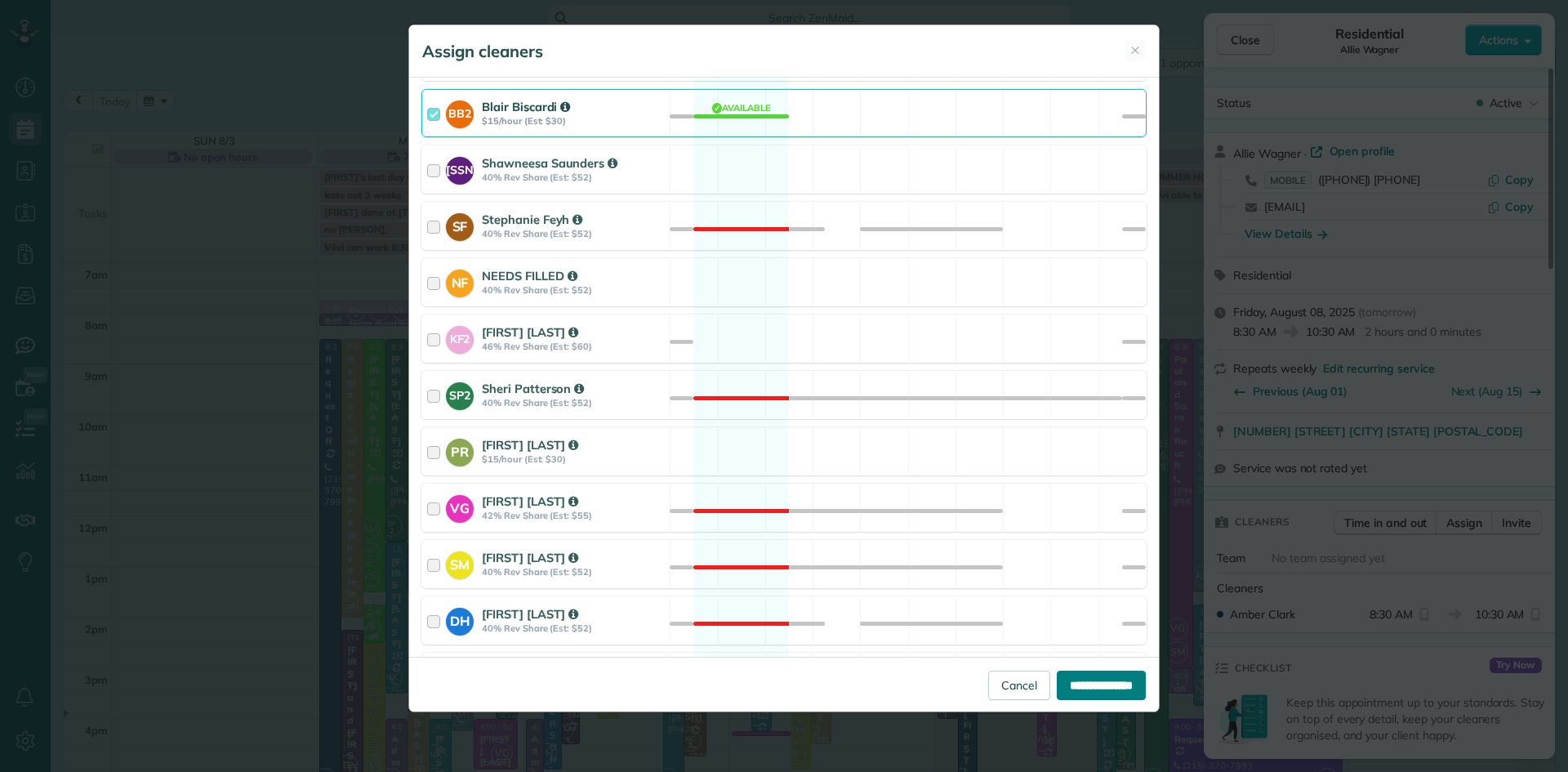 type on "**********" 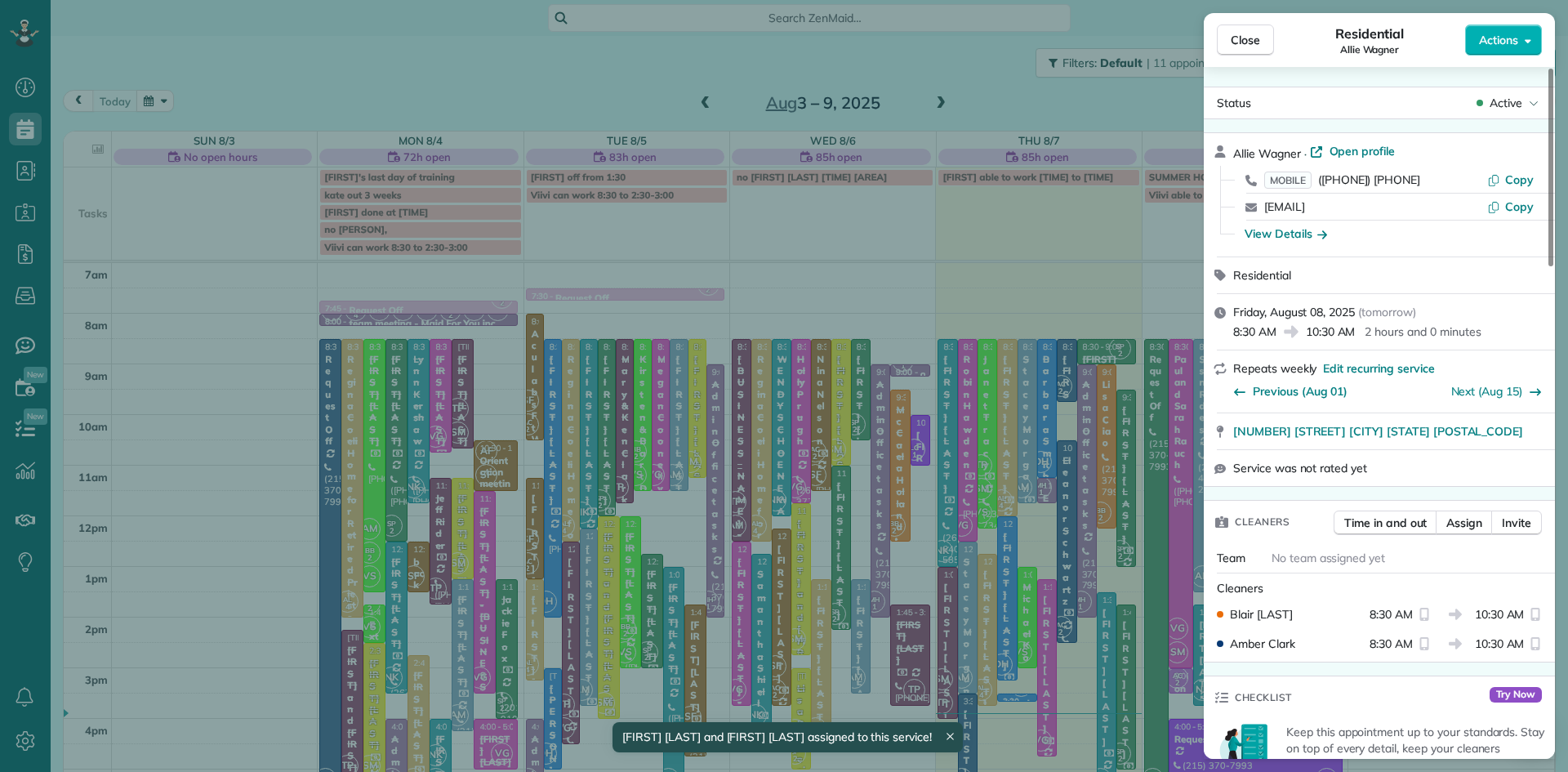 scroll, scrollTop: 1714, scrollLeft: 0, axis: vertical 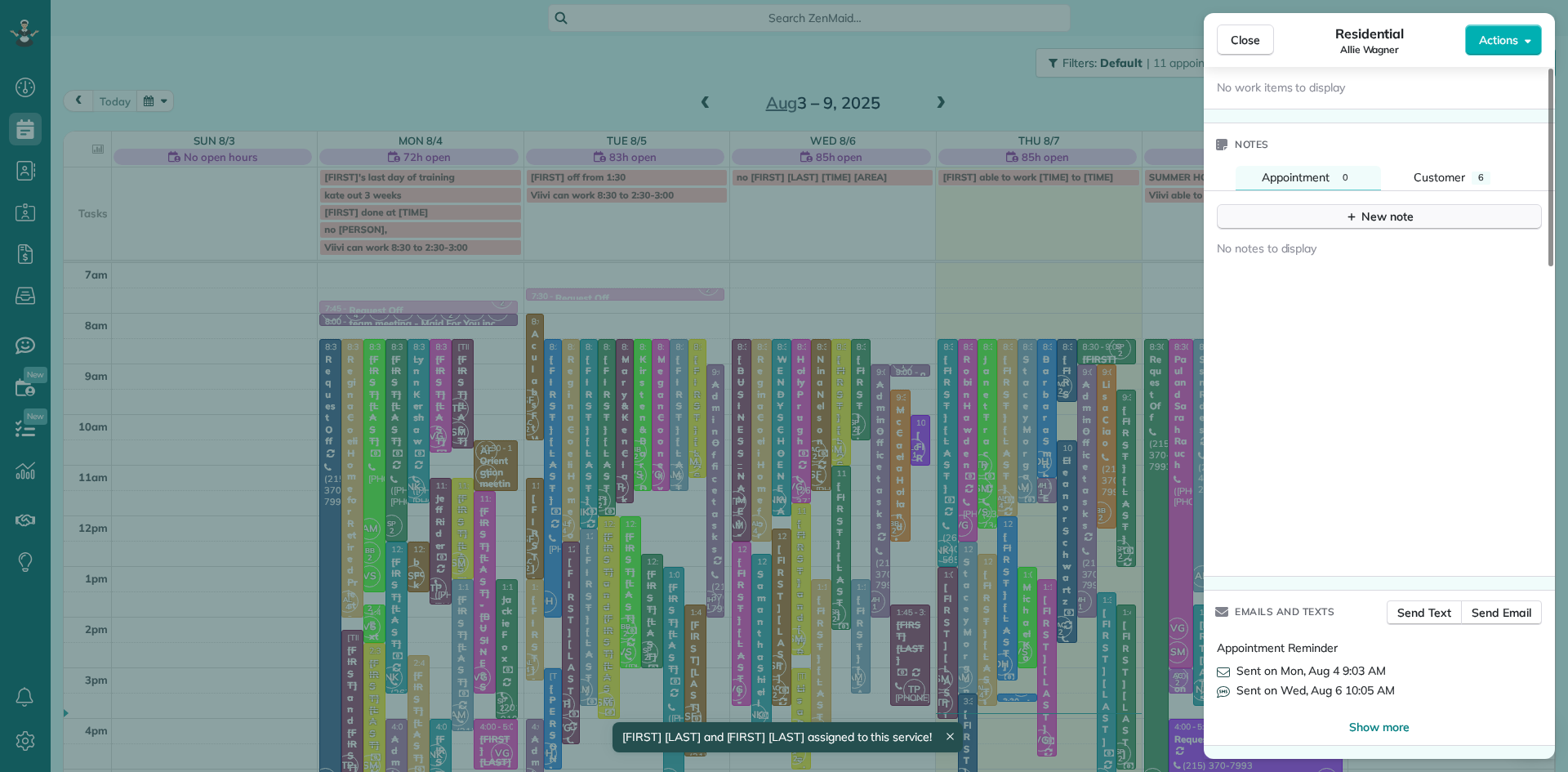click on "New note" at bounding box center [1379, 216] 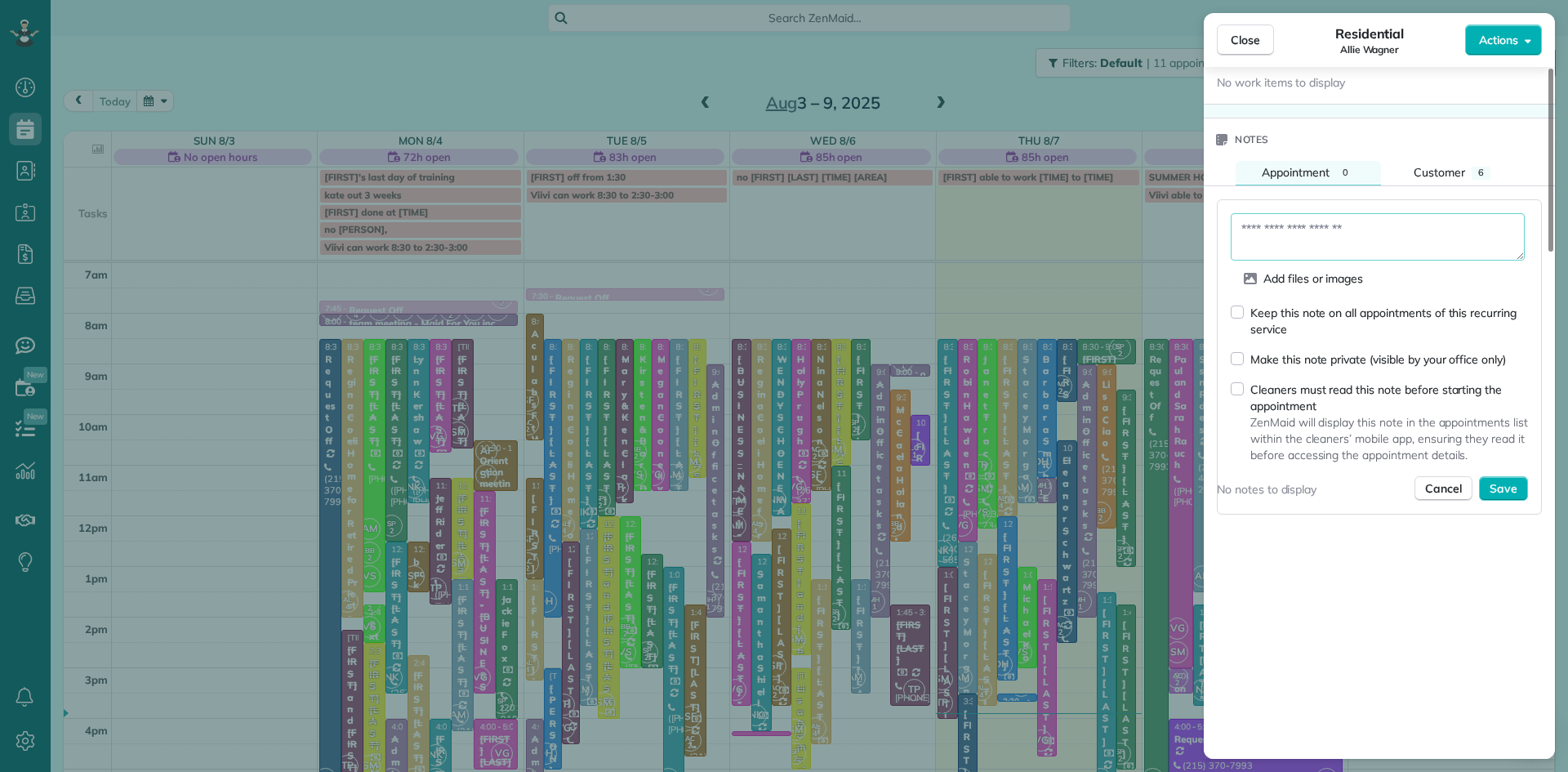 click at bounding box center [1378, 237] 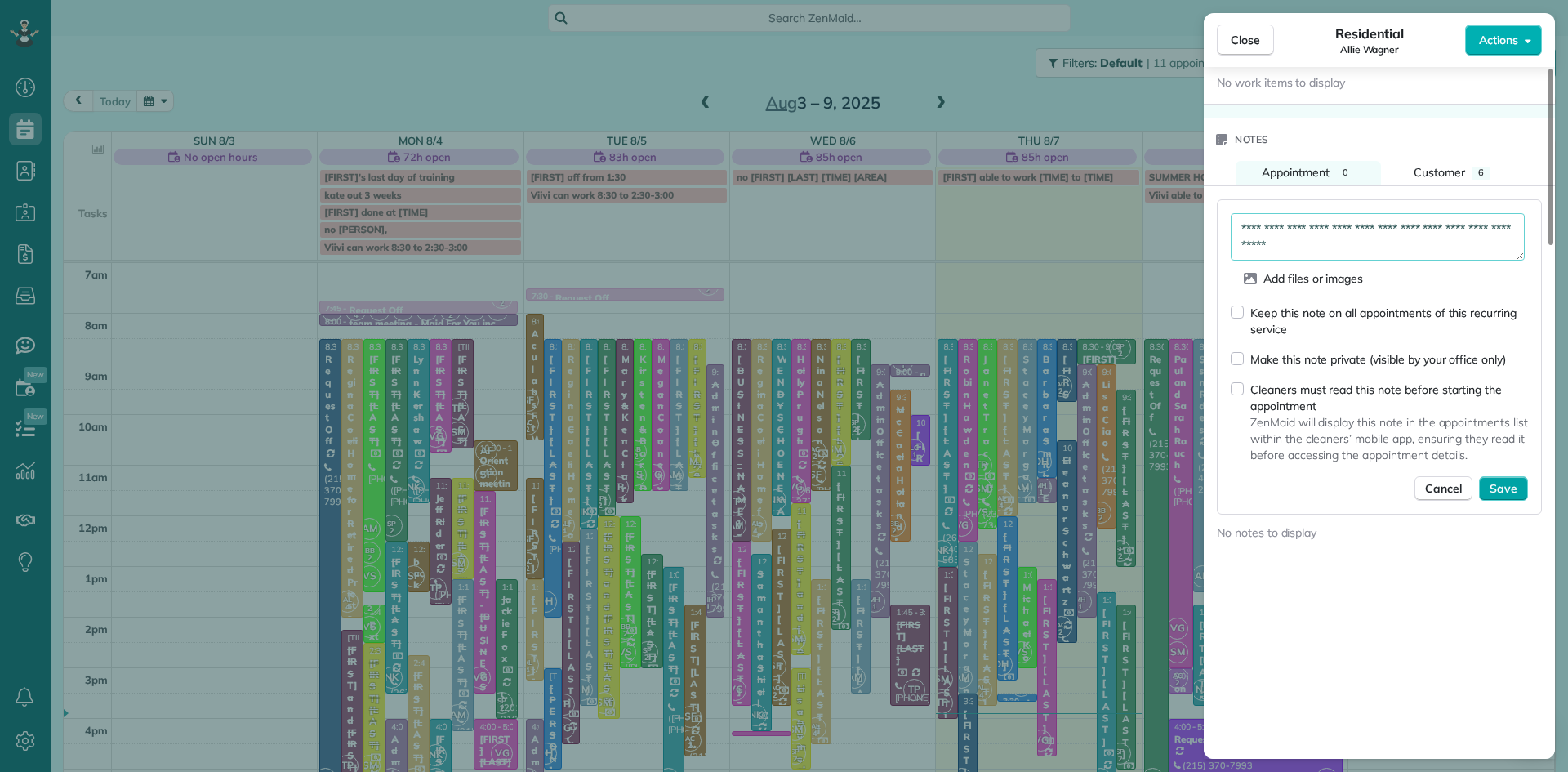 type on "**********" 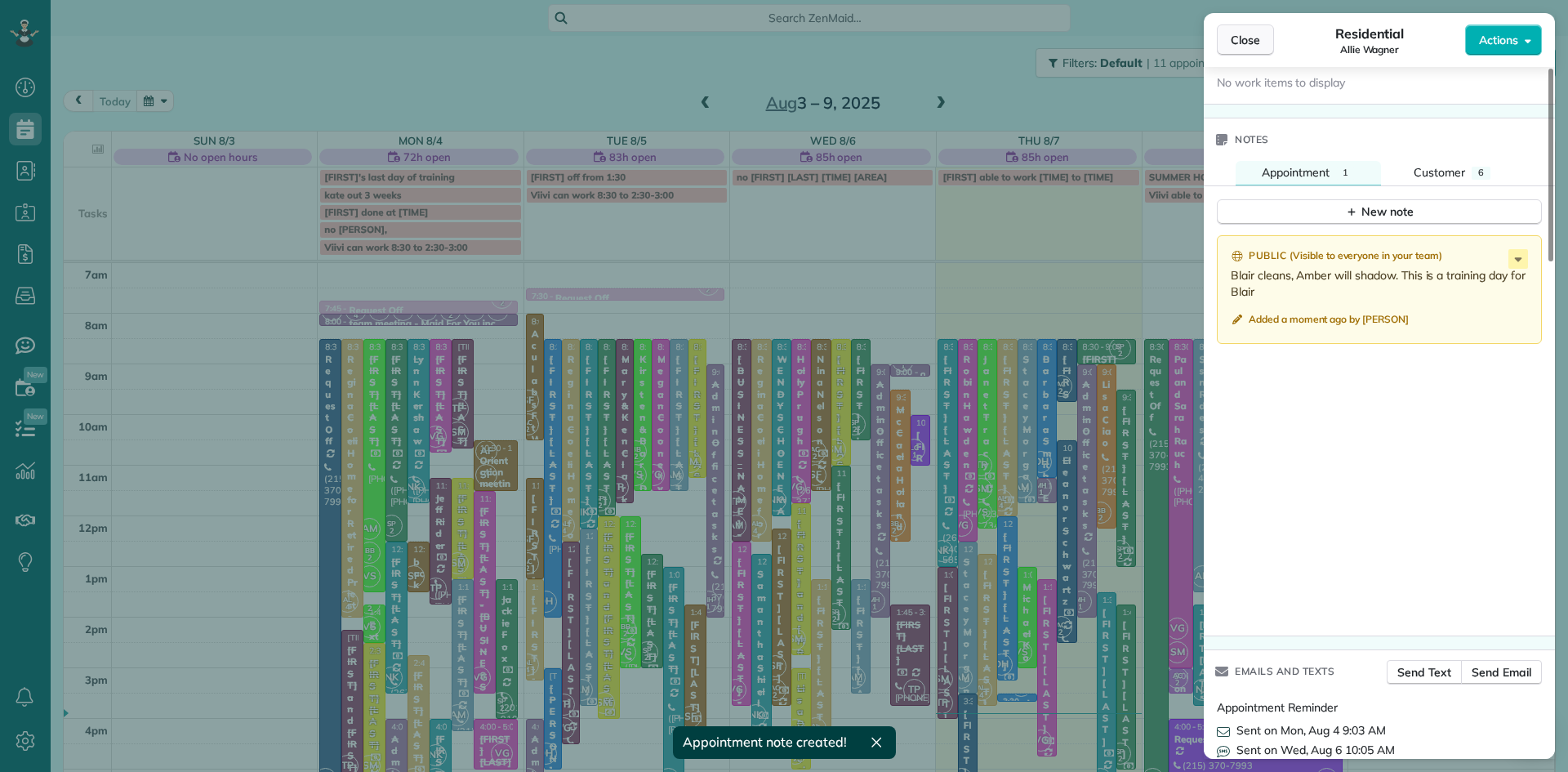 click on "Close" at bounding box center [1245, 40] 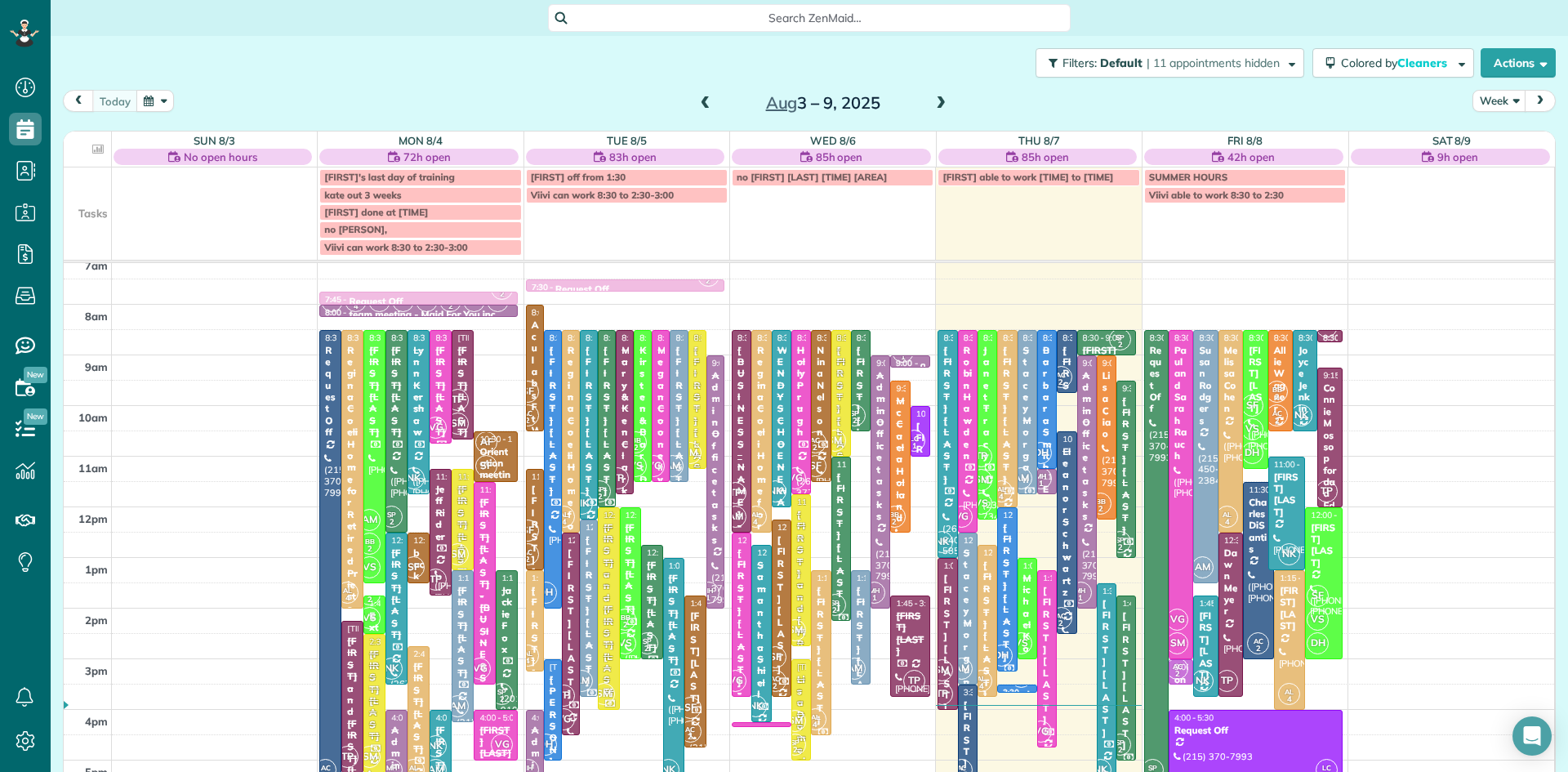 scroll, scrollTop: 16, scrollLeft: 0, axis: vertical 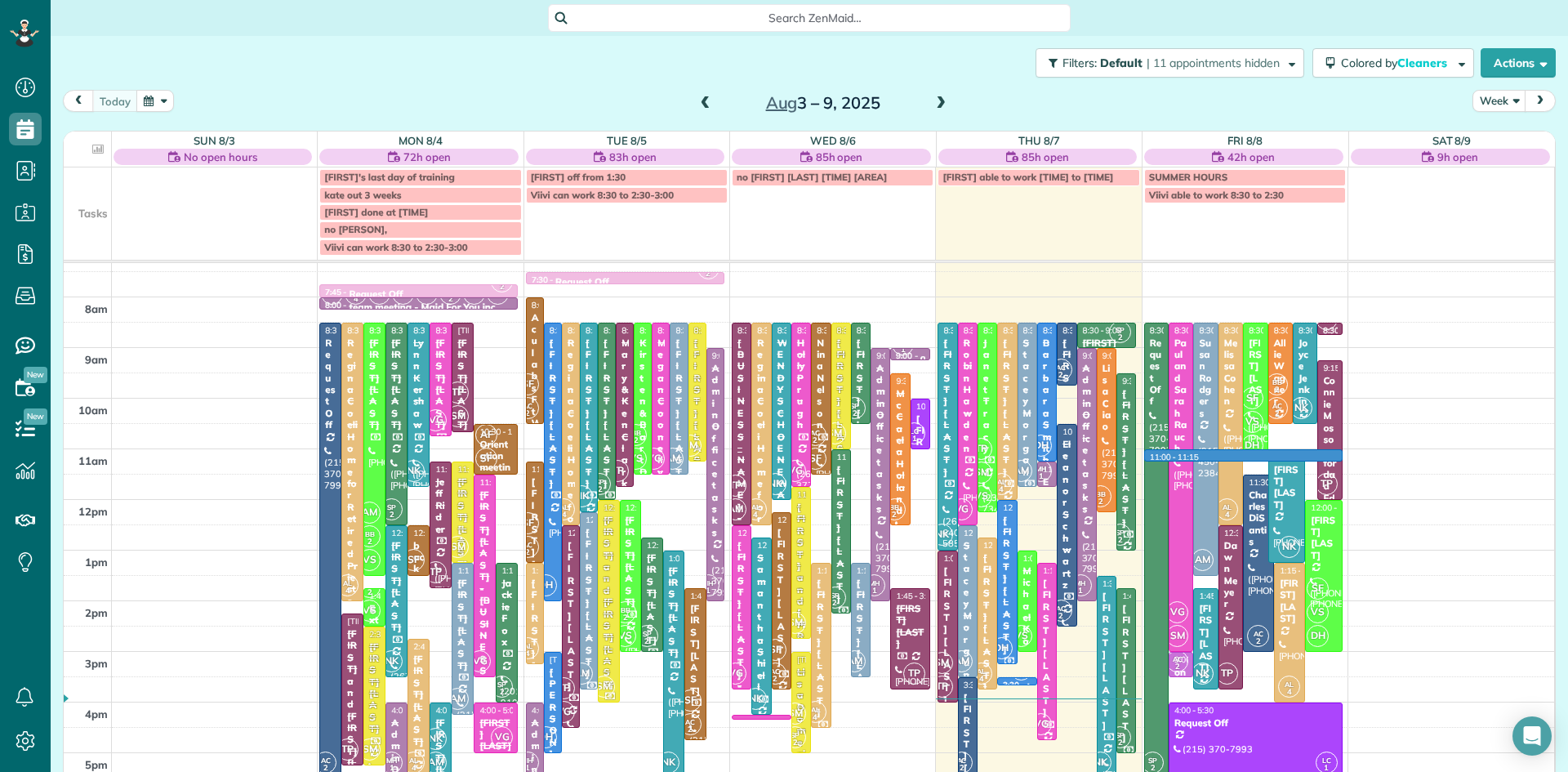 click on "7am 8am 9am 10am 11am 12pm 1pm 2pm 3pm 4pm 5pm 6pm 7pm 8pm KF 2 7:45 - 8:00 Request Off (215) 370-7993 1560 Russett Drive Warminster, PA 18974 LS 2 MH 1 AF AM SP 2 KF 2 AC 2 LC 1 TP AL 4 DH SM VG BB 2 VS NK 8:00 - 8:15 team meeting - Maid For You,inc. (215) 370-7993 1560 Russett Drive Warminster, PA 18974 AC 2 8:30 - 5:30 Request Off (215) 370-7993 1560 Russett Drive Warminster, PA 18974 AL 4 8:30 - 2:00 Regina Coeli Home for Retired Priests - behind Archbishop Wood (610) 586-8535 685 York Road Warminster, PA 18974 AM BB 2 VS 8:30 - 1:30 Michael Jarossy (215) 262-5586 59 Sycamore Way Doylestown, PA 18901 SP 2 8:30 - 12:30 Lisa Stockmon (914) 420-4130 1001 Eagle Road Newtown, PA 18940 NK 8:30 - 11:45 Lynn Kershaw (610) 883-2448 127 Carillon Hill Ln Sellersville, PA 18960 VG 8:30 - 10:45 Autumn Ciliberto (267) 614-8173 317 Jasper Court Warrington, PA 18976 TP SM 8:30 - 10:40 Susan McGire - Contempro Dance Theatre (267) 994-8292 612 Lincoln Highway Fairless Hills, PA 19030 AF SF 10:30 - 11:30 (215) 370-7993 TP 2" at bounding box center (808, 600) 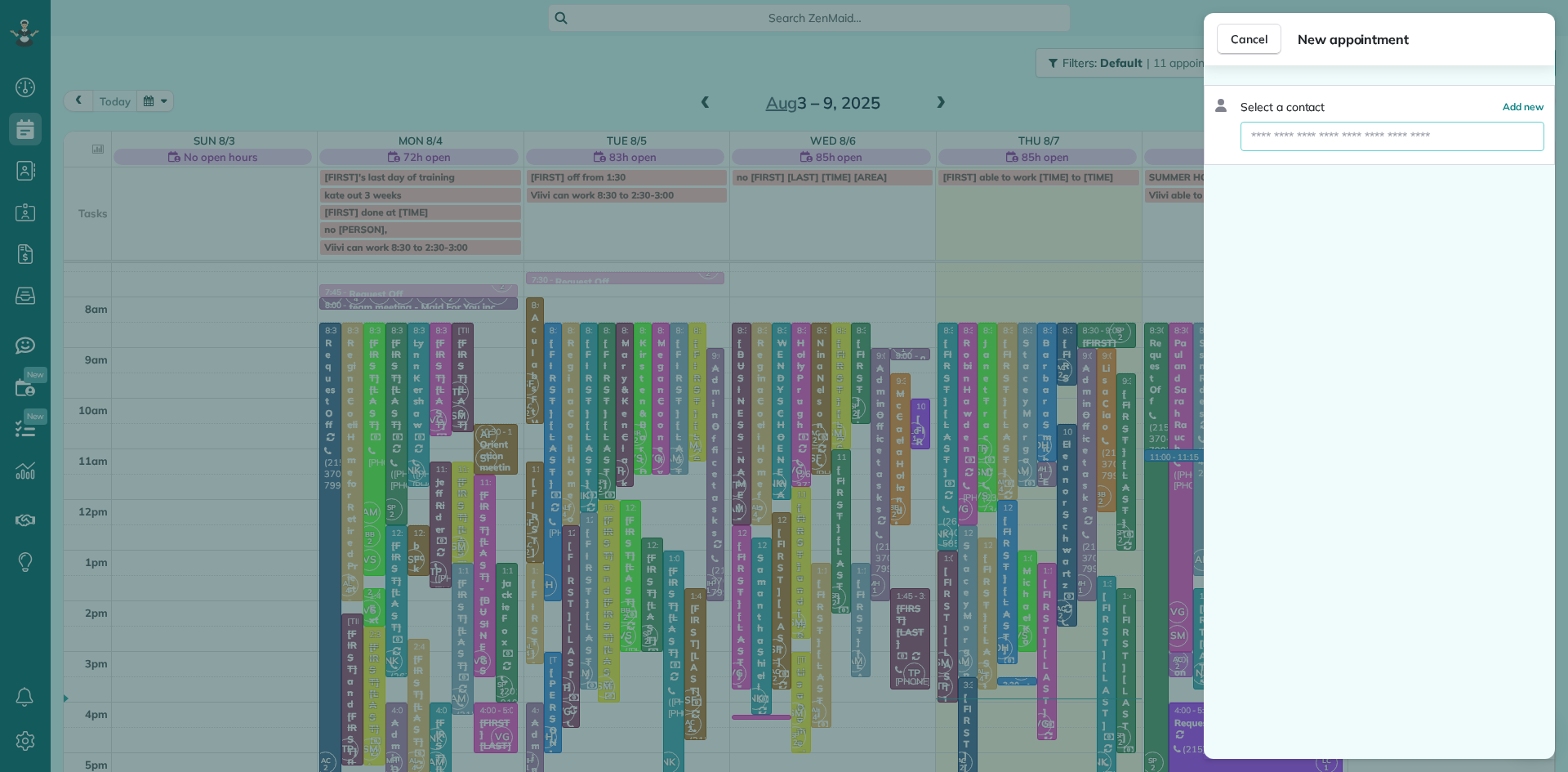 click at bounding box center [1392, 136] 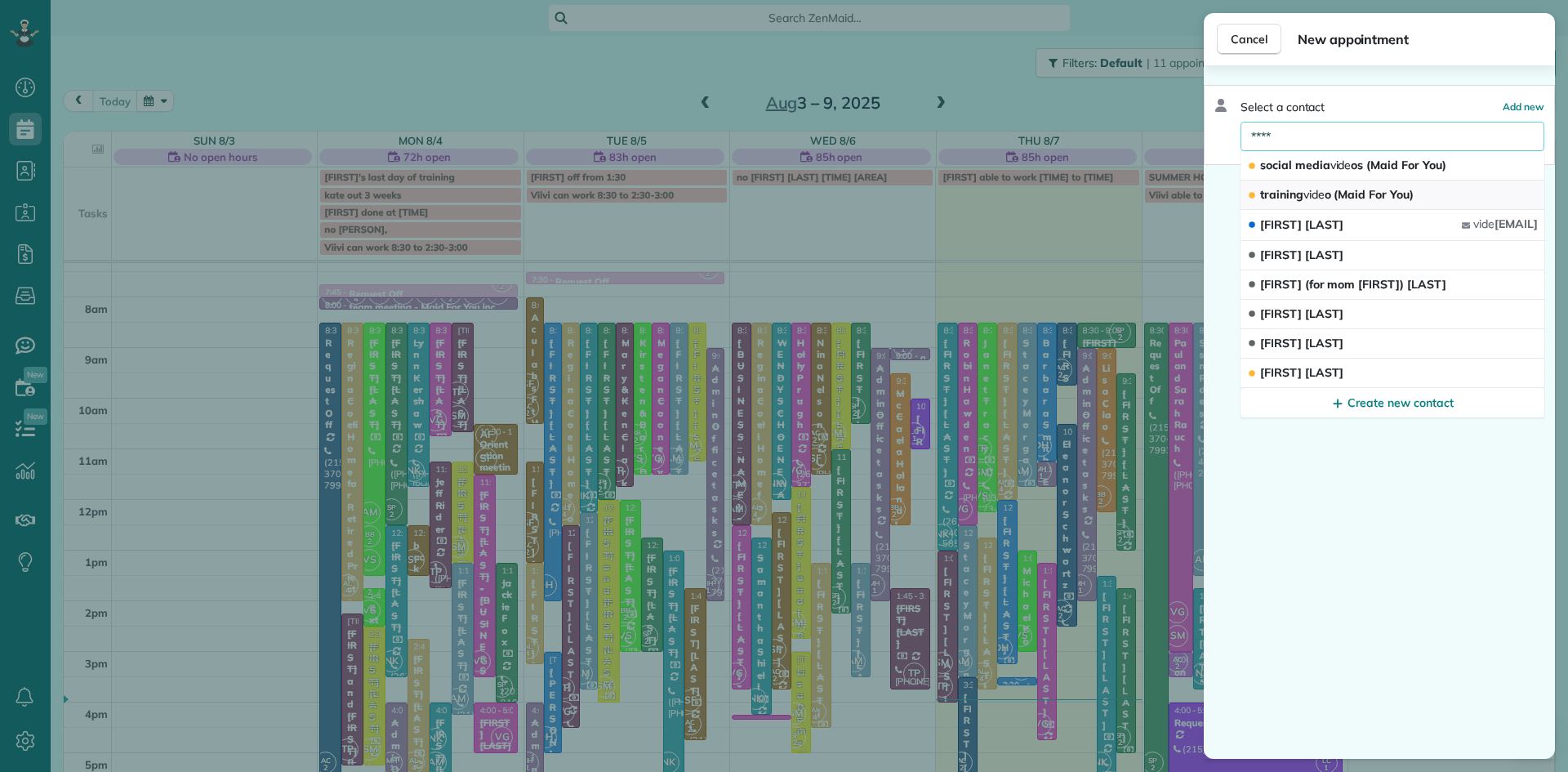 type on "****" 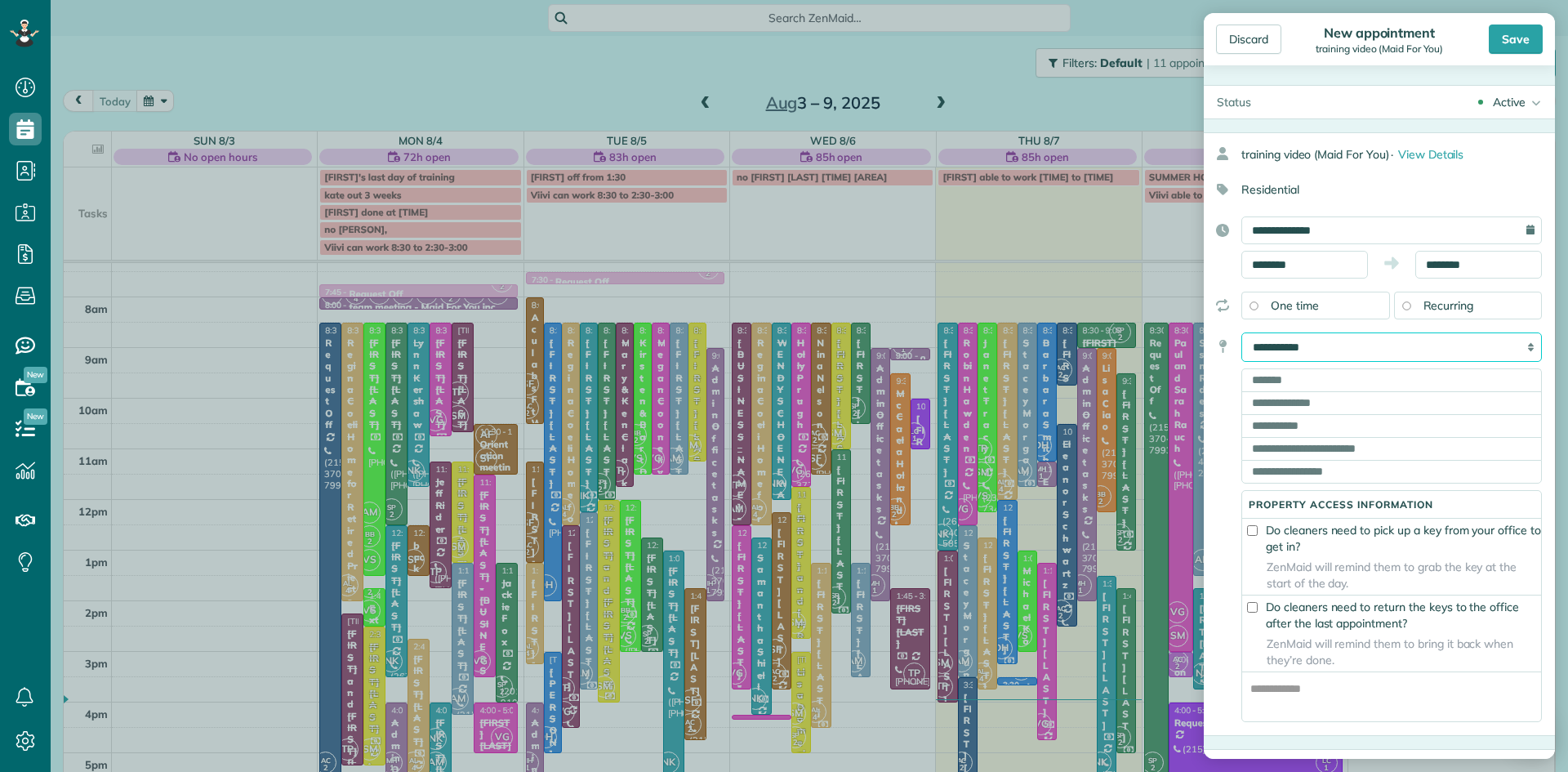 click on "**********" at bounding box center (1392, 347) 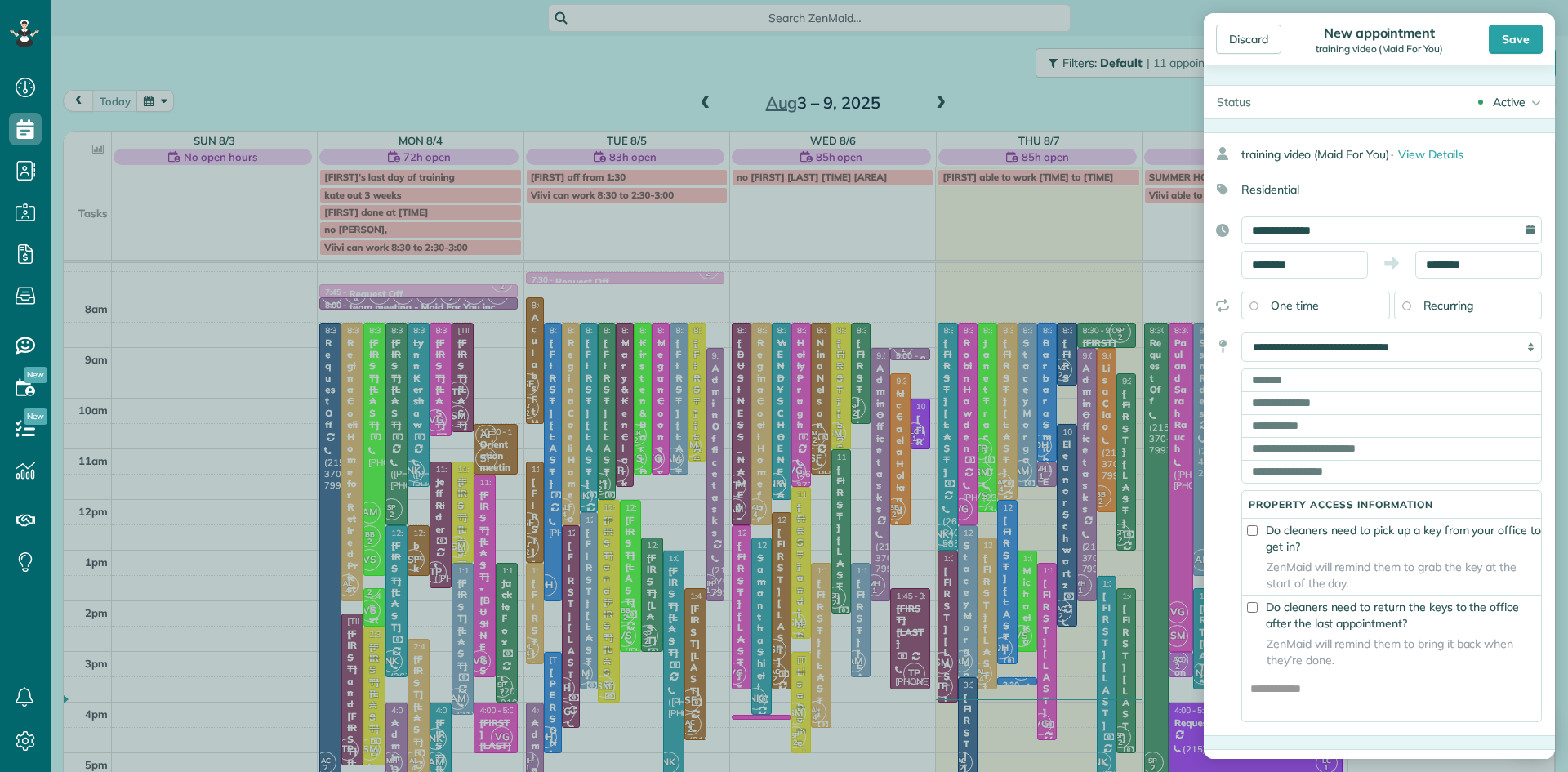 click on "Residential" at bounding box center [1373, 190] 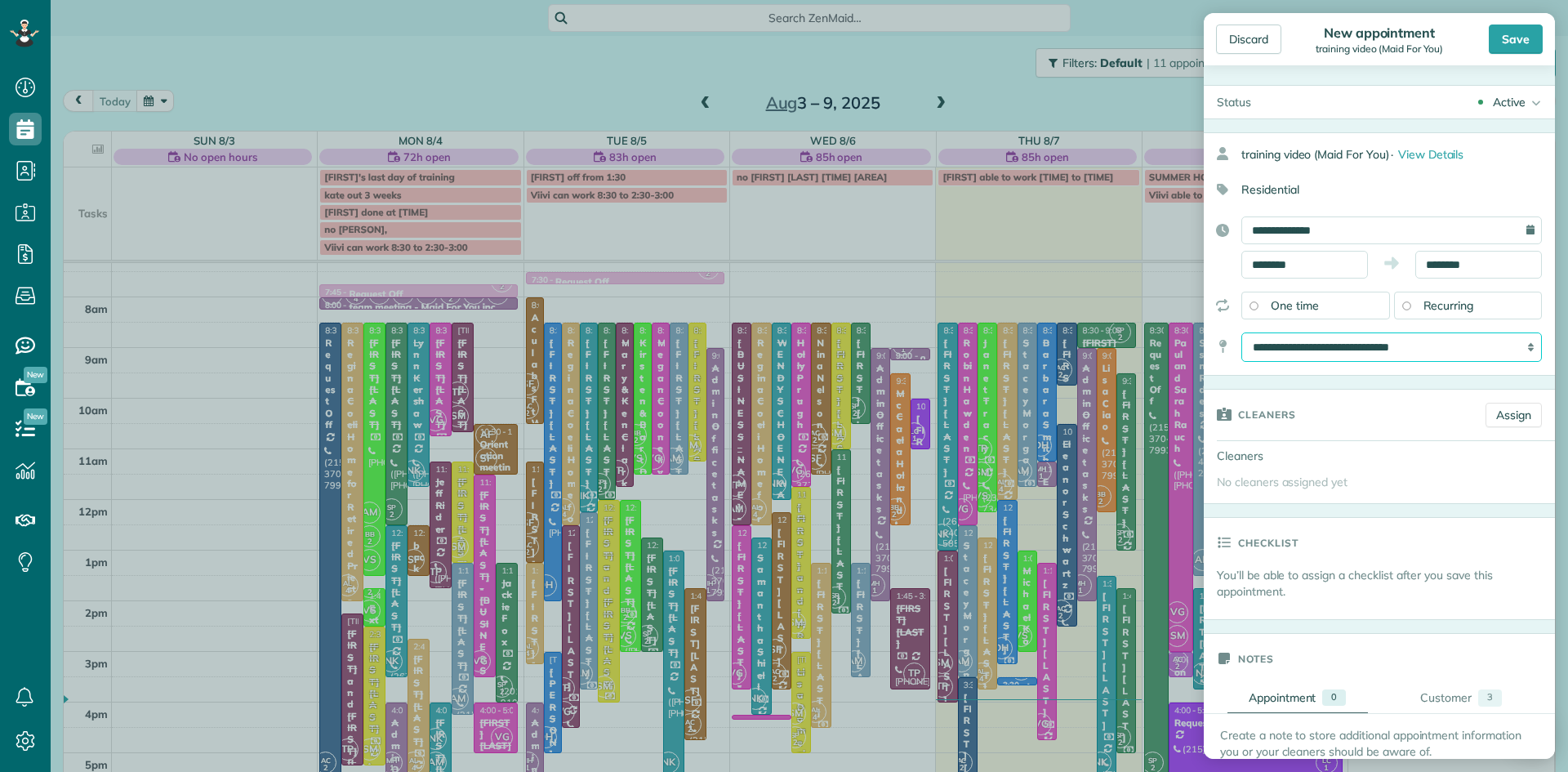 click on "**********" at bounding box center [1392, 347] 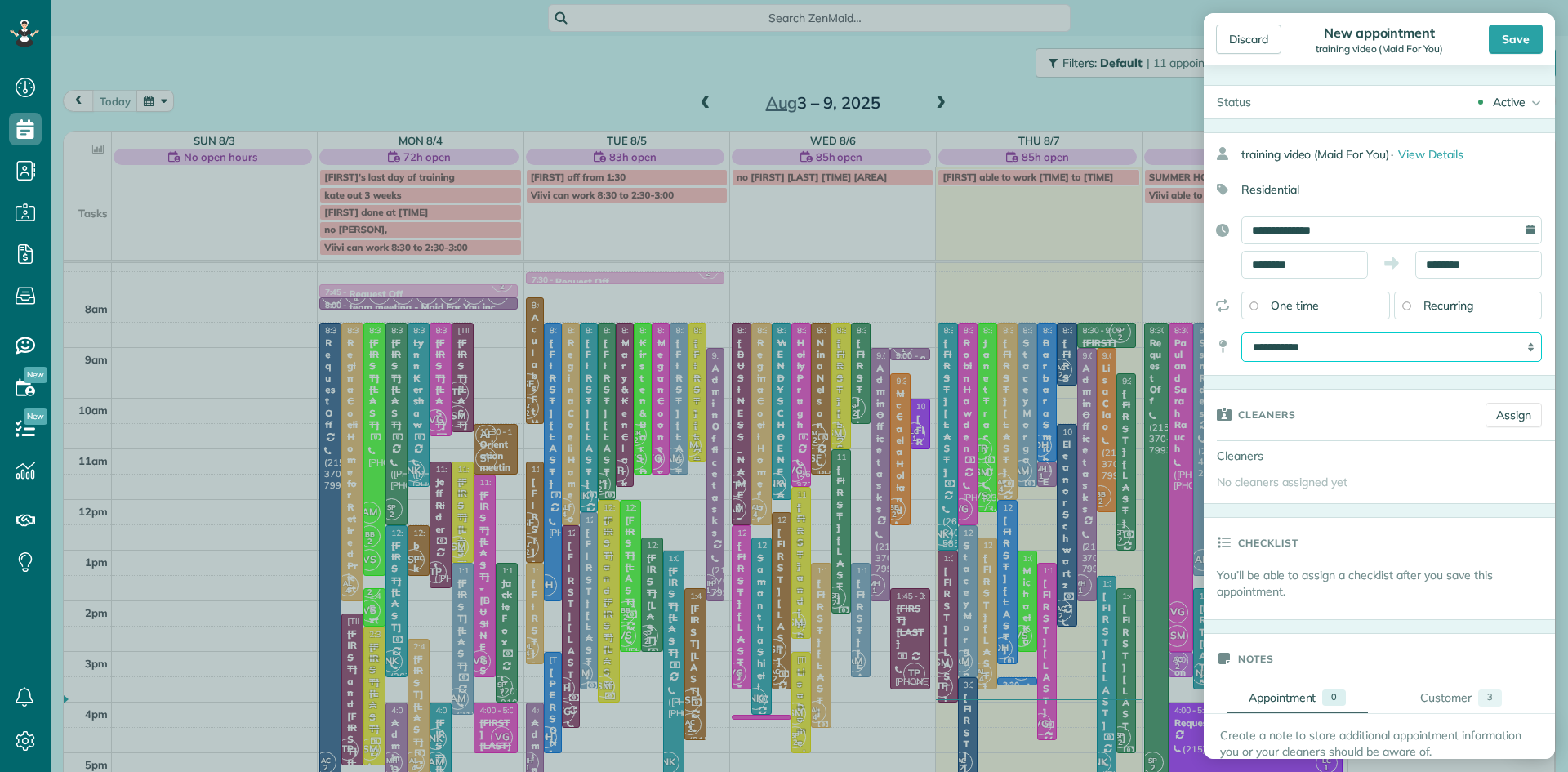 click on "**********" at bounding box center [1392, 347] 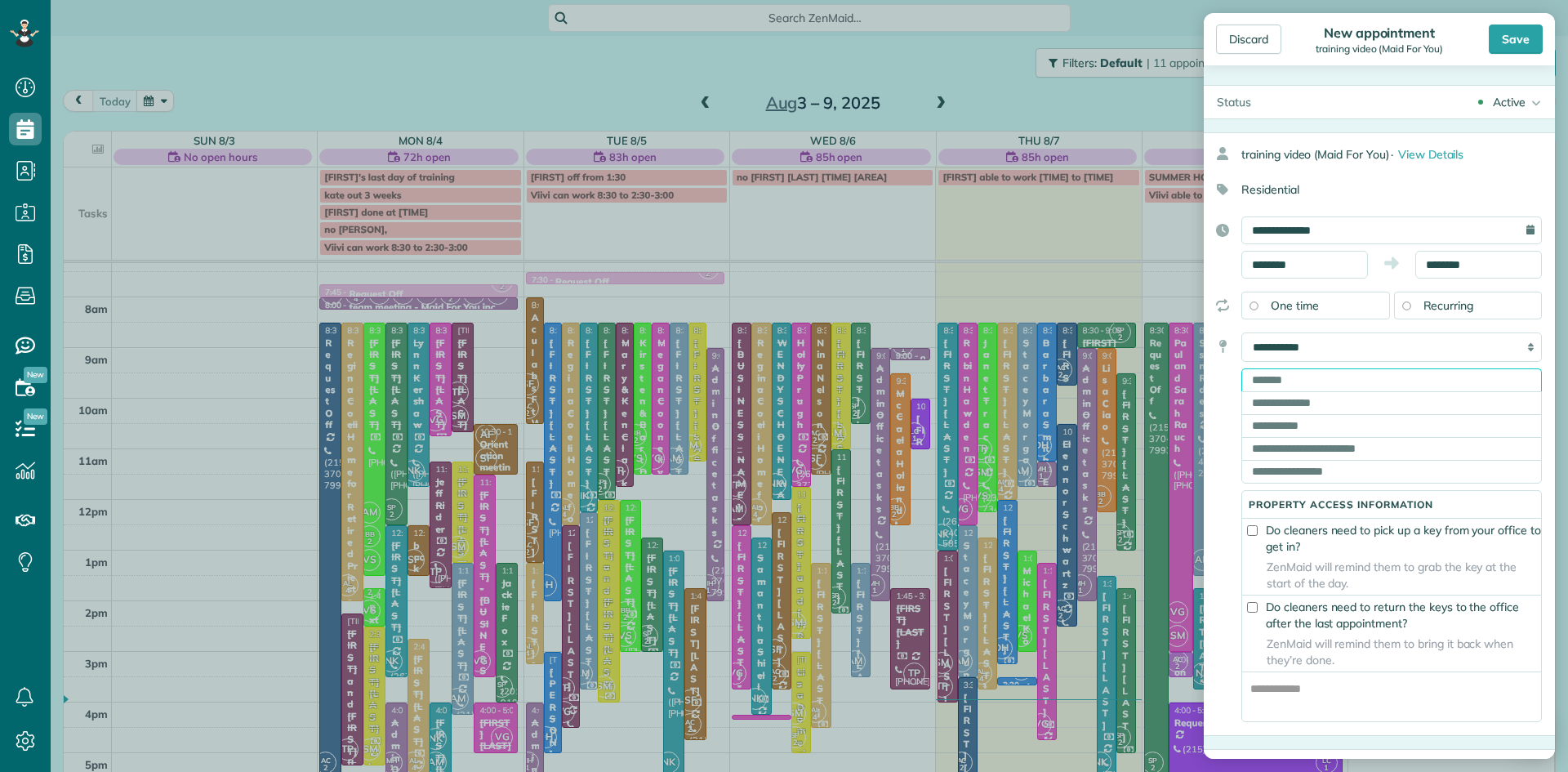 click at bounding box center [1392, 380] 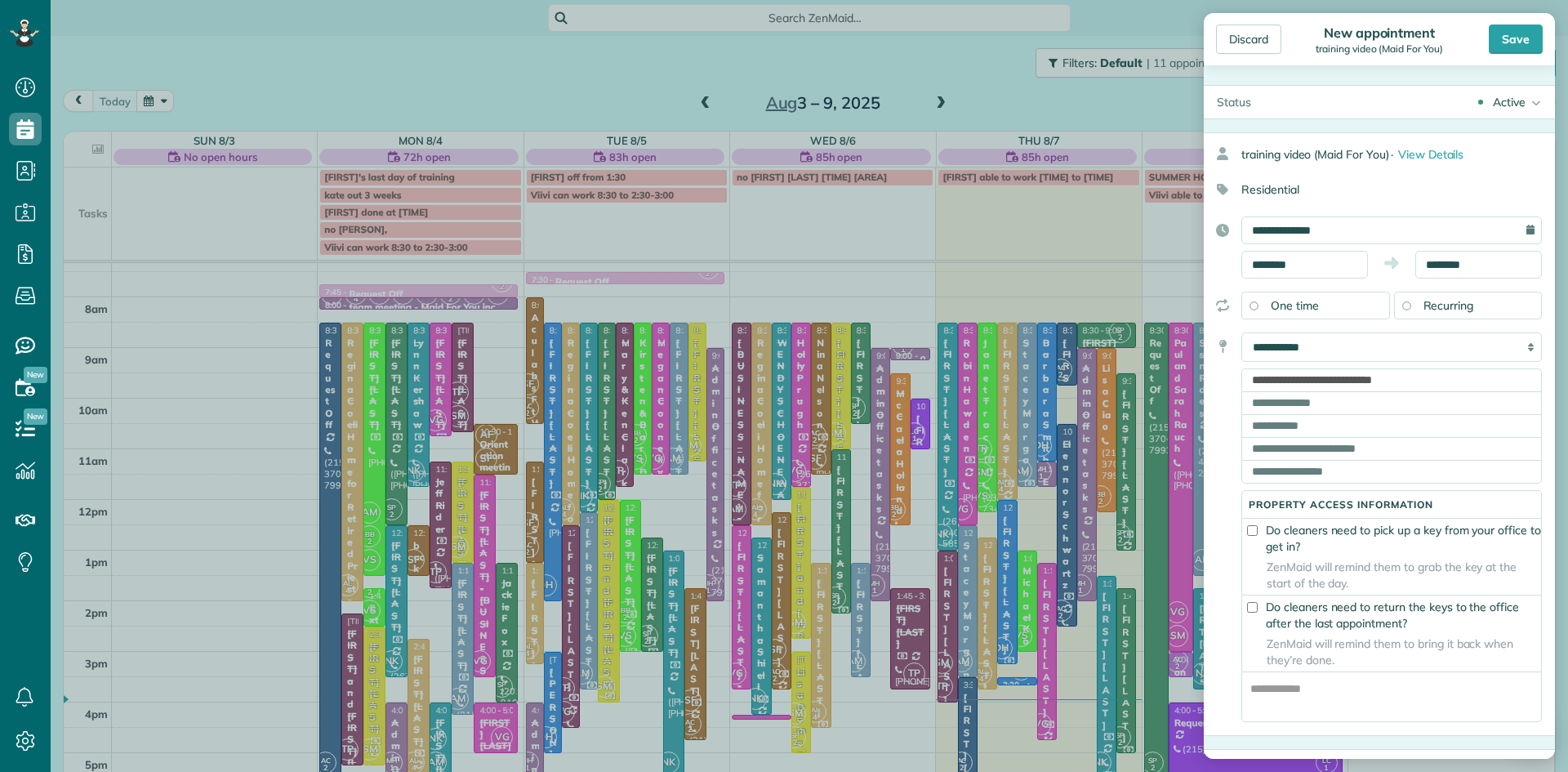 type on "**********" 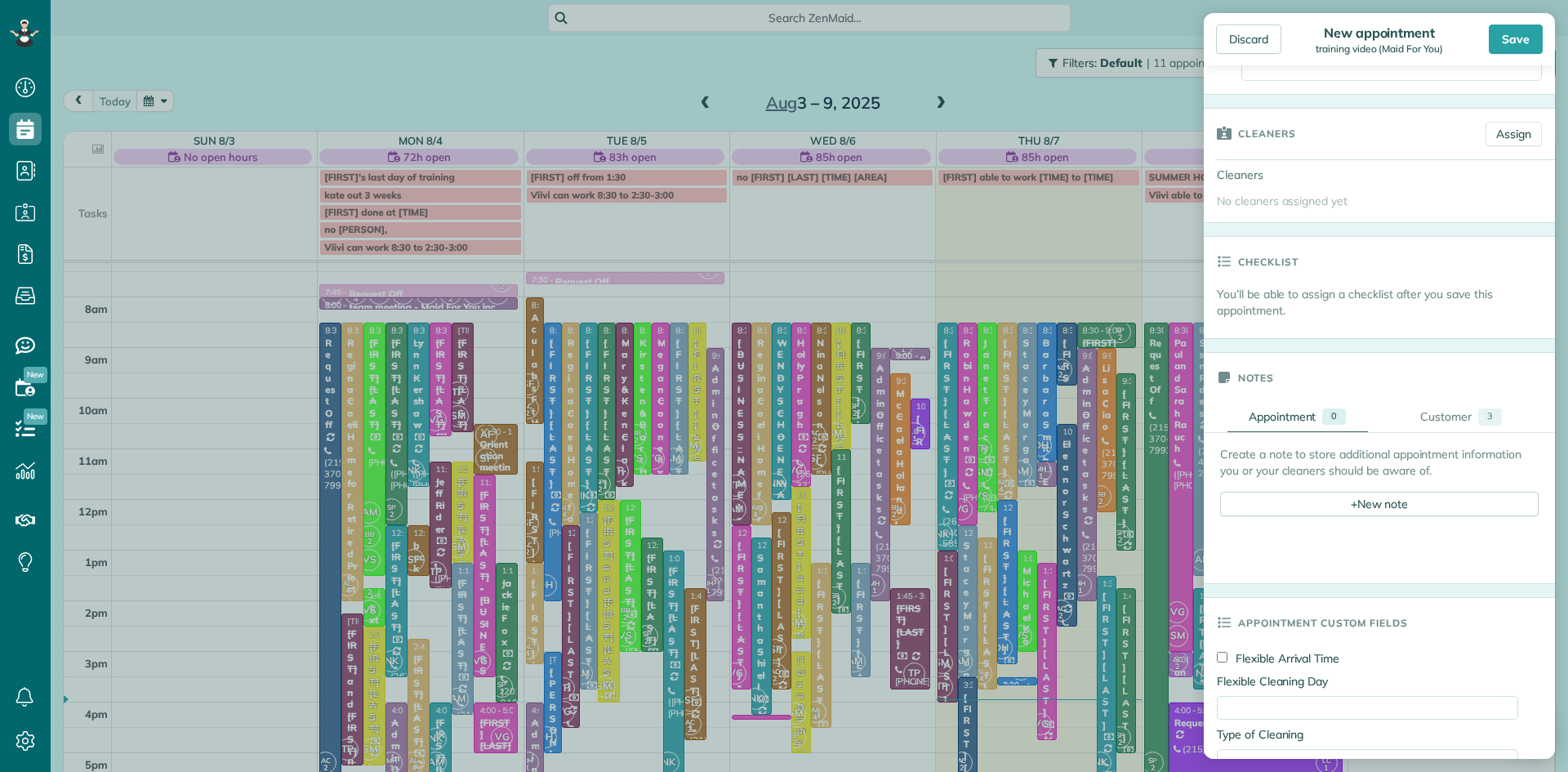 scroll, scrollTop: 663, scrollLeft: 0, axis: vertical 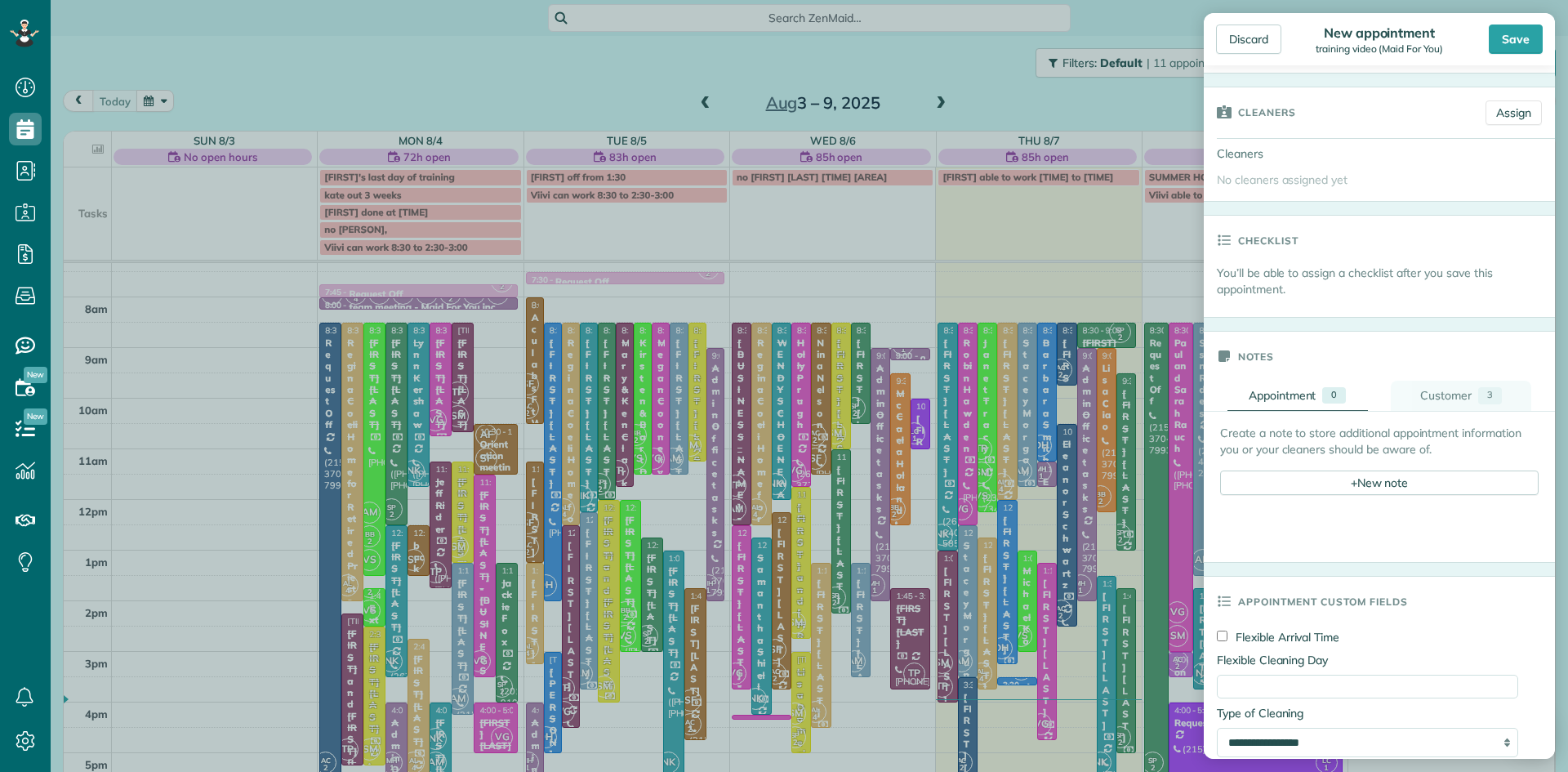 click on "Customer" at bounding box center (1446, 395) 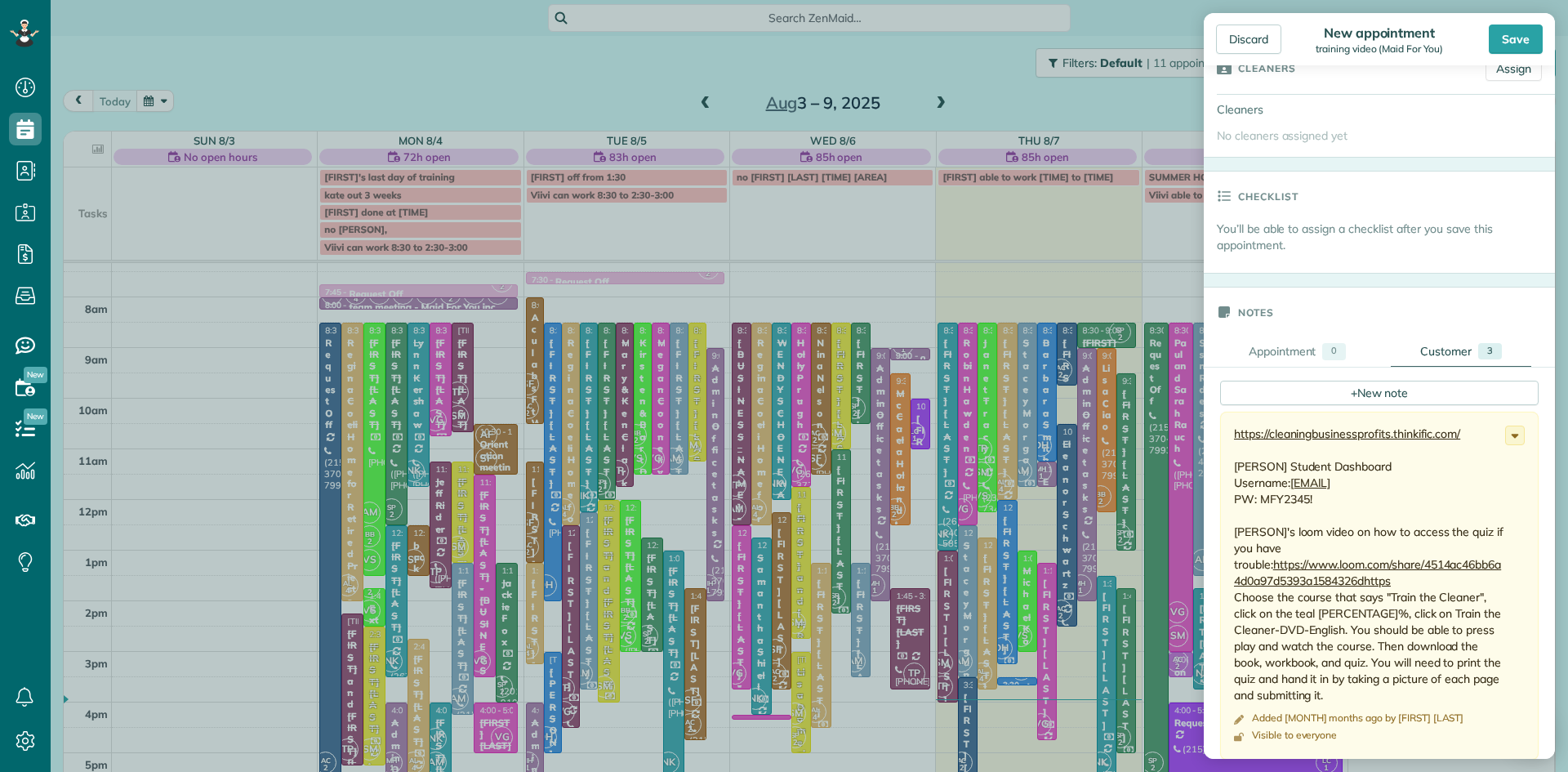 scroll, scrollTop: 804, scrollLeft: 0, axis: vertical 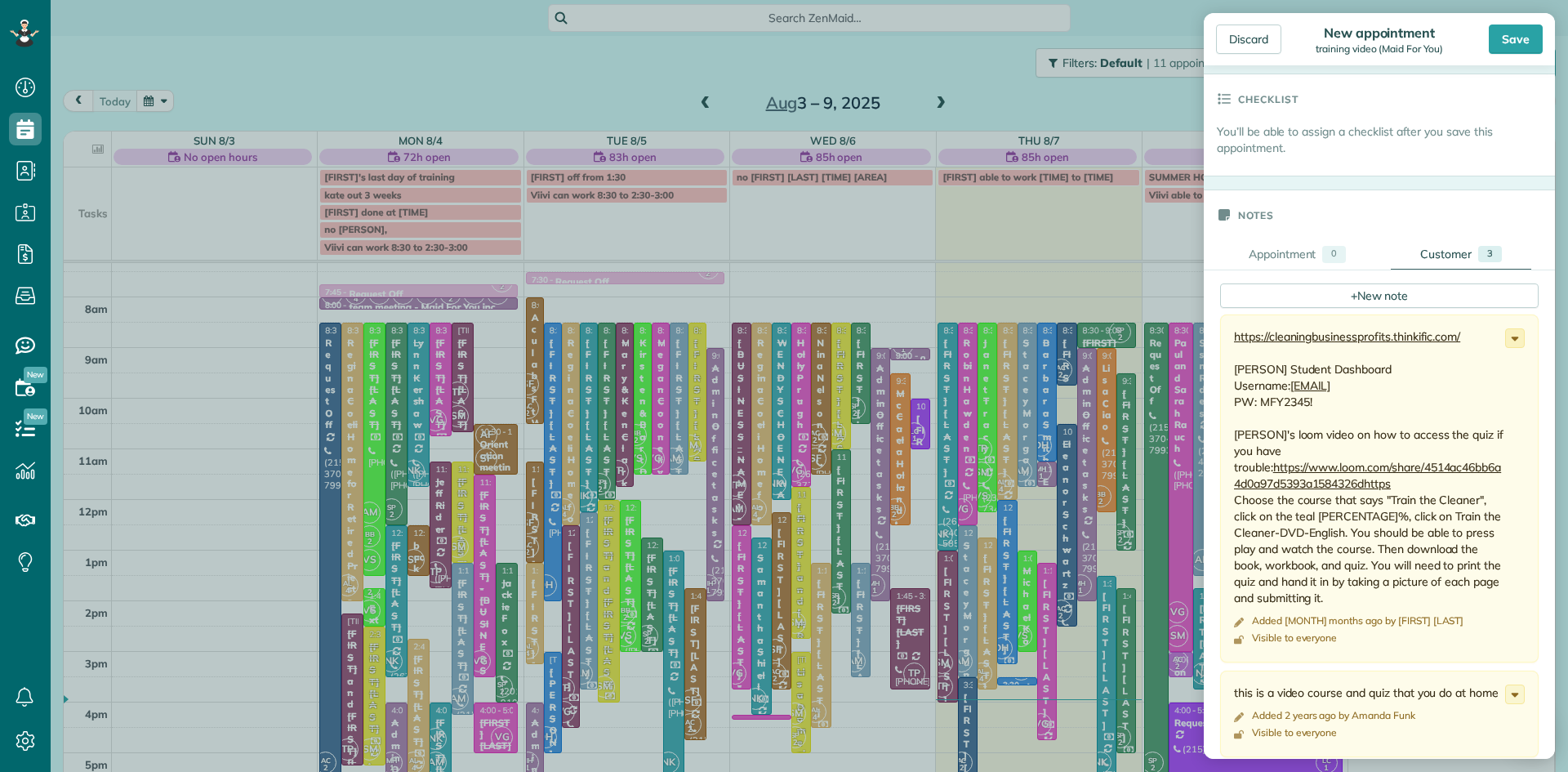 click 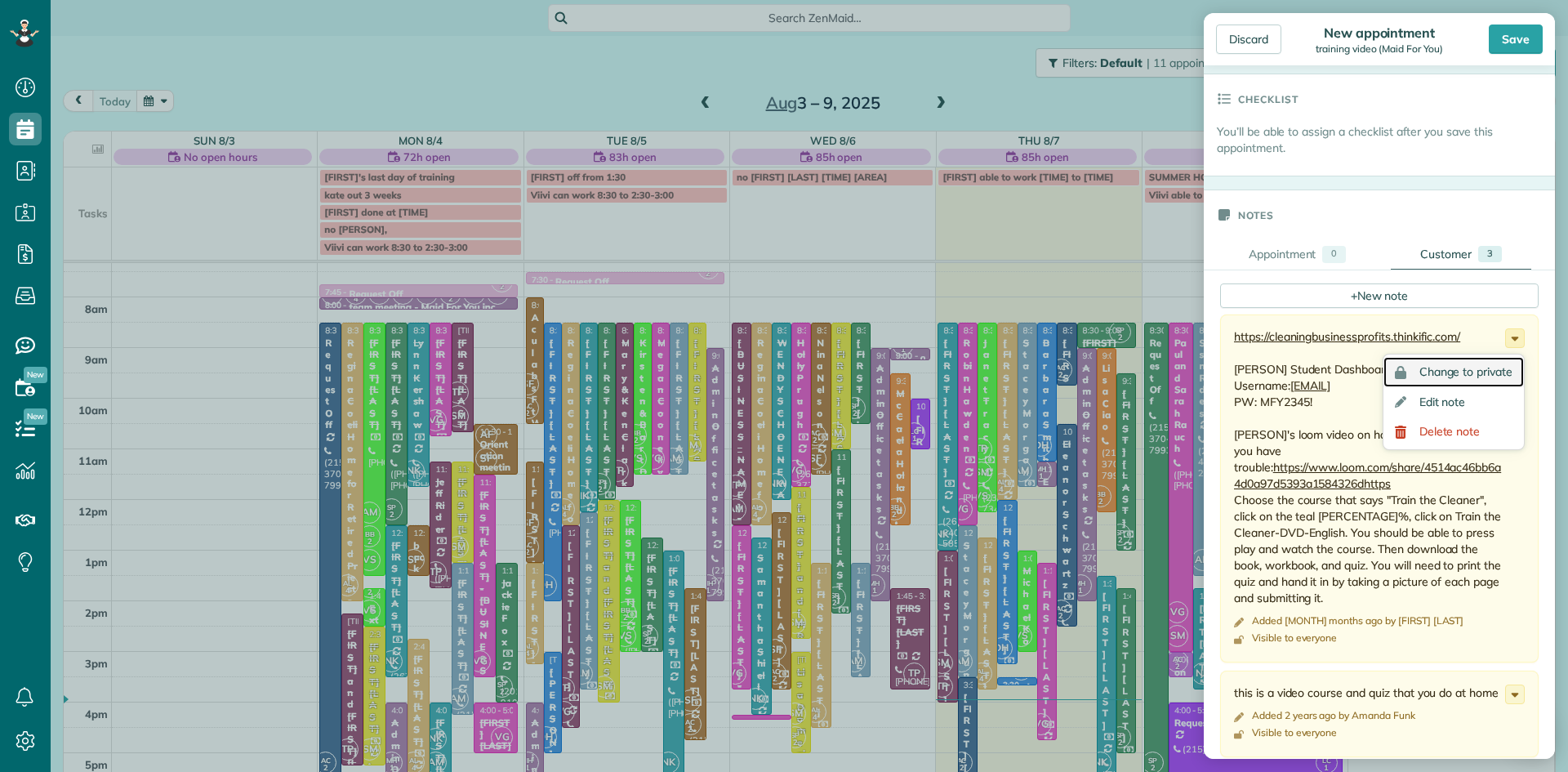 click on "Change to private" at bounding box center (1466, 372) 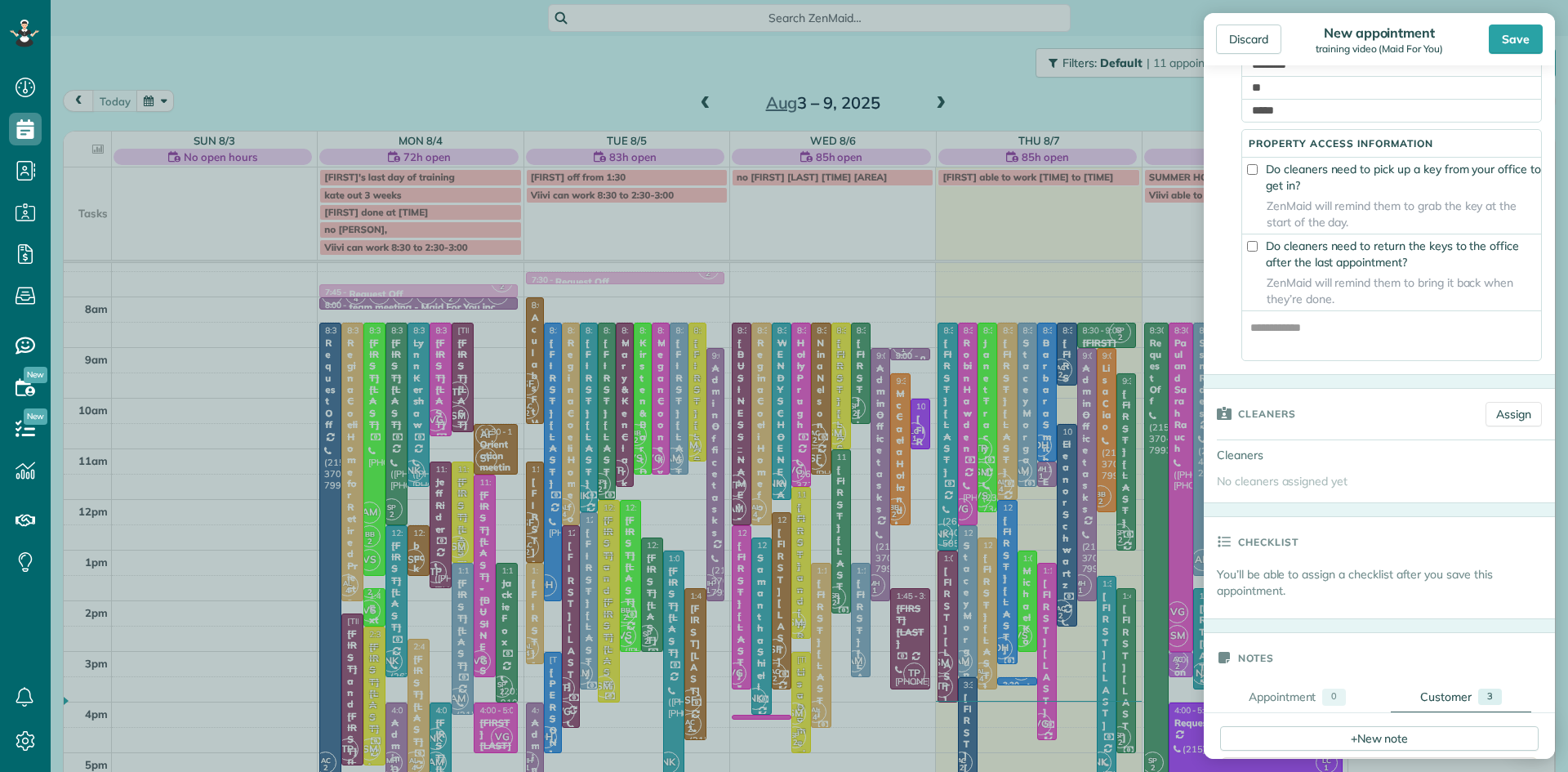 scroll, scrollTop: 0, scrollLeft: 0, axis: both 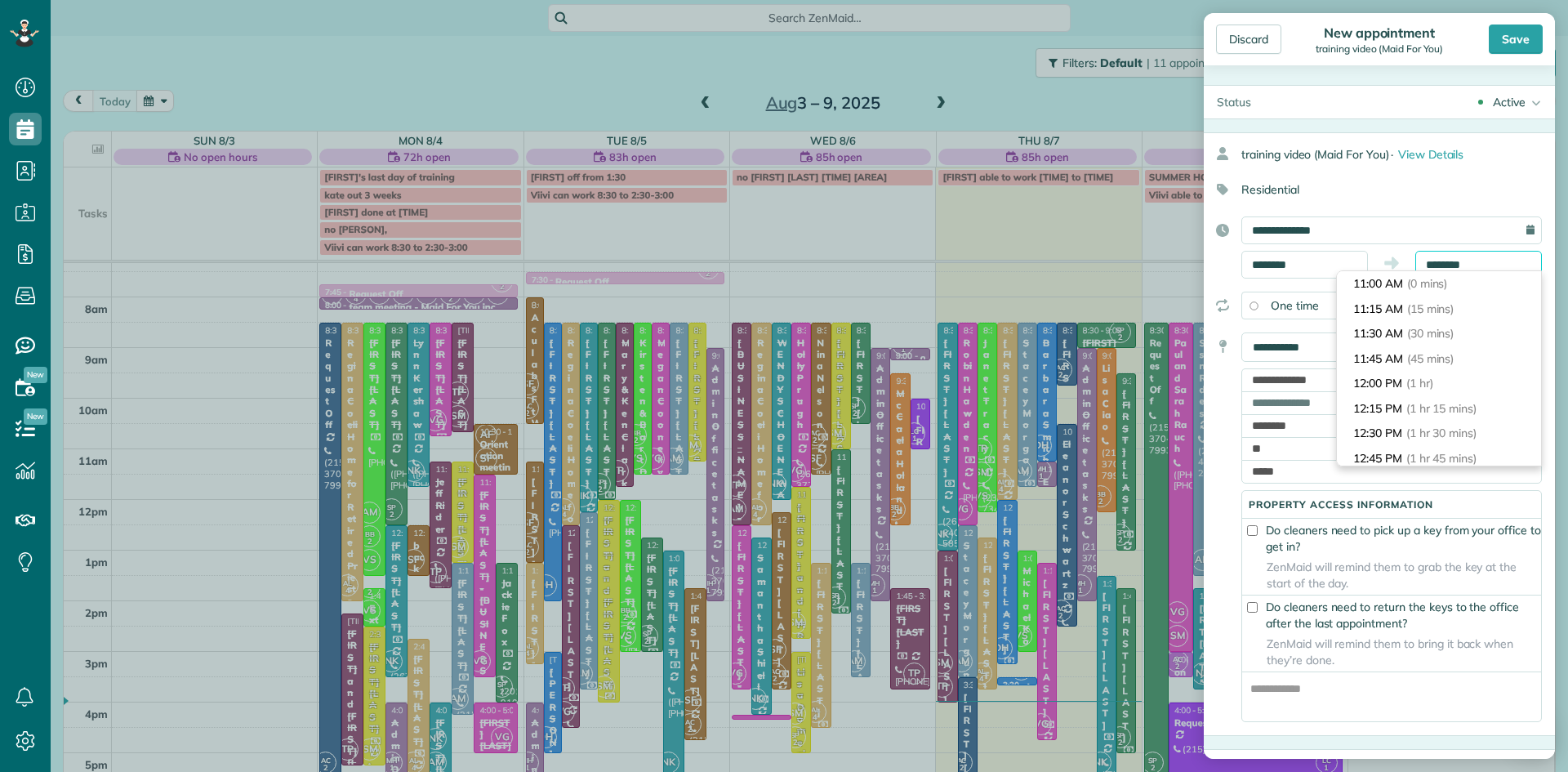 click on "********" at bounding box center [1478, 265] 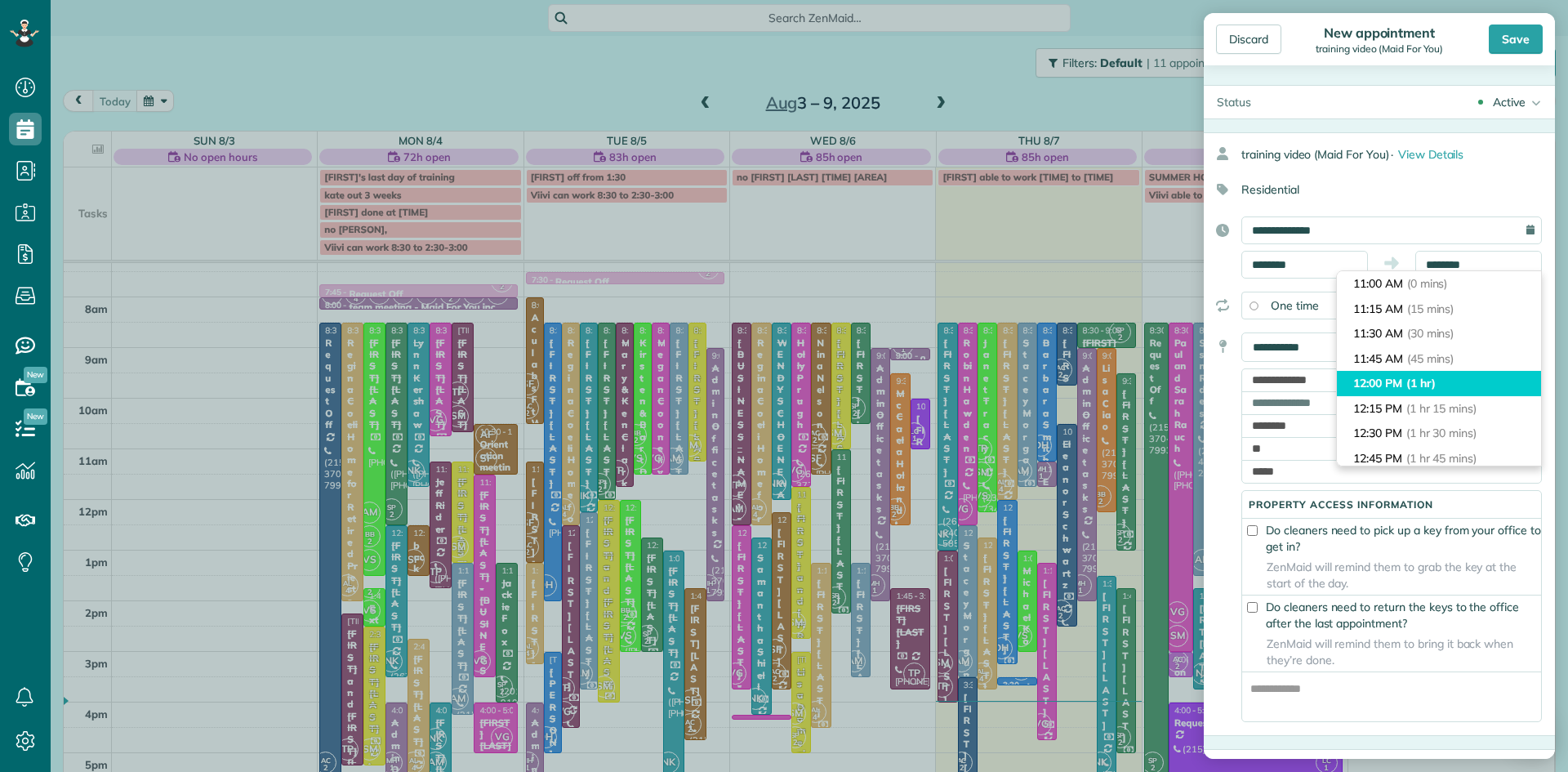 type on "********" 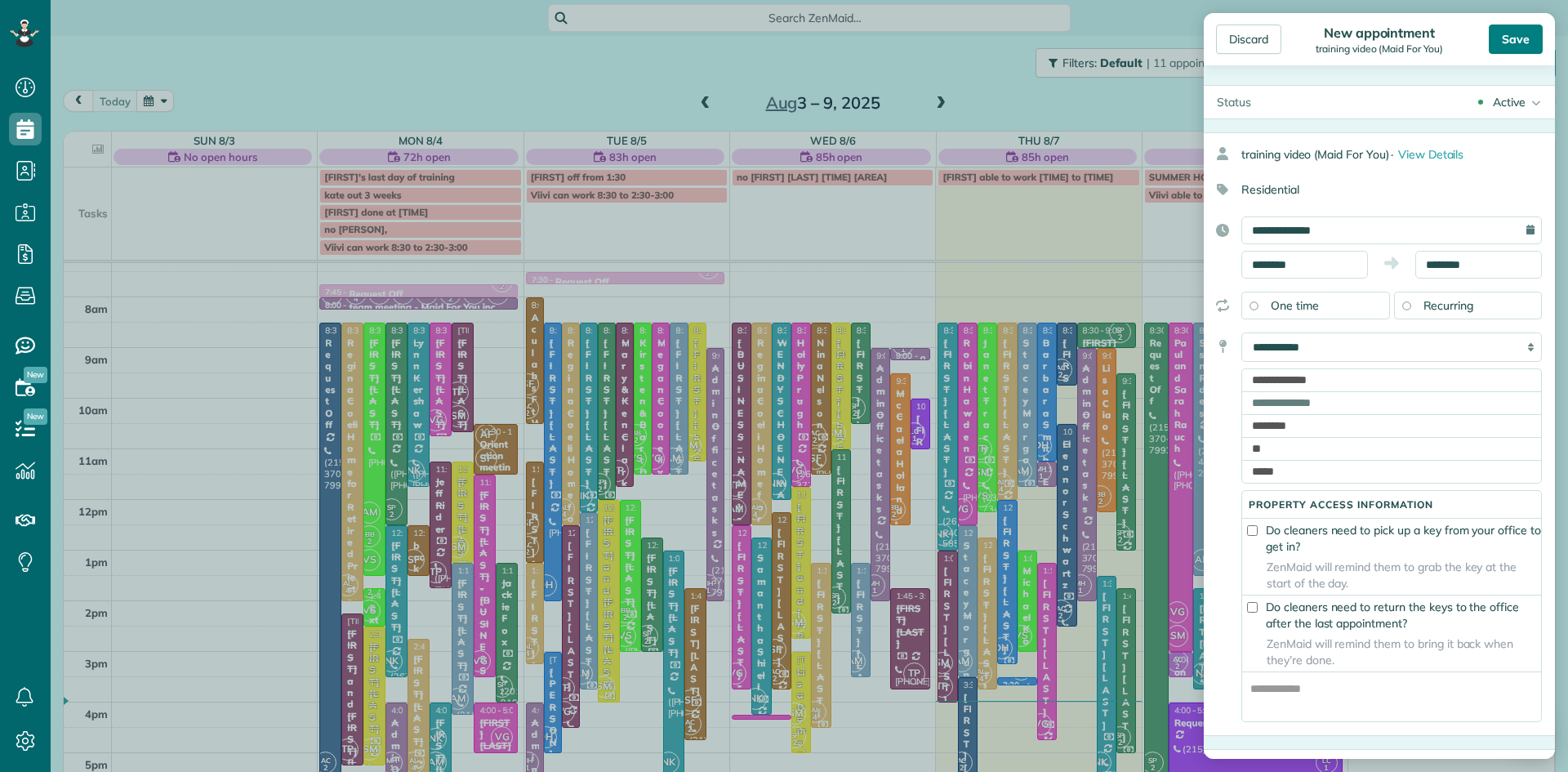 click on "Save" at bounding box center [1516, 39] 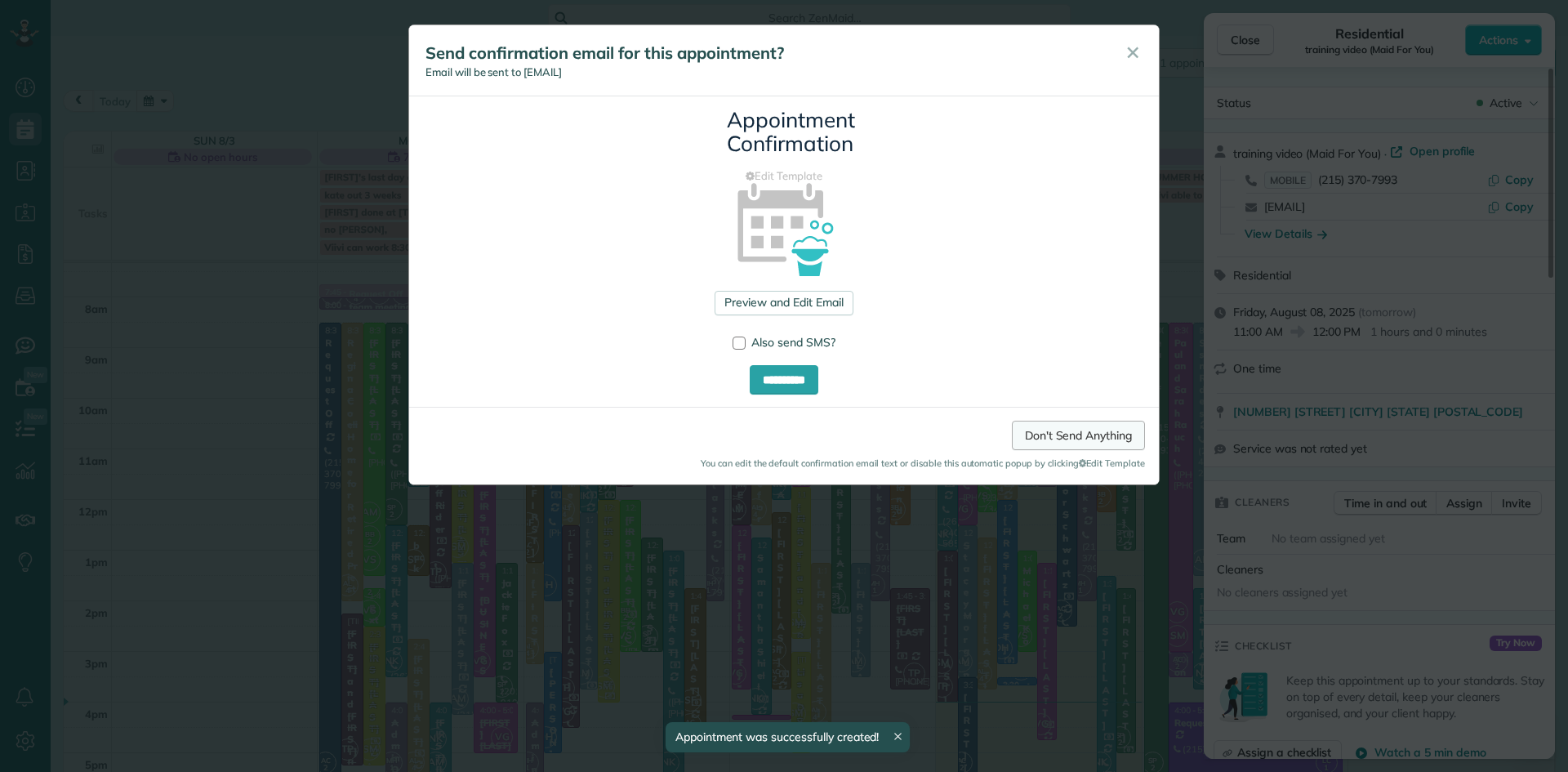 click on "Don't Send Anything" at bounding box center (1078, 435) 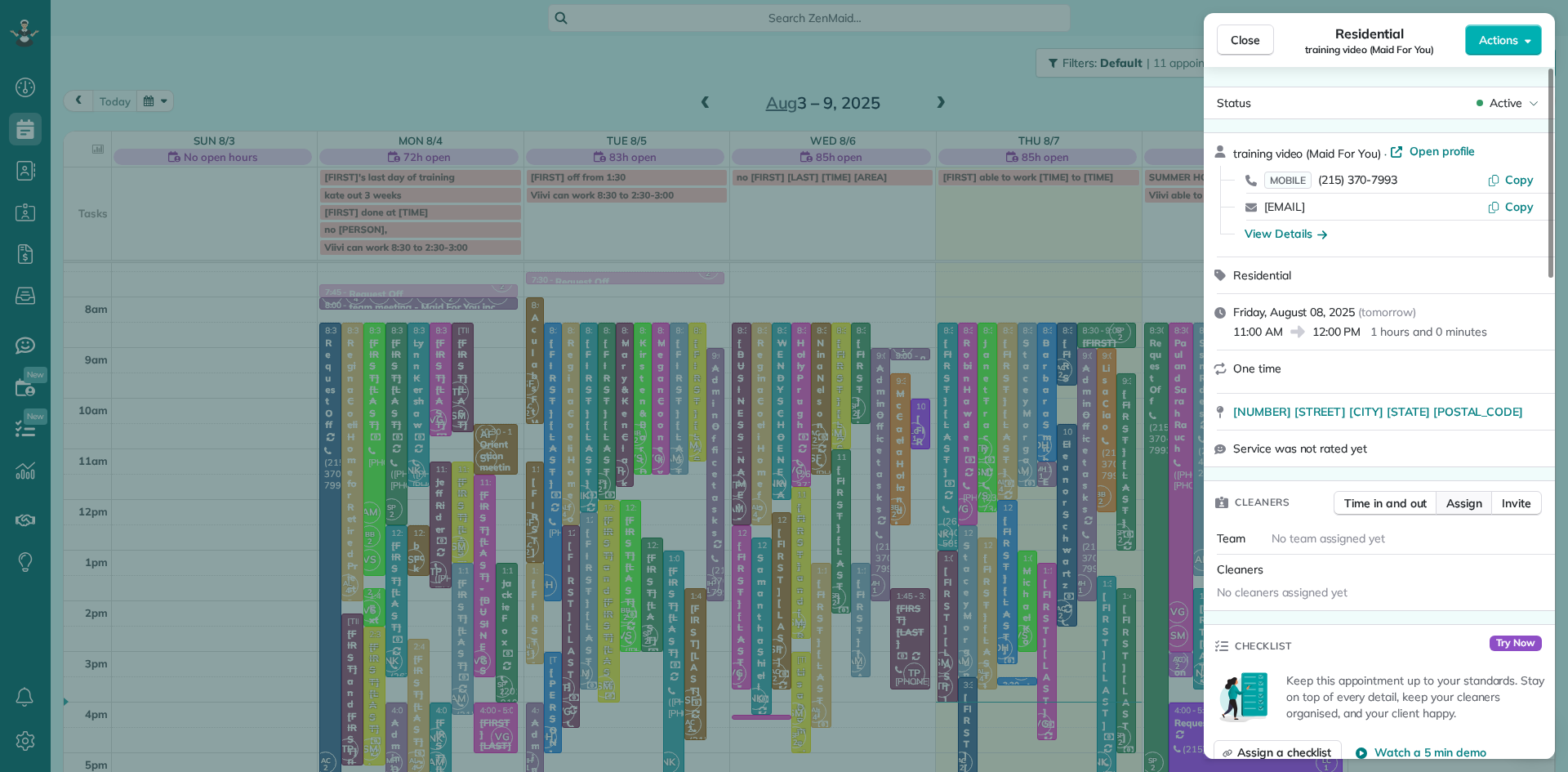 click on "Assign" at bounding box center [1464, 503] 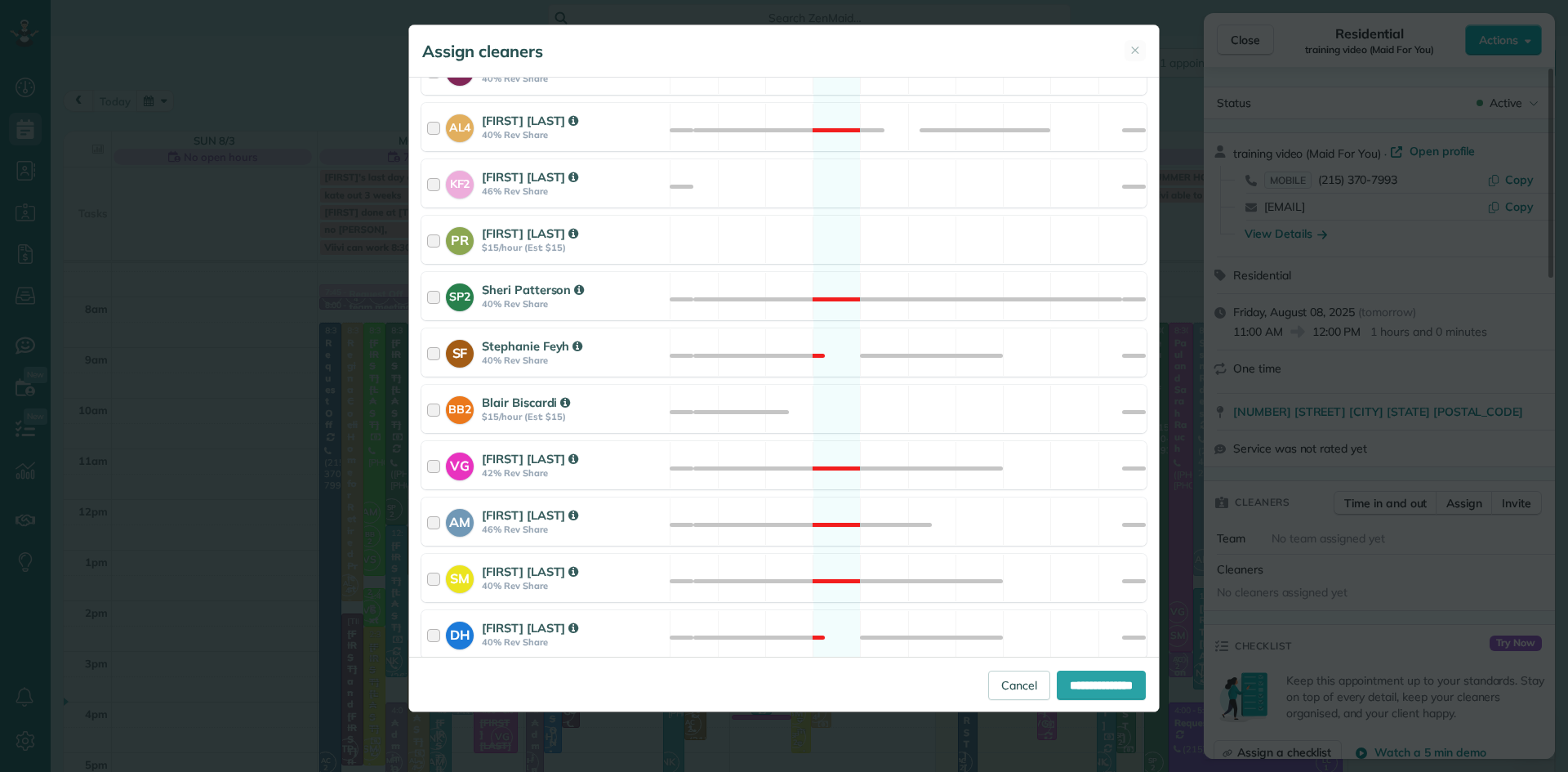 scroll, scrollTop: 912, scrollLeft: 0, axis: vertical 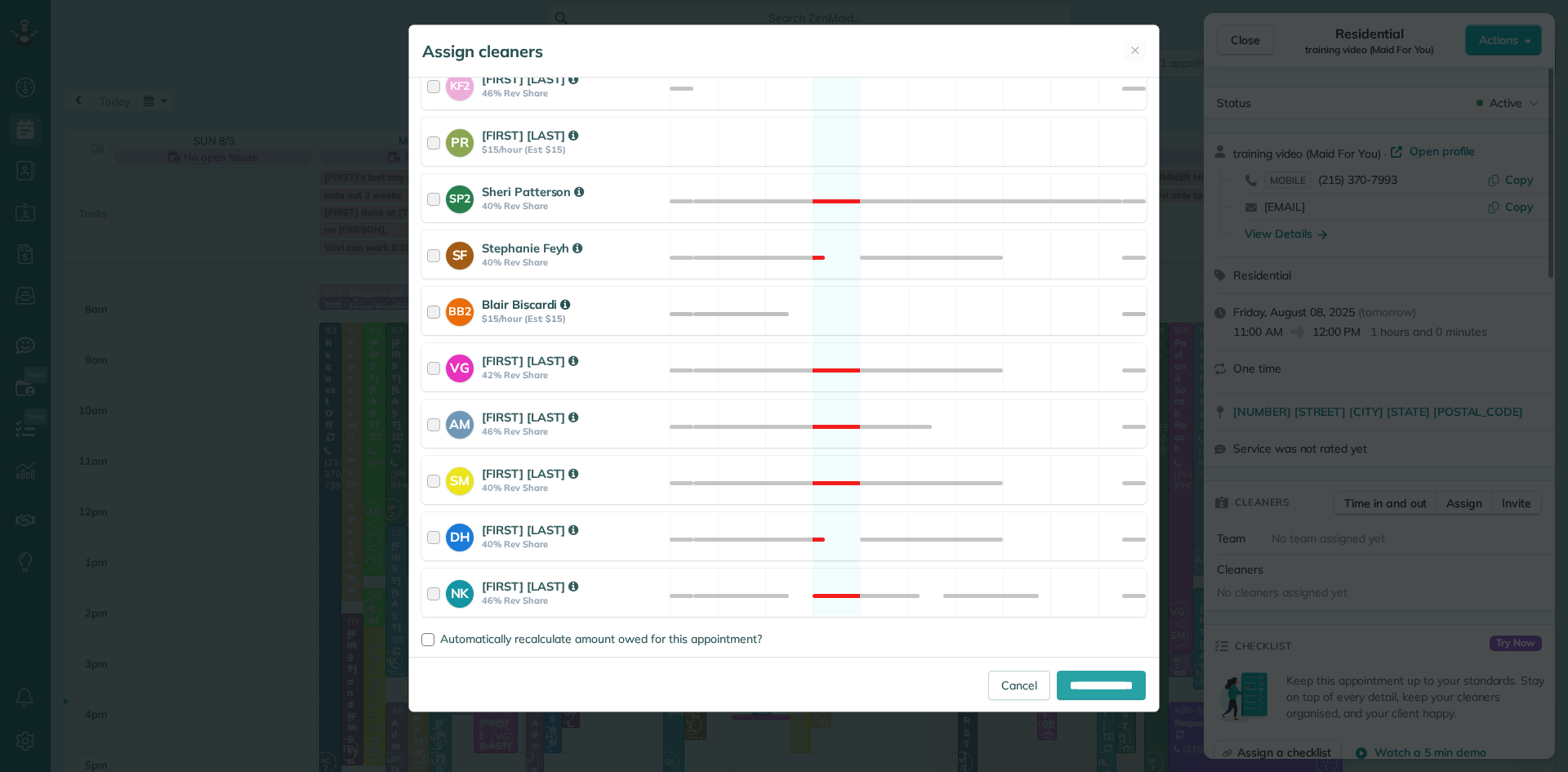 click on "Blair Biscardi" at bounding box center [526, 304] 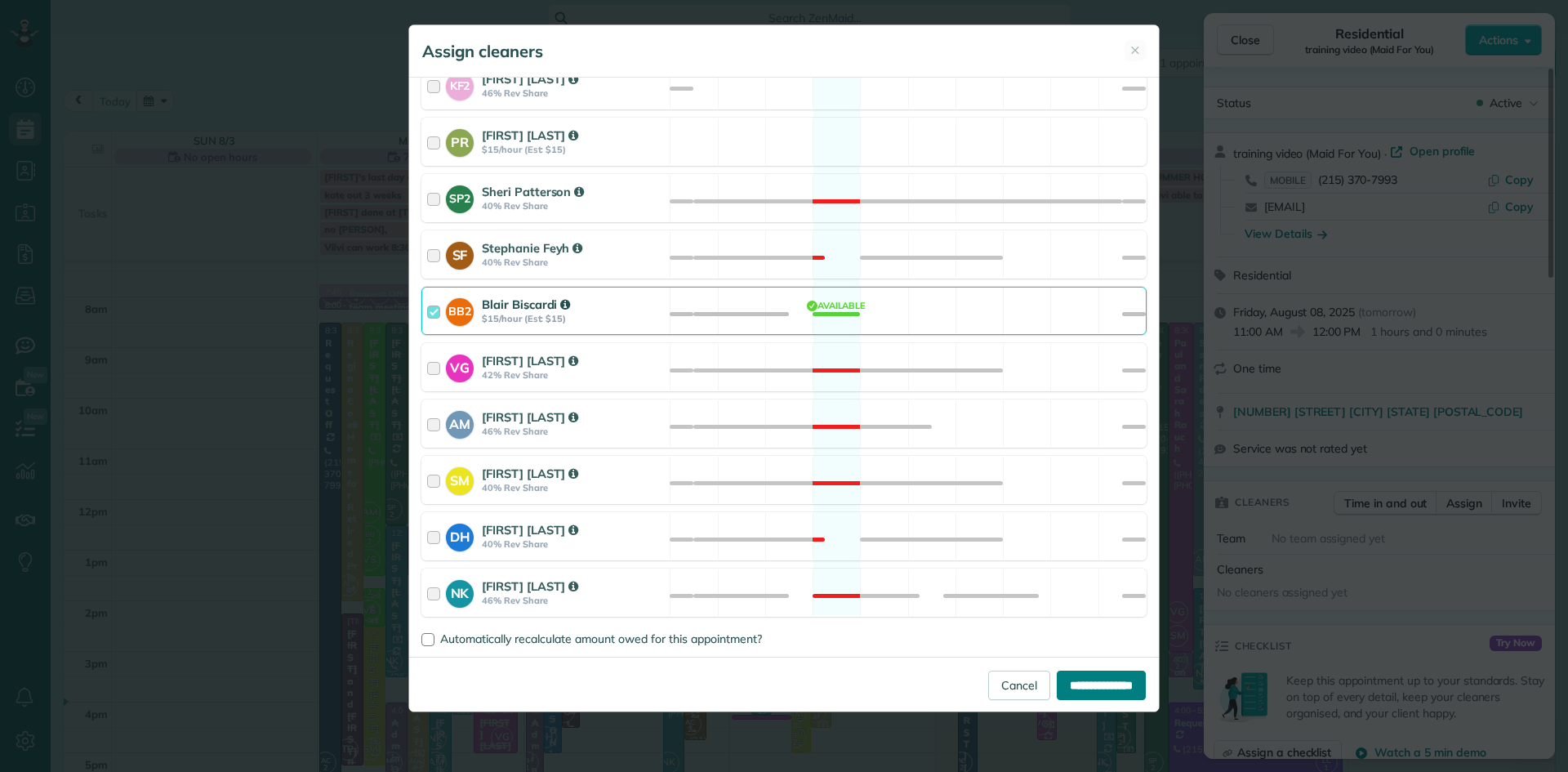 click on "**********" at bounding box center [1101, 685] 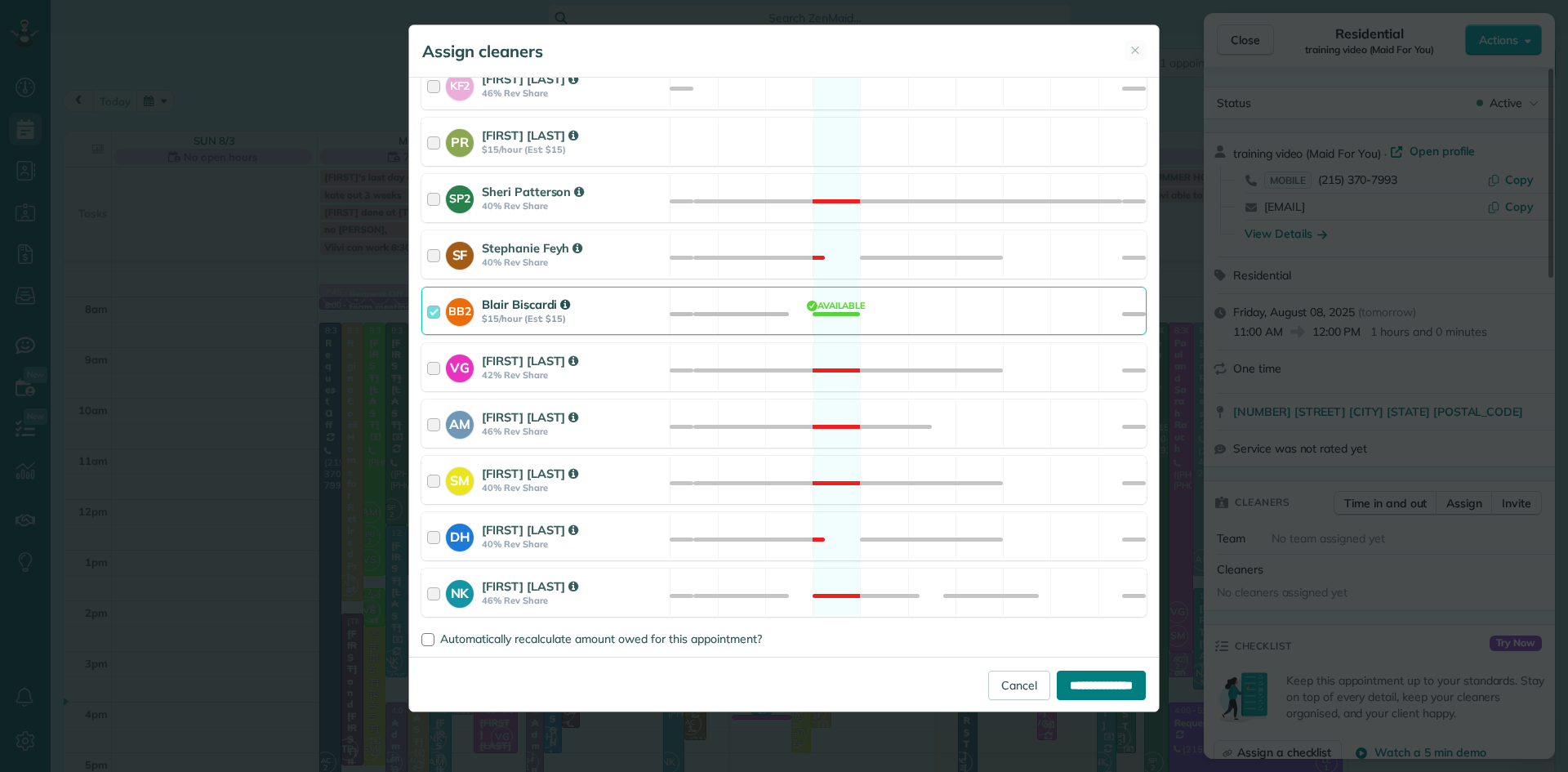 type on "**********" 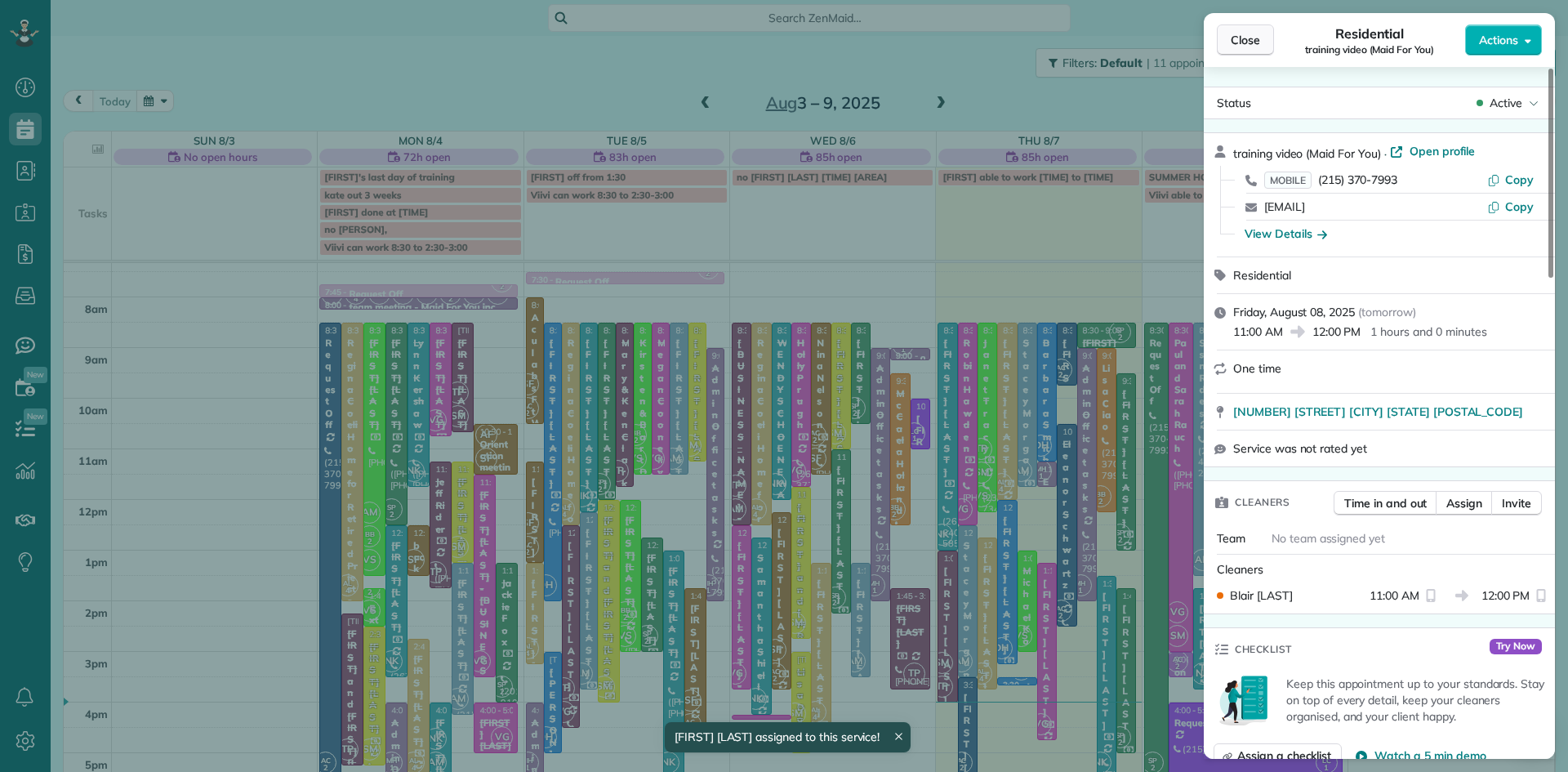 click on "Close" at bounding box center (1245, 40) 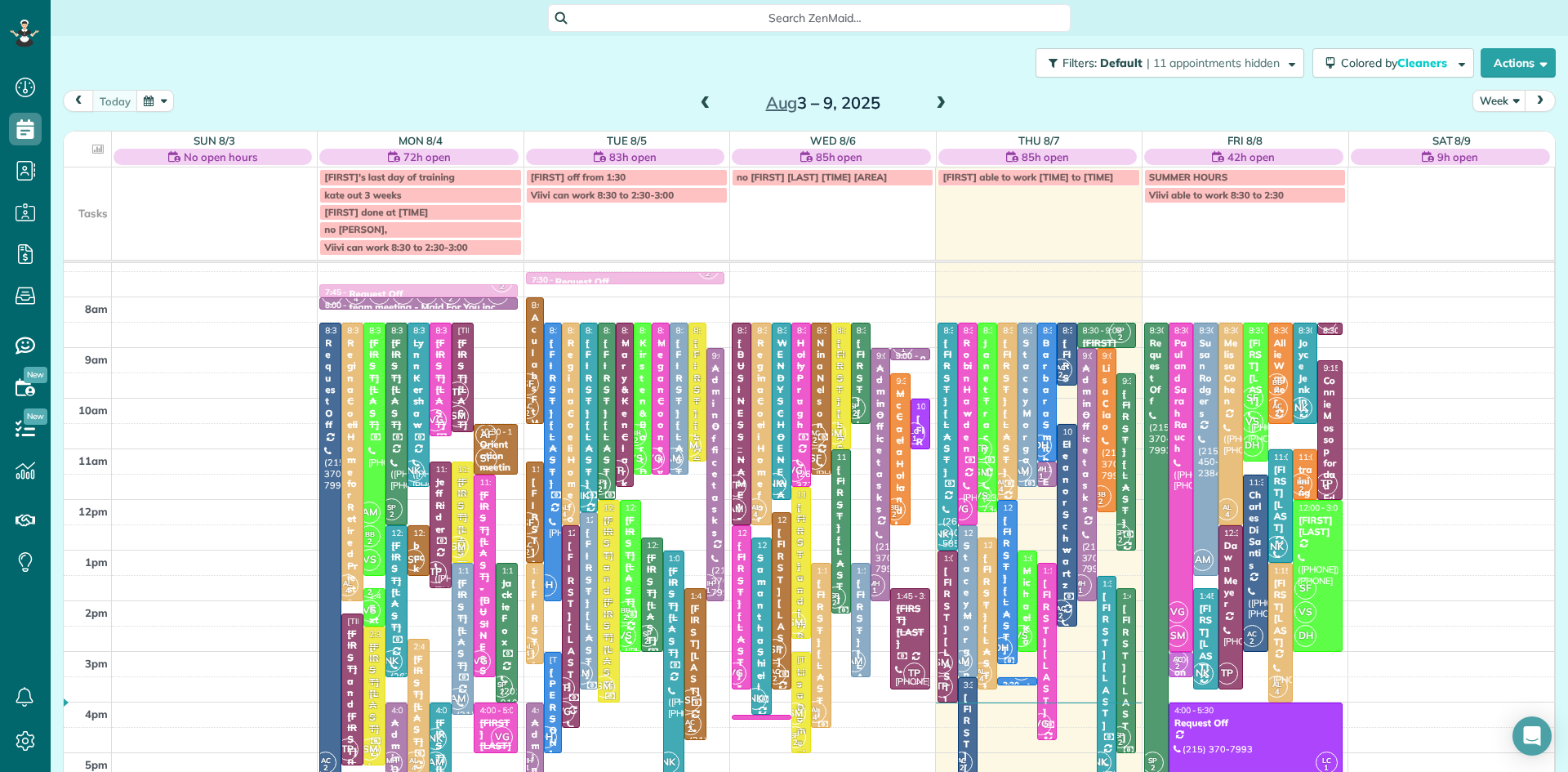 click at bounding box center [941, 104] 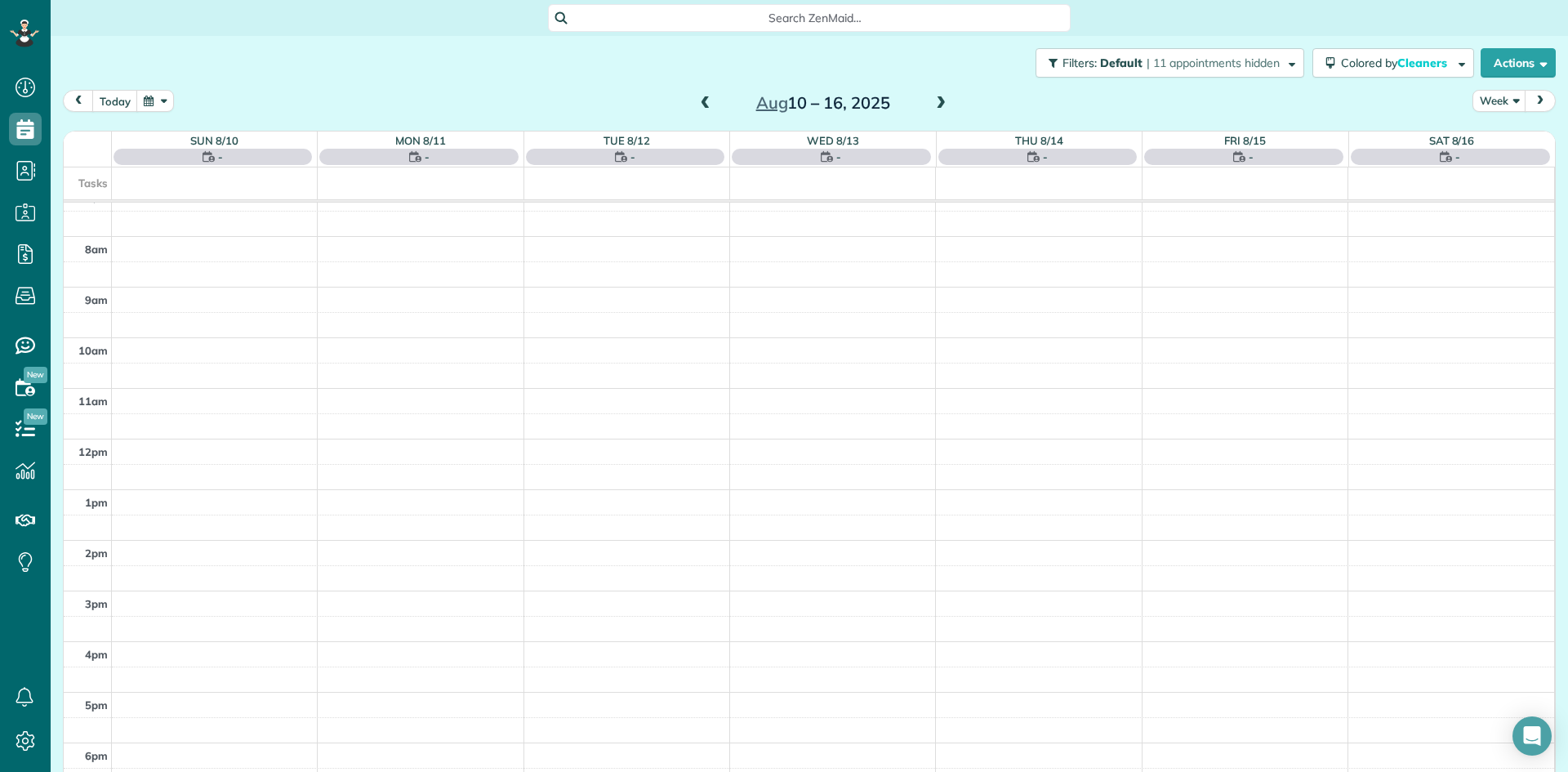 scroll, scrollTop: 0, scrollLeft: 0, axis: both 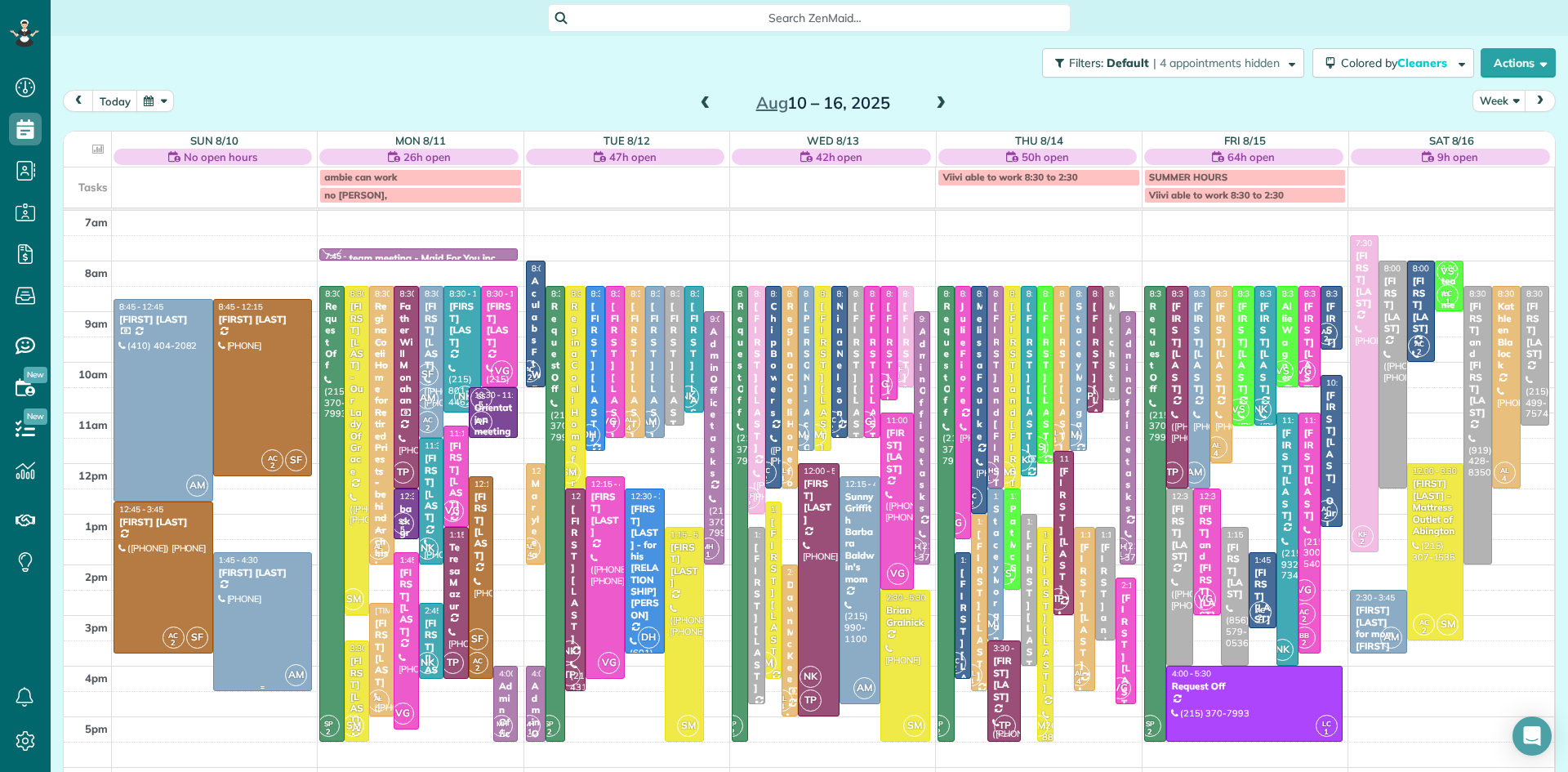 click at bounding box center [263, 622] 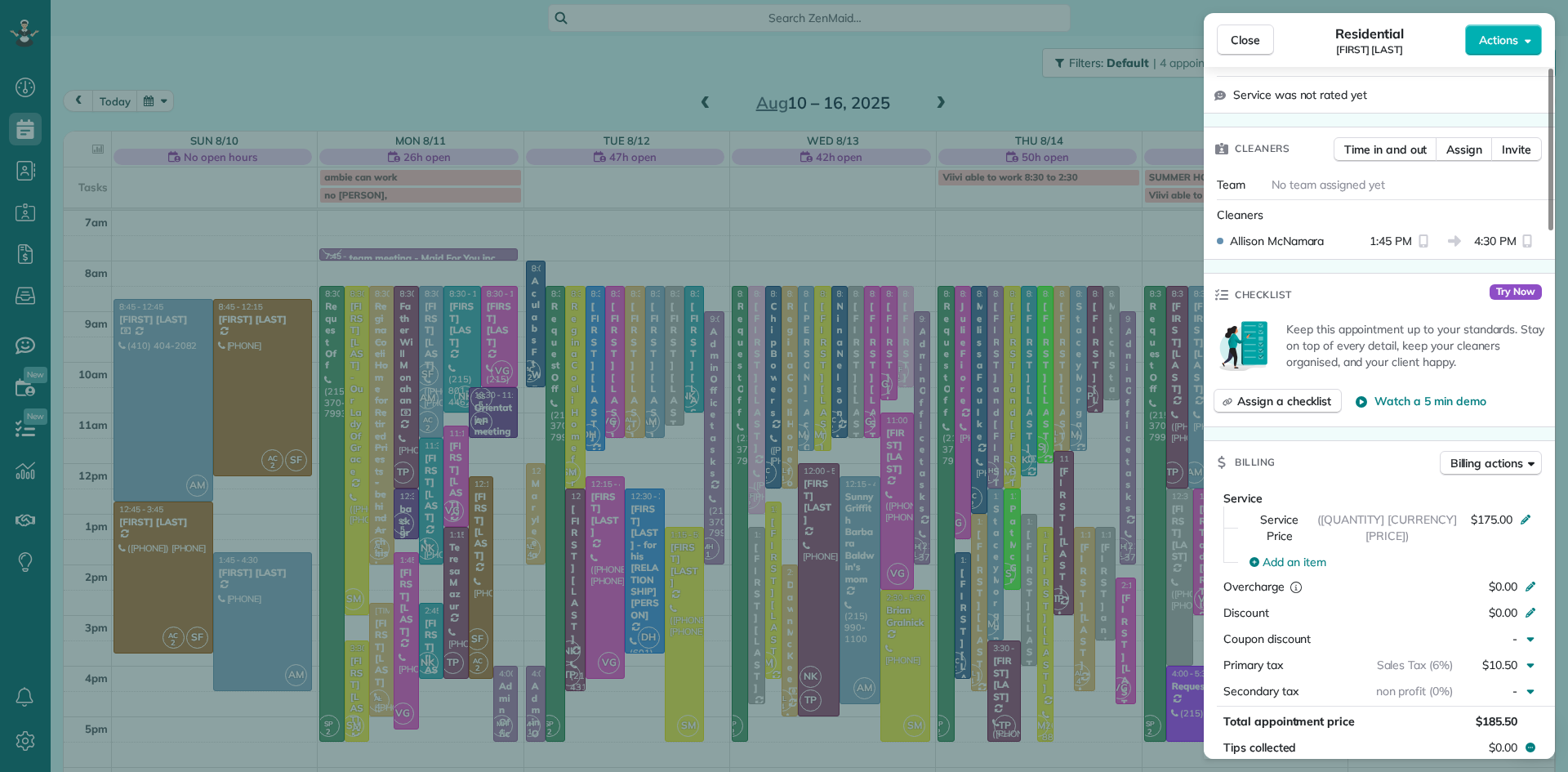 scroll, scrollTop: 500, scrollLeft: 0, axis: vertical 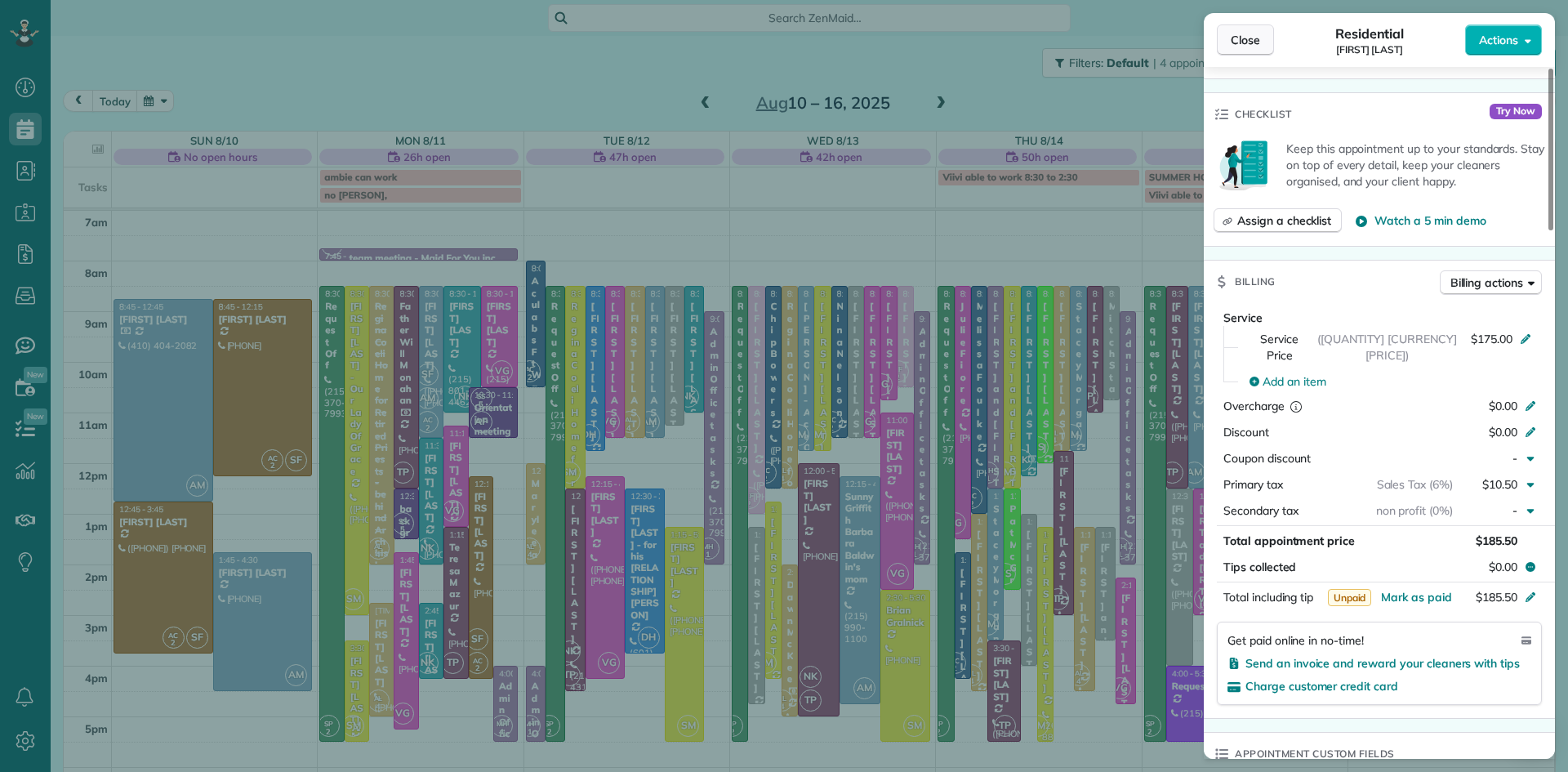click on "Close" at bounding box center [1245, 40] 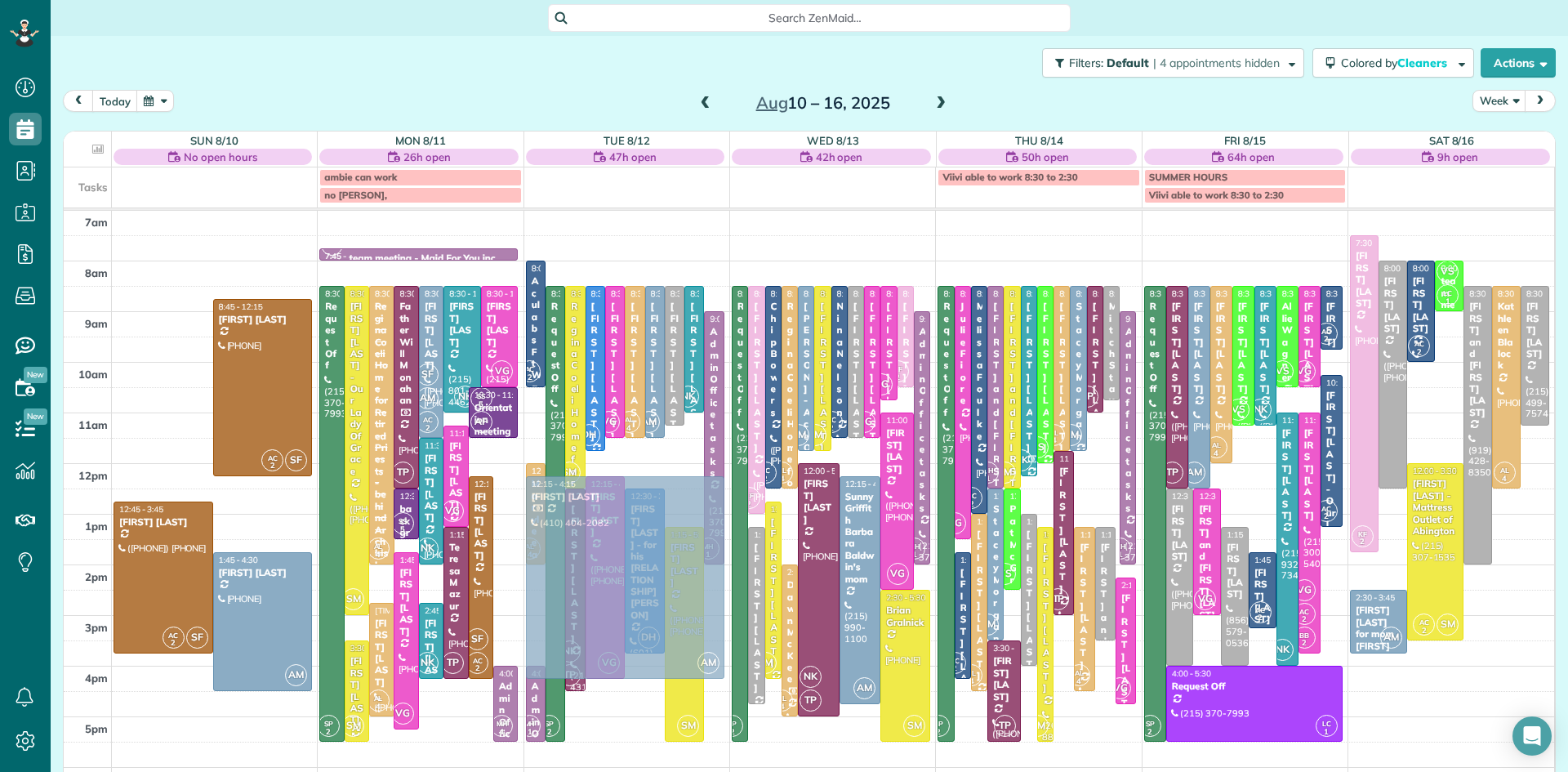drag, startPoint x: 145, startPoint y: 365, endPoint x: 627, endPoint y: 538, distance: 512.10643 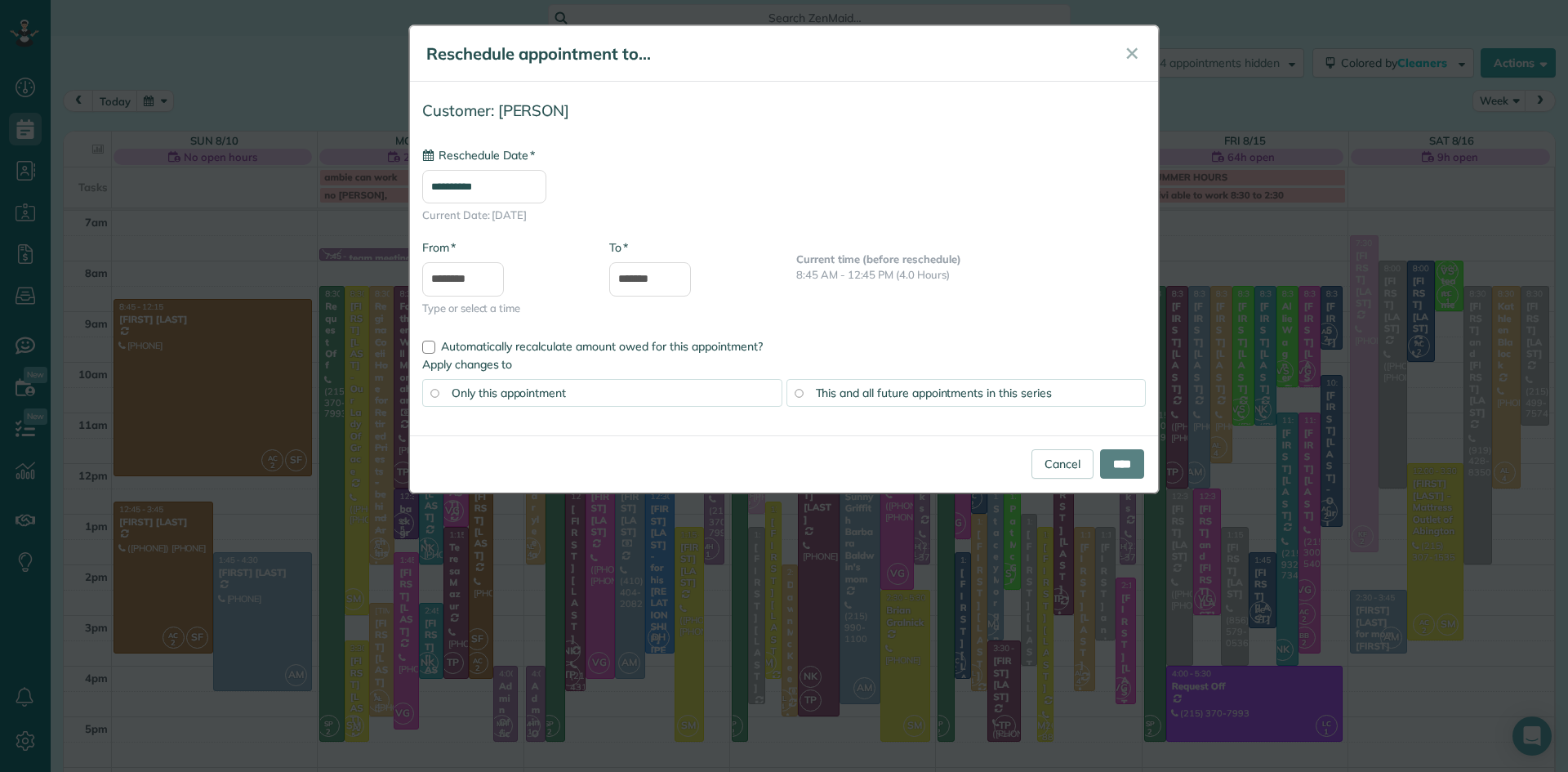 type on "**********" 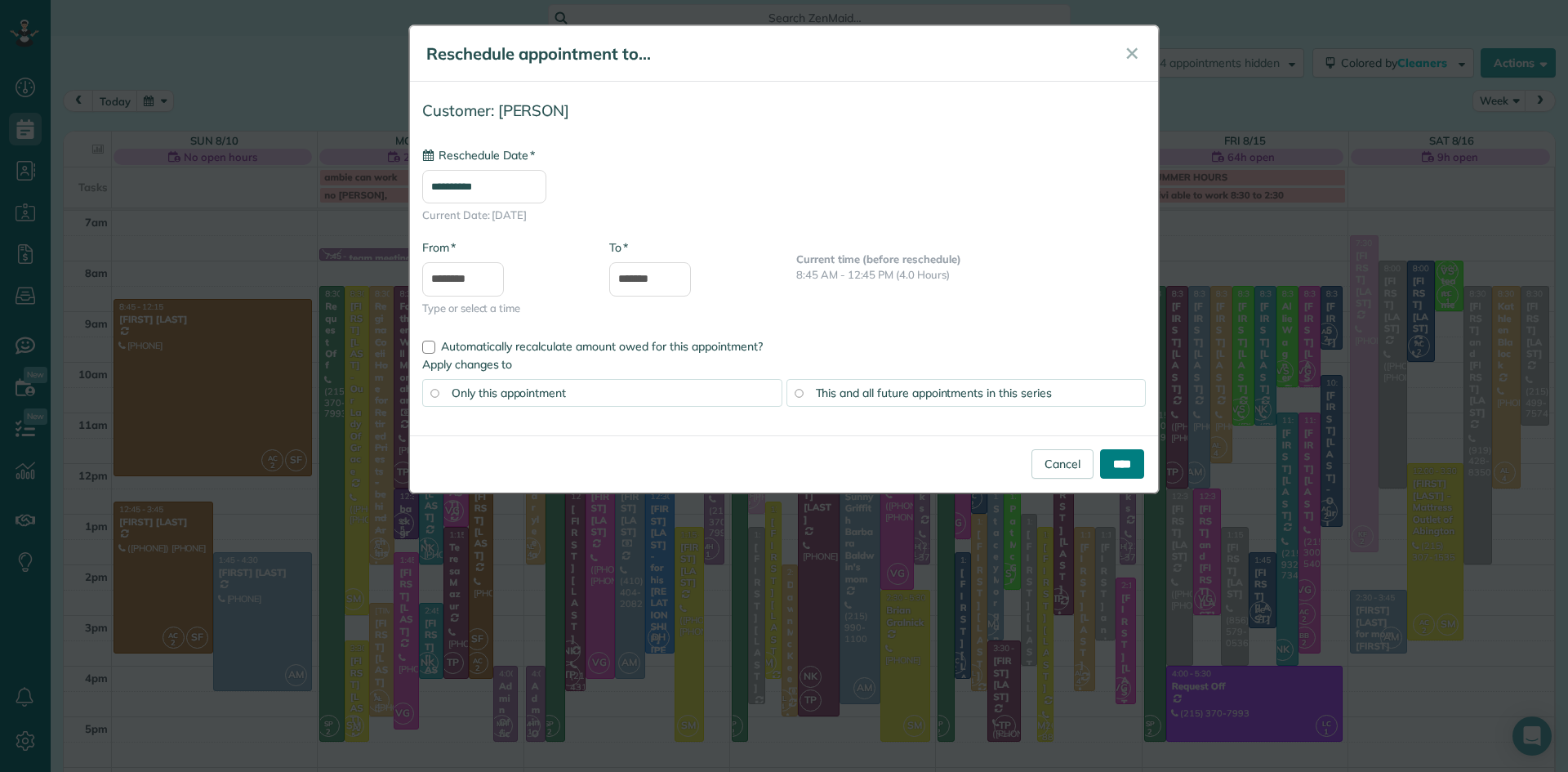 click on "****" at bounding box center [1122, 464] 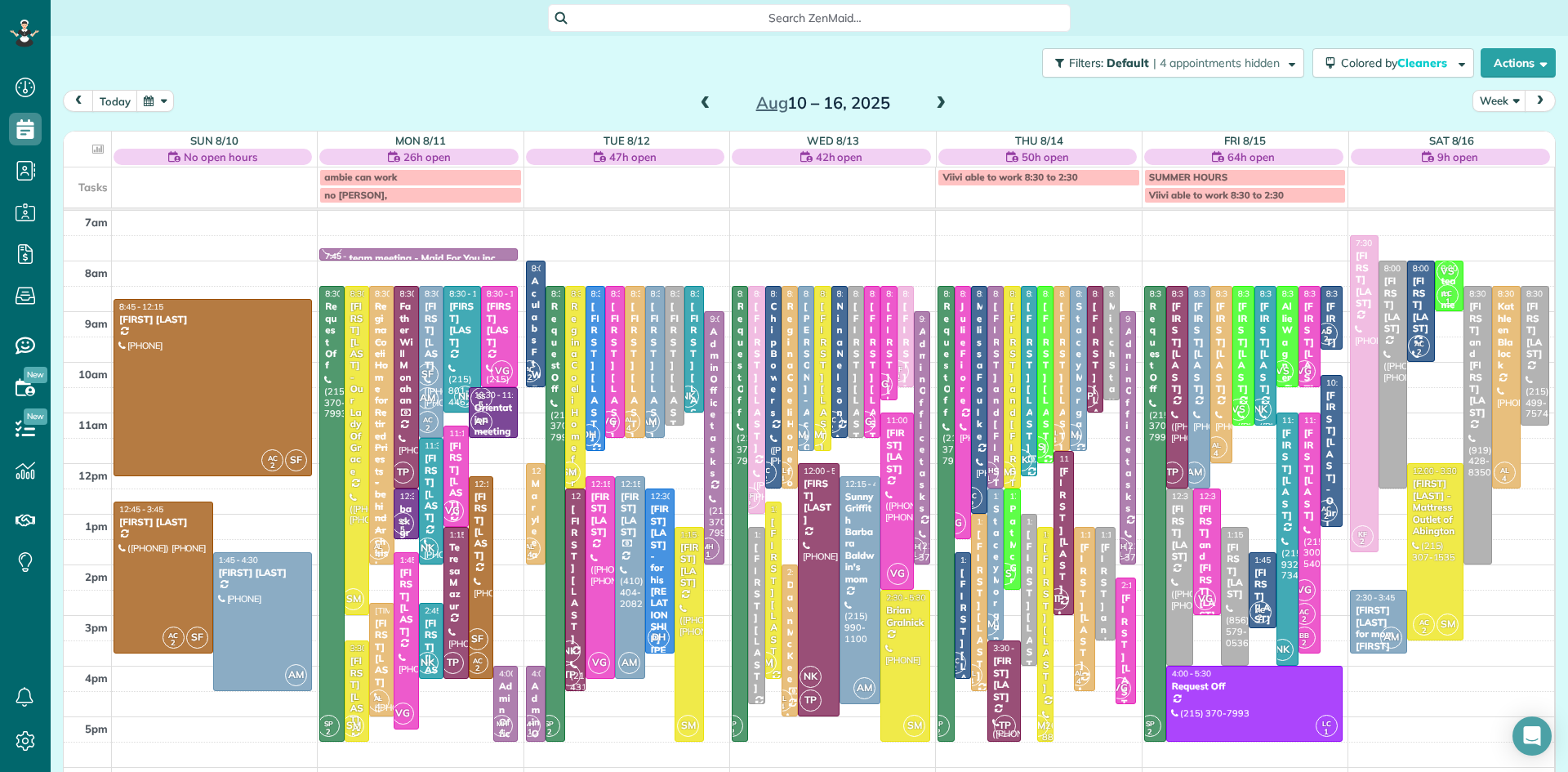 click at bounding box center (941, 104) 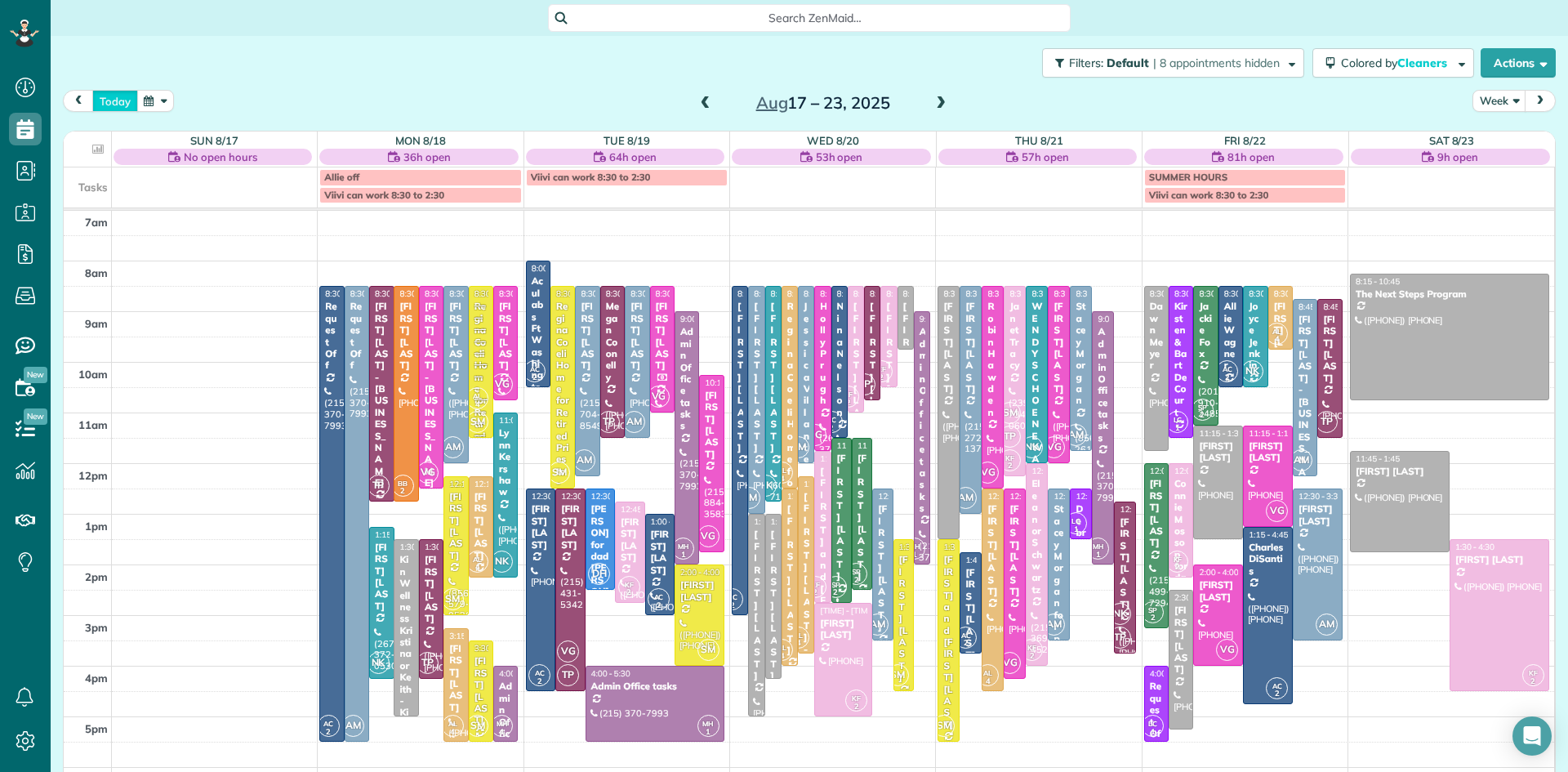click on "today" at bounding box center [115, 100] 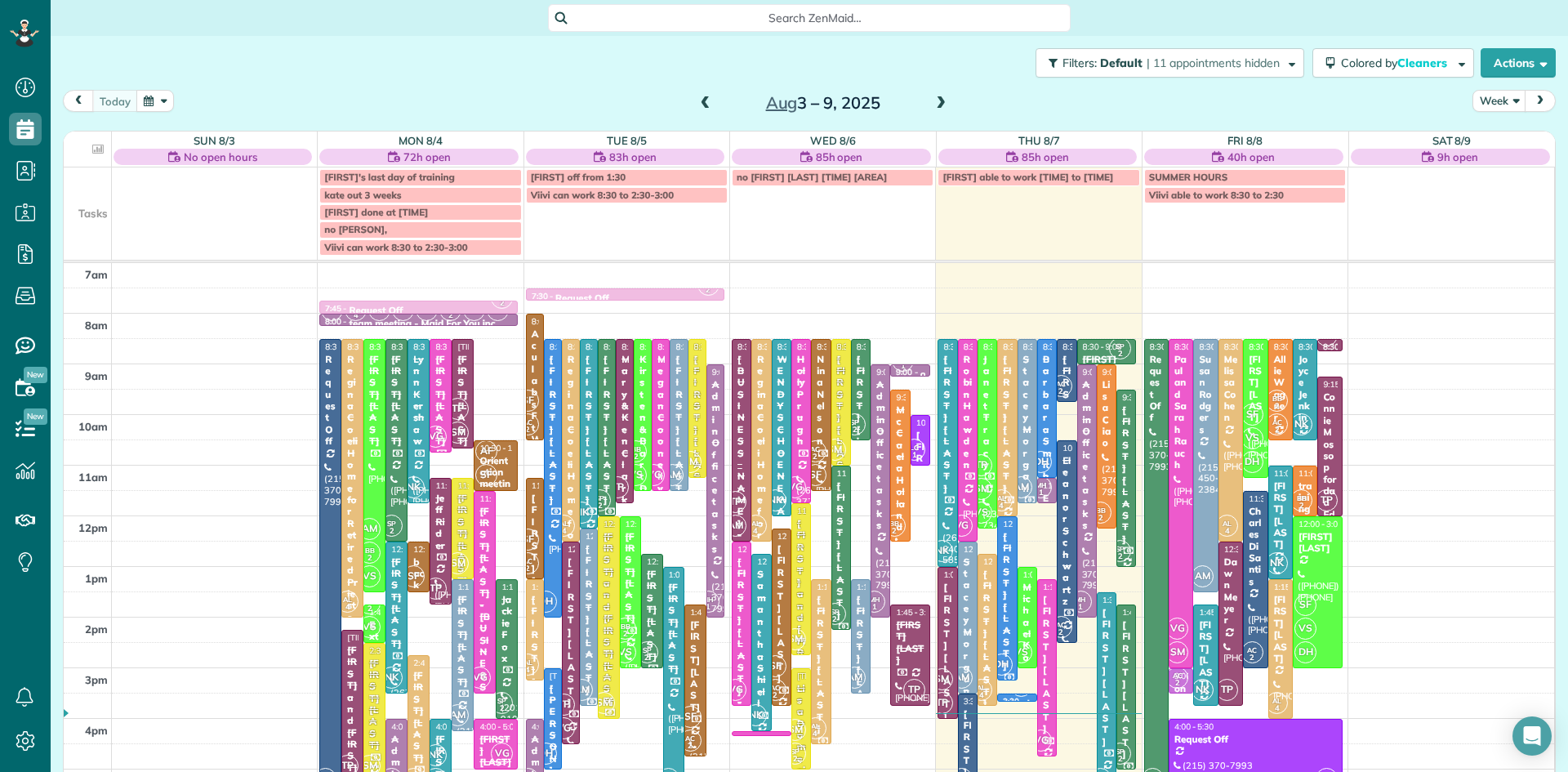 click at bounding box center (941, 104) 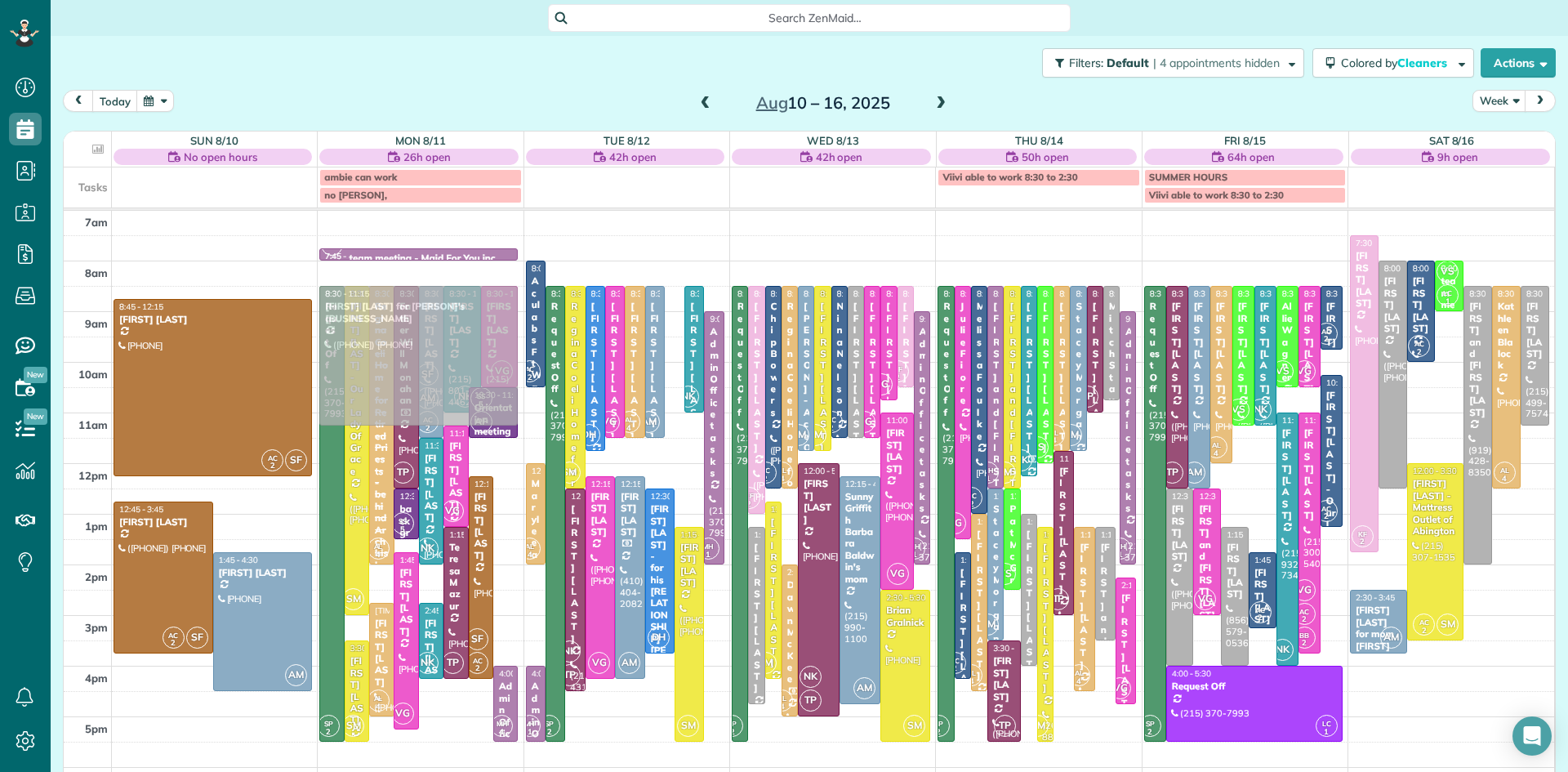 drag, startPoint x: 671, startPoint y: 346, endPoint x: 447, endPoint y: 351, distance: 224.0558 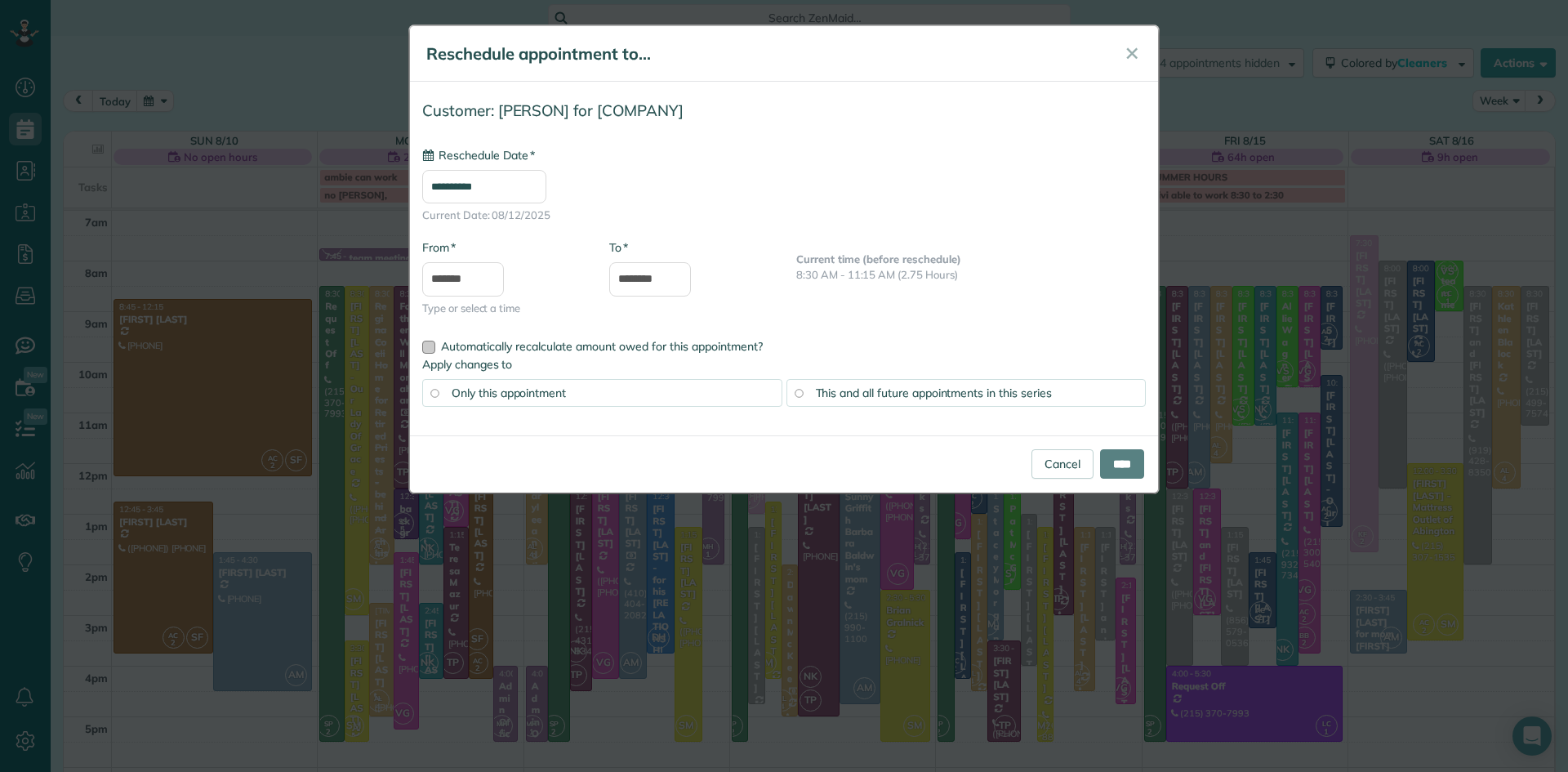 type on "**********" 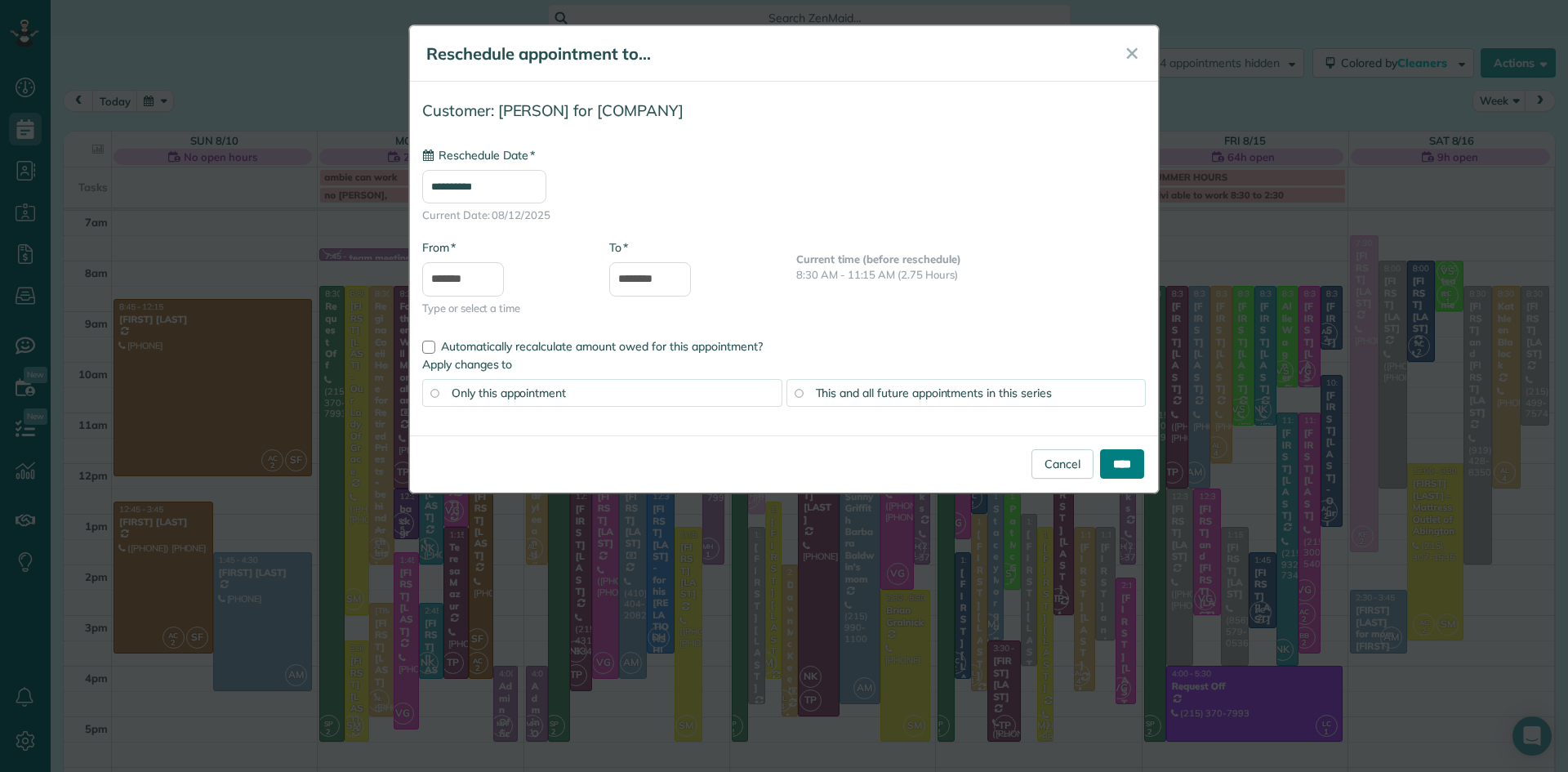 click on "****" at bounding box center [1122, 464] 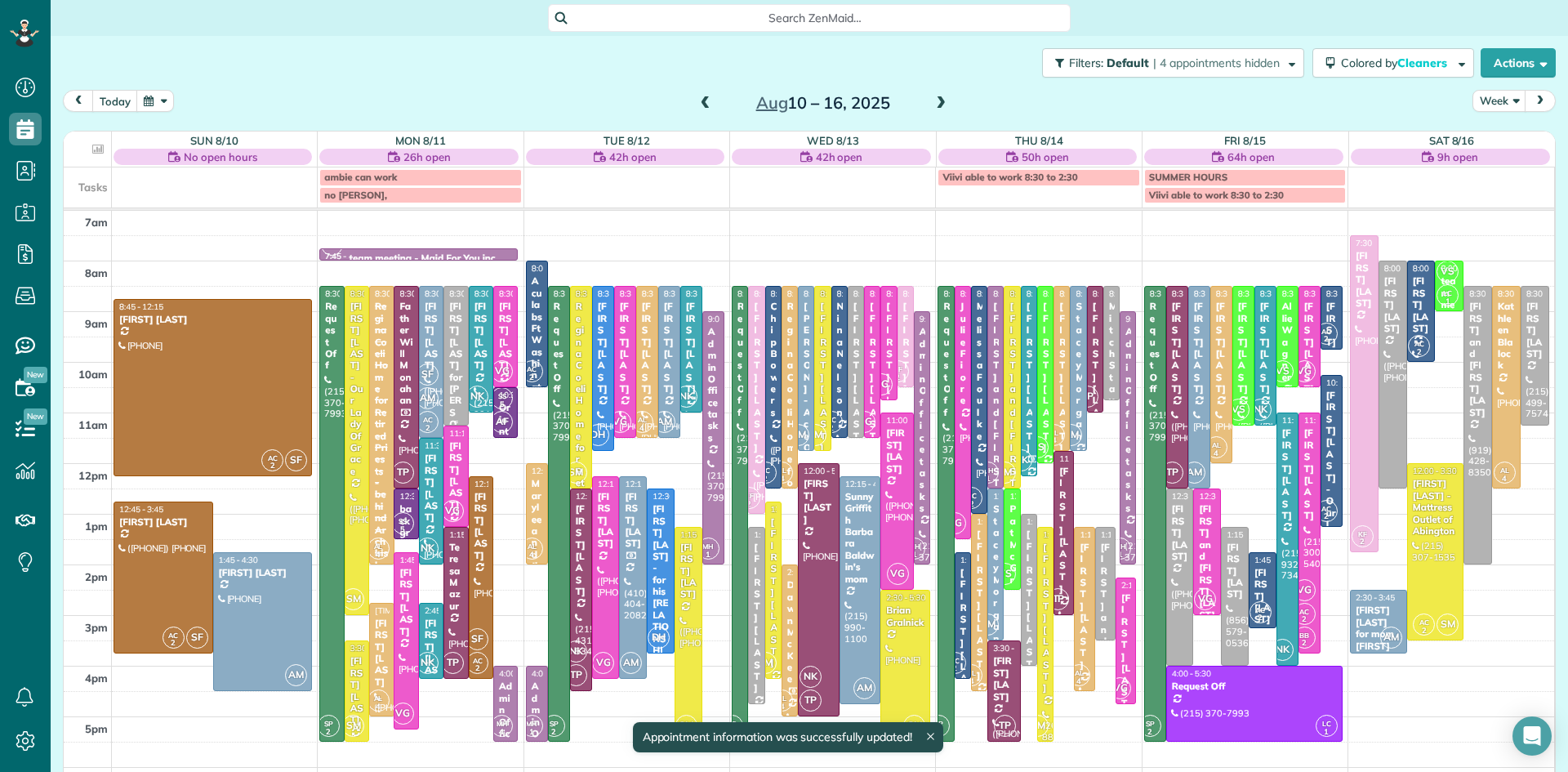 click on "[FIRST] [LAST] for Mike's Lock Shop" at bounding box center (456, 430) 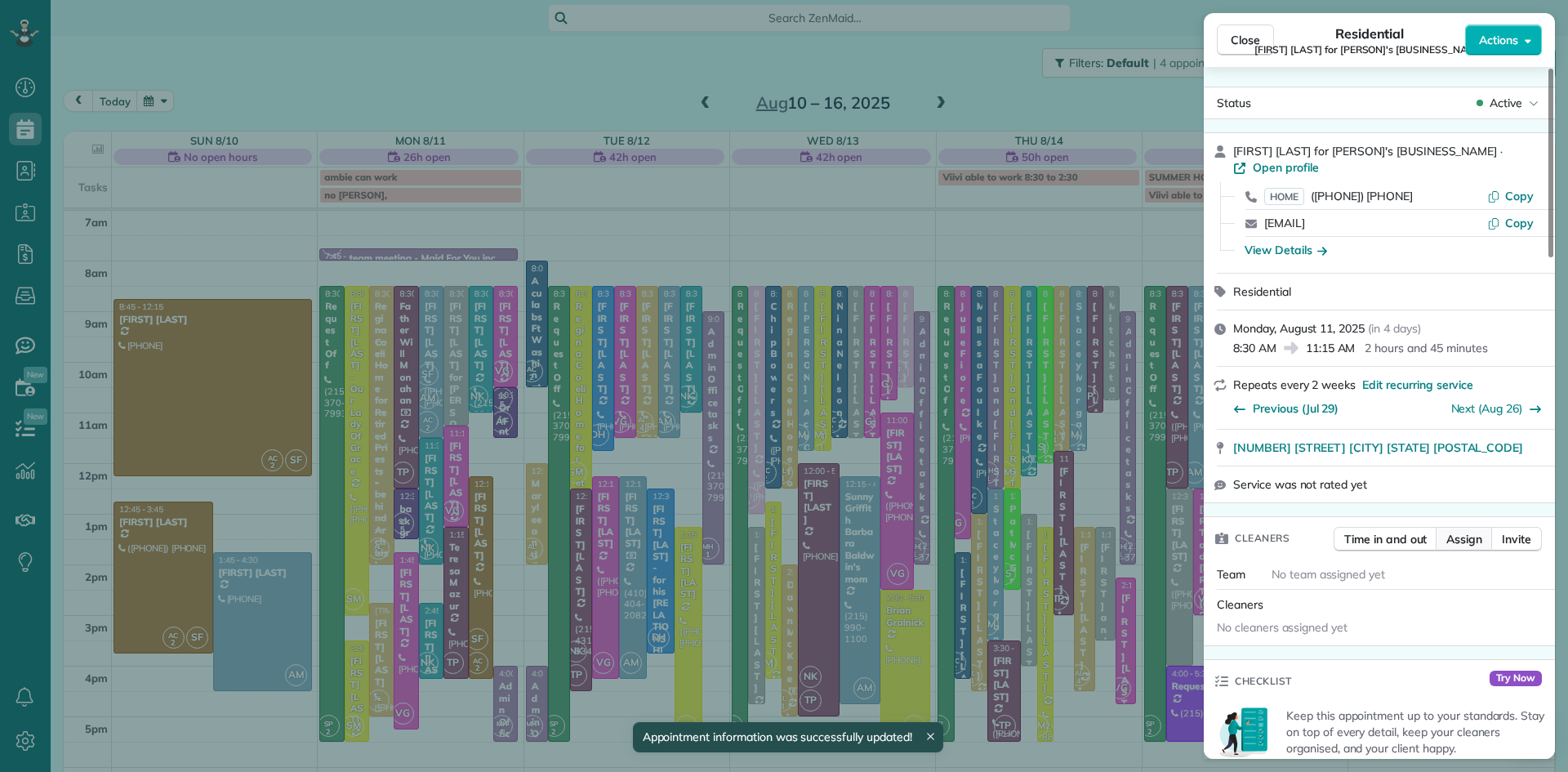 click on "Assign" at bounding box center [1464, 539] 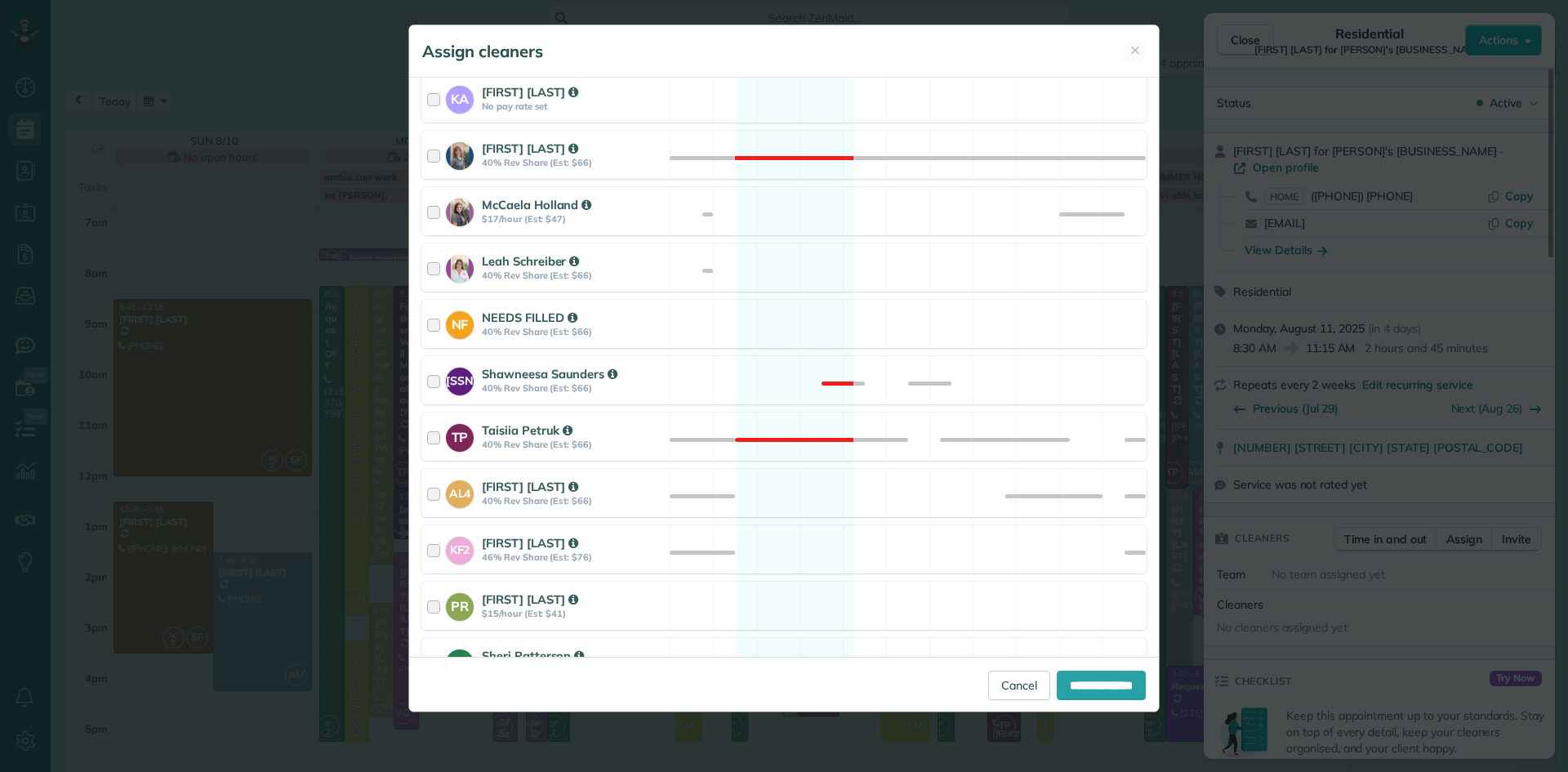 scroll, scrollTop: 625, scrollLeft: 0, axis: vertical 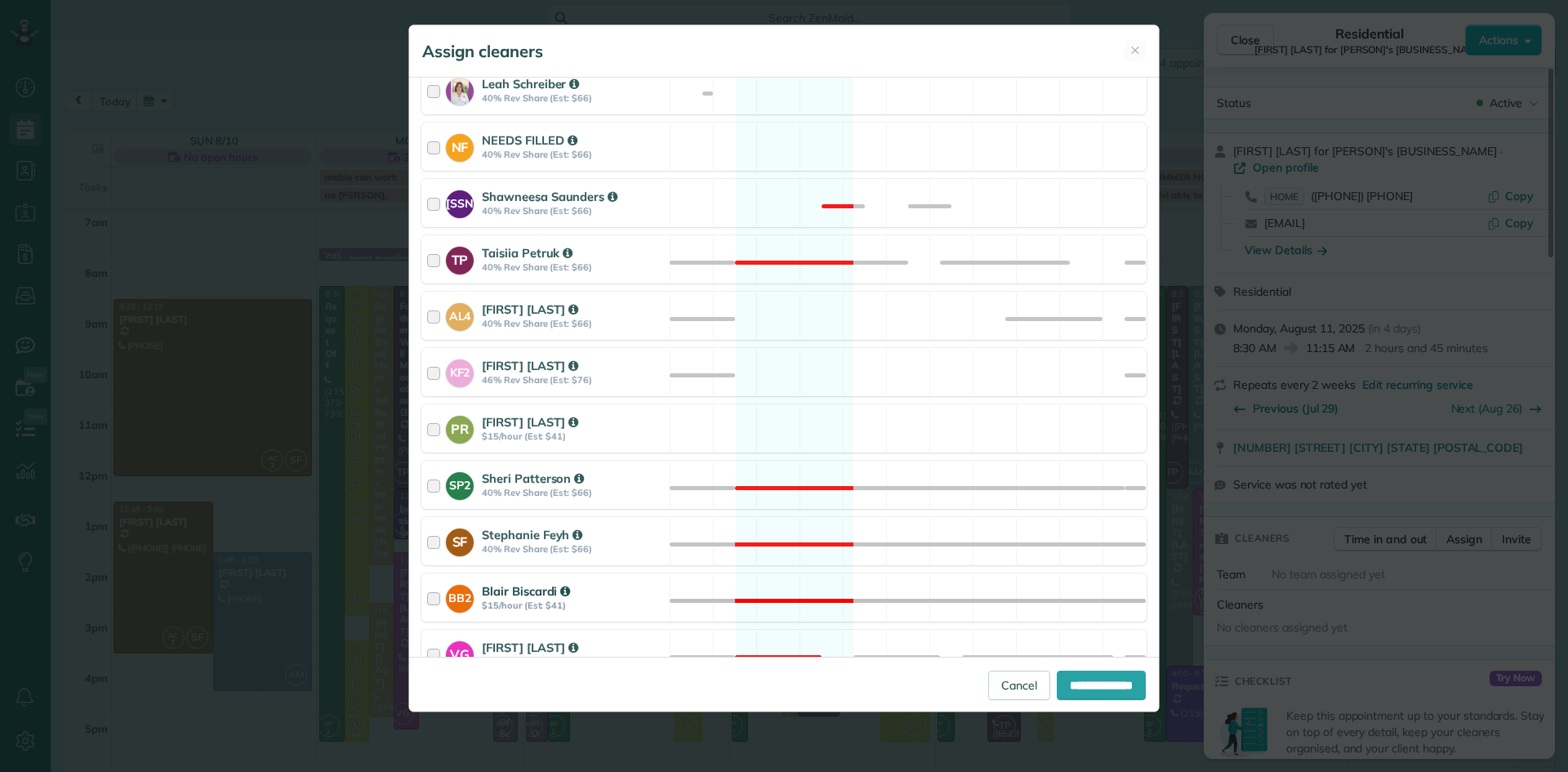 click on "$15/hour (Est: $41)" at bounding box center (573, 605) 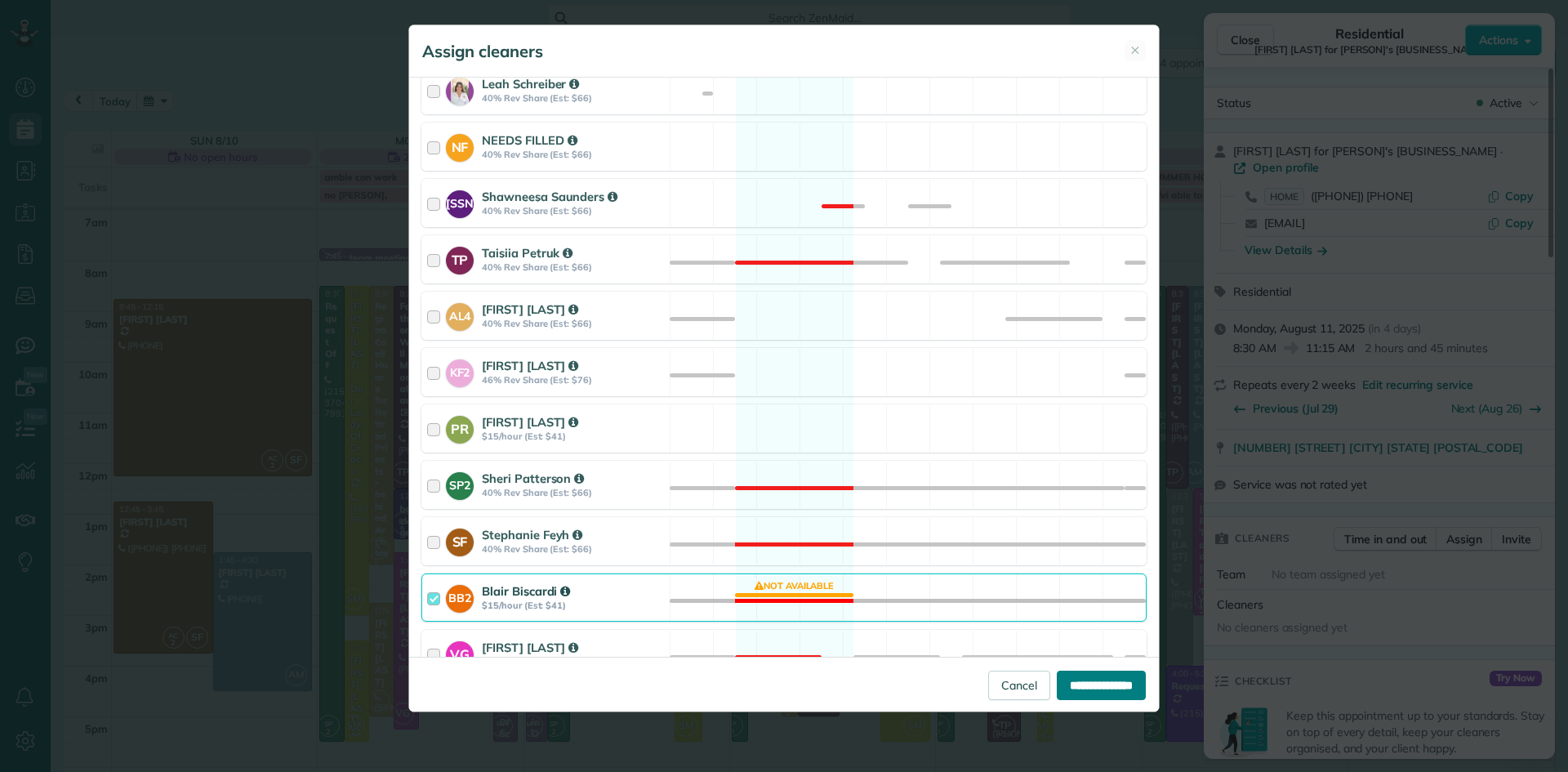 click on "**********" at bounding box center [1101, 685] 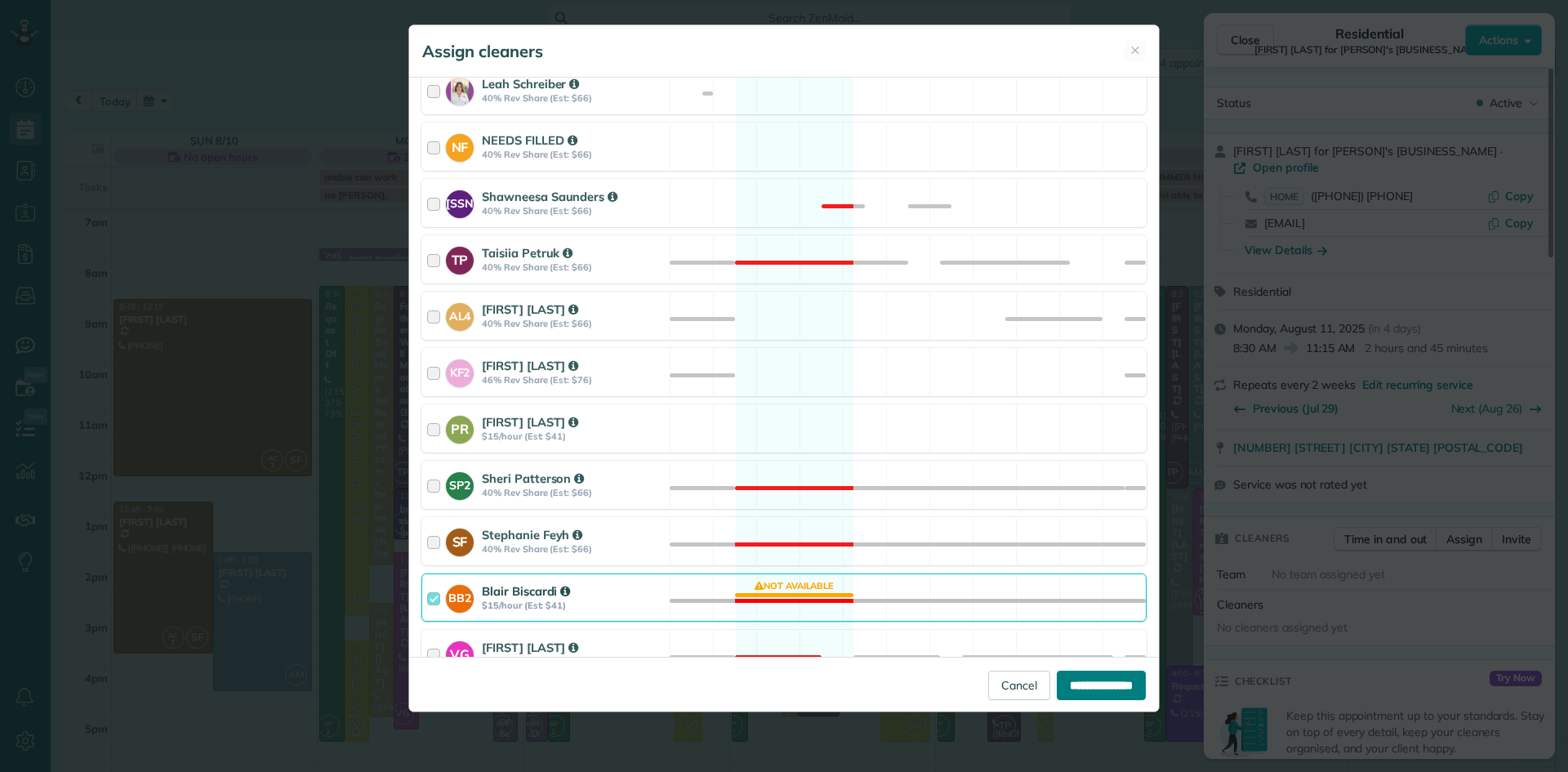 type on "**********" 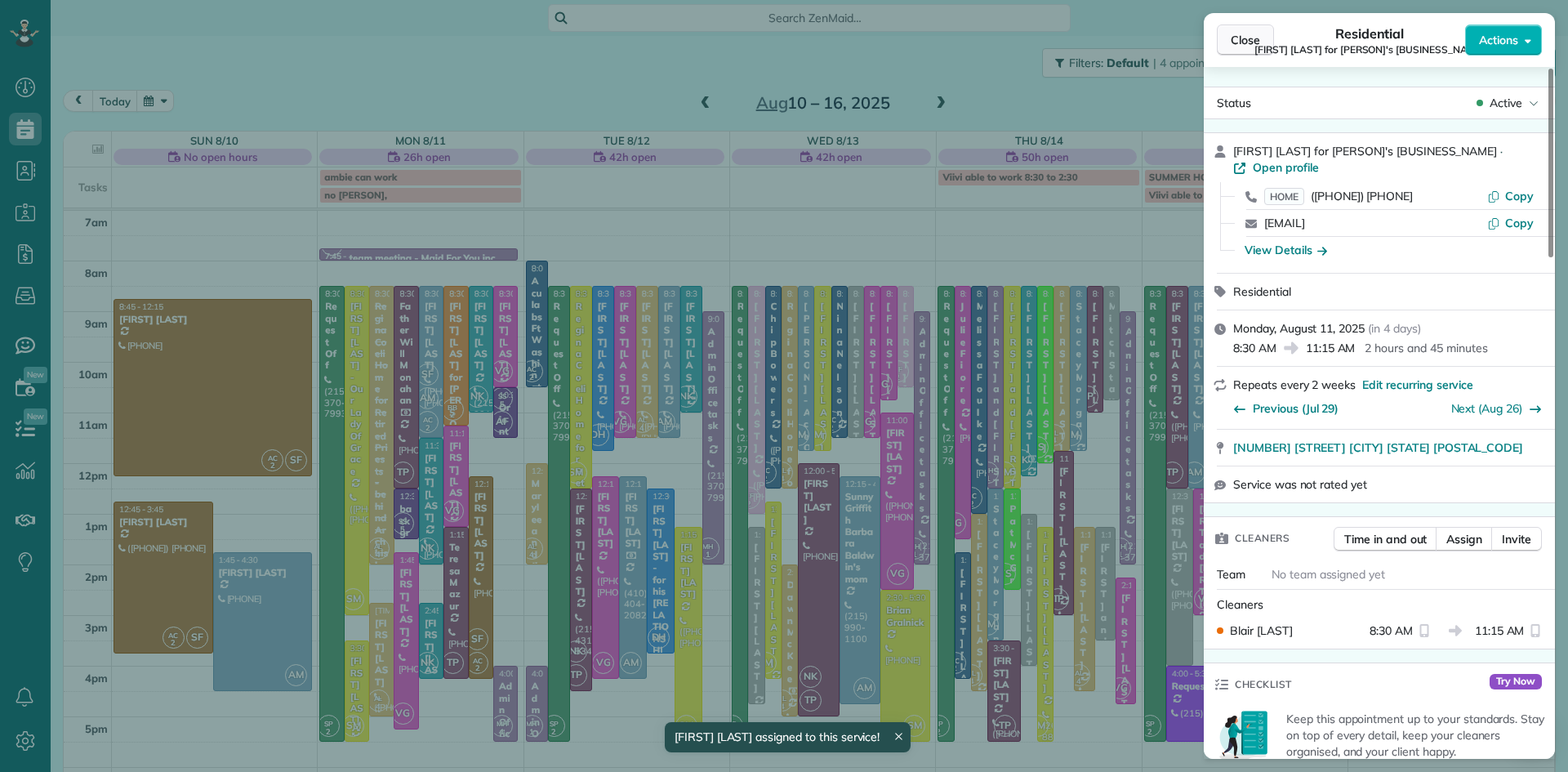 click on "Close" at bounding box center [1245, 40] 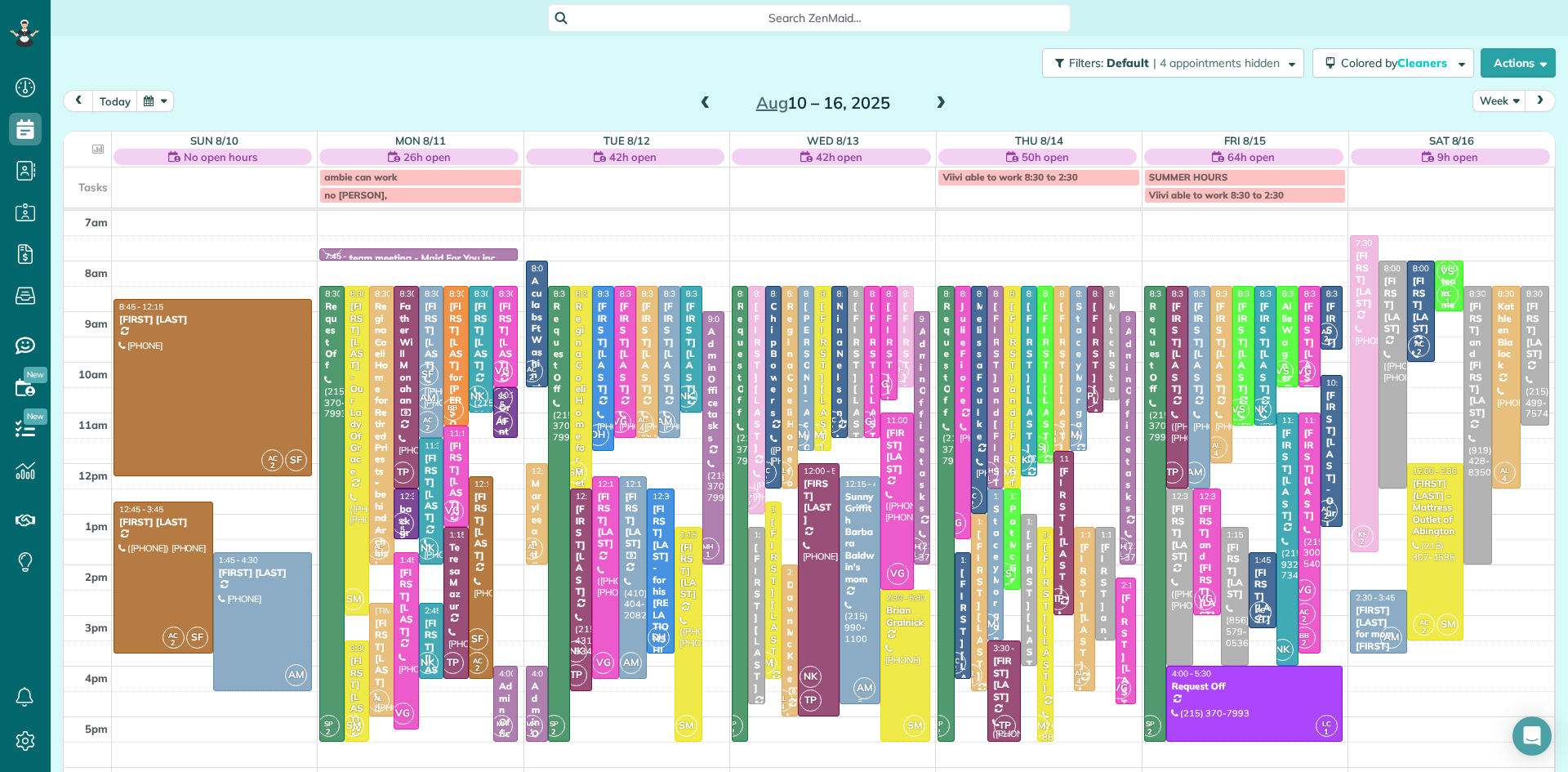click on "Sunny Griffith Barbara Baldwin's mom" at bounding box center (860, 538) 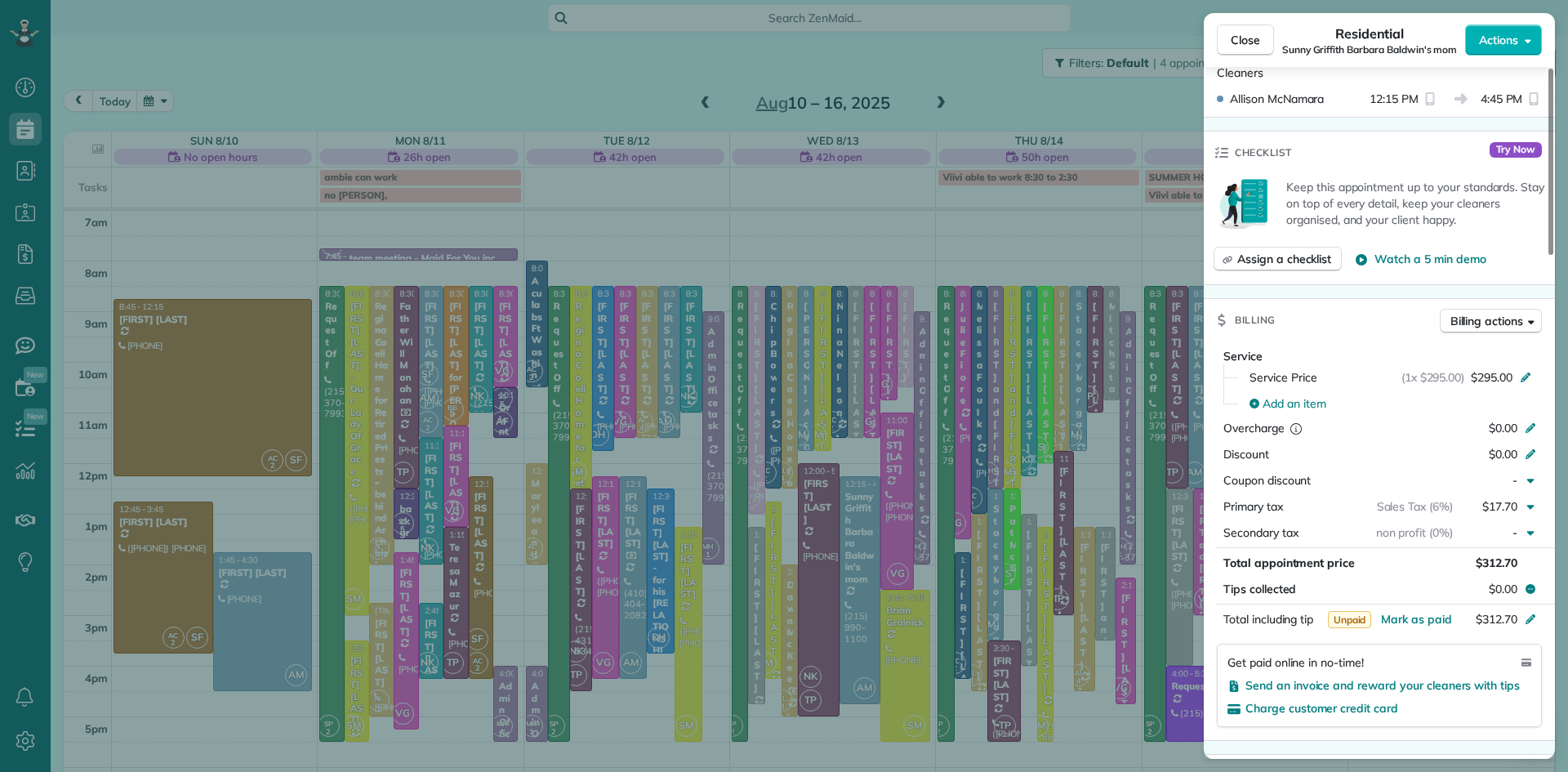 scroll, scrollTop: 1868, scrollLeft: 0, axis: vertical 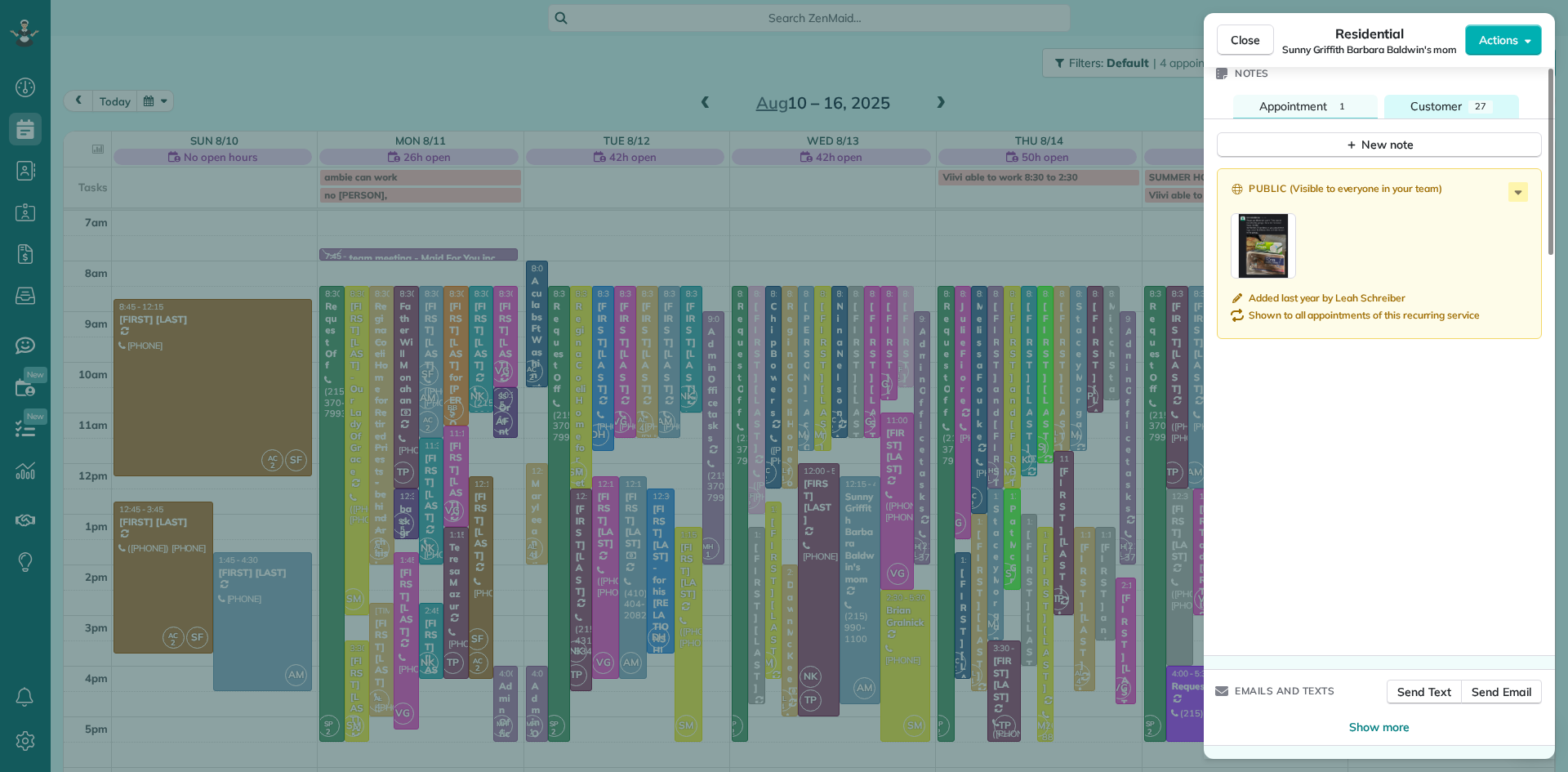 click on "Customer" at bounding box center (1436, 106) 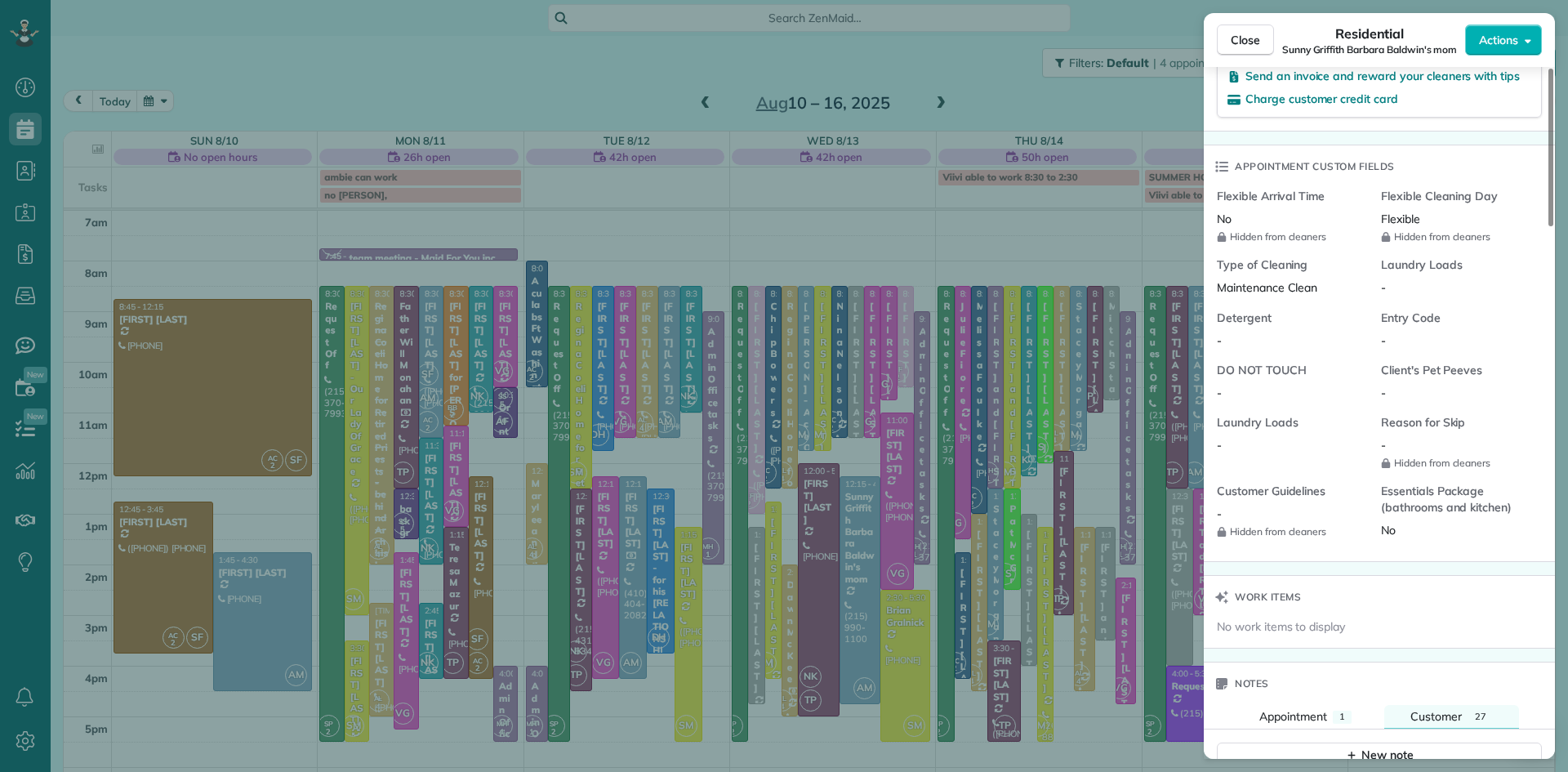 scroll, scrollTop: 997, scrollLeft: 0, axis: vertical 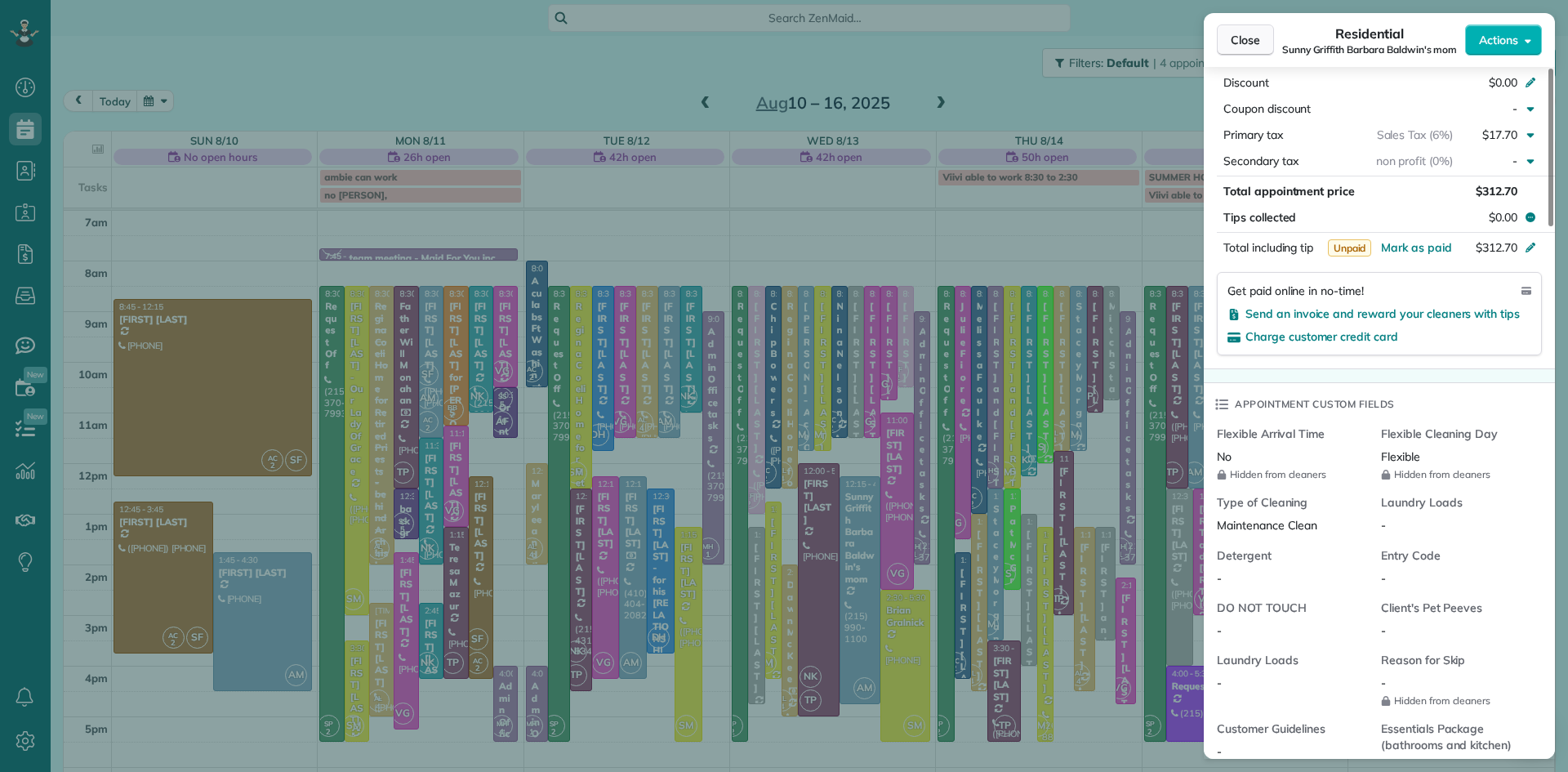 click on "Close" at bounding box center (1245, 40) 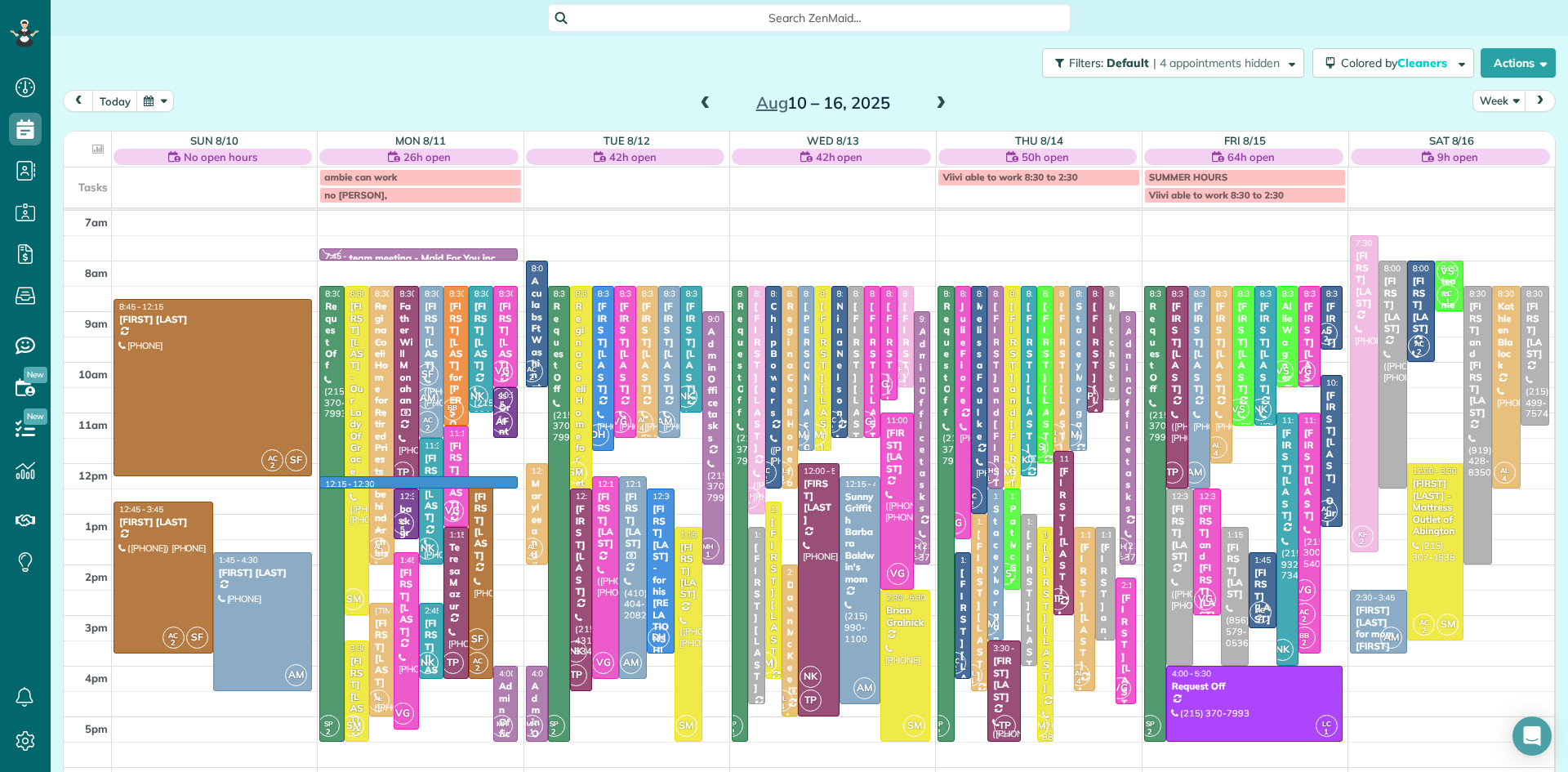 click on "7am 8am 9am 10am 11am 12pm 1pm 2pm 3pm 4pm 5pm 6pm 7pm 8pm AC 2 SF 8:45 - 12:15 Debbie Forman (215) 859-3189 3133 Mill Road Doylestown, PA 18901 AC 2 SF 12:45 - 3:45 Marie Gaglioti (973) 464-7717 422 Redbud Court Warrington, PA 18976 AM 1:45 - 4:30 Veronica Johnson (610) 739-1020 1235 Penllyn Blue Bell Pike Blue Bell, PA 19422 12:15 - 12:30 BB 2 SF TP DH SP 2 AM VS MH 1 AL 4 AC 2 SM LS 2 LC 1 AF KF 2 VG NK 7:45 - 8:00 team meeting - Maid For You,inc. (215) 370-7993 1560 Russett Drive Warminster, PA 18974 SP 2 8:30 - 5:30 Request Off (215) 370-7993 1560 Russett Drive Warminster, PA 18974 SM 8:30 - 3:00 Joseph Prior - Our Lady Of Grace (215) 757-7700 225 Bellevue Avenue Penndel, PA 19047 AL 4 8:30 - 2:00 Regina Coeli Home for Retired Priests - behind Archbishop Wood (610) 586-8535 685 York Road Warminster, PA 18974 TP 8:30 - 12:30 Father Will Monahan (215) 305-7477 752 Big Oak Road Morrisville, PA 19067 SF AM AC 2 8:30 - 11:30 Doug Duncan (267) 987-4252 607 Station Avenue Langhorne, PA 19047 BB 2 8:30 - 11:15 5" at bounding box center (808, 564) 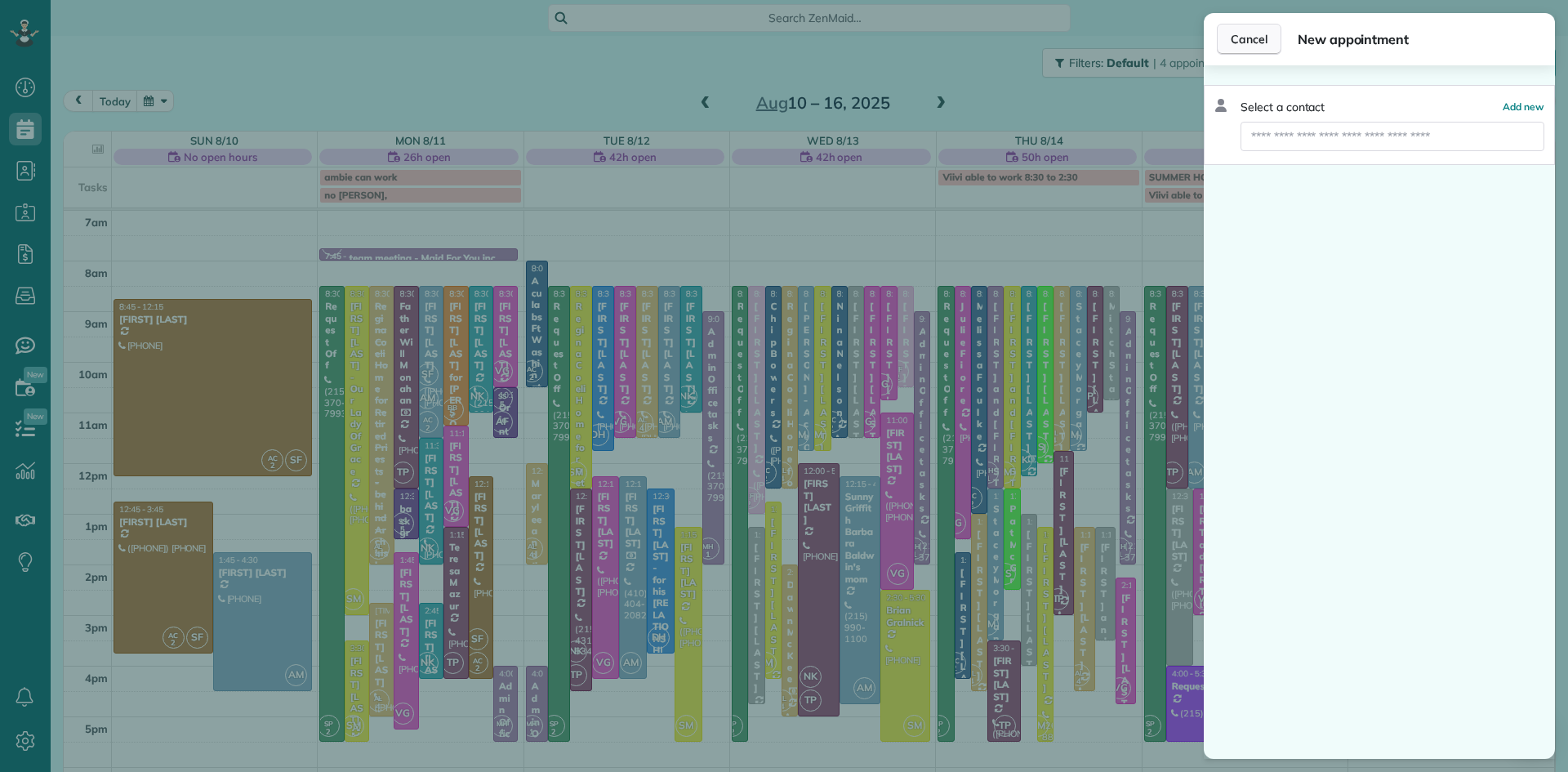 click on "Cancel" at bounding box center (1249, 39) 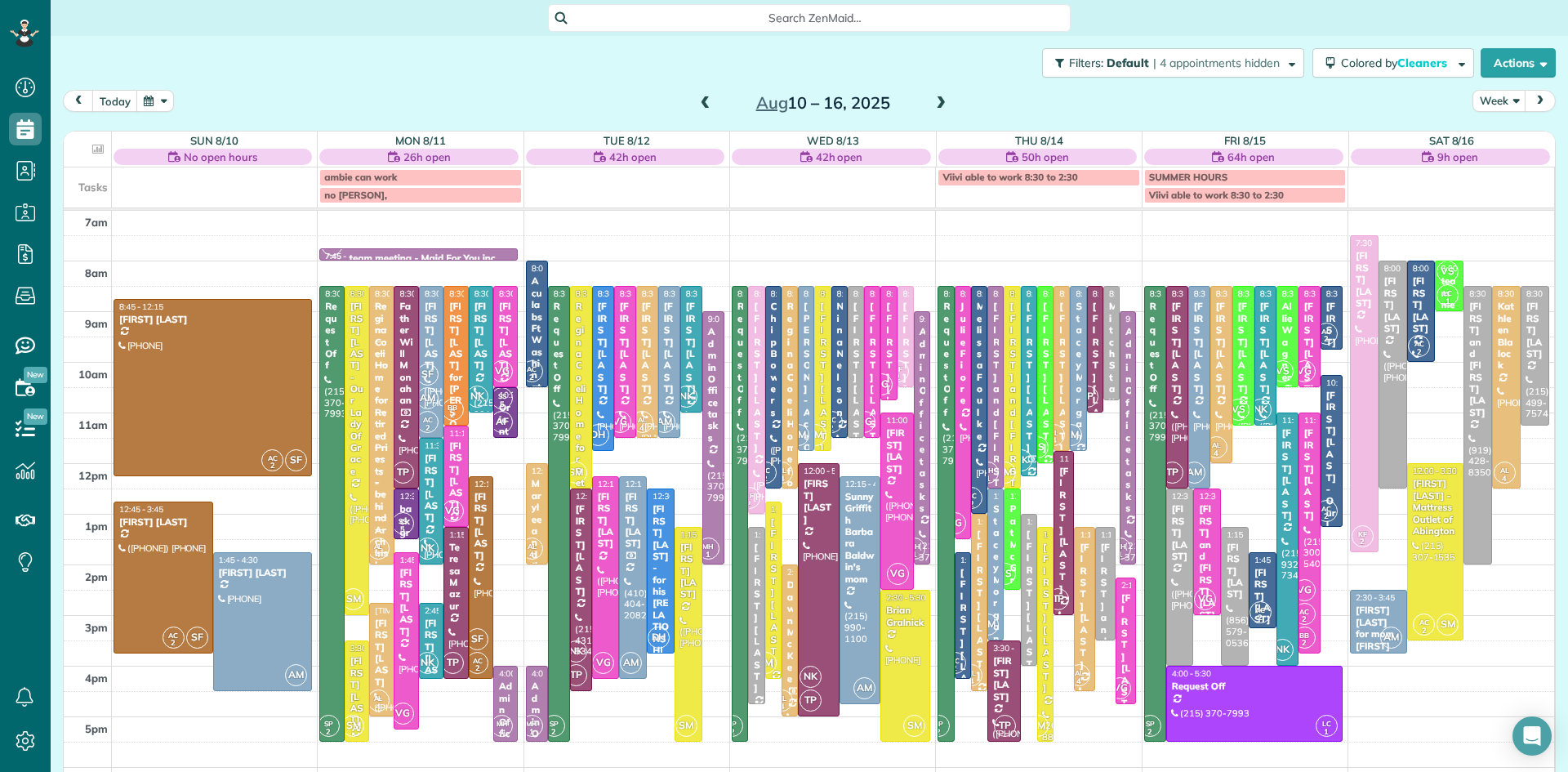 click at bounding box center (706, 104) 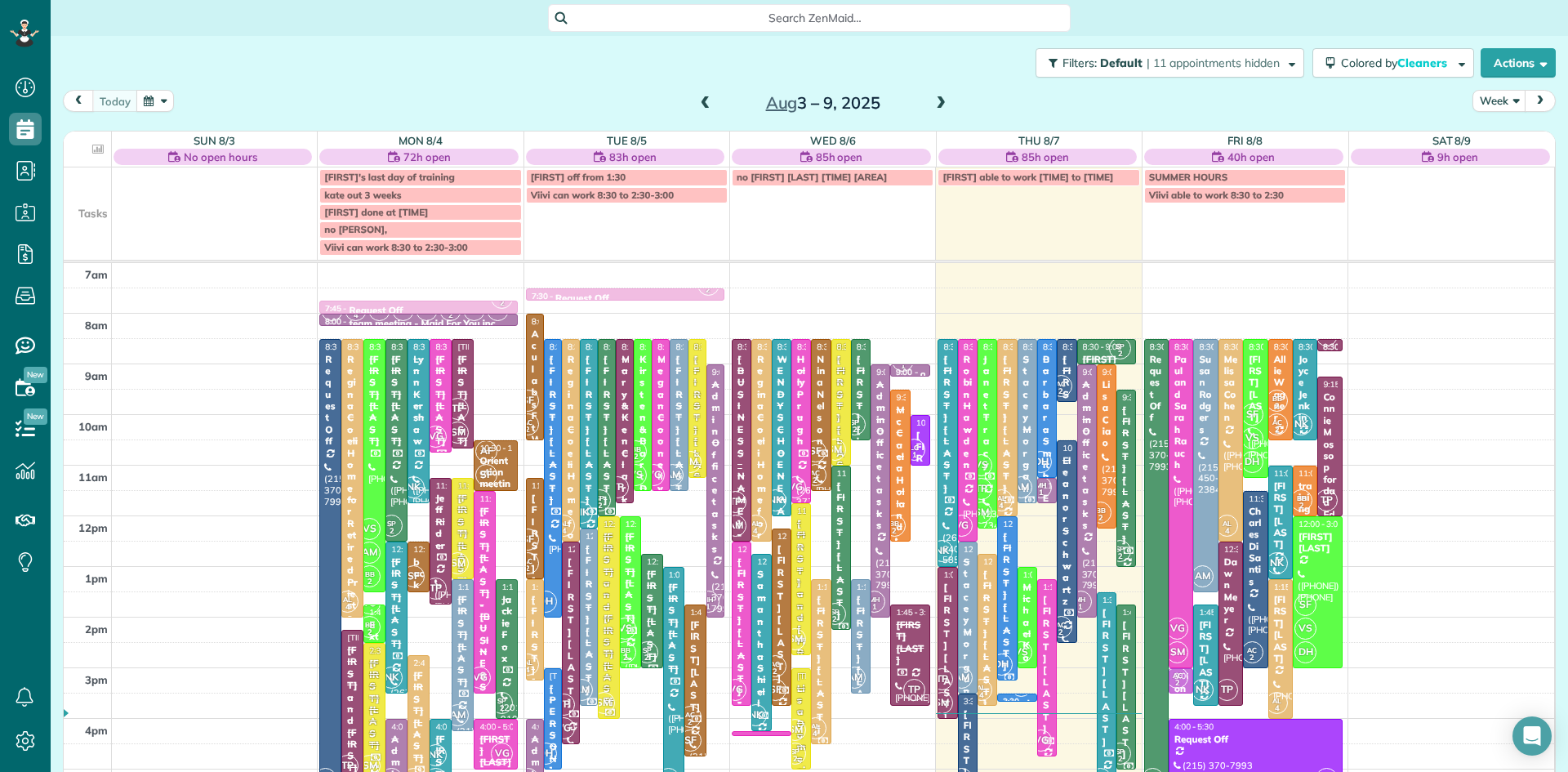click at bounding box center [941, 104] 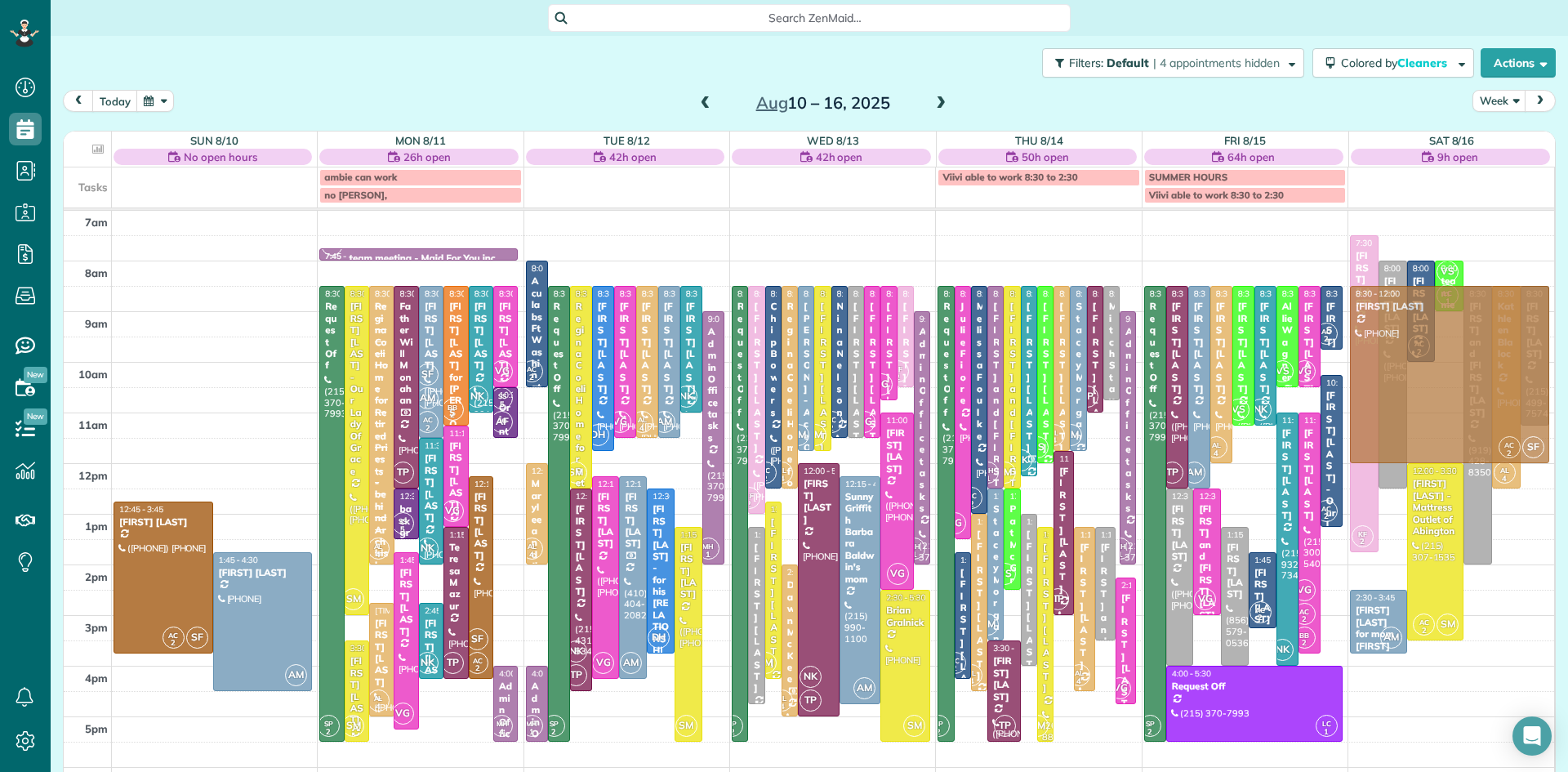drag, startPoint x: 202, startPoint y: 364, endPoint x: 1507, endPoint y: 346, distance: 1305.1241 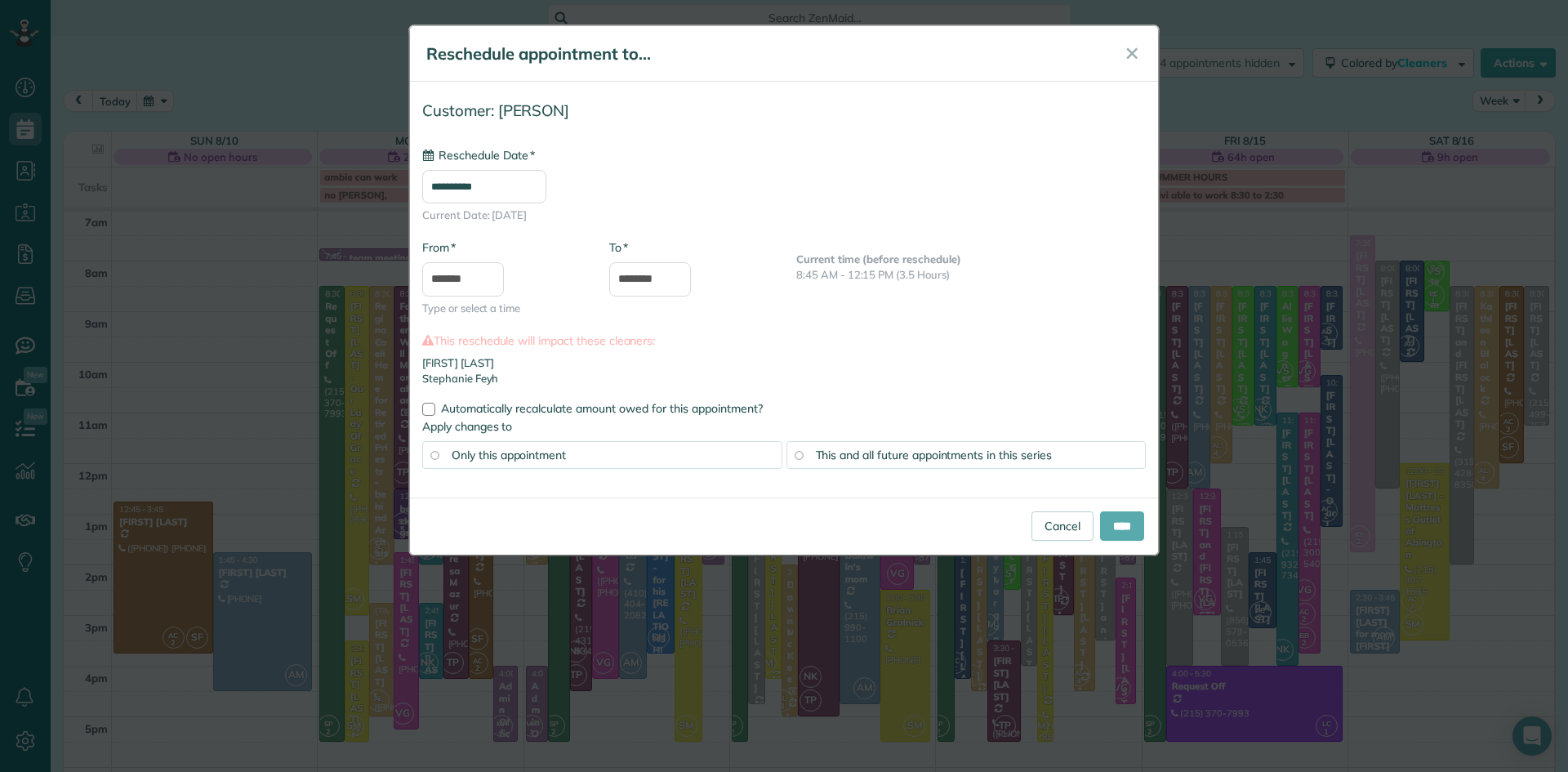 type on "**********" 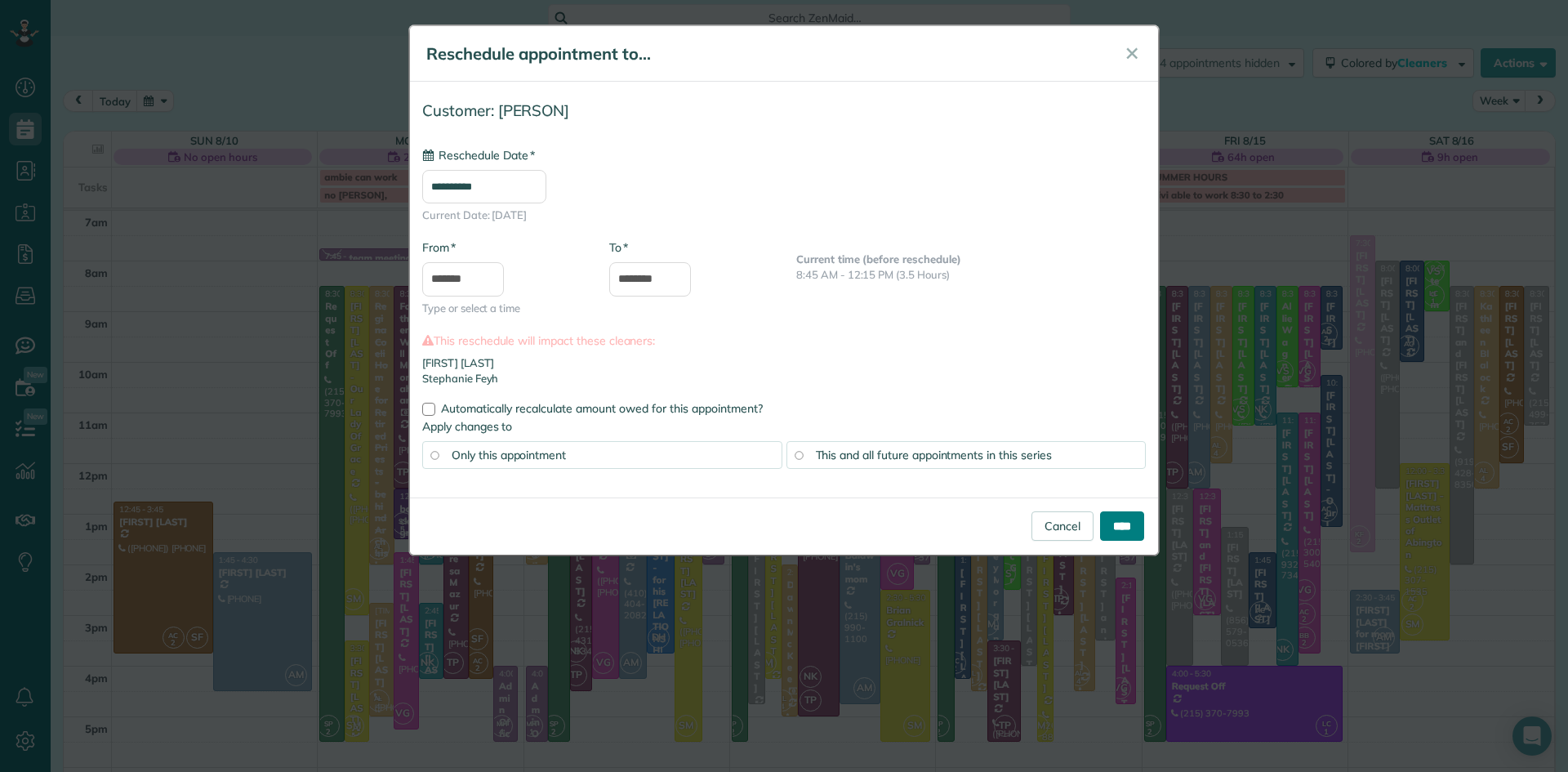 click on "****" at bounding box center [1122, 526] 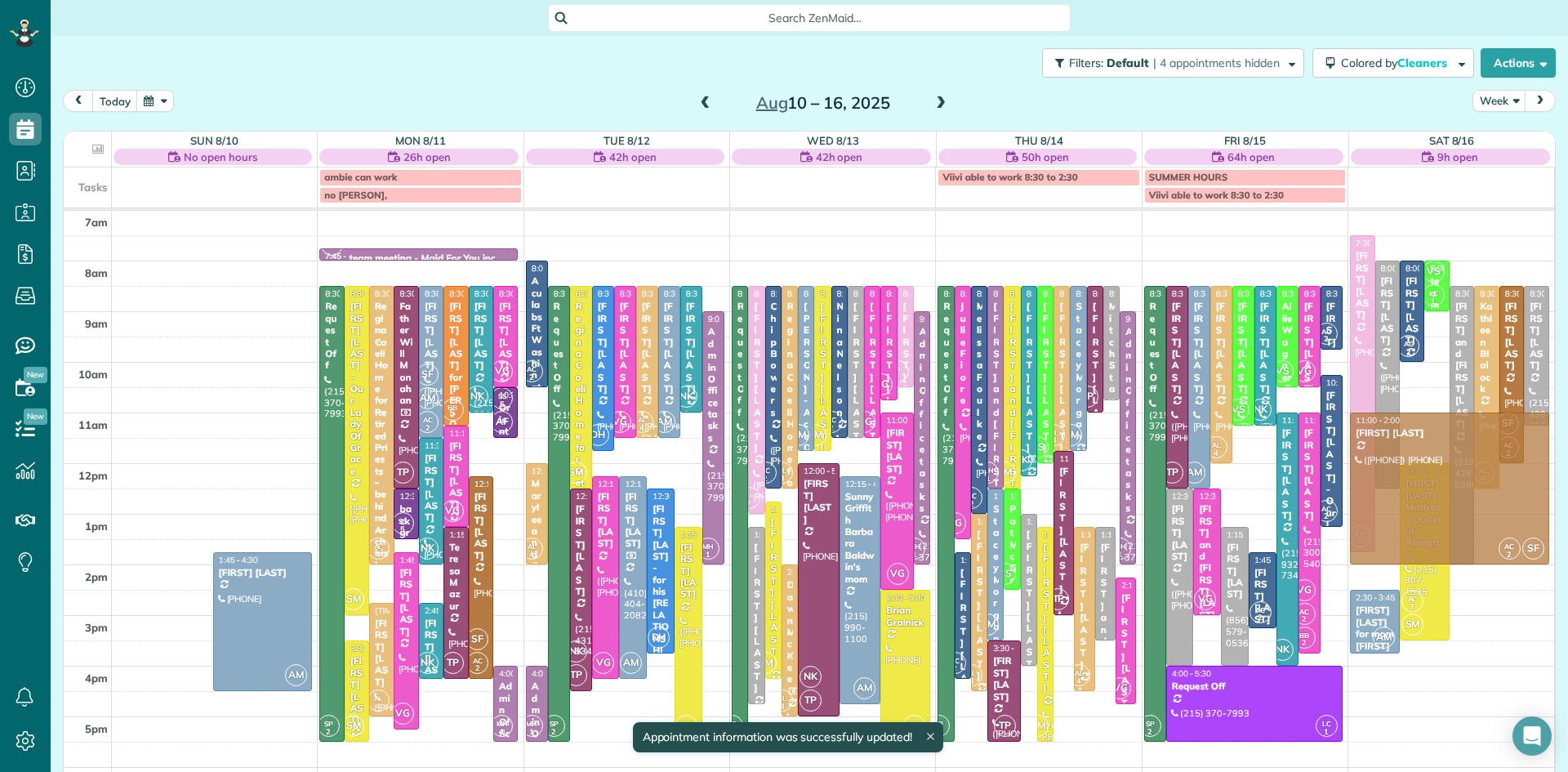 drag, startPoint x: 185, startPoint y: 577, endPoint x: 1396, endPoint y: 493, distance: 1213.9098 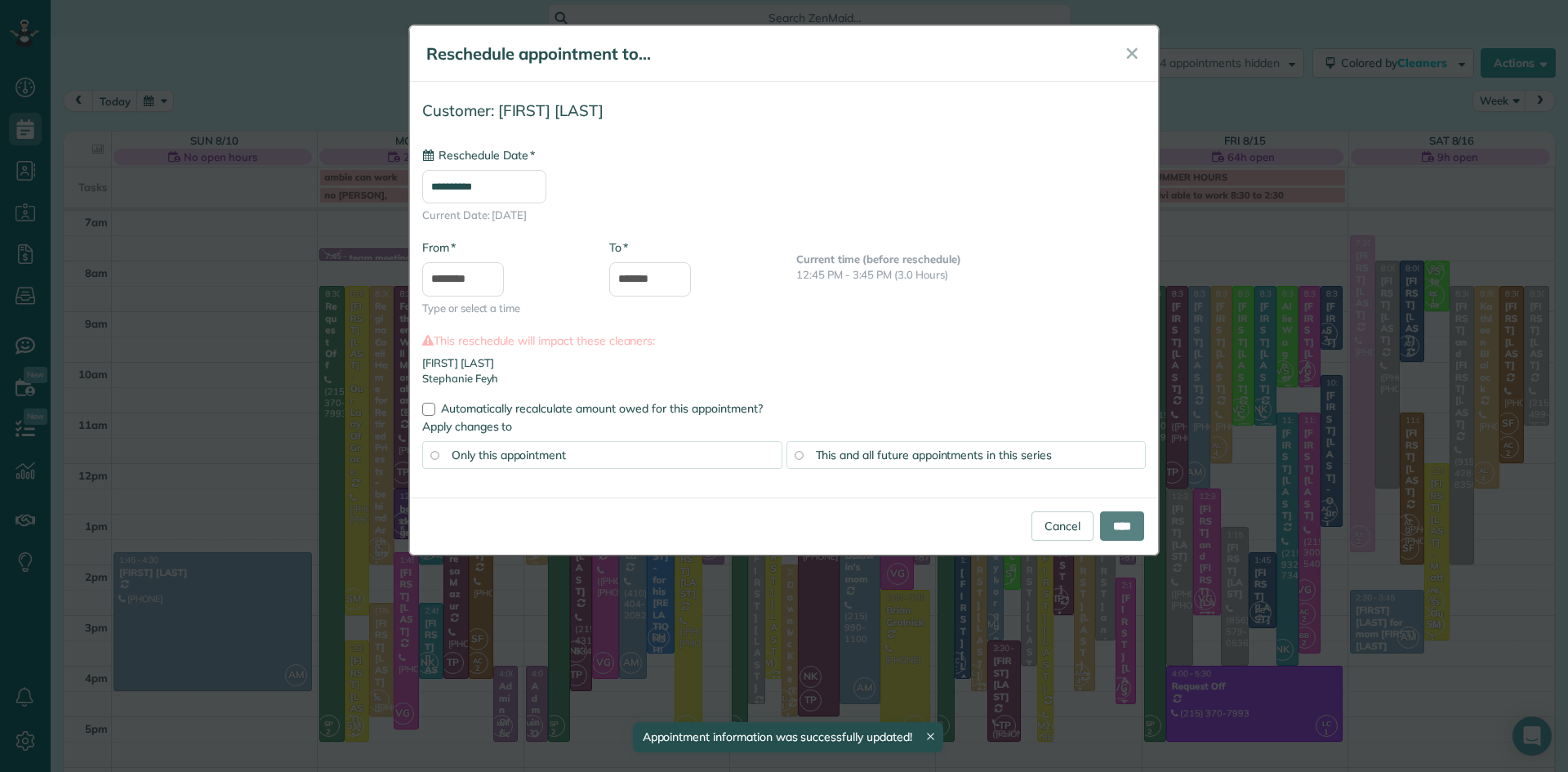 type on "**********" 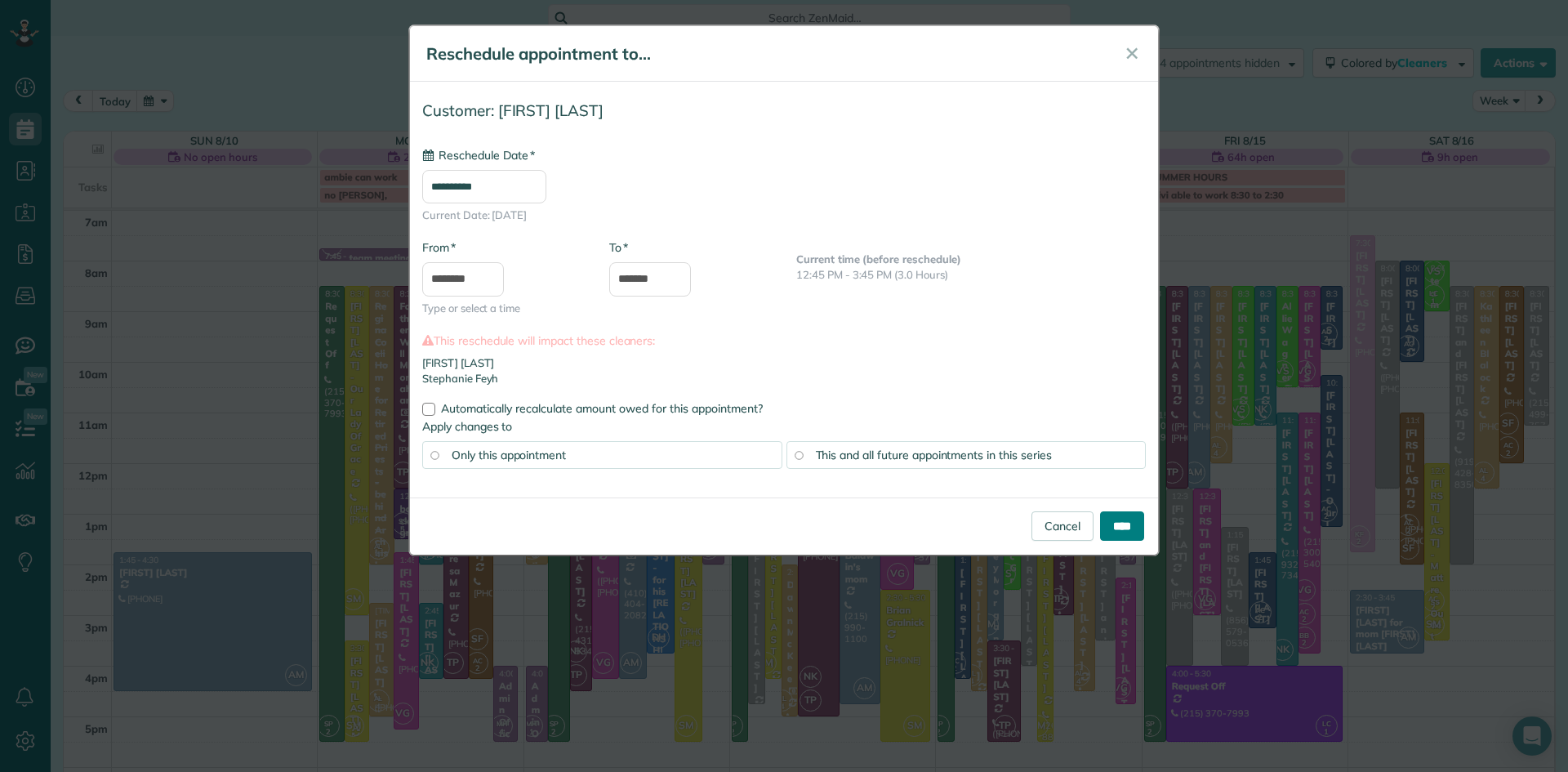 click on "****" at bounding box center (1122, 526) 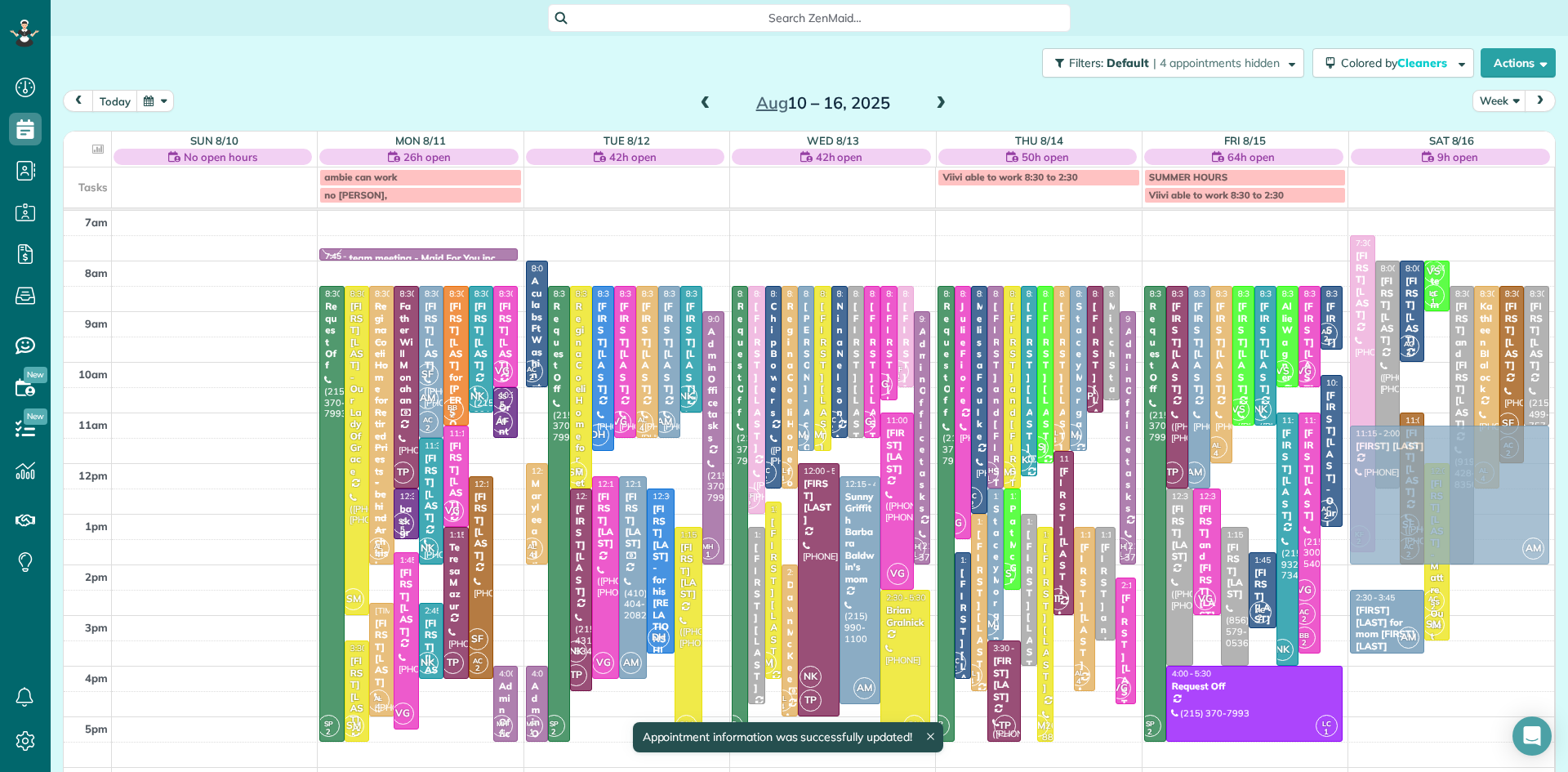 drag, startPoint x: 237, startPoint y: 614, endPoint x: 1382, endPoint y: 493, distance: 1151.38 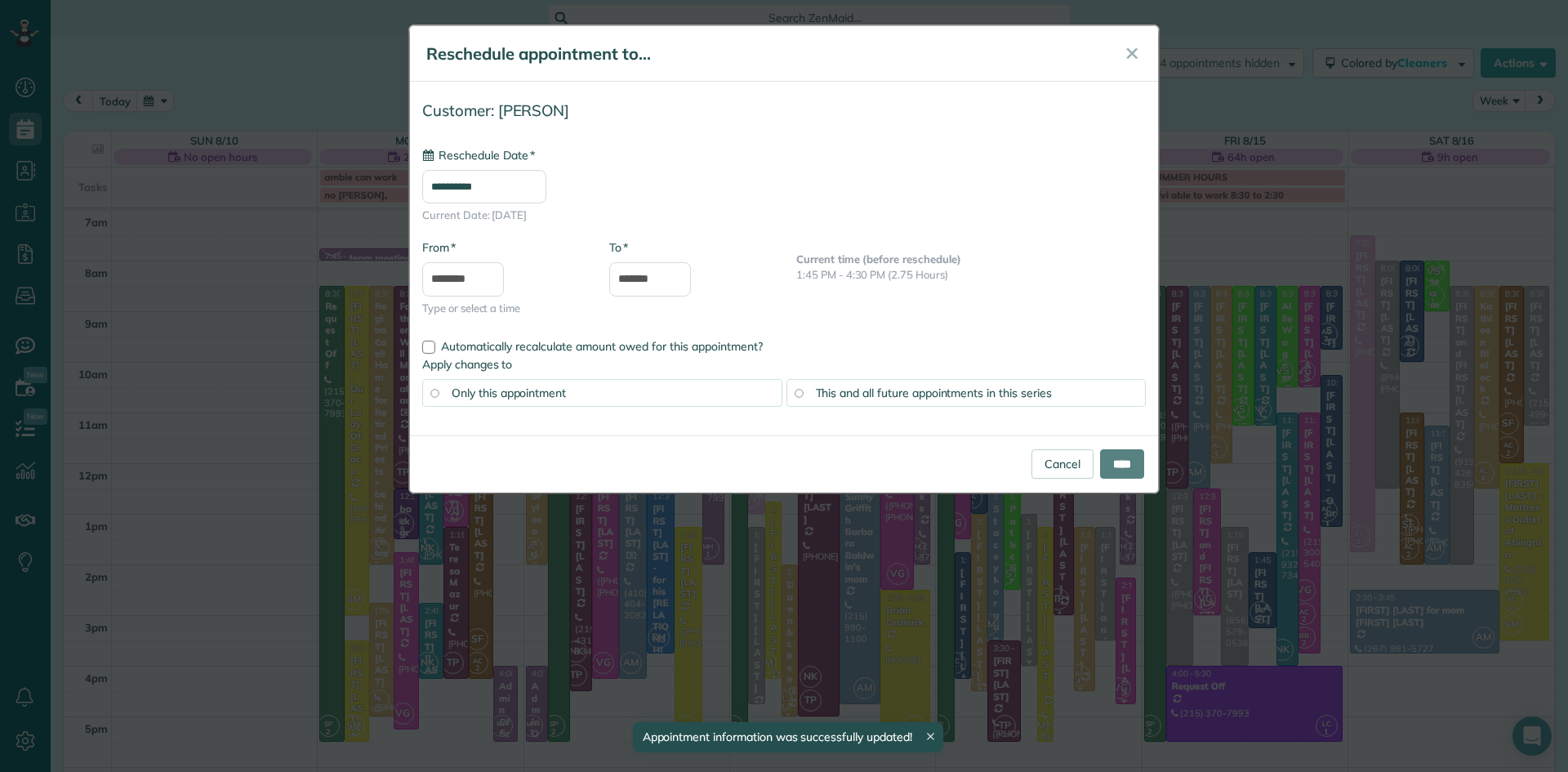 type on "**********" 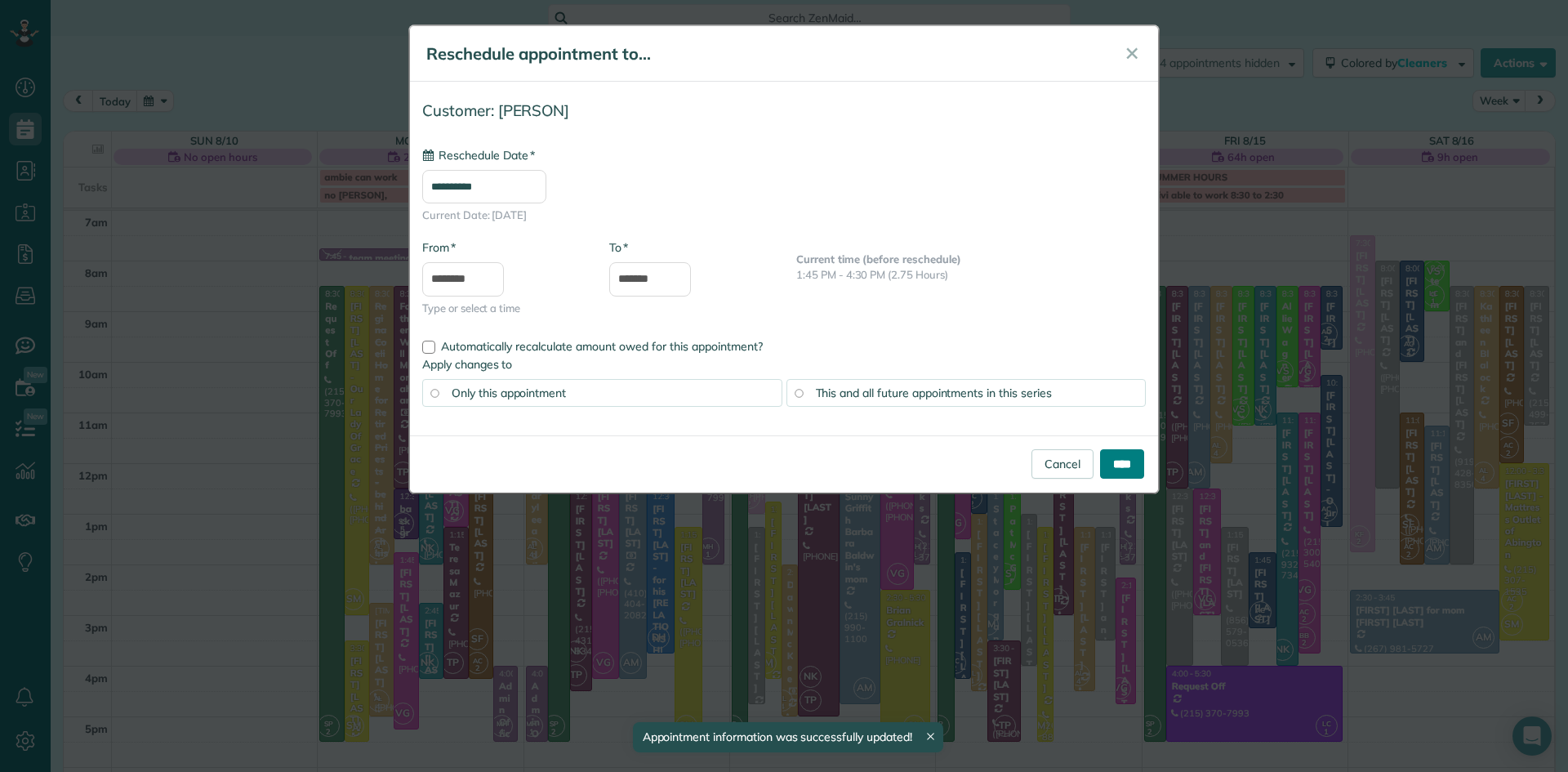 click on "****" at bounding box center (1122, 464) 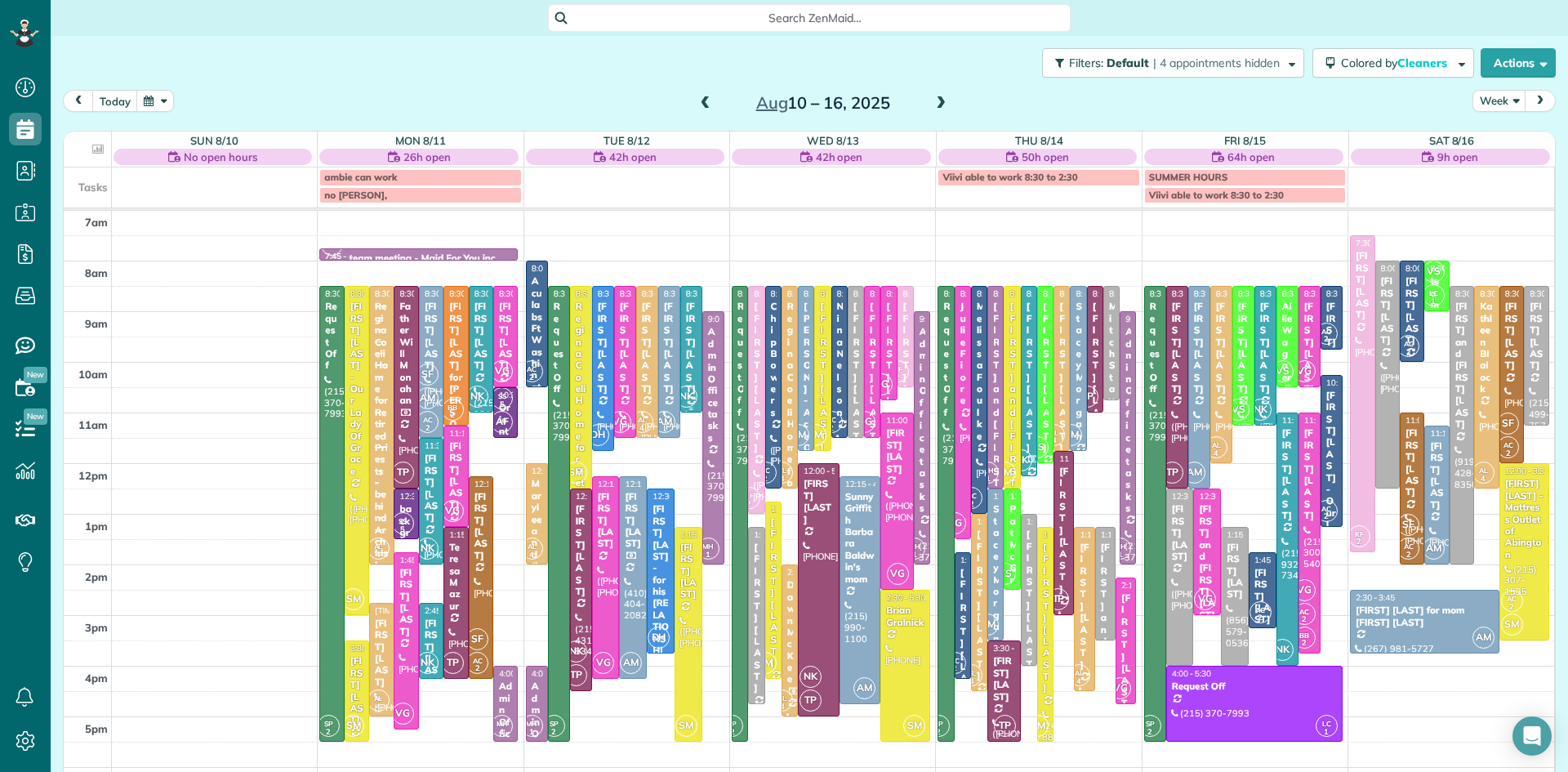 click on "[FIRST] [LAST]" at bounding box center (691, 347) 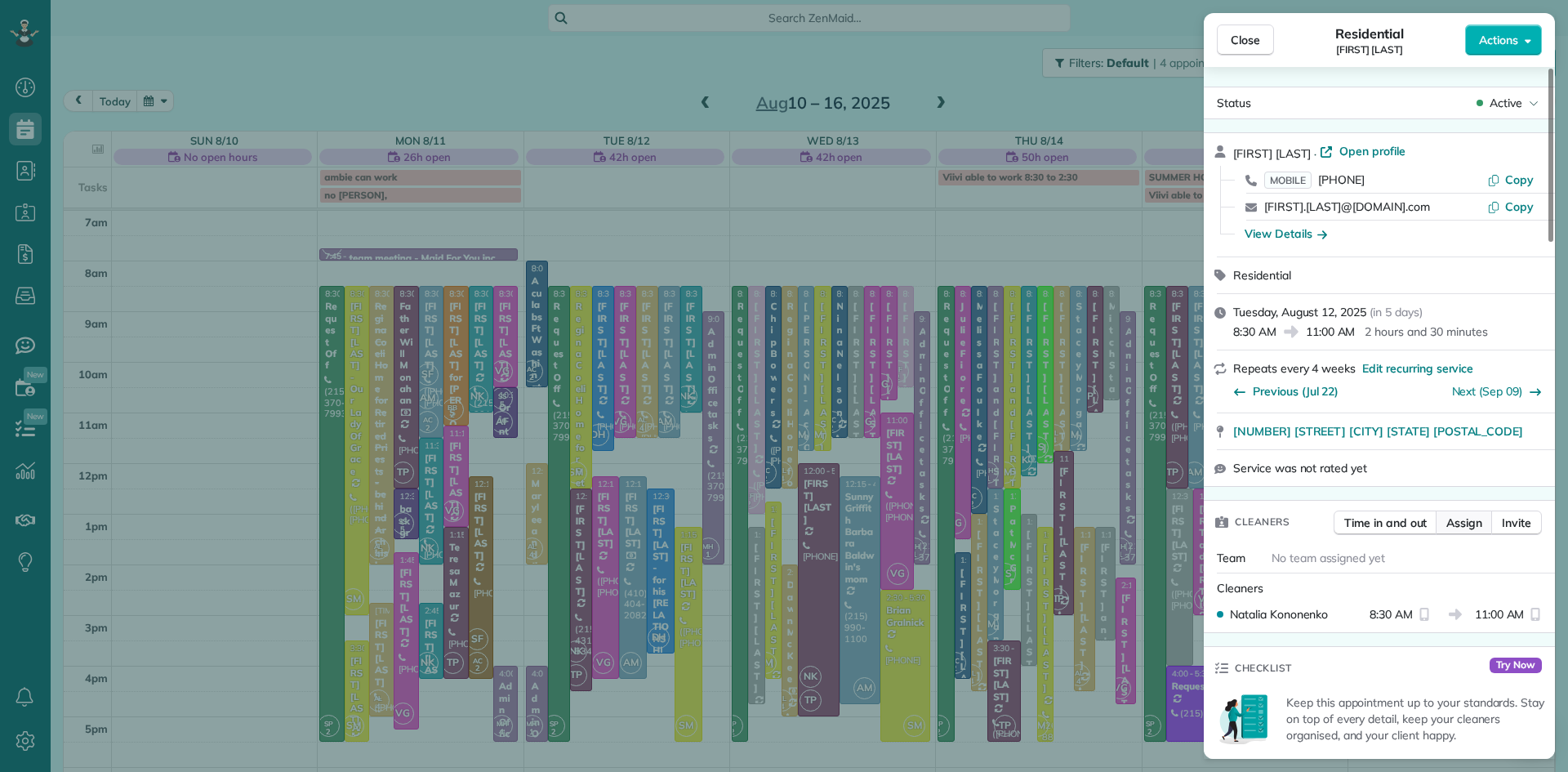 click on "Assign" at bounding box center [1464, 523] 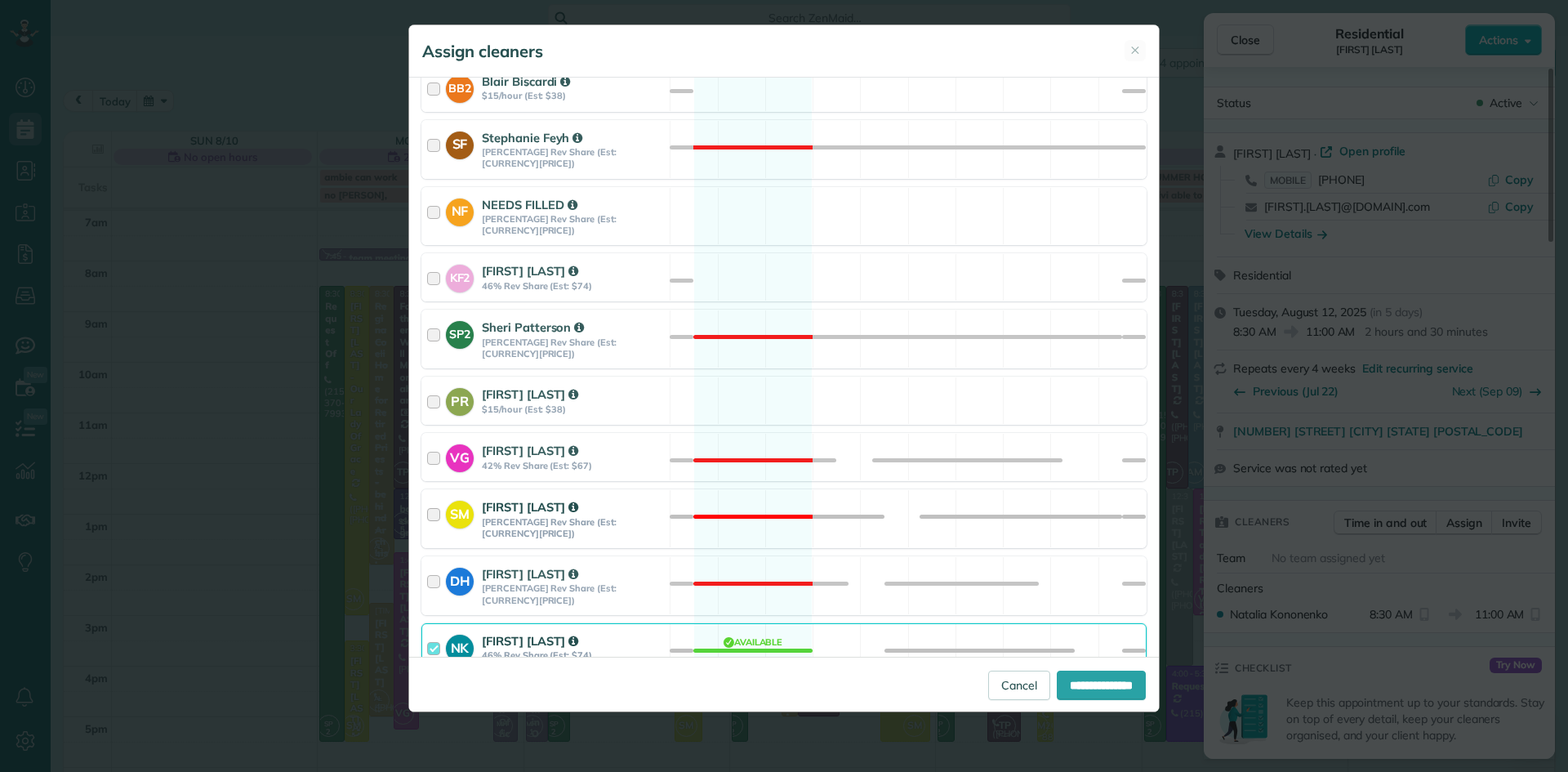 scroll, scrollTop: 931, scrollLeft: 0, axis: vertical 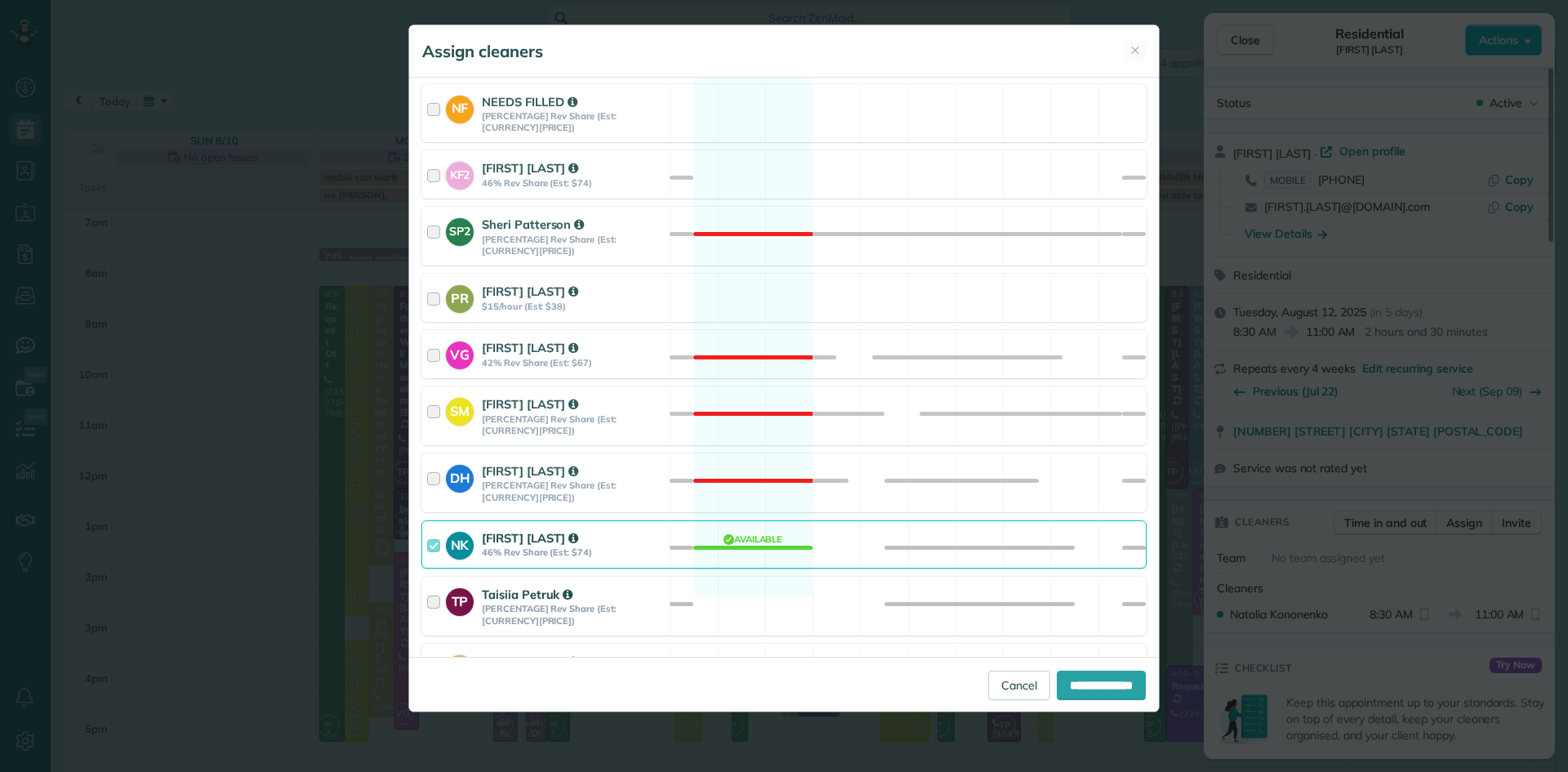 click on "Taisiia Petruk" at bounding box center (527, 594) 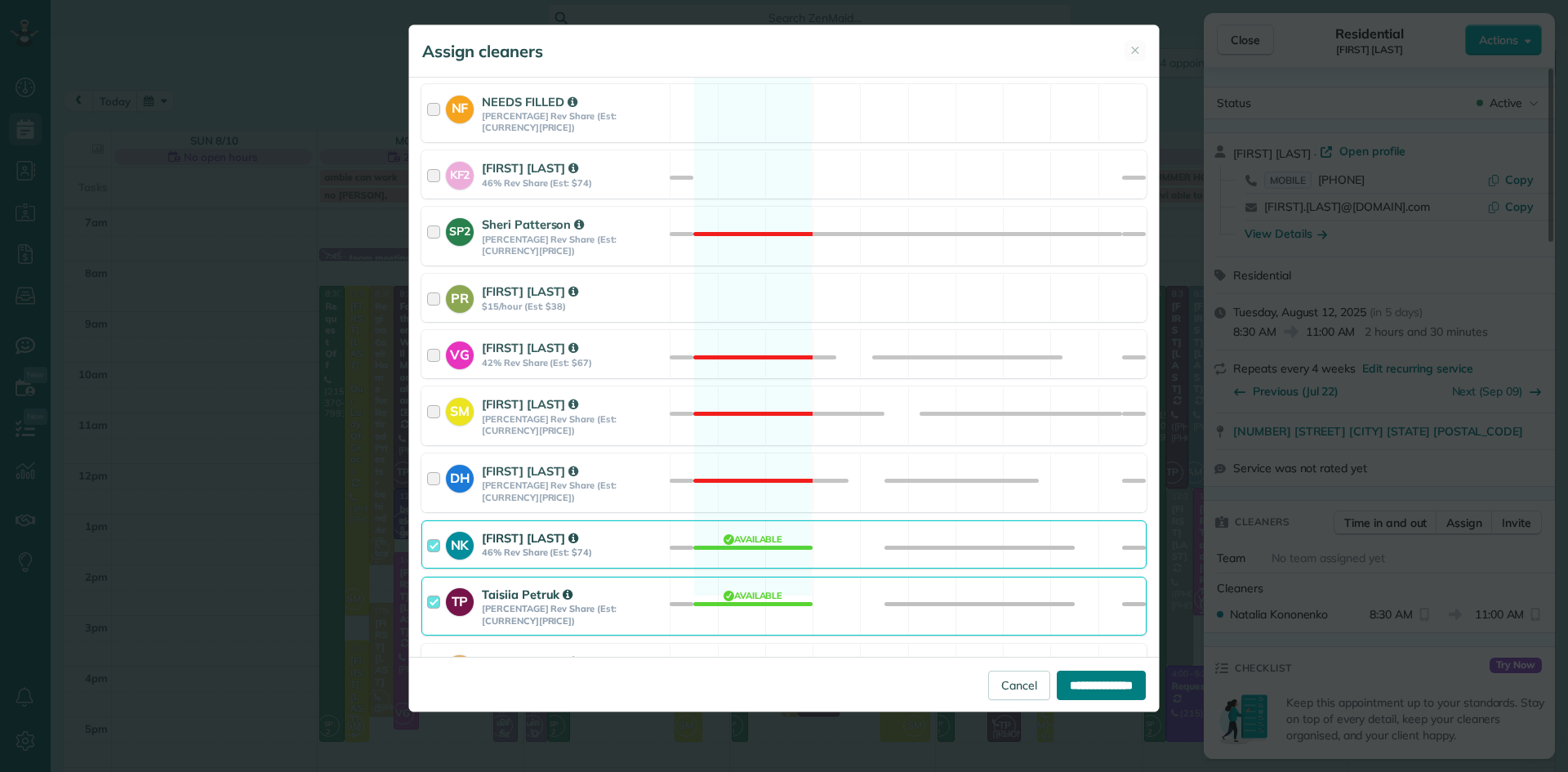 click on "**********" at bounding box center [1101, 685] 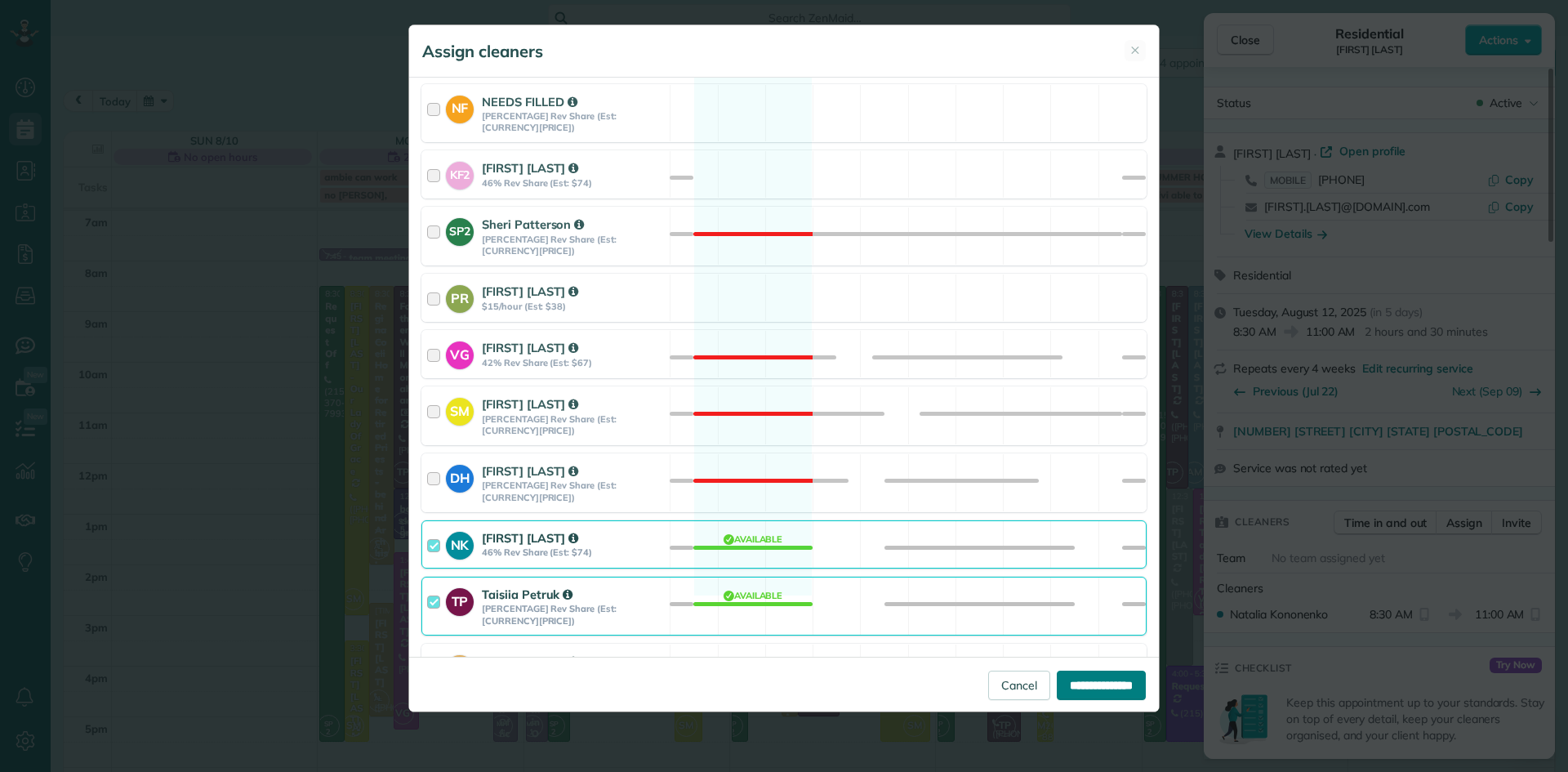 type on "**********" 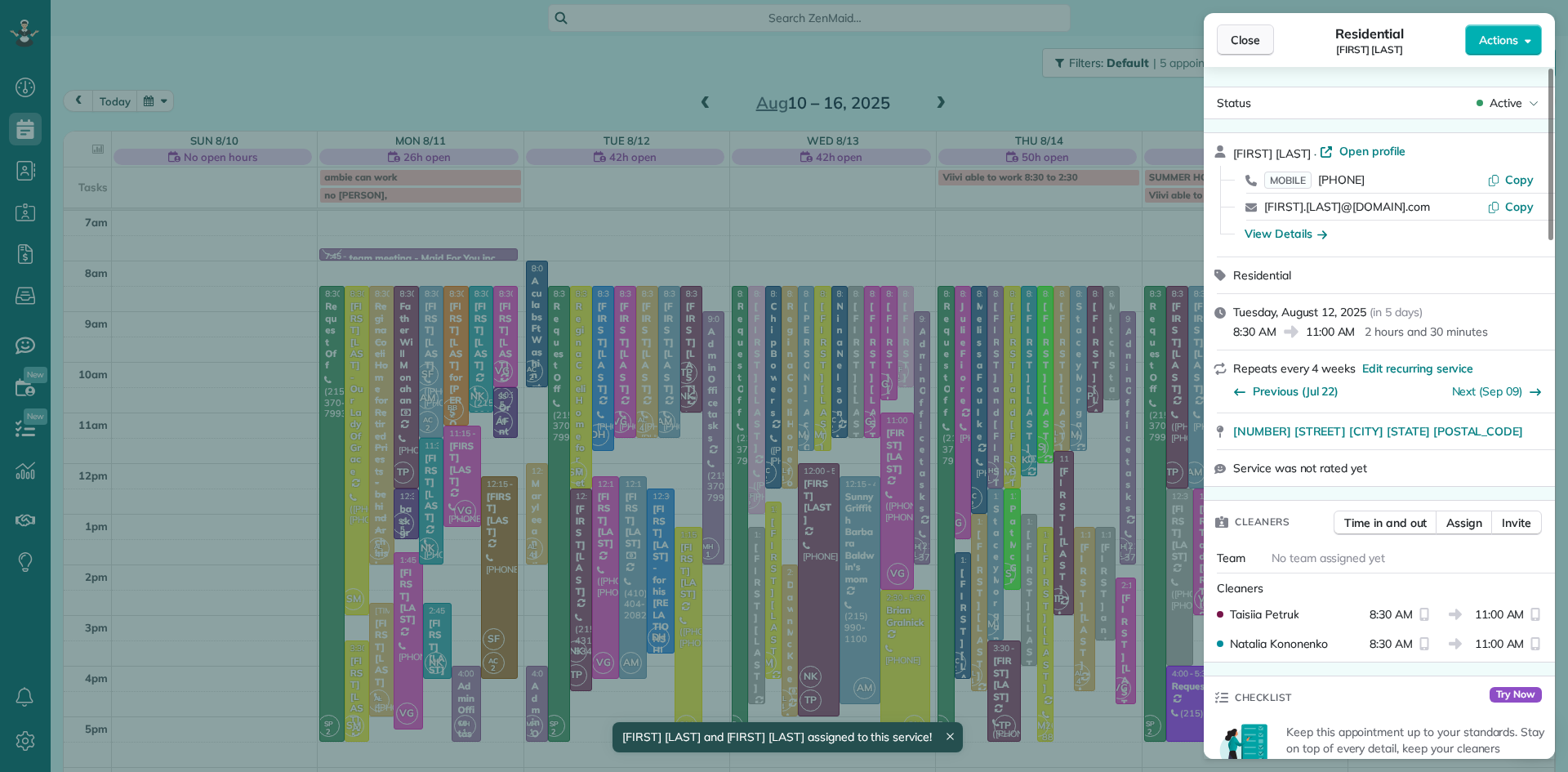 click on "Close" at bounding box center (1245, 40) 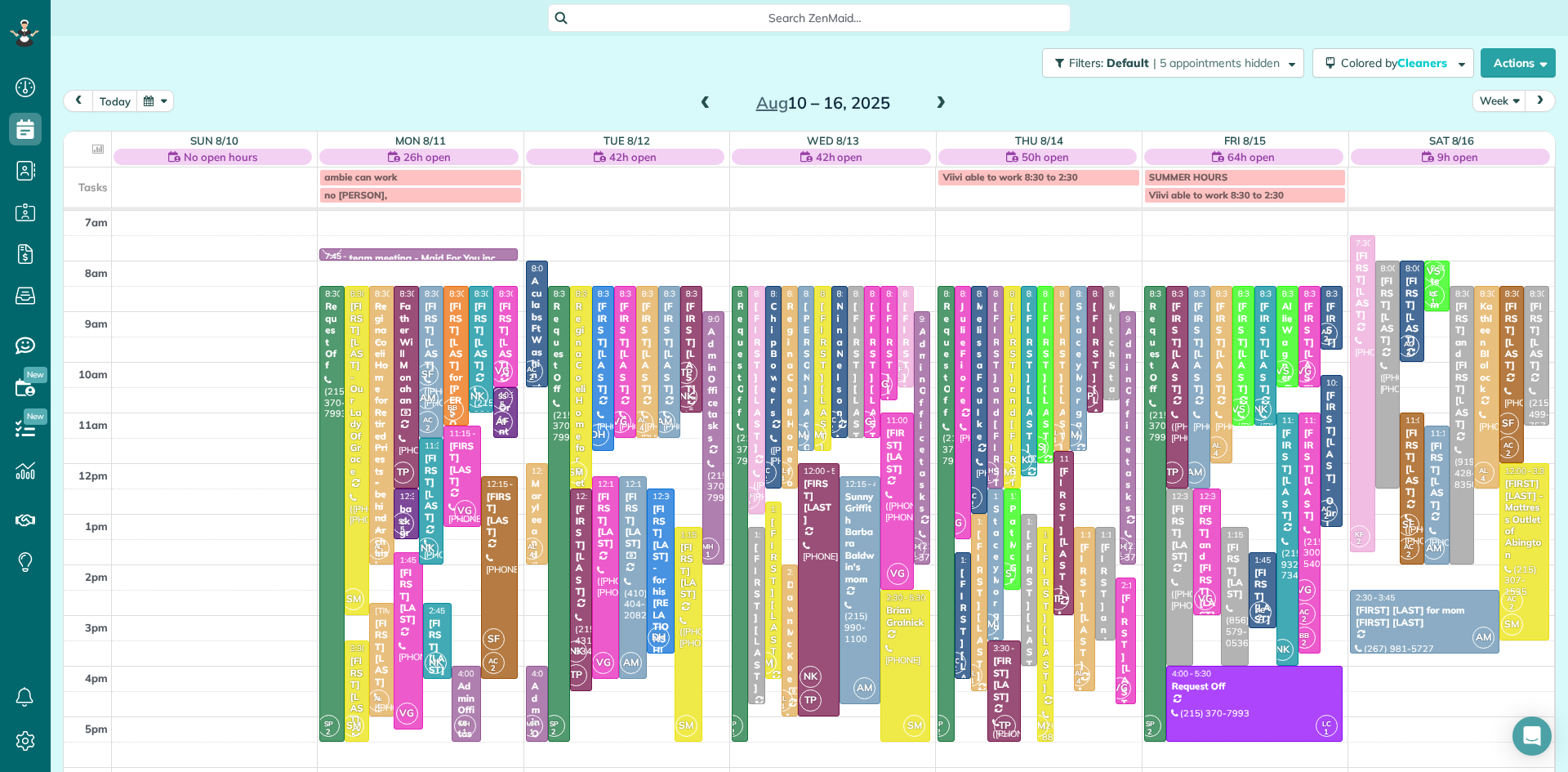 click on "[FIRST] [LAST]" at bounding box center (691, 347) 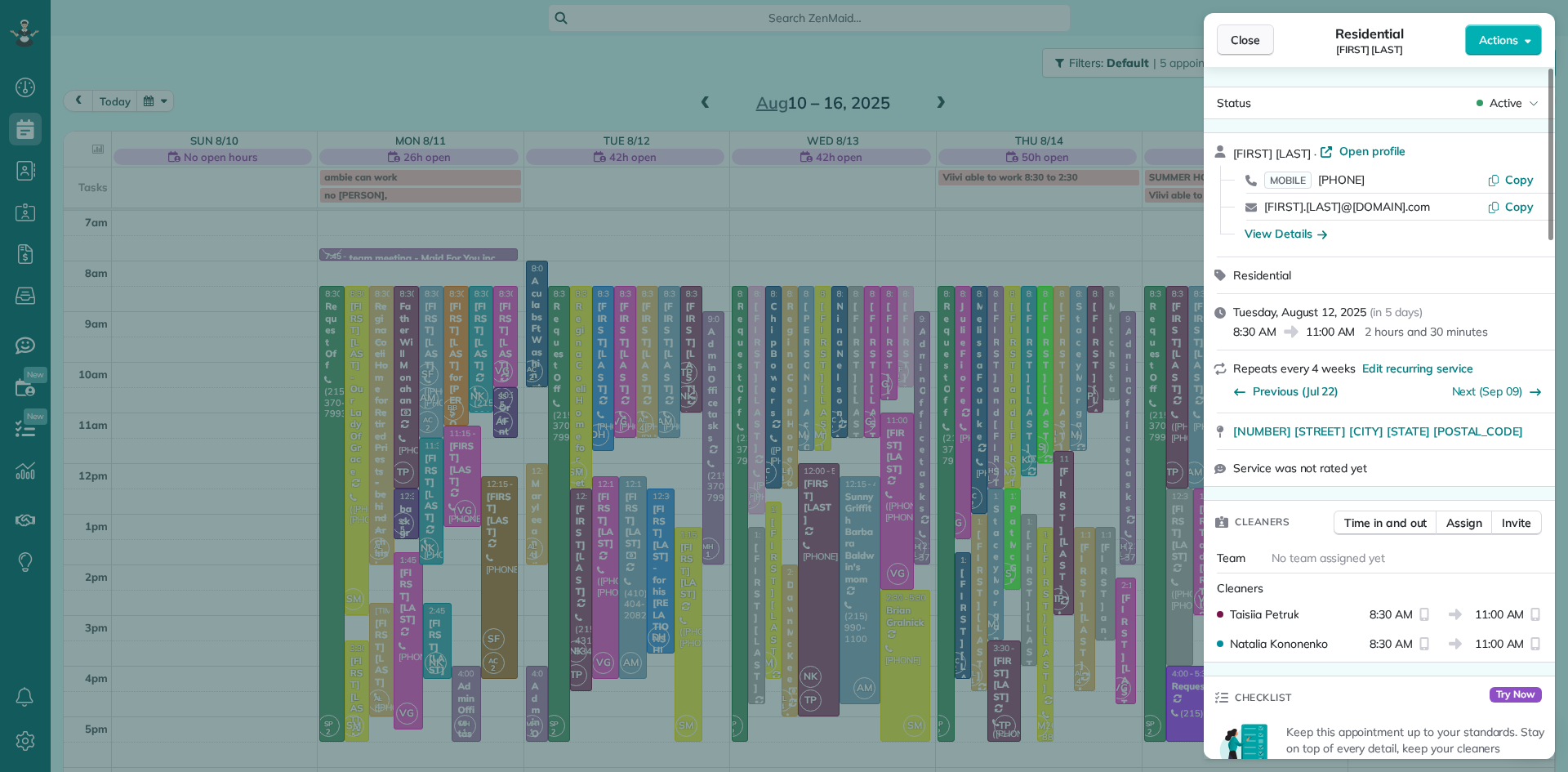 click on "Close" at bounding box center [1245, 40] 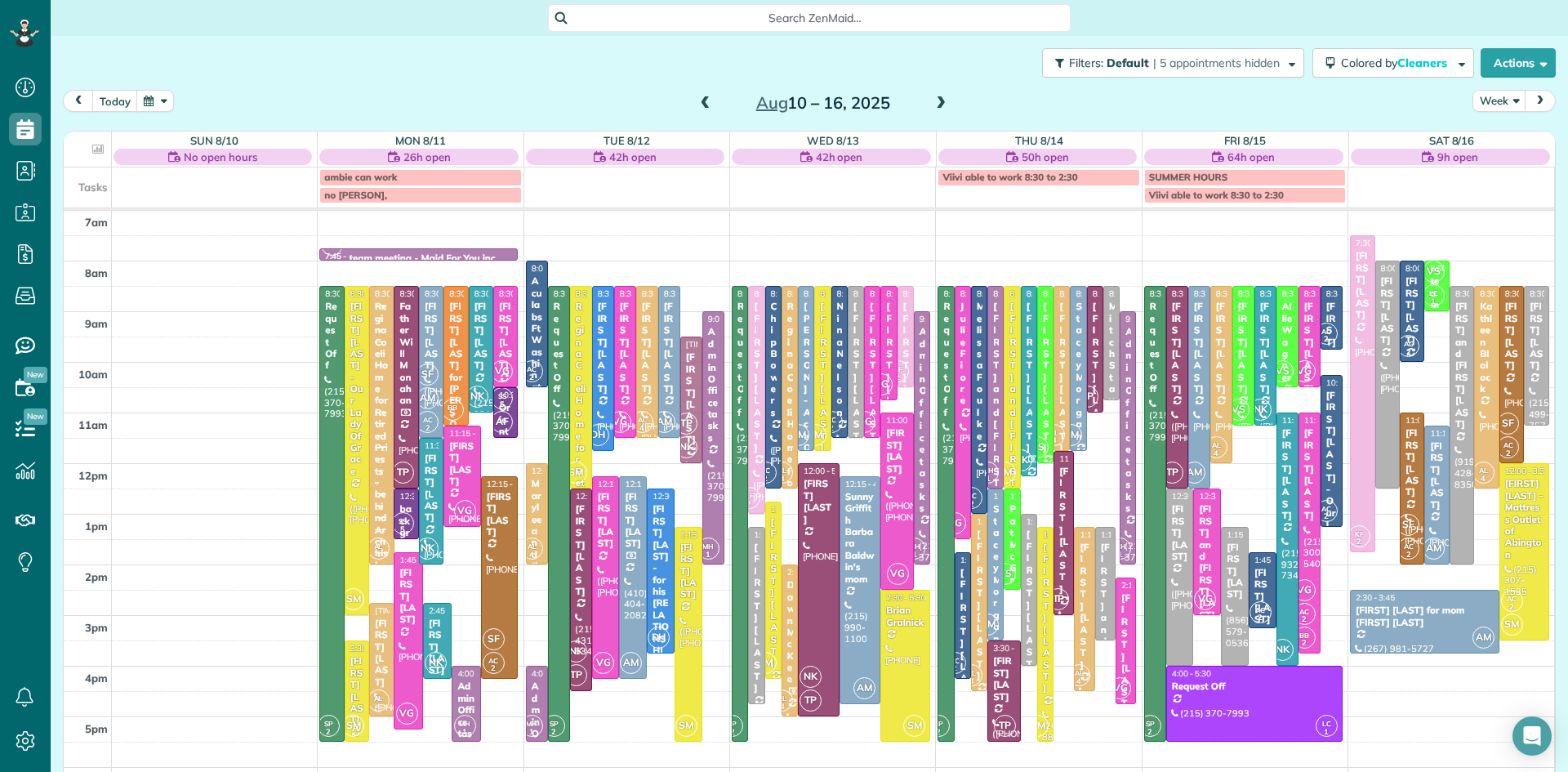 drag, startPoint x: 687, startPoint y: 315, endPoint x: 698, endPoint y: 359, distance: 45.354162 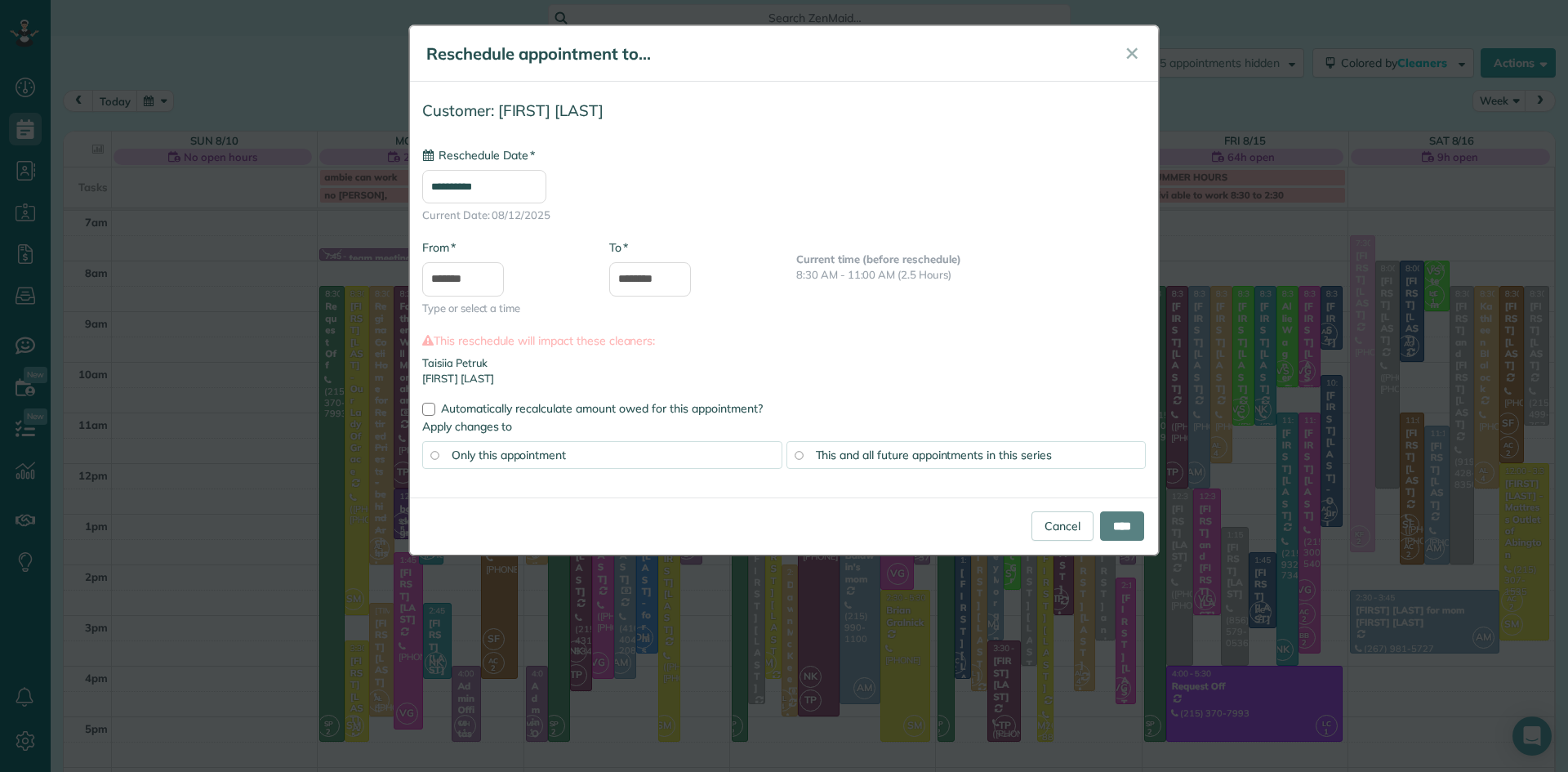 type on "**********" 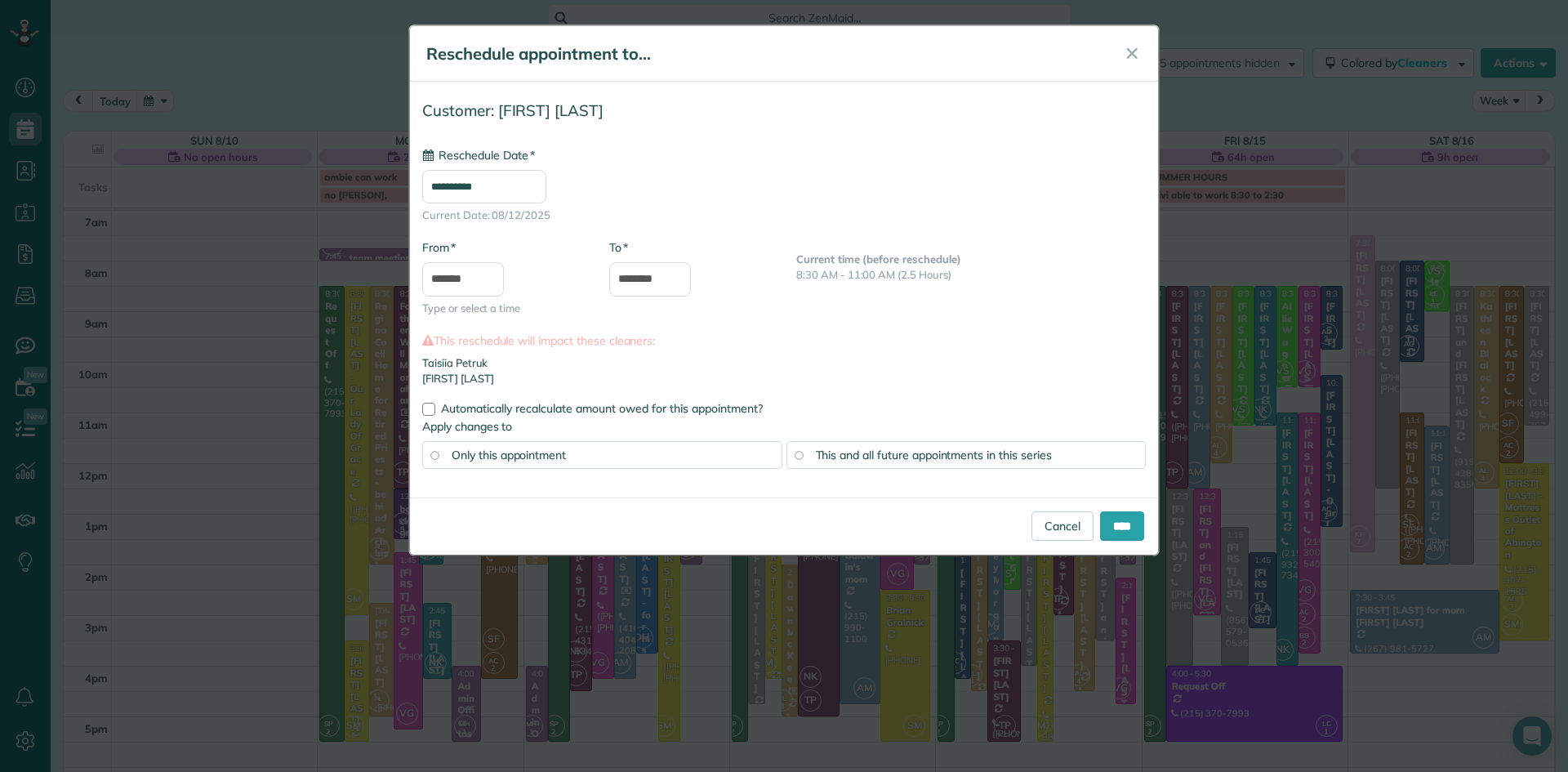 click on "*  From ******* Type or select a time" at bounding box center (503, 278) 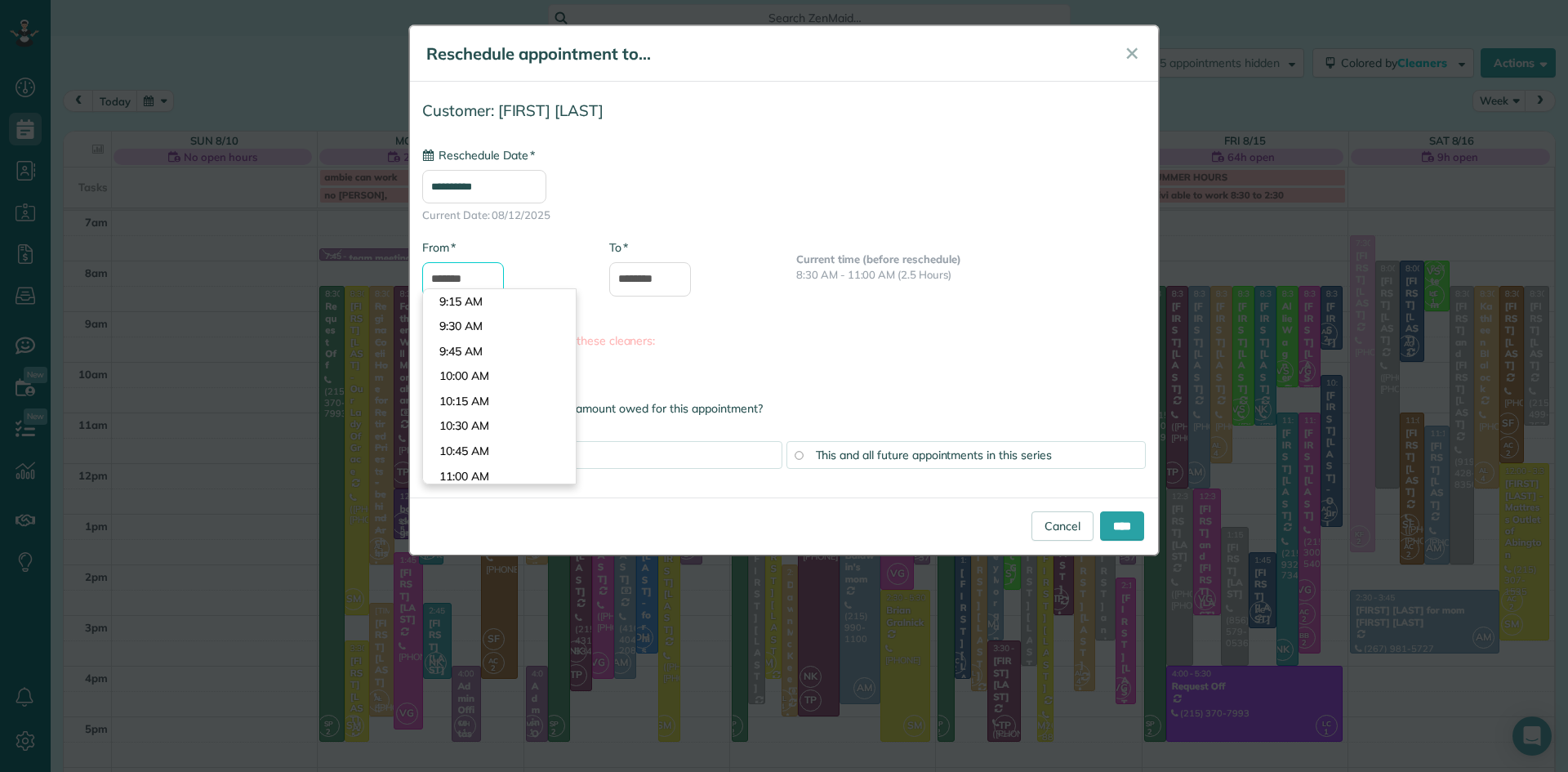 click on "*******" at bounding box center (463, 279) 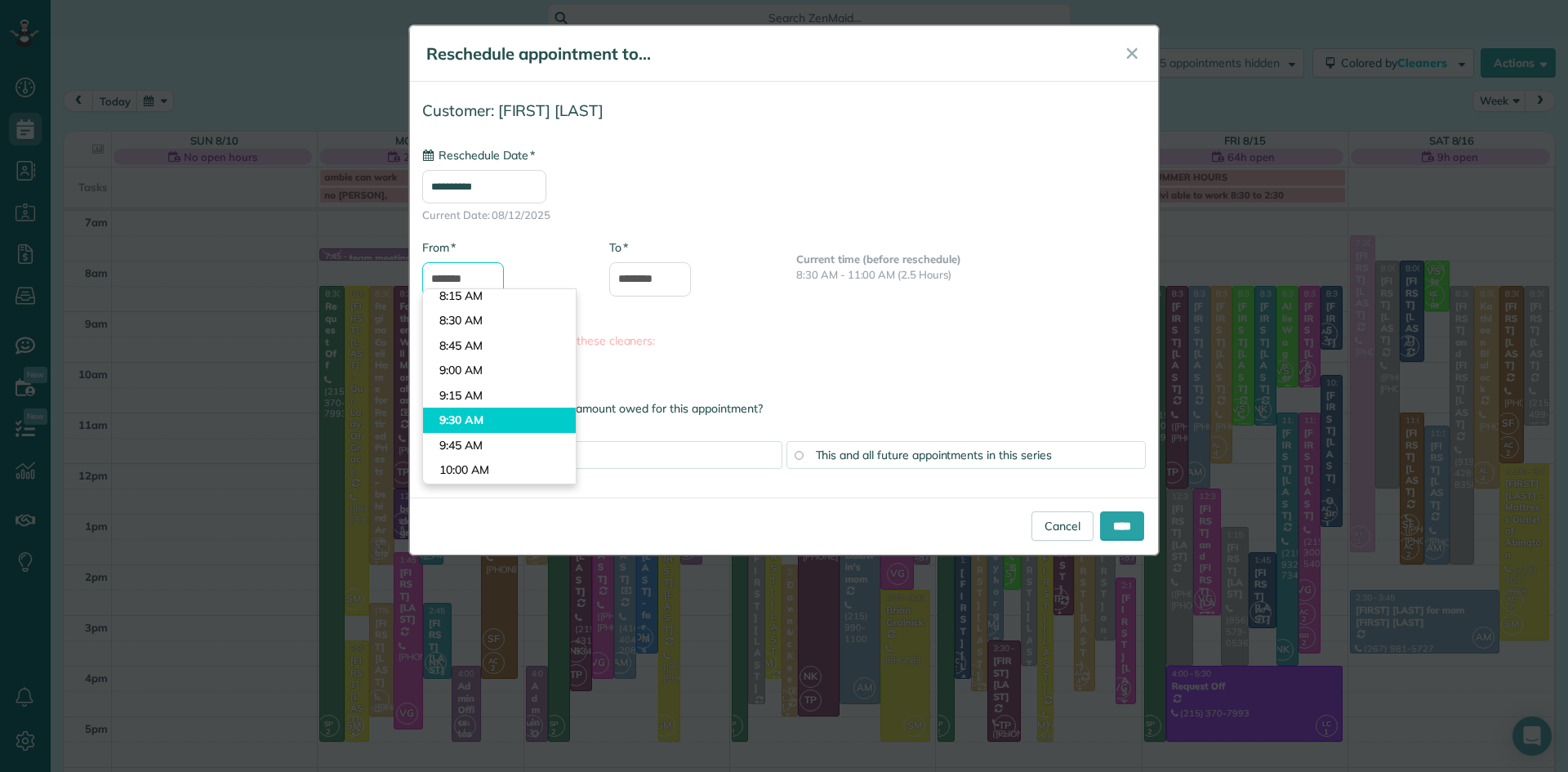 scroll, scrollTop: 801, scrollLeft: 0, axis: vertical 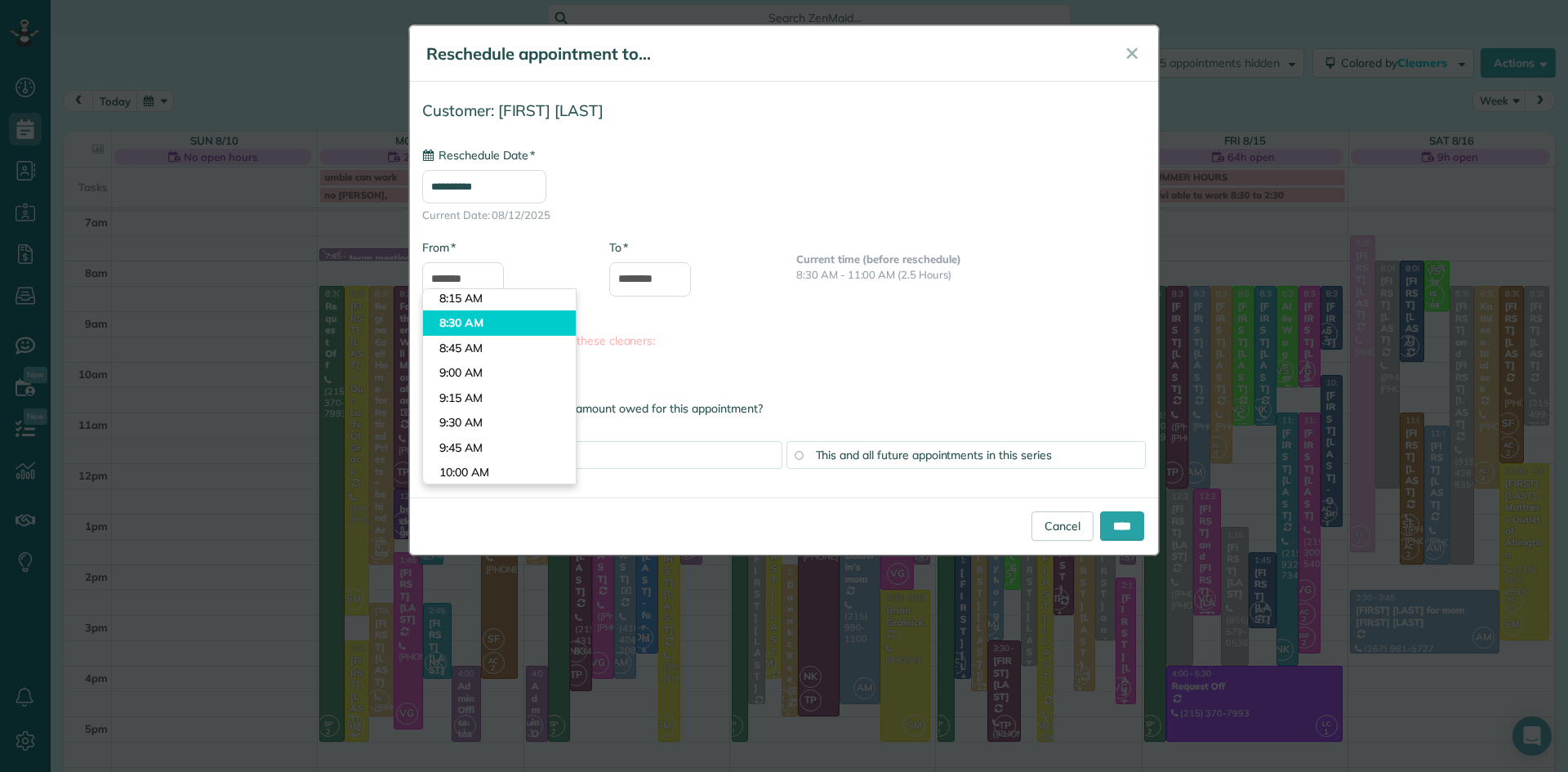 type on "*******" 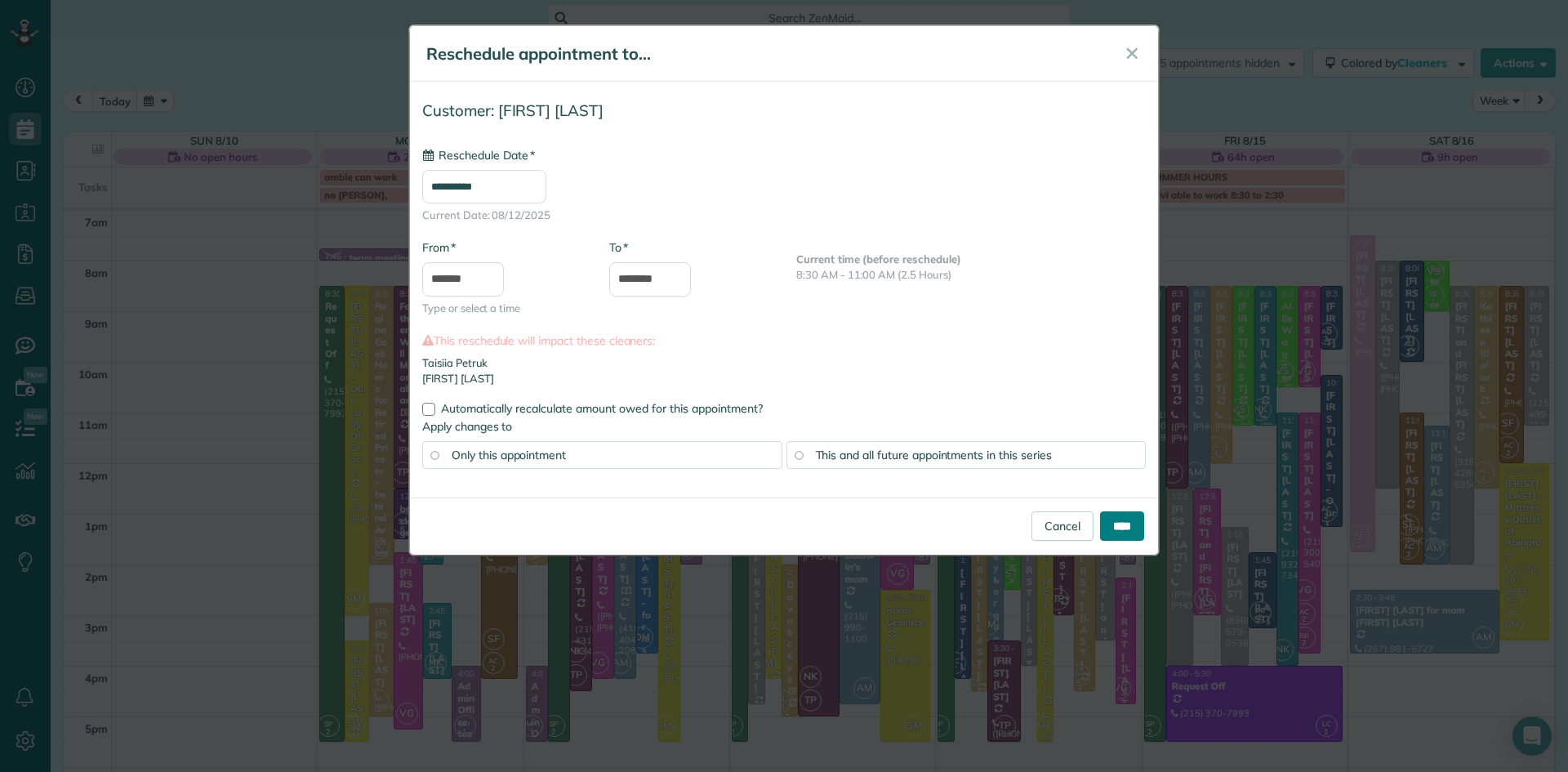 click on "****" at bounding box center (1122, 526) 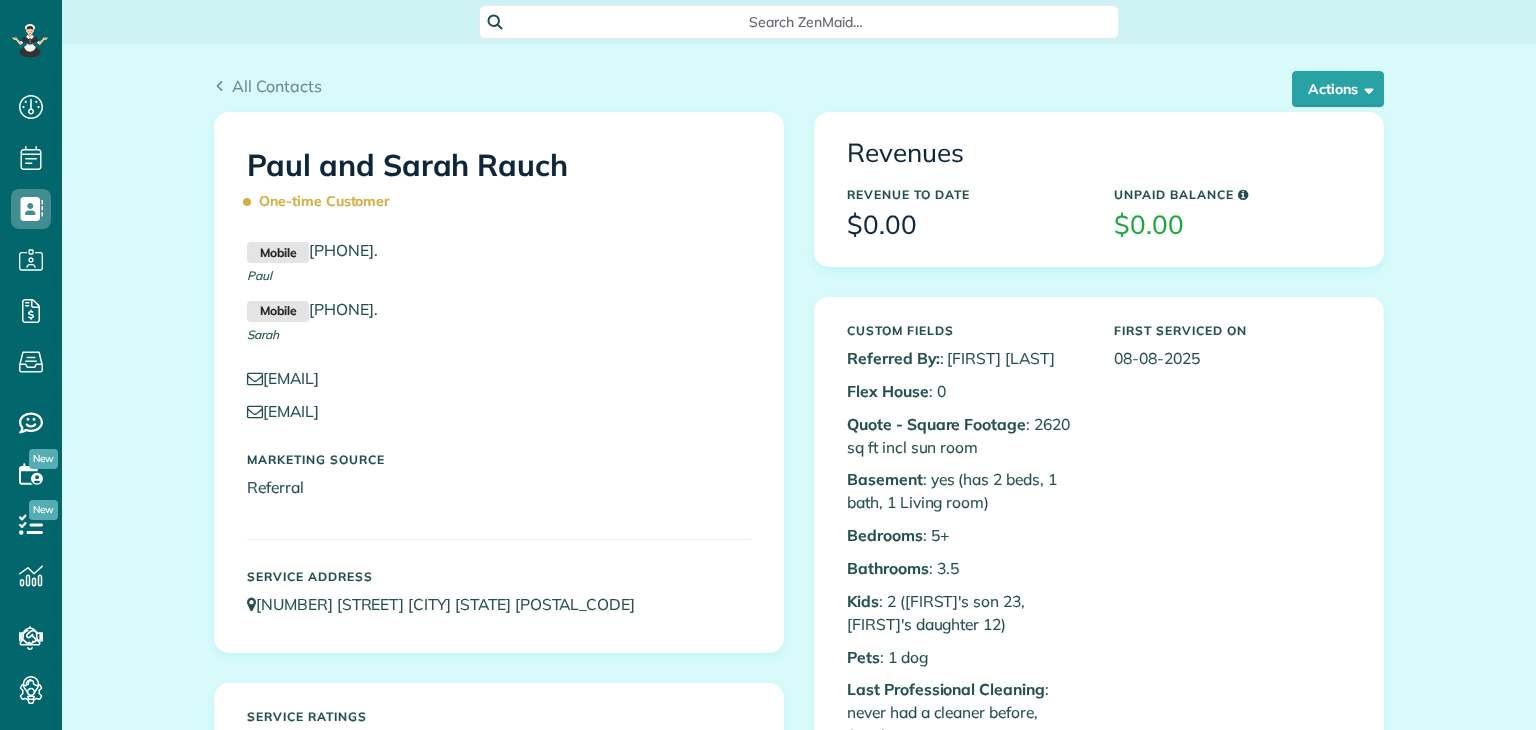 scroll, scrollTop: 0, scrollLeft: 0, axis: both 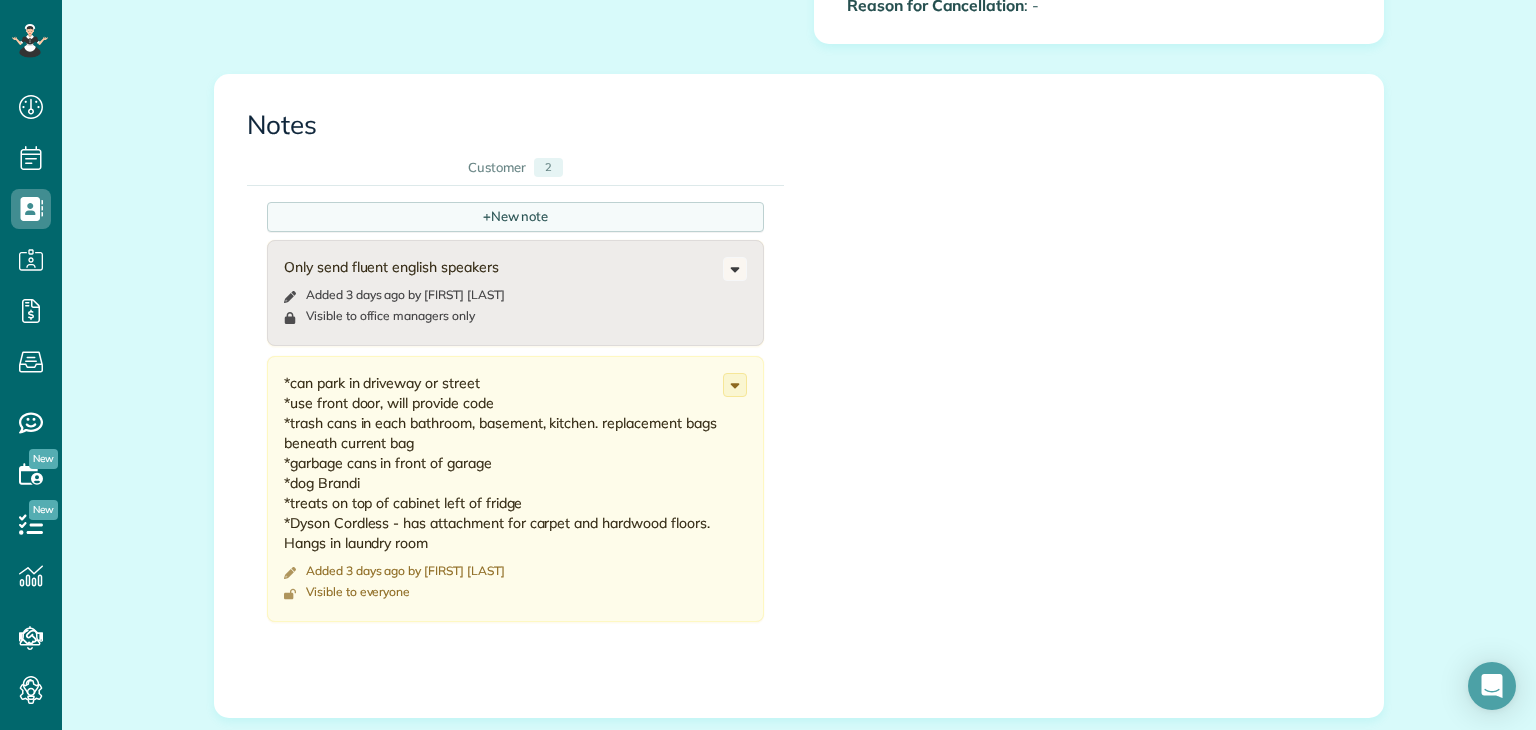 click on "+
New note" at bounding box center (515, 217) 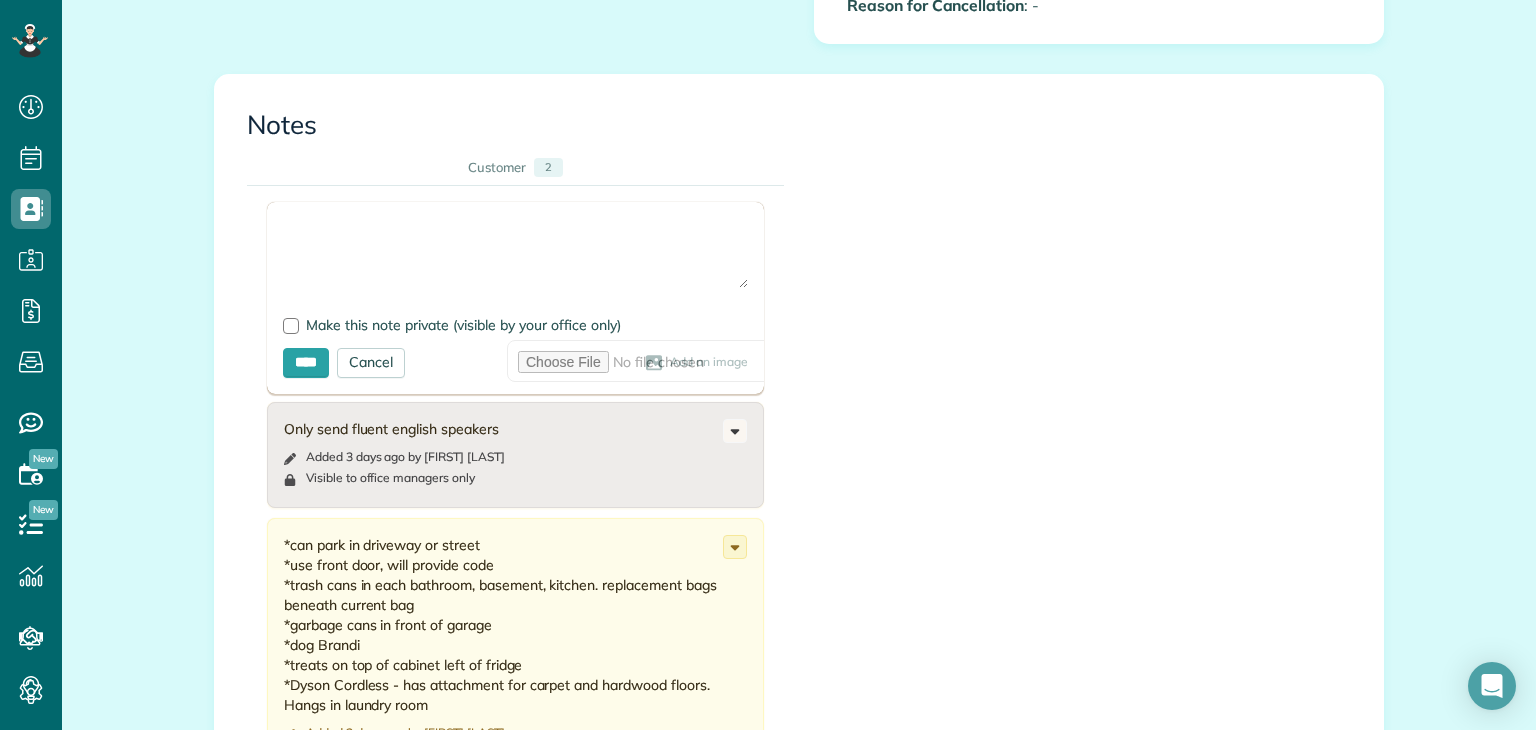 click at bounding box center [515, 253] 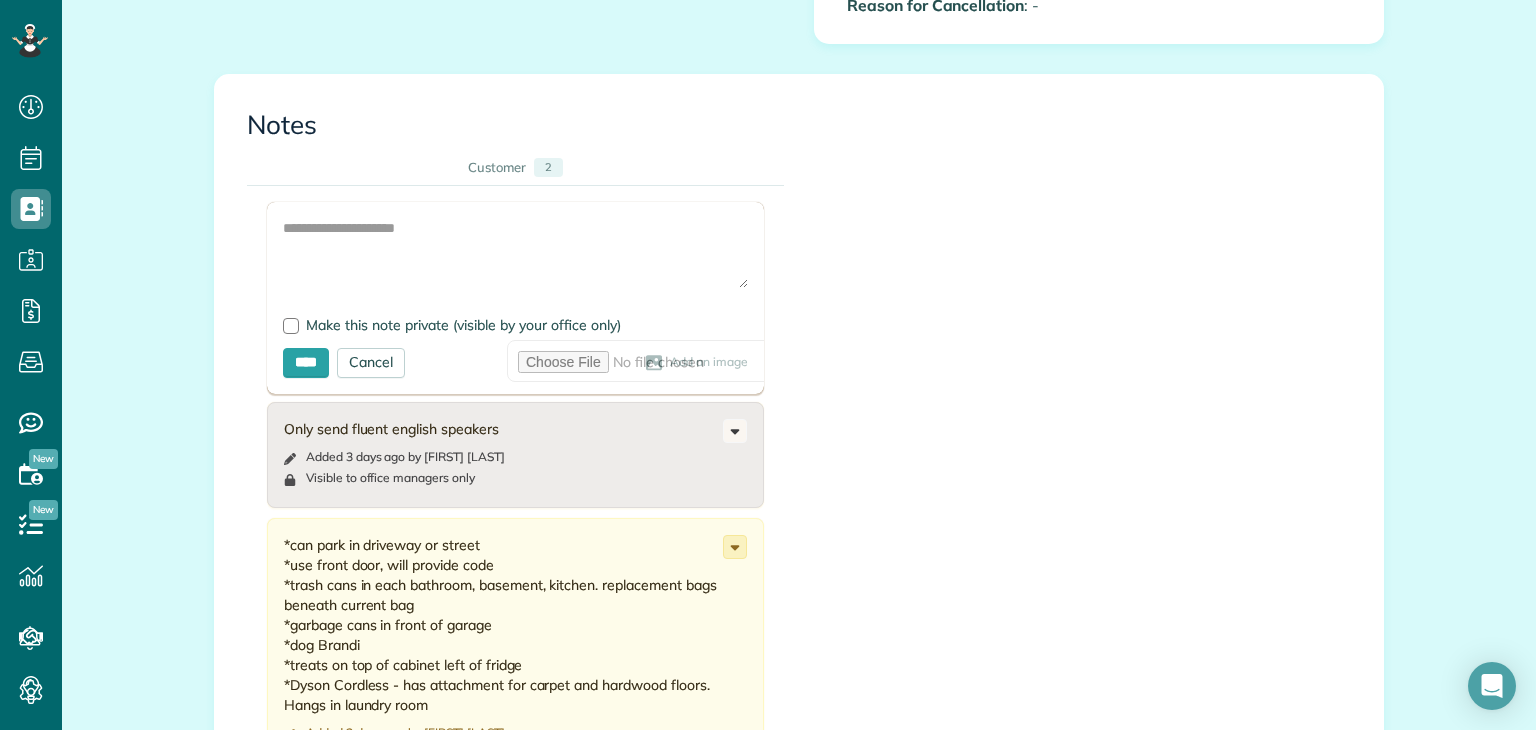 click 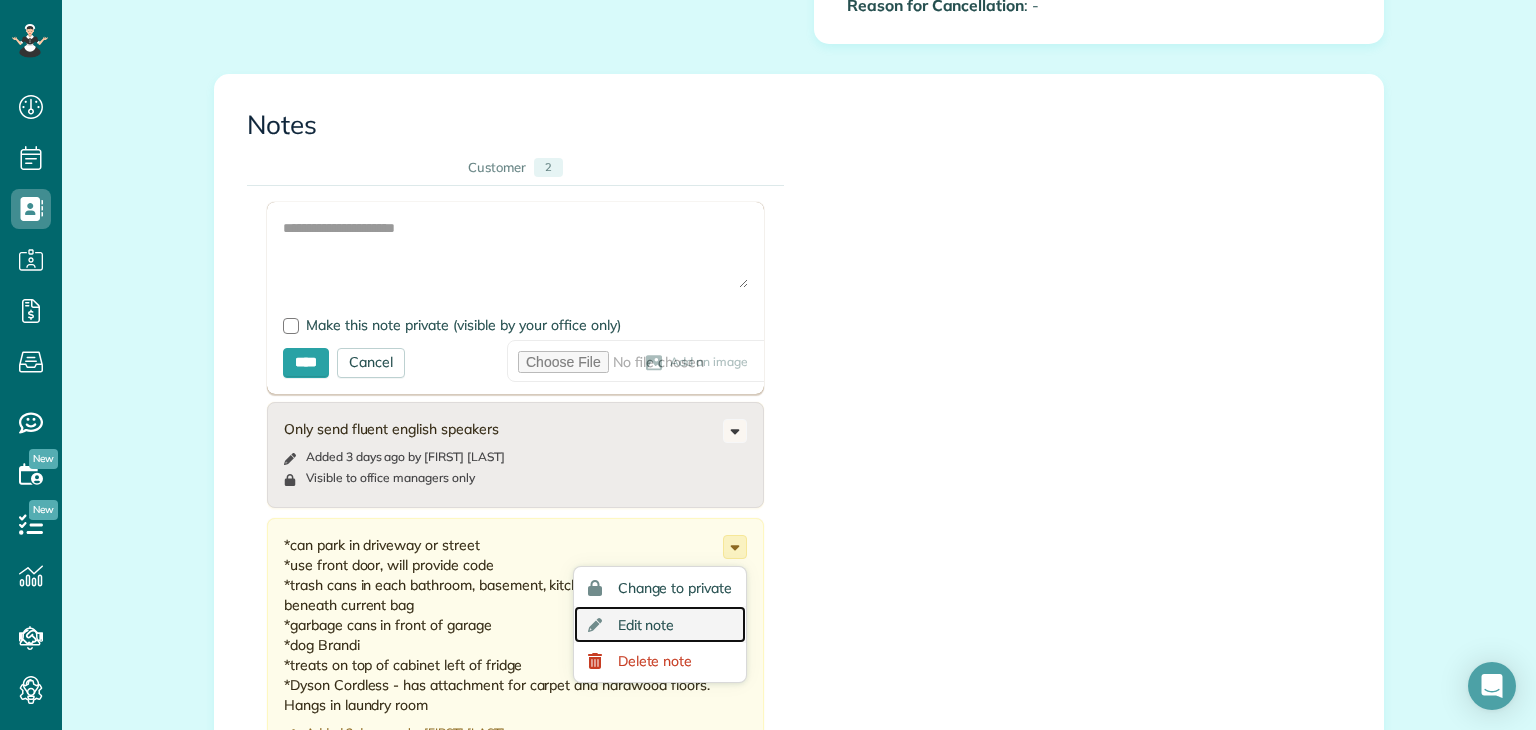 click on "Edit note" at bounding box center (646, 625) 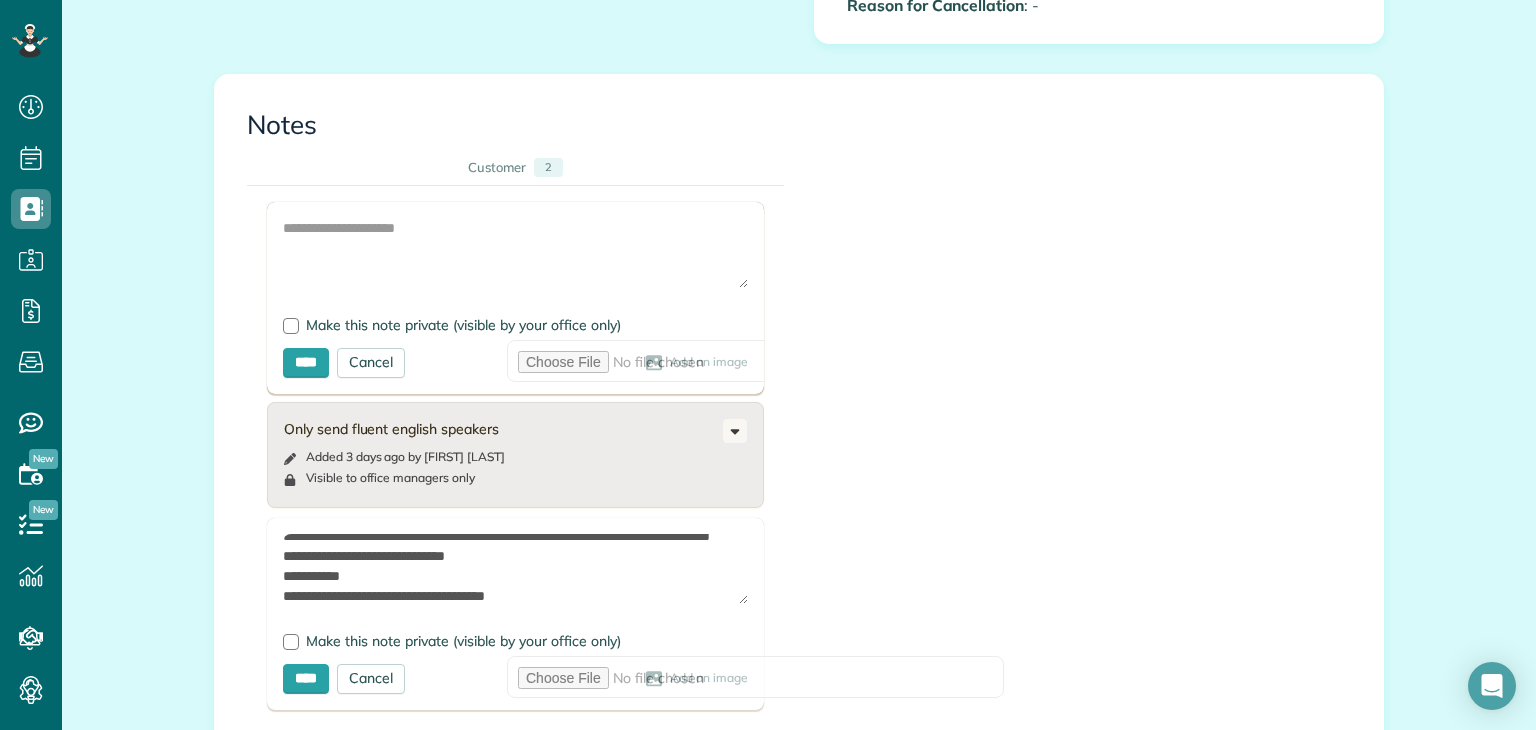 scroll, scrollTop: 68, scrollLeft: 0, axis: vertical 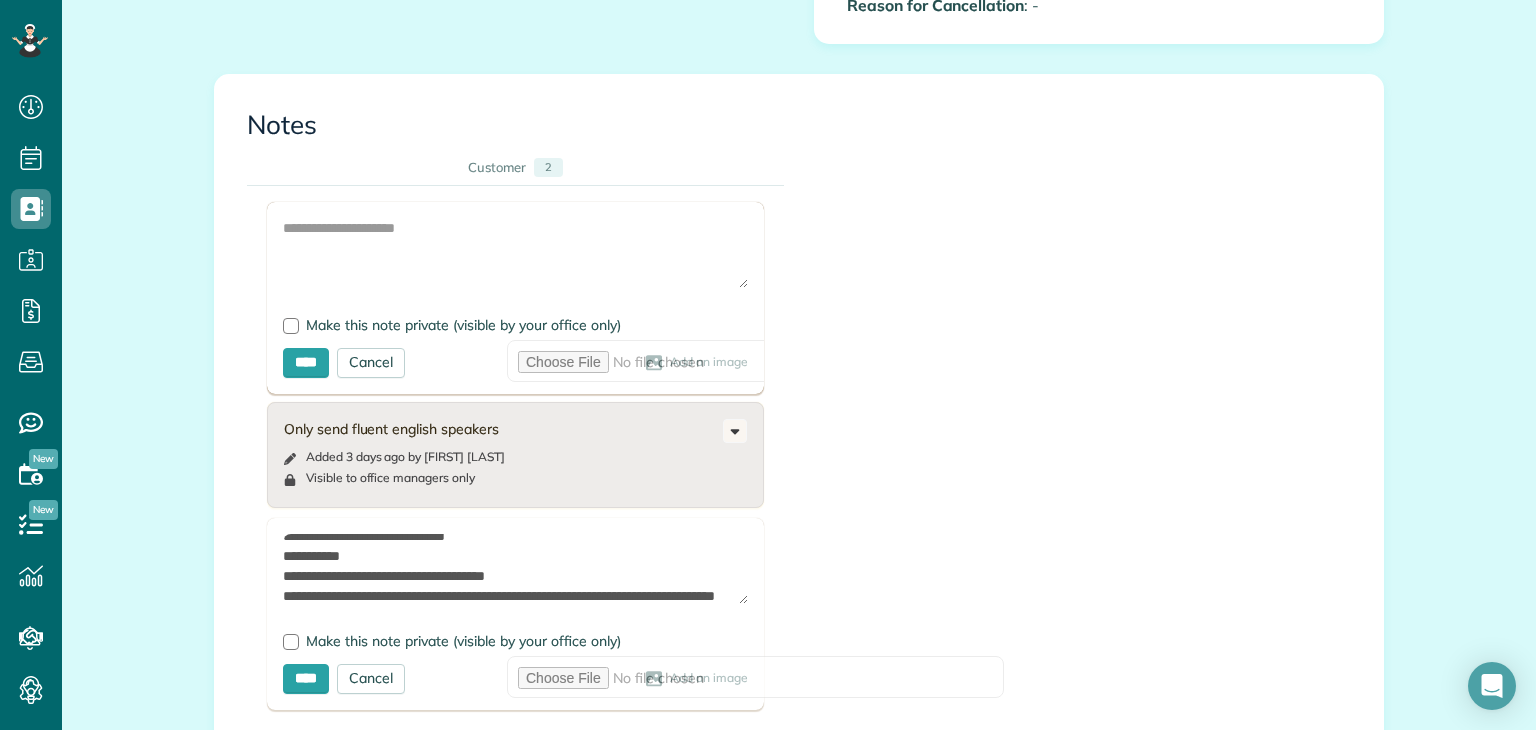 click on "**********" at bounding box center [515, 569] 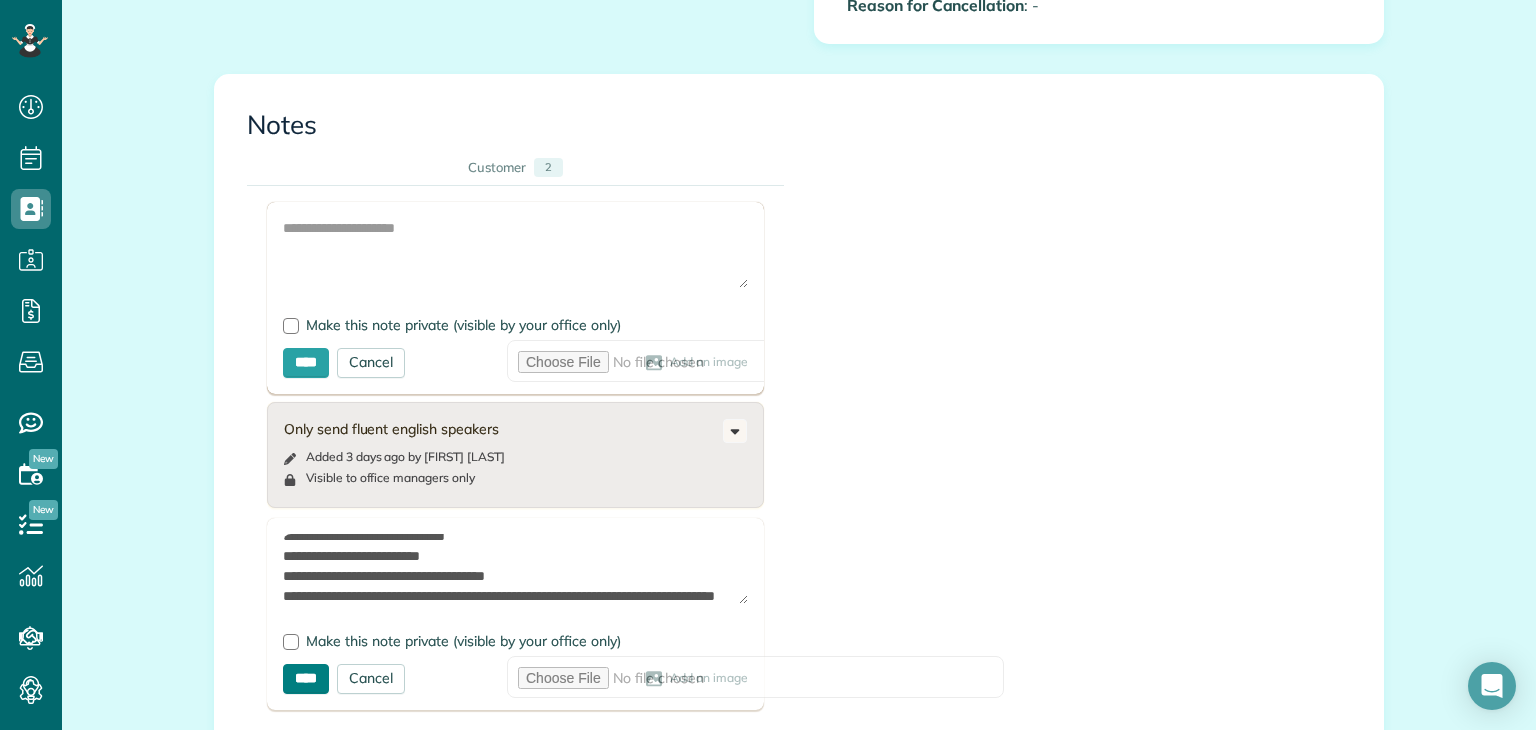 type on "**********" 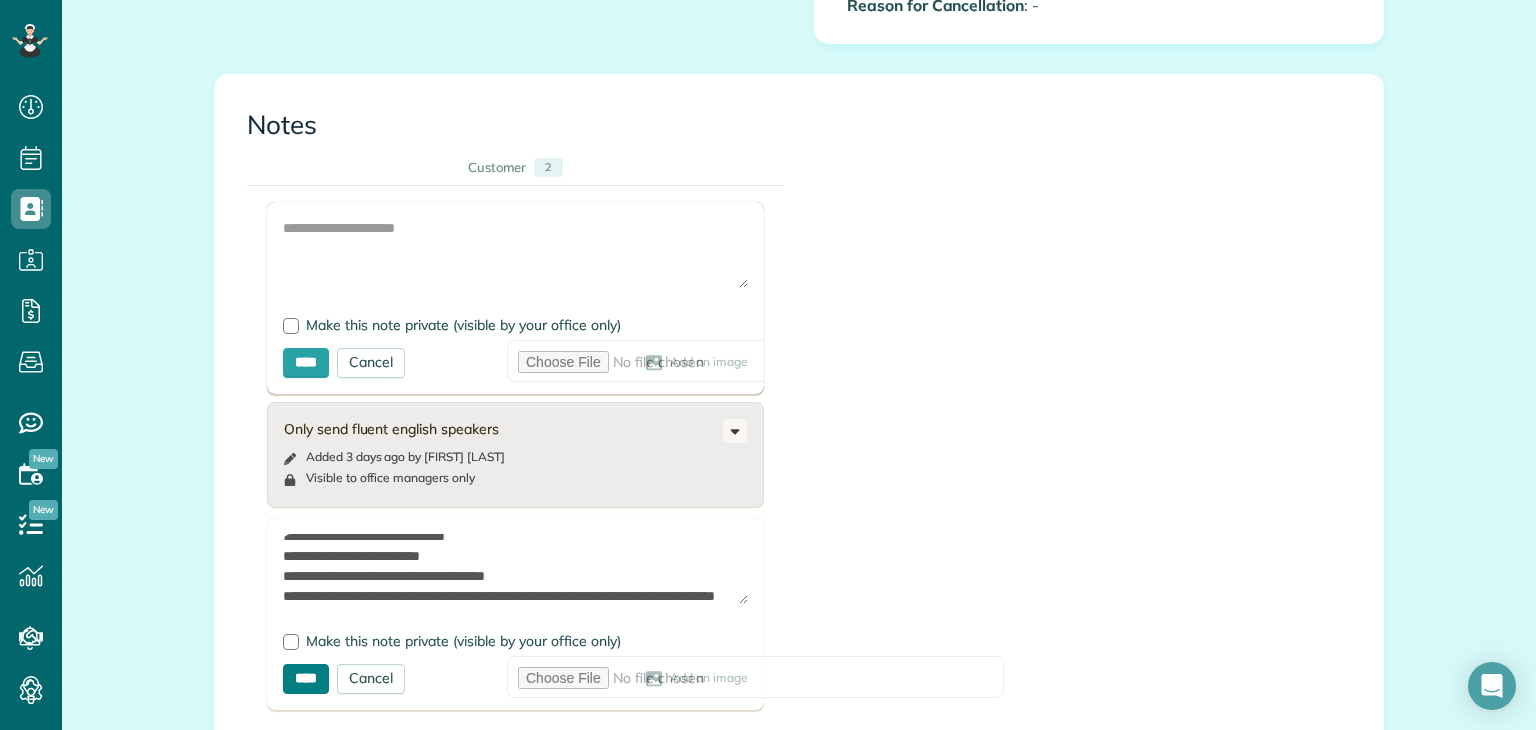 click on "****" at bounding box center [306, 679] 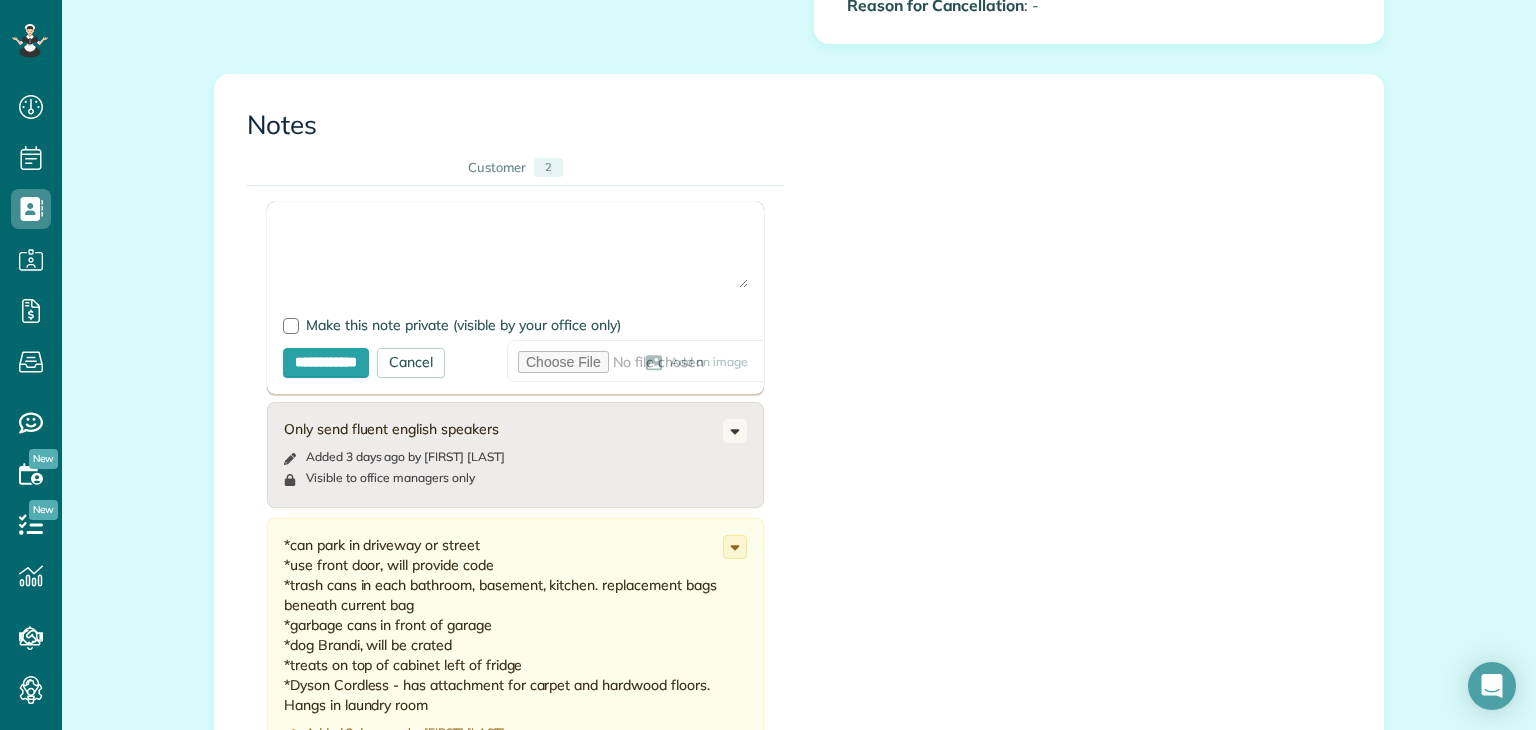 click at bounding box center [515, 253] 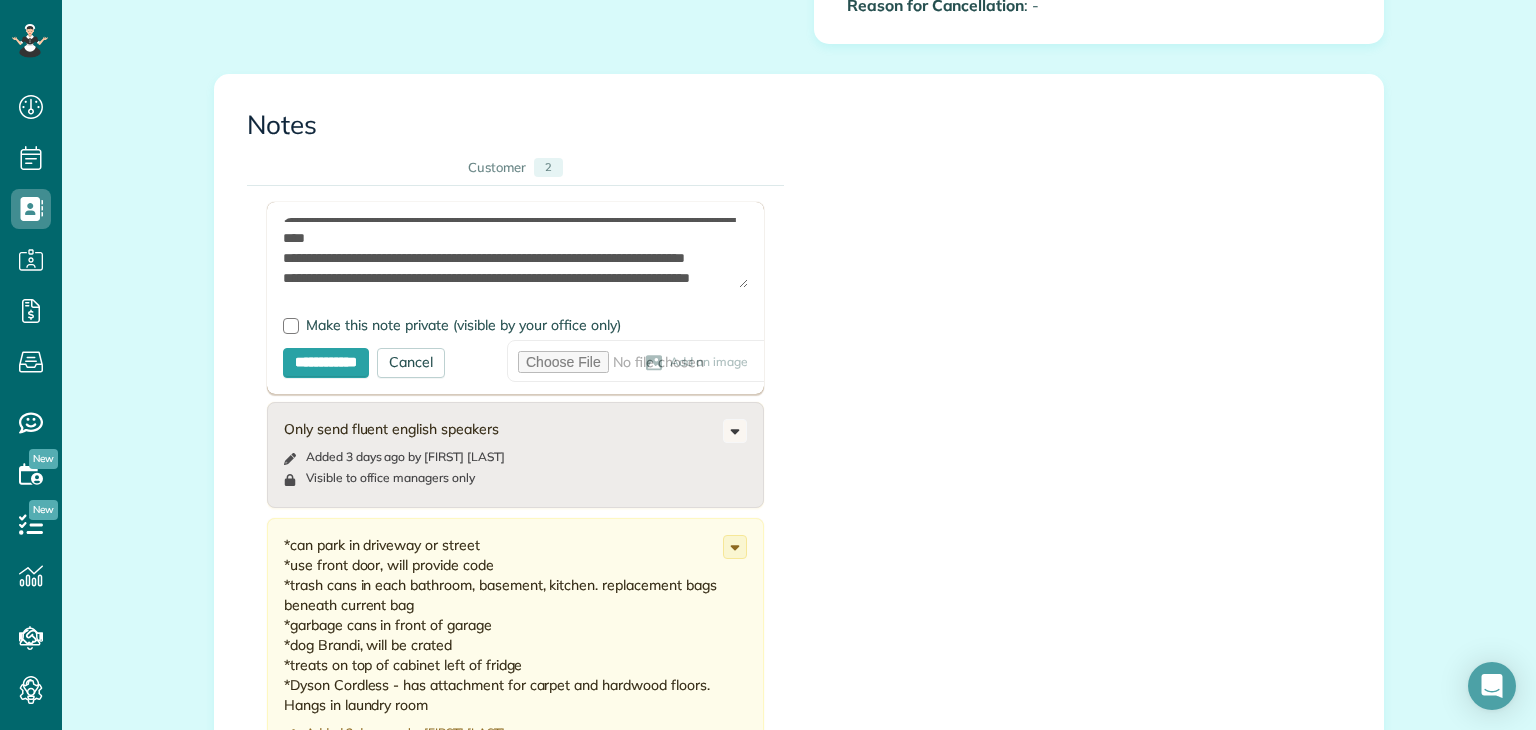 scroll, scrollTop: 268, scrollLeft: 0, axis: vertical 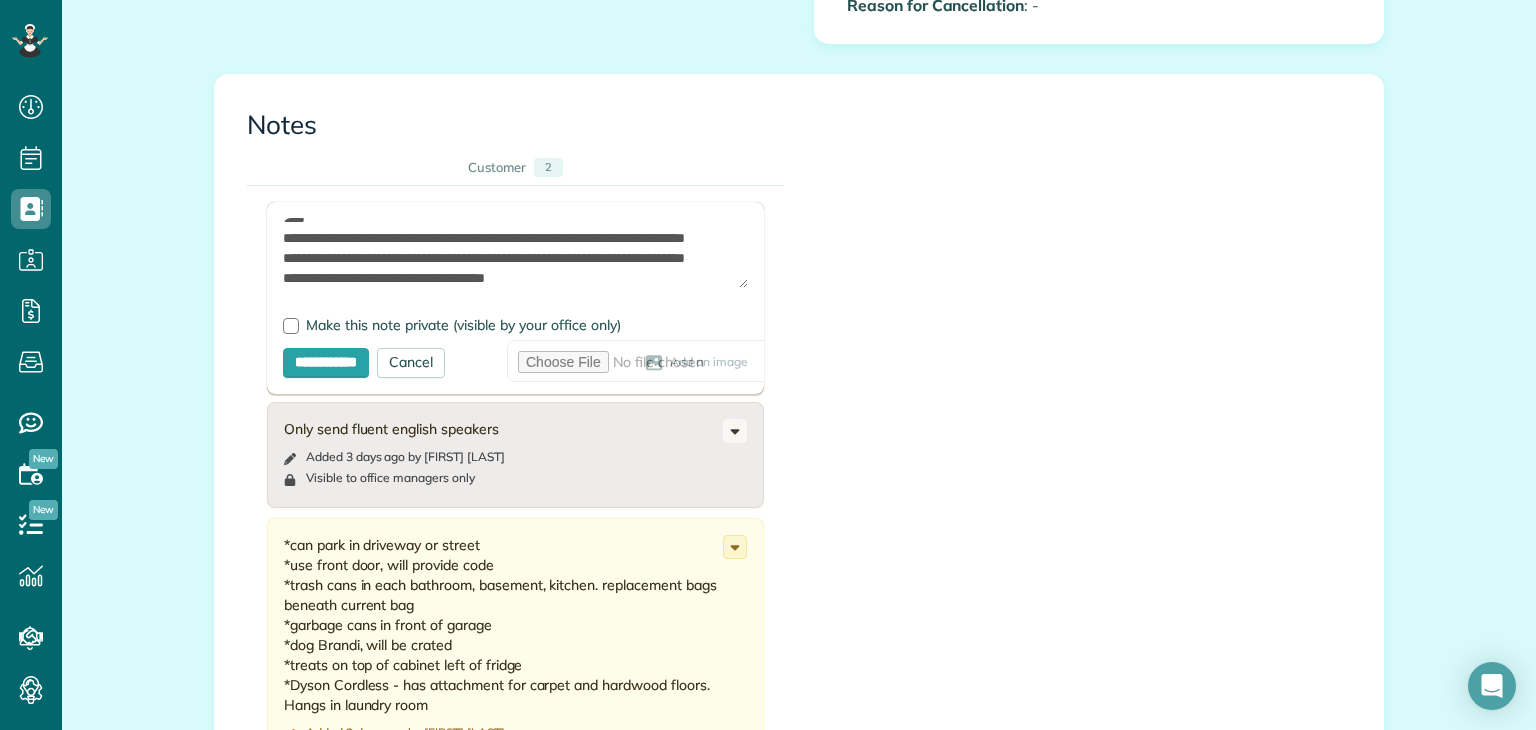 click on "**********" at bounding box center [515, 253] 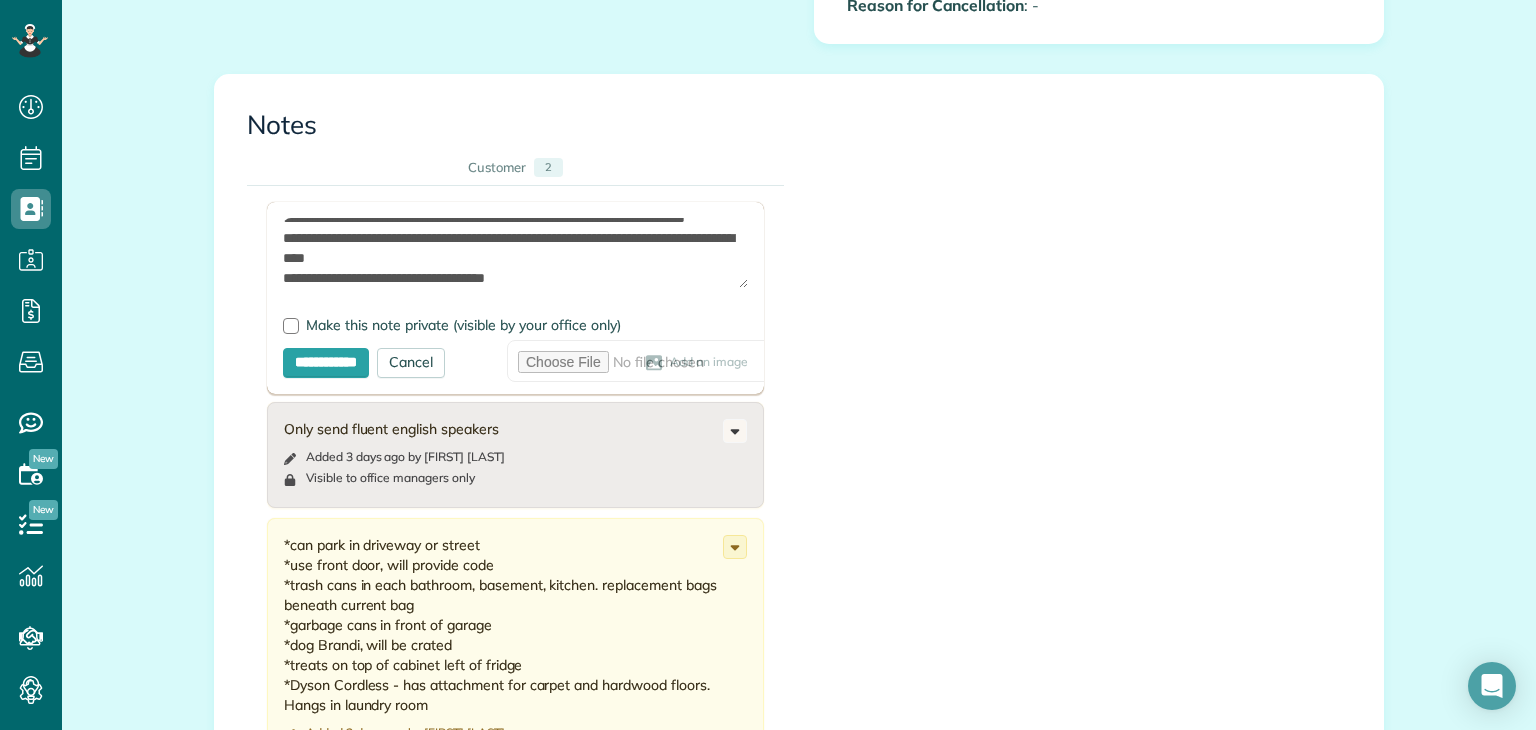 click on "**********" at bounding box center [515, 253] 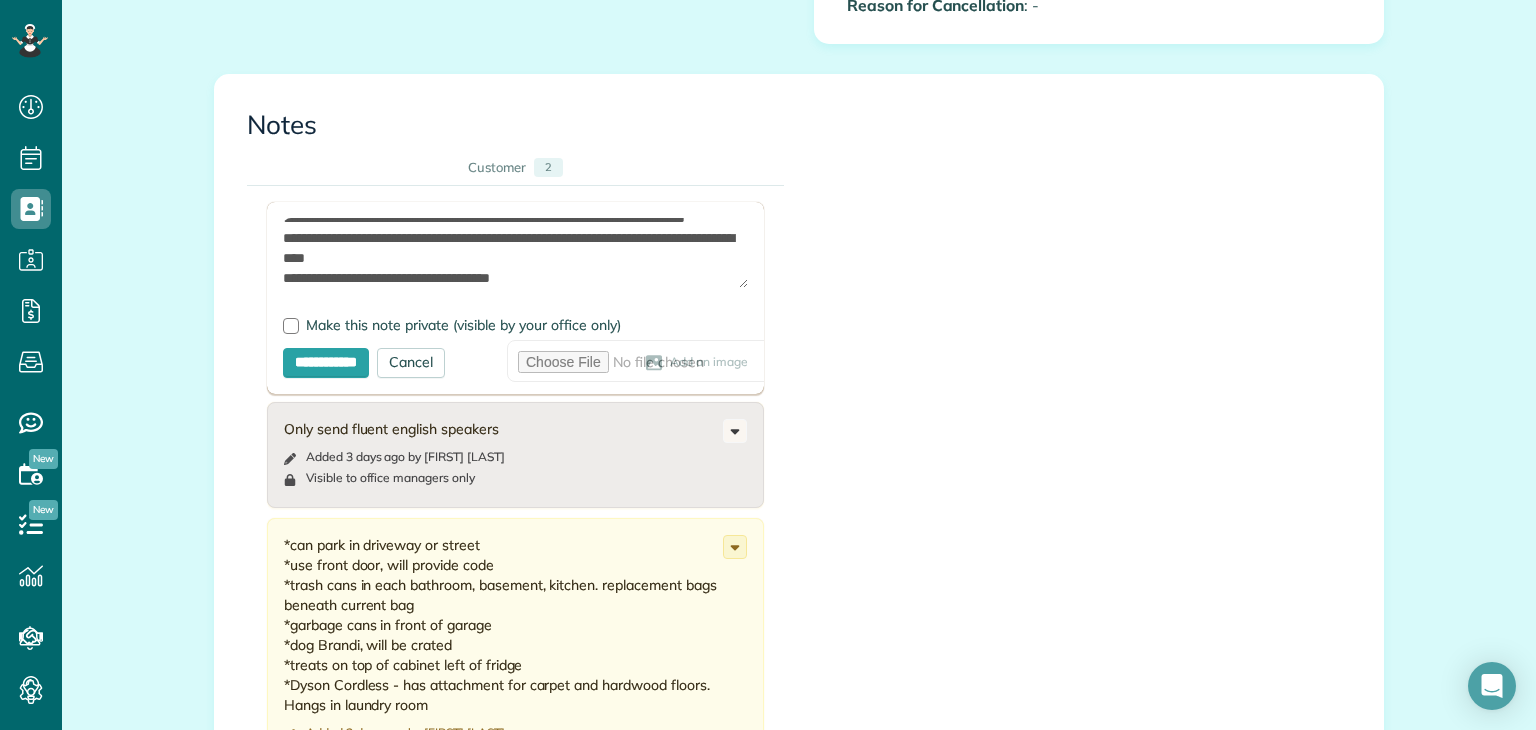 scroll, scrollTop: 288, scrollLeft: 0, axis: vertical 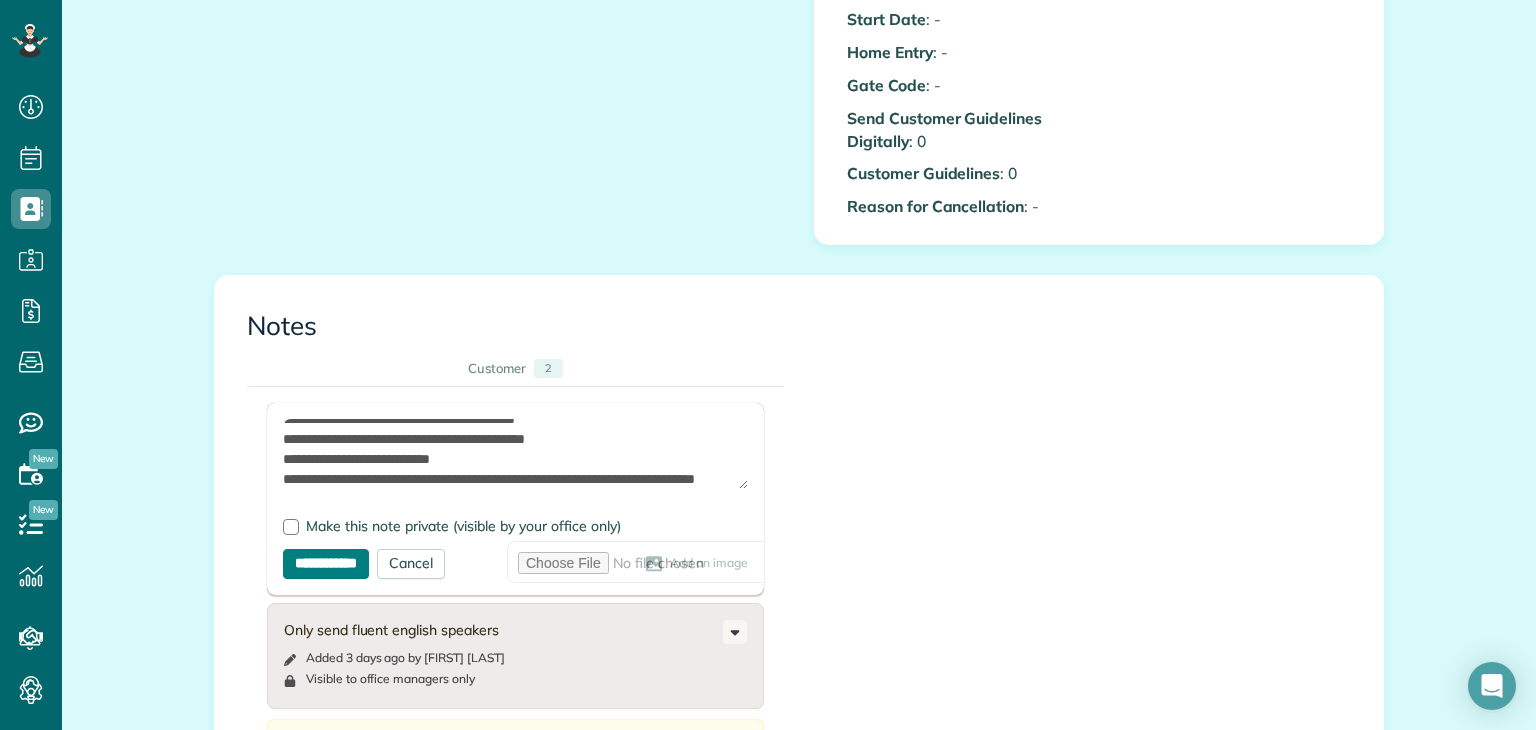 type on "**********" 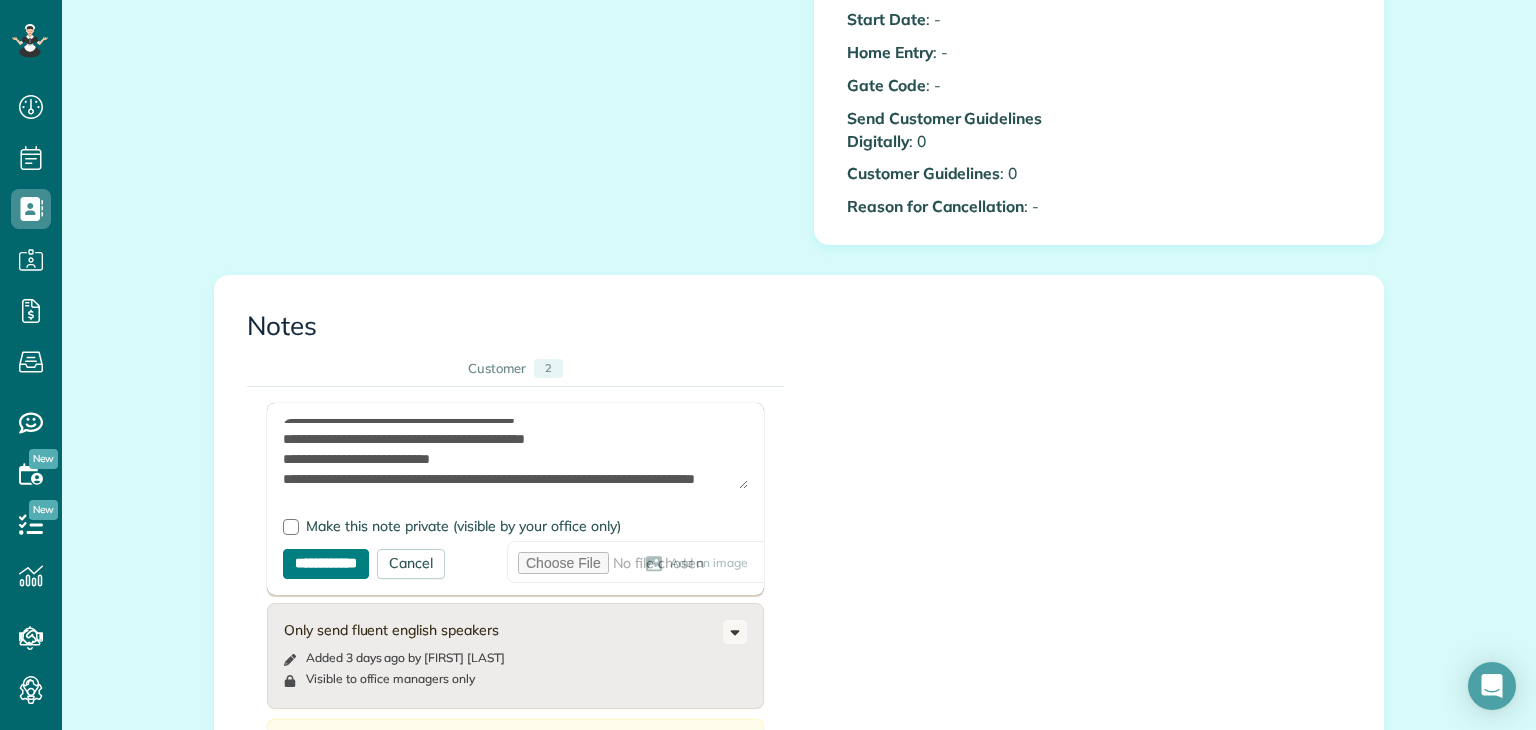 click on "**********" at bounding box center [326, 564] 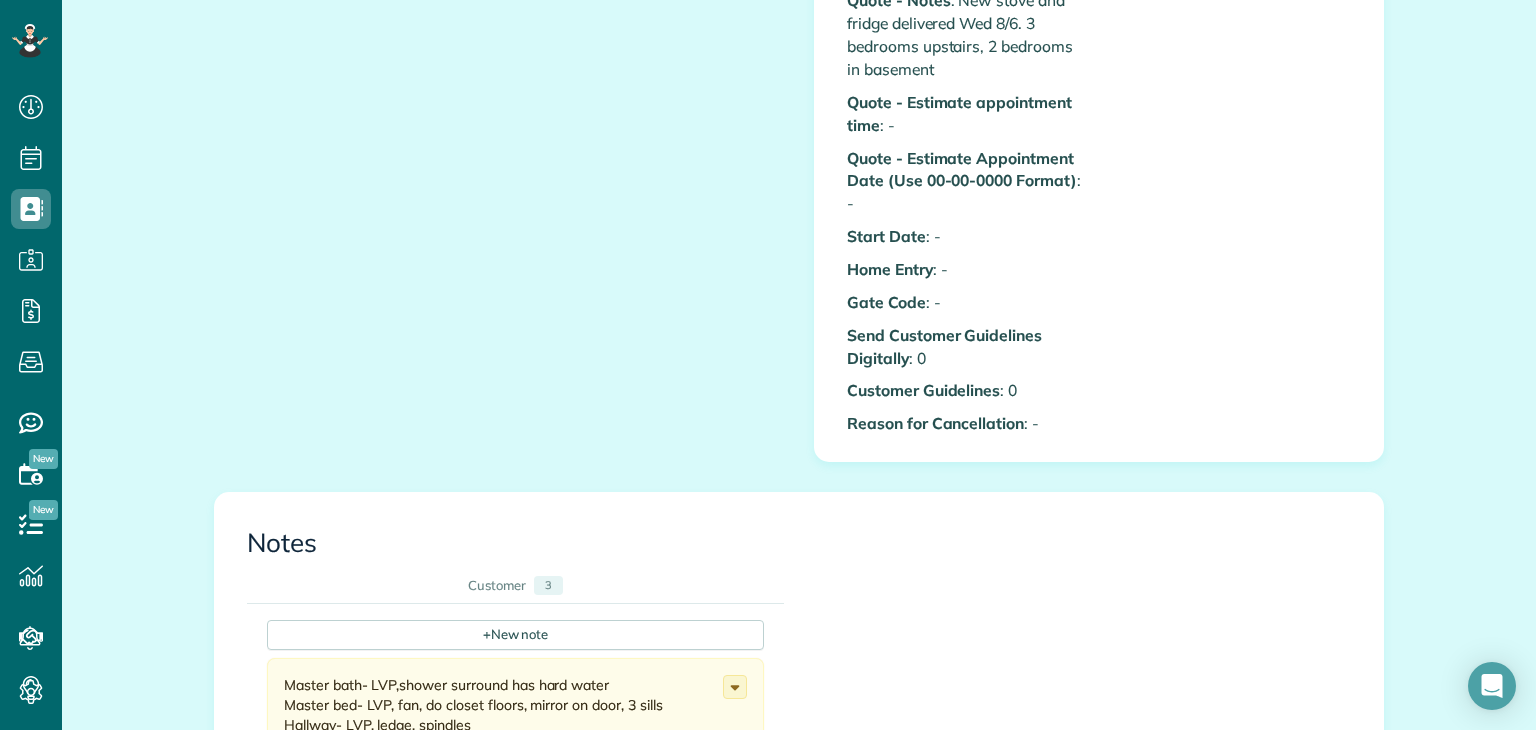 scroll, scrollTop: 1124, scrollLeft: 0, axis: vertical 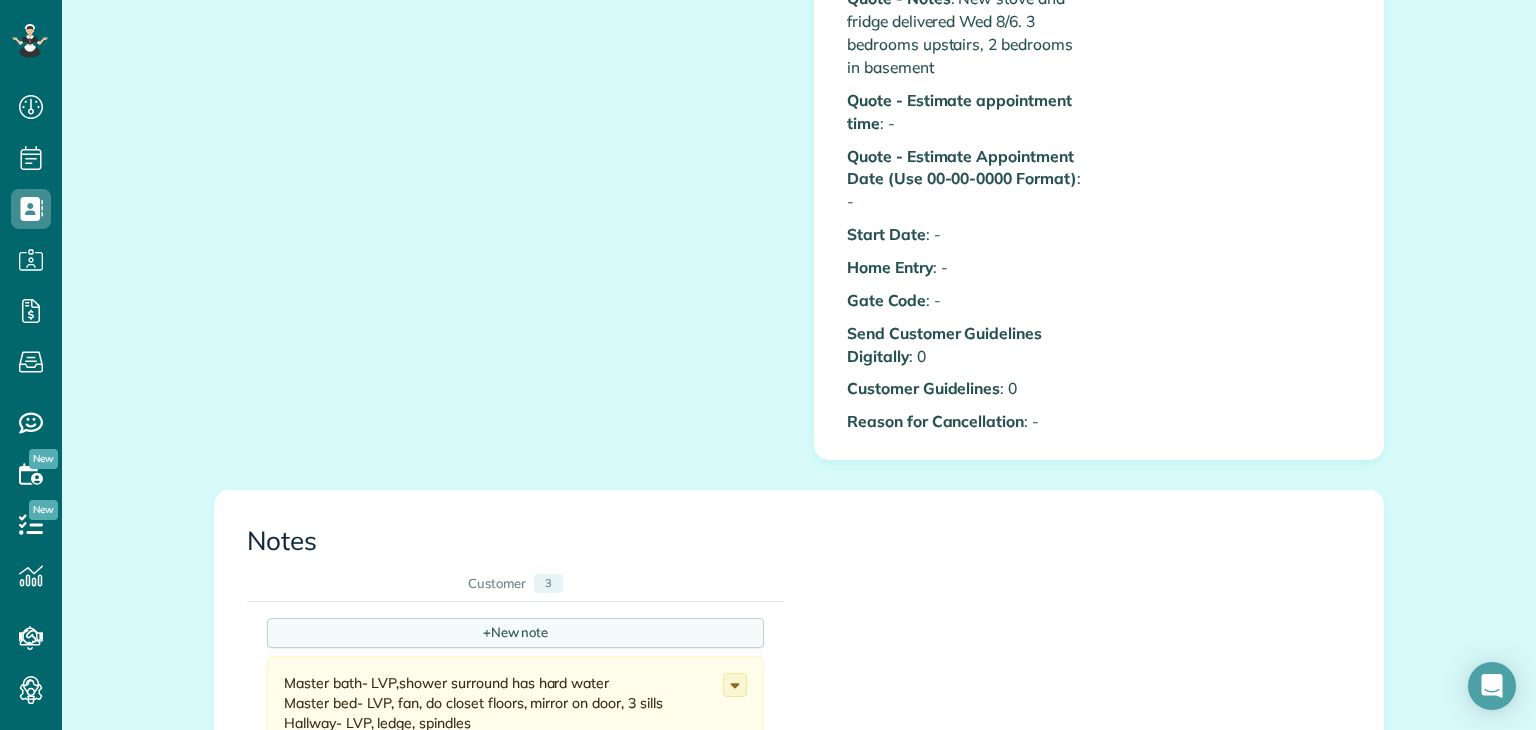 click on "+  New note" at bounding box center (515, 633) 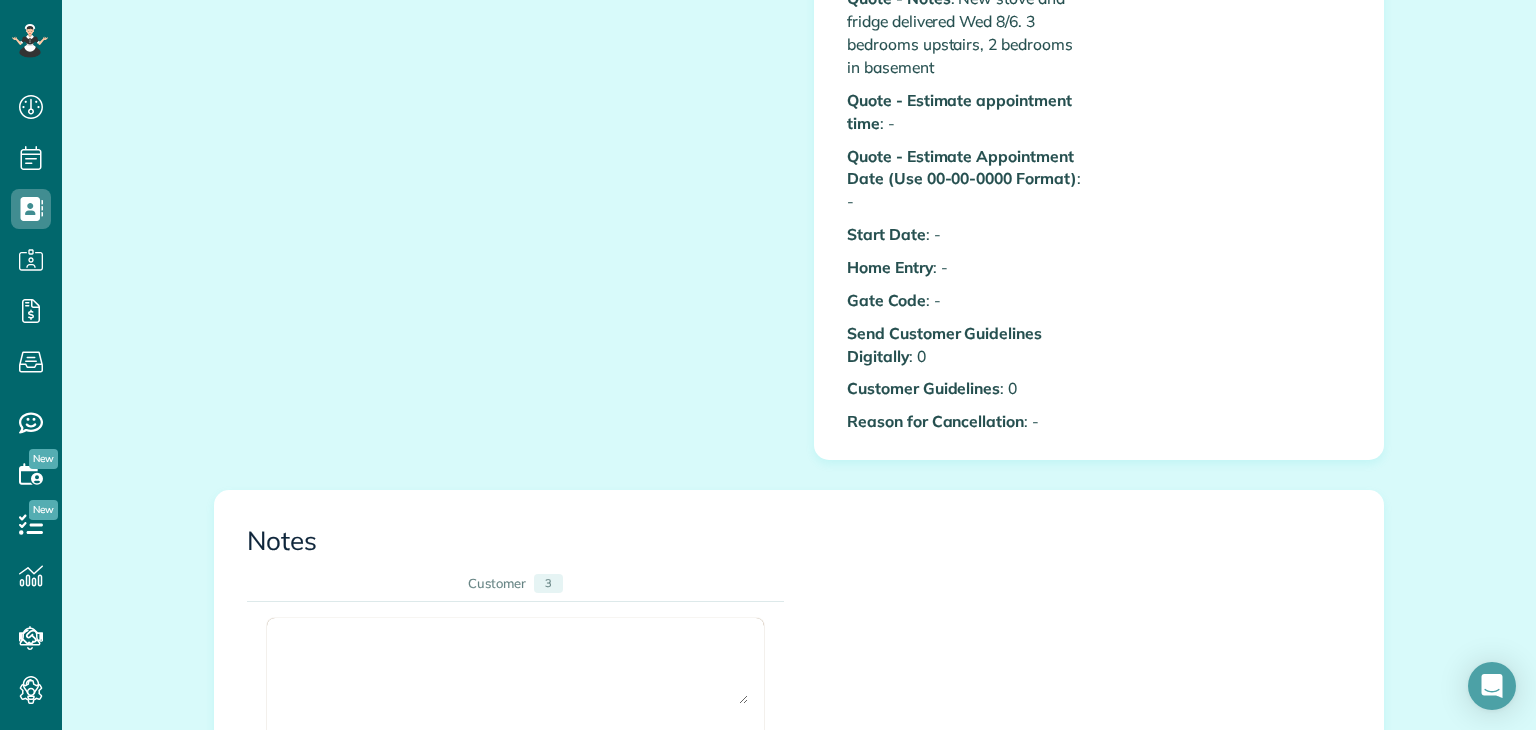 click at bounding box center [515, 669] 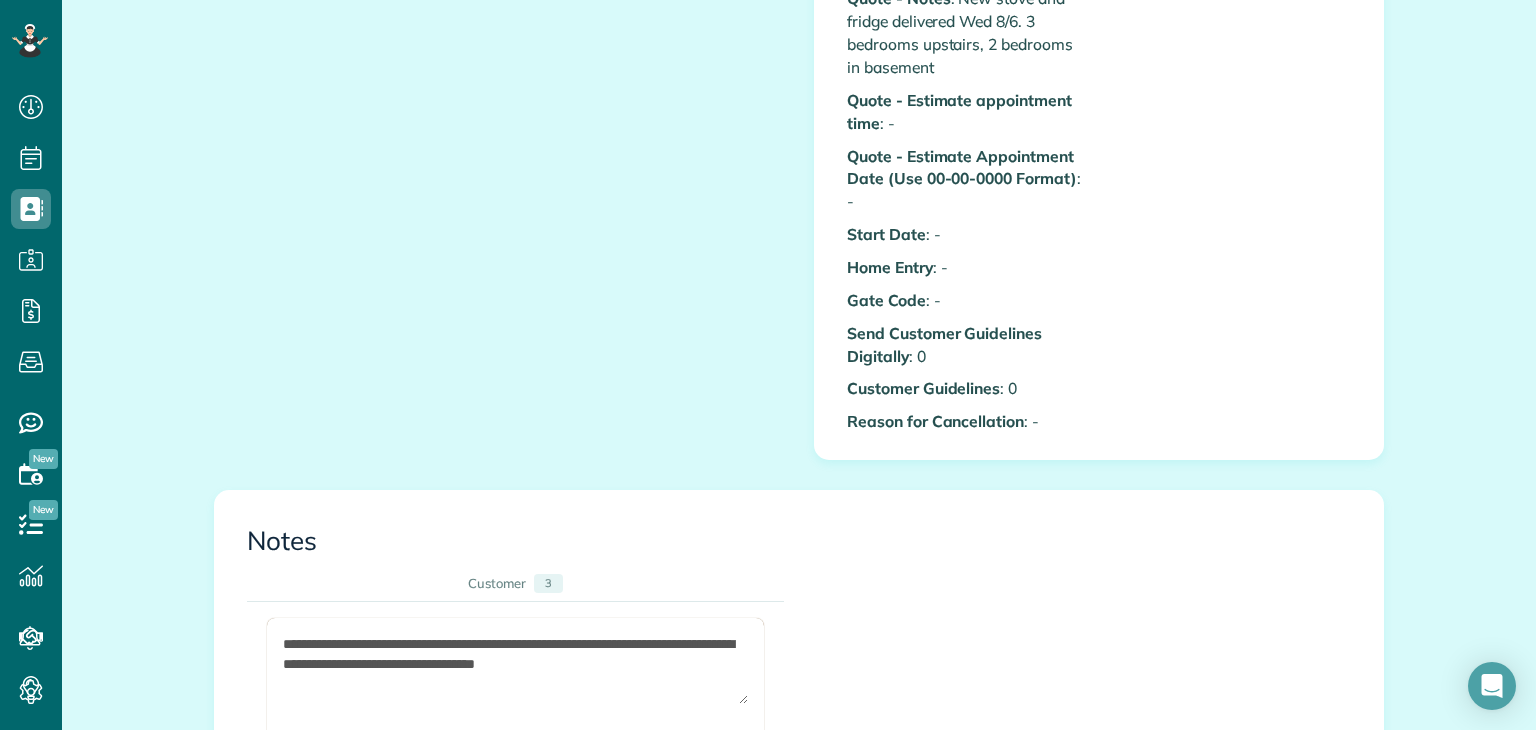 click on "**********" at bounding box center [515, 669] 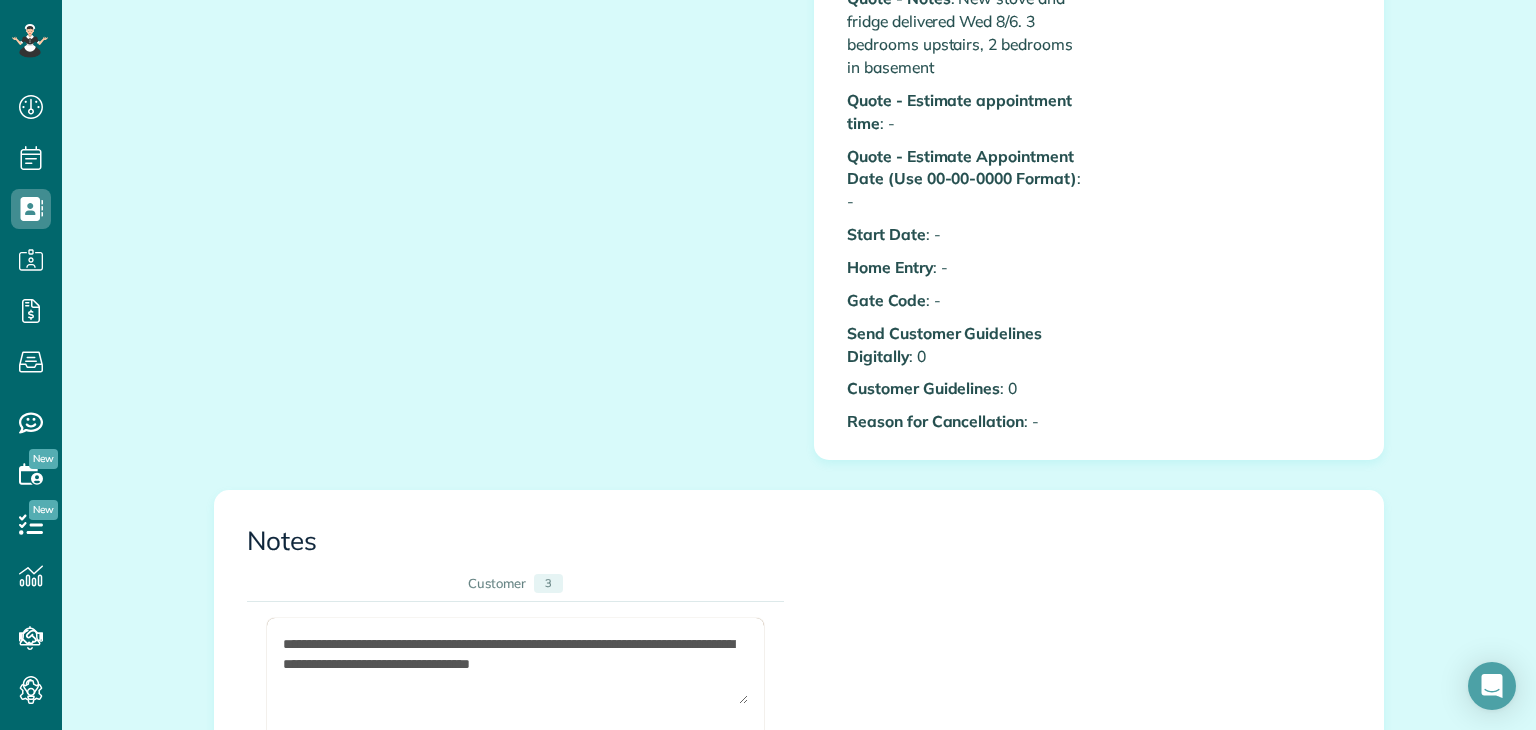 click on "**********" at bounding box center (515, 669) 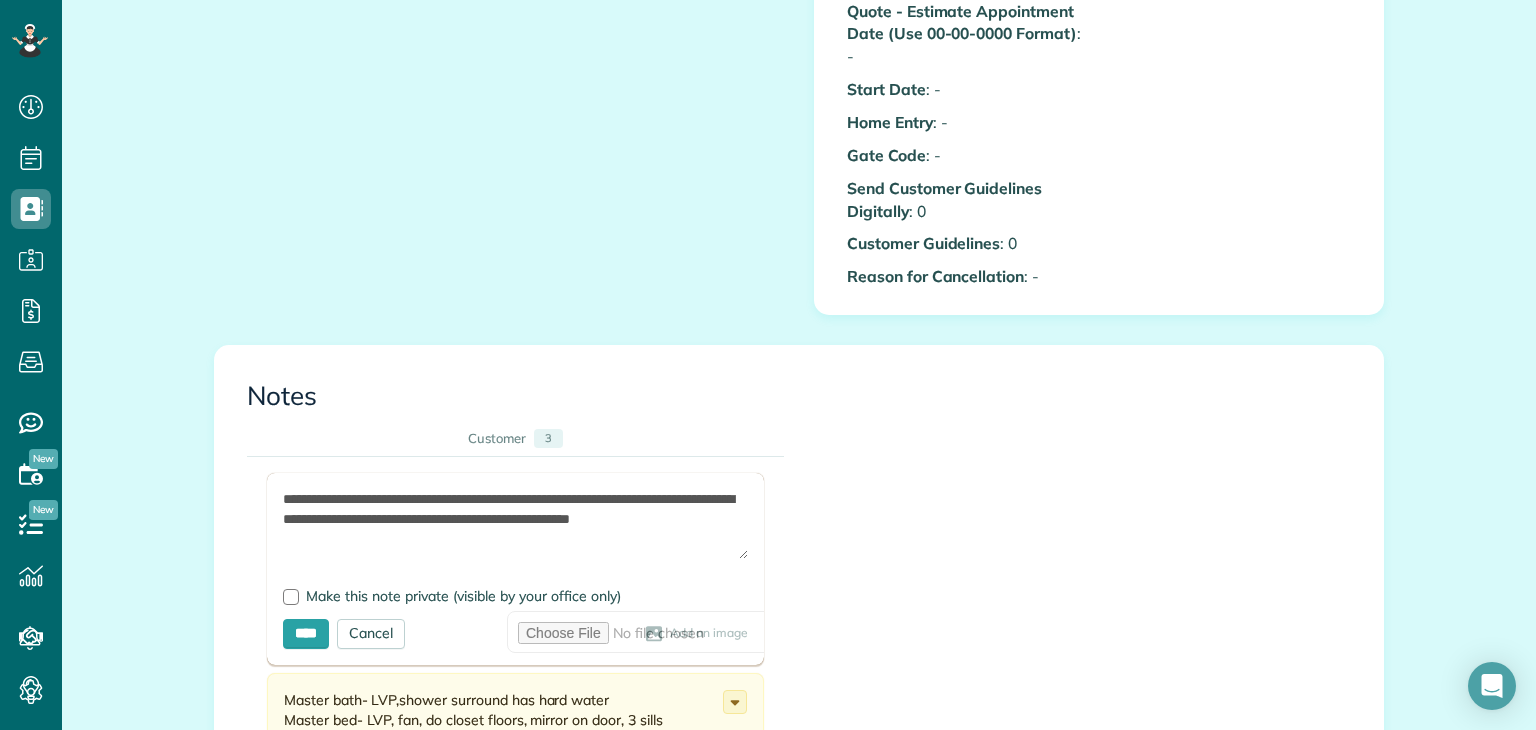 scroll, scrollTop: 1270, scrollLeft: 0, axis: vertical 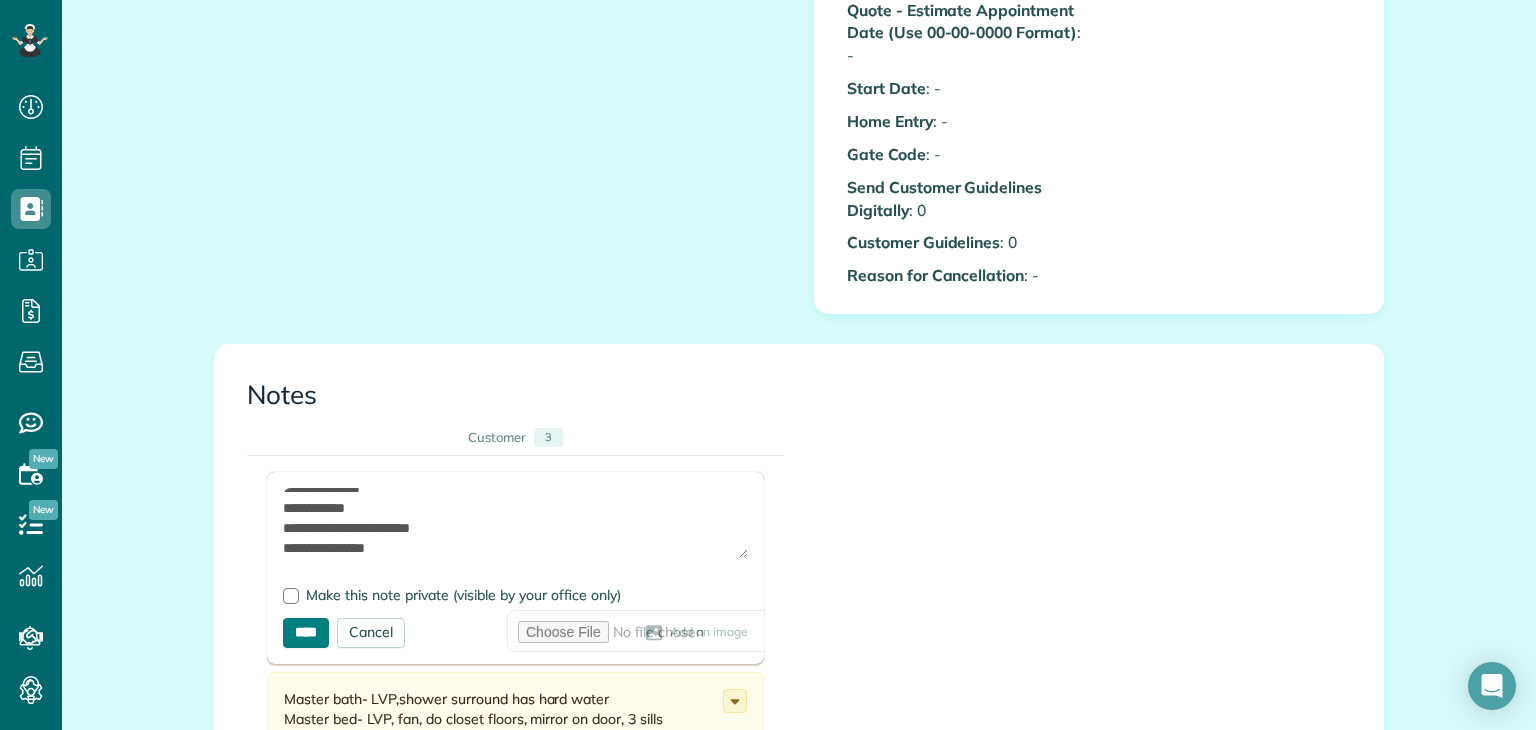 type on "**********" 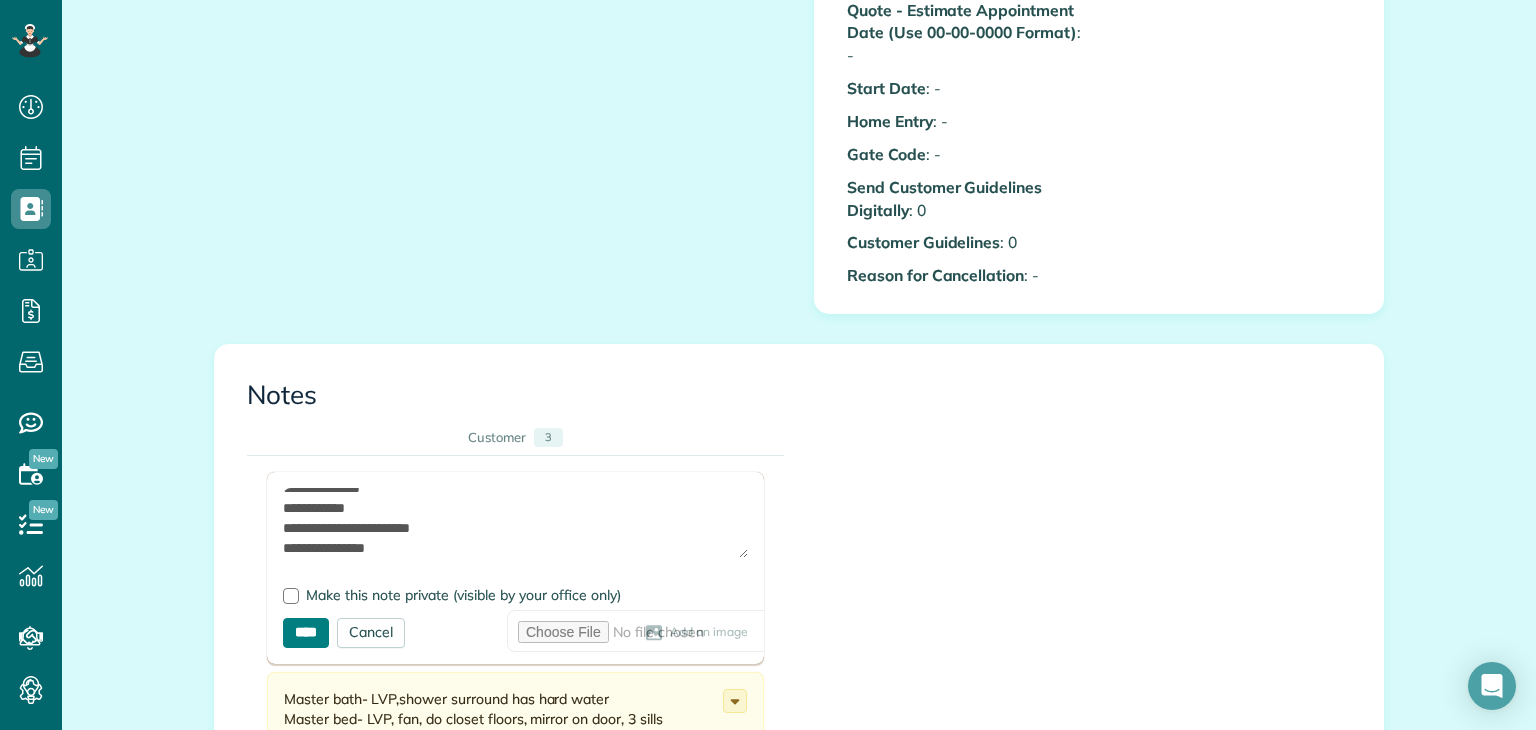 click on "****" at bounding box center (306, 633) 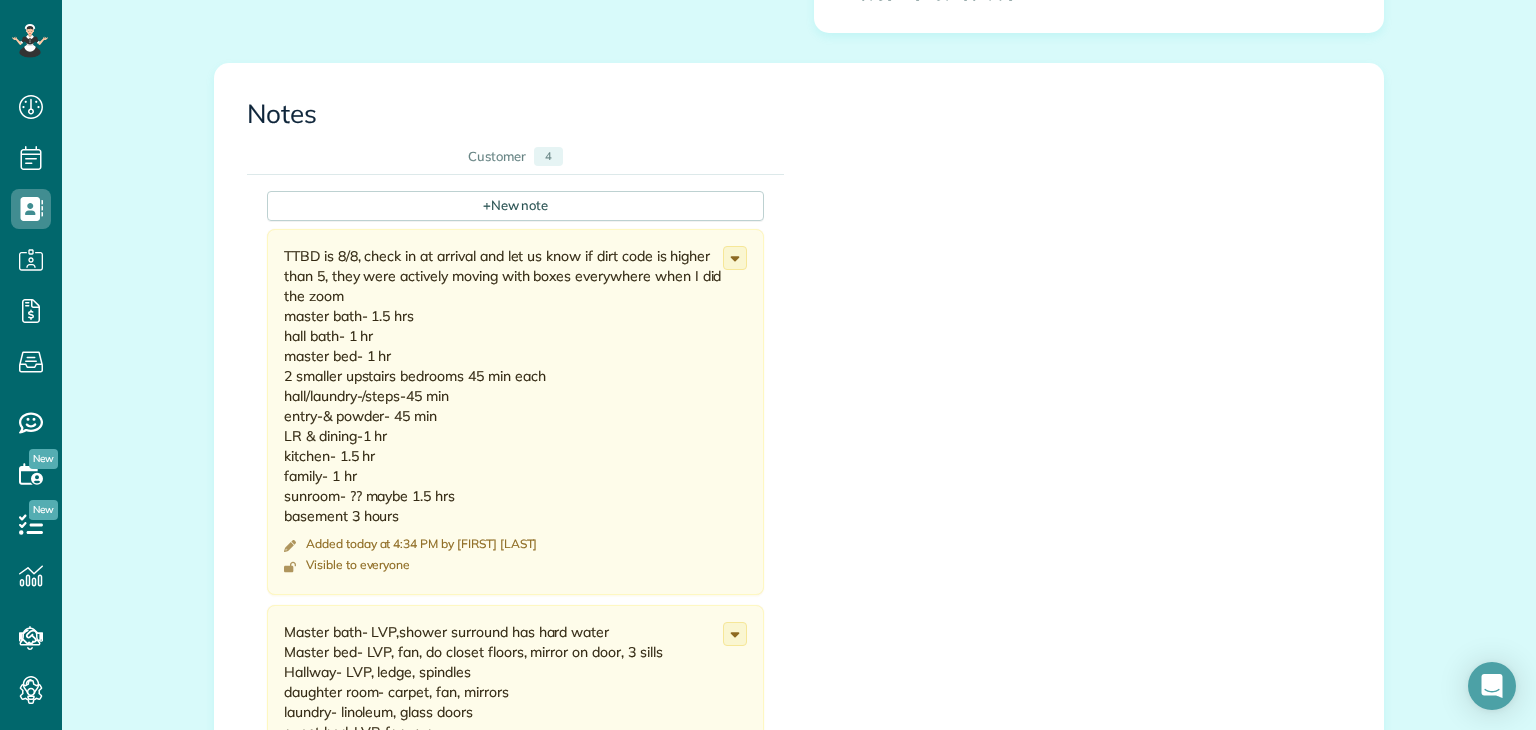 scroll, scrollTop: 1550, scrollLeft: 0, axis: vertical 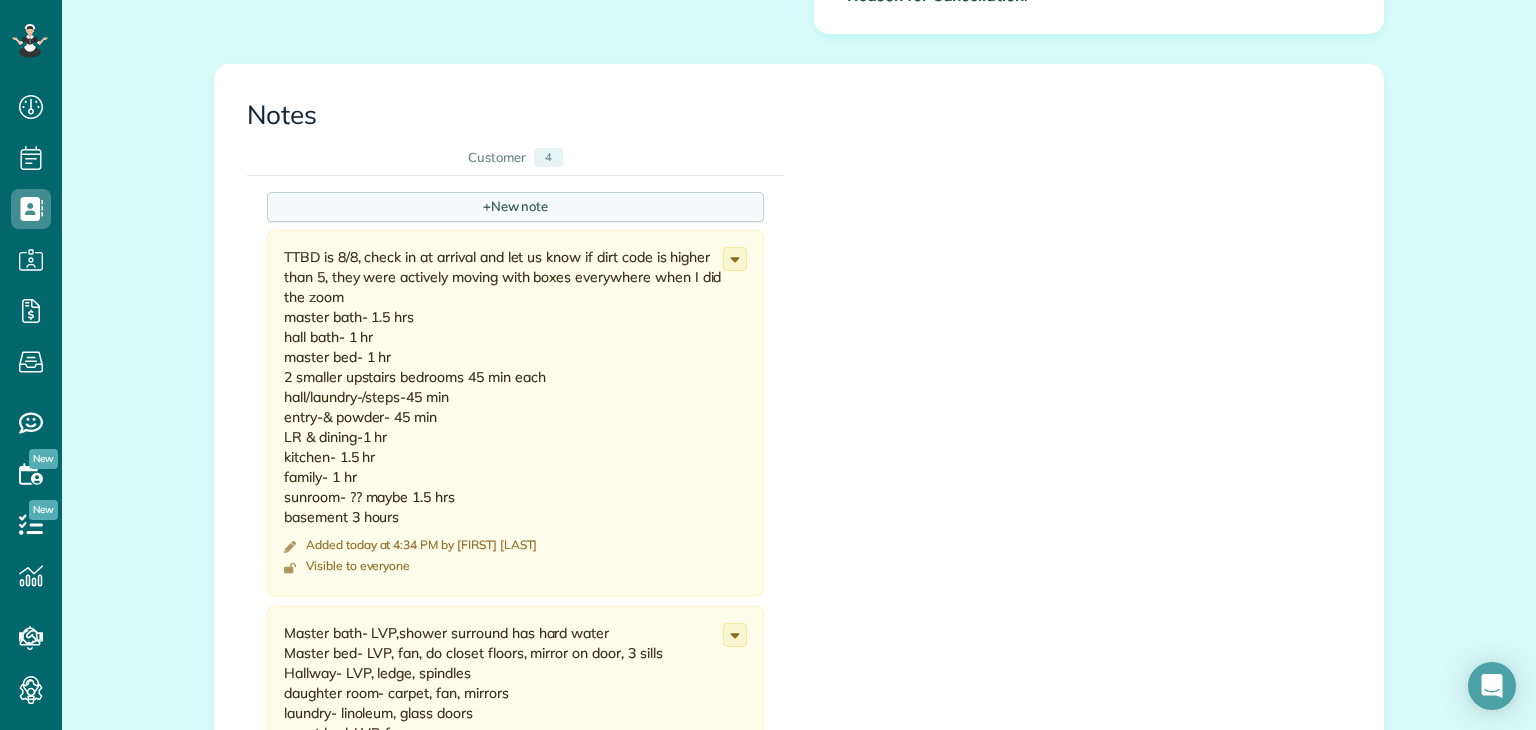 click on "+  New note" at bounding box center (515, 207) 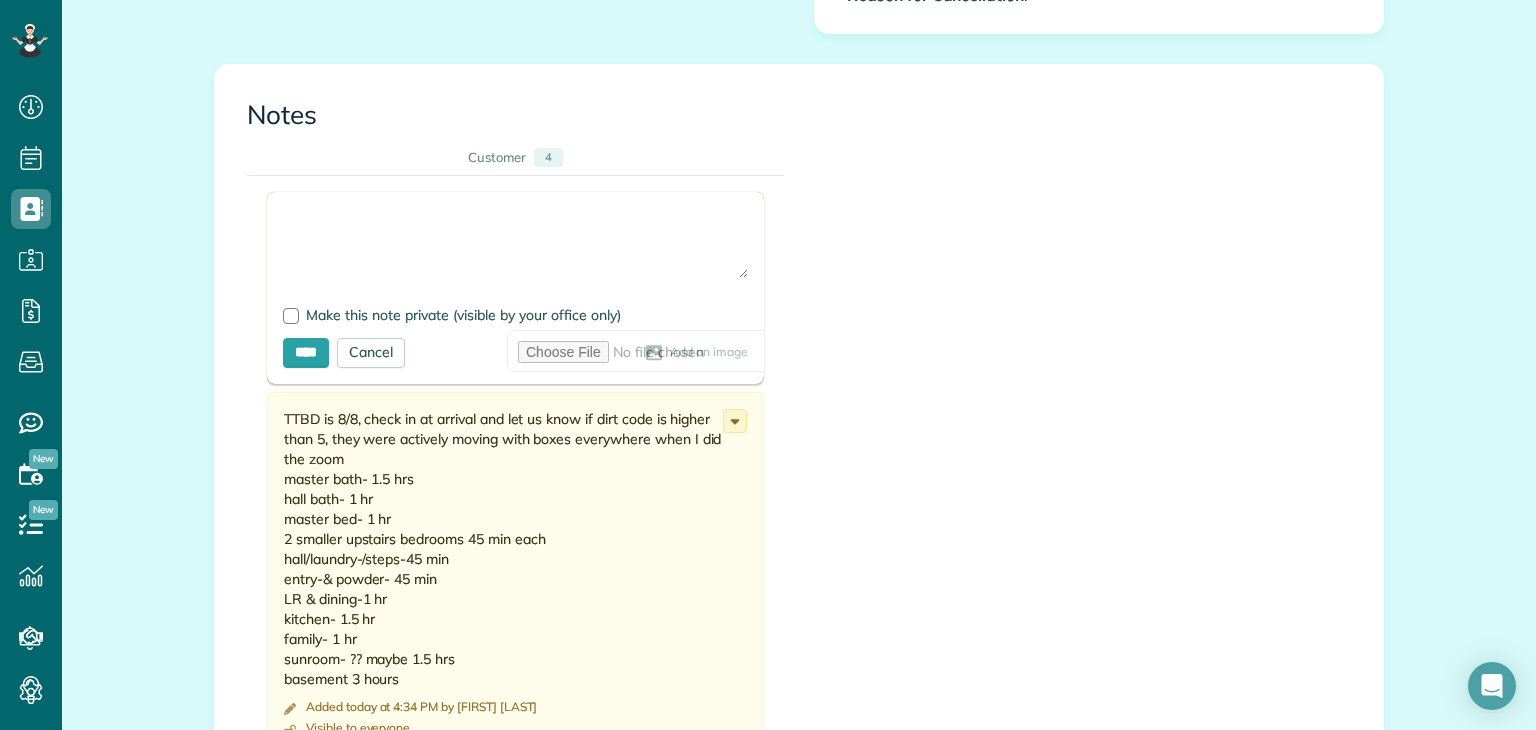 click at bounding box center (515, 243) 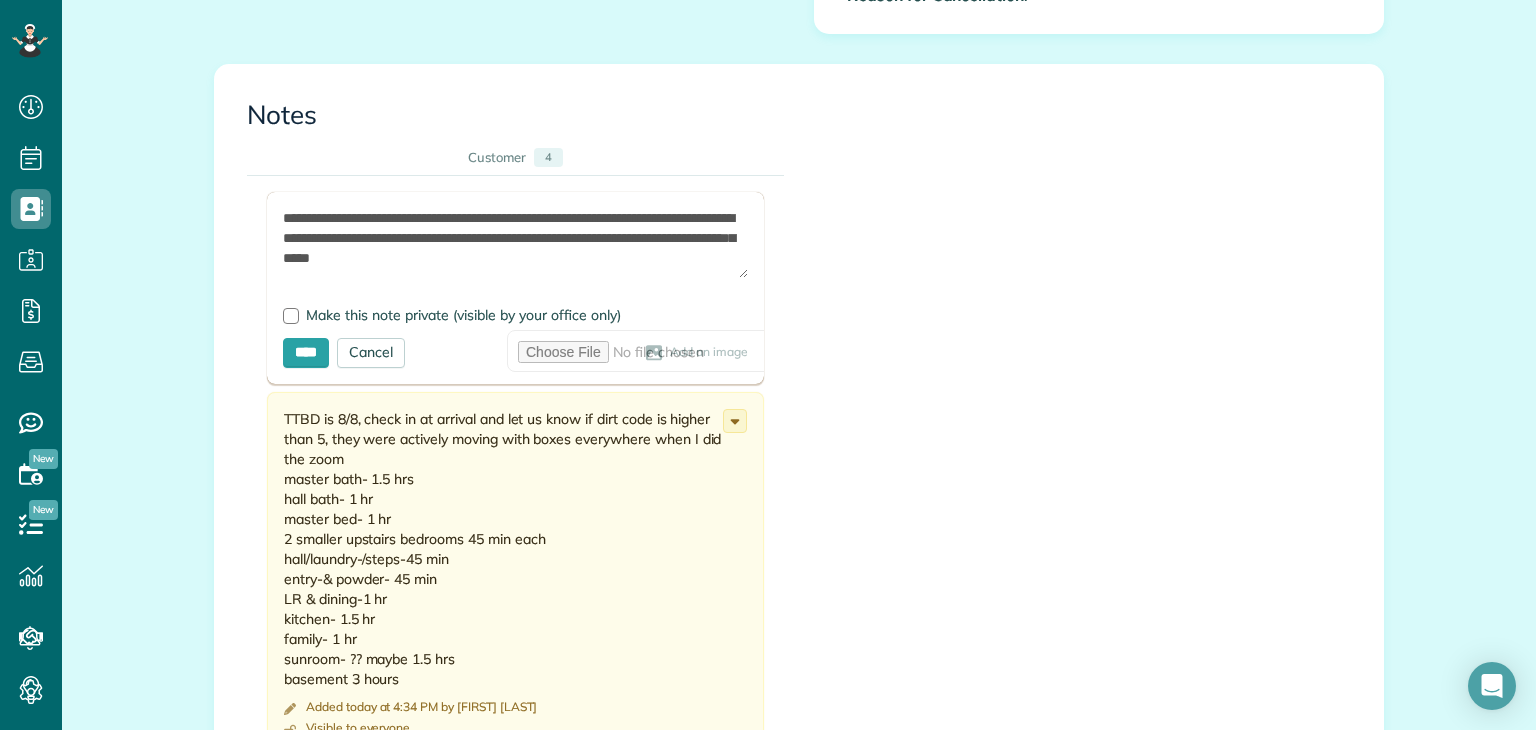 click on "TTBD is 8/8, check in at arrival and let us know if dirt code is higher than 5, they were actively moving with boxes everywhere when I did the zoom master bath- 1.5 hrs hall bath- 1 hr master bed- 1 hr 2 smaller upstairs bedrooms 45 min each hall/laundry-/steps-45 min entry-& powder- 45 min LR & dining-1 hr kitchen- 1.5 hr family- 1 hr sunroom- ?? maybe 1.5 hrs basement 3 hours" at bounding box center [784, 985] 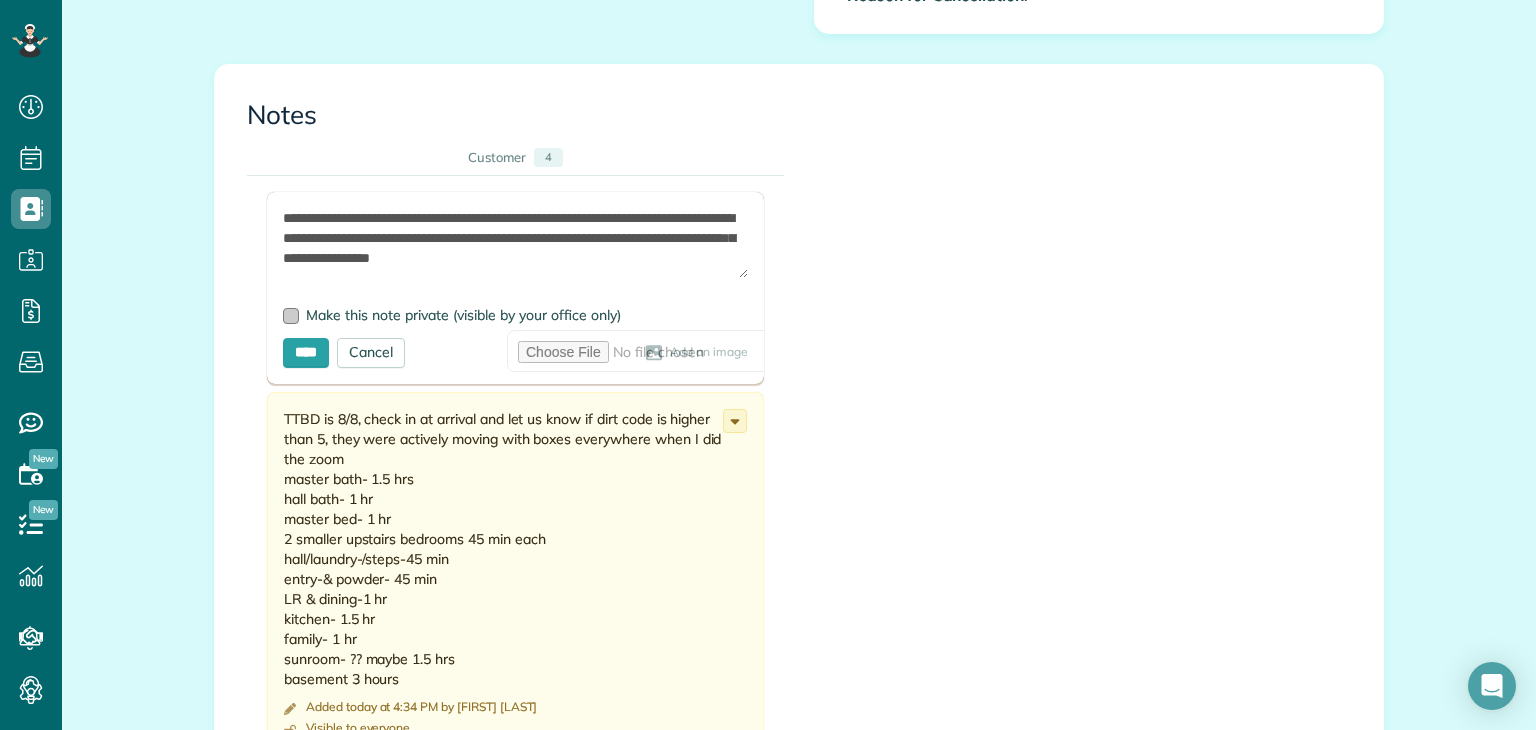 type on "**********" 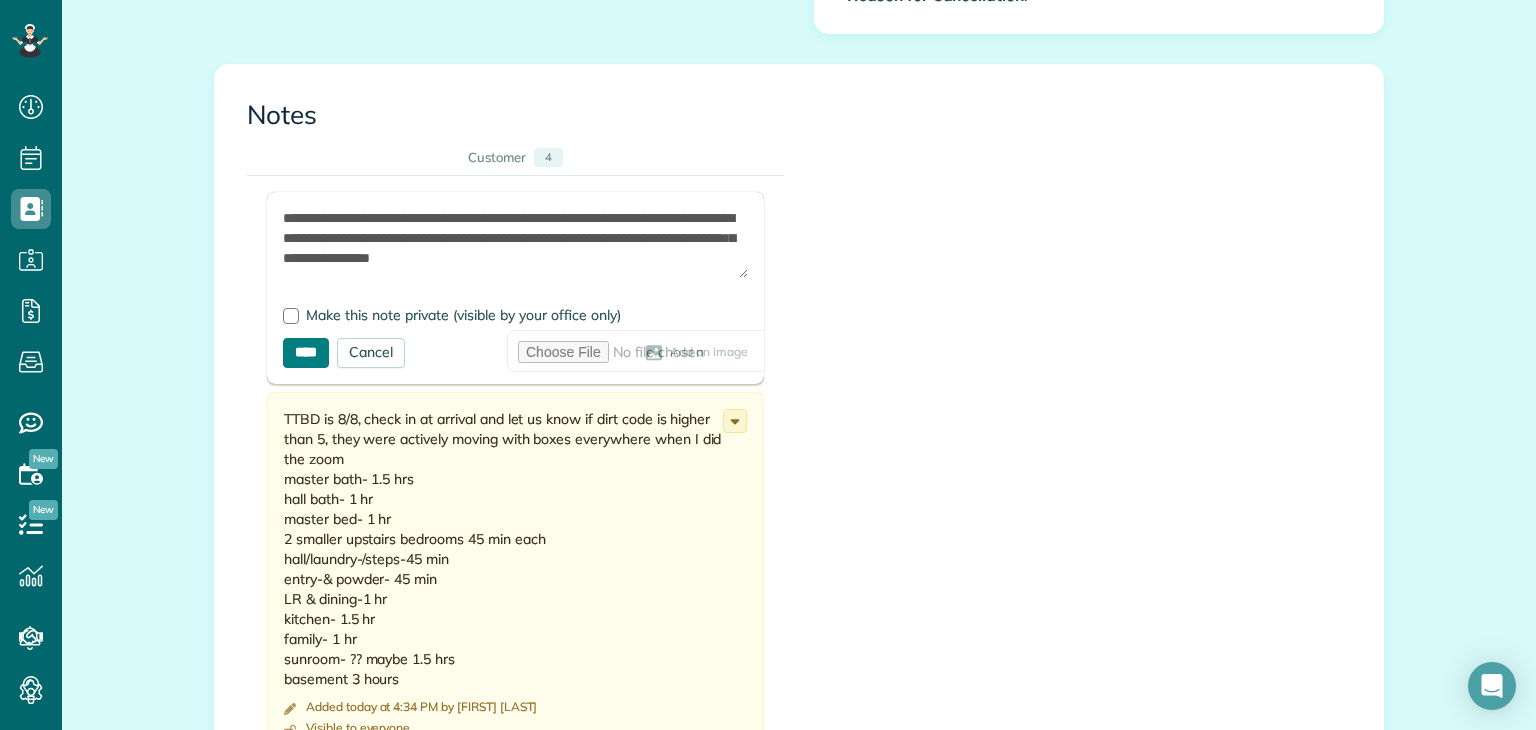 click on "****" at bounding box center (306, 353) 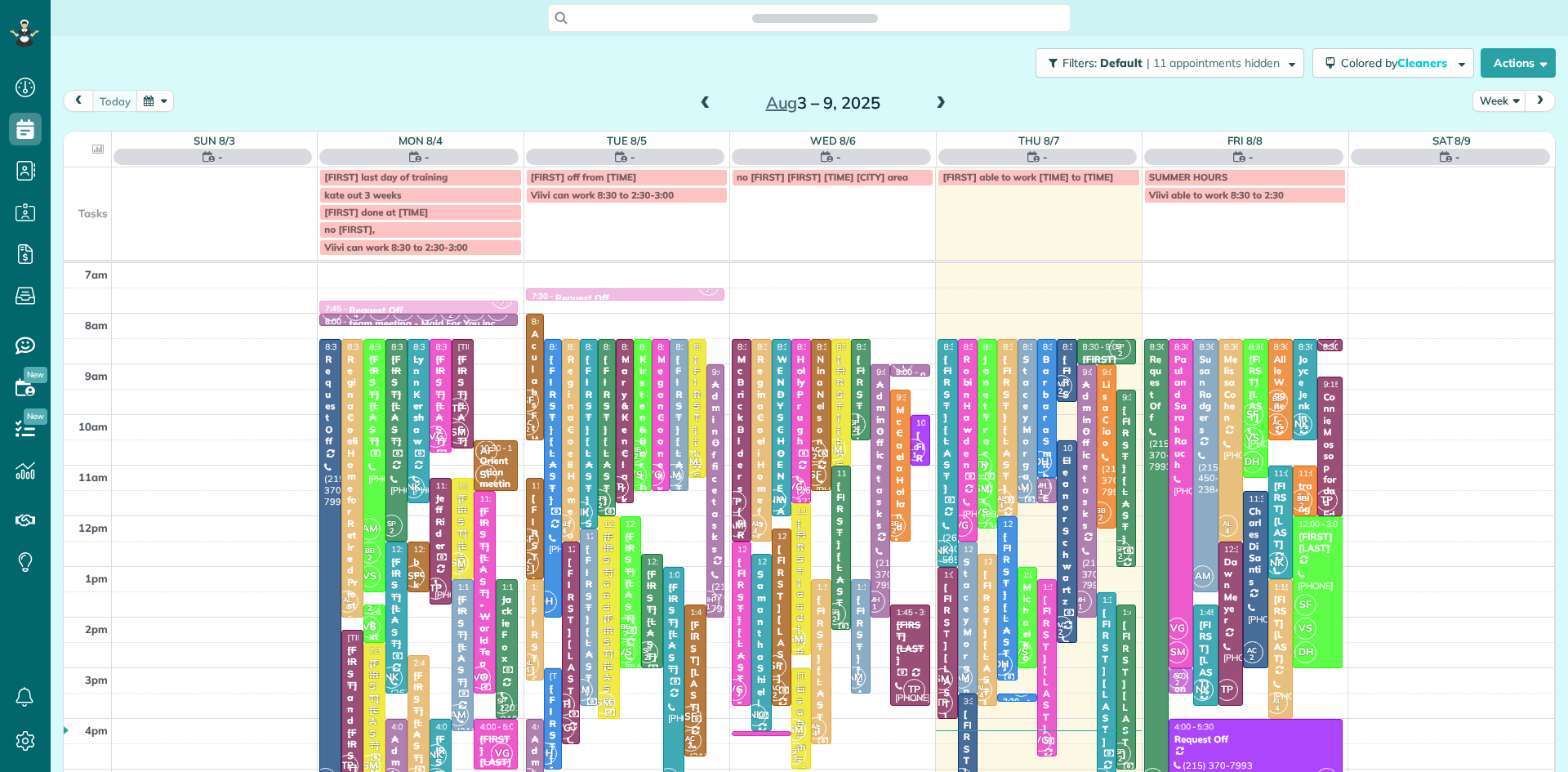scroll, scrollTop: 0, scrollLeft: 0, axis: both 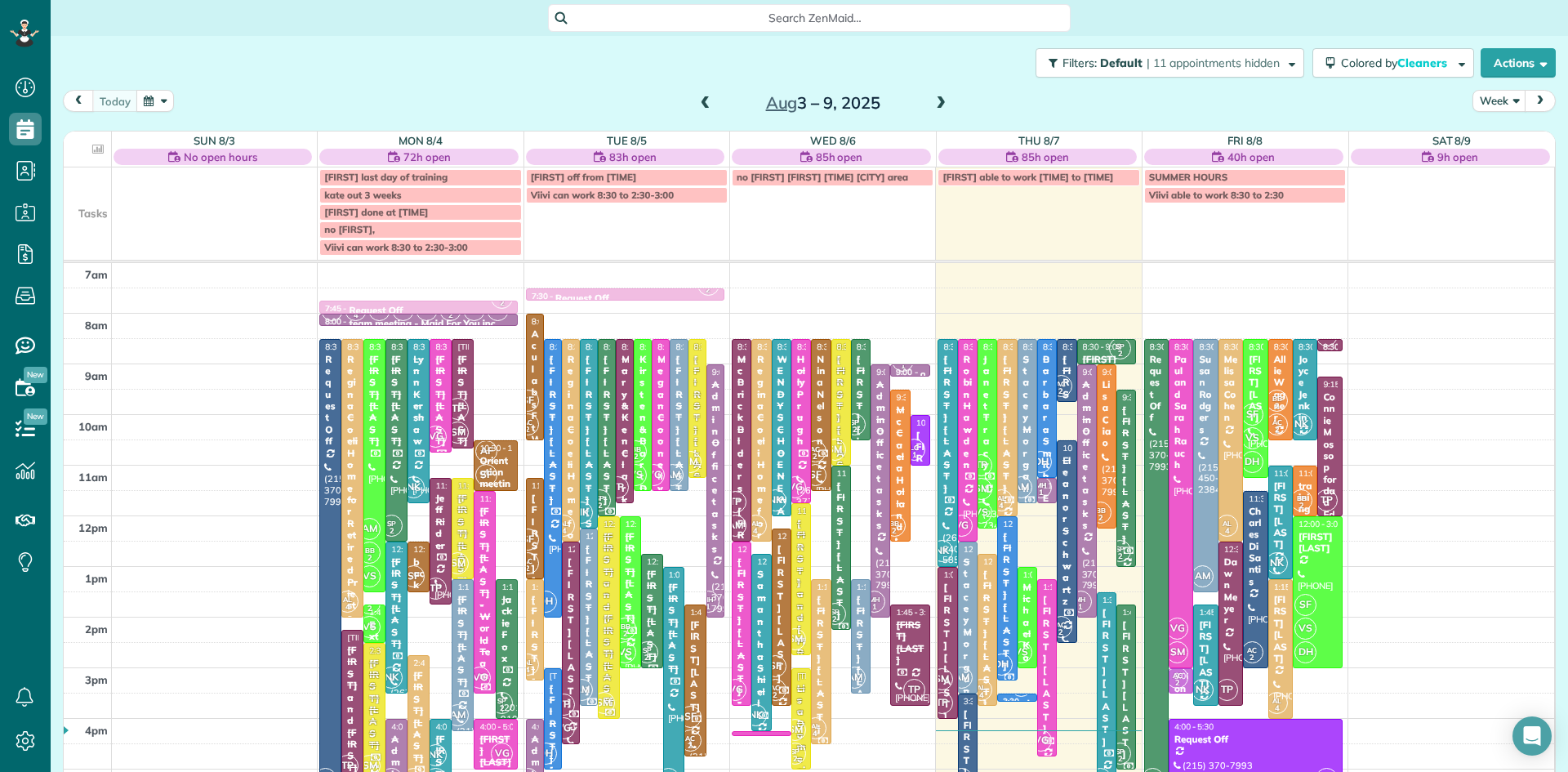 click at bounding box center (941, 104) 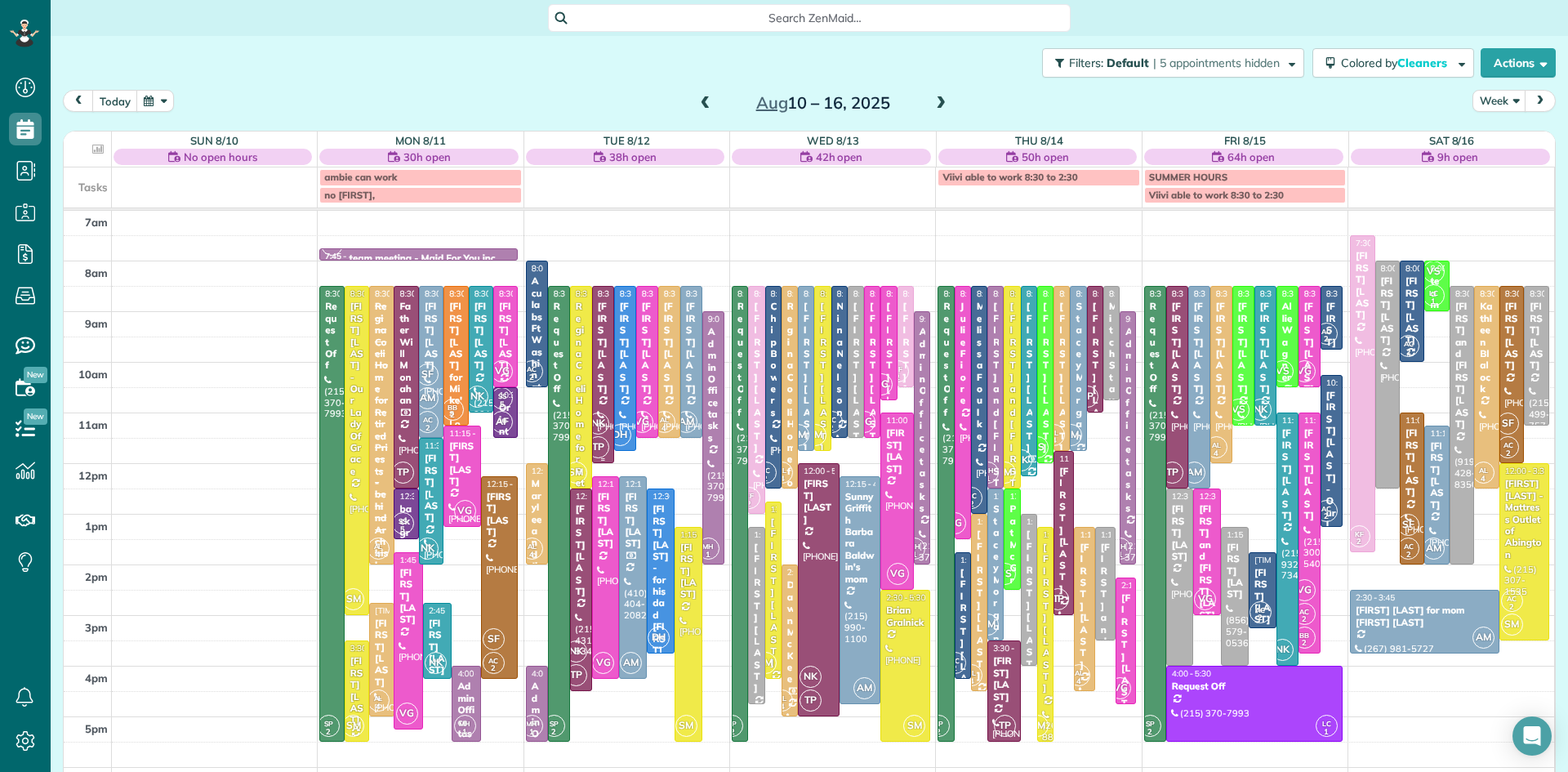 click on "TP" at bounding box center [598, 447] 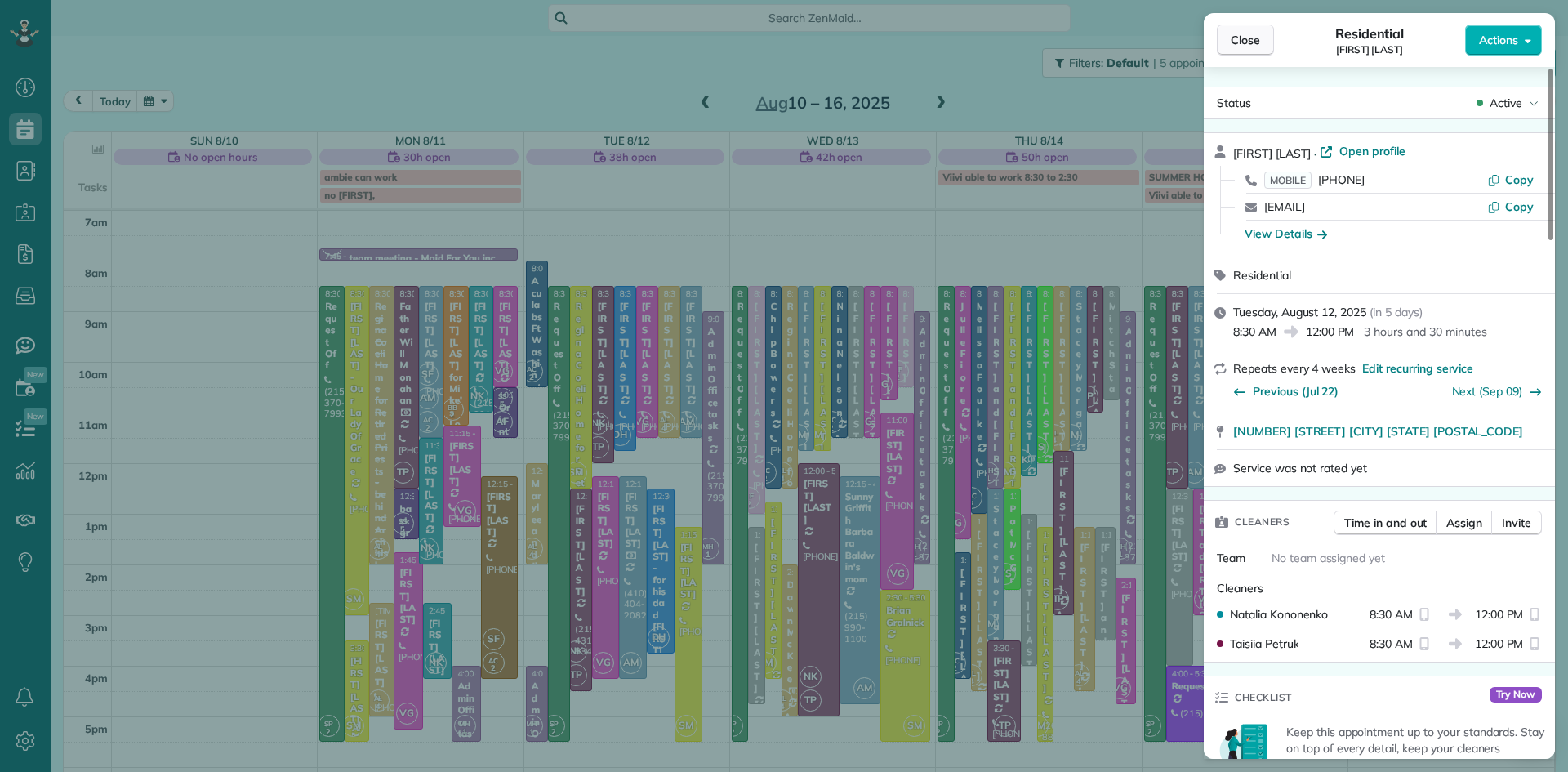 click on "Close" at bounding box center (1245, 40) 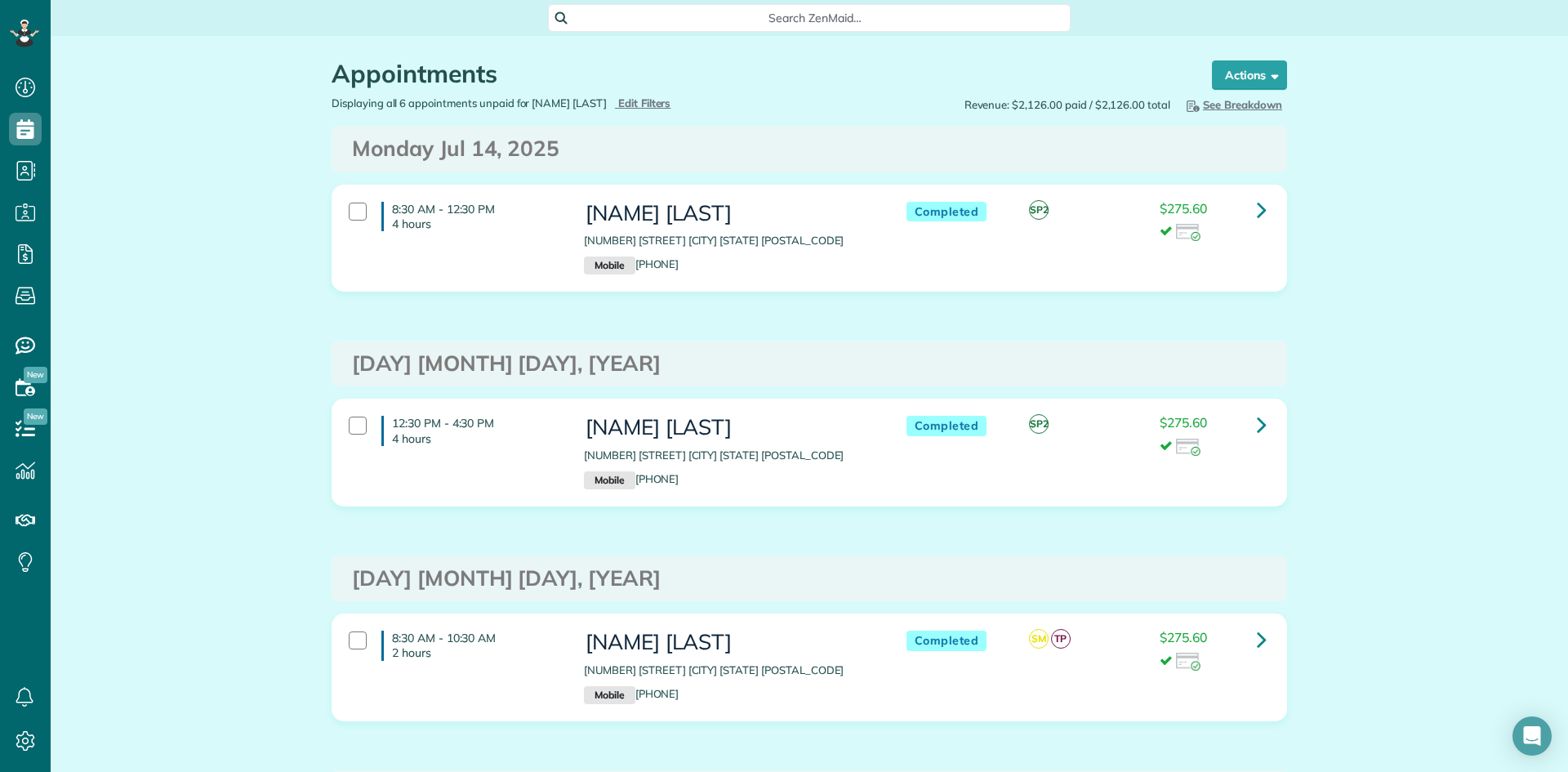 scroll, scrollTop: 0, scrollLeft: 0, axis: both 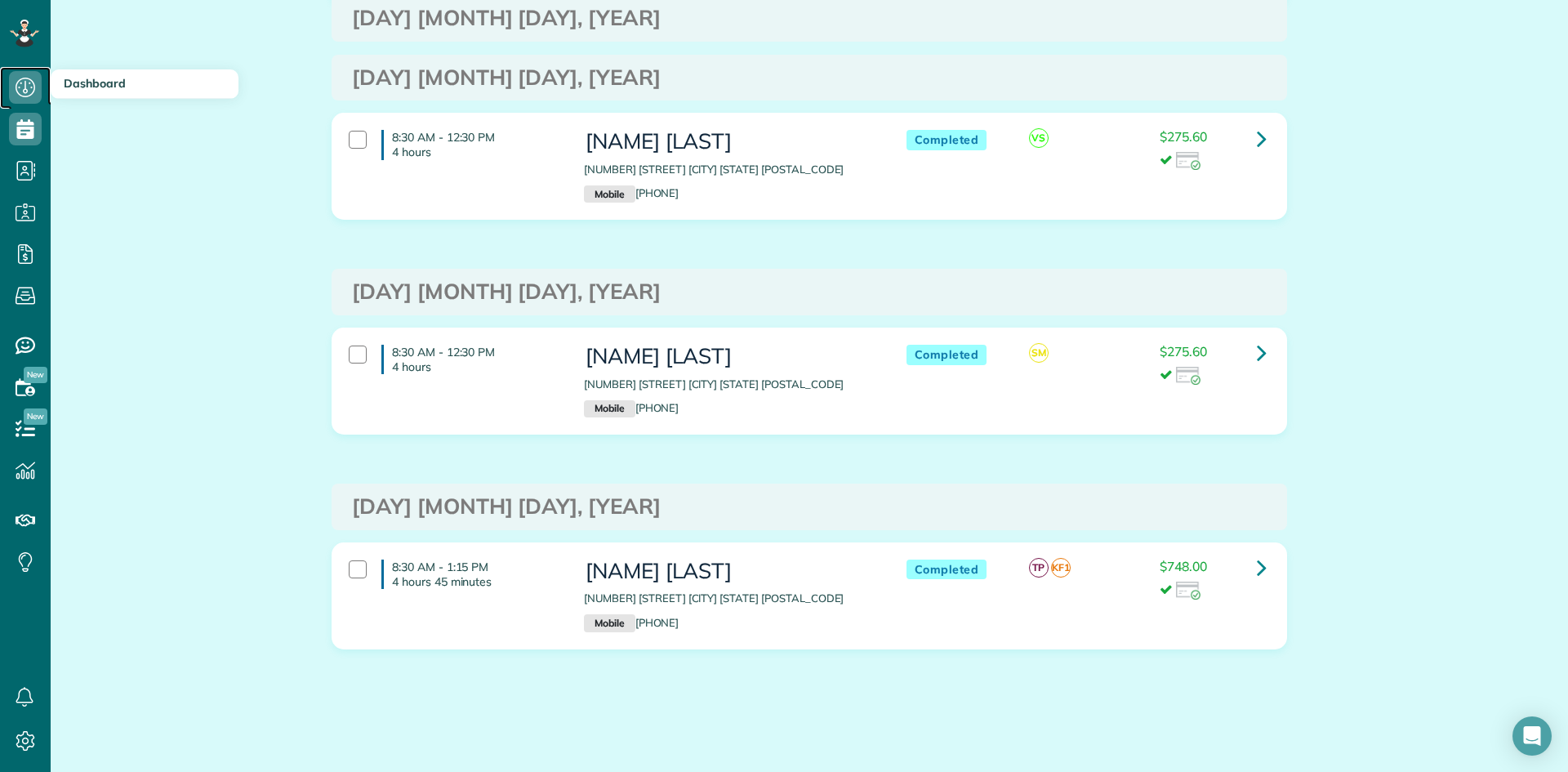 click 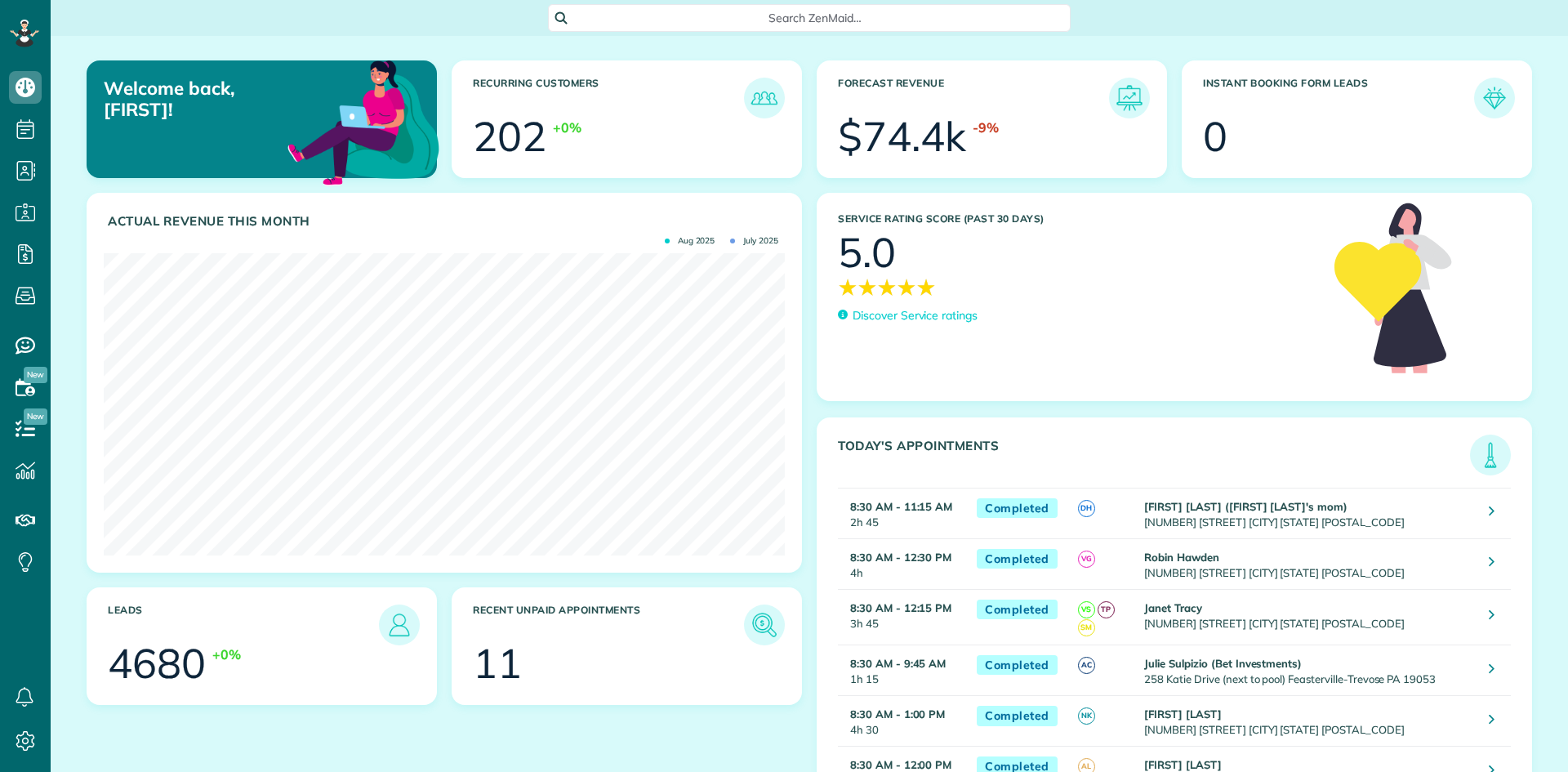 scroll, scrollTop: 0, scrollLeft: 0, axis: both 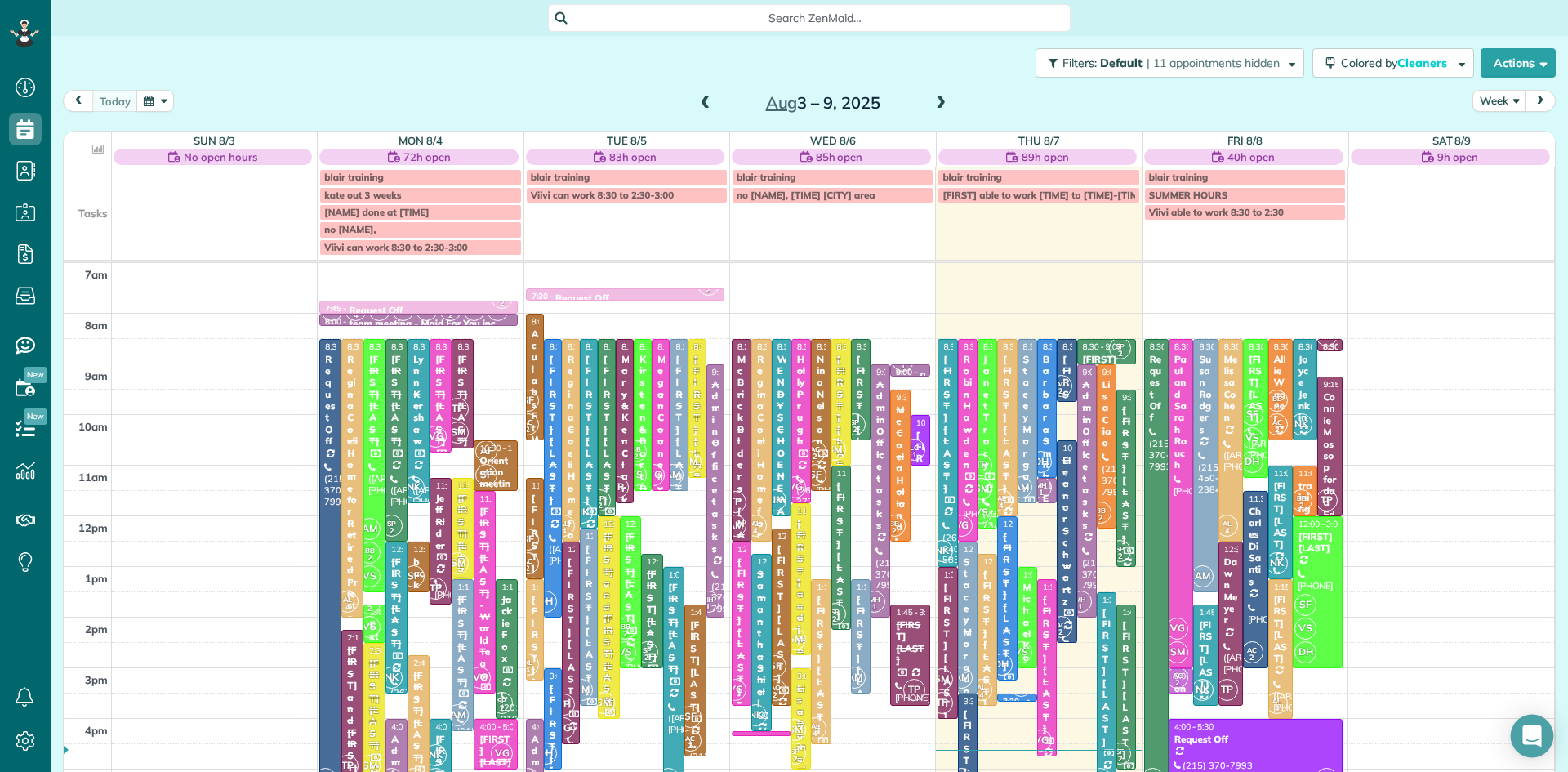 click 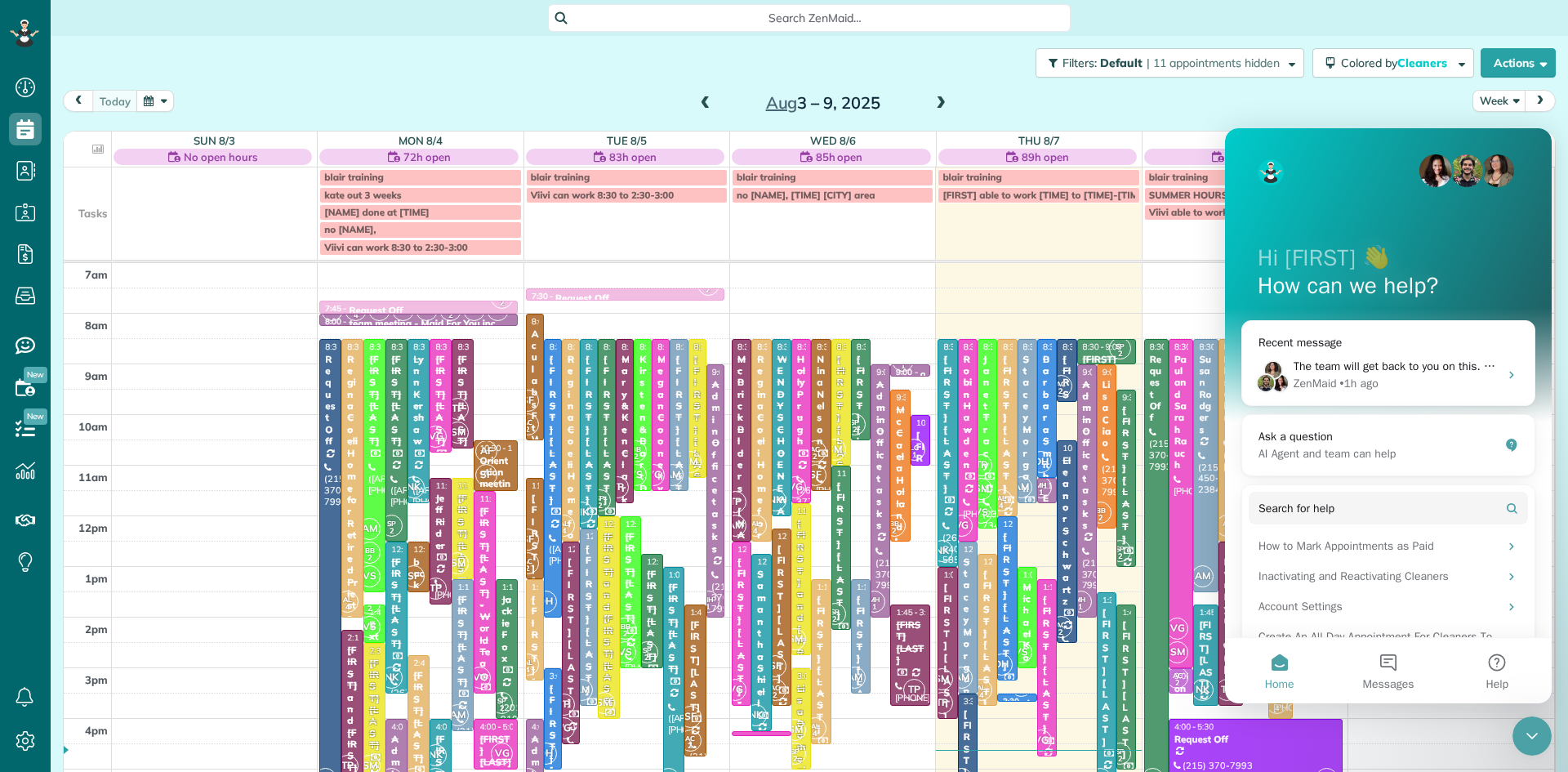 scroll, scrollTop: 0, scrollLeft: 0, axis: both 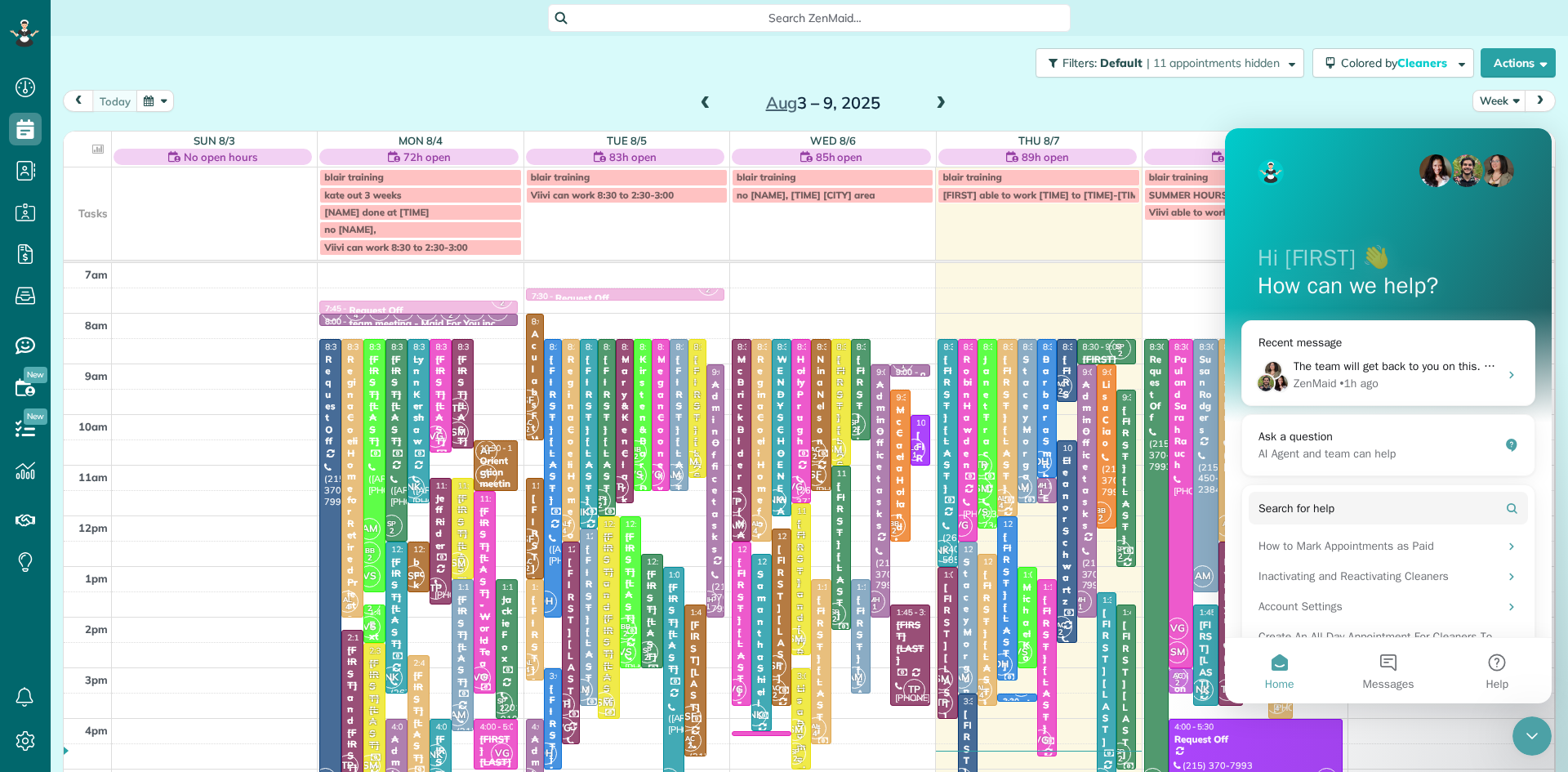 click 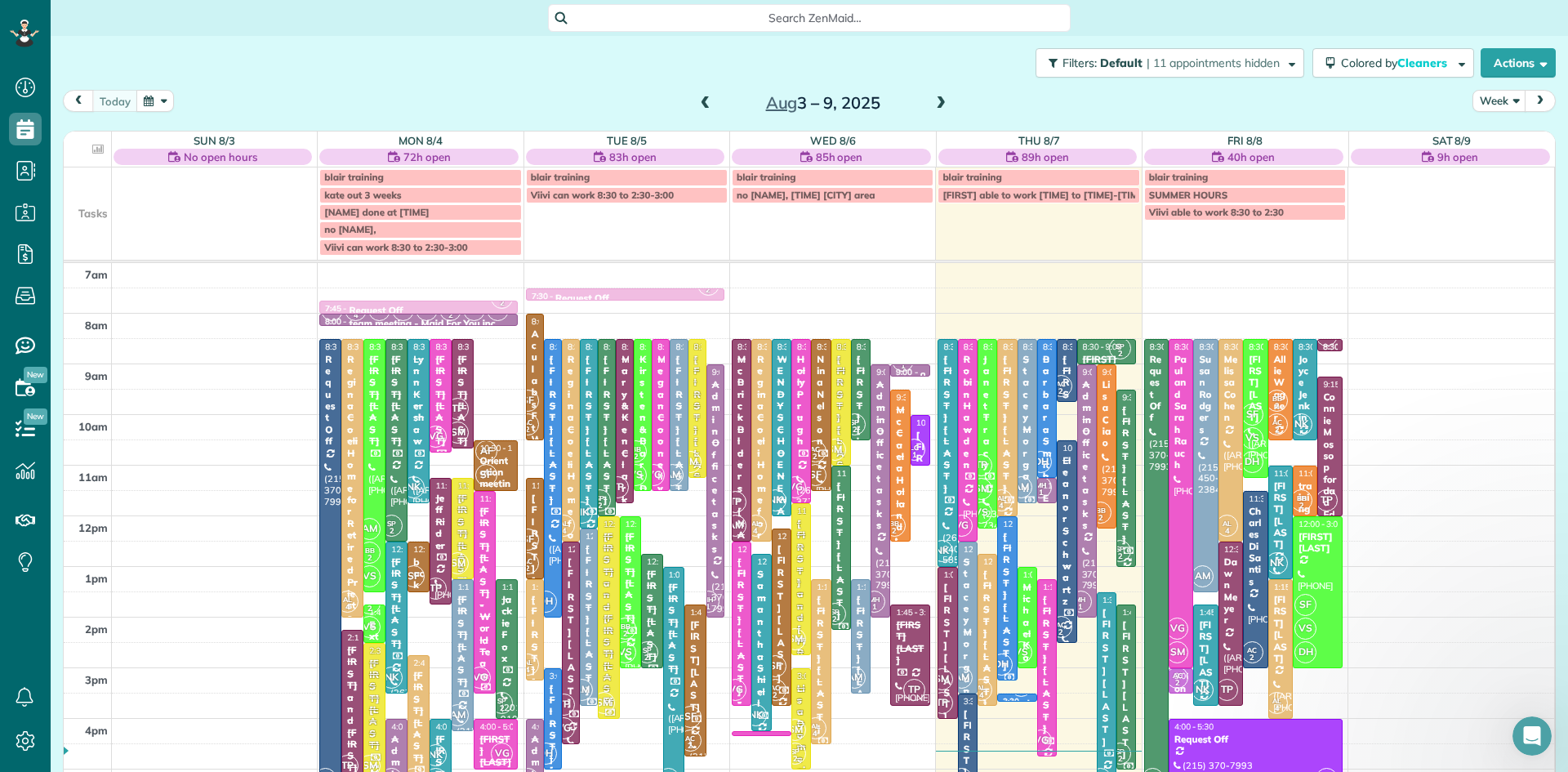 scroll, scrollTop: 0, scrollLeft: 0, axis: both 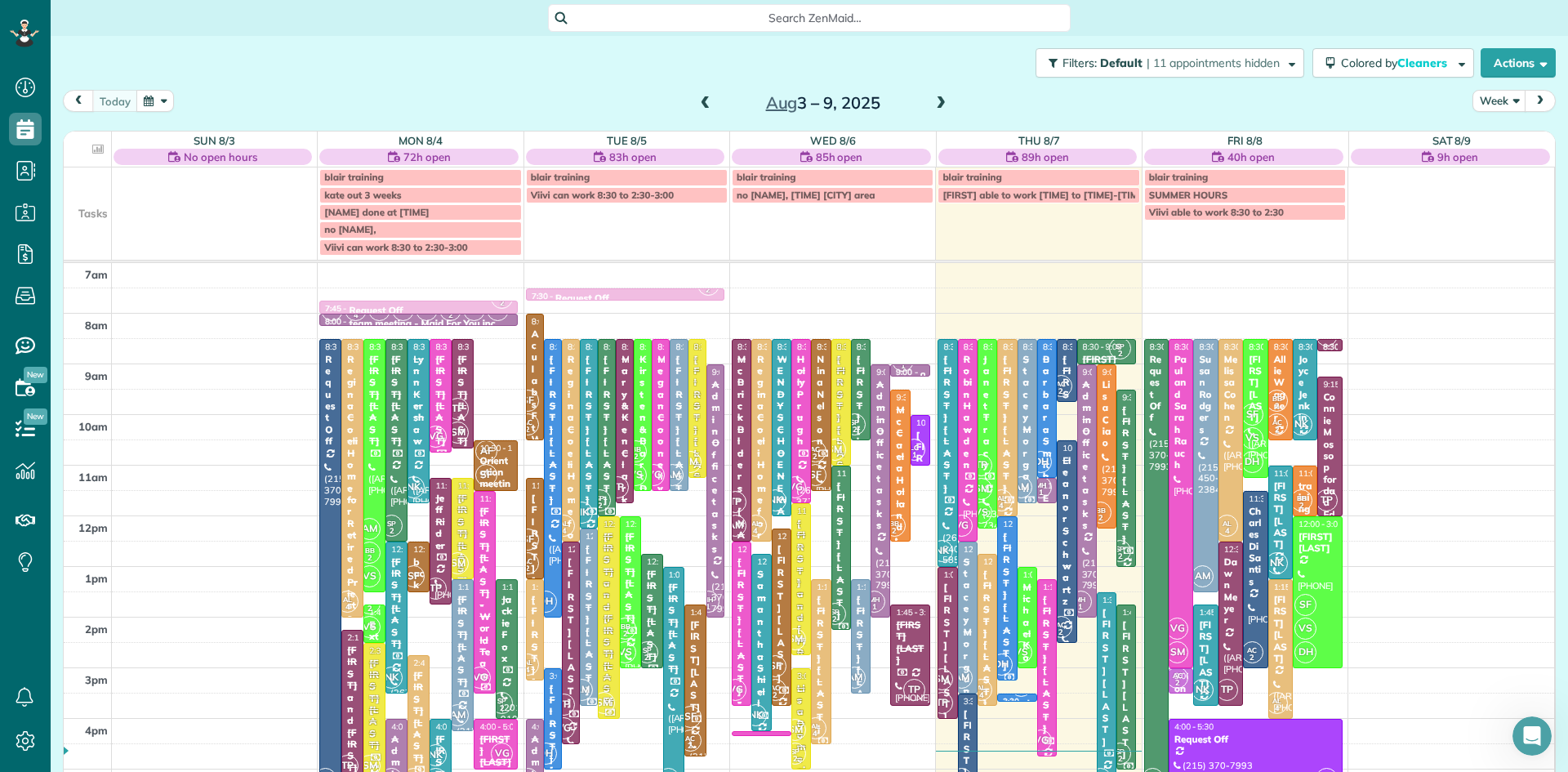 click at bounding box center (1532, 736) 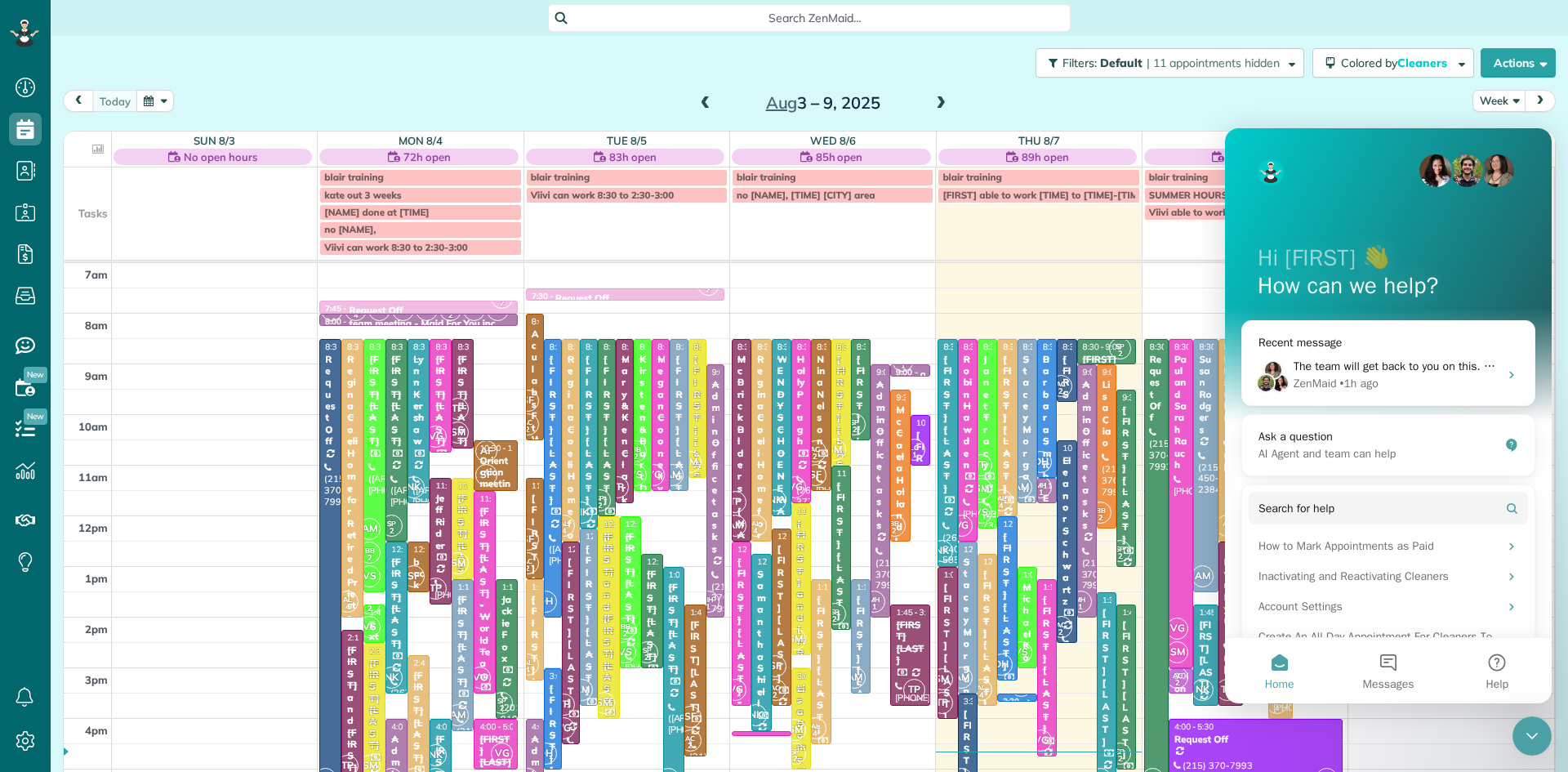 click 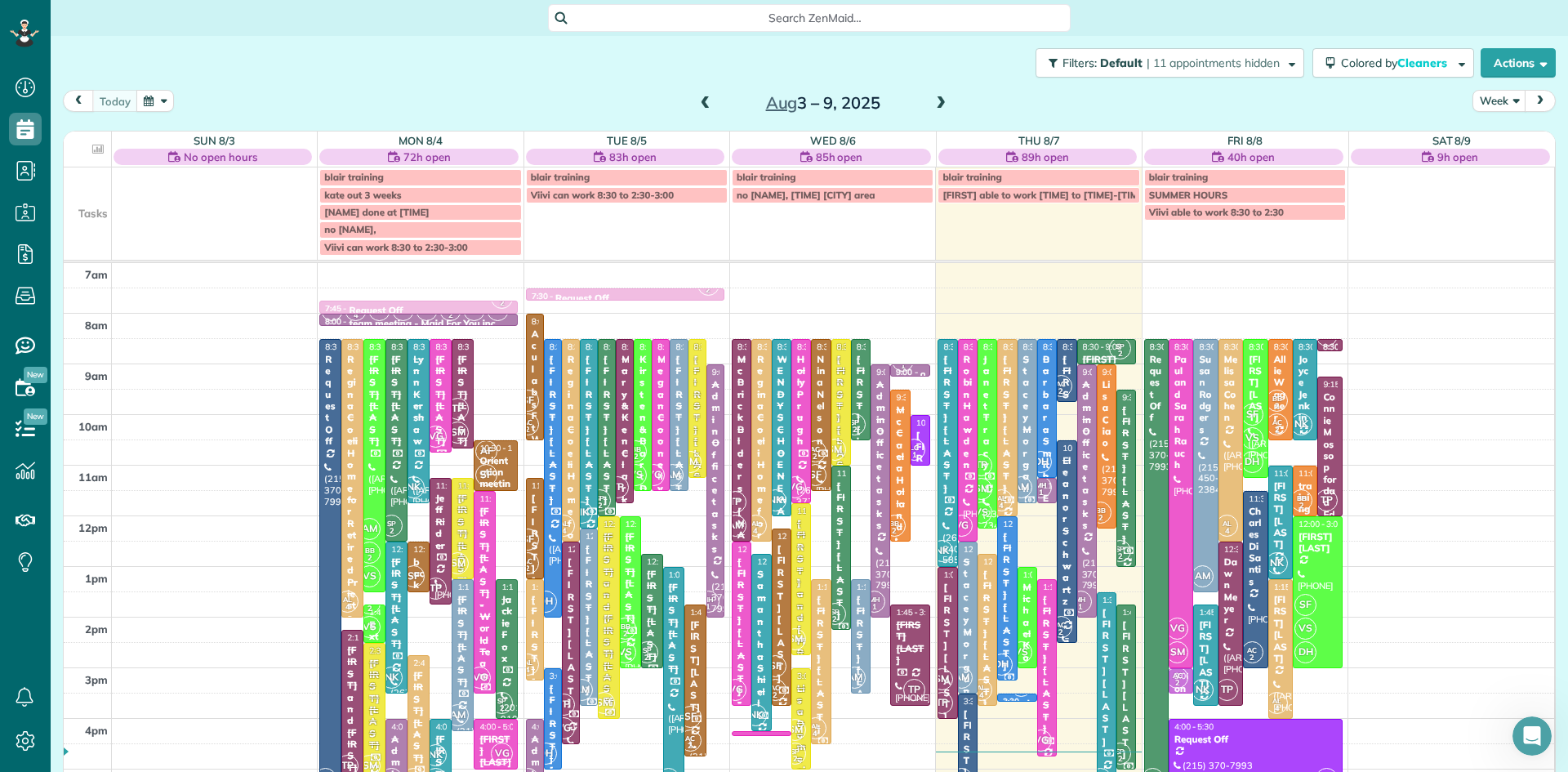 click on "AC 2" at bounding box center [1061, 627] 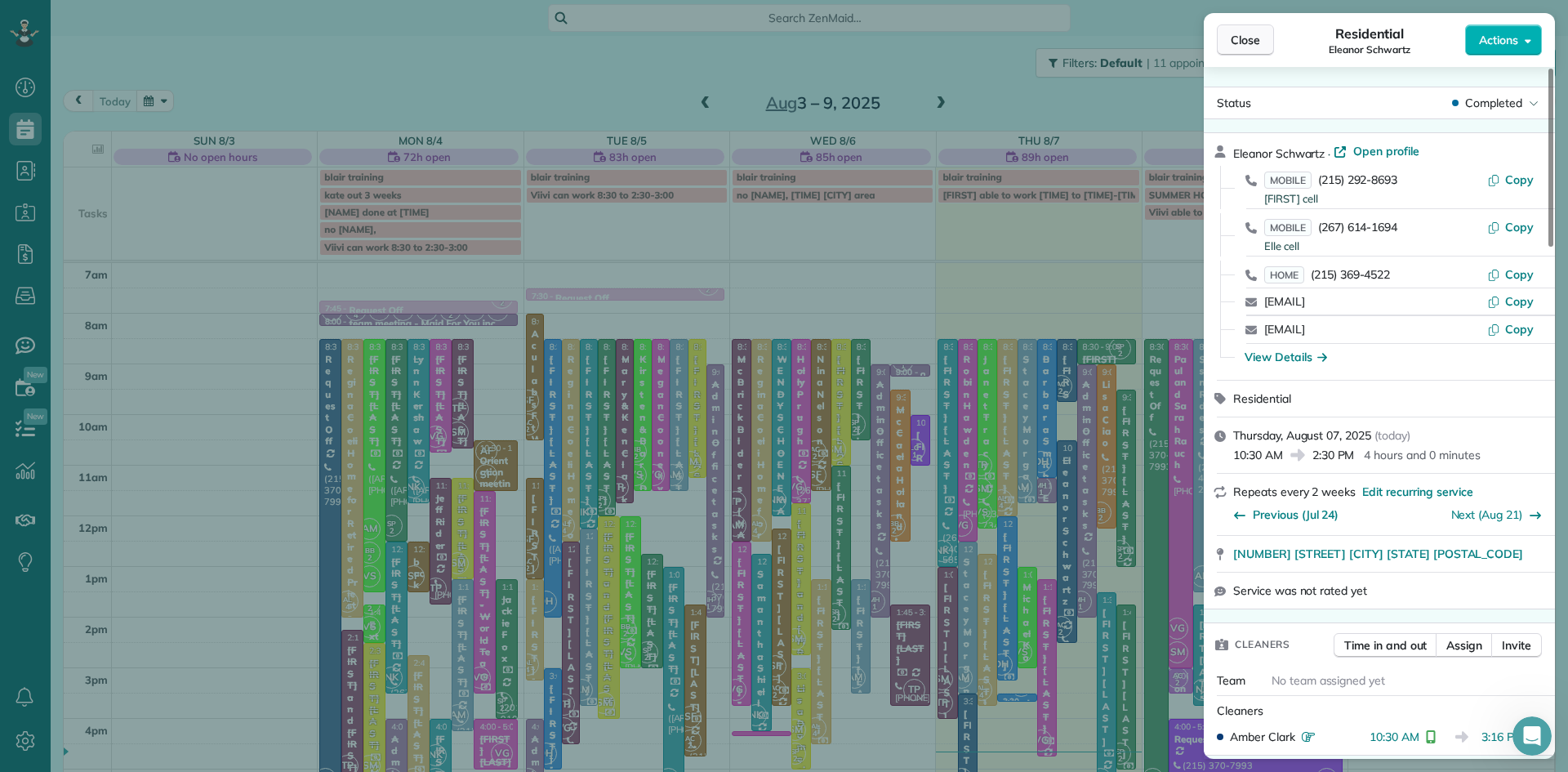 click on "Close" at bounding box center [1245, 40] 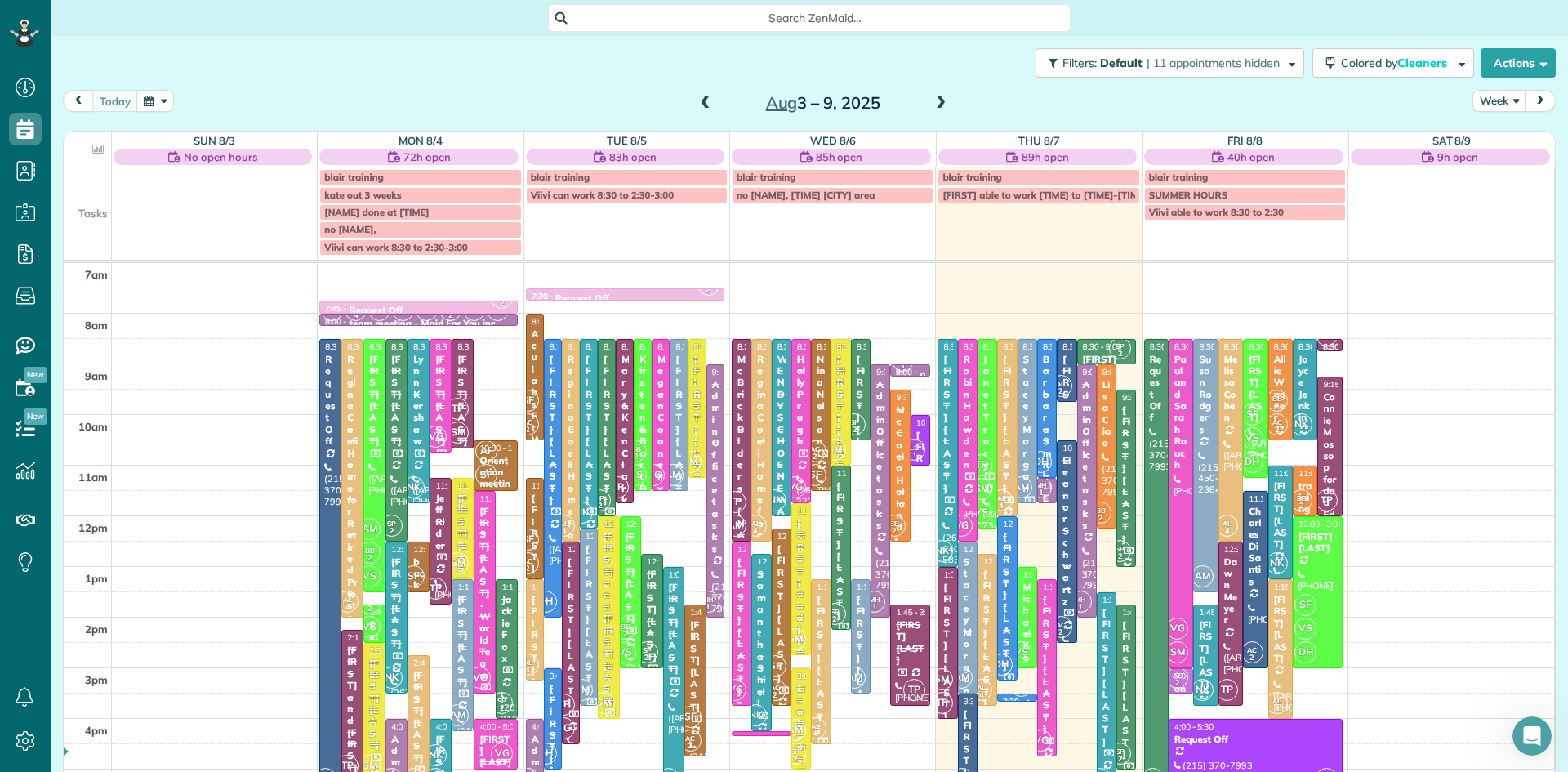 click on "[FIRST] [LAST]" at bounding box center (968, 779) 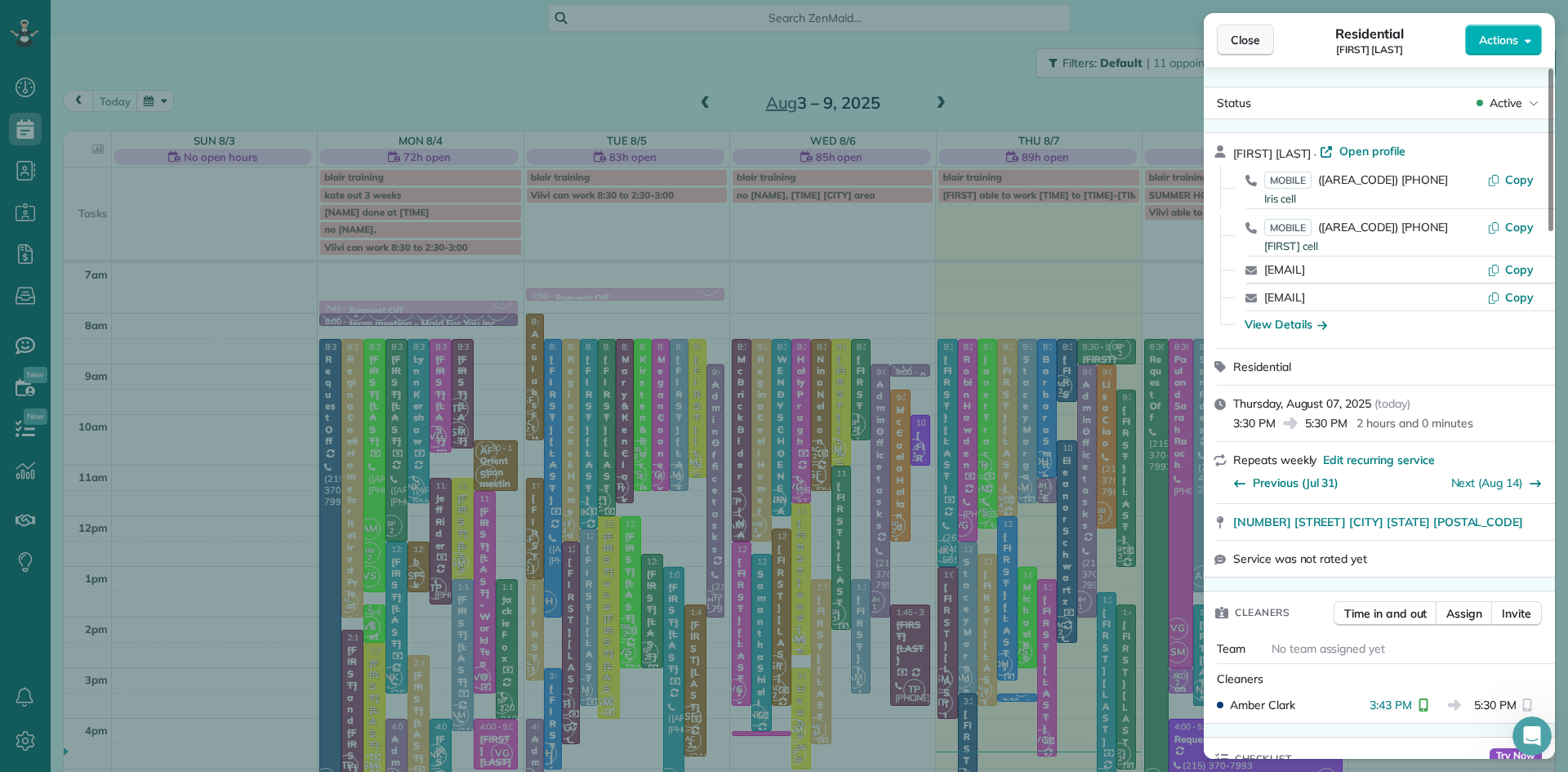 click on "Close" at bounding box center [1245, 40] 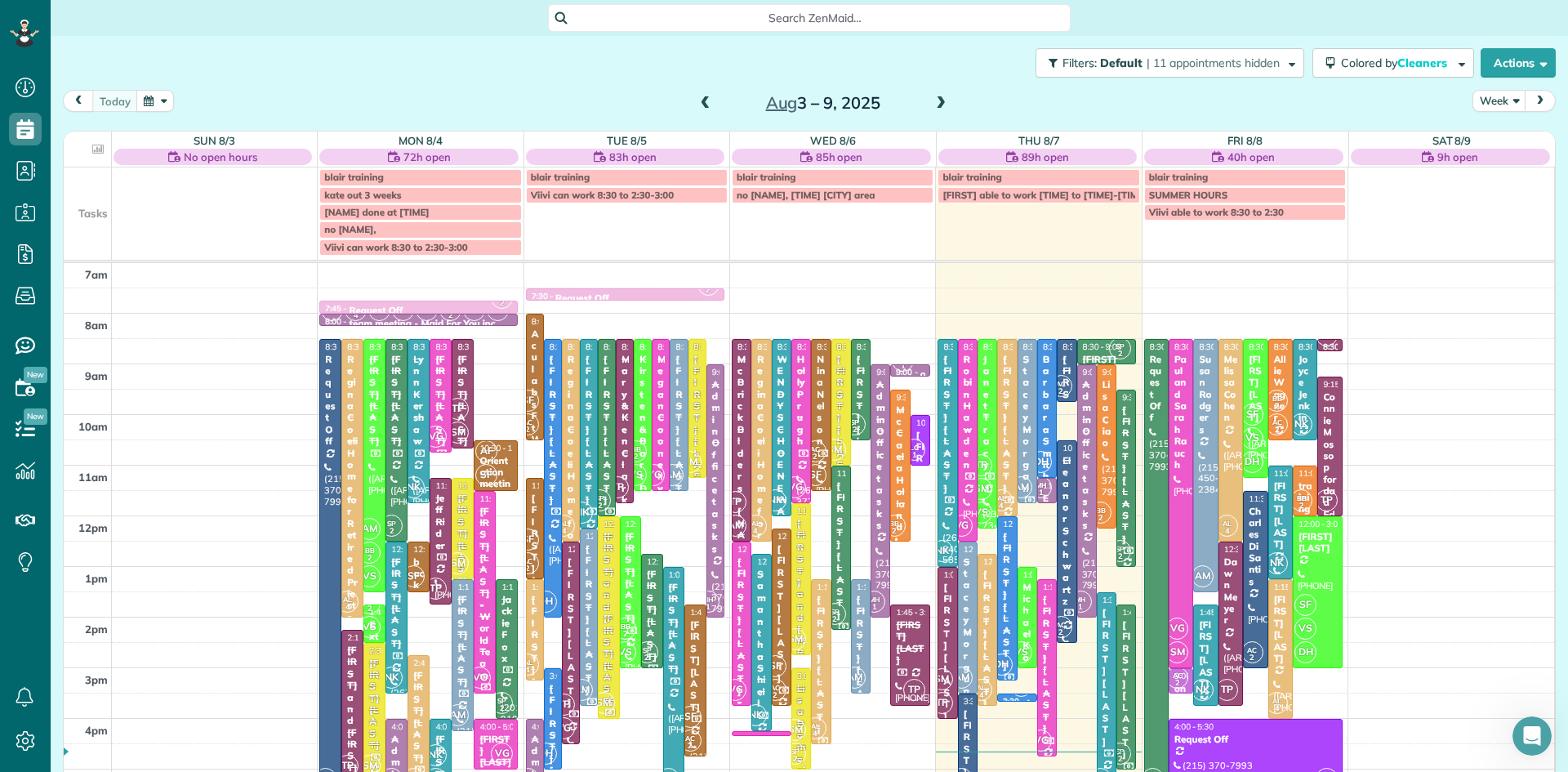 click at bounding box center [941, 104] 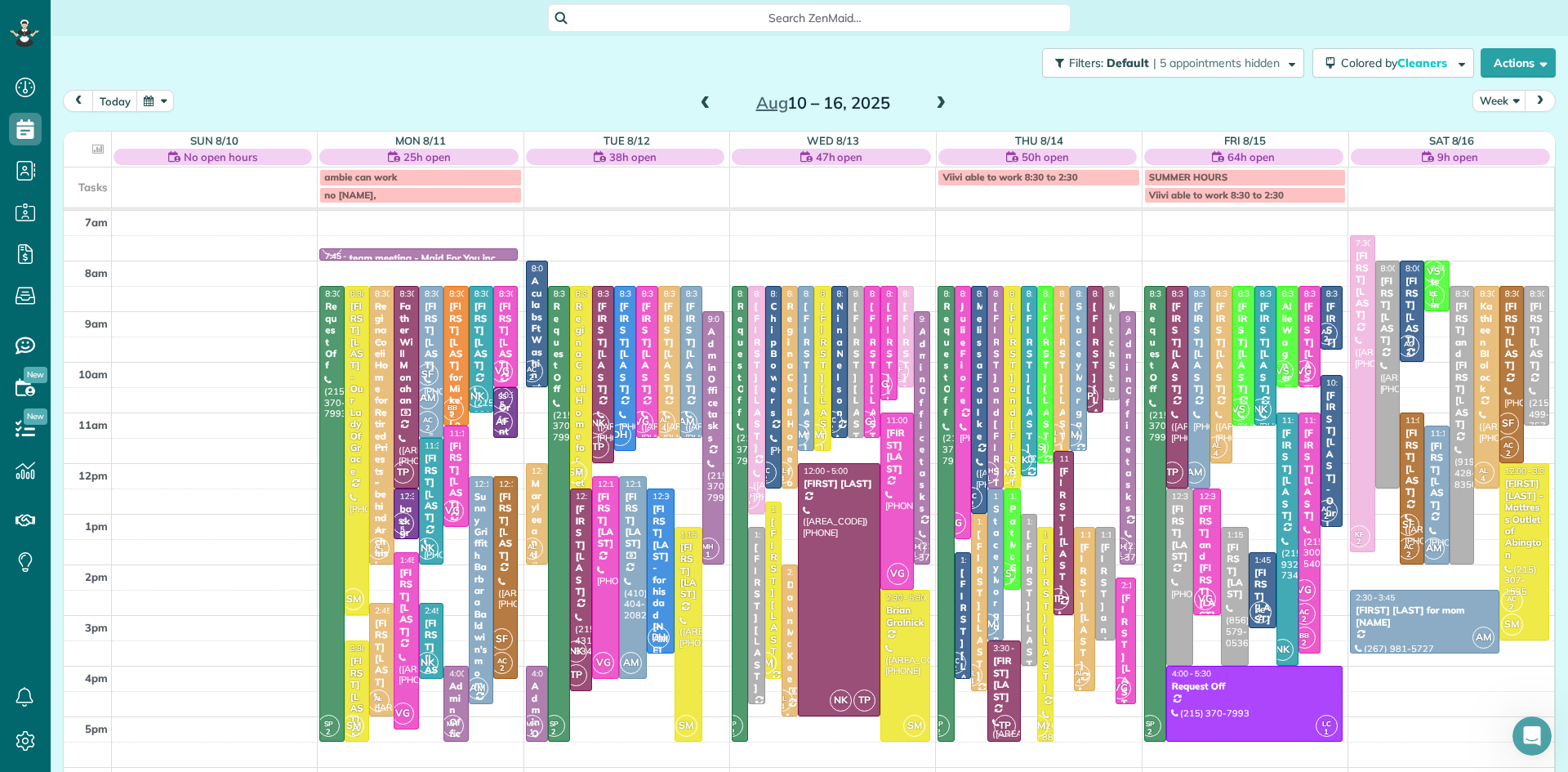 click on "AM" at bounding box center (427, 398) 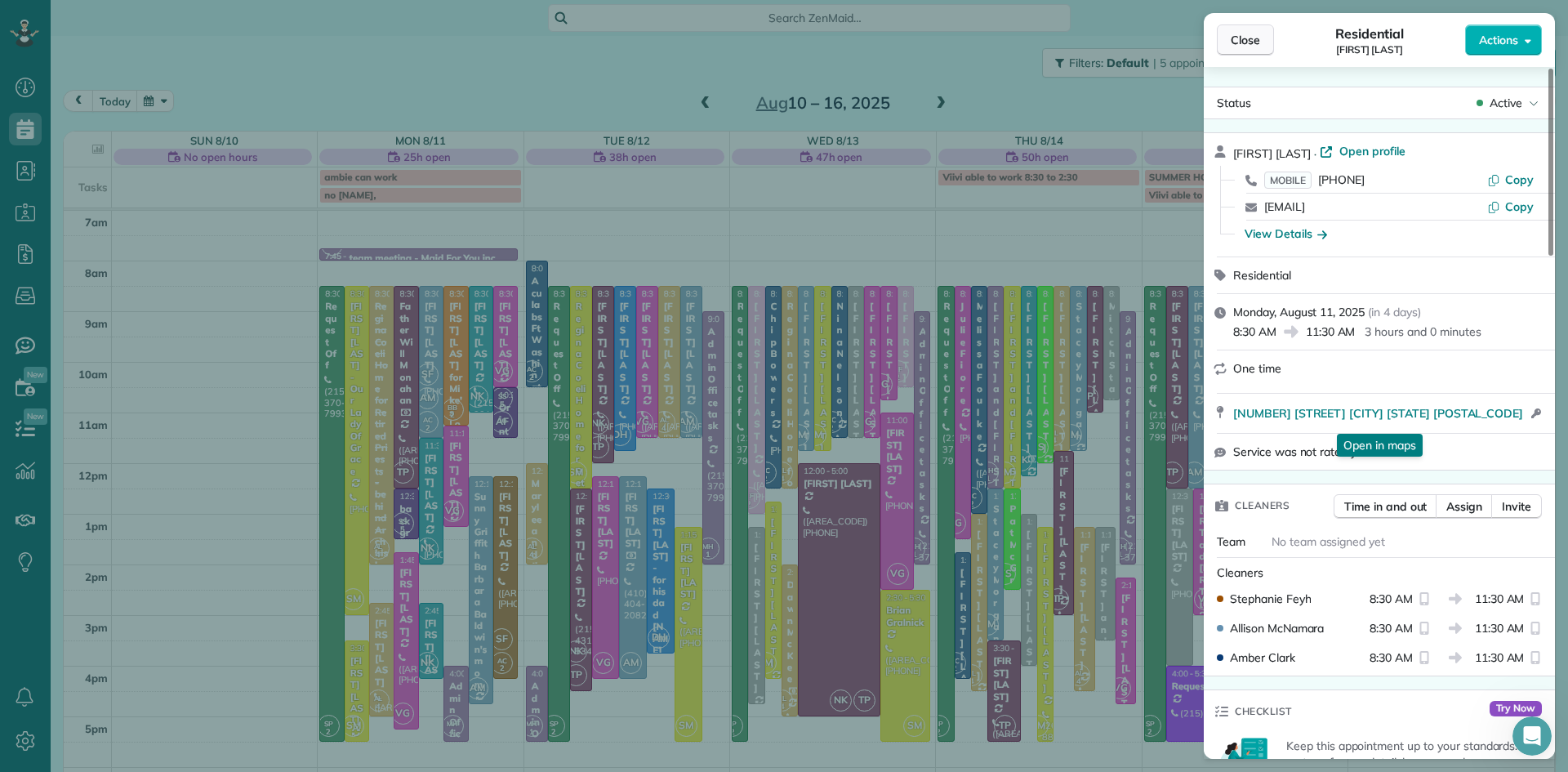 click on "Close" at bounding box center (1245, 40) 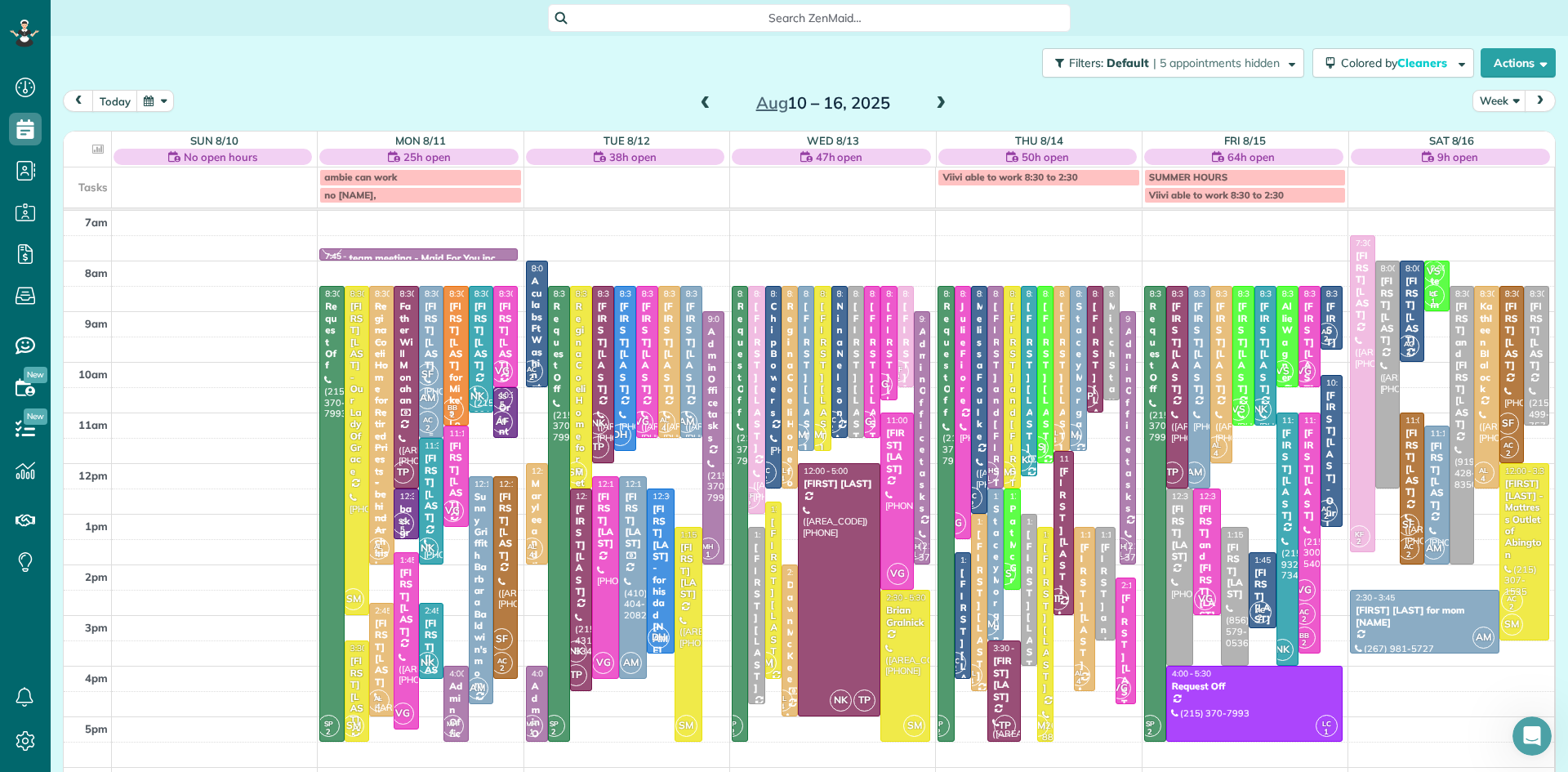 click on "AM" at bounding box center (427, 398) 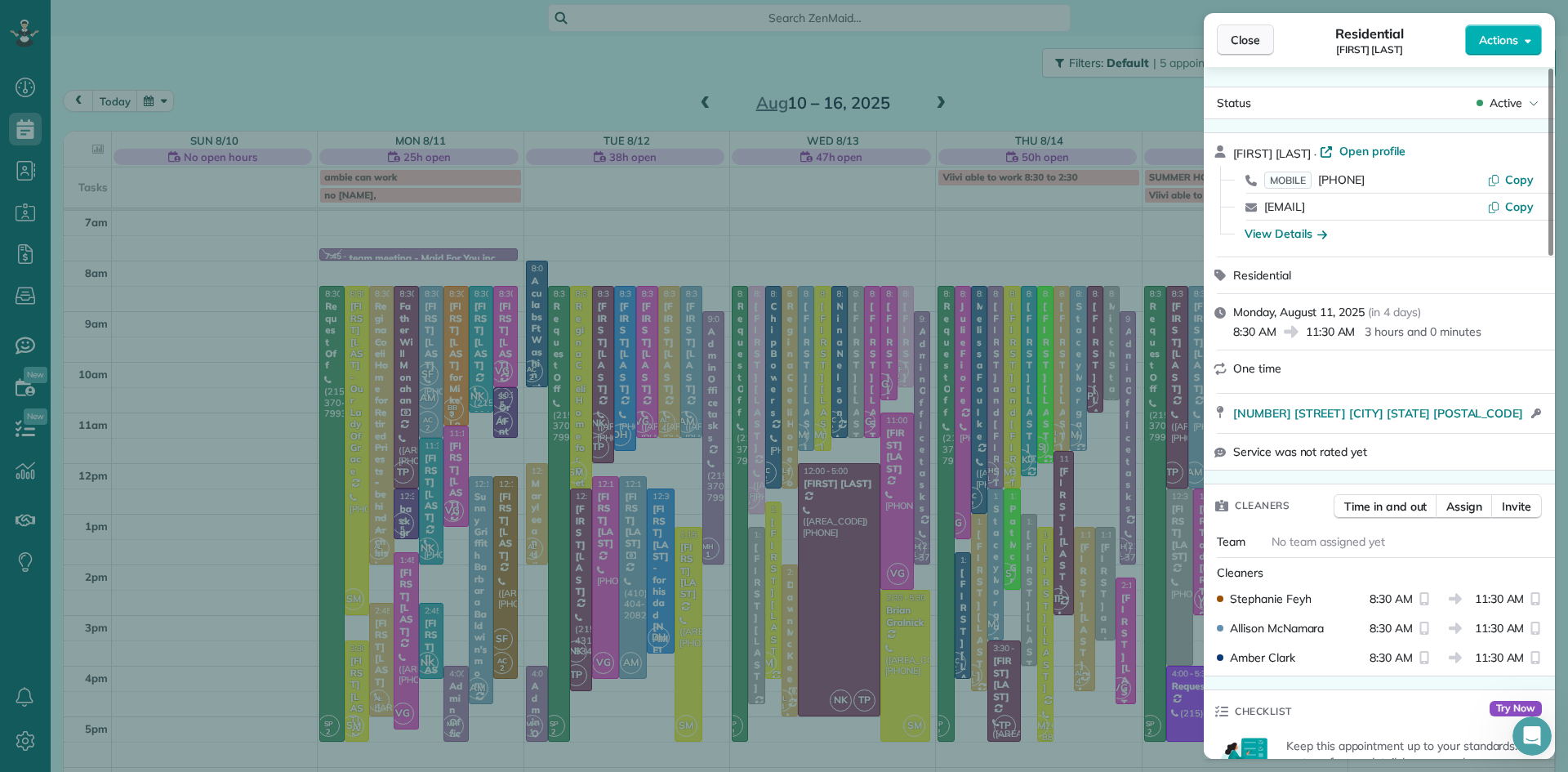 click on "Close" at bounding box center [1245, 40] 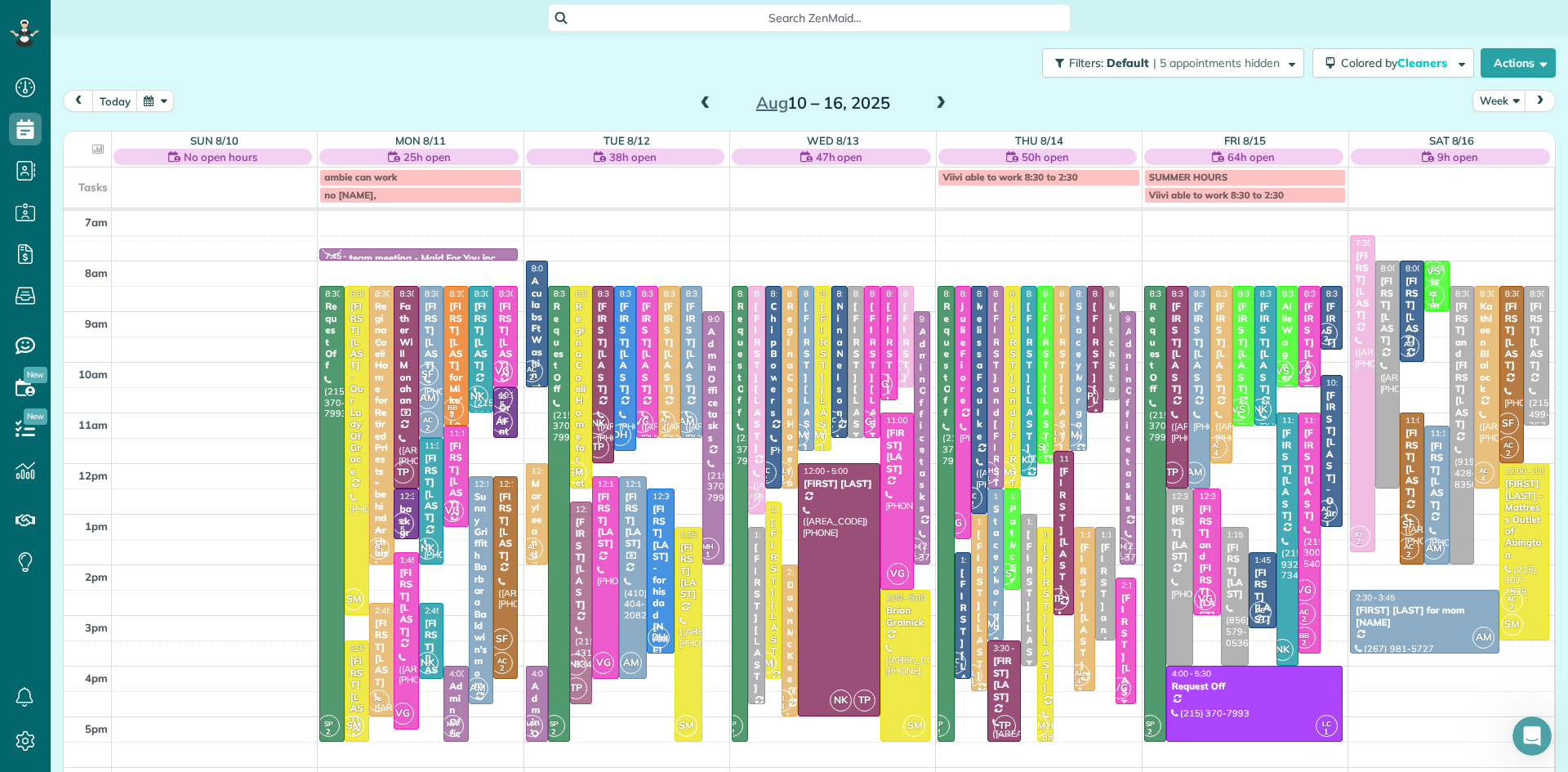 drag, startPoint x: 577, startPoint y: 506, endPoint x: 581, endPoint y: 517, distance: 11.7047 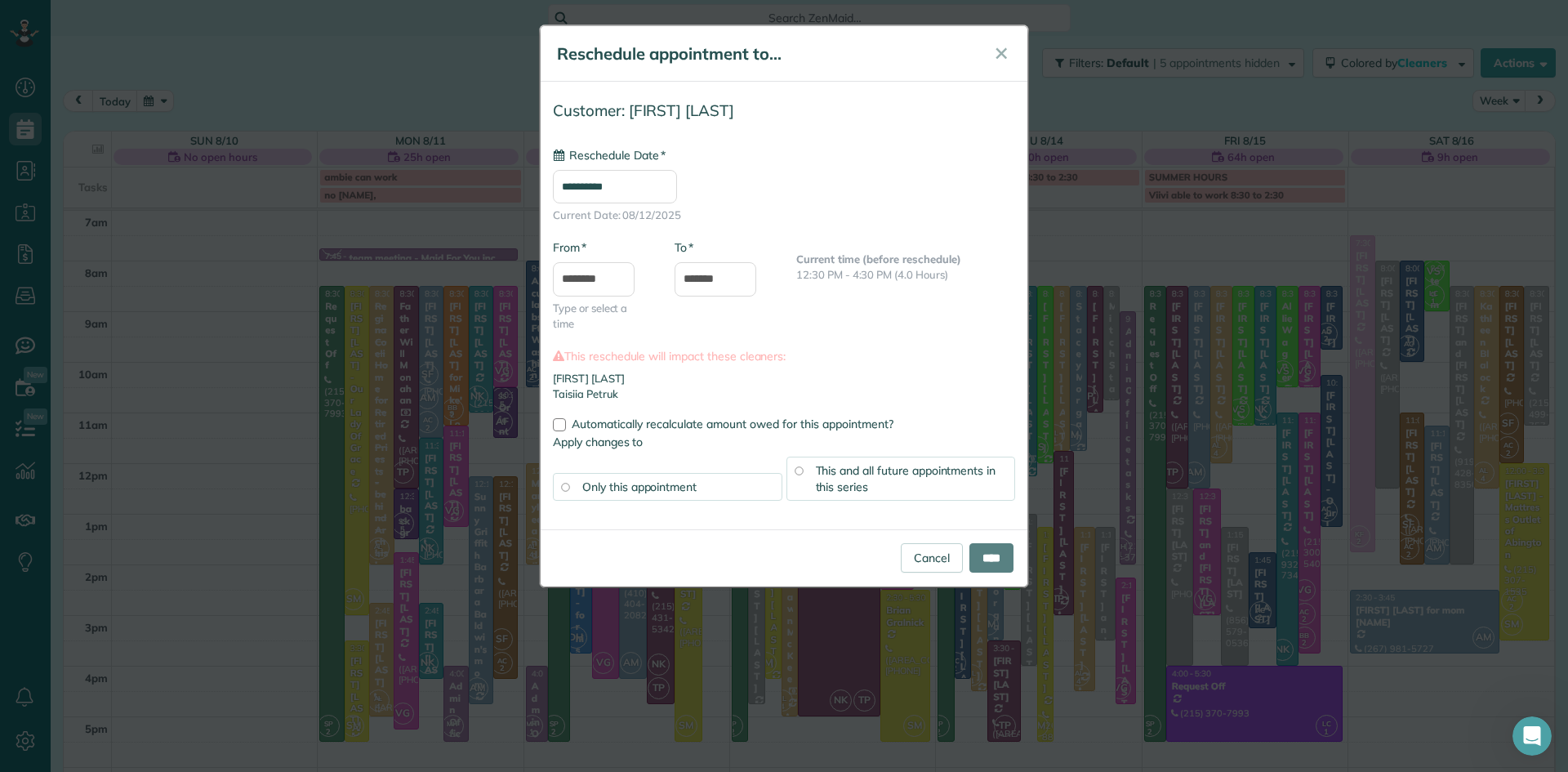 type on "**********" 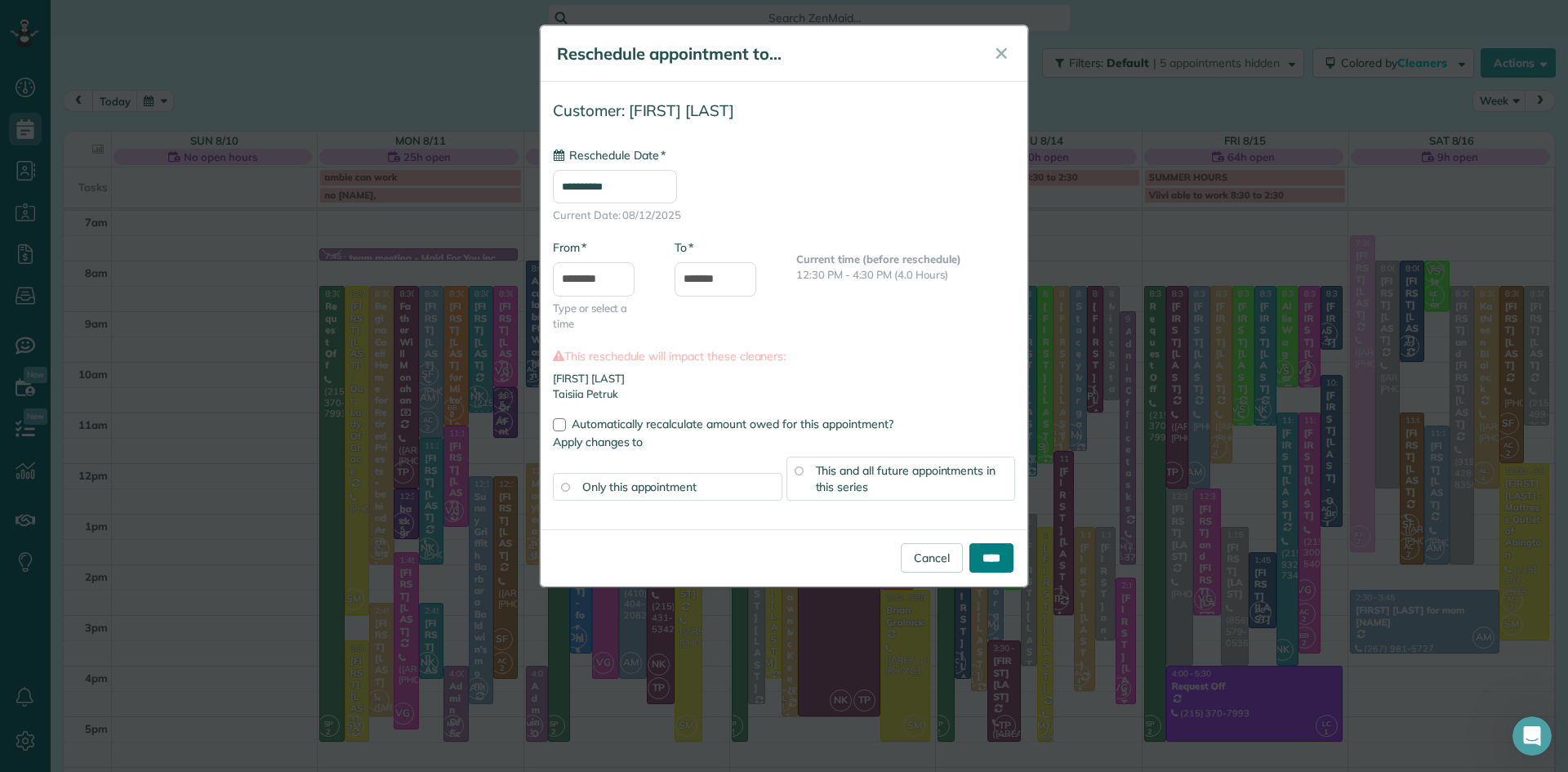 click on "****" at bounding box center (991, 558) 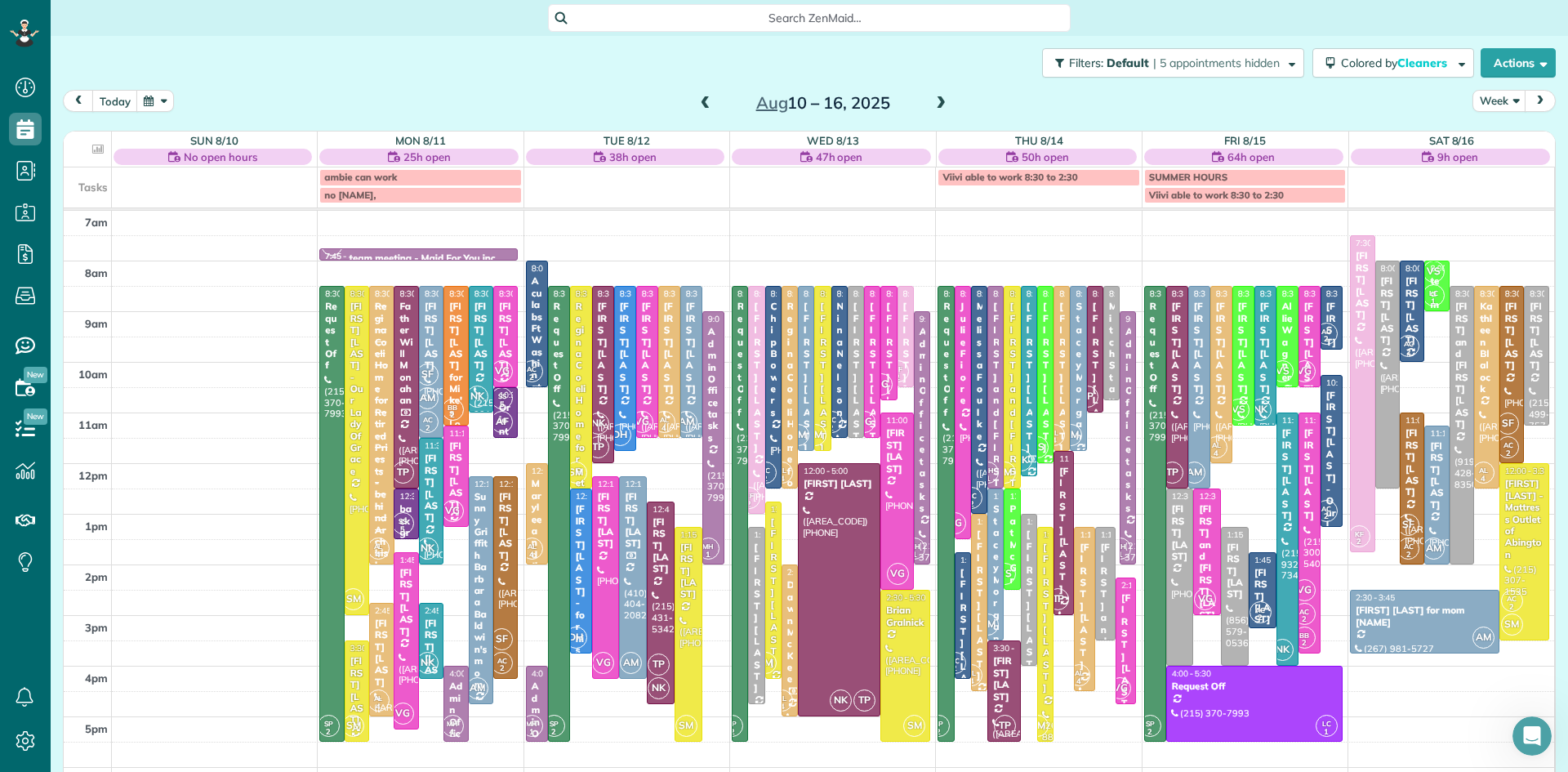 click at bounding box center (706, 104) 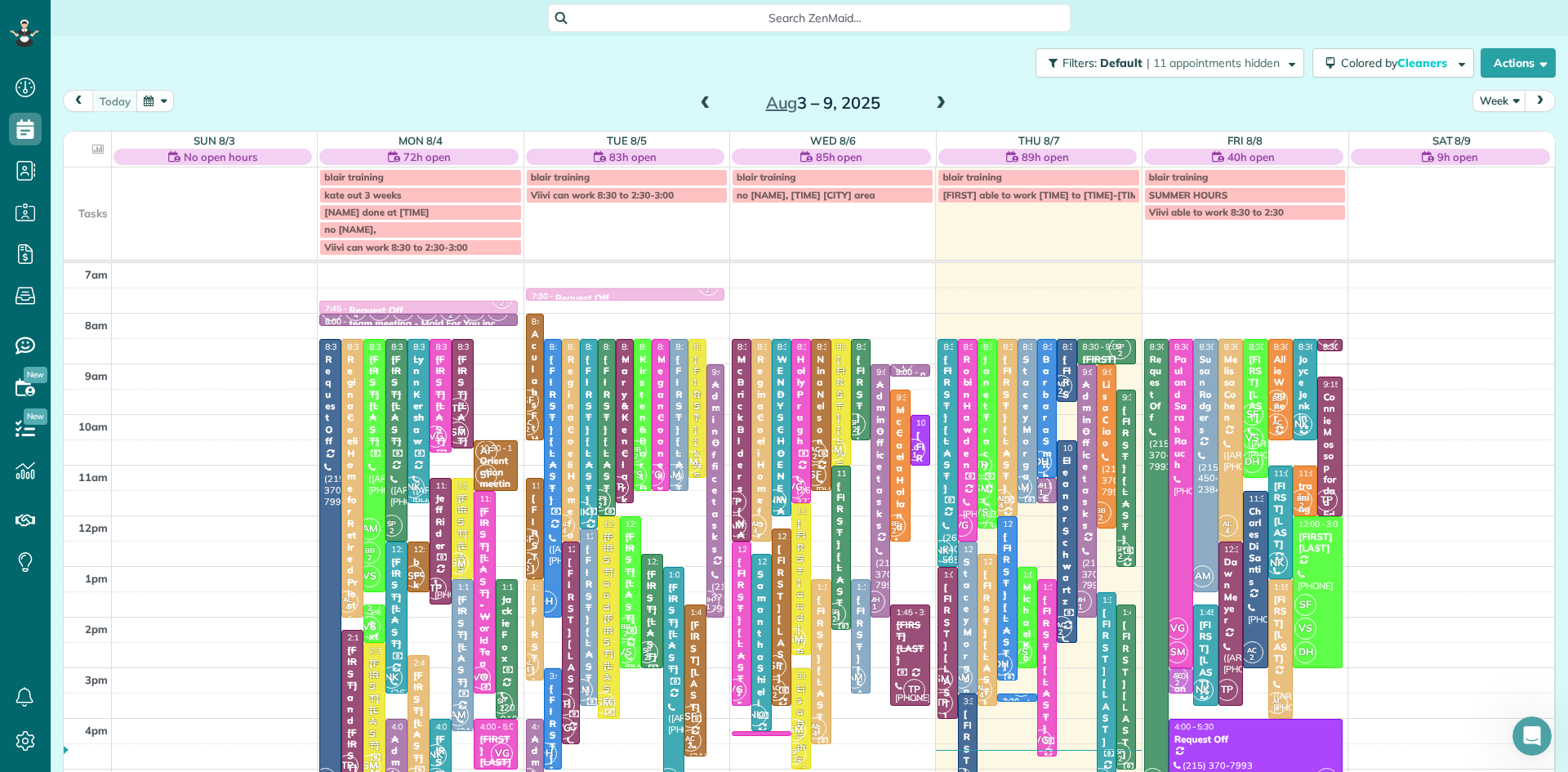 click at bounding box center (706, 104) 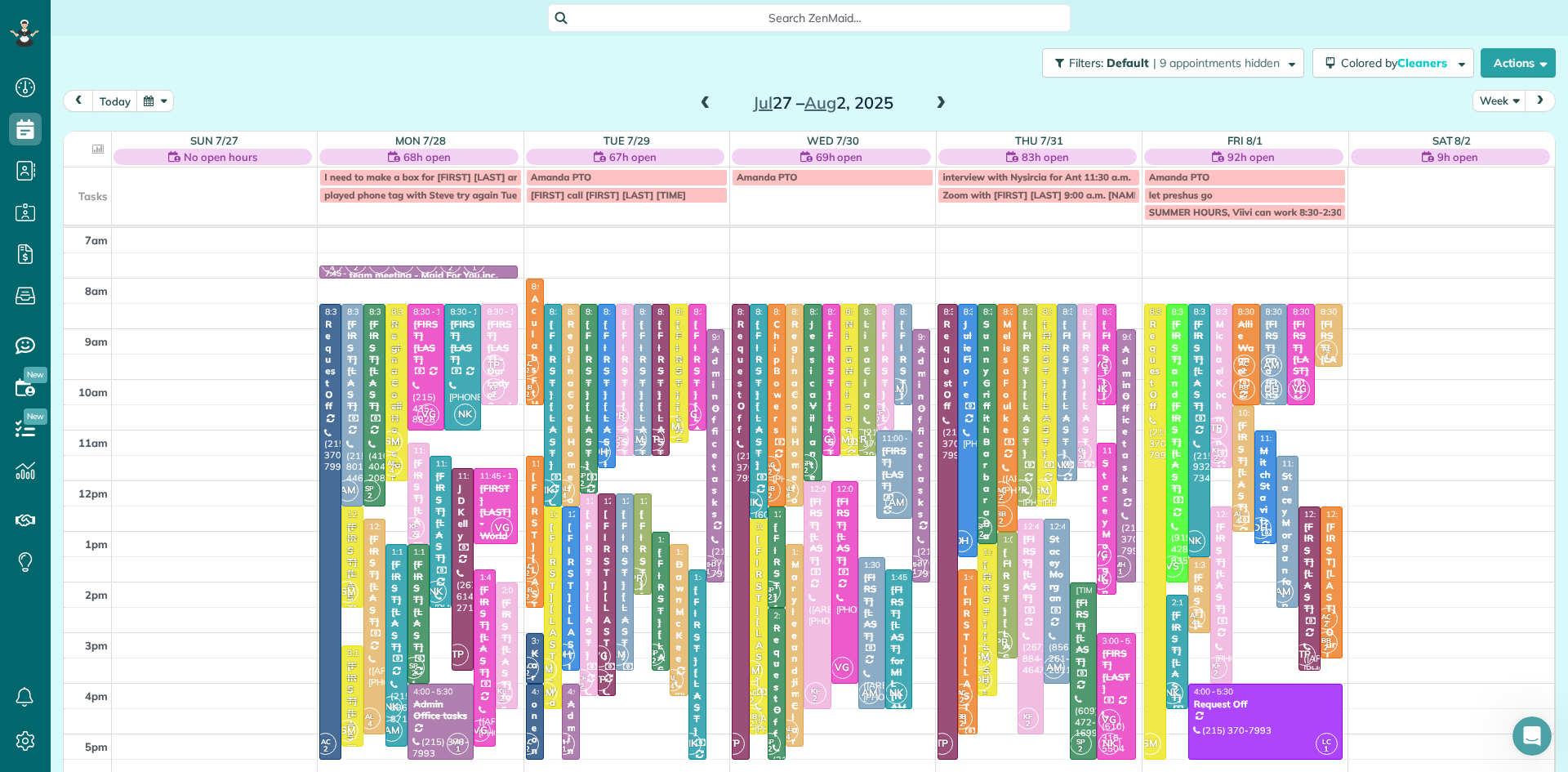 click at bounding box center (941, 104) 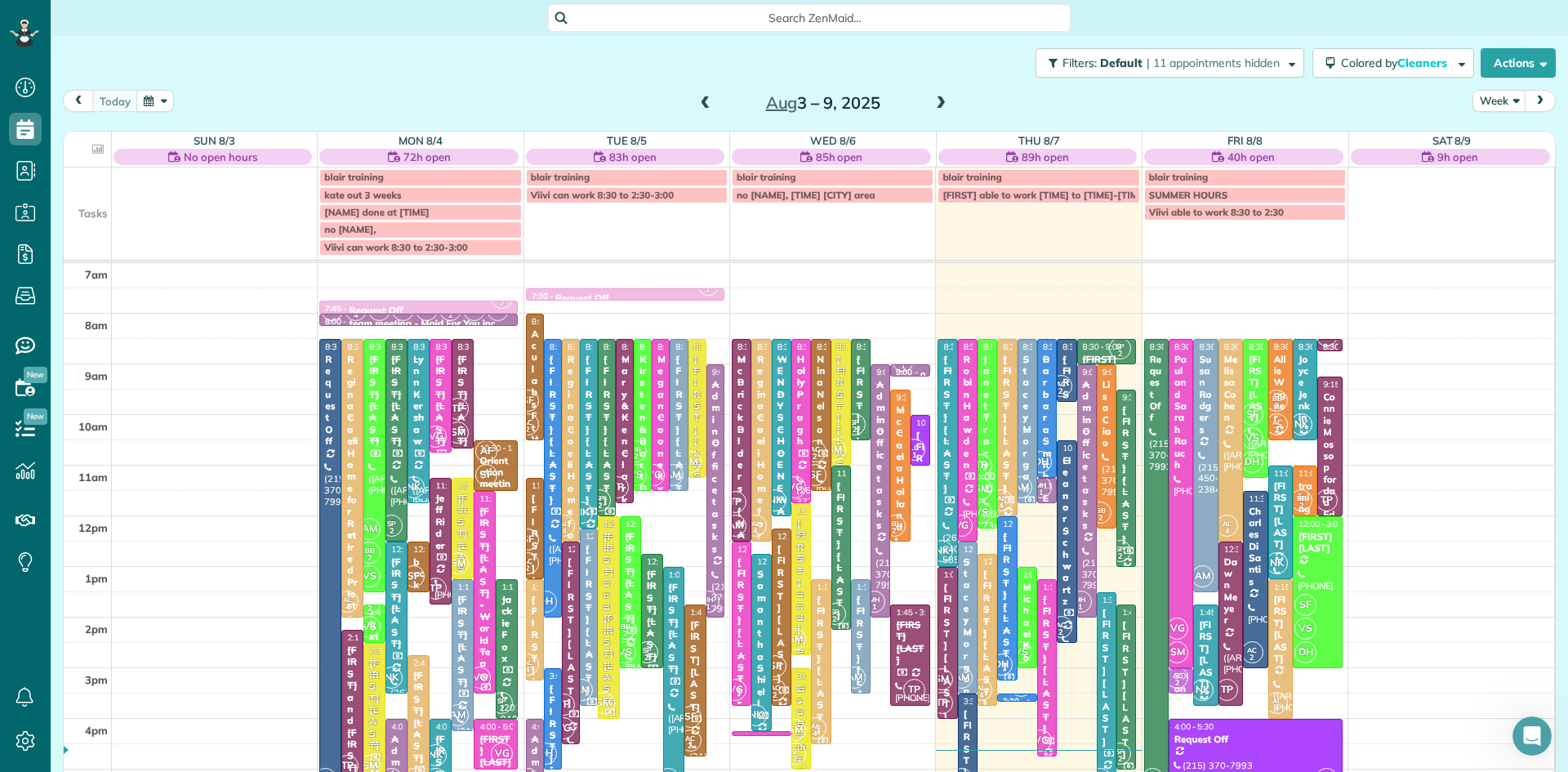click at bounding box center [941, 104] 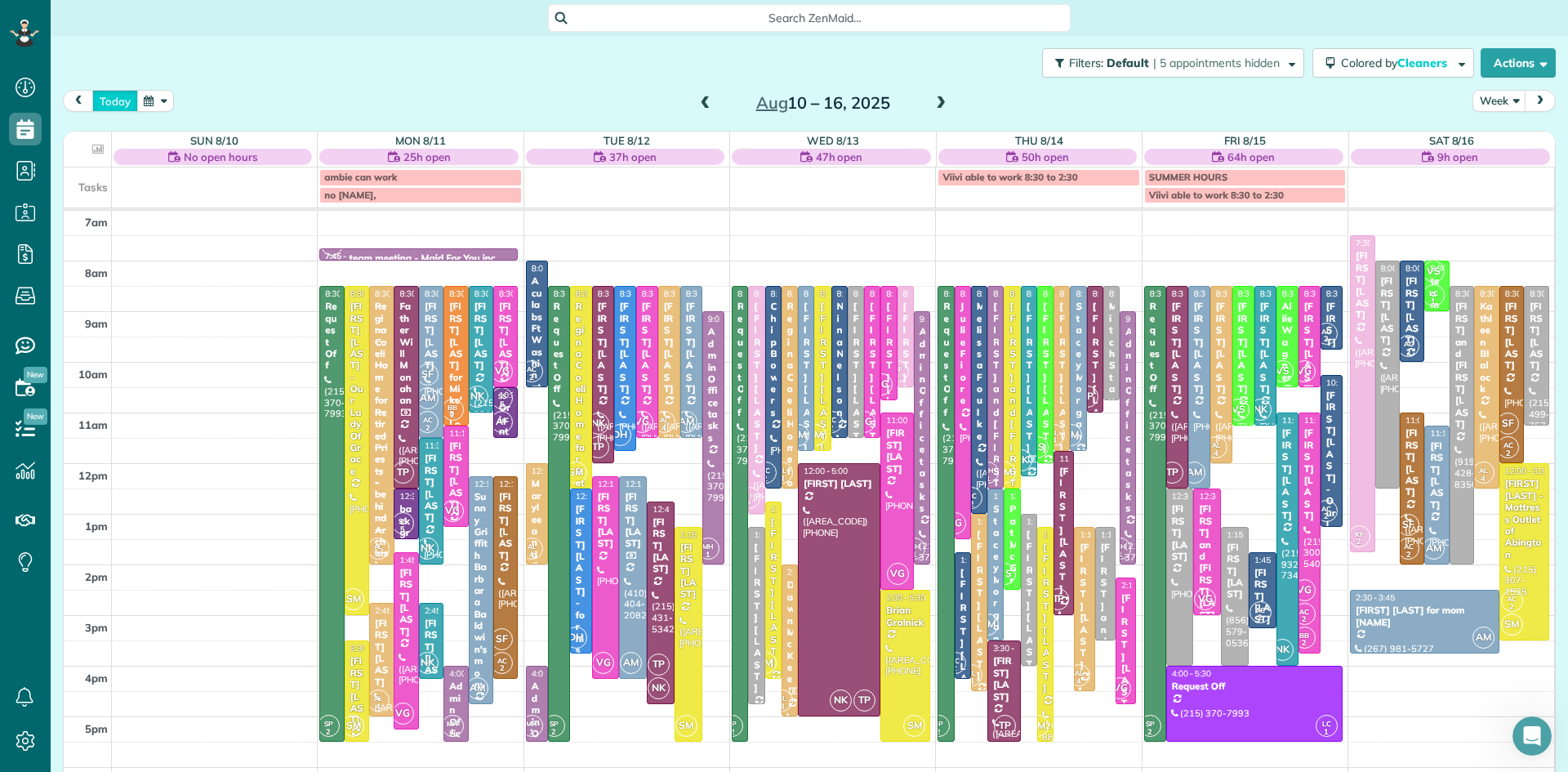 click on "today" at bounding box center (115, 100) 